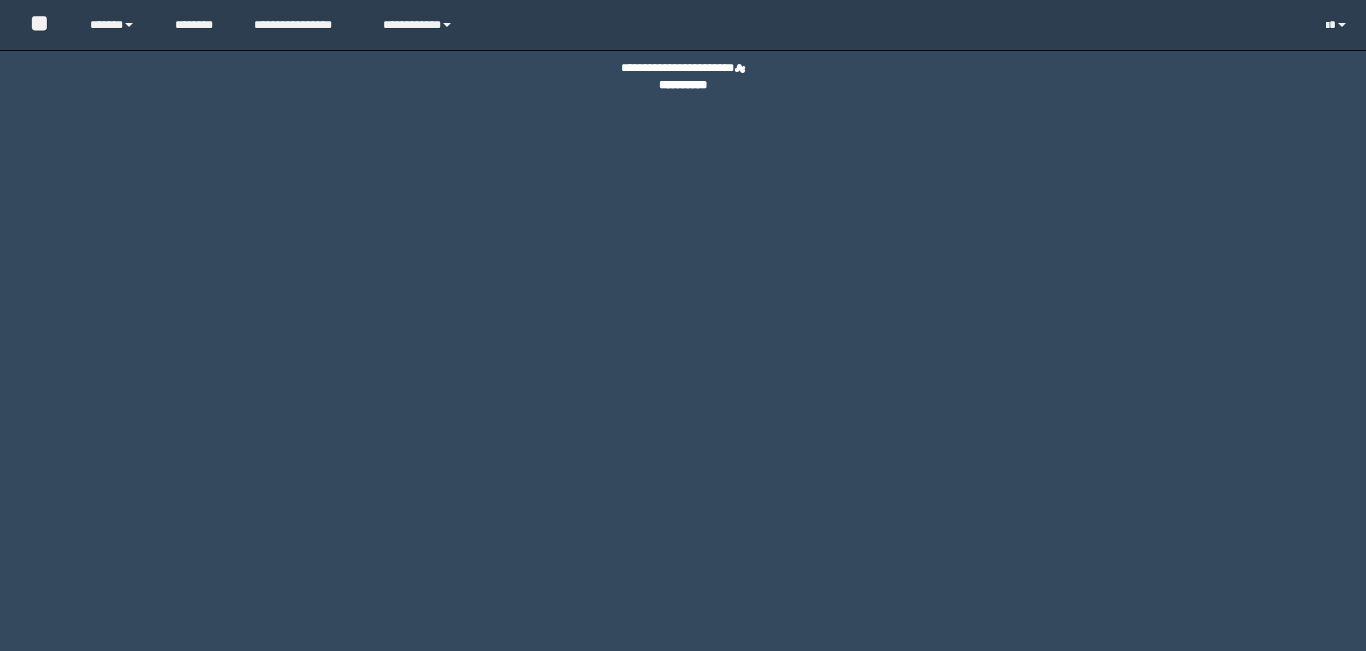 scroll, scrollTop: 0, scrollLeft: 0, axis: both 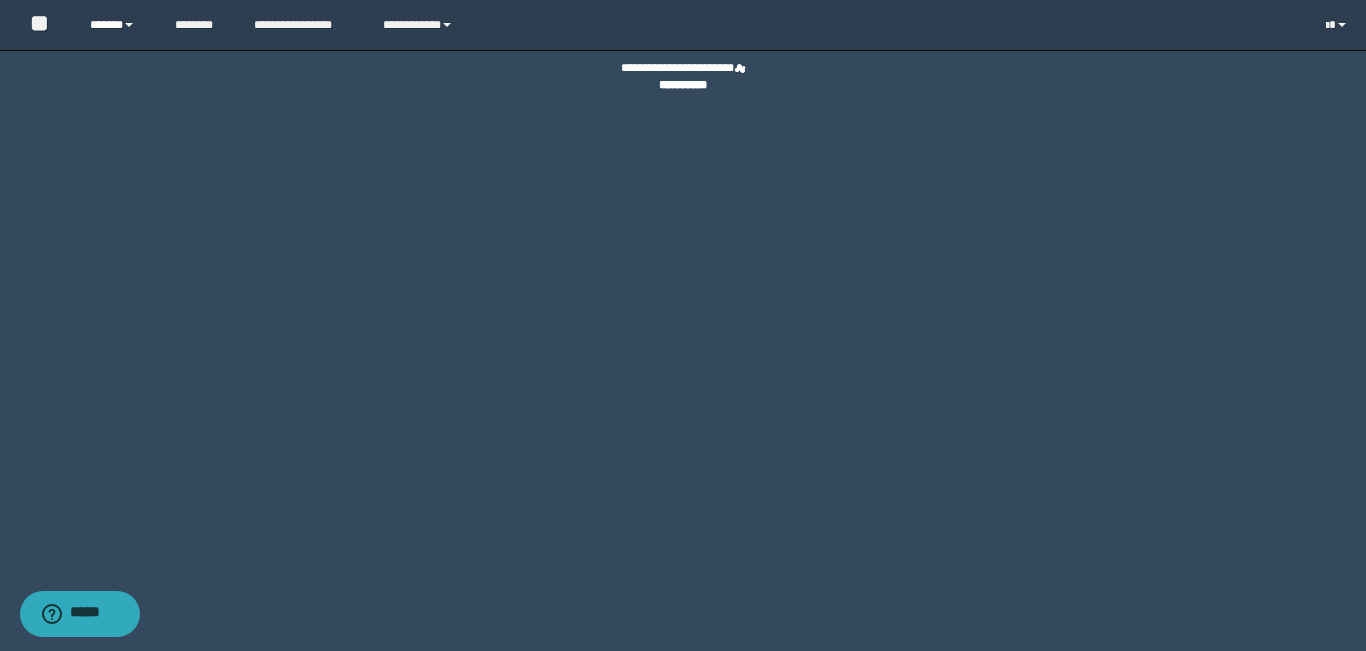 click on "******" at bounding box center (117, 25) 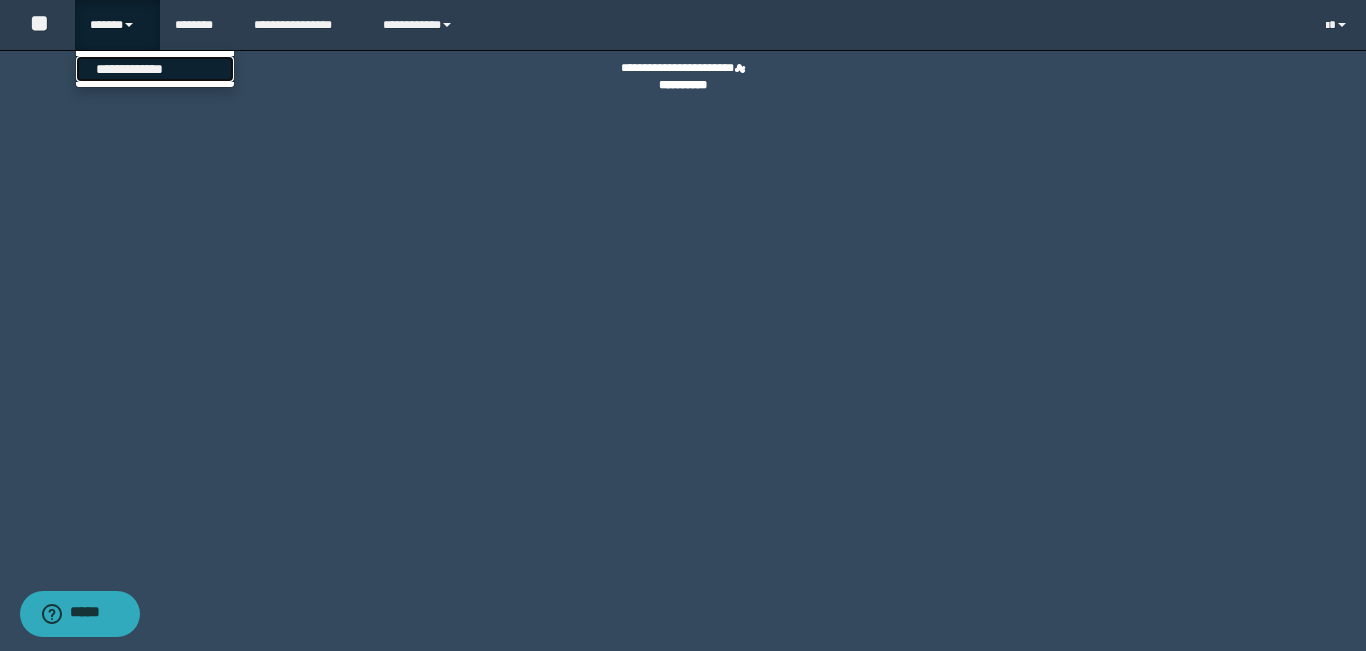 click on "**********" at bounding box center (155, 69) 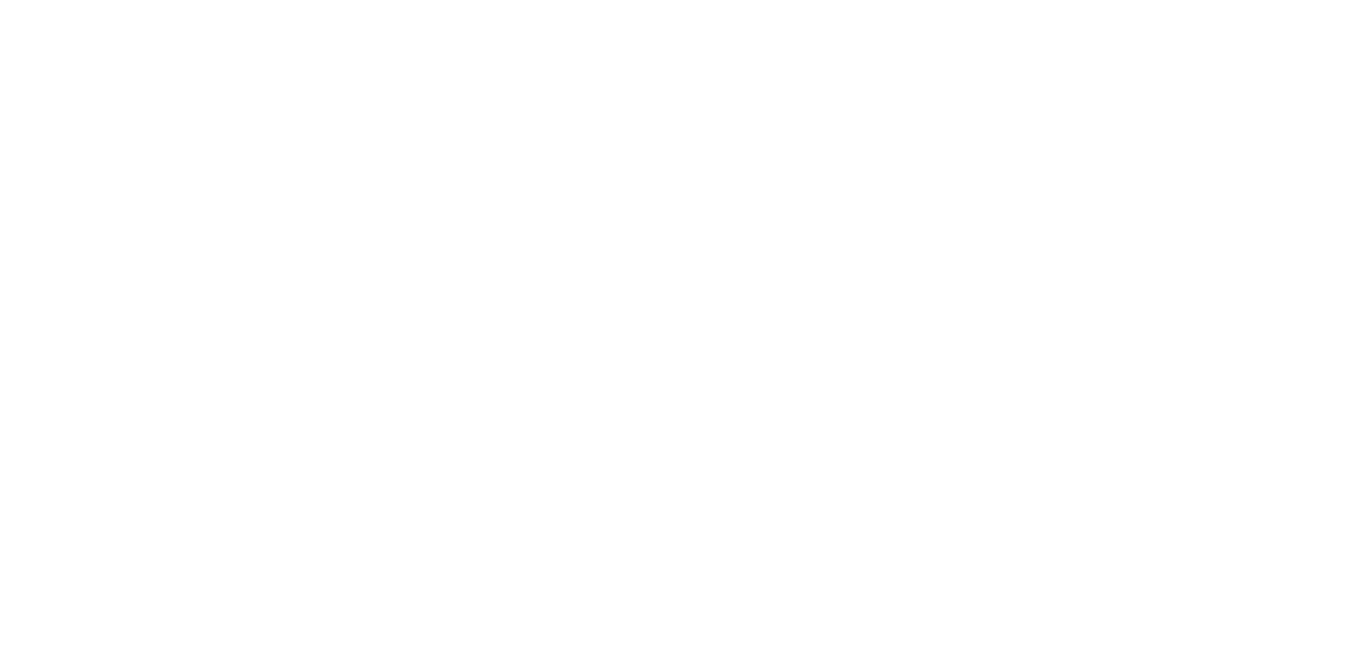 scroll, scrollTop: 0, scrollLeft: 0, axis: both 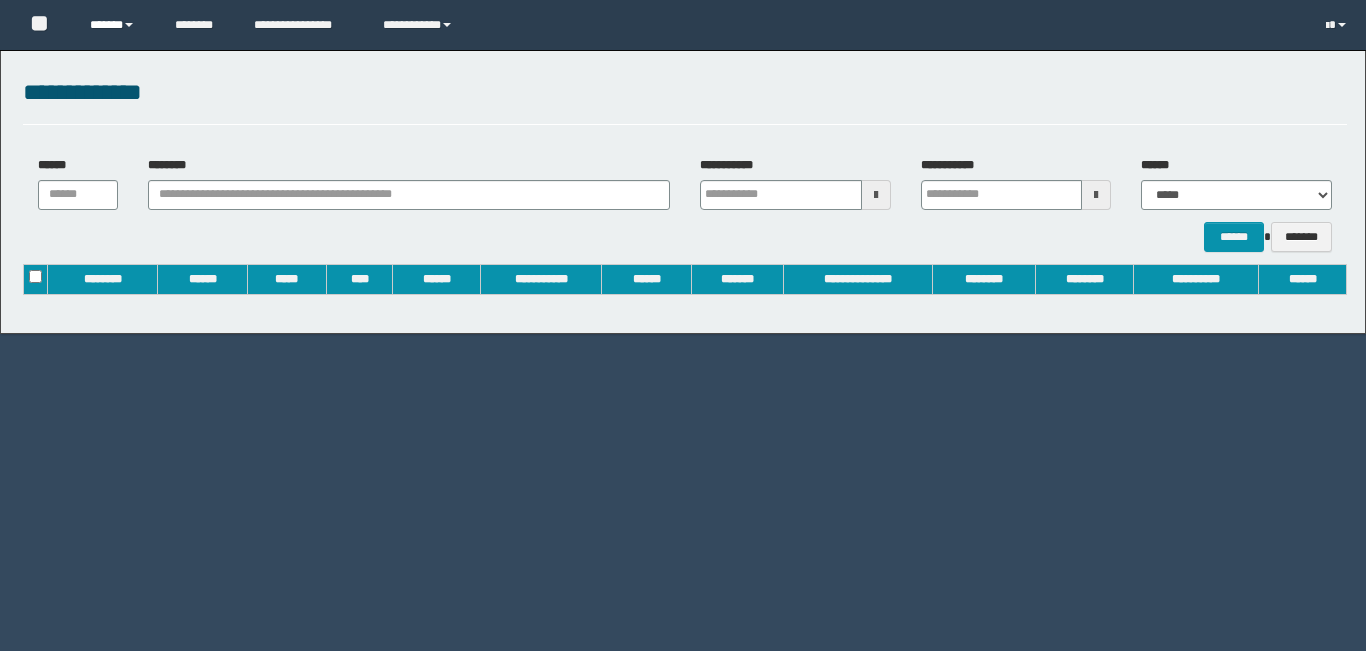 click on "******" at bounding box center (117, 25) 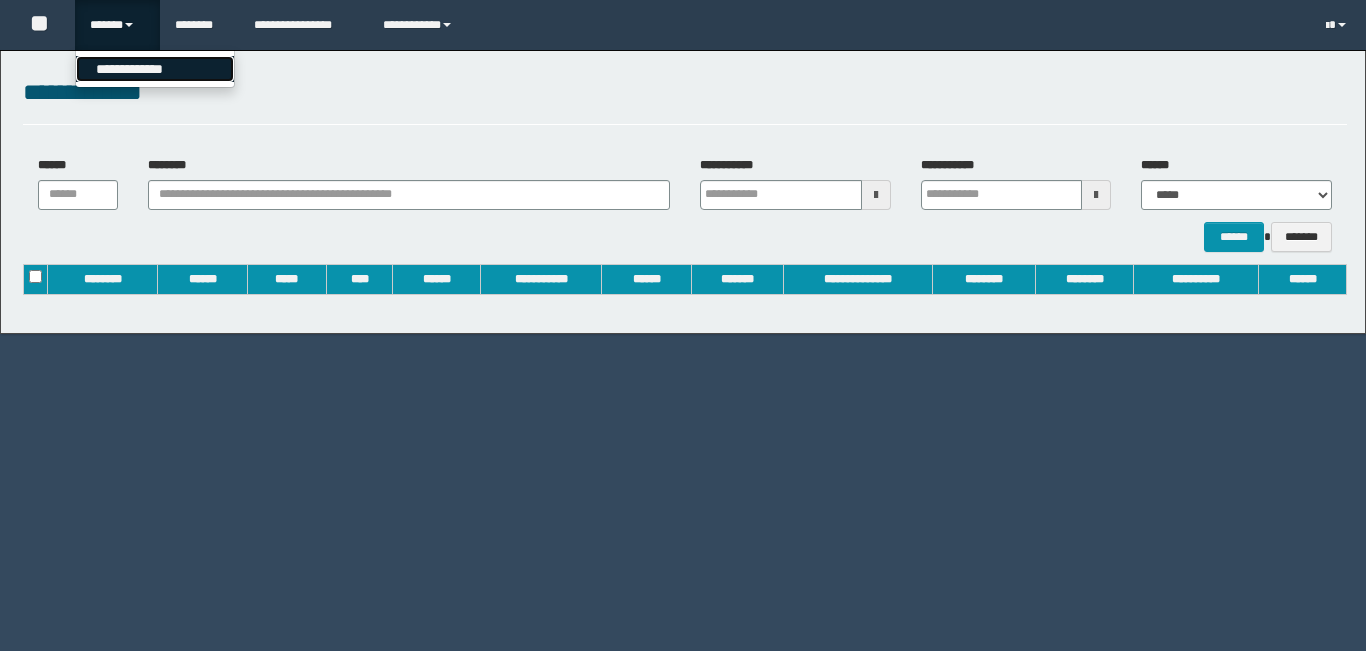 click on "**********" at bounding box center (155, 69) 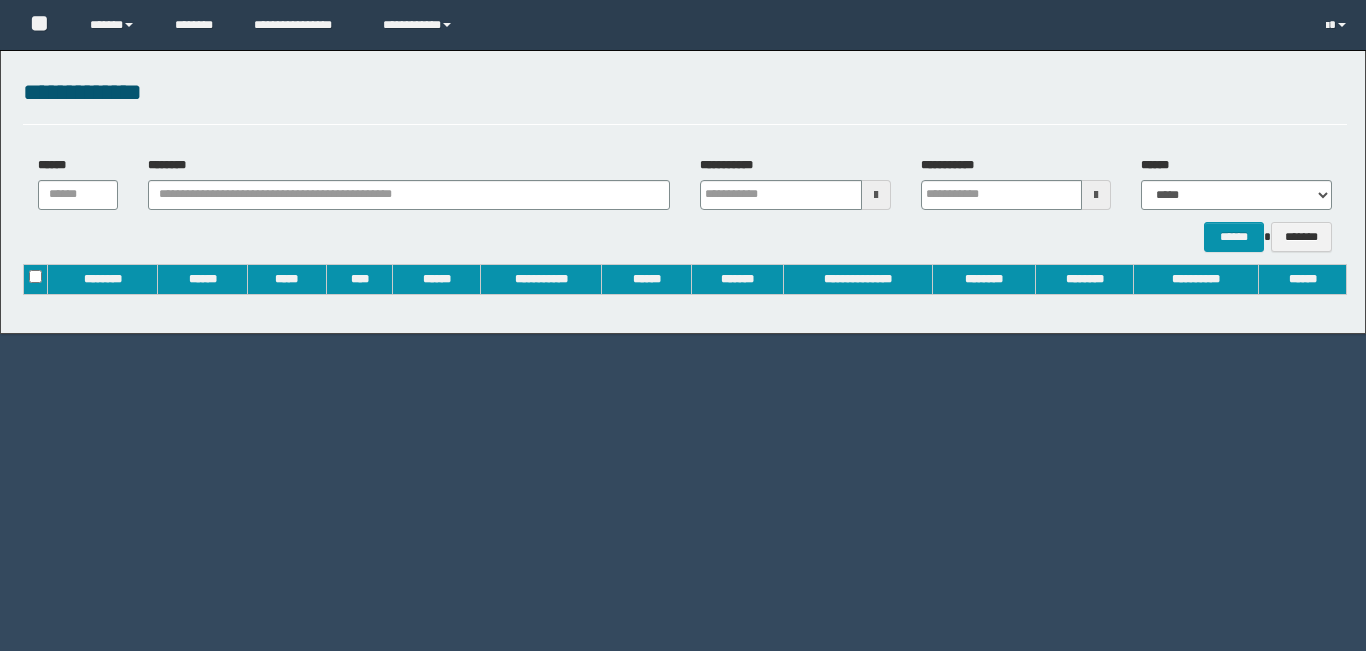 scroll, scrollTop: 0, scrollLeft: 0, axis: both 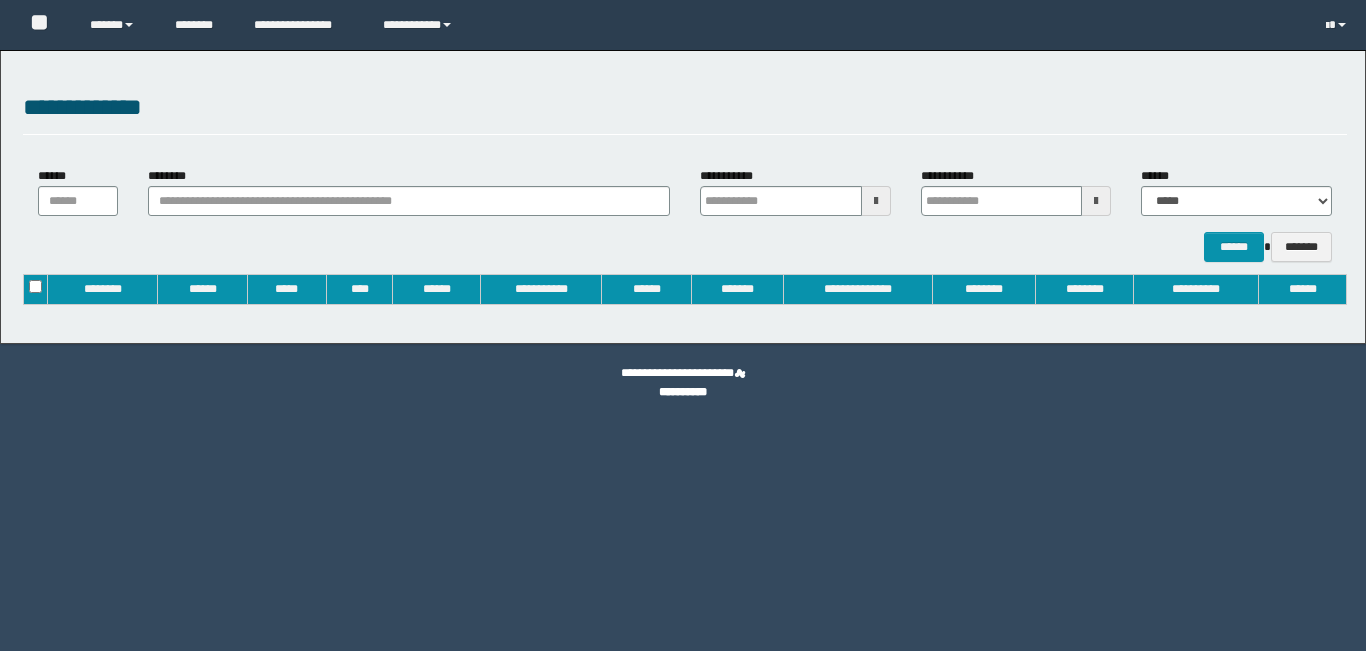 type on "**********" 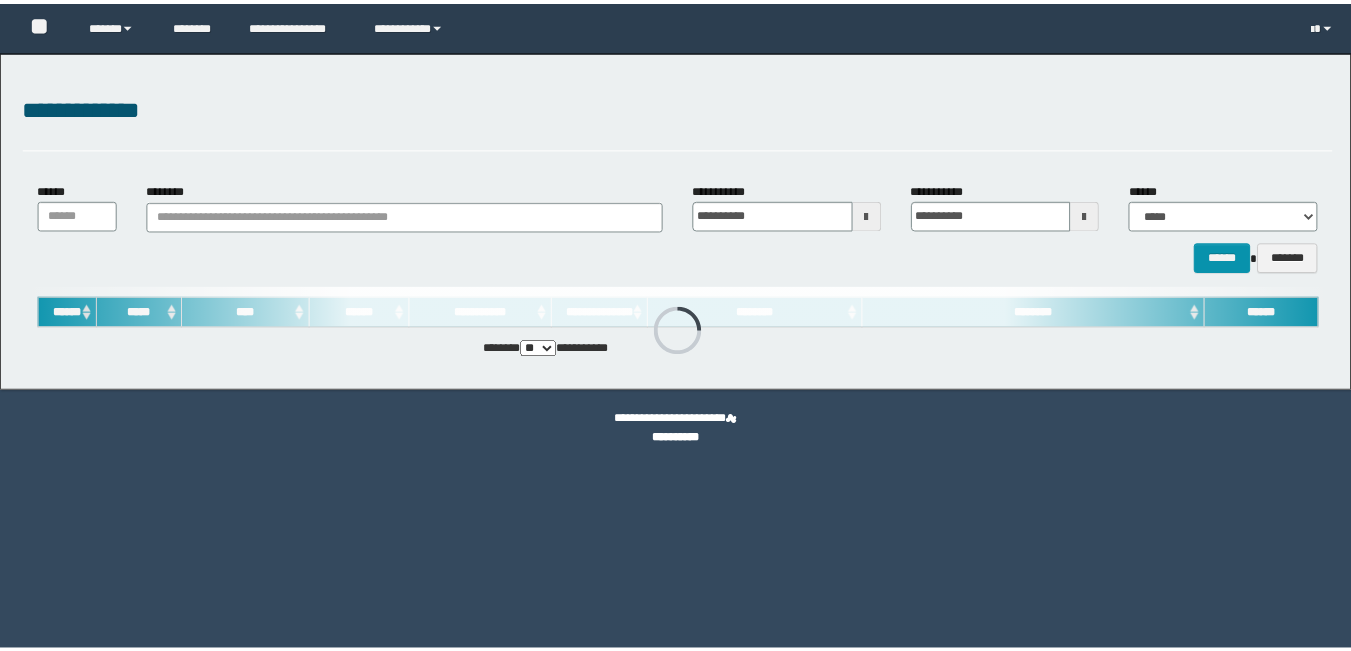 scroll, scrollTop: 0, scrollLeft: 0, axis: both 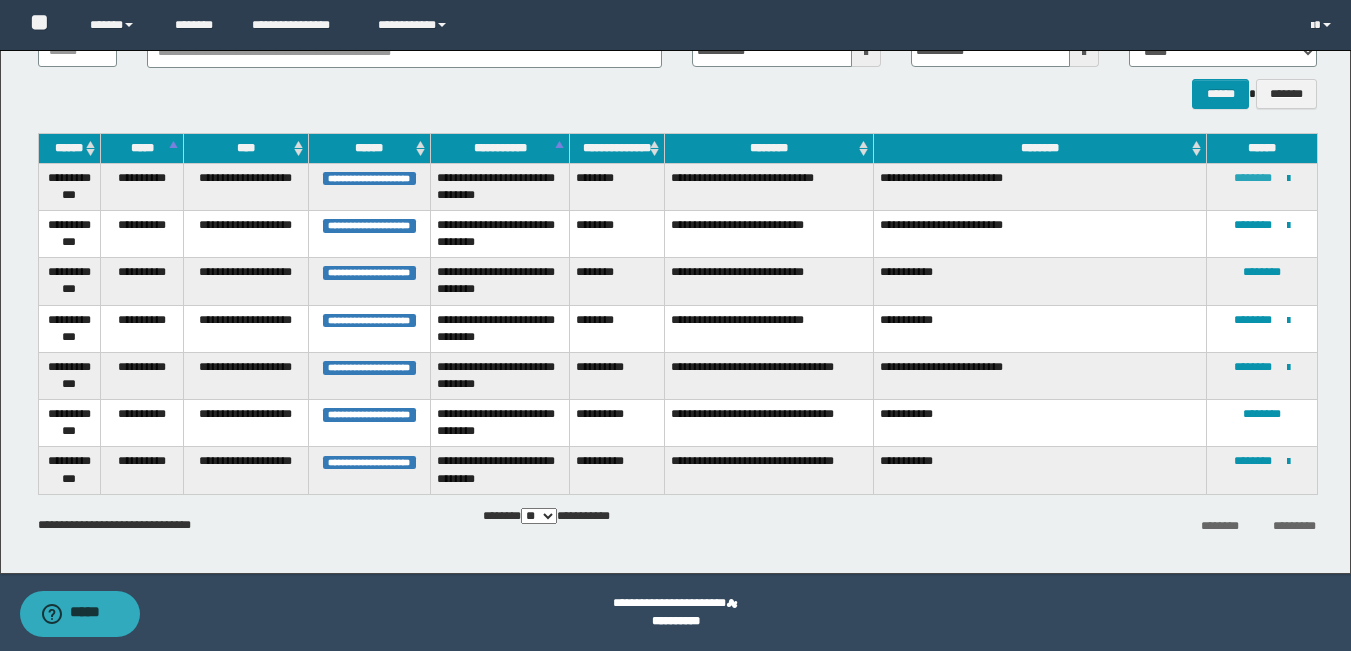 click on "********" at bounding box center [1253, 178] 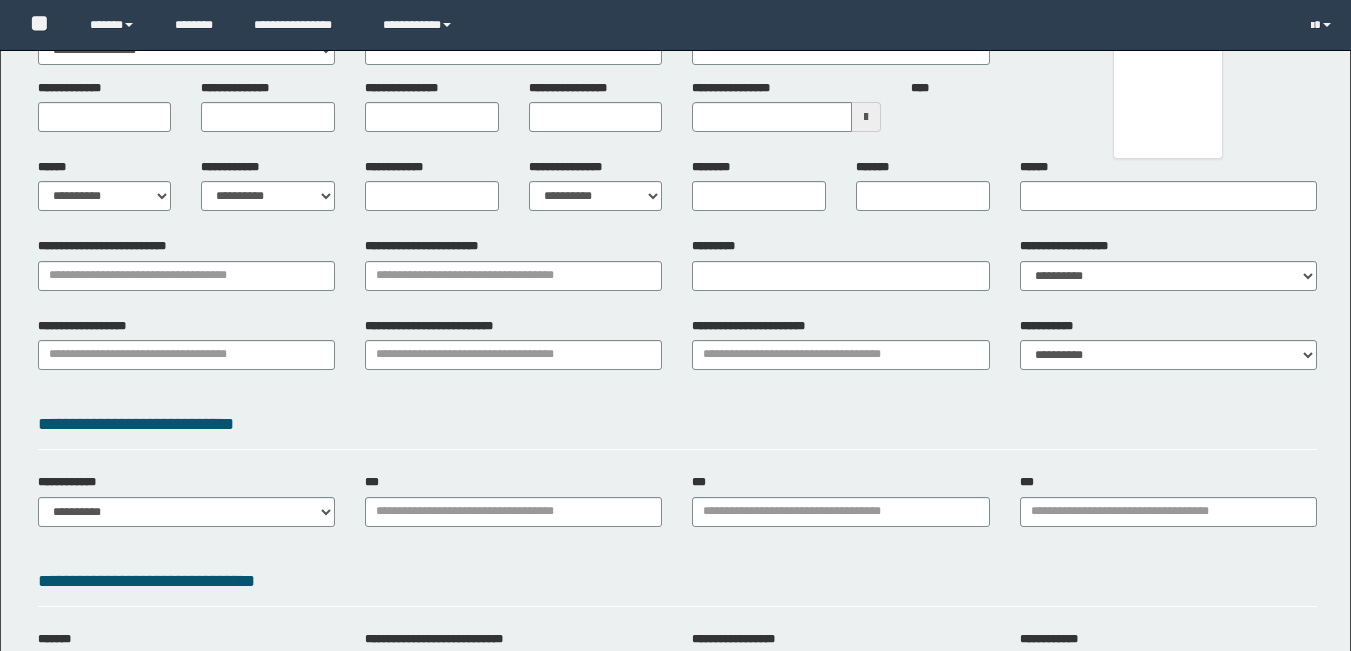 scroll, scrollTop: 0, scrollLeft: 0, axis: both 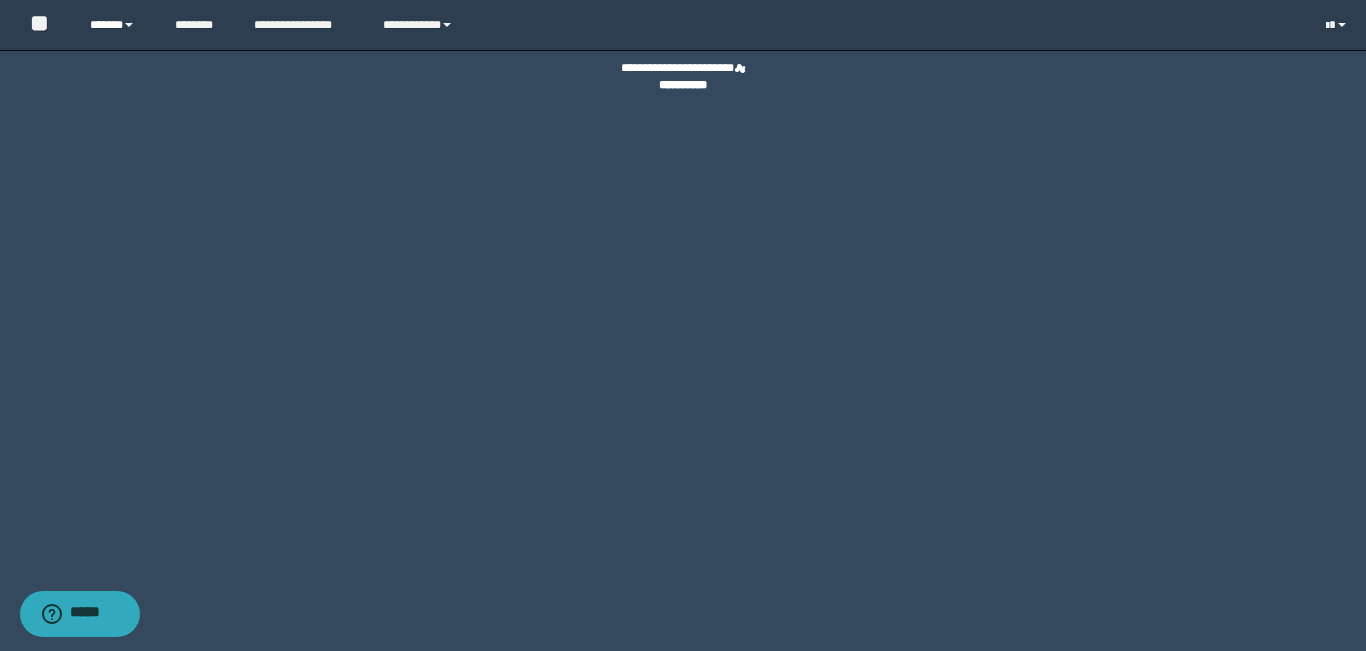 click on "******" at bounding box center (117, 25) 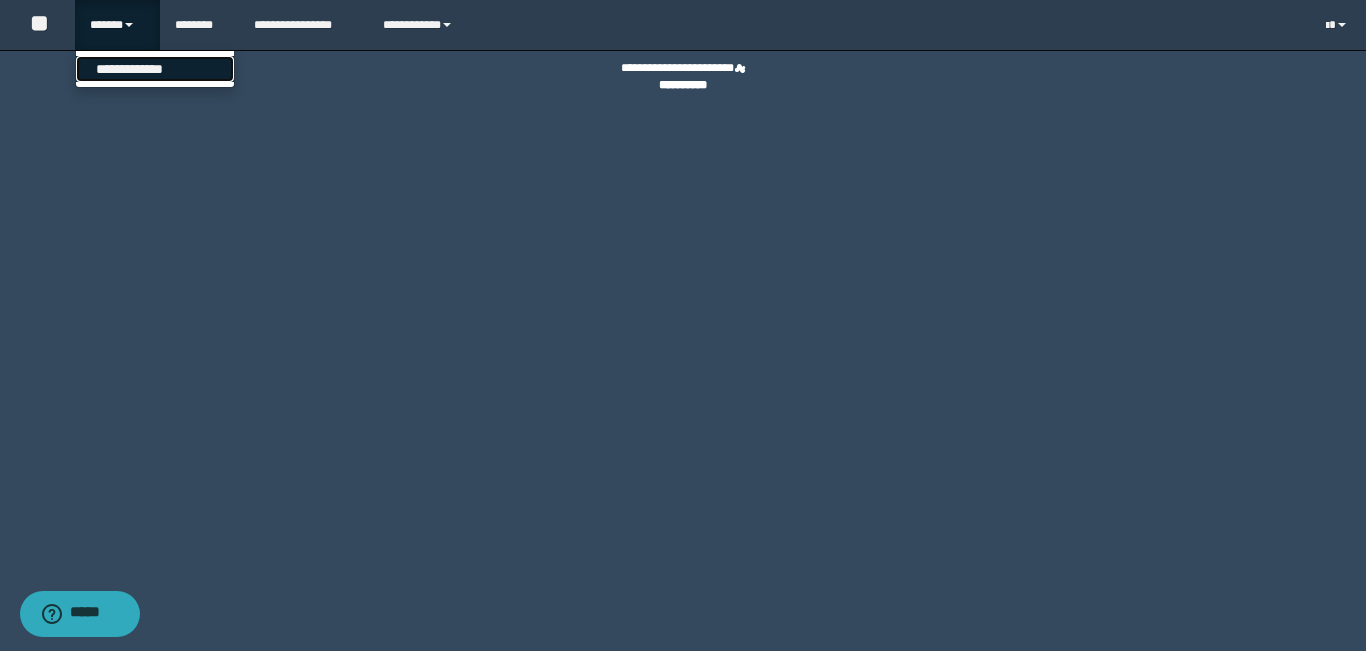 click on "**********" at bounding box center [155, 69] 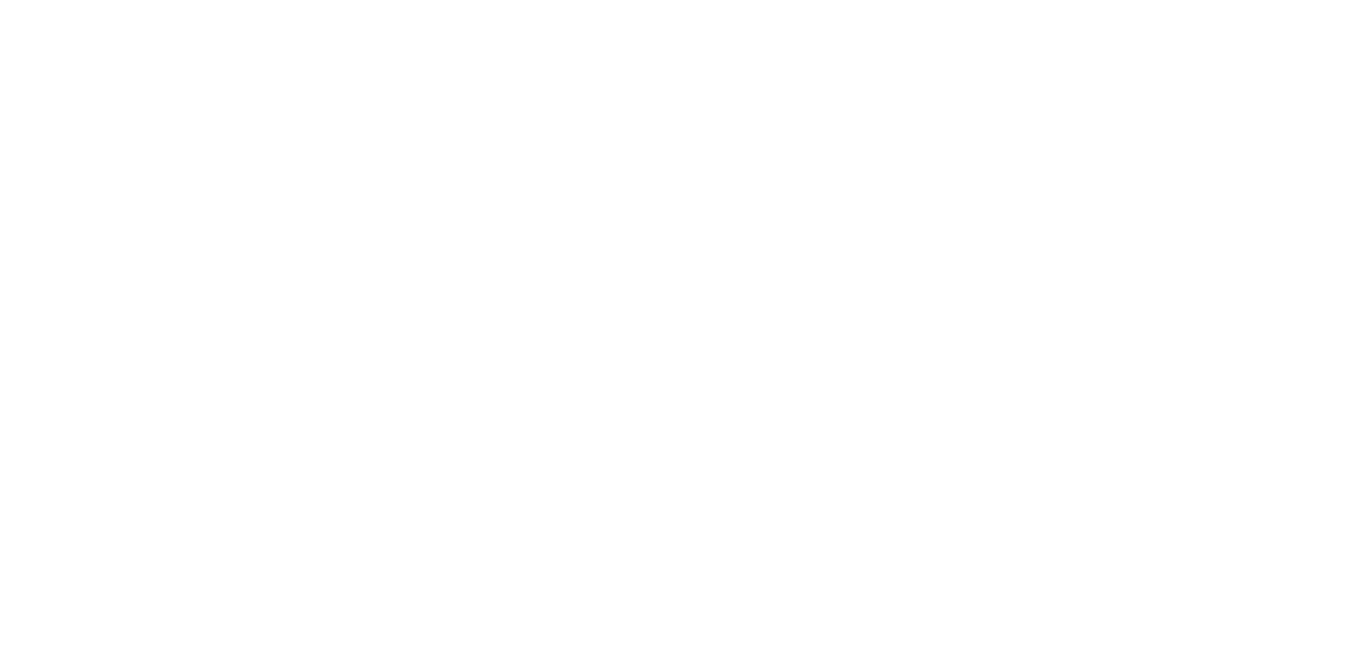 scroll, scrollTop: 0, scrollLeft: 0, axis: both 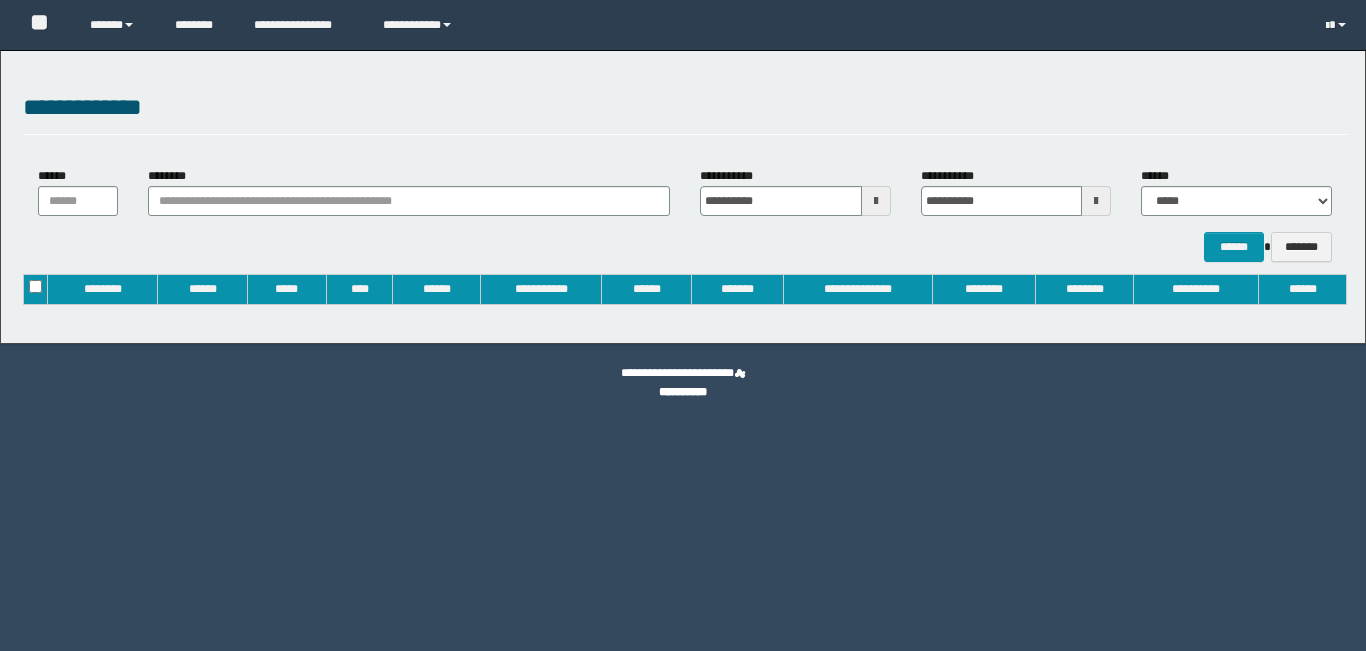 type on "**********" 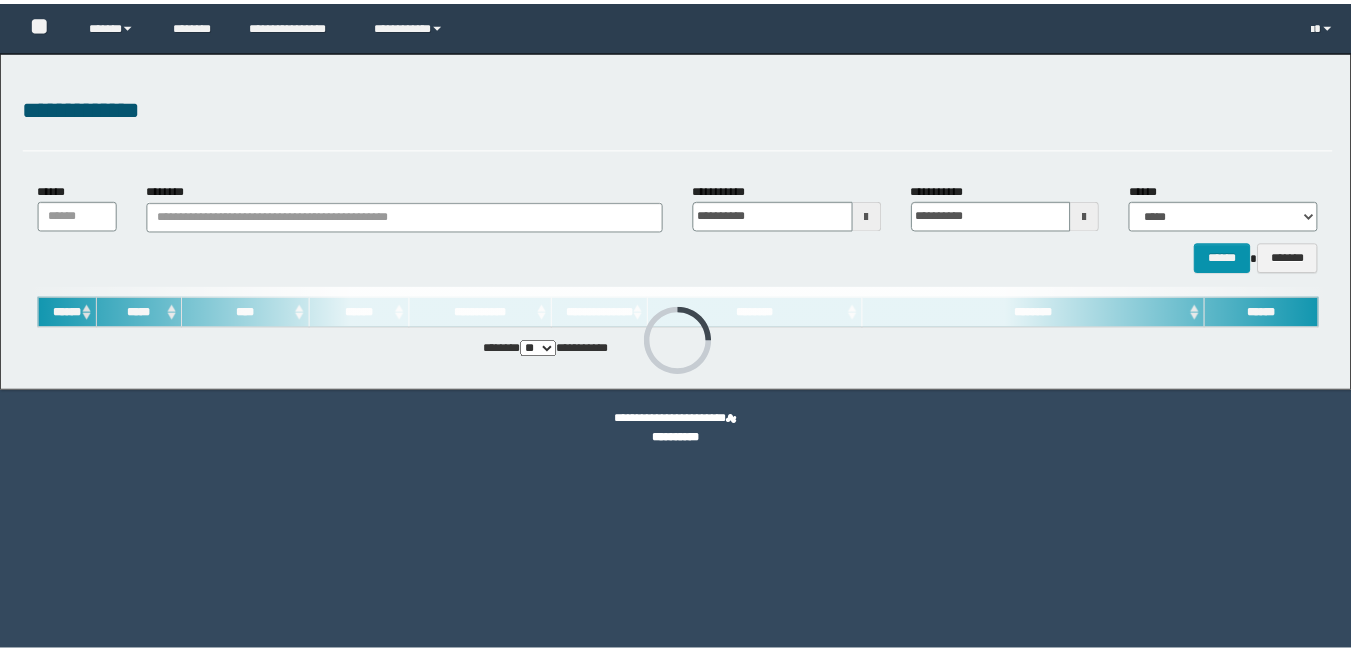 scroll, scrollTop: 0, scrollLeft: 0, axis: both 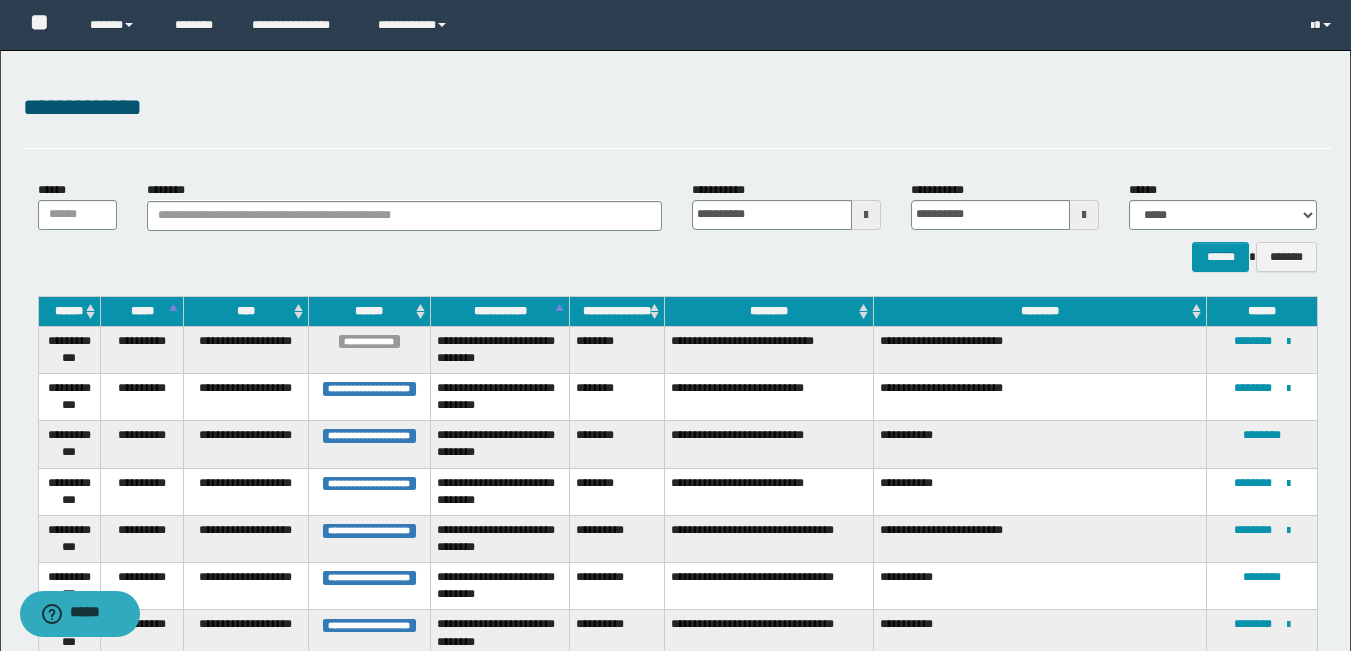 click on "**********" at bounding box center [1262, 349] 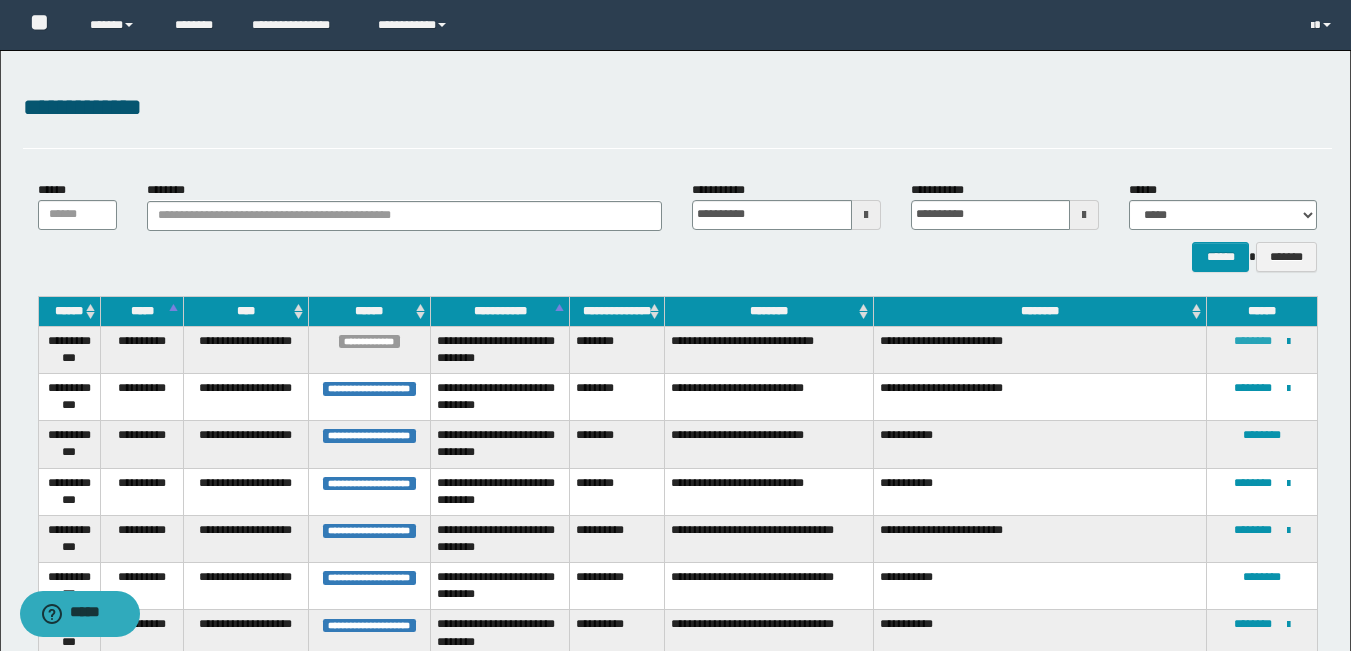 click on "********" at bounding box center [1253, 341] 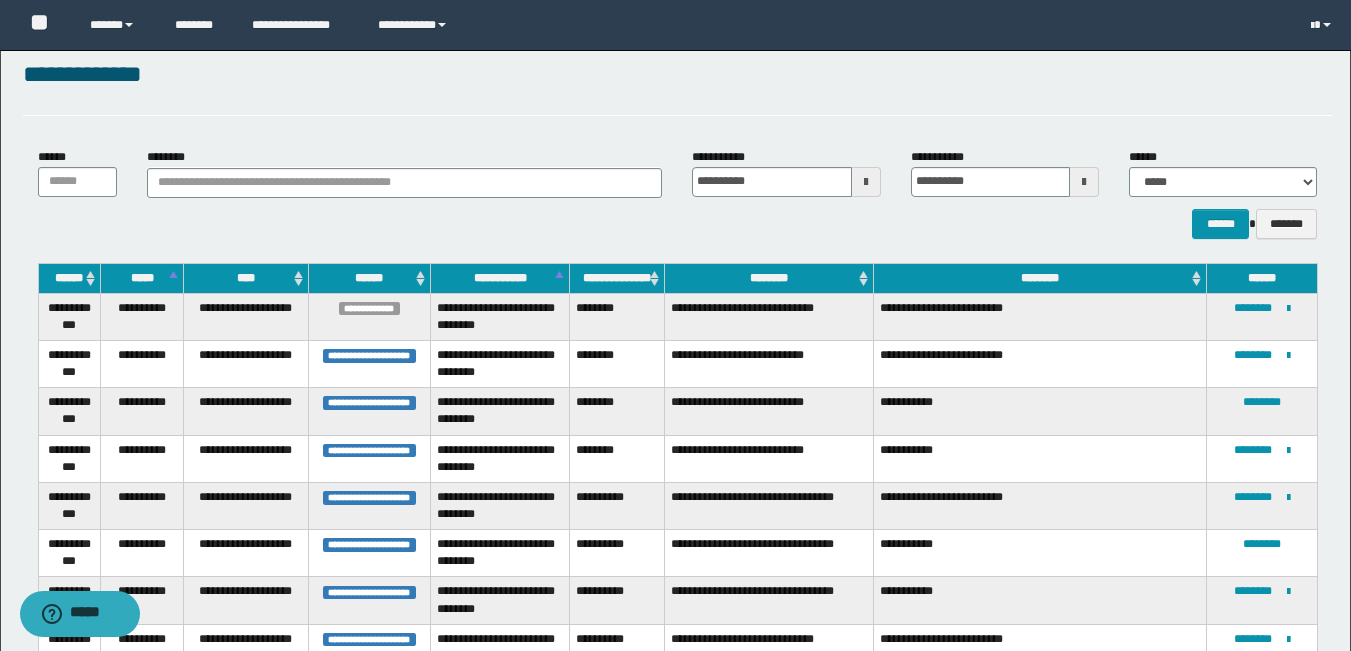 scroll, scrollTop: 0, scrollLeft: 0, axis: both 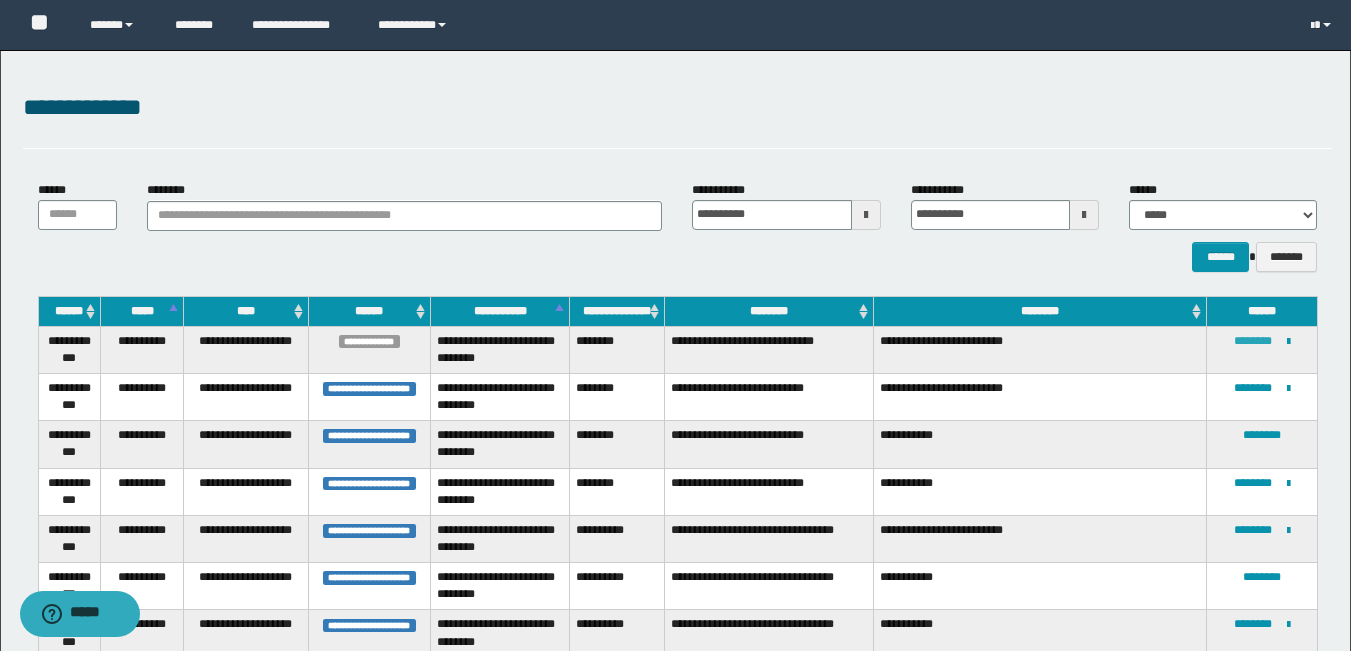 click on "********" at bounding box center [1253, 341] 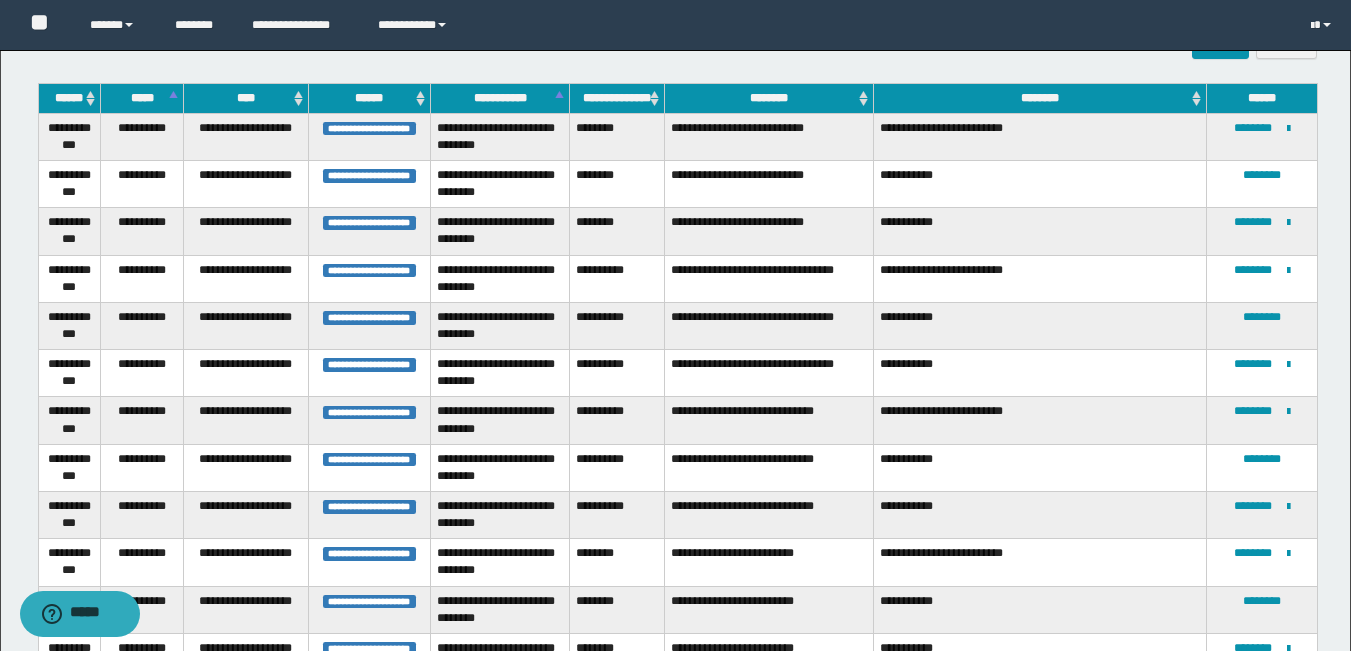 scroll, scrollTop: 447, scrollLeft: 0, axis: vertical 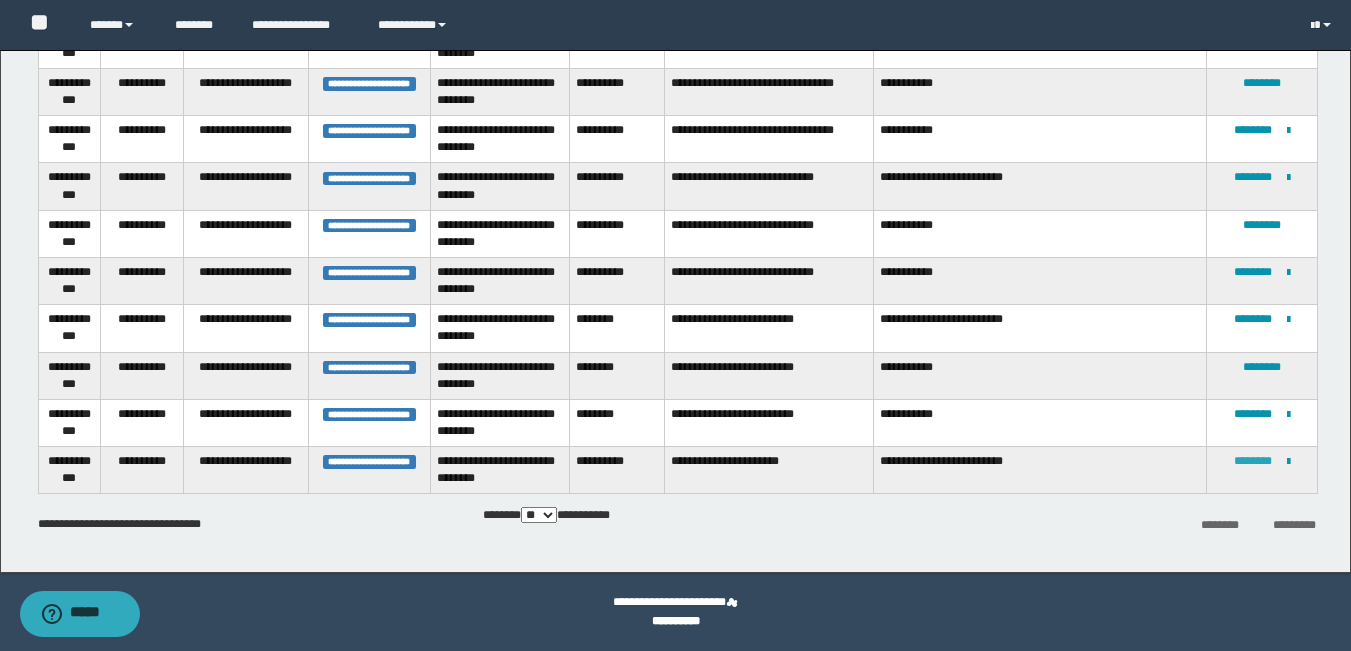 click on "********" at bounding box center [1253, 461] 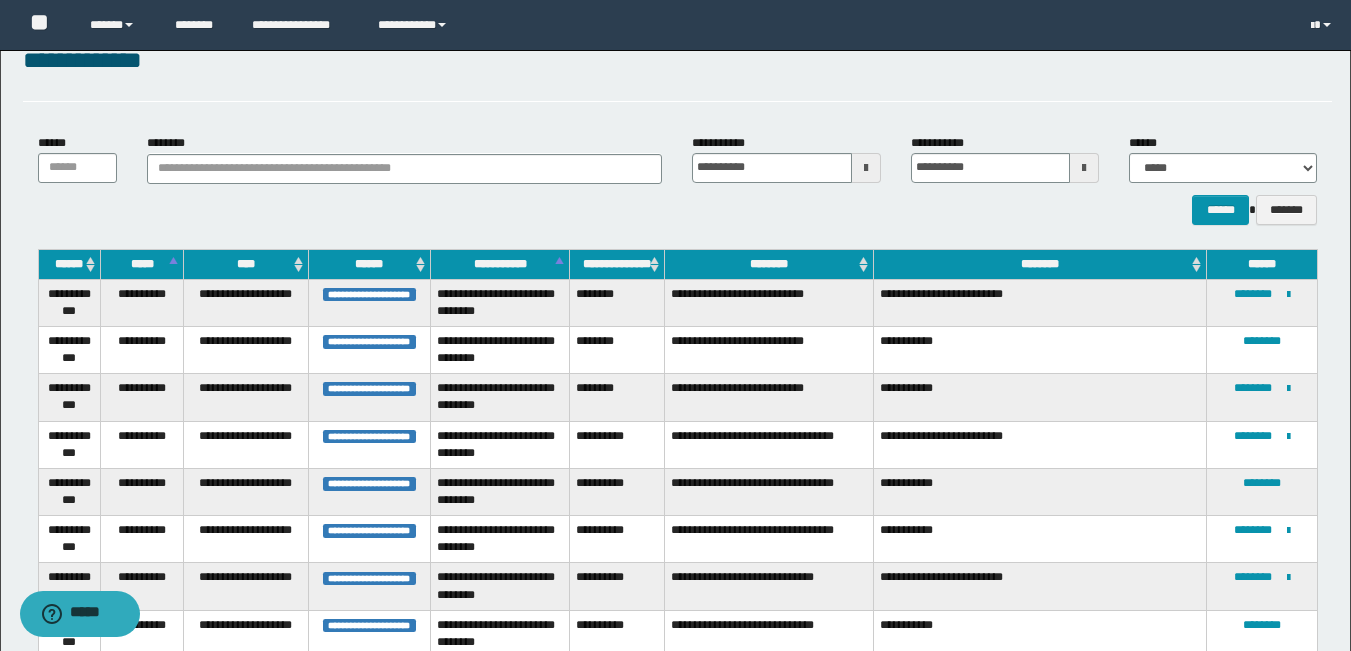 scroll, scrollTop: 0, scrollLeft: 0, axis: both 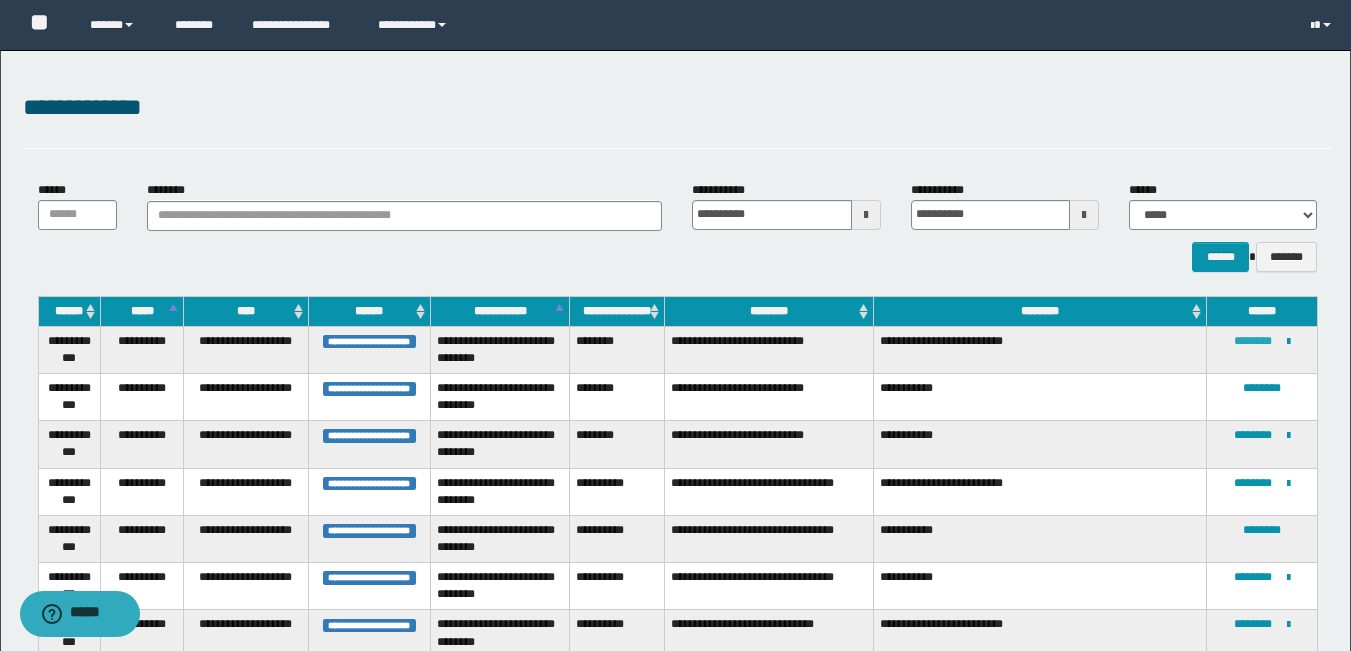 click on "********" at bounding box center (1253, 341) 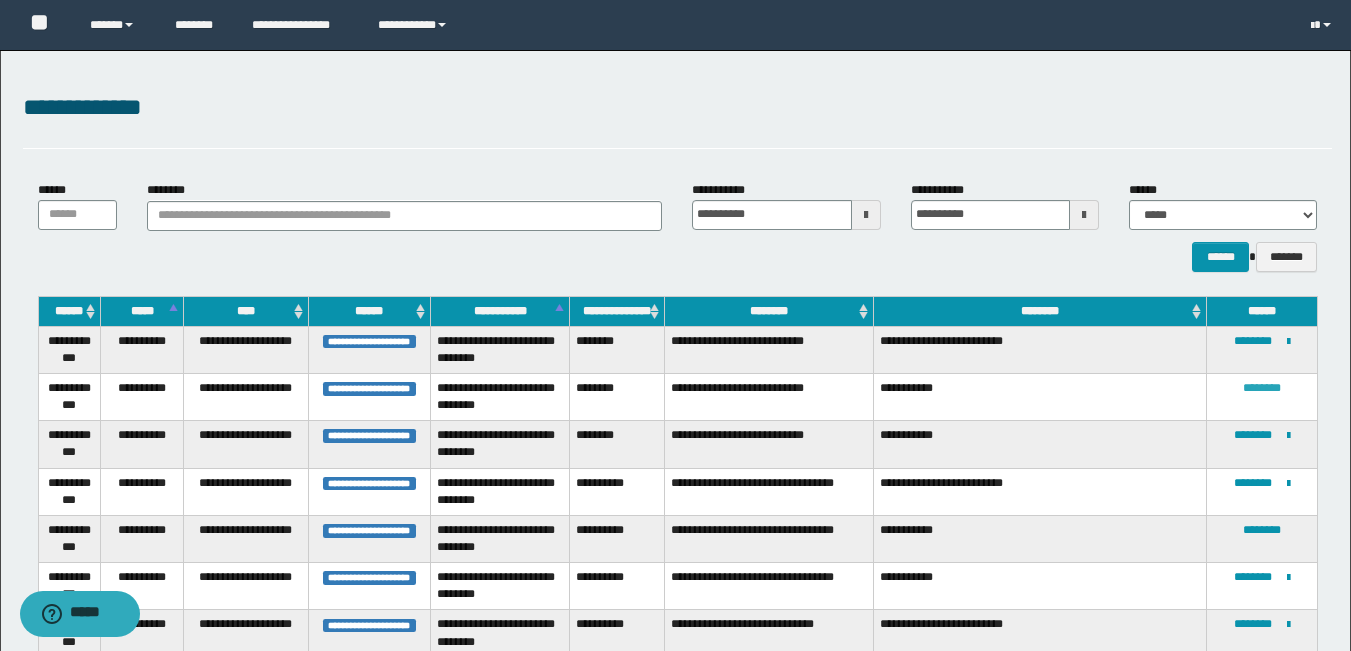 click on "********" at bounding box center [1262, 388] 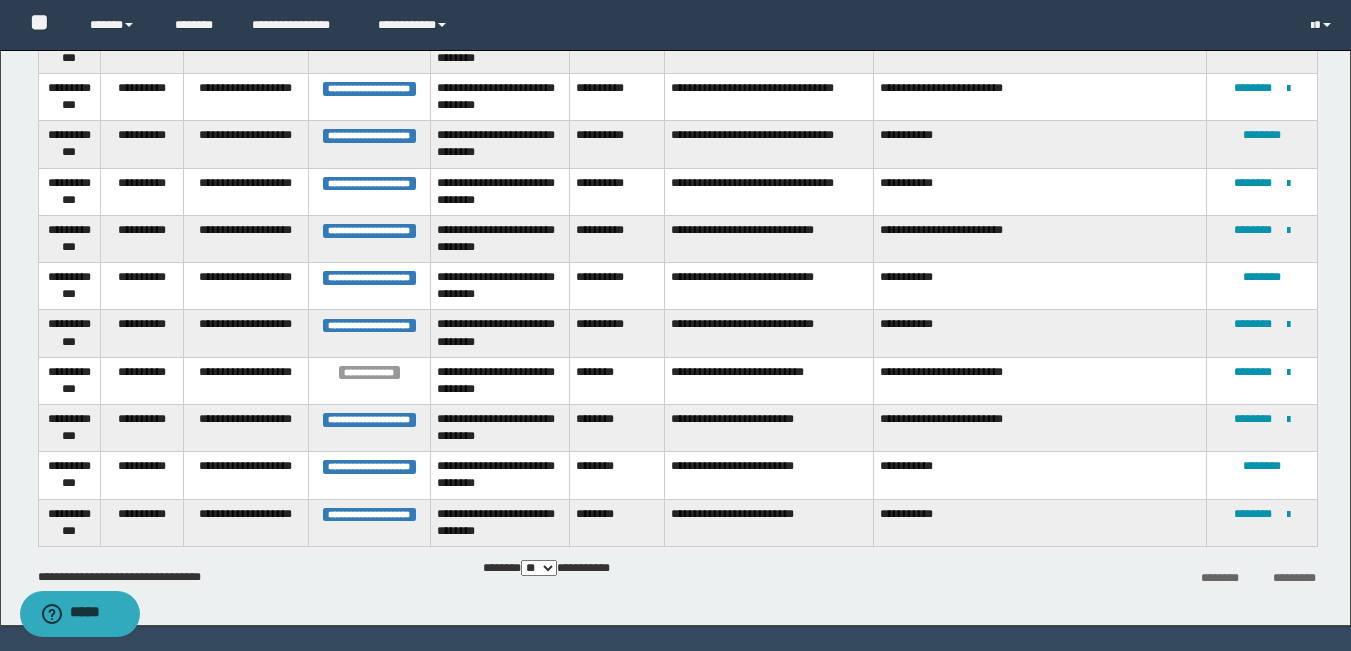 scroll, scrollTop: 100, scrollLeft: 0, axis: vertical 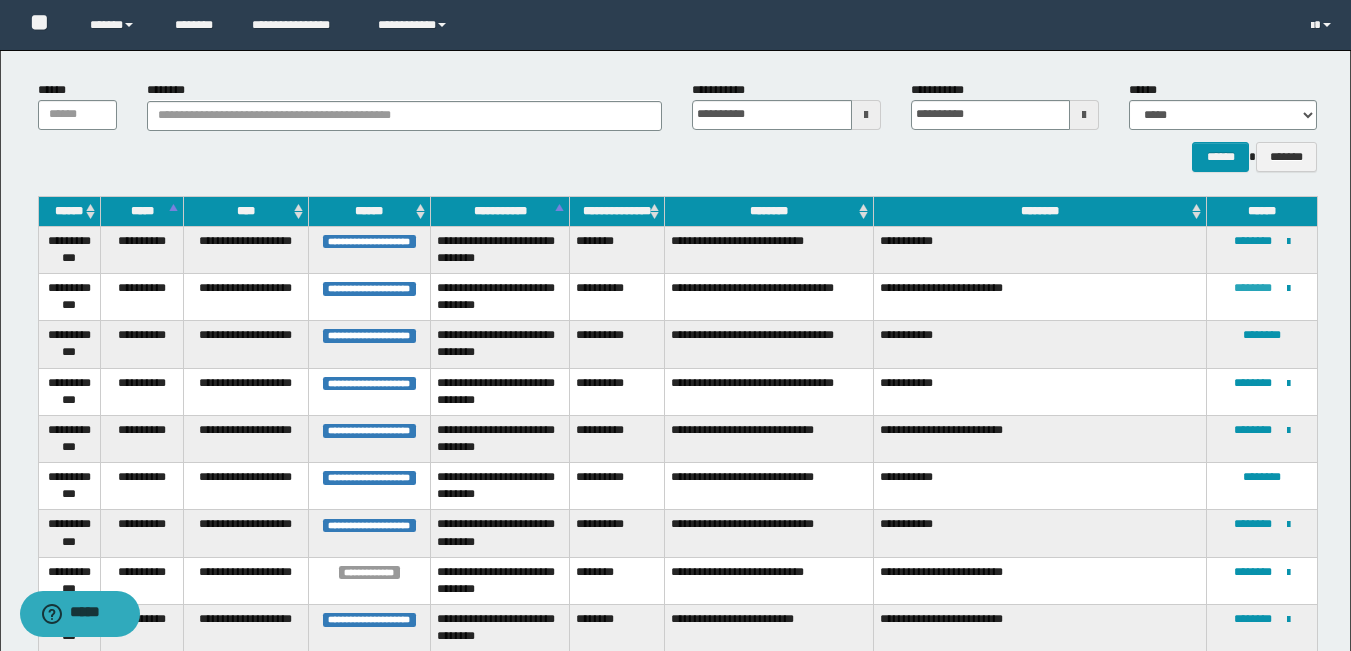 click on "********" at bounding box center (1253, 288) 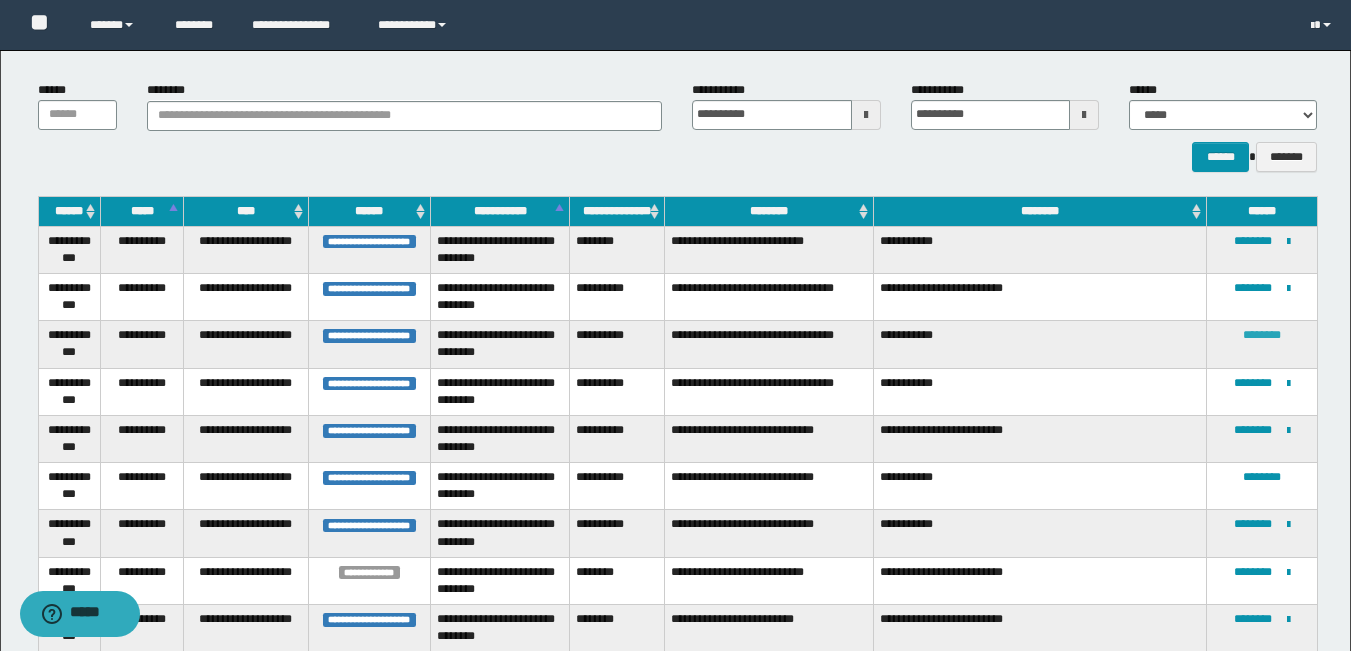 click on "********" at bounding box center [1262, 335] 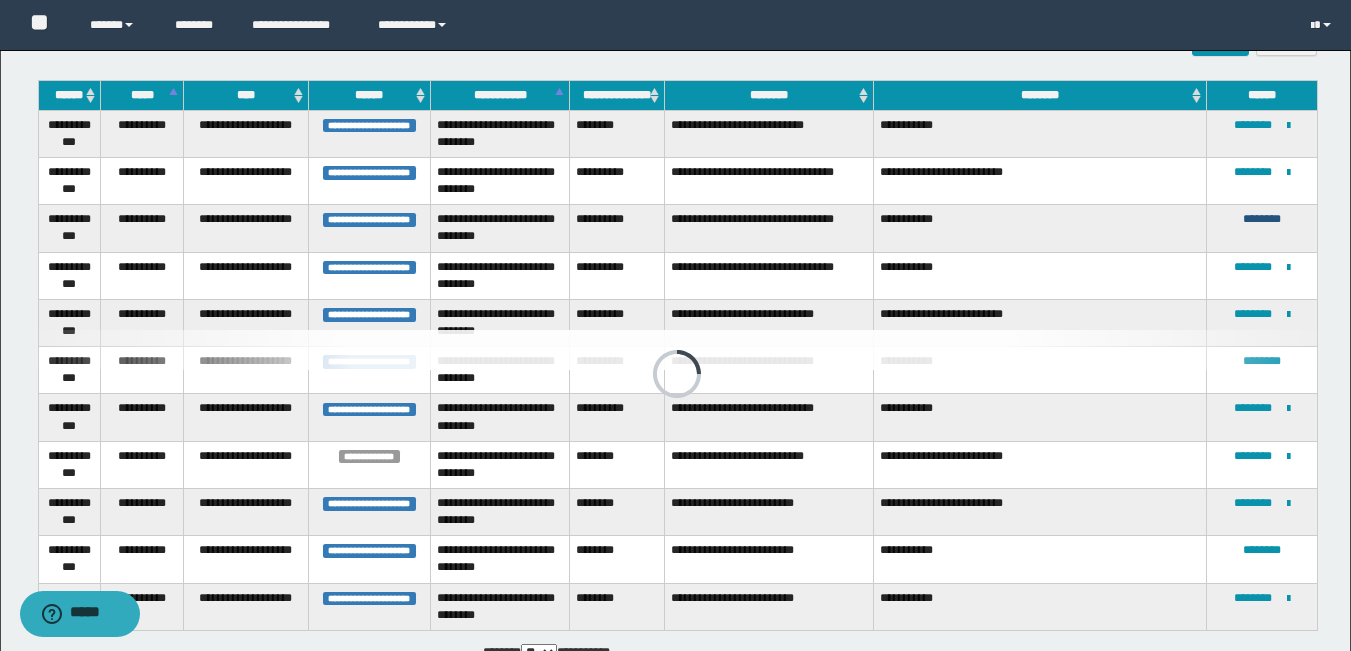scroll, scrollTop: 352, scrollLeft: 0, axis: vertical 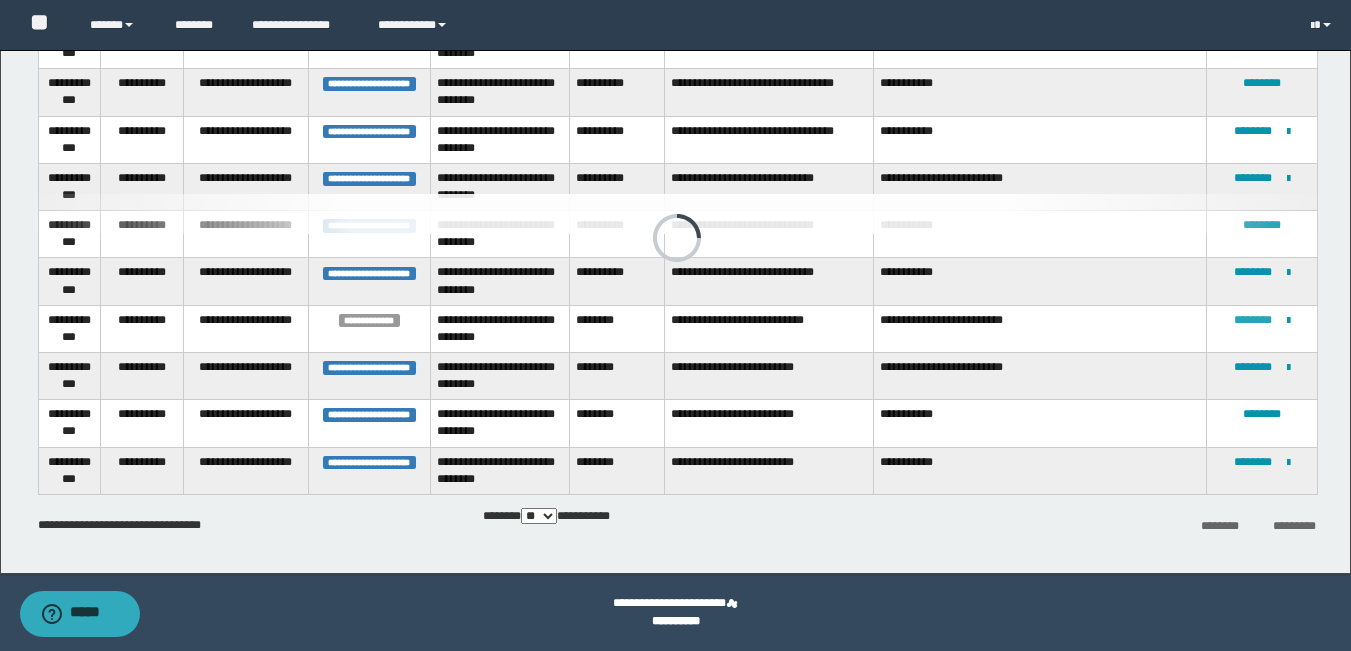 click on "********" at bounding box center [1253, 320] 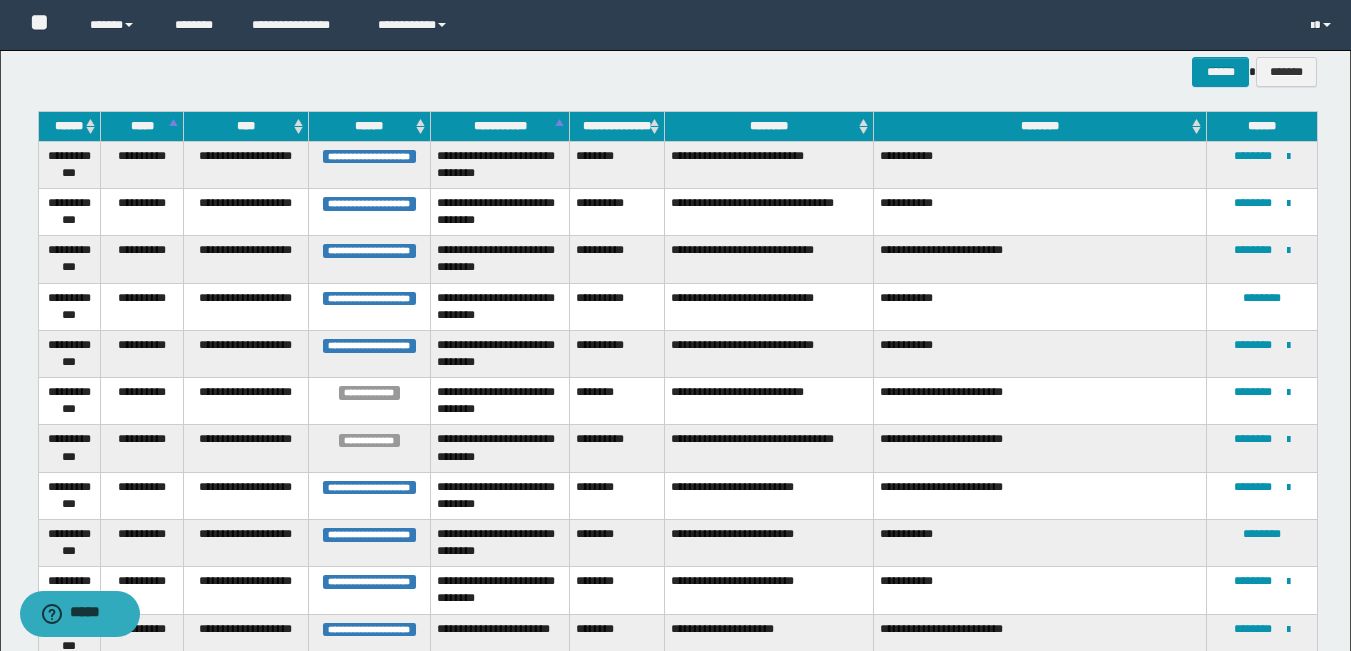scroll, scrollTop: 52, scrollLeft: 0, axis: vertical 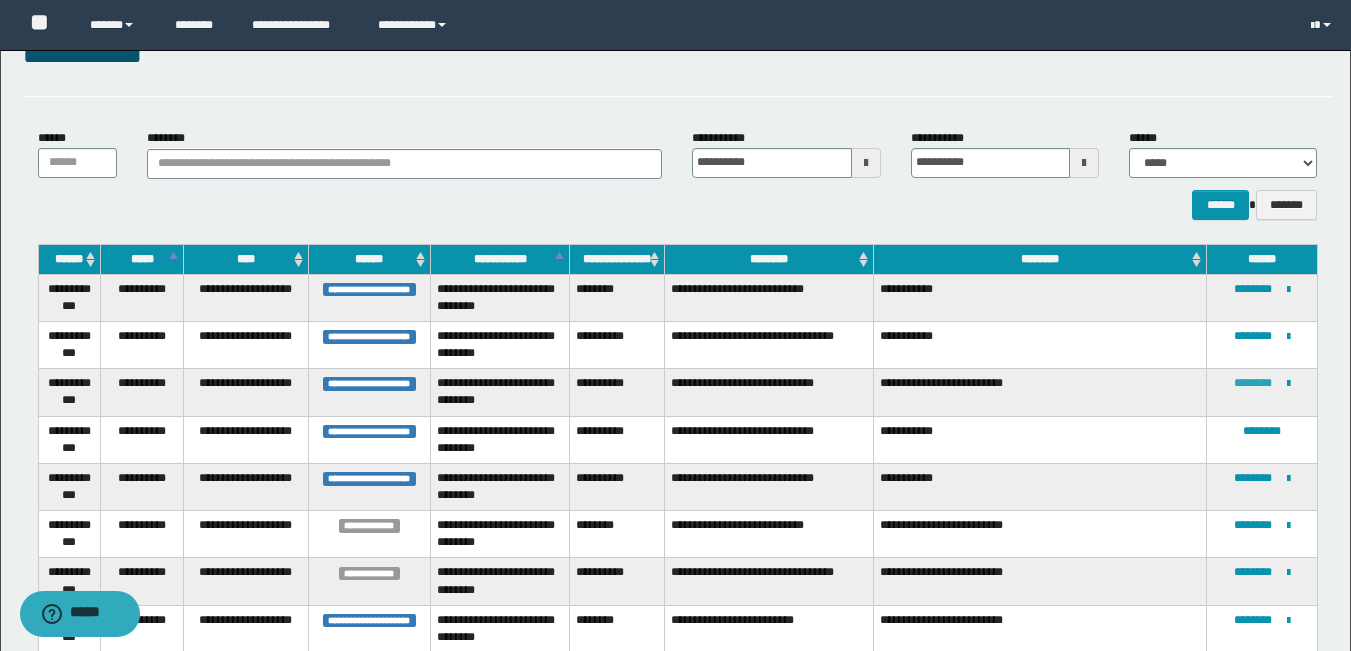click on "********" at bounding box center [1253, 383] 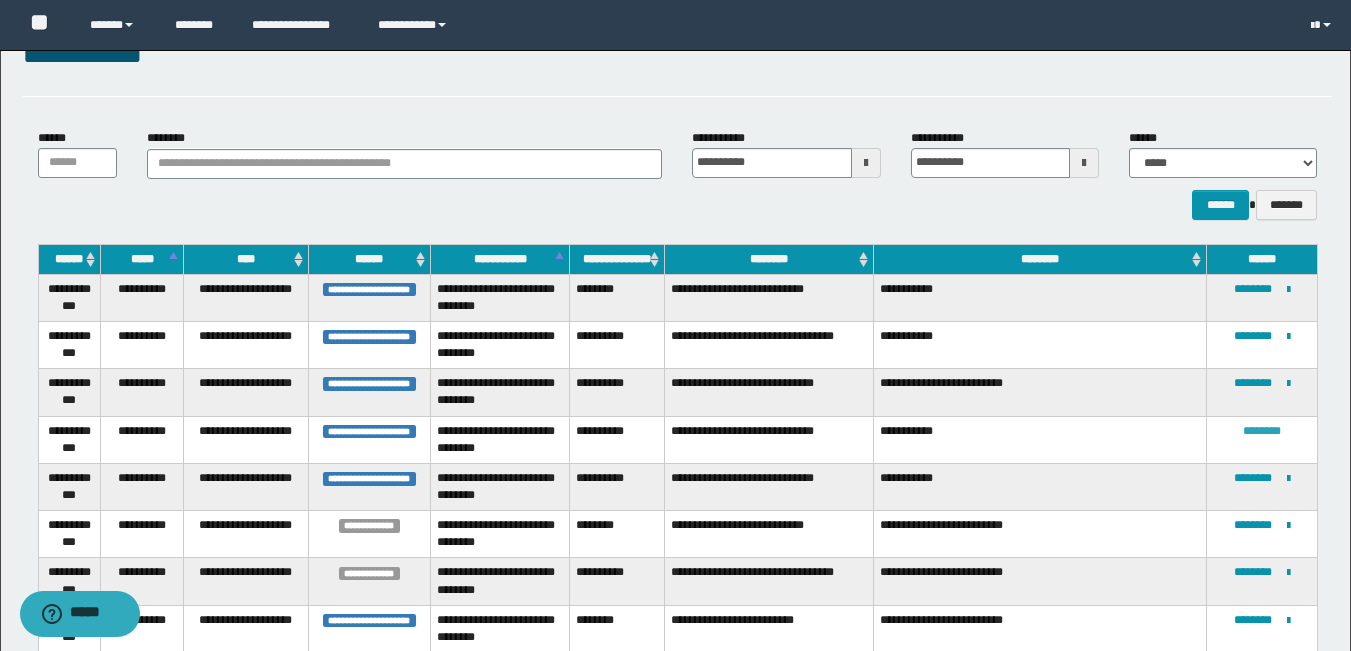 click on "********" at bounding box center [1262, 431] 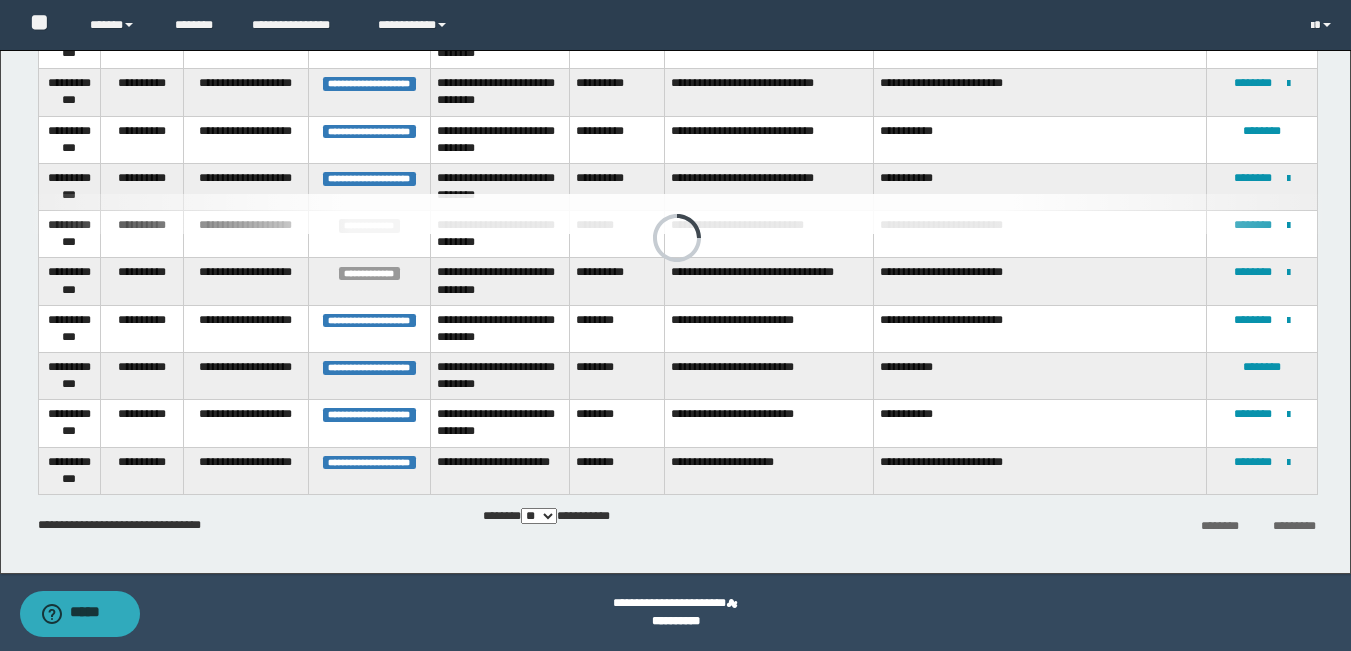 scroll, scrollTop: 210, scrollLeft: 0, axis: vertical 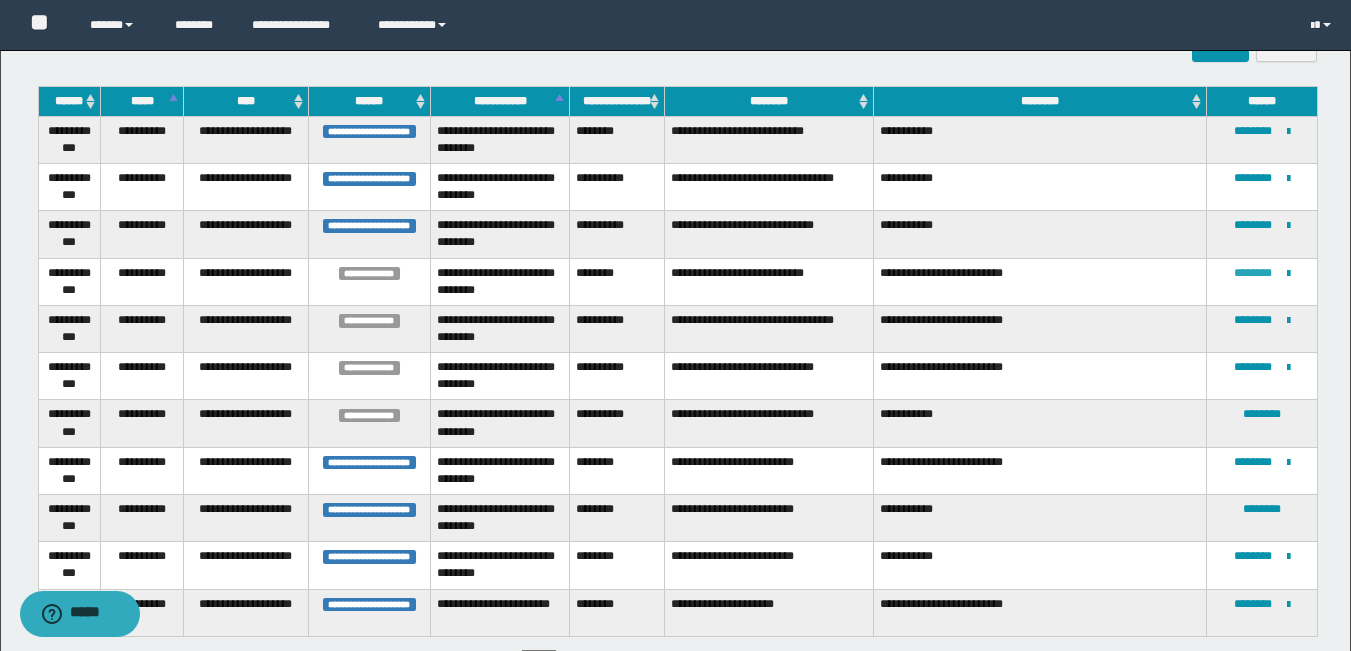 click on "********" at bounding box center (1253, 273) 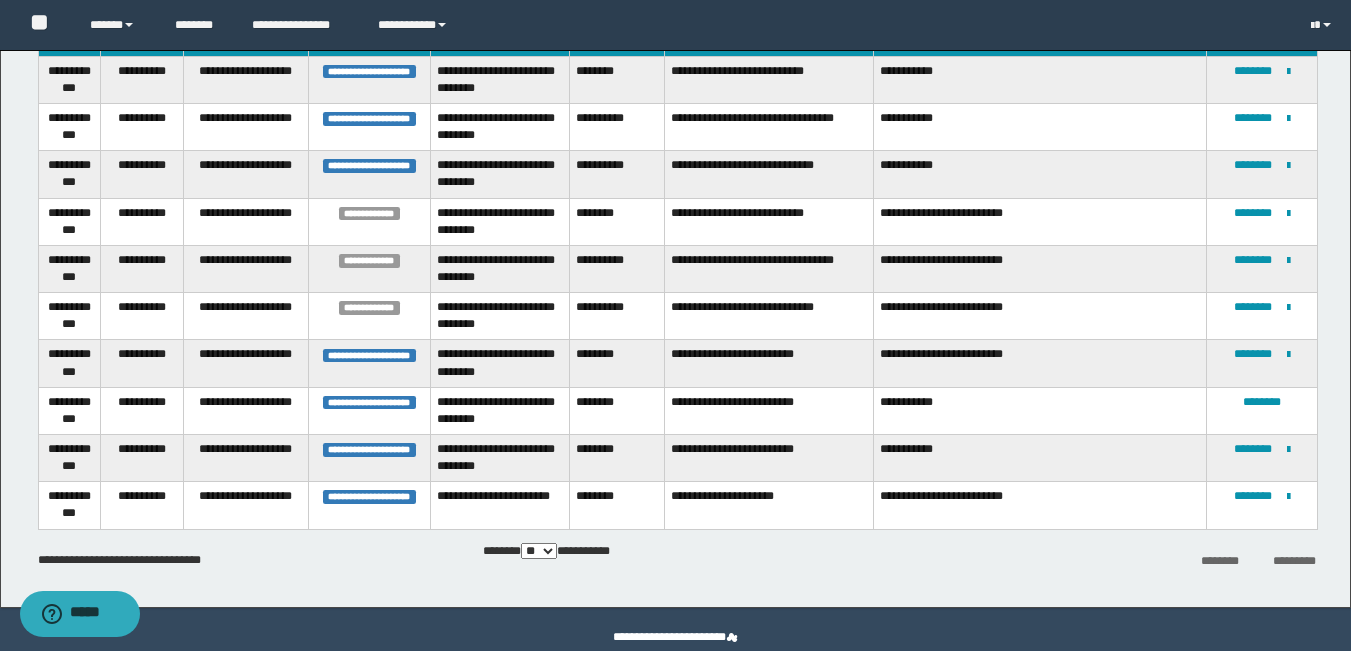 scroll, scrollTop: 305, scrollLeft: 0, axis: vertical 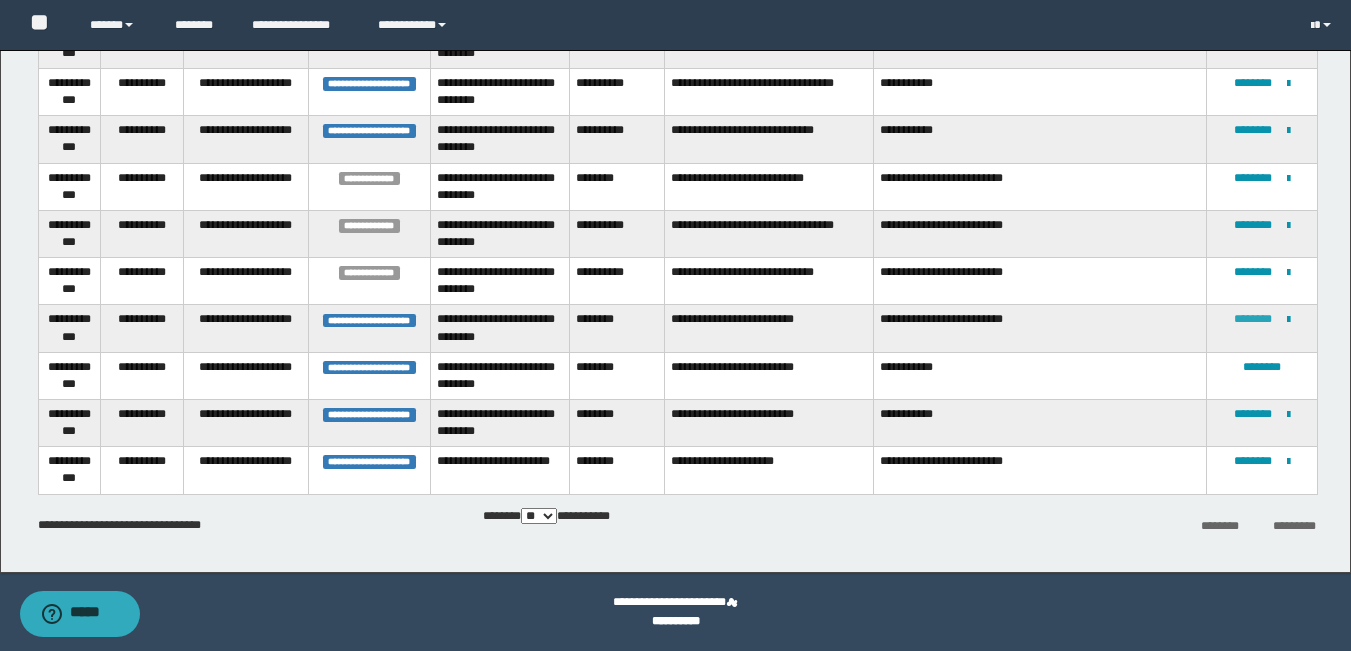 click on "********" at bounding box center (1253, 319) 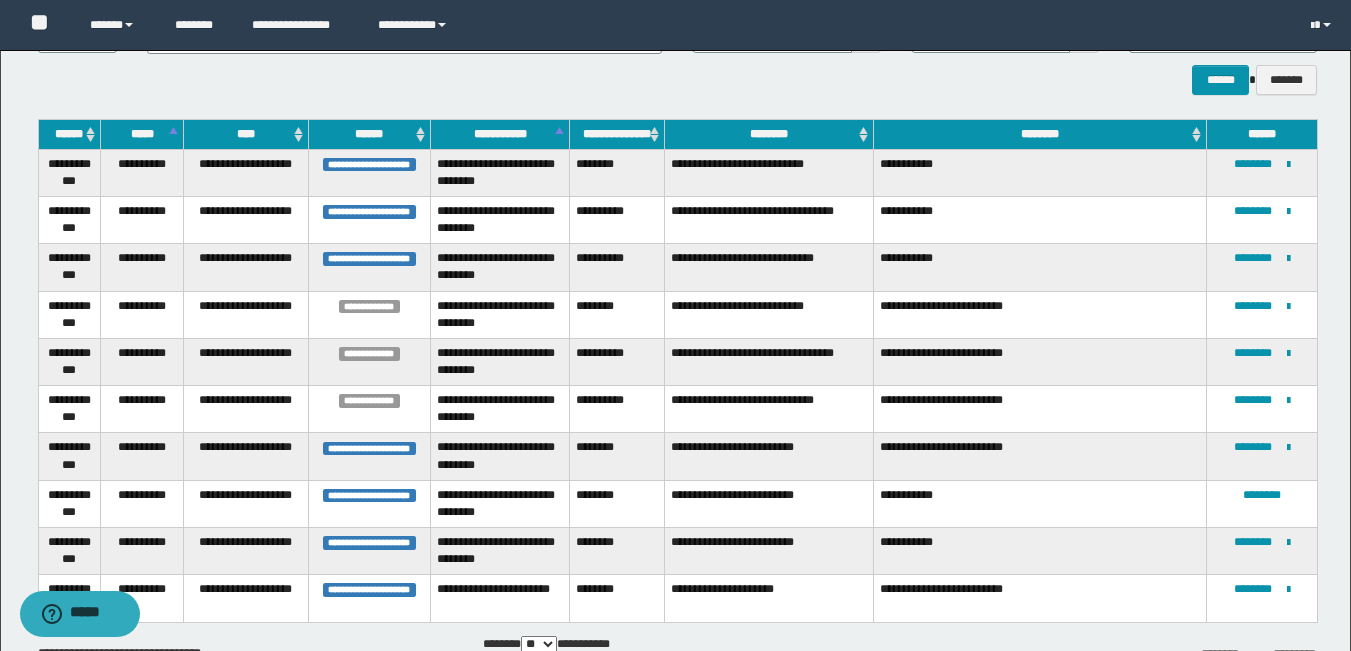 scroll, scrollTop: 305, scrollLeft: 0, axis: vertical 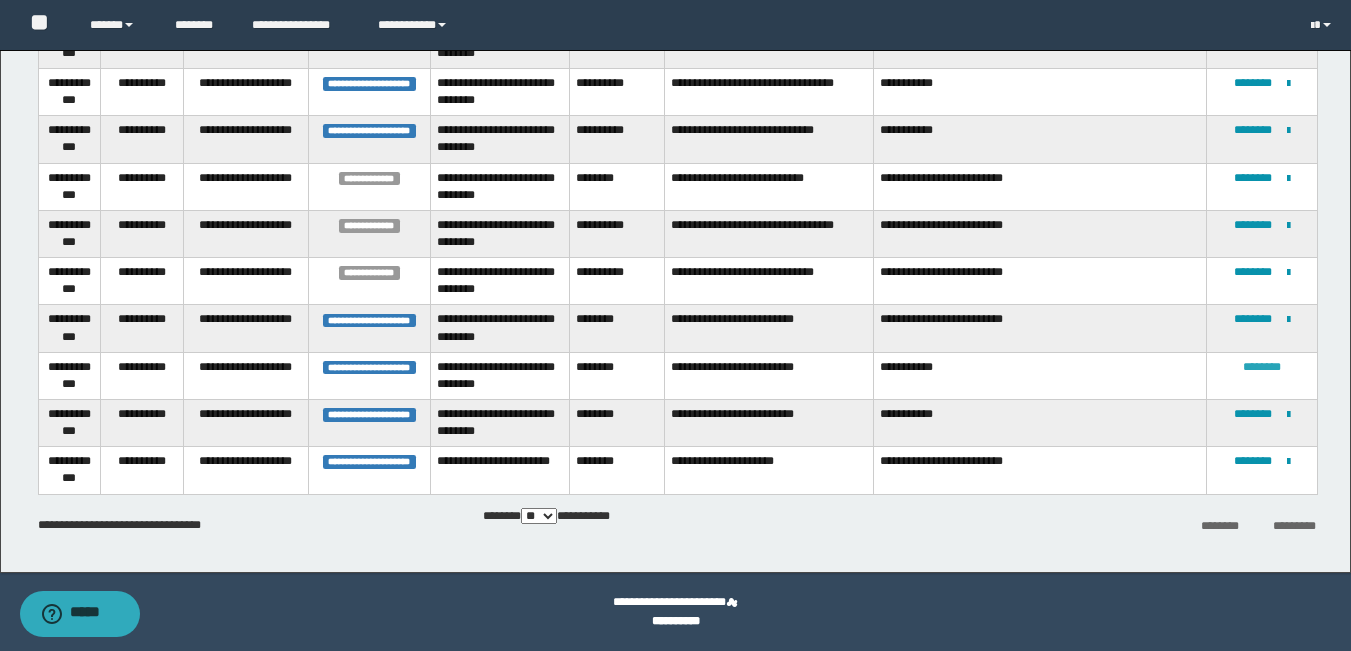 click on "********" at bounding box center [1262, 367] 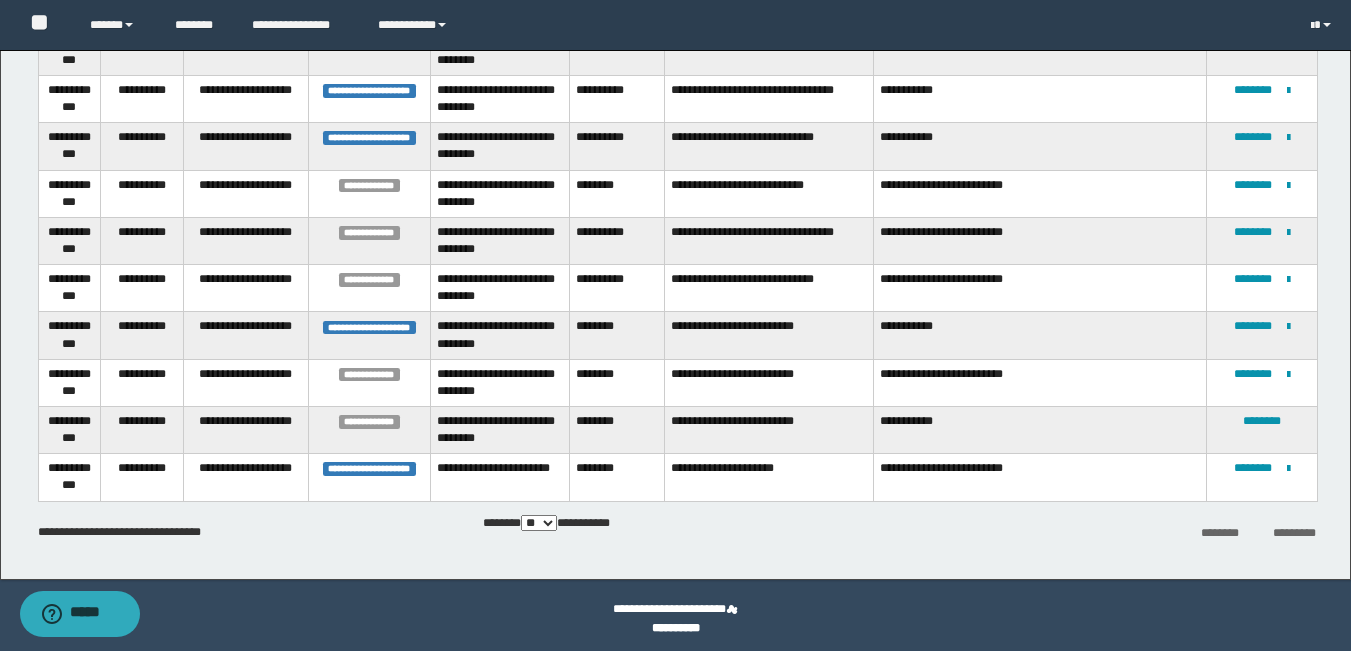 scroll, scrollTop: 305, scrollLeft: 0, axis: vertical 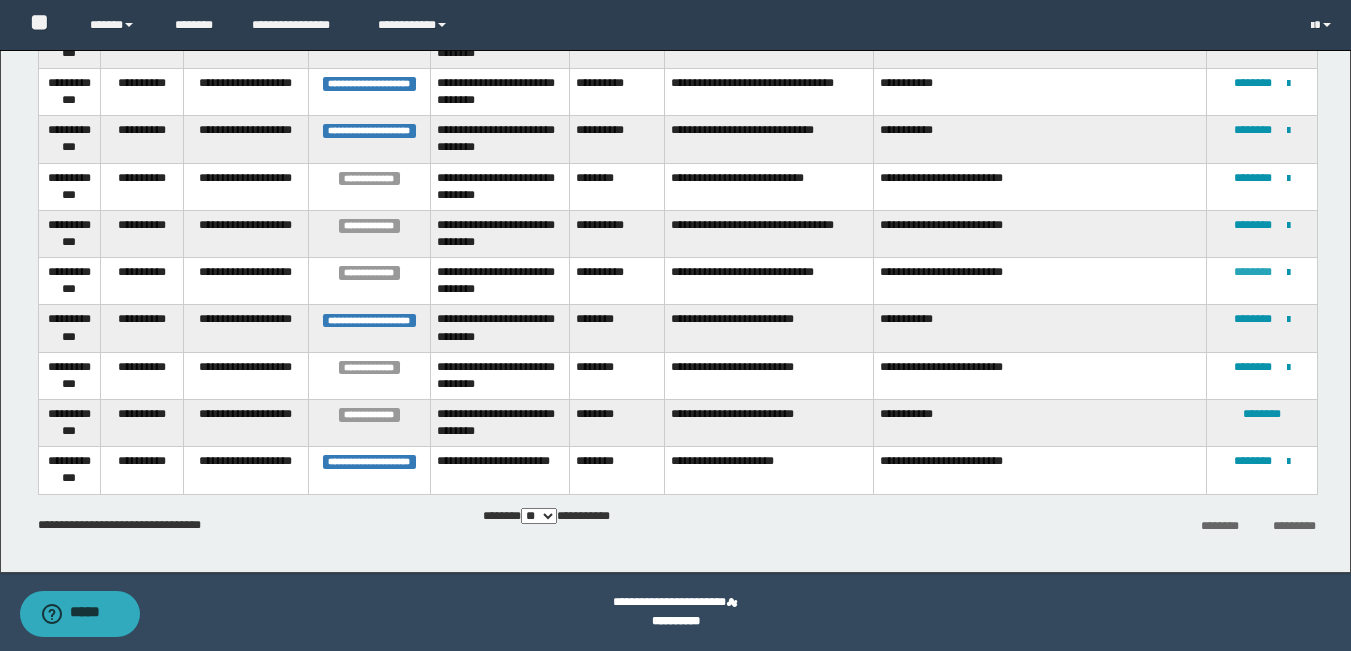 click on "********" at bounding box center (1253, 272) 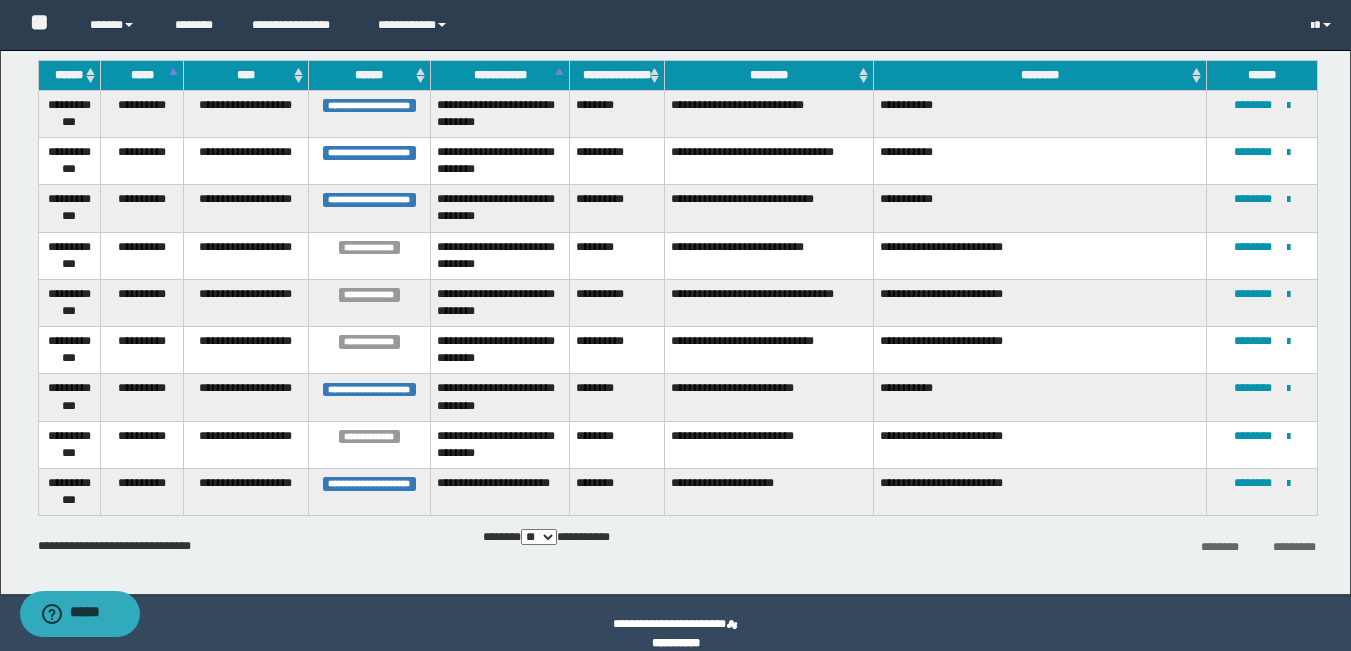 scroll, scrollTop: 258, scrollLeft: 0, axis: vertical 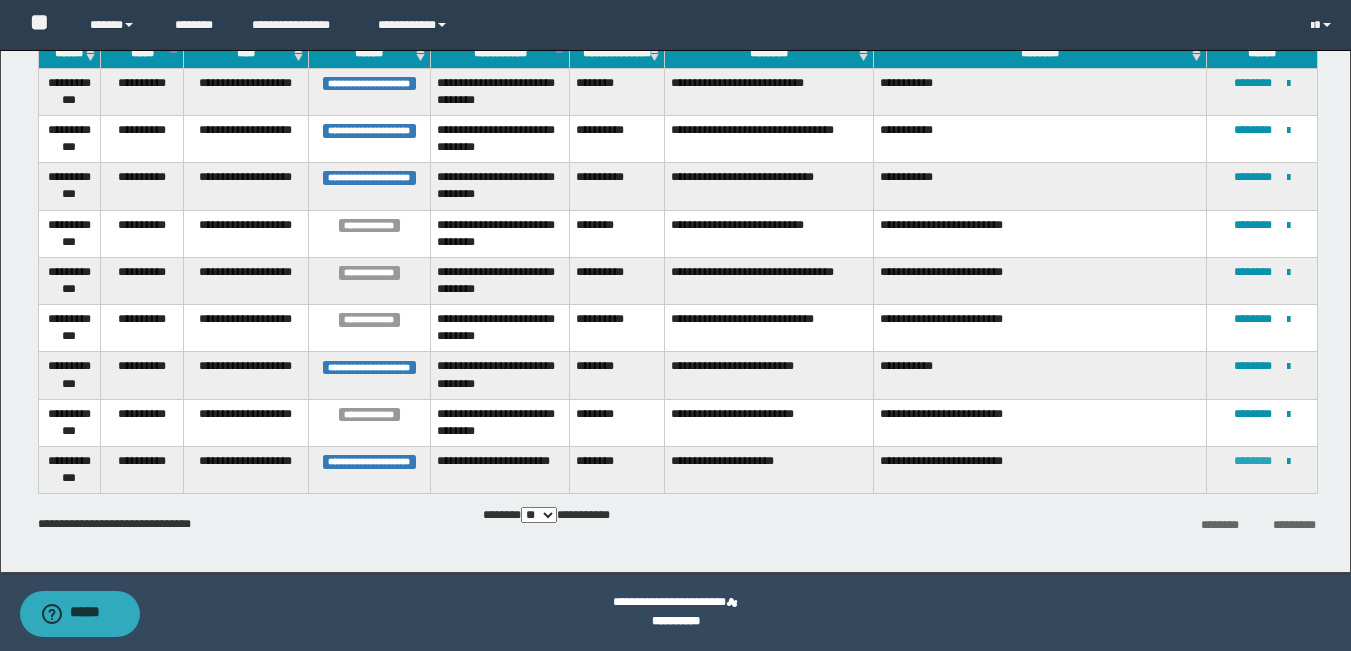 click on "********" at bounding box center [1253, 461] 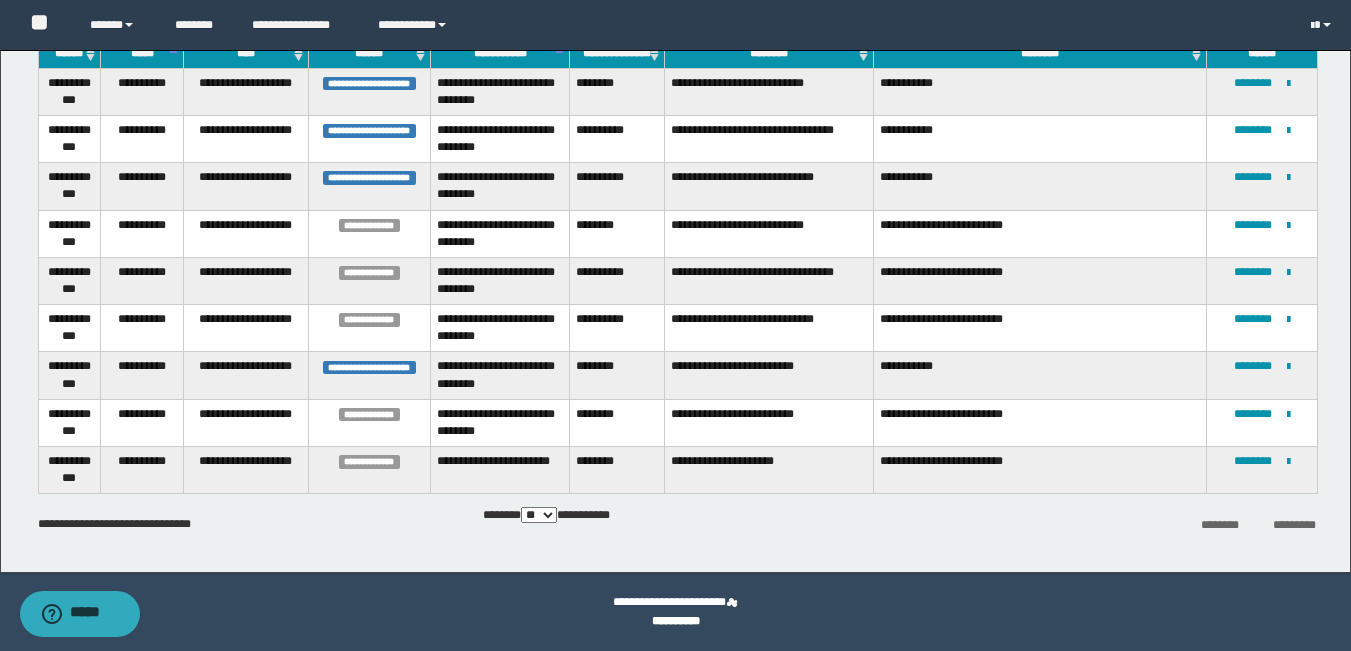 scroll, scrollTop: 0, scrollLeft: 0, axis: both 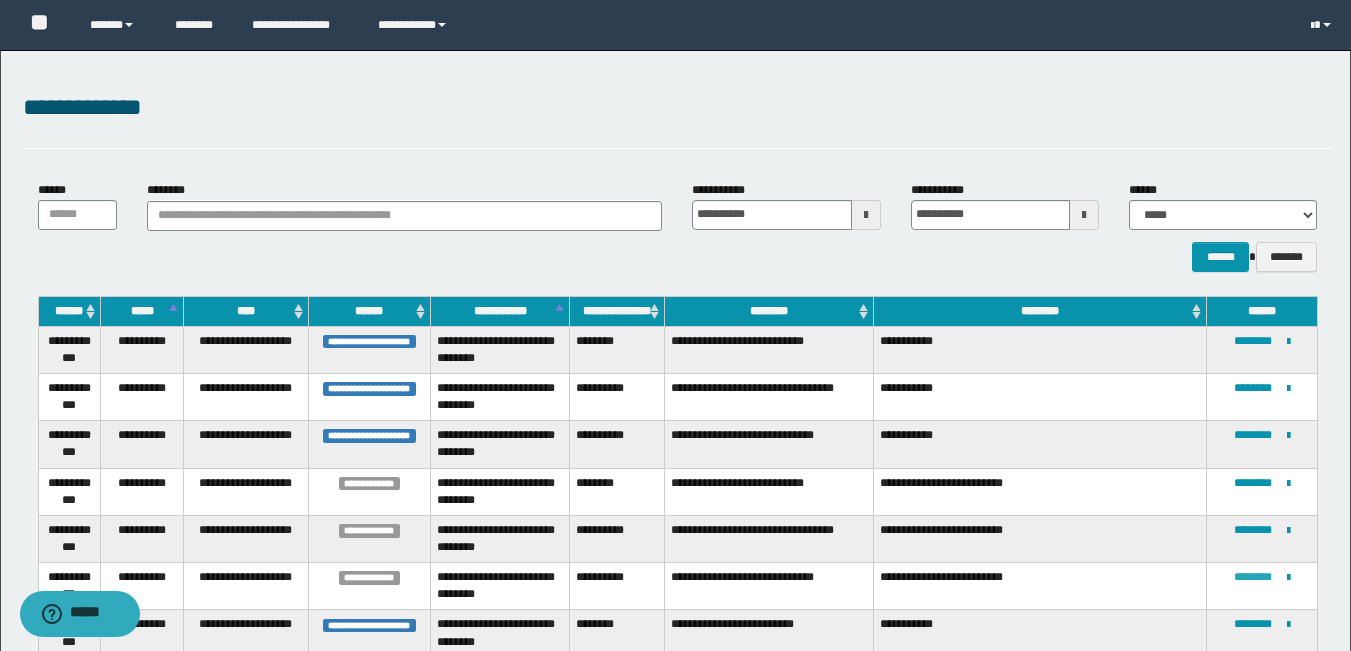 click on "********" at bounding box center (1253, 577) 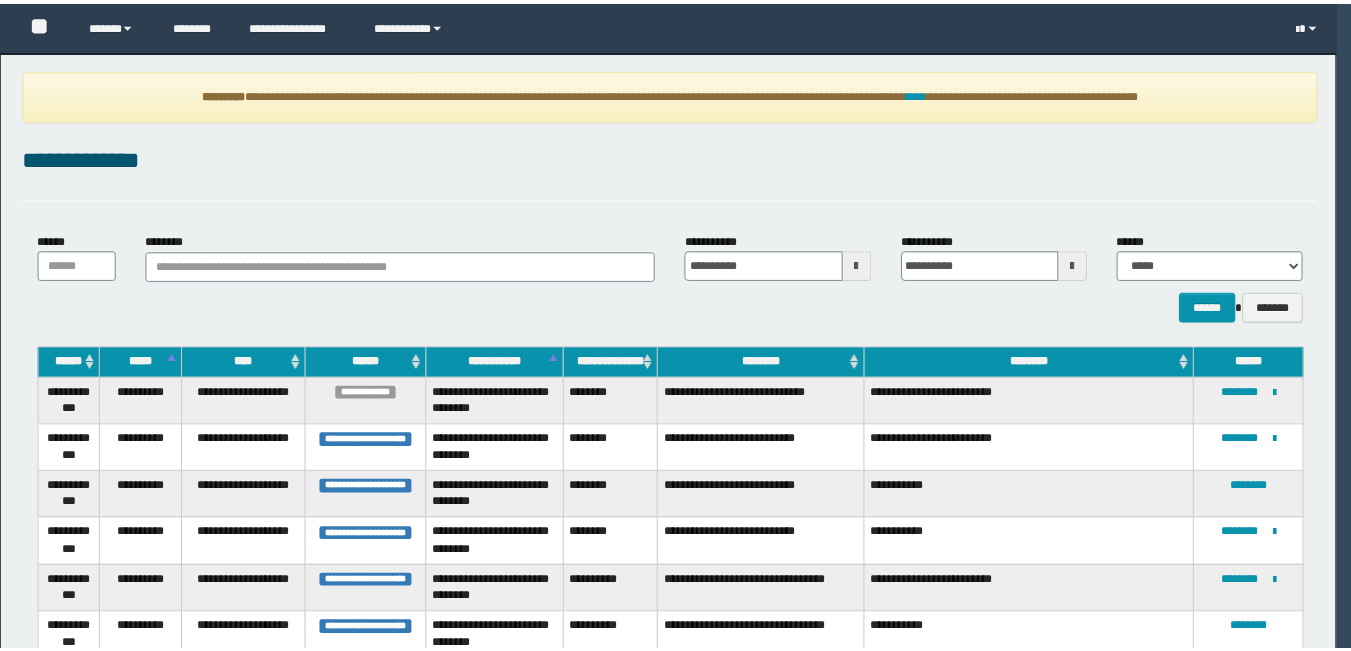 scroll, scrollTop: 0, scrollLeft: 0, axis: both 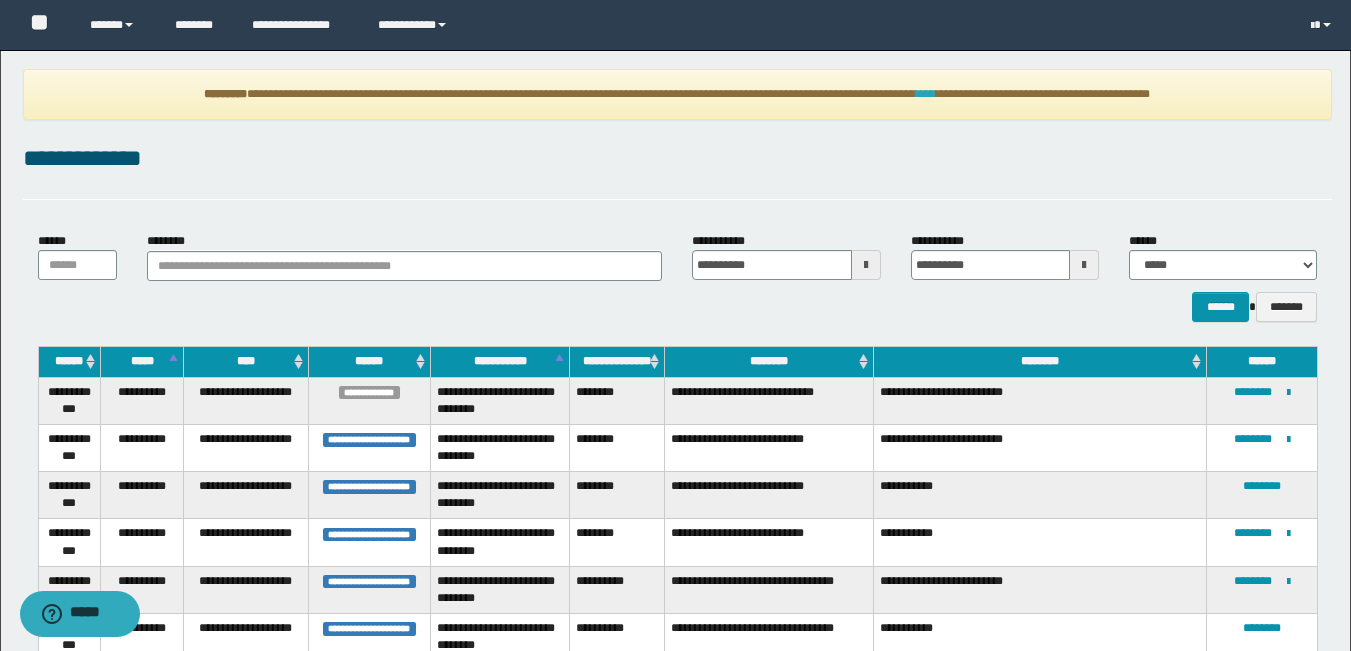 click on "****" at bounding box center (926, 94) 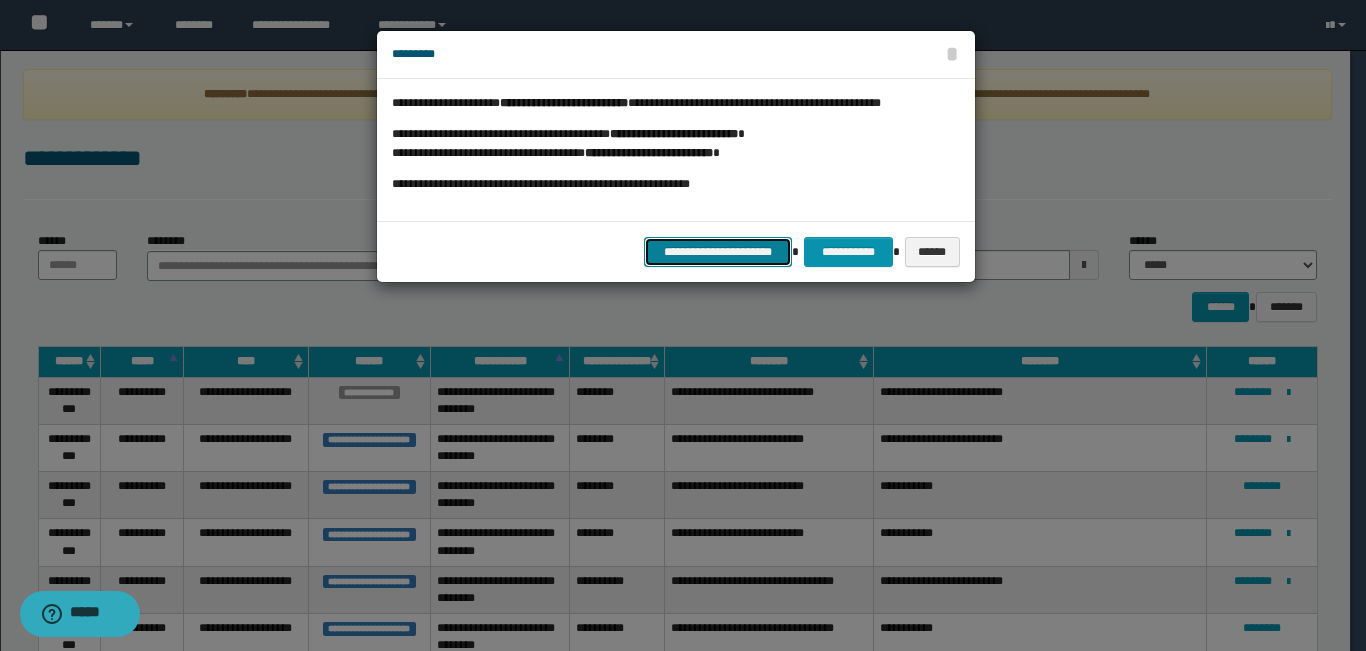 click on "**********" at bounding box center [718, 252] 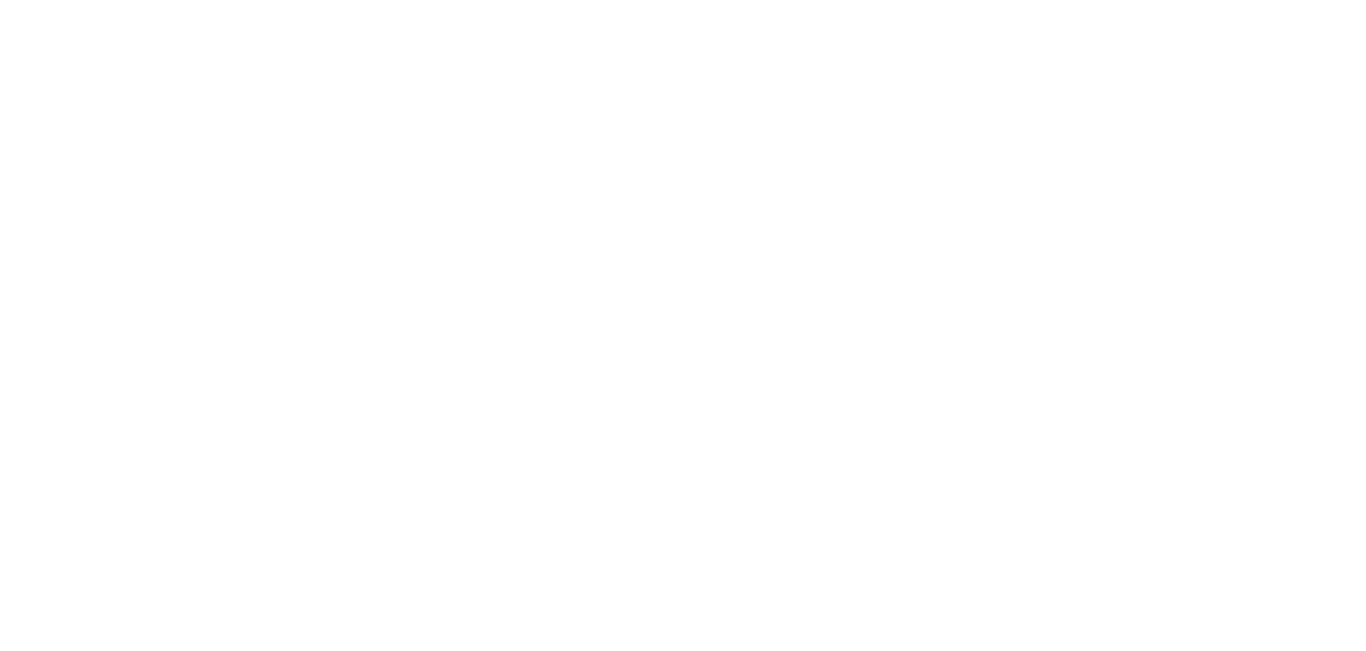 scroll, scrollTop: 0, scrollLeft: 0, axis: both 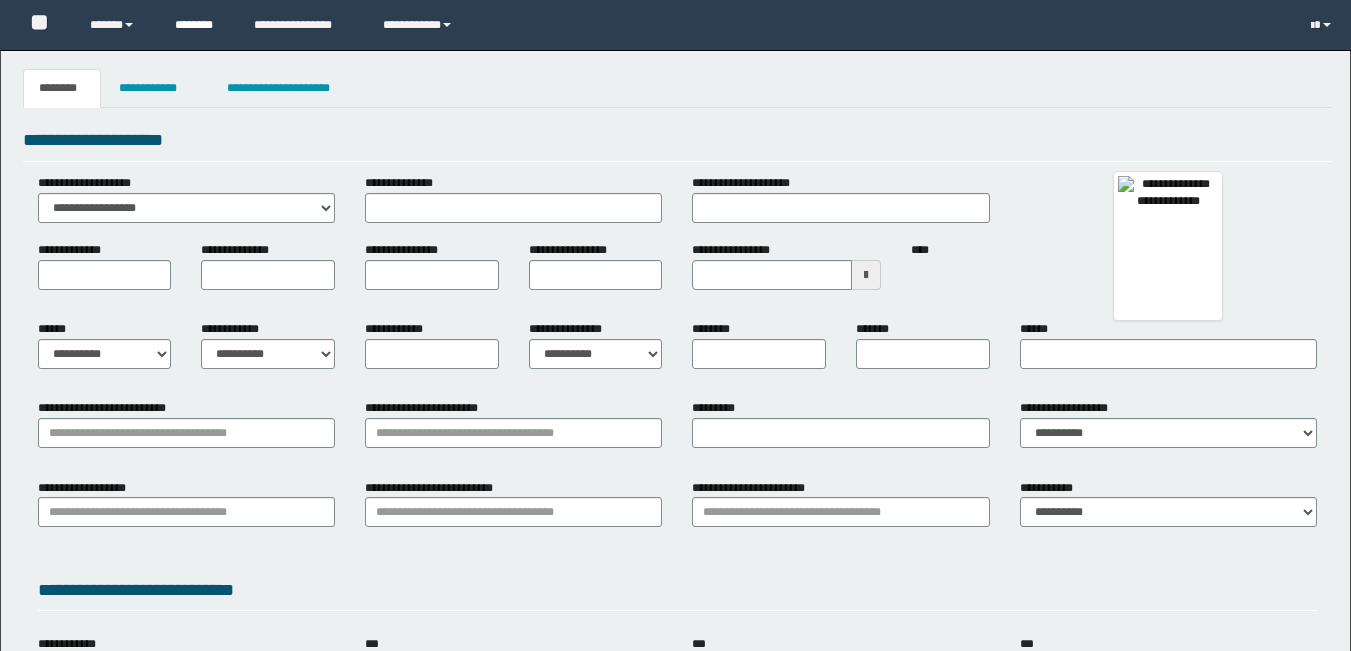 type 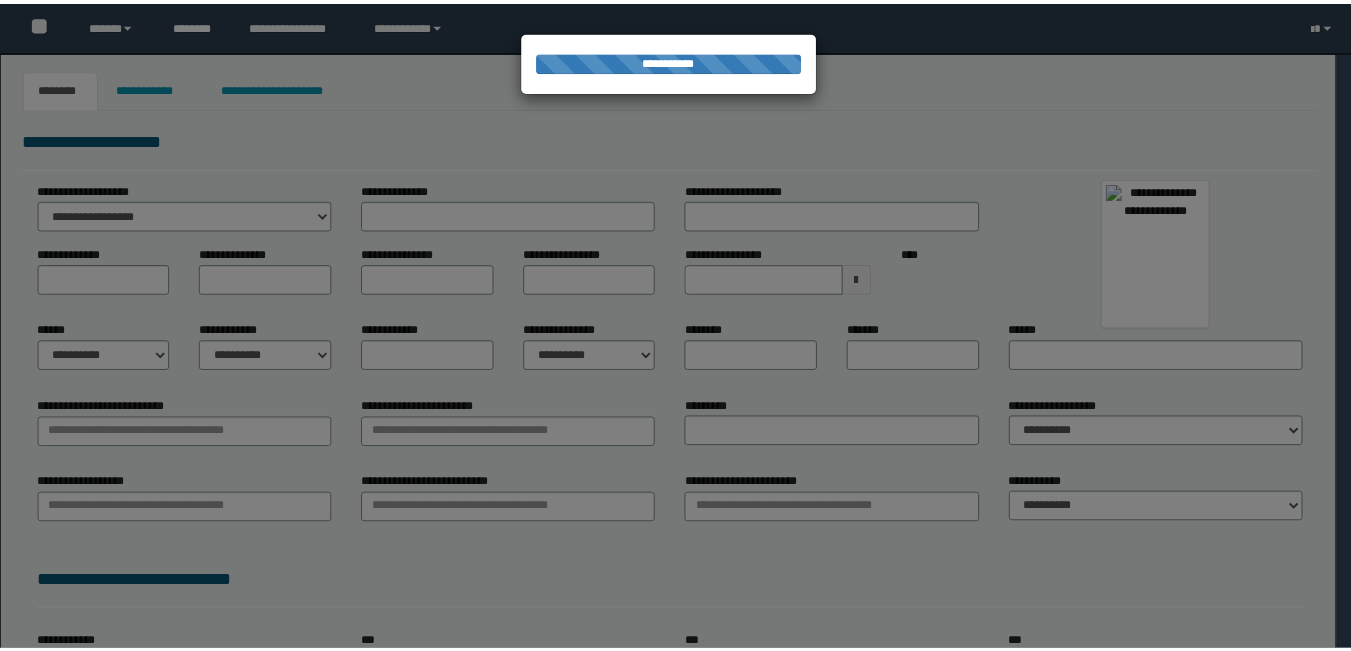 scroll, scrollTop: 0, scrollLeft: 0, axis: both 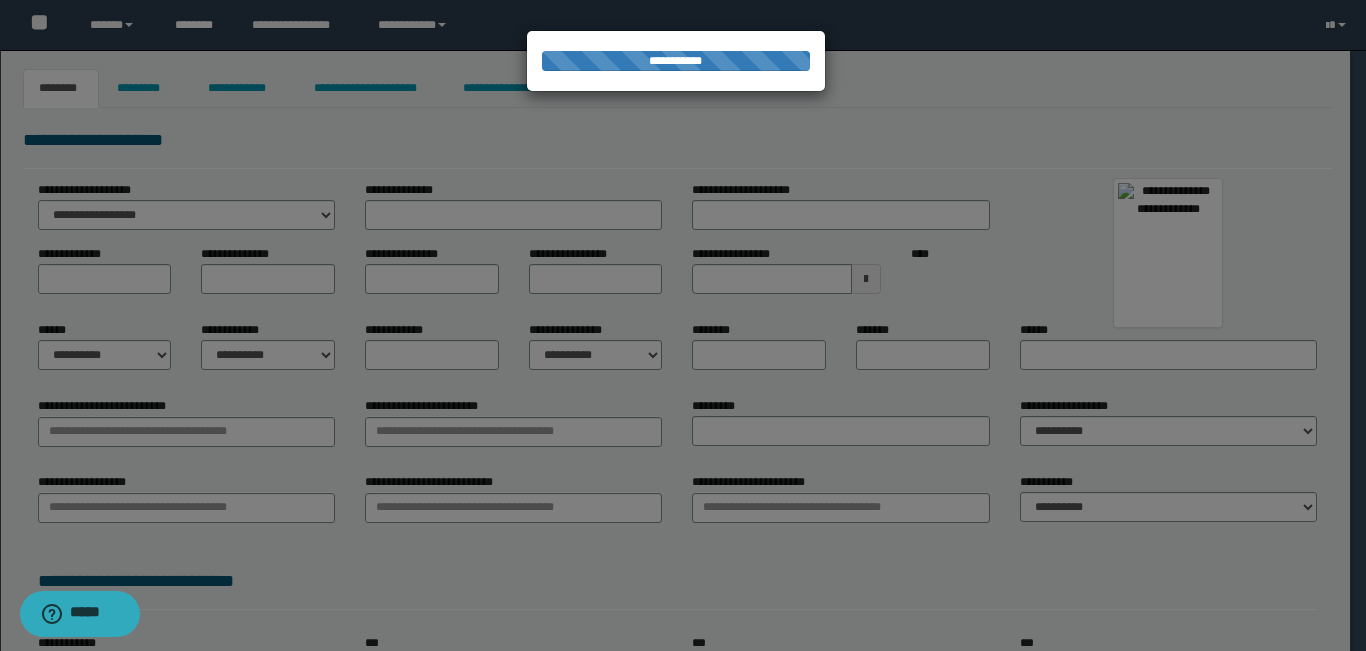 type on "********" 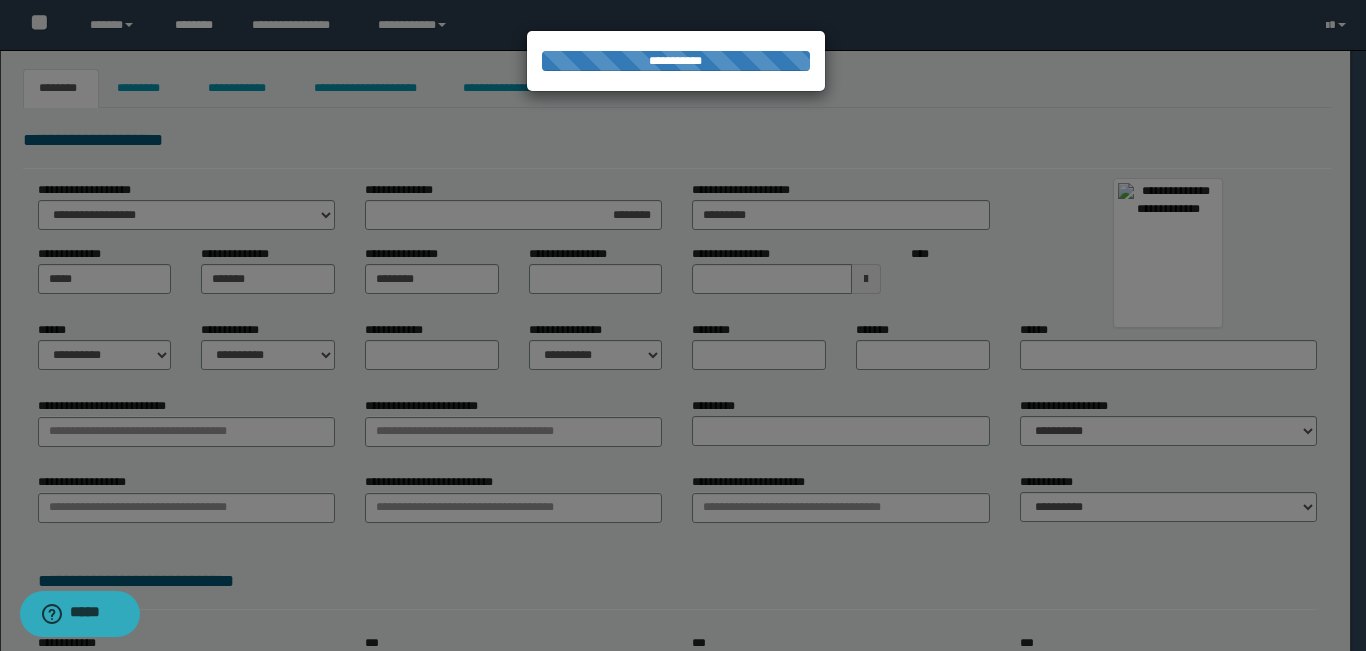 type on "******" 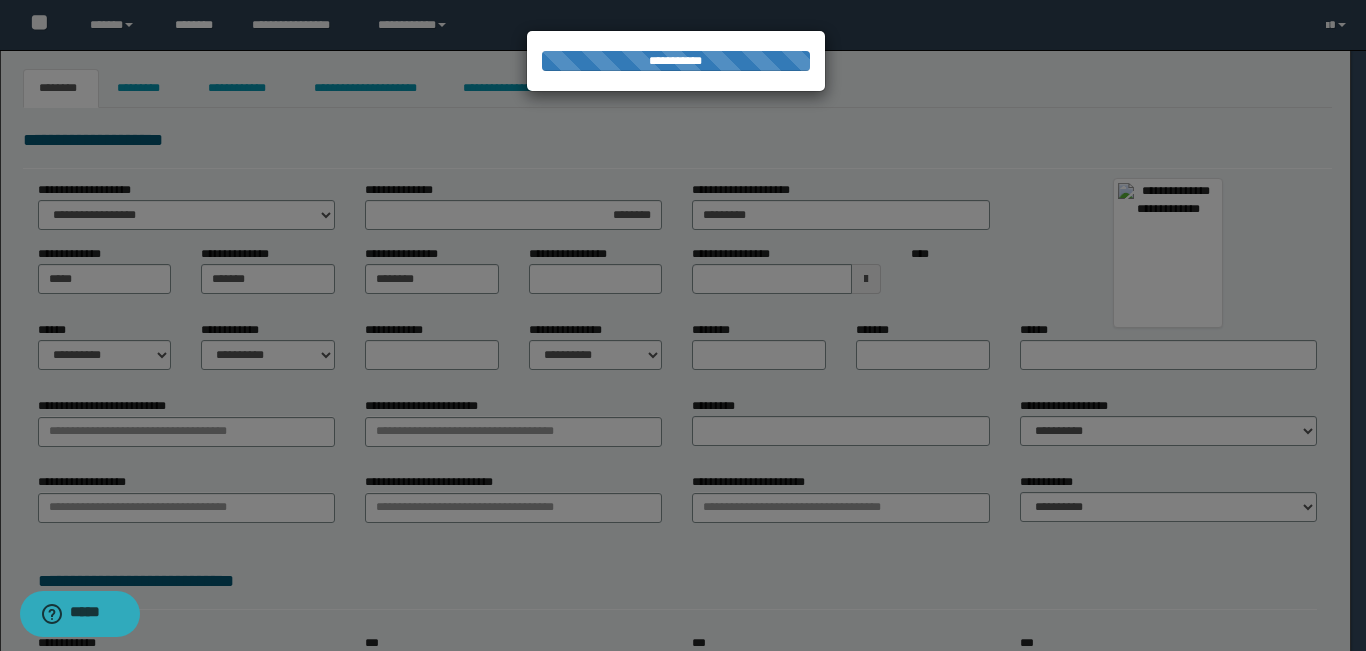select on "*" 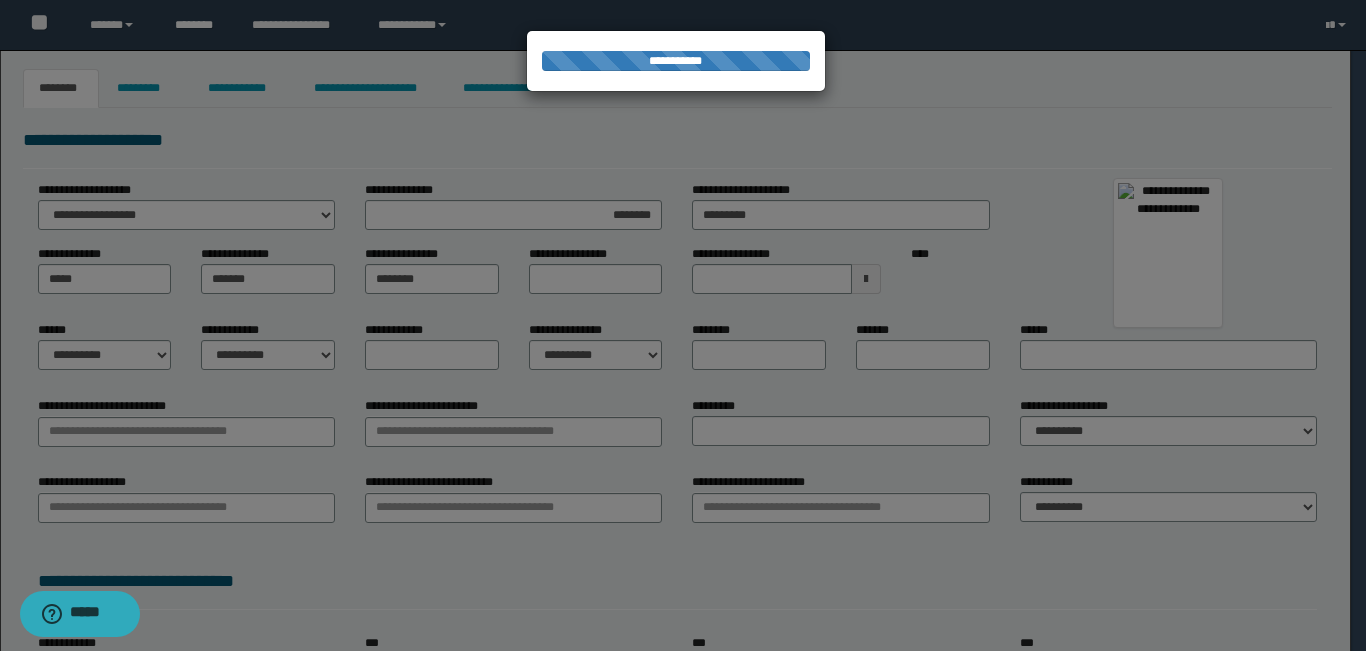 select on "*" 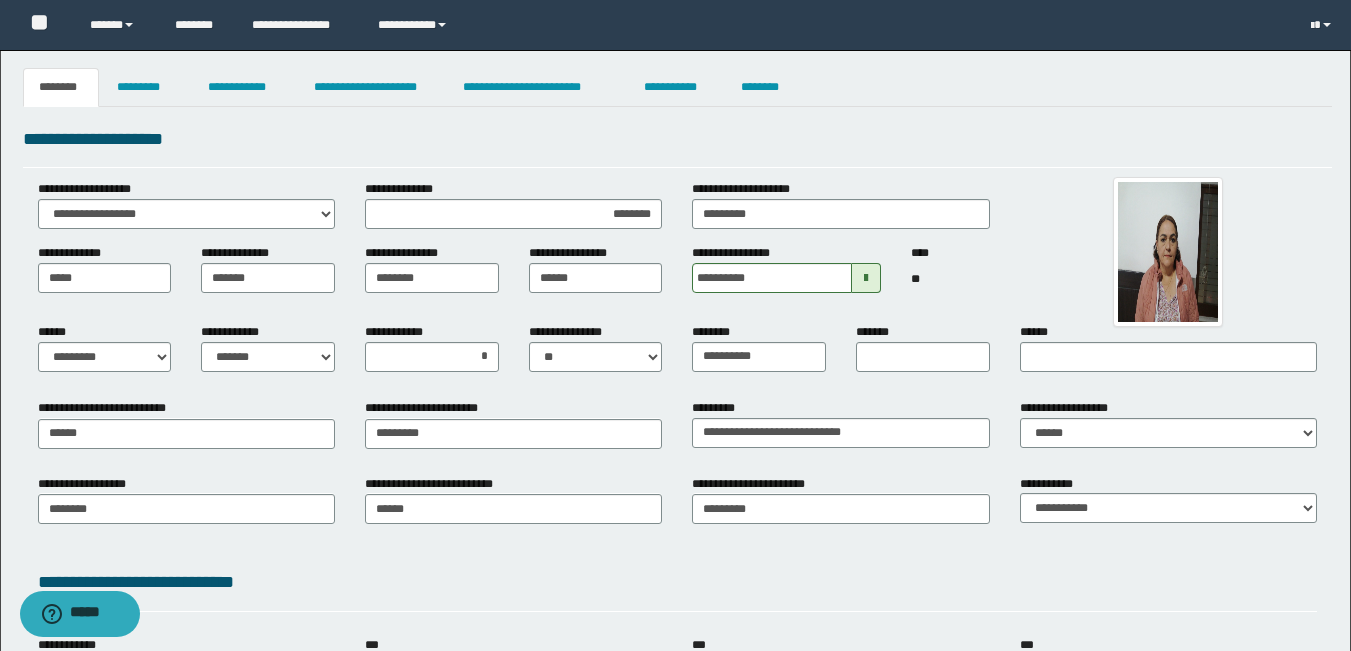 scroll, scrollTop: 0, scrollLeft: 0, axis: both 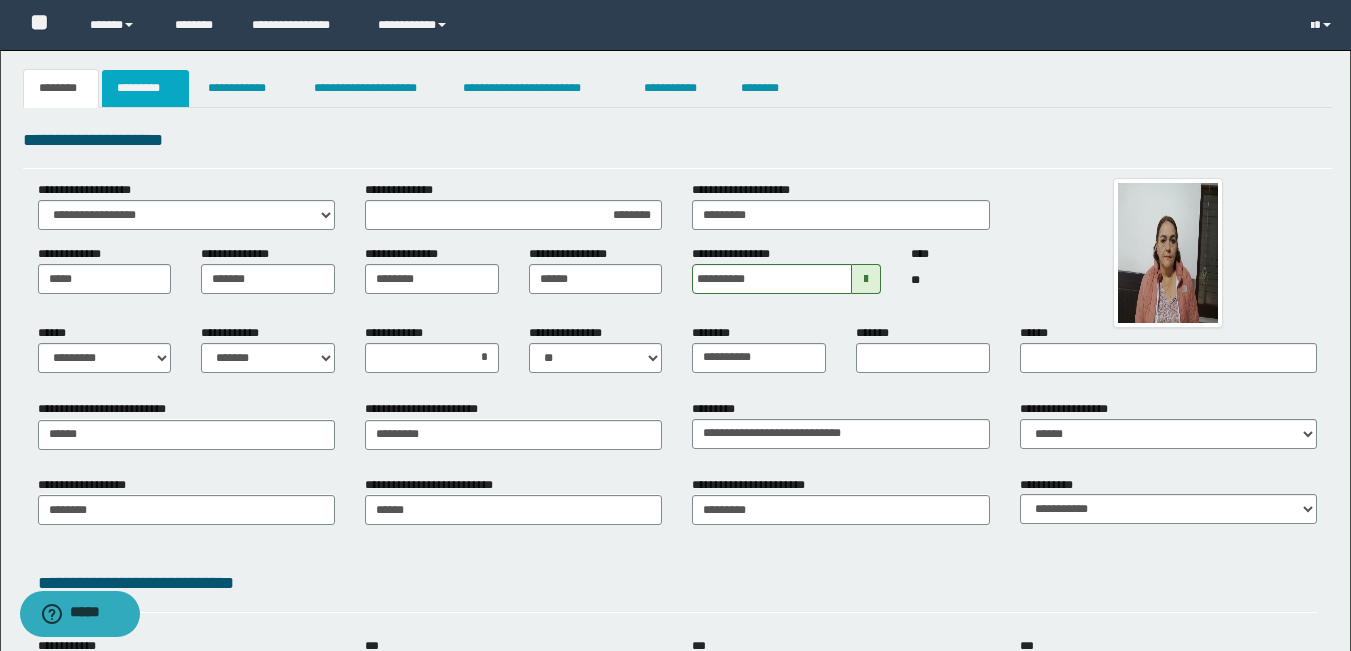 click on "*********" at bounding box center (145, 88) 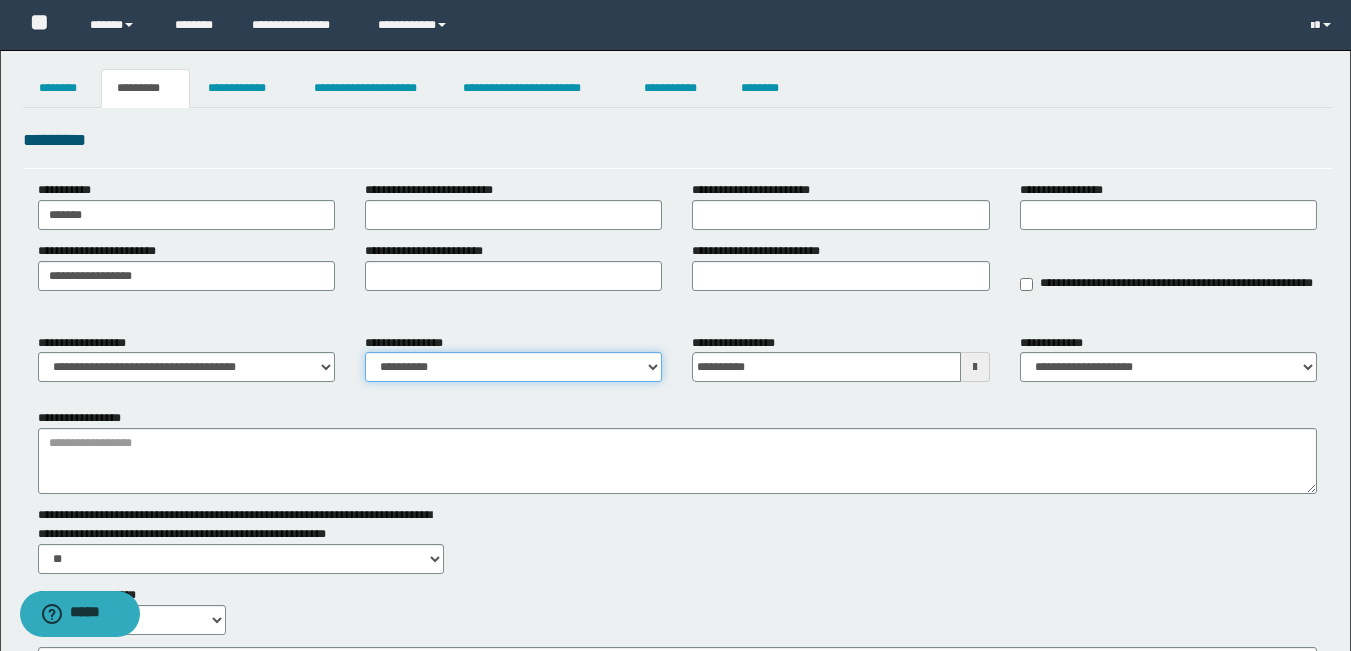 click on "**********" at bounding box center [513, 367] 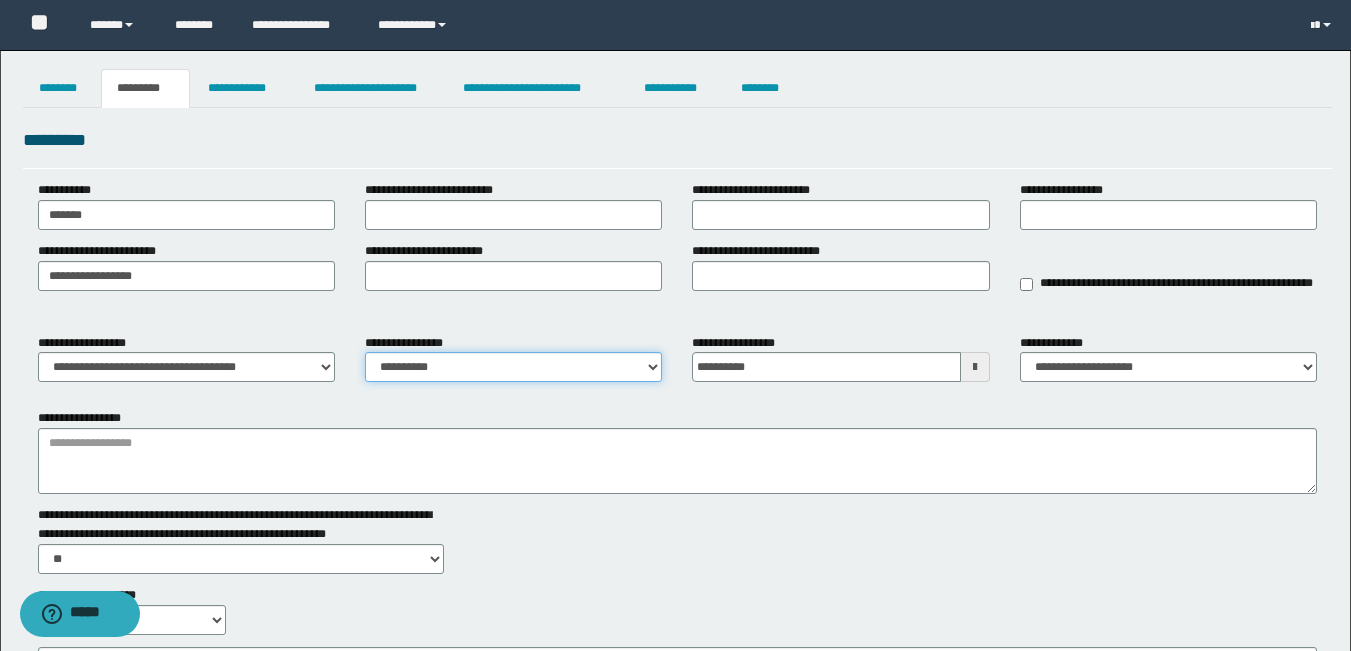 select on "****" 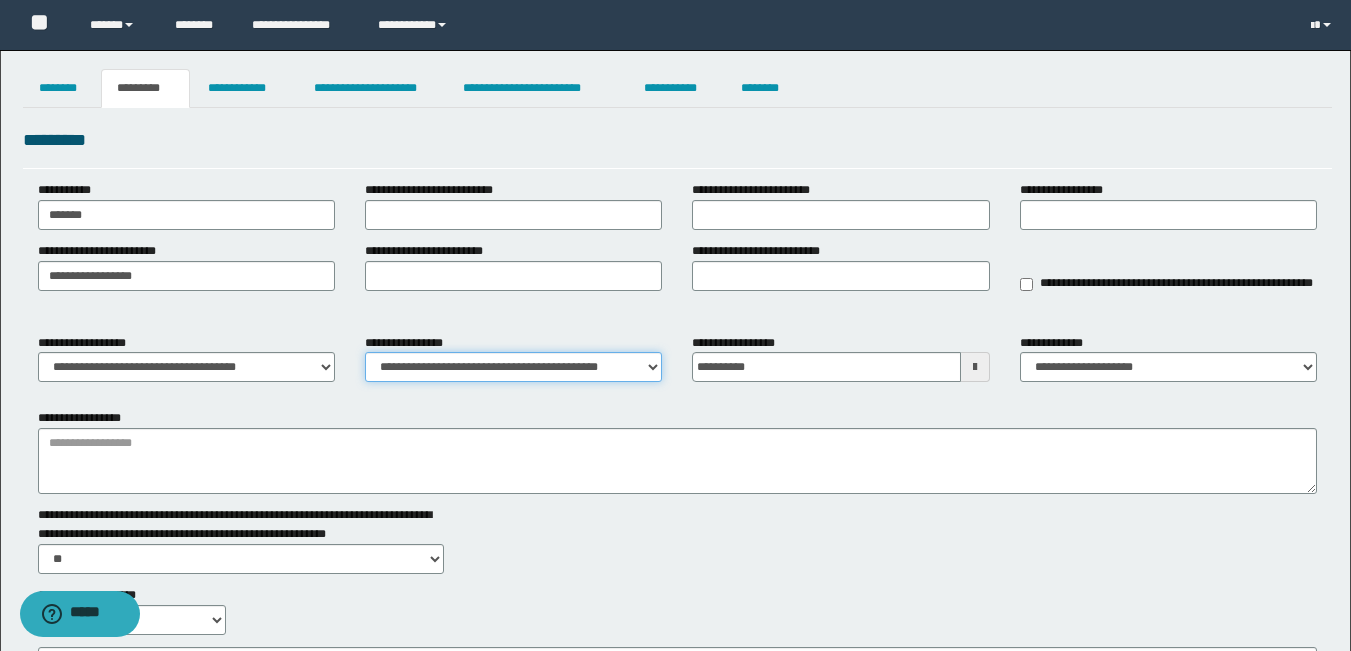 click on "**********" at bounding box center (513, 367) 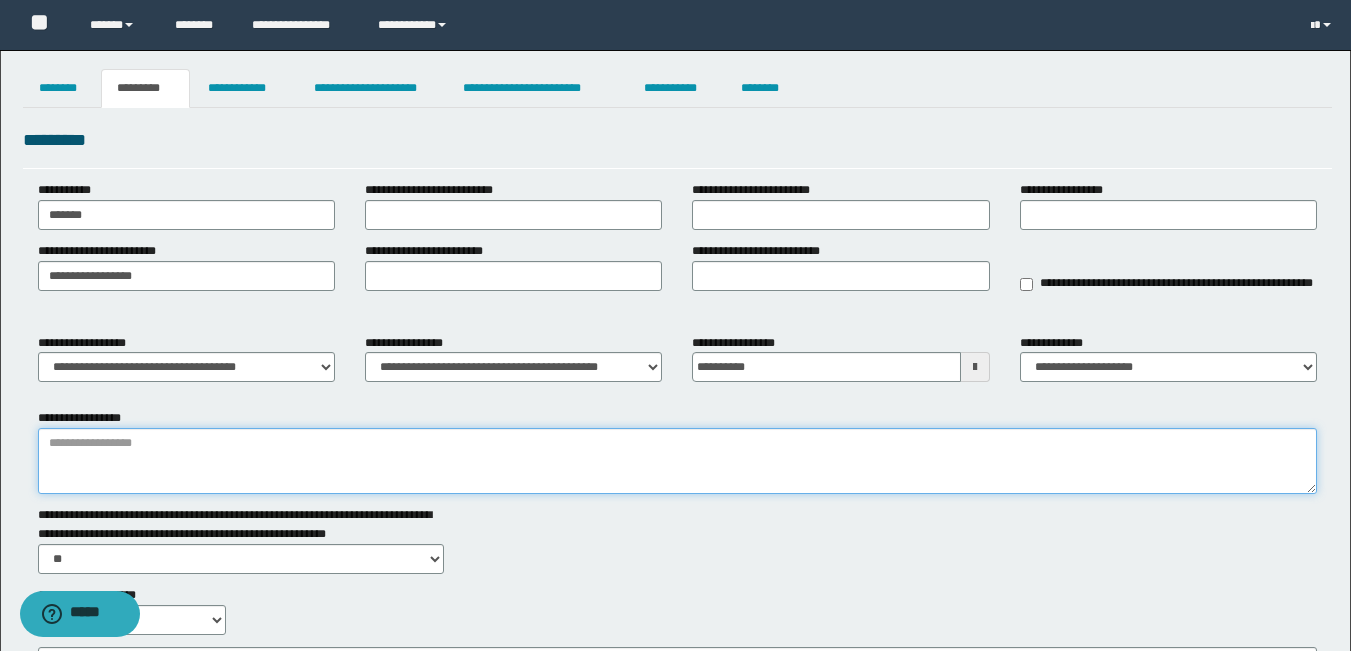 click on "**********" at bounding box center [677, 461] 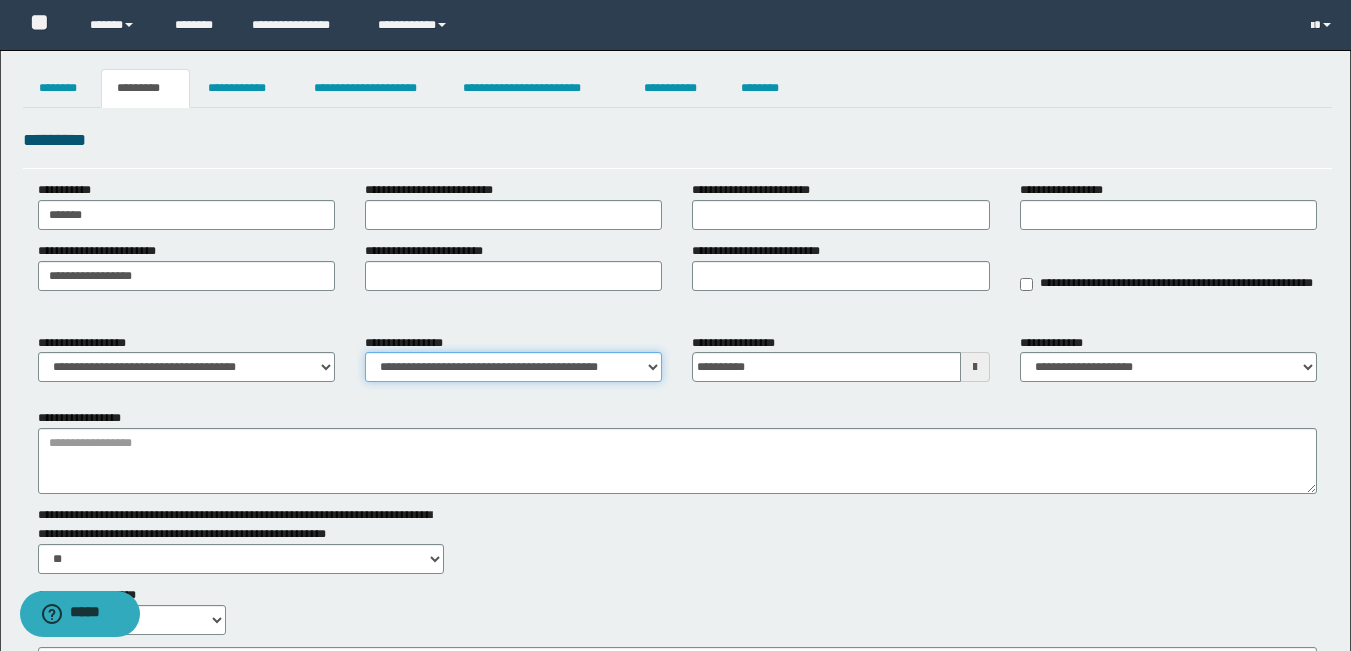 click on "**********" at bounding box center [513, 367] 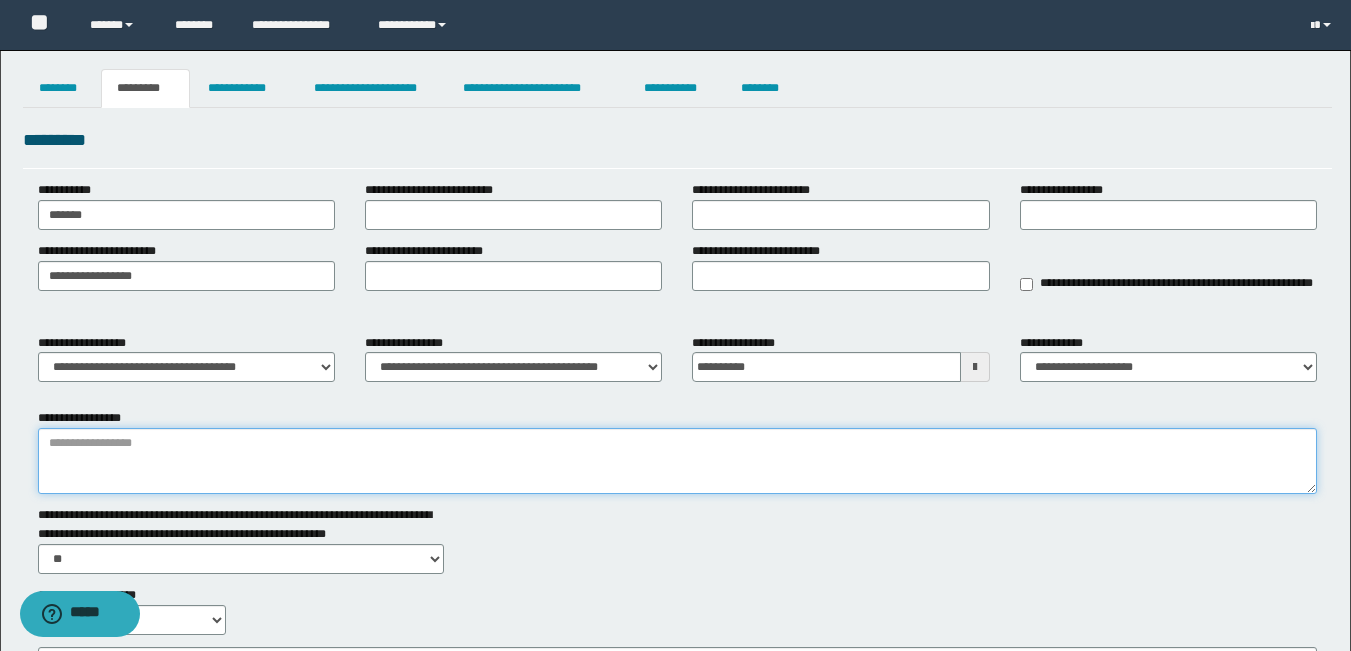 click on "**********" at bounding box center (677, 461) 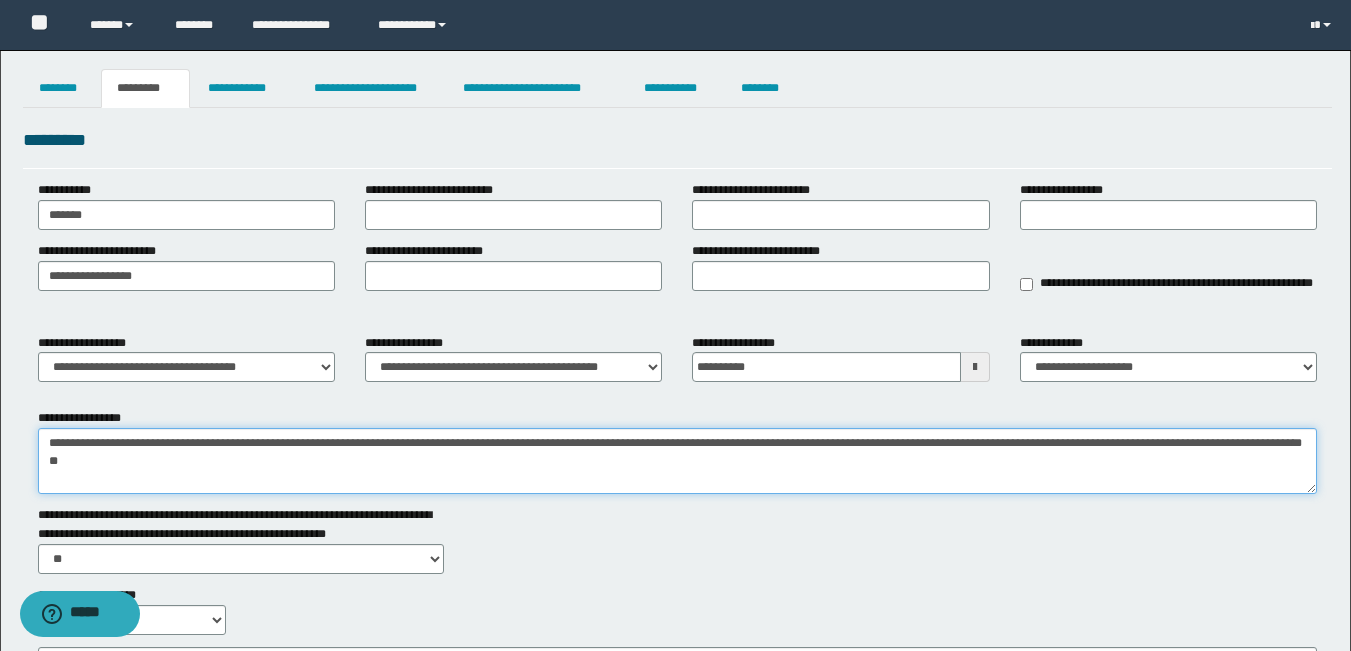 click on "**********" at bounding box center [677, 461] 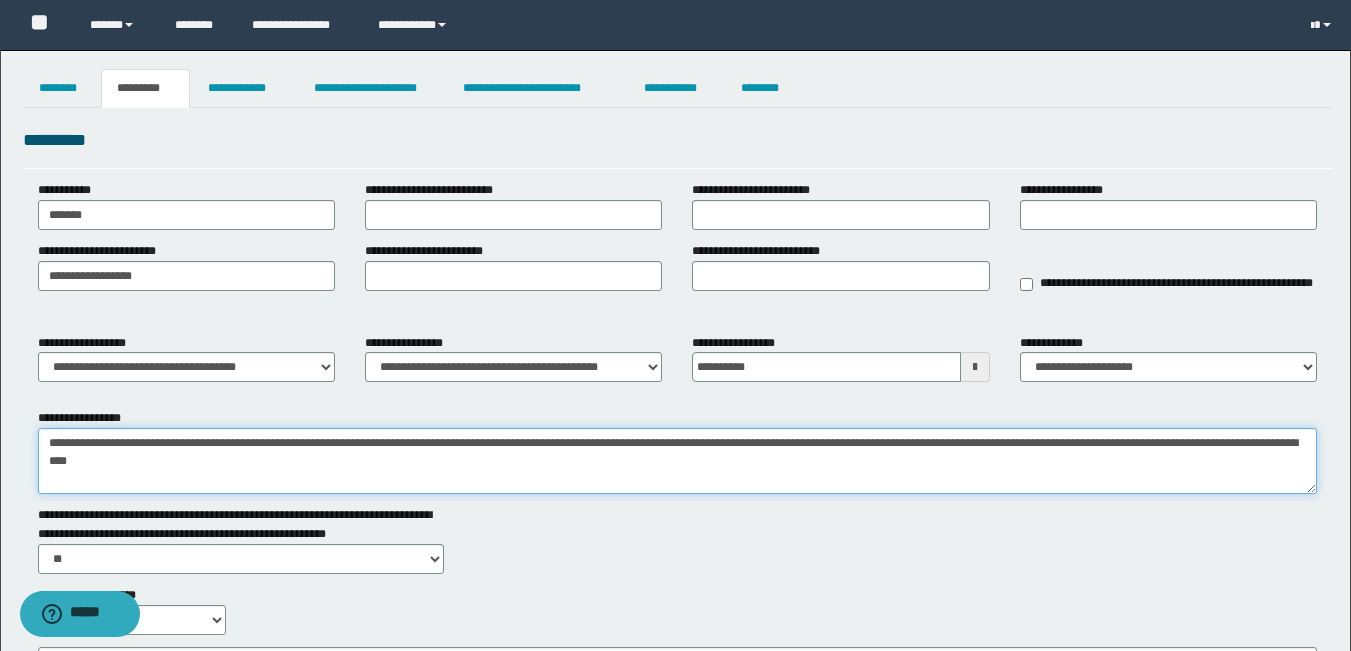 click on "**********" at bounding box center (677, 461) 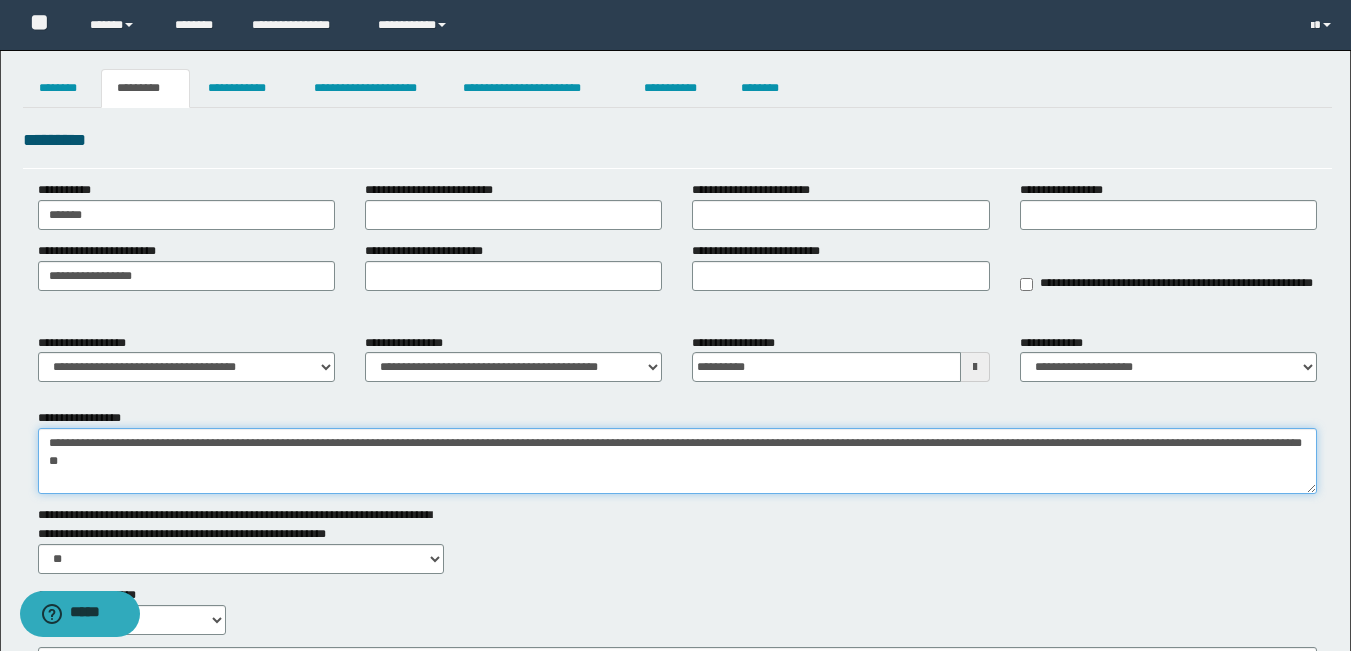drag, startPoint x: 885, startPoint y: 443, endPoint x: 876, endPoint y: 470, distance: 28.460499 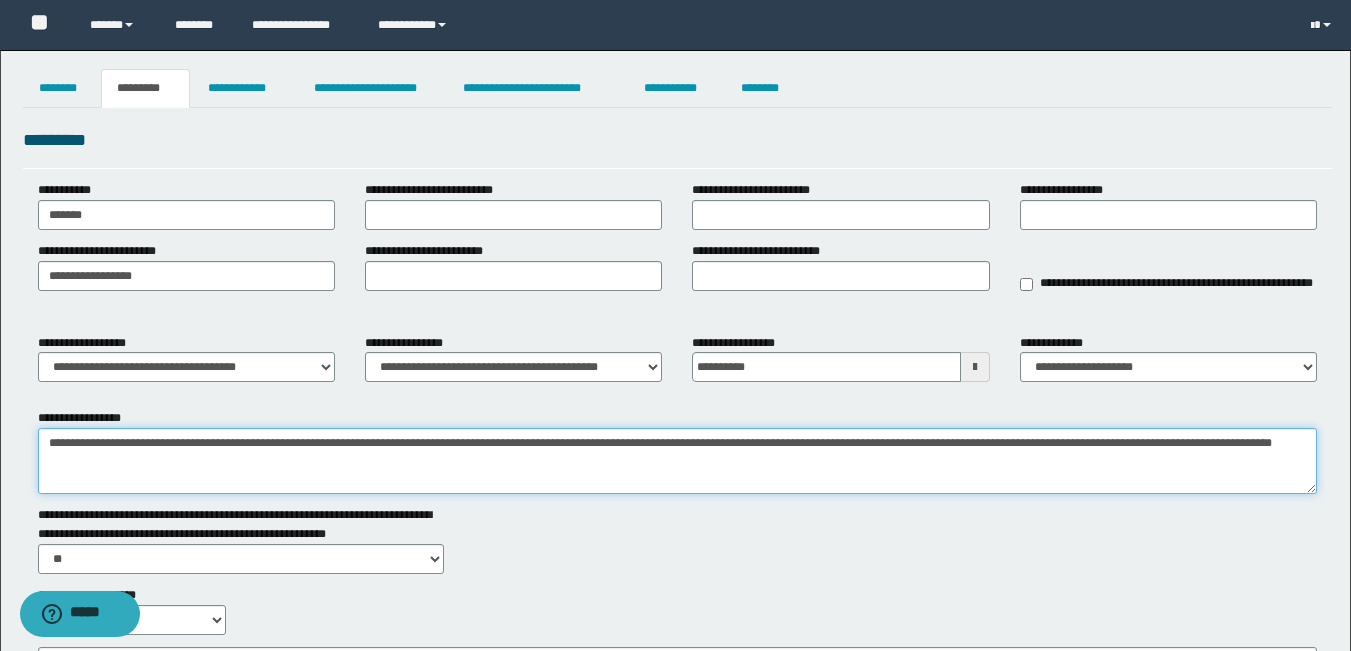 click on "**********" at bounding box center (677, 461) 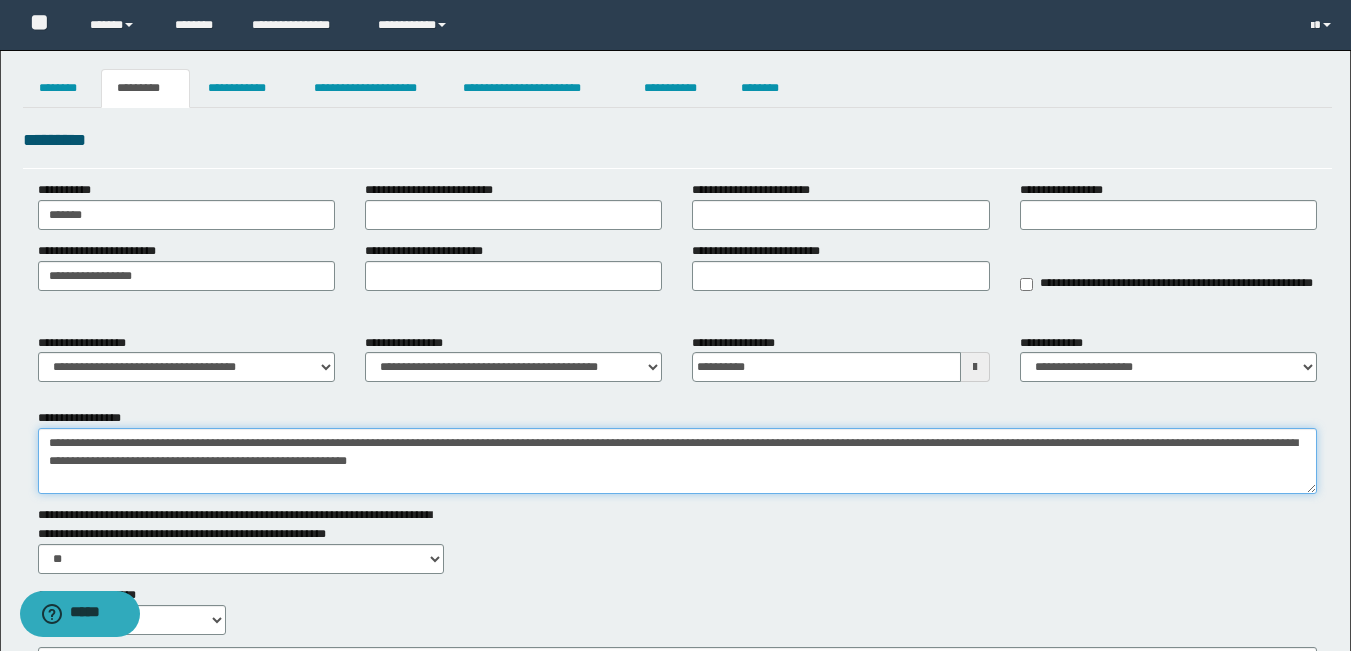click on "**********" at bounding box center (677, 461) 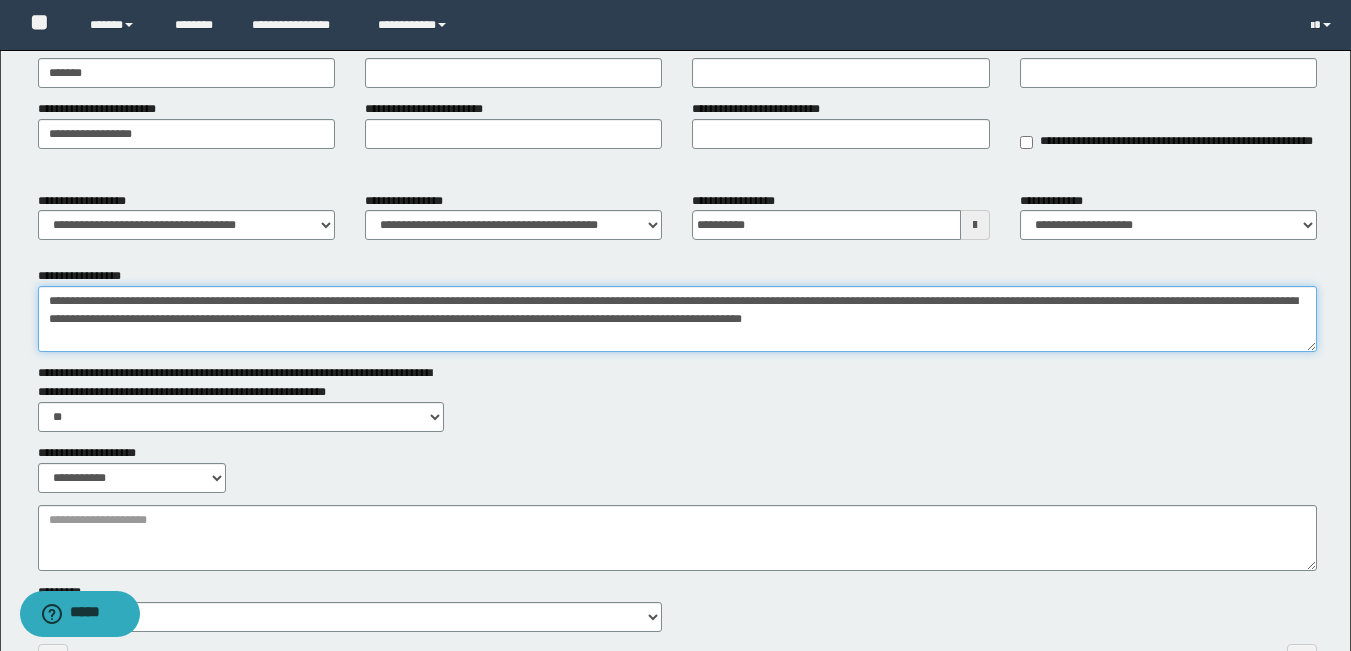 scroll, scrollTop: 277, scrollLeft: 0, axis: vertical 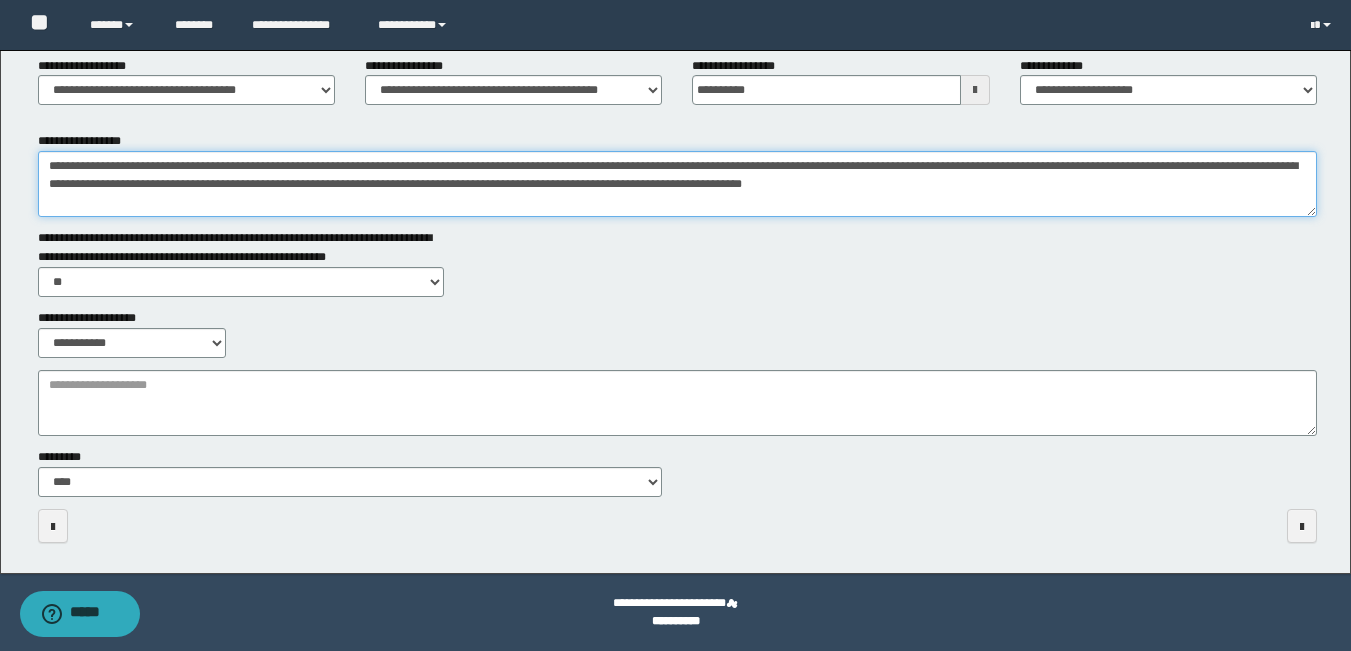 type on "**********" 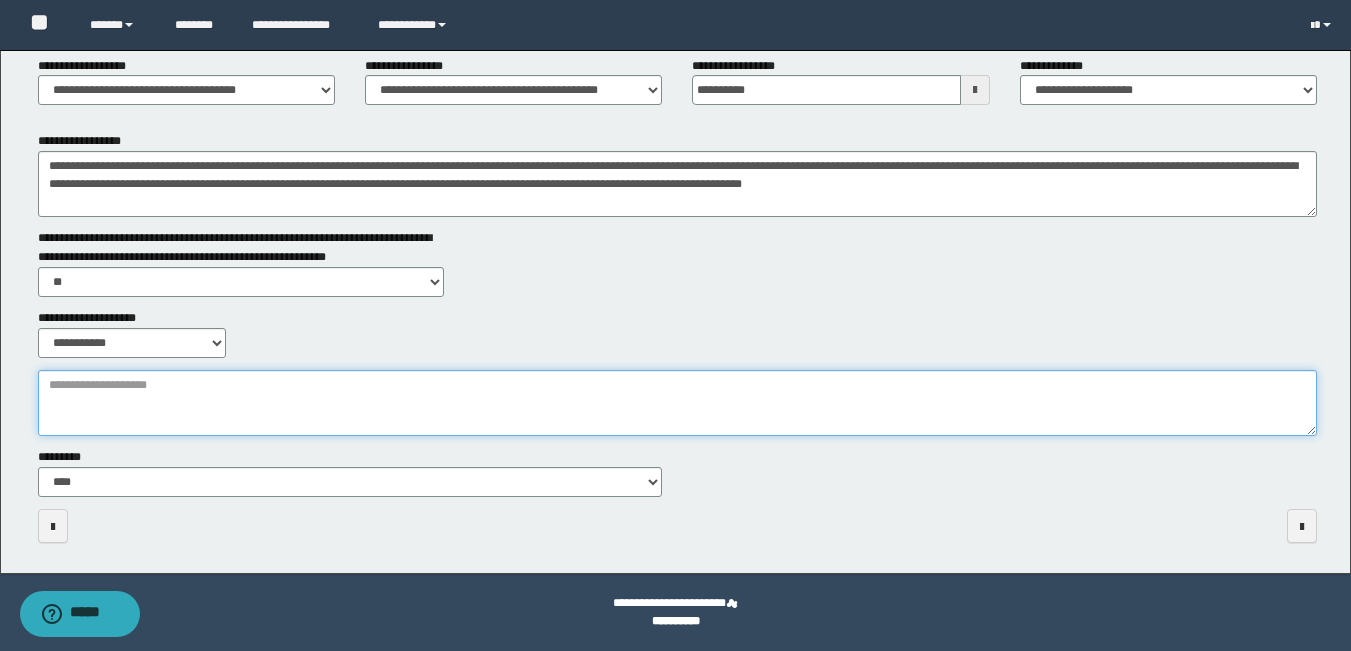 click on "**********" at bounding box center [677, 403] 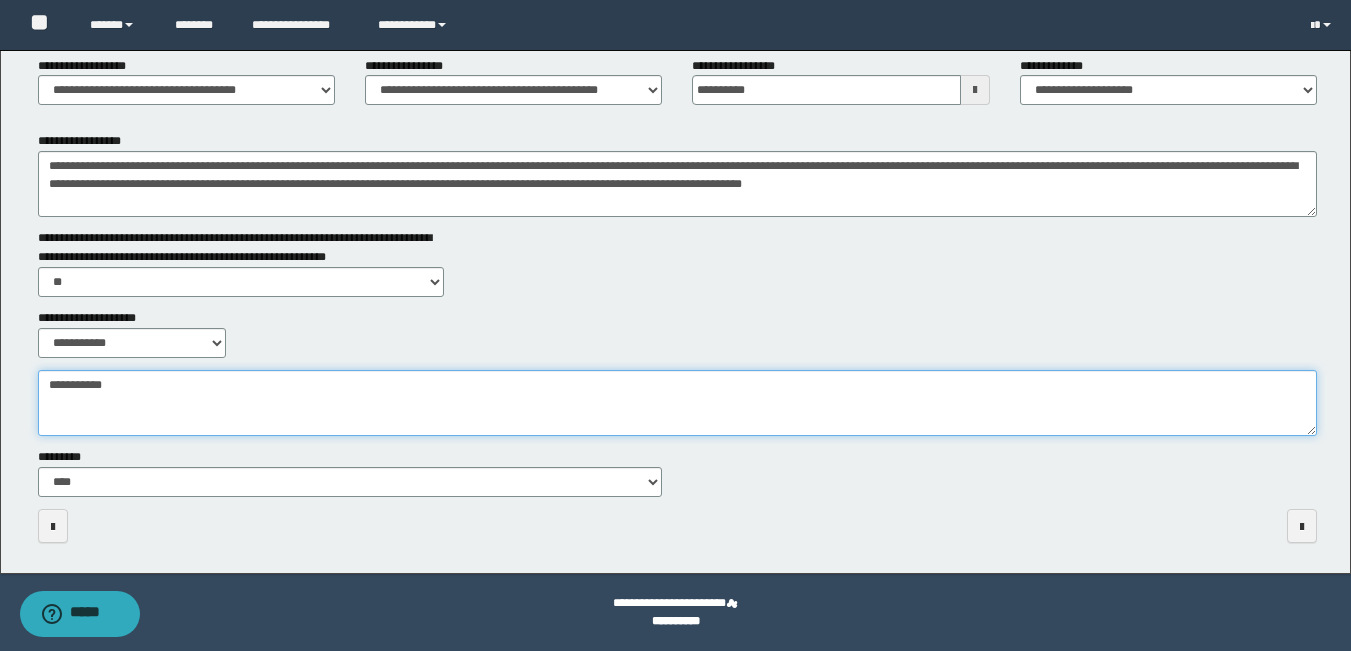 type on "**********" 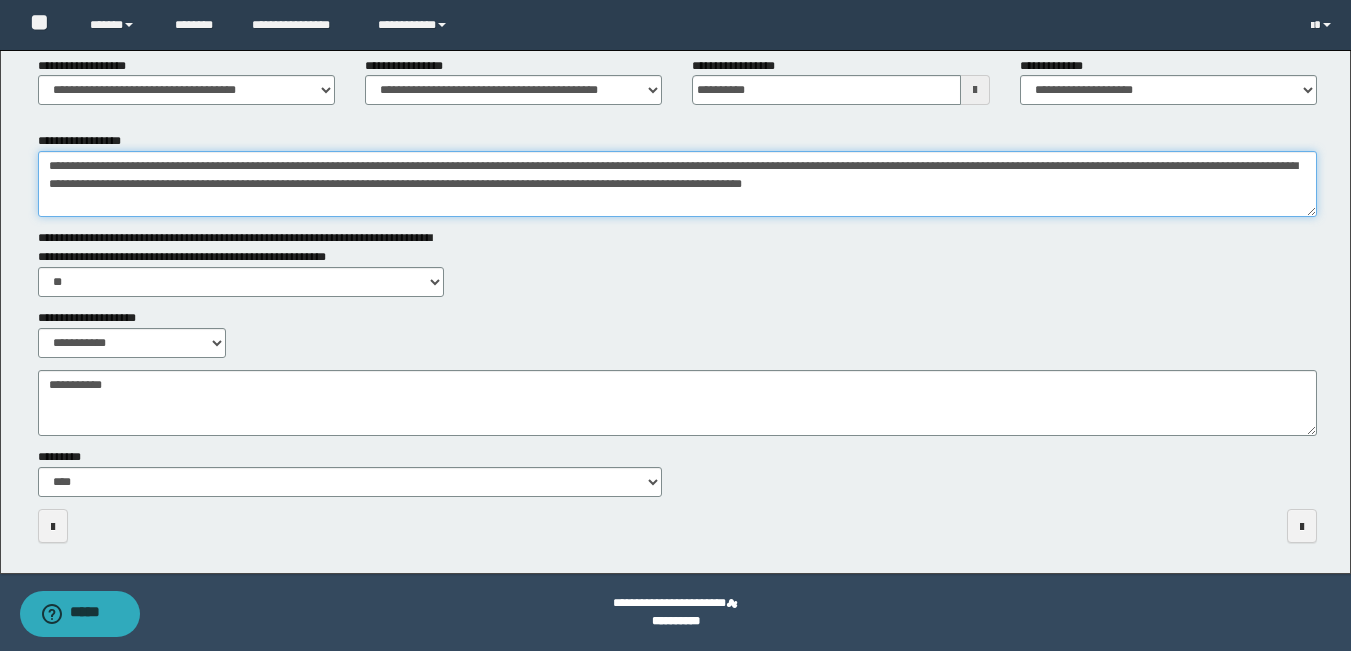 scroll, scrollTop: 0, scrollLeft: 0, axis: both 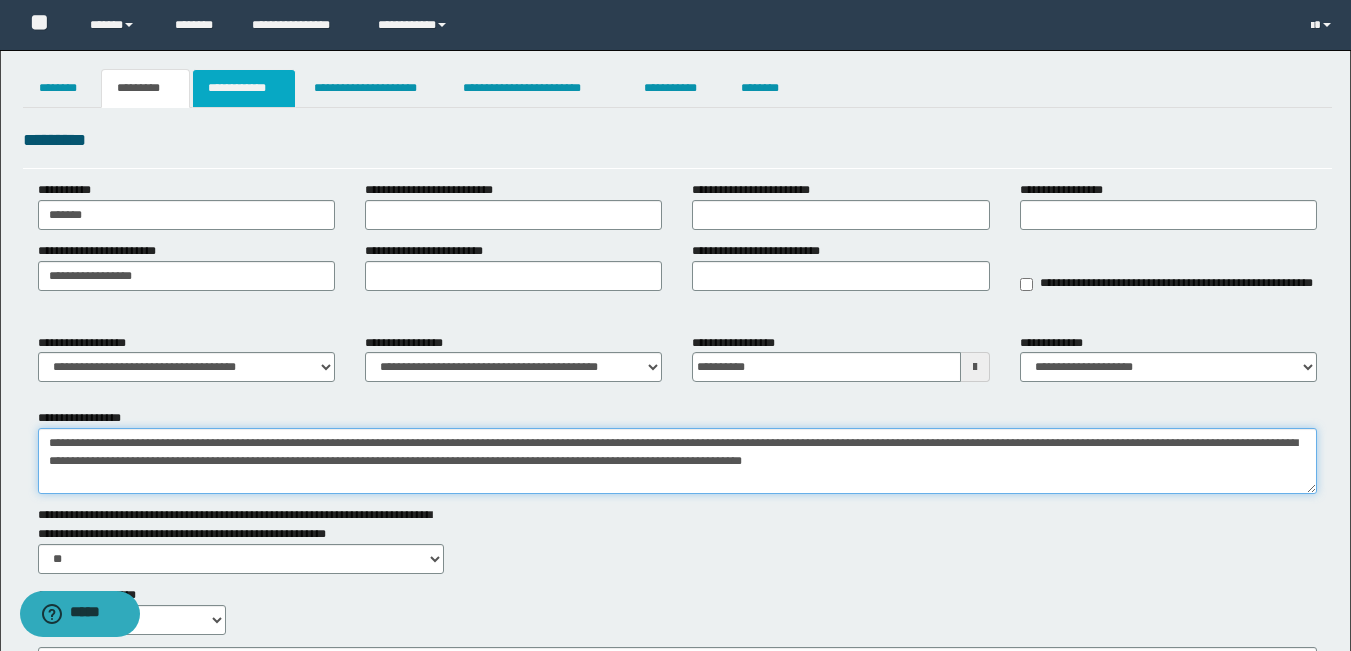 type on "**********" 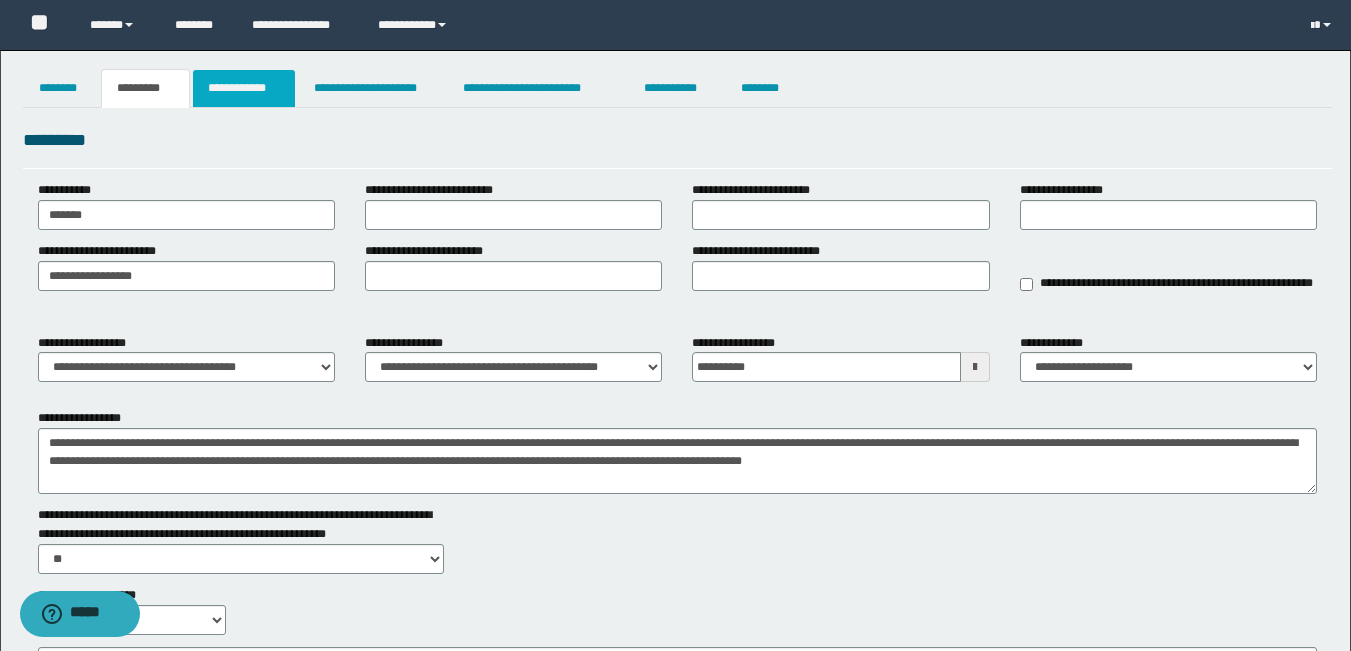 click on "**********" at bounding box center (244, 88) 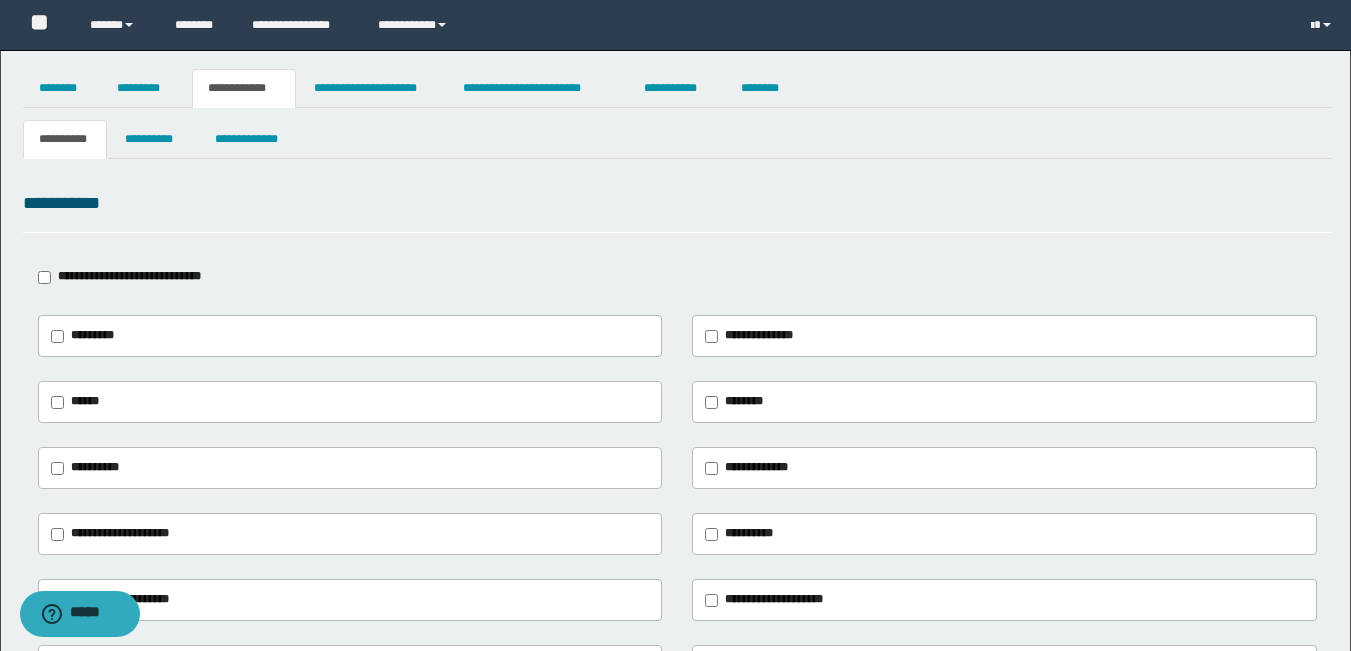 scroll, scrollTop: 200, scrollLeft: 0, axis: vertical 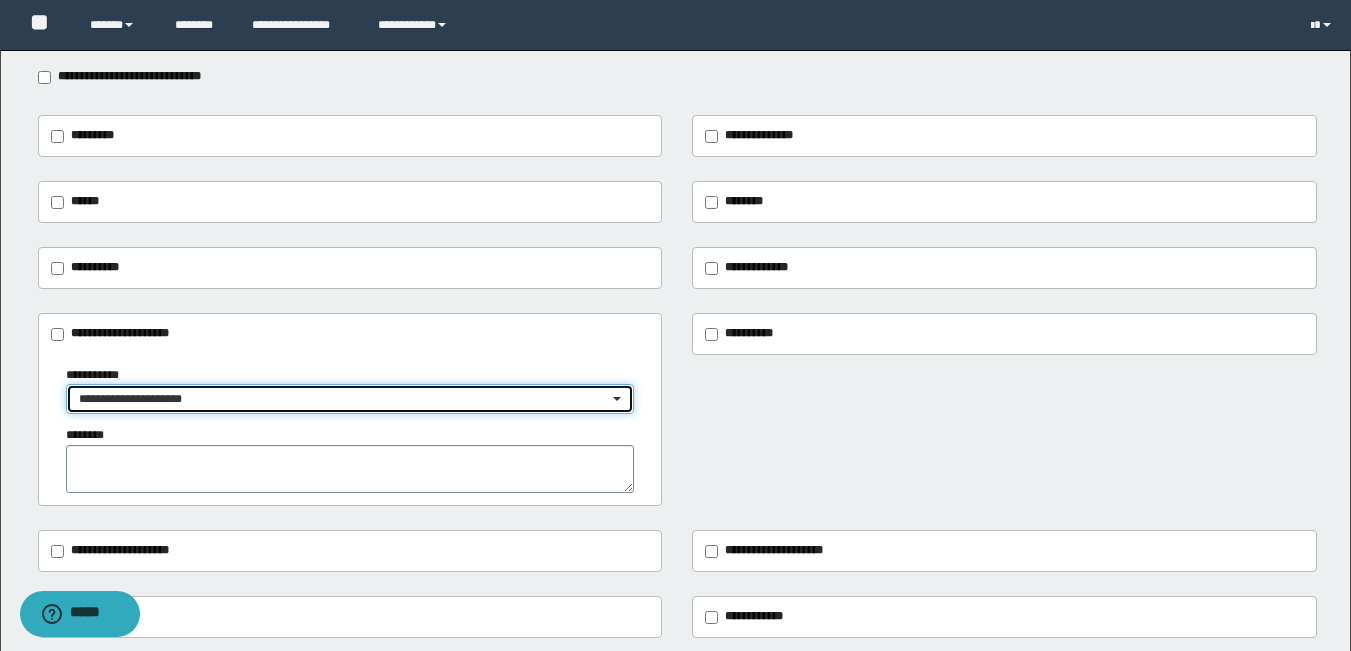click on "**********" at bounding box center [344, 399] 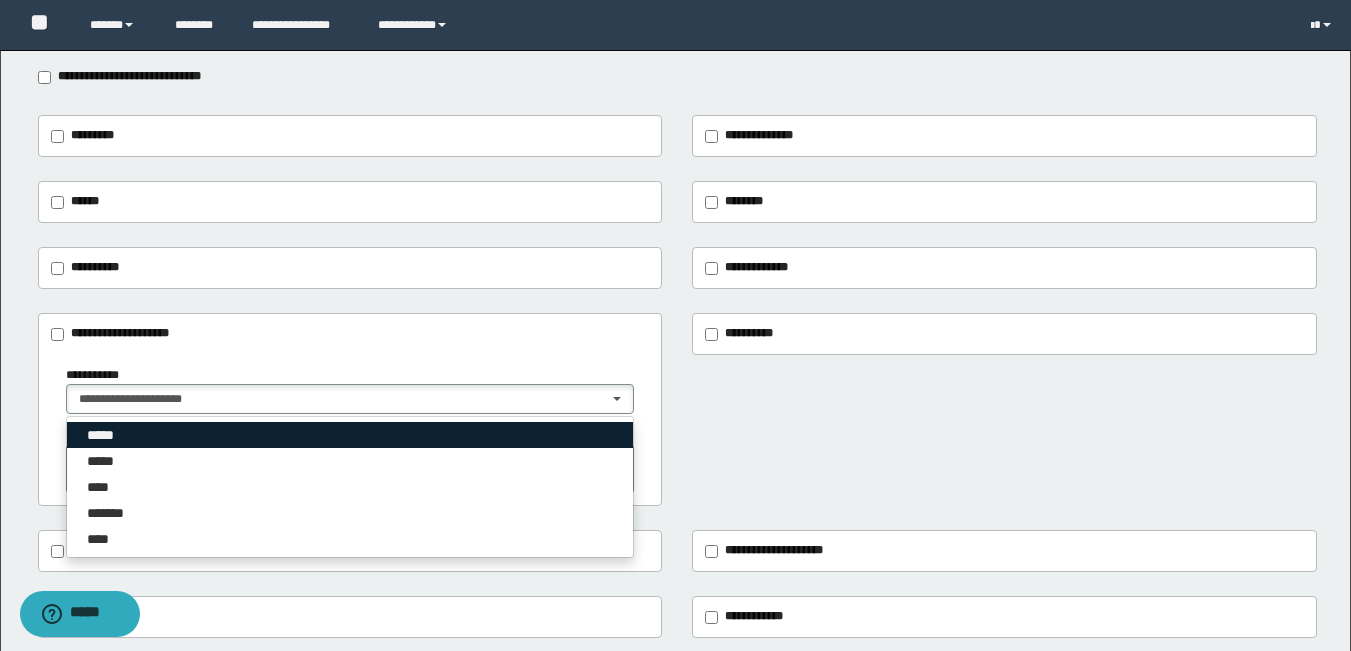 click on "*****" at bounding box center [104, 435] 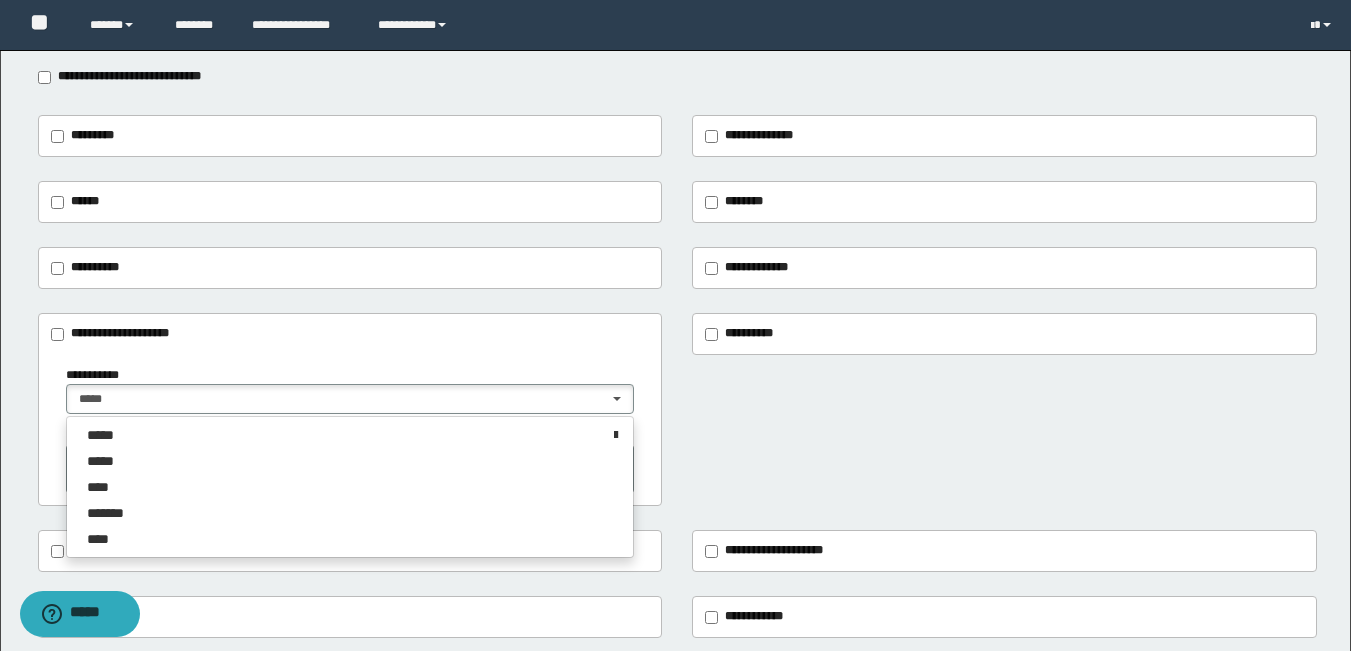 click on "**********" at bounding box center (675, 357) 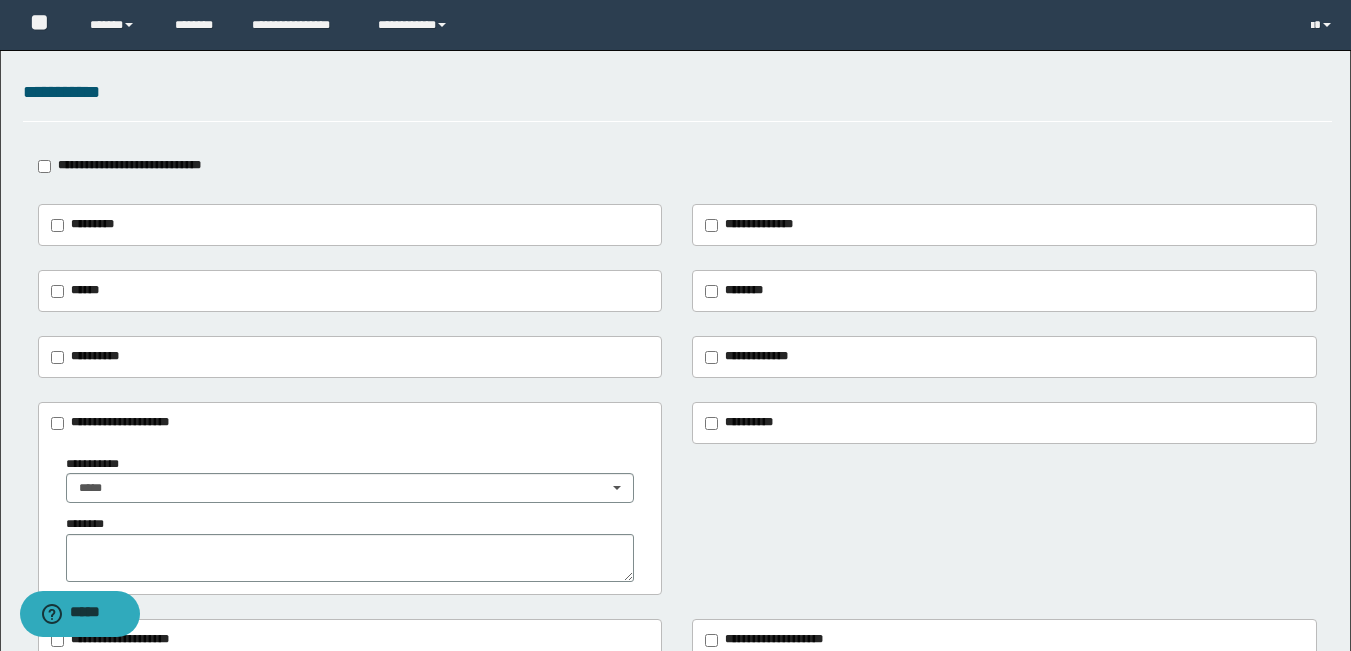 scroll, scrollTop: 0, scrollLeft: 0, axis: both 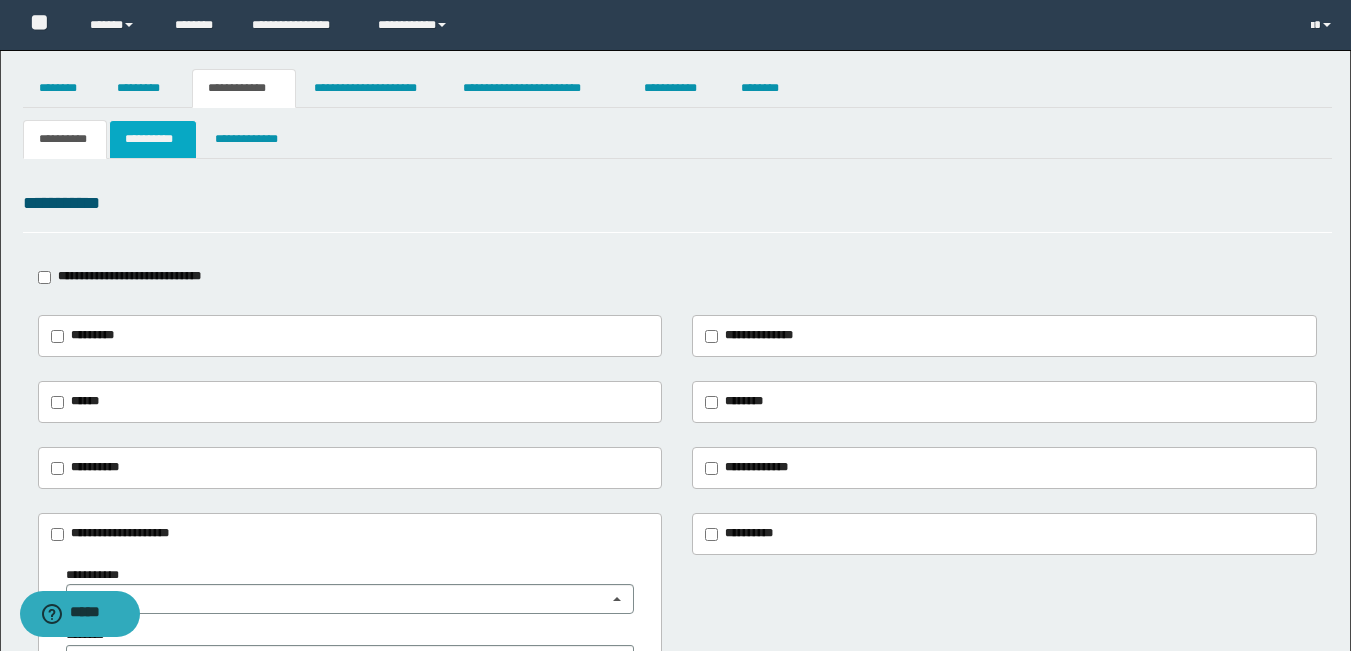 click on "**********" at bounding box center (153, 139) 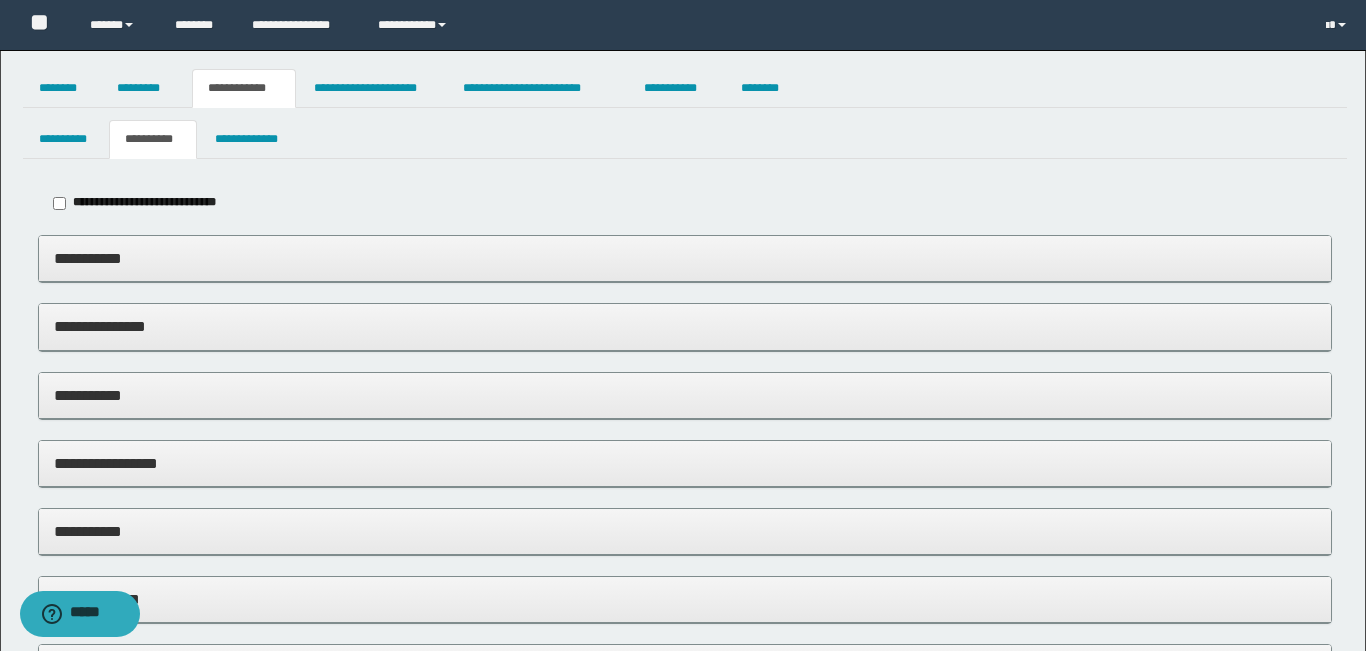 type on "**********" 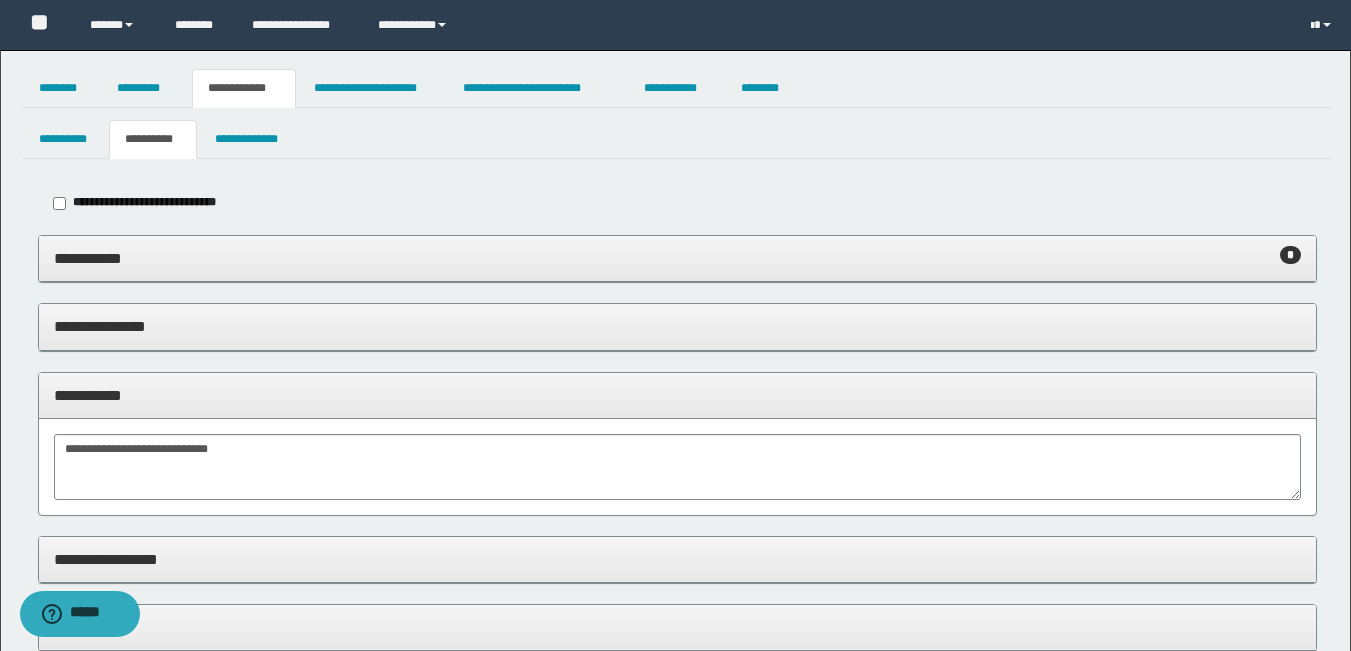 click on "**********" at bounding box center [677, 258] 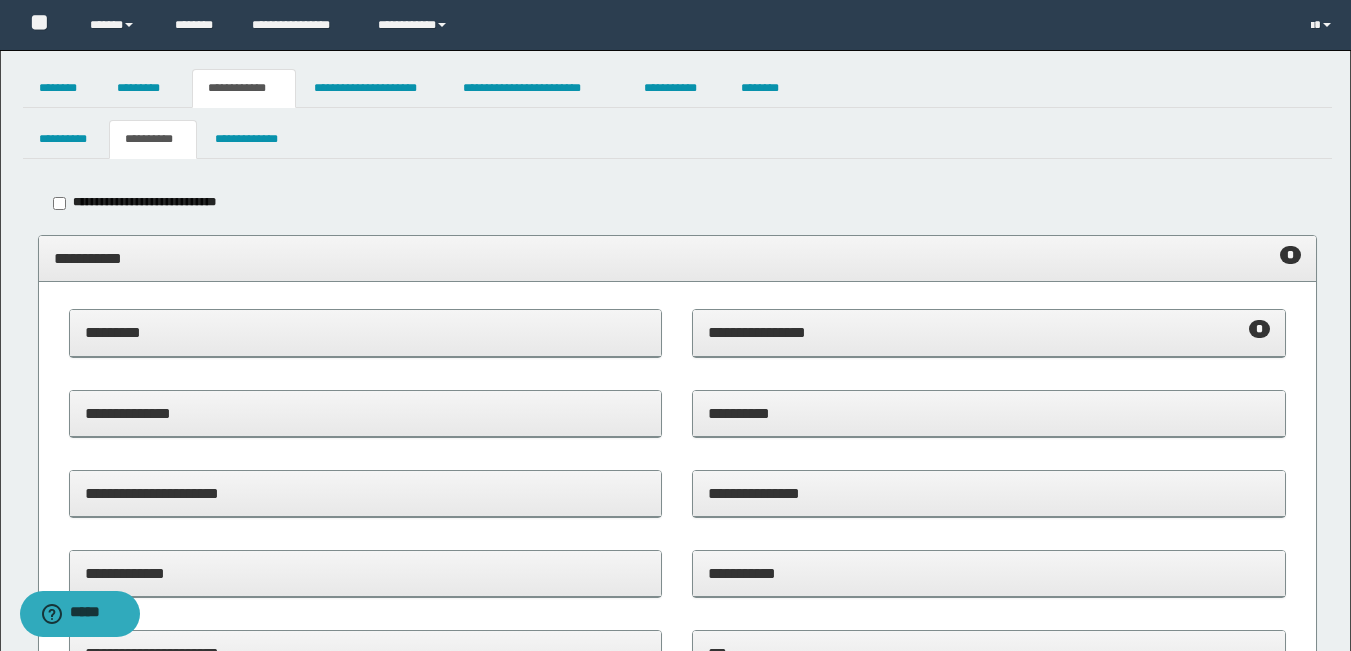 click on "**********" at bounding box center [989, 332] 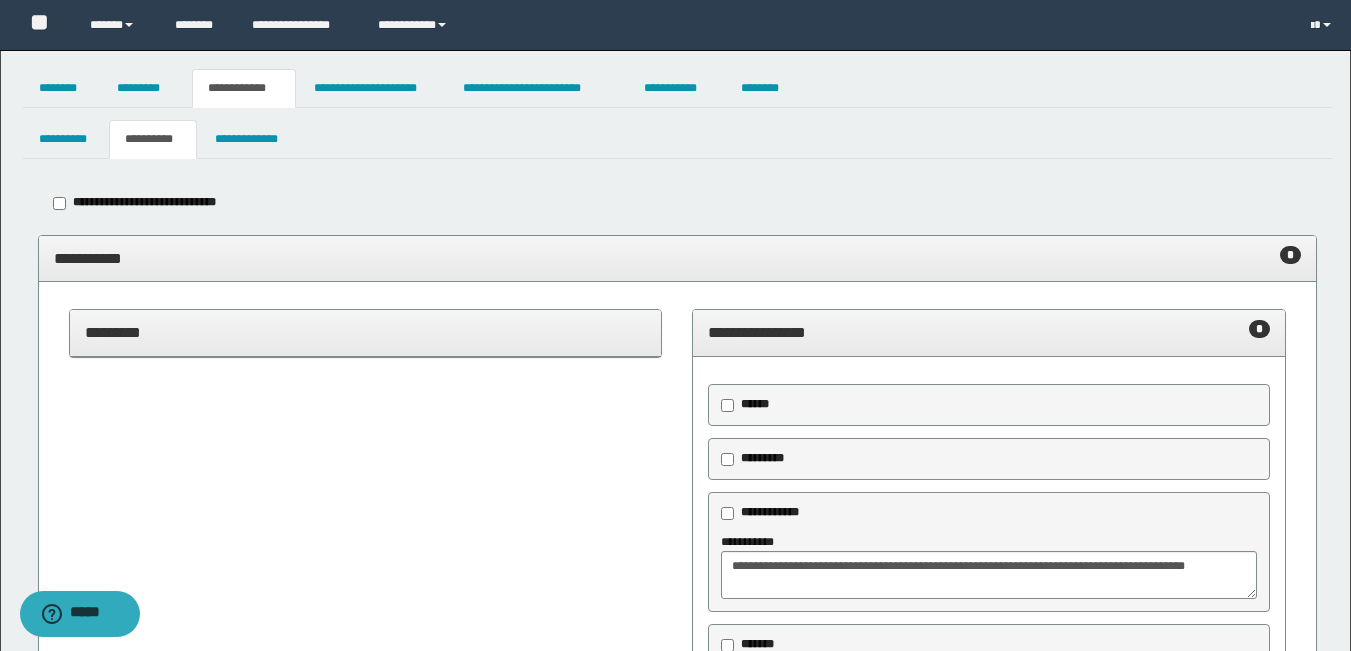 click on "**********" at bounding box center [677, 258] 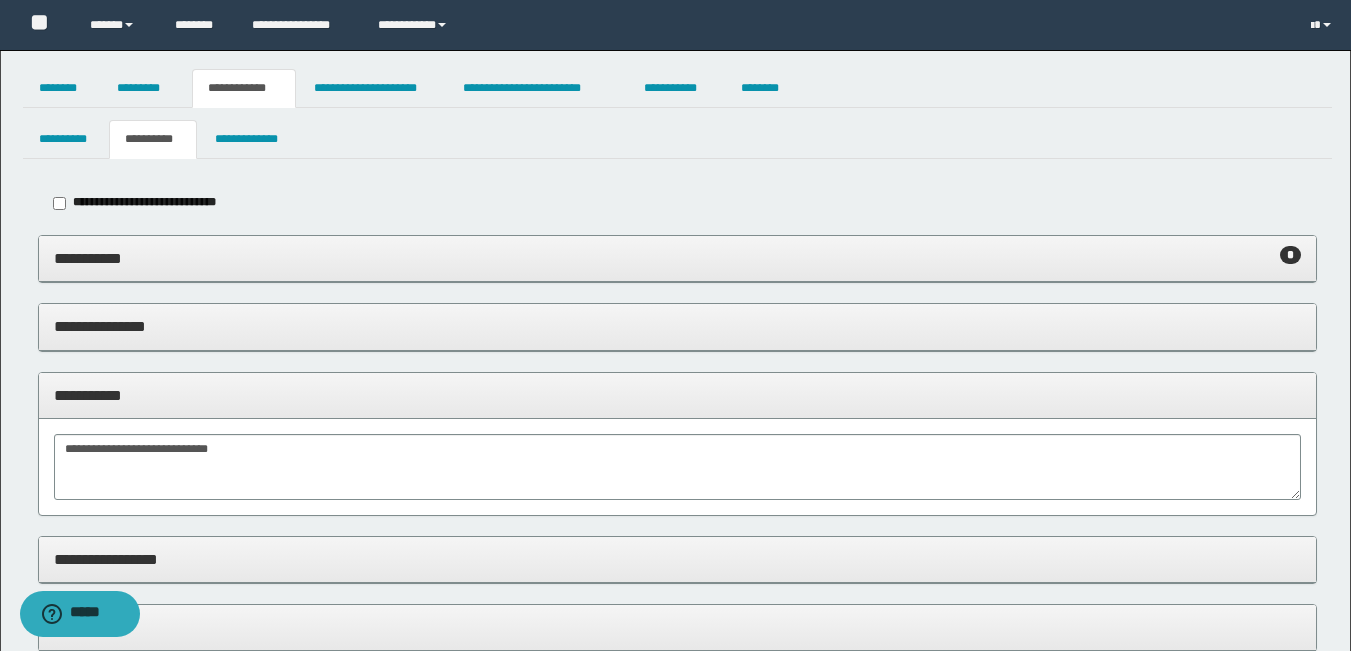 click on "**********" at bounding box center (677, 258) 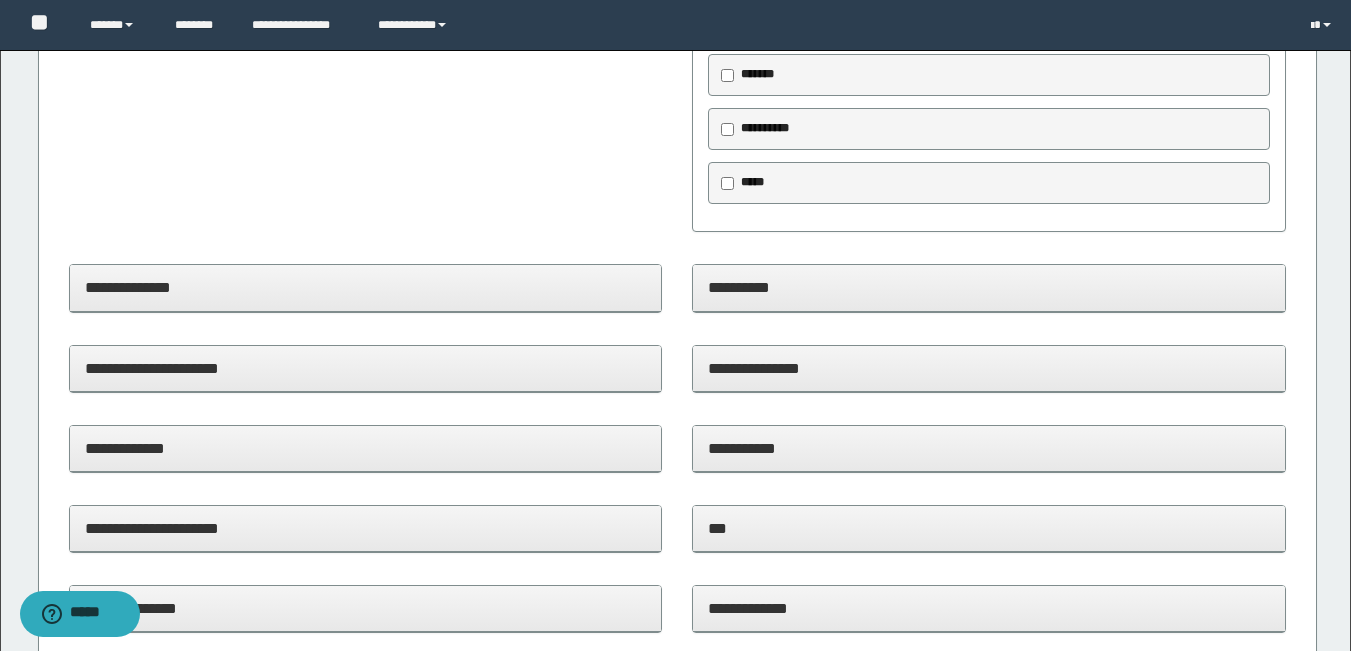 scroll, scrollTop: 700, scrollLeft: 0, axis: vertical 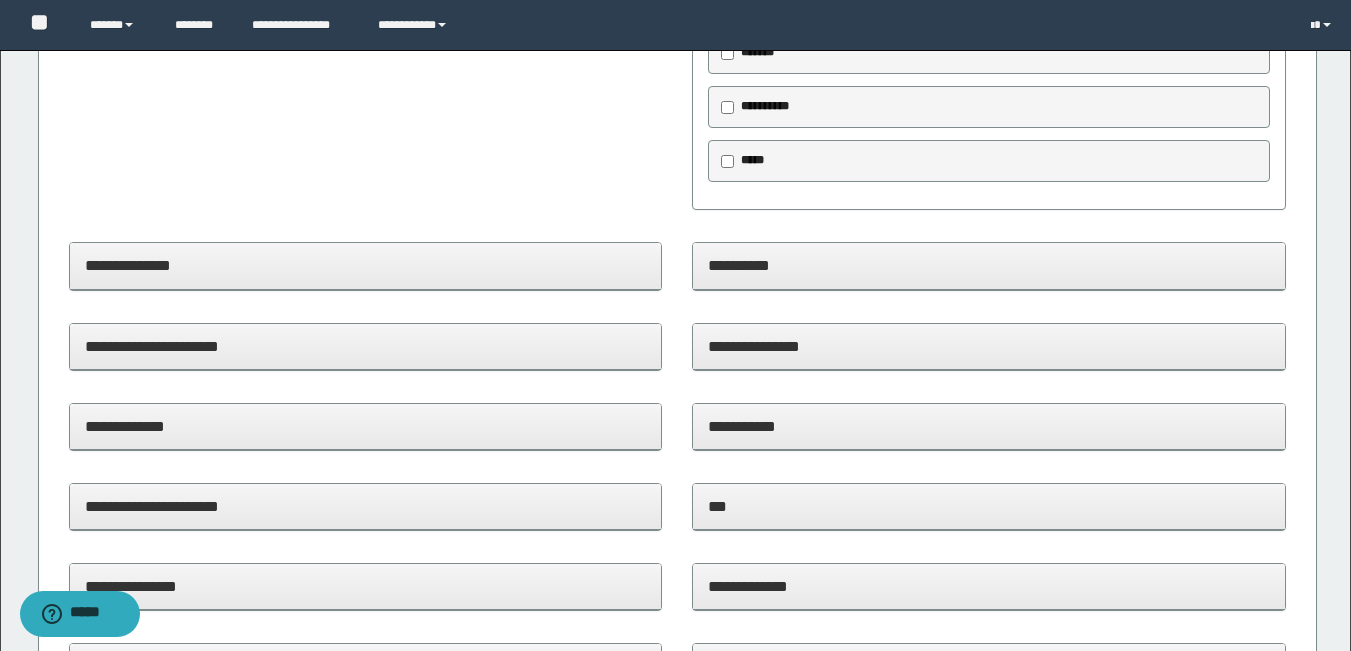 click on "**********" at bounding box center [366, 346] 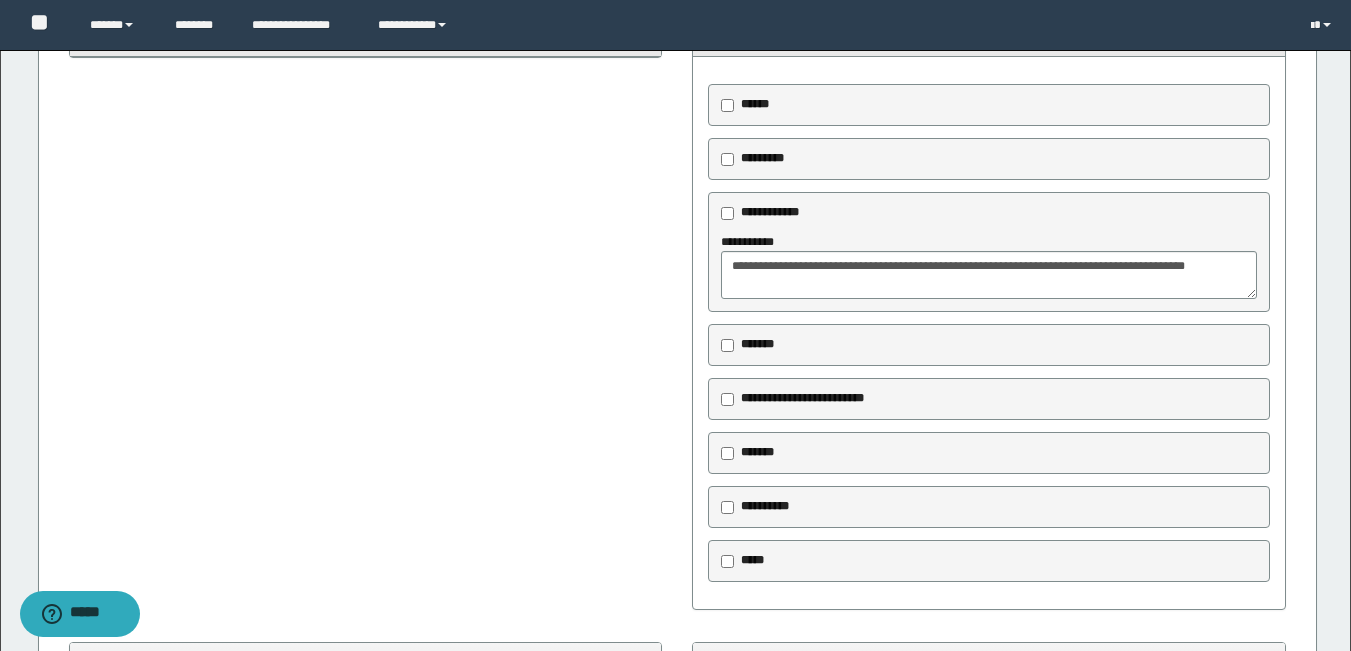 scroll, scrollTop: 0, scrollLeft: 0, axis: both 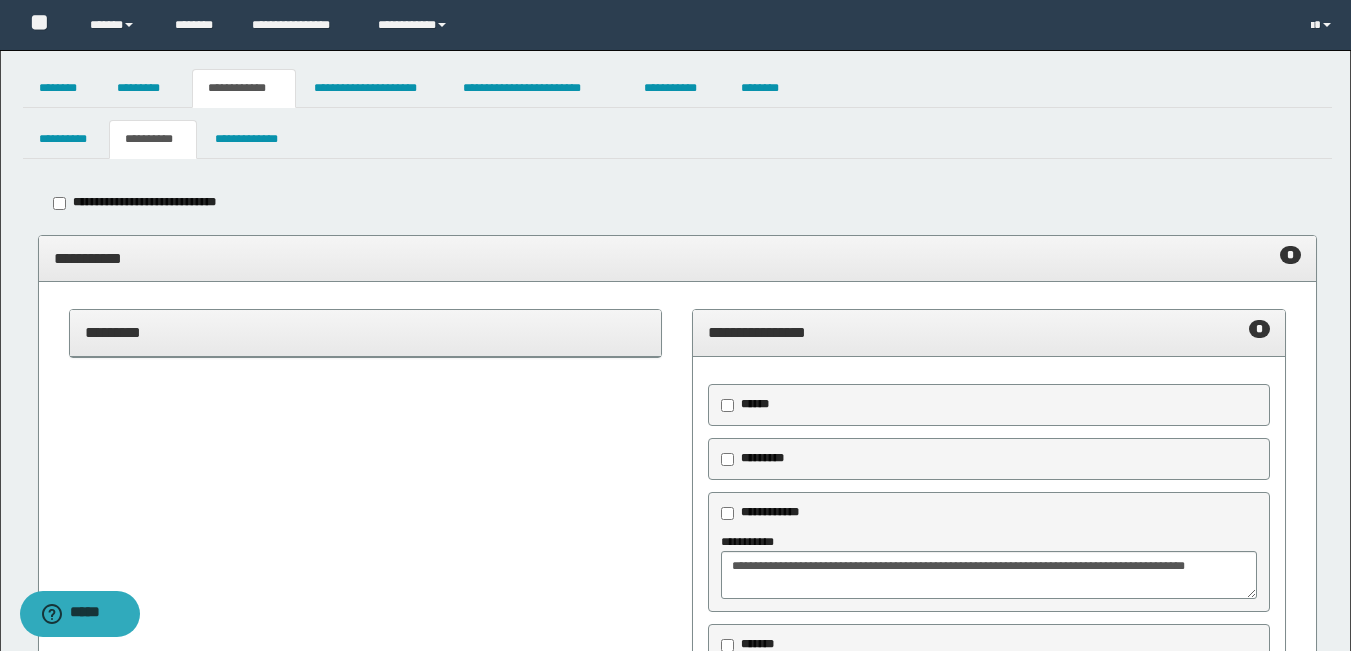 click on "**********" at bounding box center [677, 258] 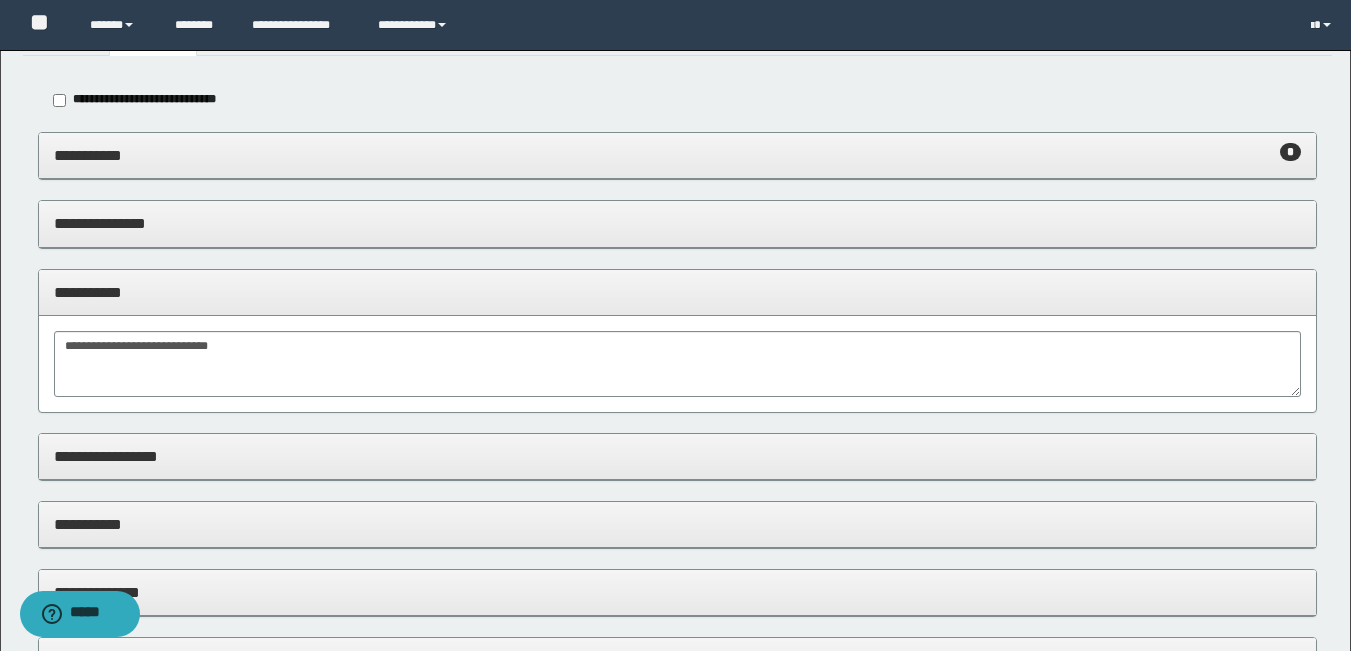 scroll, scrollTop: 100, scrollLeft: 0, axis: vertical 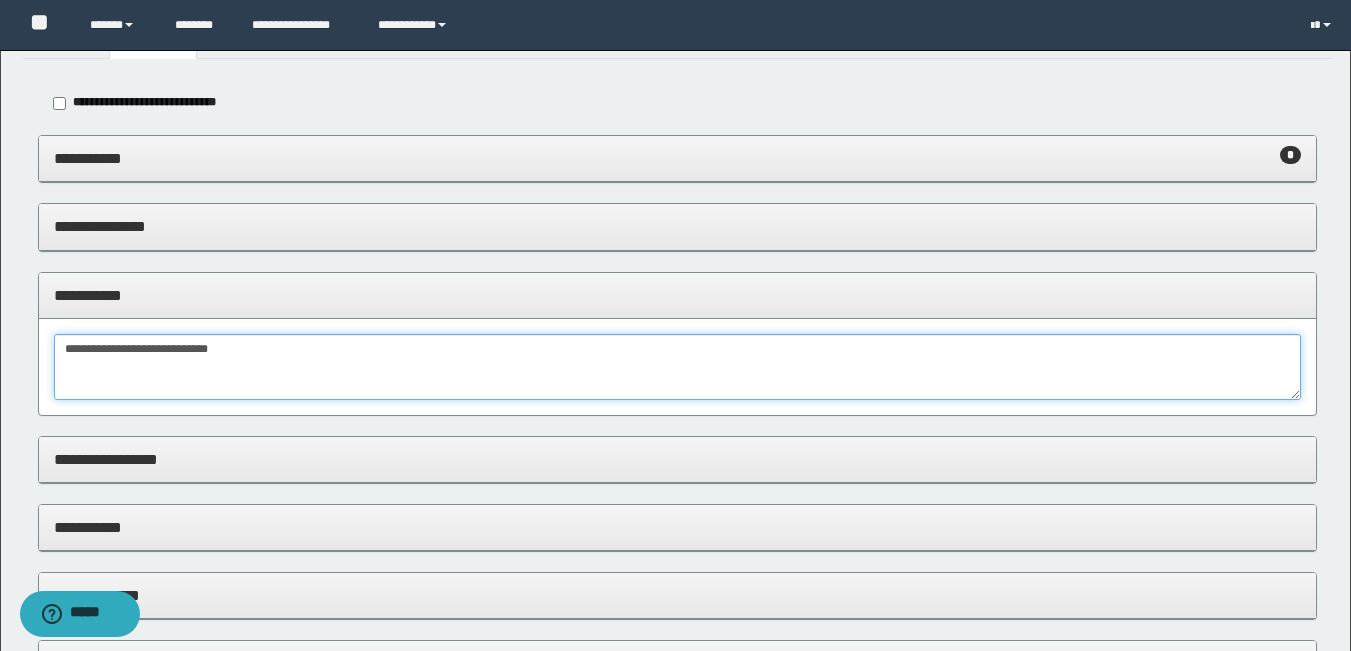 click on "**********" at bounding box center [677, 367] 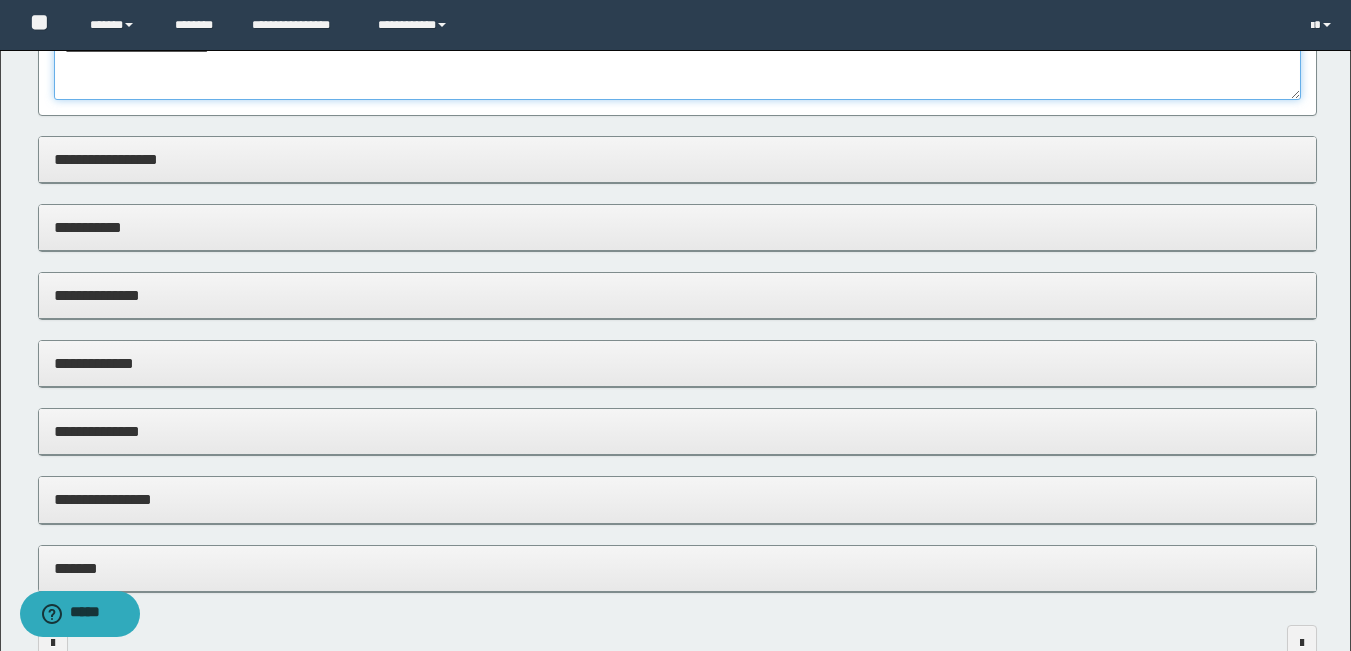 scroll, scrollTop: 516, scrollLeft: 0, axis: vertical 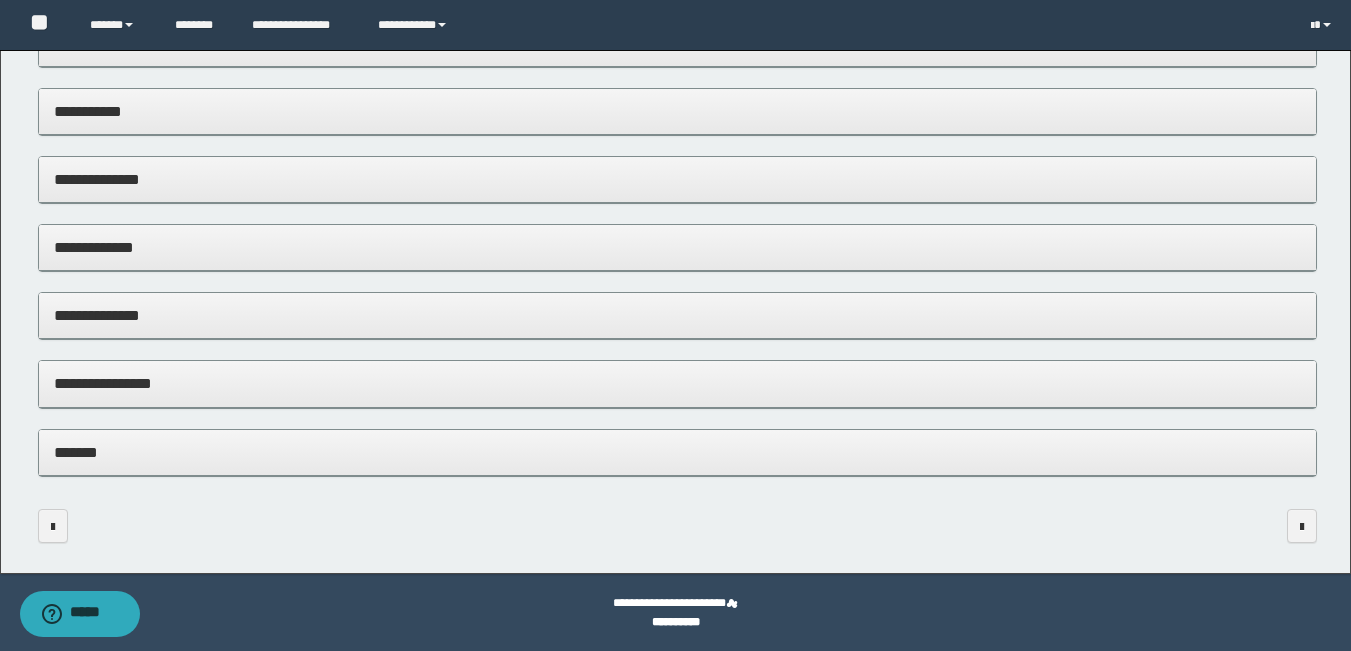 click on "**********" at bounding box center [677, 383] 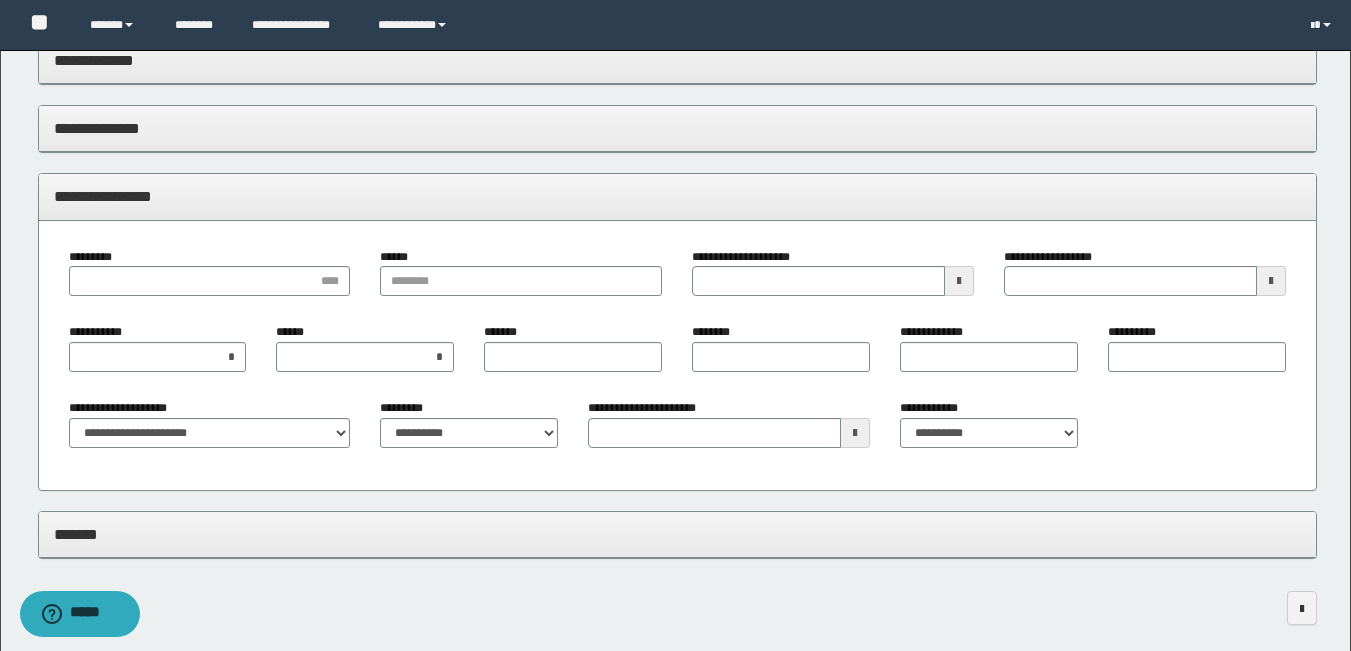 scroll, scrollTop: 716, scrollLeft: 0, axis: vertical 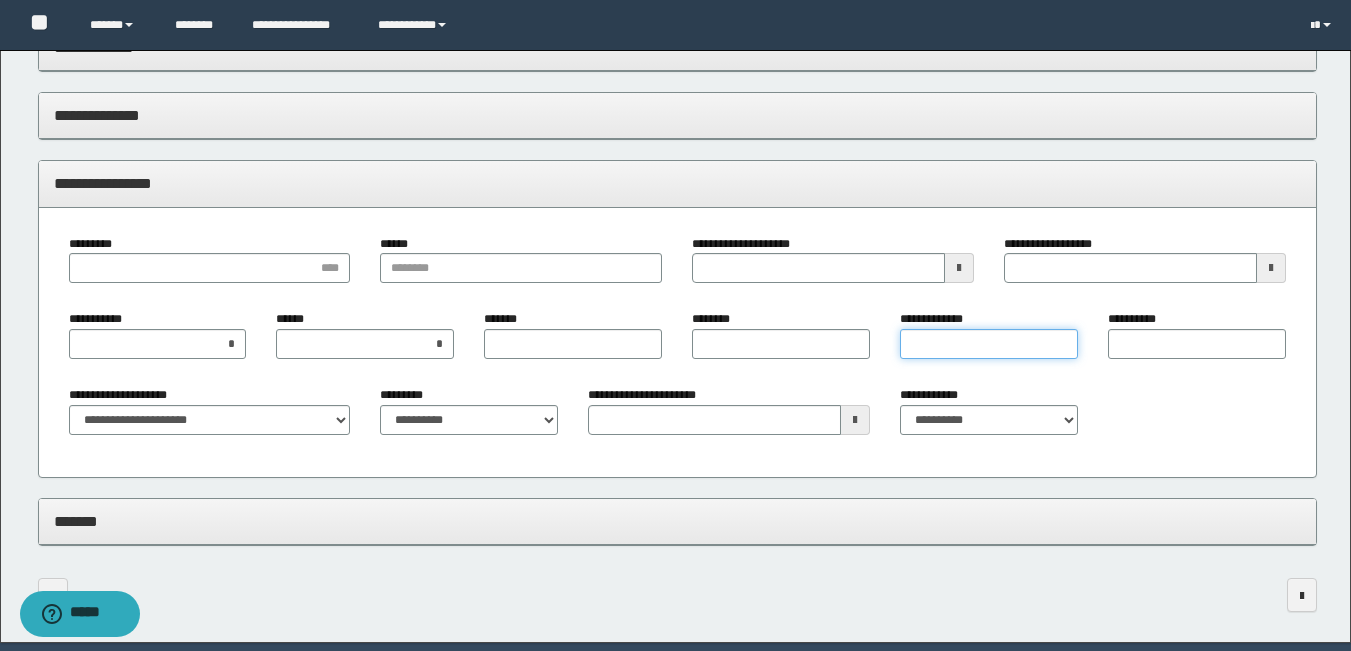 click on "**********" at bounding box center (989, 344) 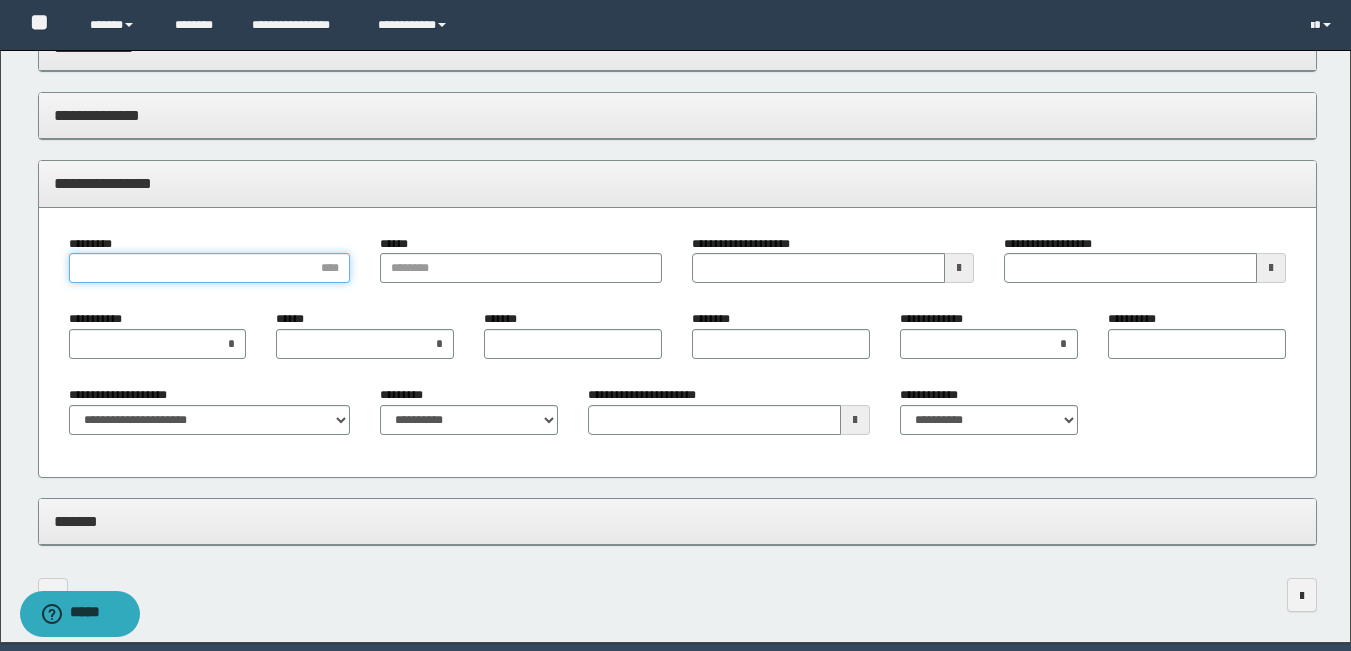 click on "*********" at bounding box center (210, 268) 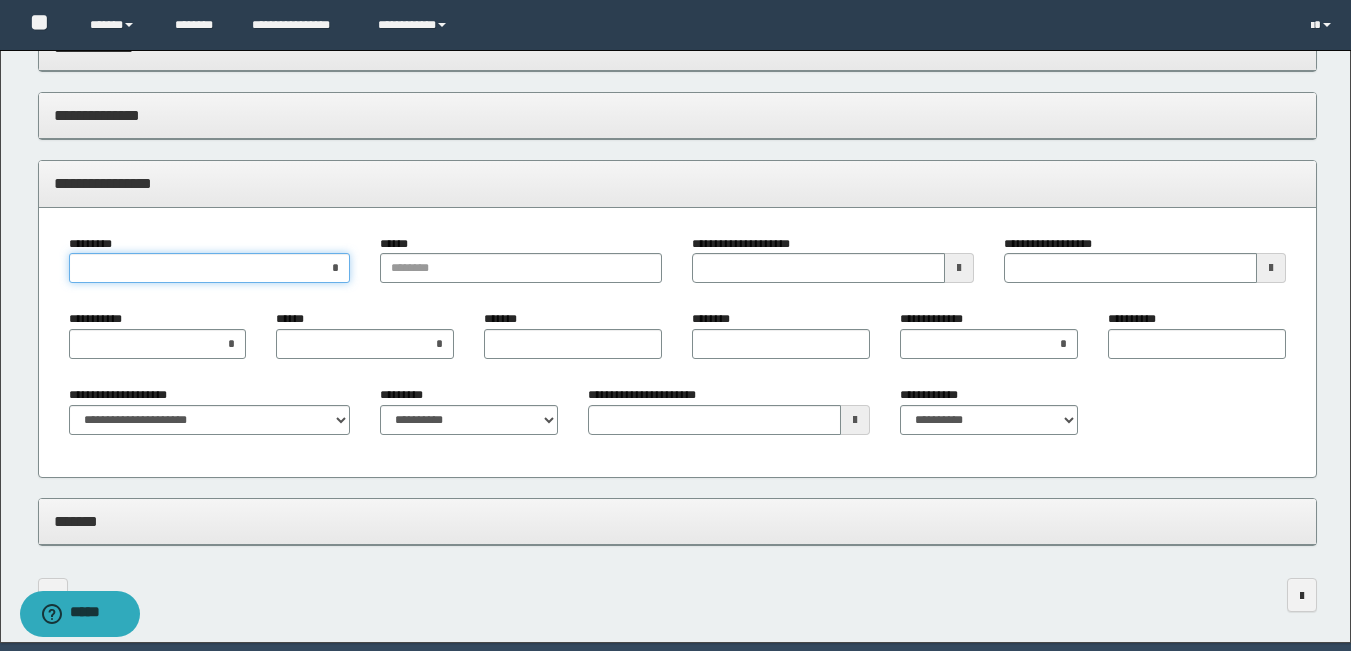 type on "**" 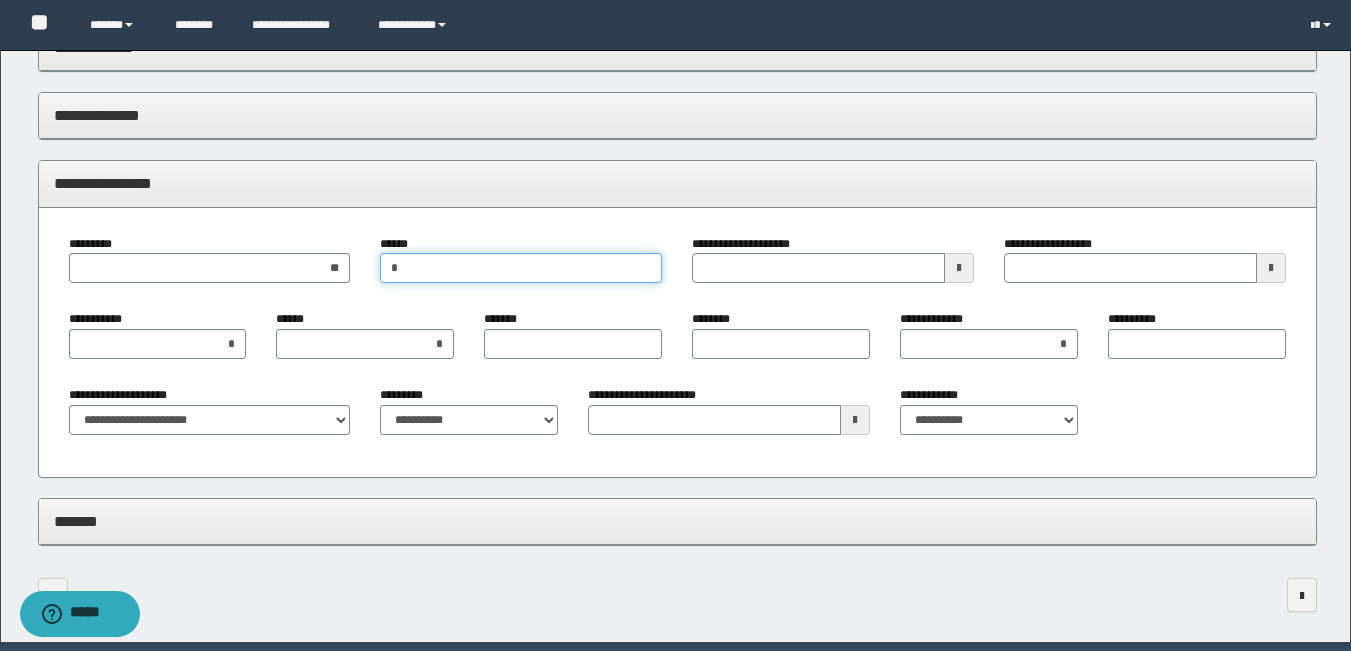 type on "**" 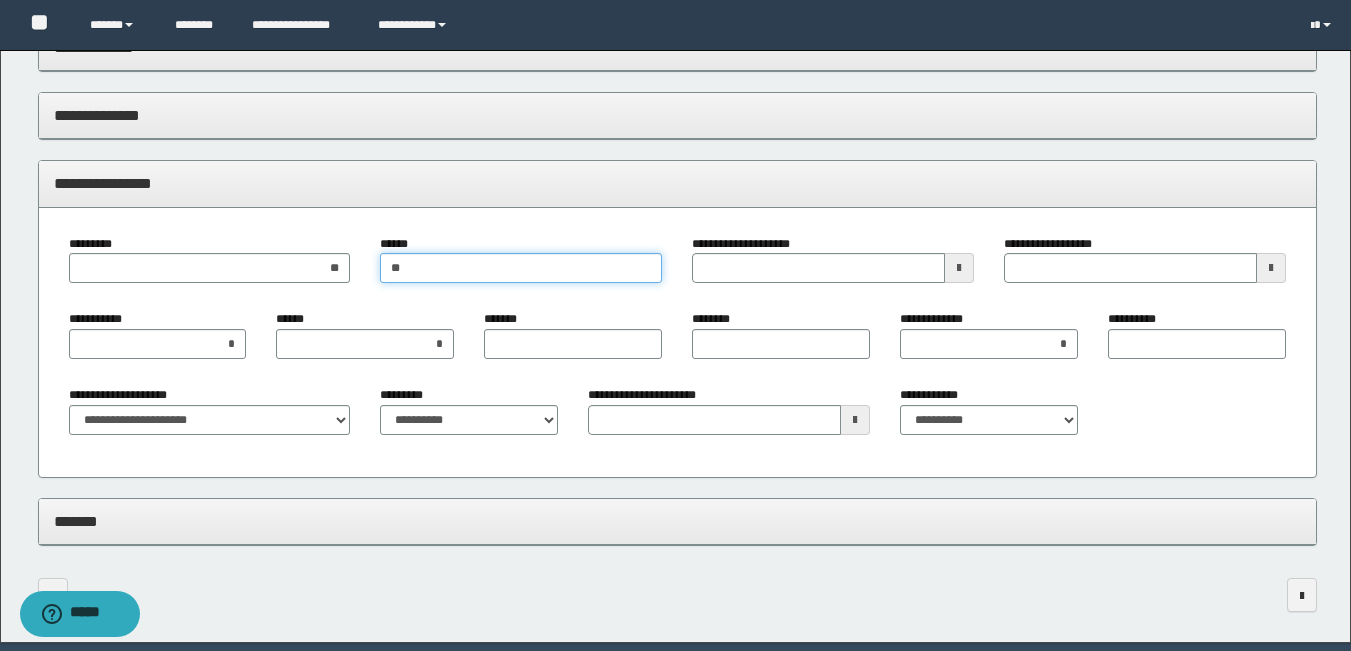 type 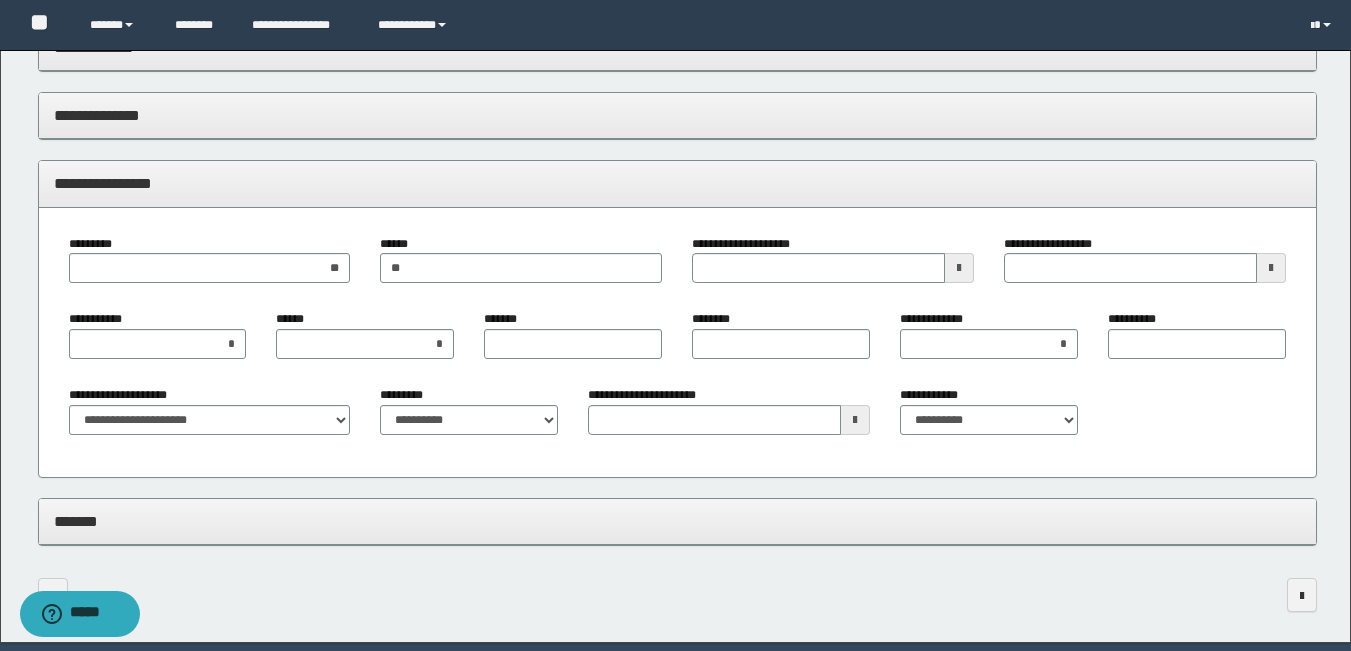 click at bounding box center [959, 268] 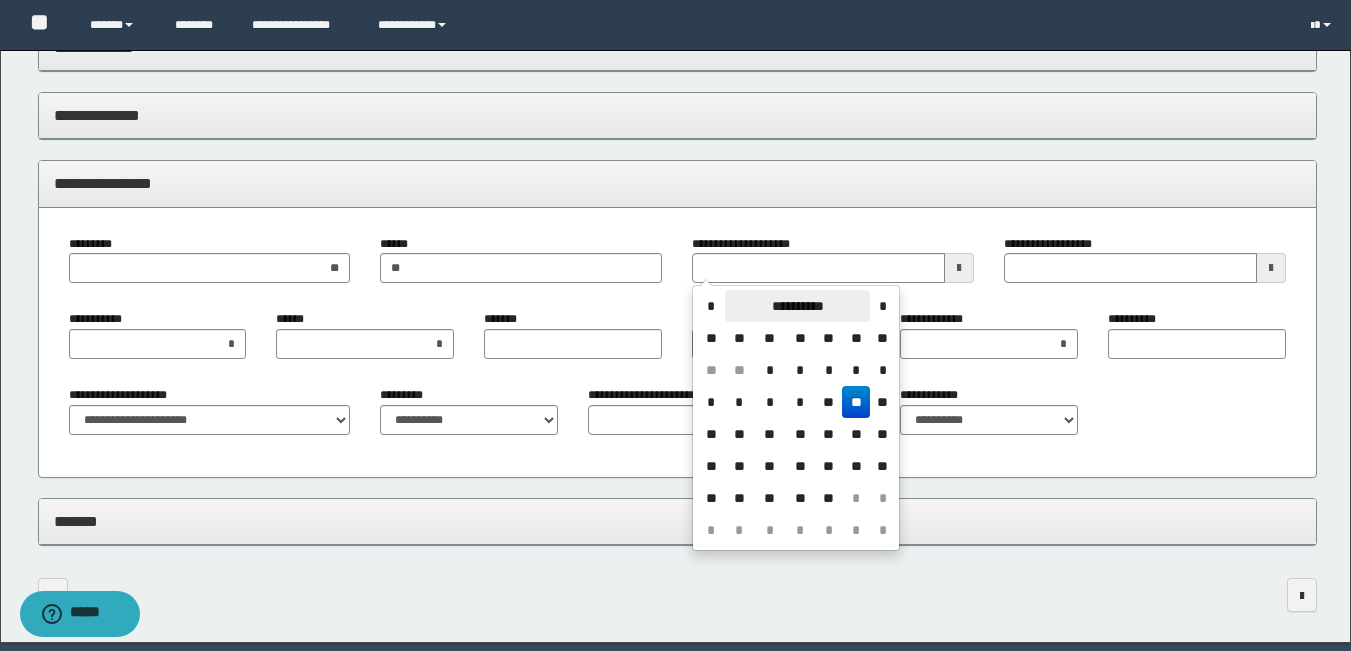click on "**********" at bounding box center (797, 306) 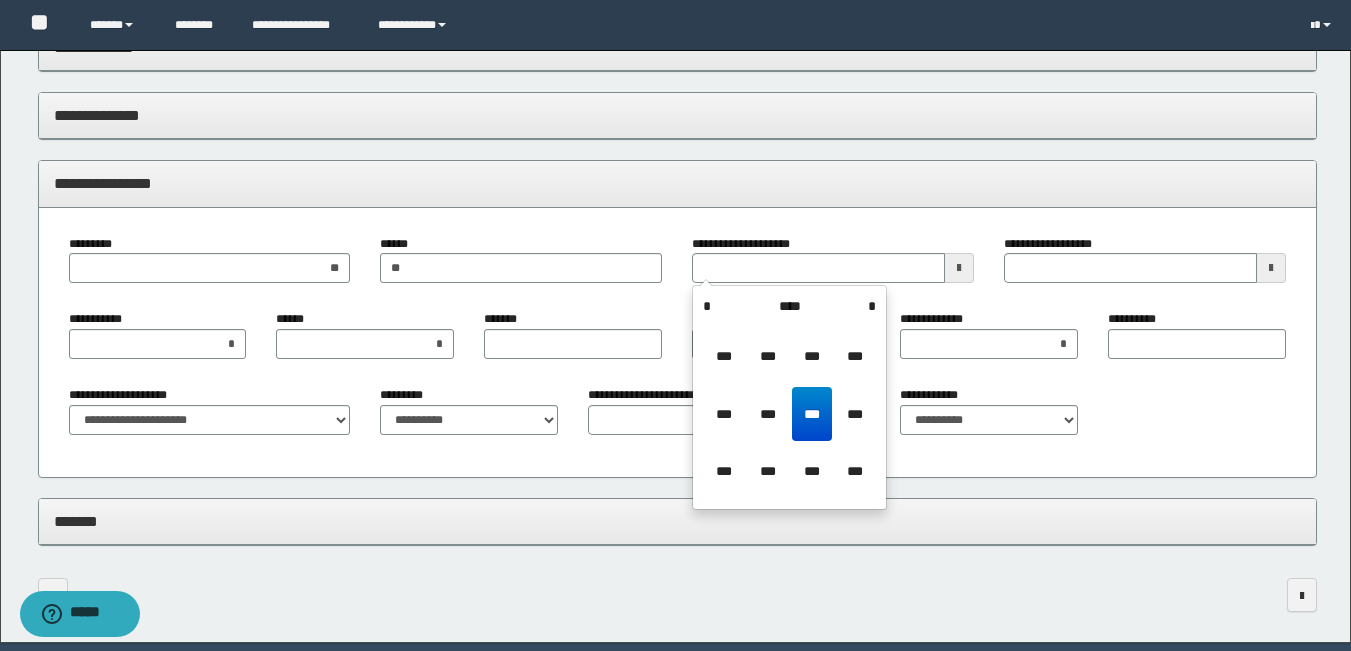 click on "****" at bounding box center [789, 306] 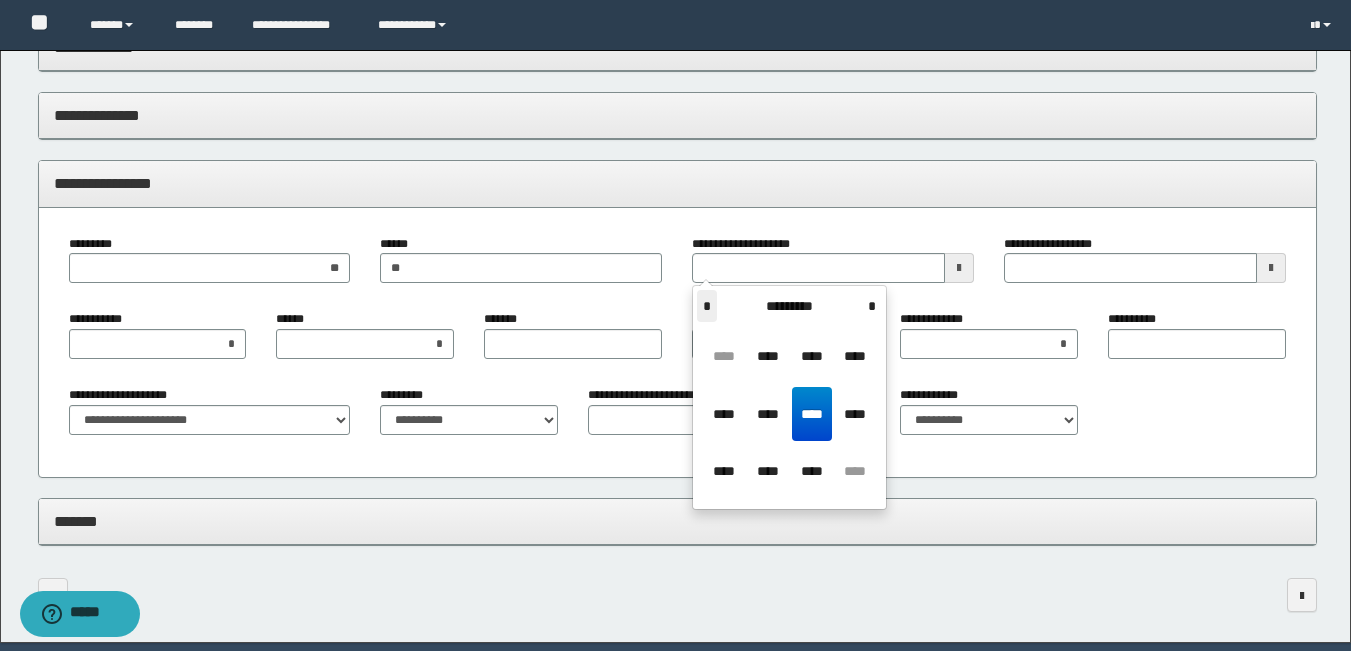 click on "* ********* *" at bounding box center (789, 306) 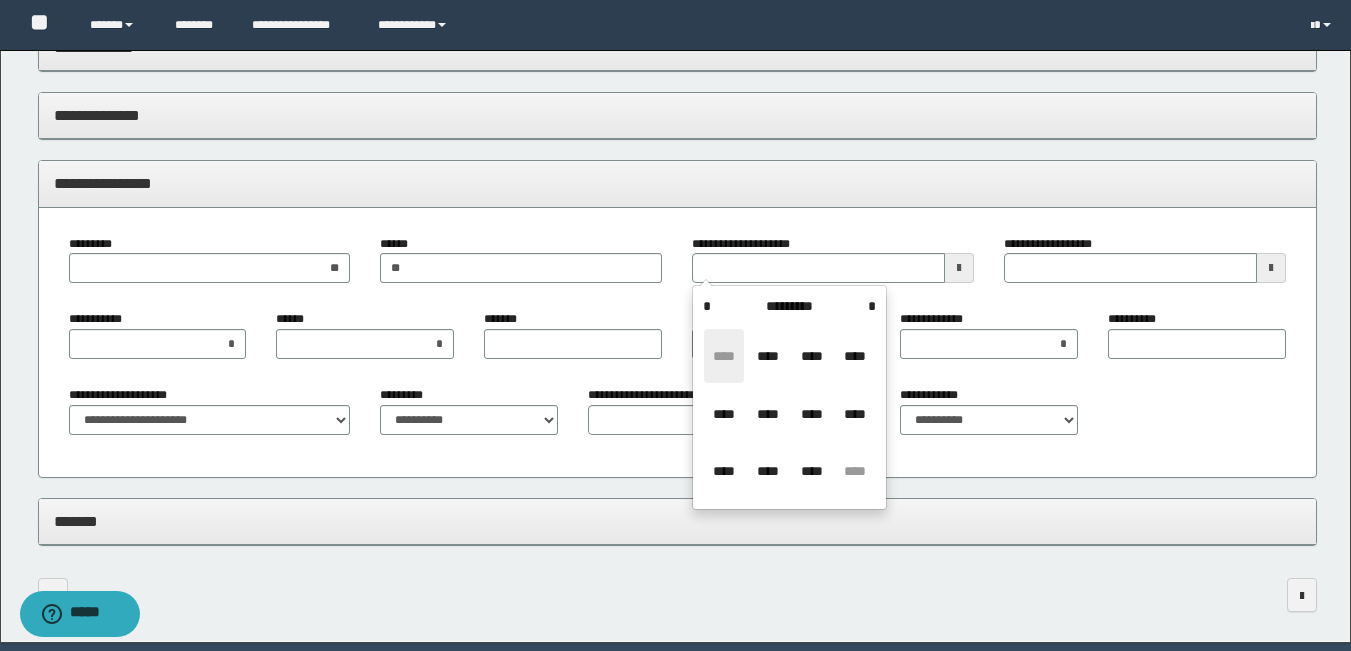 click on "****" at bounding box center (724, 356) 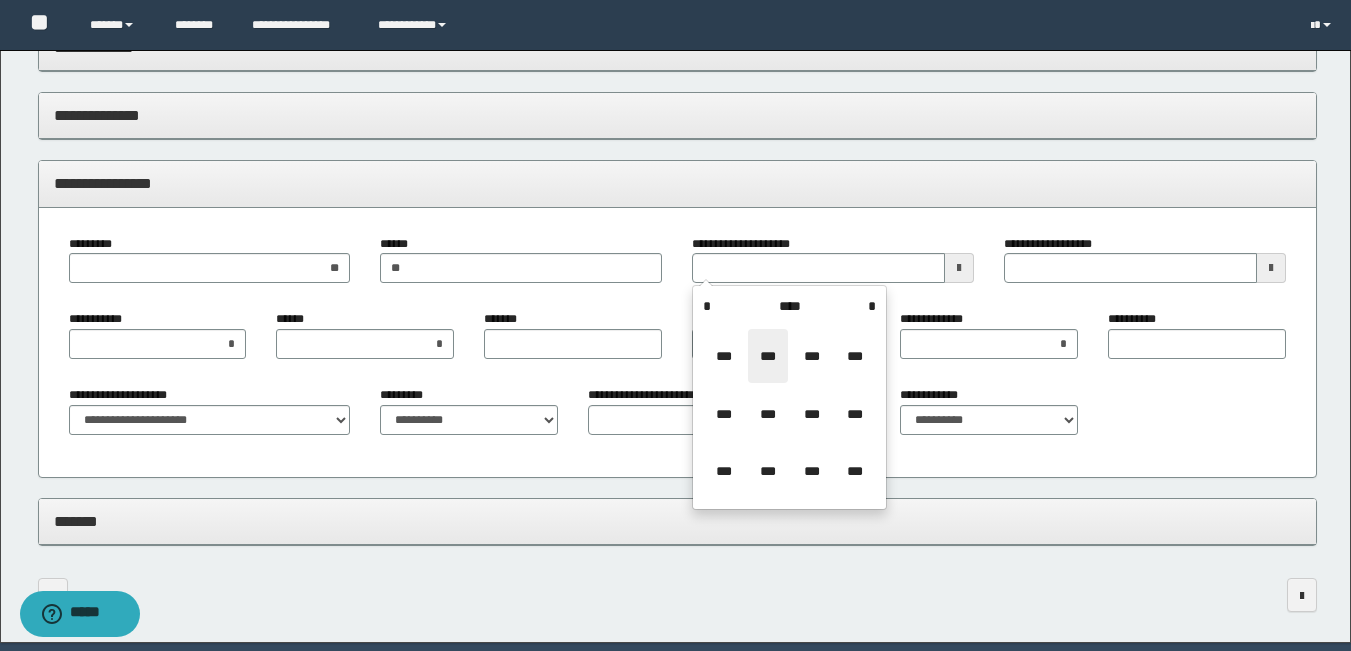 click on "***" at bounding box center (768, 356) 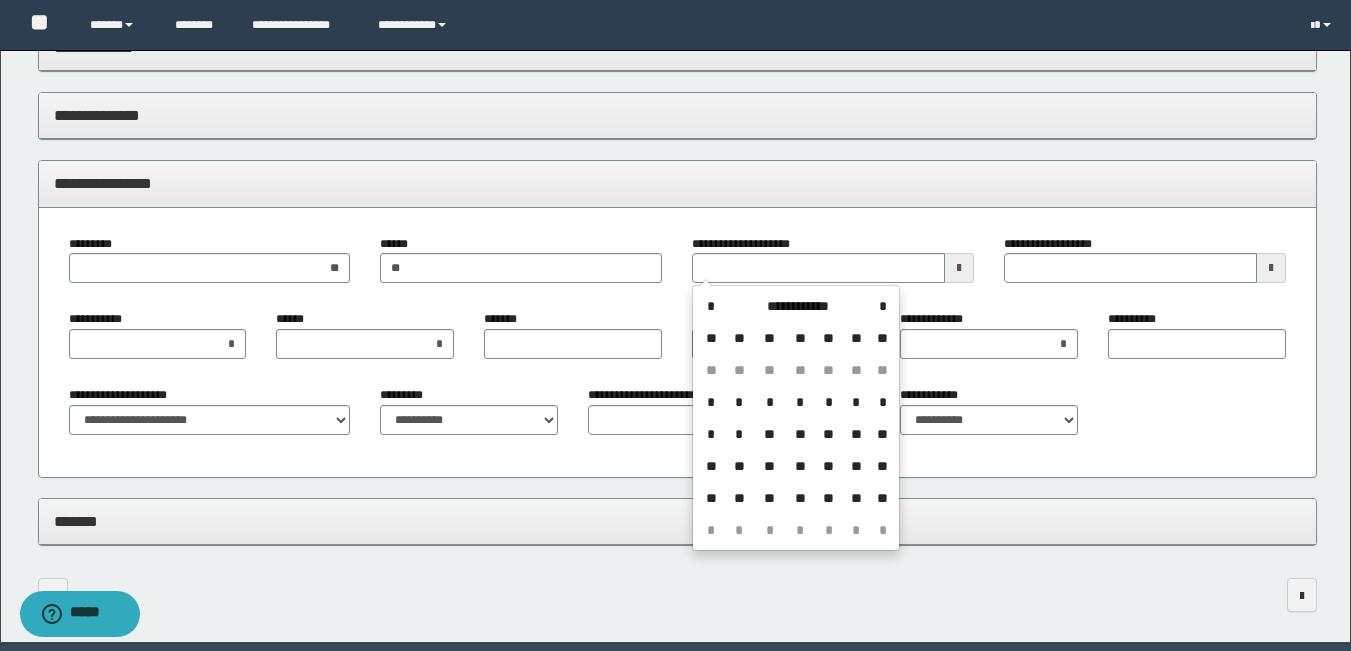 click on "**" at bounding box center (769, 338) 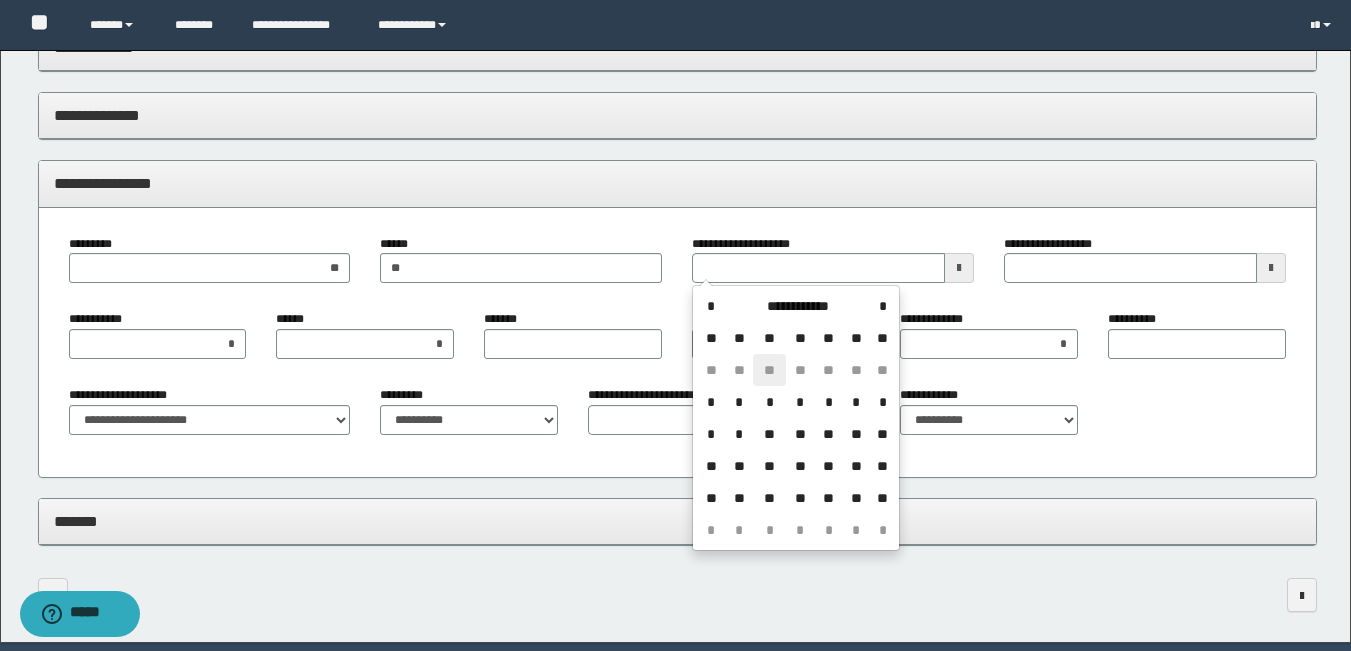 click on "**" at bounding box center (769, 370) 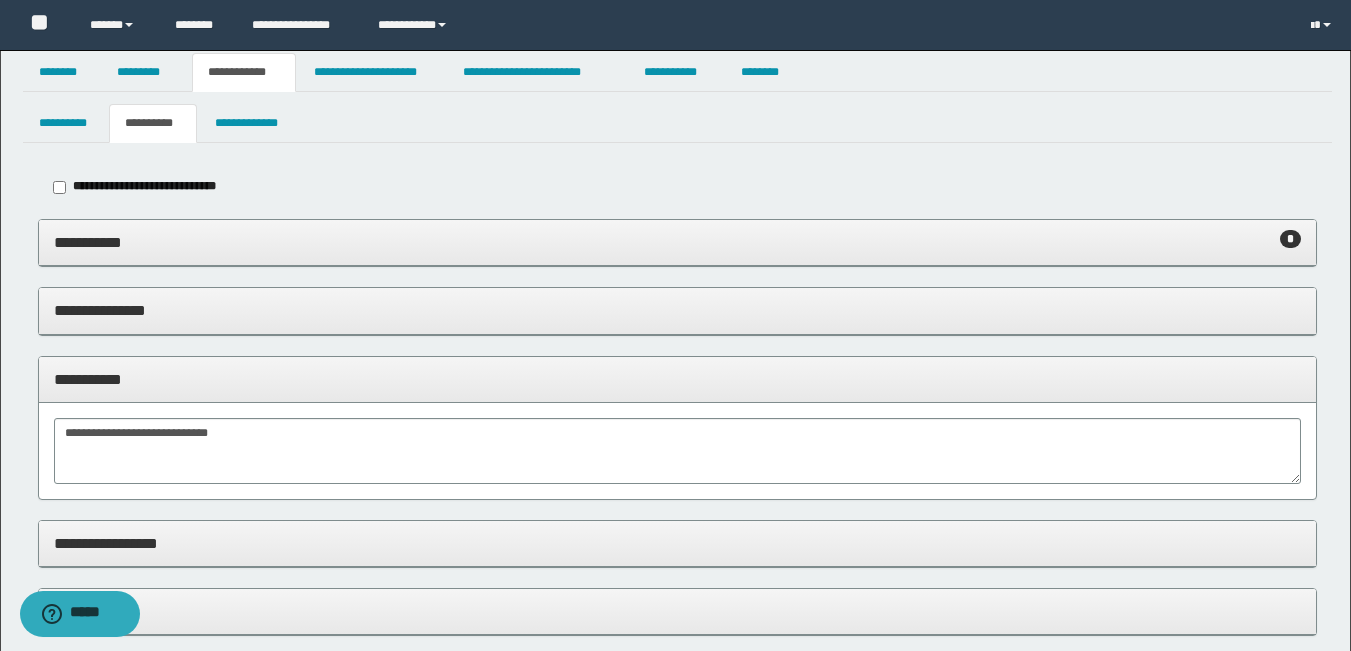 scroll, scrollTop: 0, scrollLeft: 0, axis: both 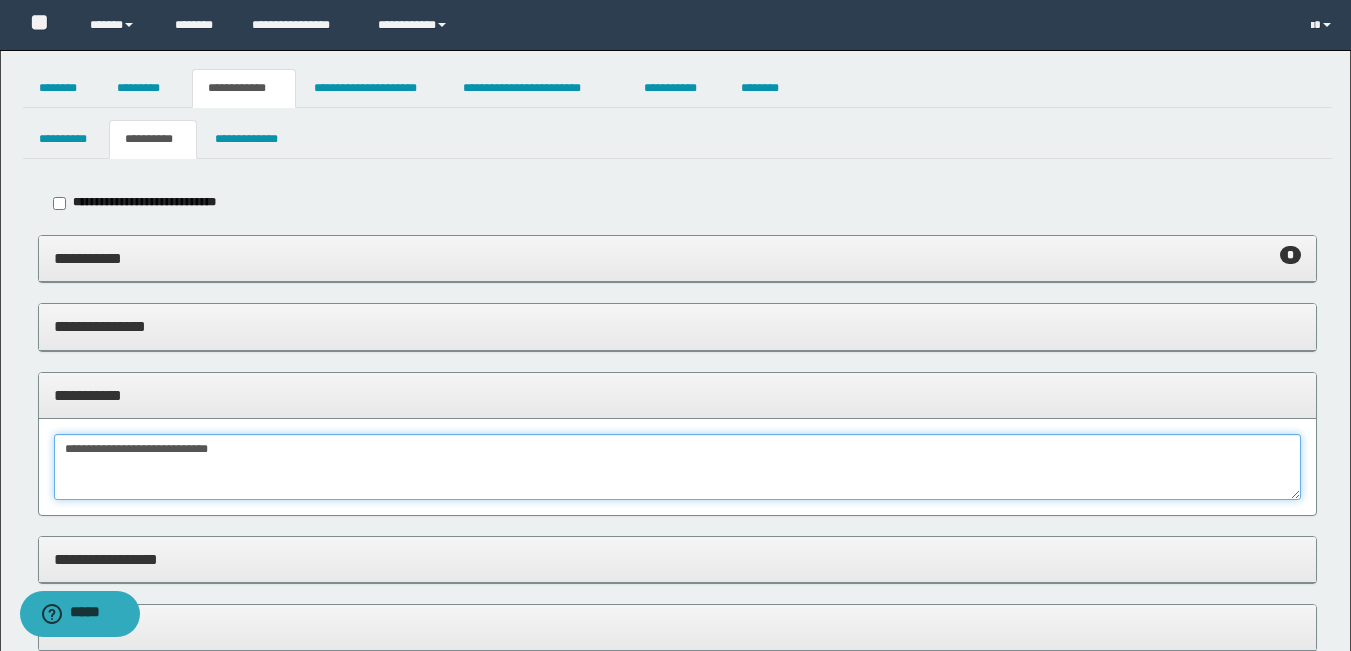 click on "**********" at bounding box center [677, 467] 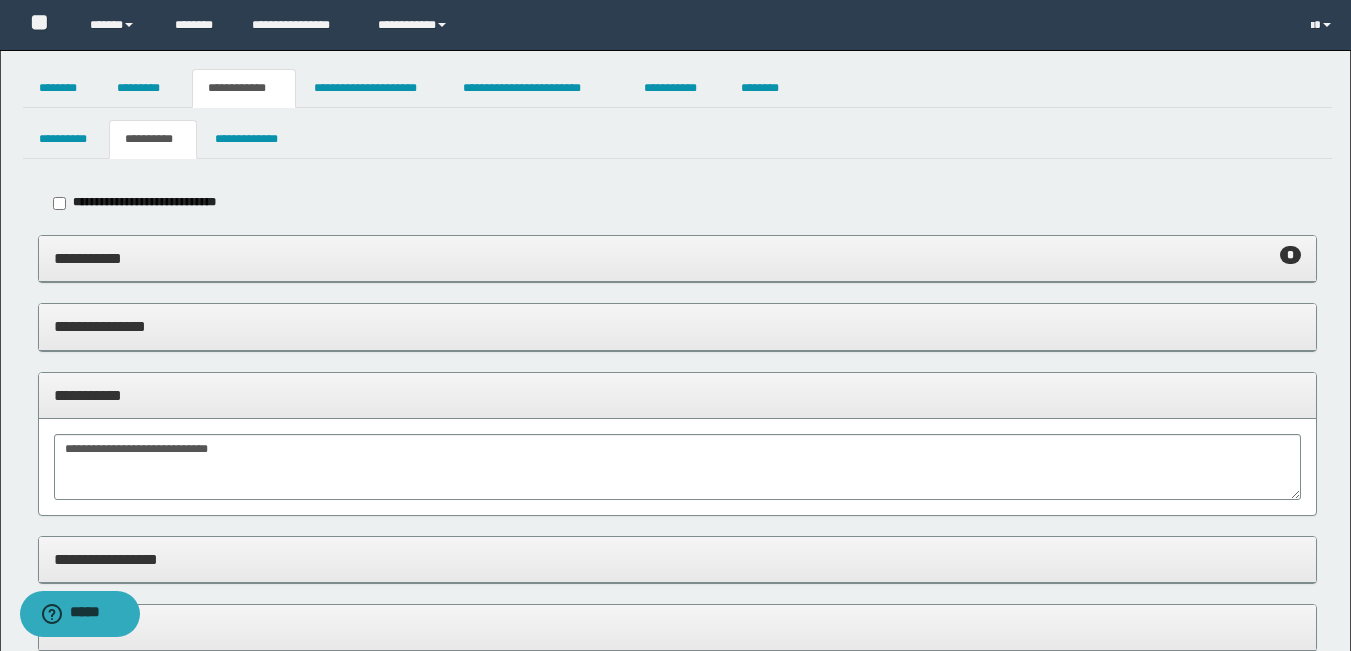 click on "**********" at bounding box center [677, 258] 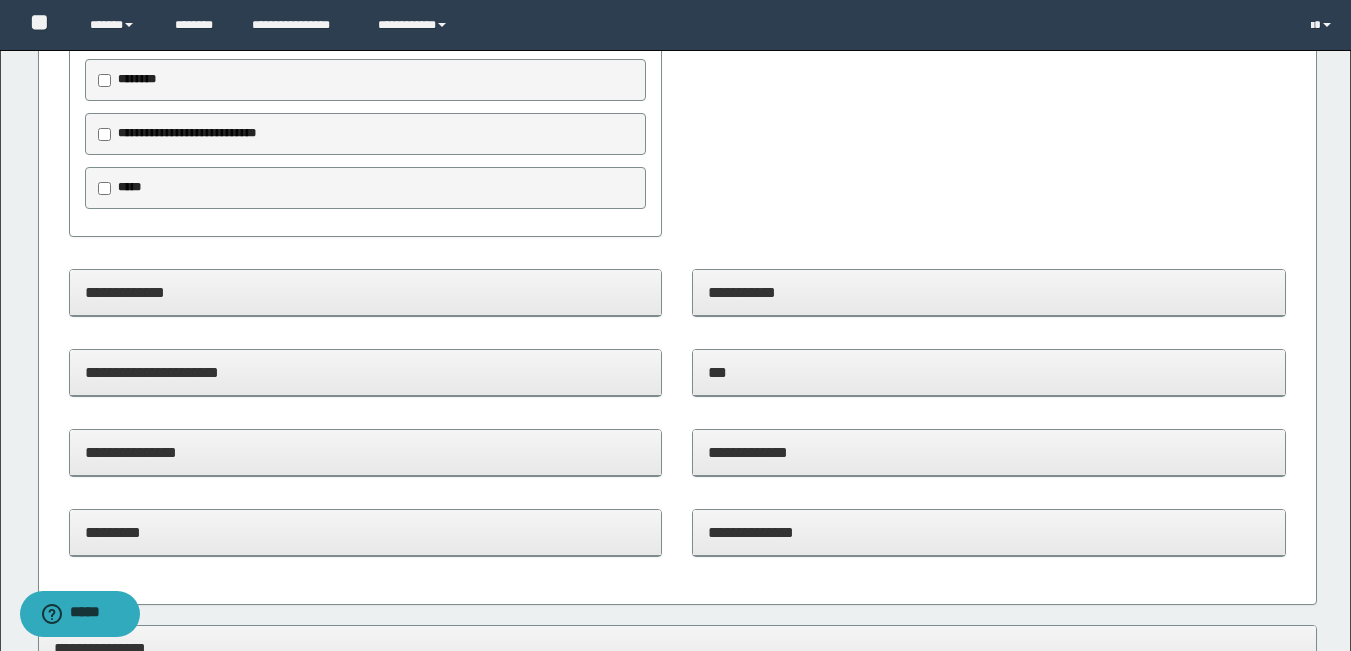 scroll, scrollTop: 1400, scrollLeft: 0, axis: vertical 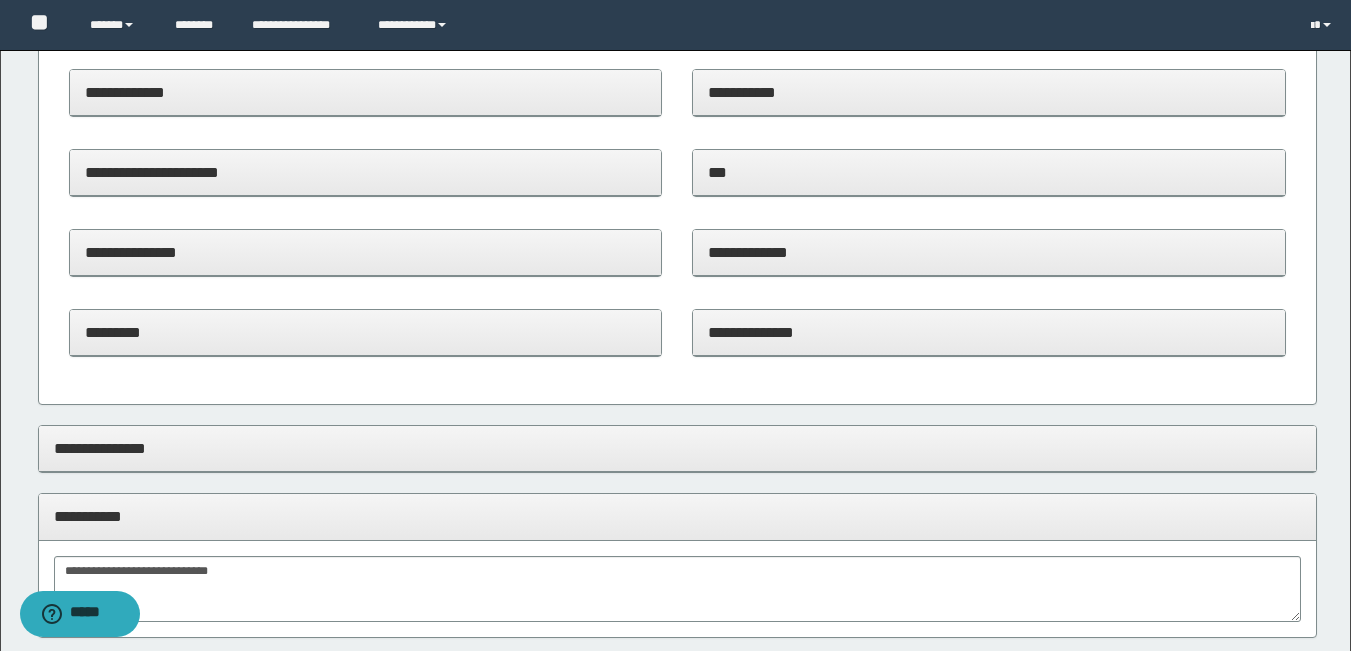 click on "**********" at bounding box center [989, 332] 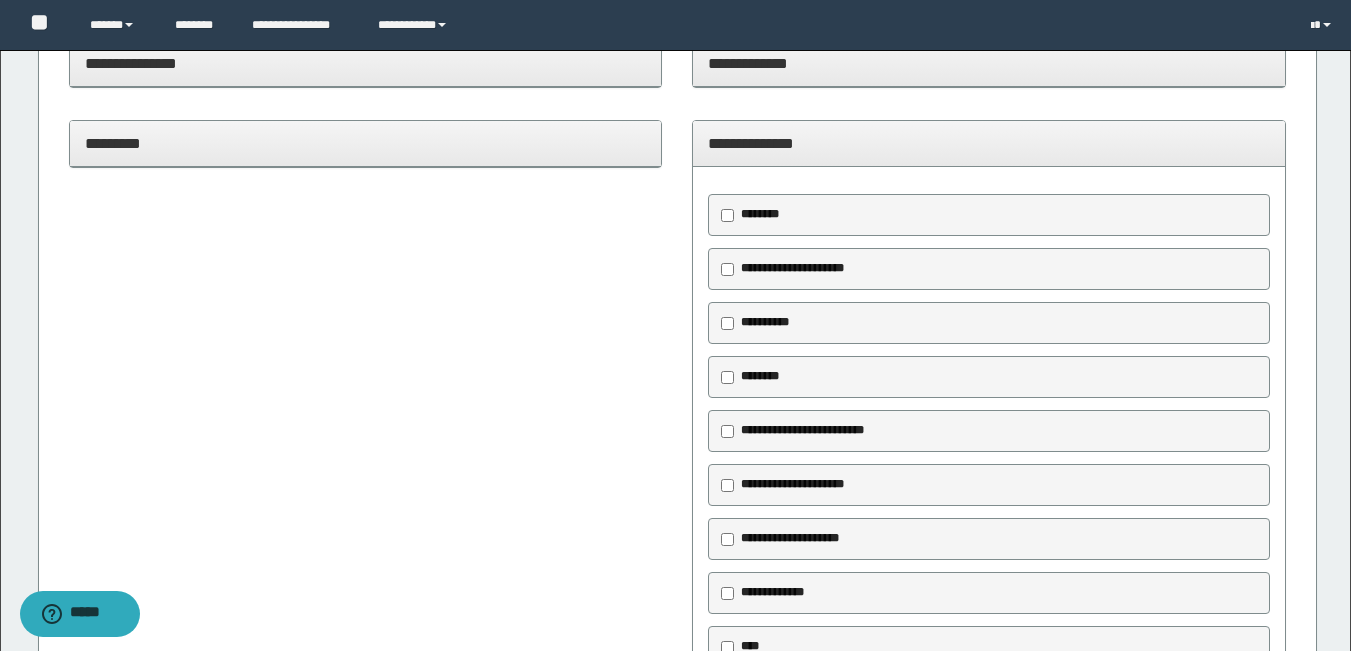 scroll, scrollTop: 1600, scrollLeft: 0, axis: vertical 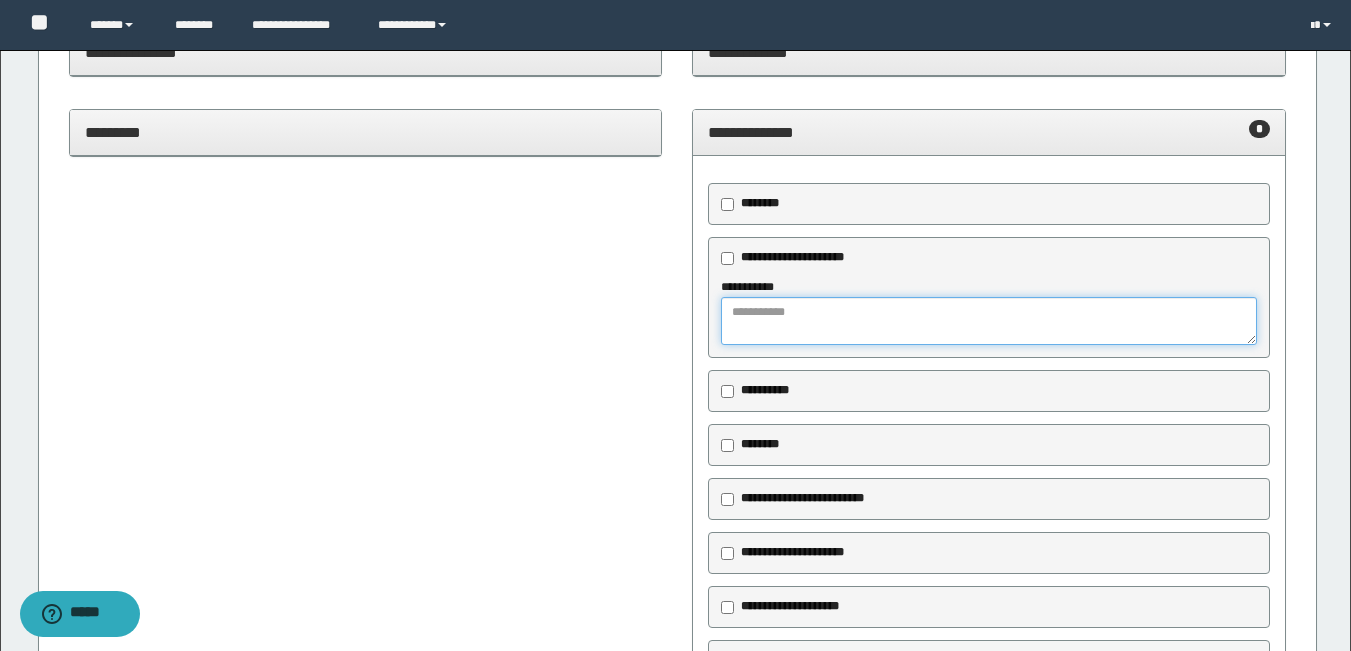click at bounding box center [989, 321] 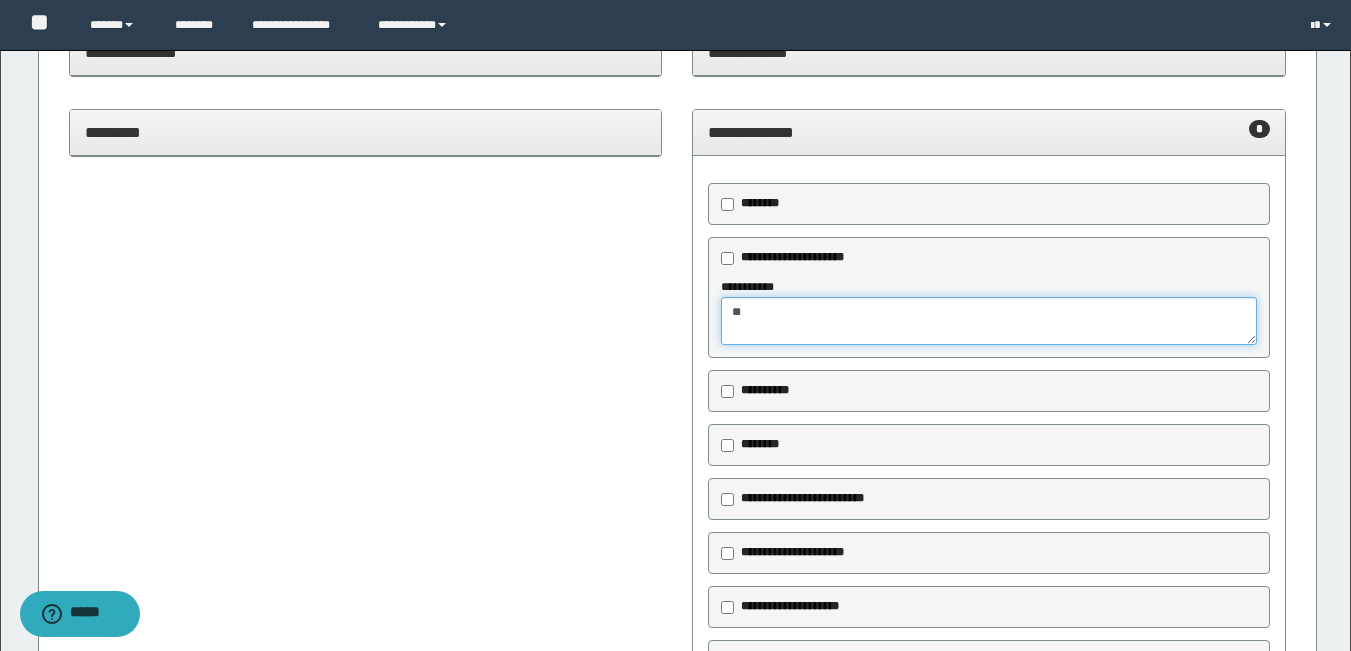 type on "*" 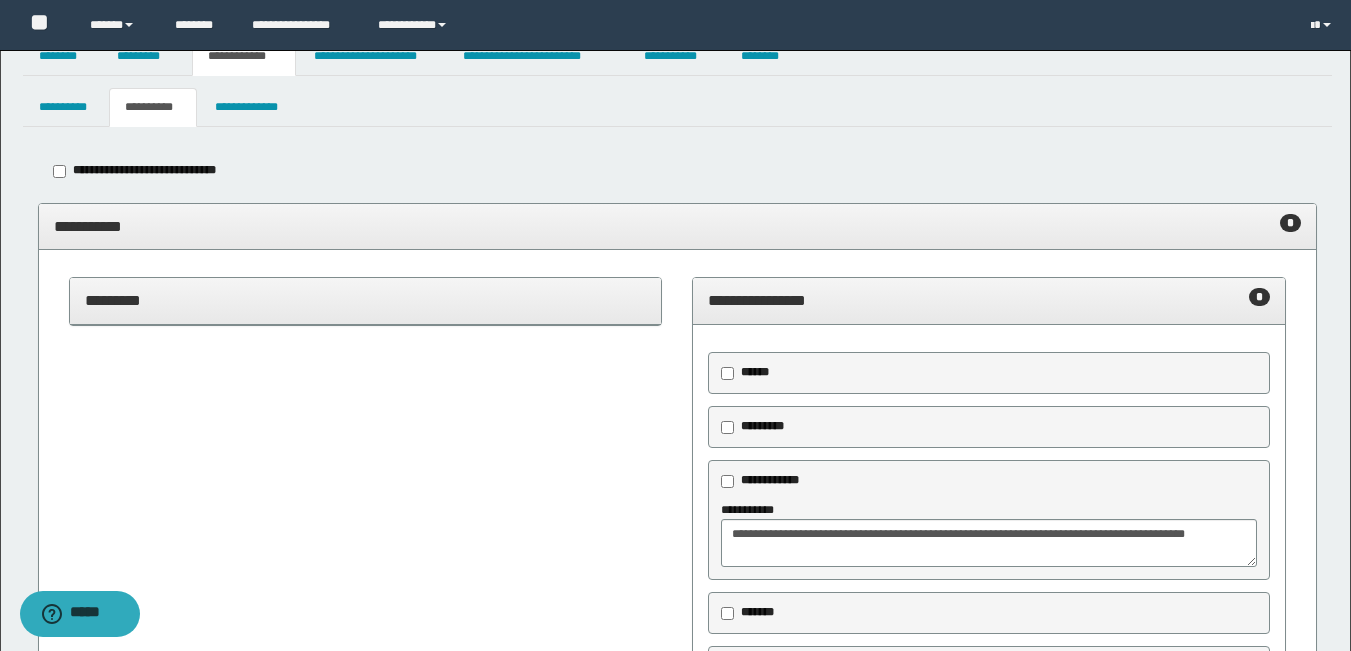scroll, scrollTop: 0, scrollLeft: 0, axis: both 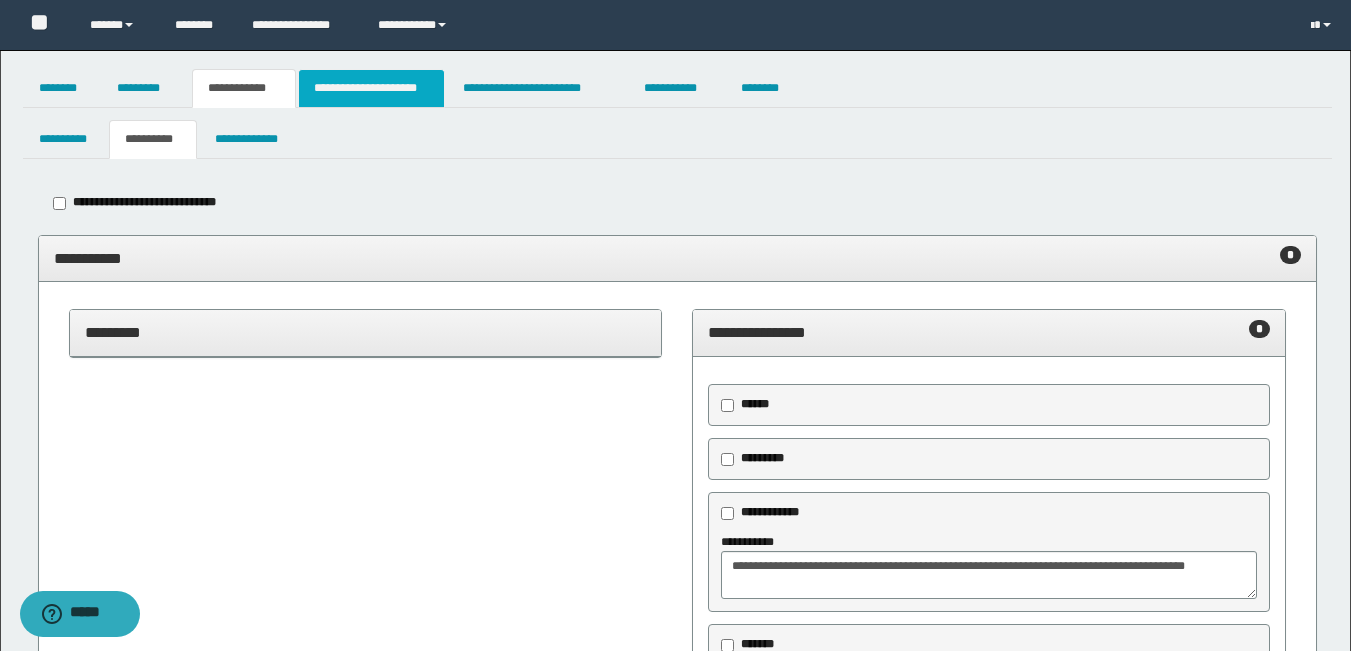type on "***" 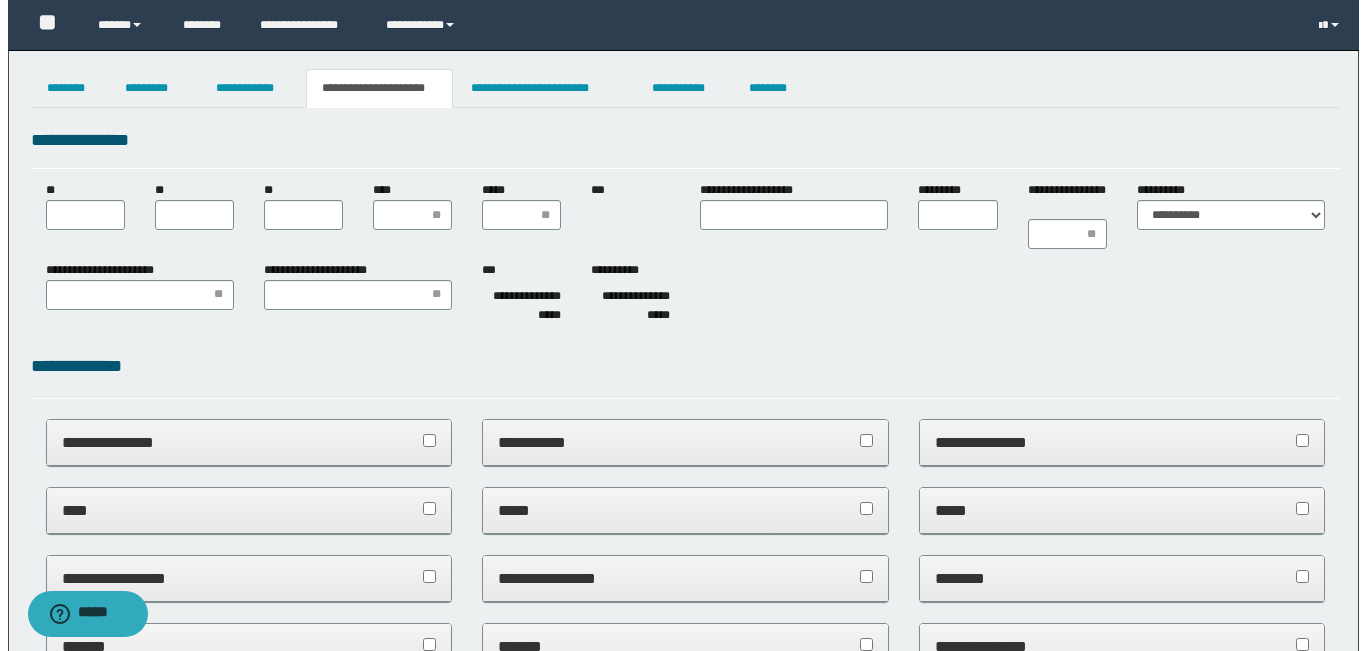 scroll, scrollTop: 0, scrollLeft: 0, axis: both 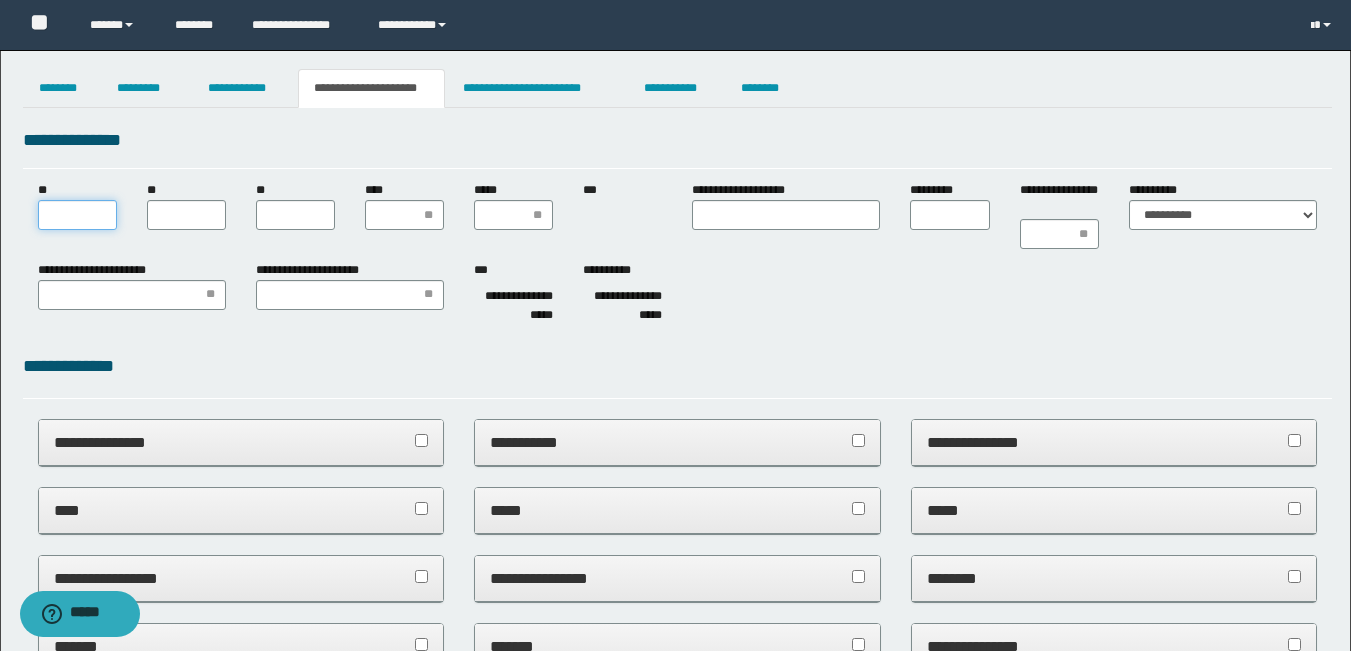click on "**" at bounding box center (77, 215) 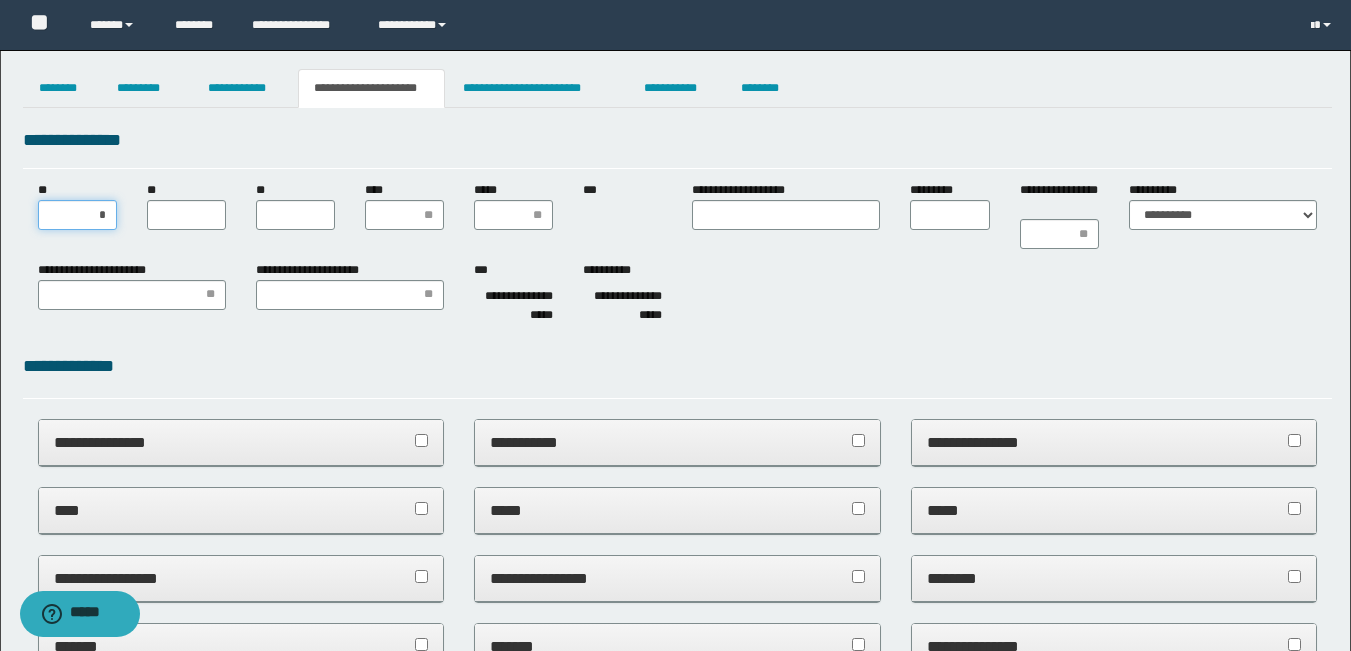 type on "**" 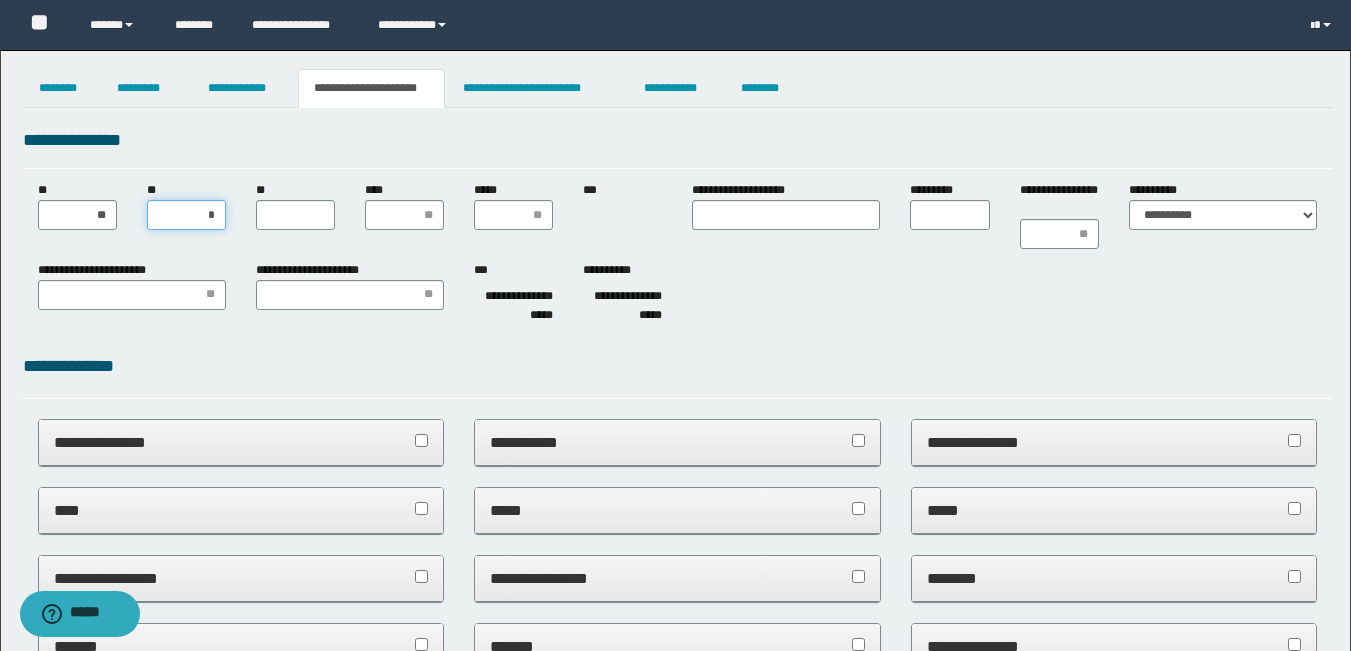 type on "**" 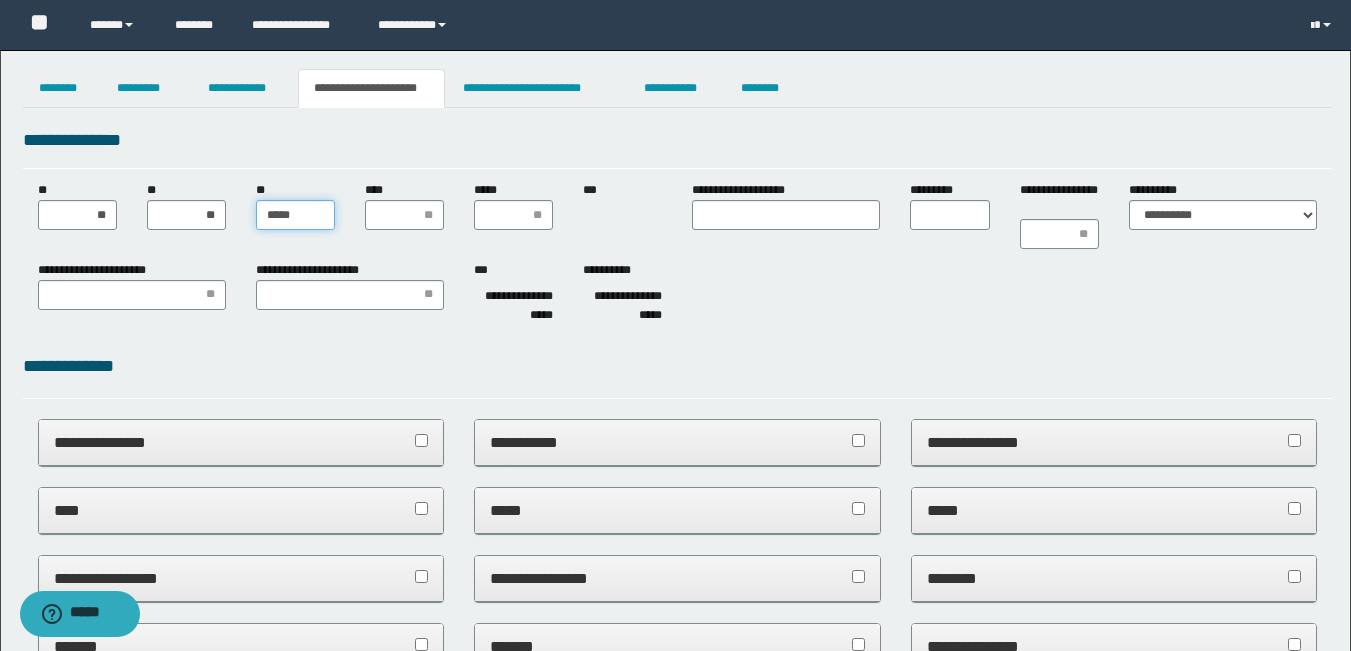 type on "******" 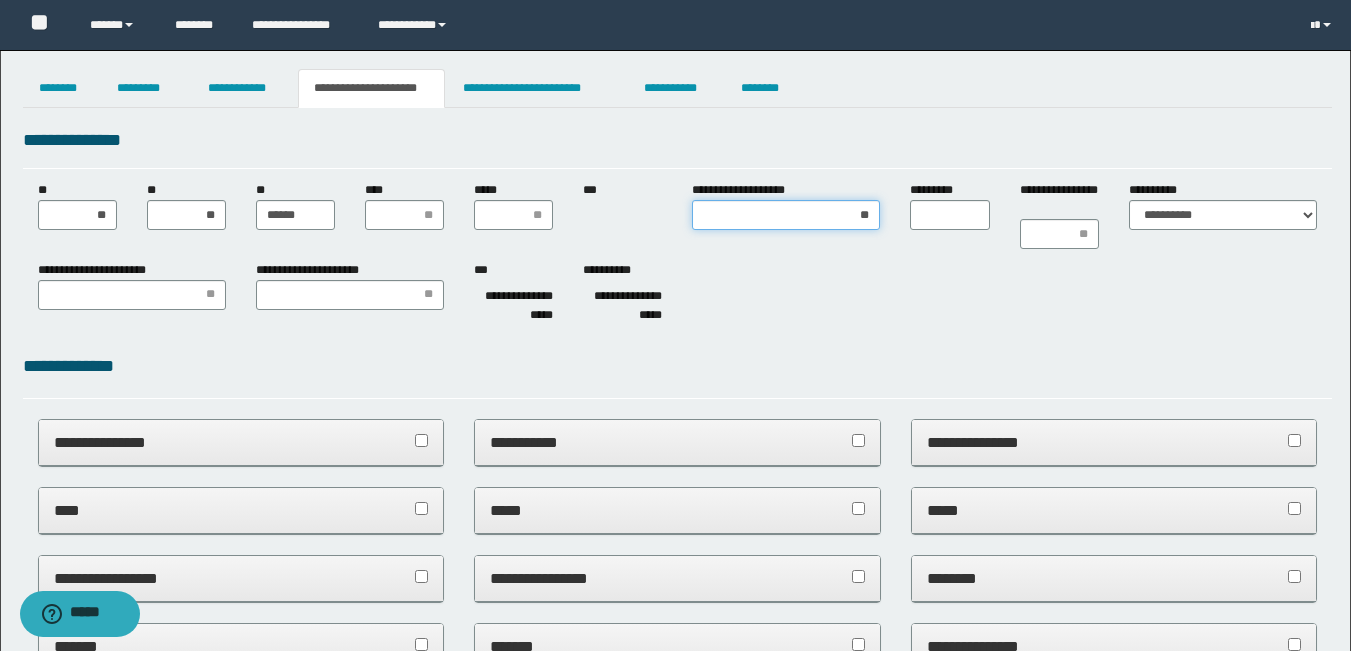 type on "***" 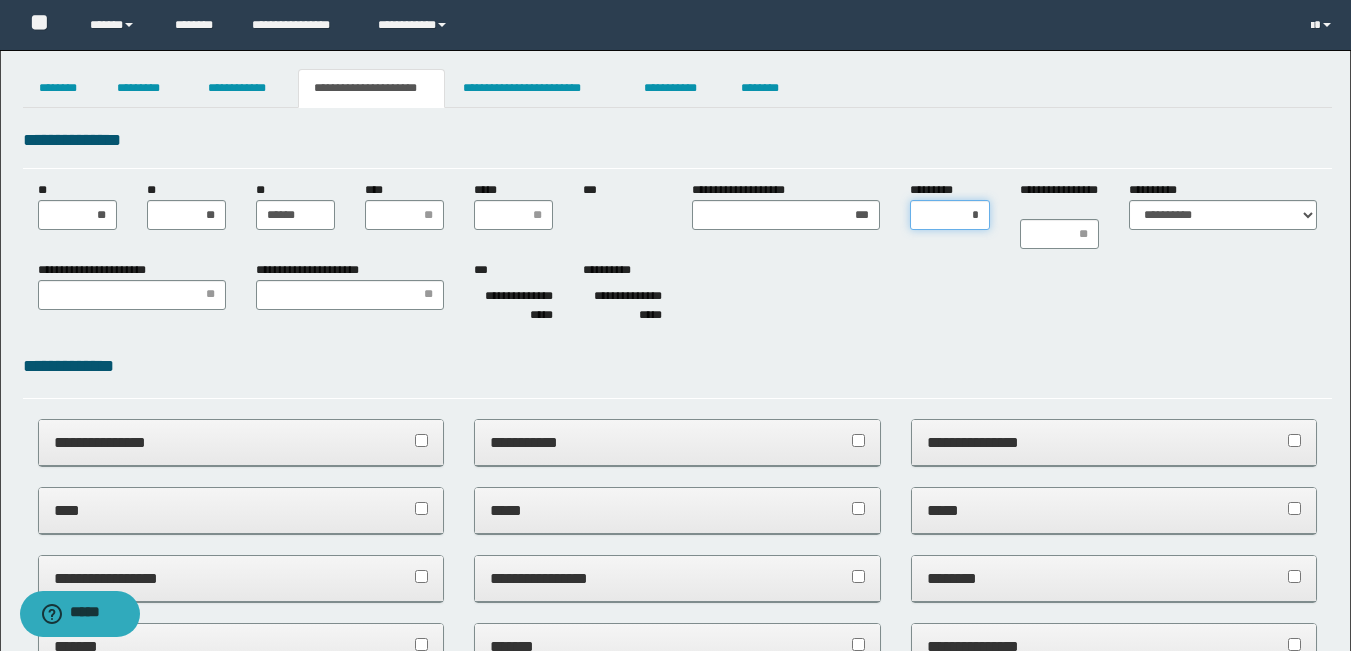 type on "**" 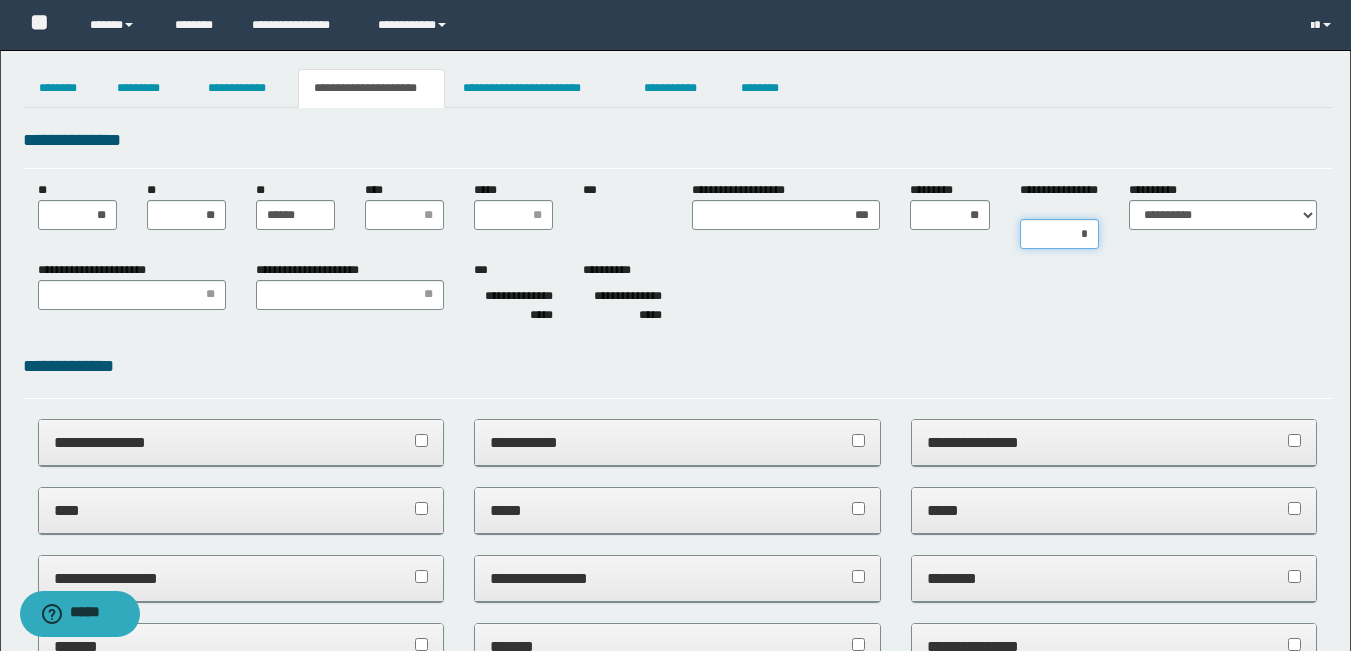 type on "**" 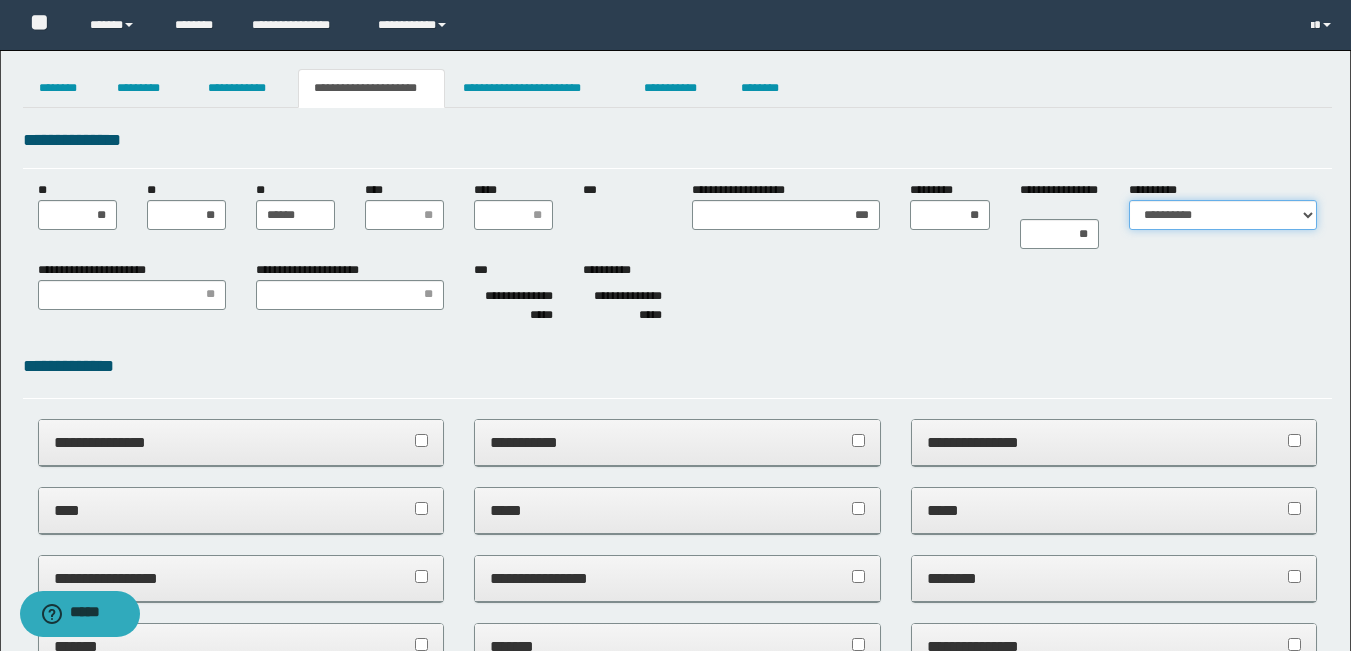 click on "**********" at bounding box center (1223, 215) 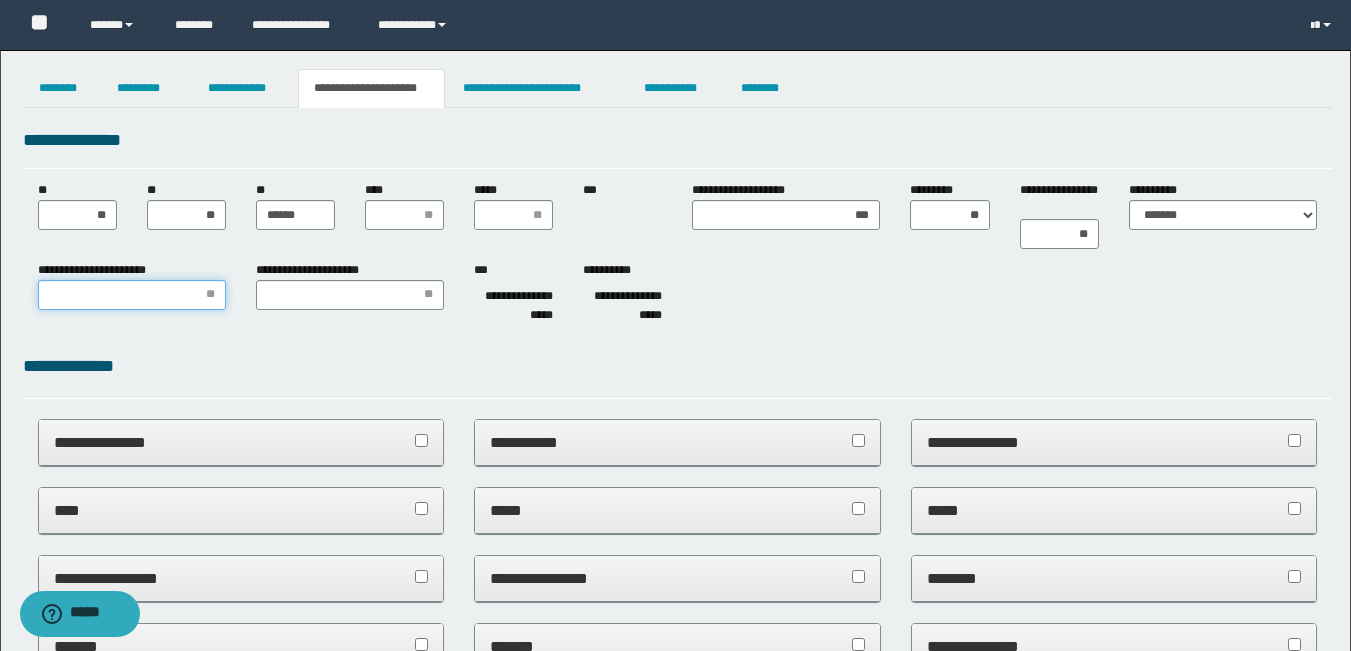 click on "**********" at bounding box center (132, 295) 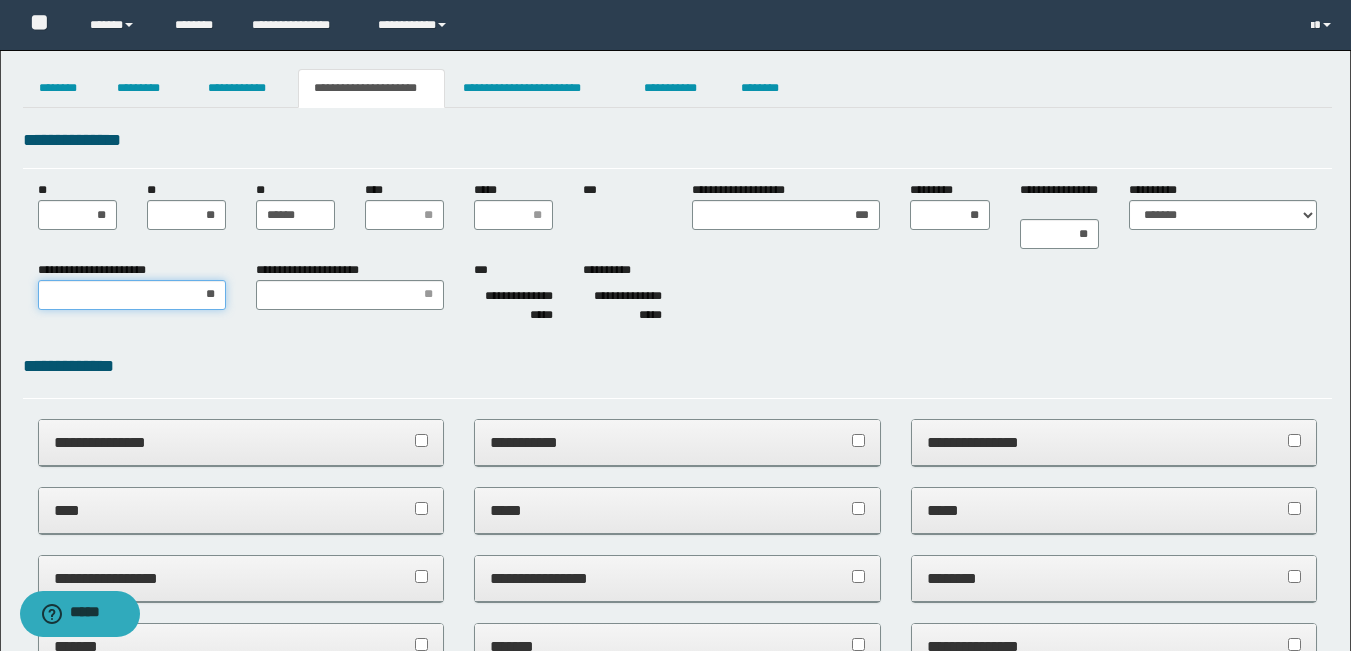 type on "***" 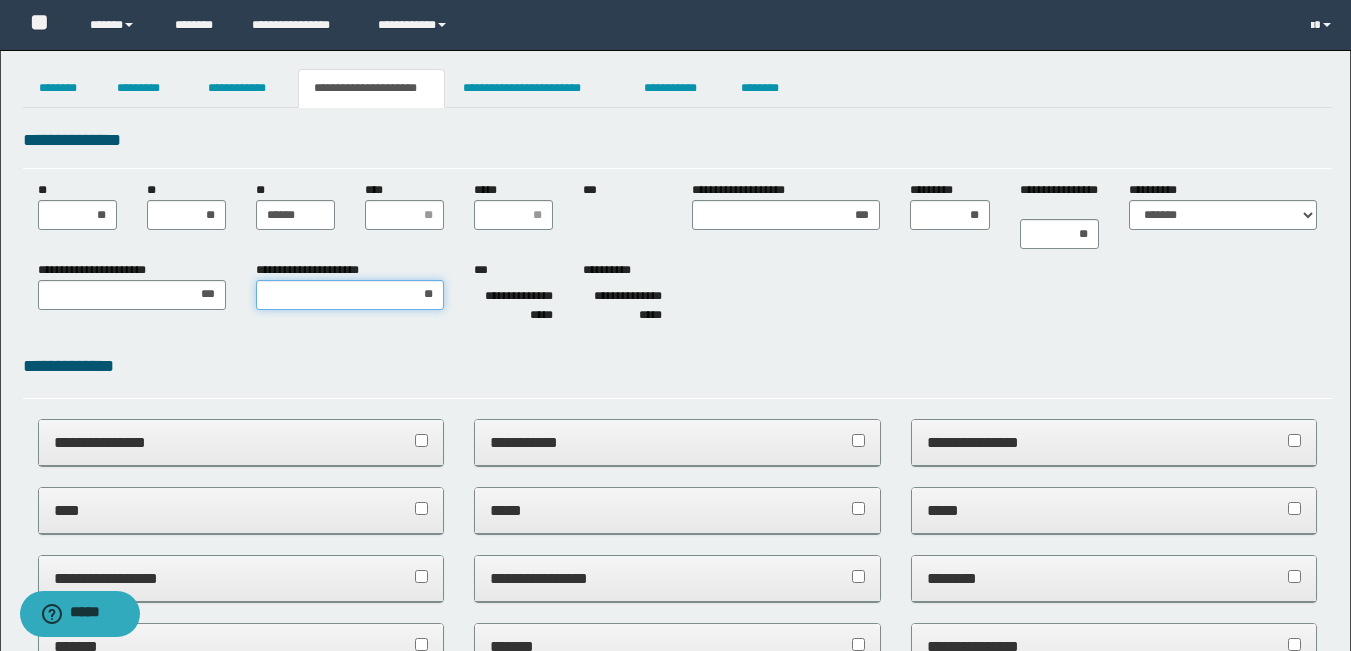 type on "***" 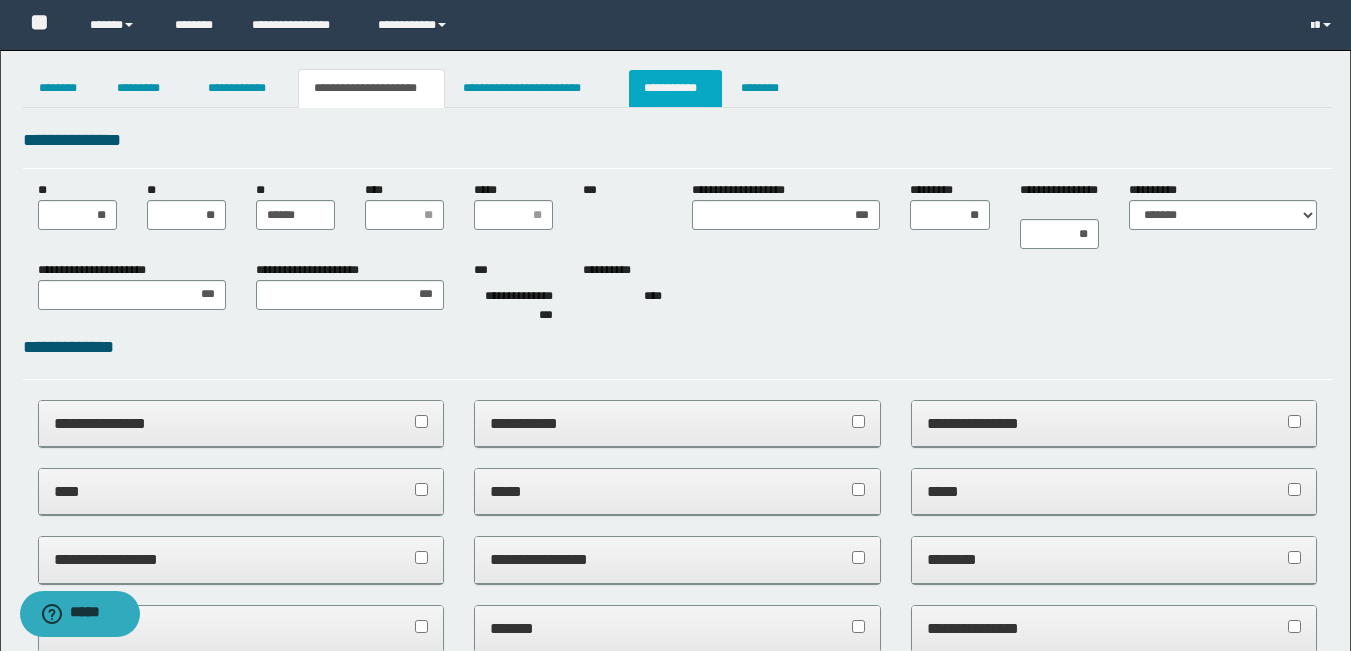 click on "**********" at bounding box center (675, 88) 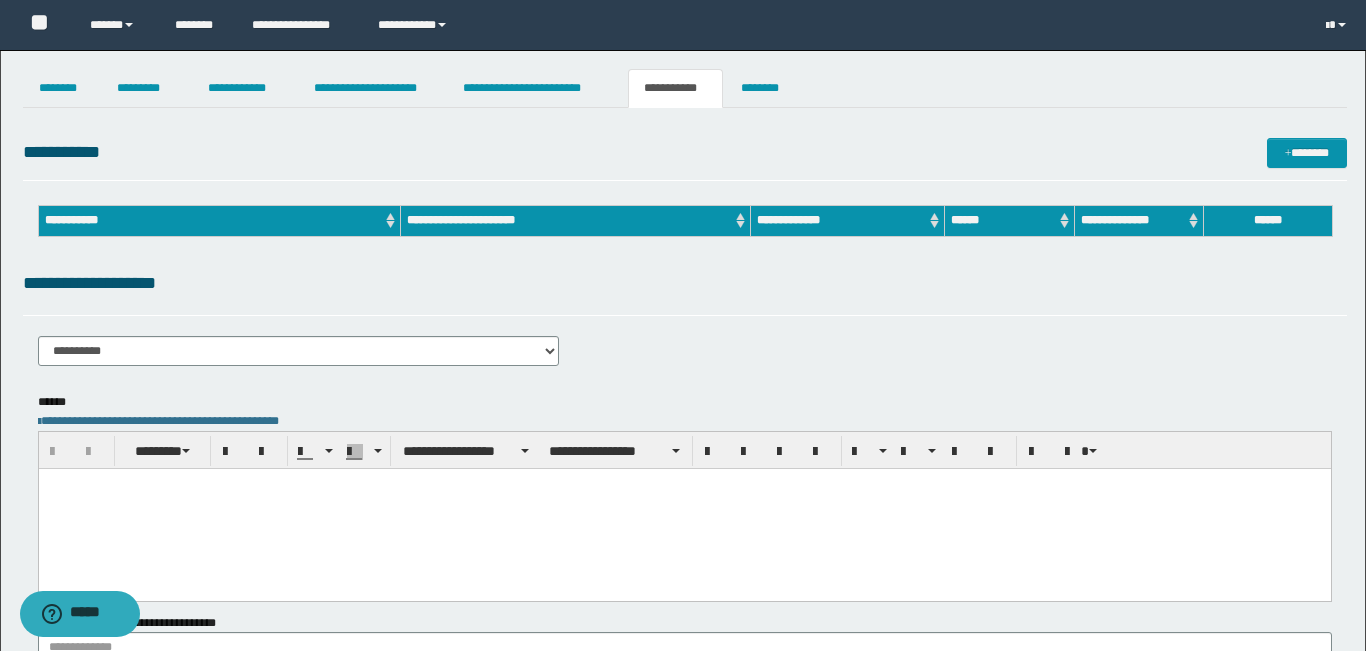 scroll, scrollTop: 0, scrollLeft: 0, axis: both 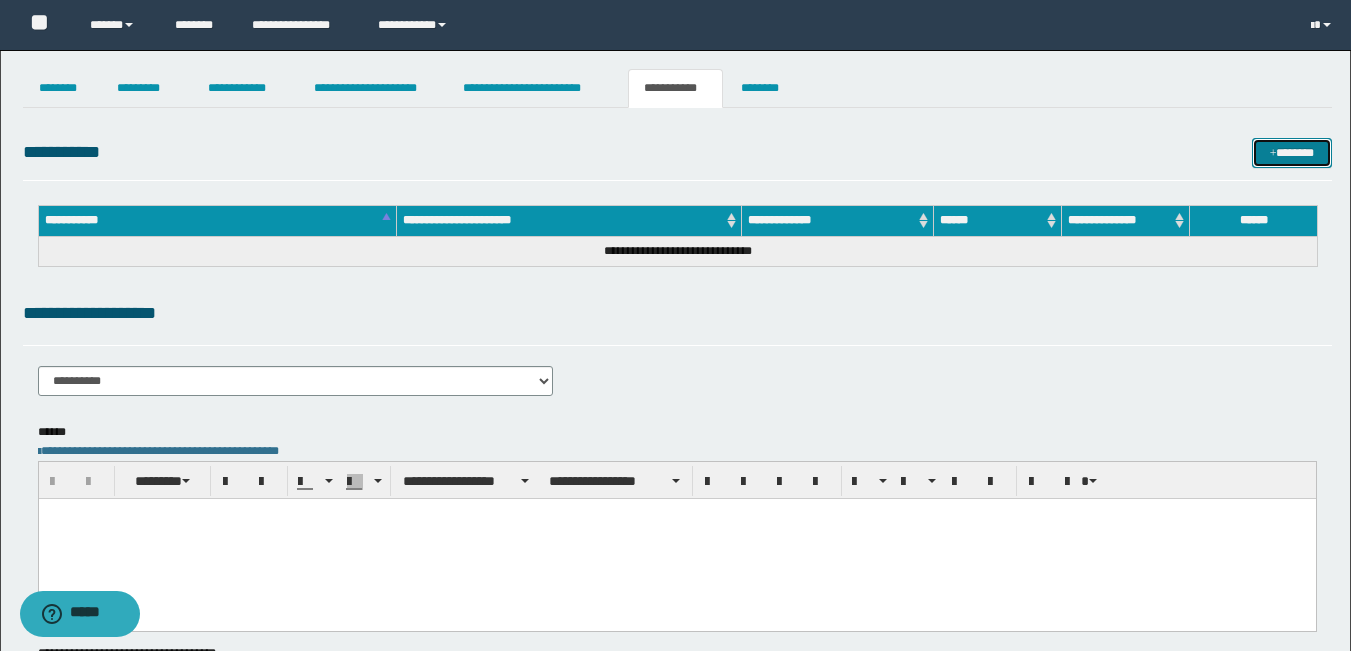 click on "*******" at bounding box center (1292, 153) 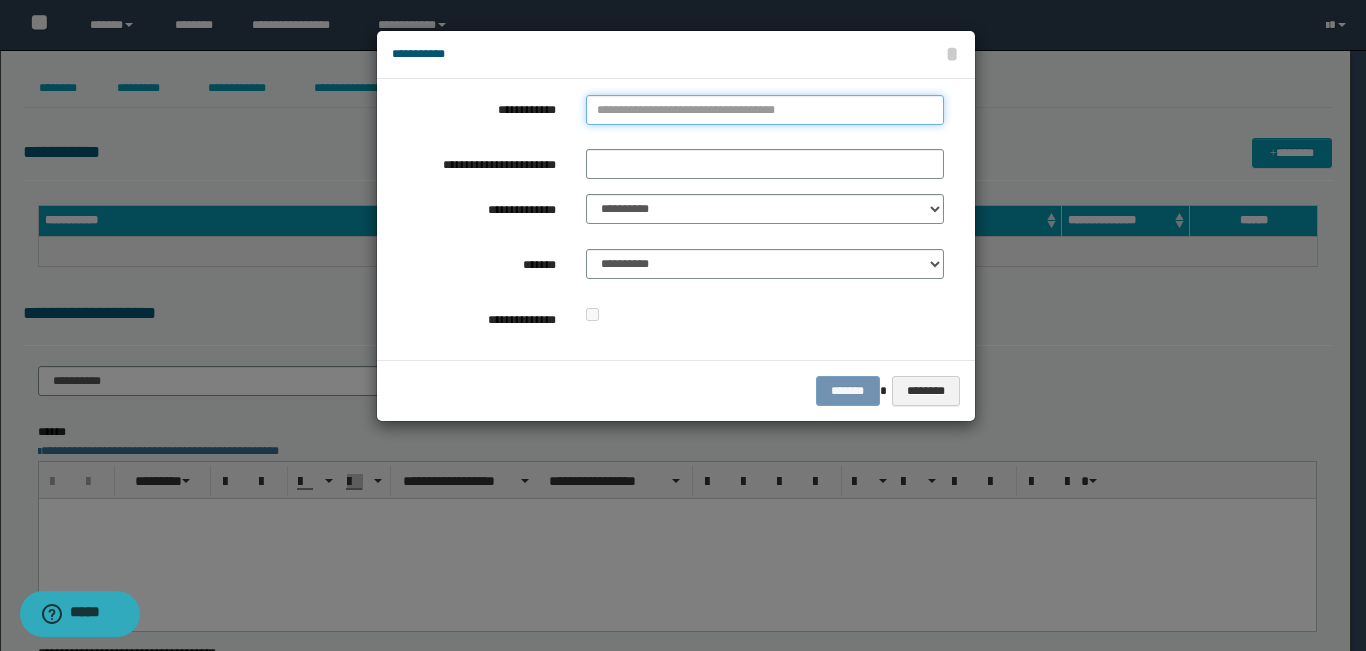 click on "**********" at bounding box center [765, 110] 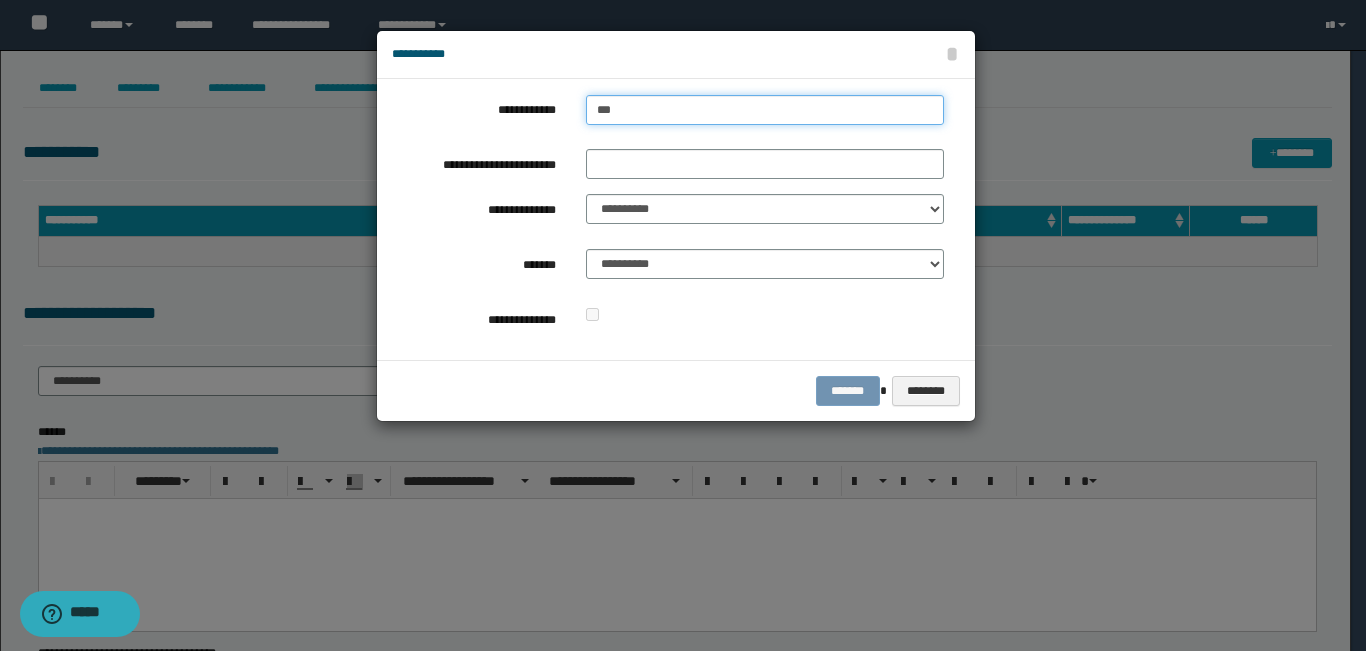 type on "****" 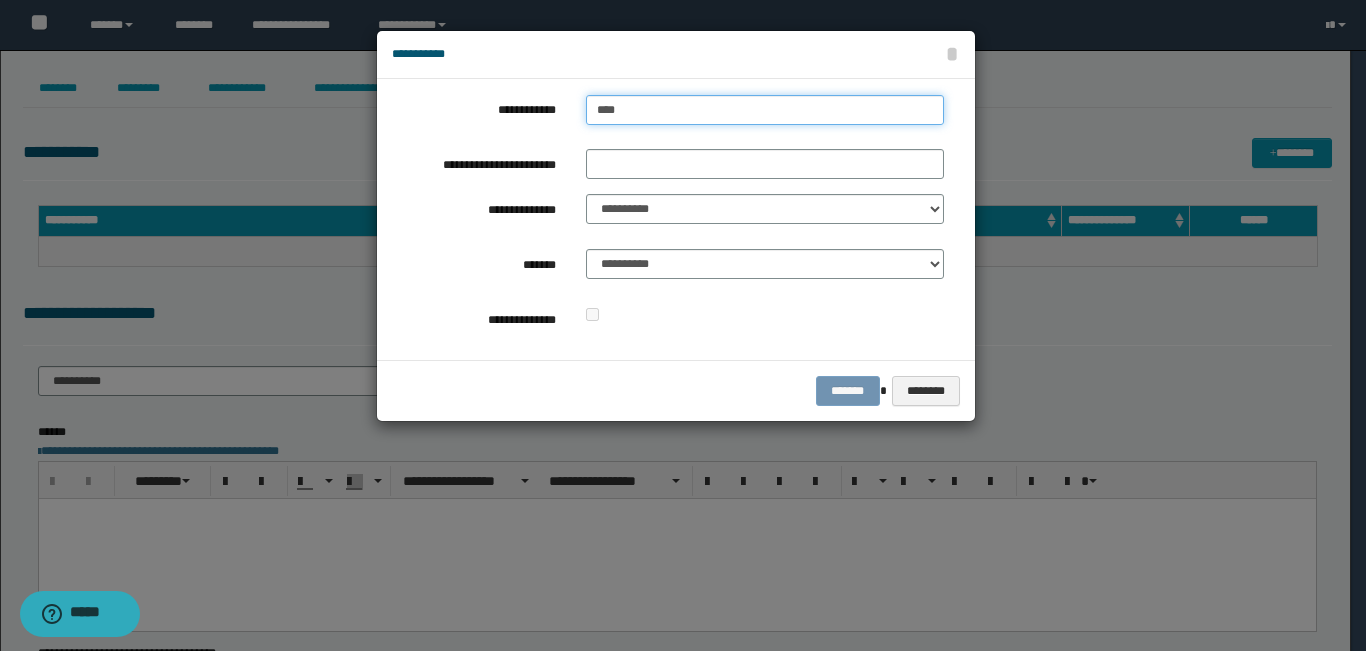 type on "****" 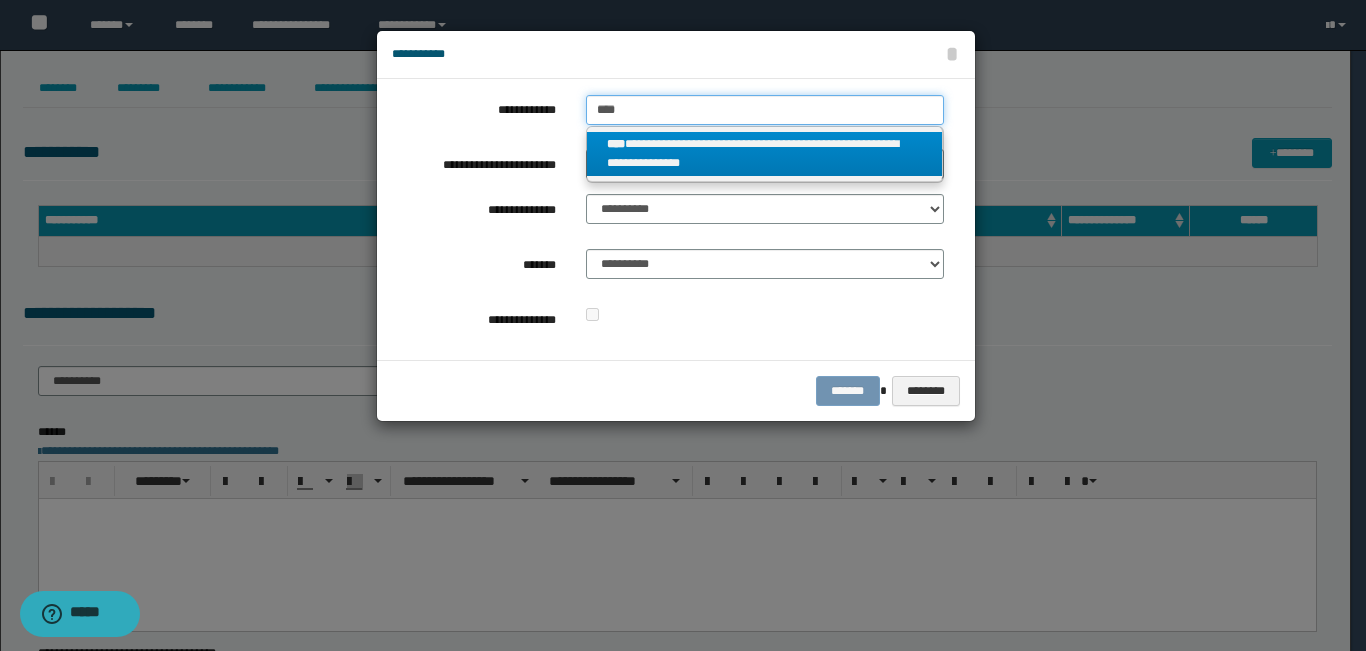 type on "****" 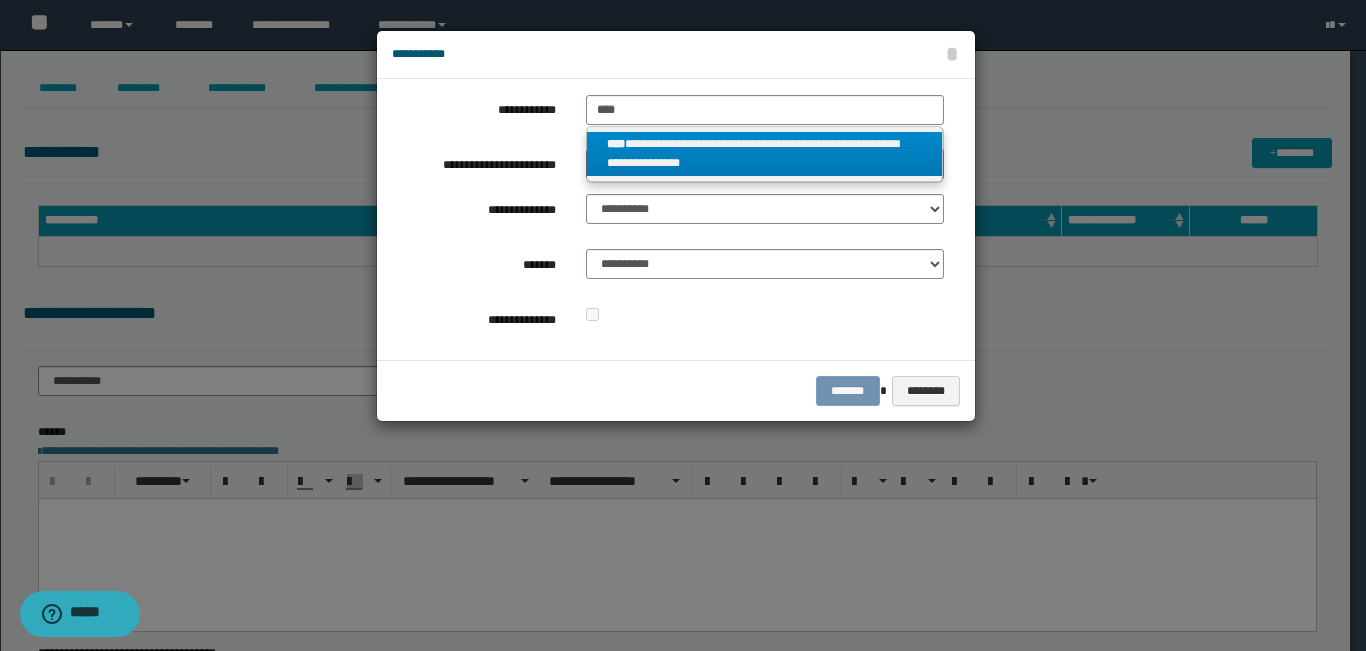 click on "**********" at bounding box center [765, 154] 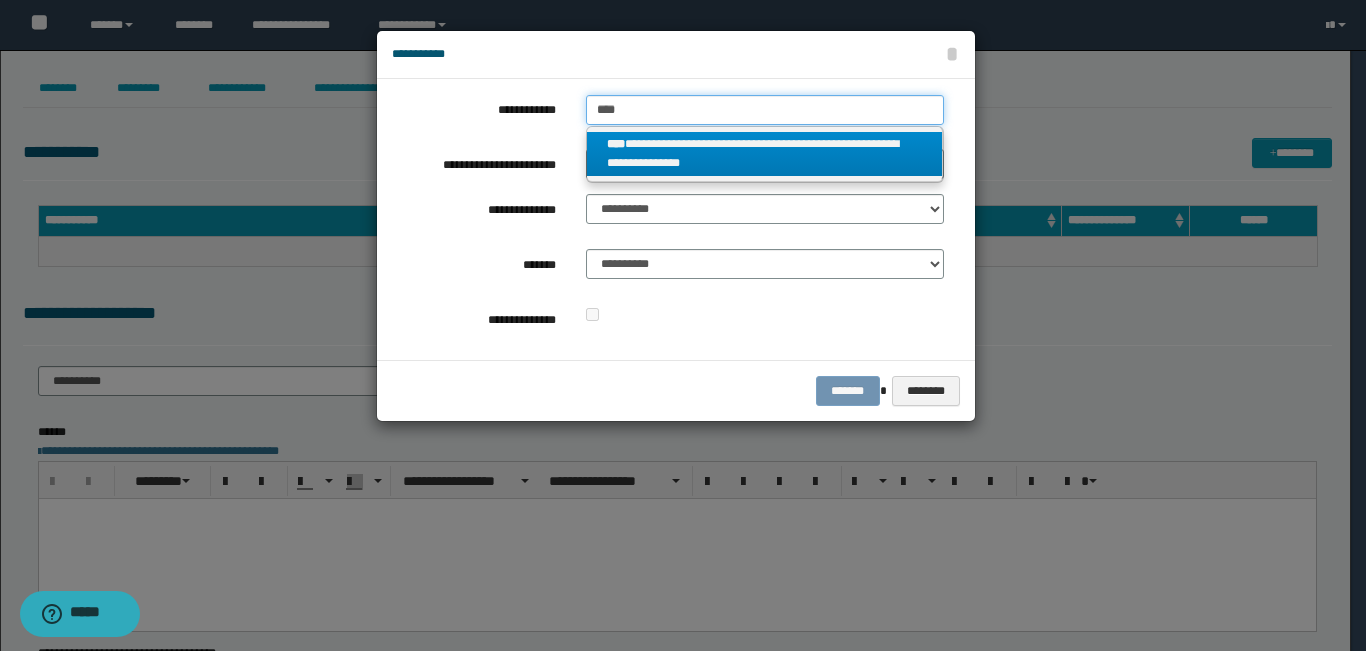 type 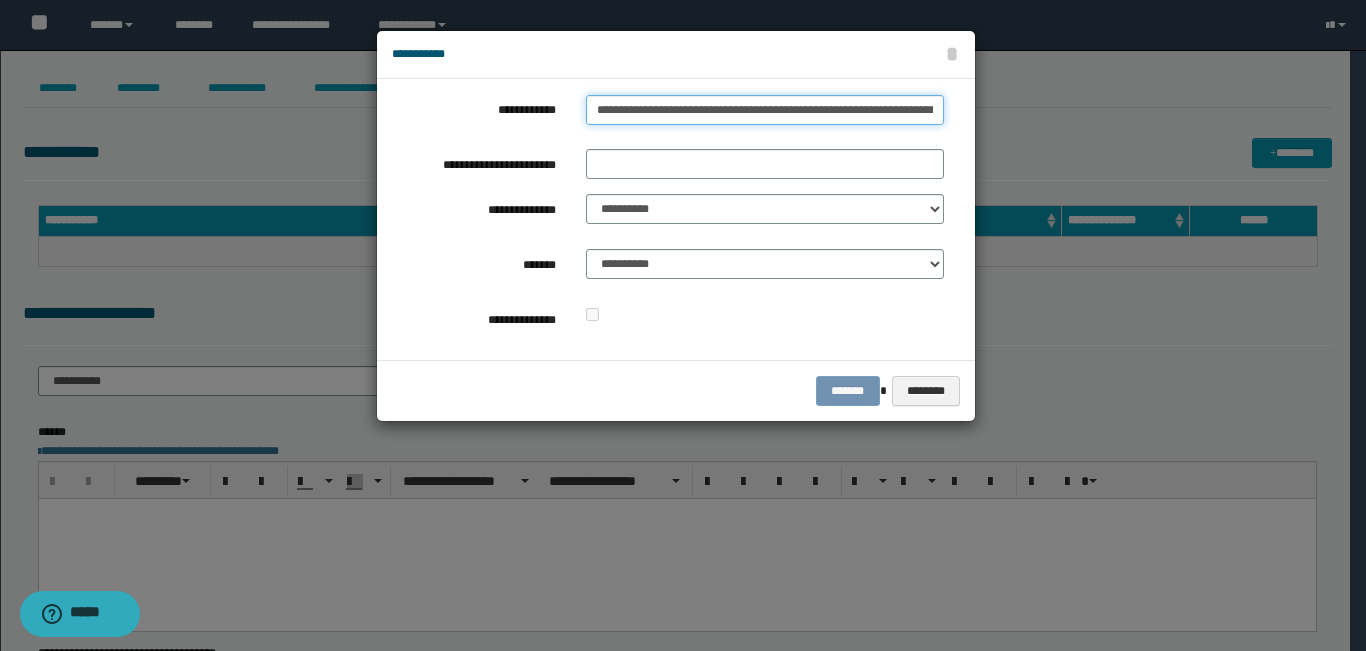 scroll, scrollTop: 0, scrollLeft: 39, axis: horizontal 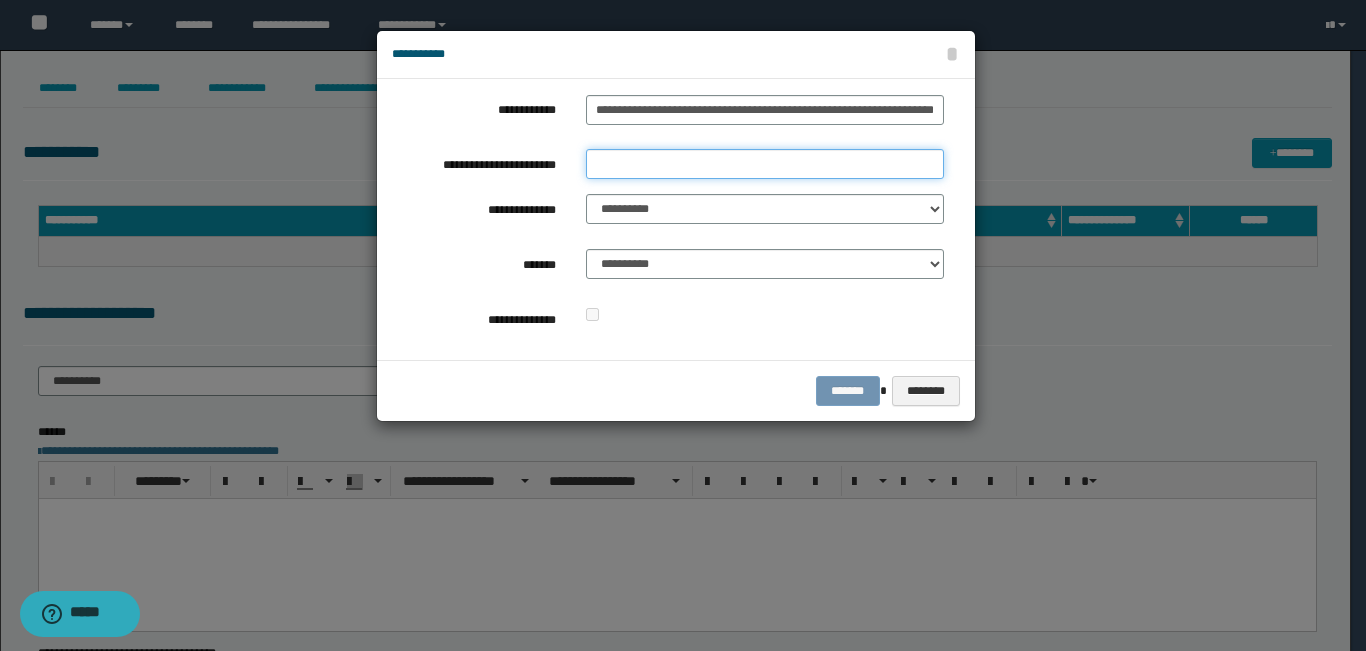 click on "**********" at bounding box center [765, 164] 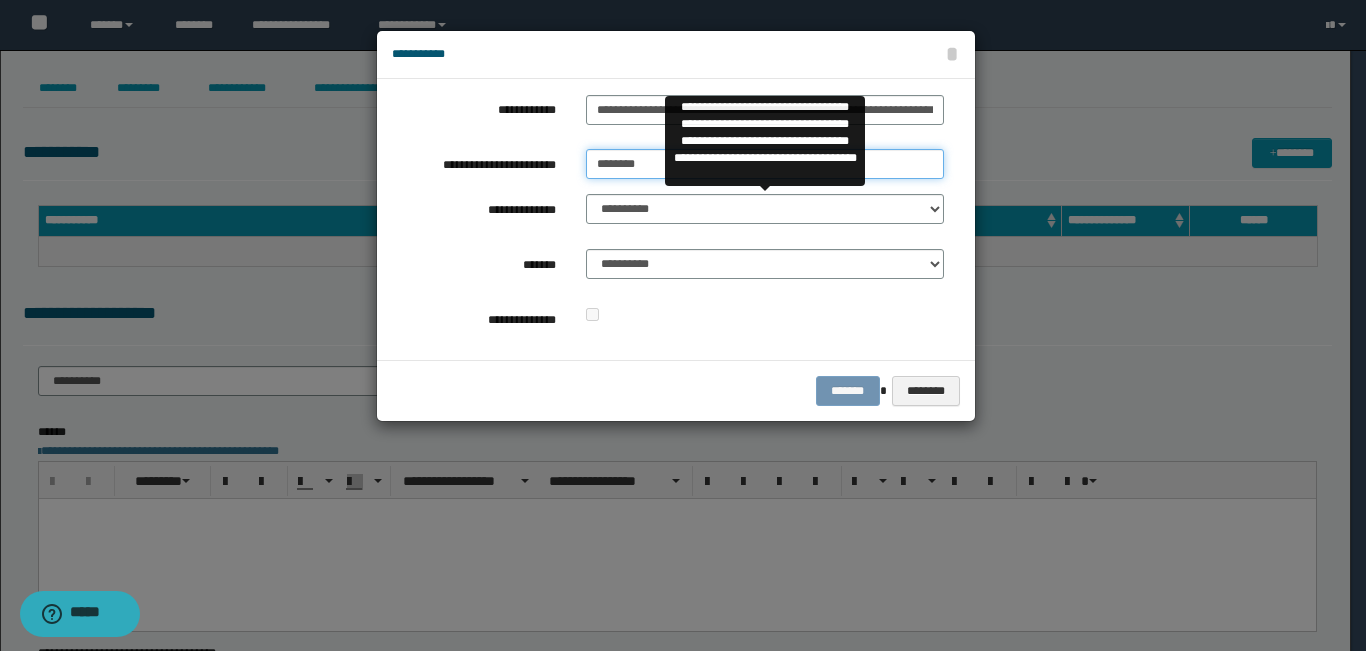 type on "********" 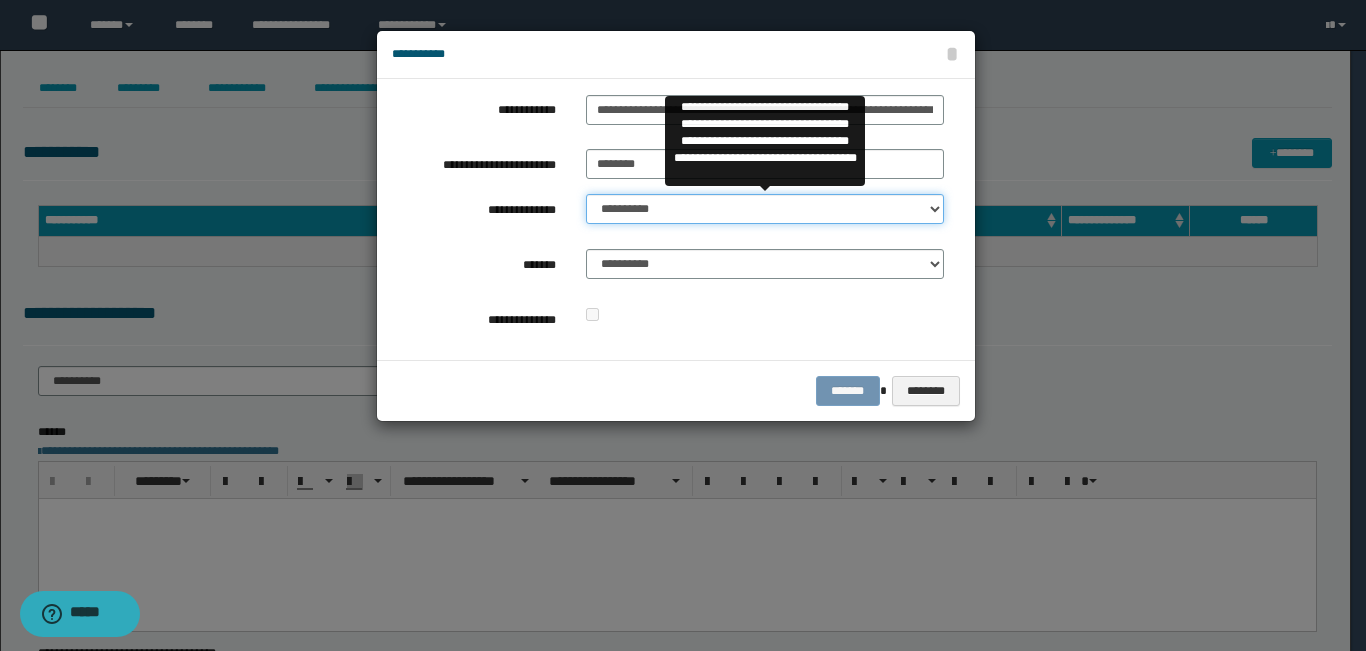 click on "**********" at bounding box center [765, 209] 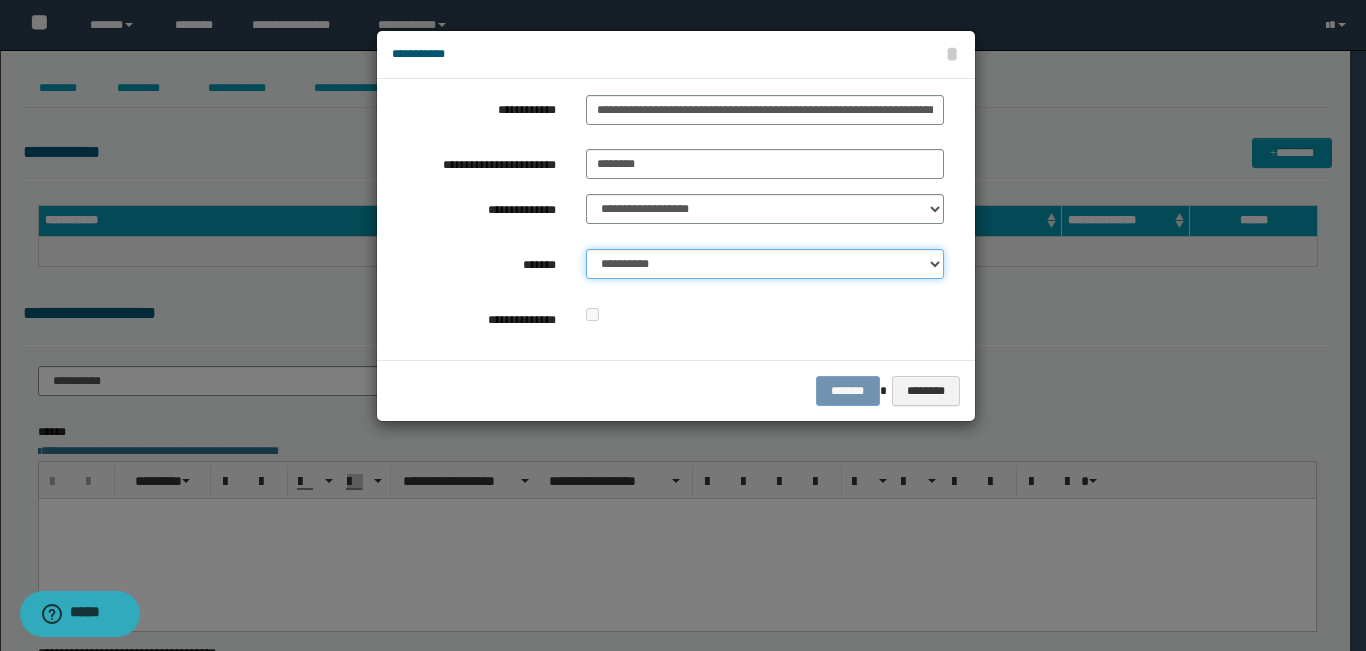 click on "**********" at bounding box center [765, 264] 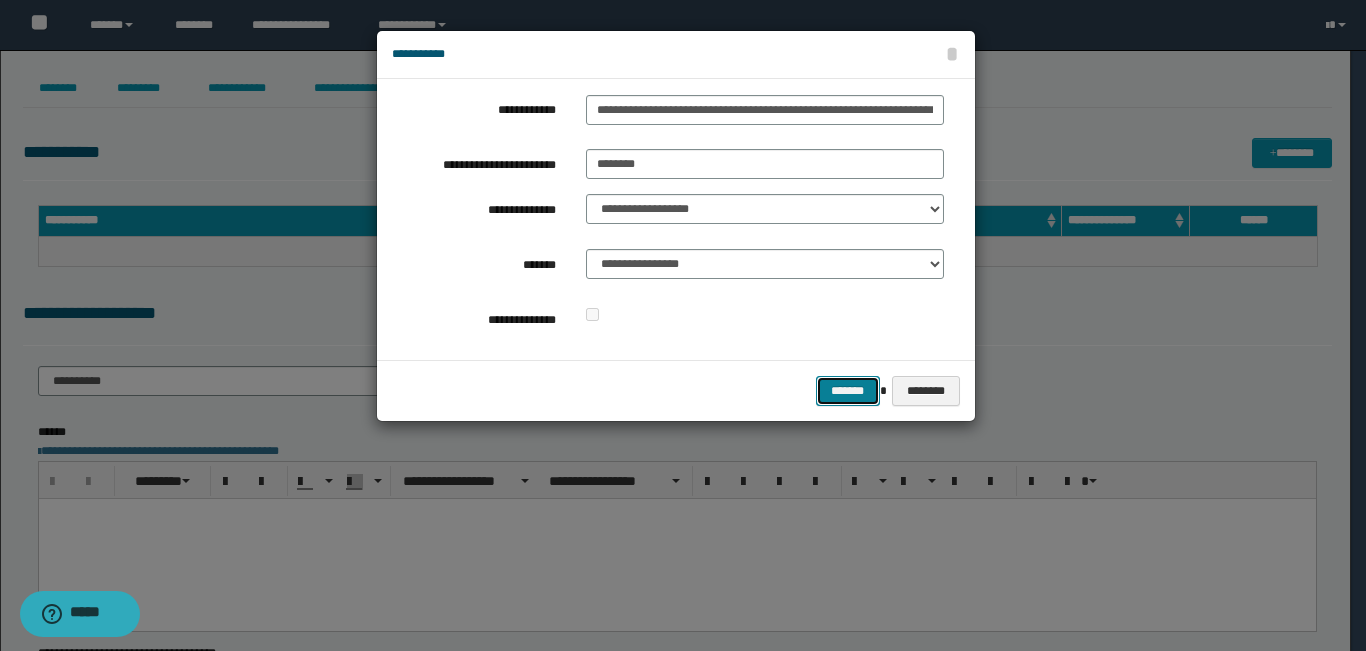 click on "*******" at bounding box center (848, 391) 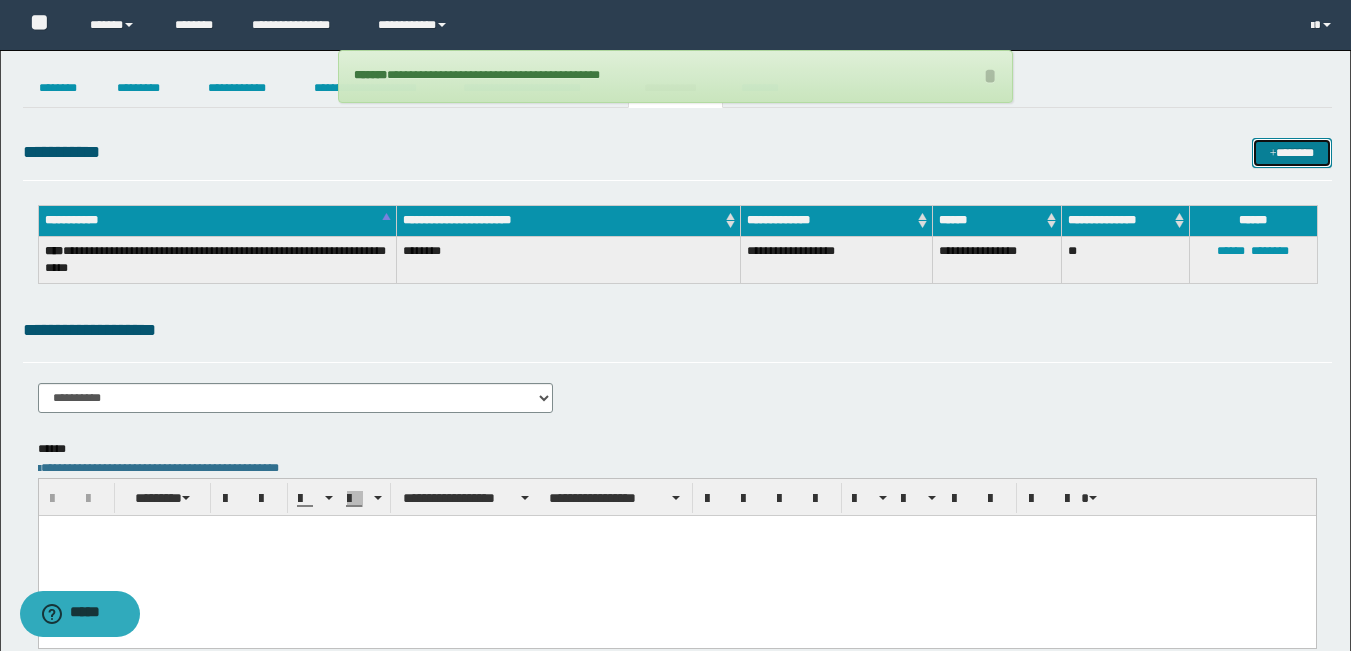 click on "*******" at bounding box center [1292, 153] 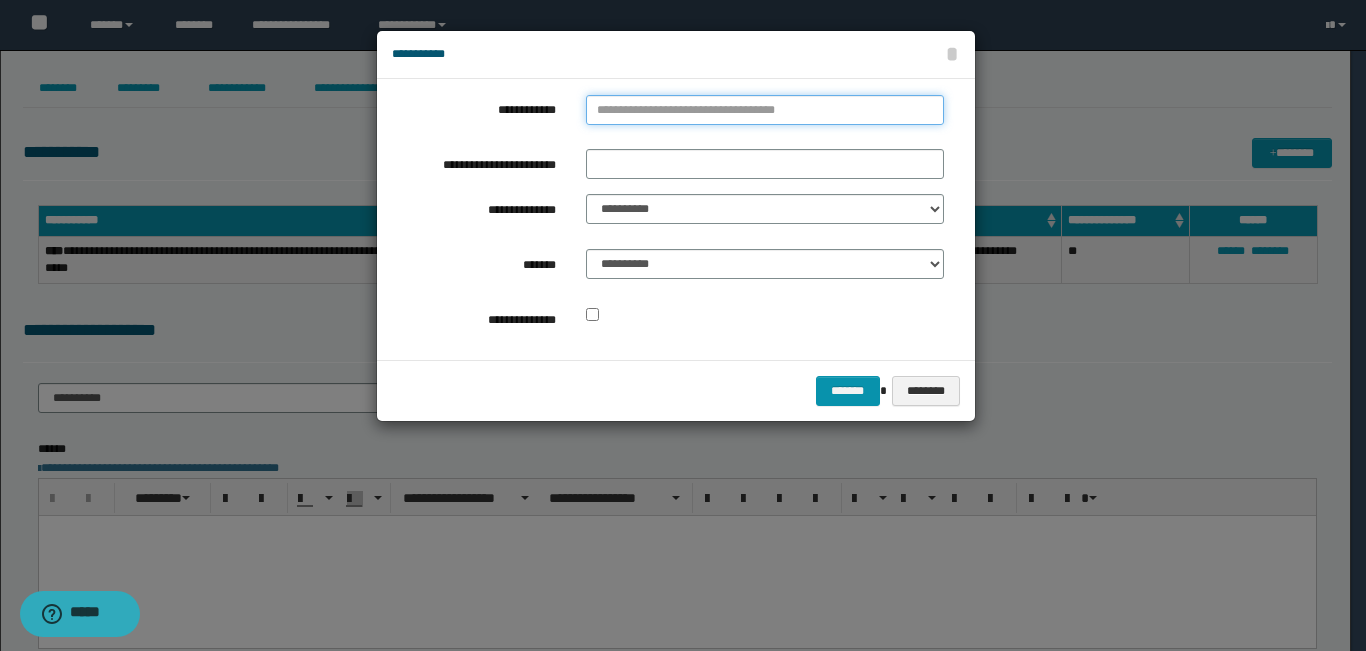 type on "**********" 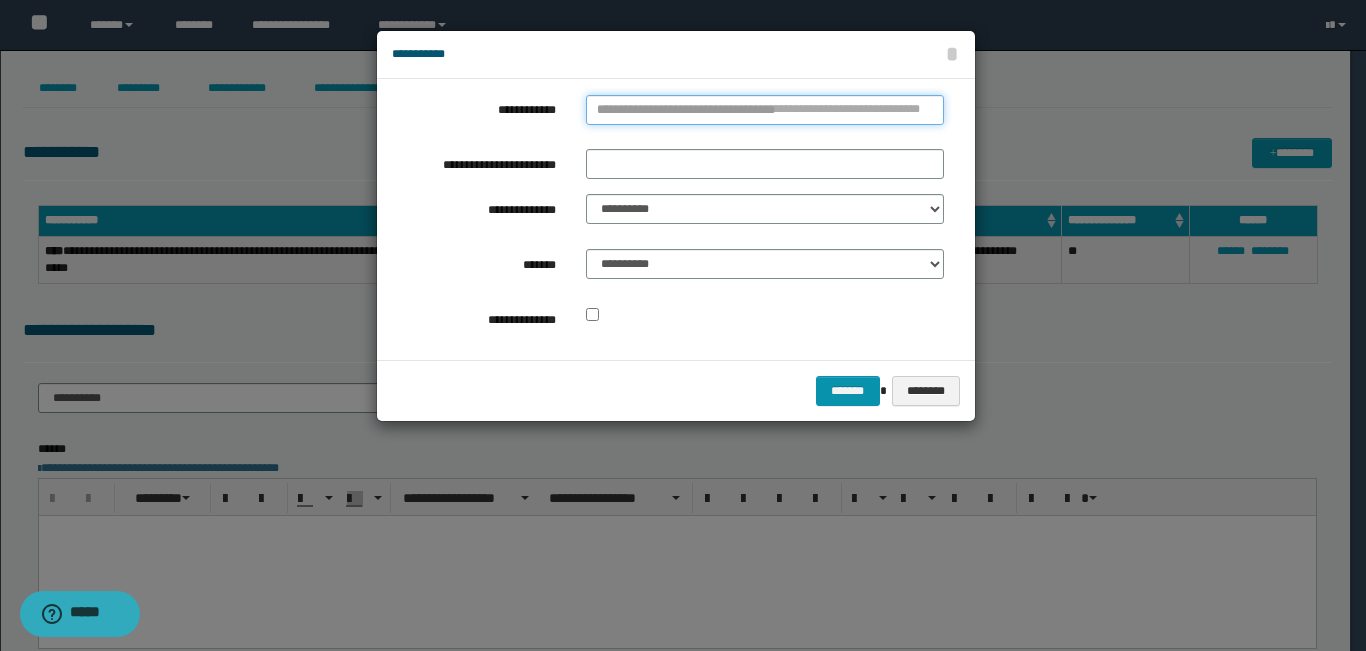 click on "**********" at bounding box center (765, 110) 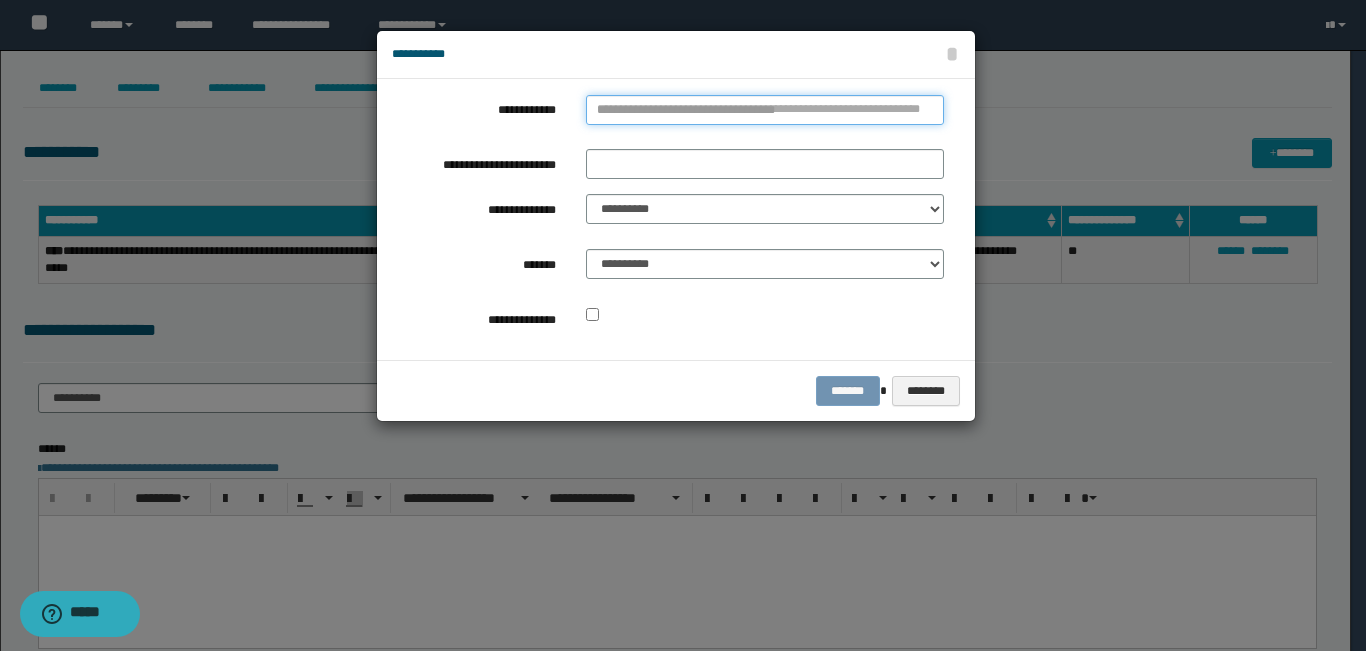 type 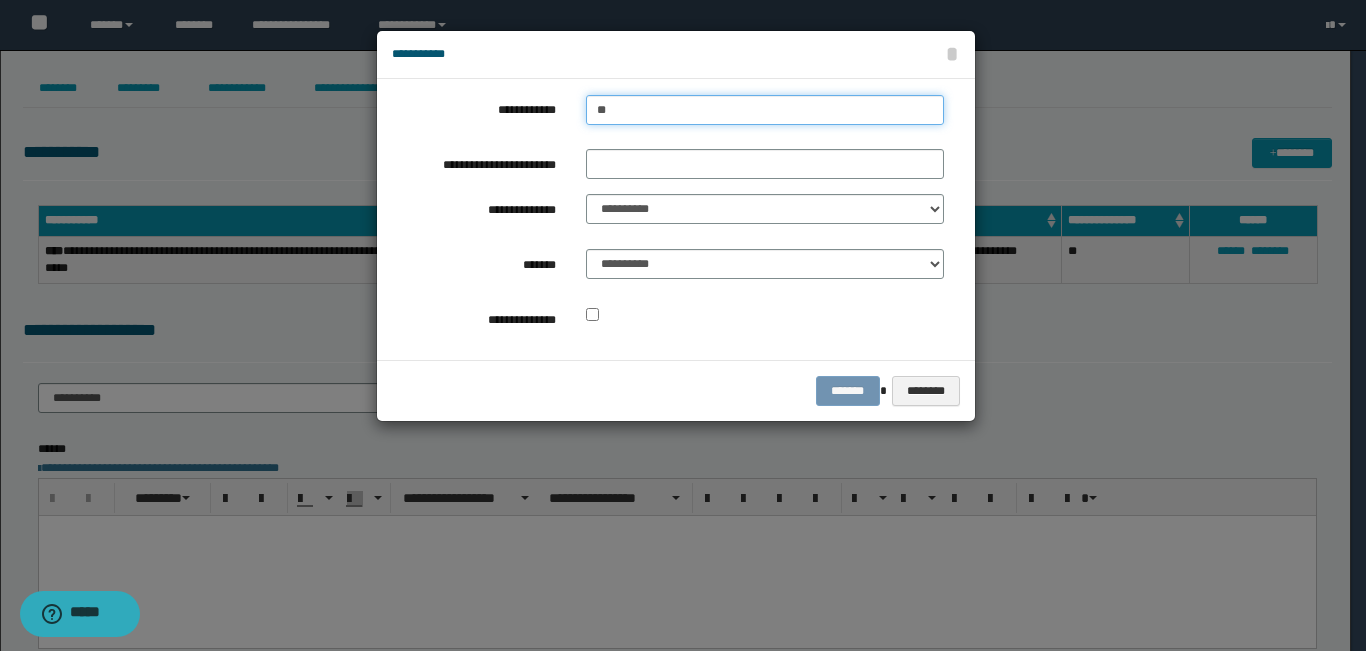 type on "***" 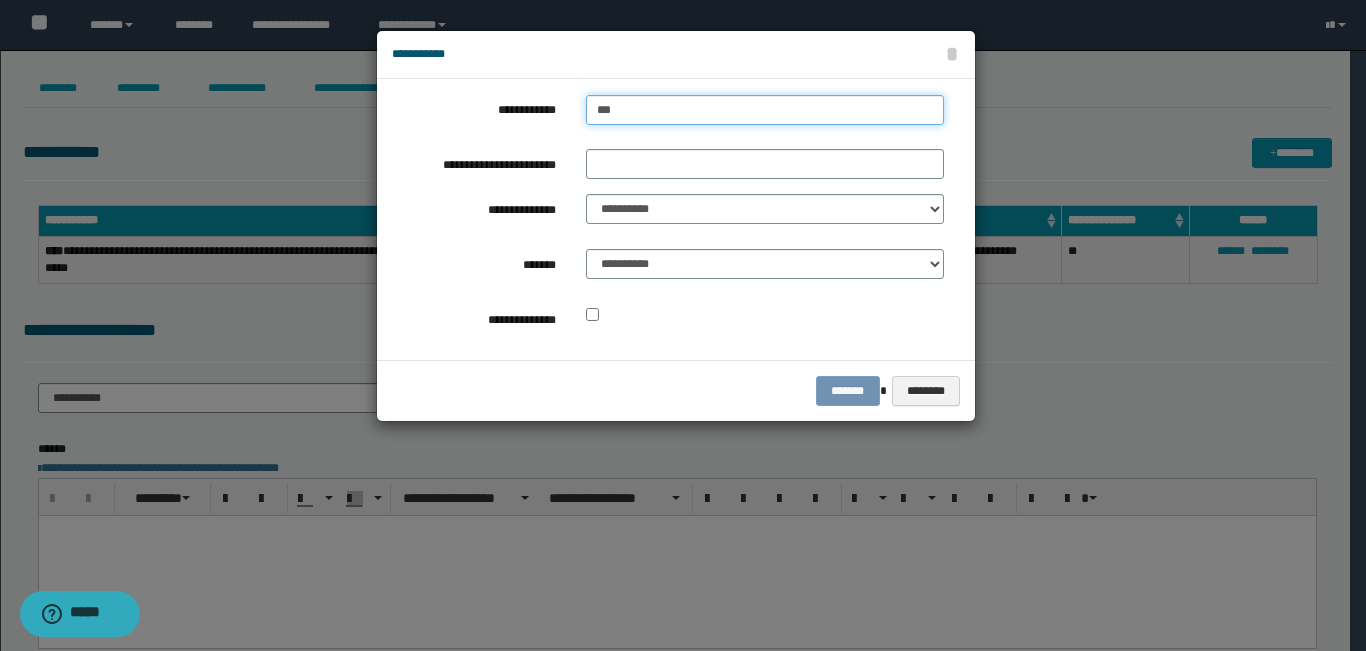 type on "***" 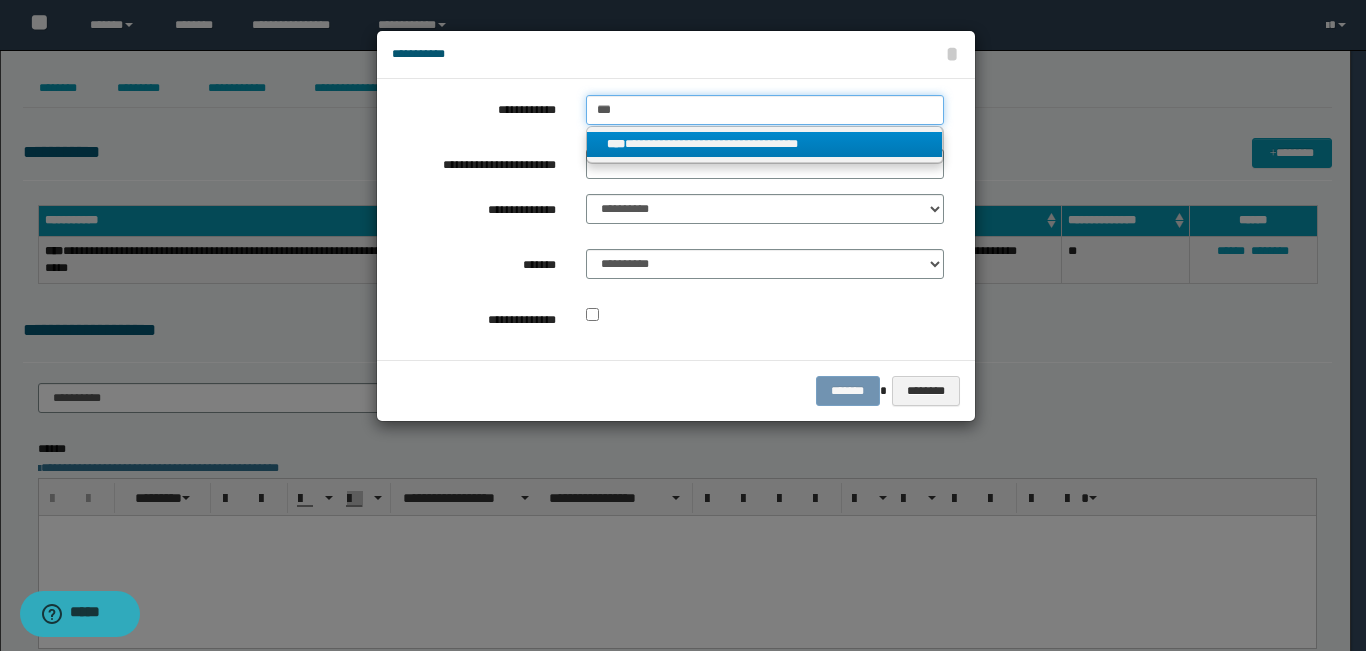 type on "***" 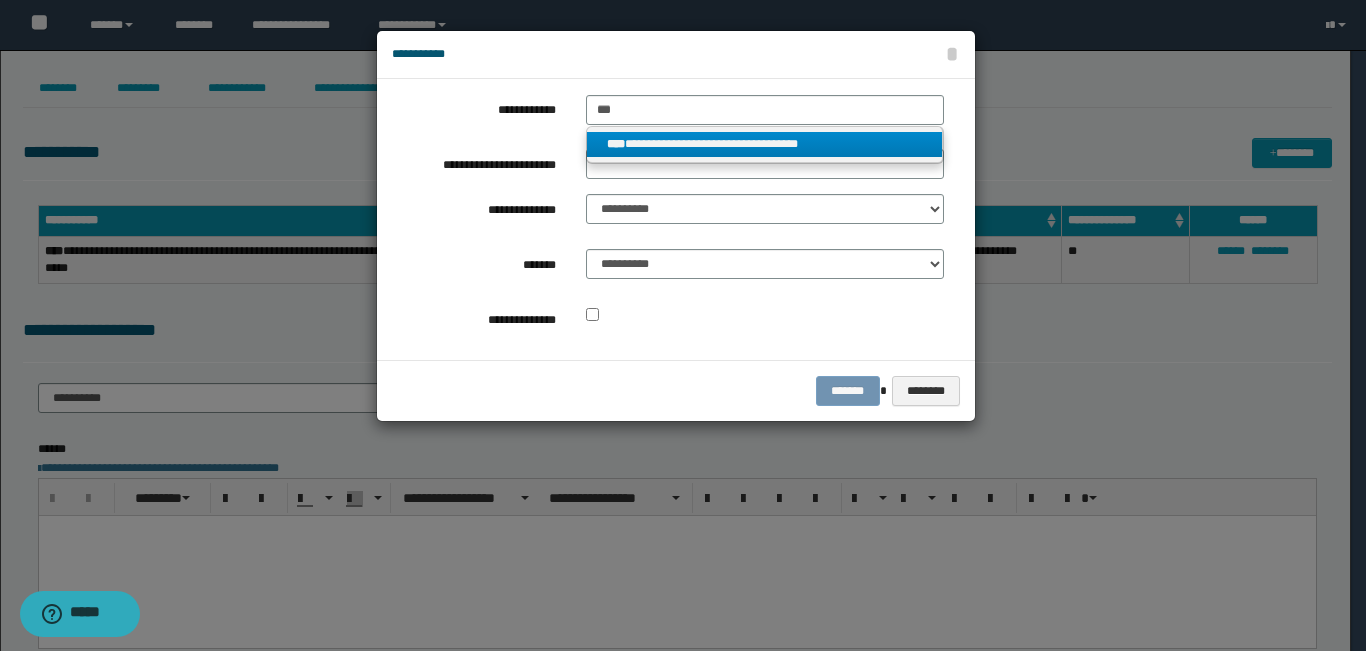 click on "**********" at bounding box center [765, 144] 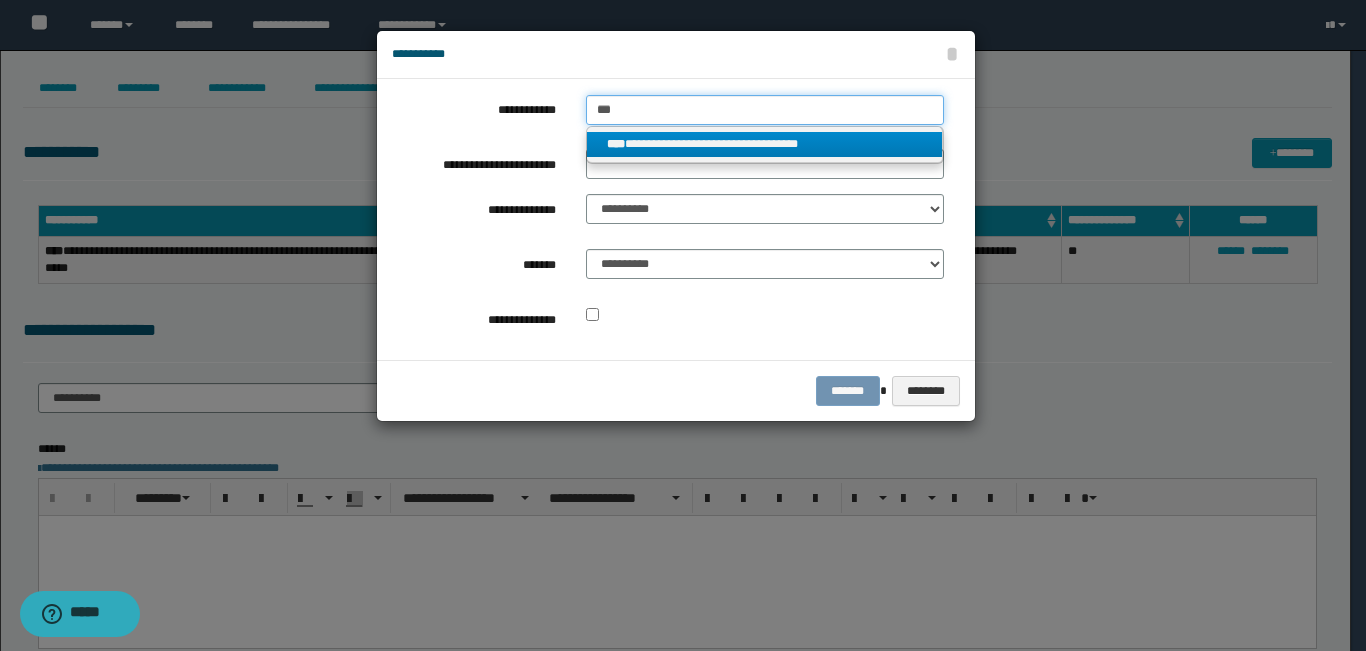 type 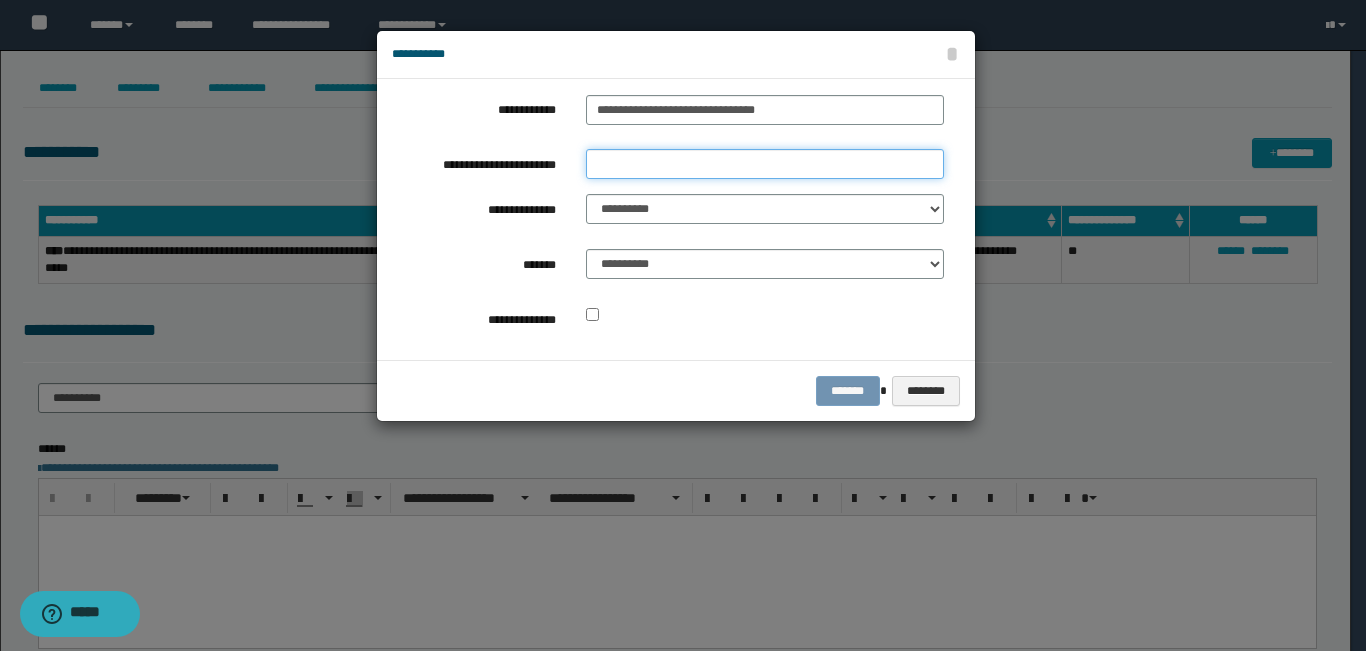 click on "**********" at bounding box center [765, 164] 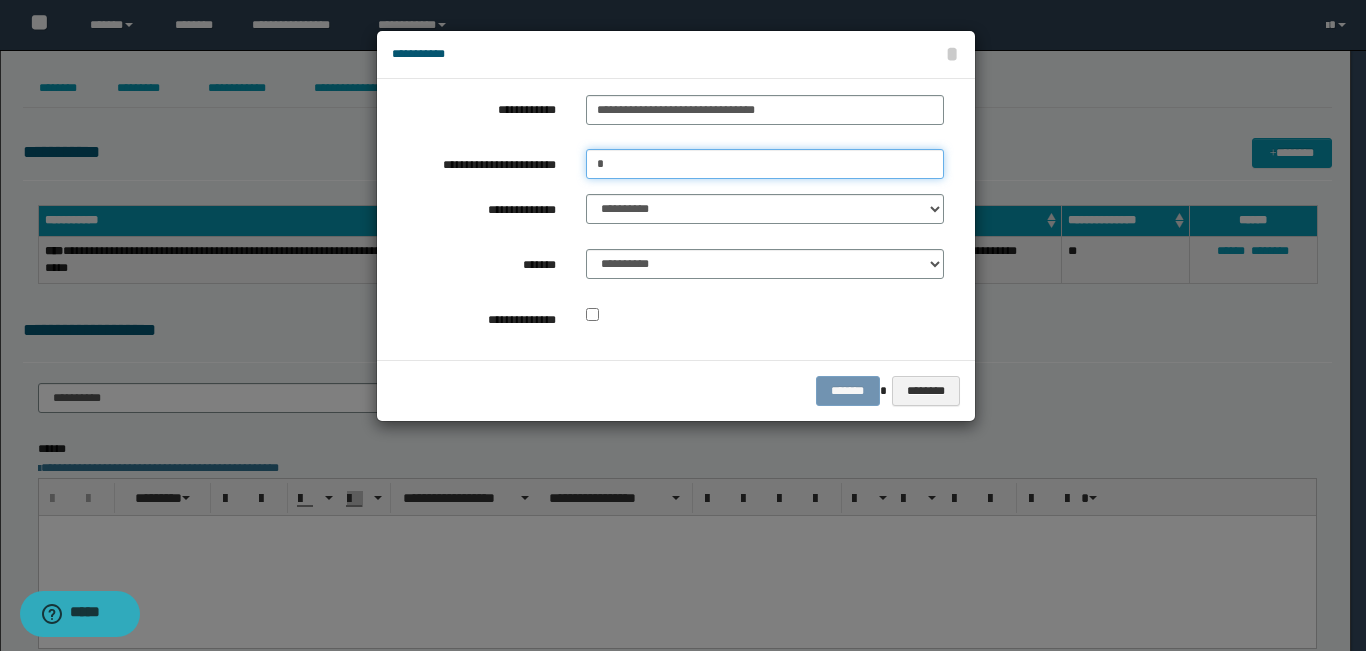 type on "**********" 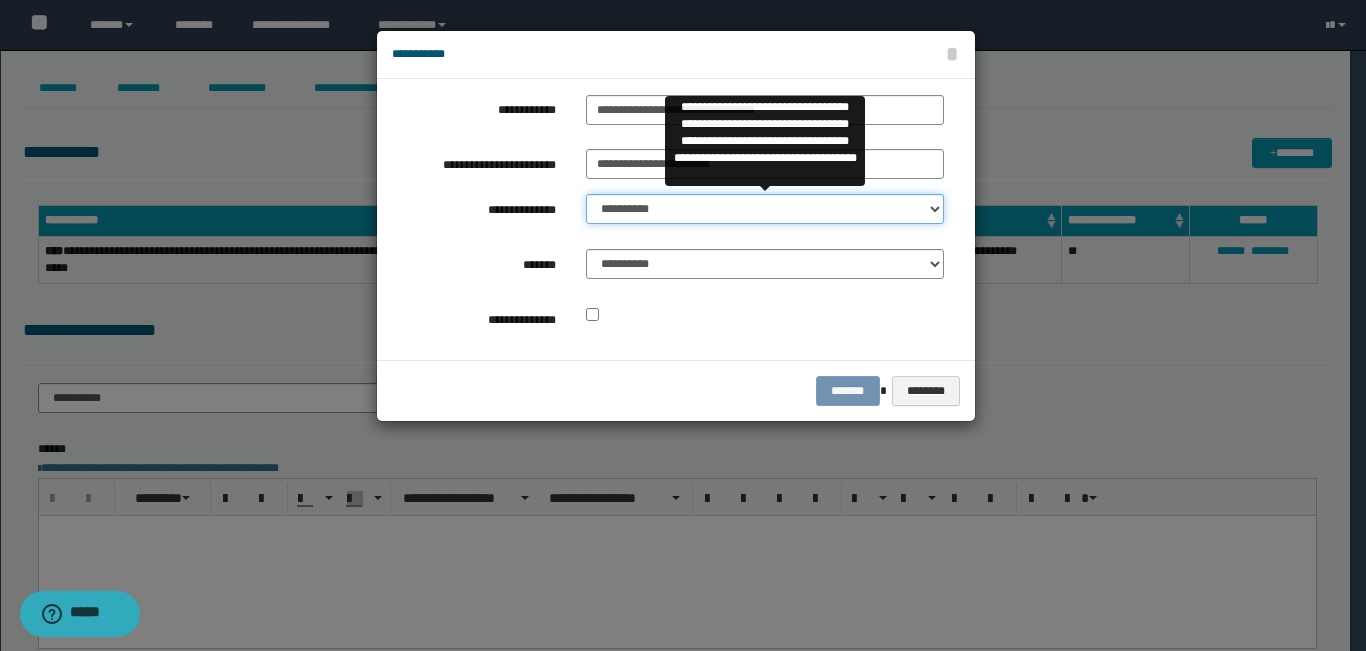 click on "**********" at bounding box center (765, 209) 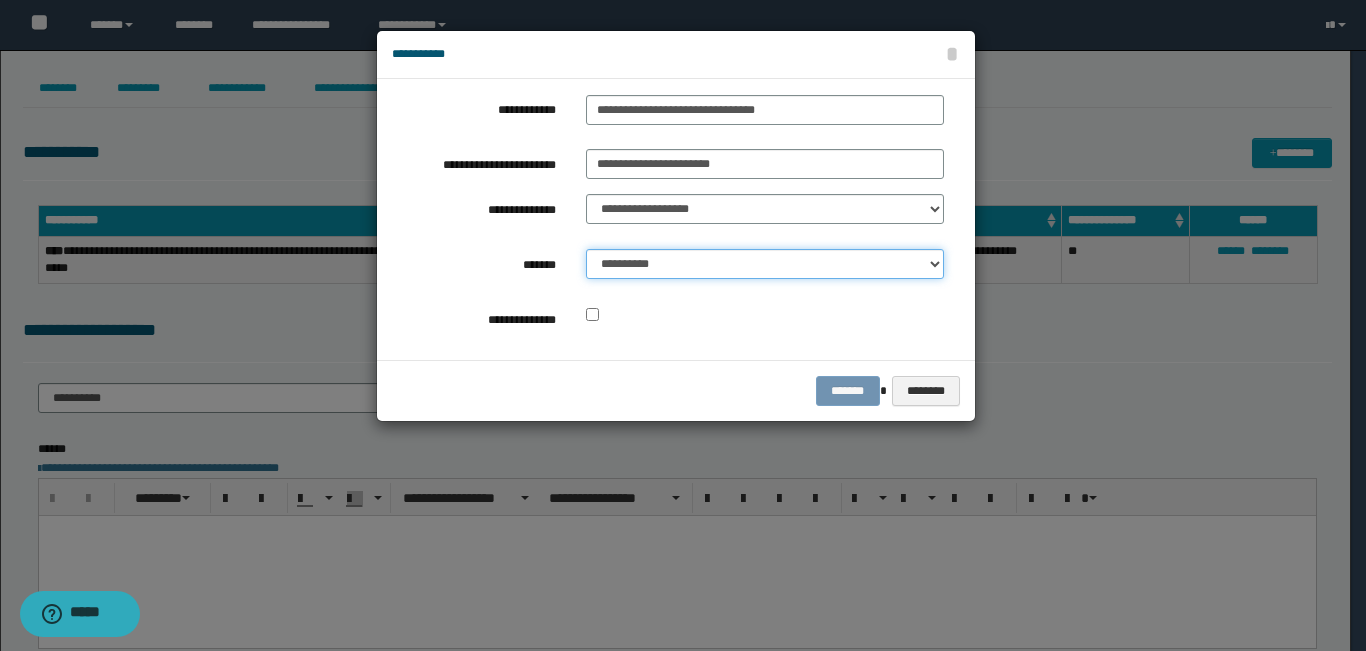 click on "**********" at bounding box center [765, 264] 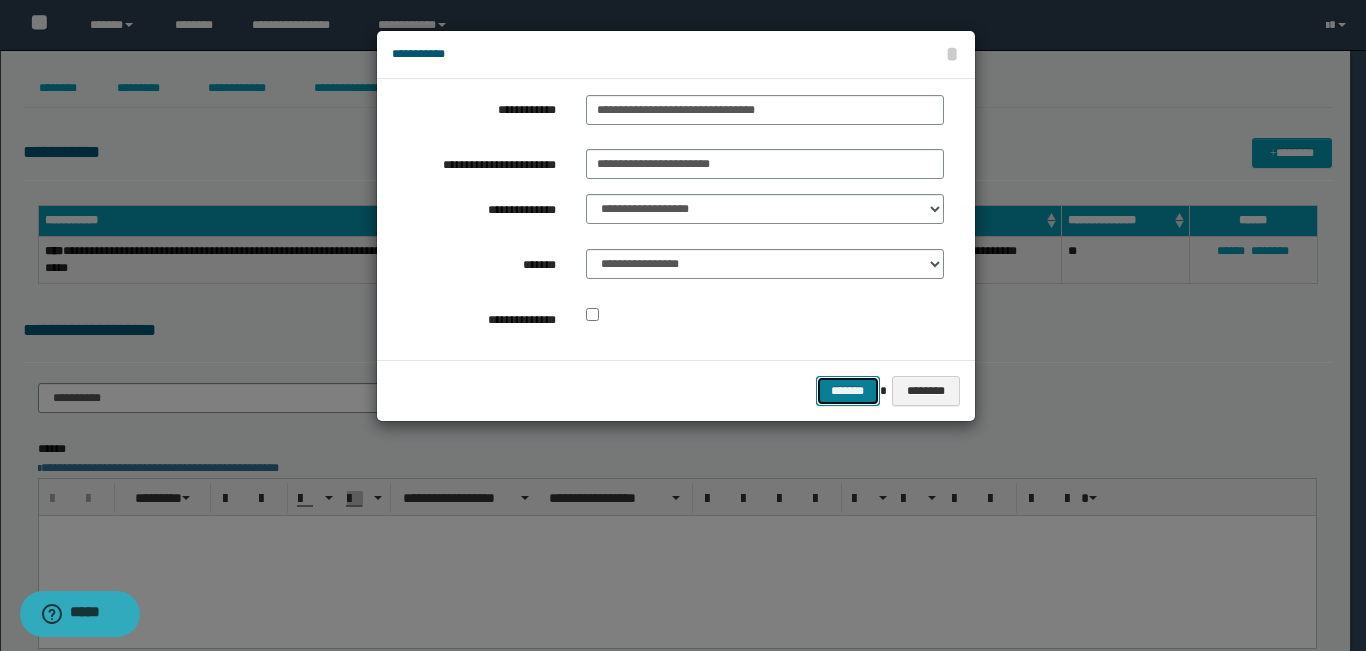 click on "*******" at bounding box center (848, 391) 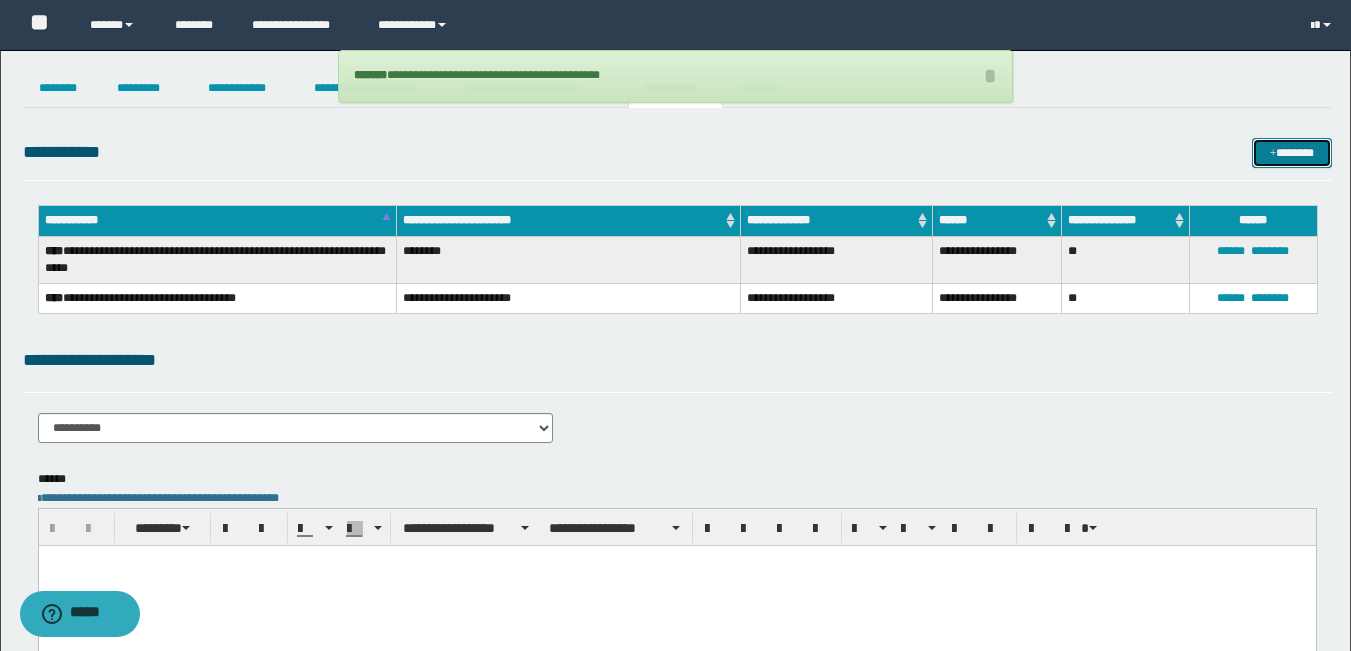 click on "*******" at bounding box center (1292, 153) 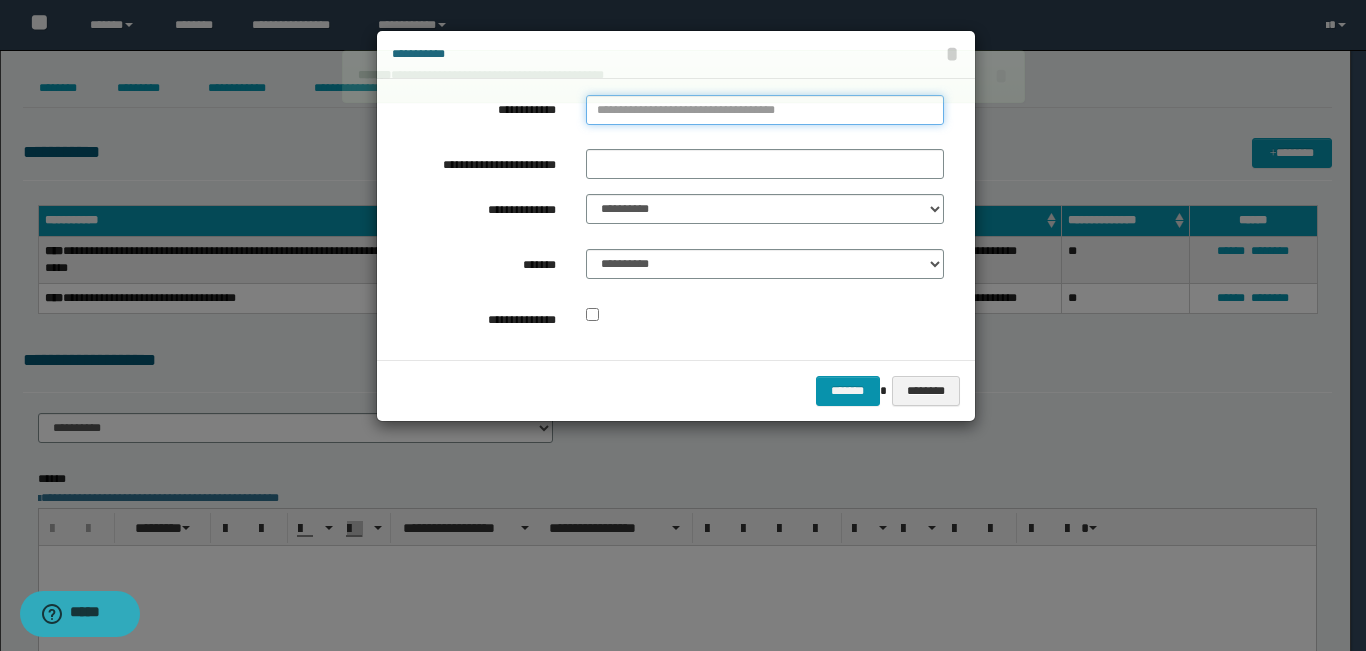 type on "**********" 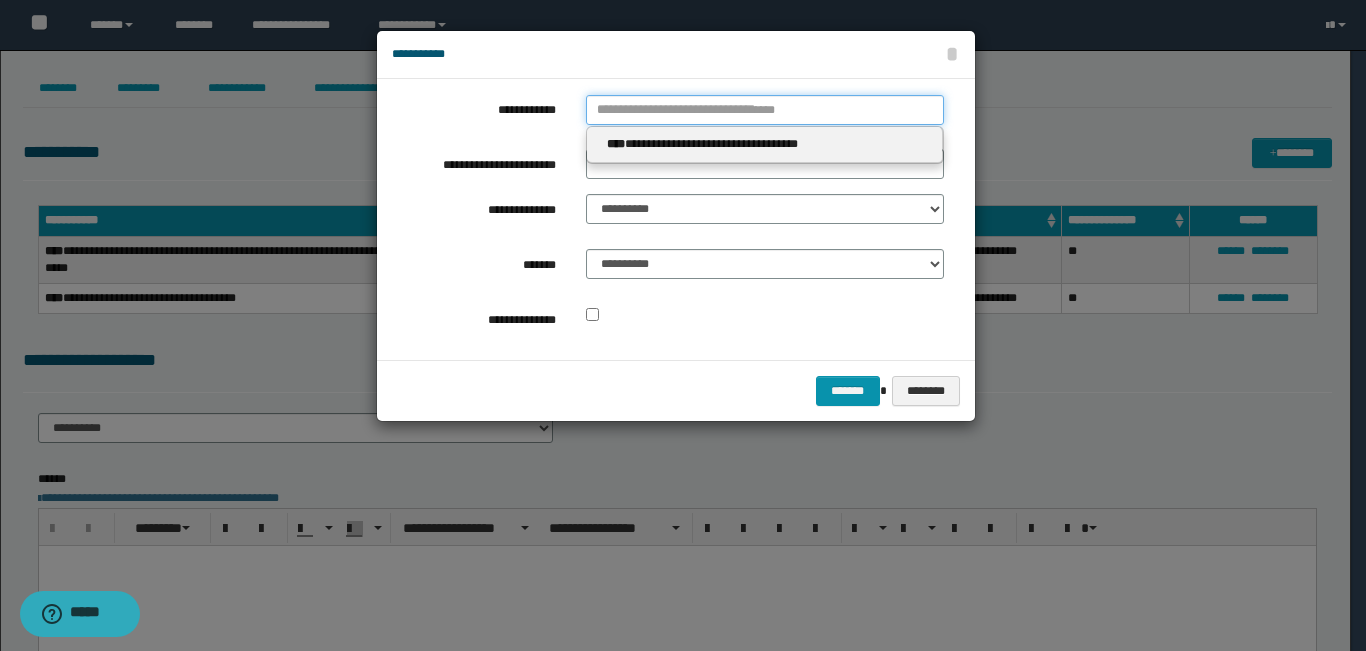 click on "**********" at bounding box center [765, 110] 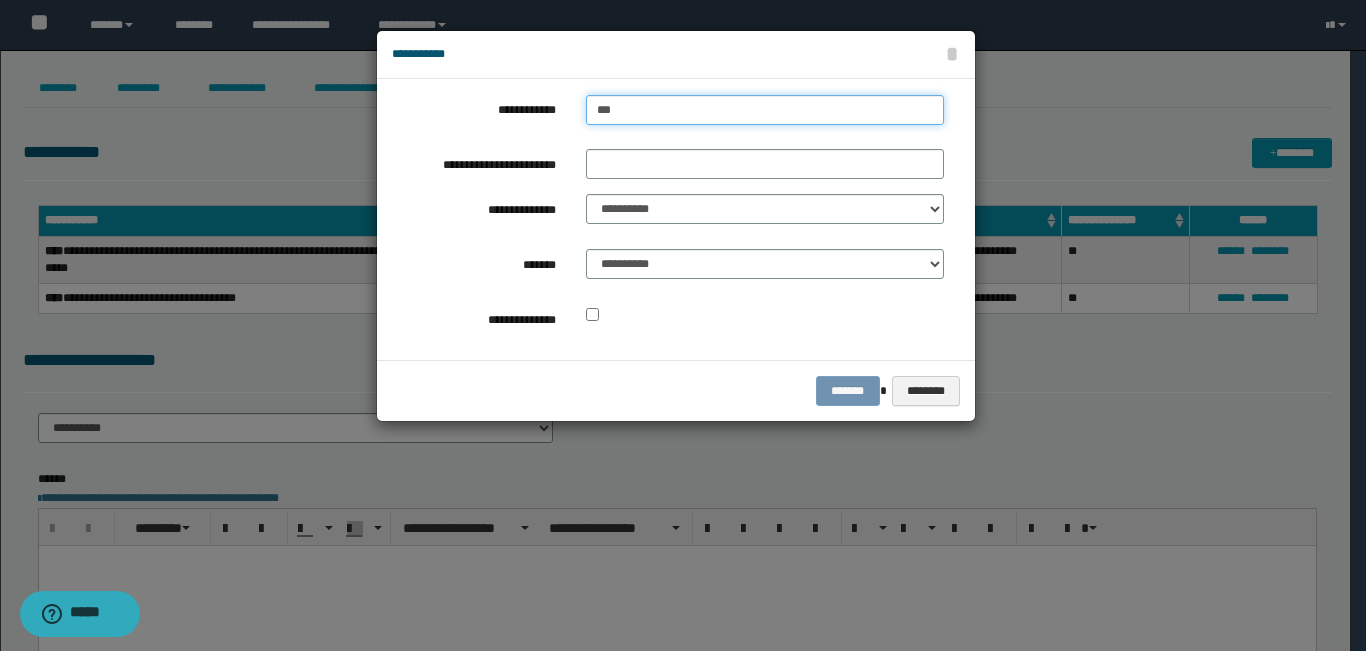 type on "****" 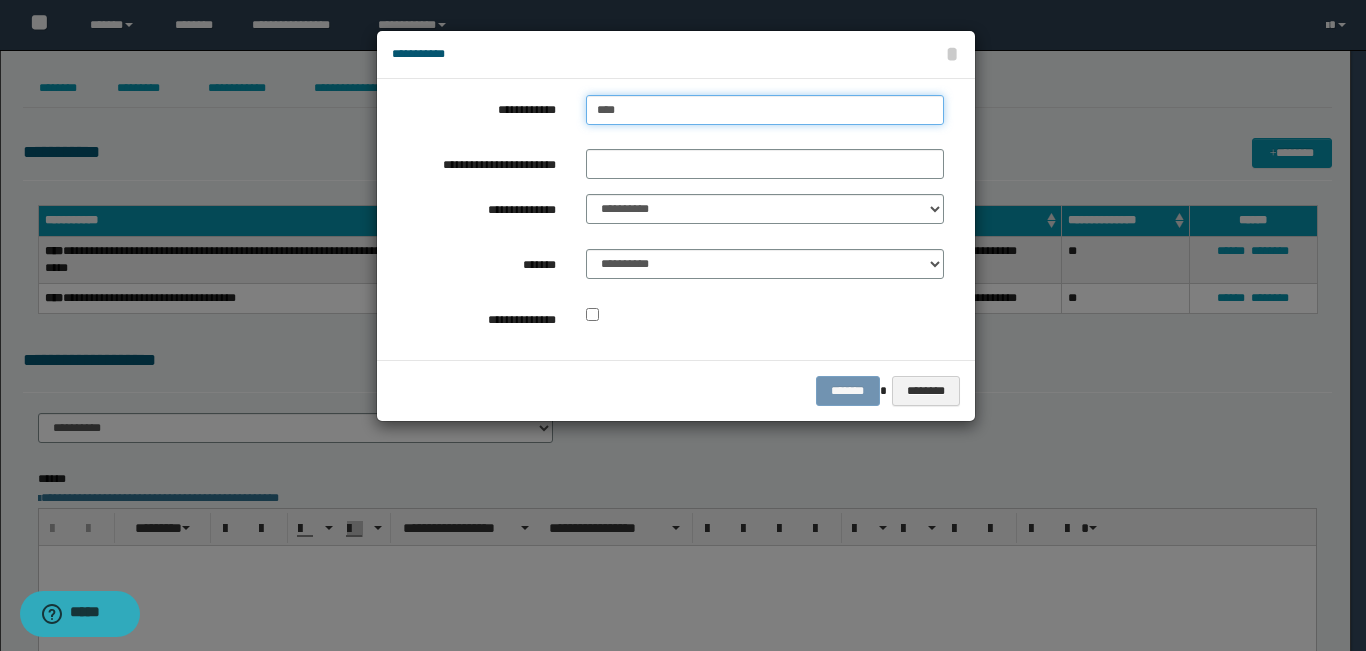 type on "****" 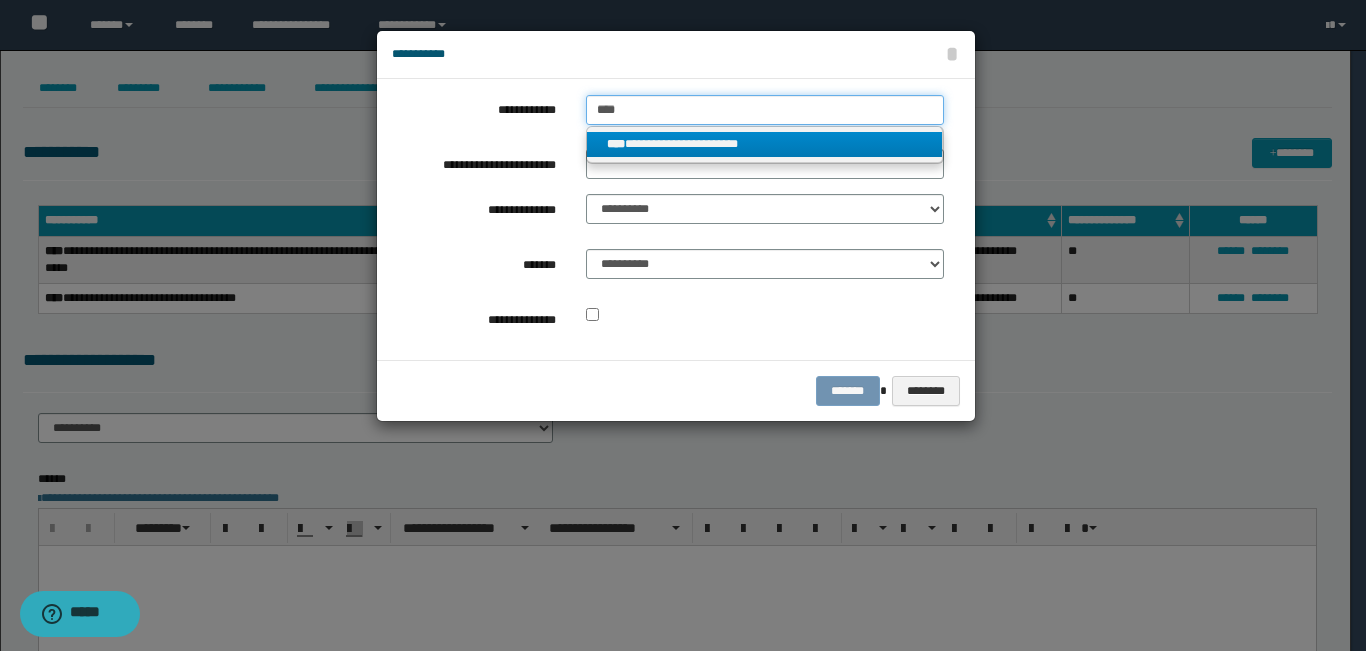 type on "****" 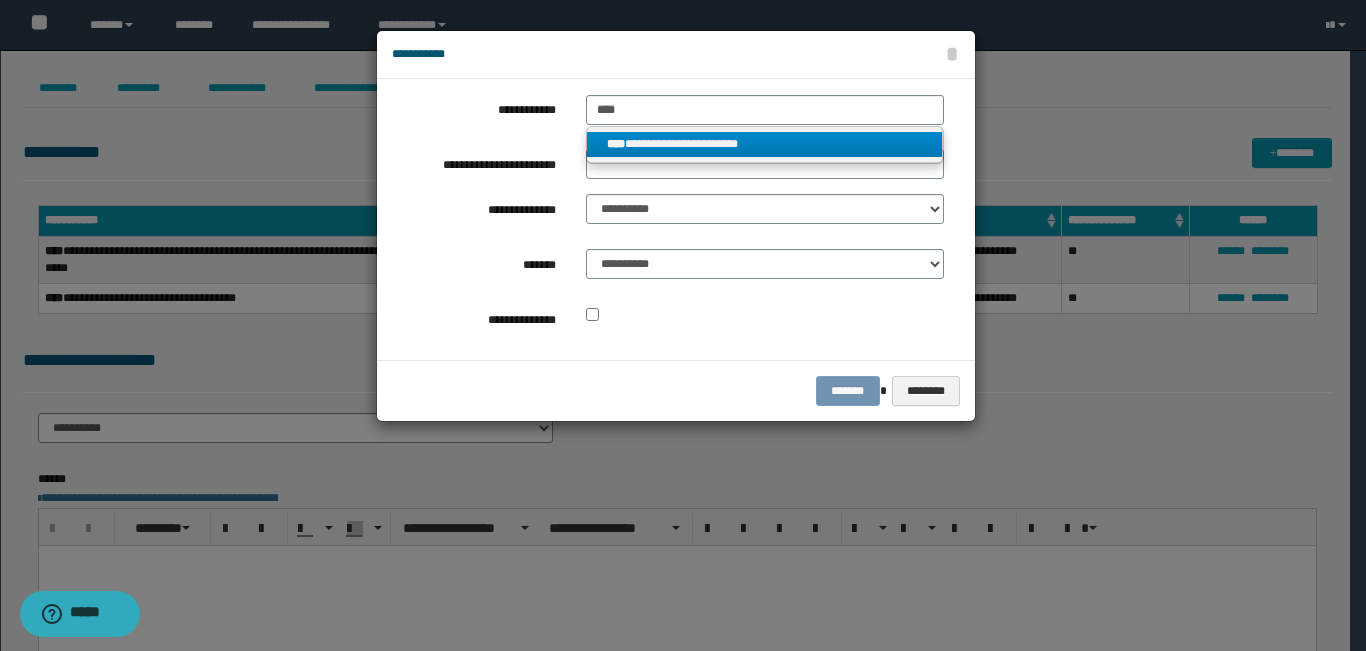 click on "****" at bounding box center (616, 144) 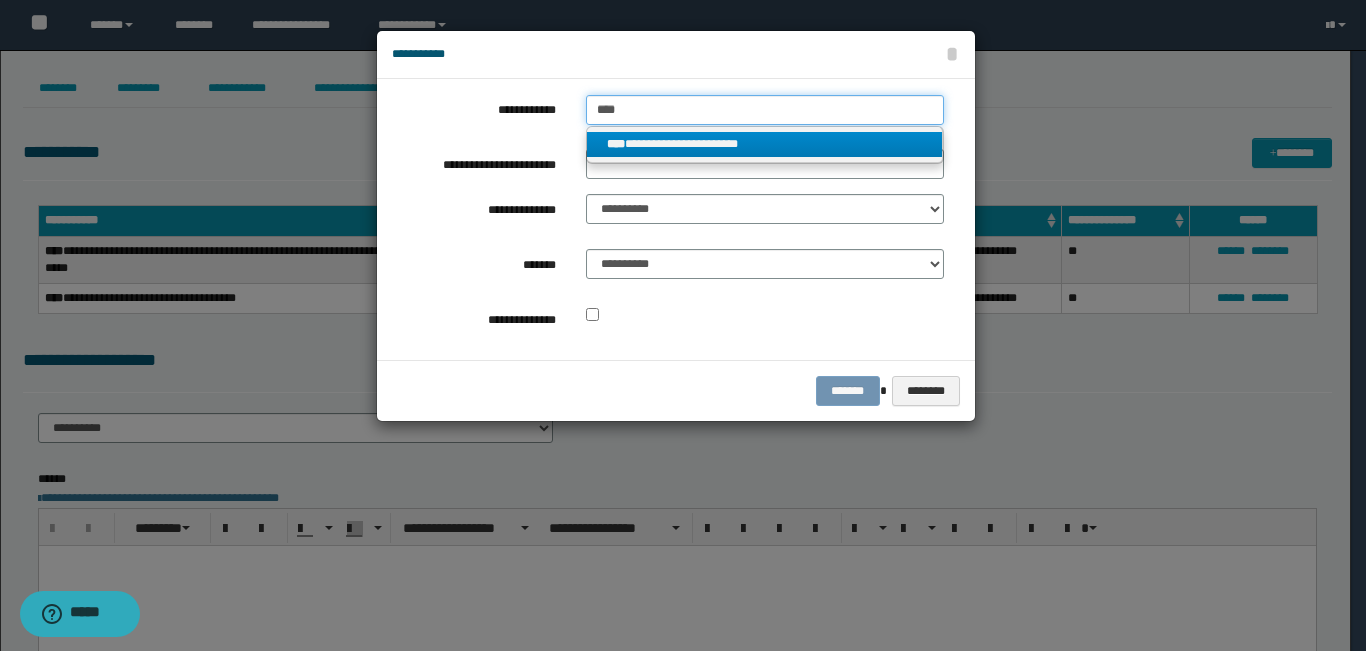 type 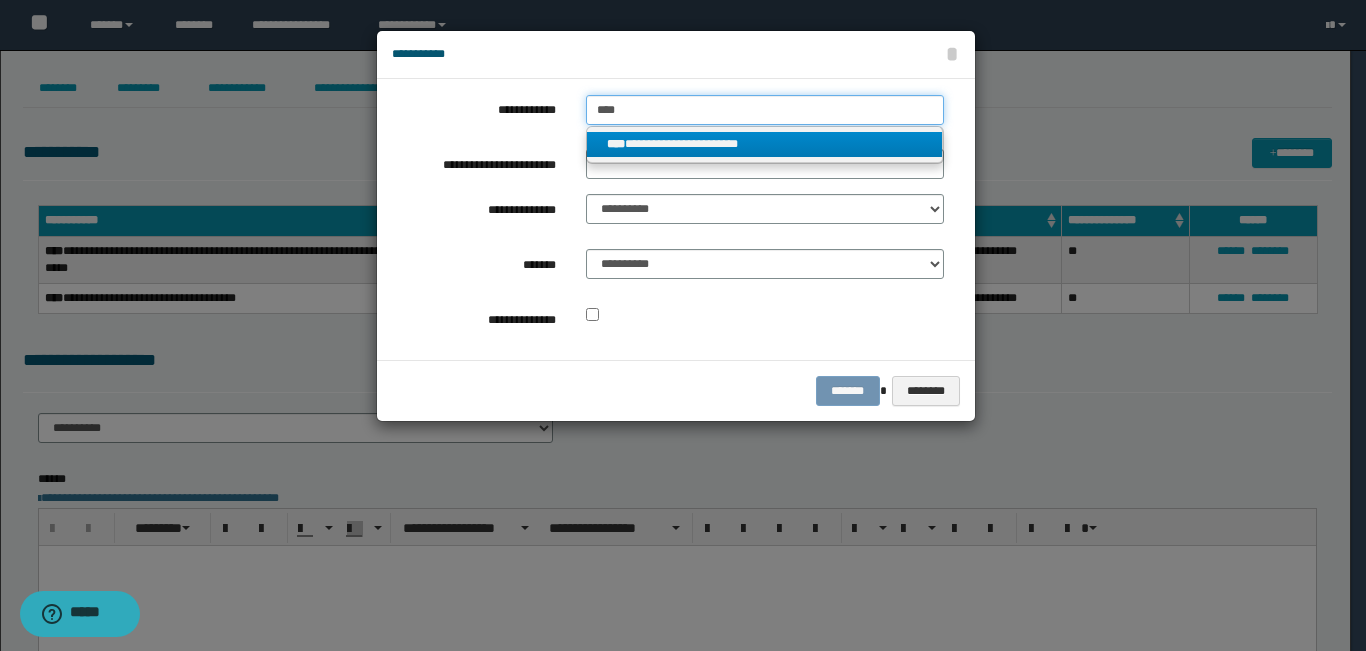 type on "**********" 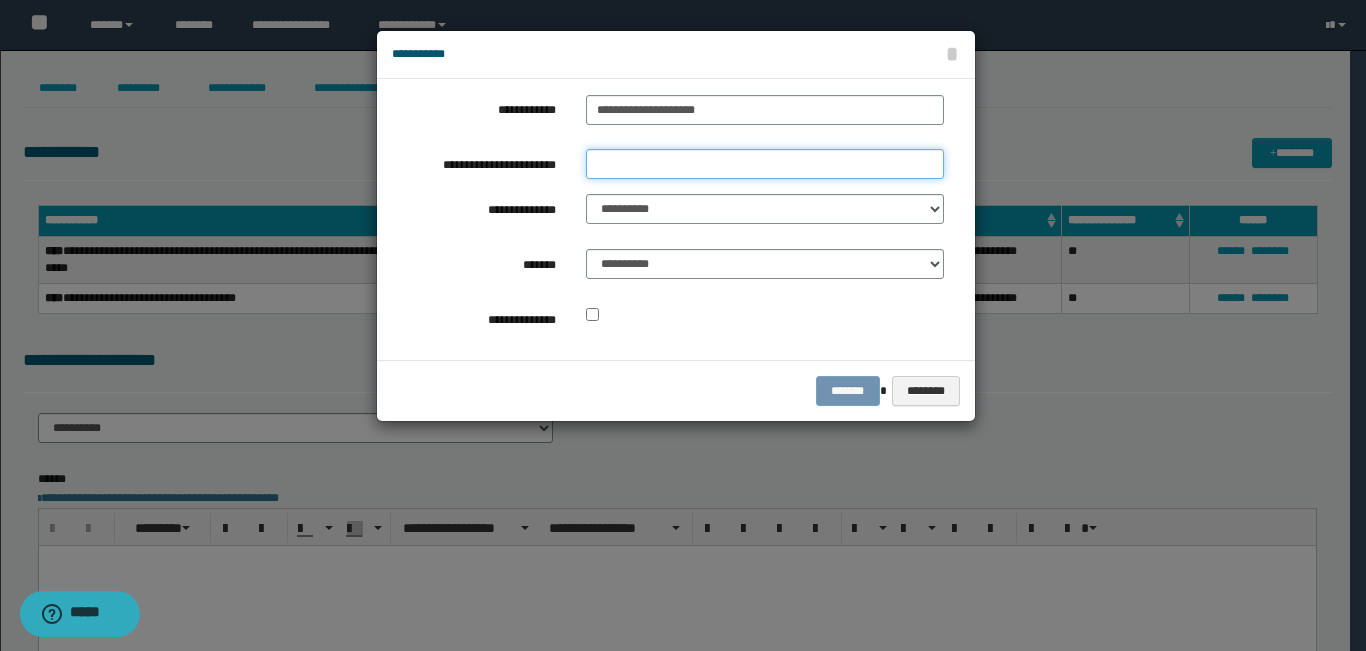 click on "**********" at bounding box center [765, 164] 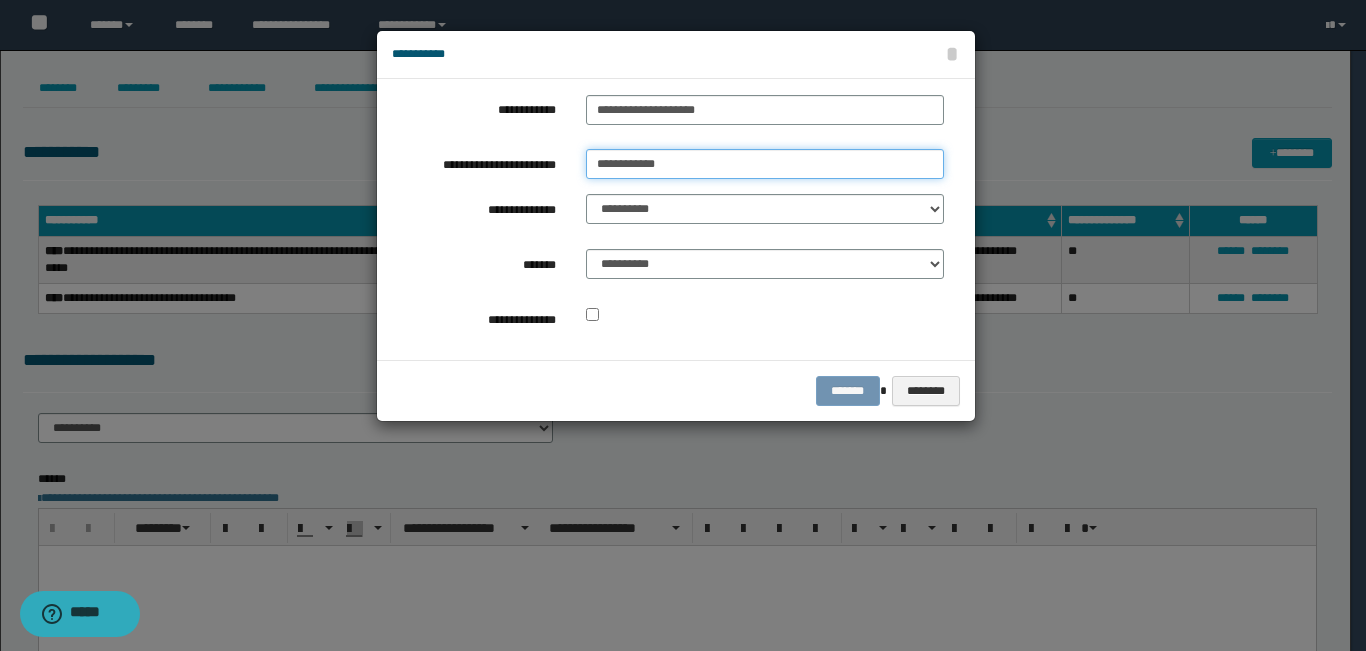 type on "**********" 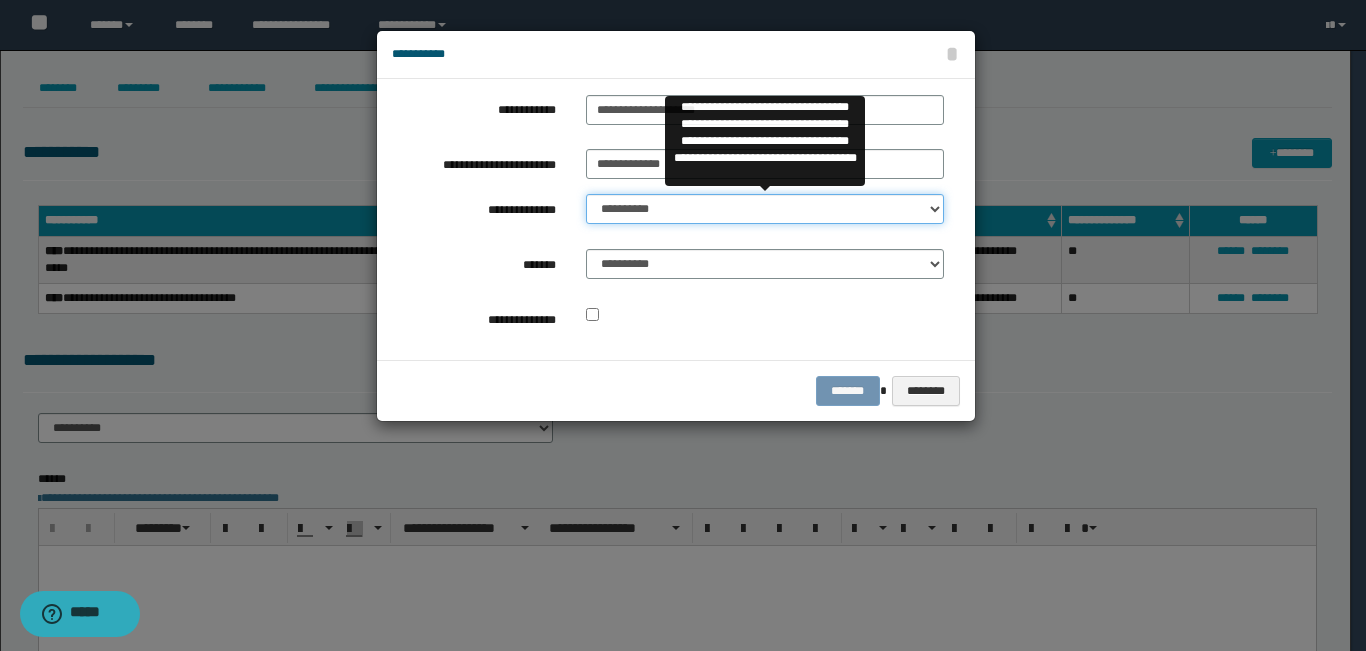 click on "**********" at bounding box center (765, 209) 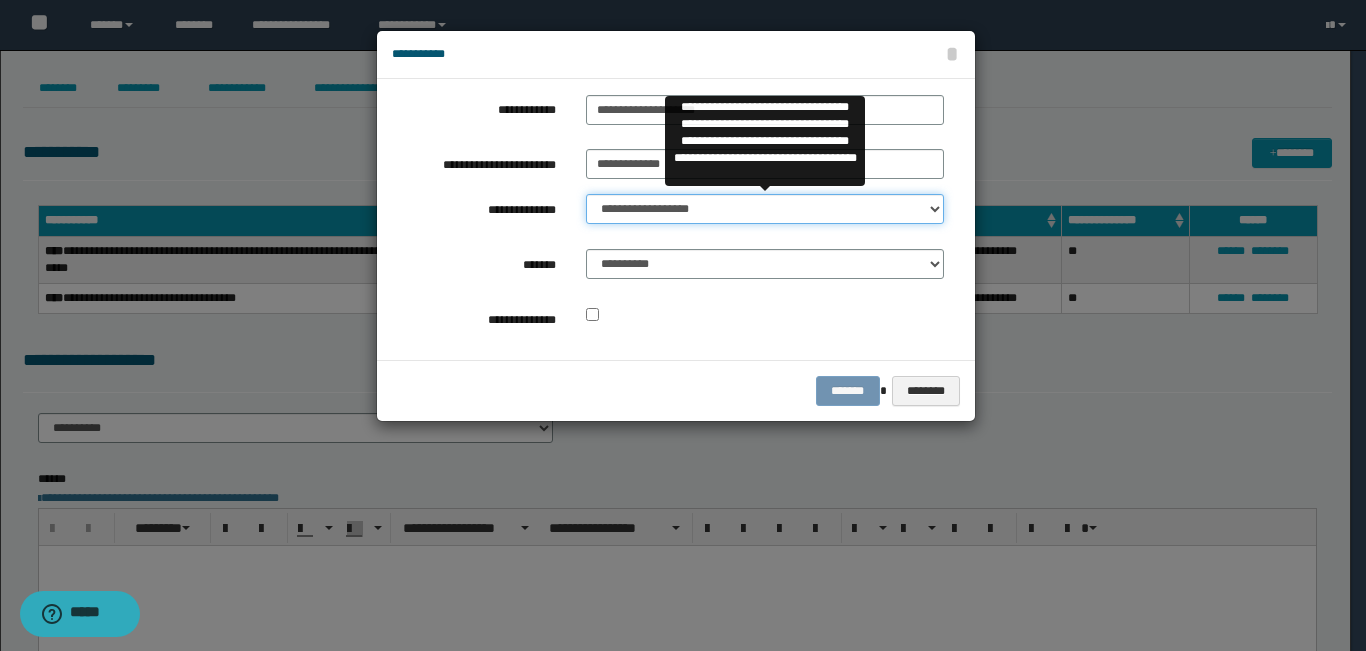 click on "**********" at bounding box center (765, 209) 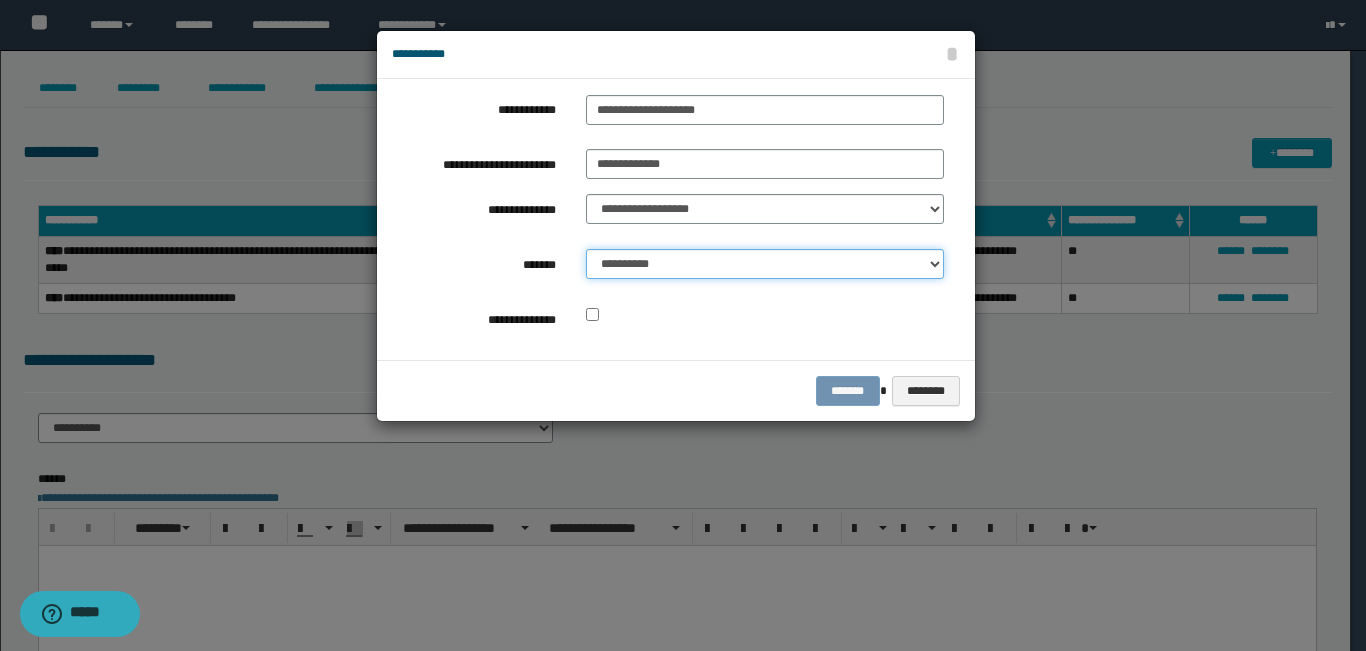 click on "**********" at bounding box center [765, 264] 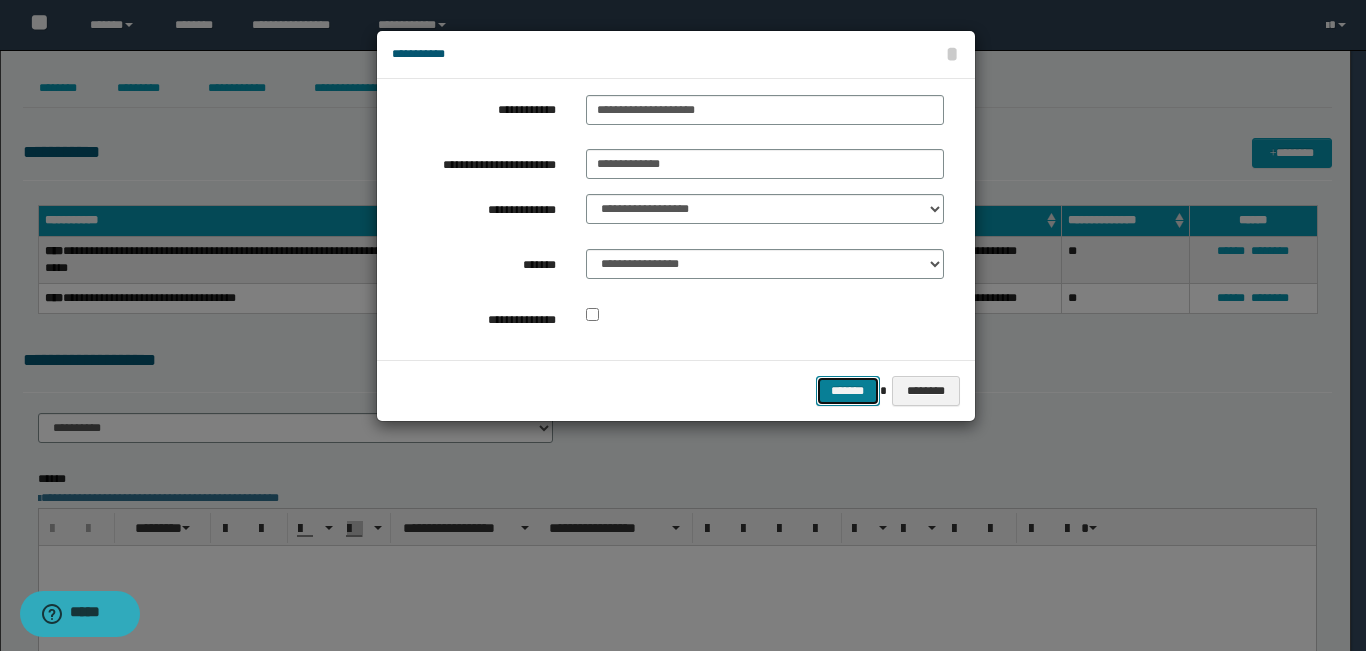 click on "*******" at bounding box center [848, 391] 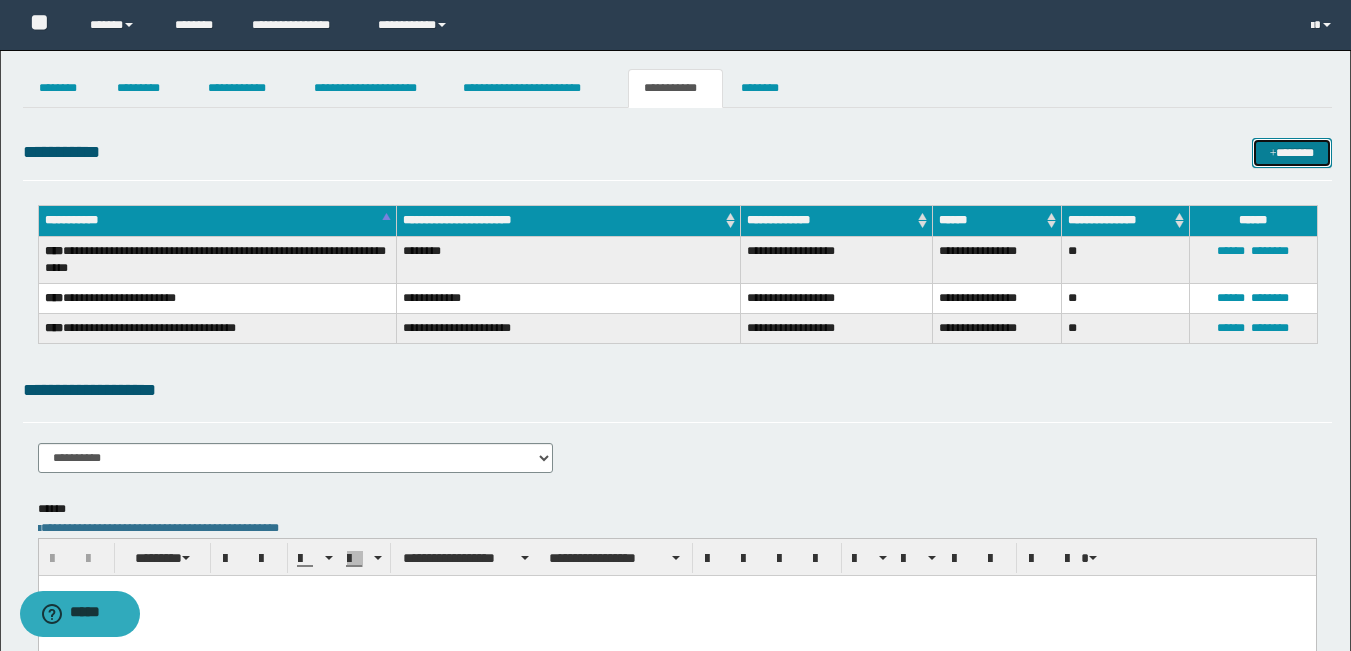 click on "*******" at bounding box center (1292, 153) 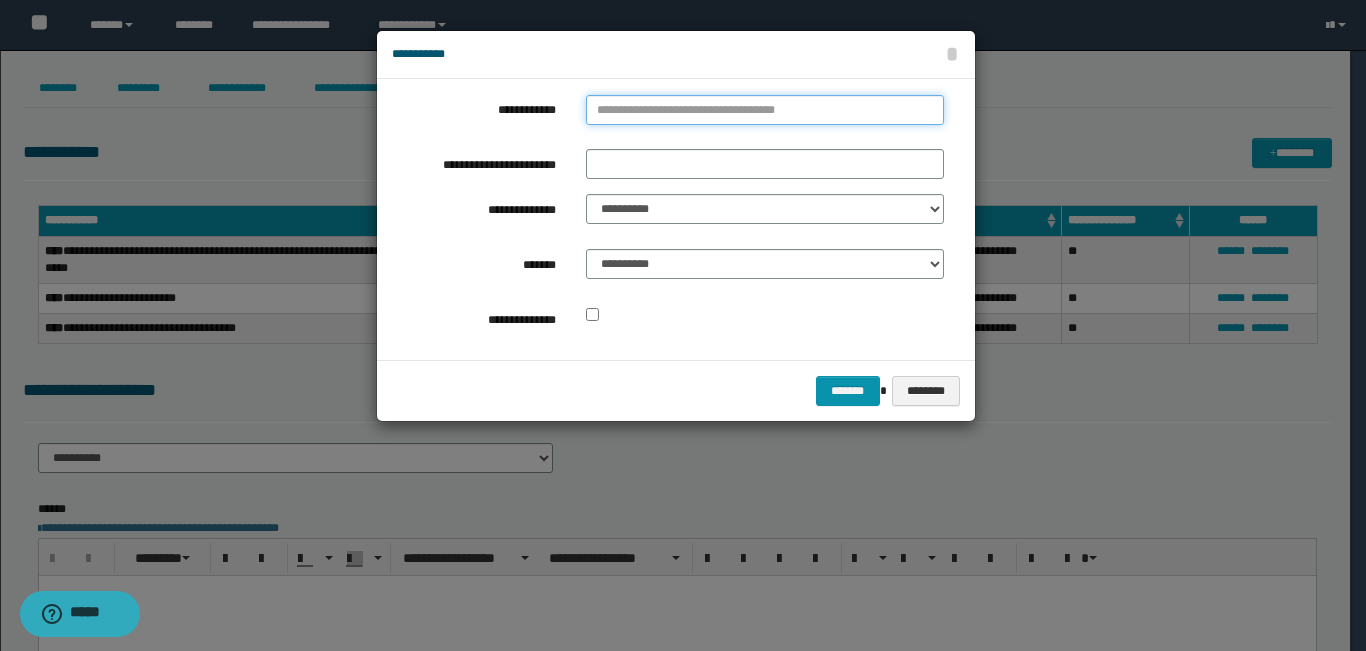type on "**********" 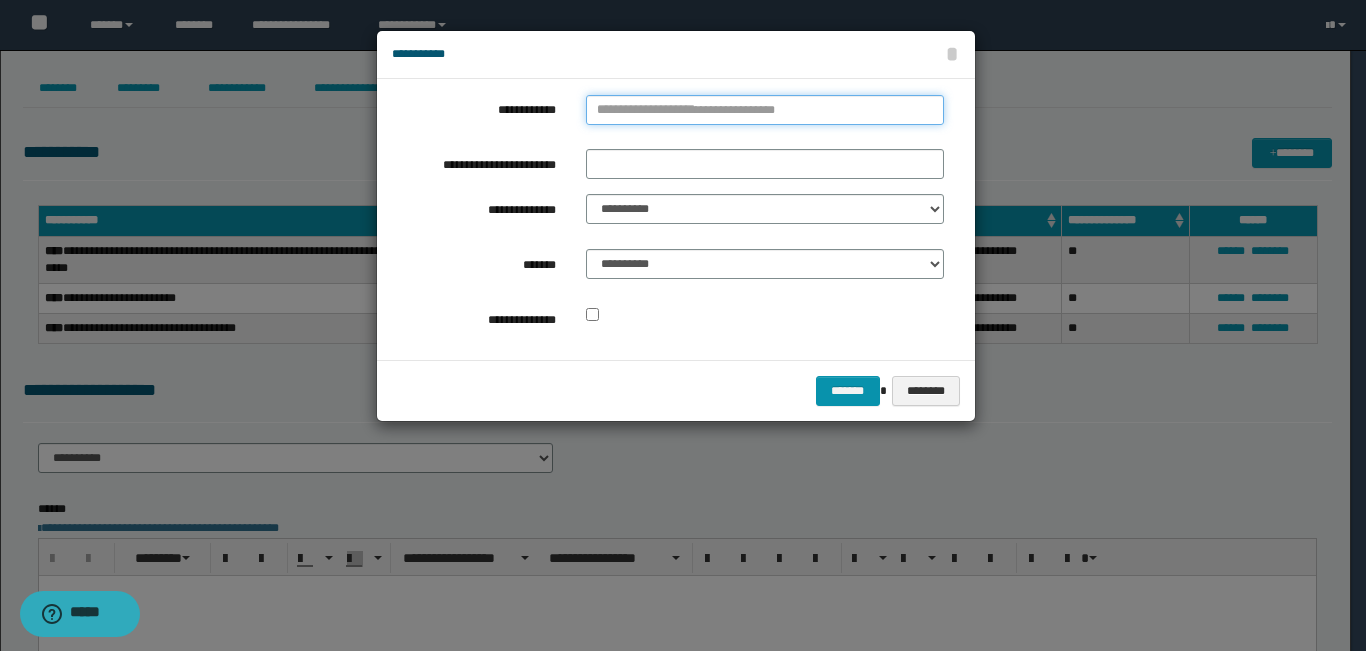 click on "**********" at bounding box center [765, 110] 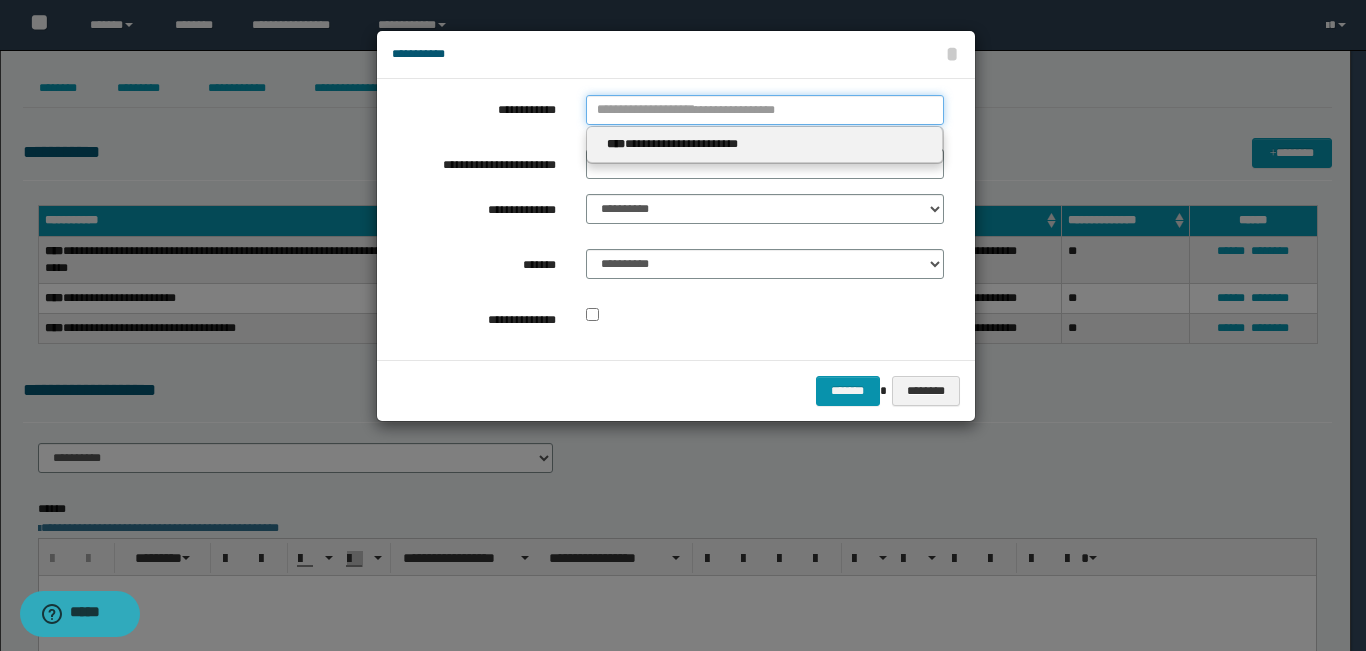 type 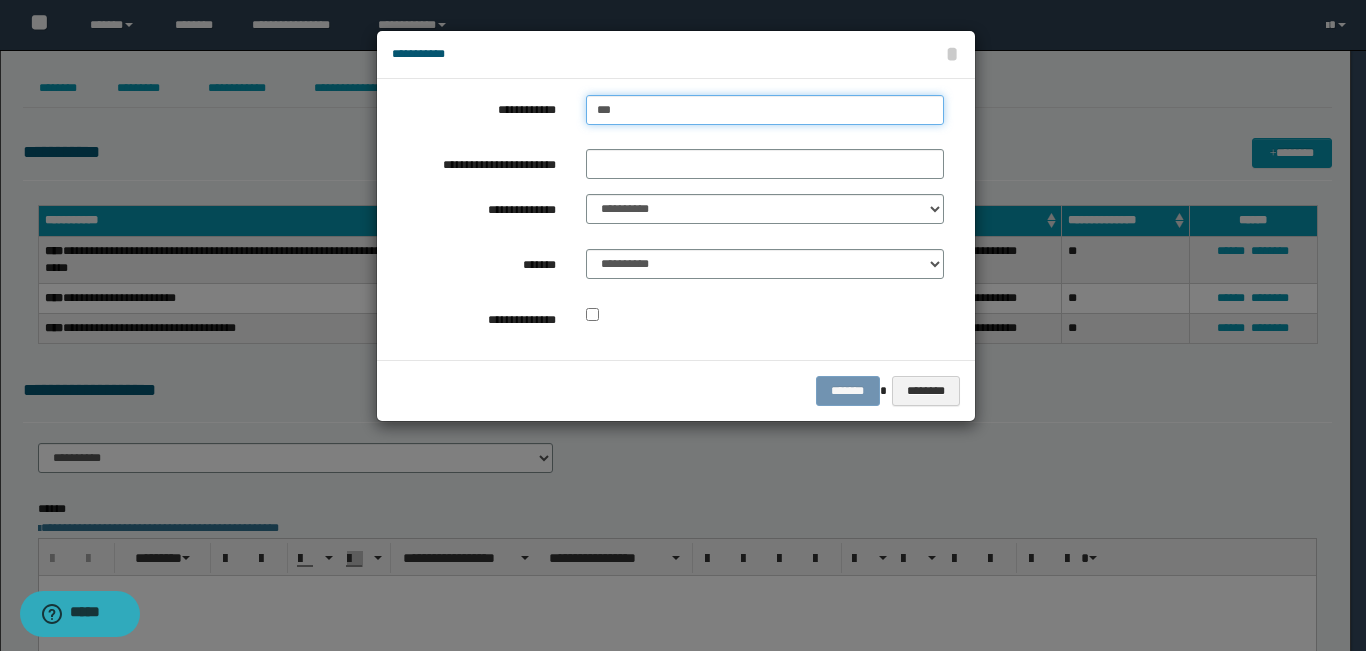 type on "****" 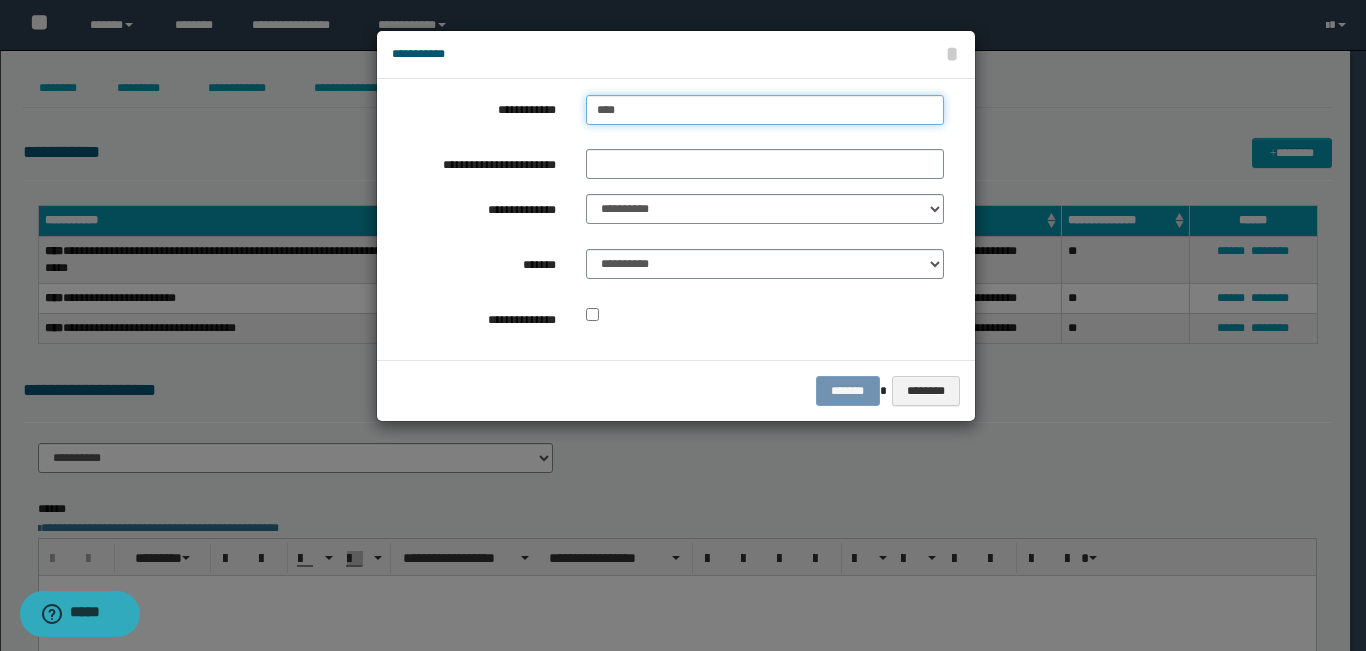 type on "****" 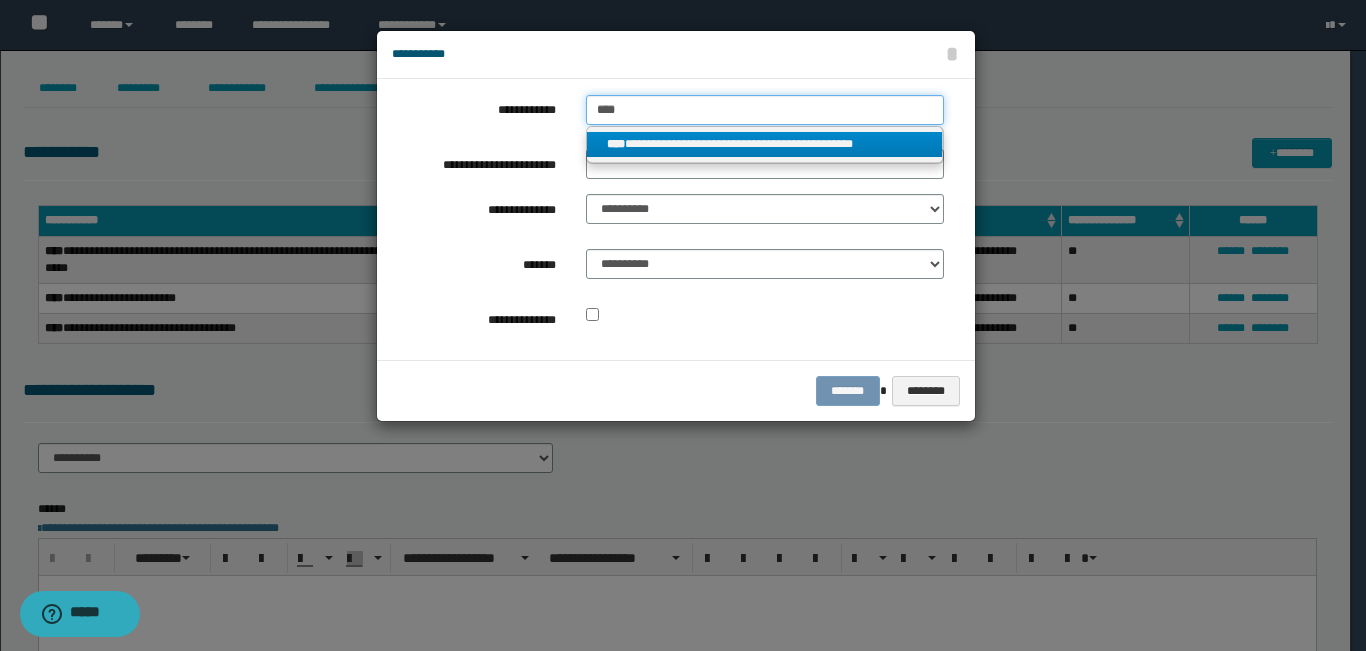 type on "****" 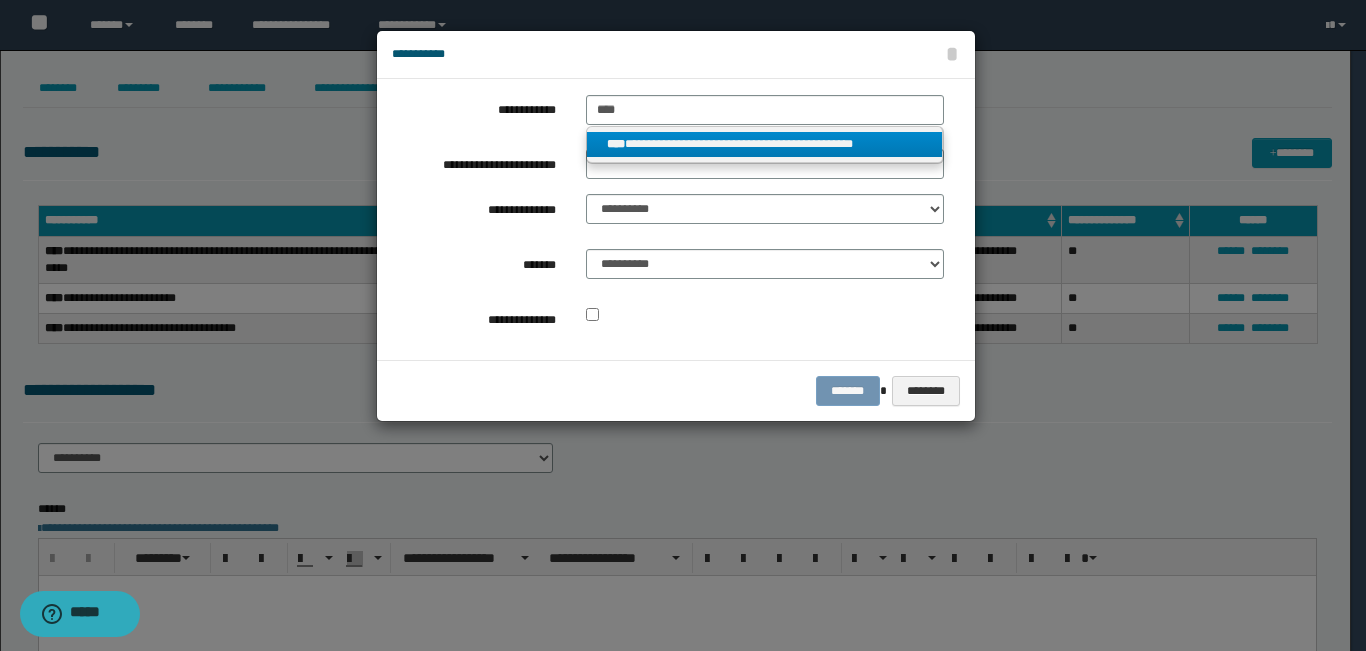 click on "**********" at bounding box center [765, 144] 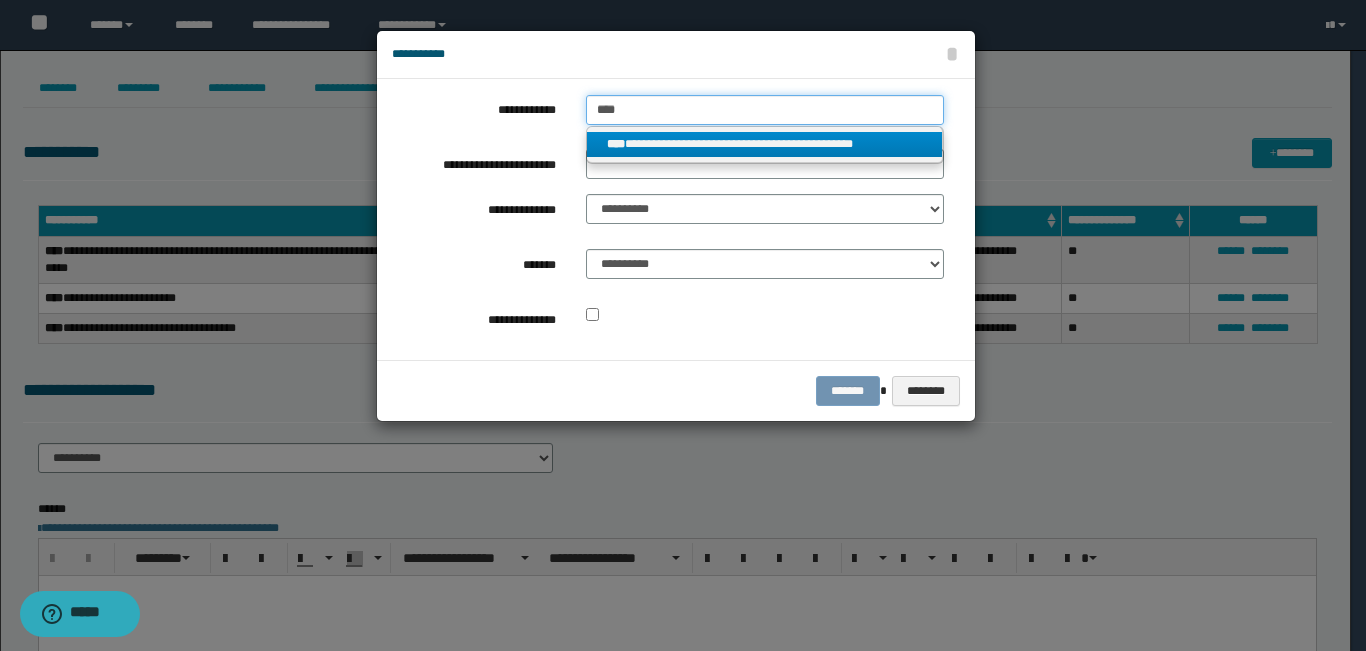 type 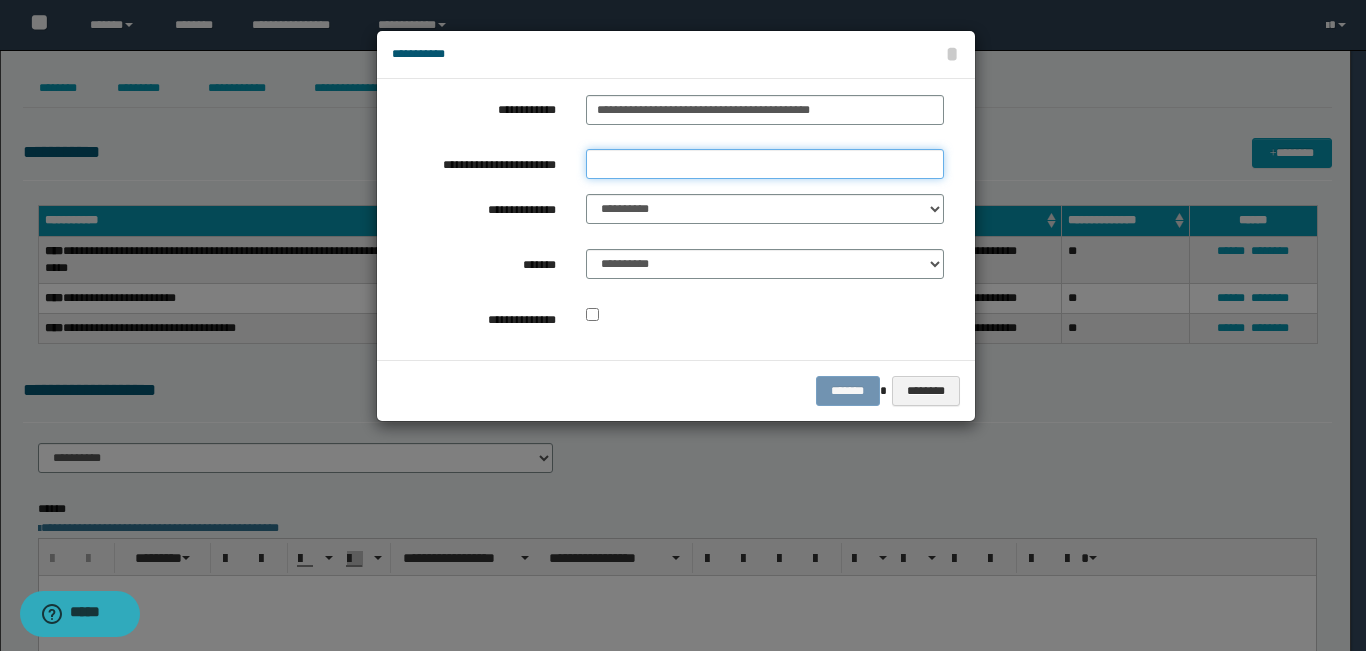 click on "**********" at bounding box center (765, 164) 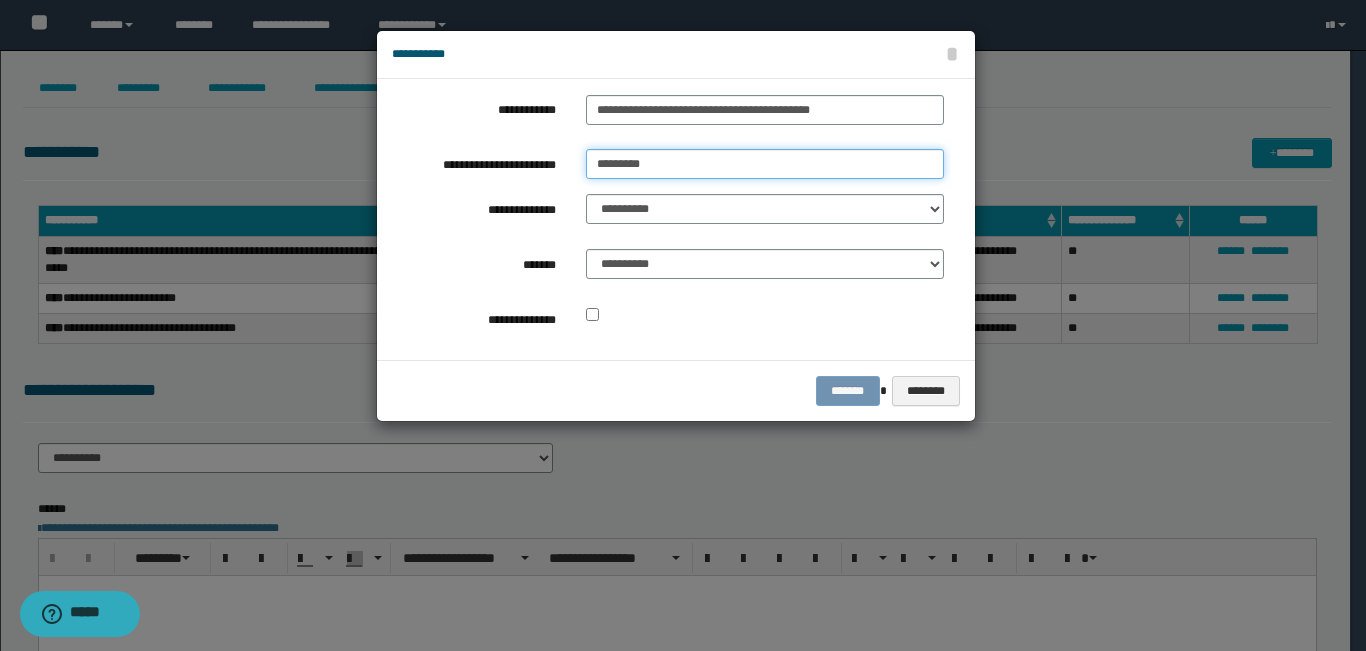 type on "*********" 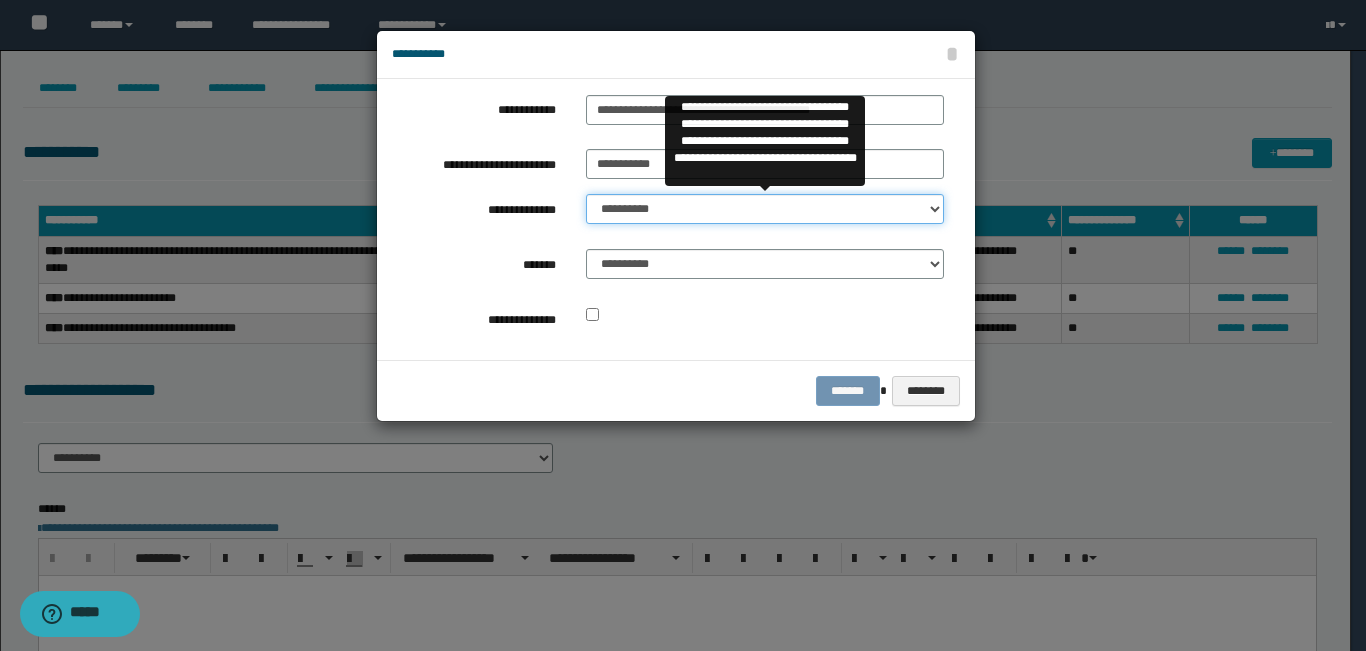 click on "**********" at bounding box center [765, 209] 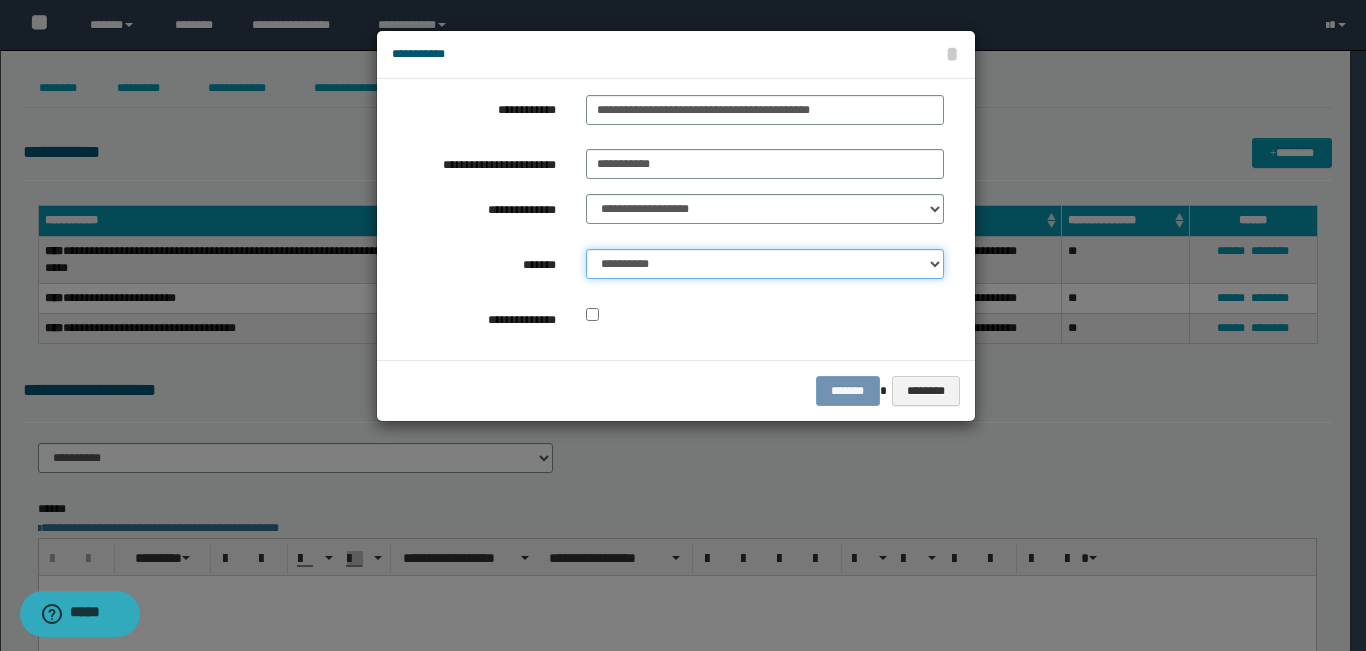 click on "**********" at bounding box center (765, 264) 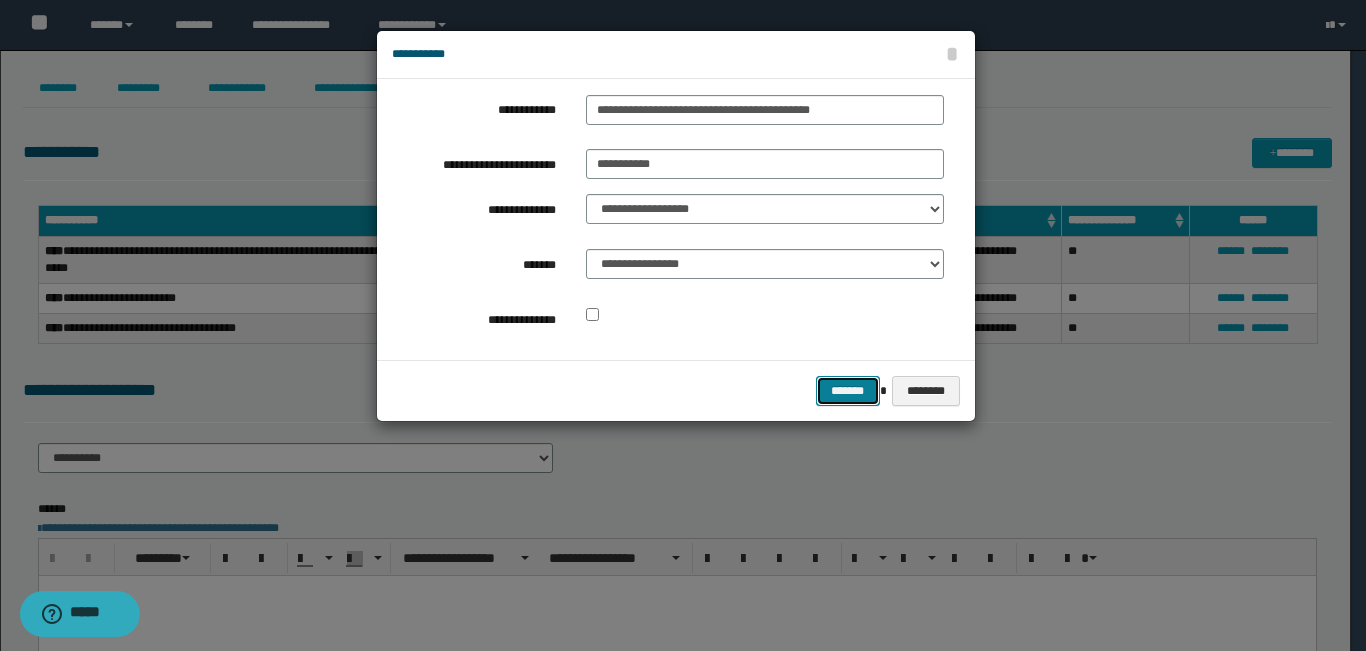 click on "*******" at bounding box center [848, 391] 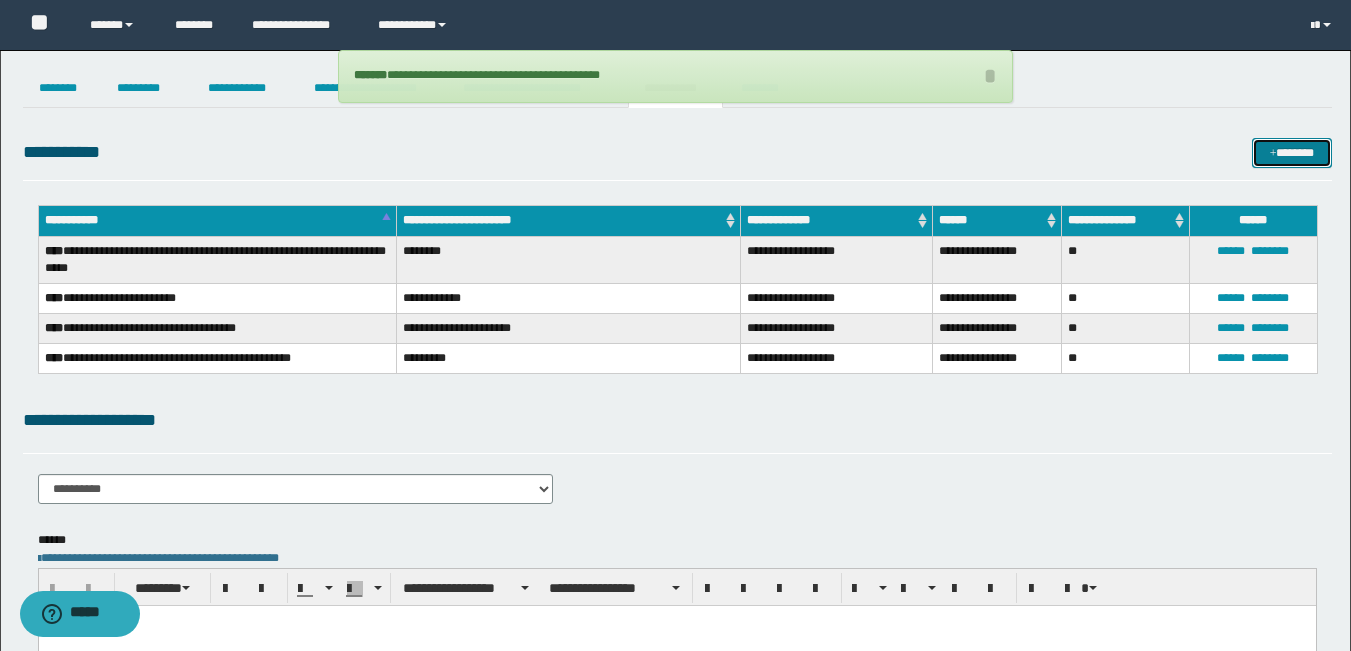 click on "*******" at bounding box center (1292, 153) 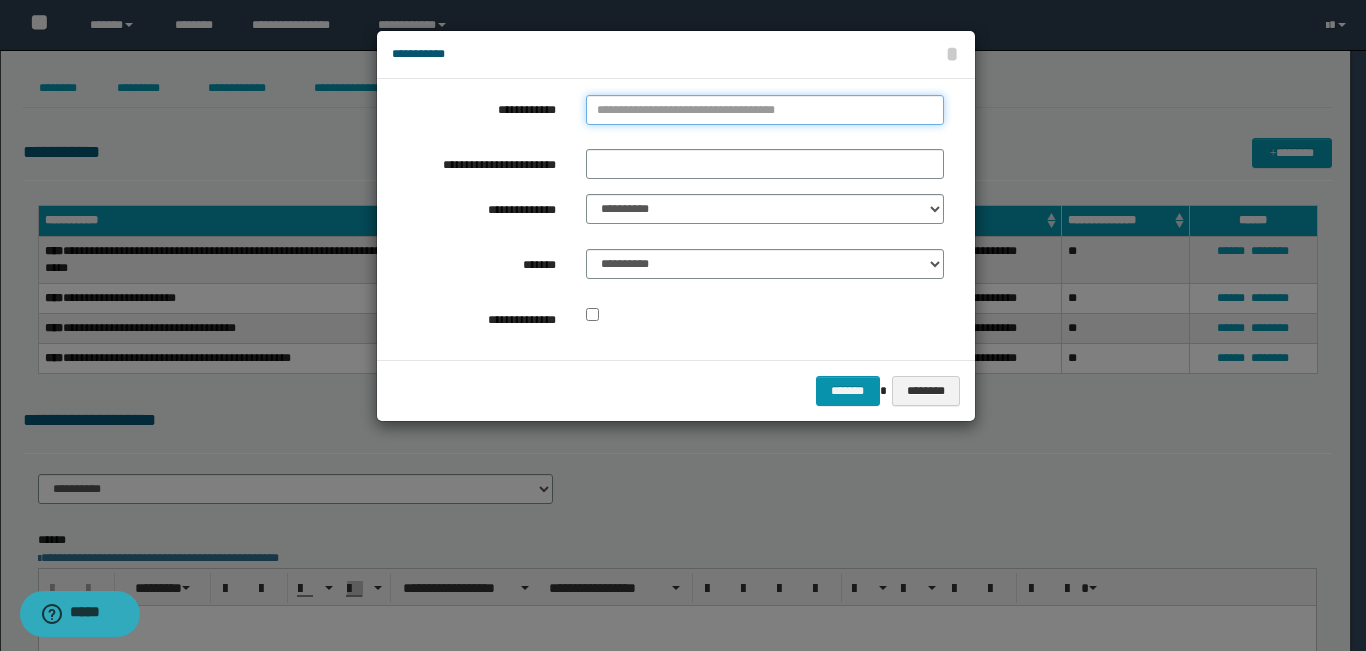 type on "**********" 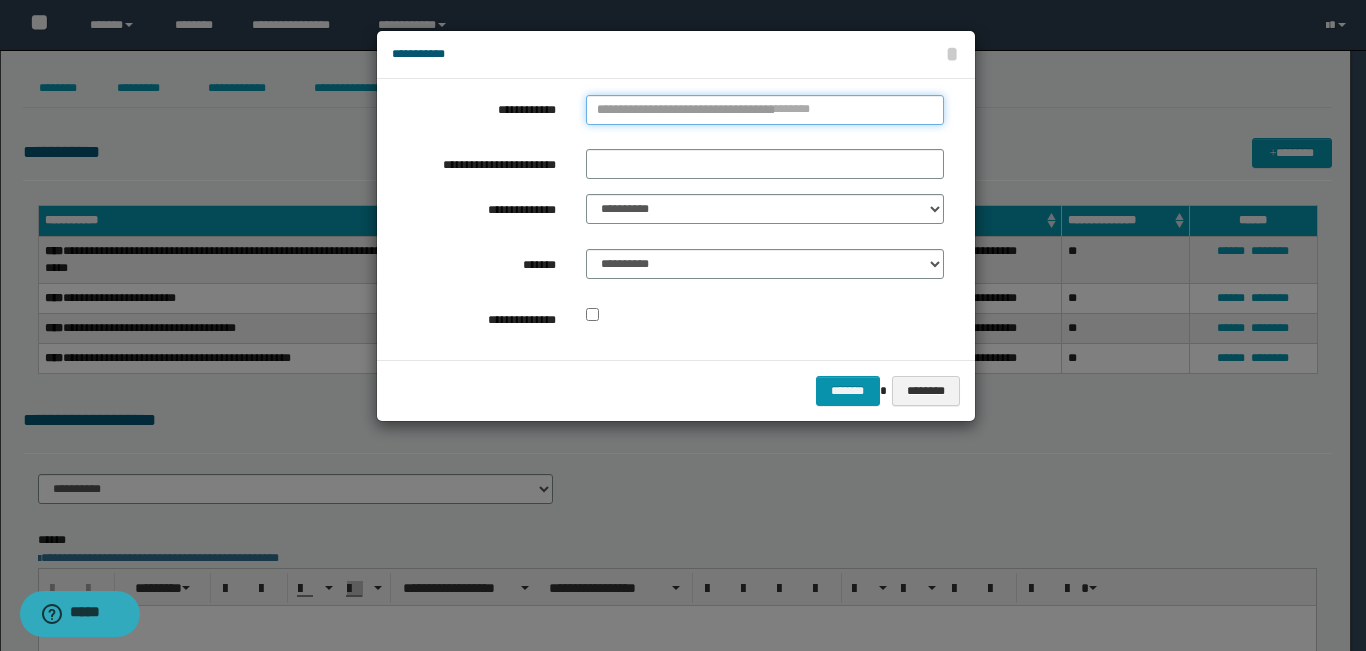click on "**********" at bounding box center (765, 110) 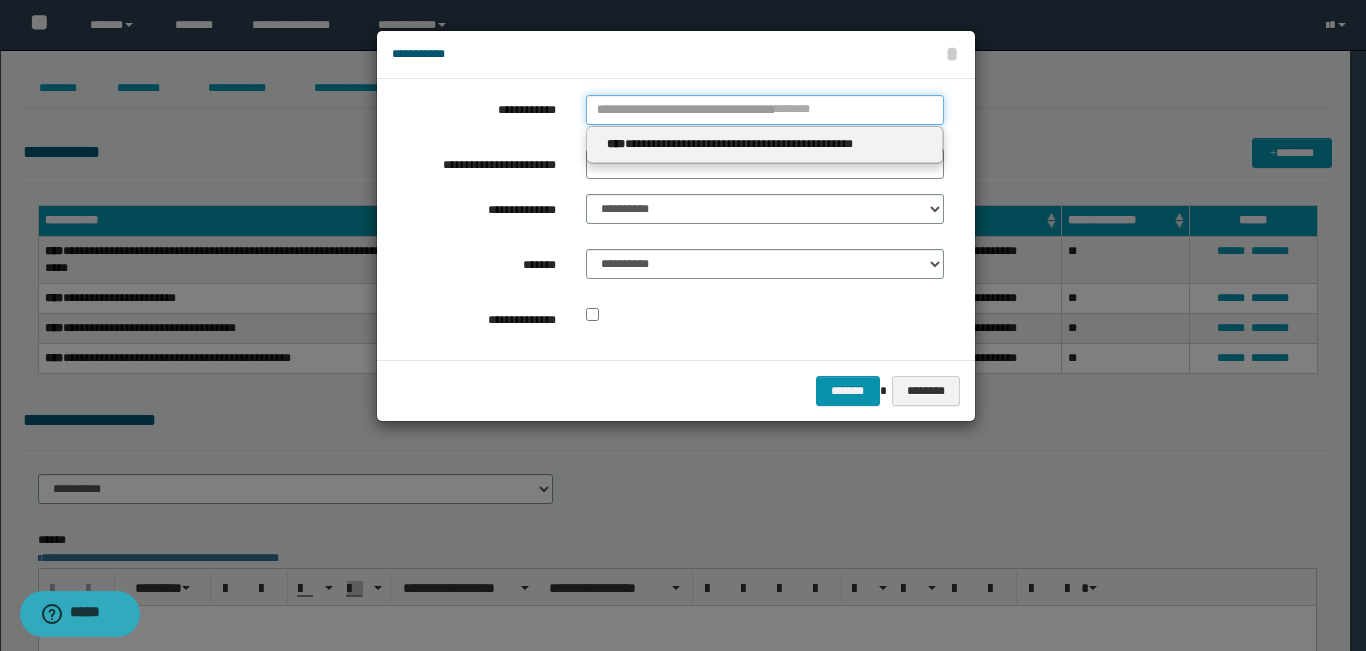 type 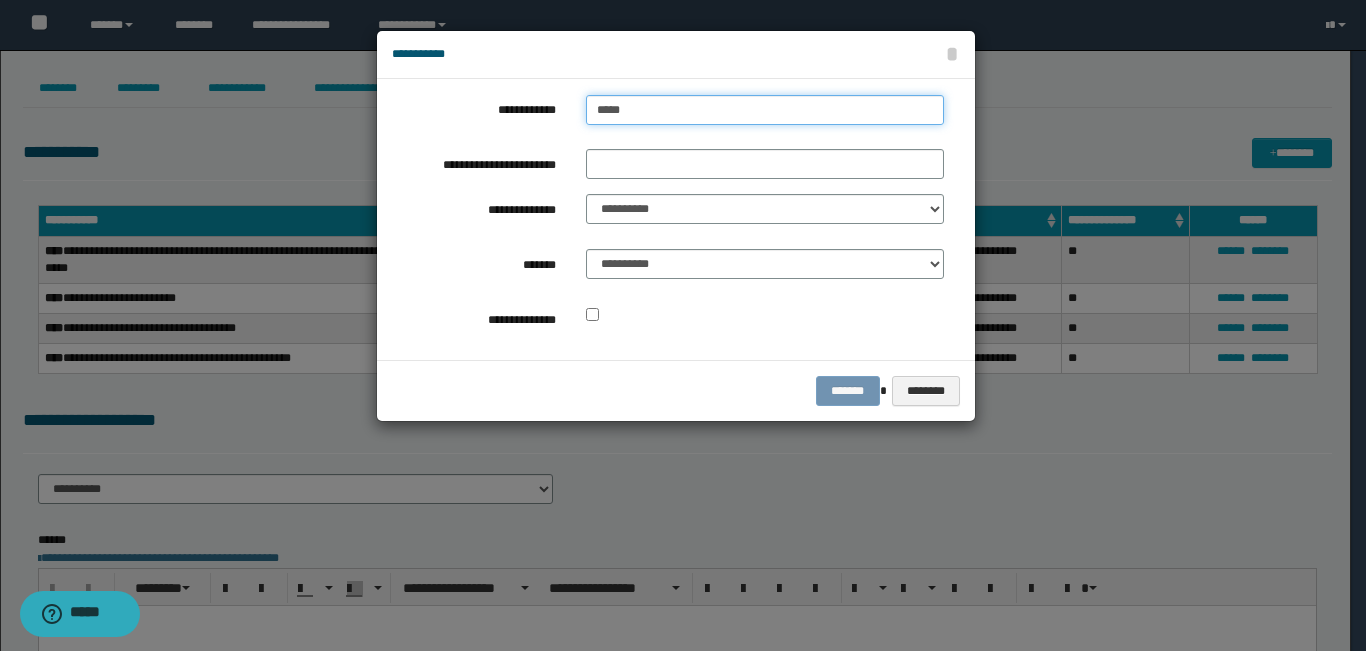 type on "****" 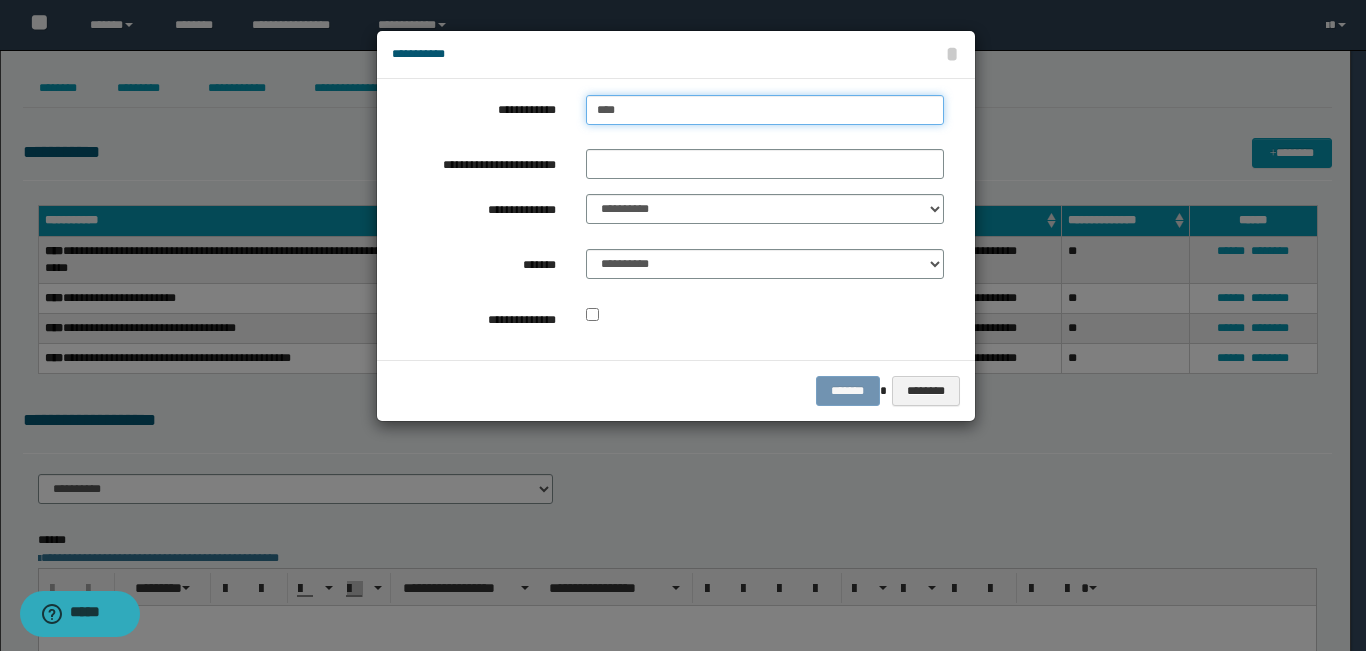 type on "****" 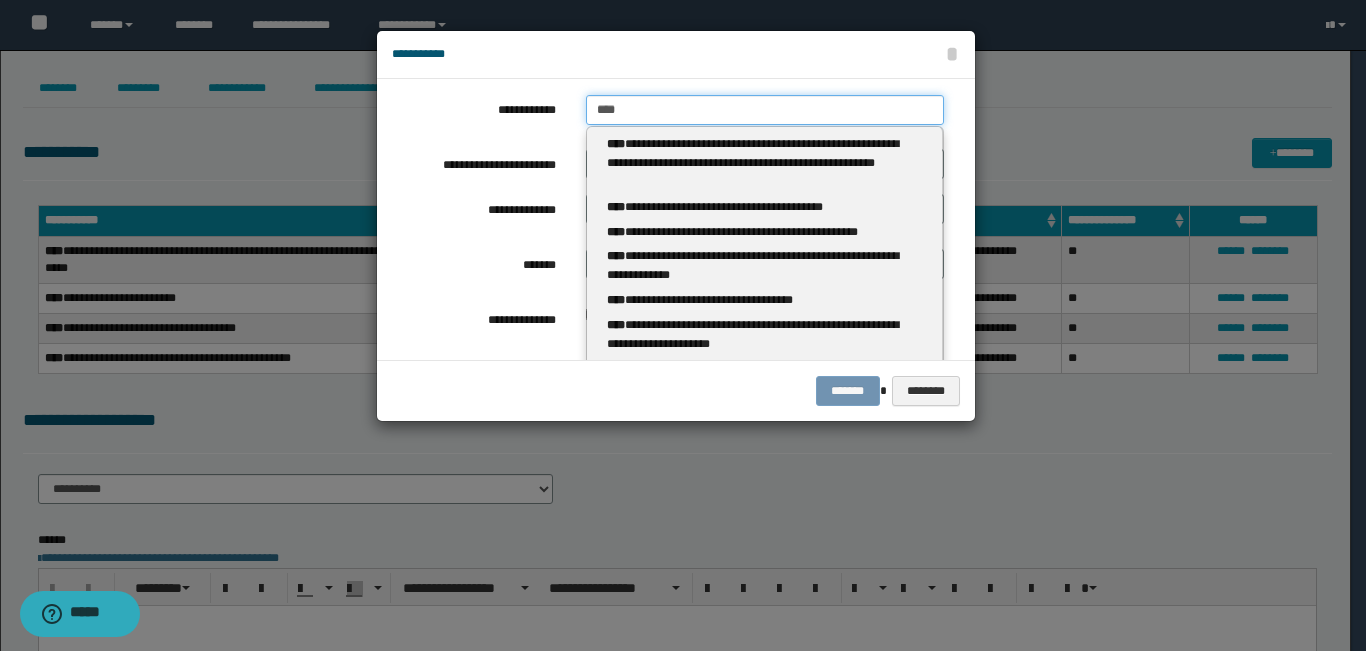 type 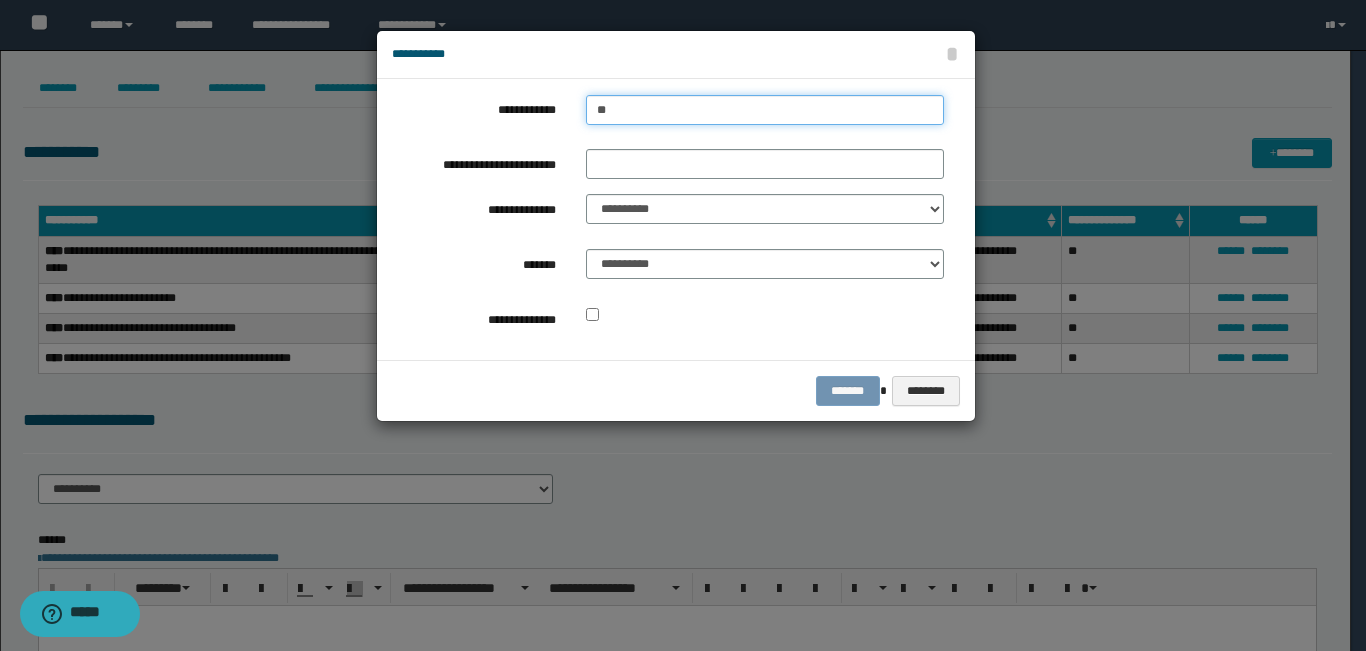 type on "*" 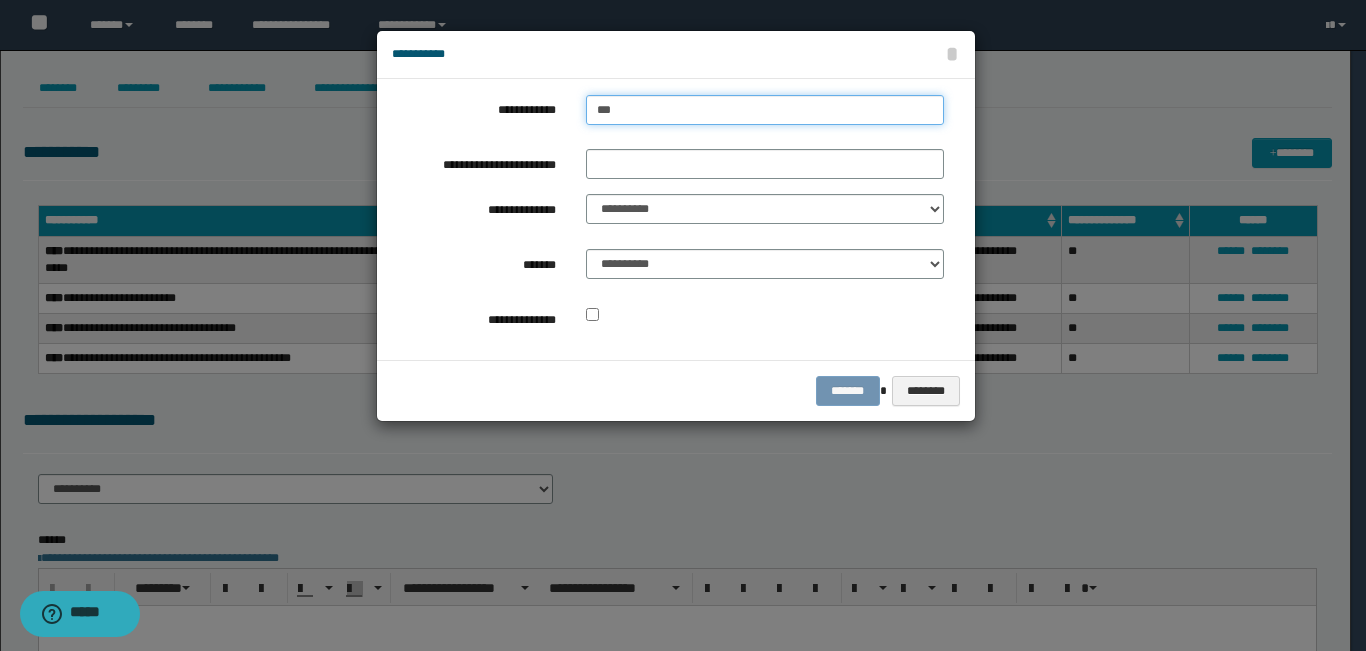 type on "***" 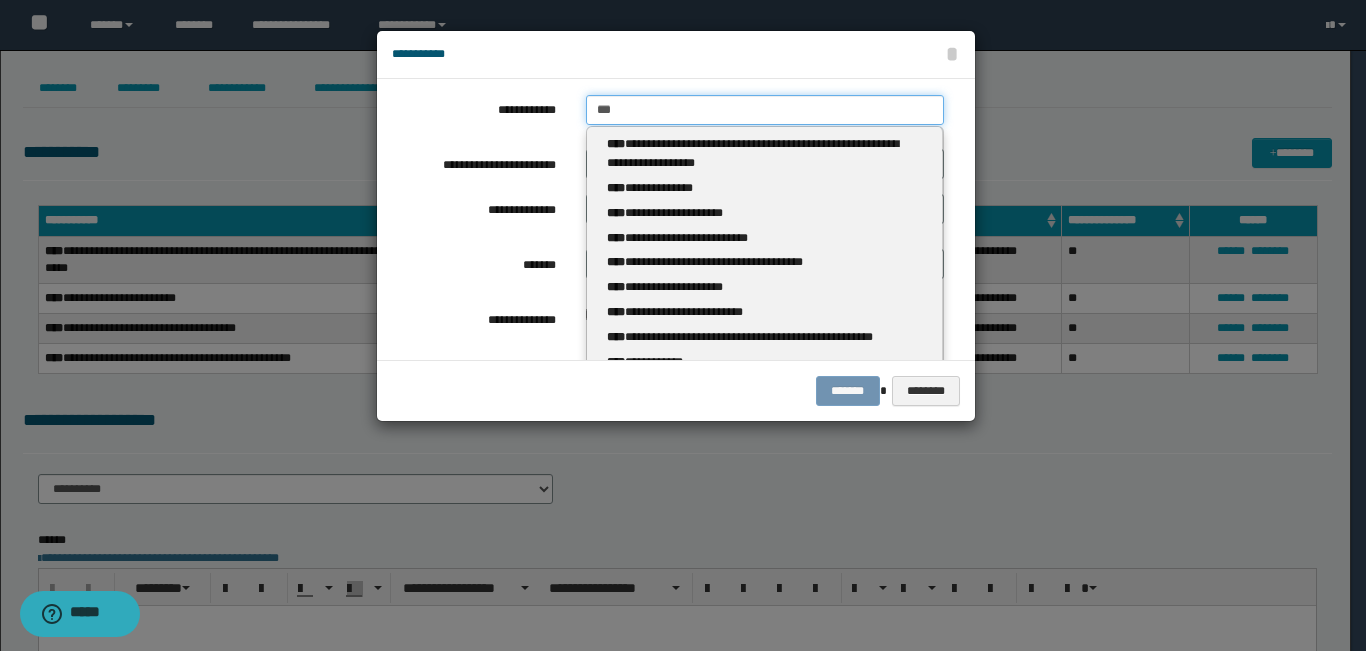 type 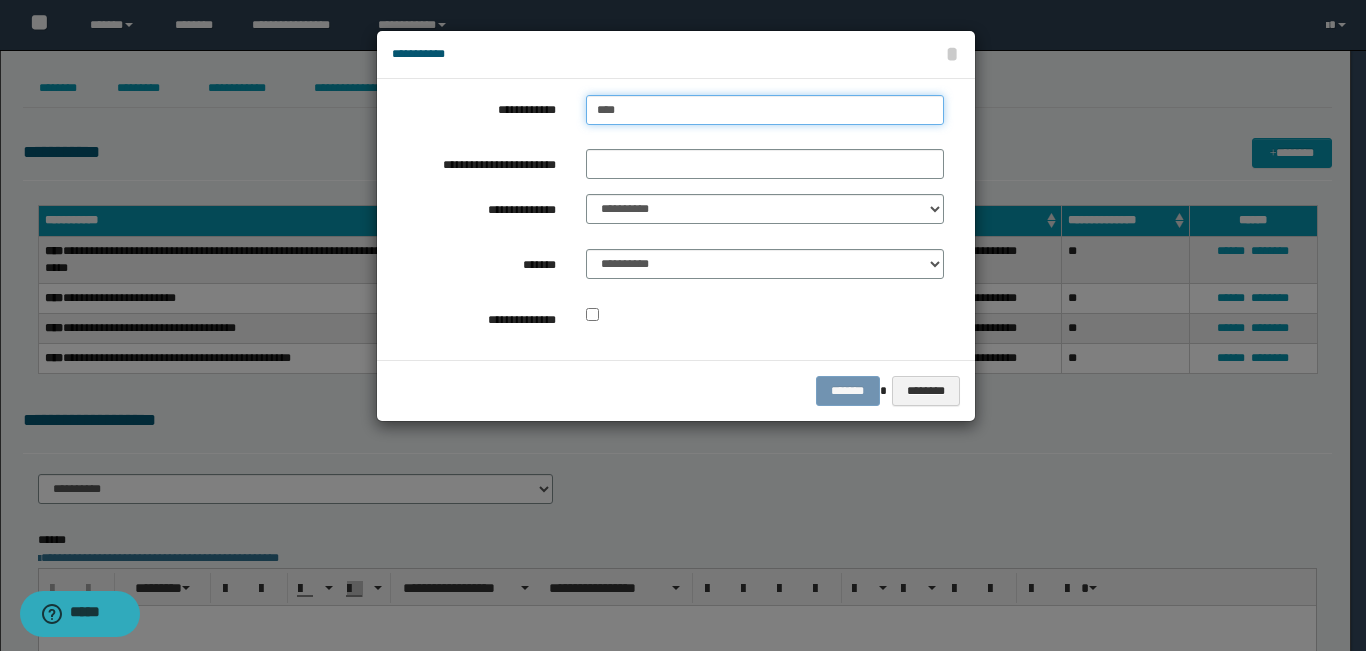 type on "****" 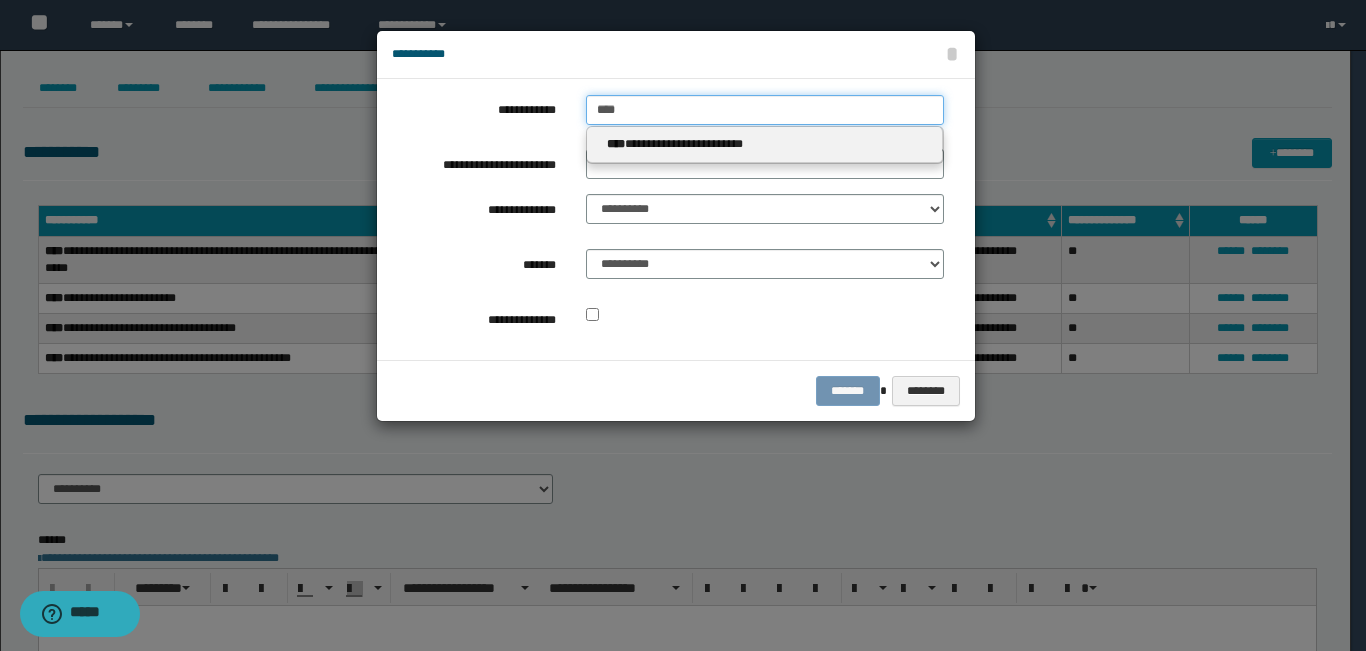 type 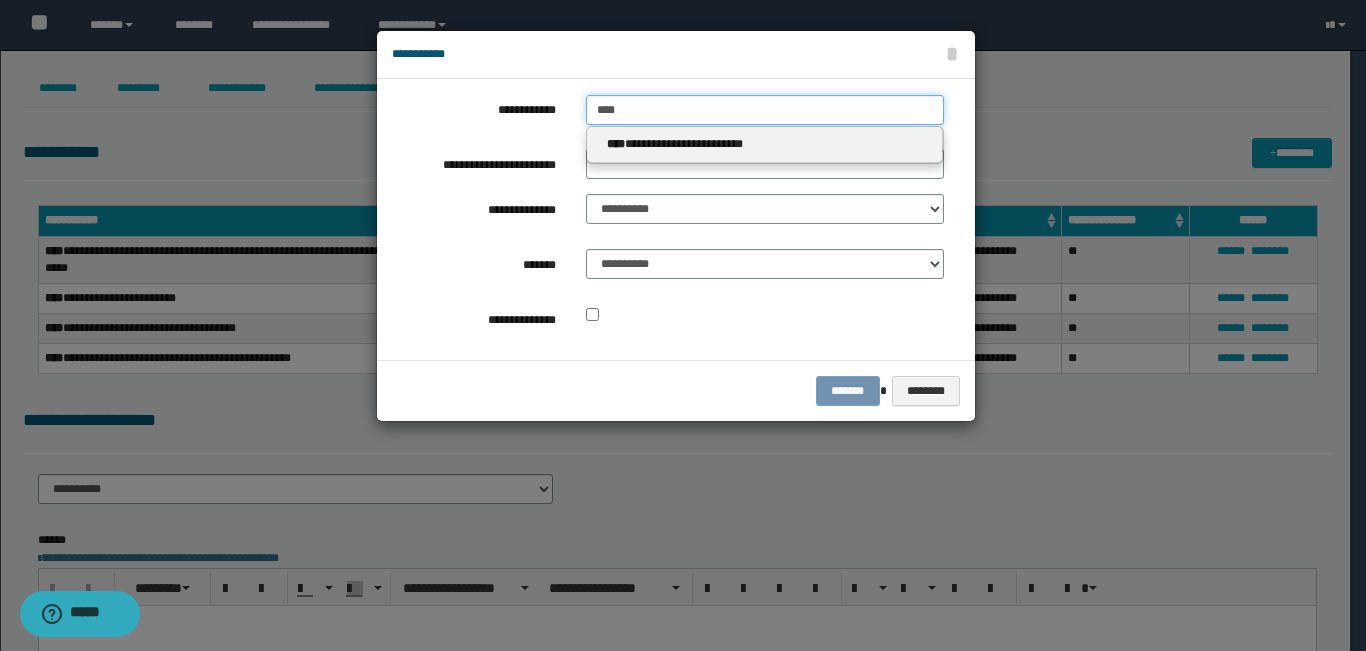 type on "***" 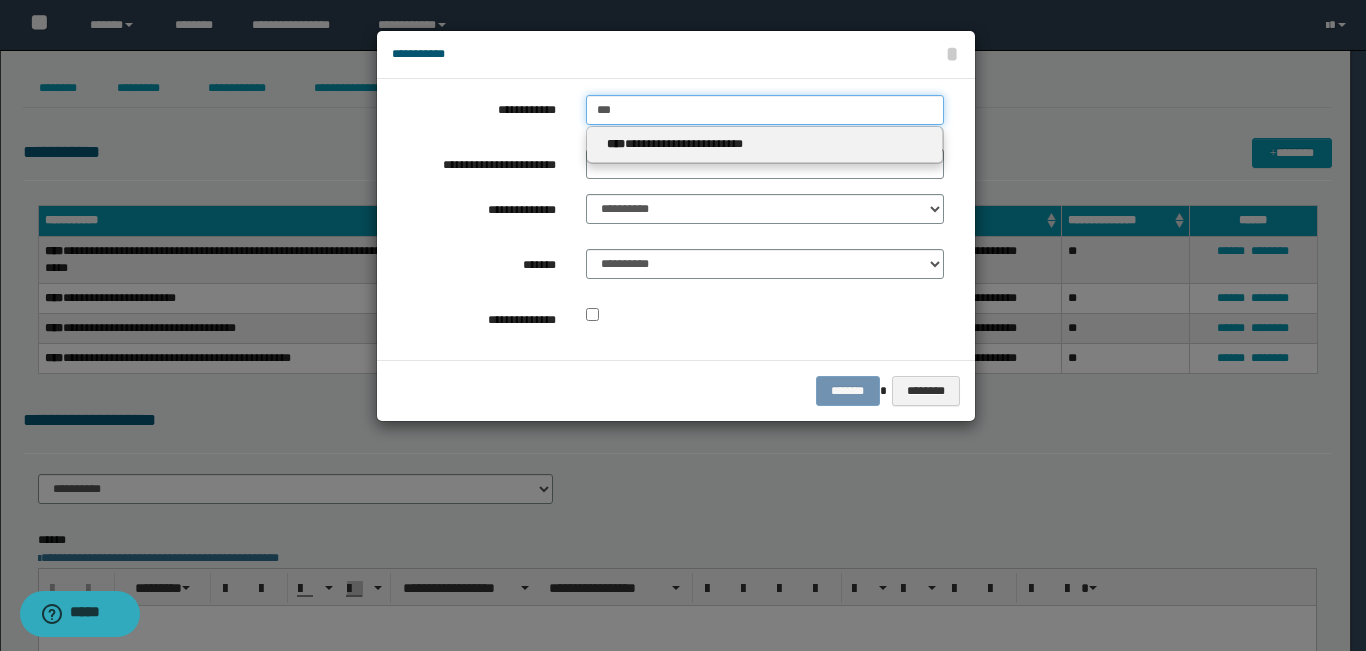 type on "***" 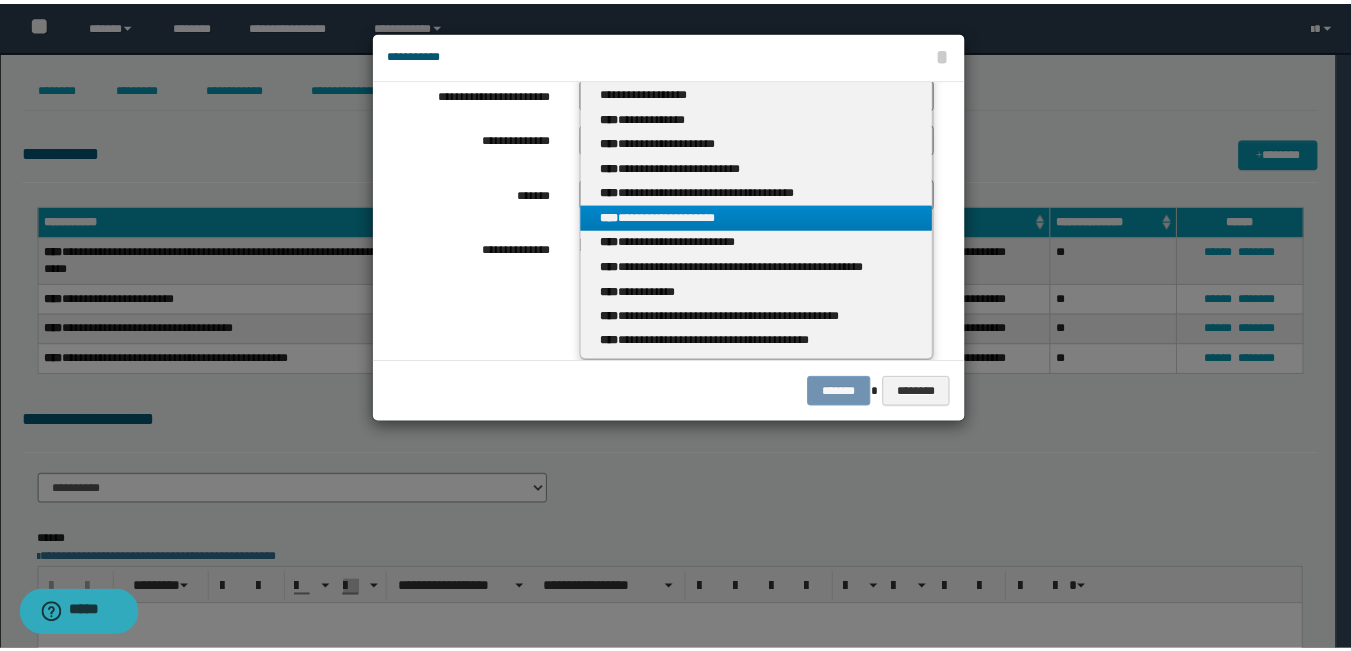 scroll, scrollTop: 0, scrollLeft: 0, axis: both 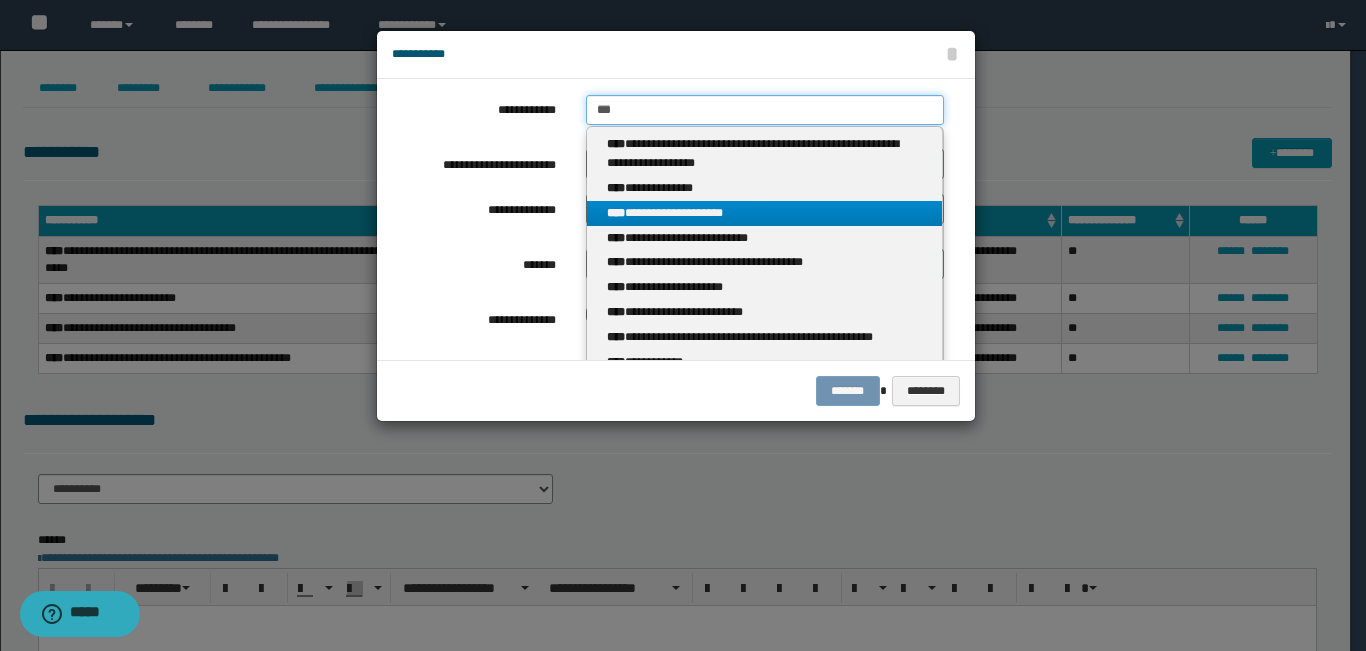 type 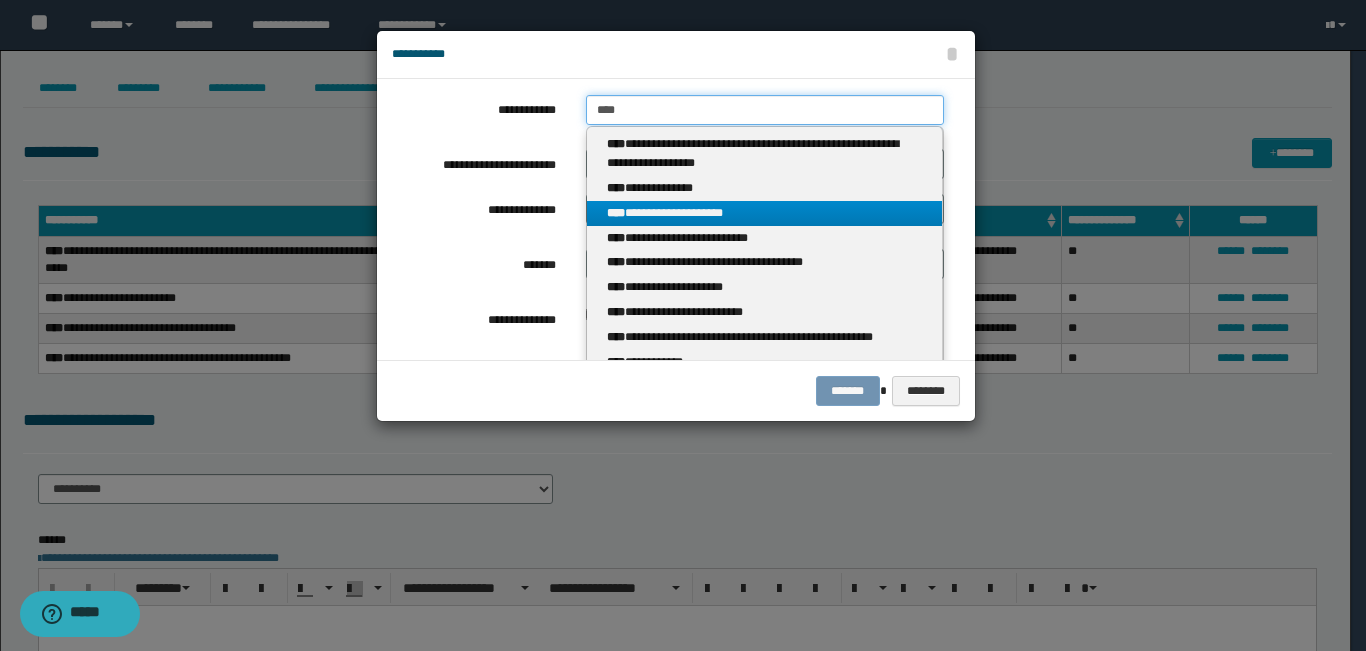 type on "****" 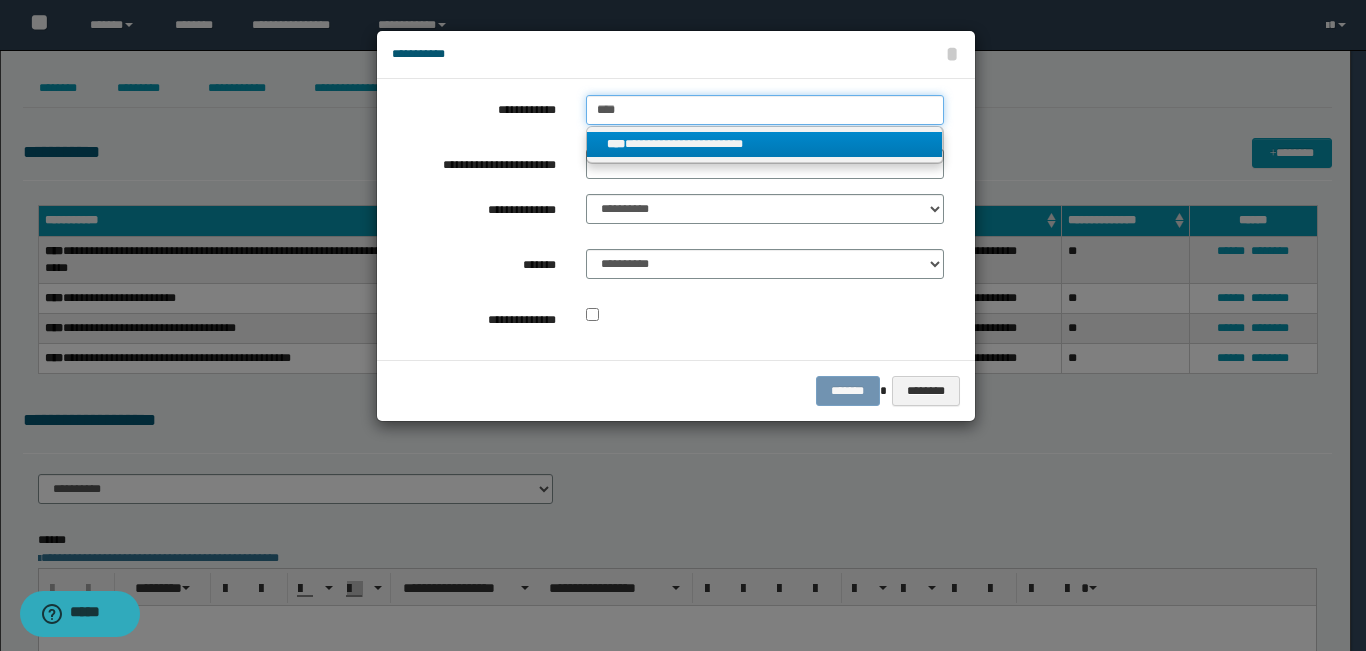 type on "****" 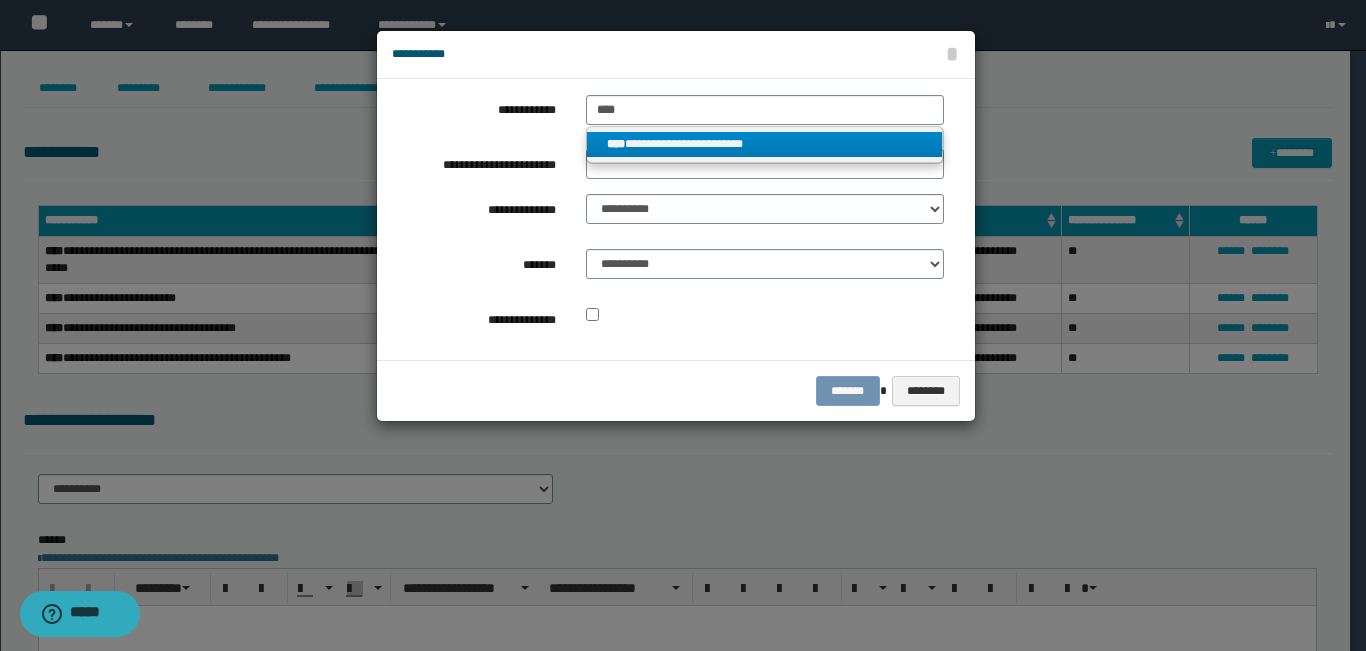 click on "****" at bounding box center (616, 144) 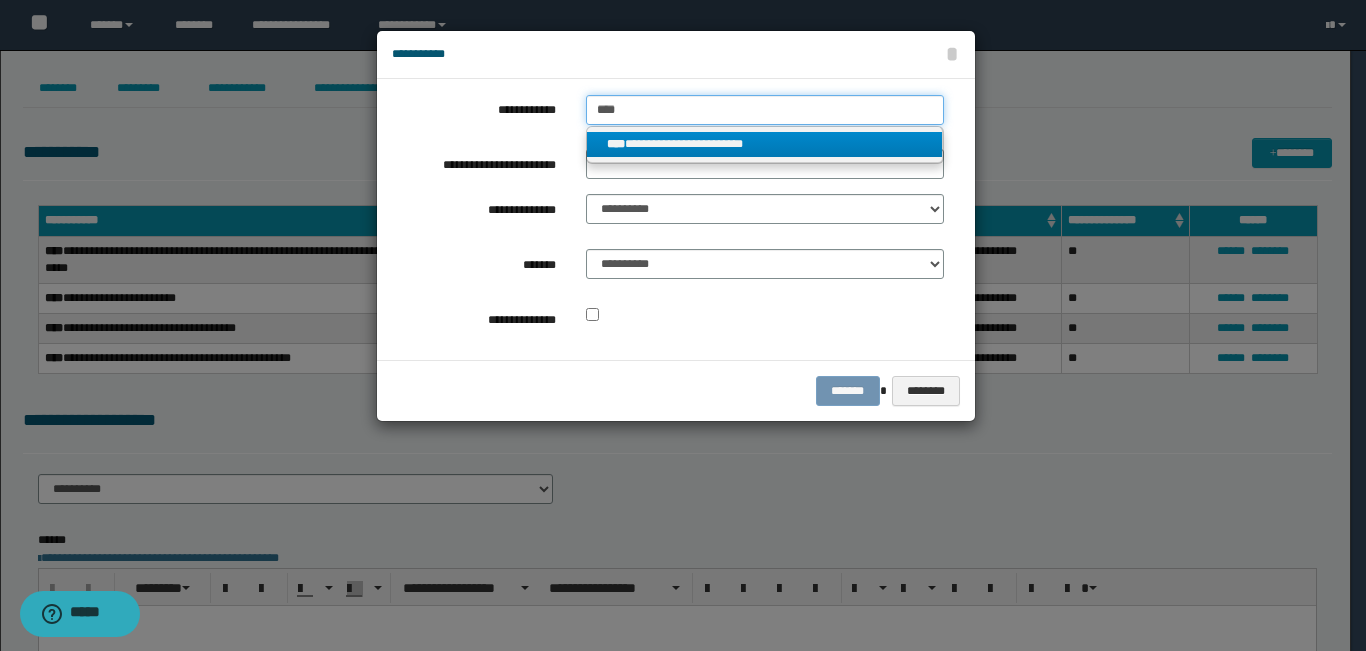 type 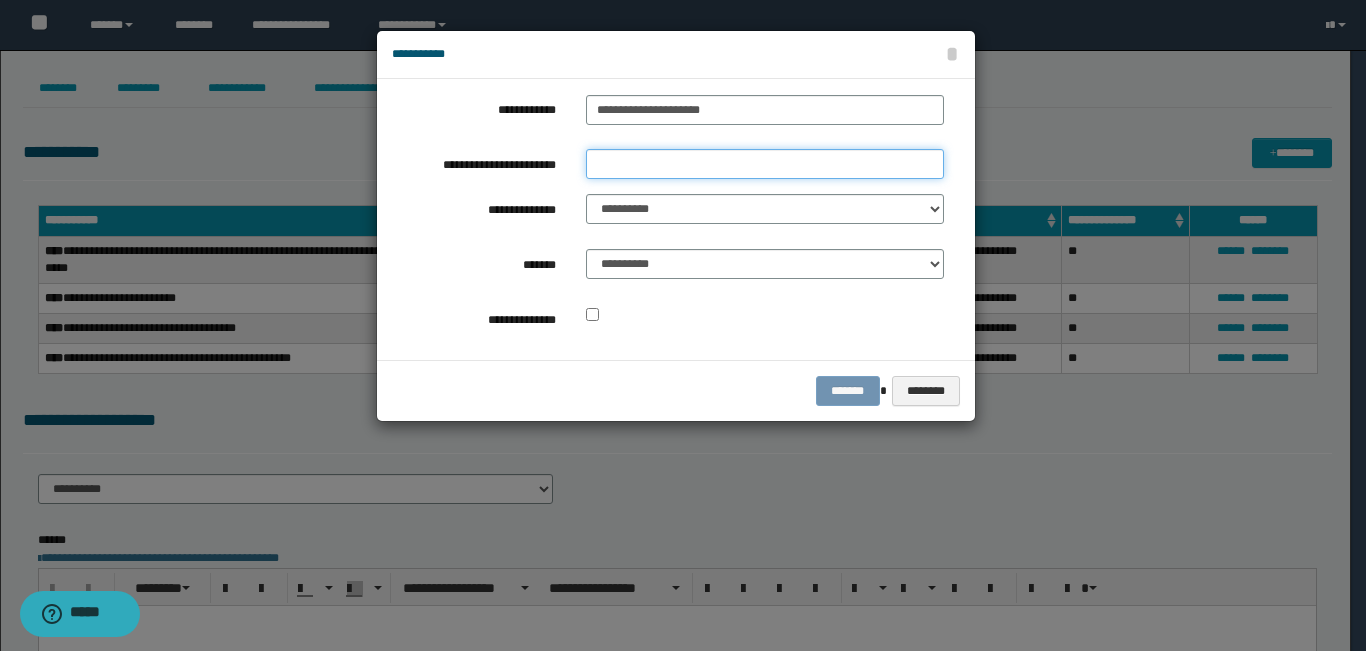 click on "**********" at bounding box center [765, 164] 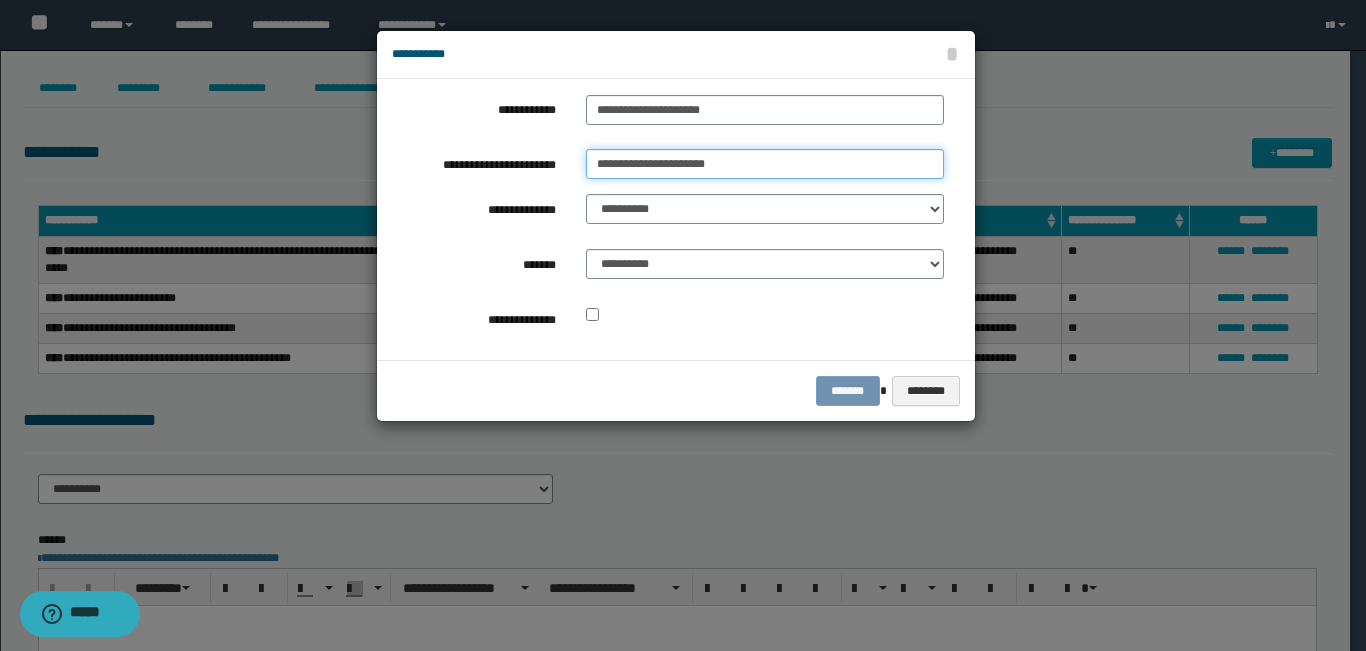 click on "**********" at bounding box center (765, 164) 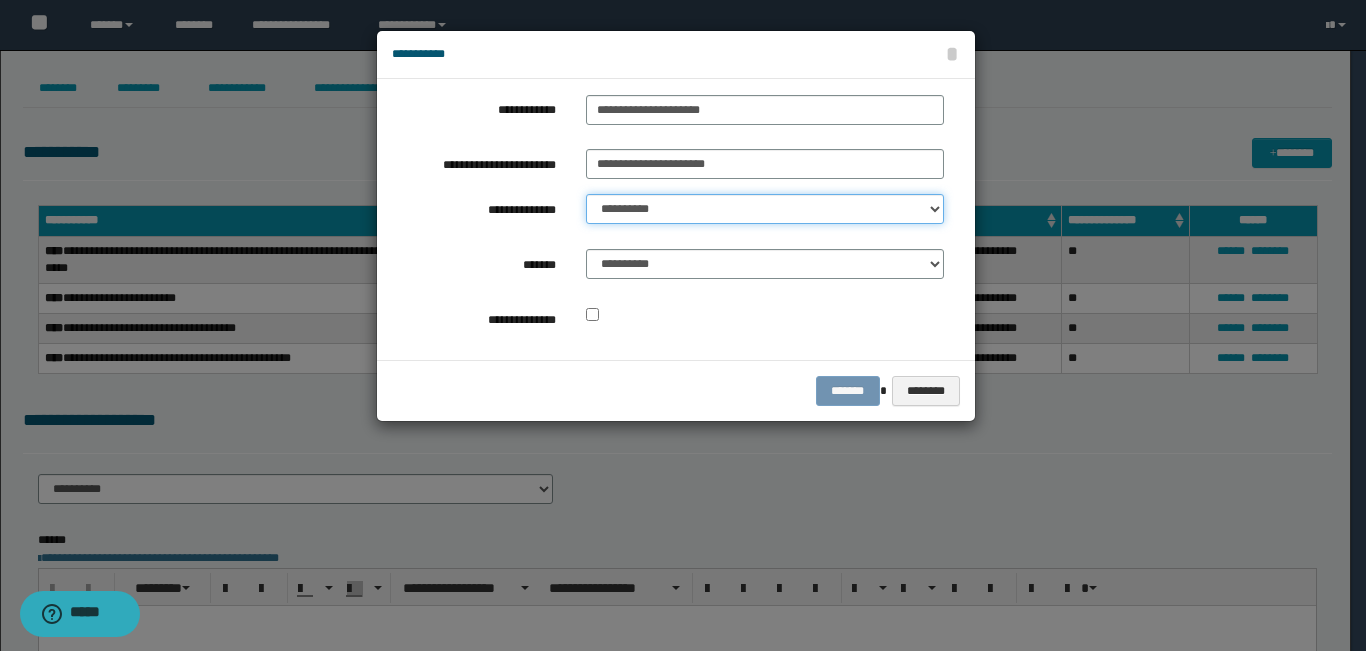 click on "**********" at bounding box center (765, 209) 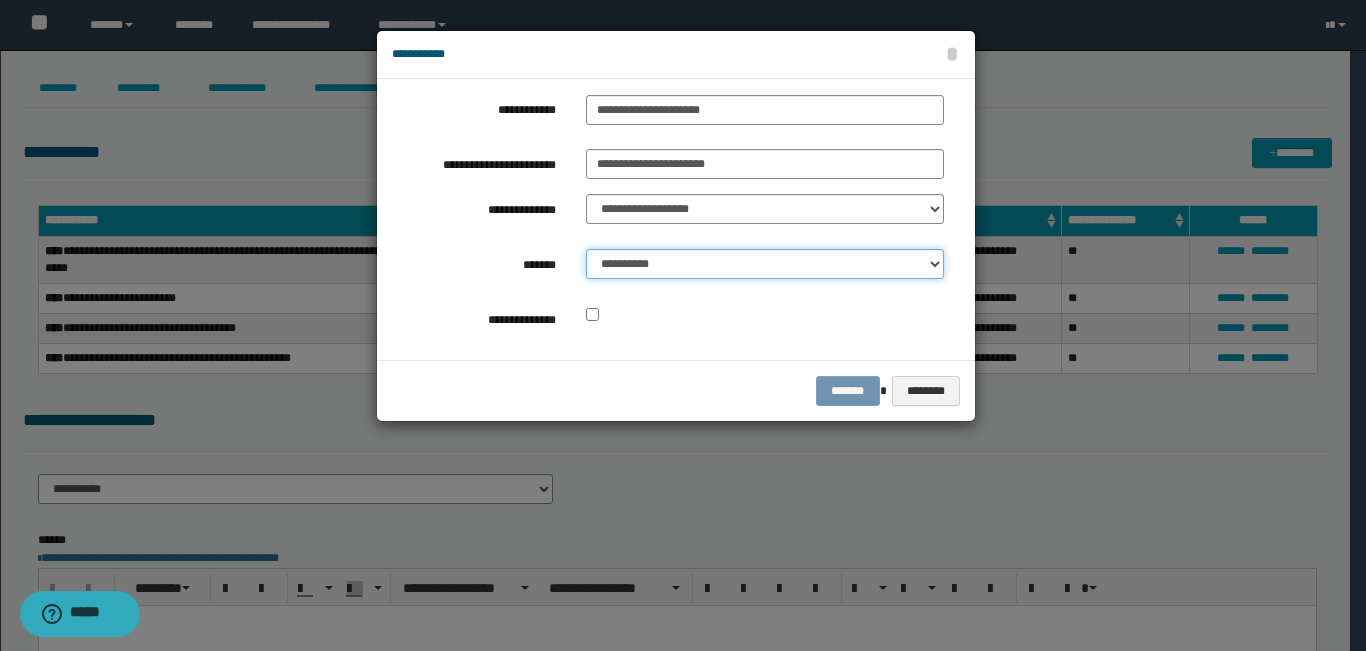 click on "**********" at bounding box center (765, 264) 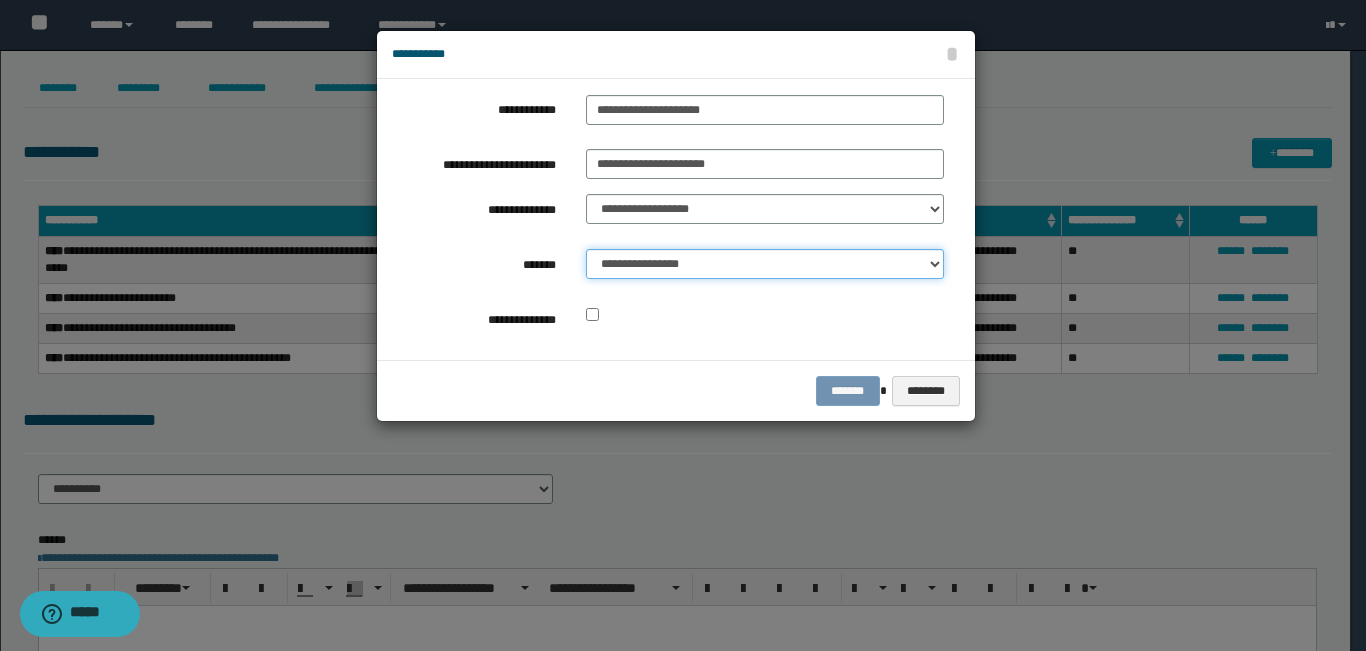 click on "**********" at bounding box center (765, 264) 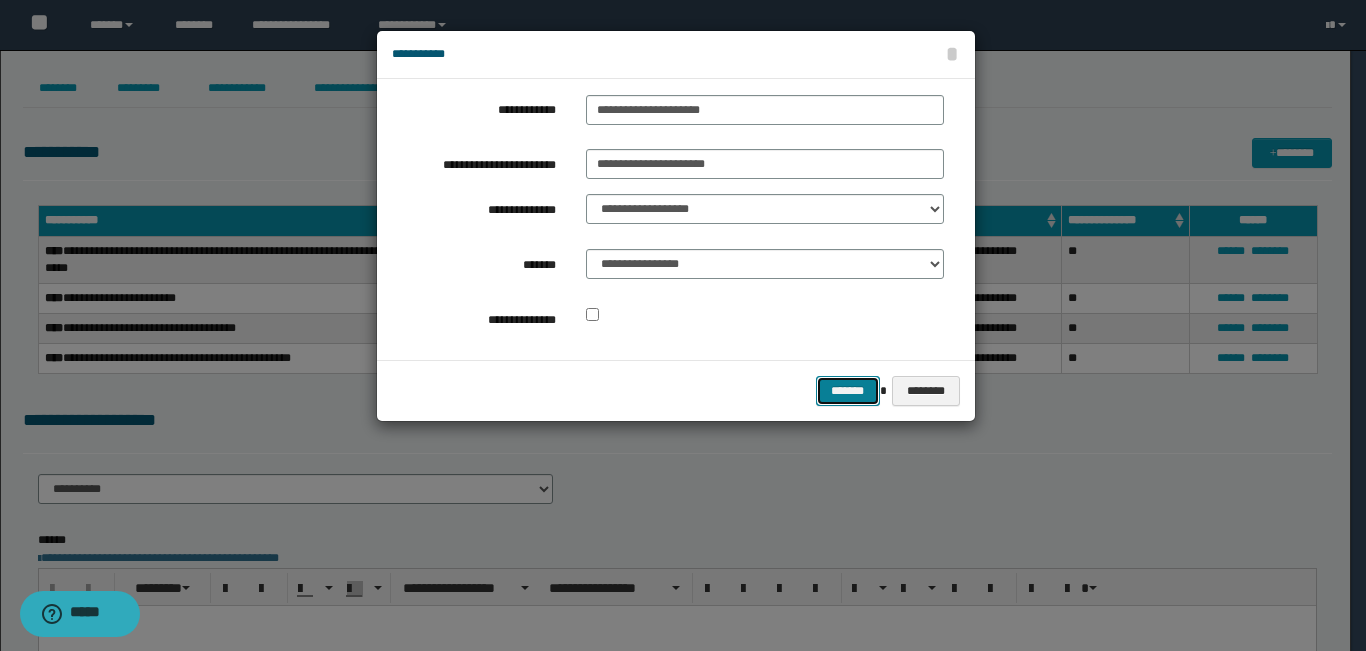 click on "*******" at bounding box center [848, 391] 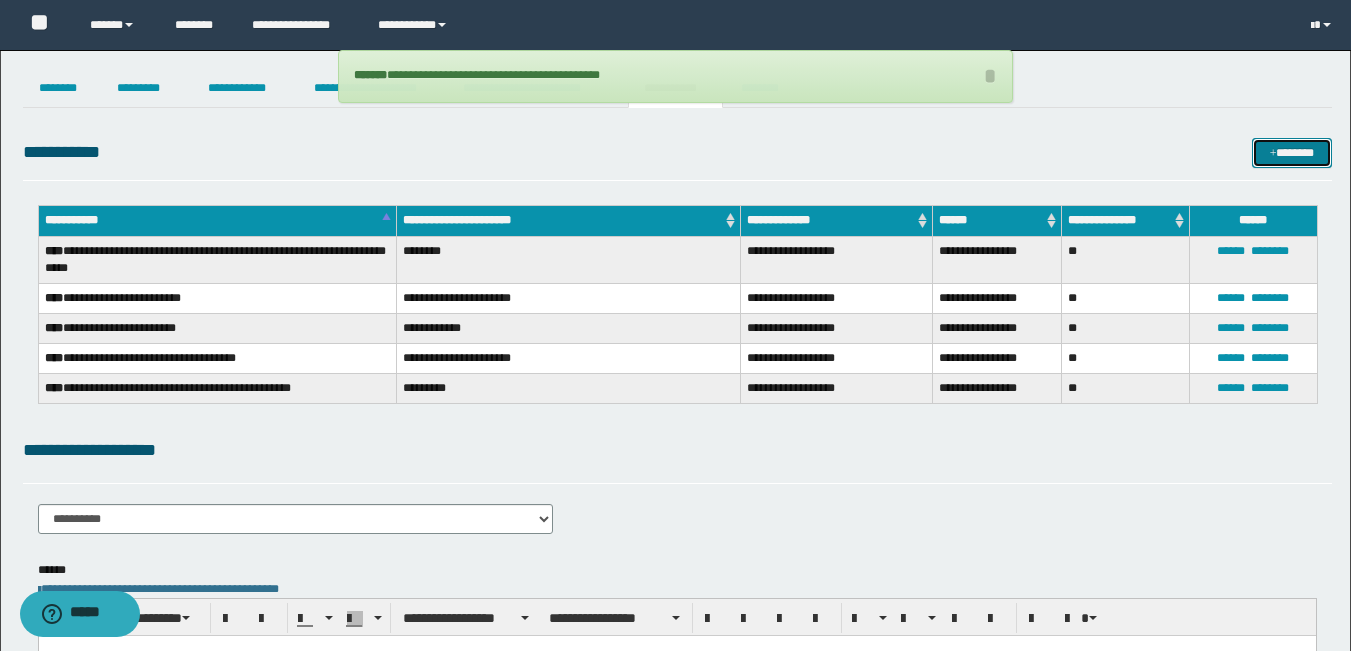 scroll, scrollTop: 200, scrollLeft: 0, axis: vertical 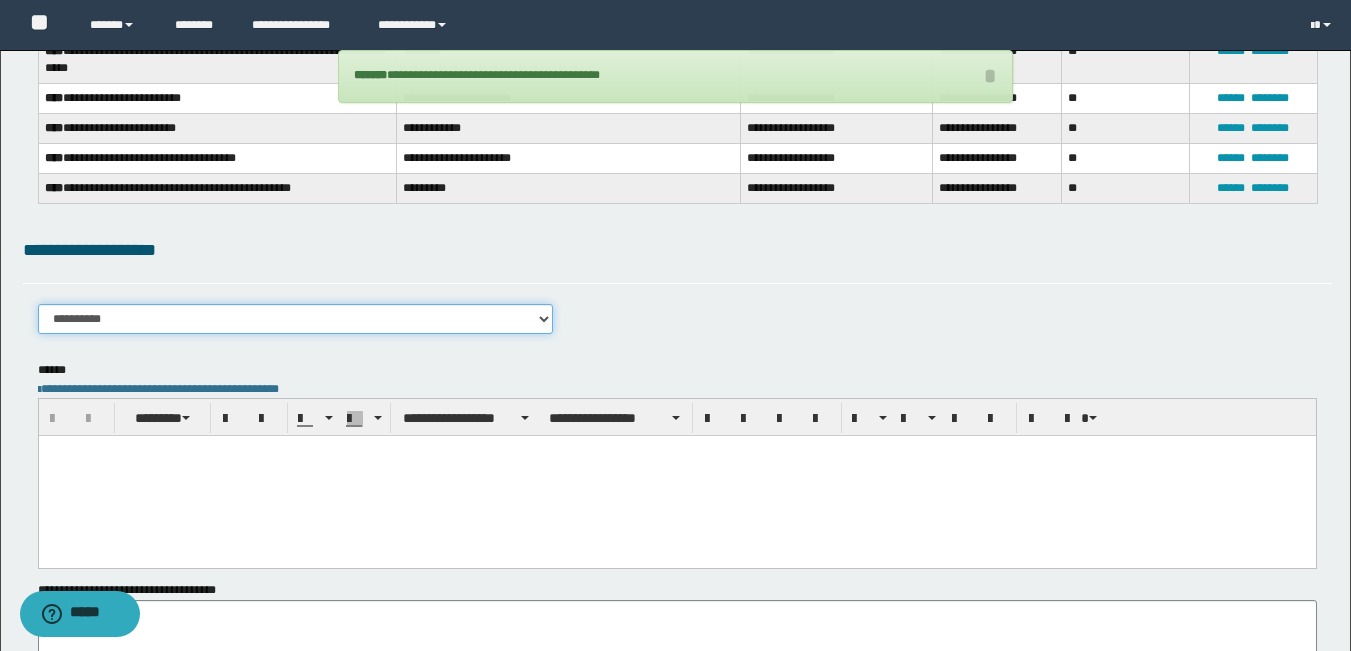 click on "**********" at bounding box center (296, 319) 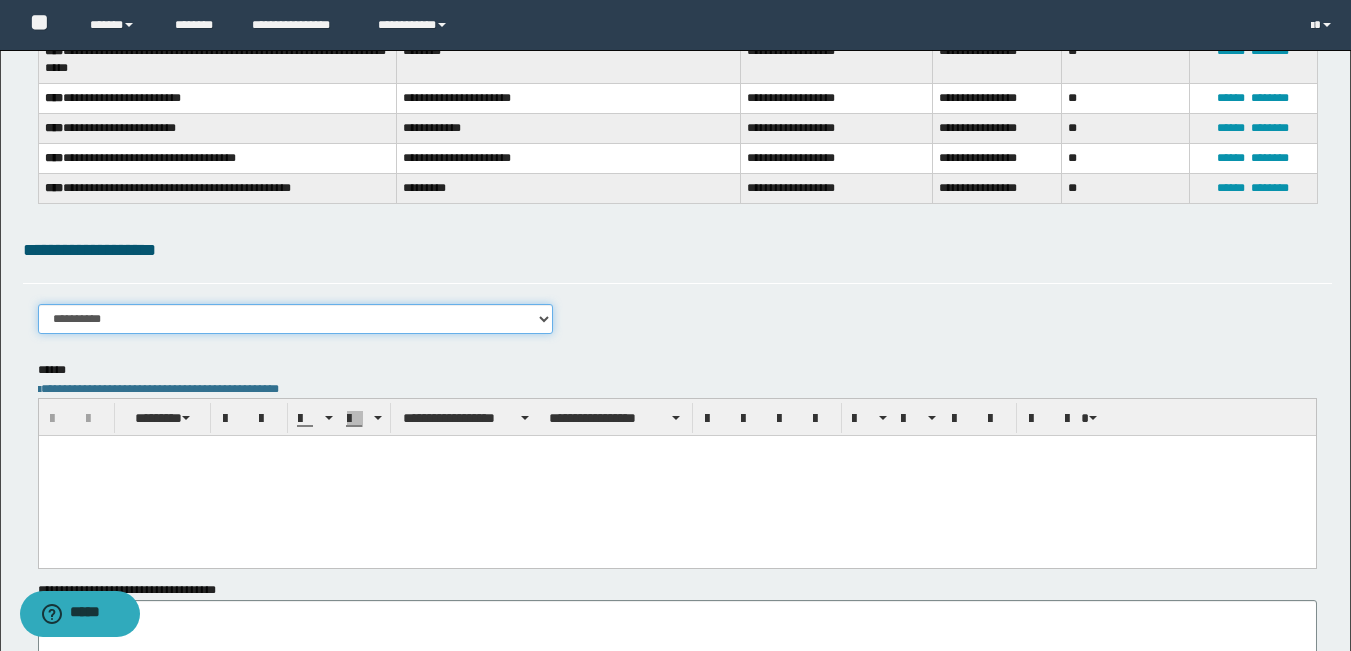select on "****" 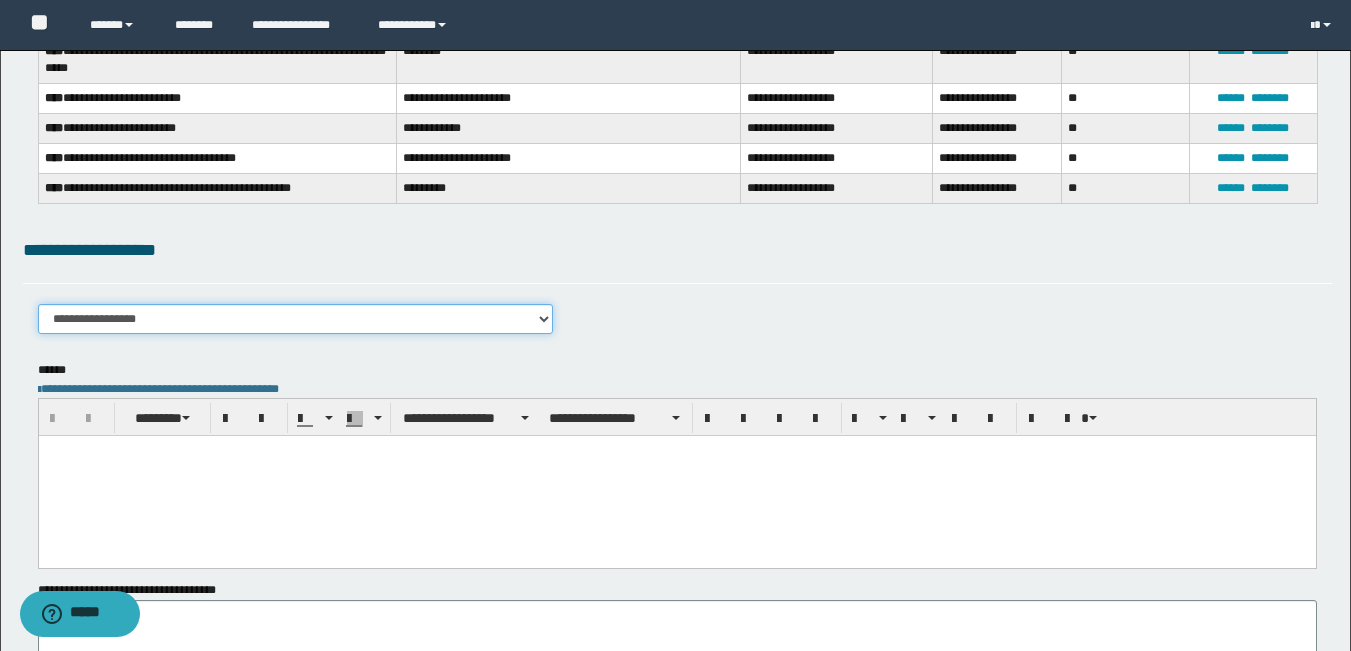click on "**********" at bounding box center [296, 319] 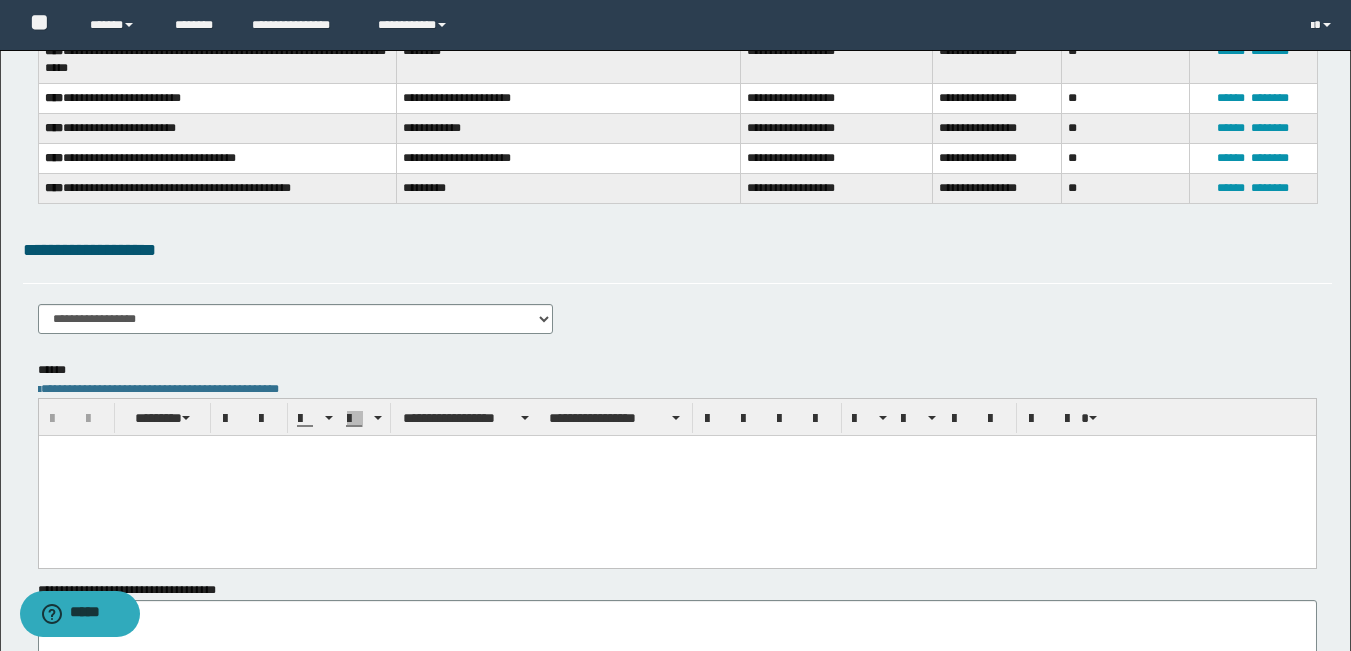 type 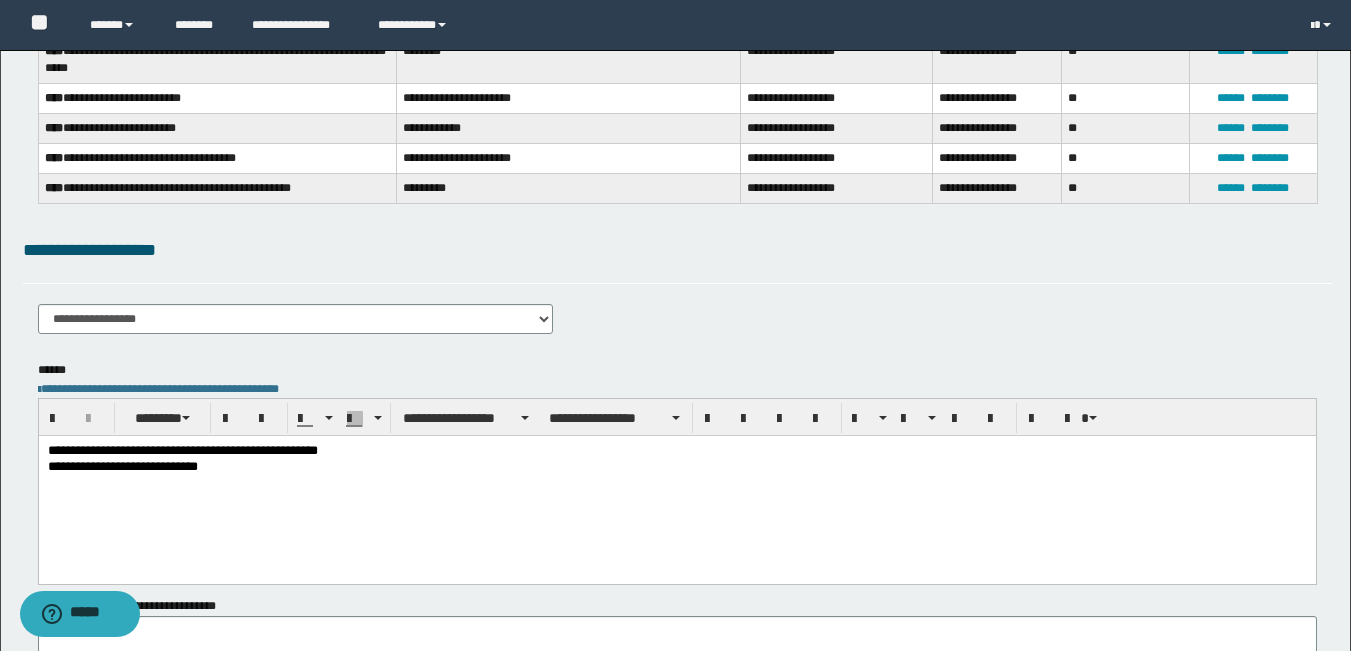 click on "**********" at bounding box center [676, 468] 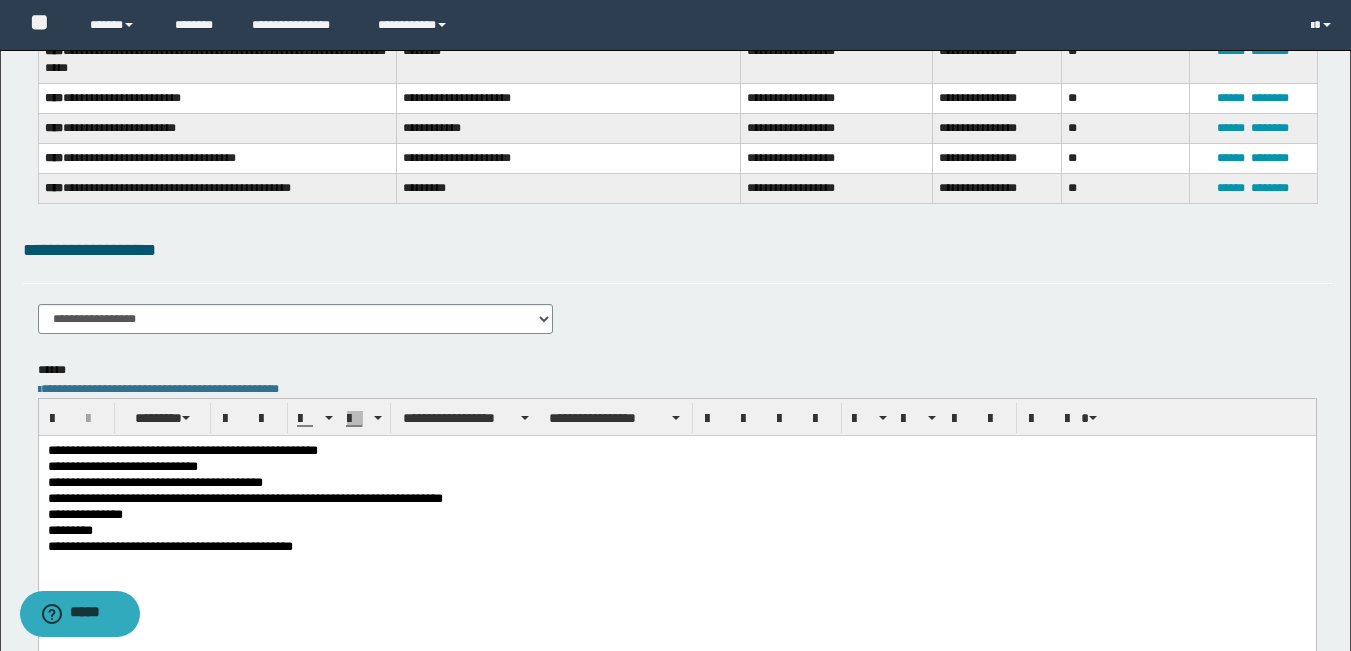 click on "**********" at bounding box center [676, 548] 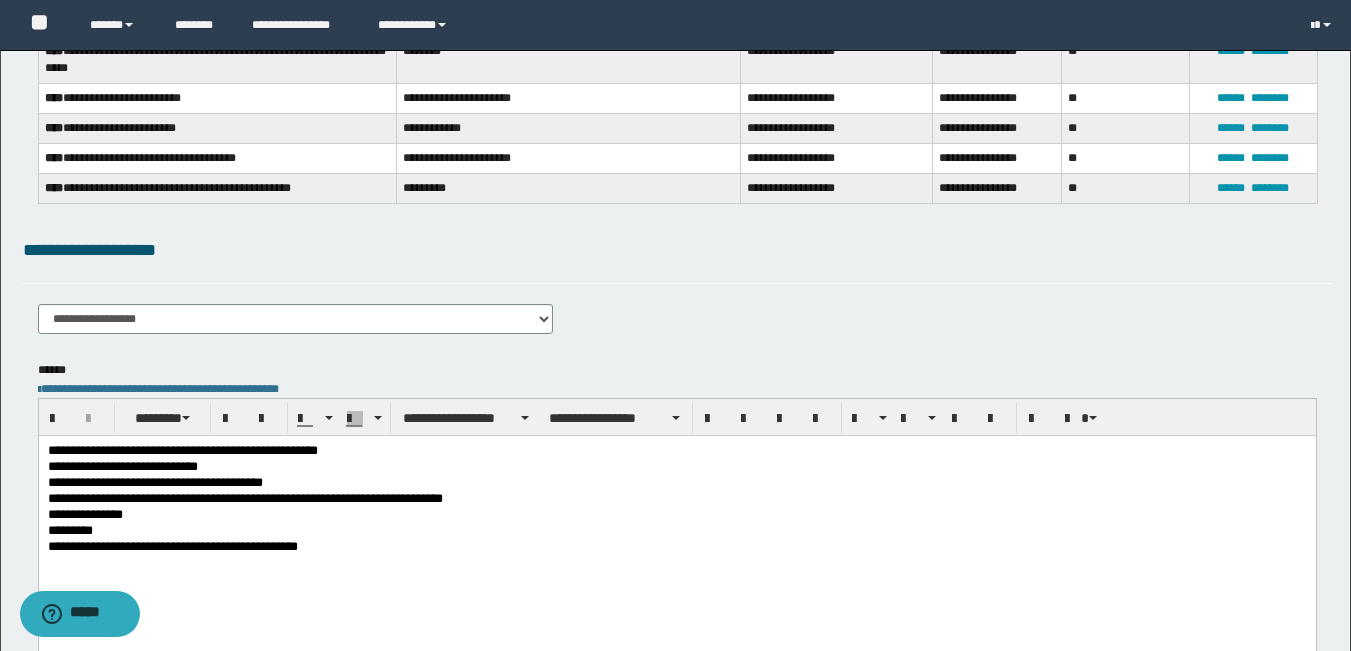 click on "**********" at bounding box center (676, 548) 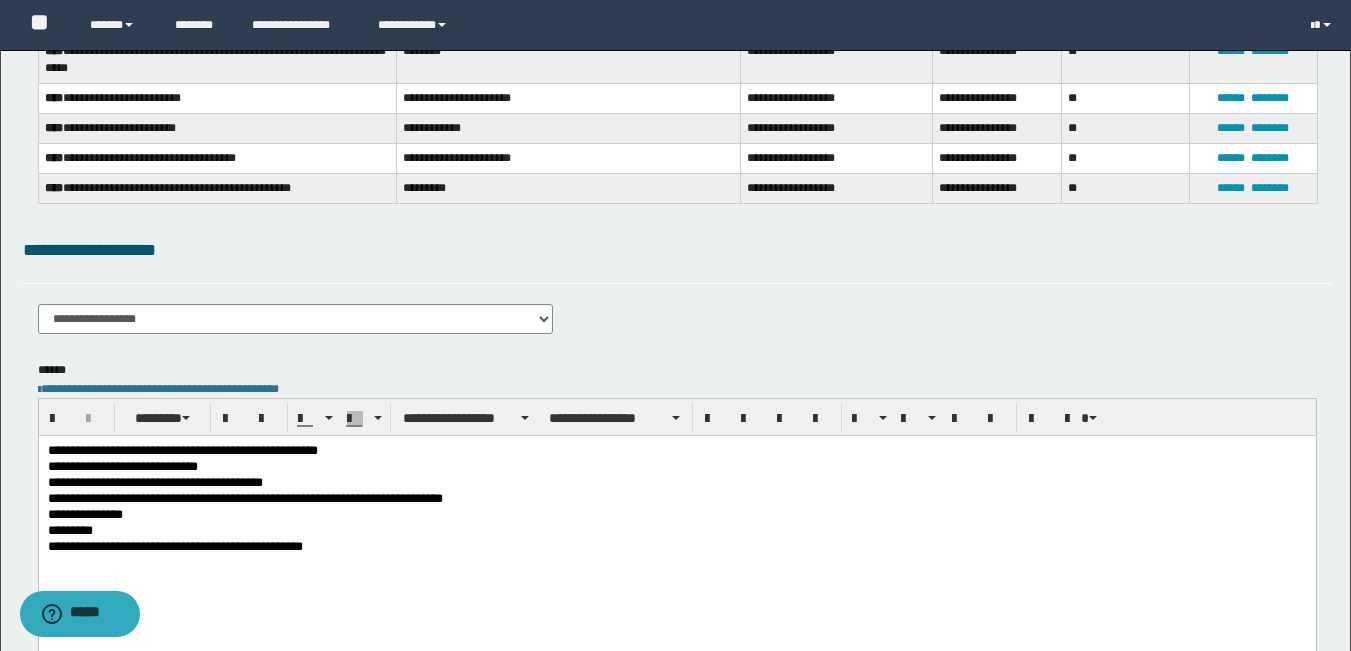 click on "**********" at bounding box center (676, 548) 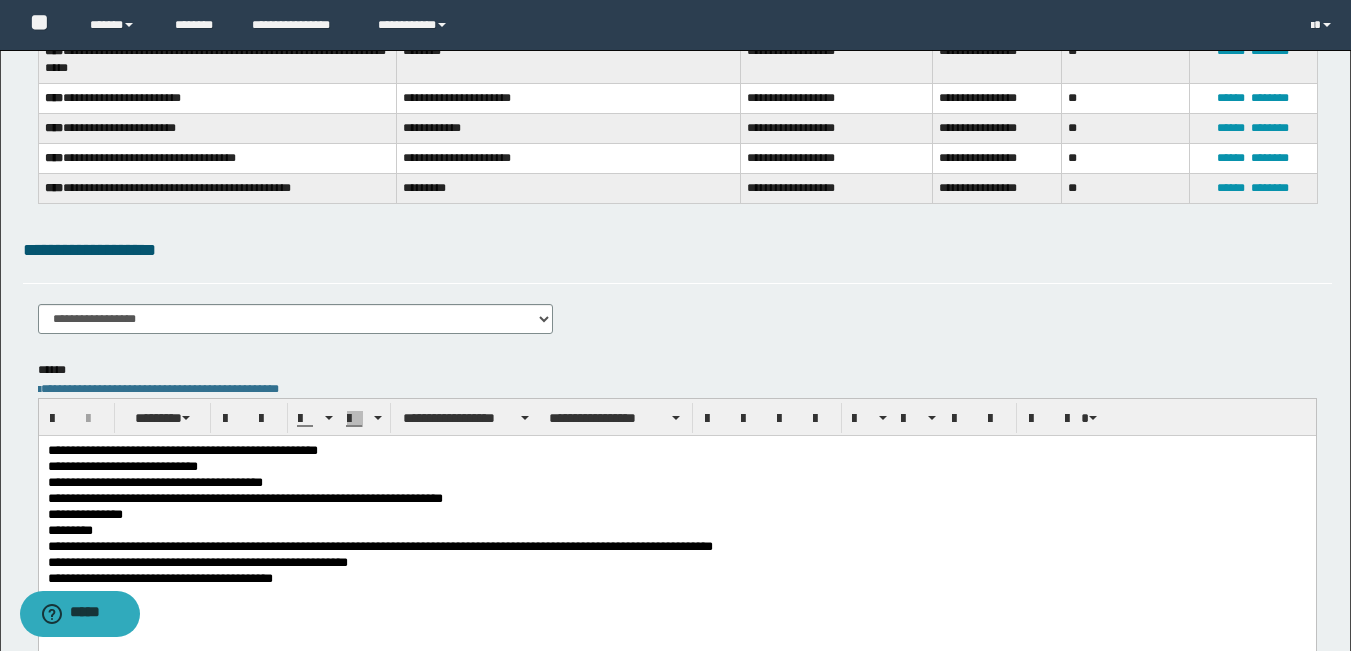 click on "**********" at bounding box center [676, 580] 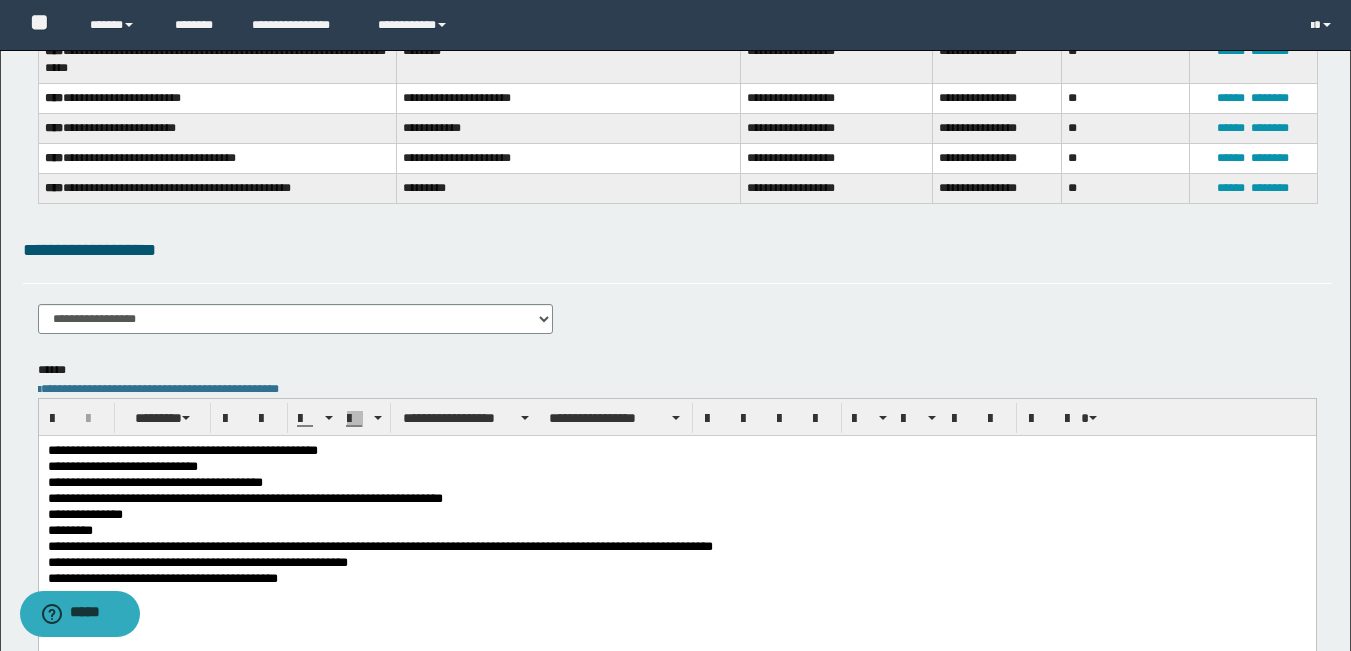 click on "**********" at bounding box center (676, 580) 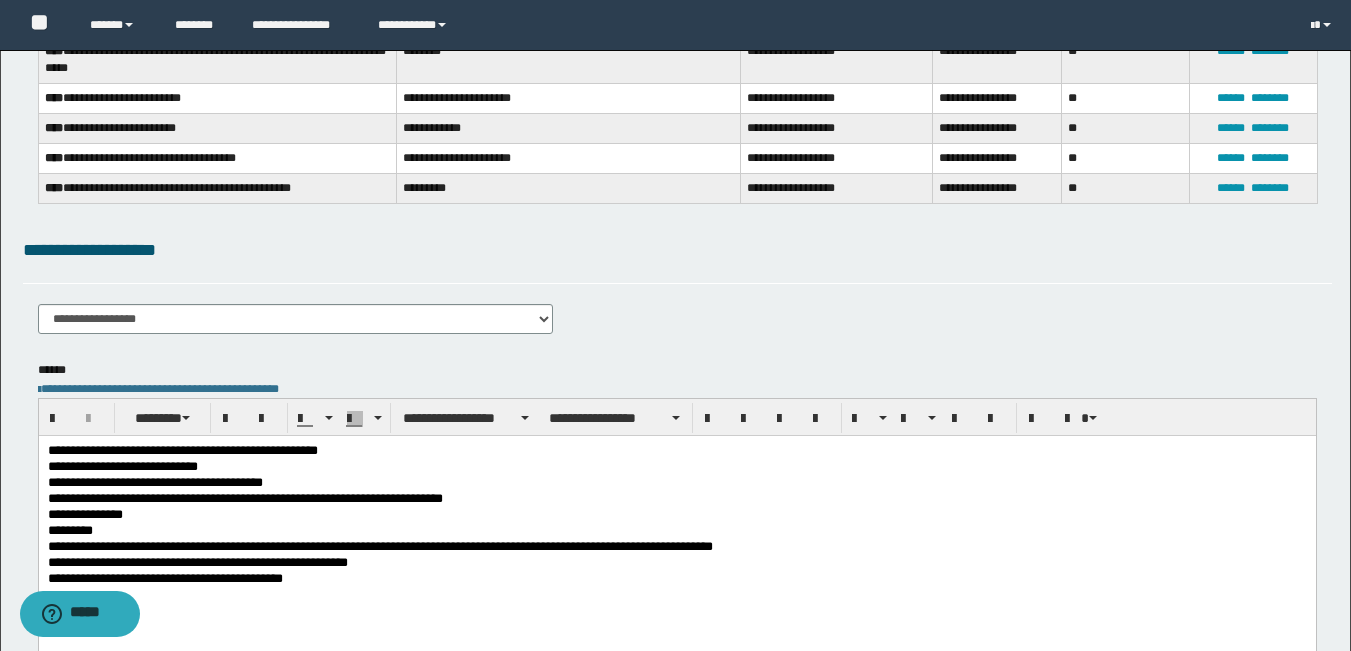 click on "**********" at bounding box center (676, 580) 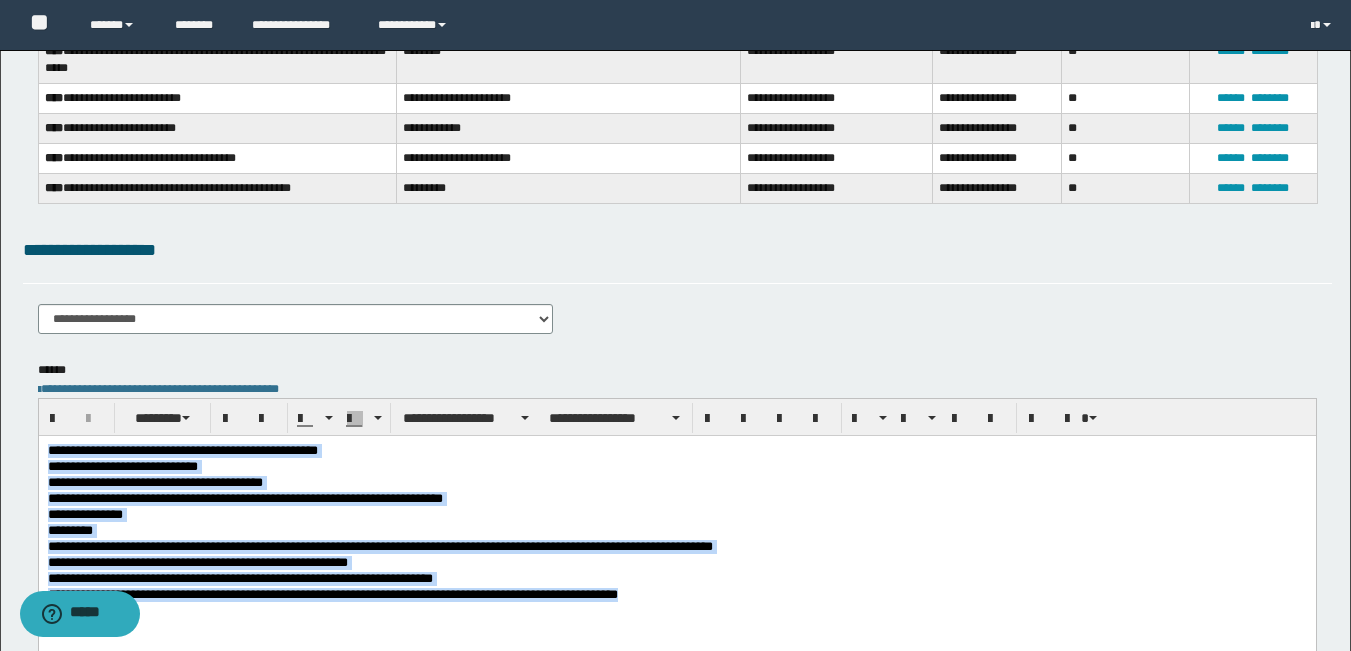 drag, startPoint x: 639, startPoint y: 598, endPoint x: 41, endPoint y: 435, distance: 619.8169 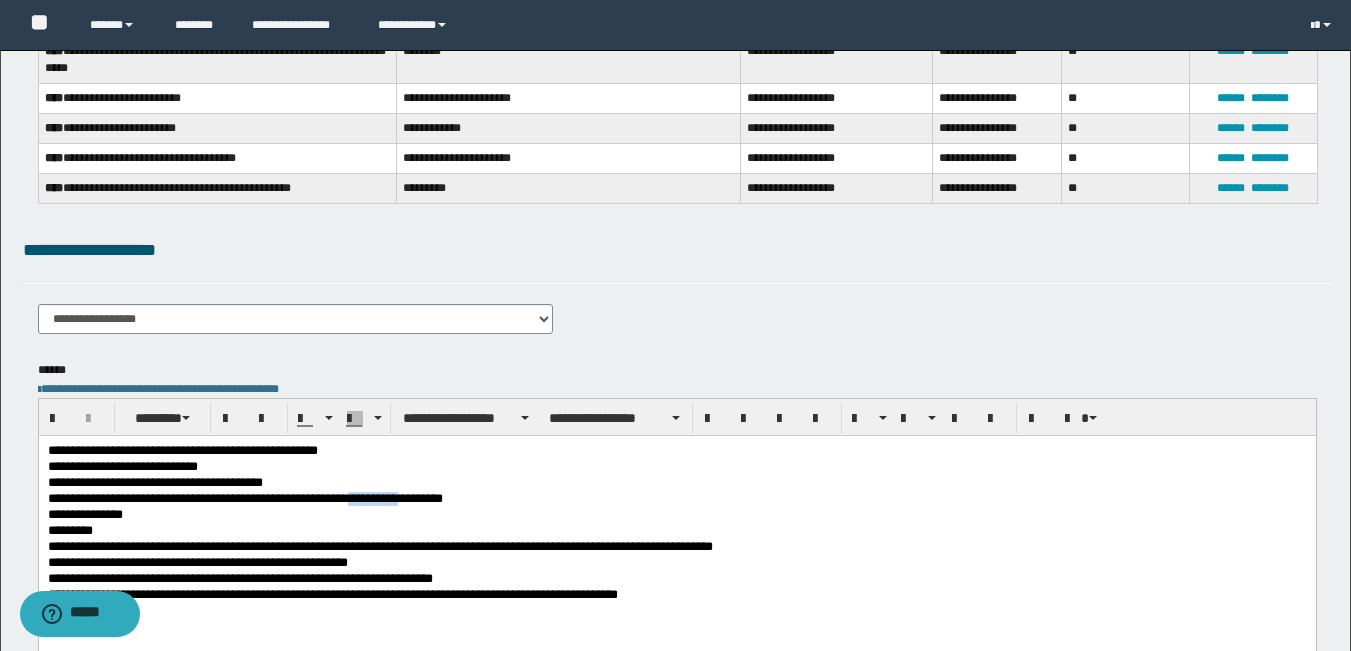 drag, startPoint x: 411, startPoint y: 504, endPoint x: 371, endPoint y: 502, distance: 40.04997 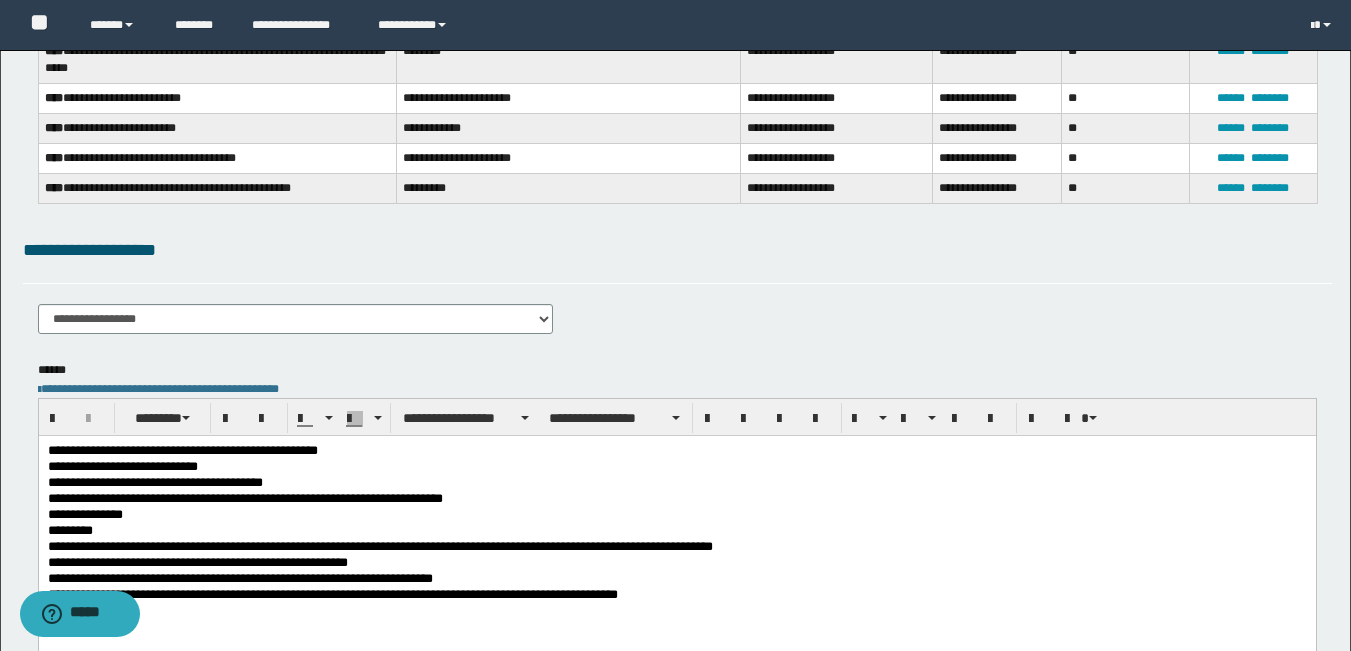 click on "**********" at bounding box center (676, 500) 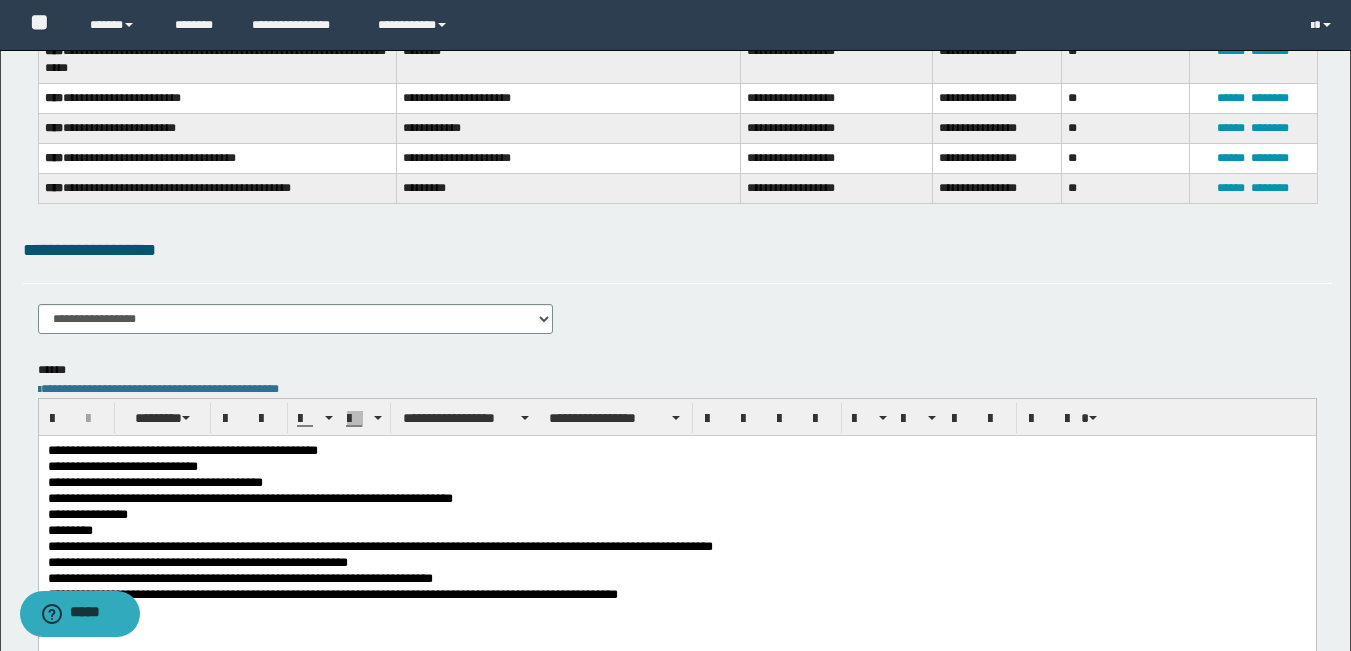 click on "*********" at bounding box center (676, 532) 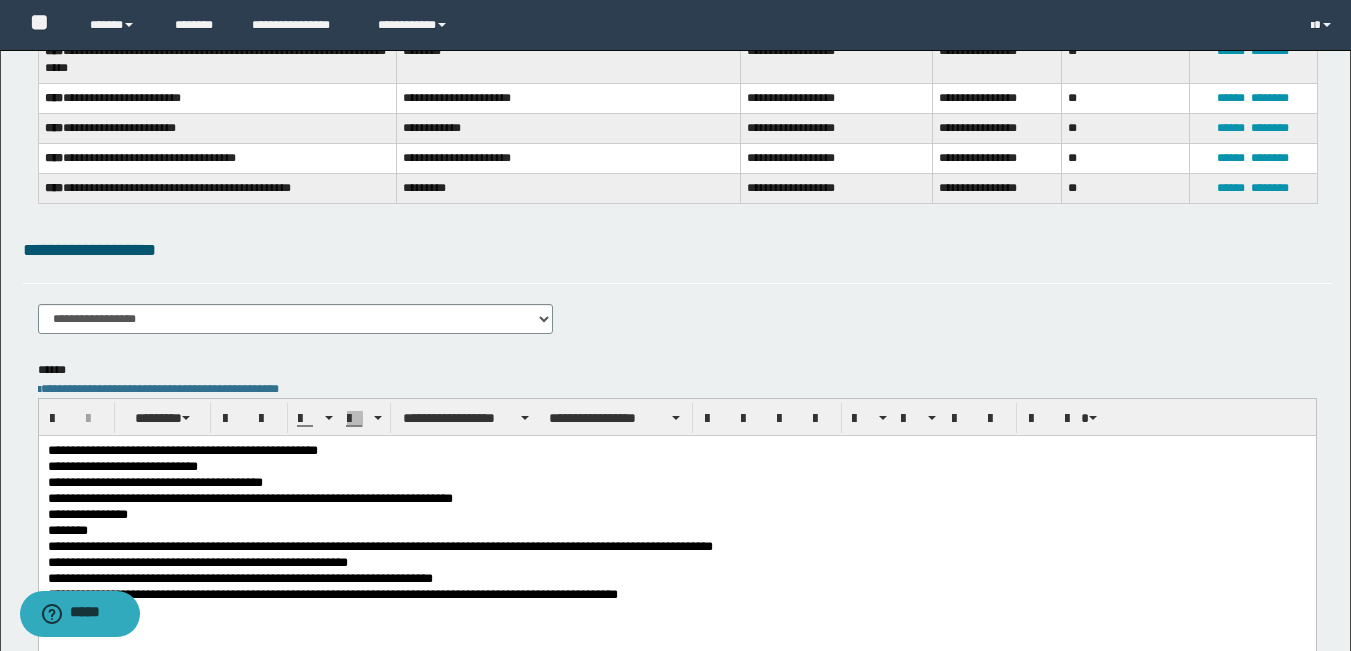 scroll, scrollTop: 300, scrollLeft: 0, axis: vertical 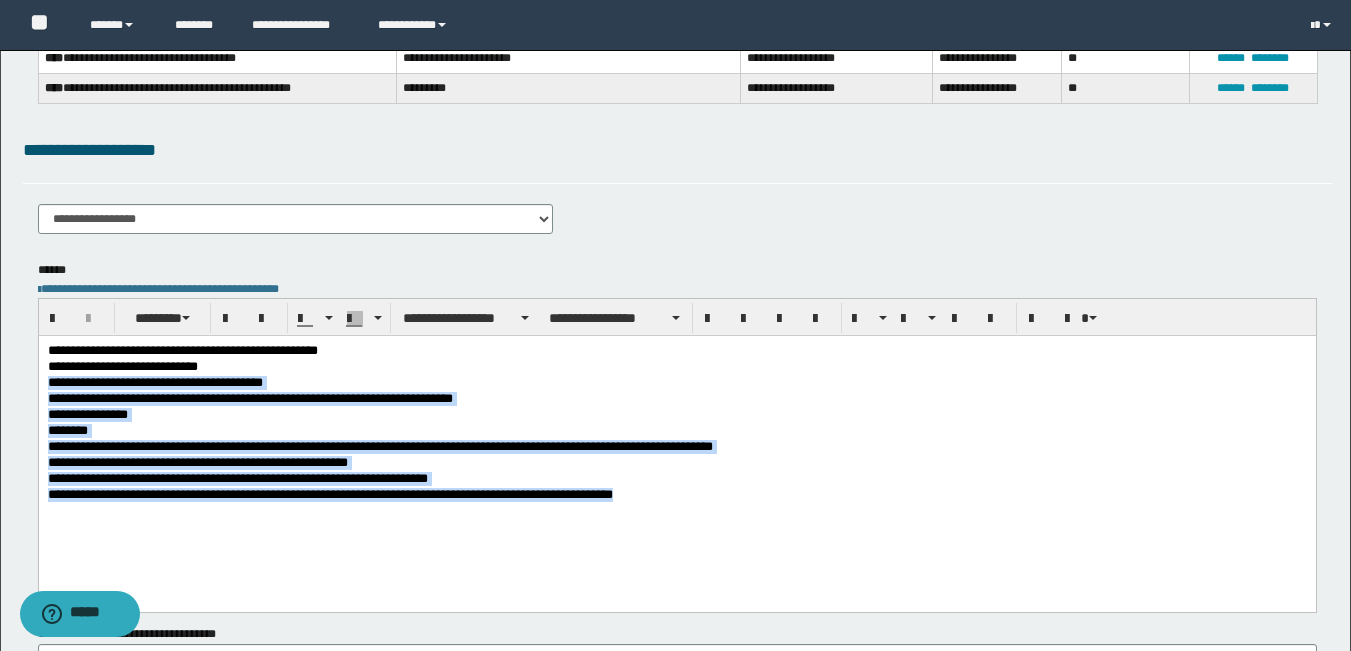 drag, startPoint x: 48, startPoint y: 387, endPoint x: 620, endPoint y: 502, distance: 583.4458 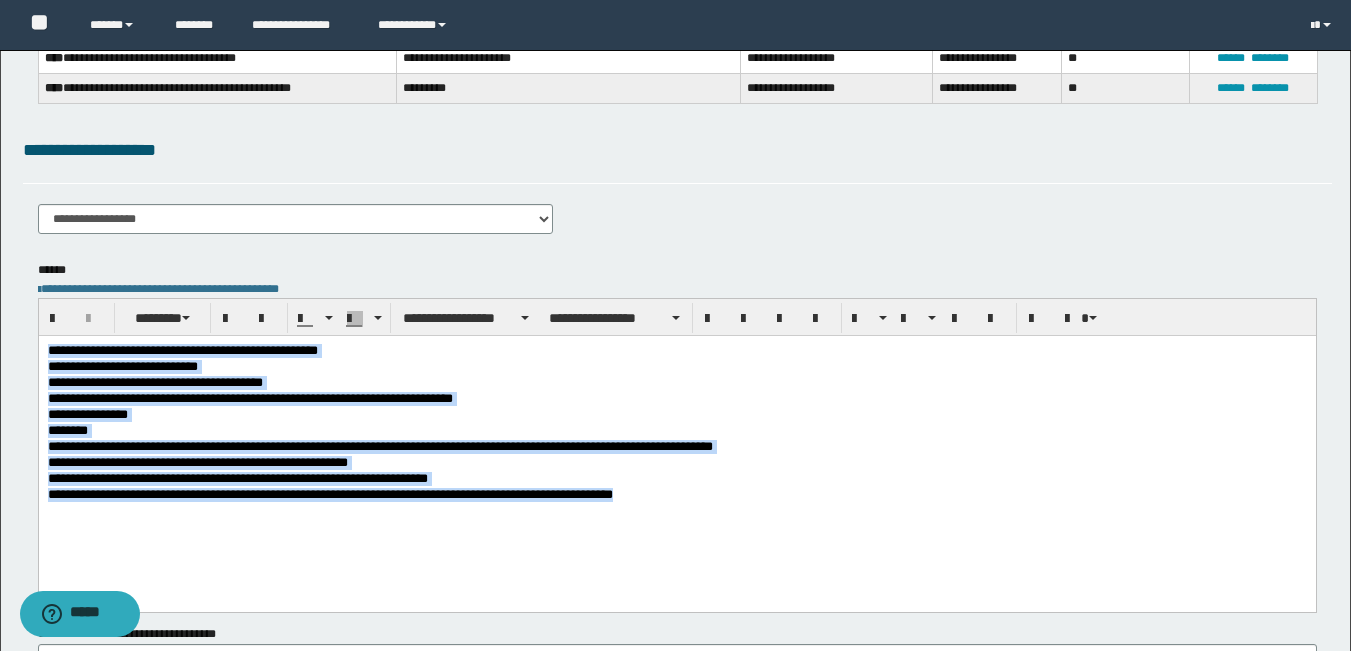 drag, startPoint x: 48, startPoint y: 351, endPoint x: 635, endPoint y: 503, distance: 606.3605 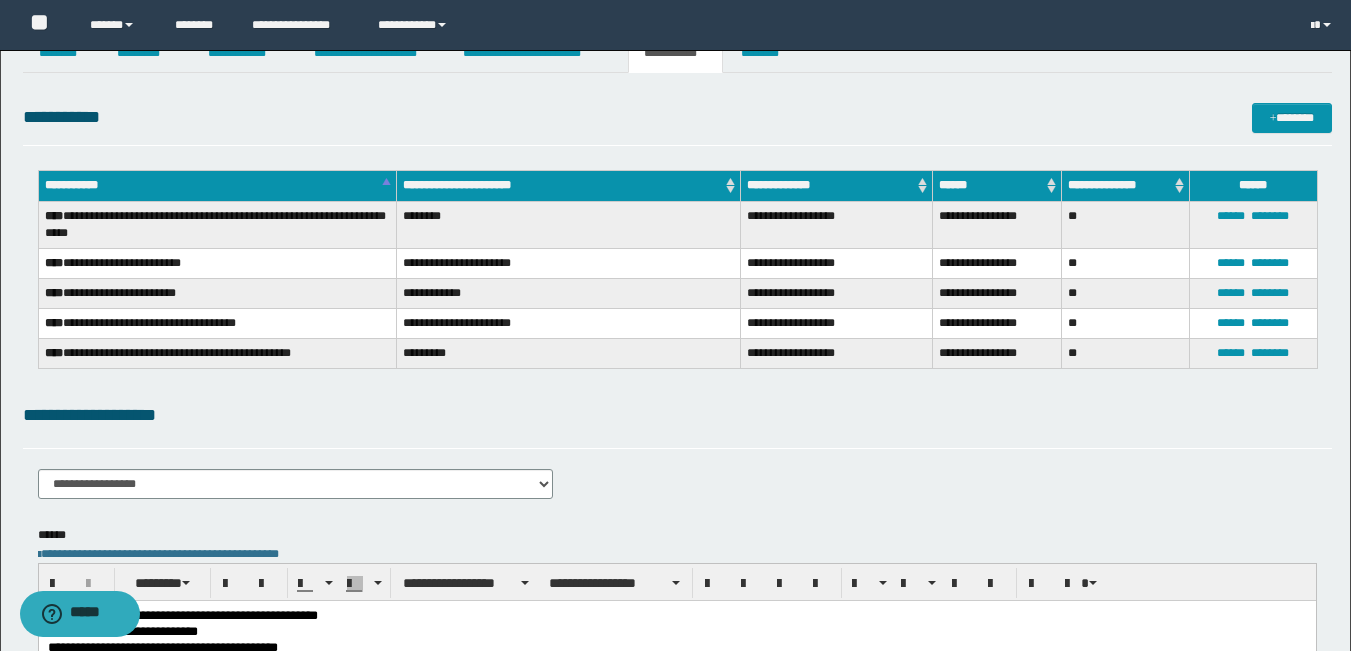scroll, scrollTop: 0, scrollLeft: 0, axis: both 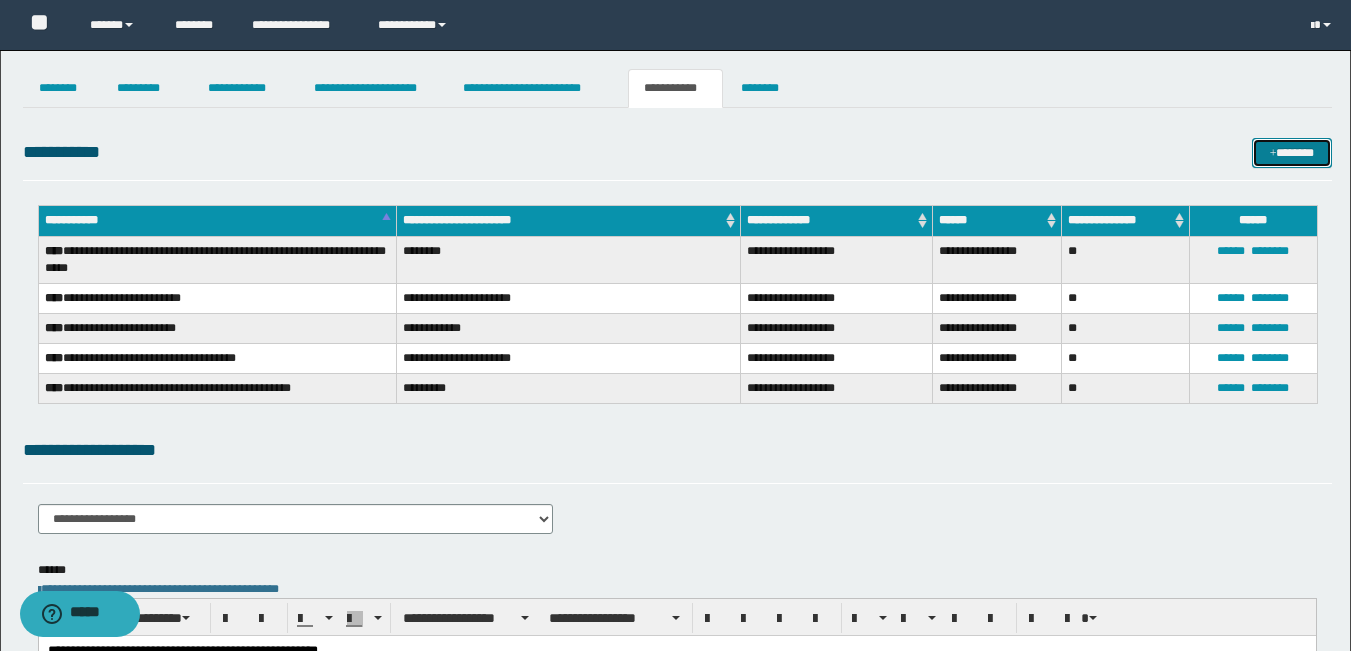 click on "*******" at bounding box center (1292, 153) 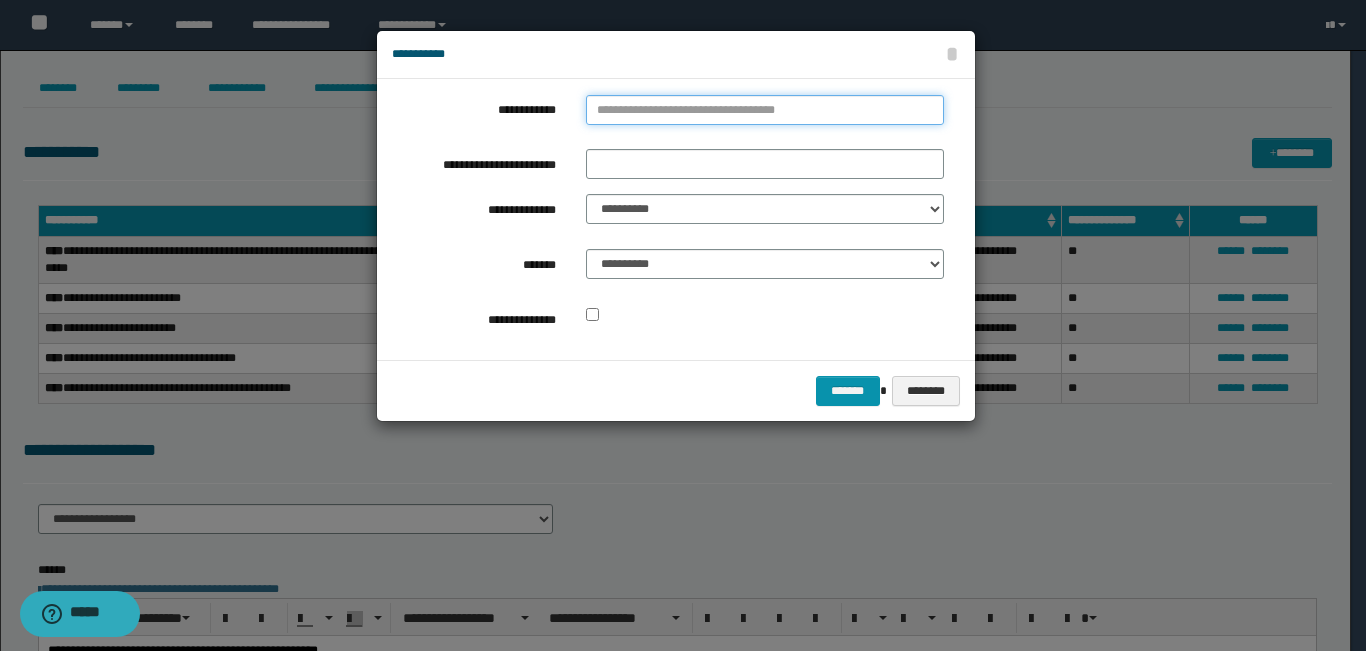 type on "**********" 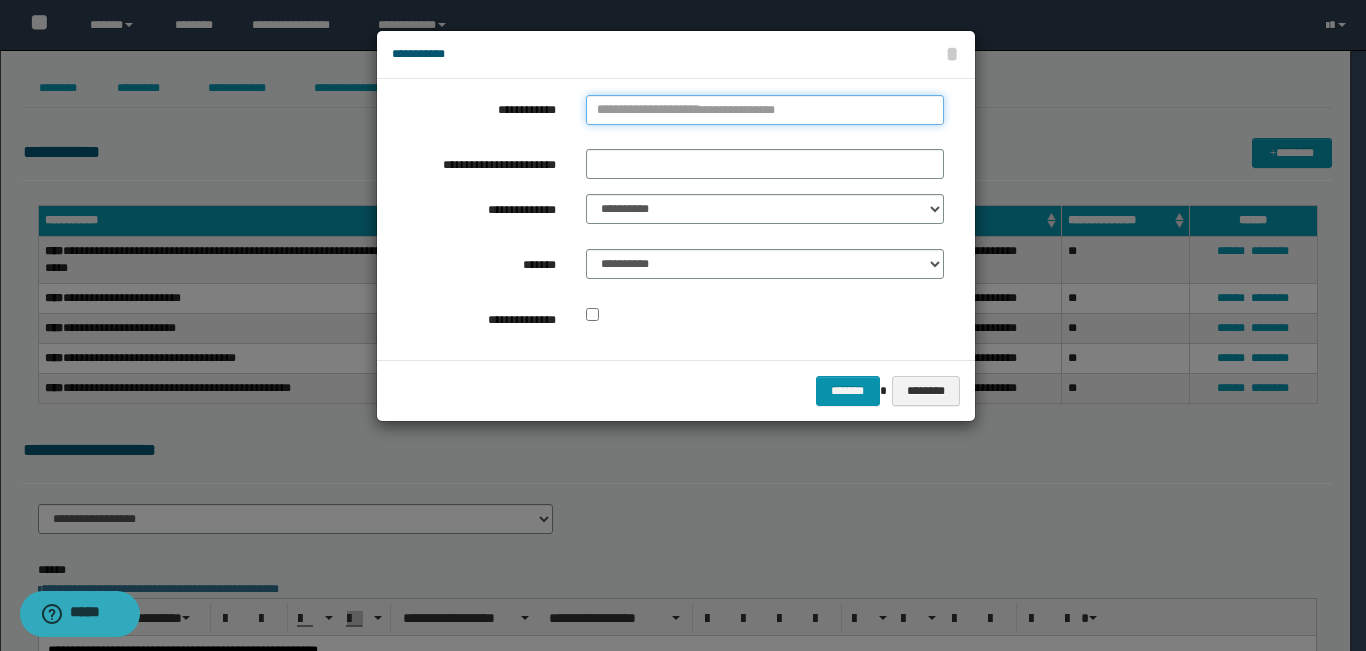 click on "**********" at bounding box center [765, 110] 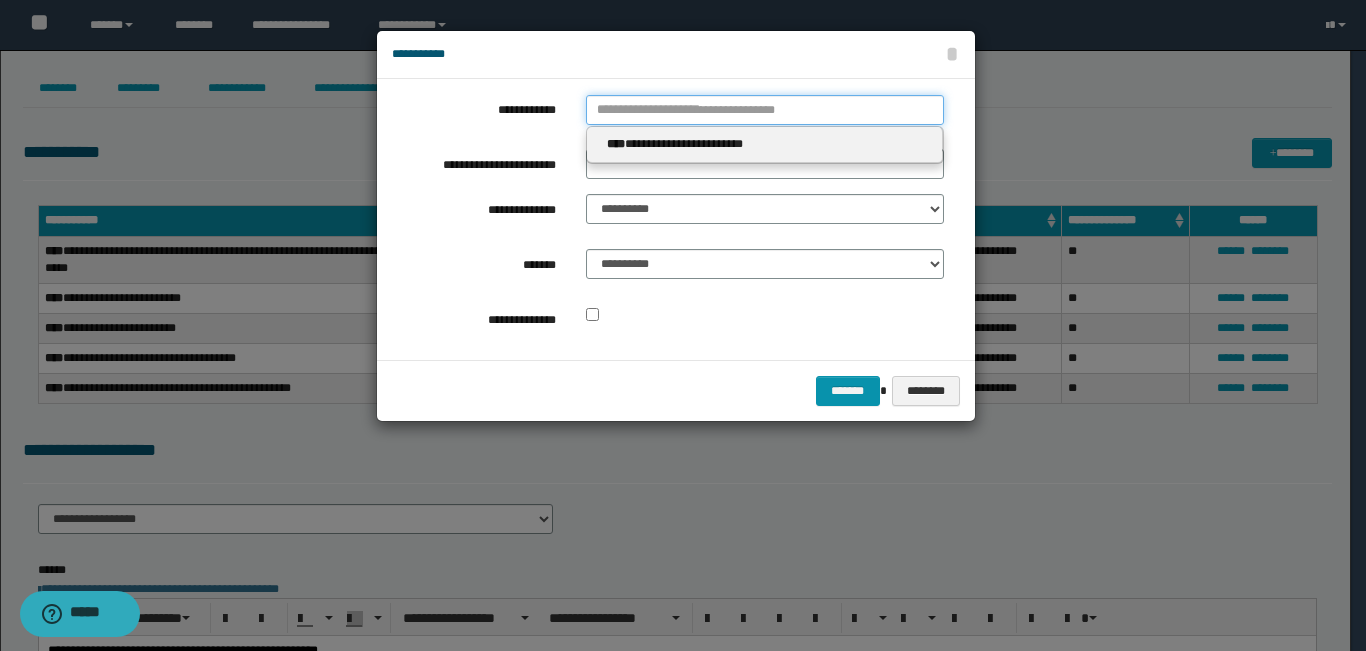 type 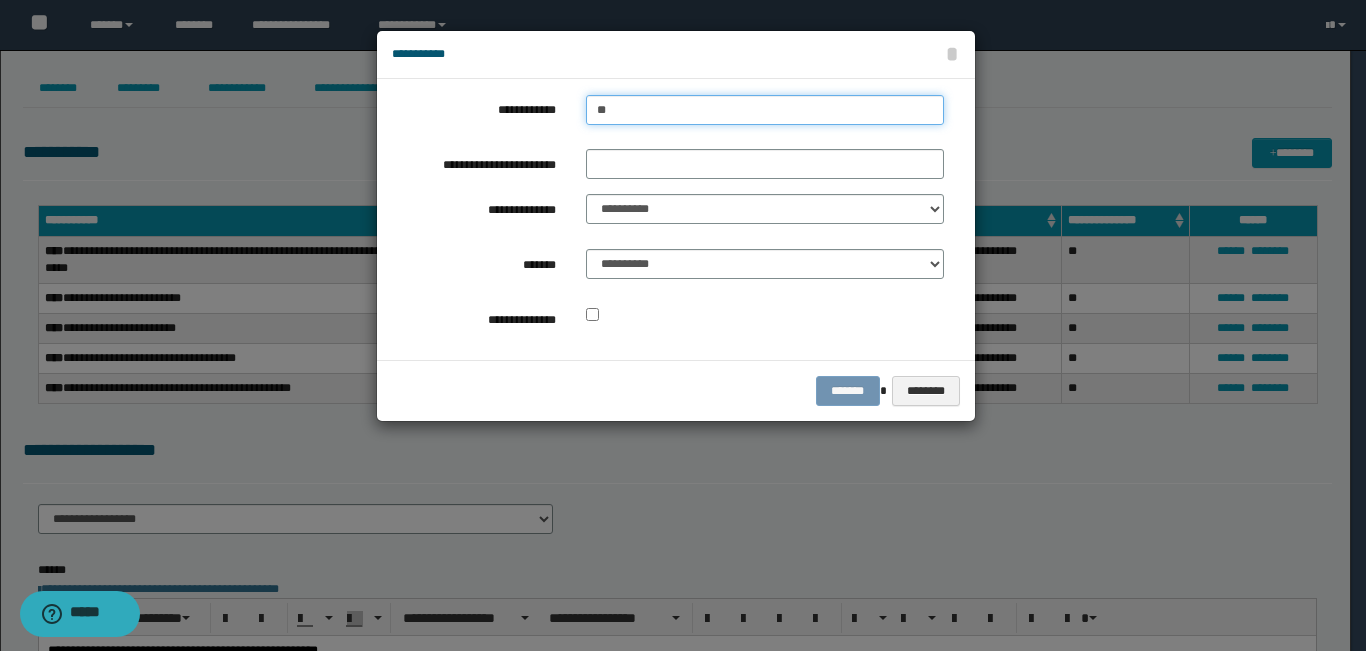 type on "***" 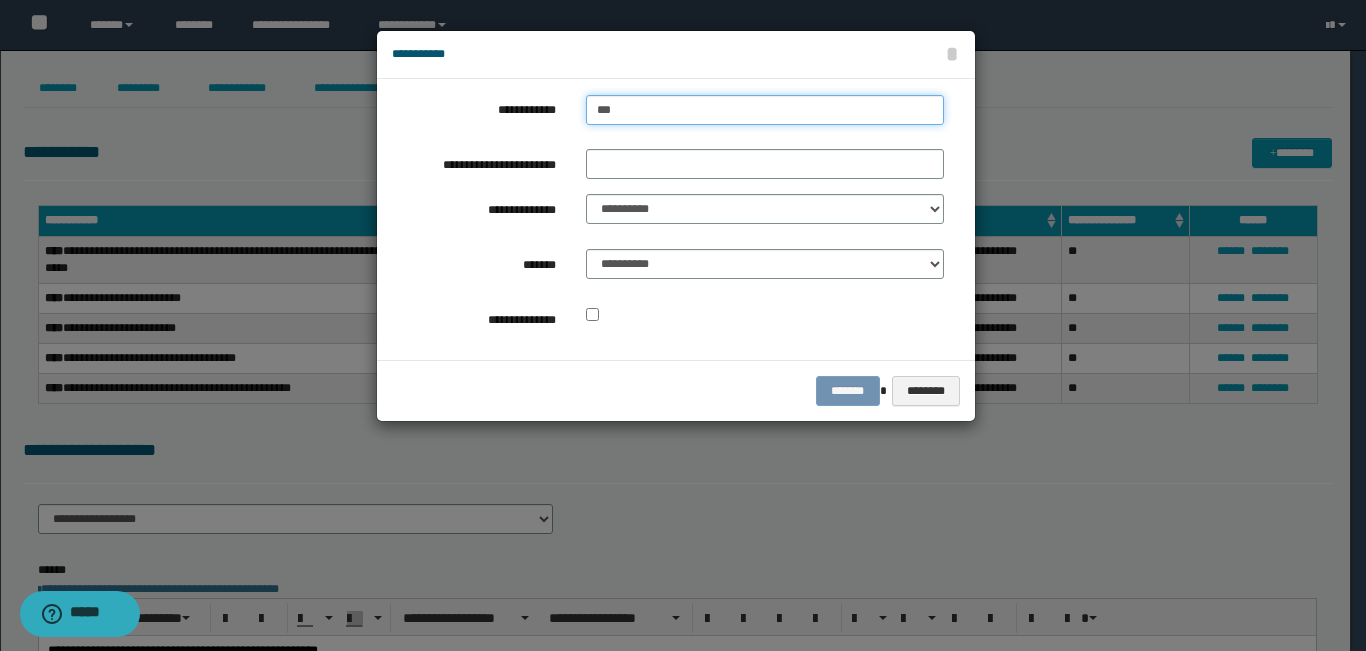 type on "***" 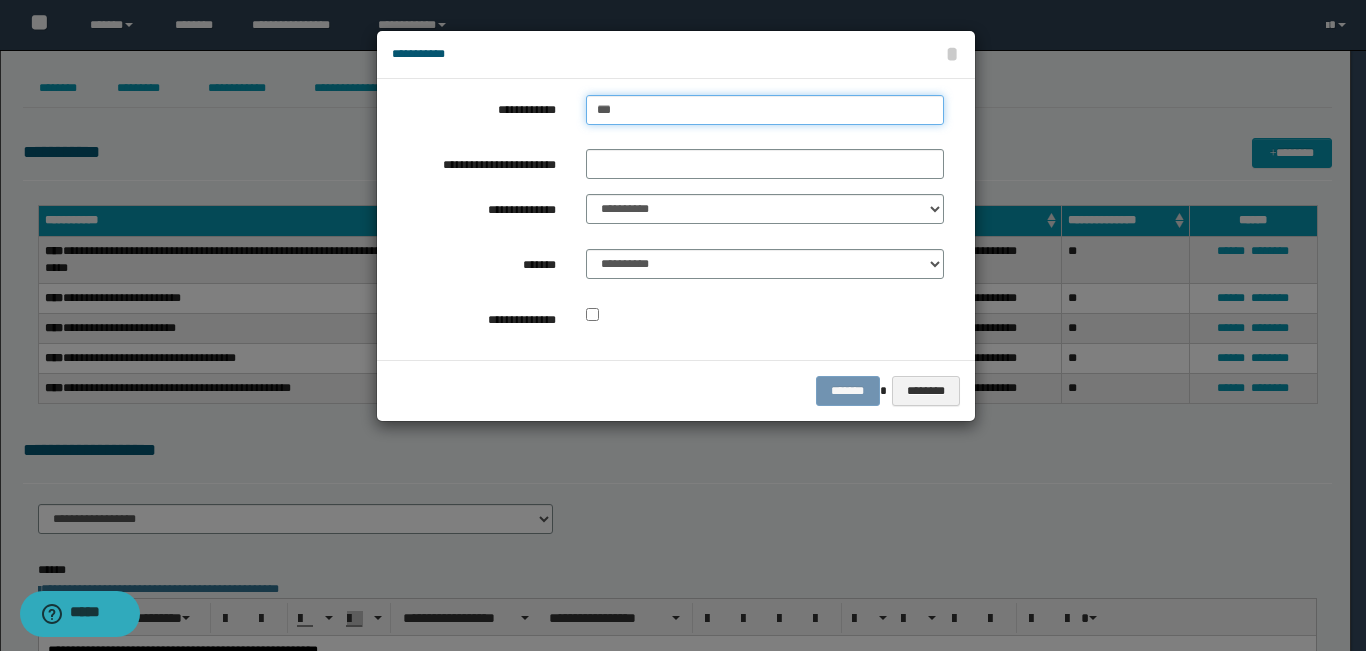 type 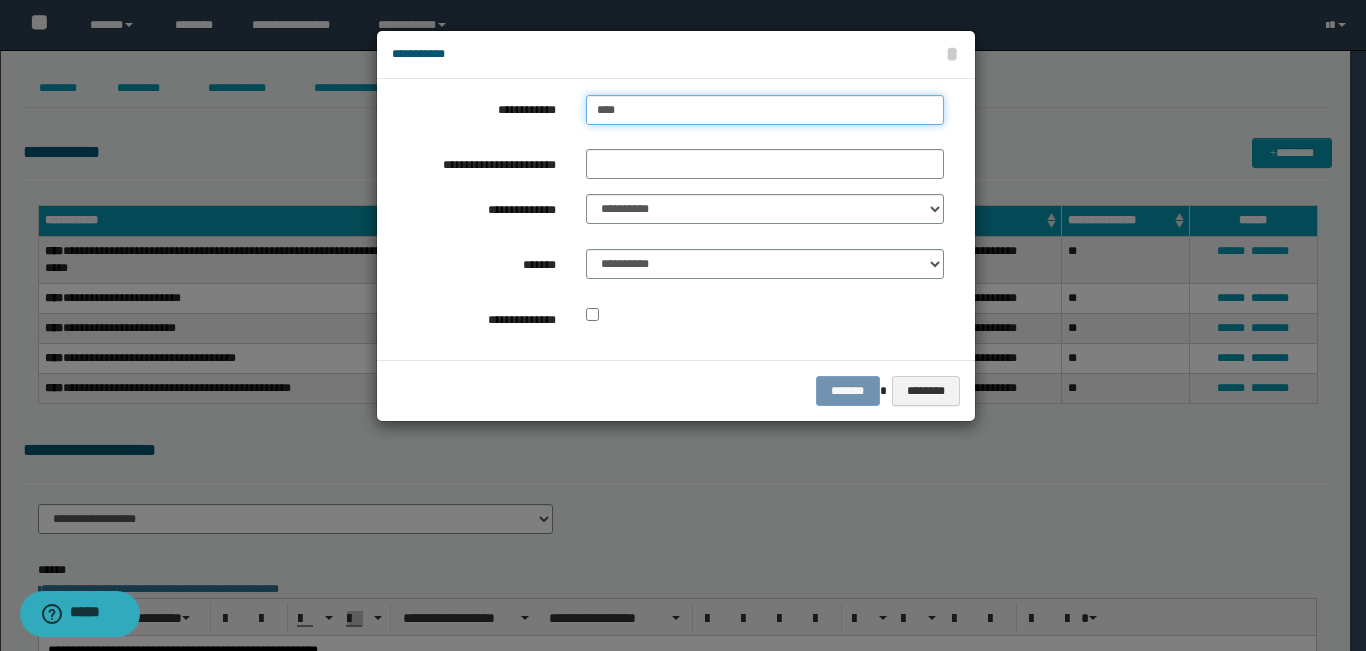 type on "****" 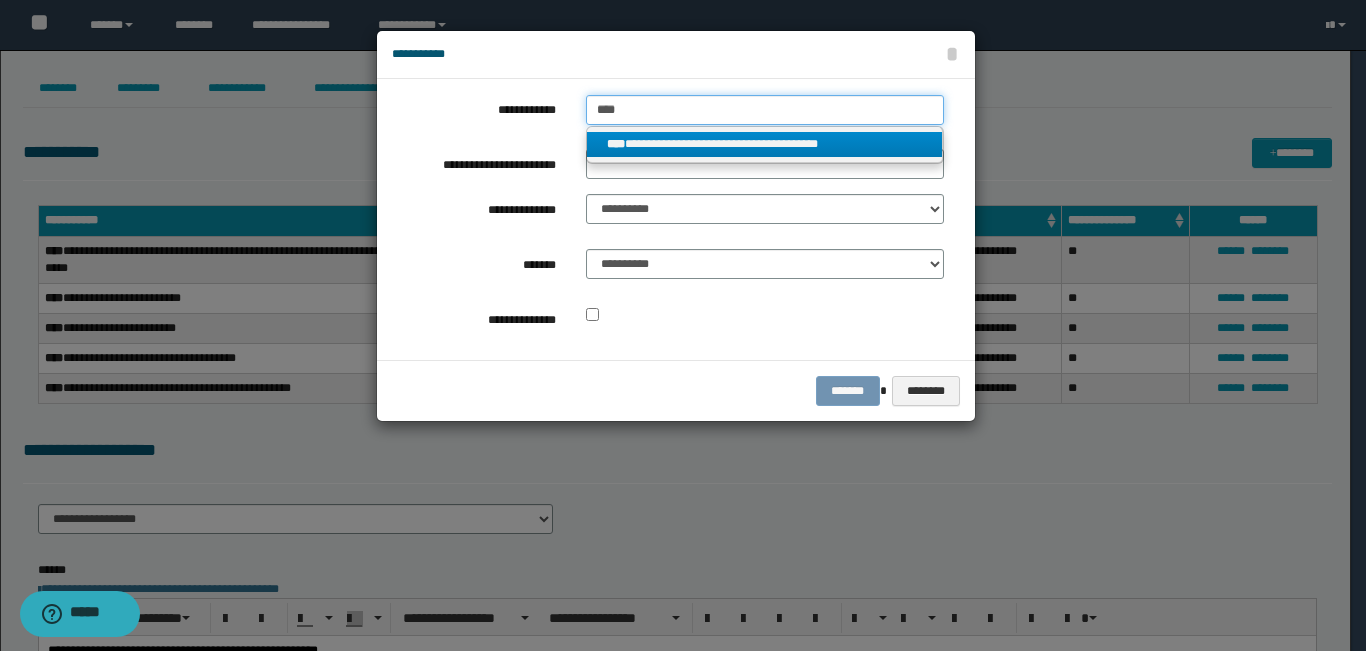 type on "****" 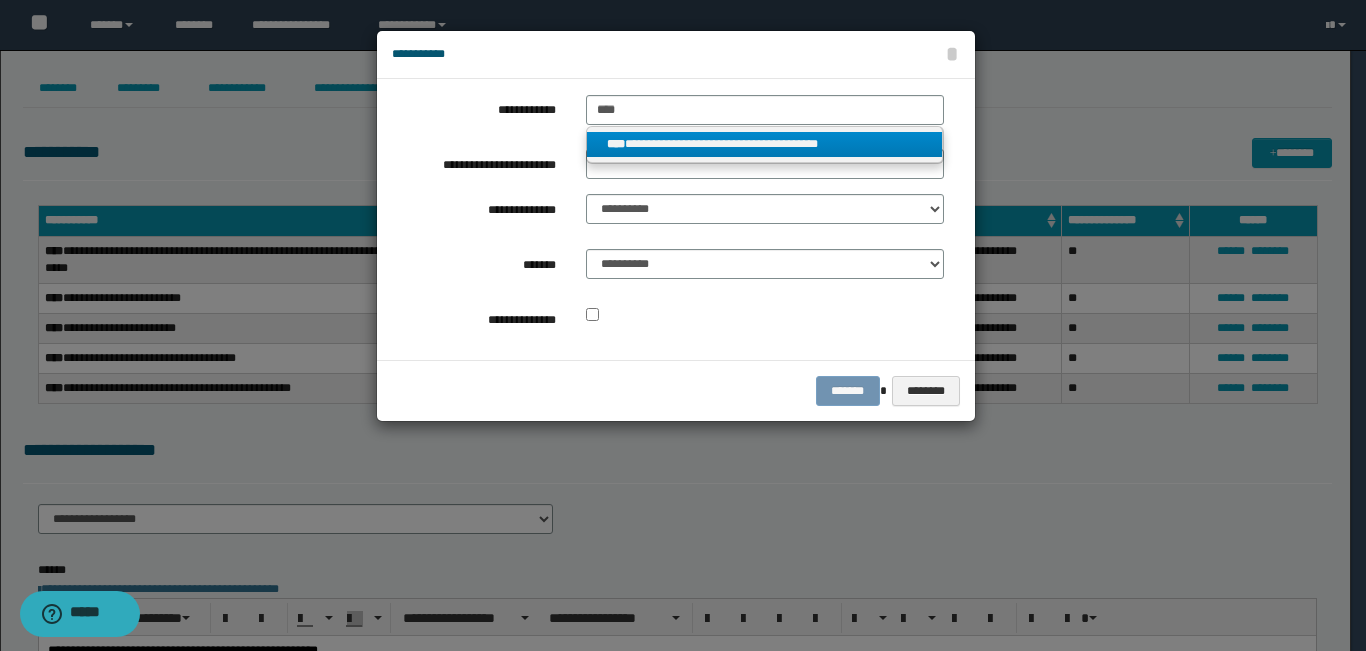 click on "**********" at bounding box center (765, 144) 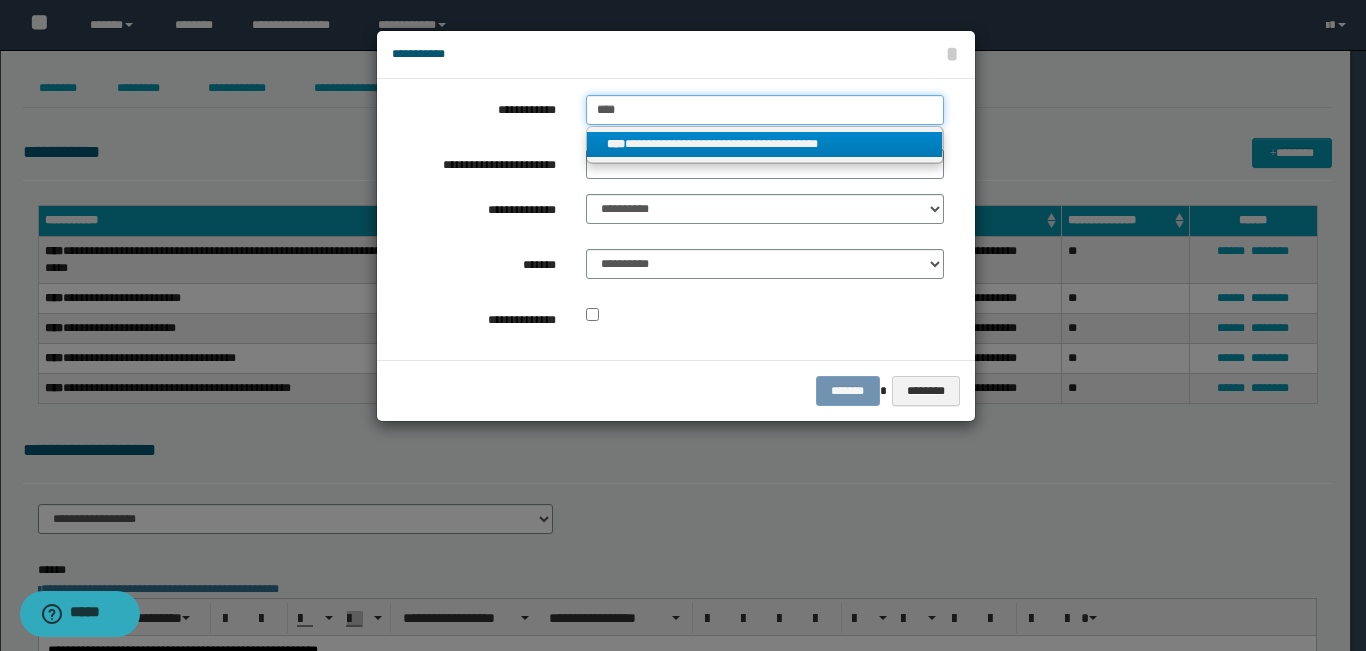 type 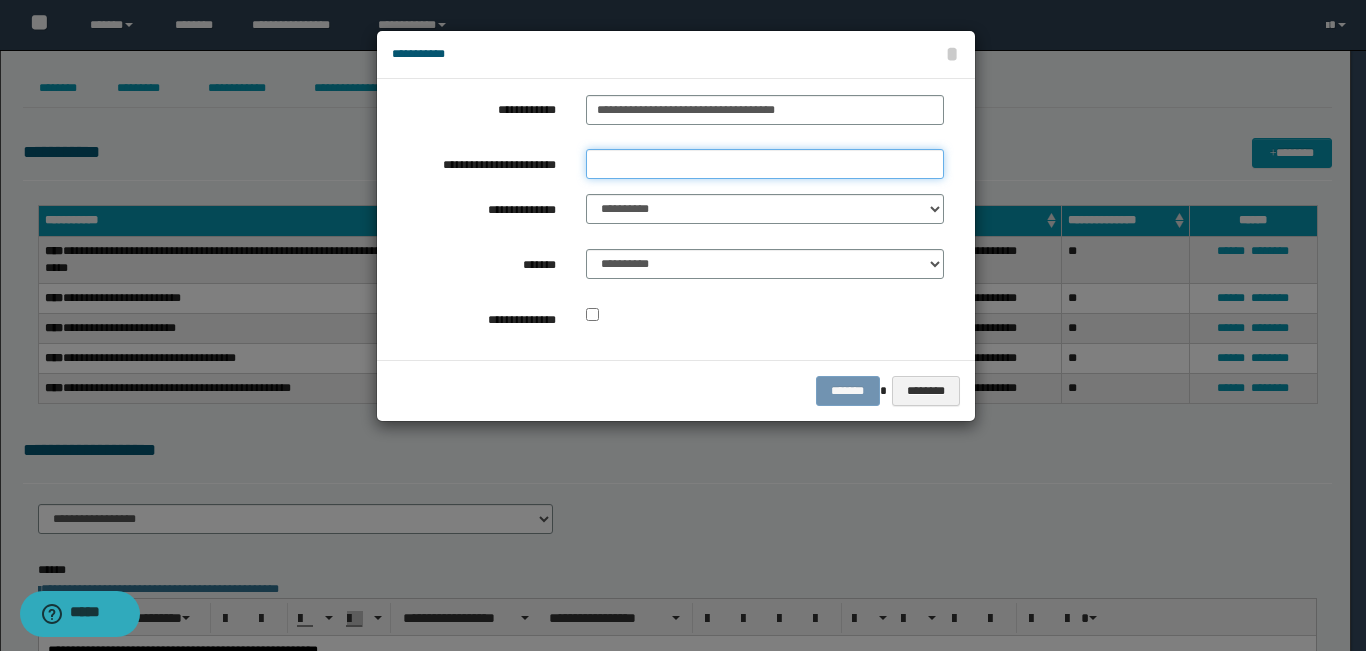 click on "**********" at bounding box center (765, 164) 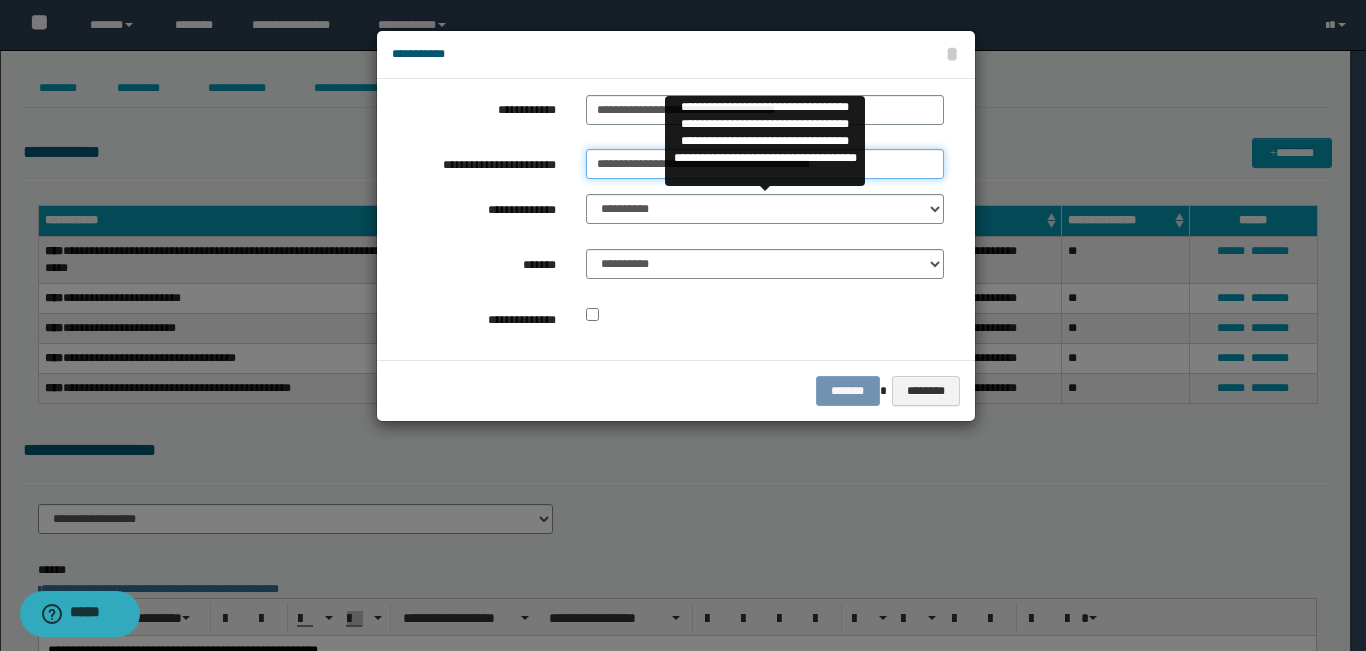 type on "**********" 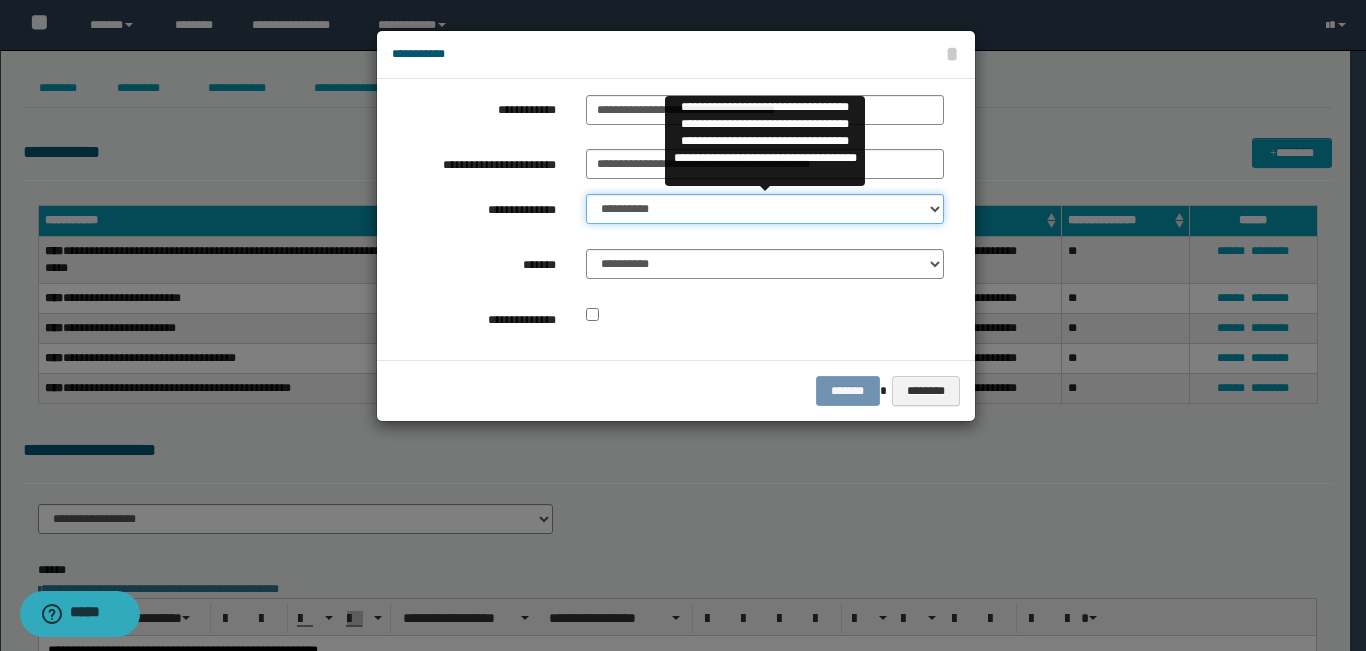 click on "**********" at bounding box center [765, 209] 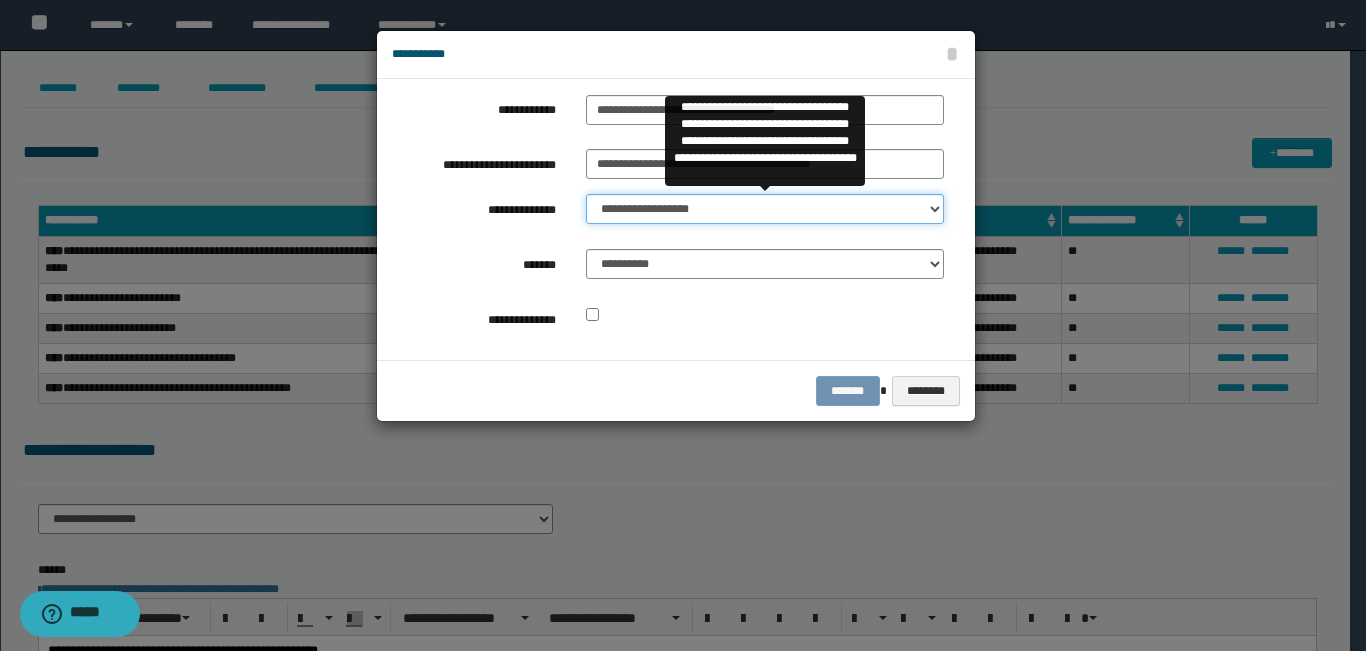click on "**********" at bounding box center [765, 209] 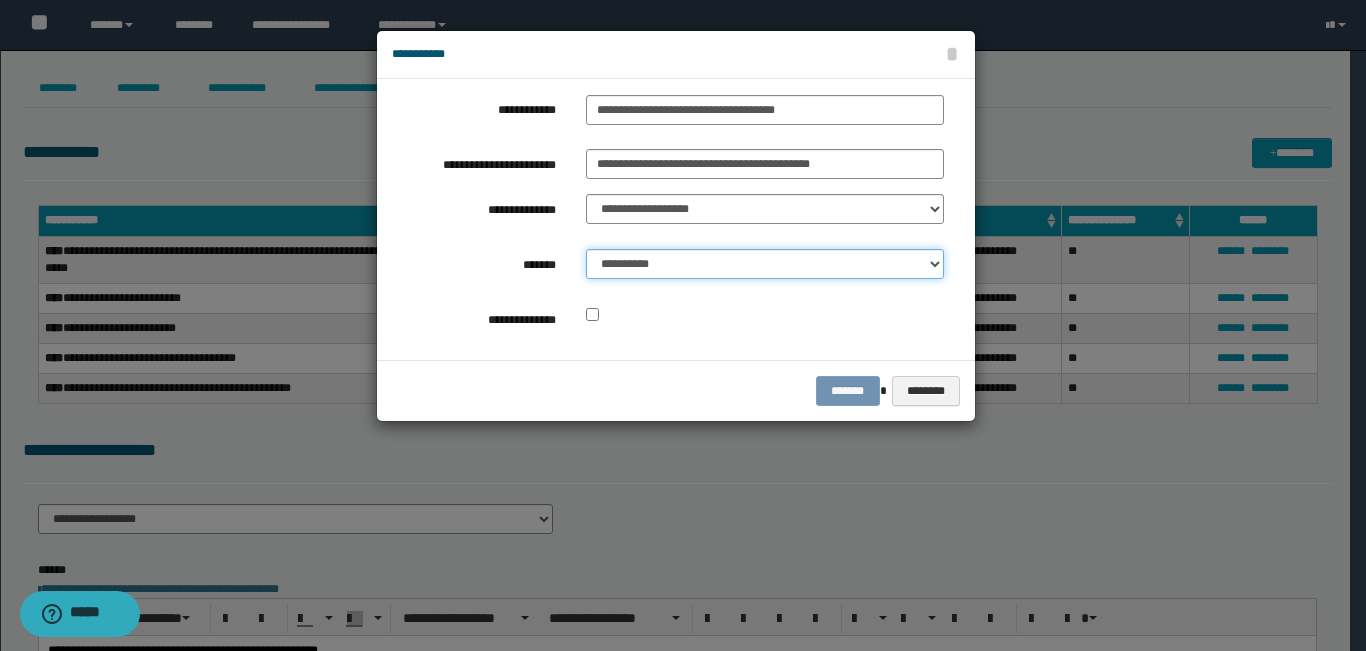 click on "**********" at bounding box center (765, 264) 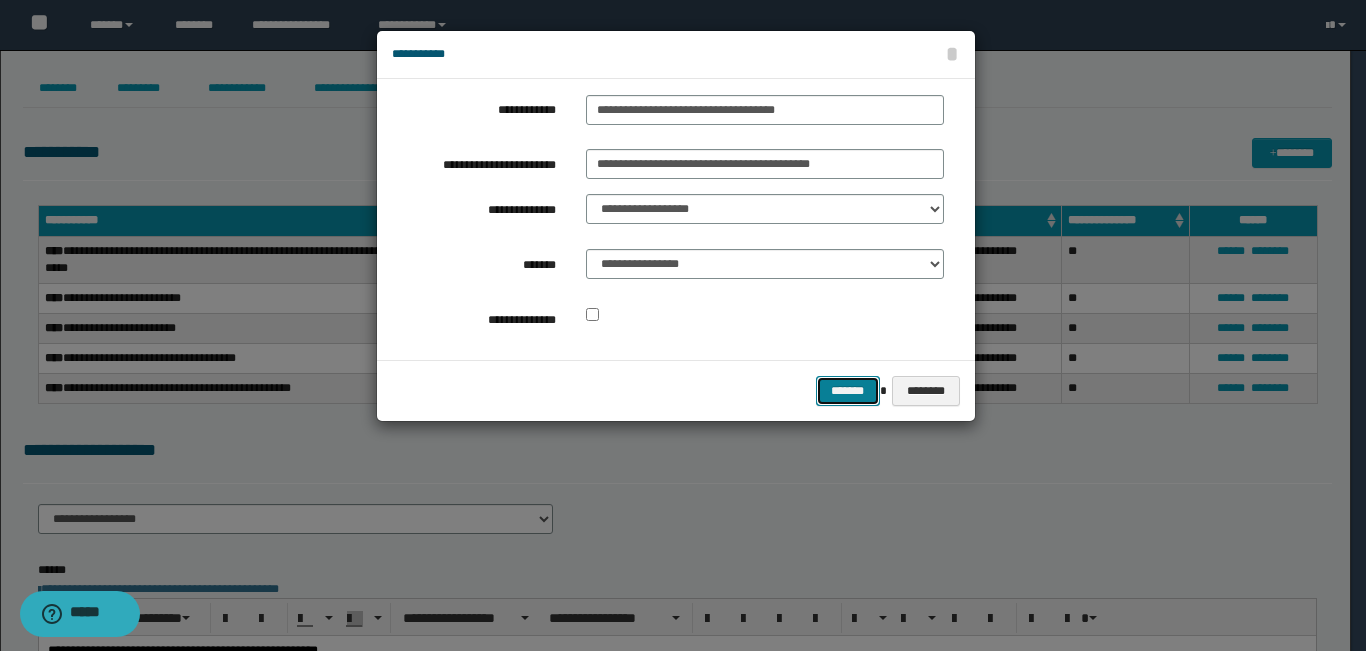 click on "*******" at bounding box center [848, 391] 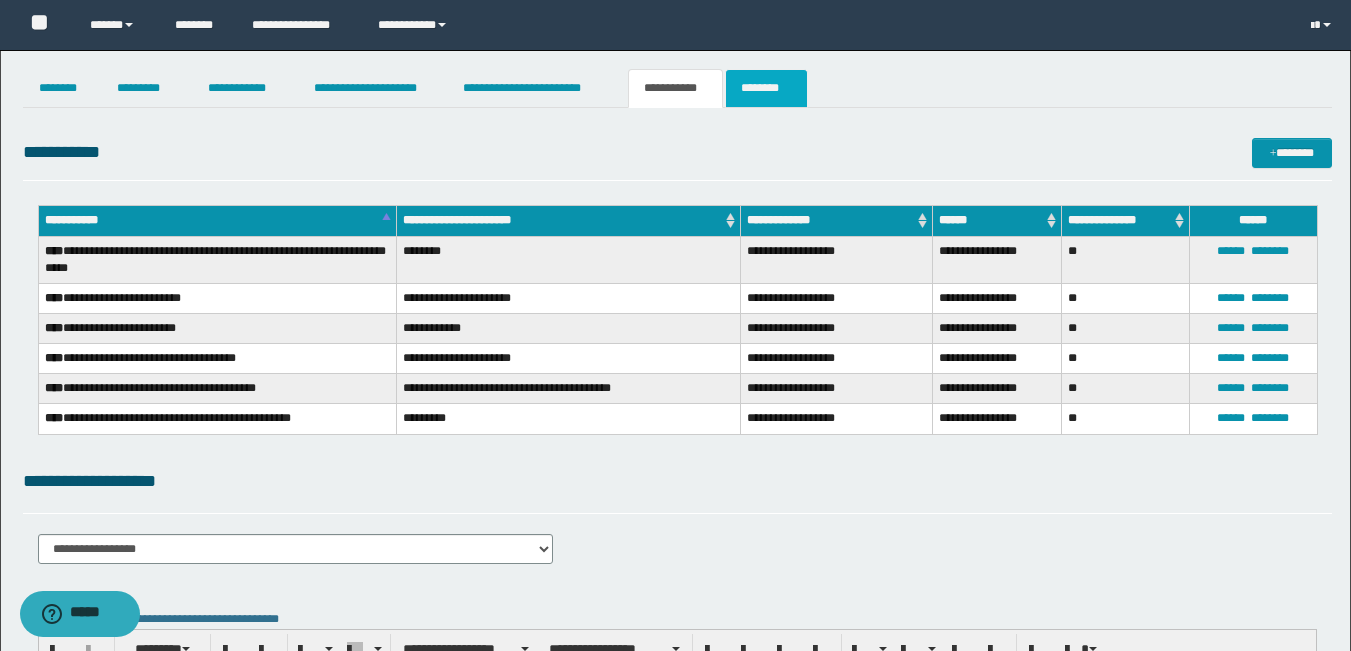 click on "********" at bounding box center (766, 88) 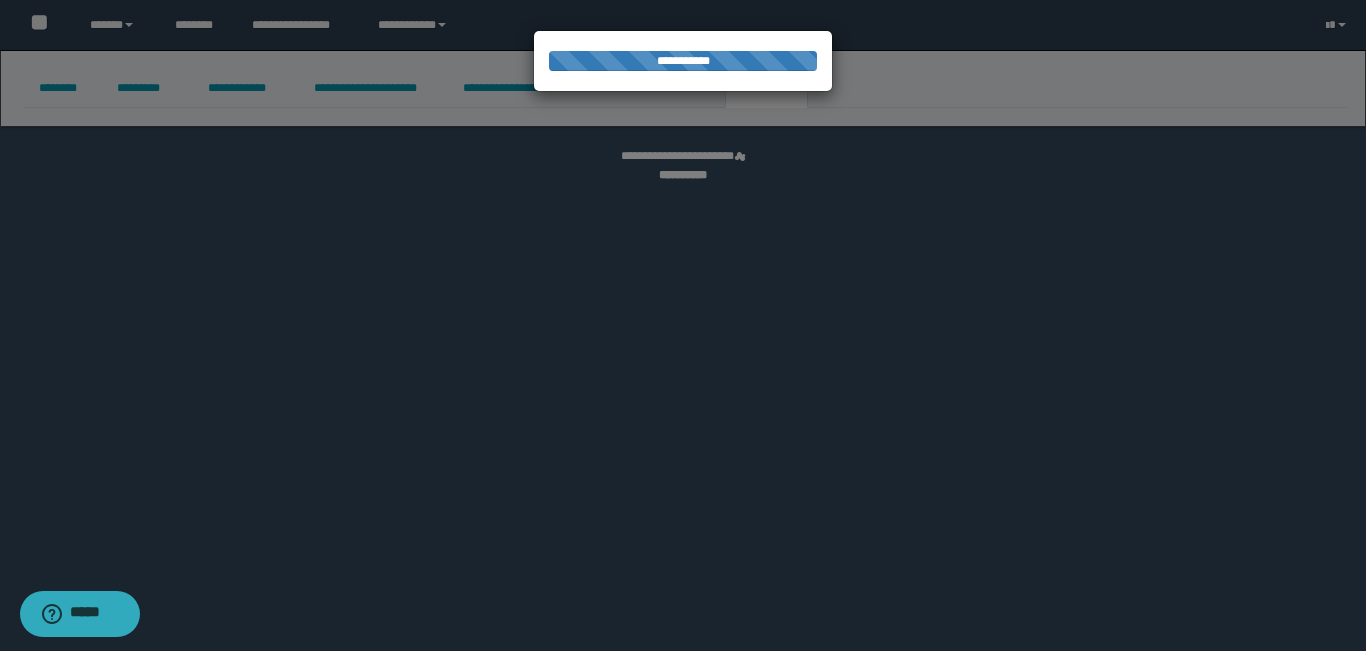select 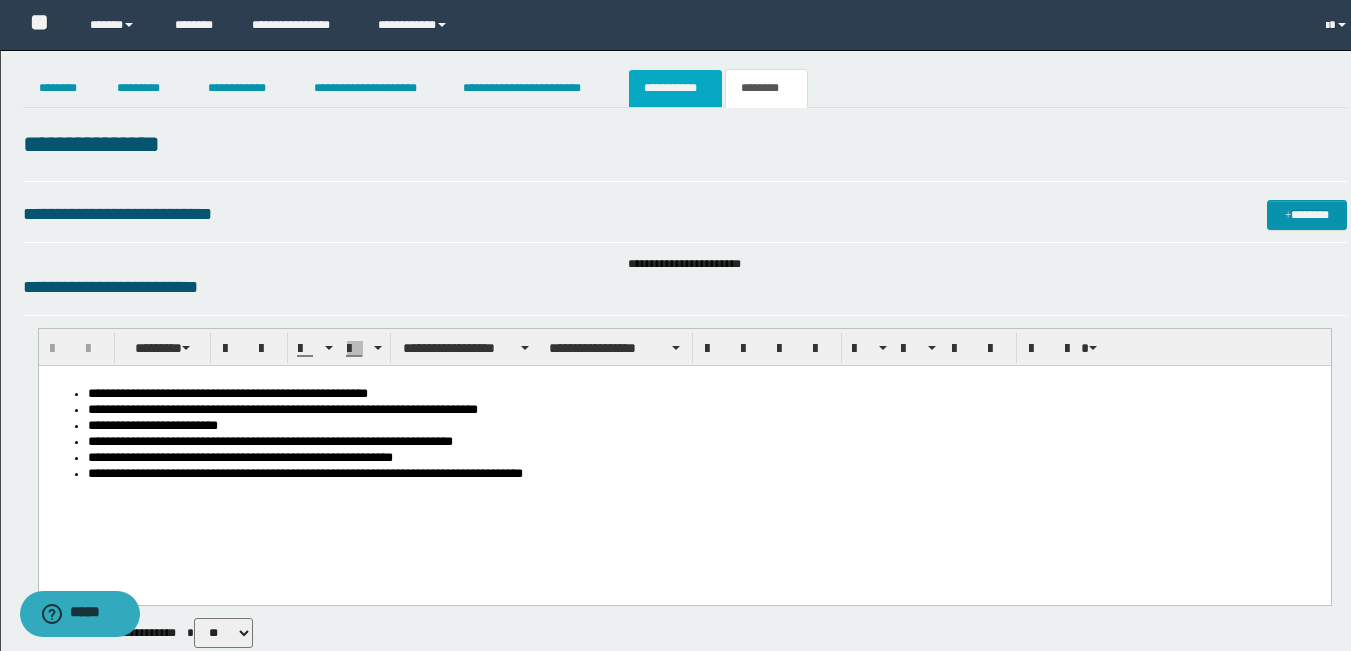 scroll, scrollTop: 0, scrollLeft: 0, axis: both 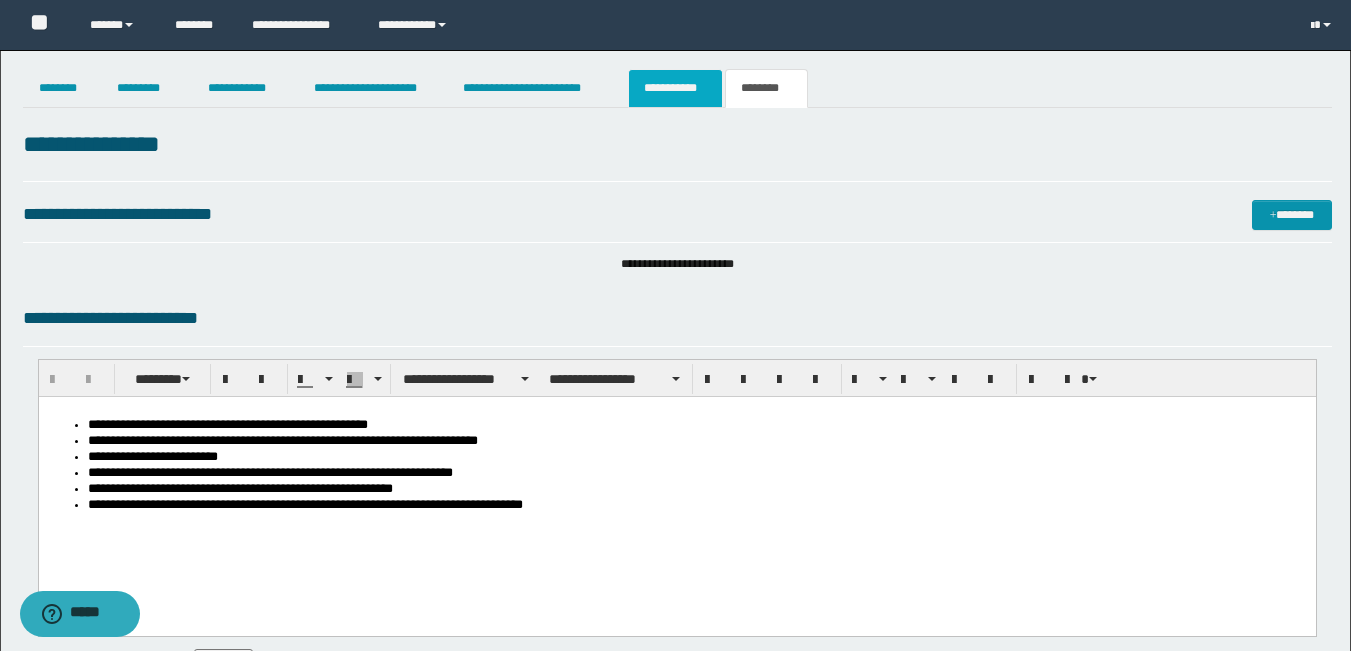 click on "**********" at bounding box center (675, 88) 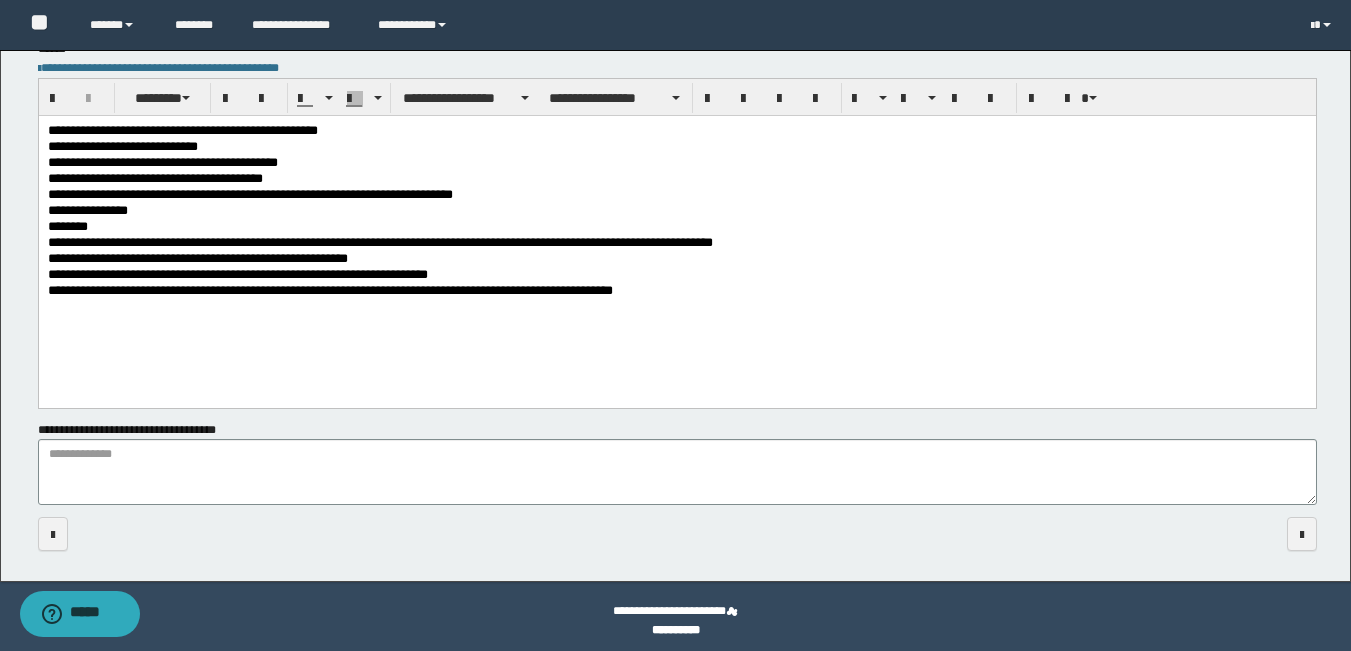 scroll, scrollTop: 560, scrollLeft: 0, axis: vertical 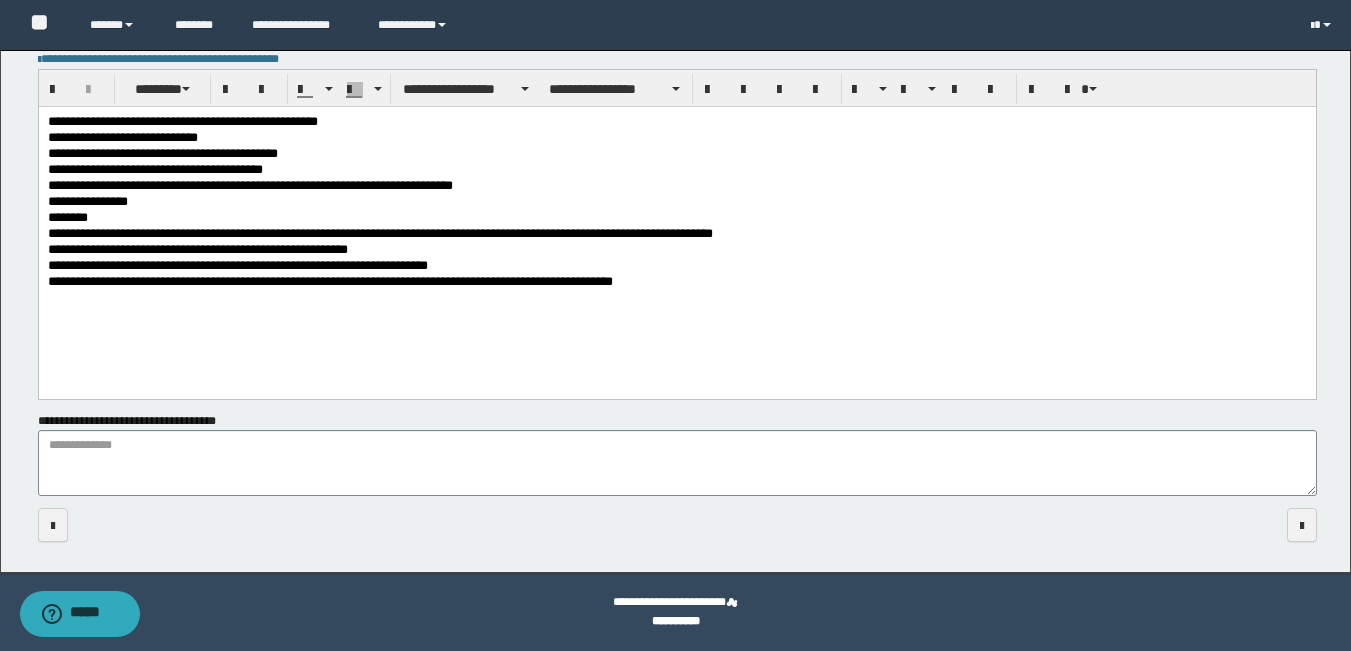 click on "**********" at bounding box center (676, 170) 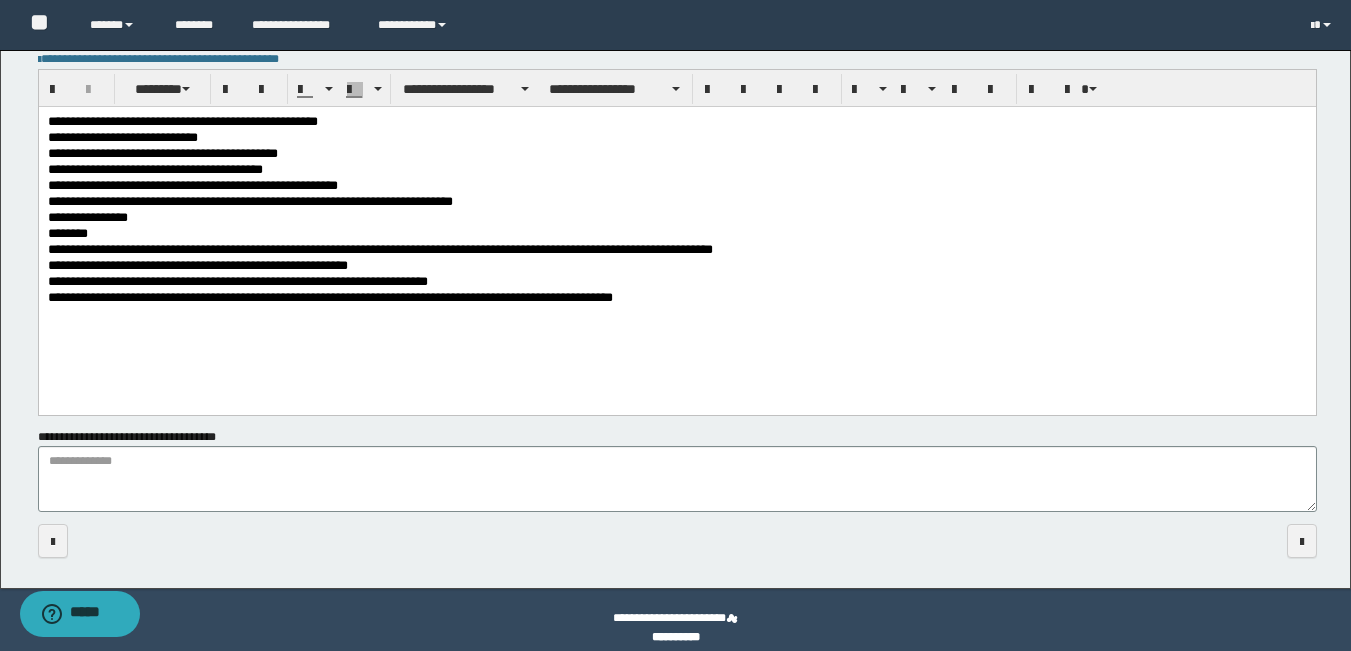 click on "**********" at bounding box center [676, 298] 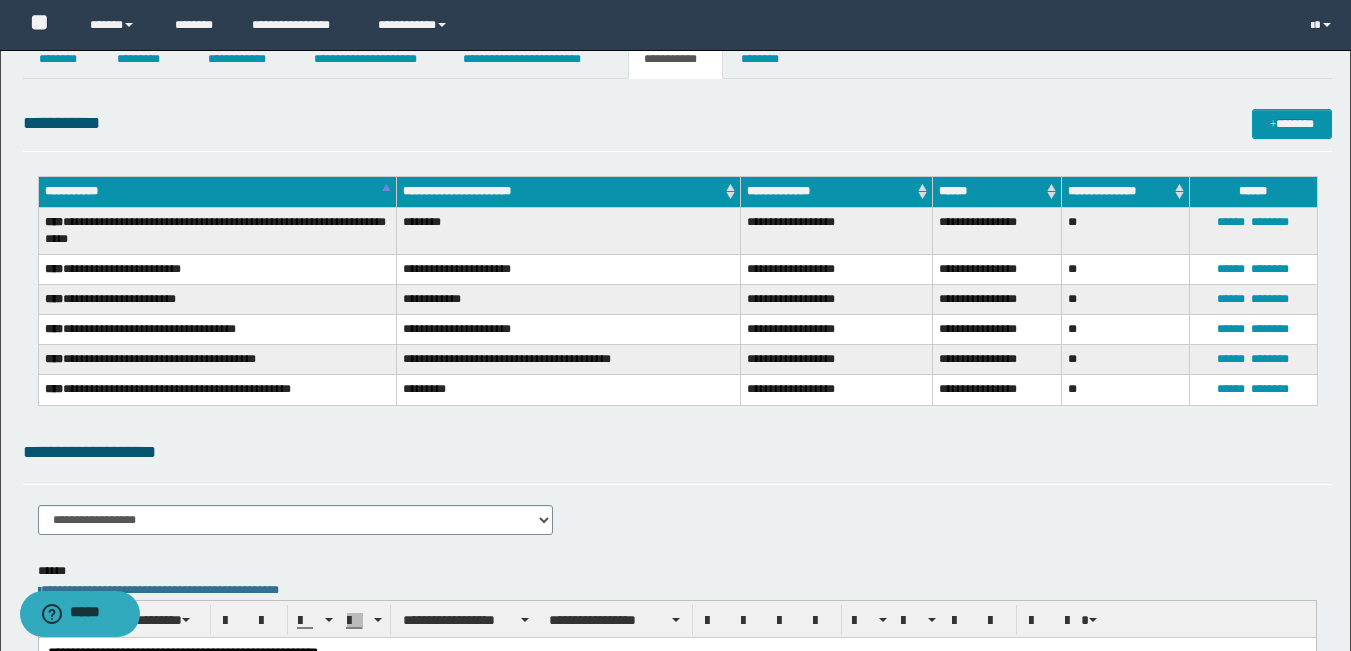 scroll, scrollTop: 0, scrollLeft: 0, axis: both 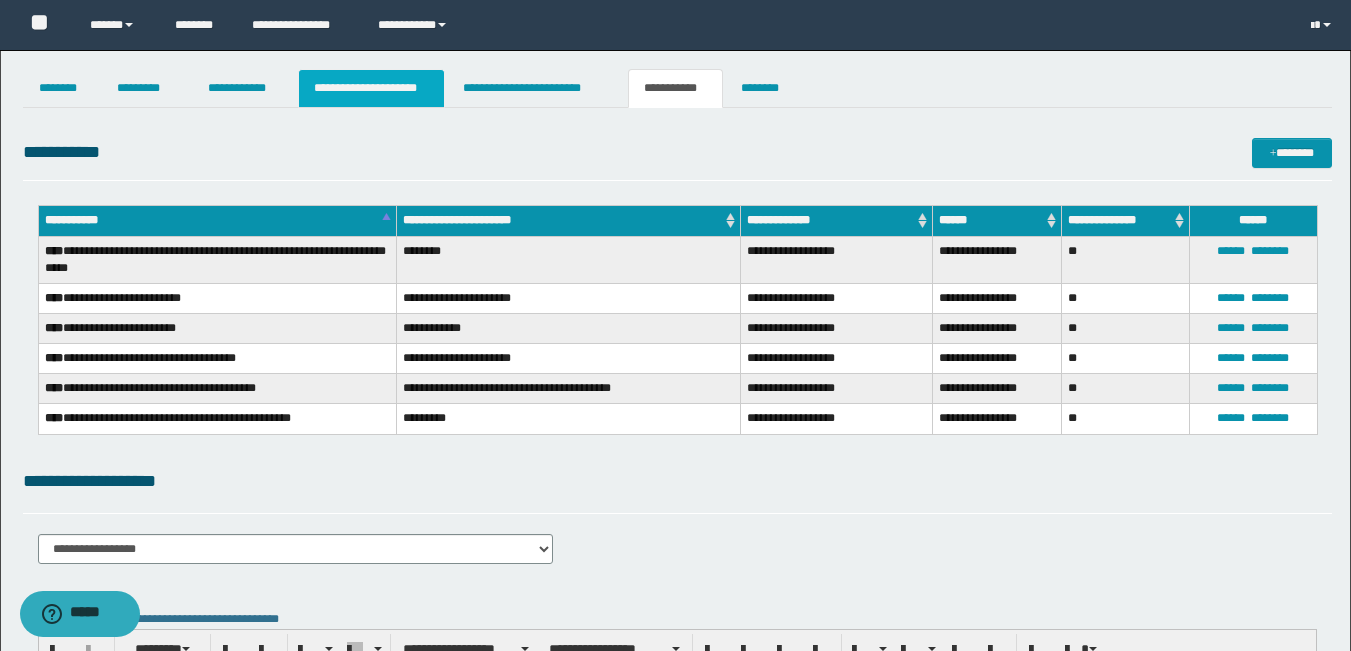 click on "**********" at bounding box center (371, 88) 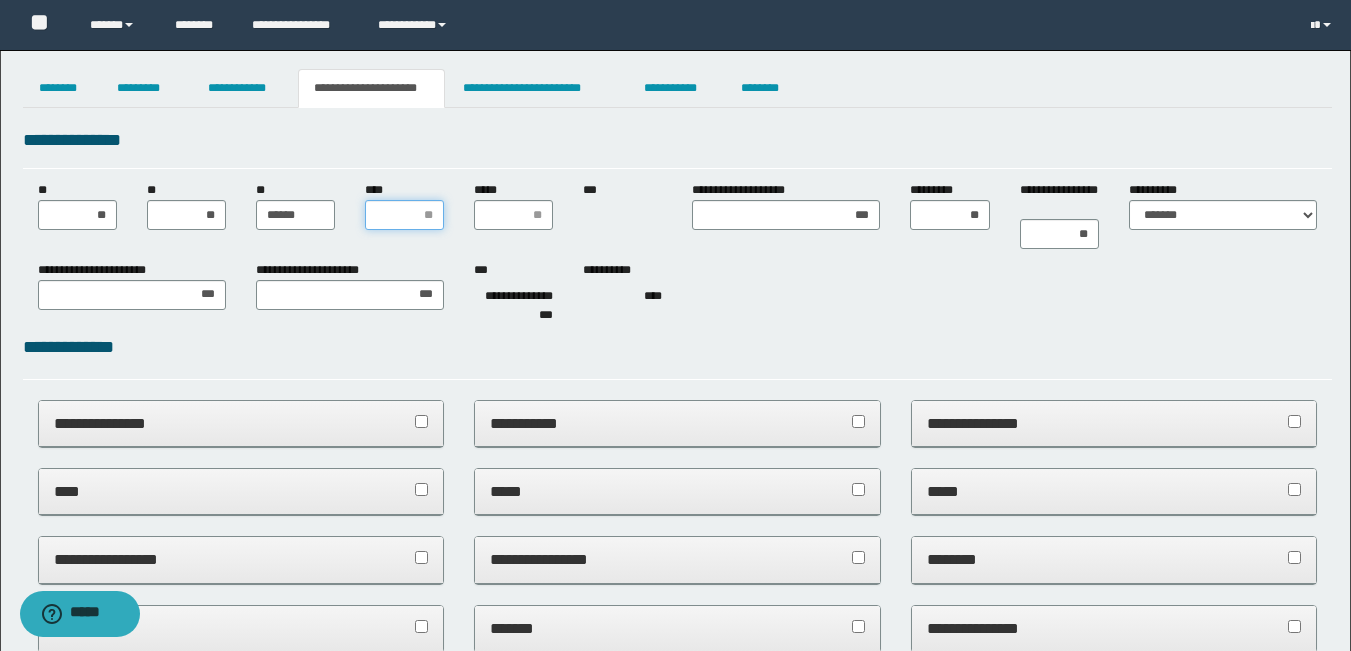 click on "****" at bounding box center (404, 215) 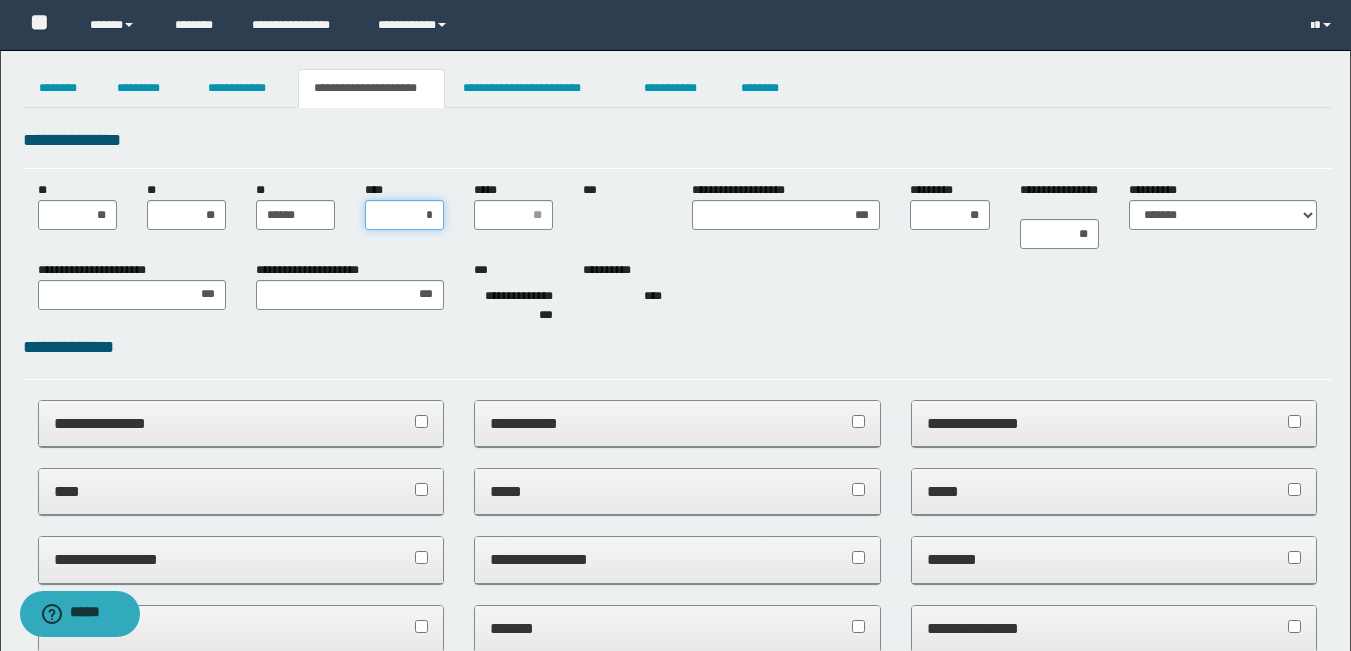 type on "**" 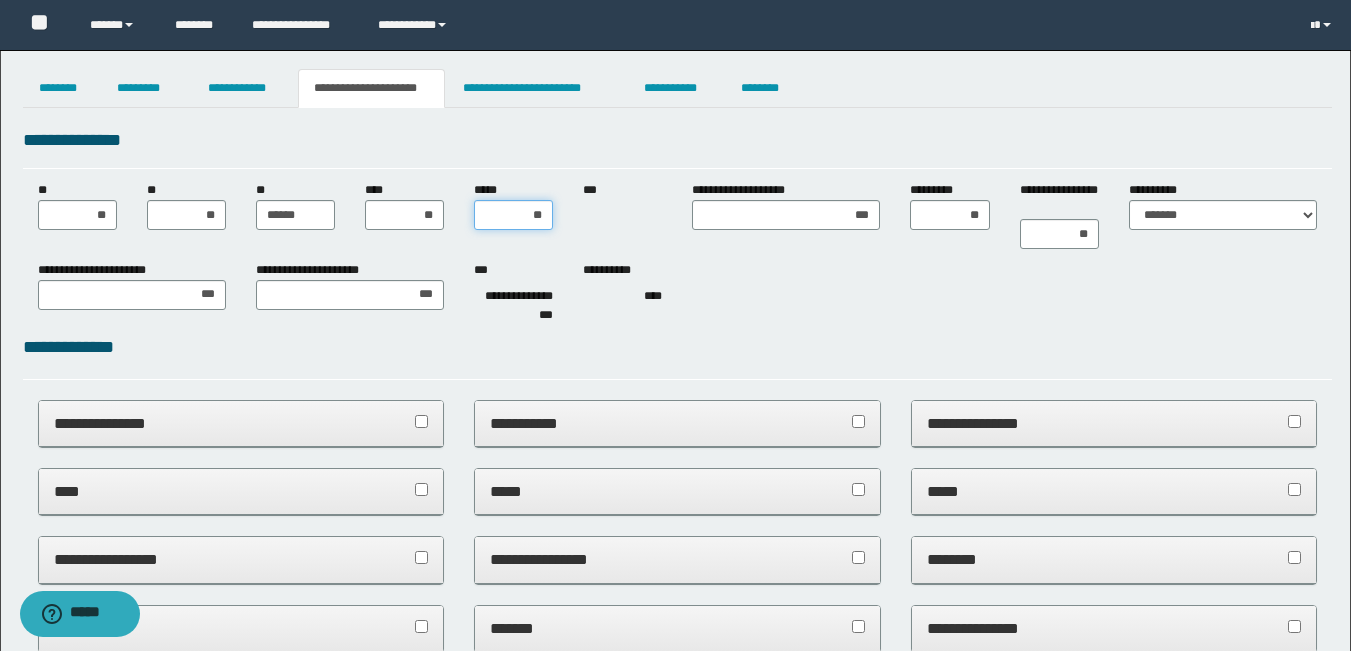 type on "***" 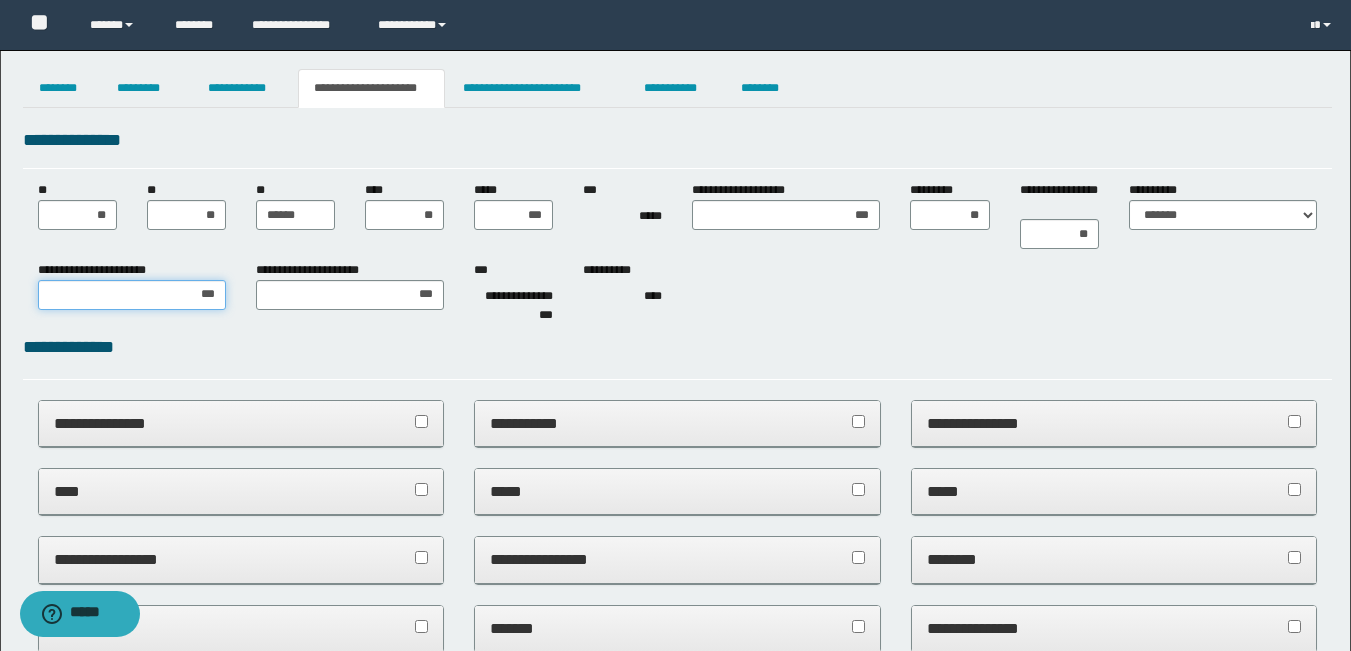 click on "***" at bounding box center [132, 295] 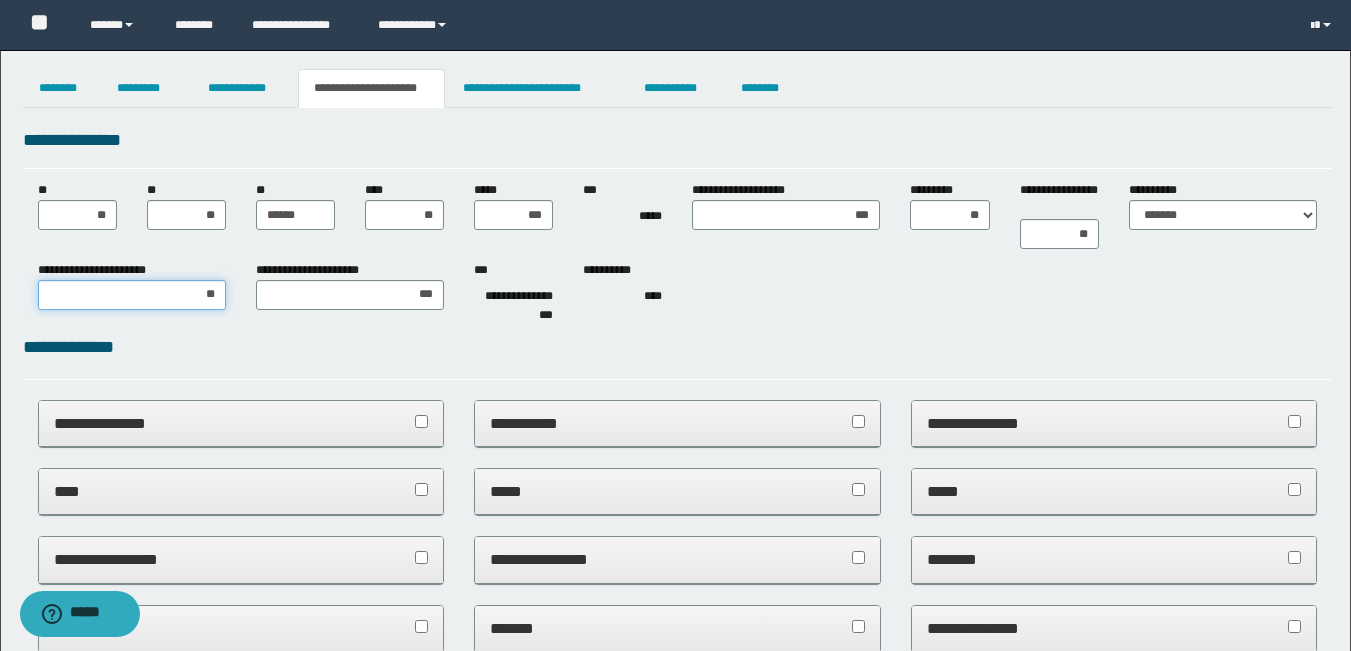 type on "***" 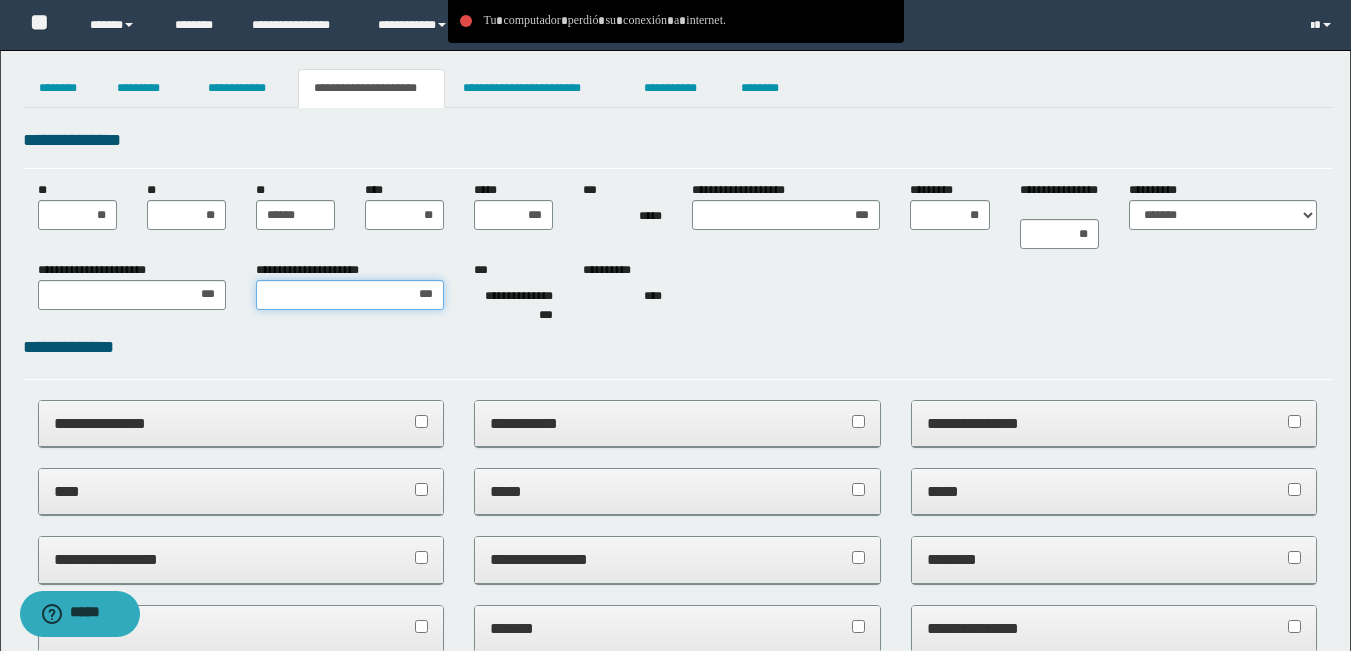 click on "***" at bounding box center [350, 295] 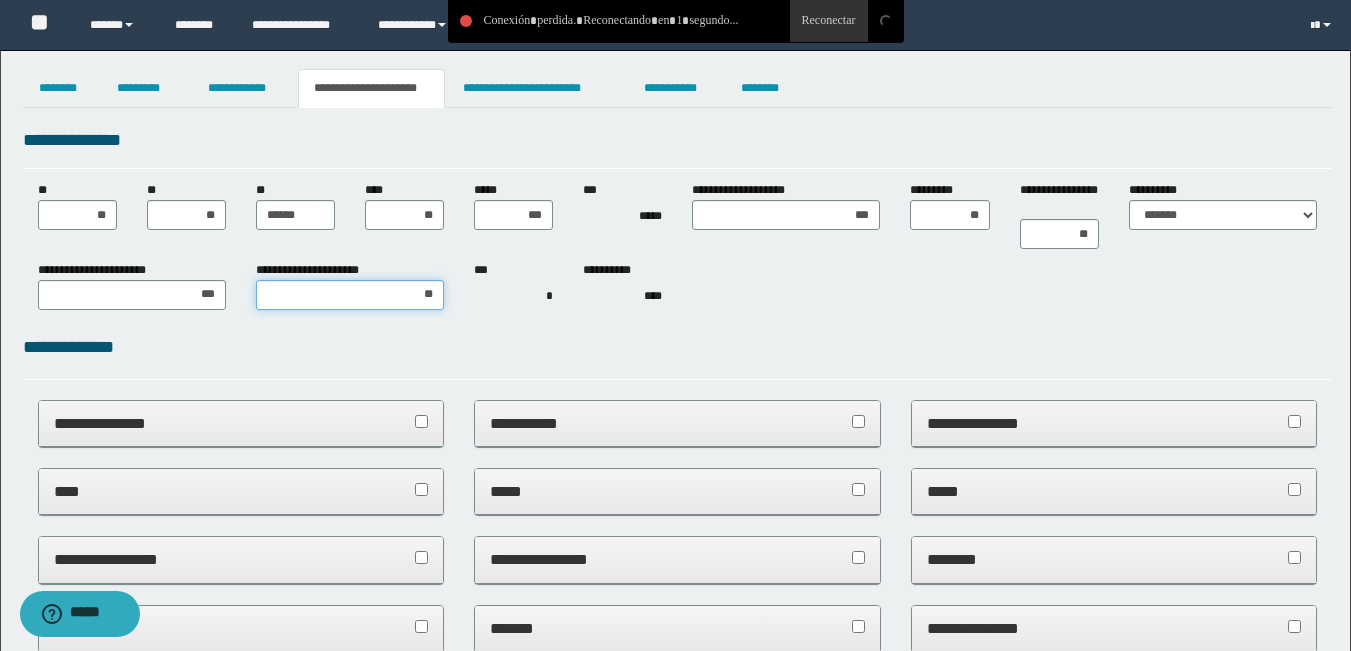 type on "***" 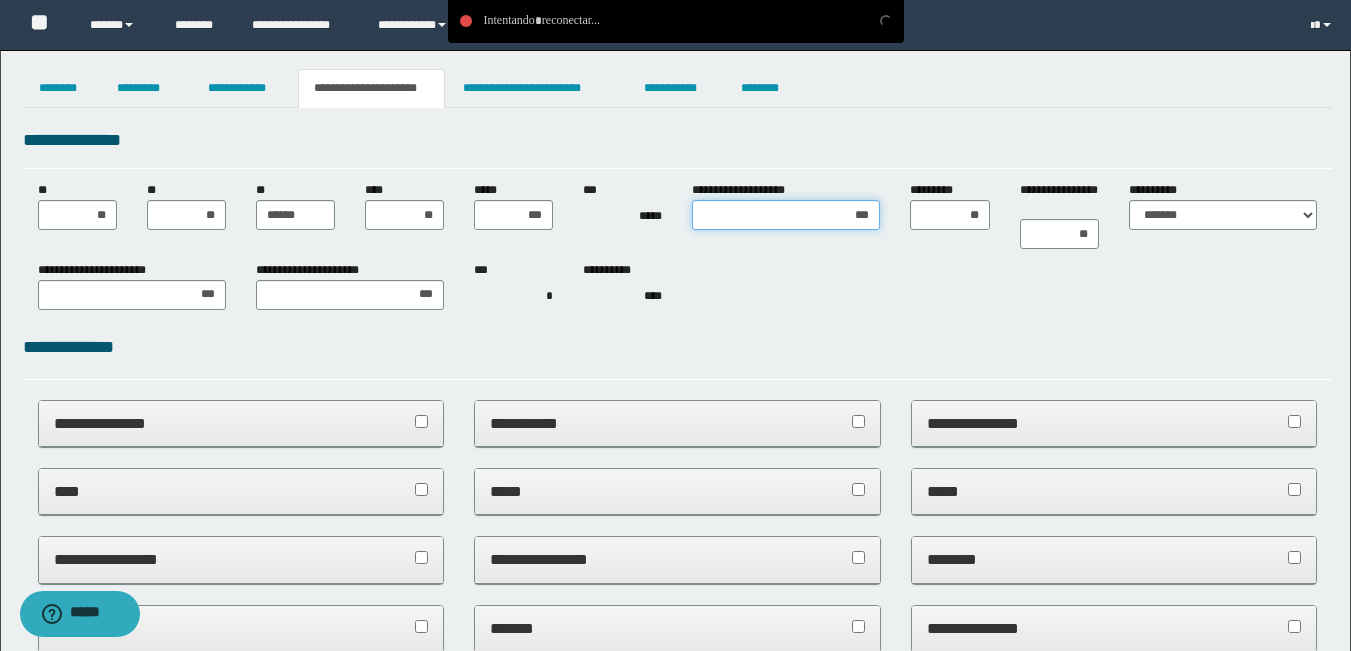 click on "***" at bounding box center [786, 215] 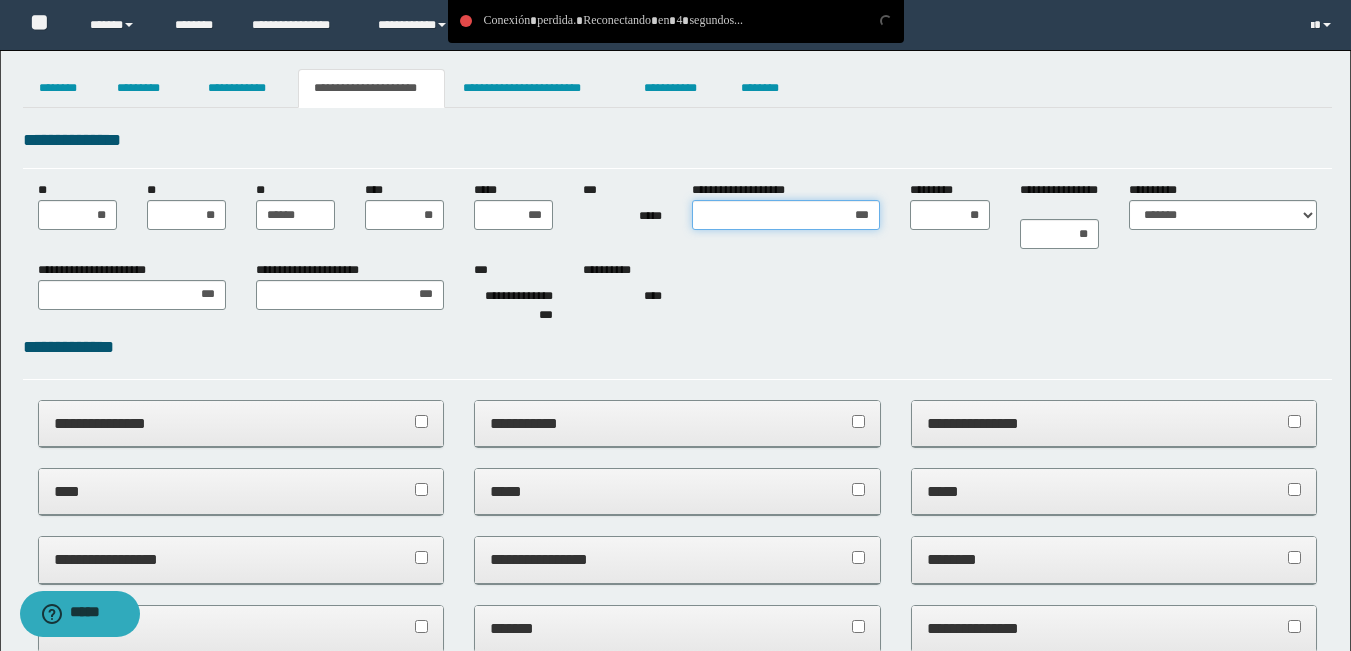 type on "****" 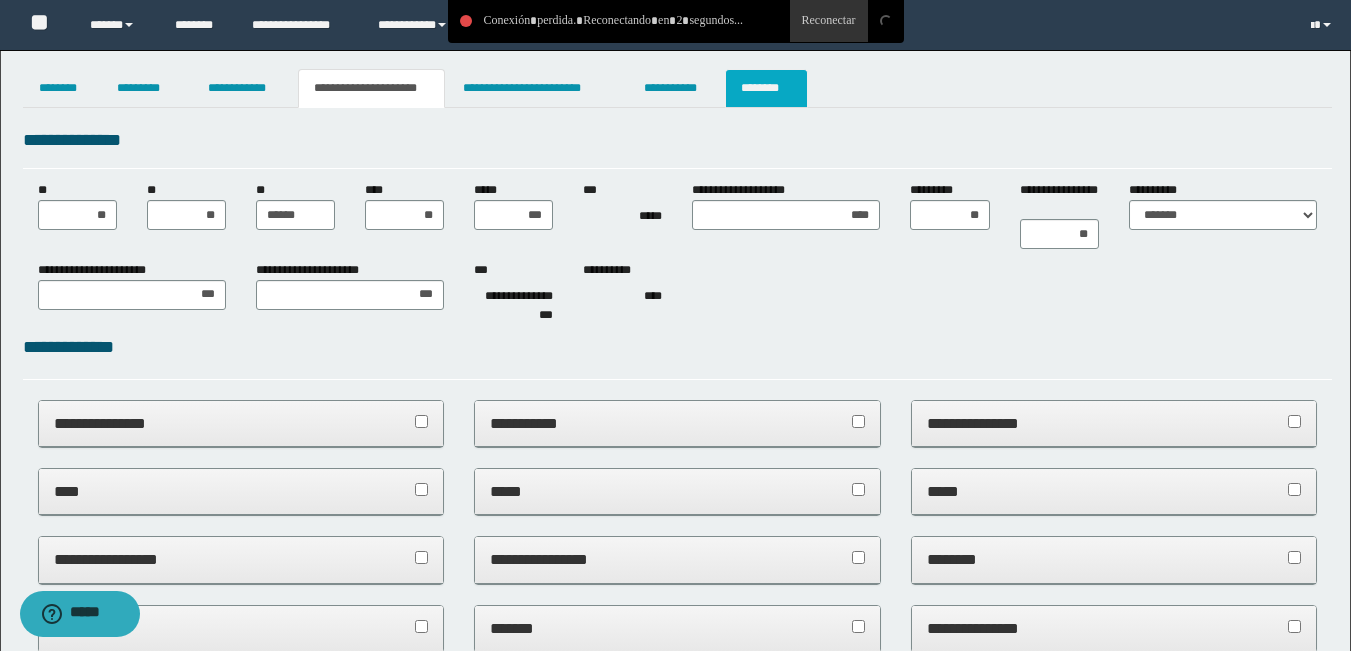 click on "********" at bounding box center [766, 88] 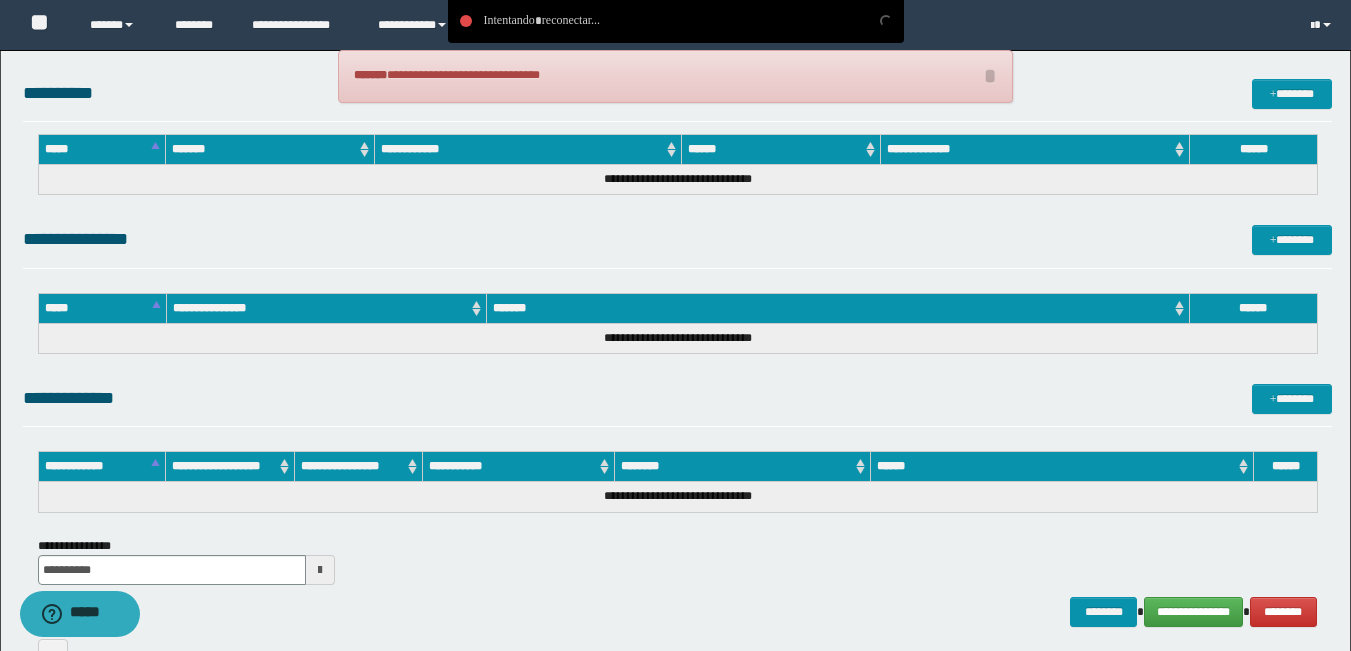 scroll, scrollTop: 825, scrollLeft: 0, axis: vertical 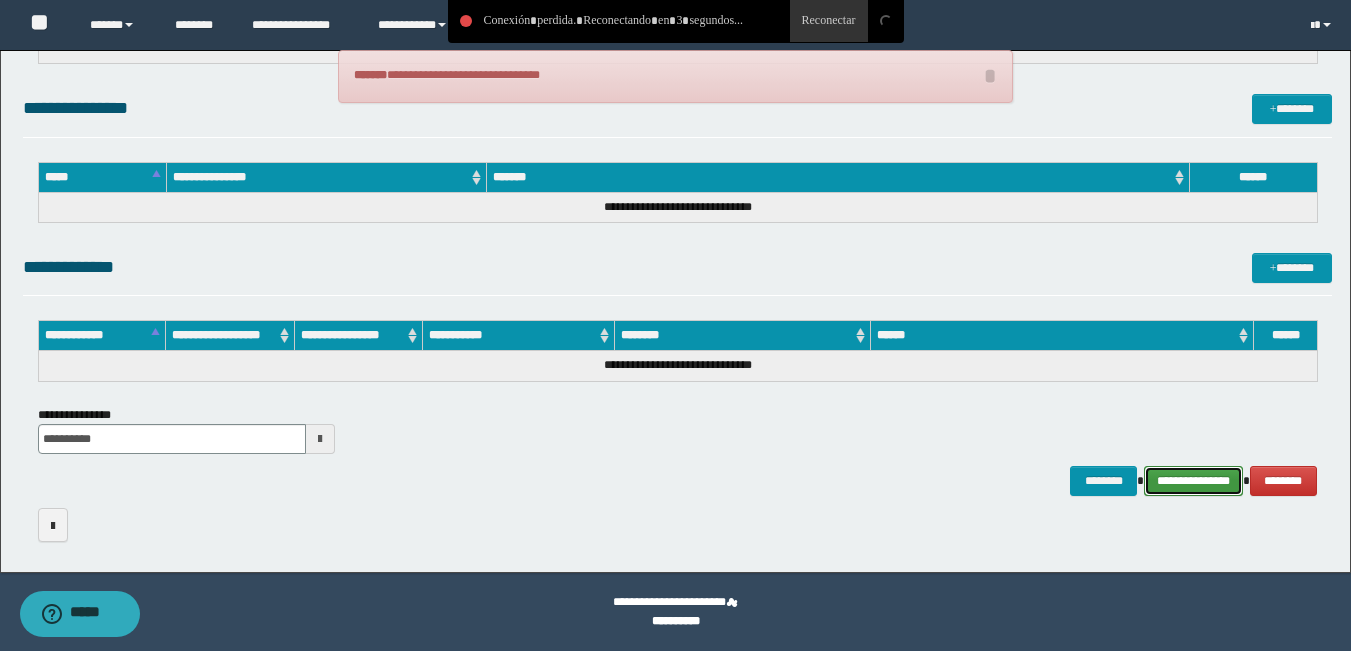 click on "**********" at bounding box center [1193, 481] 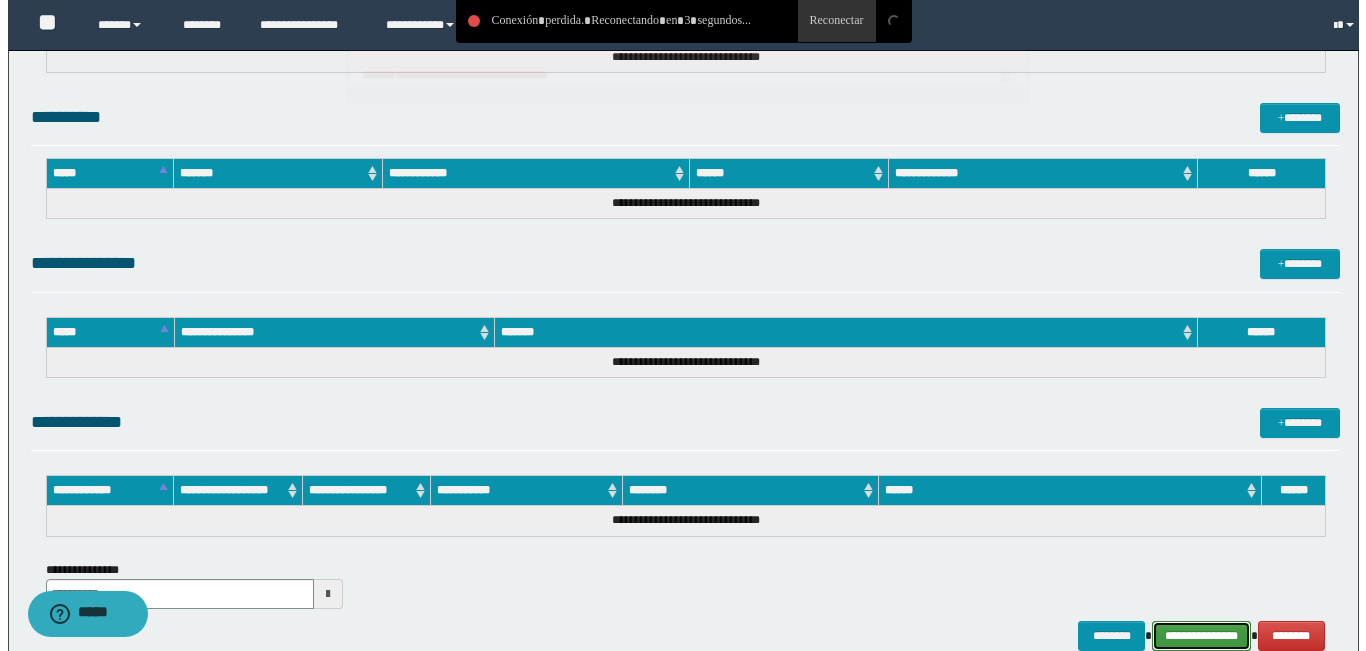 scroll, scrollTop: 980, scrollLeft: 0, axis: vertical 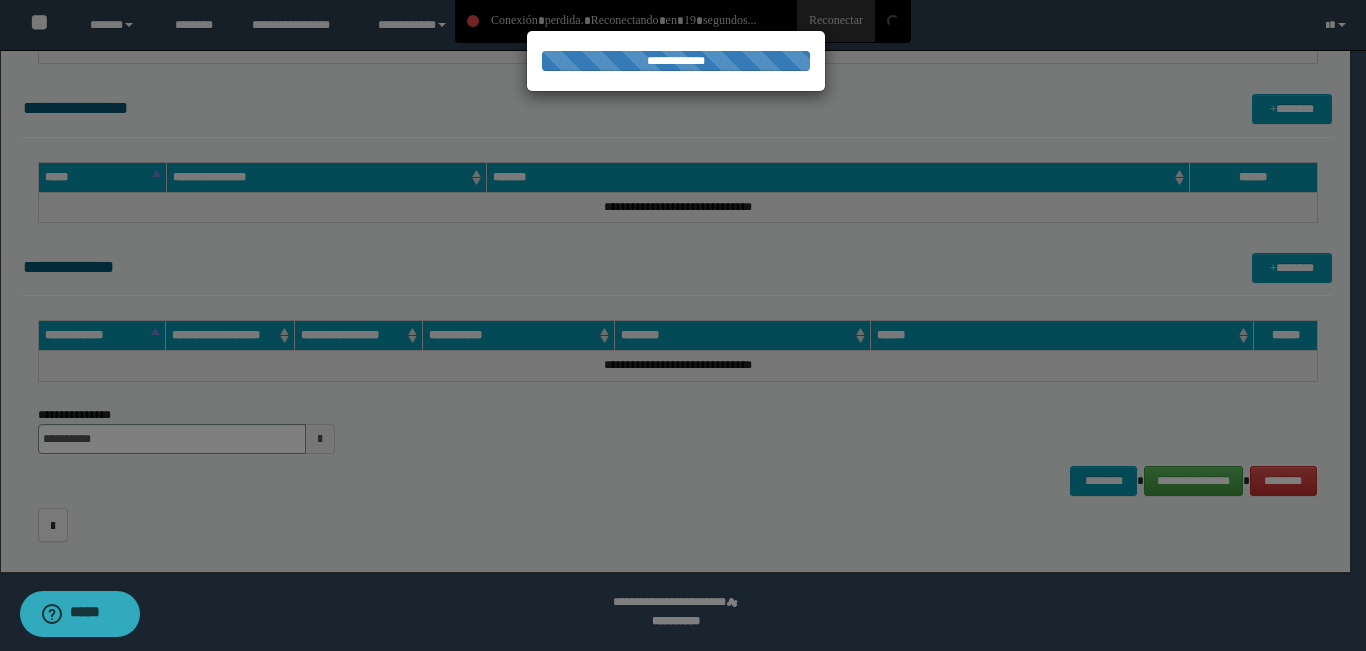 click at bounding box center [683, 325] 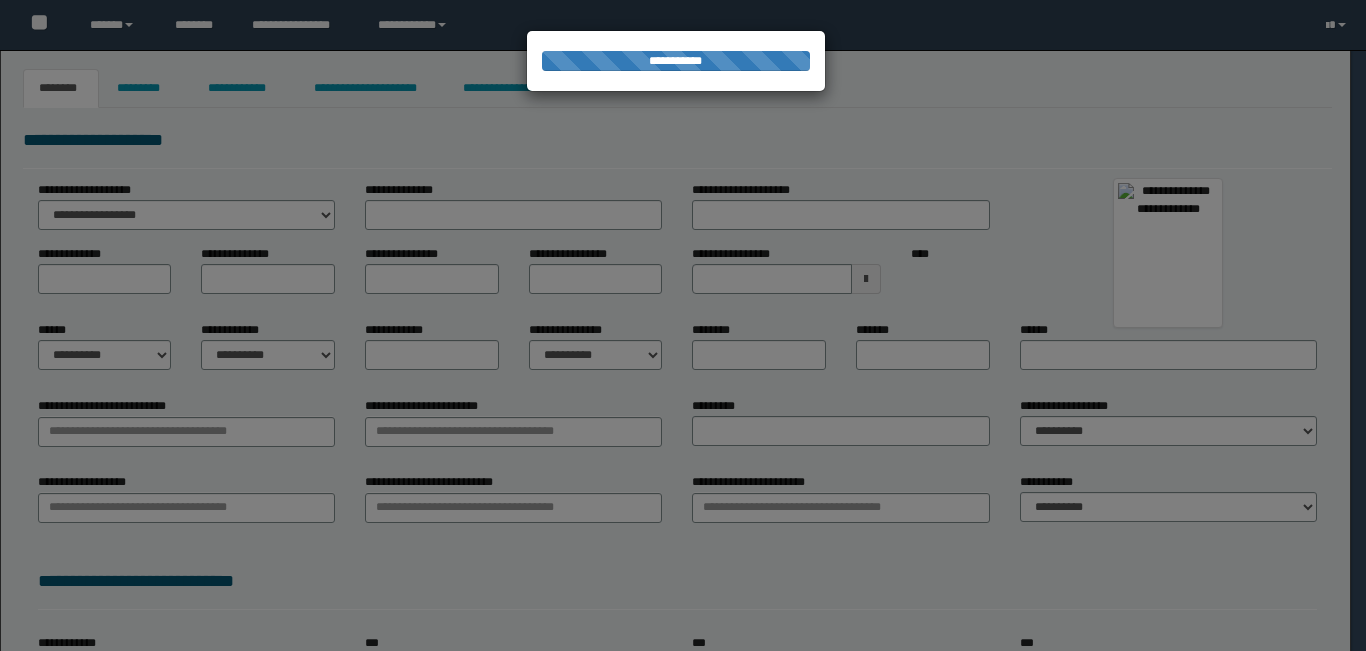 scroll, scrollTop: 0, scrollLeft: 0, axis: both 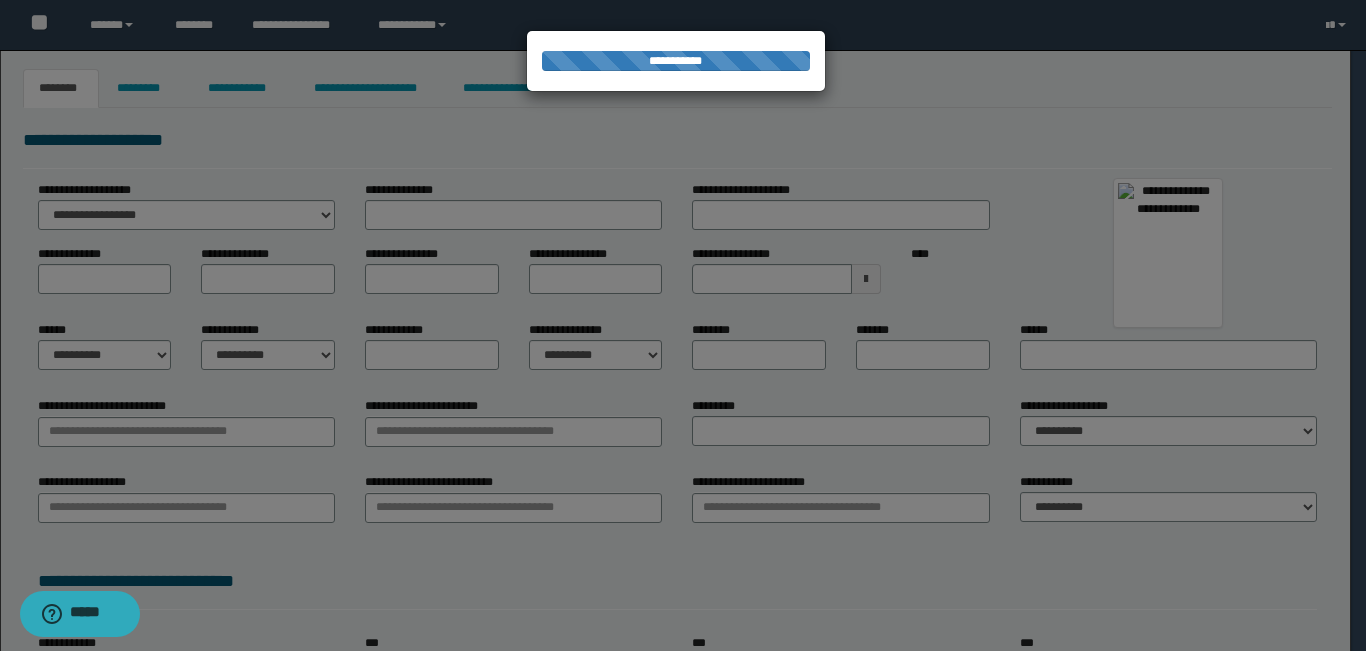 type on "*********" 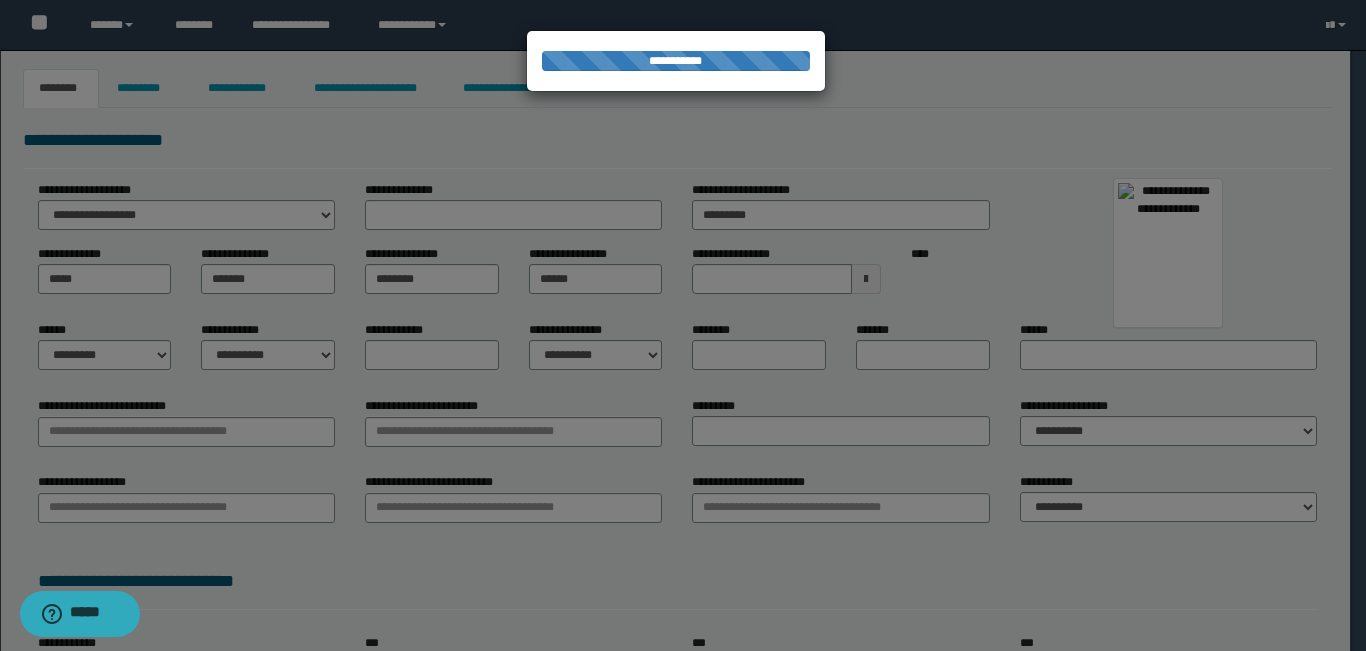 select on "*" 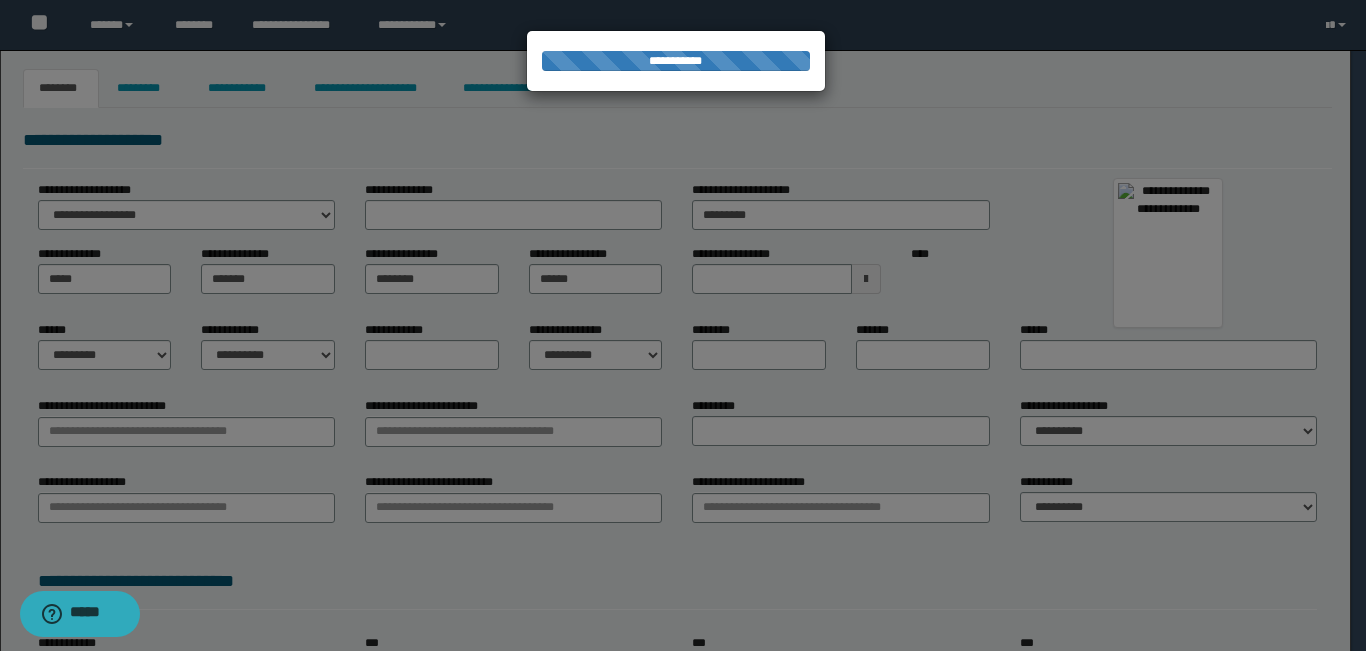 select on "*" 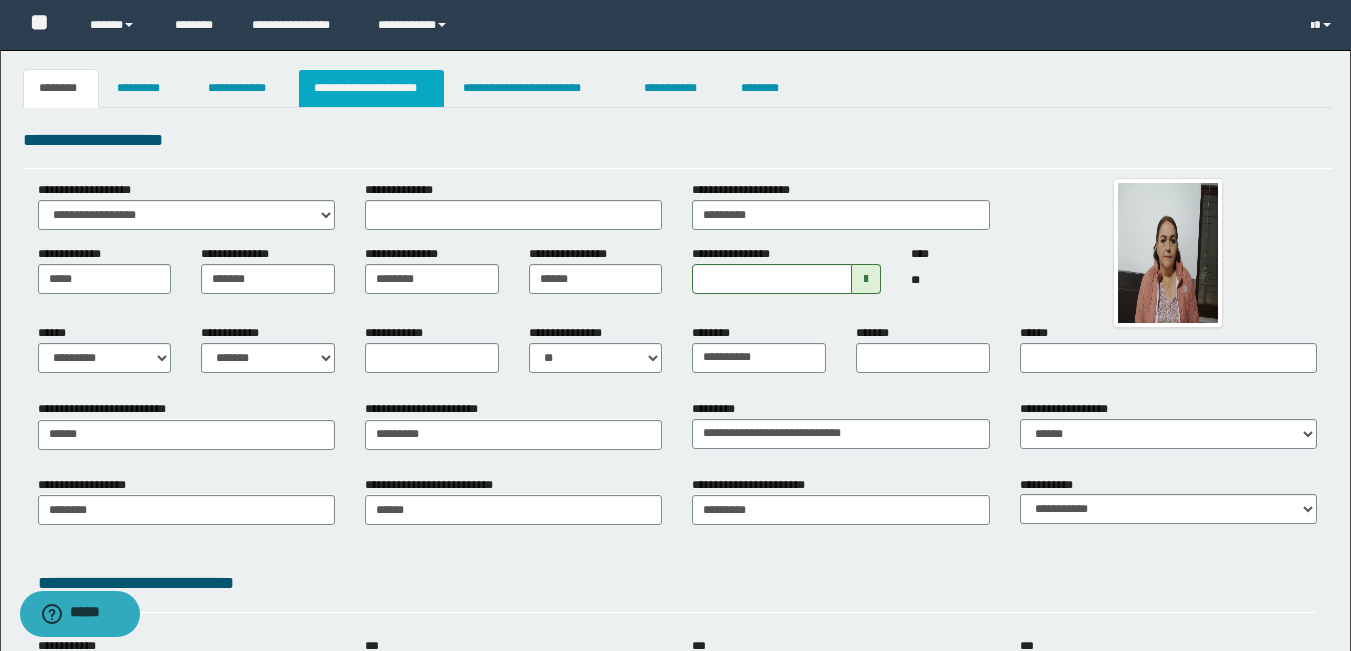 click on "**********" at bounding box center (371, 88) 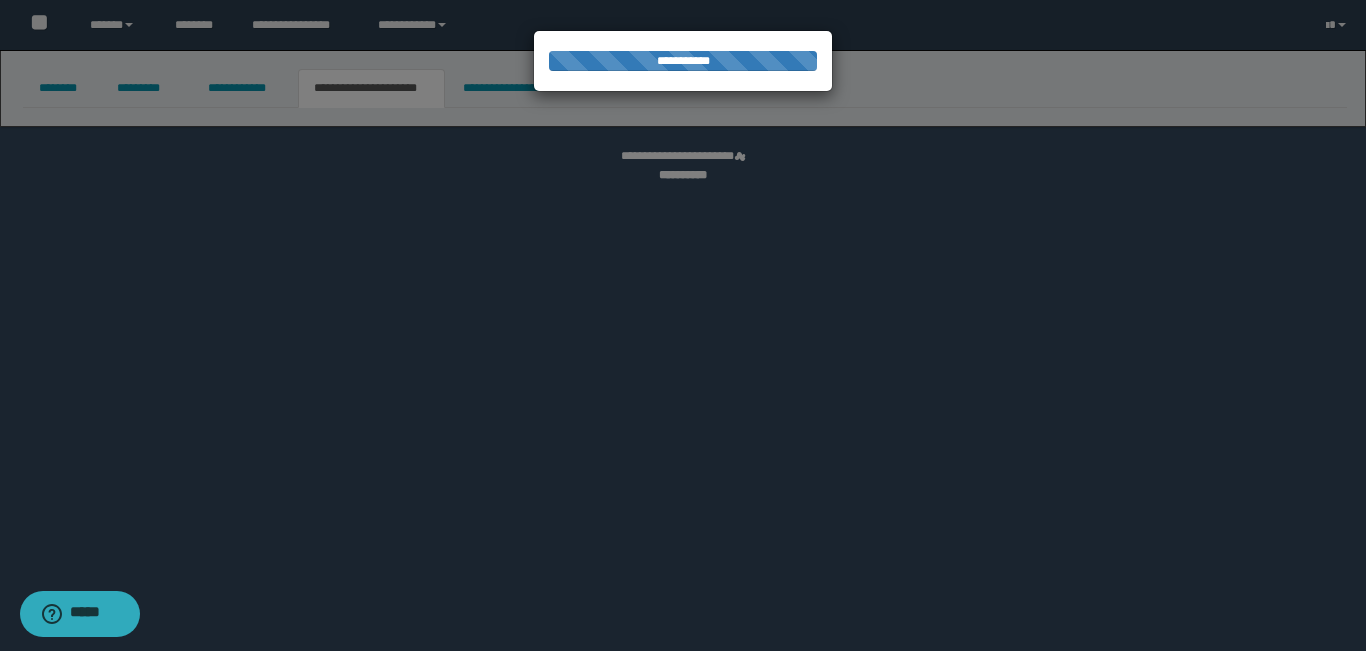 select on "*" 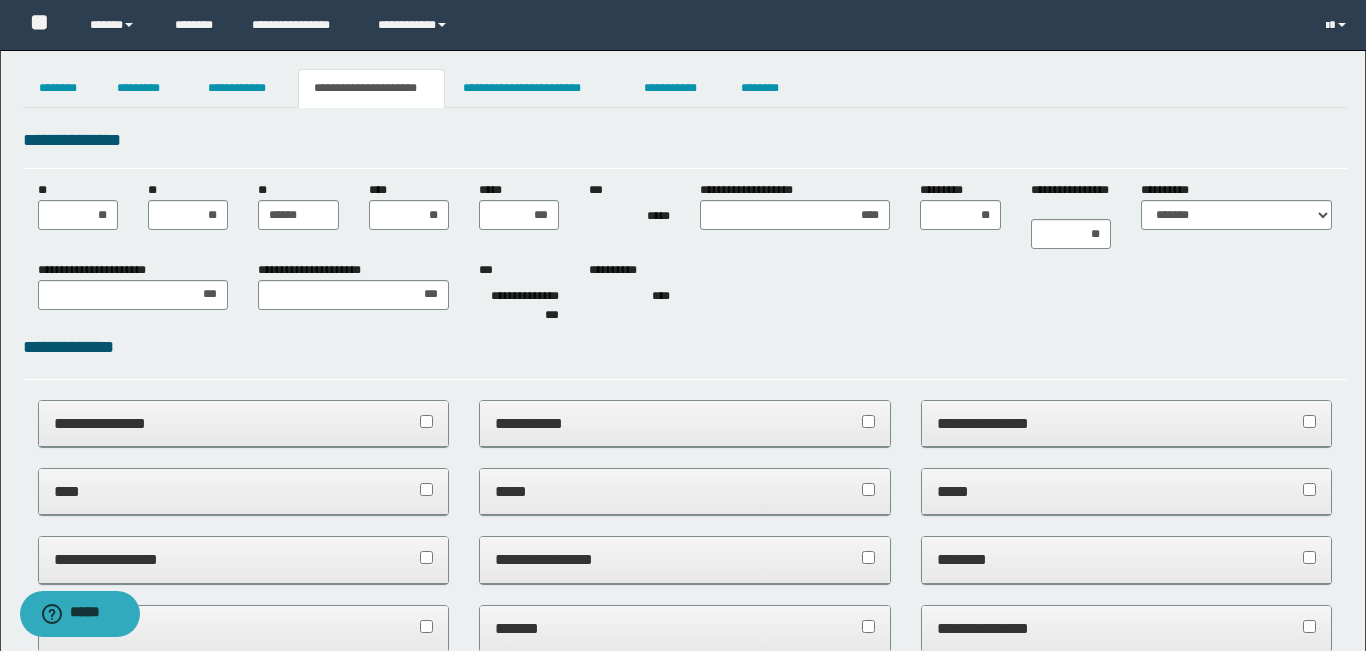 scroll, scrollTop: 0, scrollLeft: 0, axis: both 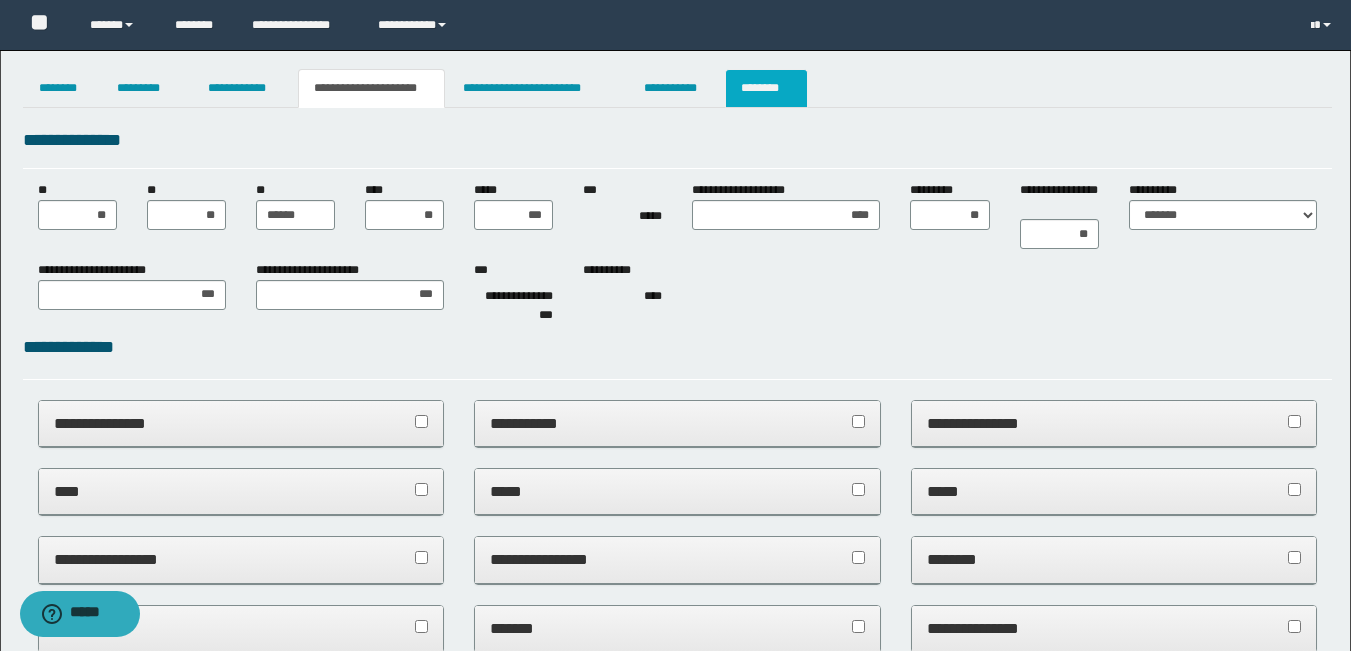 click on "********" at bounding box center (766, 88) 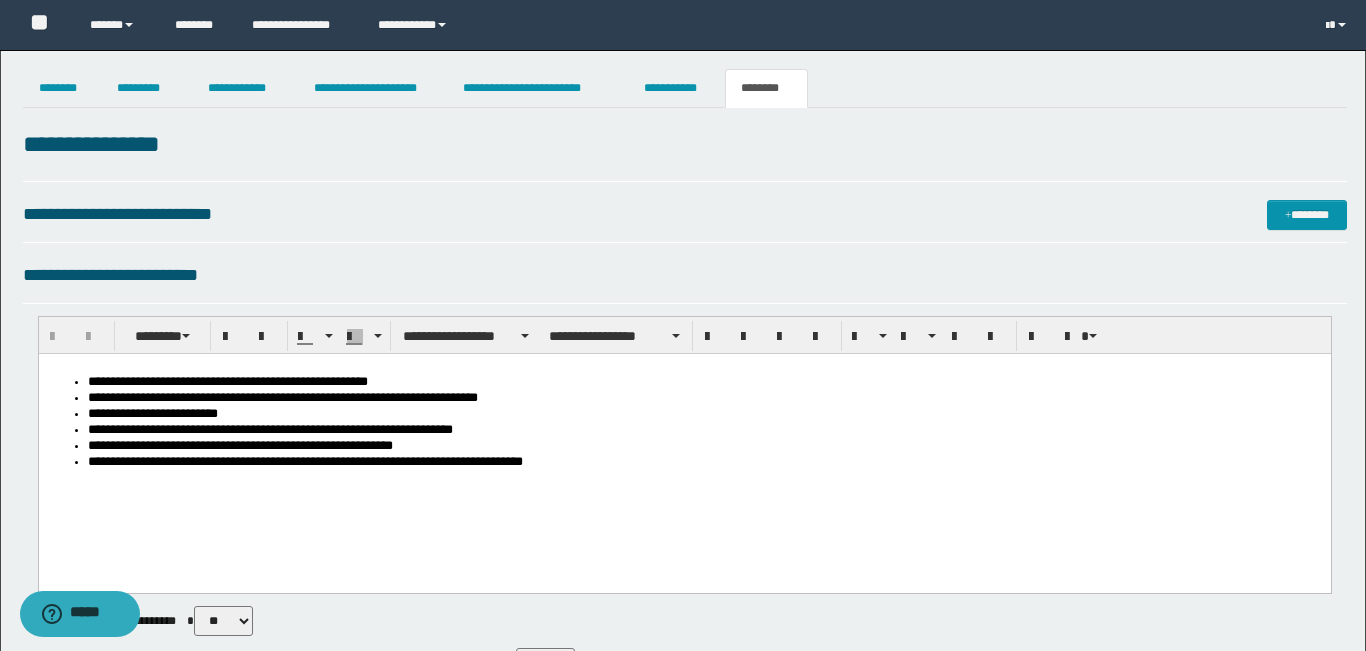 scroll, scrollTop: 0, scrollLeft: 0, axis: both 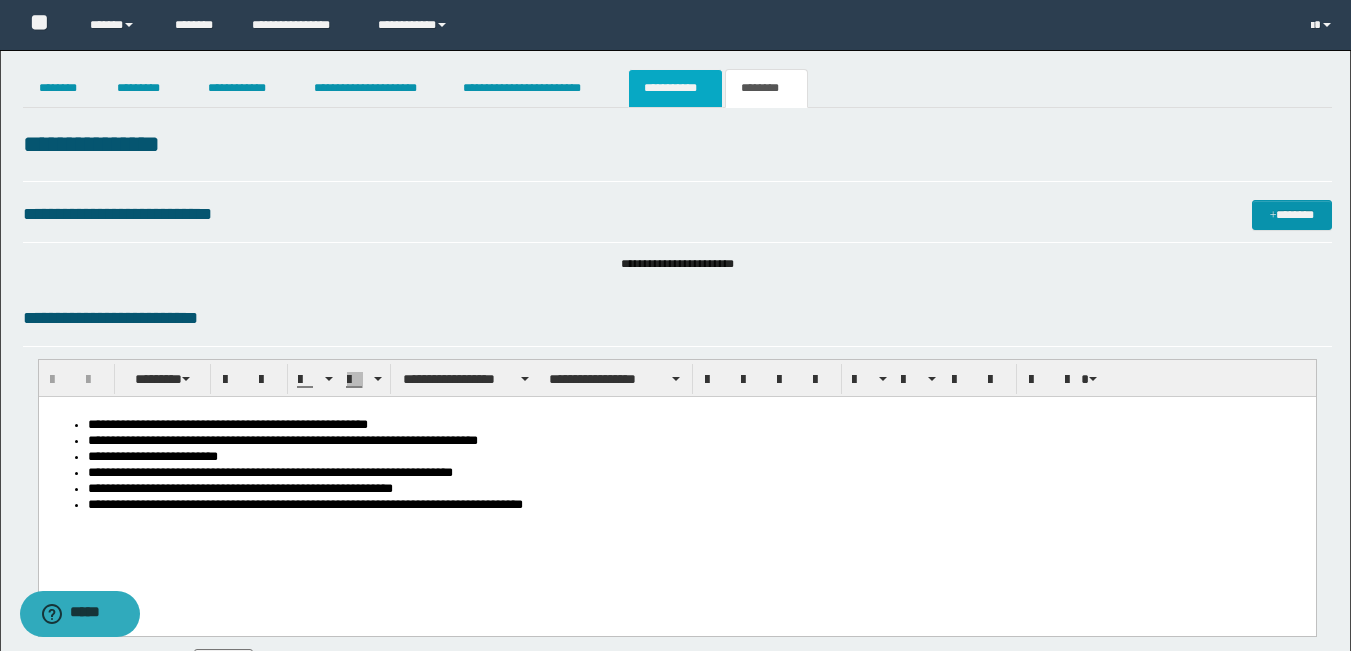 click on "**********" at bounding box center [675, 88] 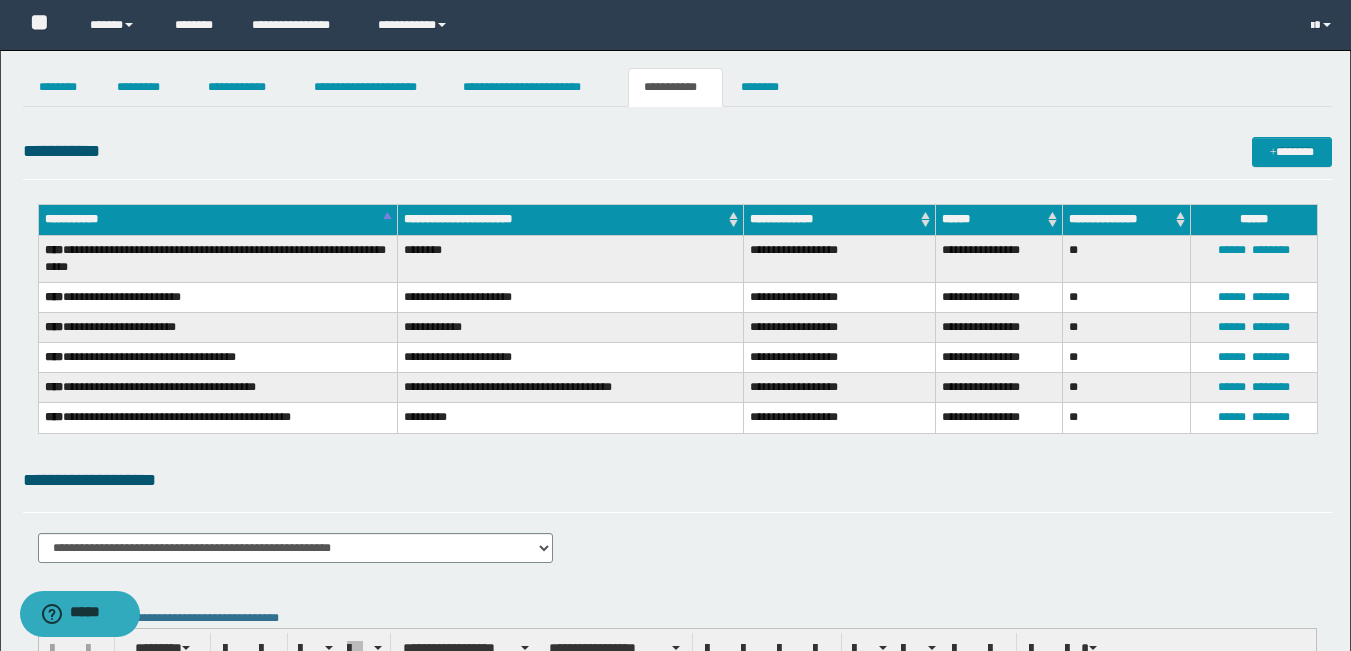 scroll, scrollTop: 0, scrollLeft: 0, axis: both 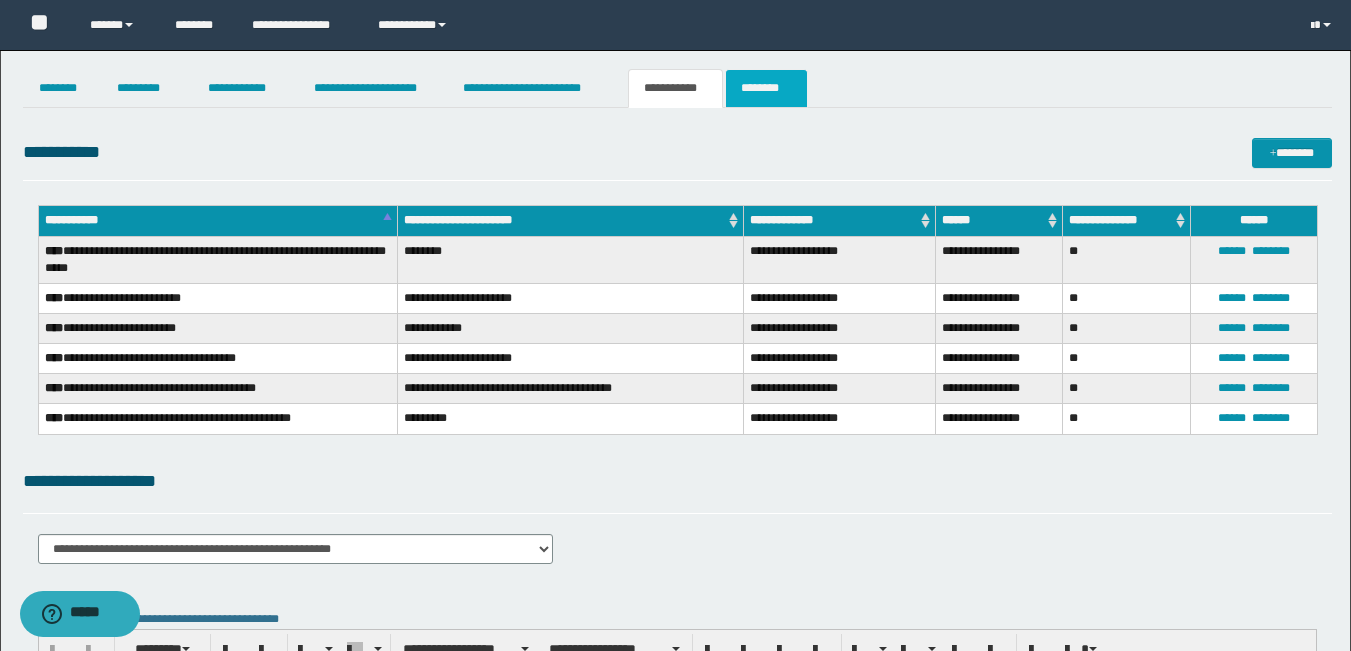 click on "********" at bounding box center [766, 88] 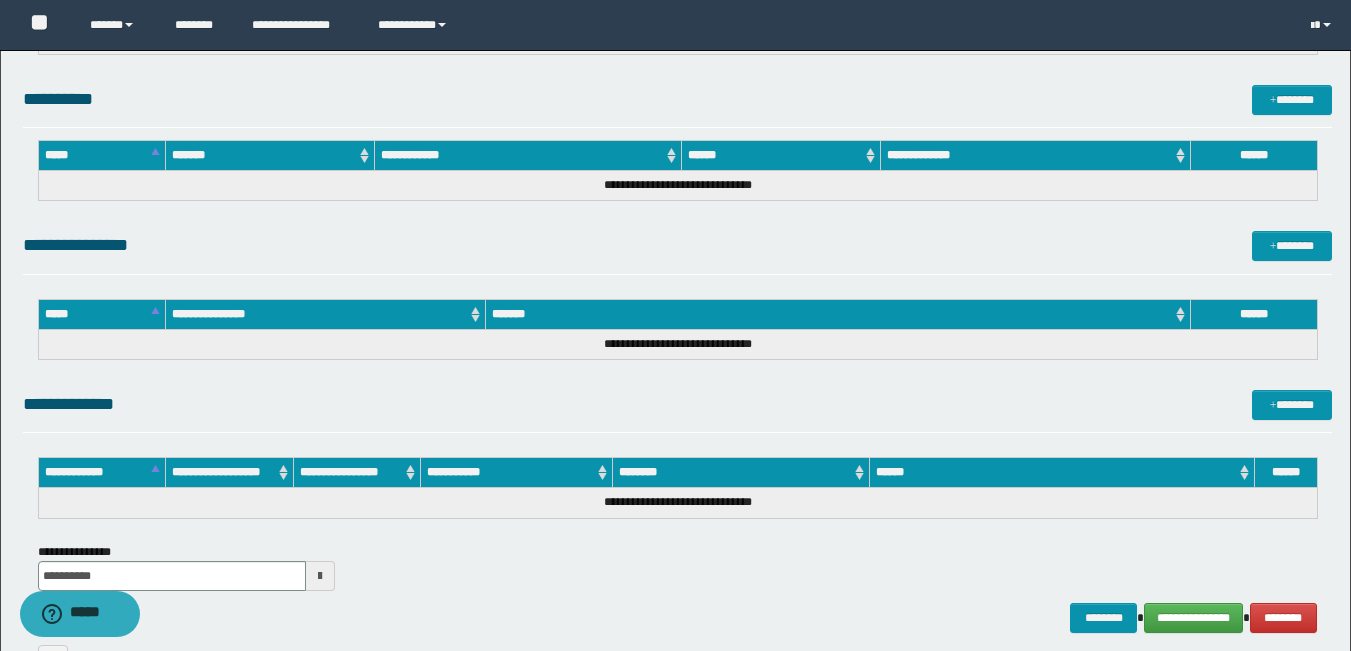 scroll, scrollTop: 825, scrollLeft: 0, axis: vertical 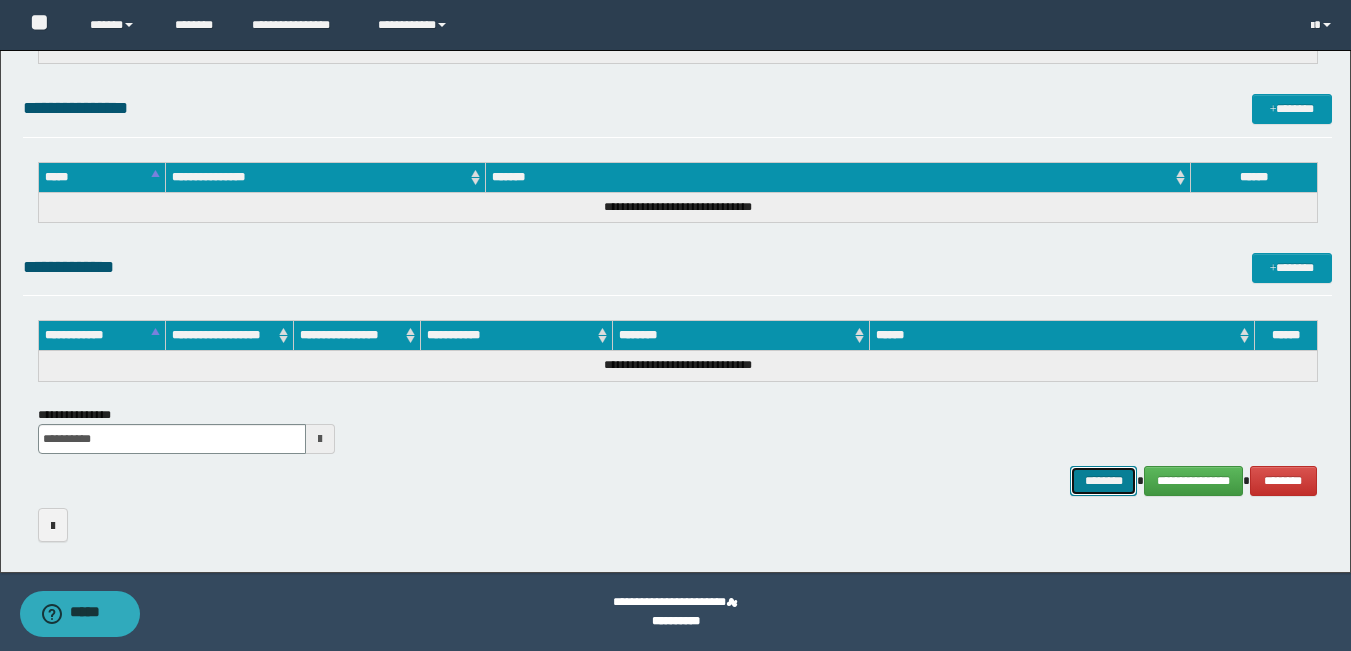 click on "********" at bounding box center (1104, 481) 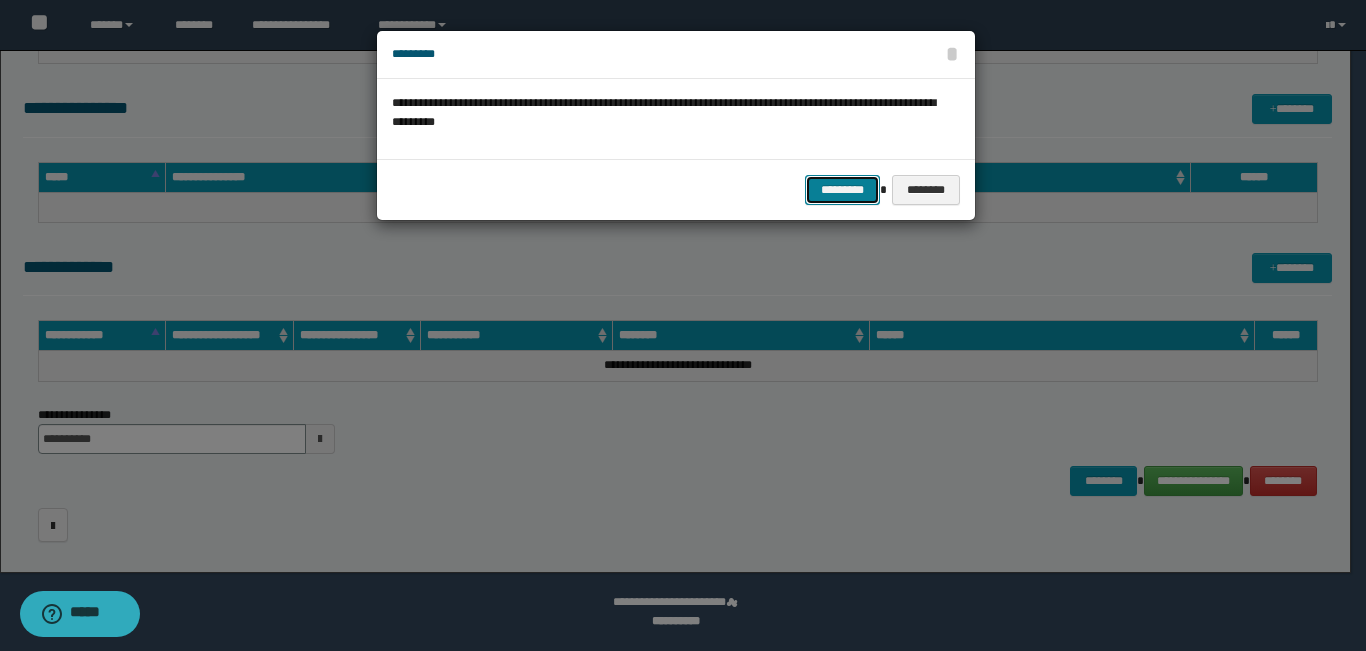 click on "*********" at bounding box center (842, 190) 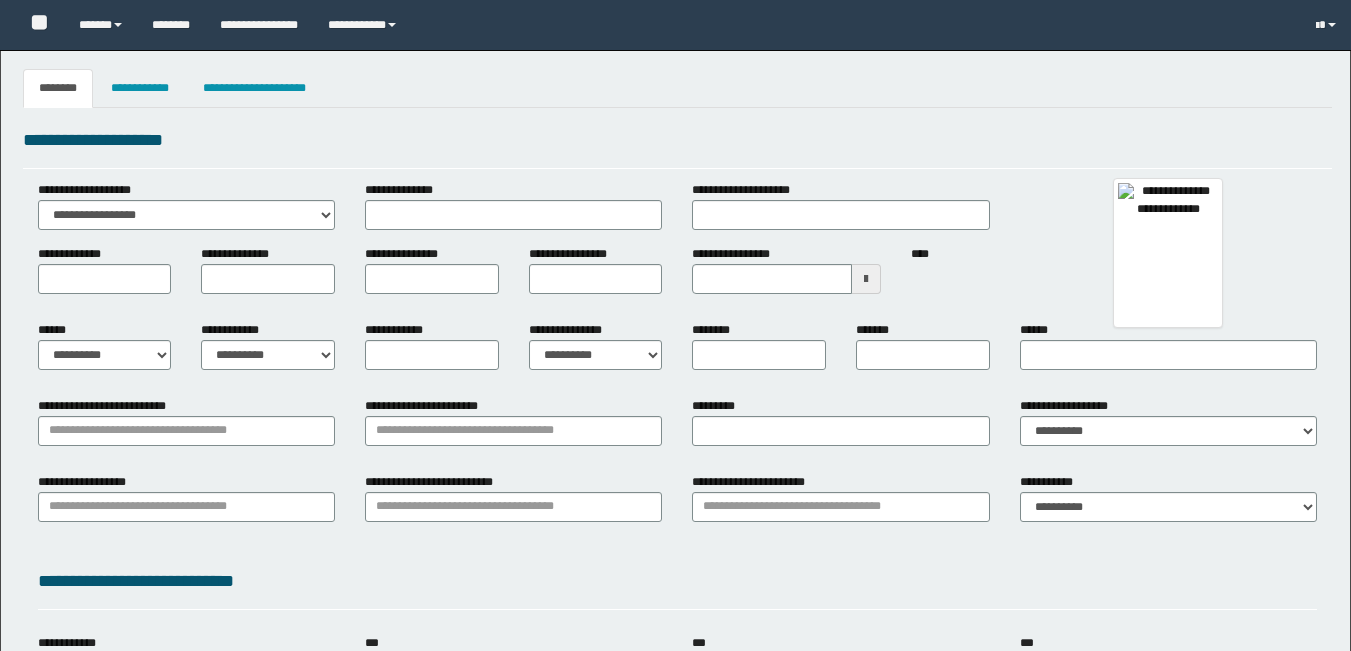 type 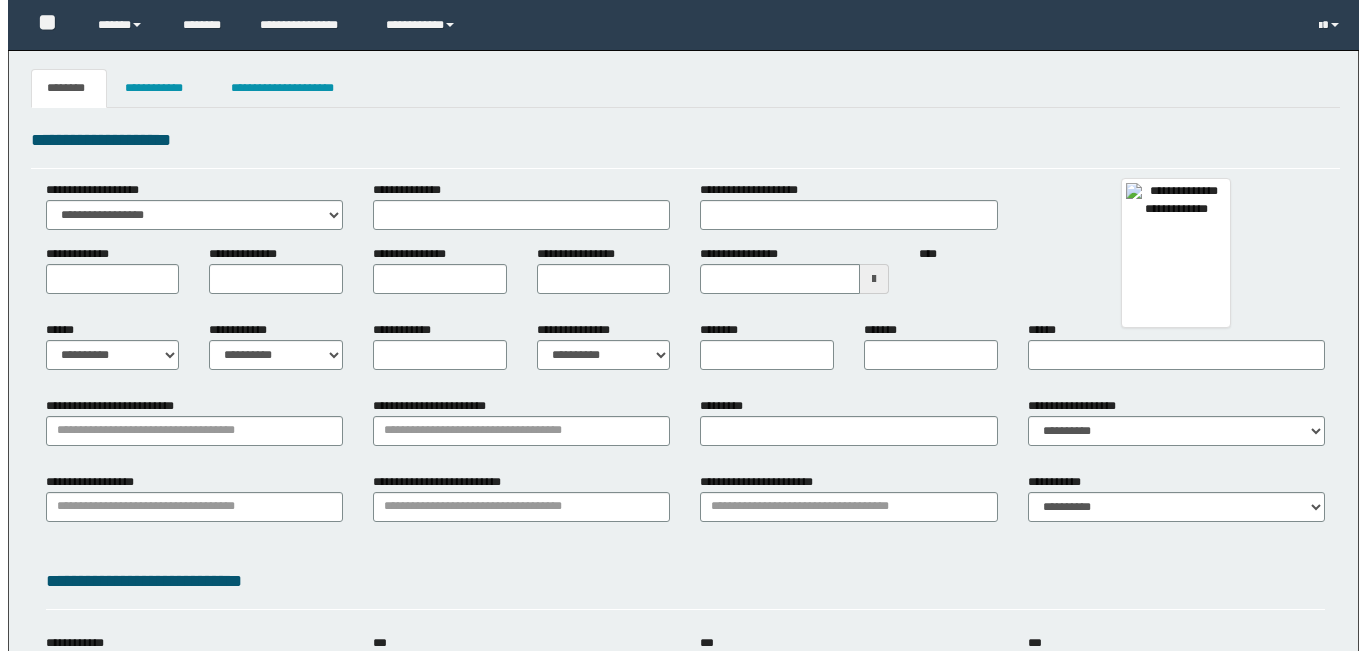 scroll, scrollTop: 0, scrollLeft: 0, axis: both 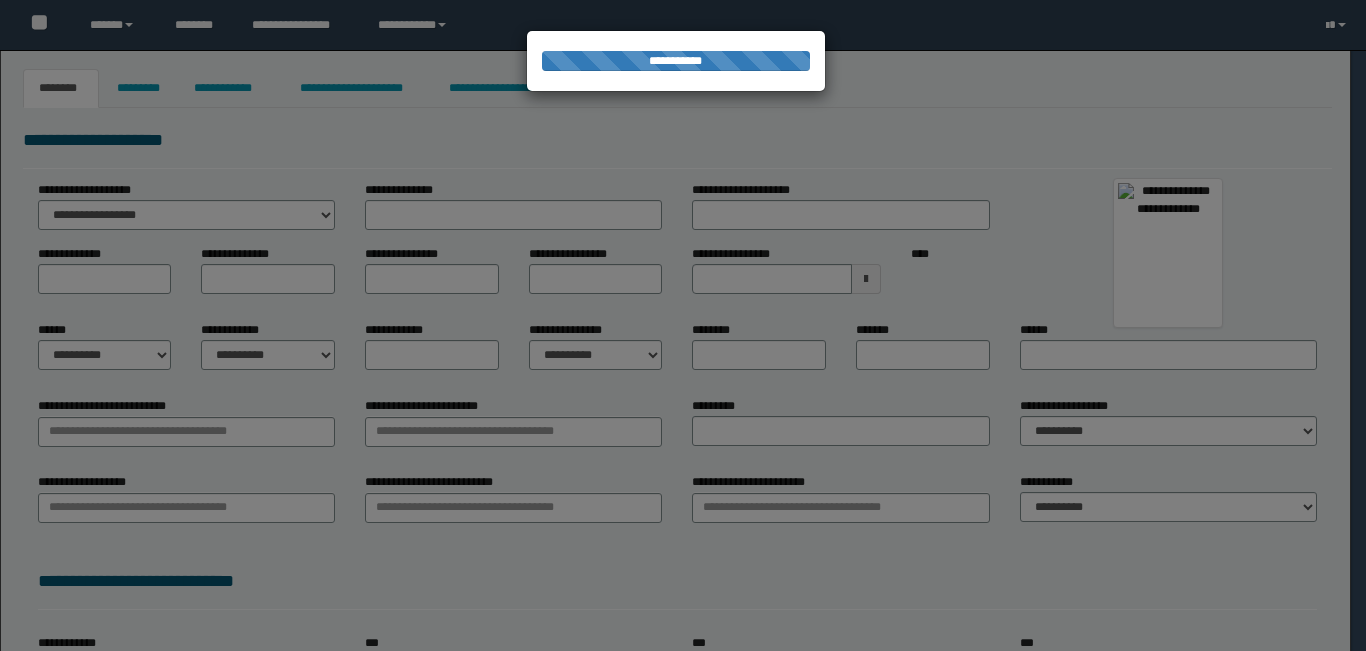type on "**********" 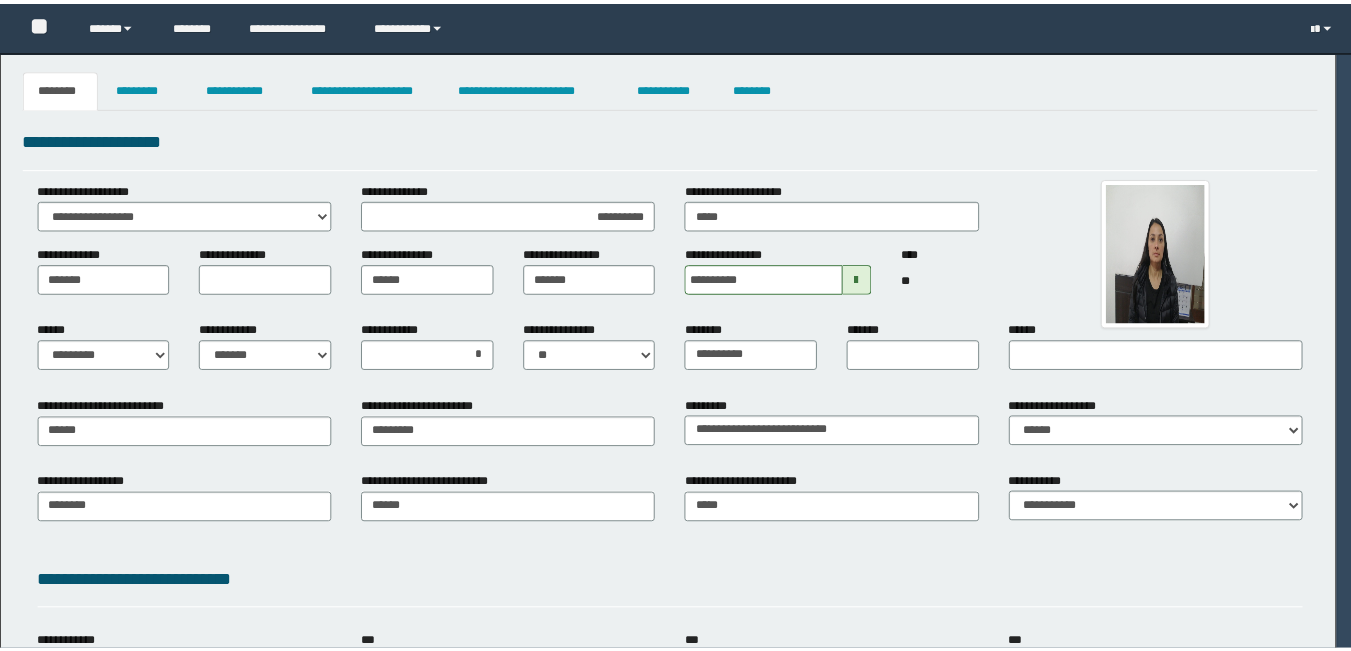 scroll, scrollTop: 0, scrollLeft: 0, axis: both 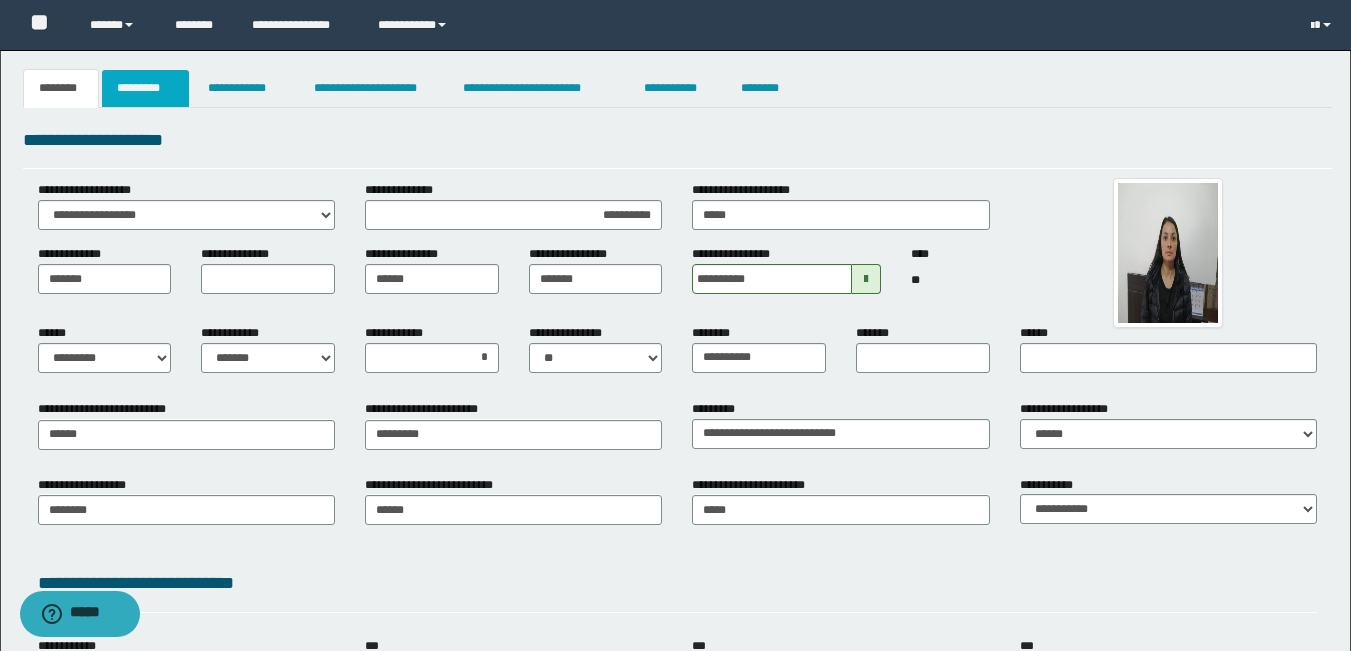 click on "*********" at bounding box center (145, 88) 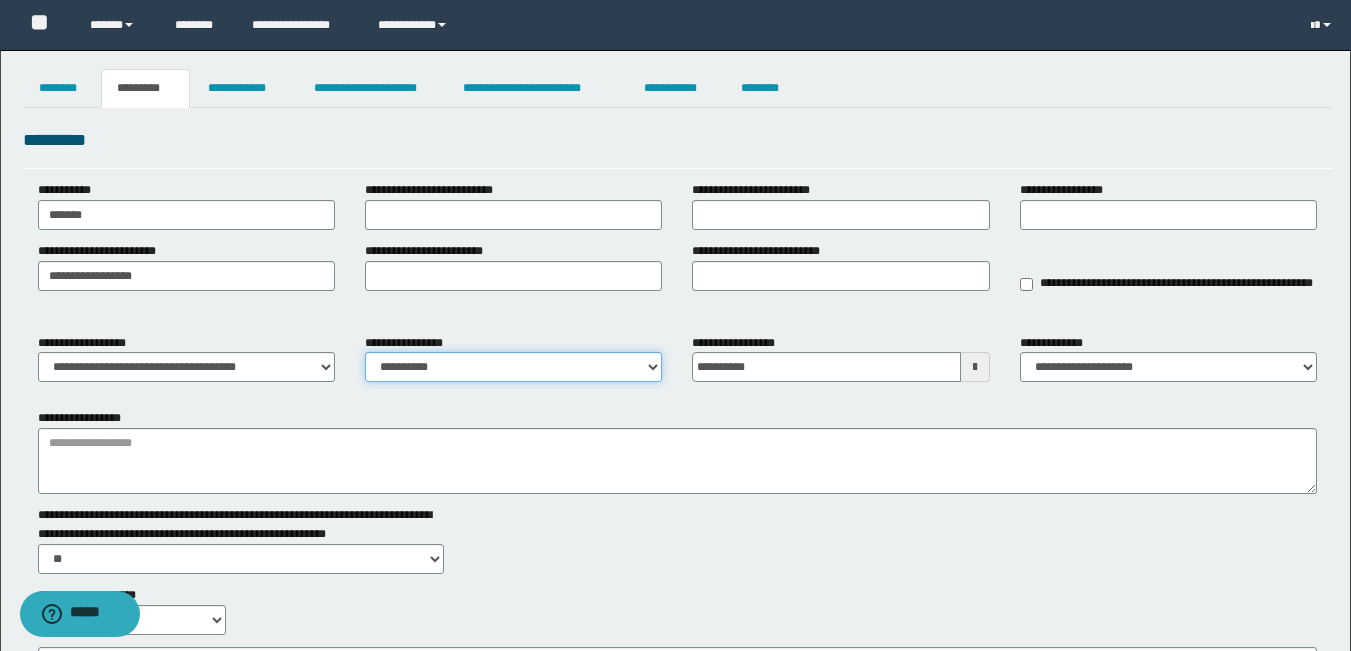 click on "**********" at bounding box center (513, 367) 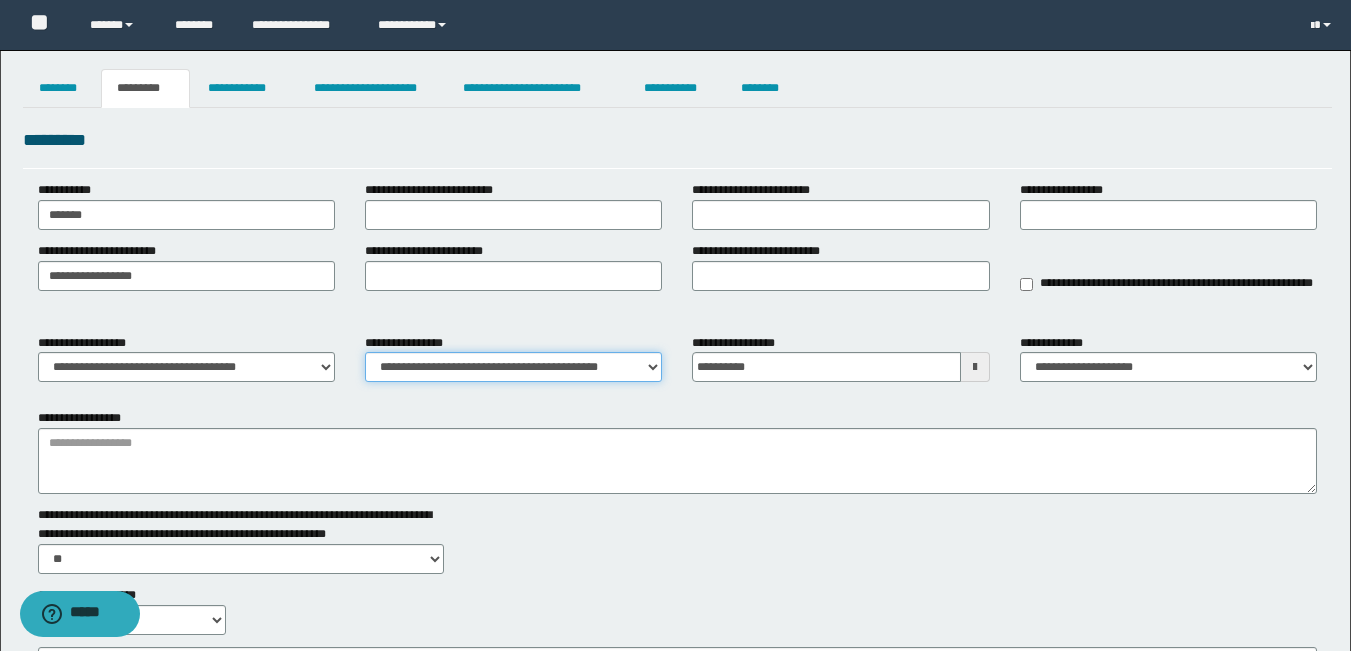 click on "**********" at bounding box center (513, 367) 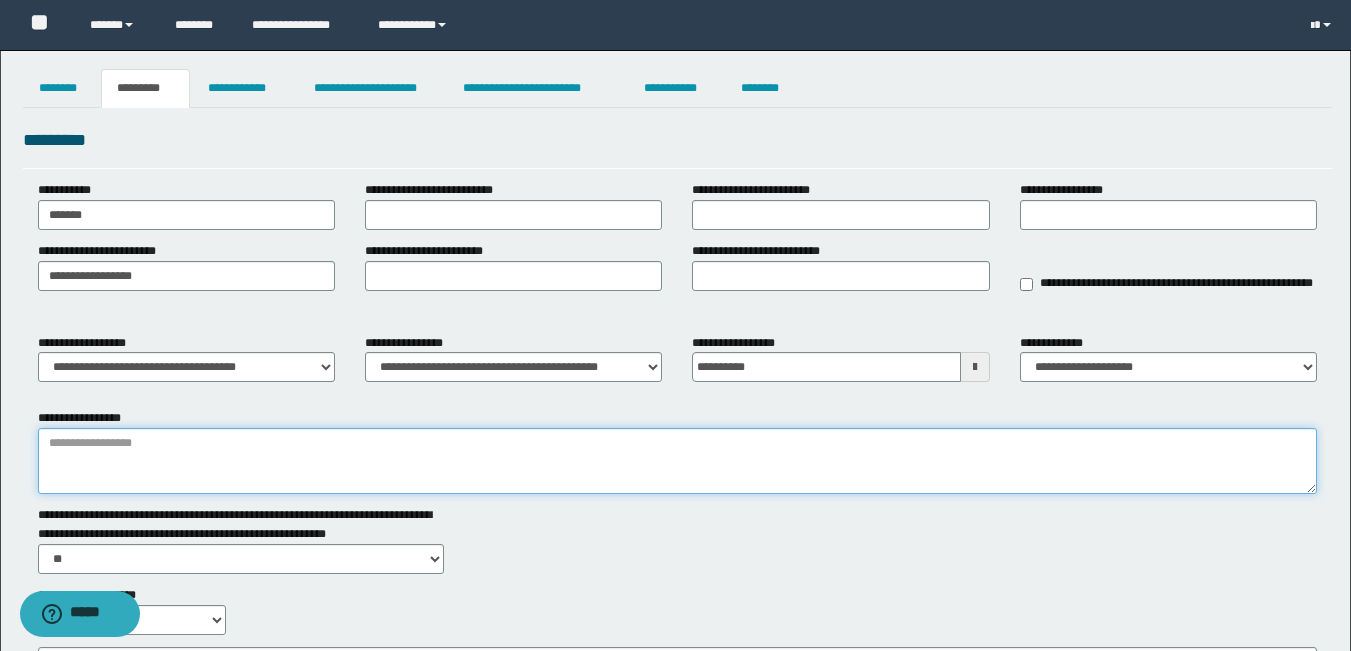 click on "**********" at bounding box center (677, 461) 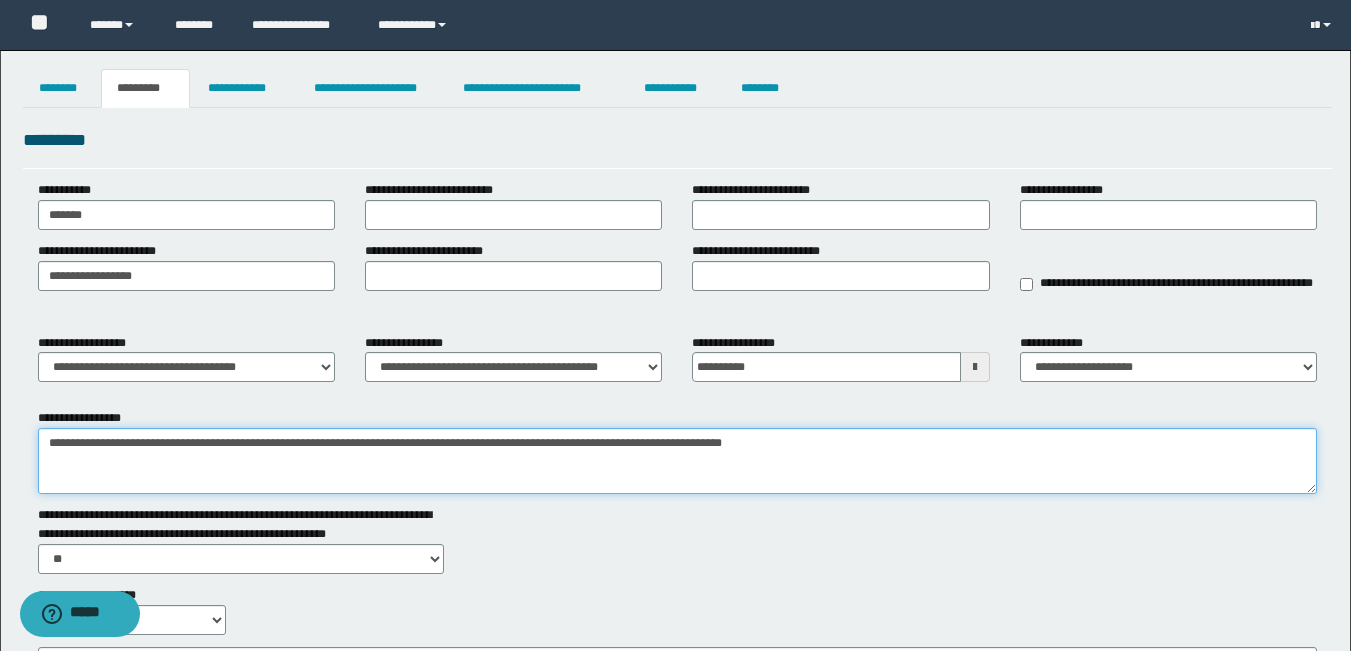 click on "**********" at bounding box center [677, 461] 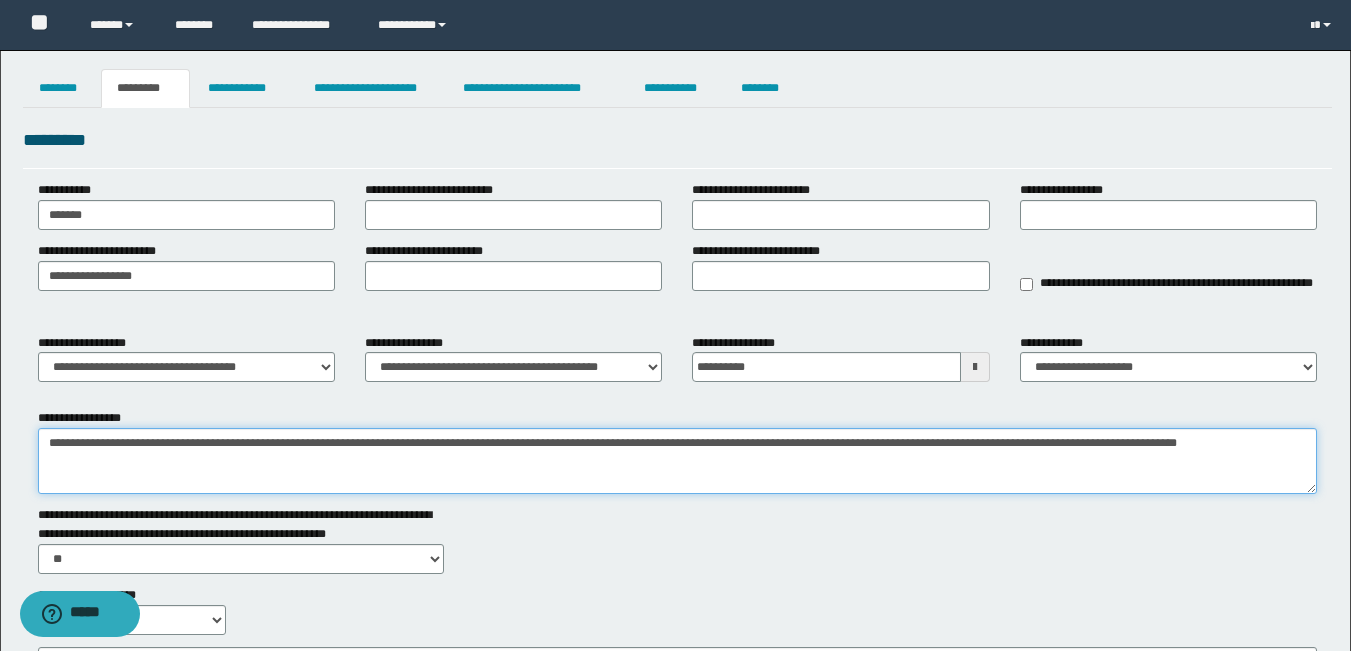 click on "**********" at bounding box center (677, 461) 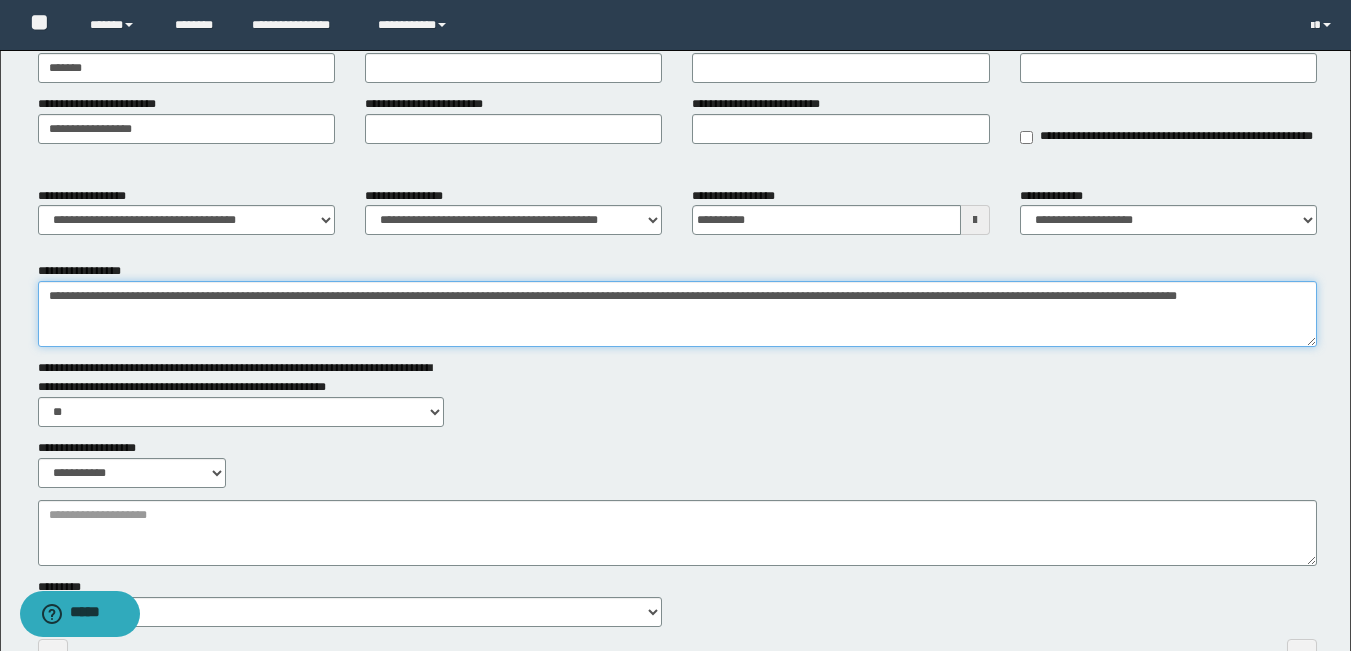 scroll, scrollTop: 277, scrollLeft: 0, axis: vertical 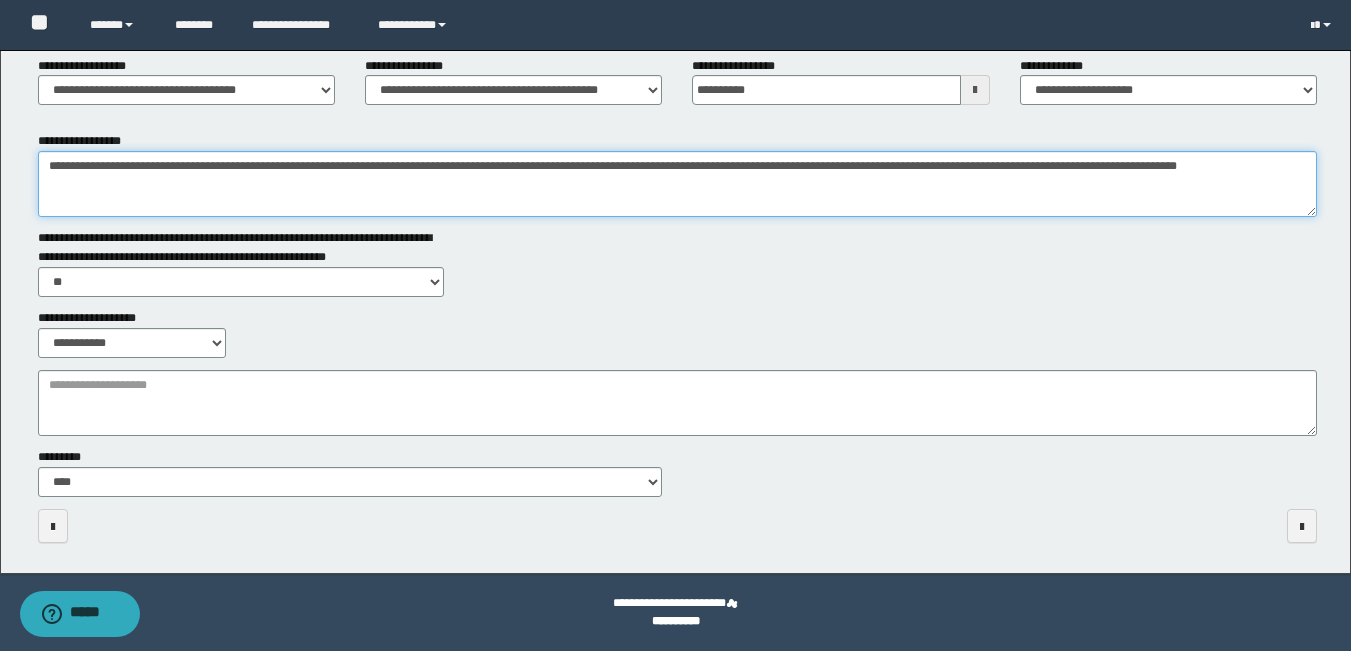 type on "**********" 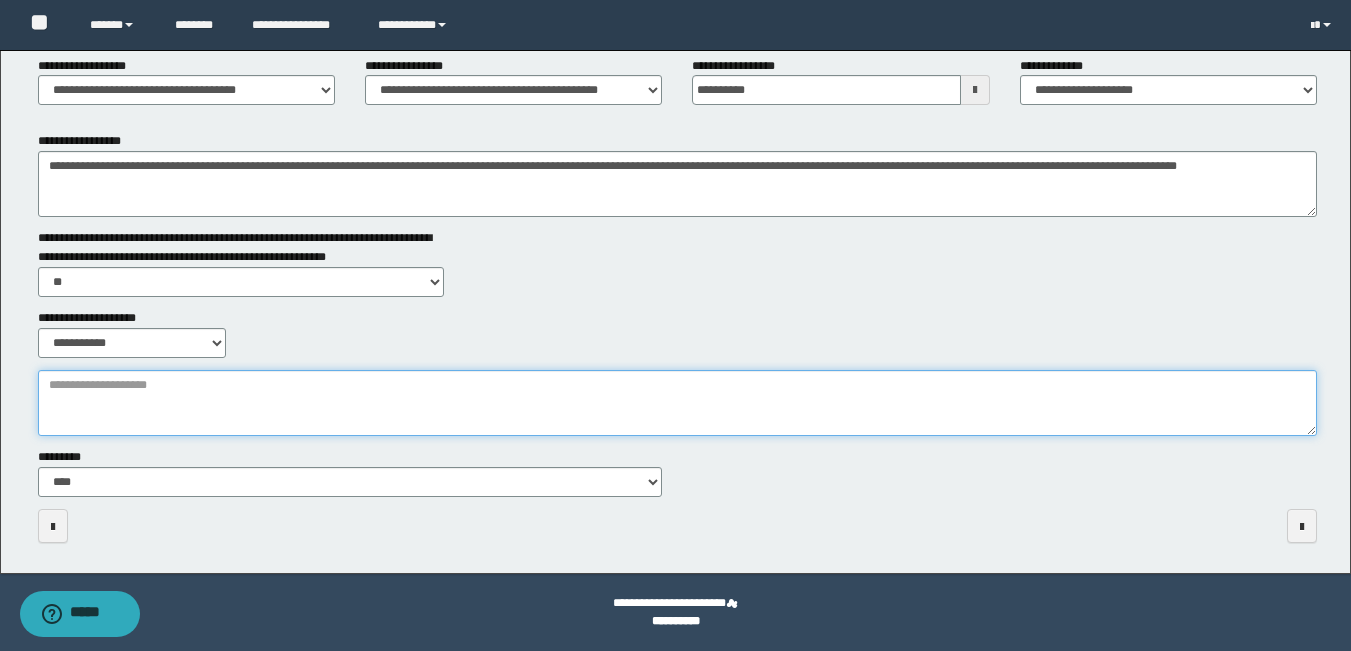 click on "**********" at bounding box center (677, 403) 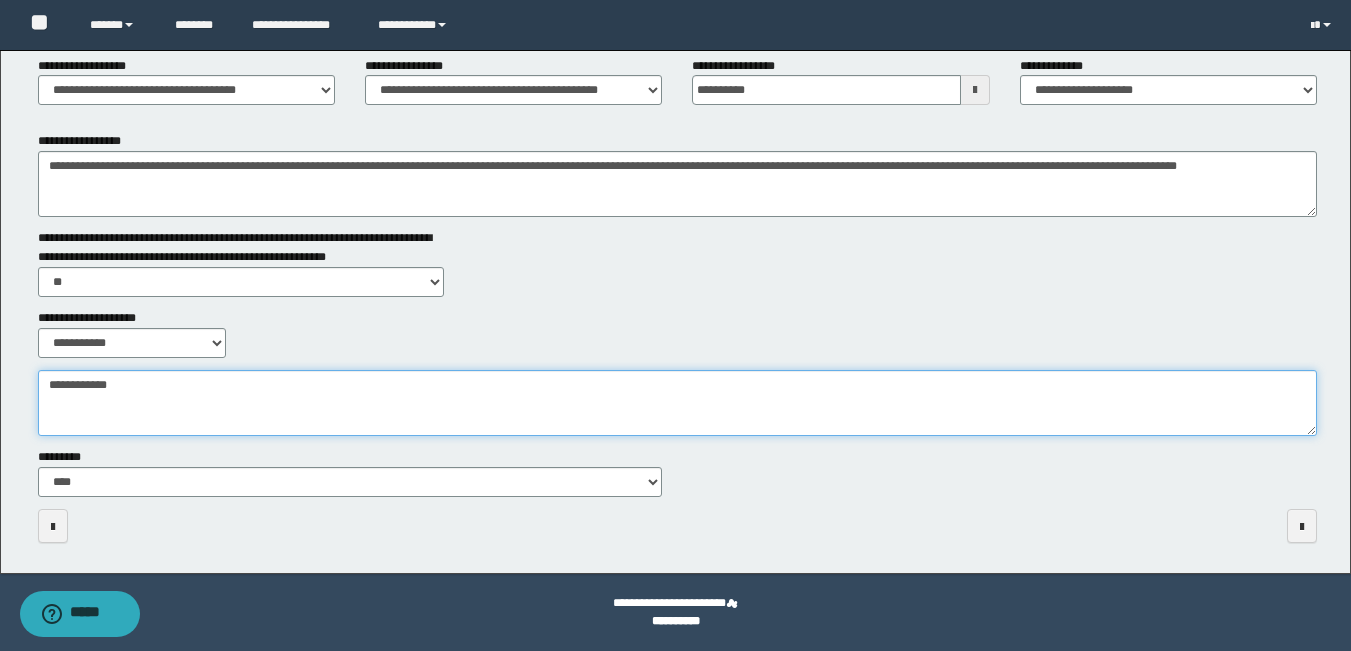 drag, startPoint x: 66, startPoint y: 388, endPoint x: 175, endPoint y: 412, distance: 111.61093 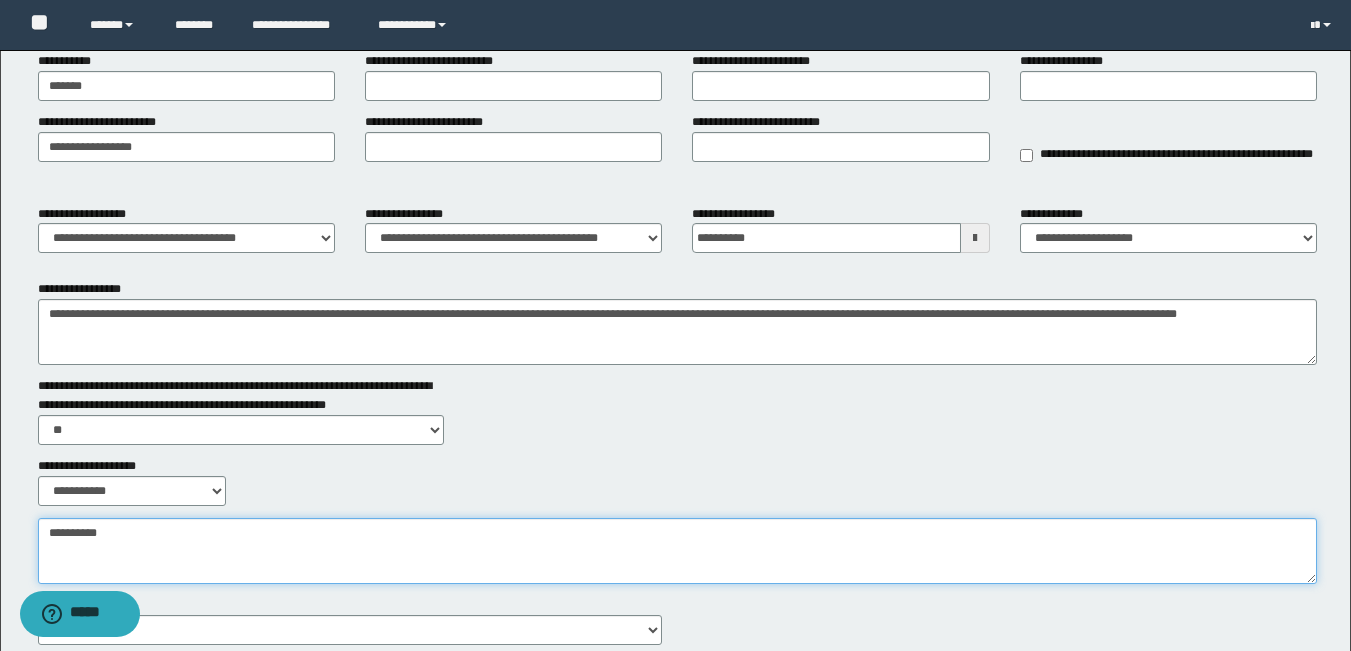 scroll, scrollTop: 0, scrollLeft: 0, axis: both 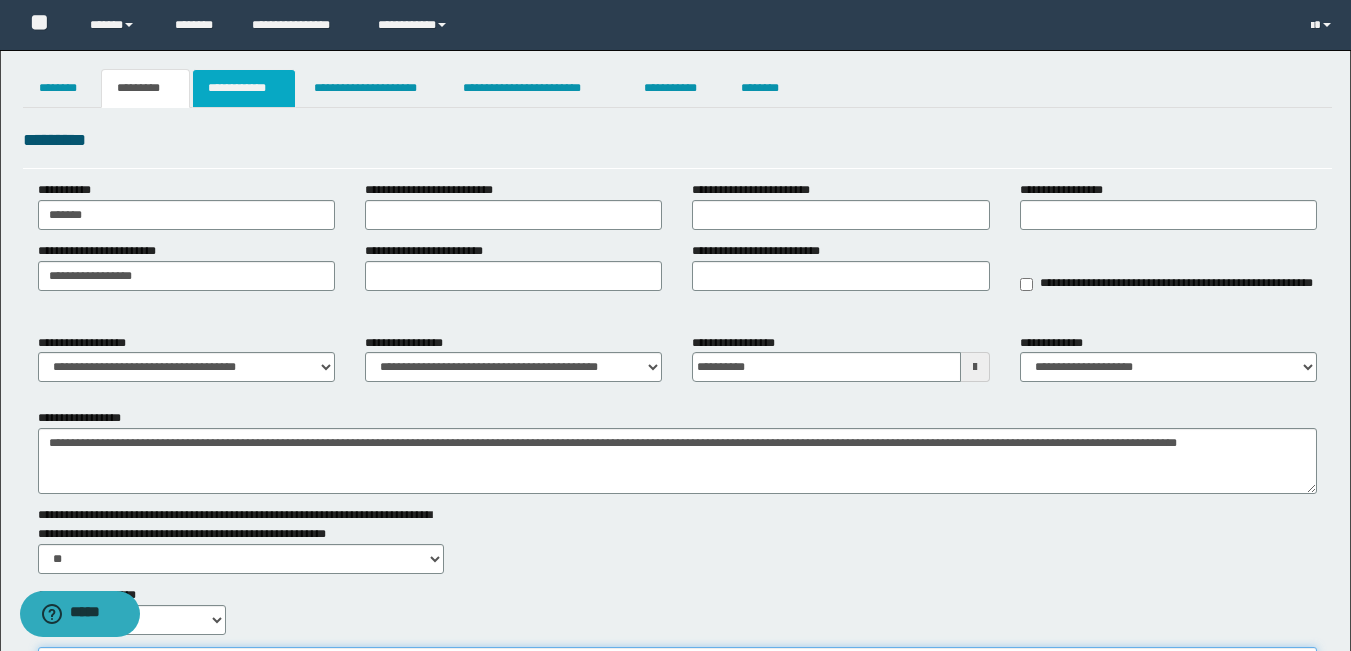 type on "**********" 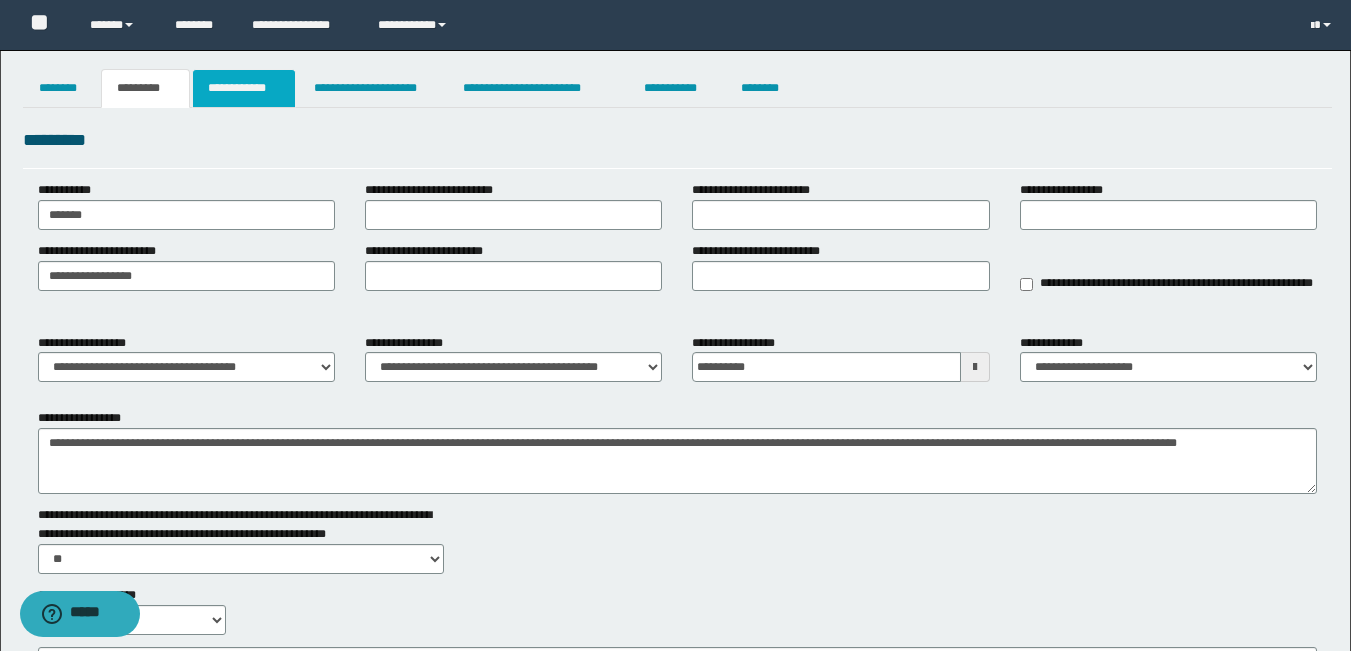 click on "**********" at bounding box center (244, 88) 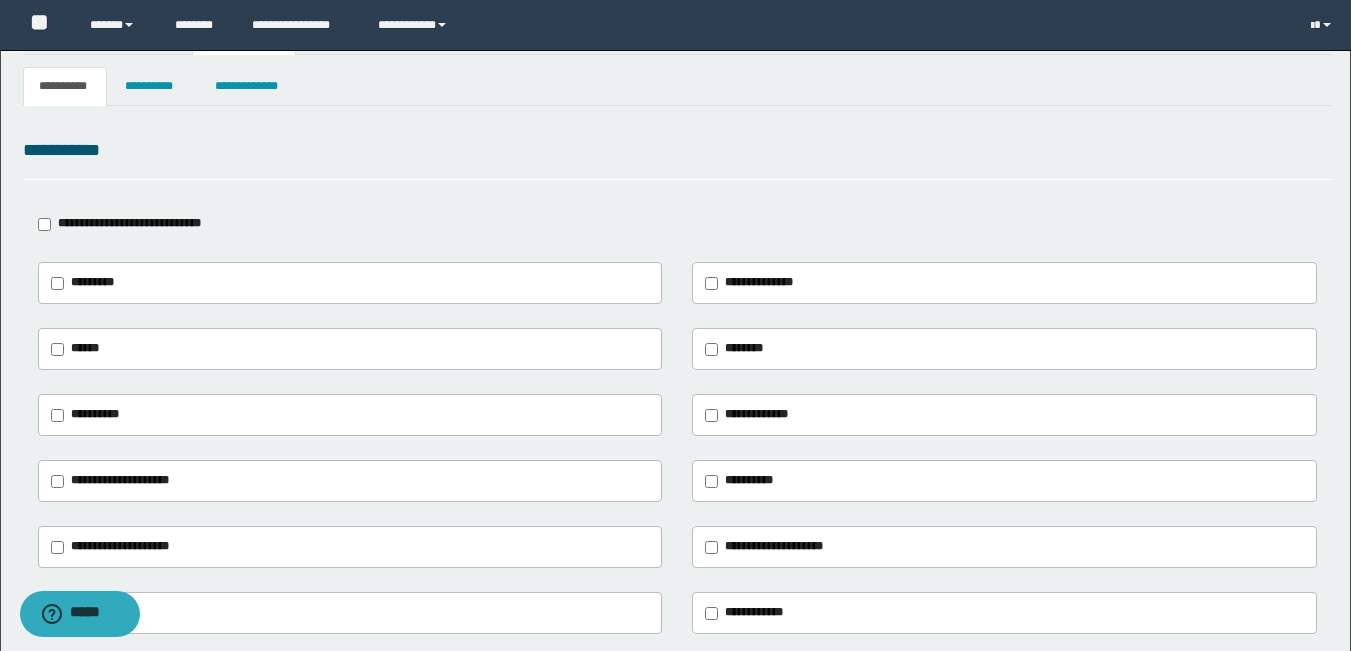 scroll, scrollTop: 100, scrollLeft: 0, axis: vertical 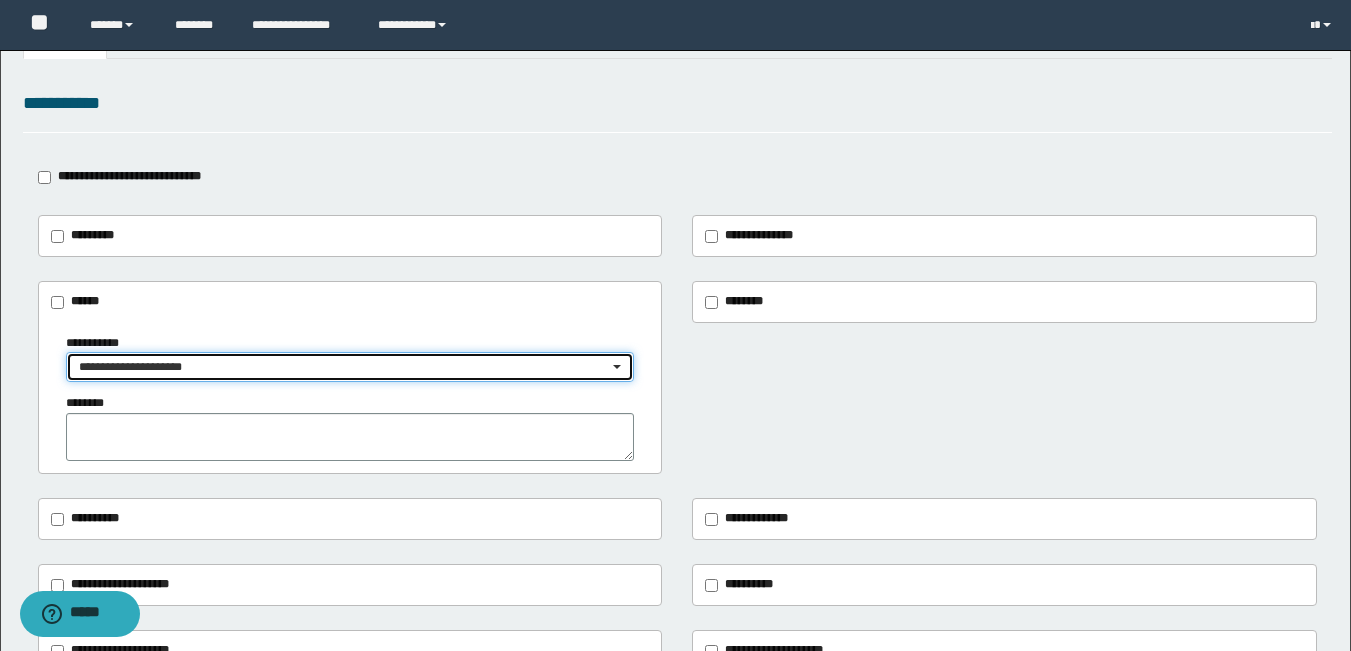 click on "**********" at bounding box center (344, 367) 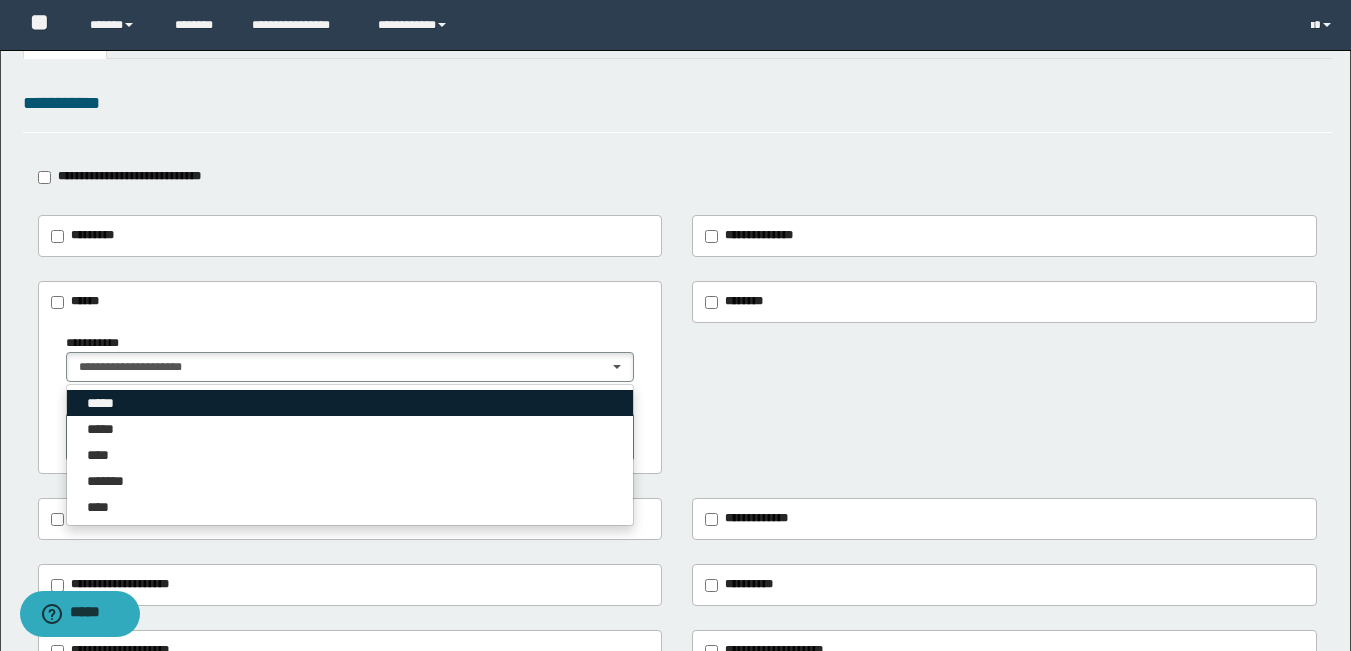 click on "*****" at bounding box center (104, 403) 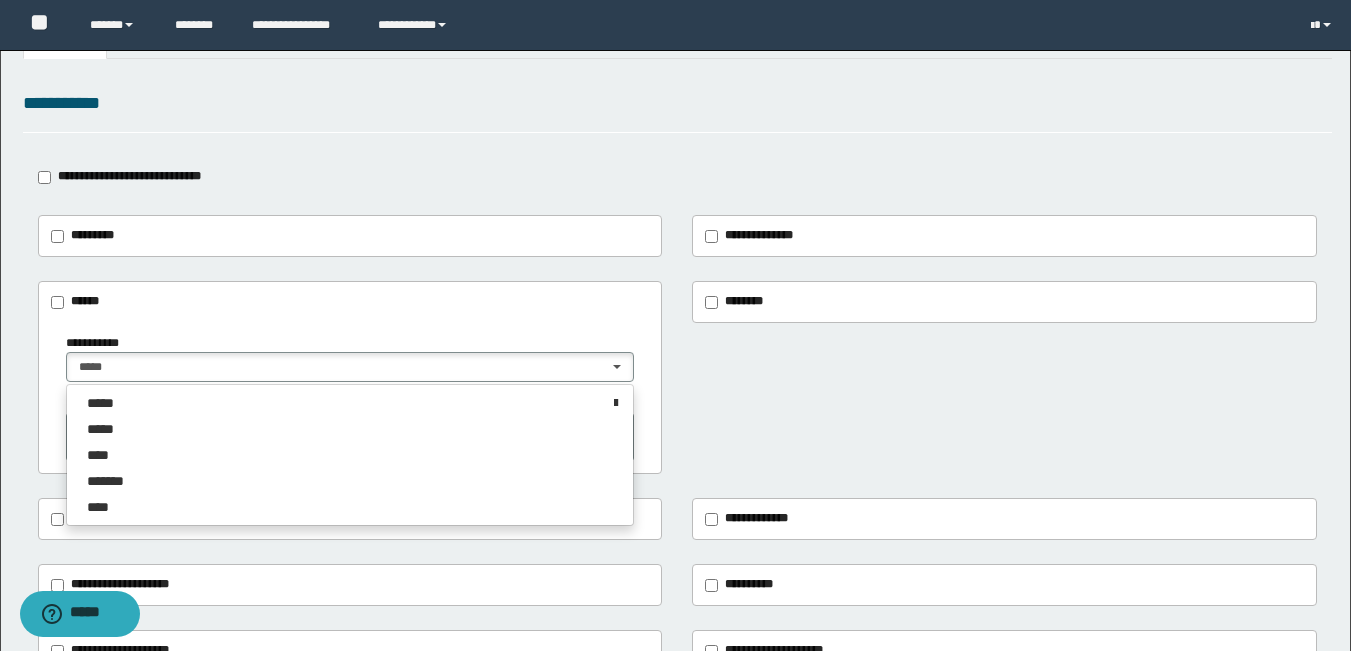 click on "**********" at bounding box center (675, 457) 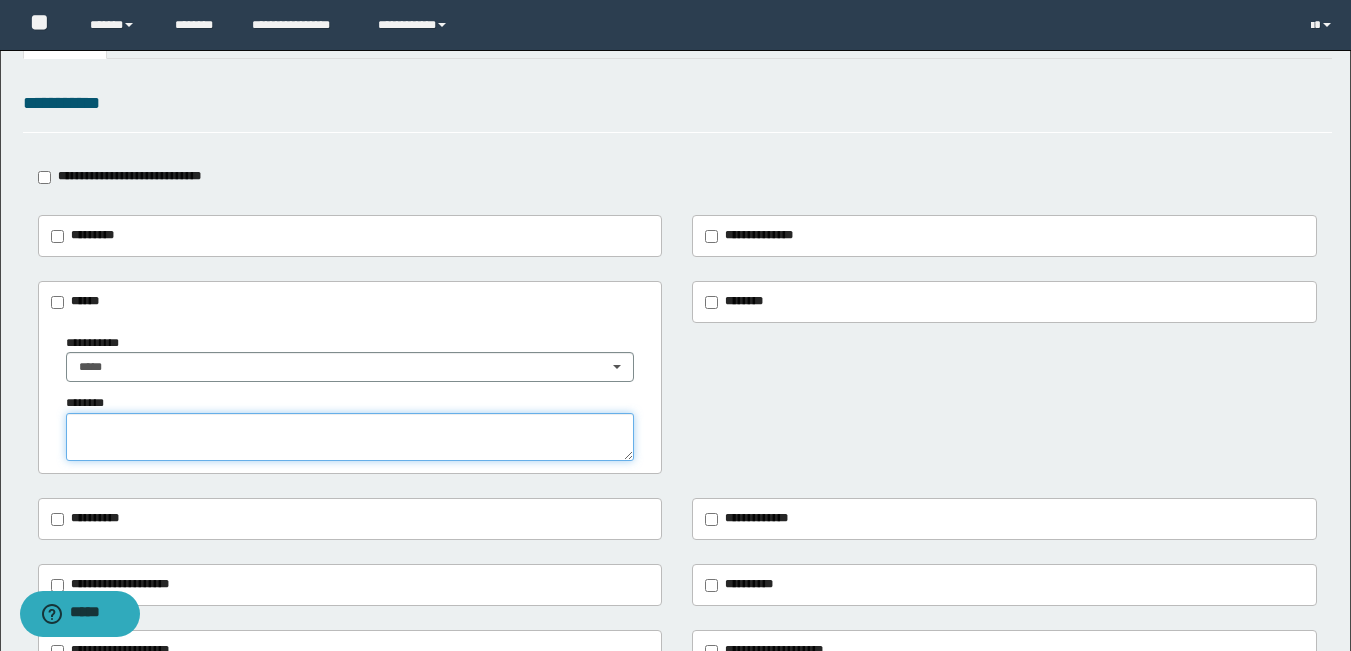 click at bounding box center [350, 437] 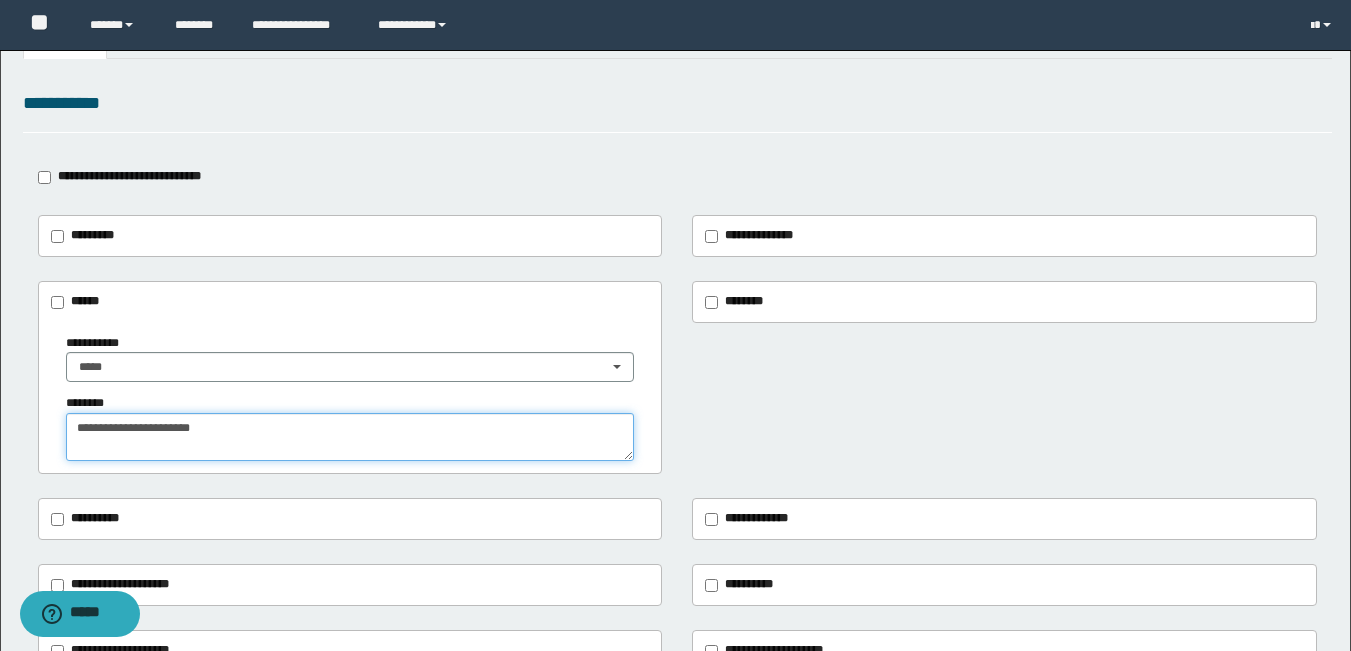 click on "**********" at bounding box center (350, 437) 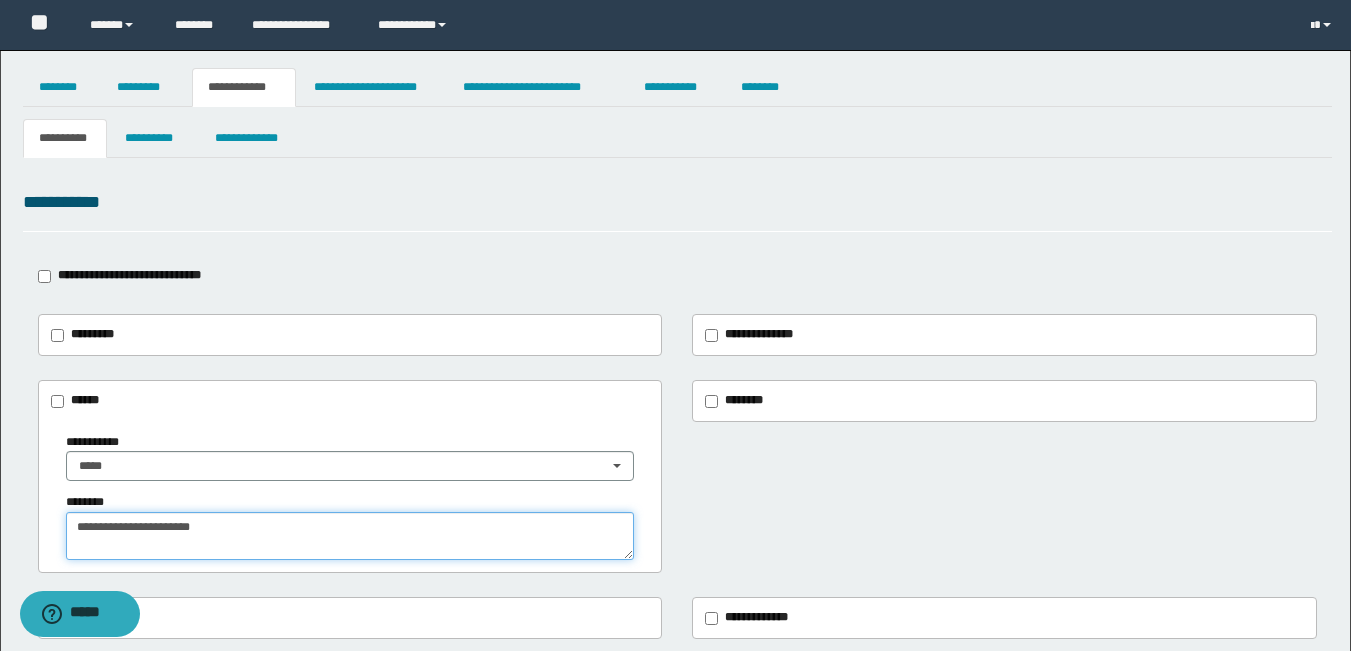 scroll, scrollTop: 0, scrollLeft: 0, axis: both 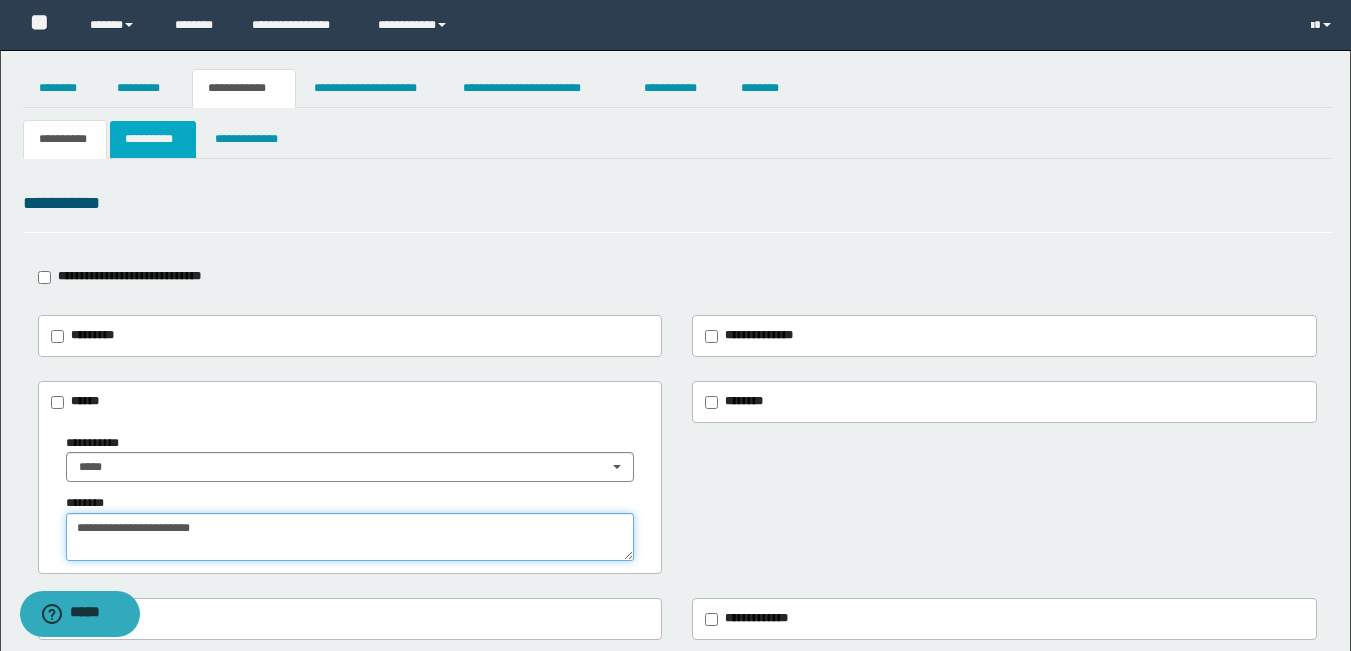 type on "**********" 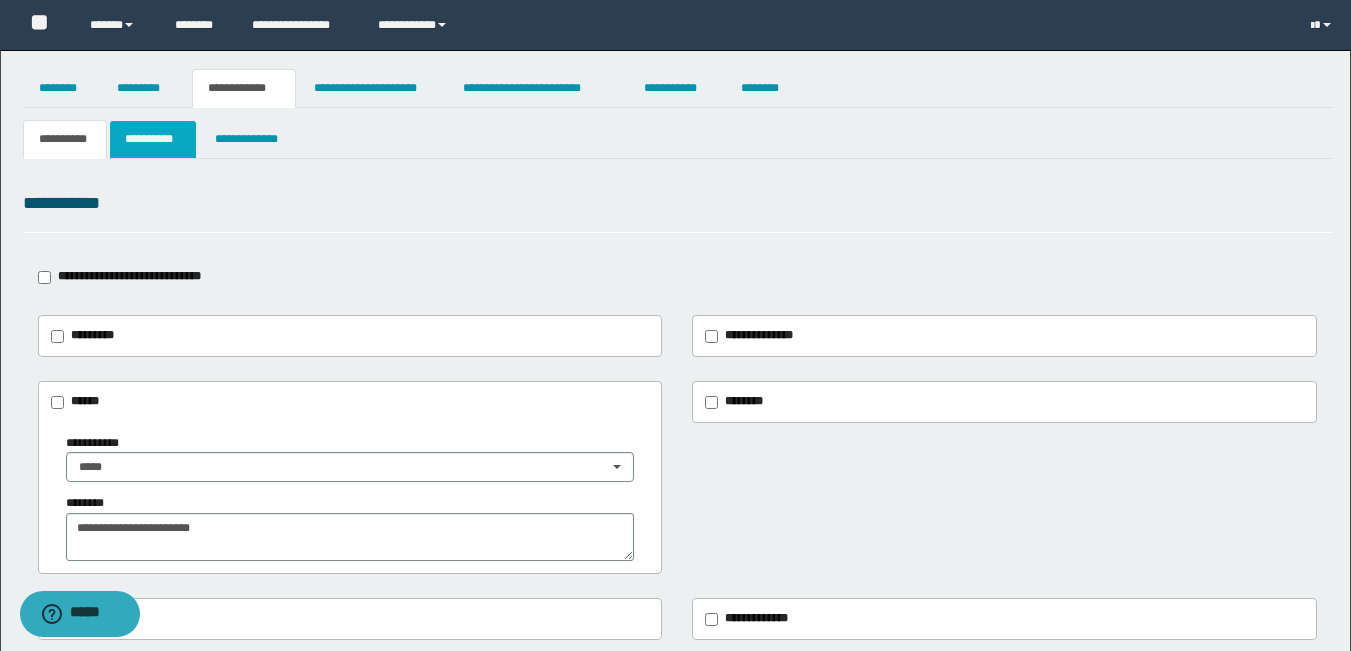 click on "**********" at bounding box center [153, 139] 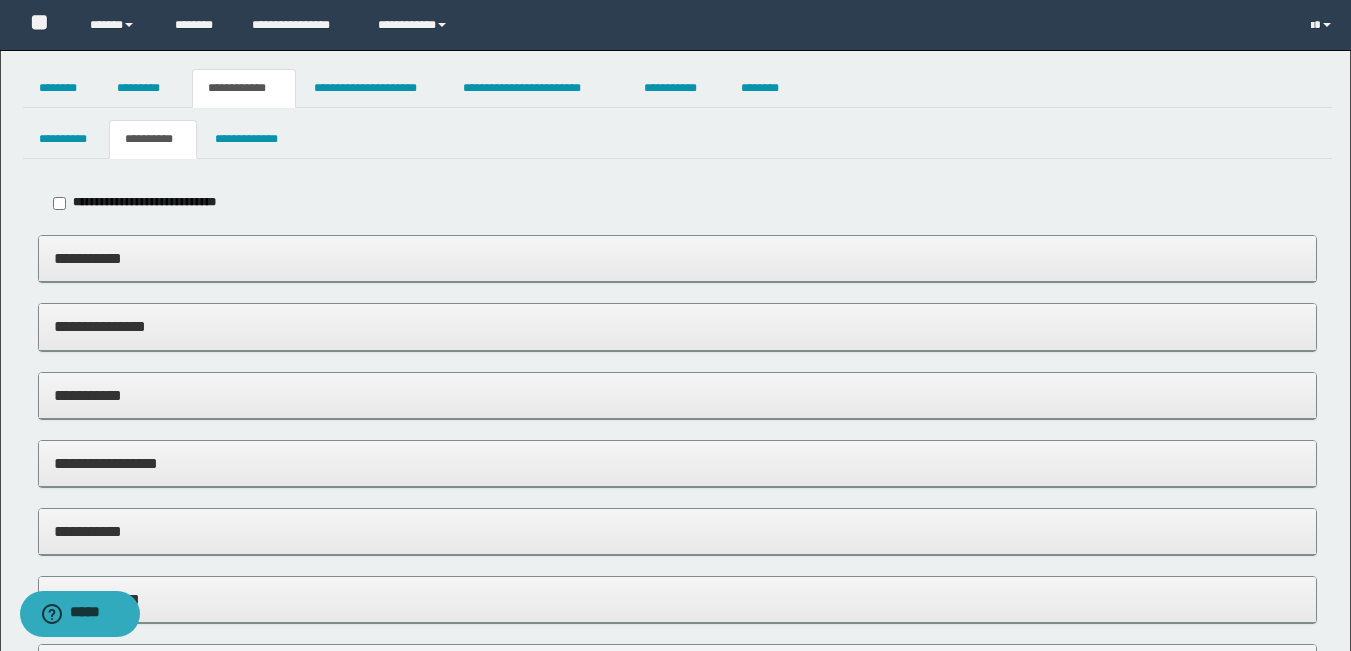 click on "**********" at bounding box center (677, 258) 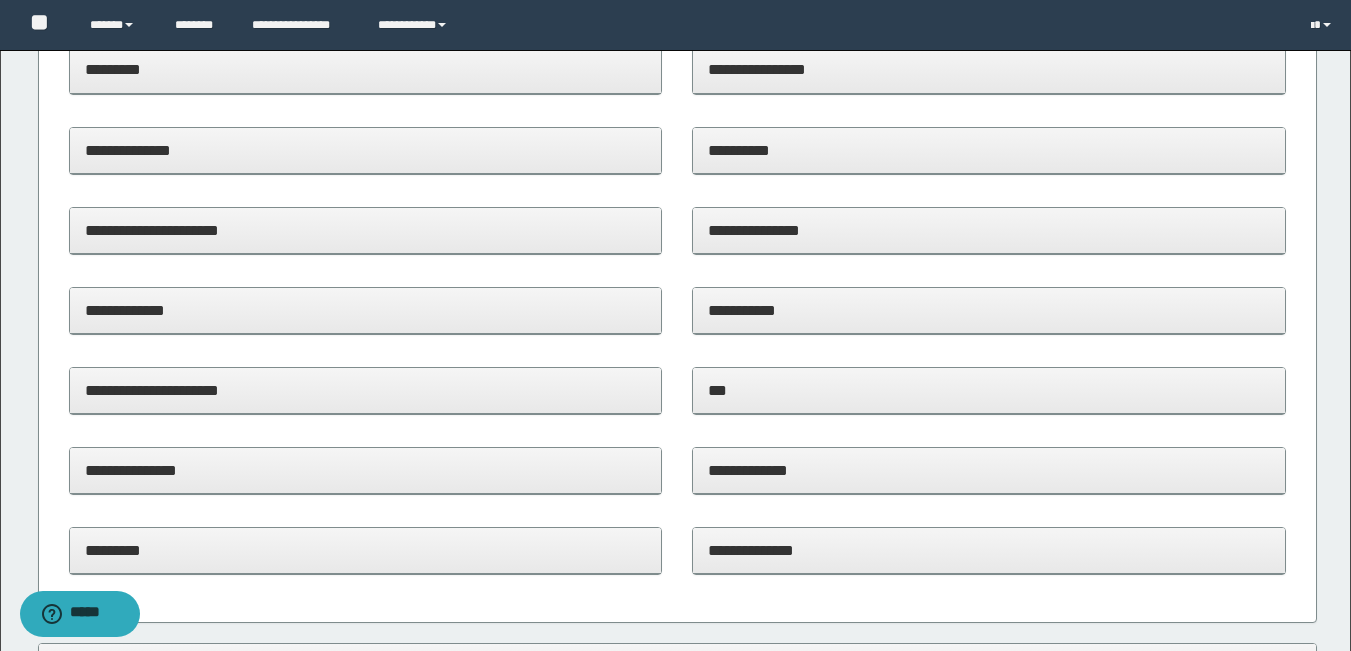scroll, scrollTop: 300, scrollLeft: 0, axis: vertical 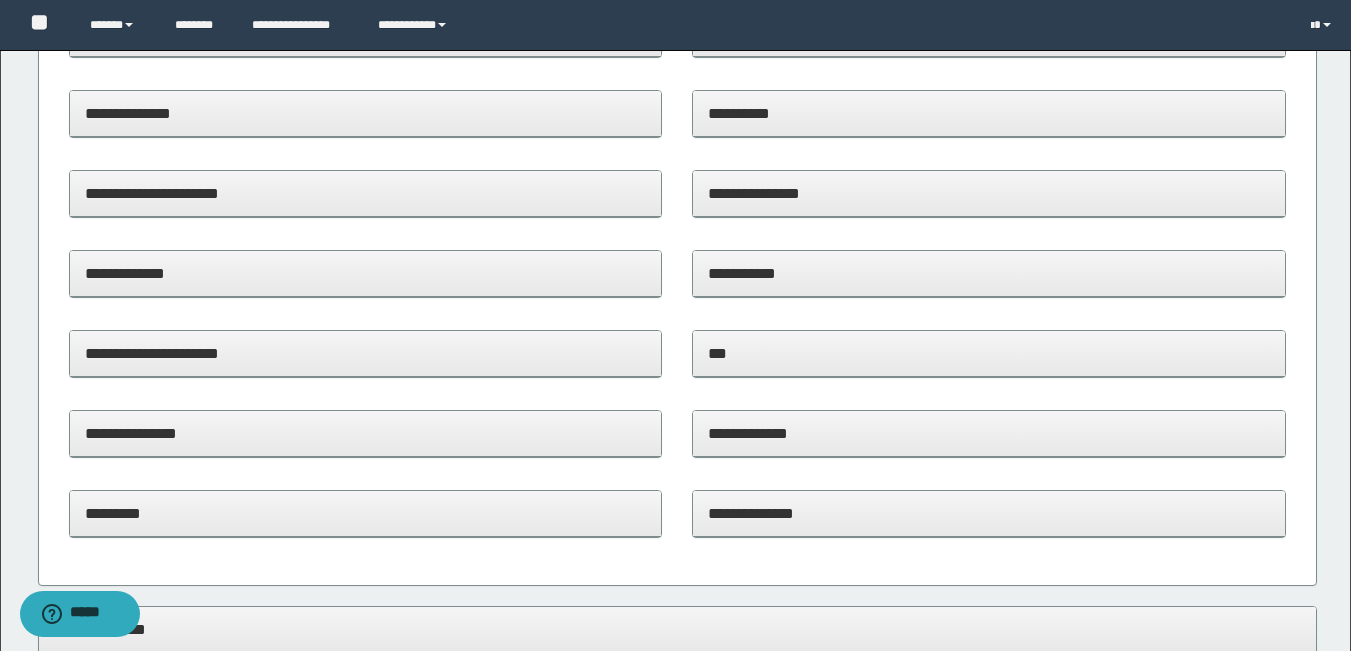 click on "**********" at bounding box center (989, 513) 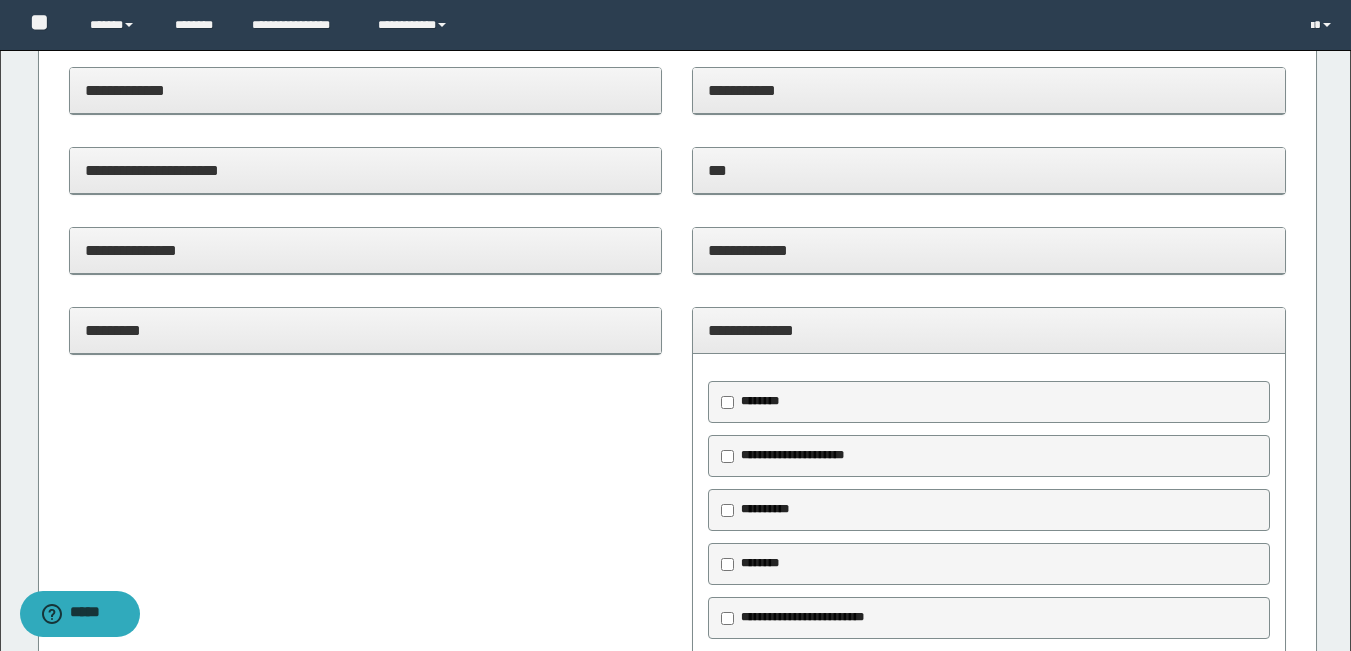 scroll, scrollTop: 800, scrollLeft: 0, axis: vertical 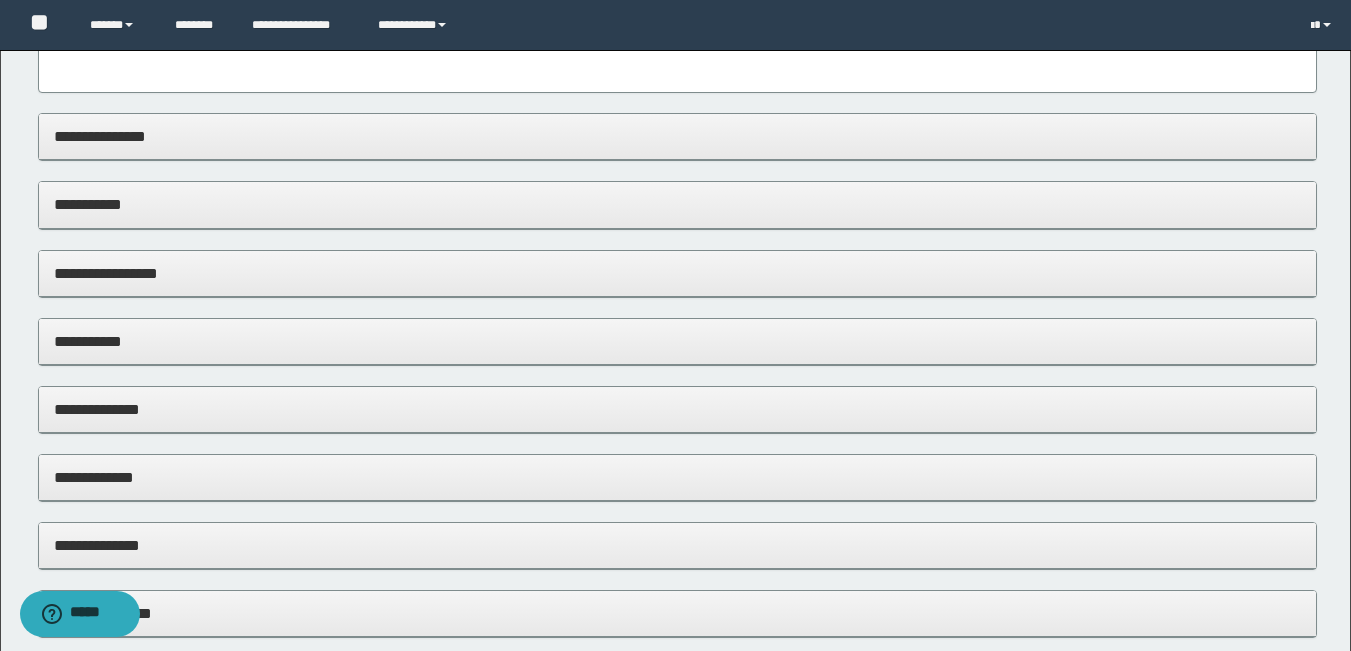 click on "**********" at bounding box center (677, 204) 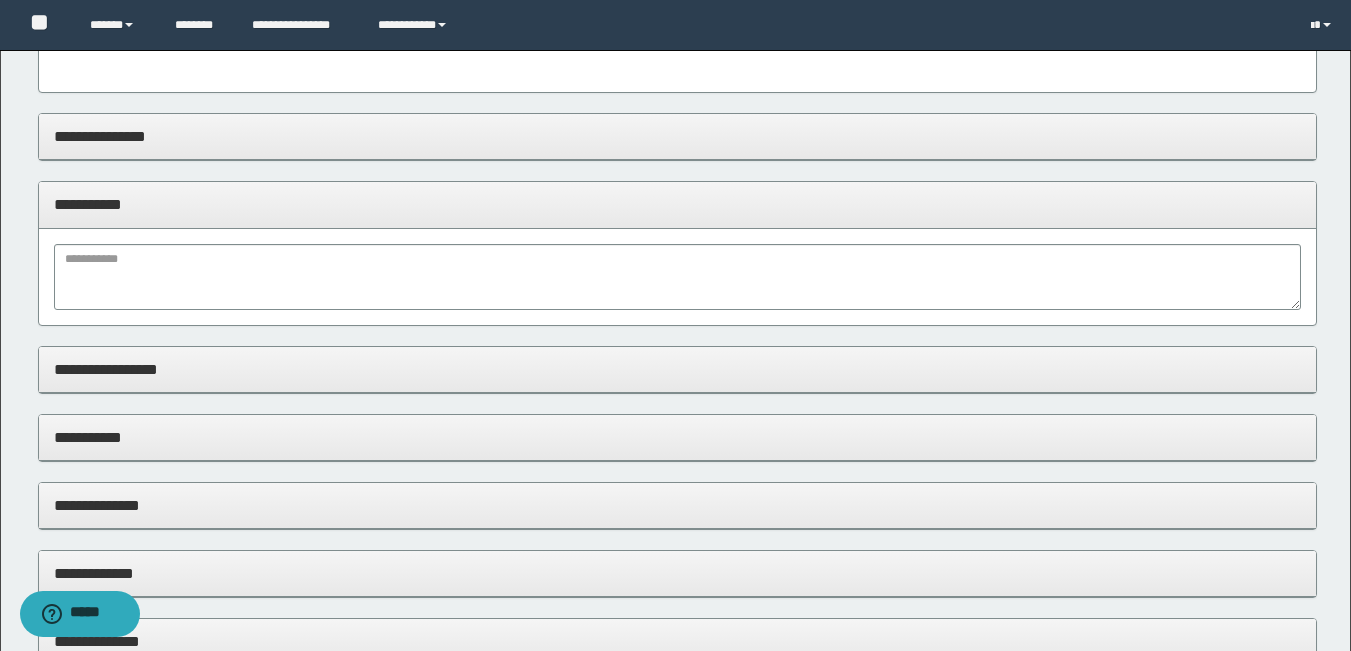 click on "**********" at bounding box center [677, 204] 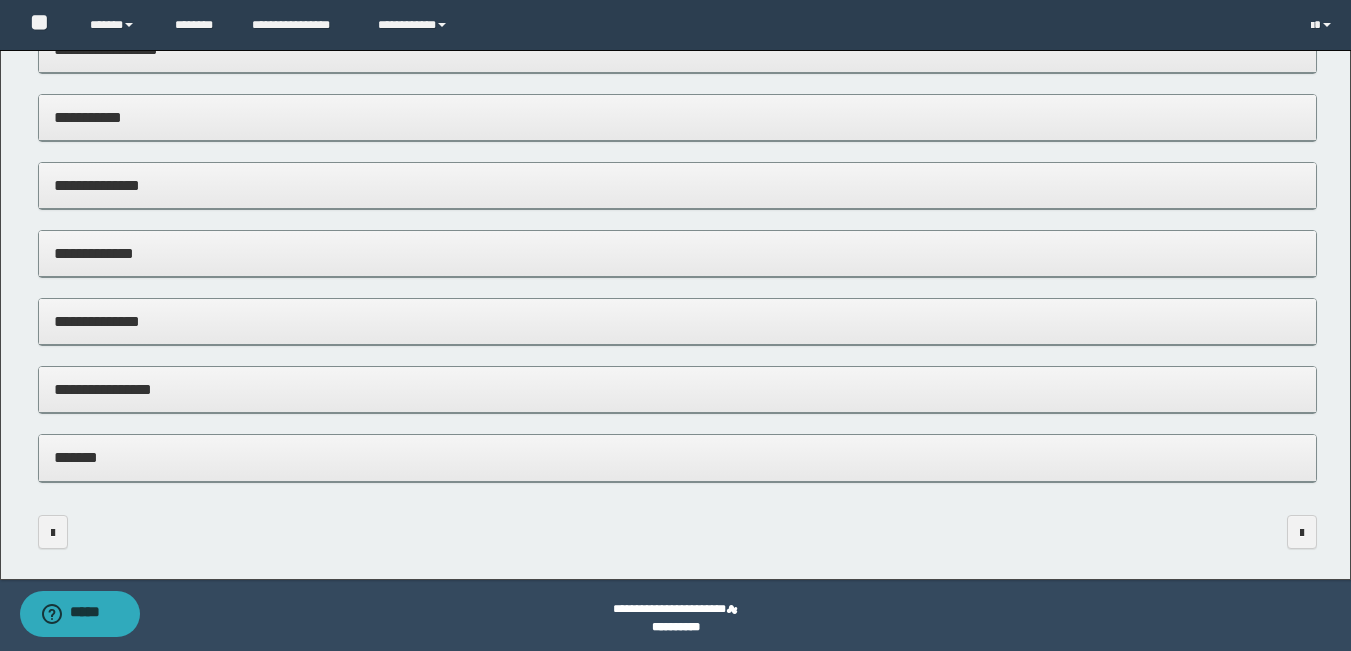 scroll, scrollTop: 1630, scrollLeft: 0, axis: vertical 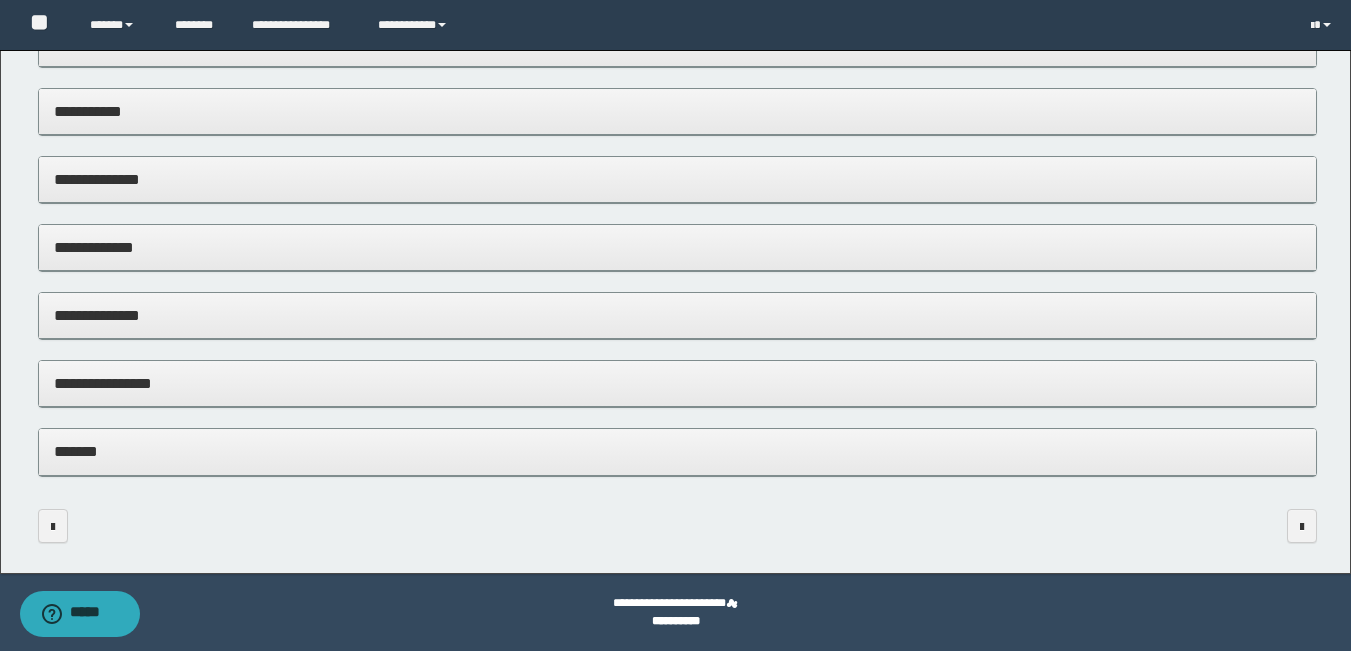click on "**********" at bounding box center (677, 383) 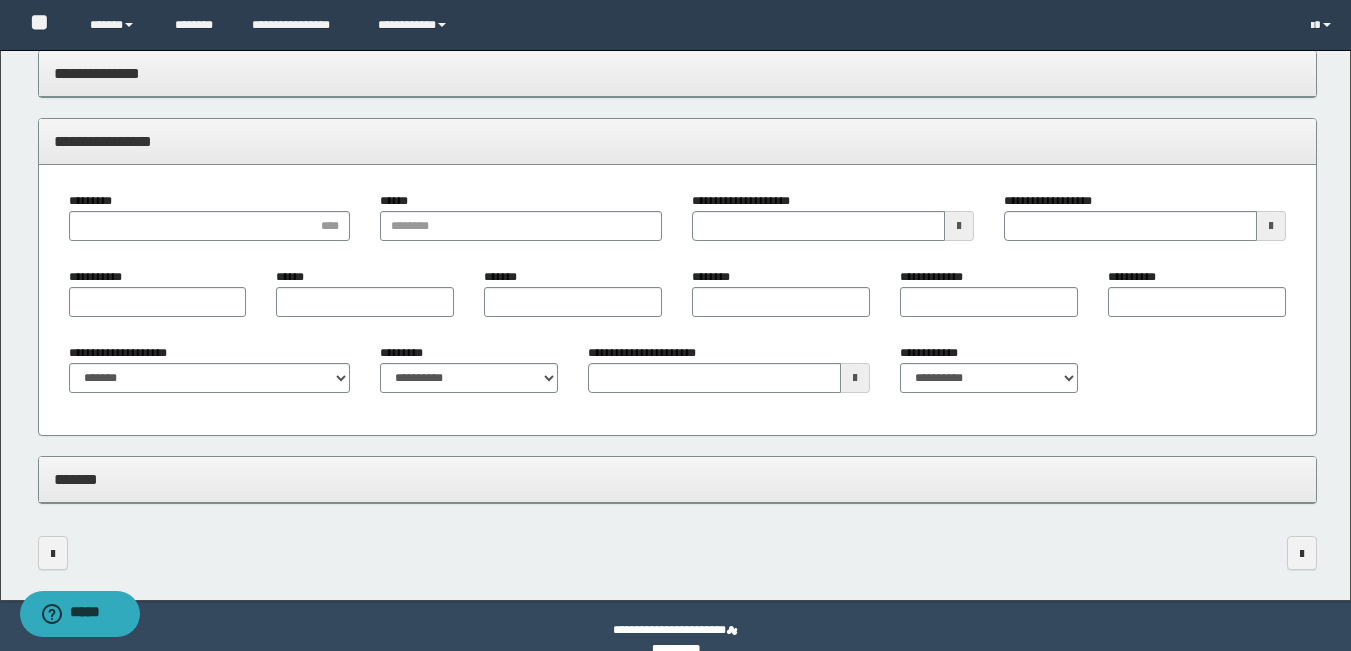 scroll, scrollTop: 1900, scrollLeft: 0, axis: vertical 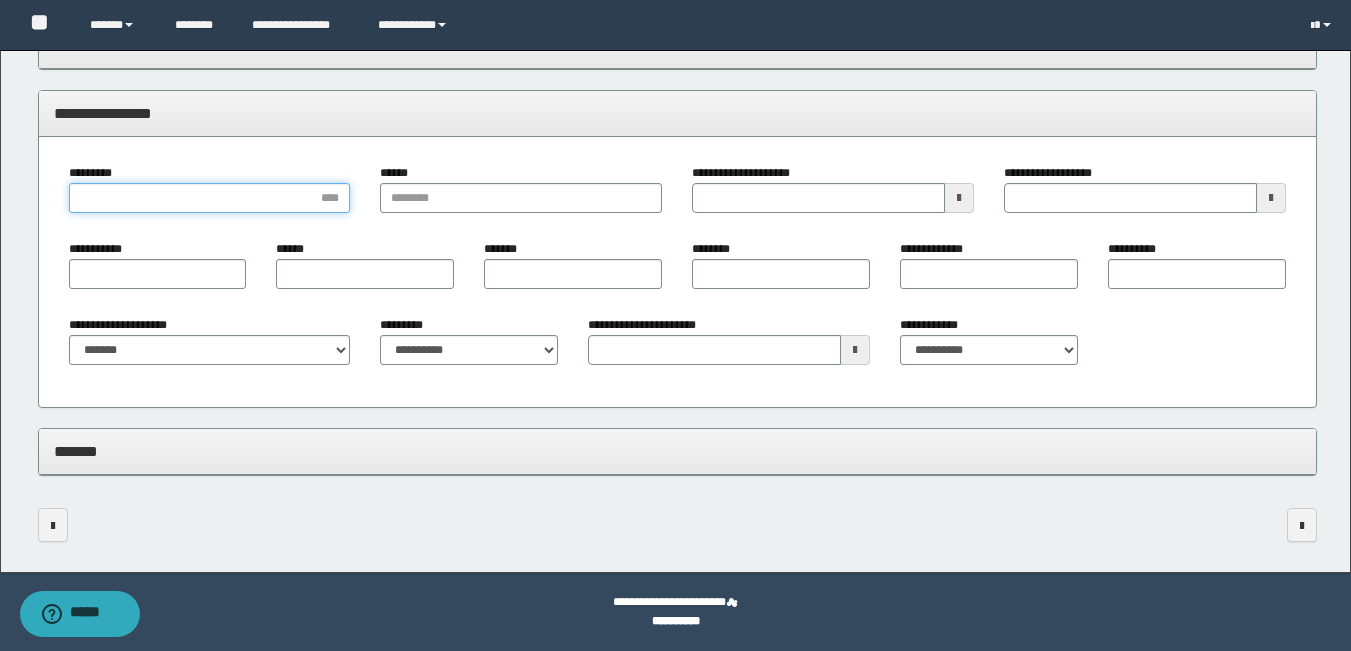 click on "*********" at bounding box center [210, 198] 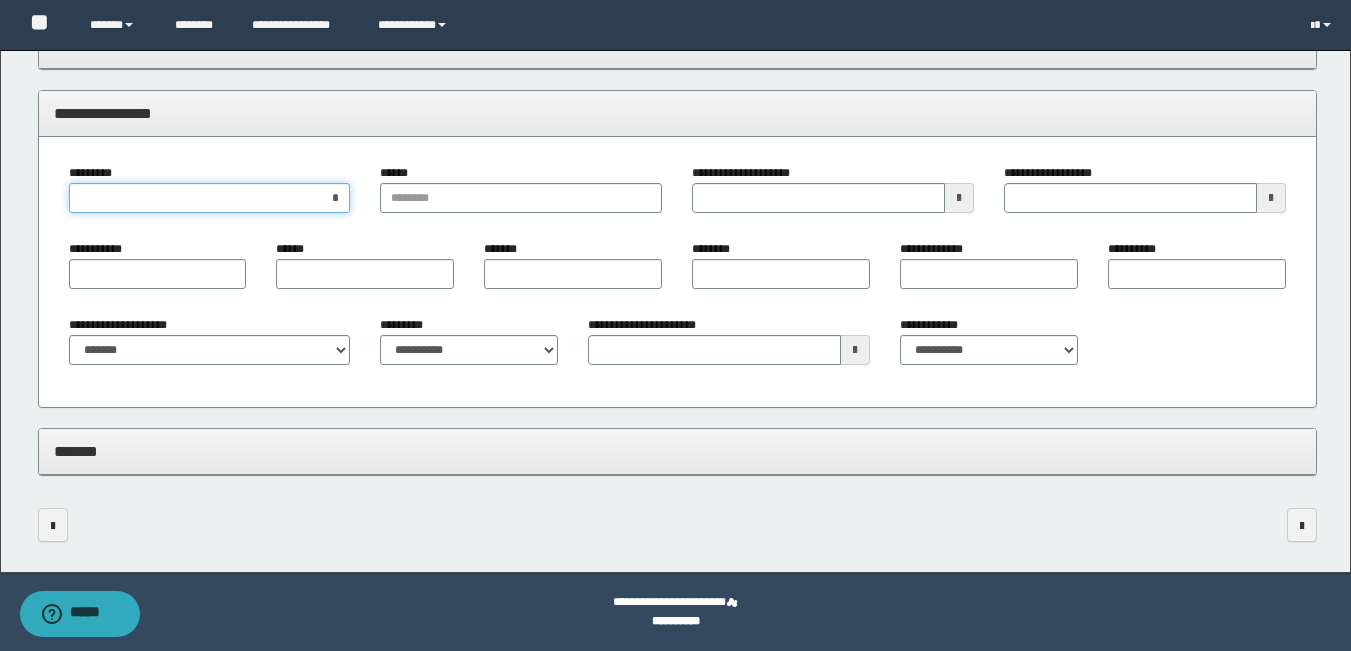 type on "**" 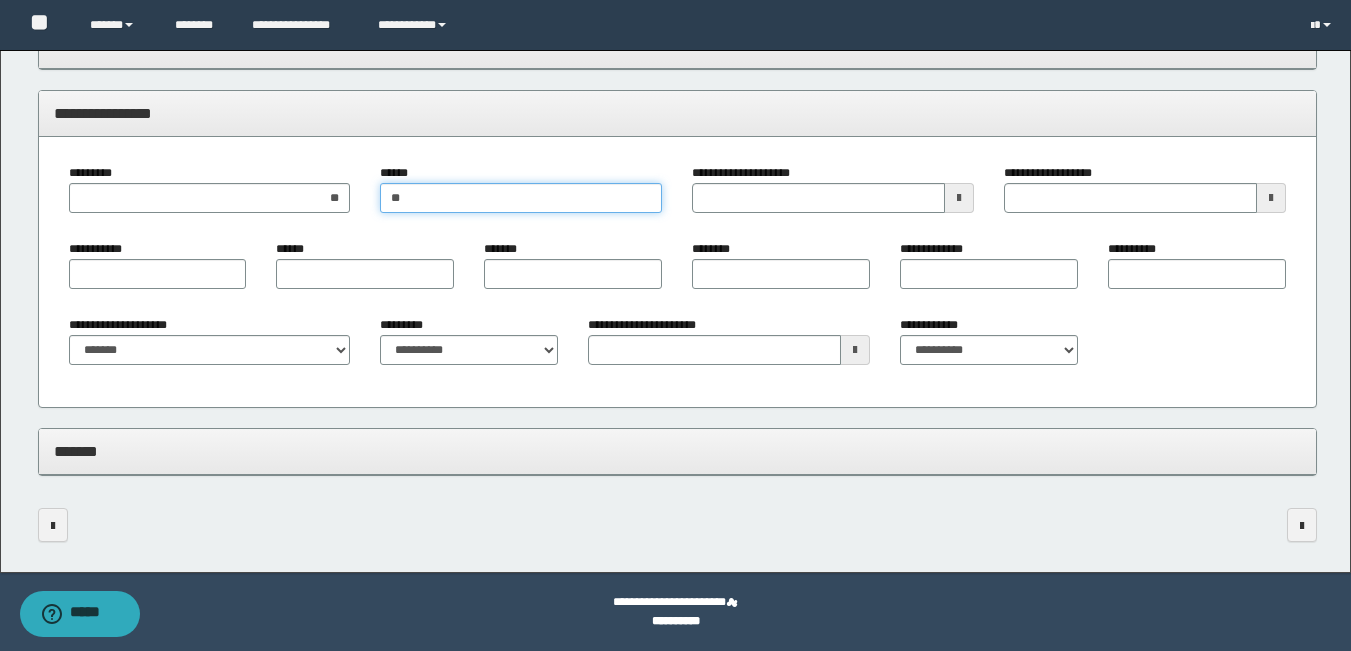 type on "**" 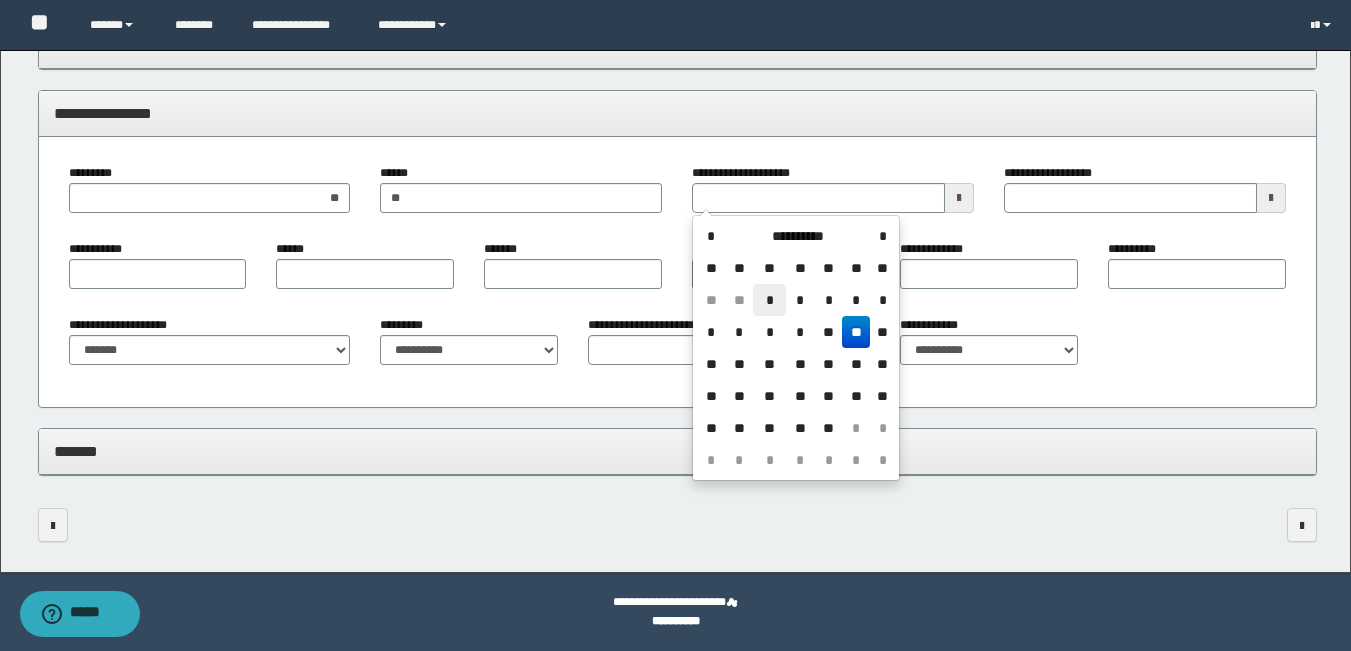 click on "*" at bounding box center (769, 300) 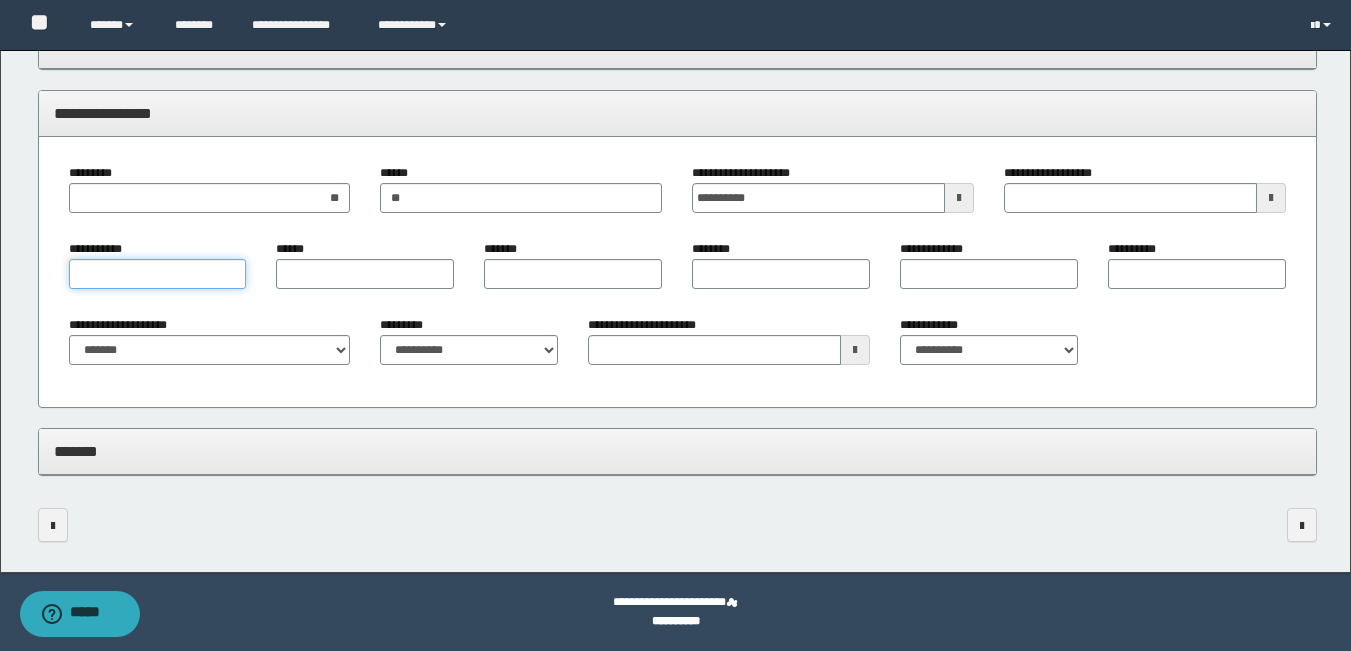 click on "**********" at bounding box center (158, 274) 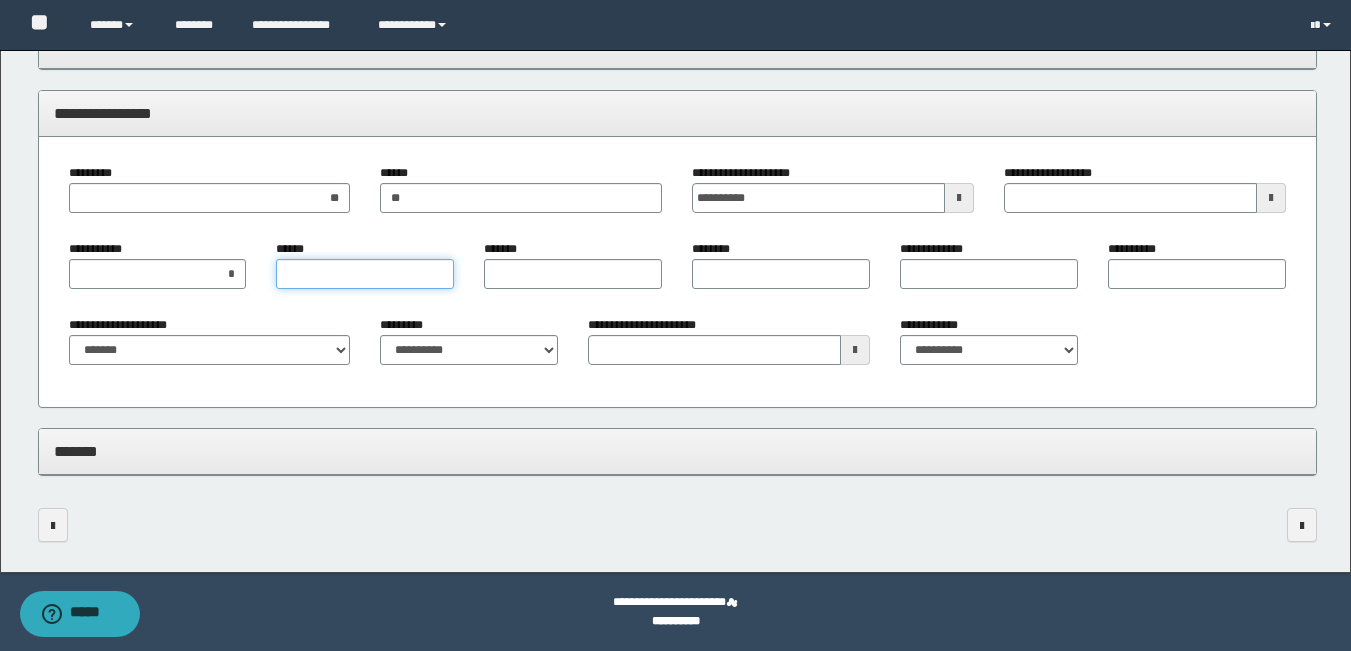 type on "*" 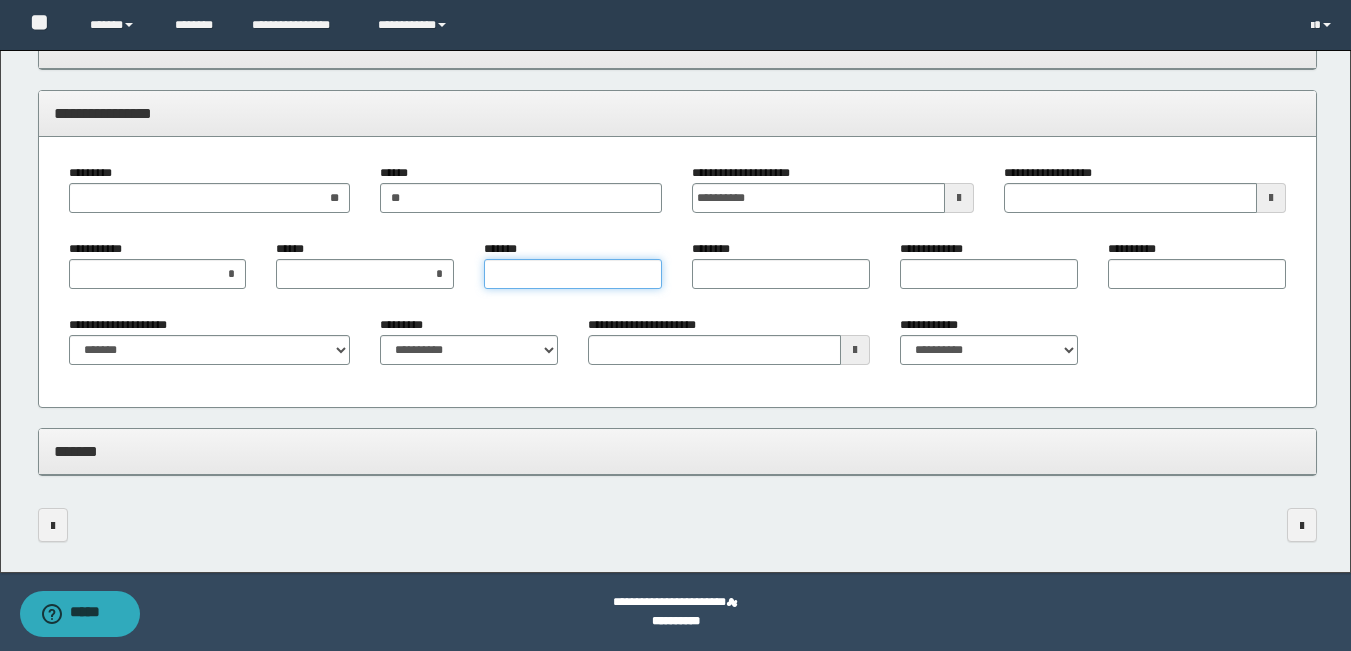 type on "*" 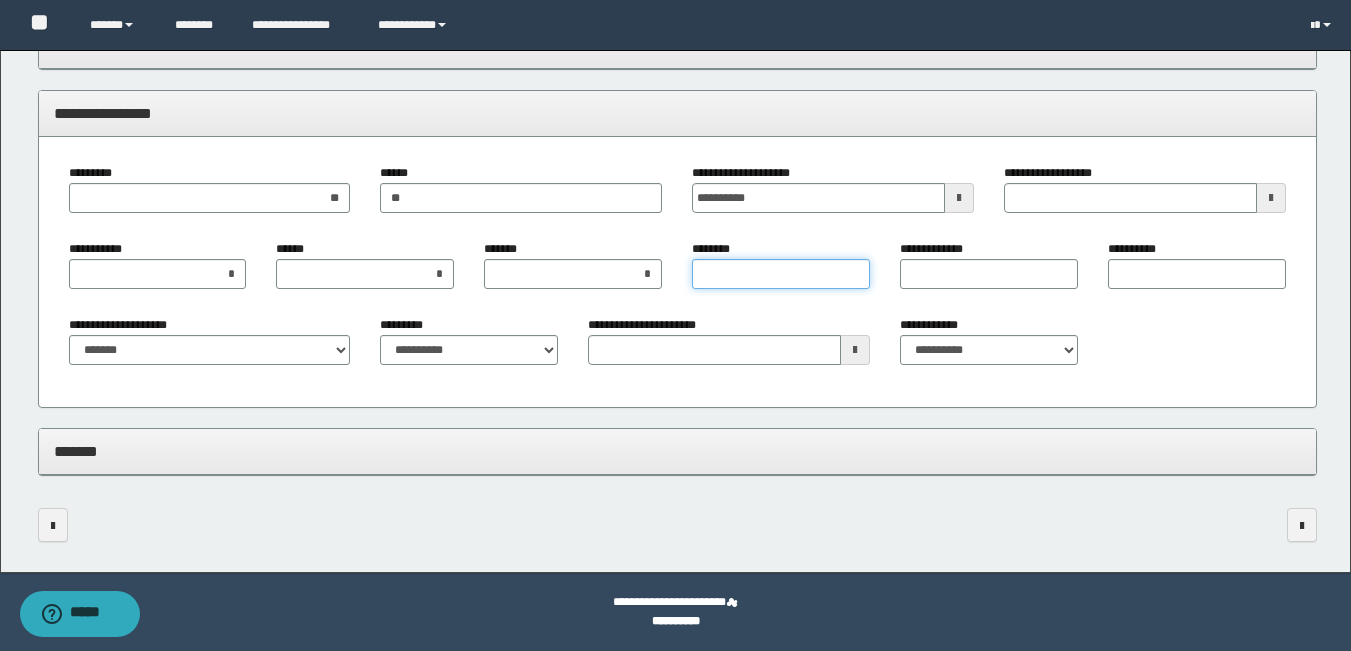 type on "*" 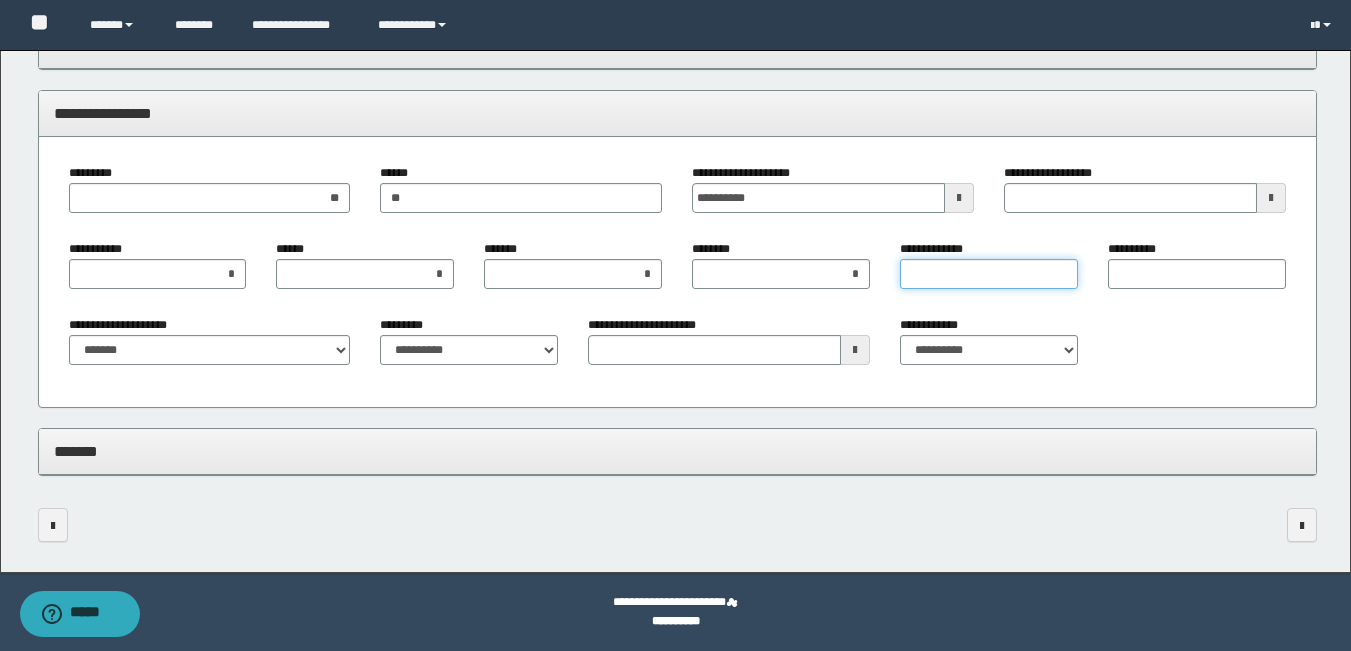type on "*" 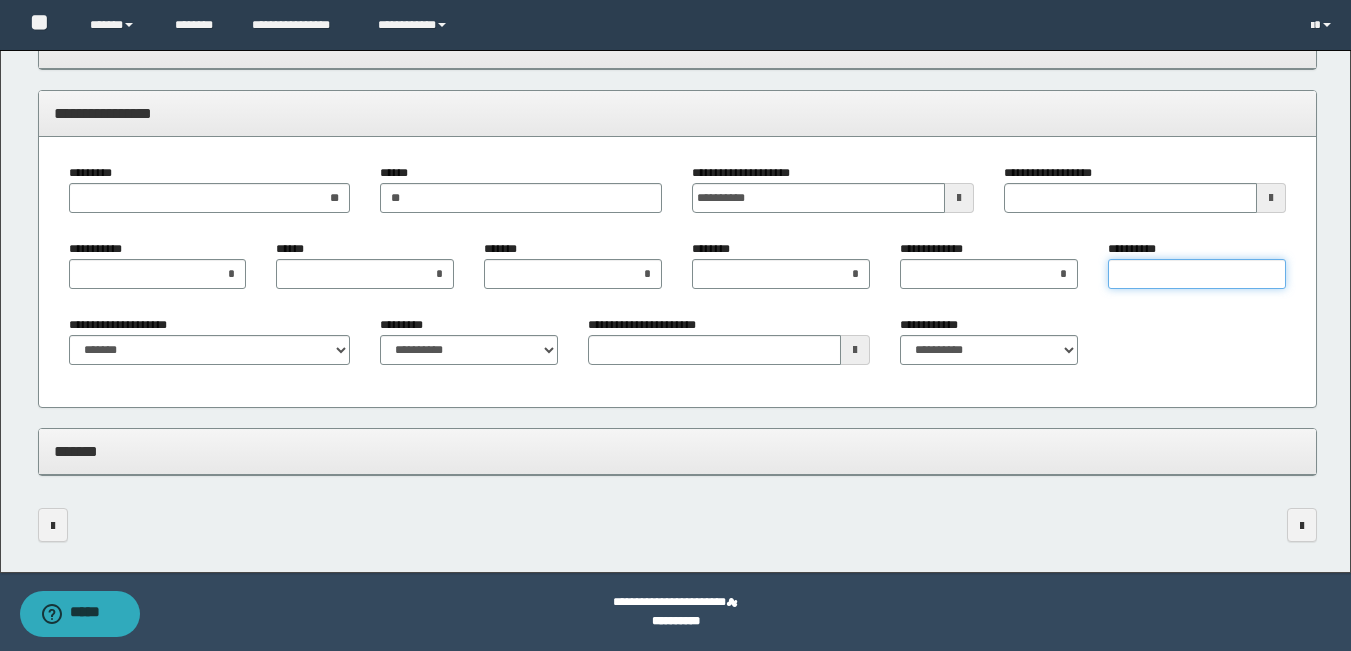type on "*" 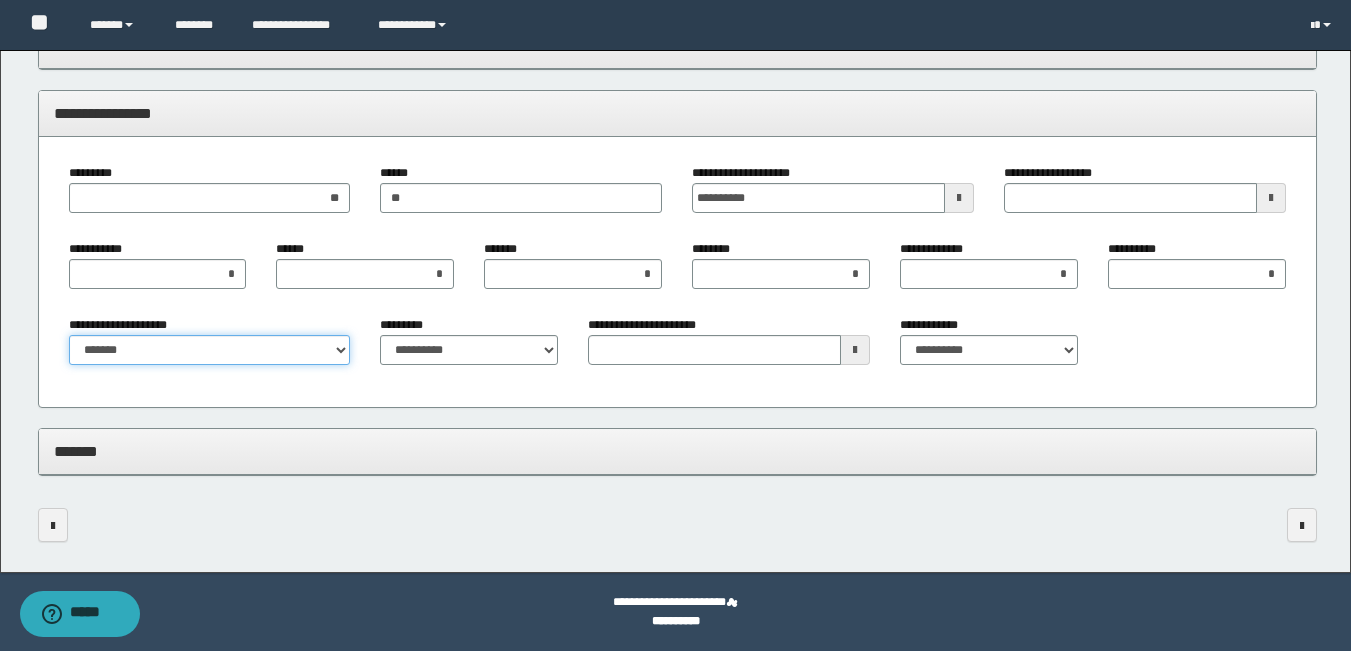 click on "**********" at bounding box center [210, 350] 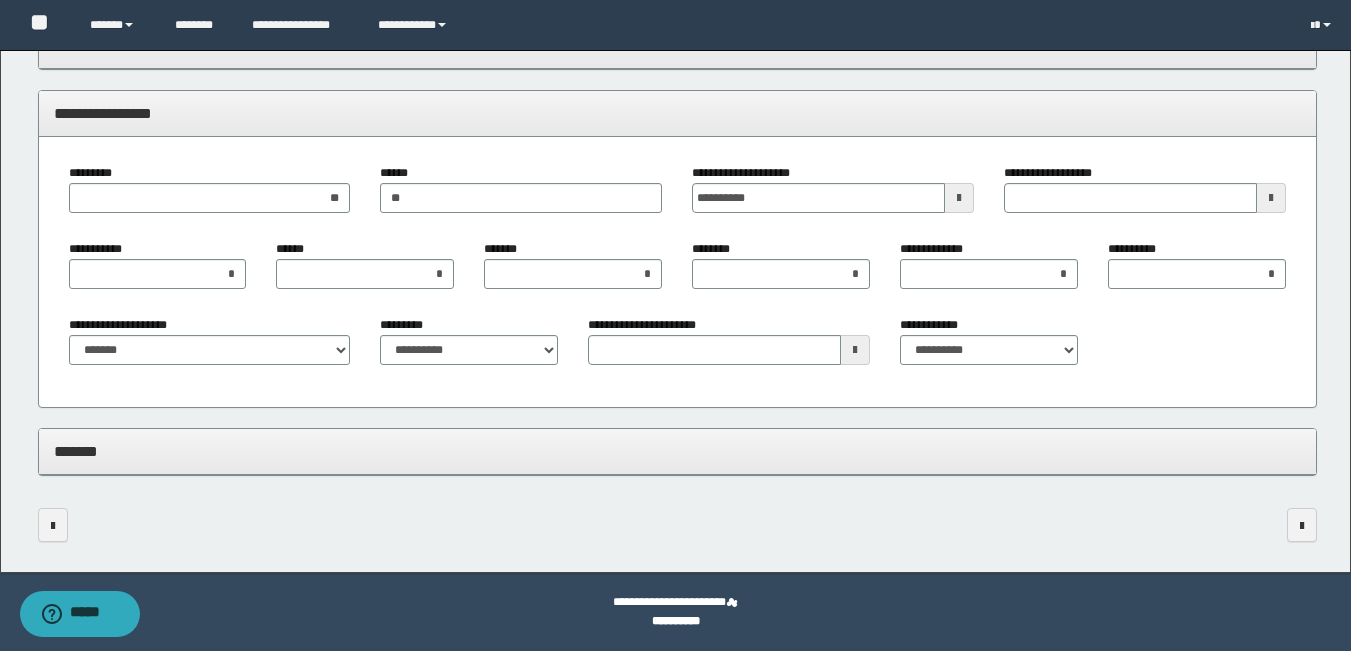 click at bounding box center (677, 525) 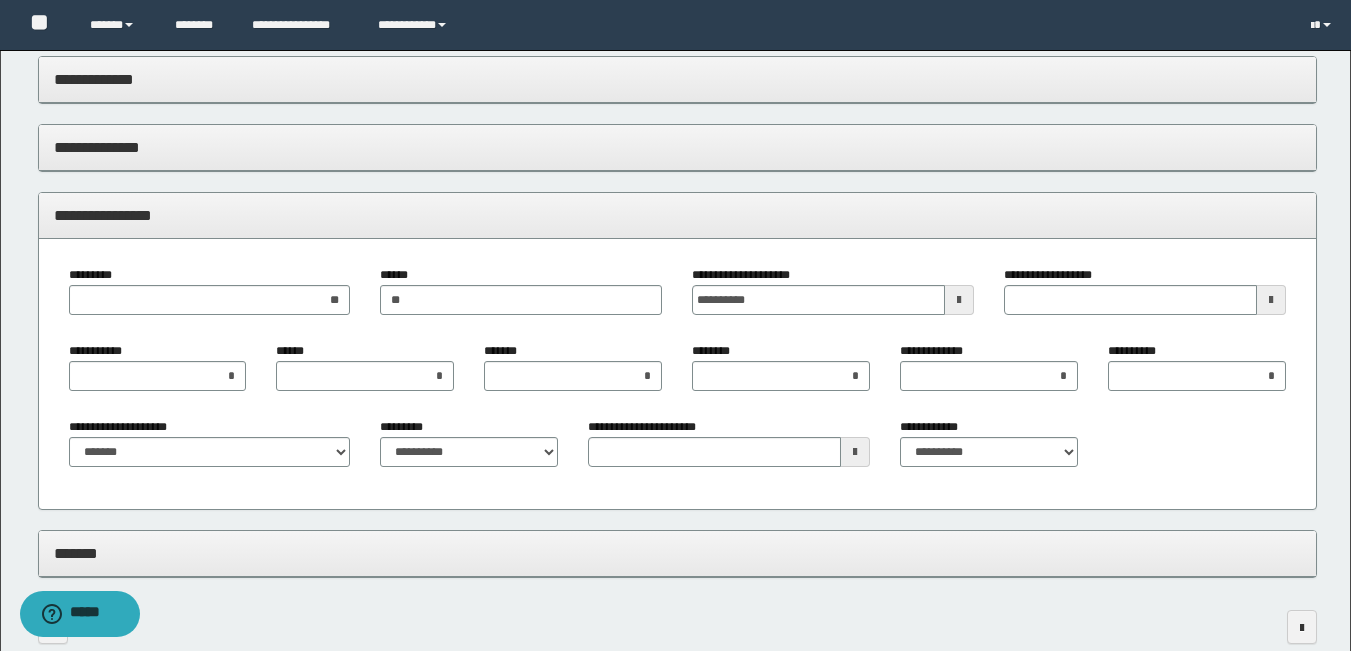 scroll, scrollTop: 1800, scrollLeft: 0, axis: vertical 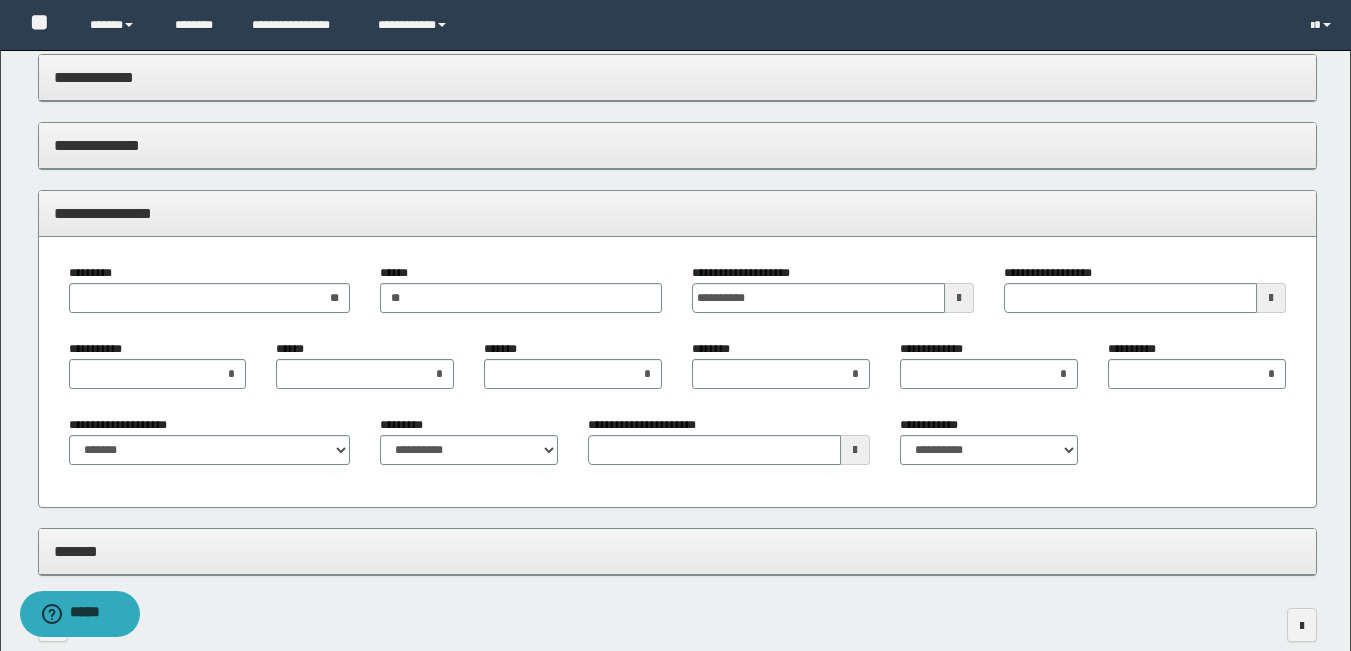 click at bounding box center (1271, 298) 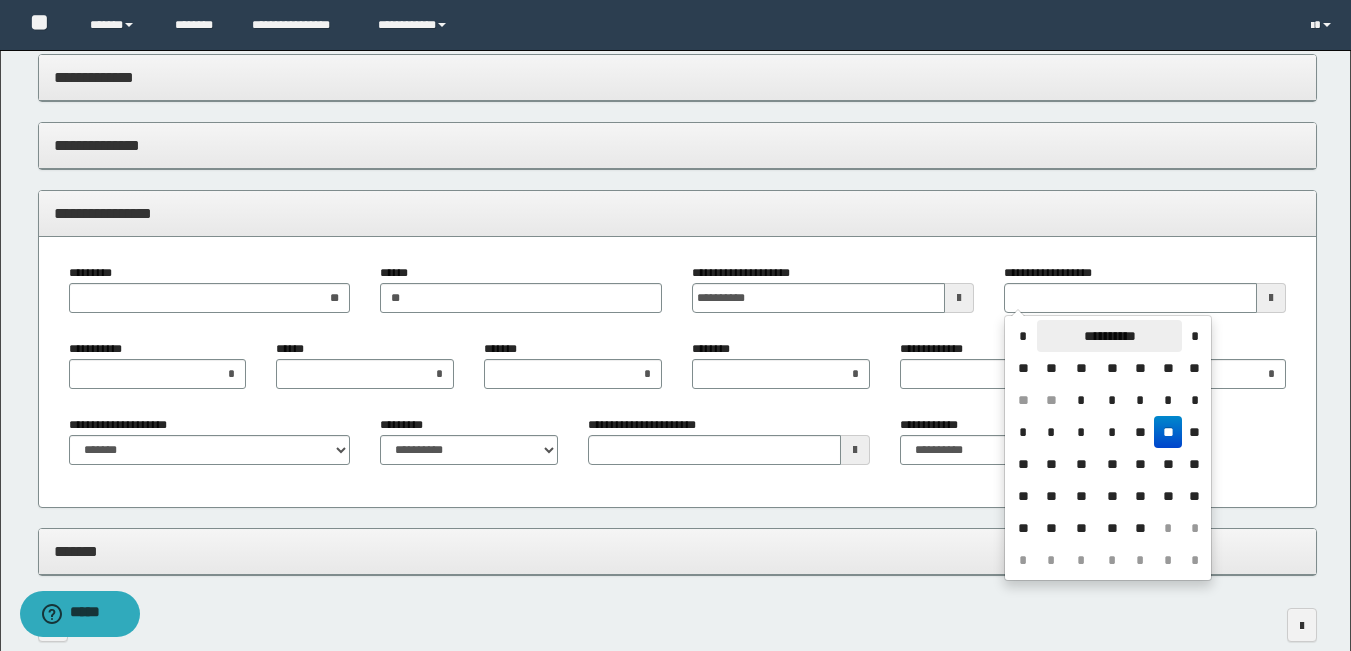 click on "**********" at bounding box center (1109, 336) 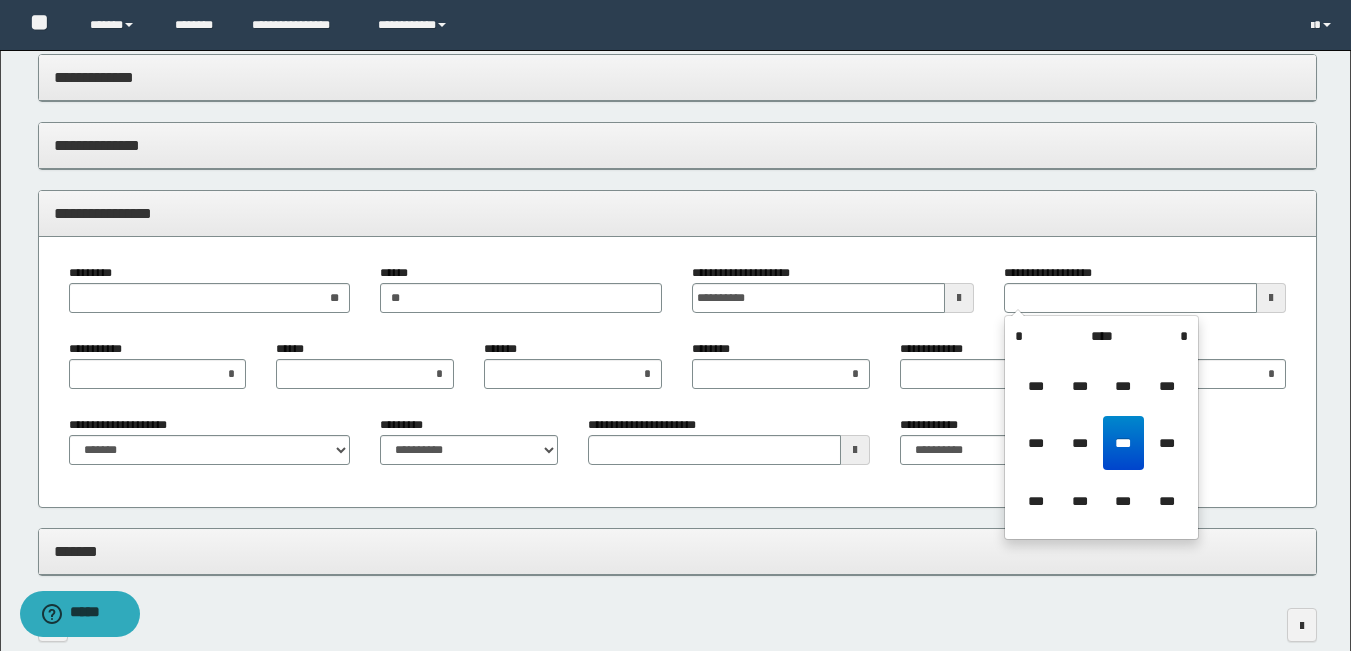 click on "****" at bounding box center [1101, 336] 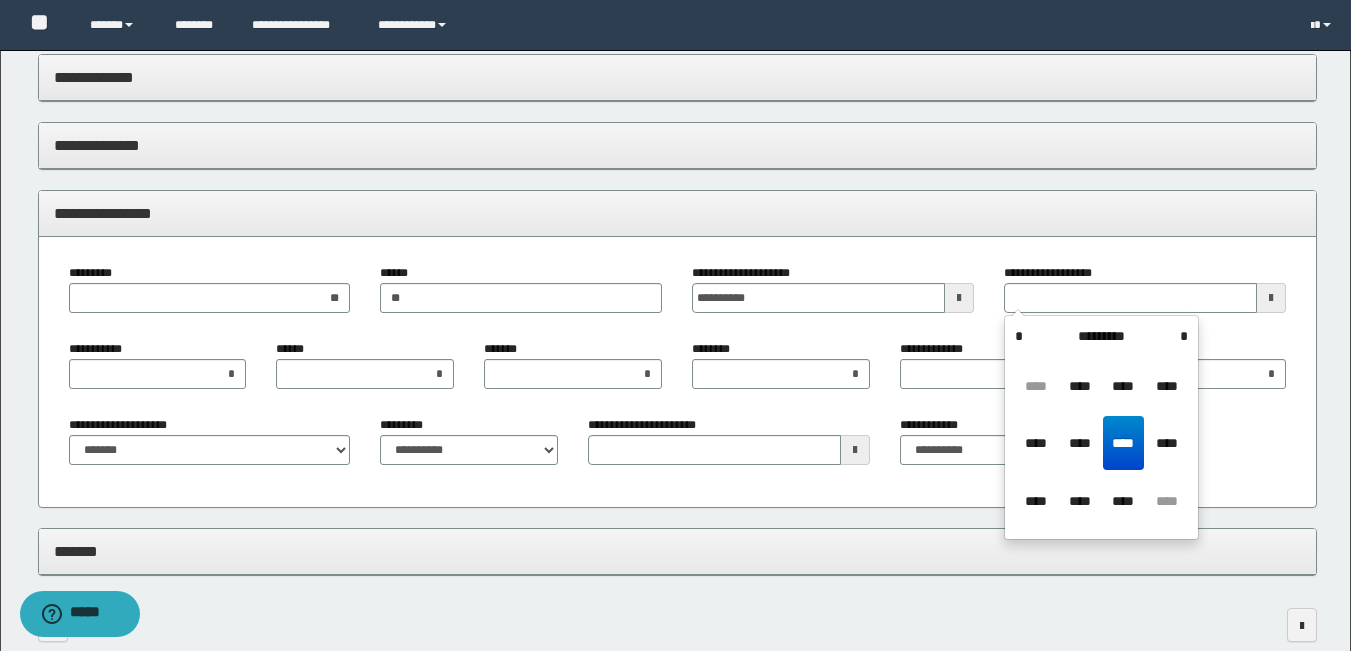click on "**********" at bounding box center [1101, 427] 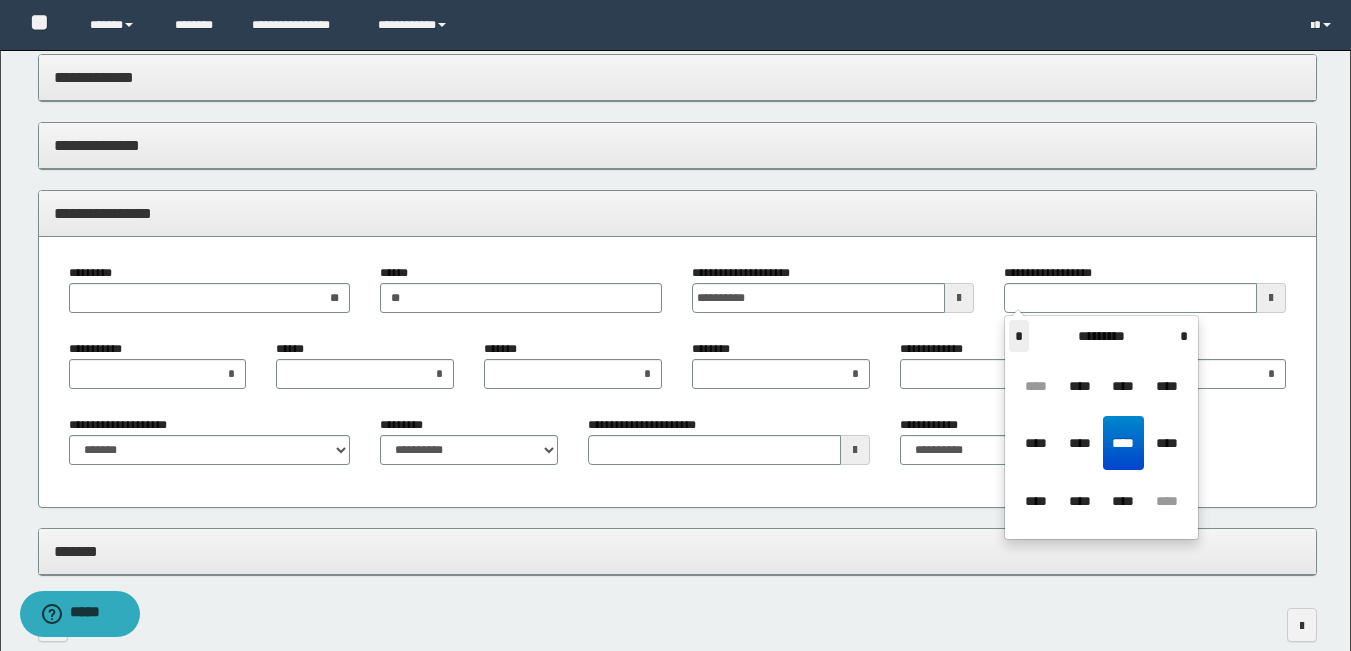 click on "*" at bounding box center [1019, 336] 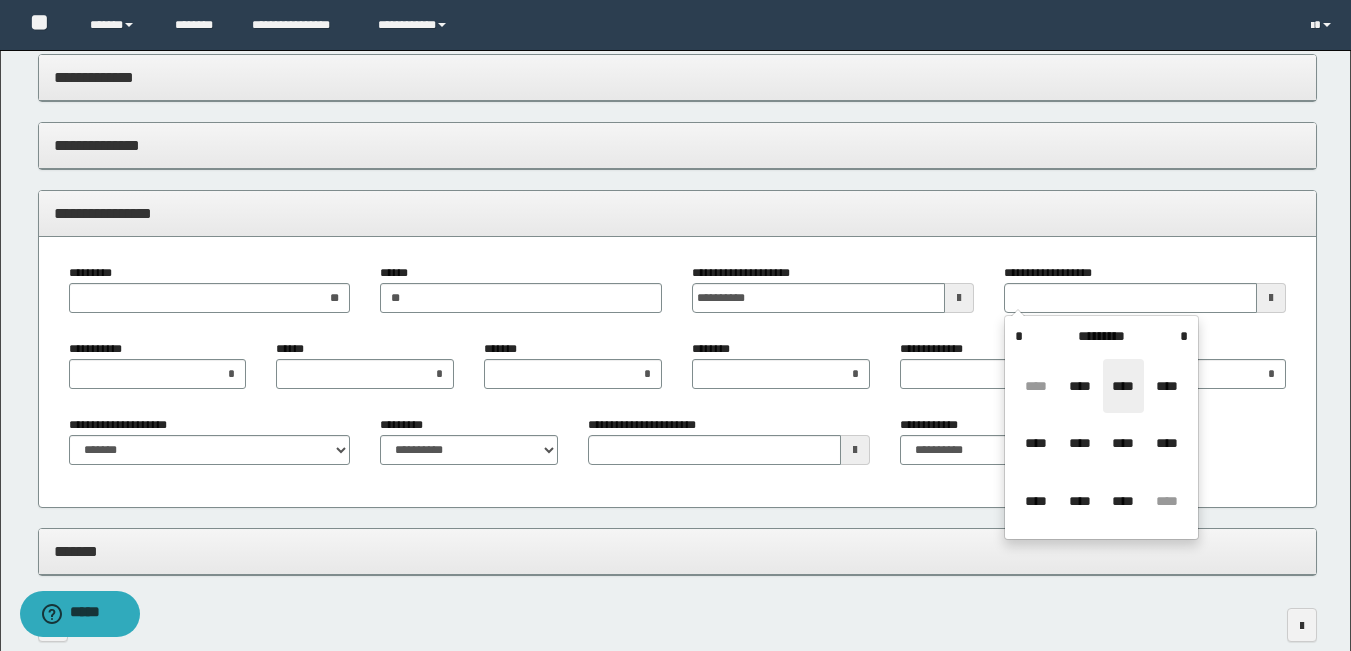 click on "****" at bounding box center [1123, 386] 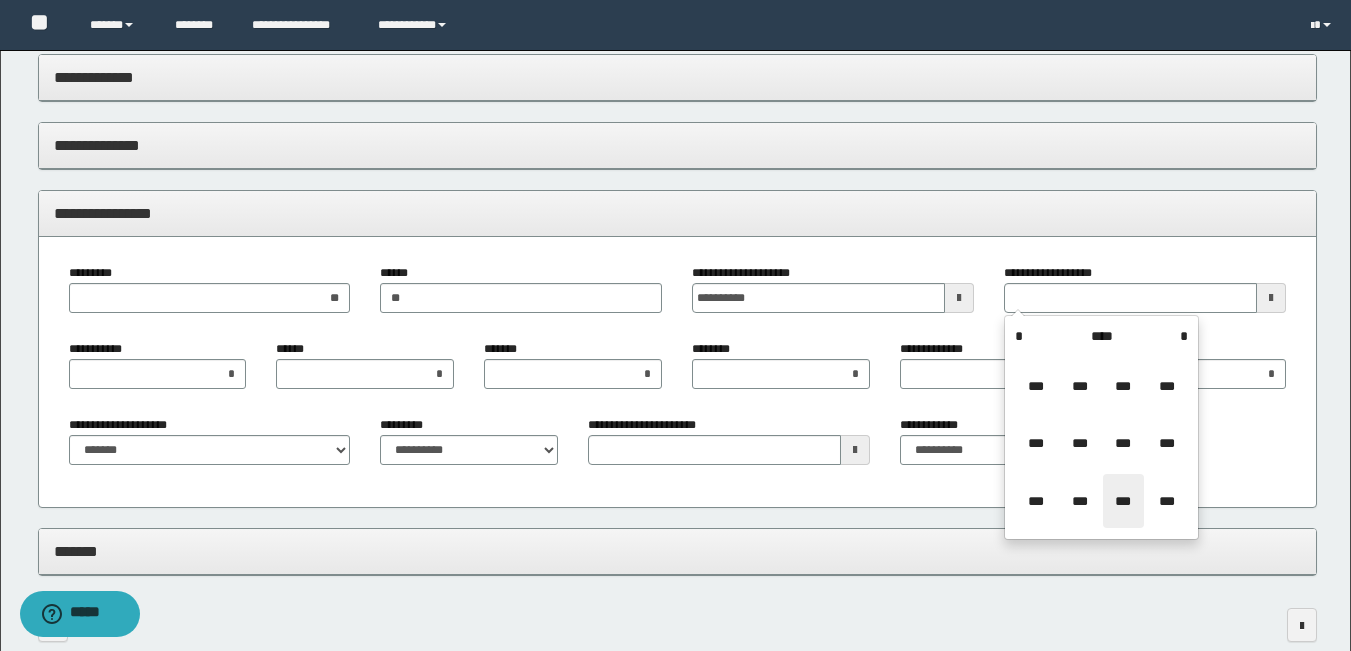 click on "***" at bounding box center (1123, 501) 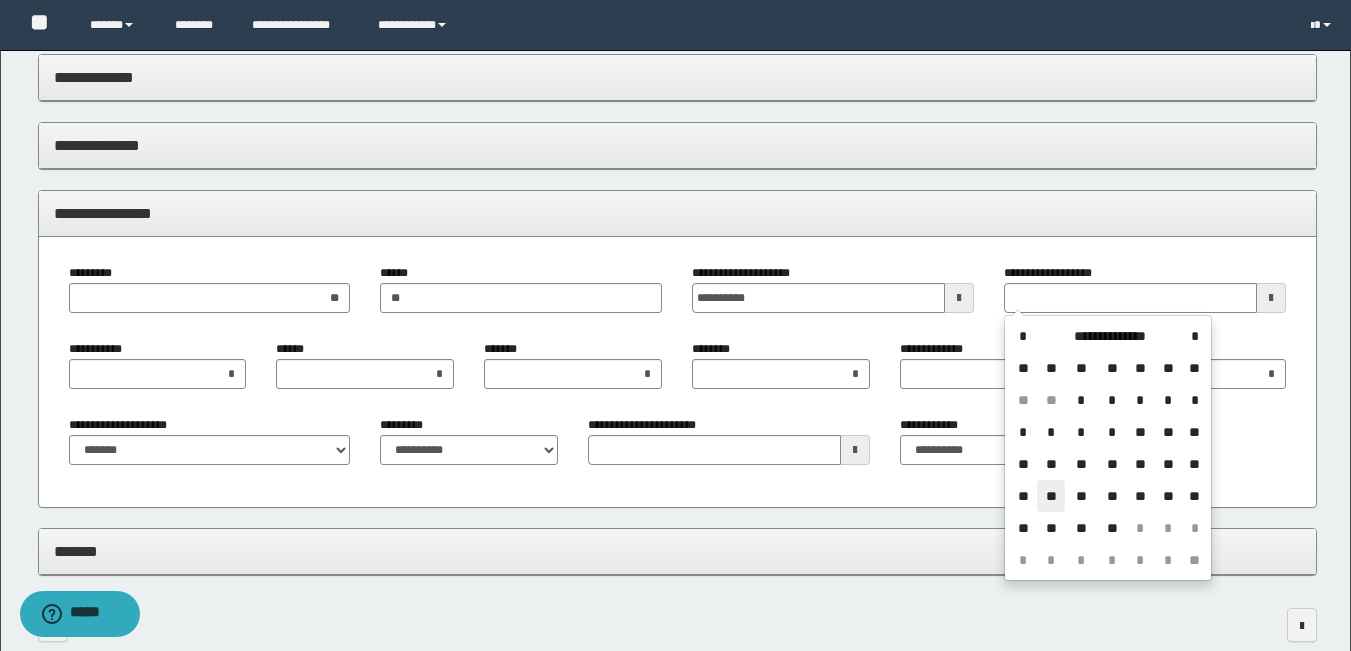 click on "**" at bounding box center [1051, 496] 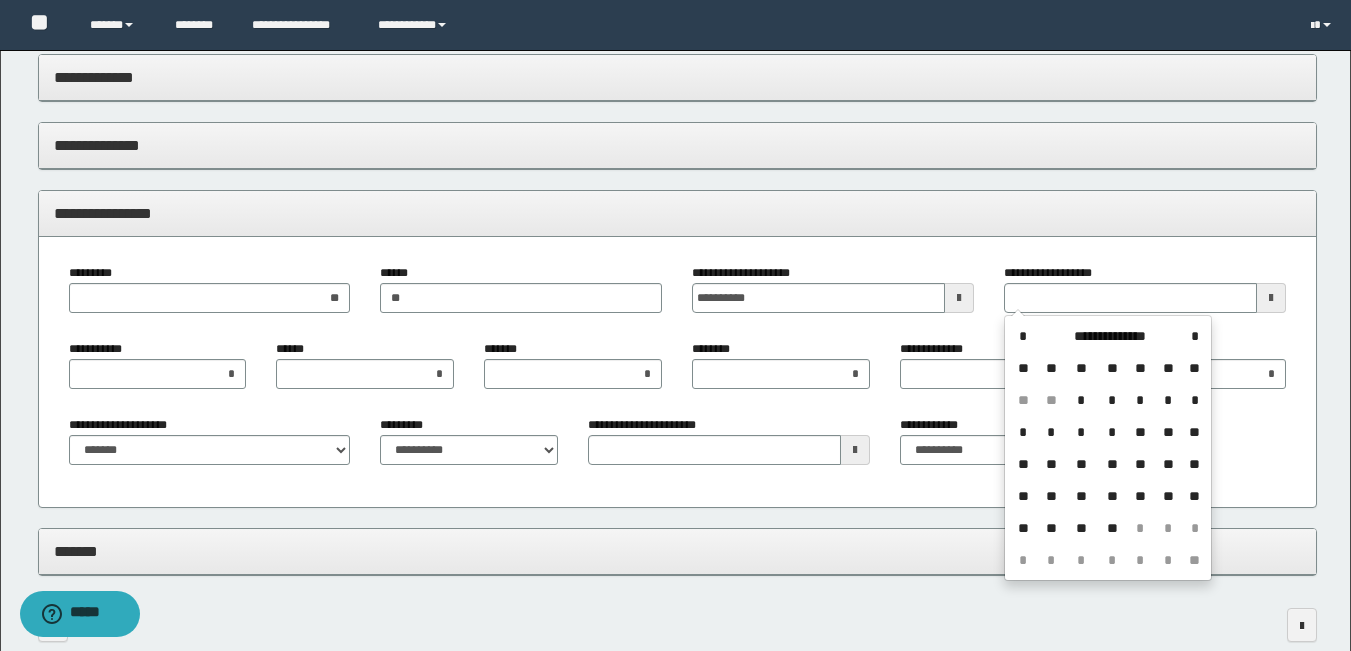 type on "**********" 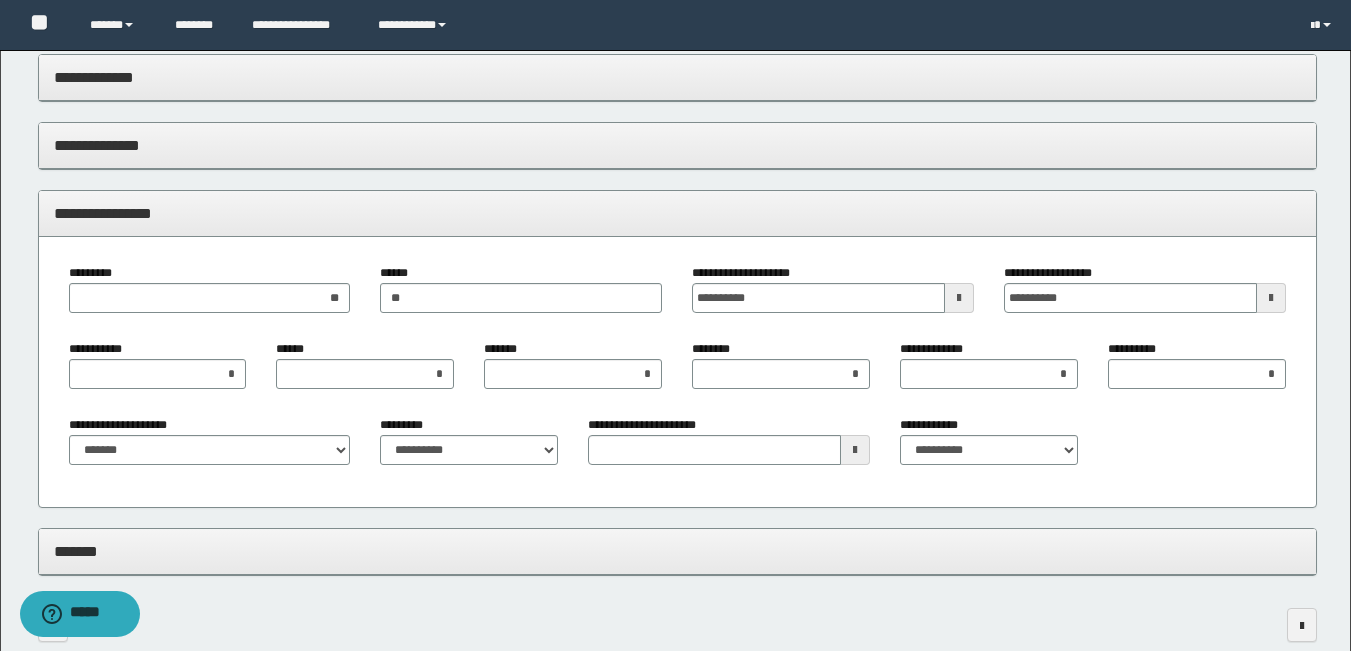 type 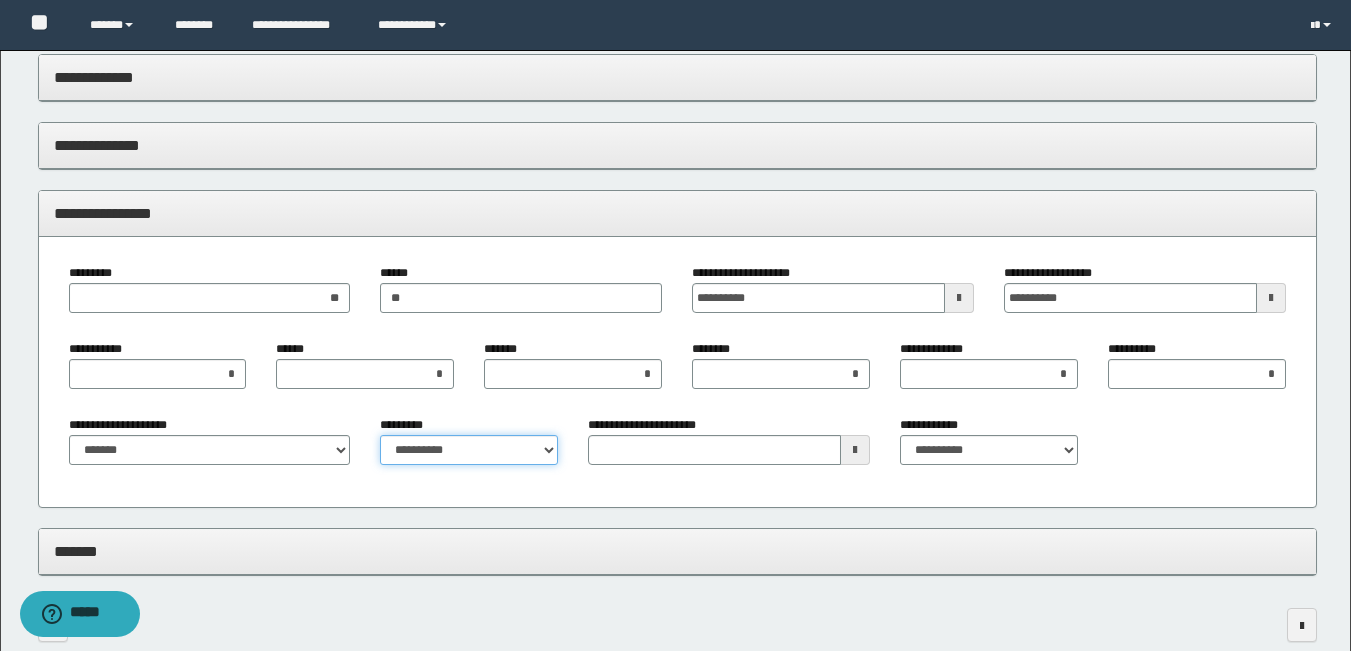 click on "**********" at bounding box center [469, 450] 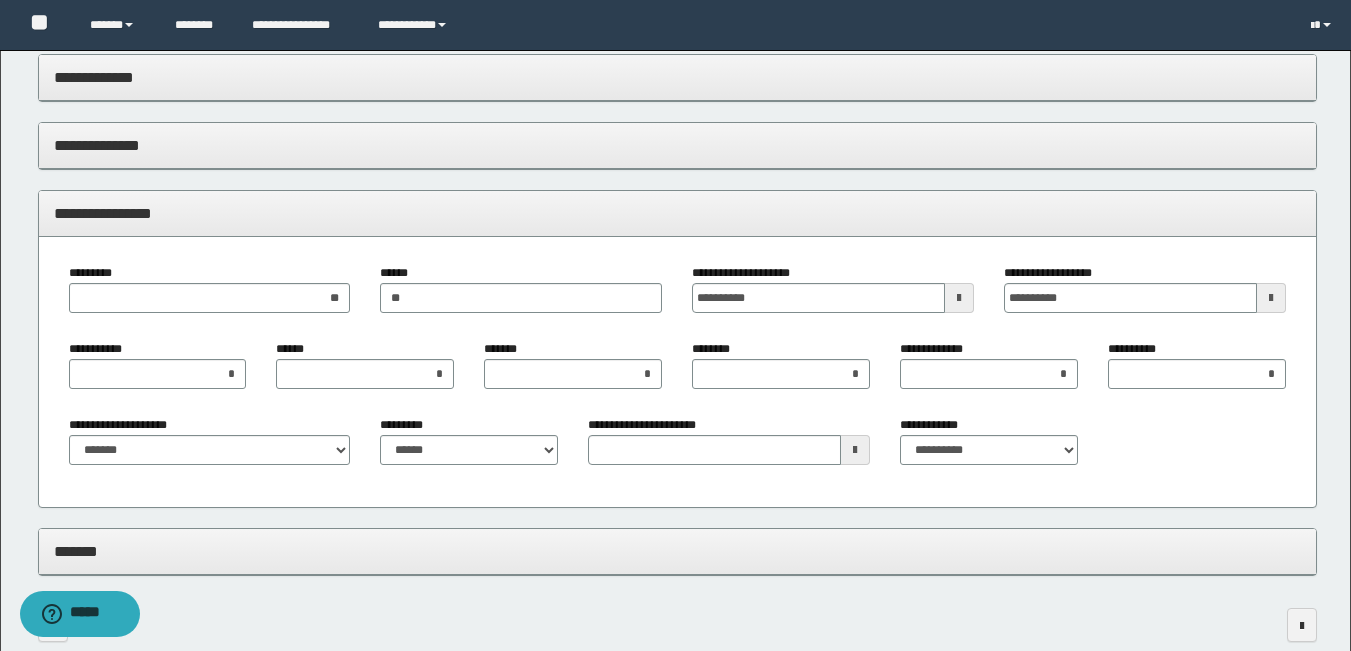 click at bounding box center [855, 450] 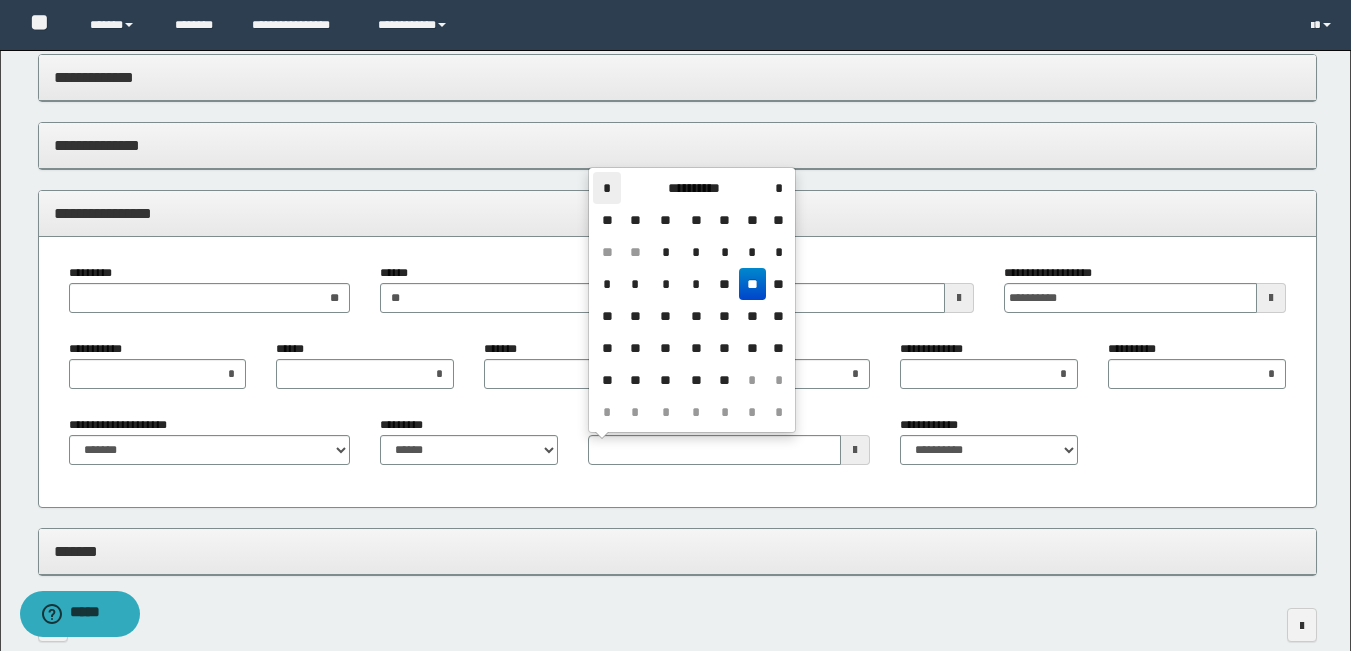 click on "*" at bounding box center [607, 188] 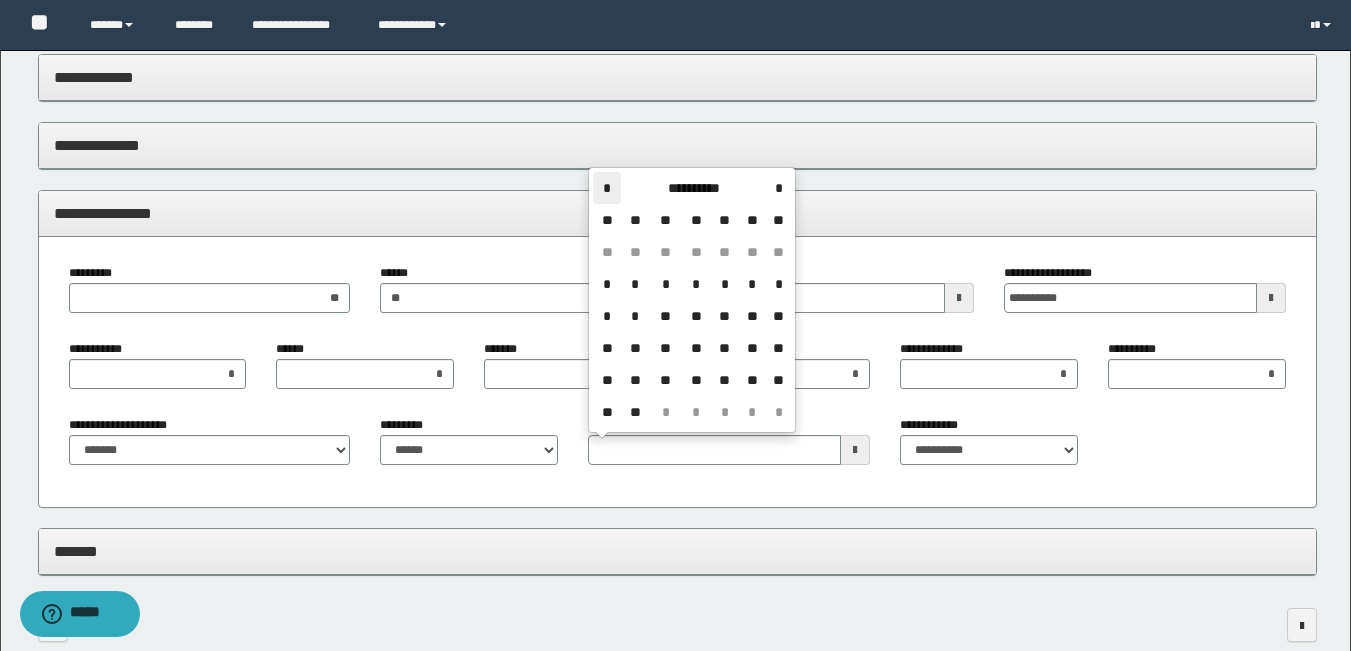 click on "*" at bounding box center (607, 188) 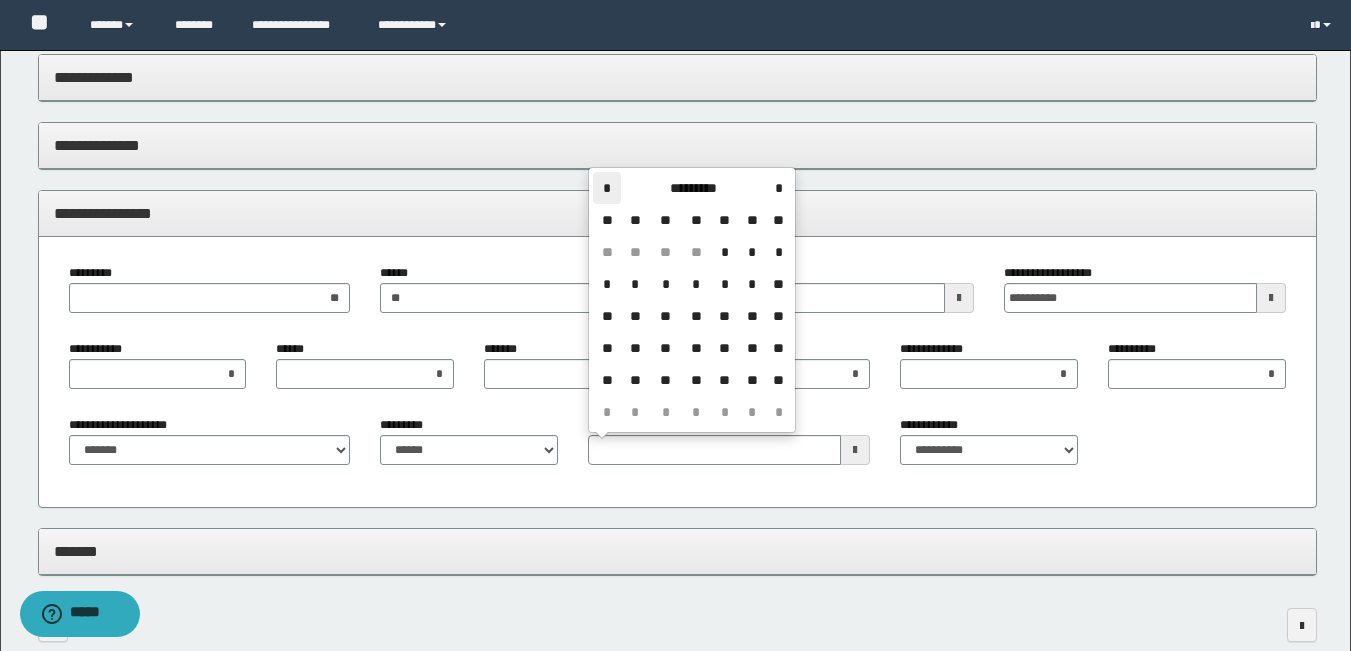click on "*" at bounding box center (607, 188) 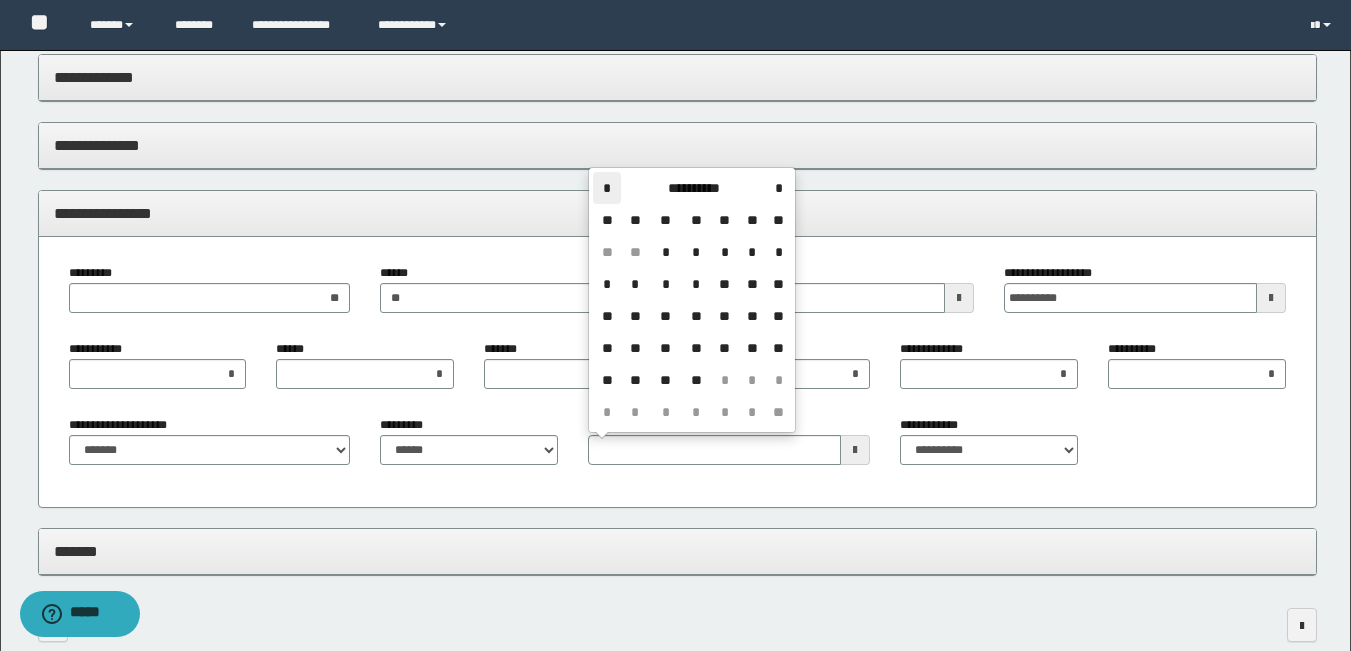 click on "*" at bounding box center (607, 188) 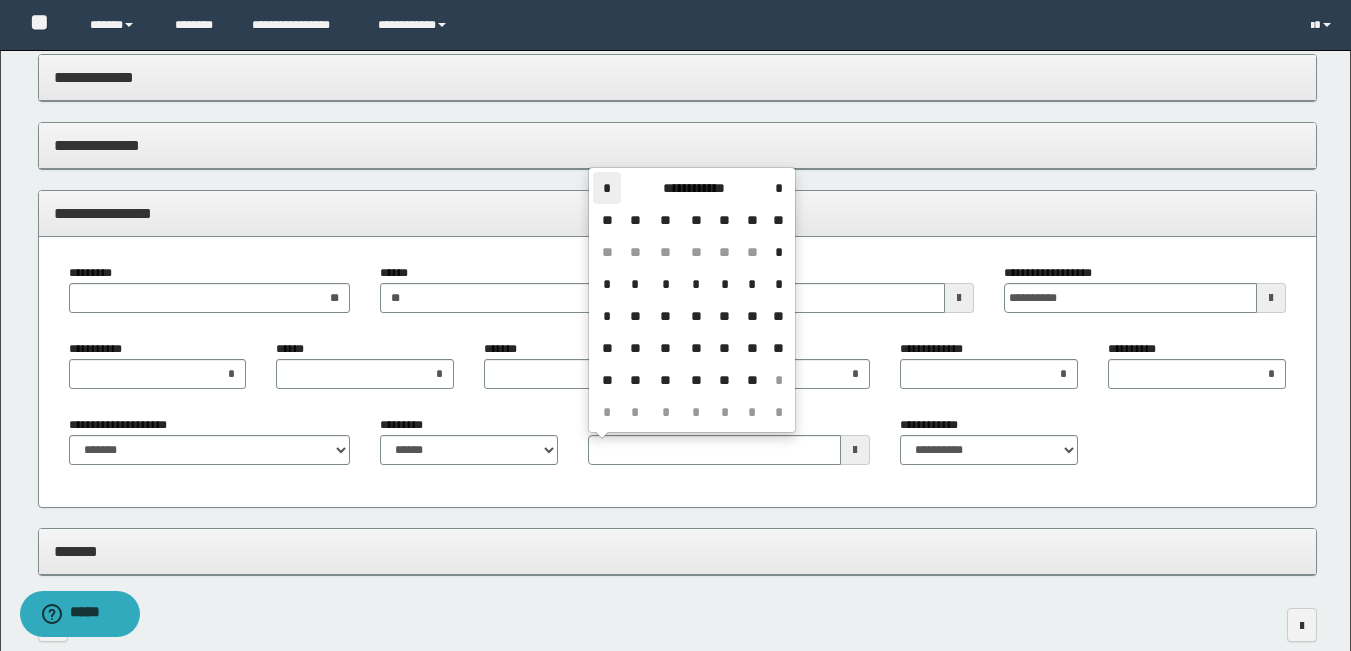 click on "*" at bounding box center (607, 188) 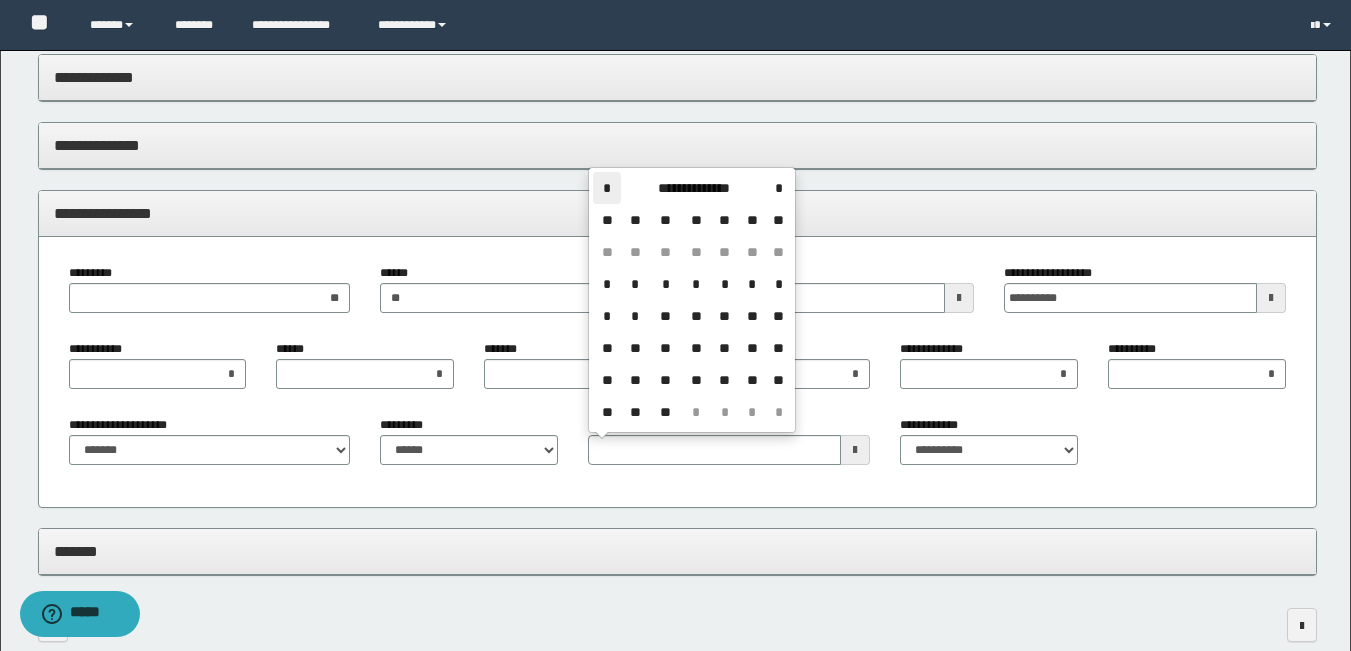 click on "*" at bounding box center [607, 188] 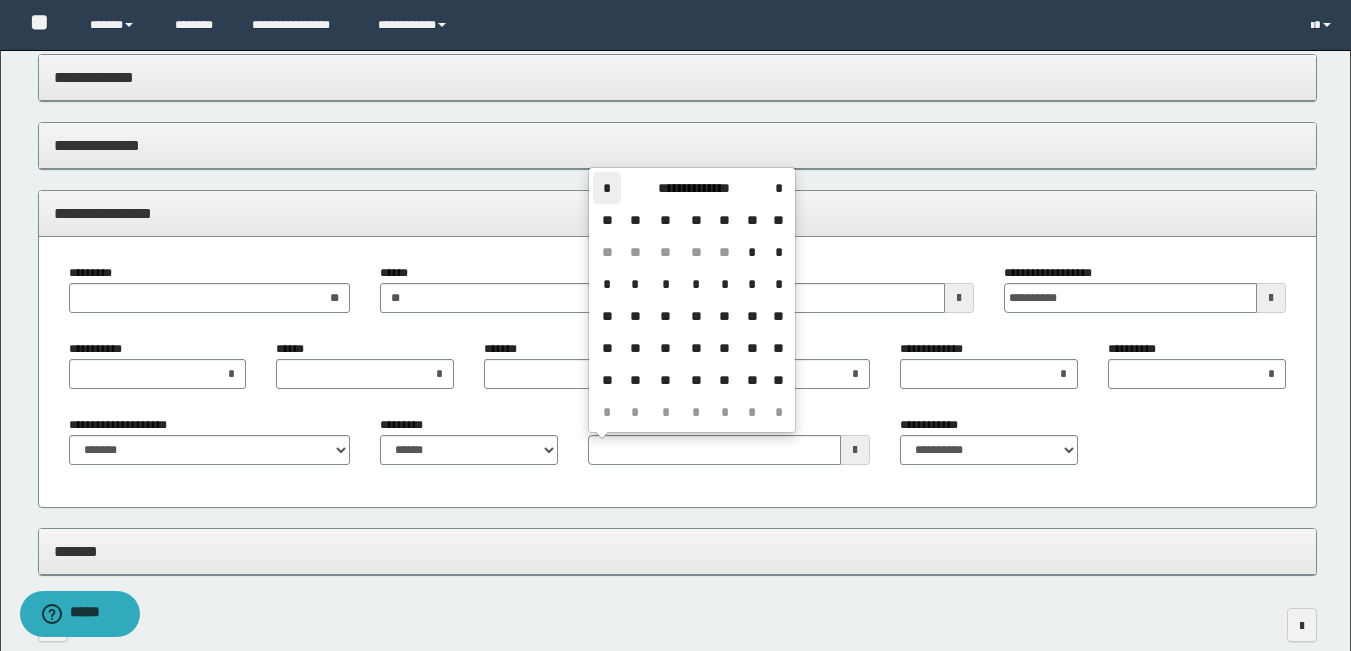 click on "*" at bounding box center (607, 188) 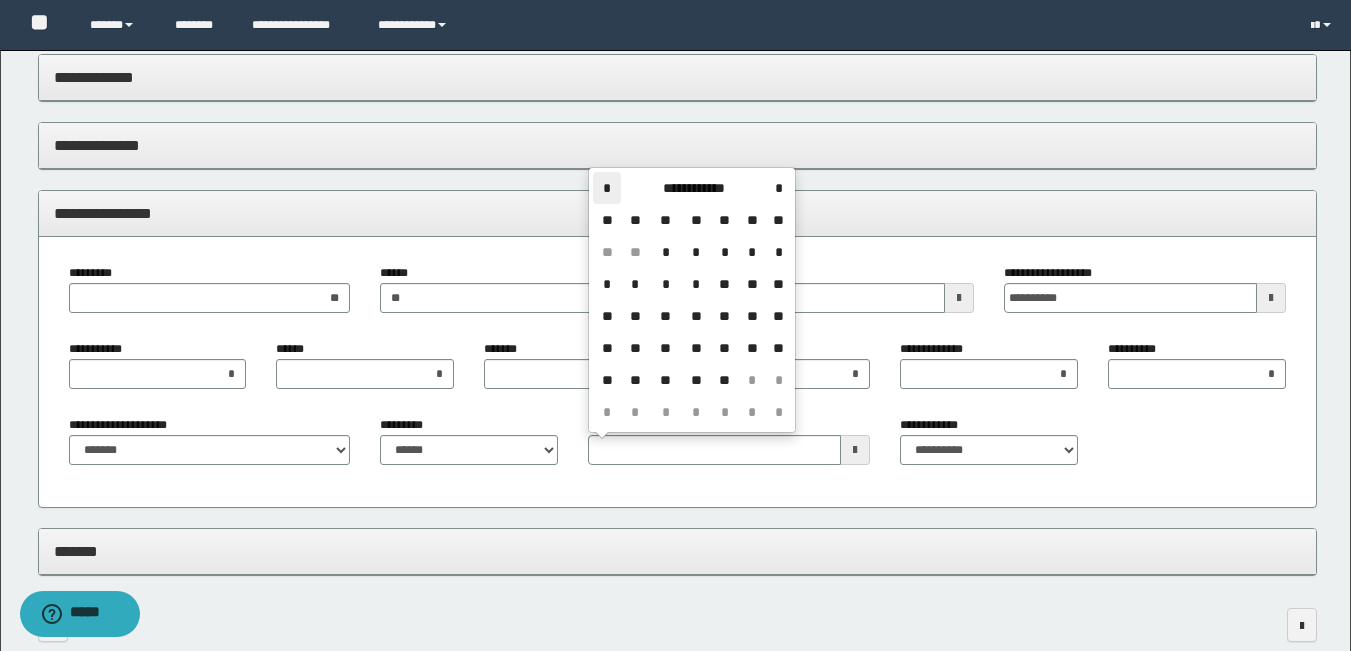click on "*" at bounding box center (607, 188) 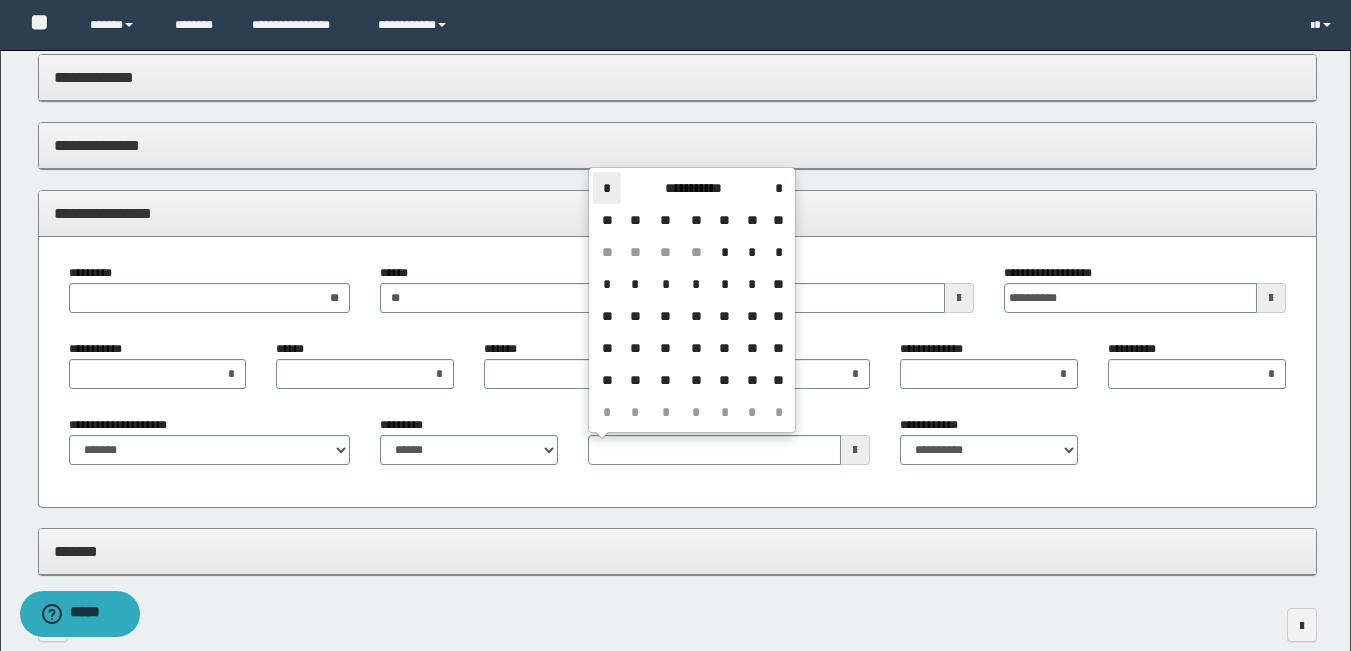 click on "*" at bounding box center (607, 188) 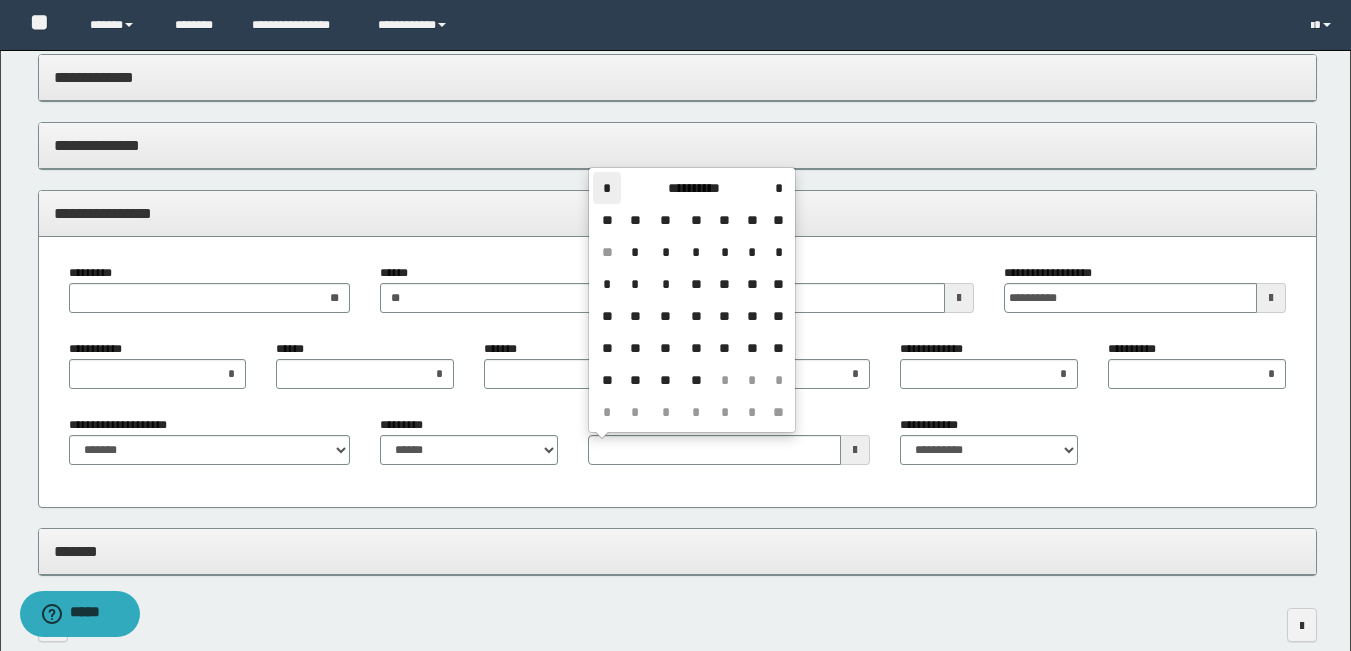 click on "*" at bounding box center (607, 188) 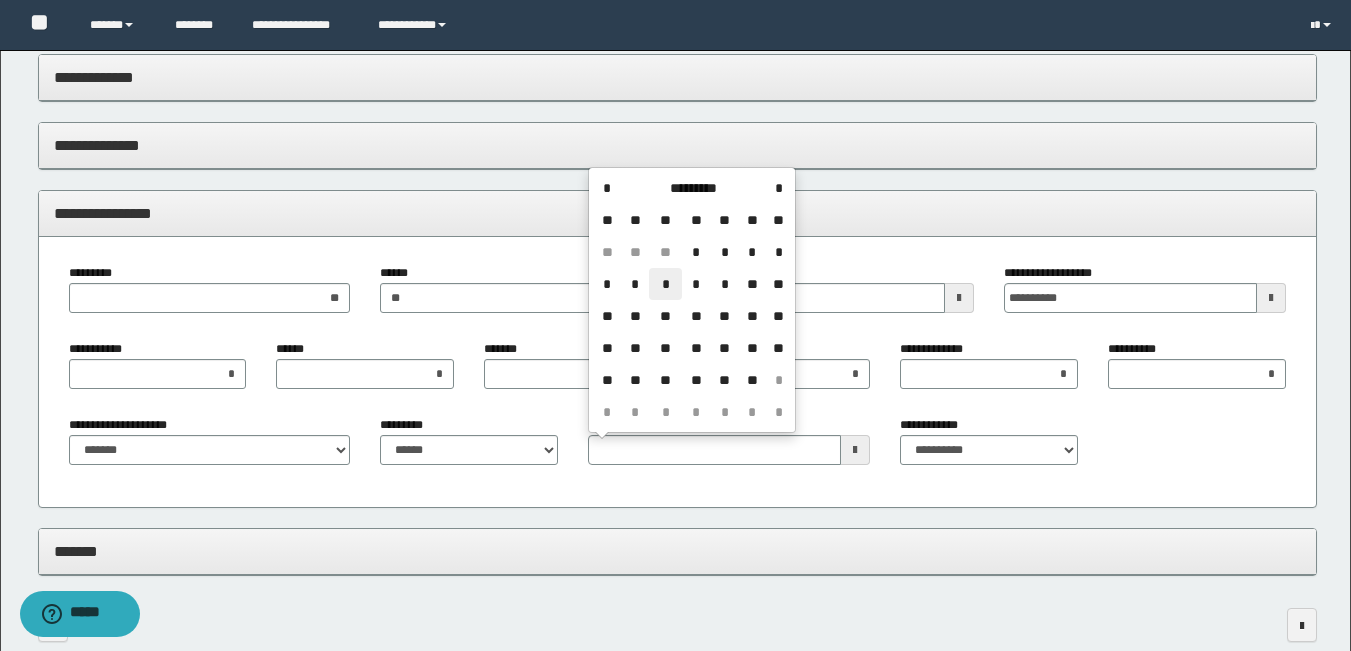 click on "*" at bounding box center [665, 284] 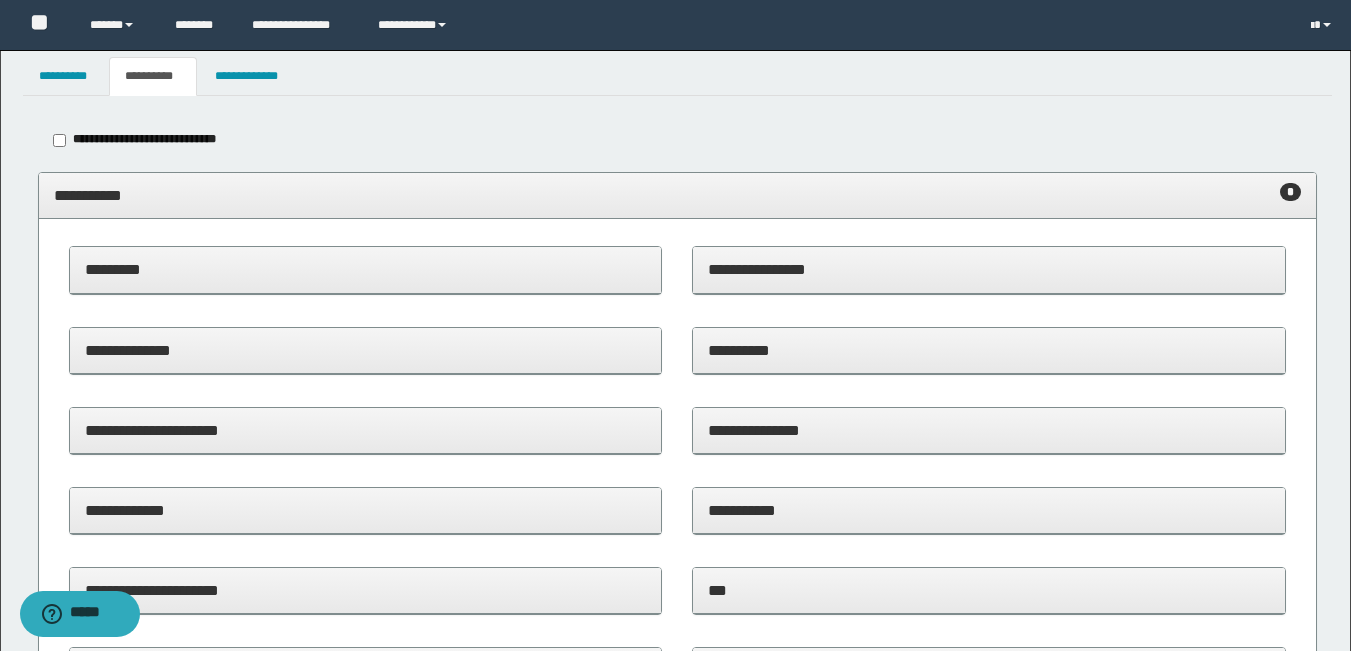 scroll, scrollTop: 0, scrollLeft: 0, axis: both 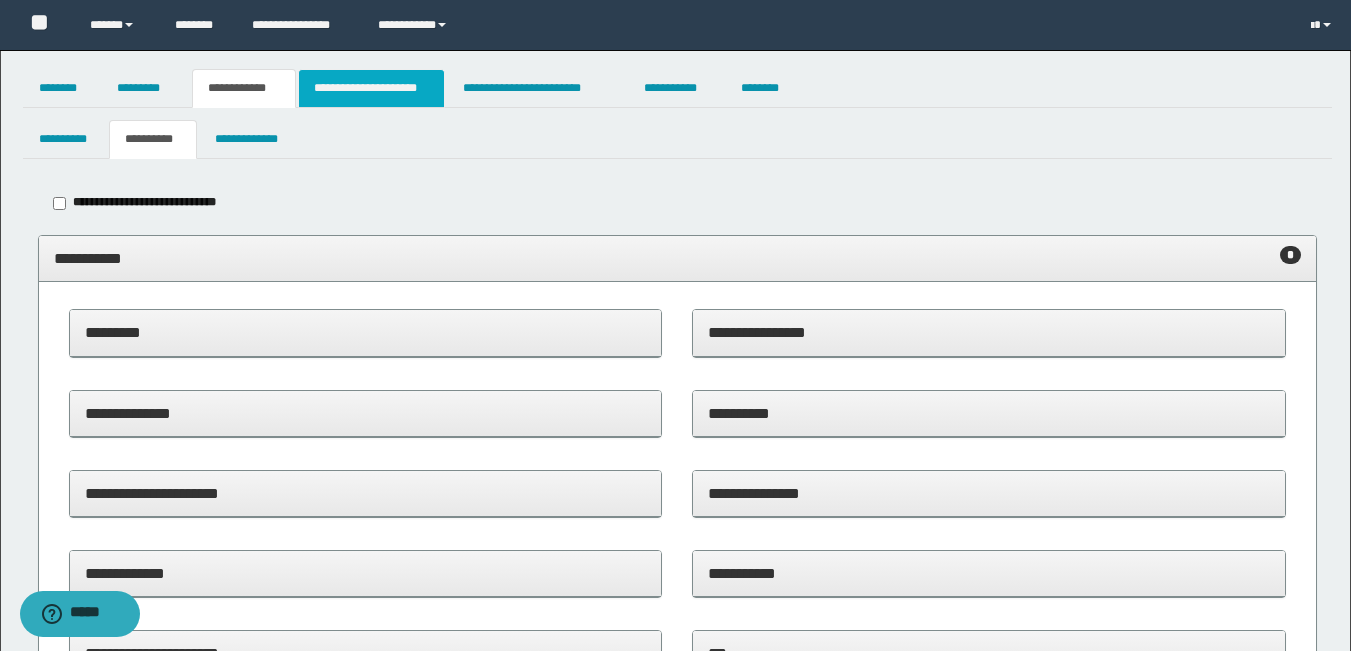 click on "**********" at bounding box center (371, 88) 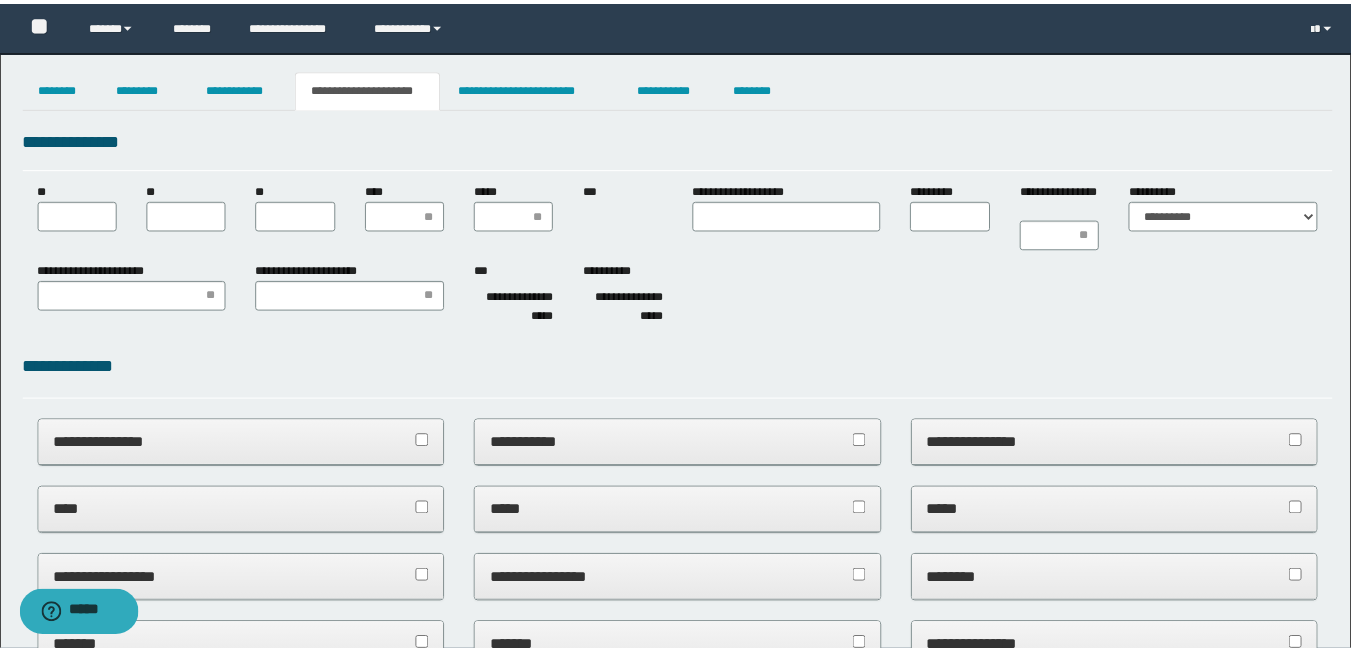 scroll, scrollTop: 0, scrollLeft: 0, axis: both 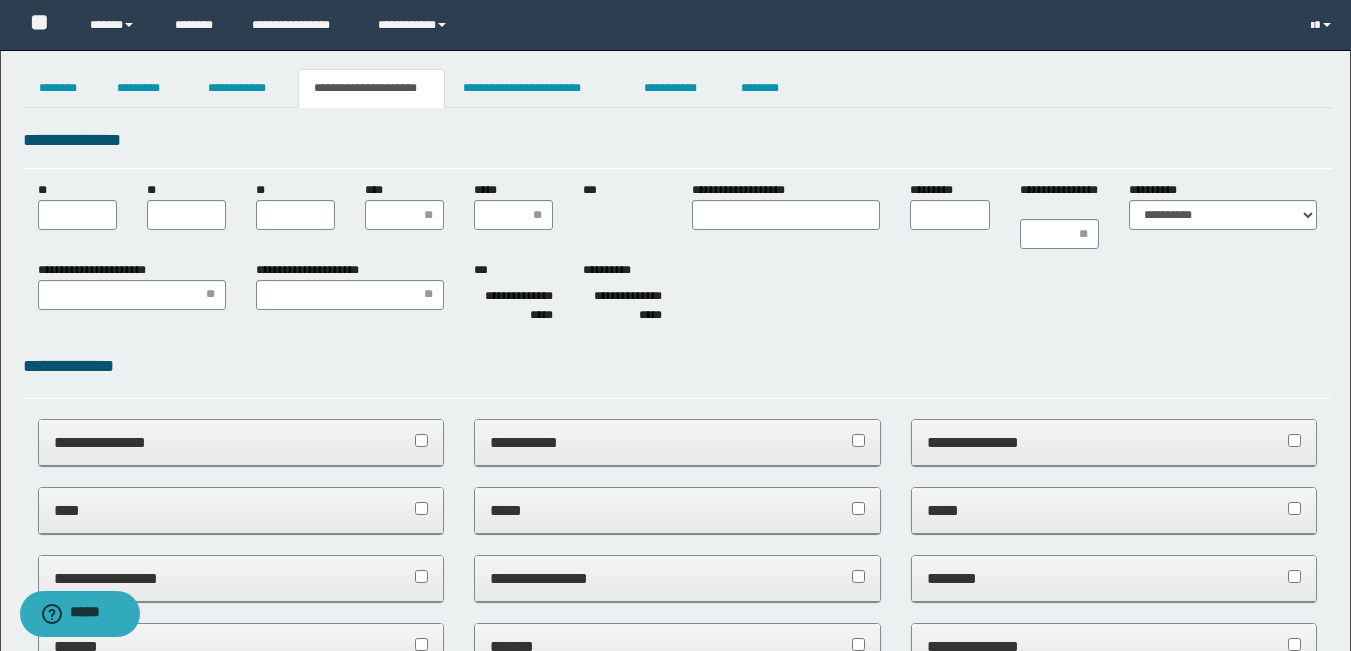 type 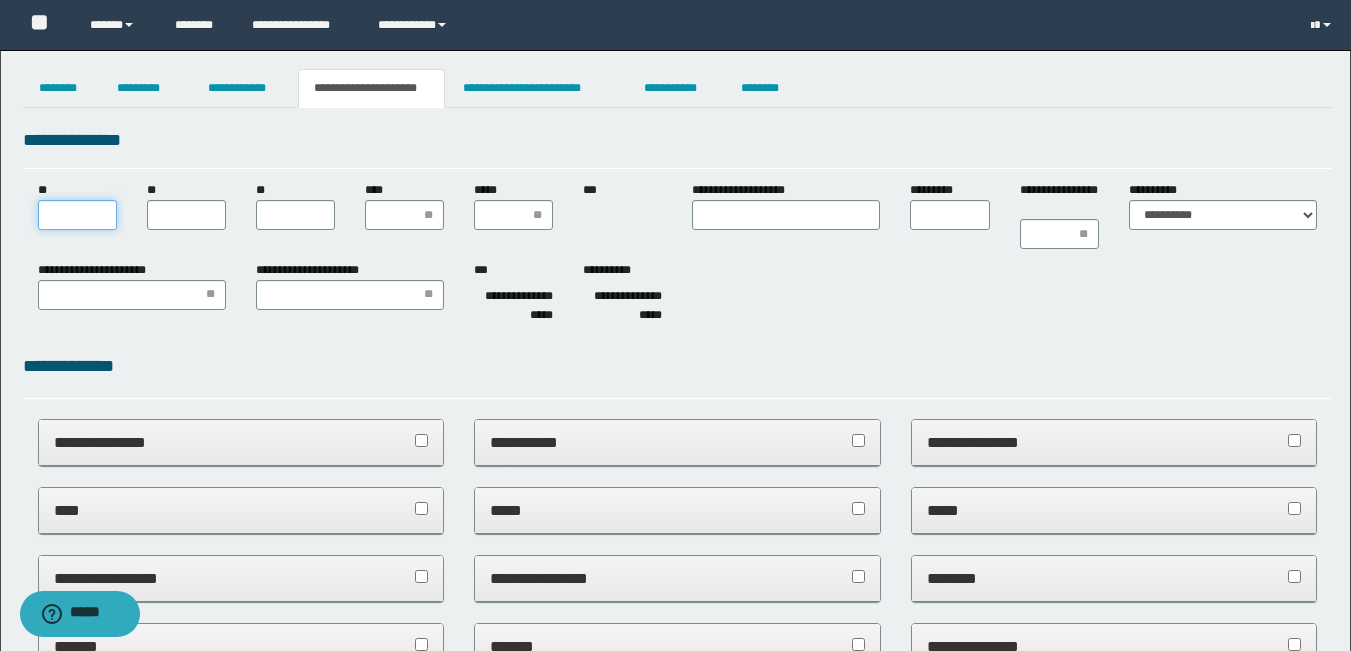 click on "**" at bounding box center (77, 215) 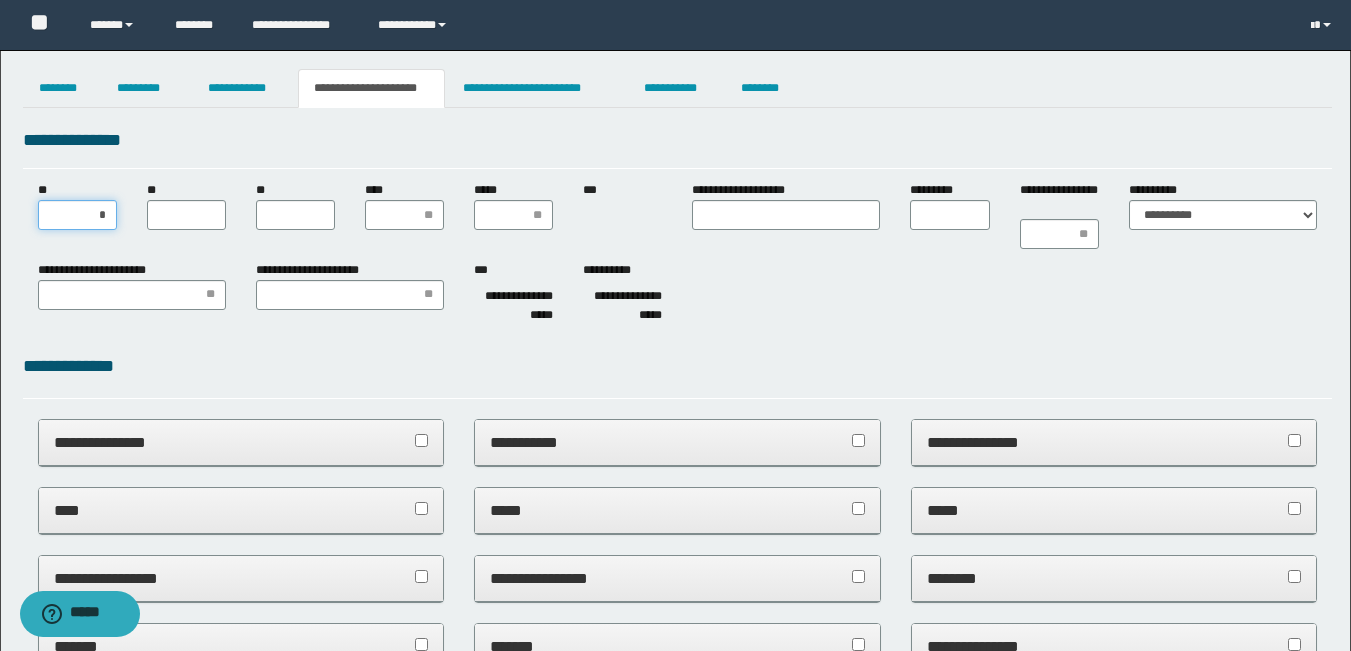 type on "**" 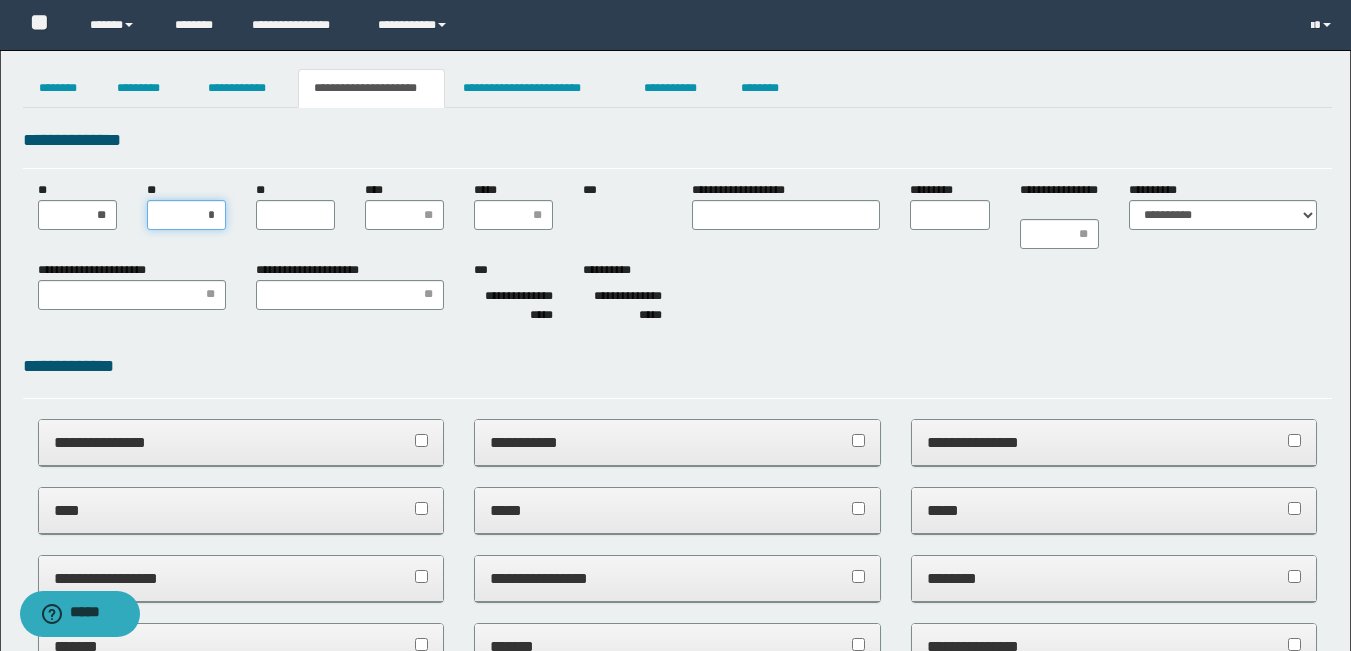 type on "**" 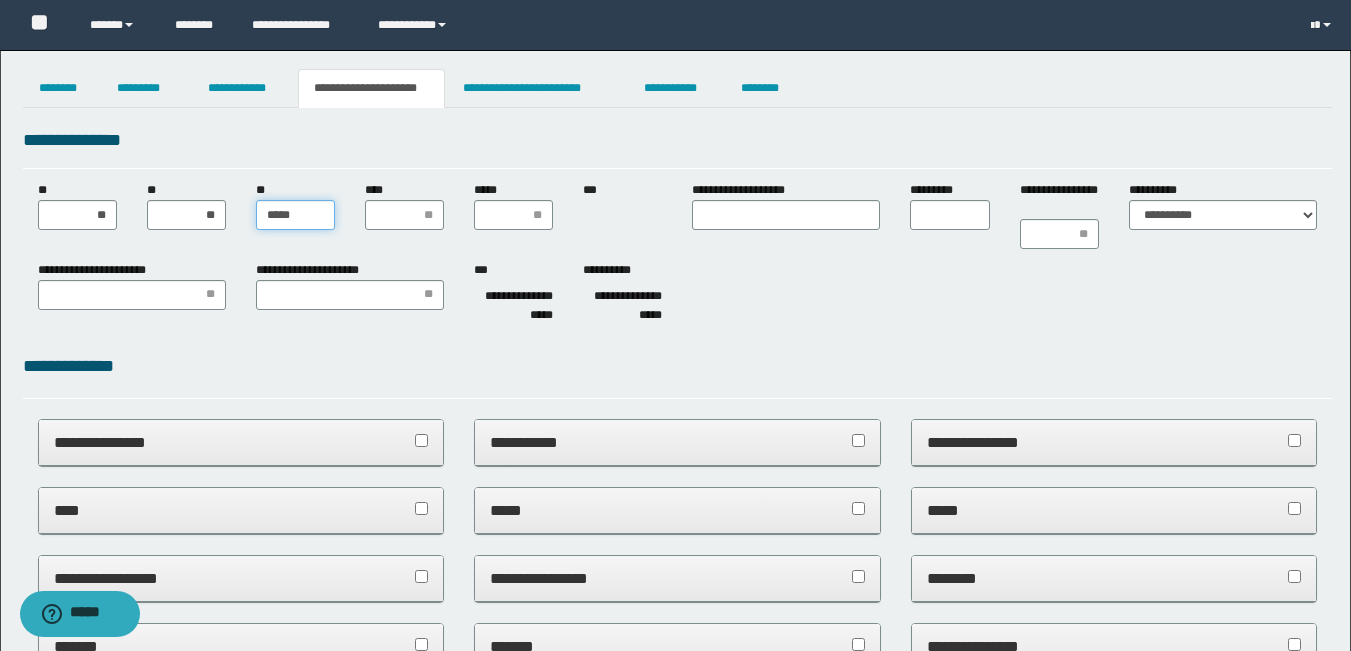 type on "******" 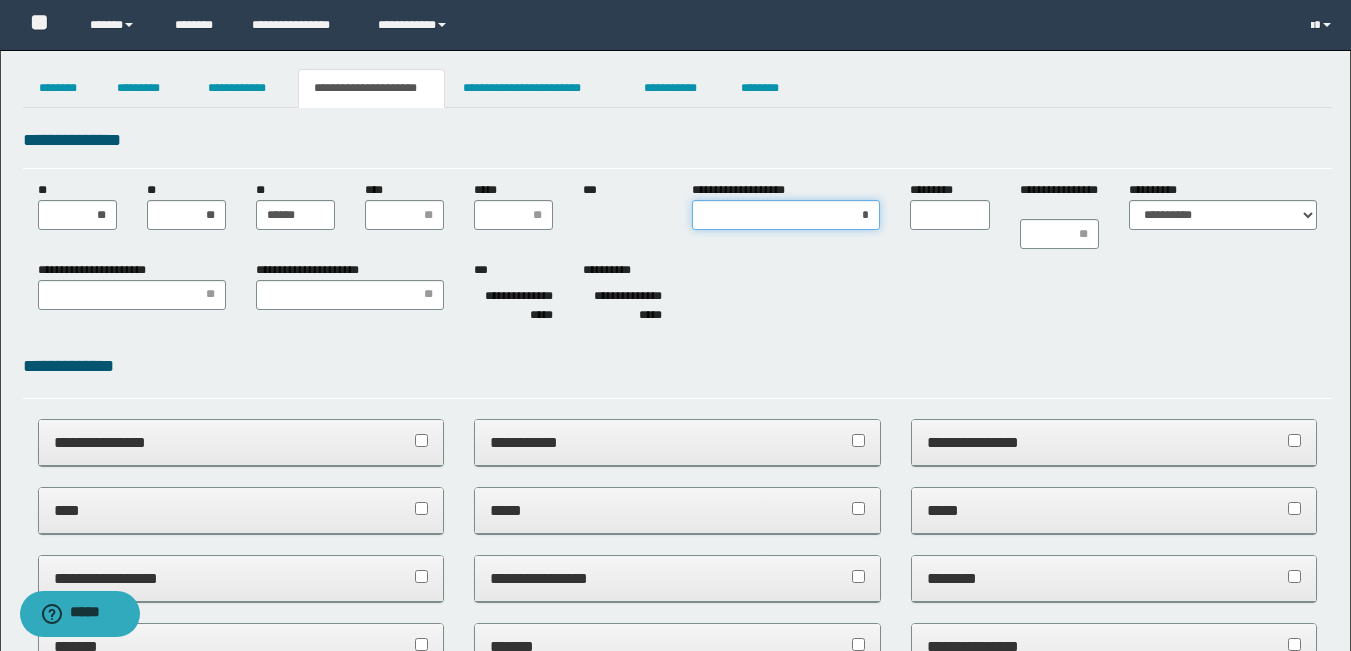 type on "**" 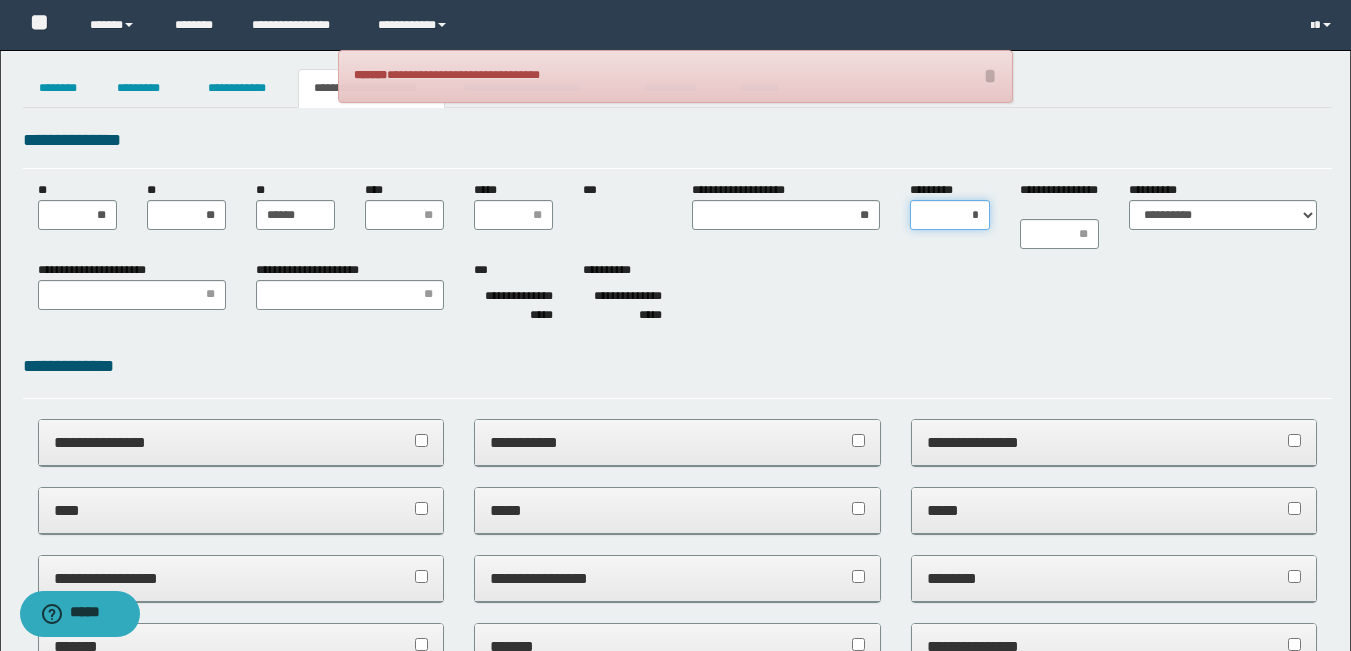 type on "**" 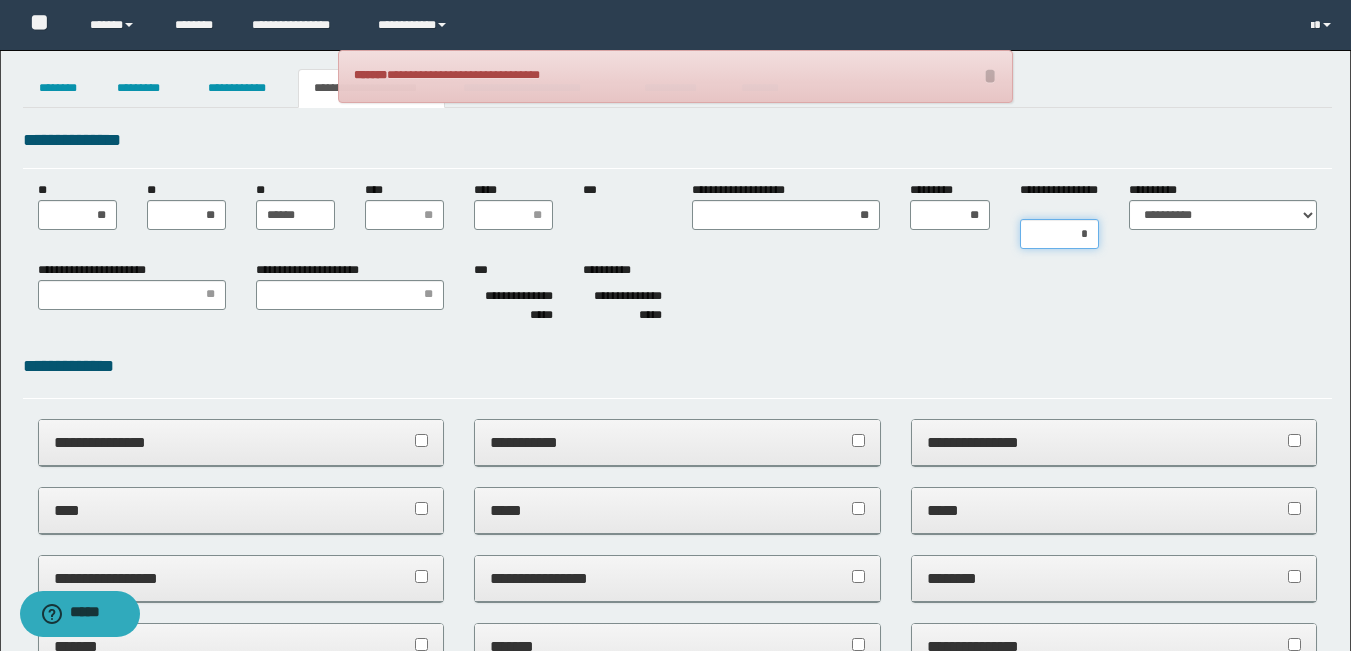 type on "**" 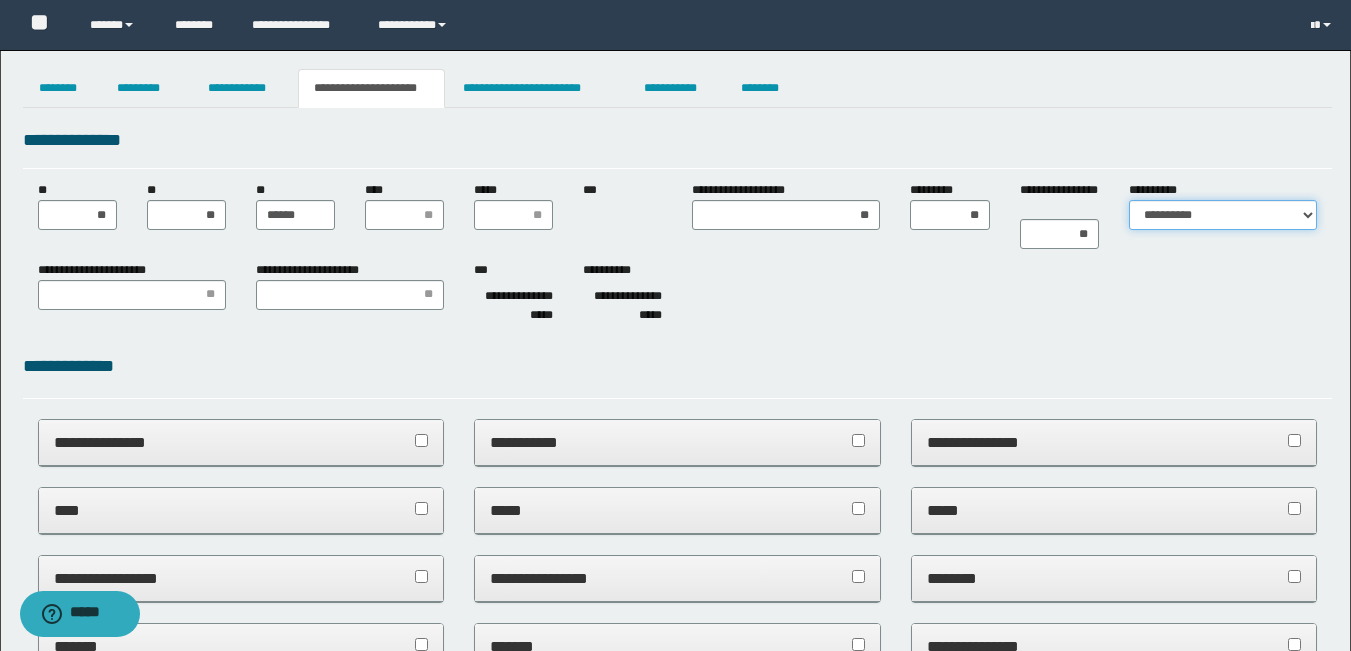 click on "**********" at bounding box center (1223, 215) 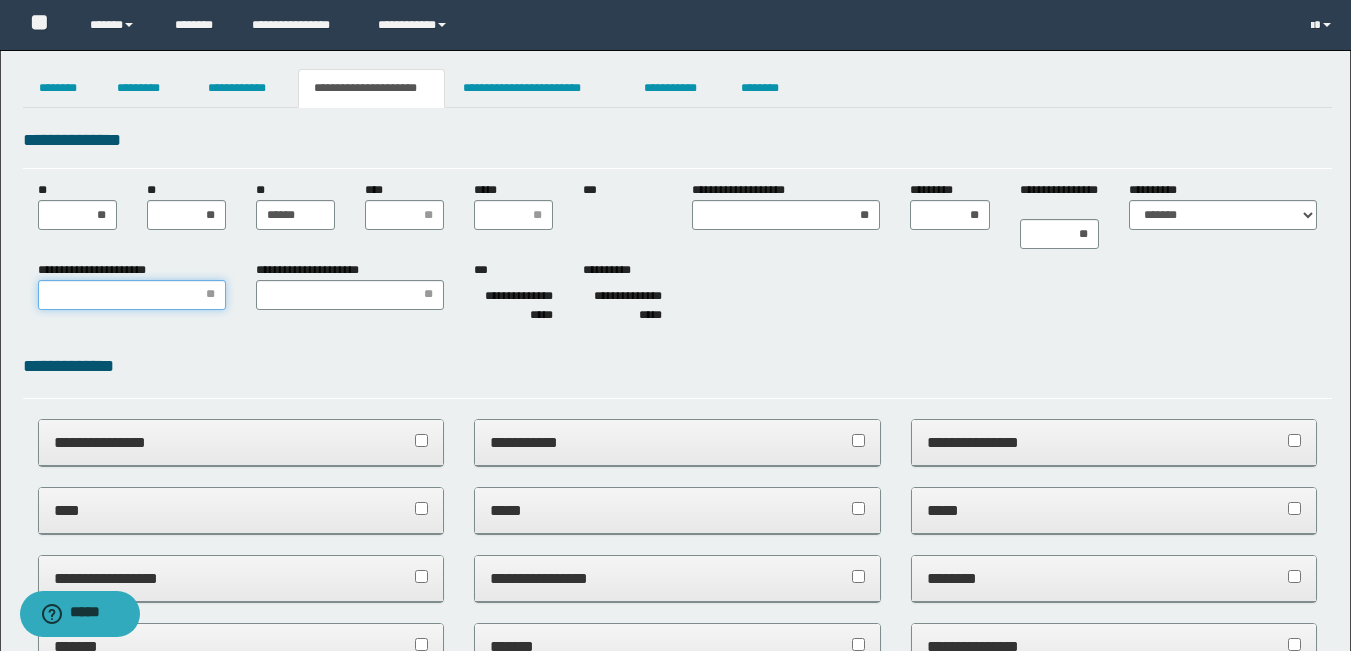 click on "**********" at bounding box center (132, 295) 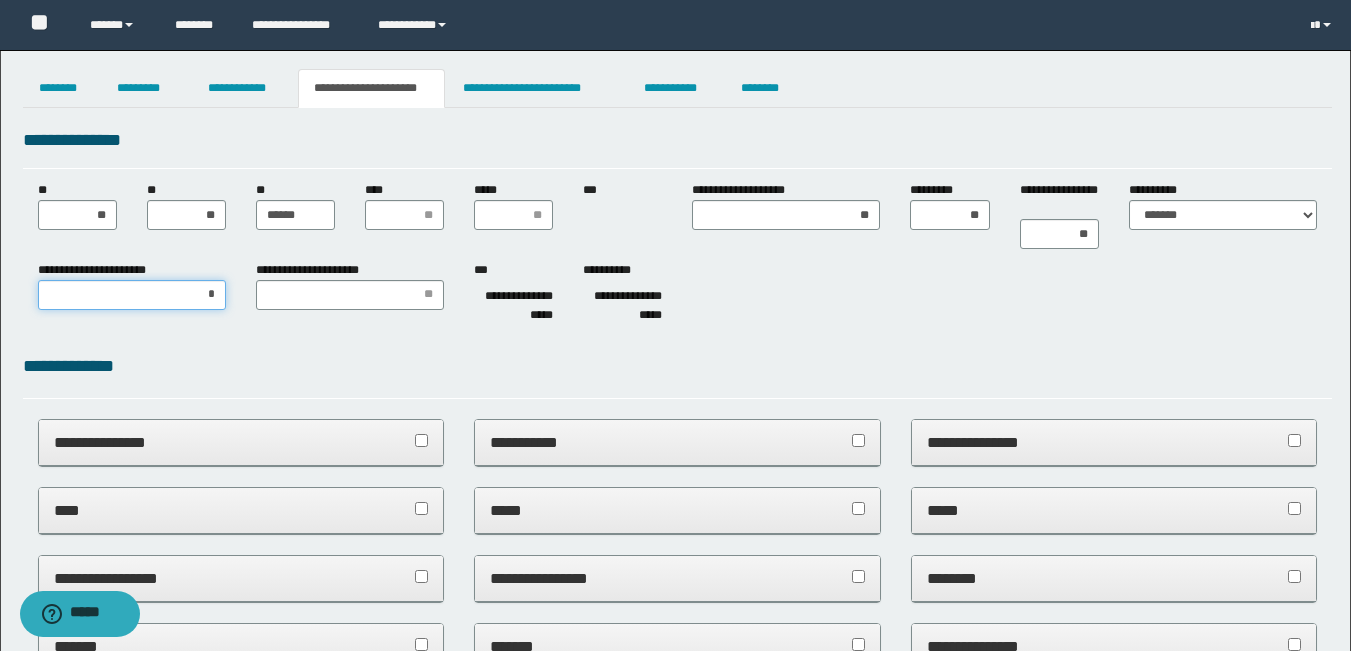 type on "**" 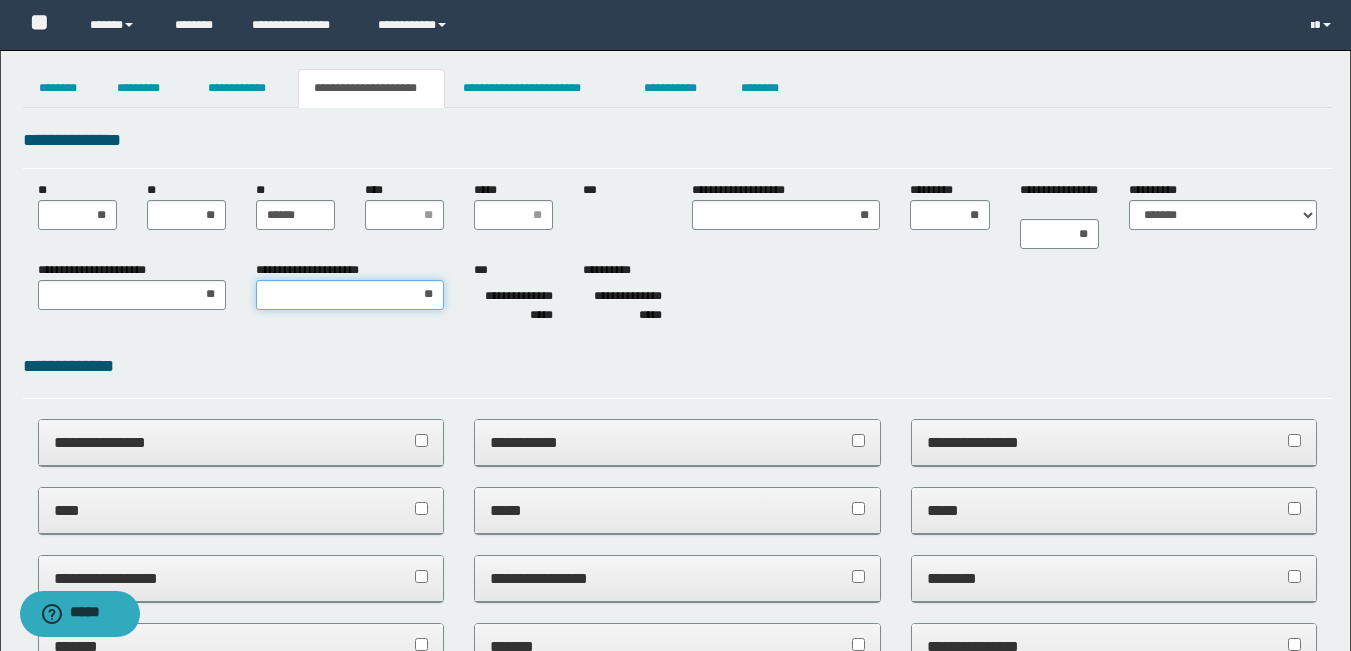 type on "***" 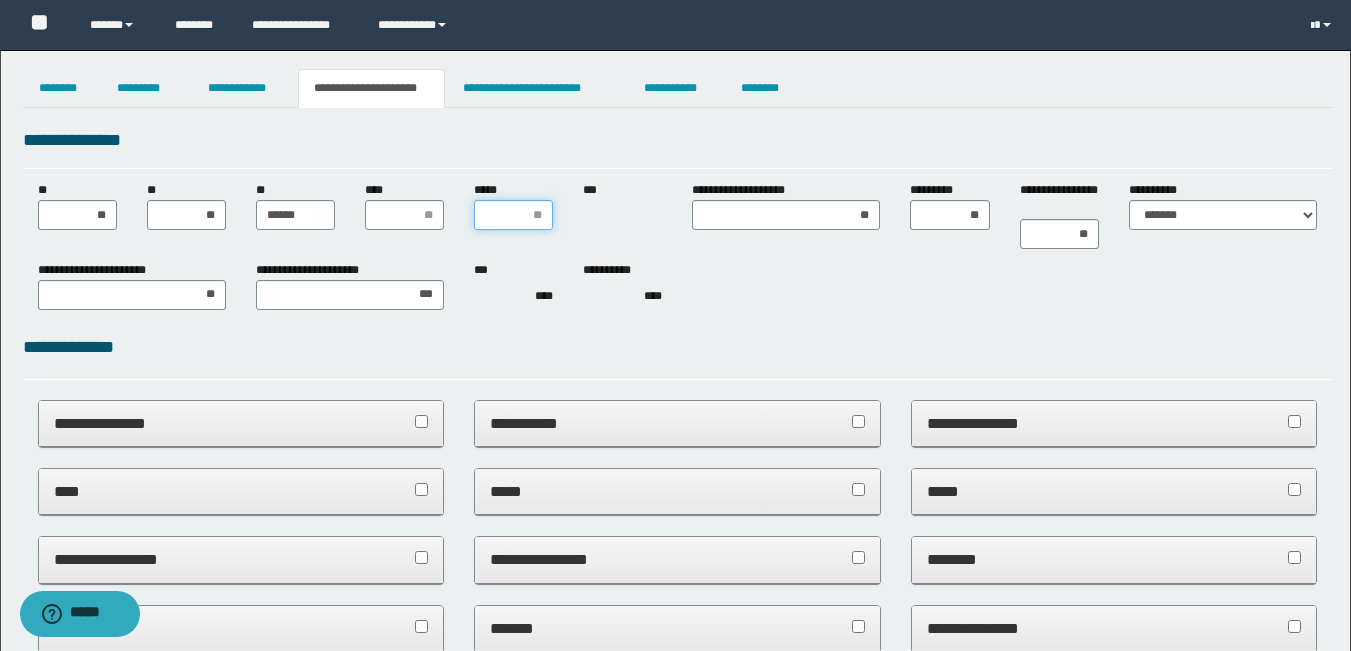 click on "*****" at bounding box center [513, 215] 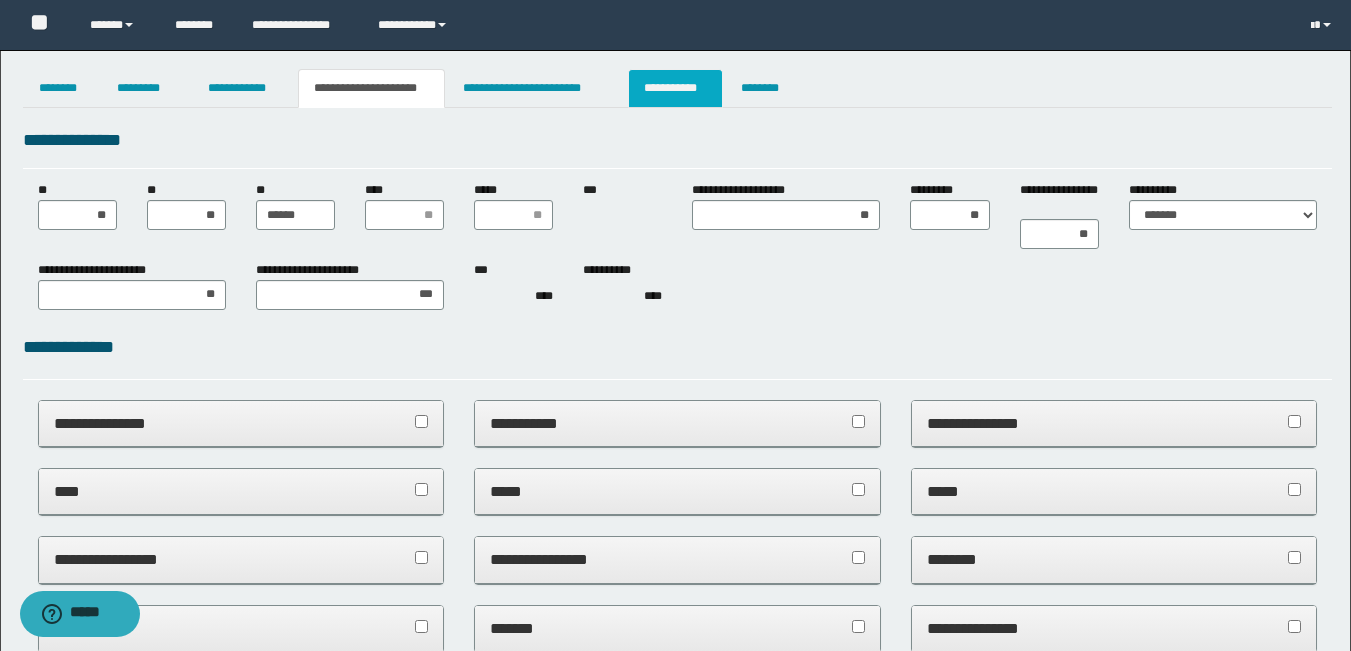 click on "**********" at bounding box center [675, 88] 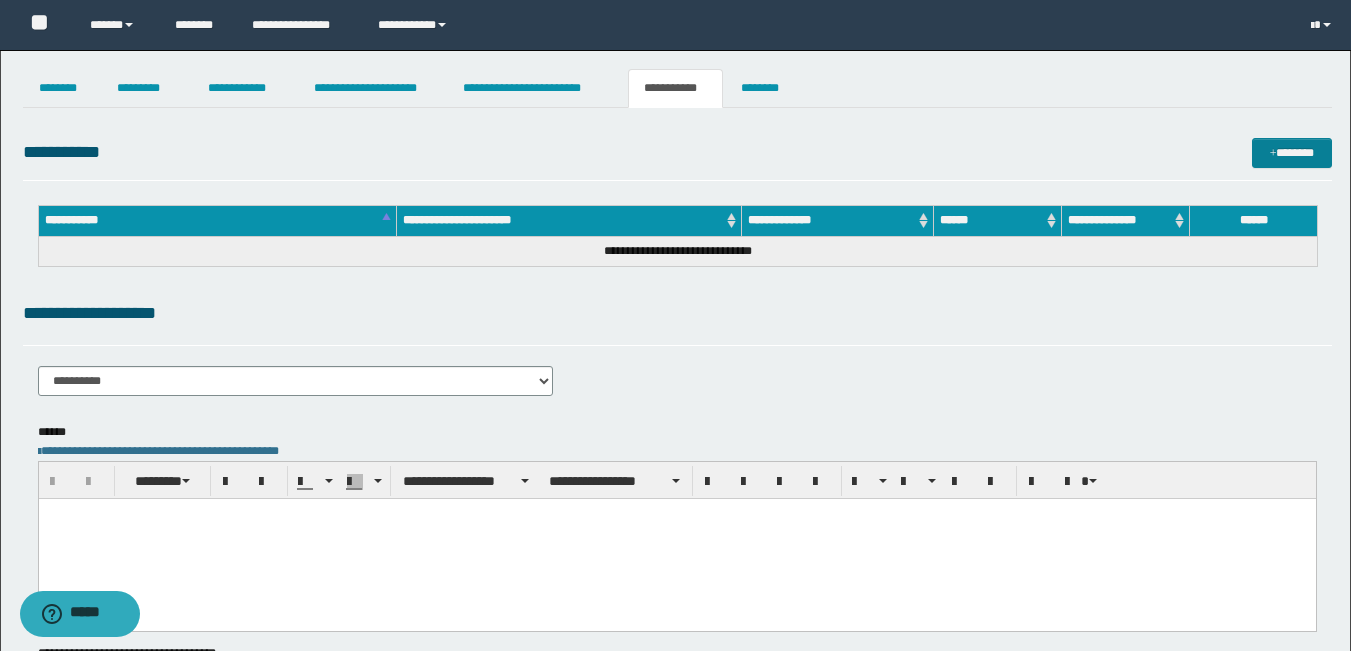 scroll, scrollTop: 0, scrollLeft: 0, axis: both 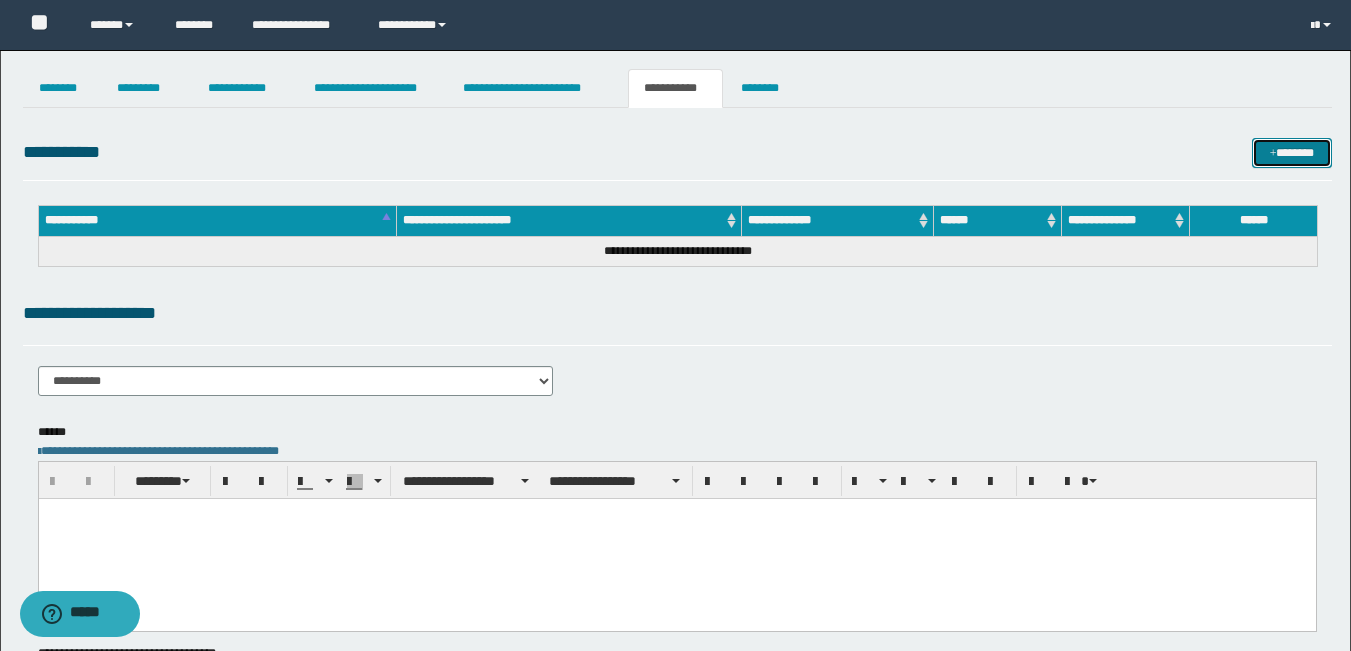 click on "*******" at bounding box center [1292, 153] 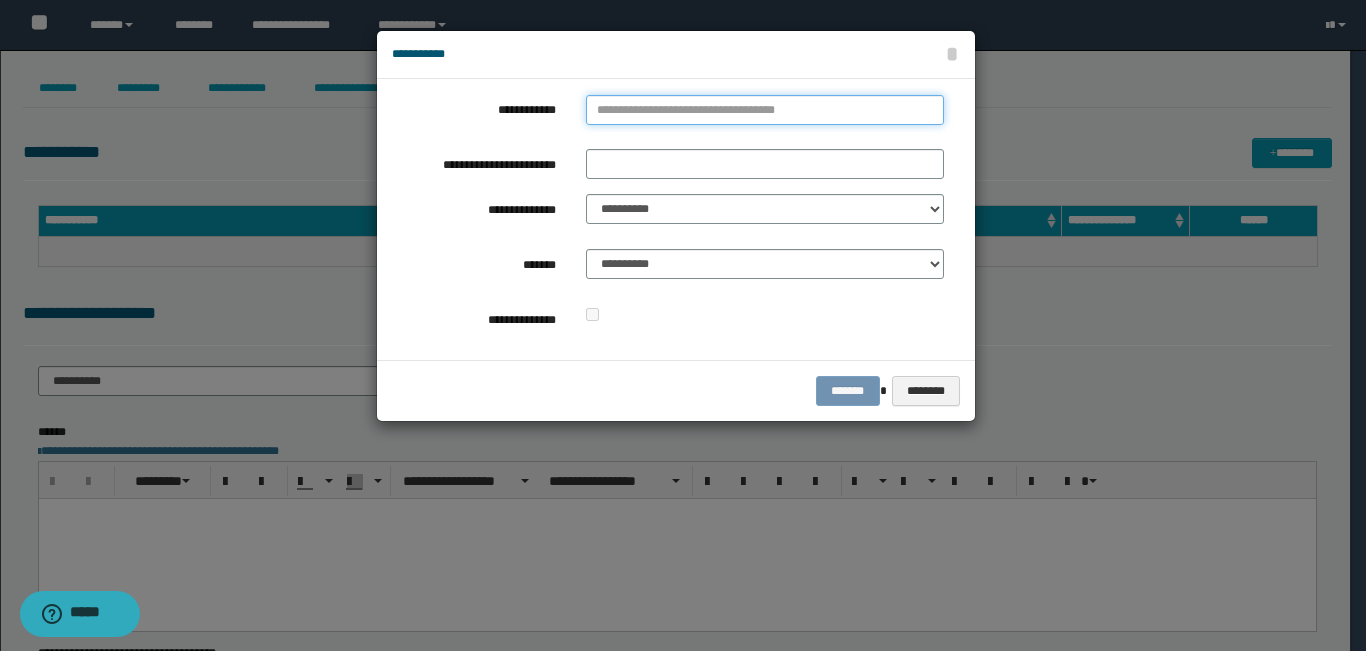click on "**********" at bounding box center [765, 110] 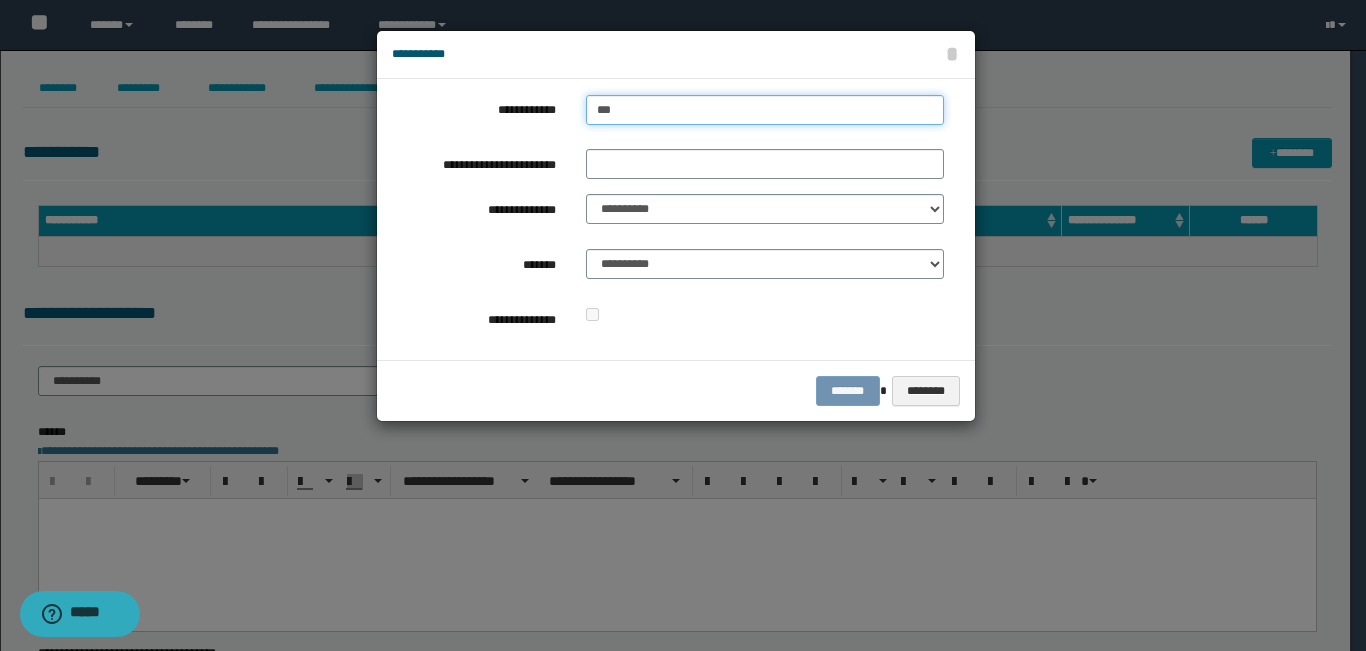 type on "****" 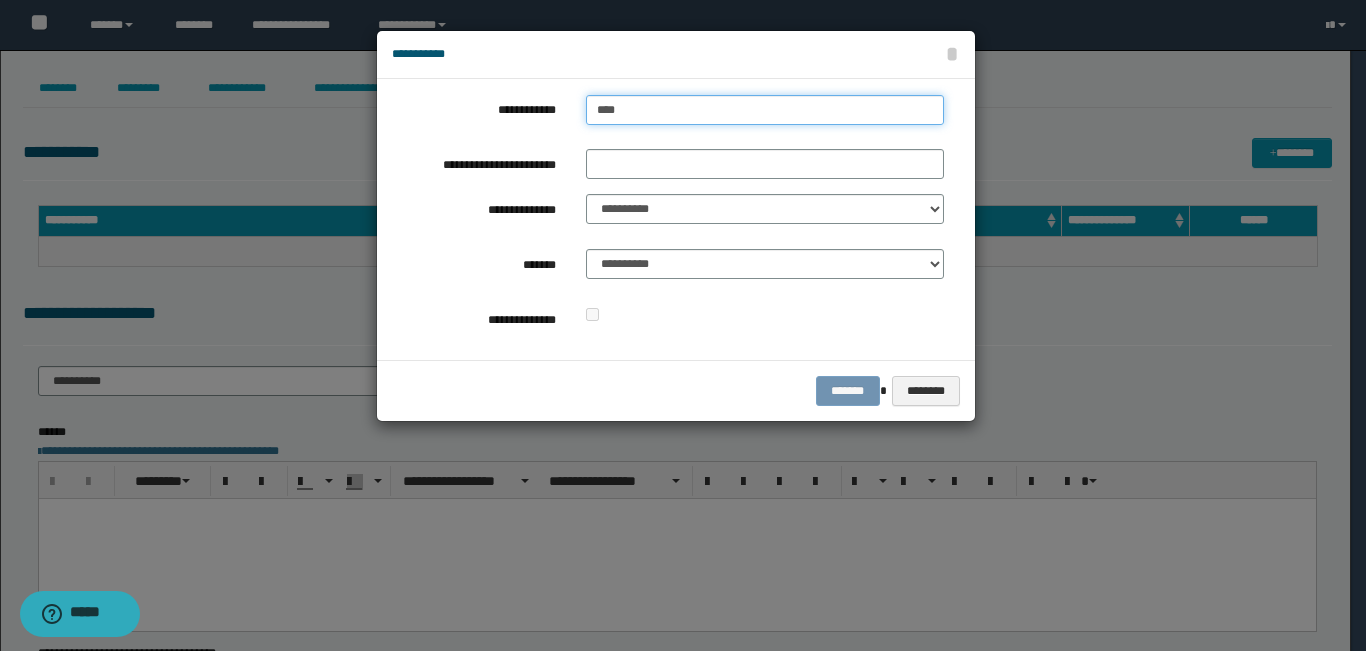 type on "****" 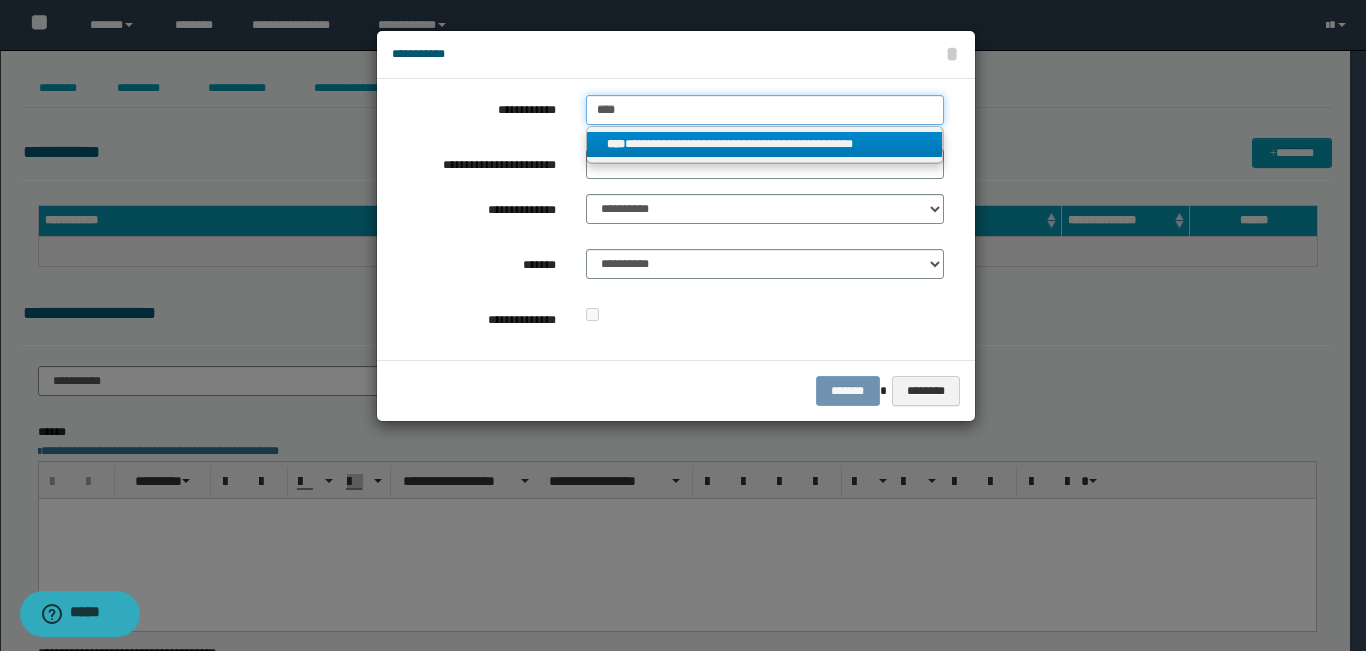 type on "****" 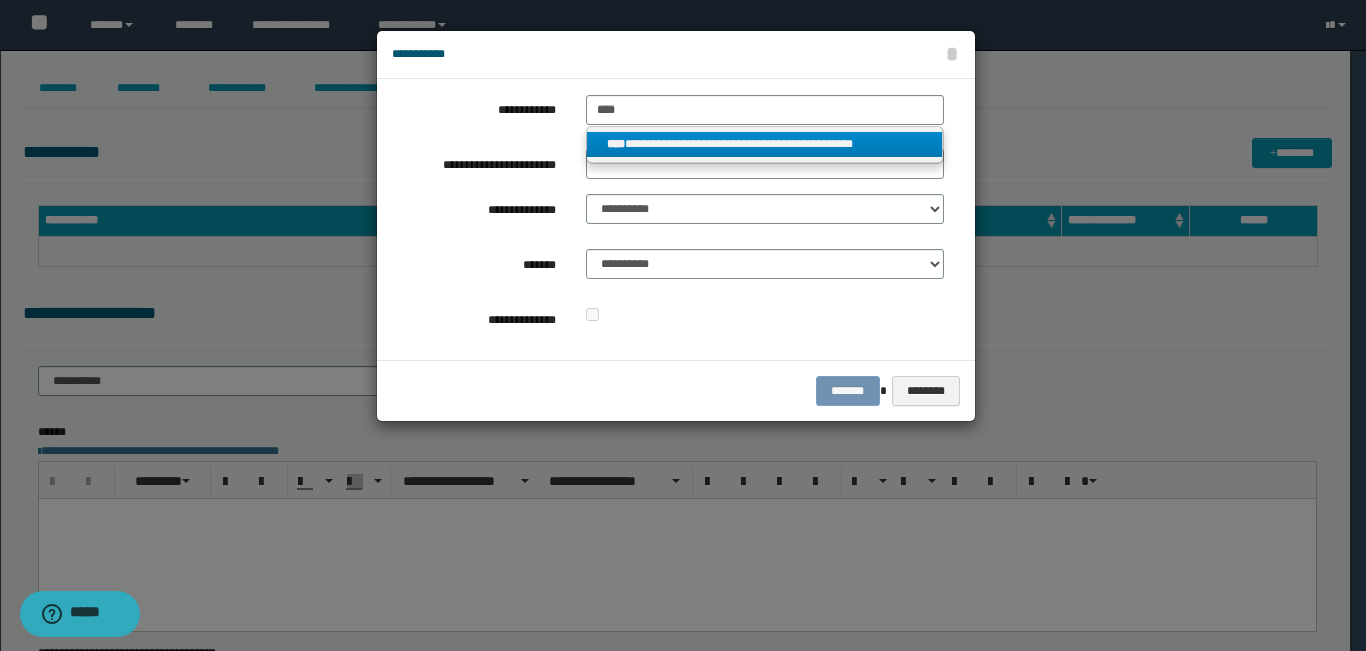 click on "**********" at bounding box center (765, 144) 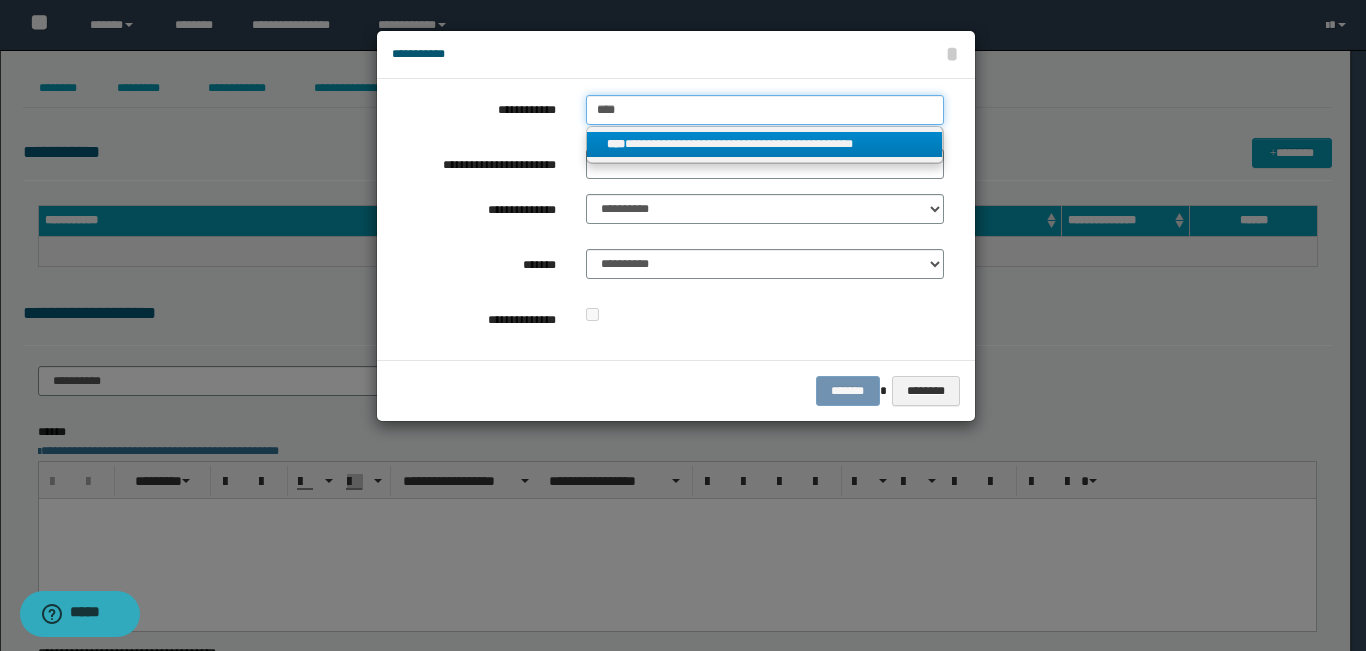 type 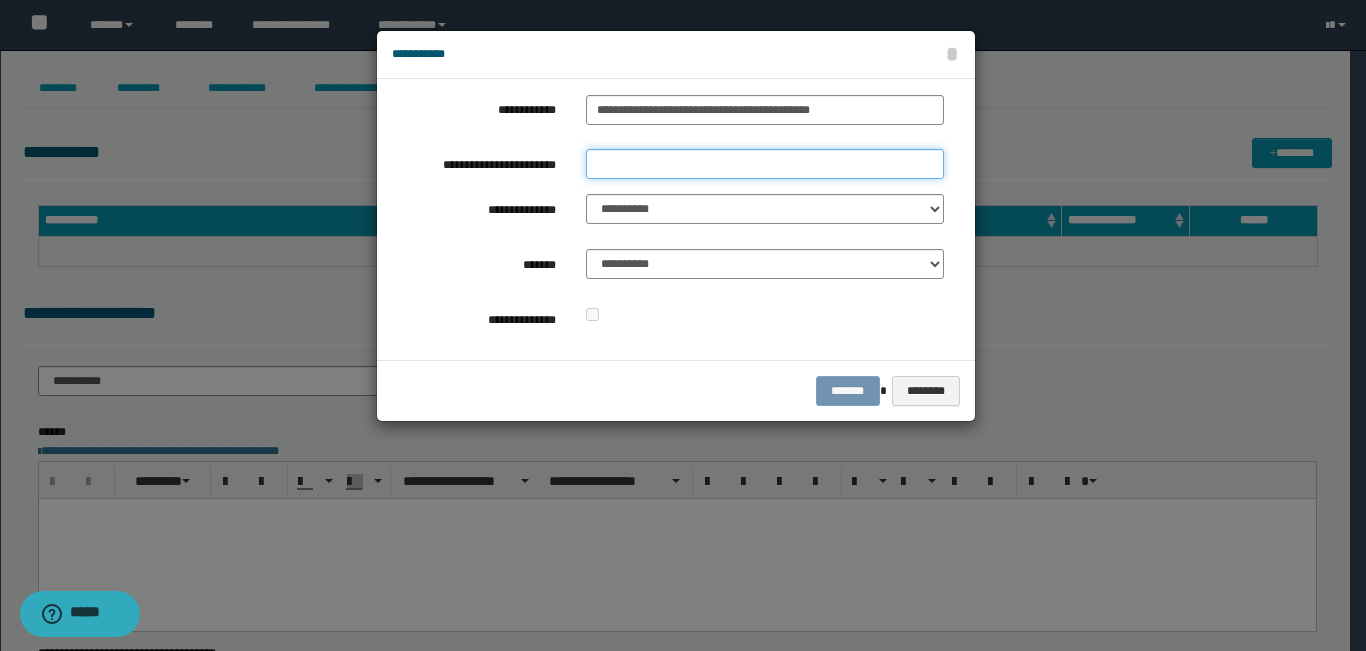 click on "**********" at bounding box center [765, 164] 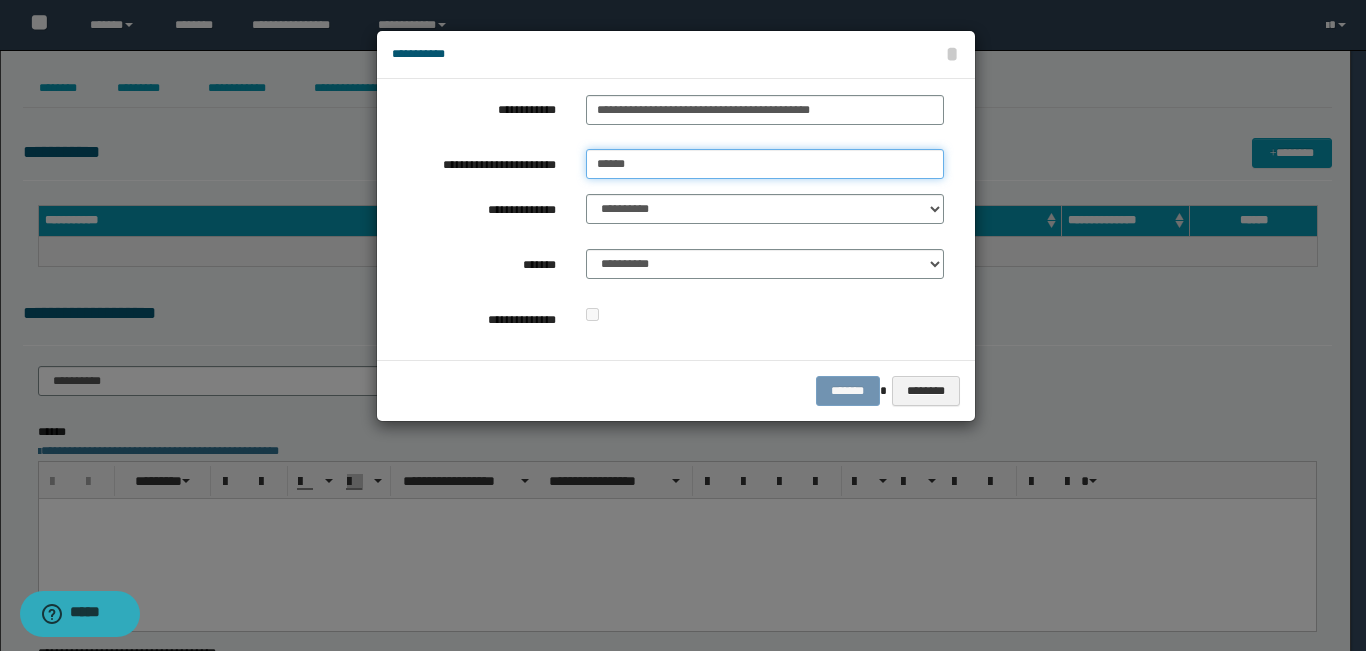 type on "******" 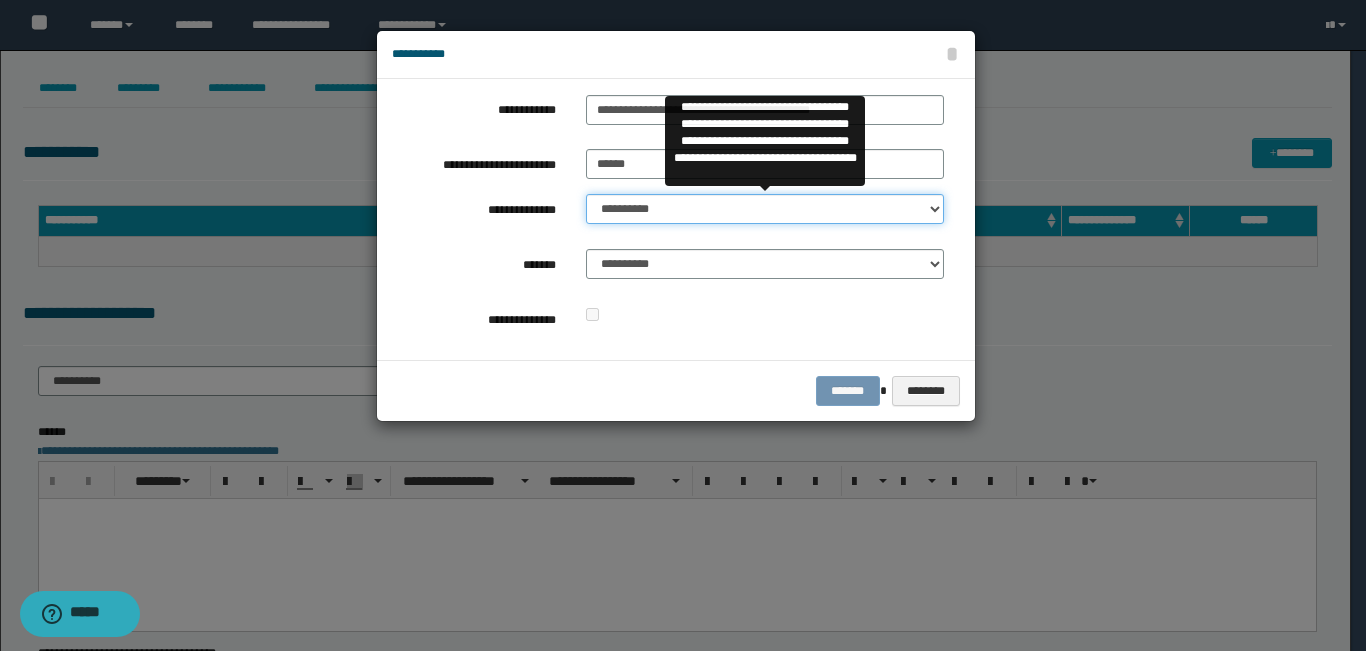 click on "**********" at bounding box center (765, 209) 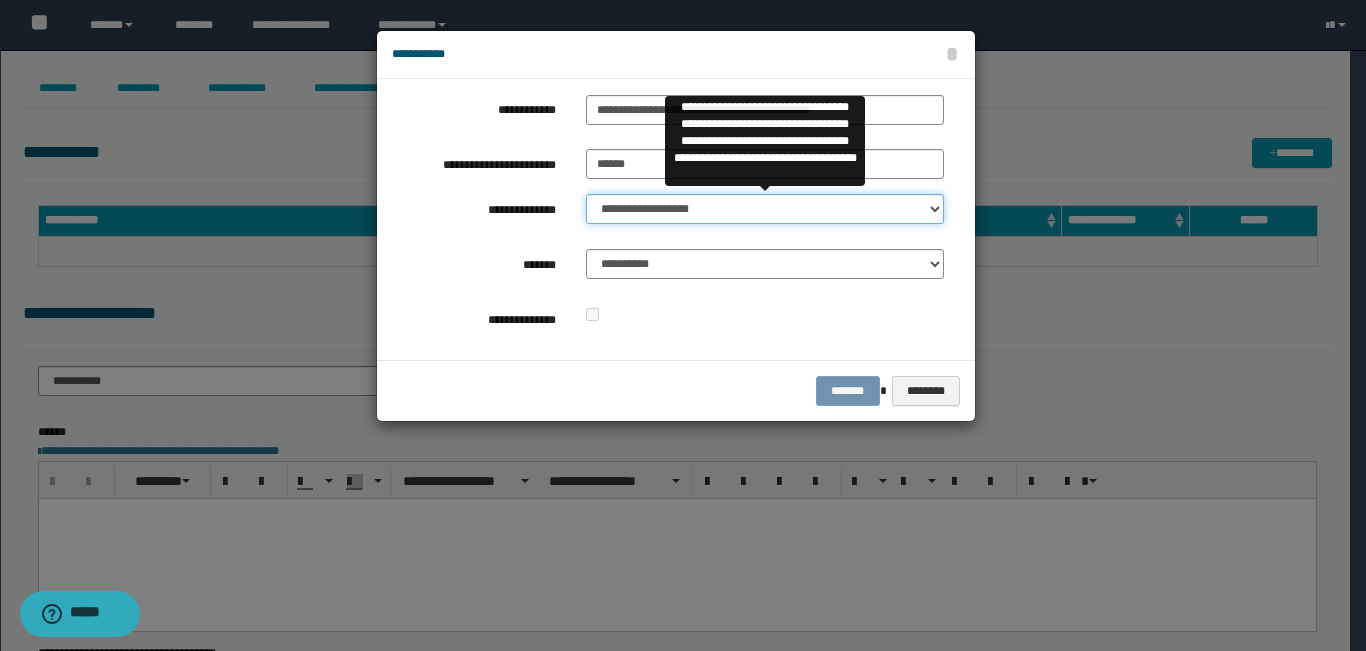 click on "**********" at bounding box center [765, 209] 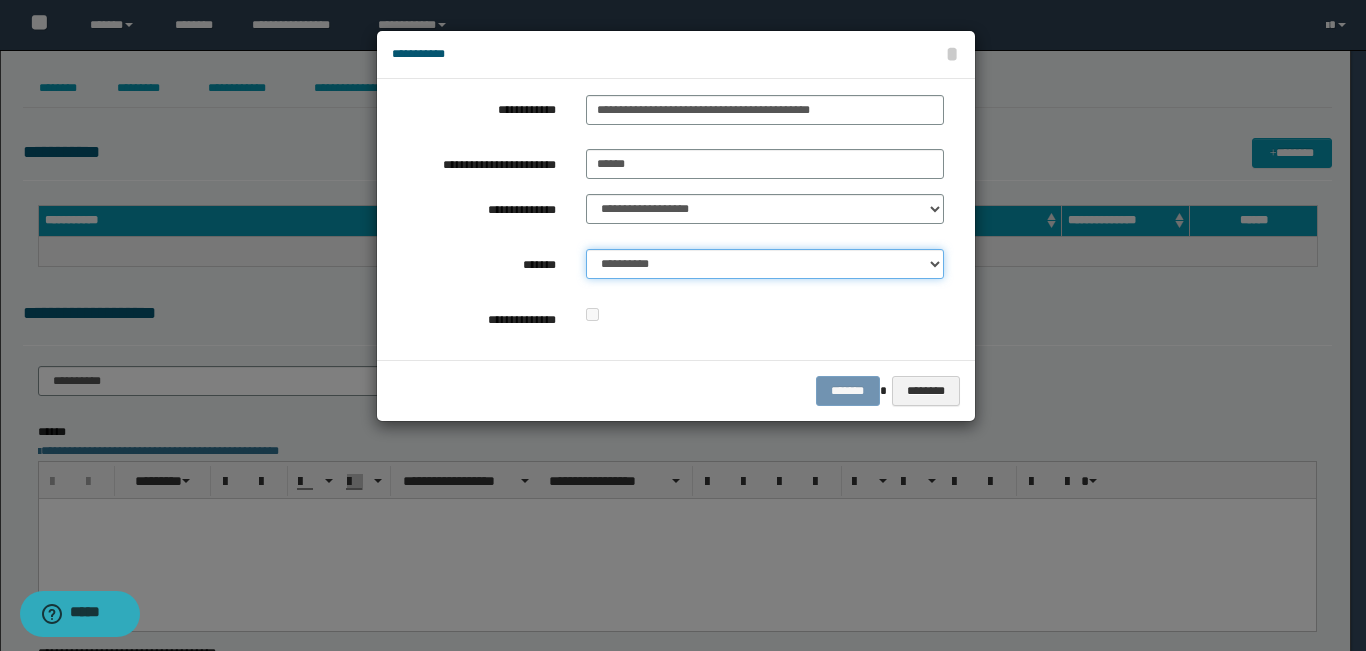 click on "**********" at bounding box center [765, 264] 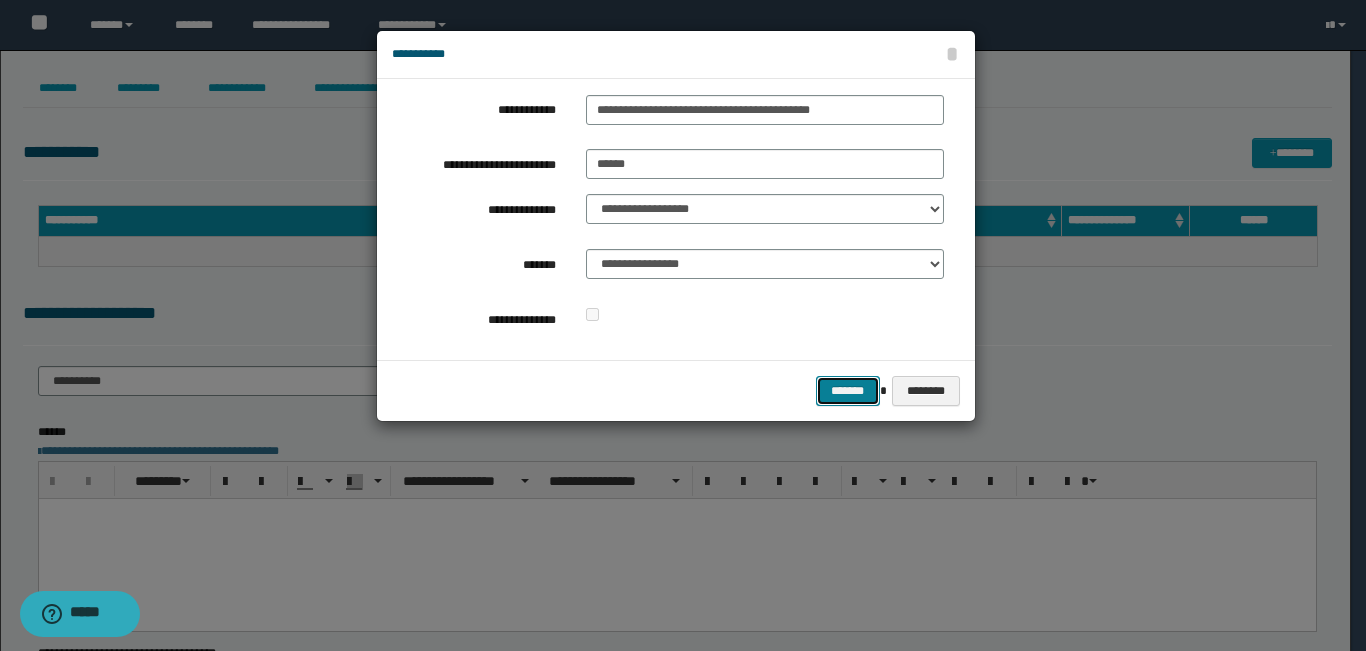 click on "*******" at bounding box center (848, 391) 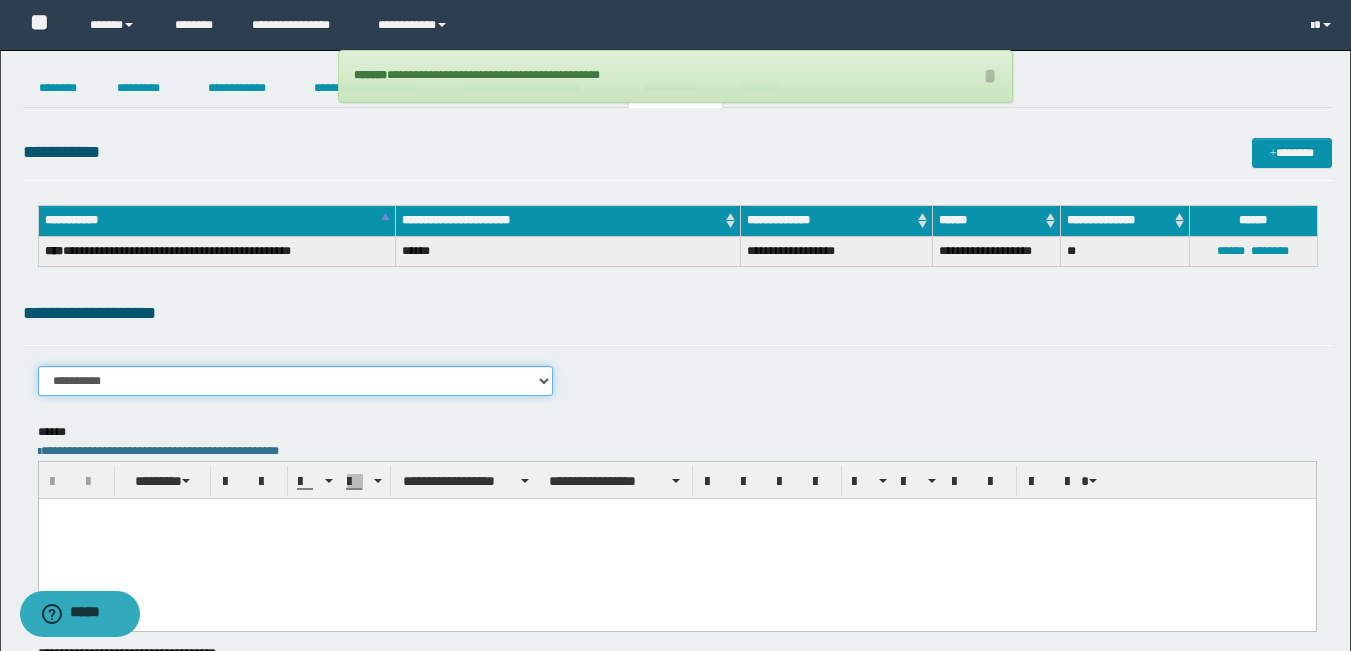 click on "**********" at bounding box center [296, 381] 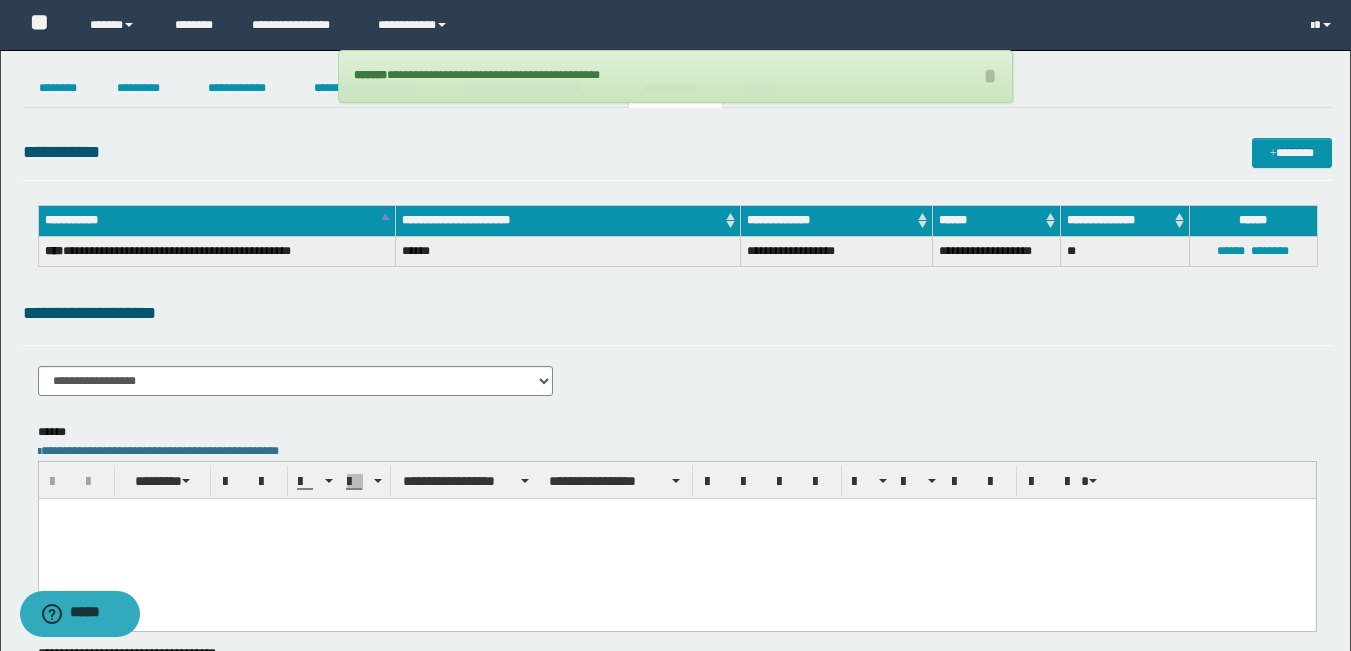click at bounding box center (676, 538) 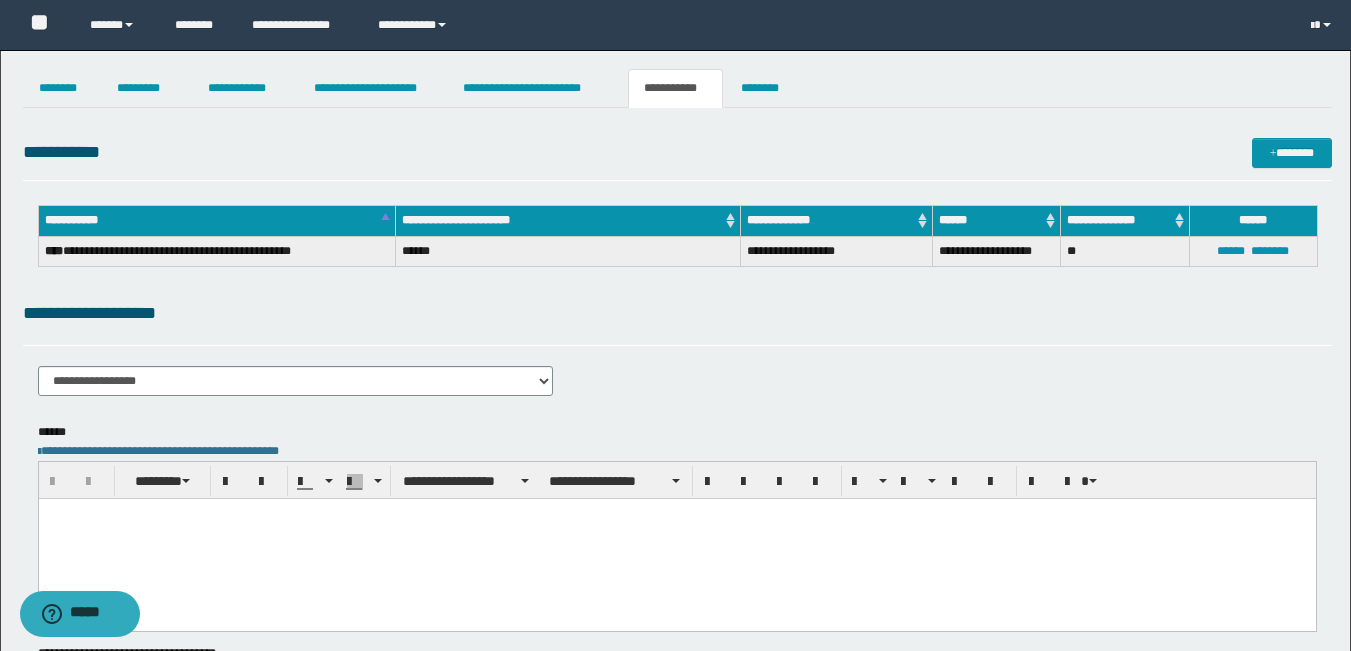 type 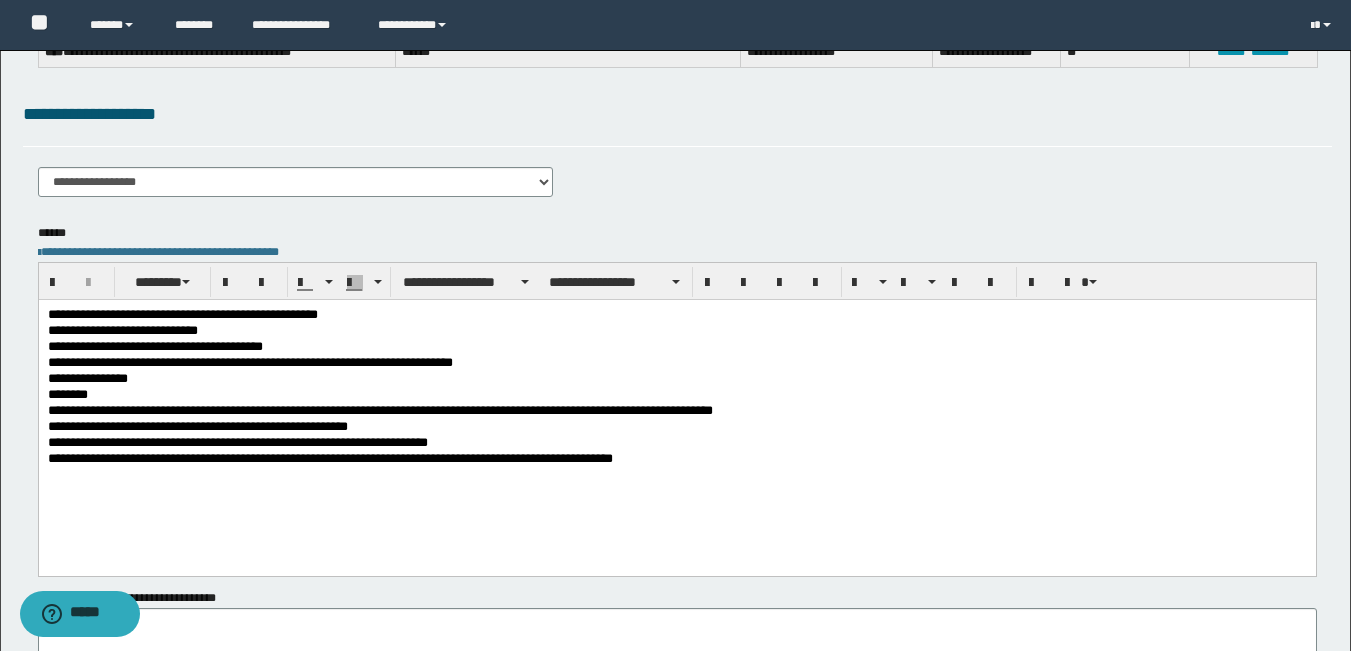 scroll, scrollTop: 200, scrollLeft: 0, axis: vertical 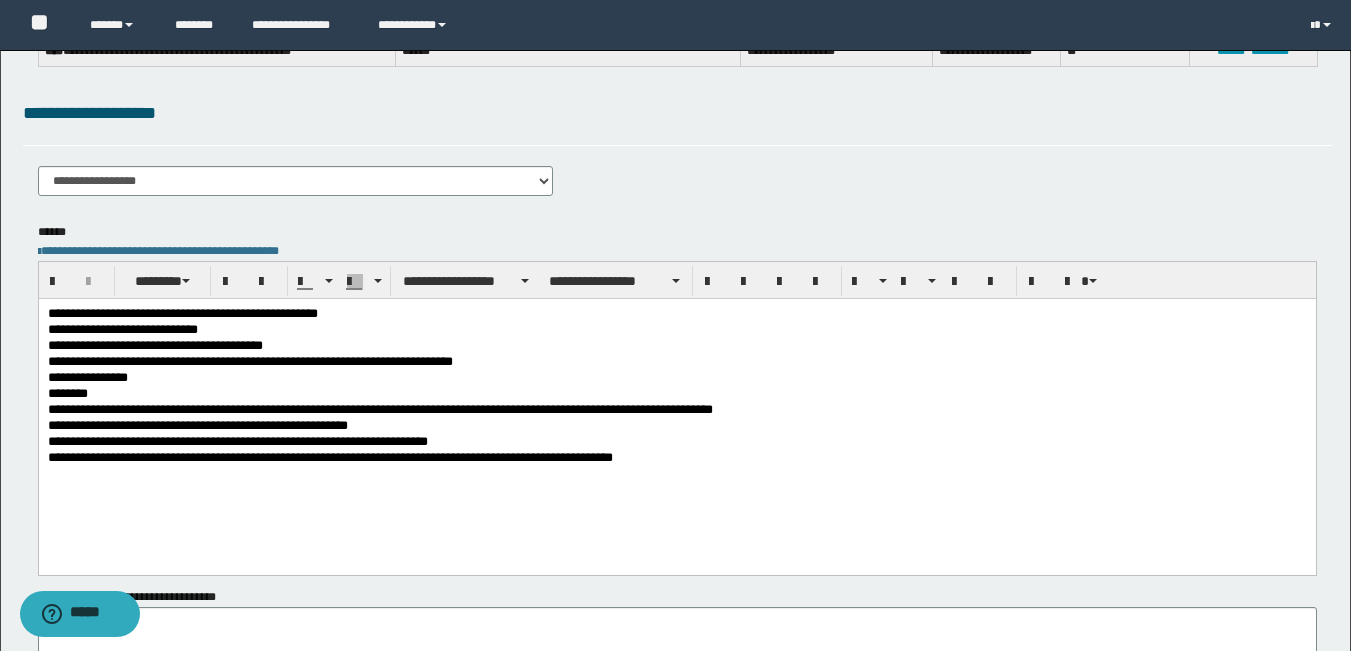 click on "**********" at bounding box center (676, 314) 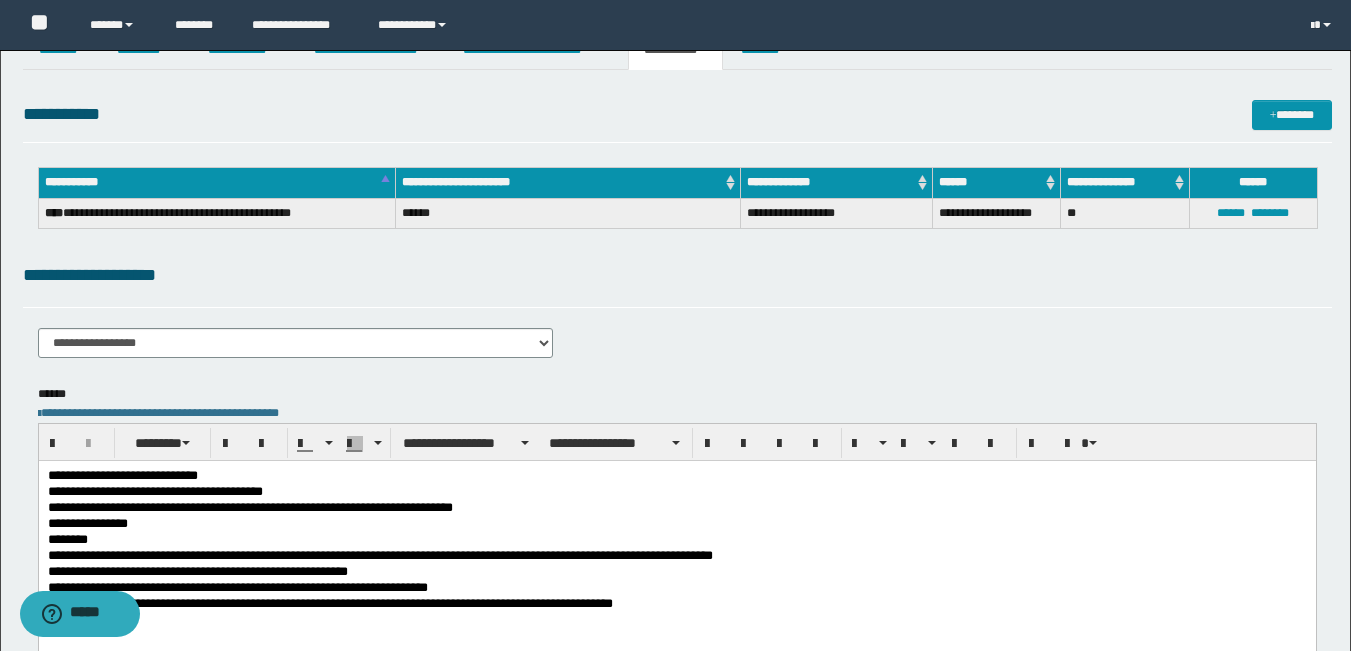 scroll, scrollTop: 0, scrollLeft: 0, axis: both 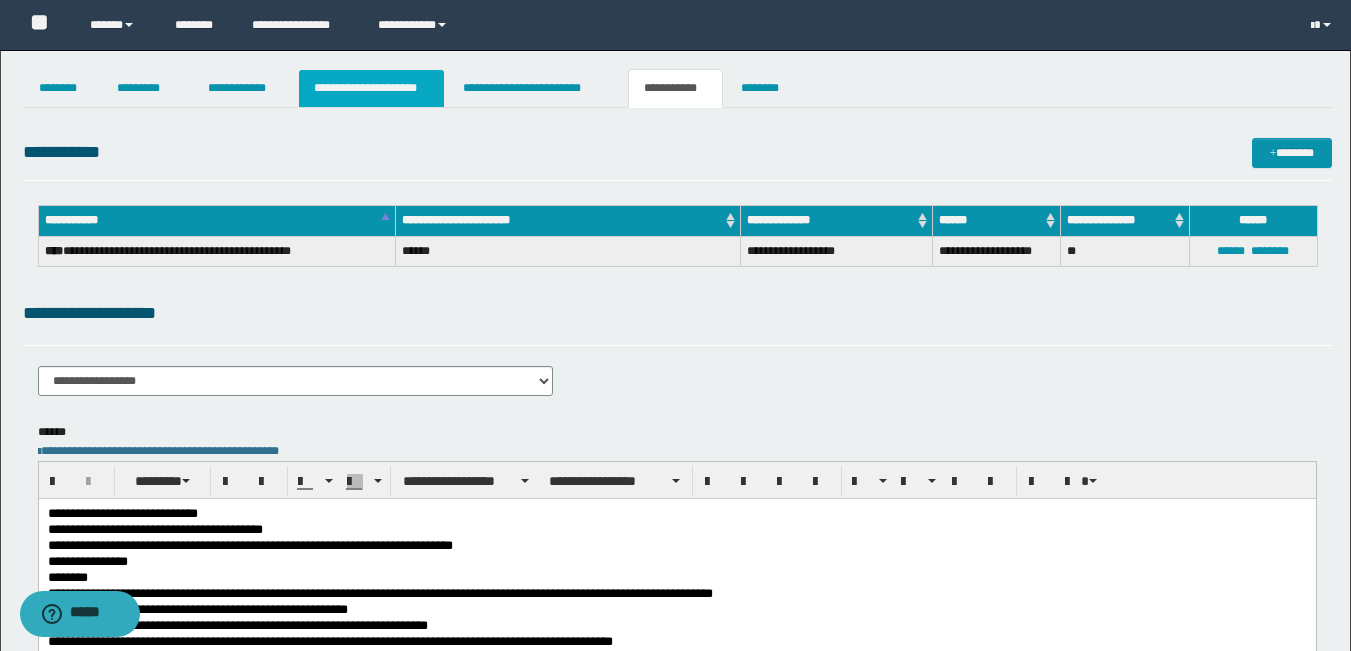 click on "**********" at bounding box center (371, 88) 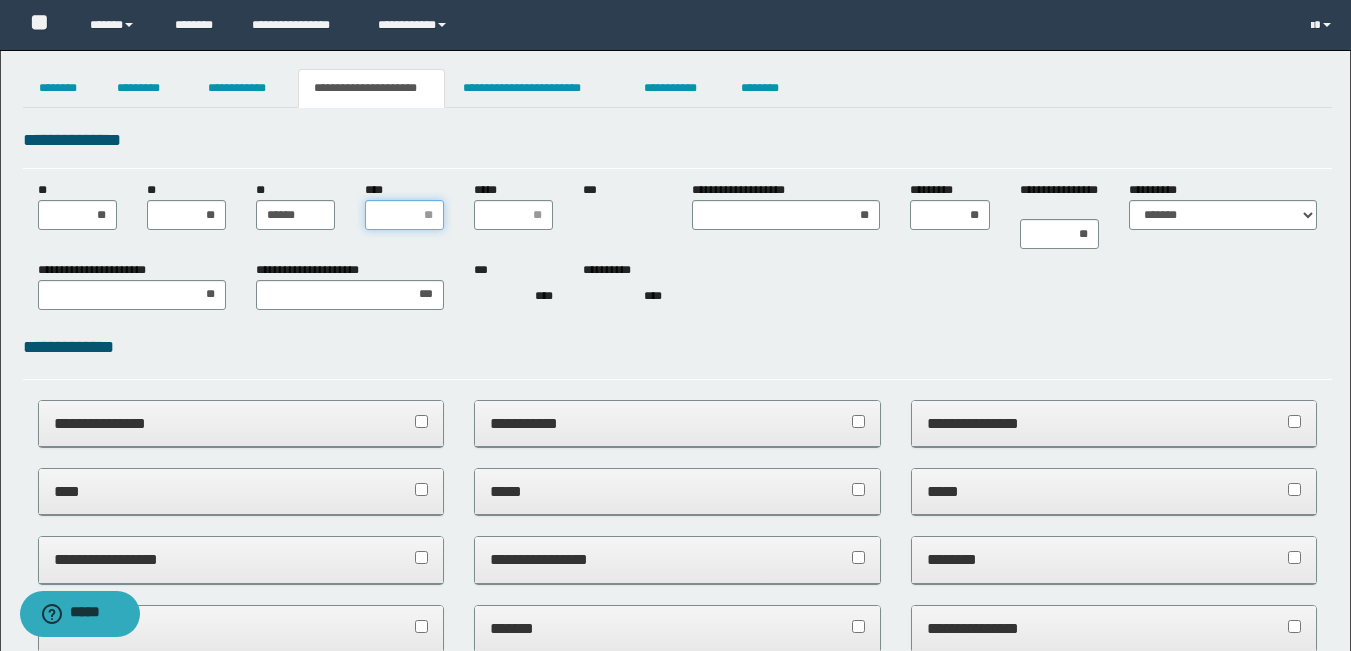 click on "****" at bounding box center (404, 215) 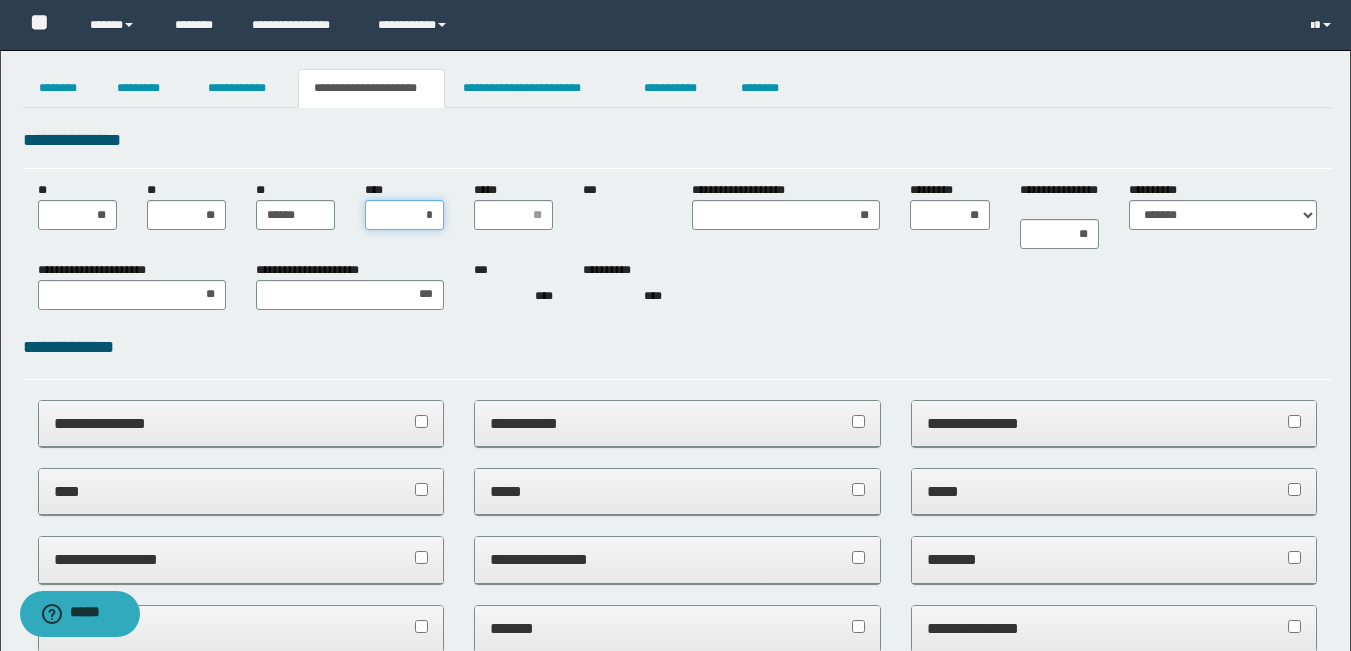 type on "**" 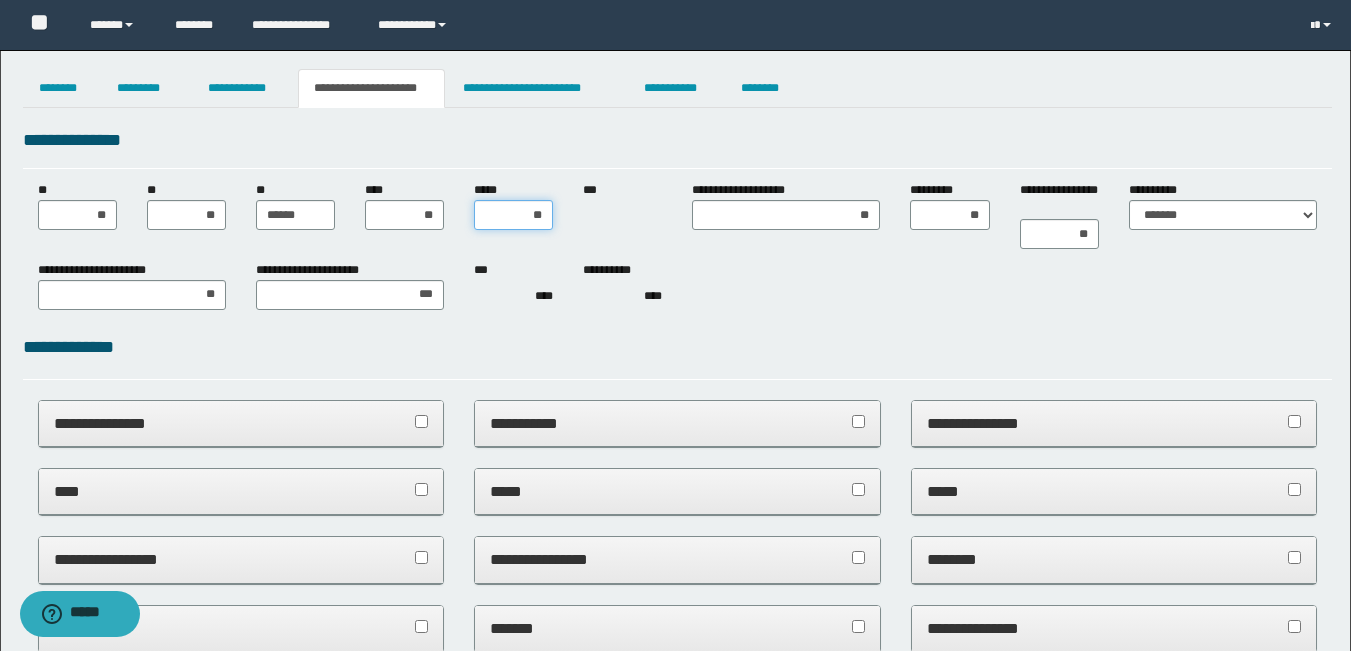 type on "***" 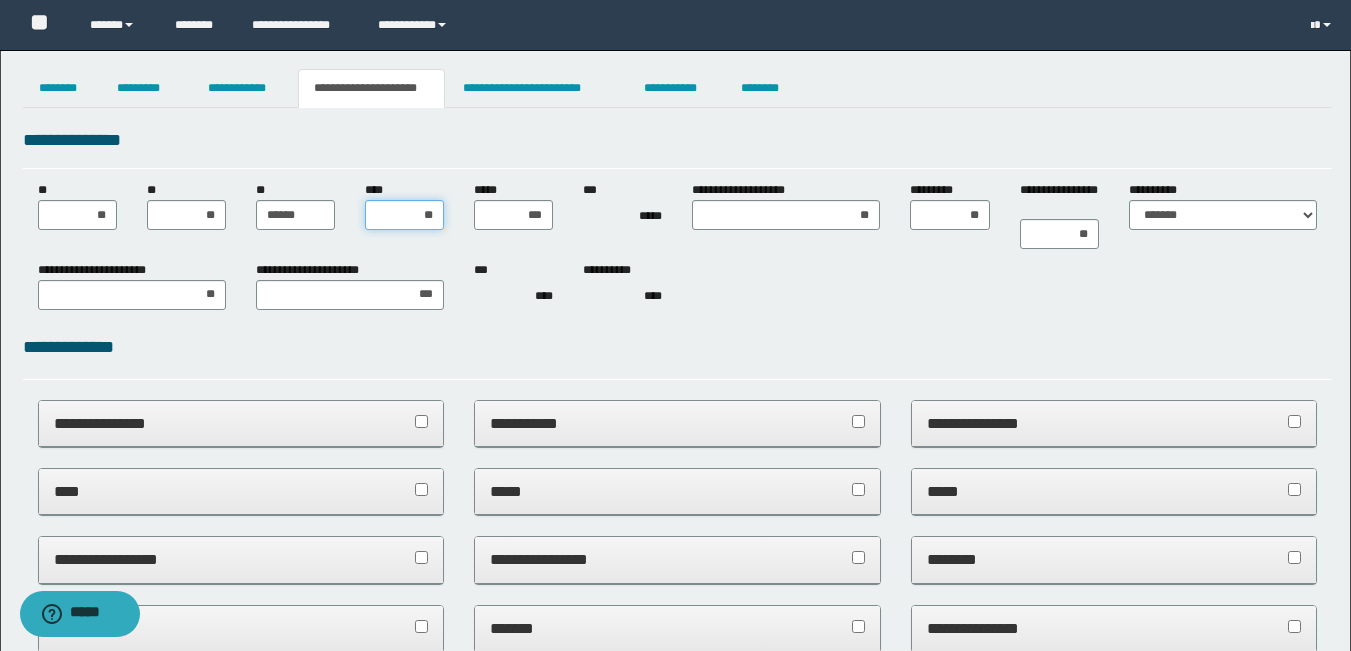 click on "**" at bounding box center [404, 215] 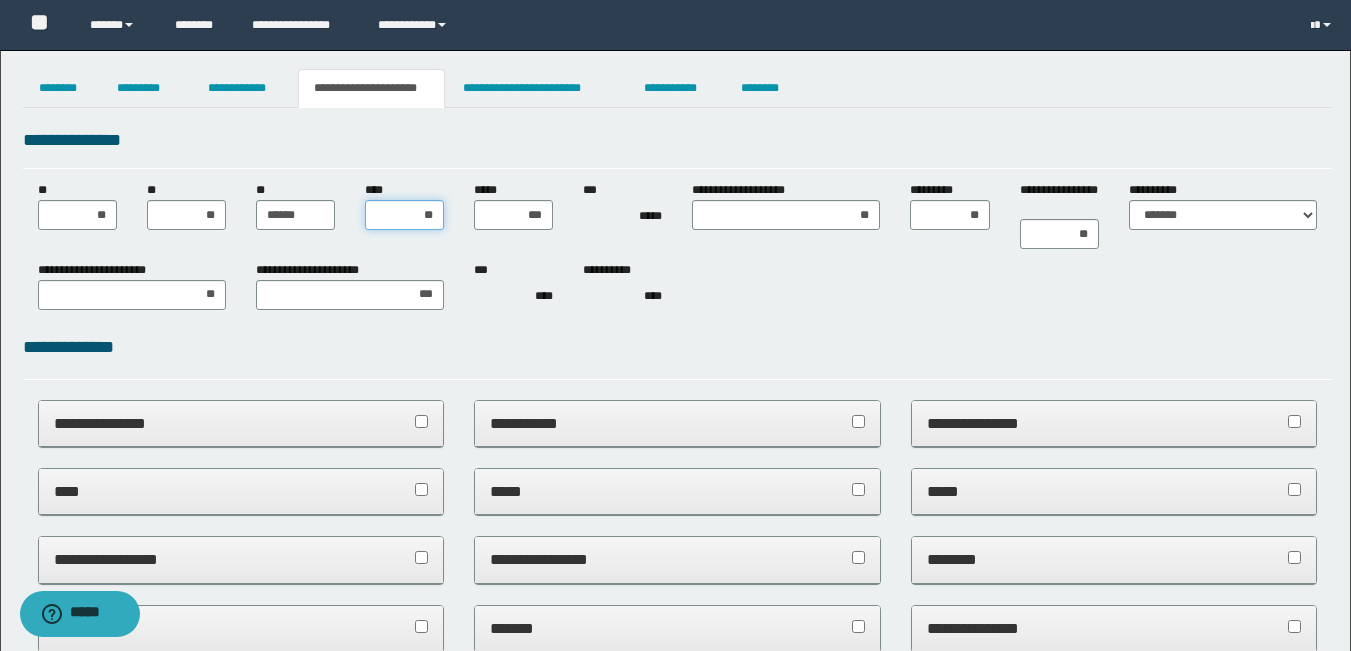 type on "*" 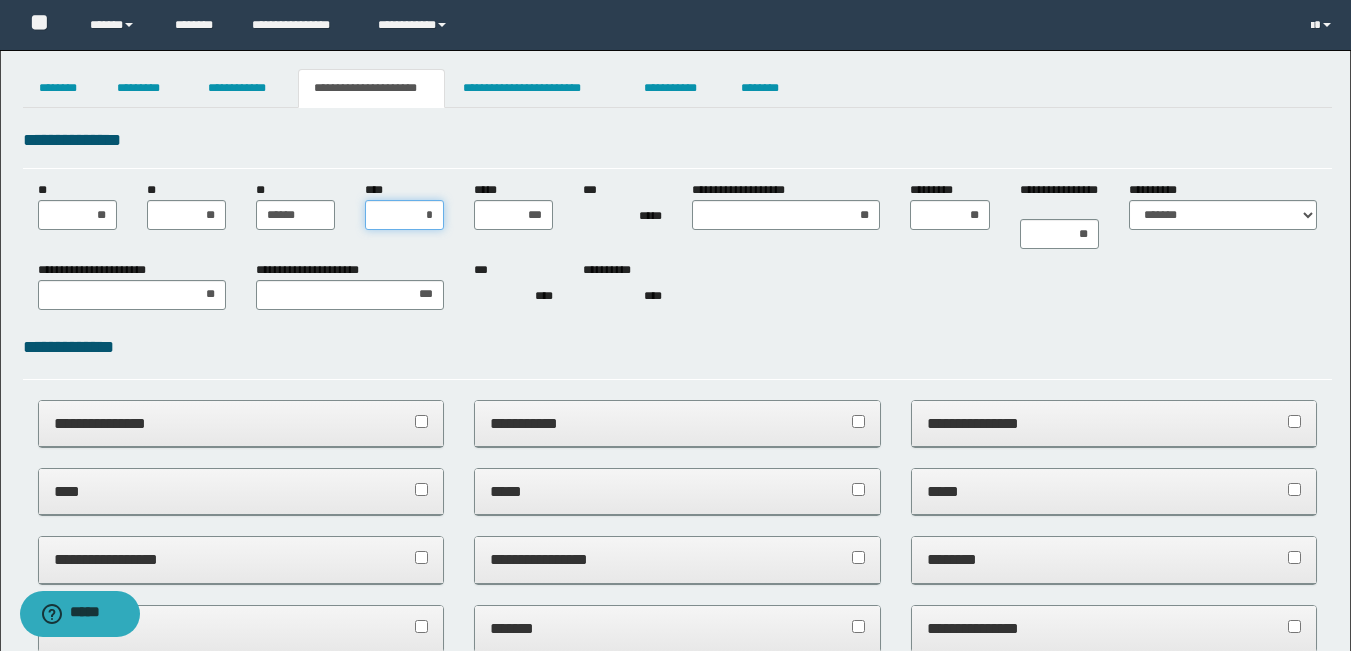 type on "**" 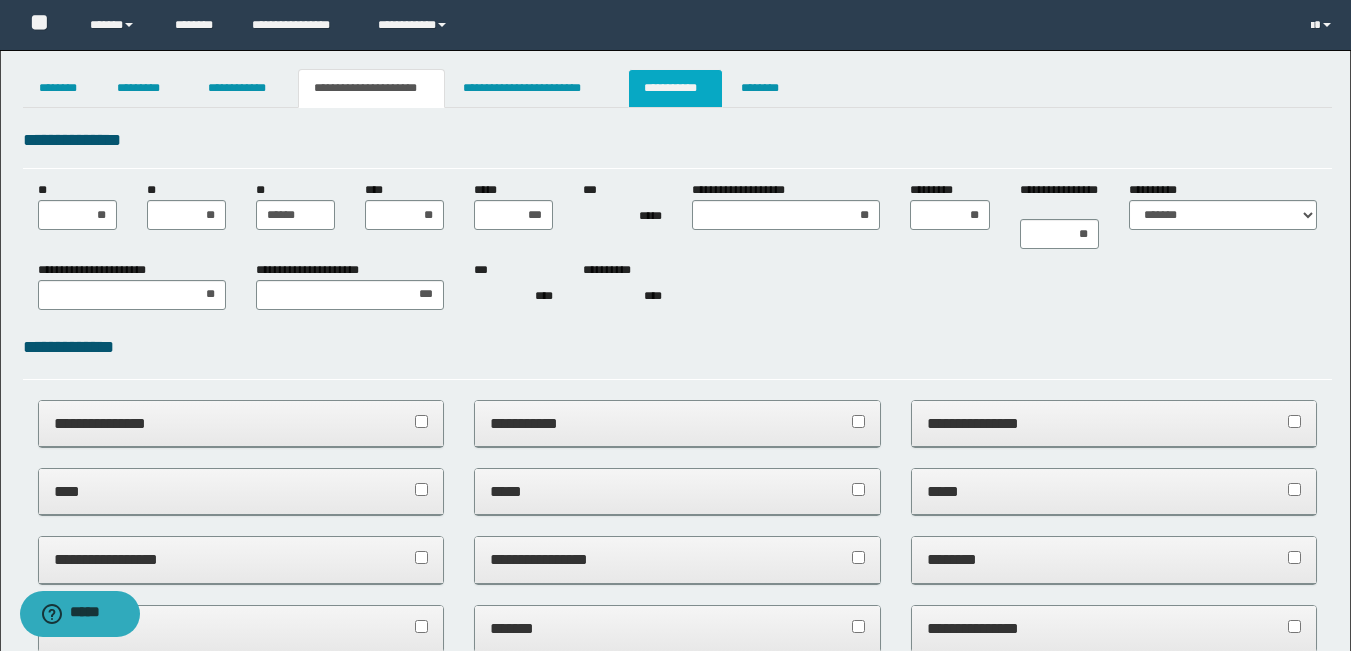 click on "**********" at bounding box center [675, 88] 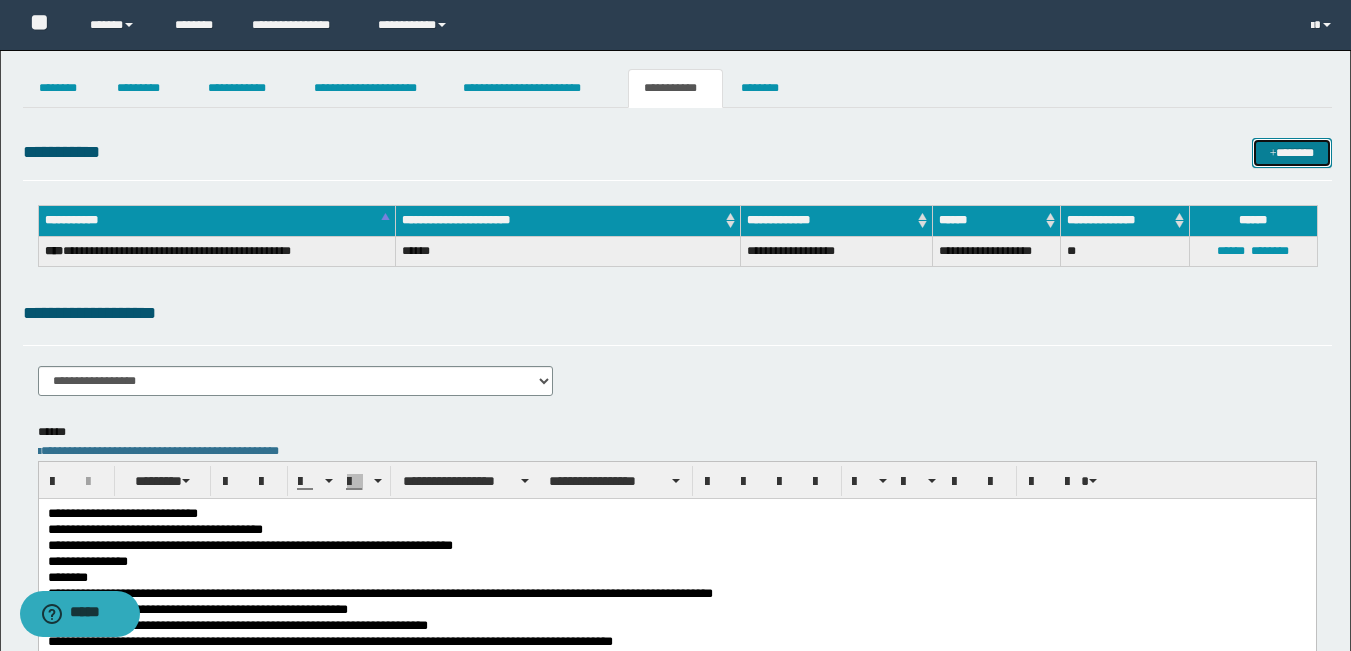 click on "*******" at bounding box center (1292, 153) 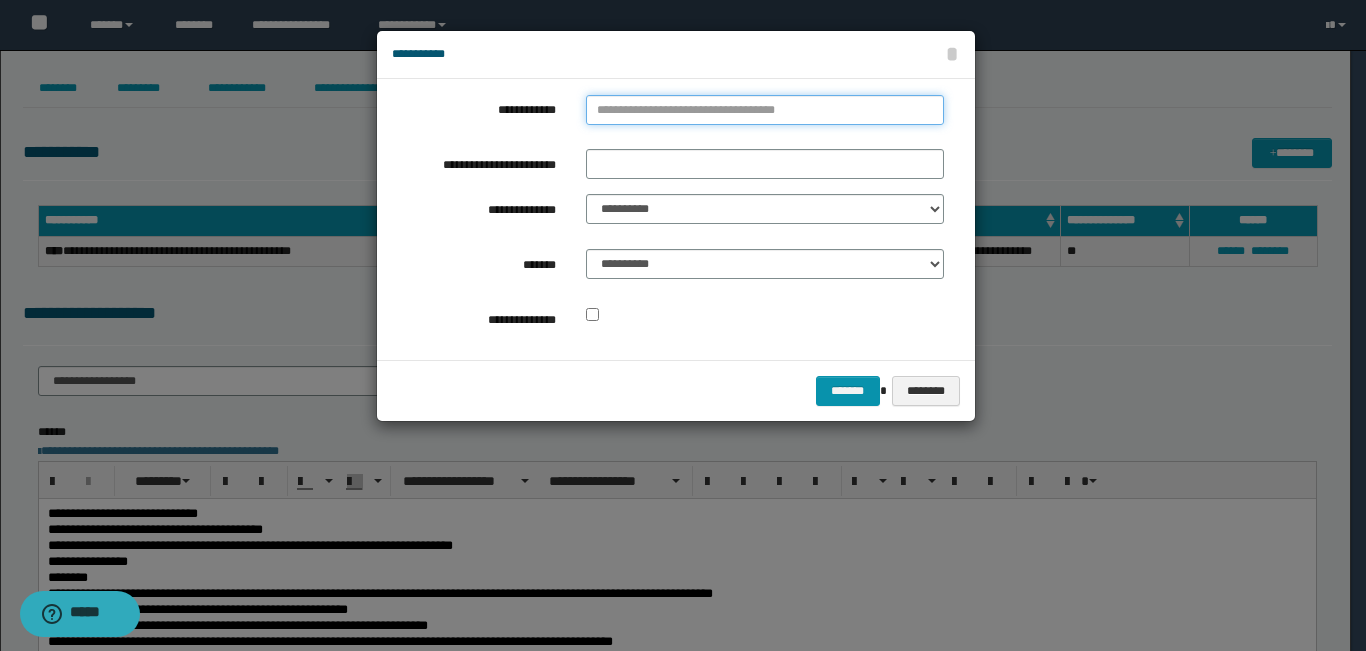 type on "**********" 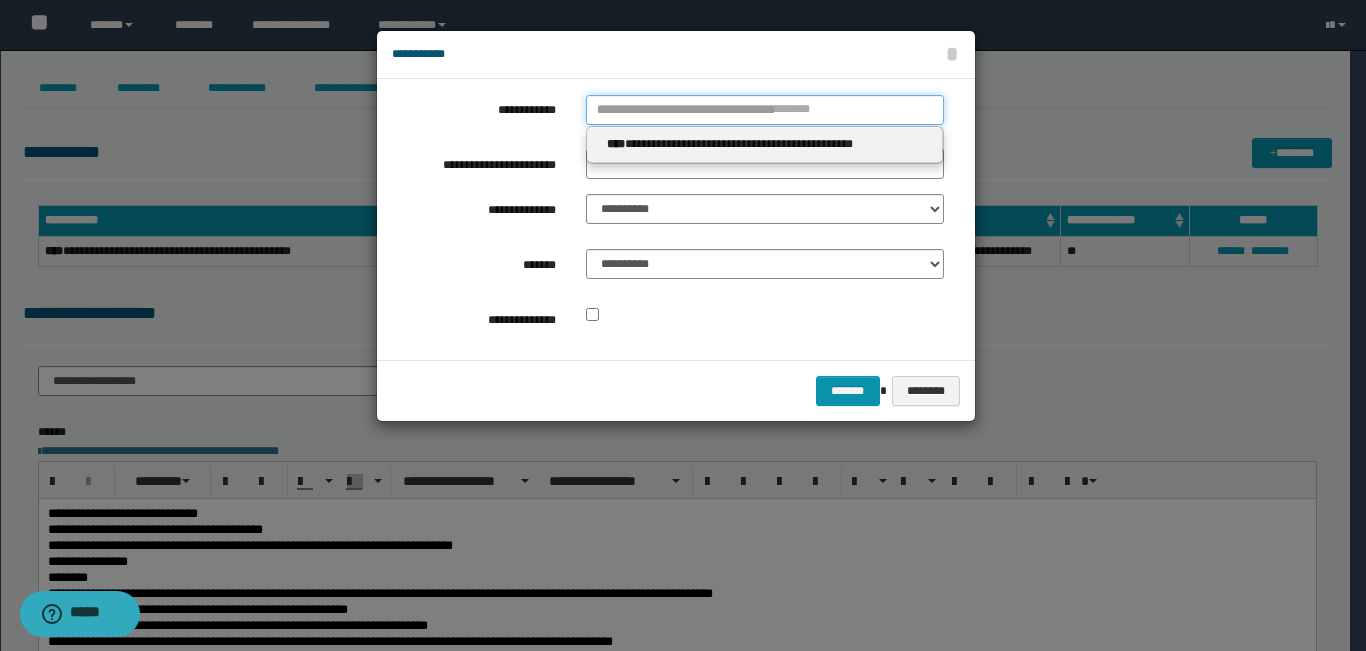 click on "**********" at bounding box center [765, 110] 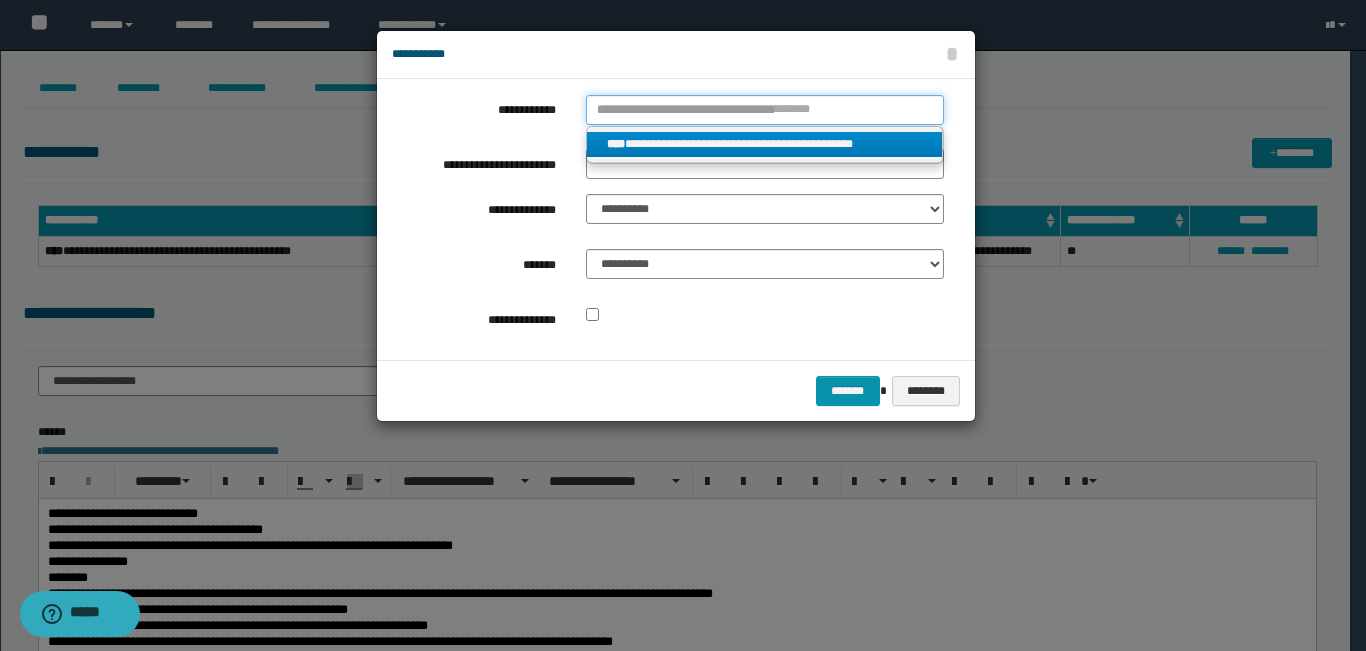 type 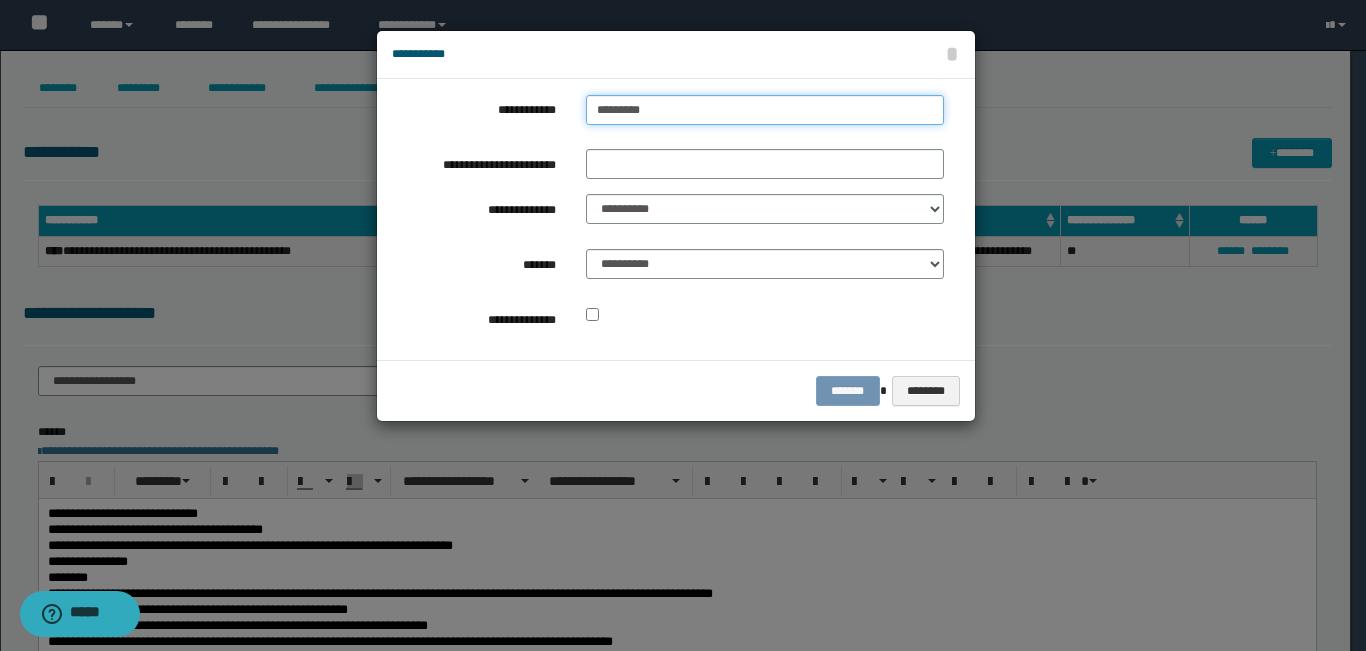 type on "**********" 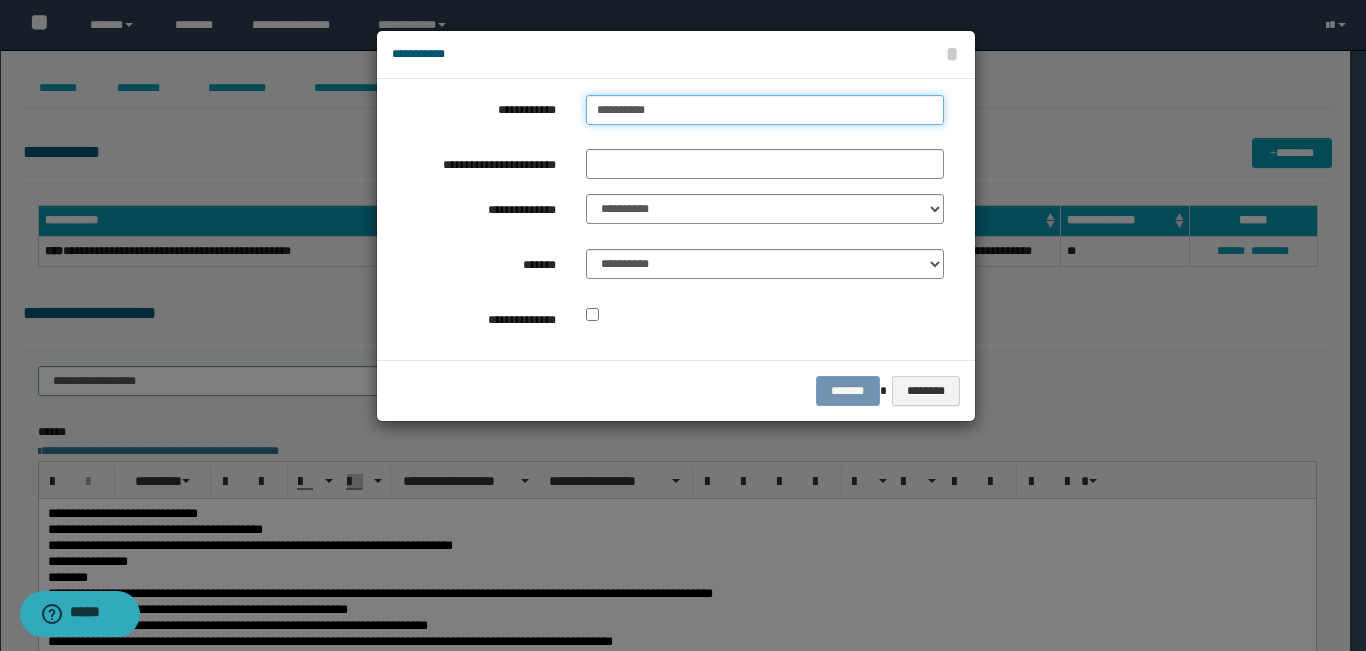 type on "**********" 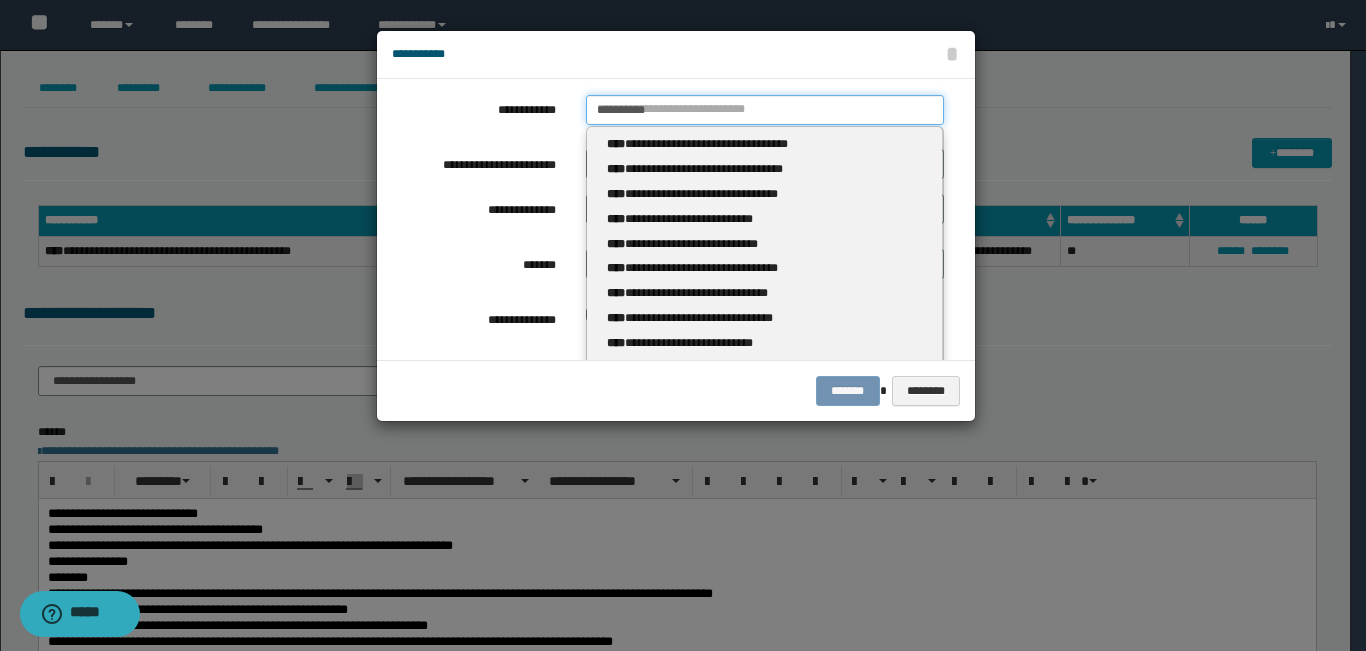 type 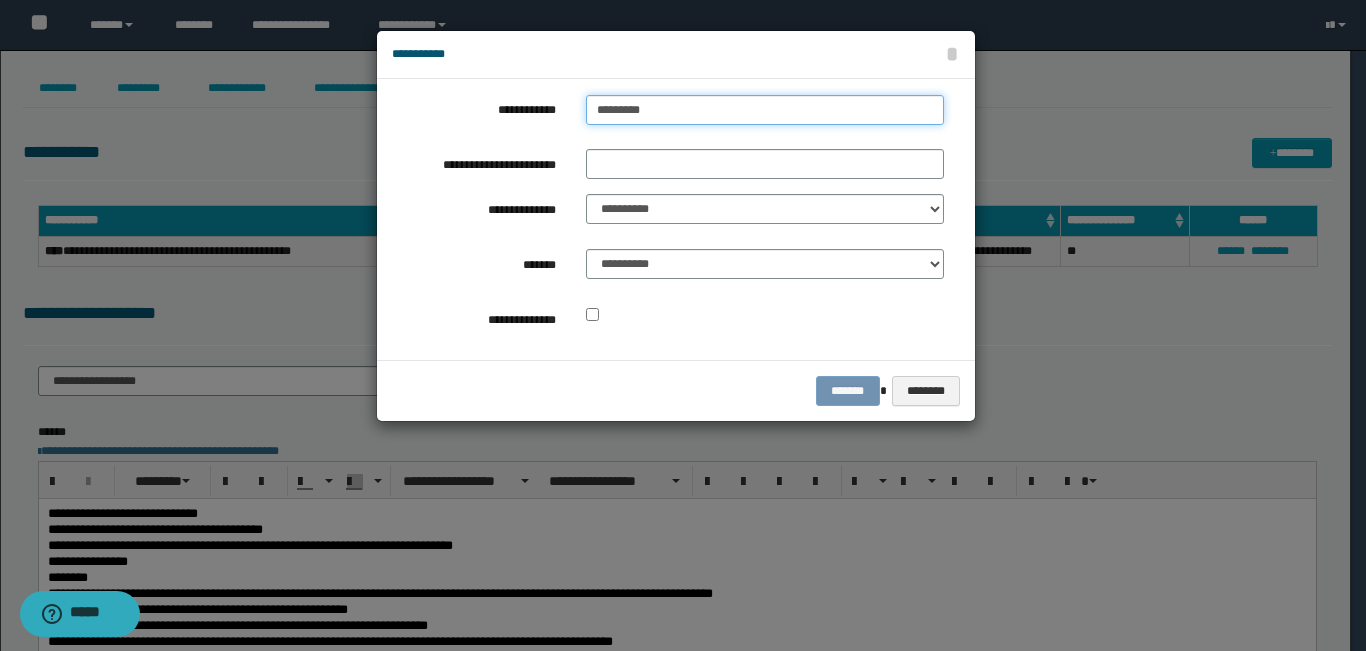 type on "********" 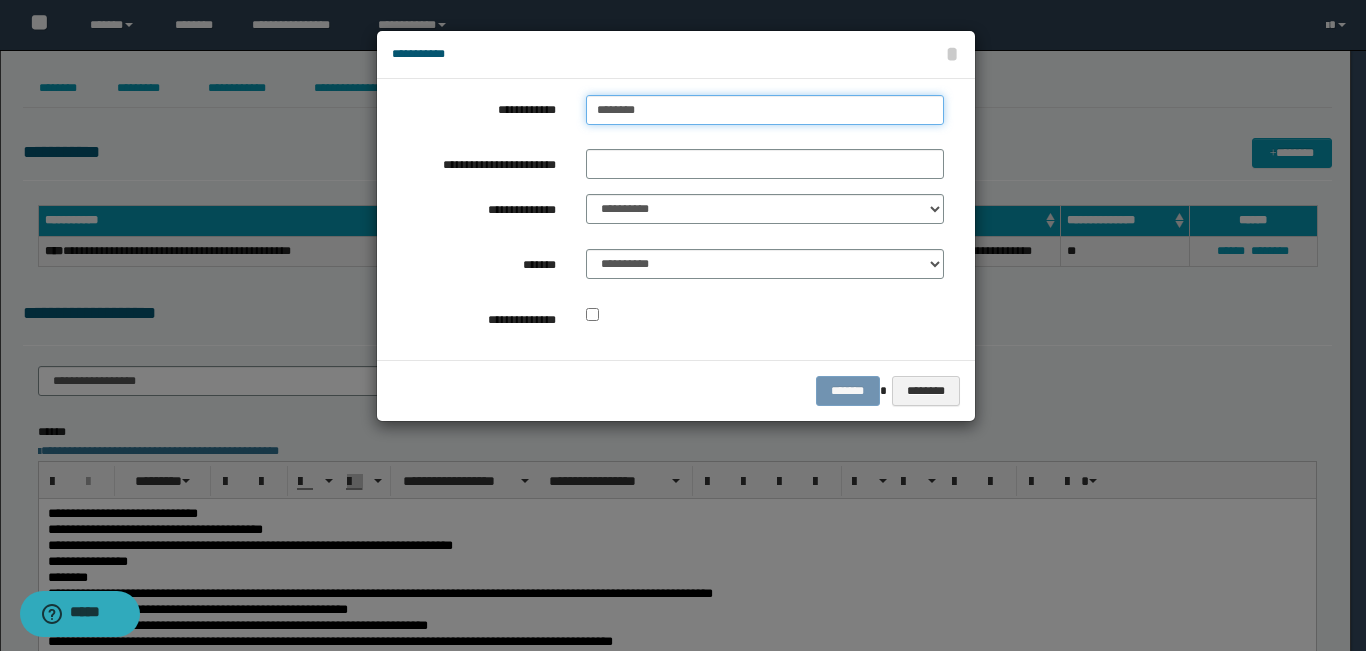 type on "**********" 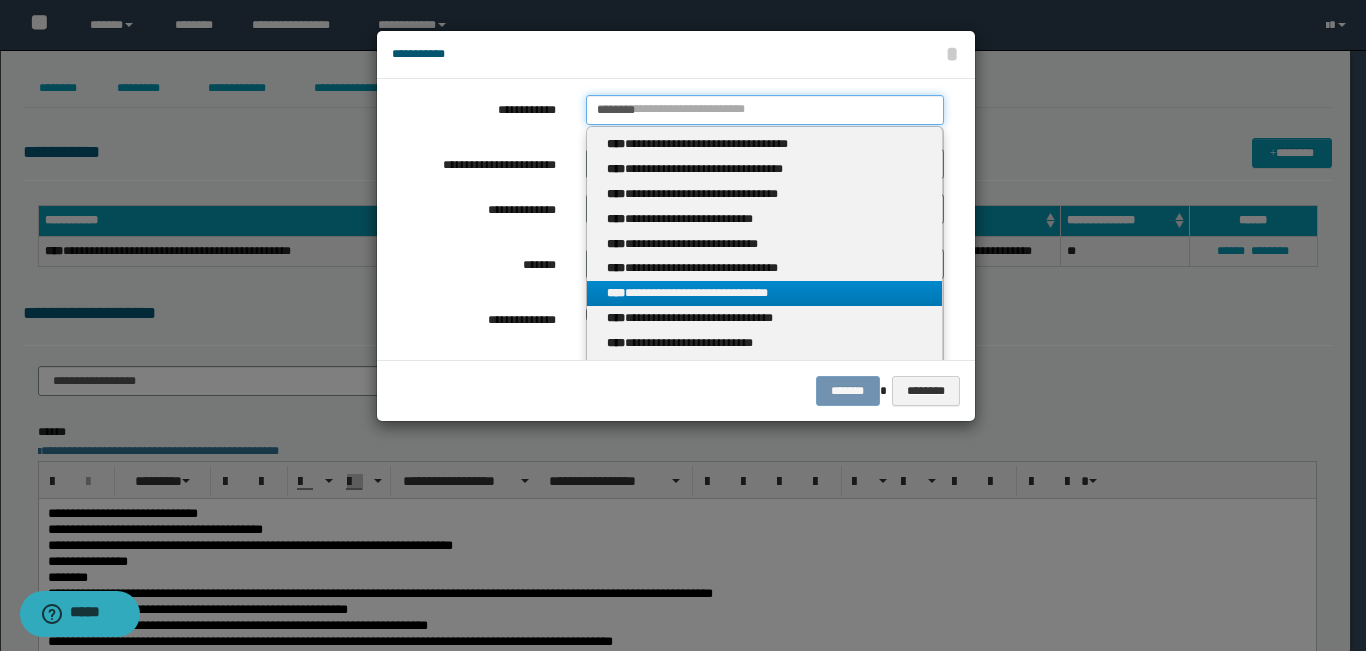 type on "********" 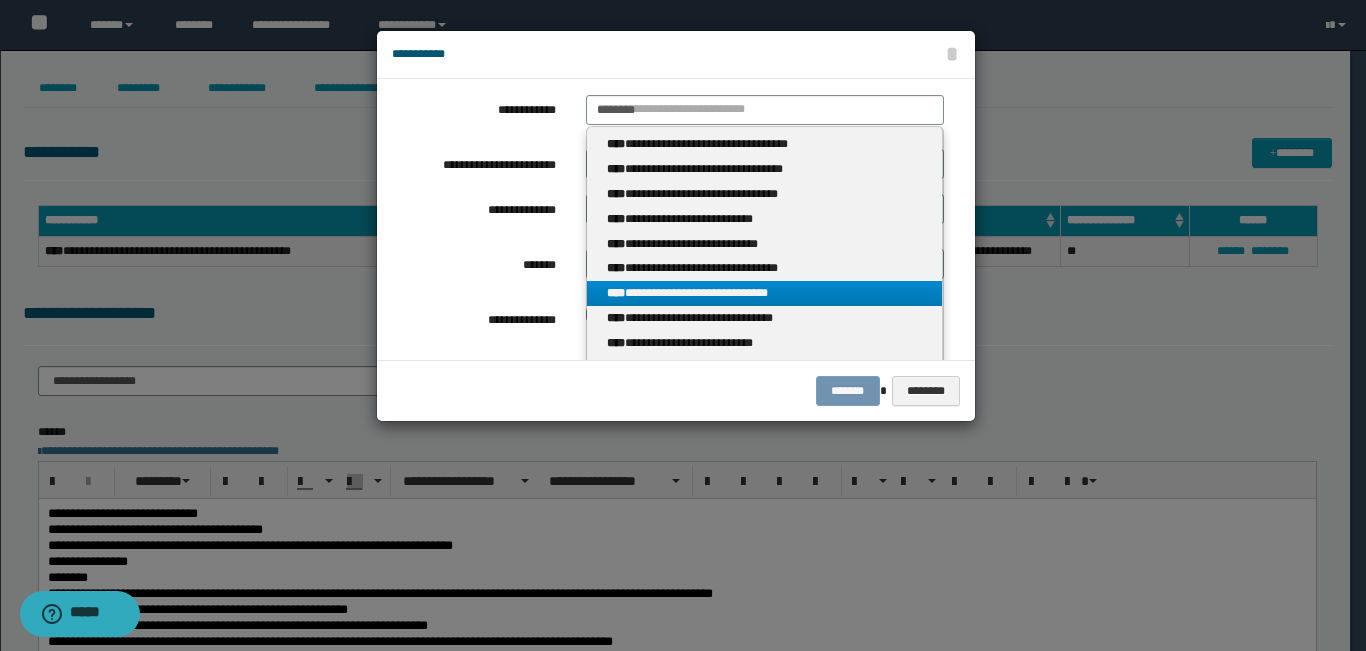 click on "**********" at bounding box center [765, 293] 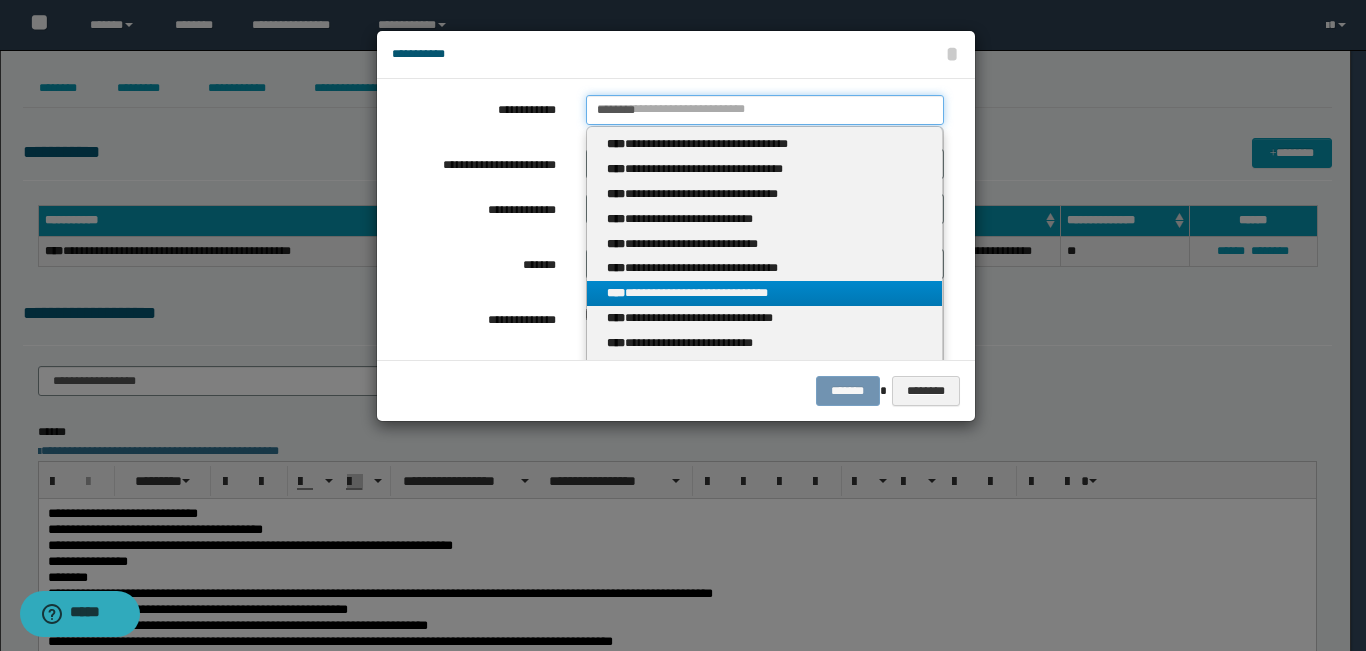 type 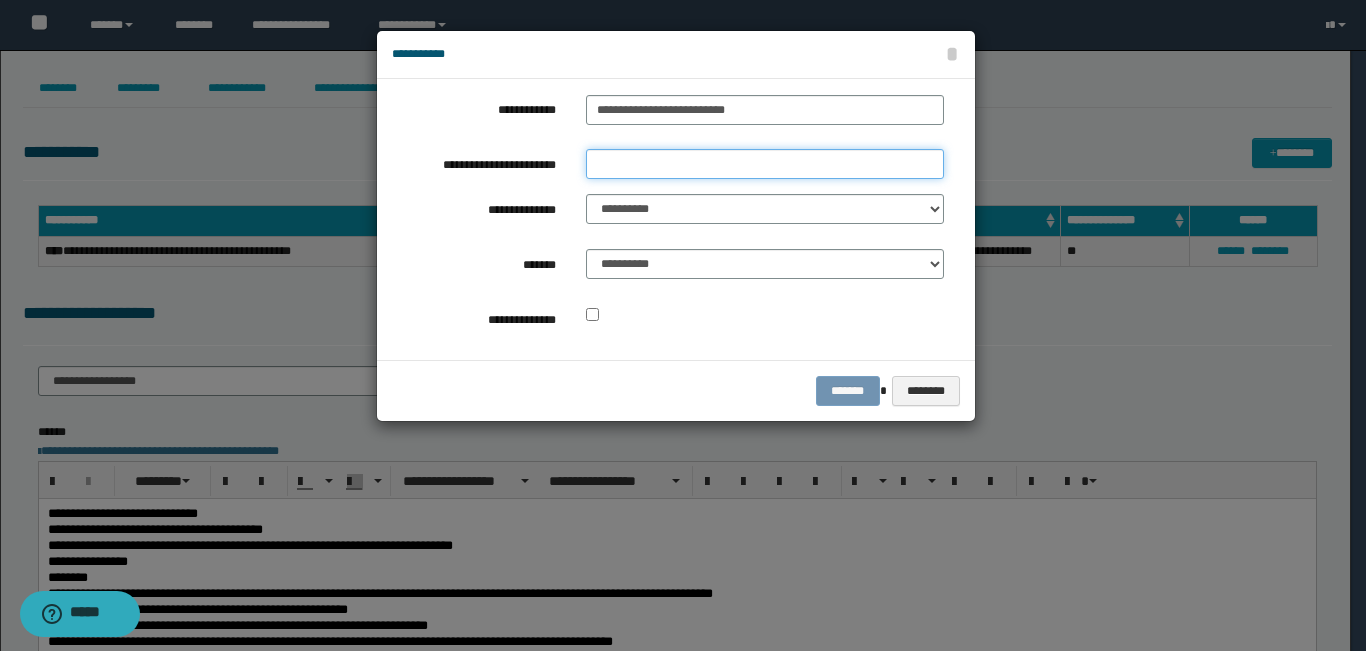 click on "**********" at bounding box center (765, 164) 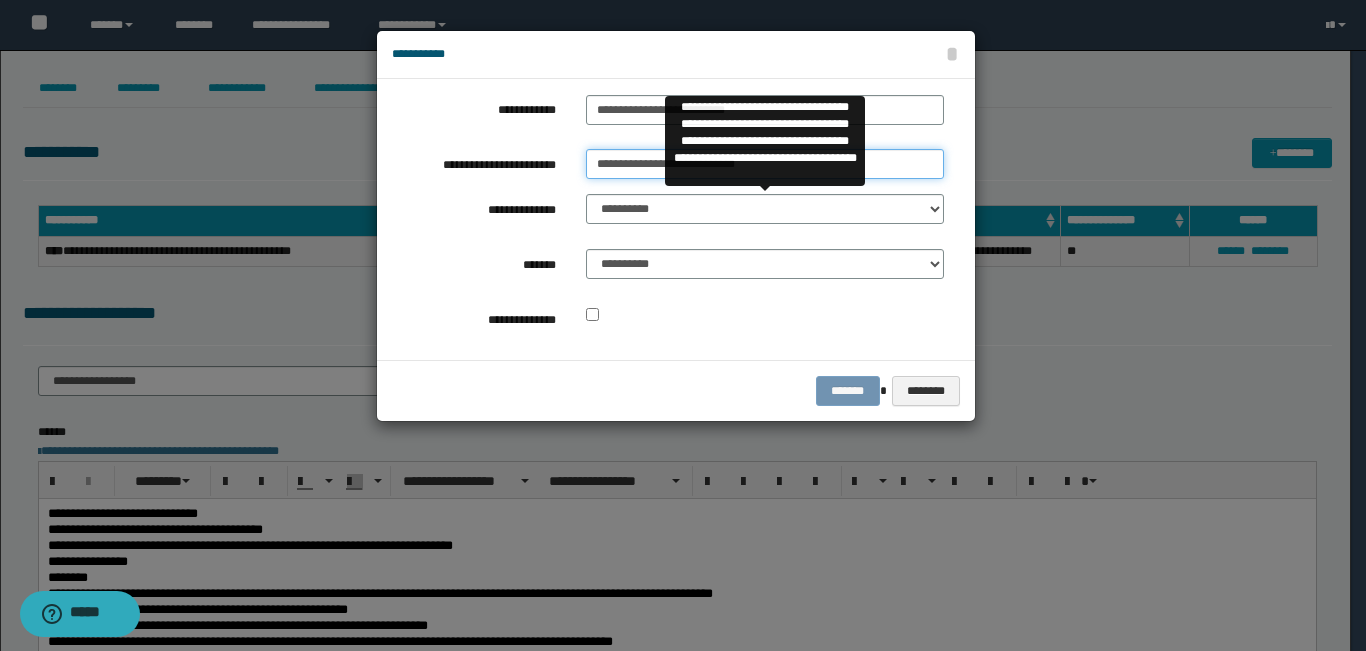 type on "**********" 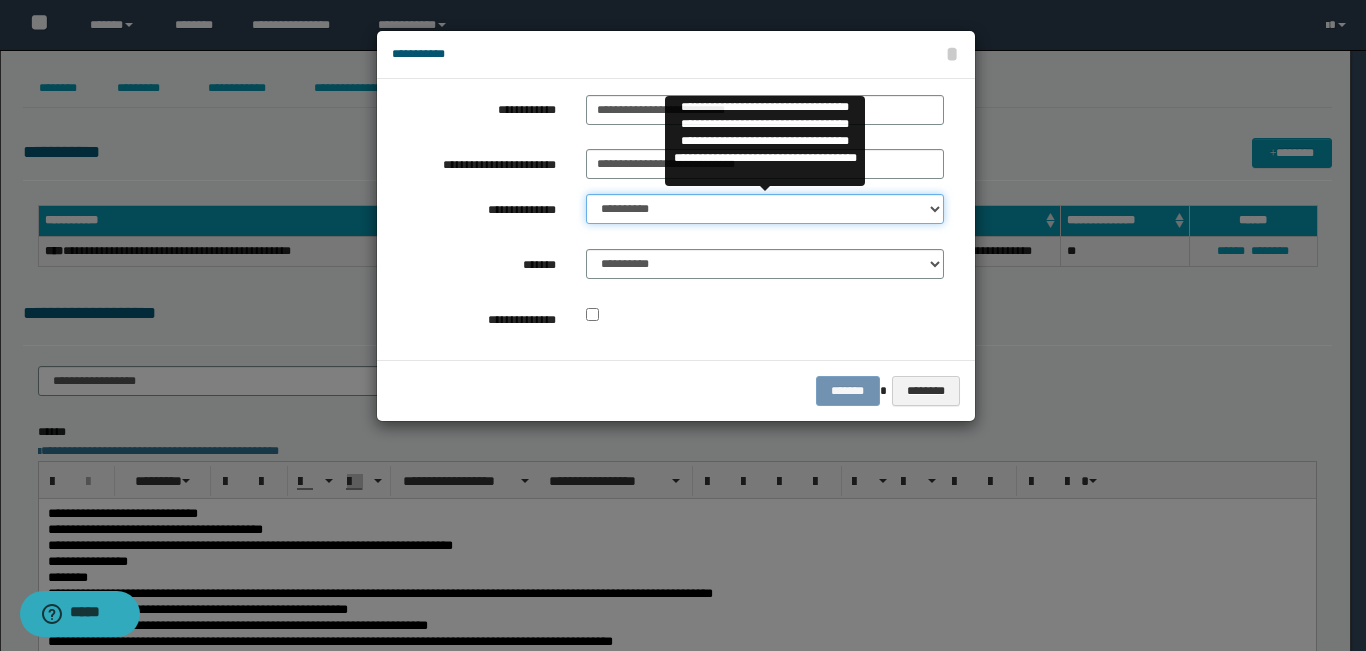 click on "**********" at bounding box center (765, 209) 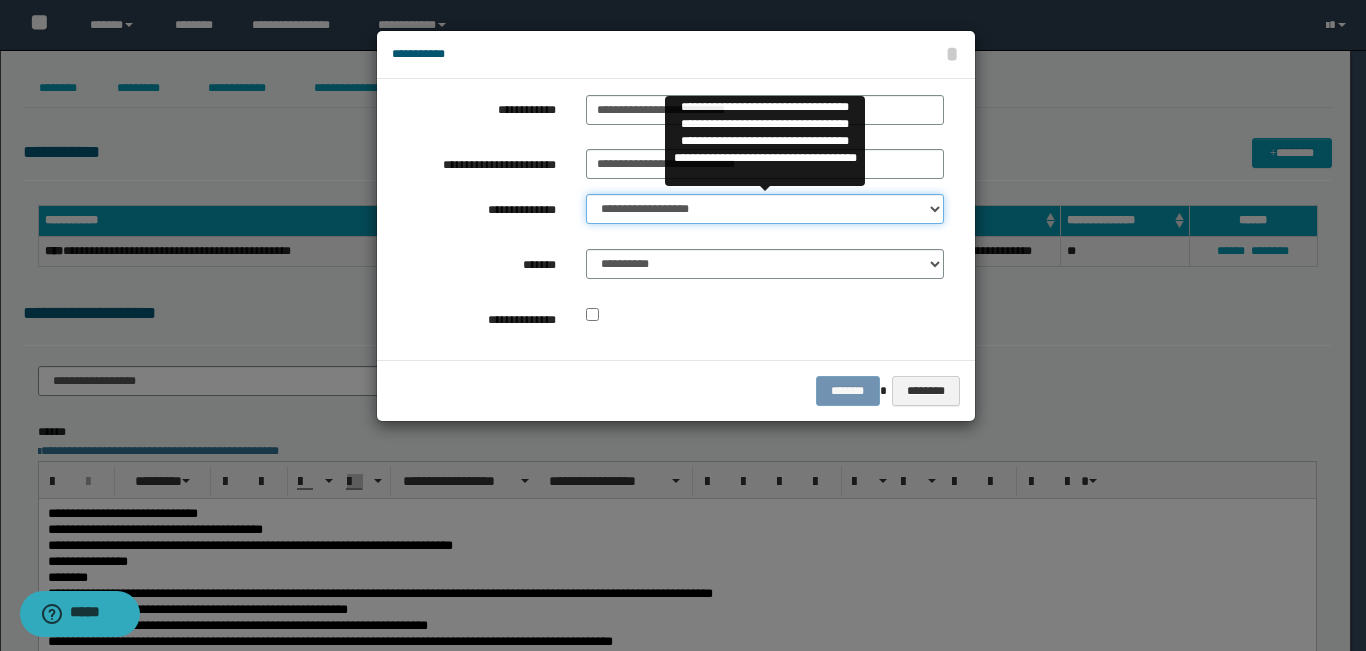 click on "**********" at bounding box center (765, 209) 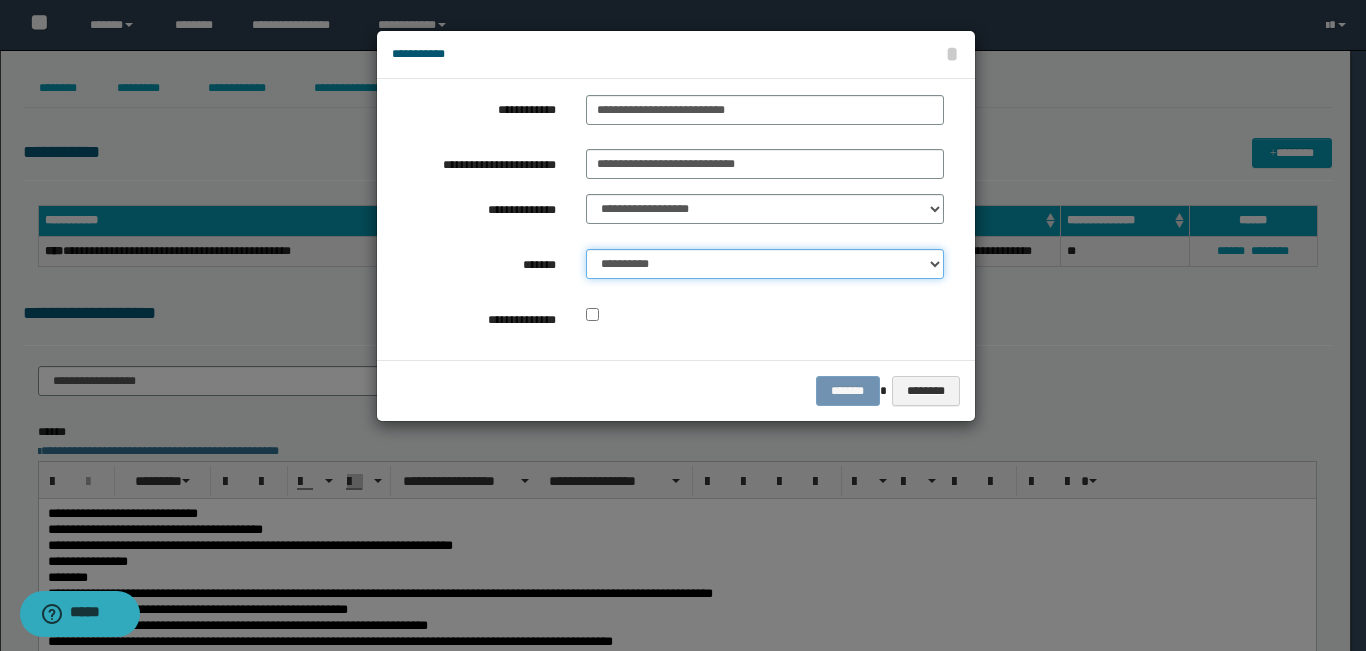 click on "**********" at bounding box center [765, 264] 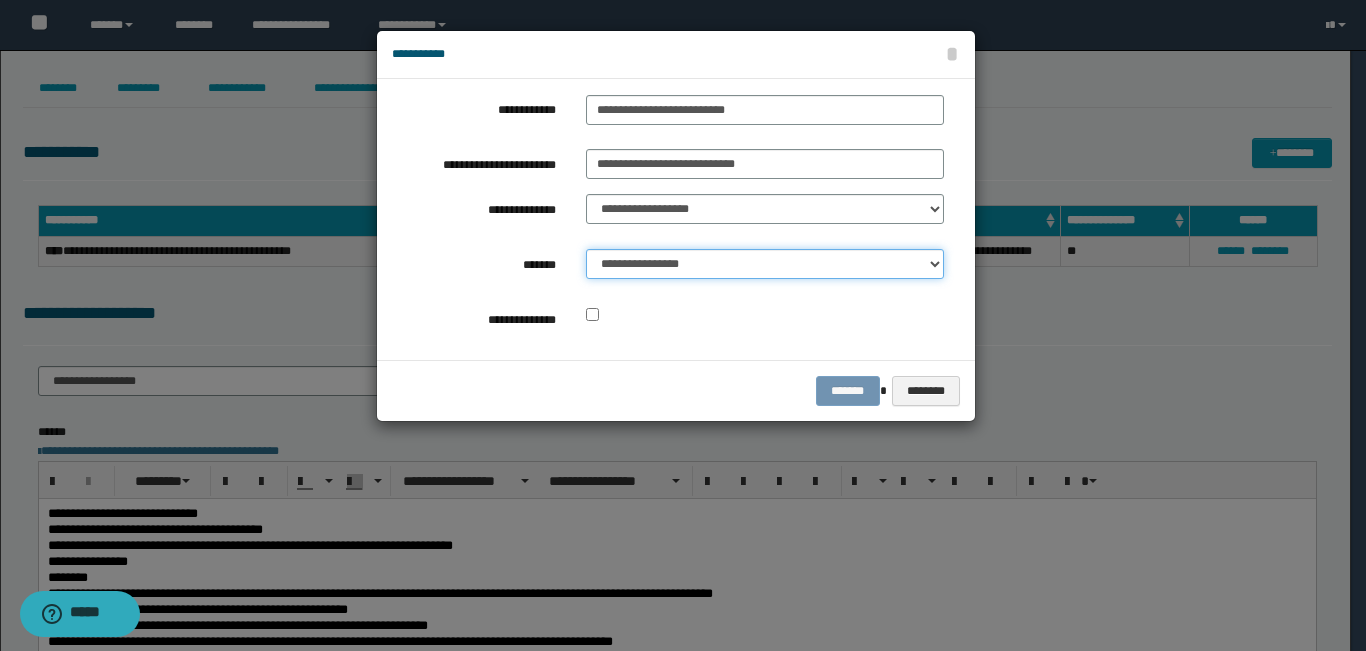 click on "**********" at bounding box center (765, 264) 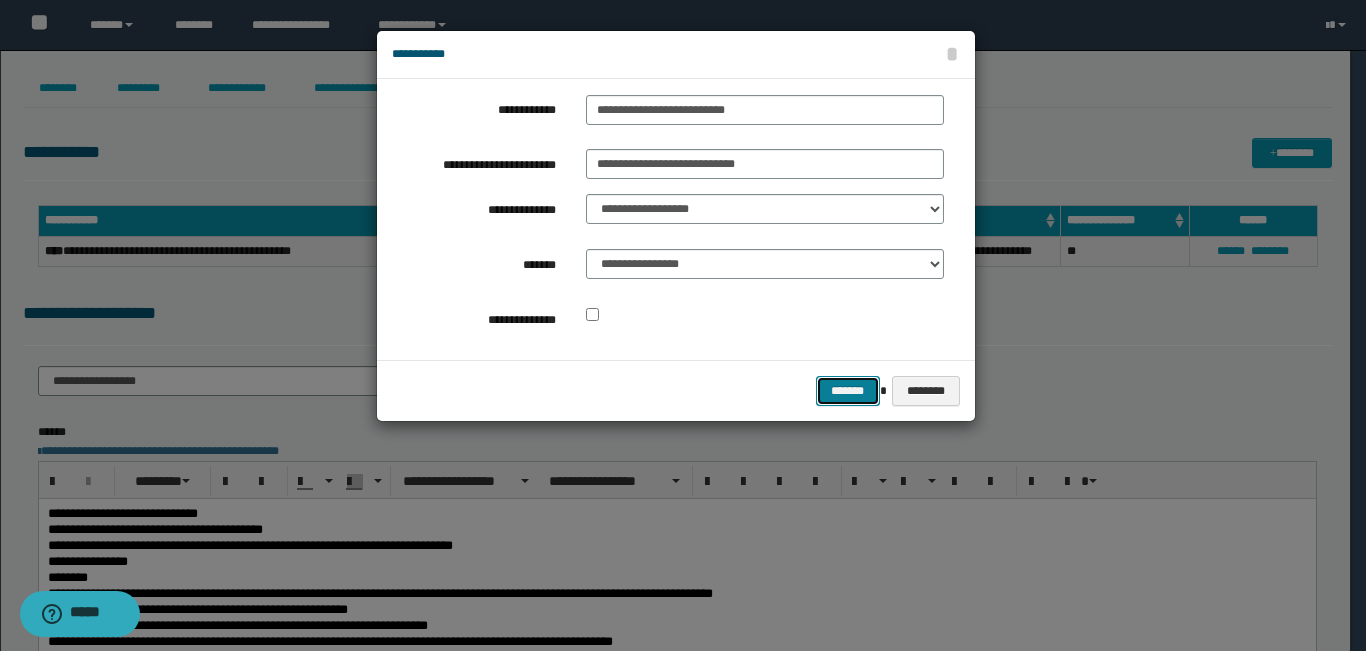 click on "*******" at bounding box center [848, 391] 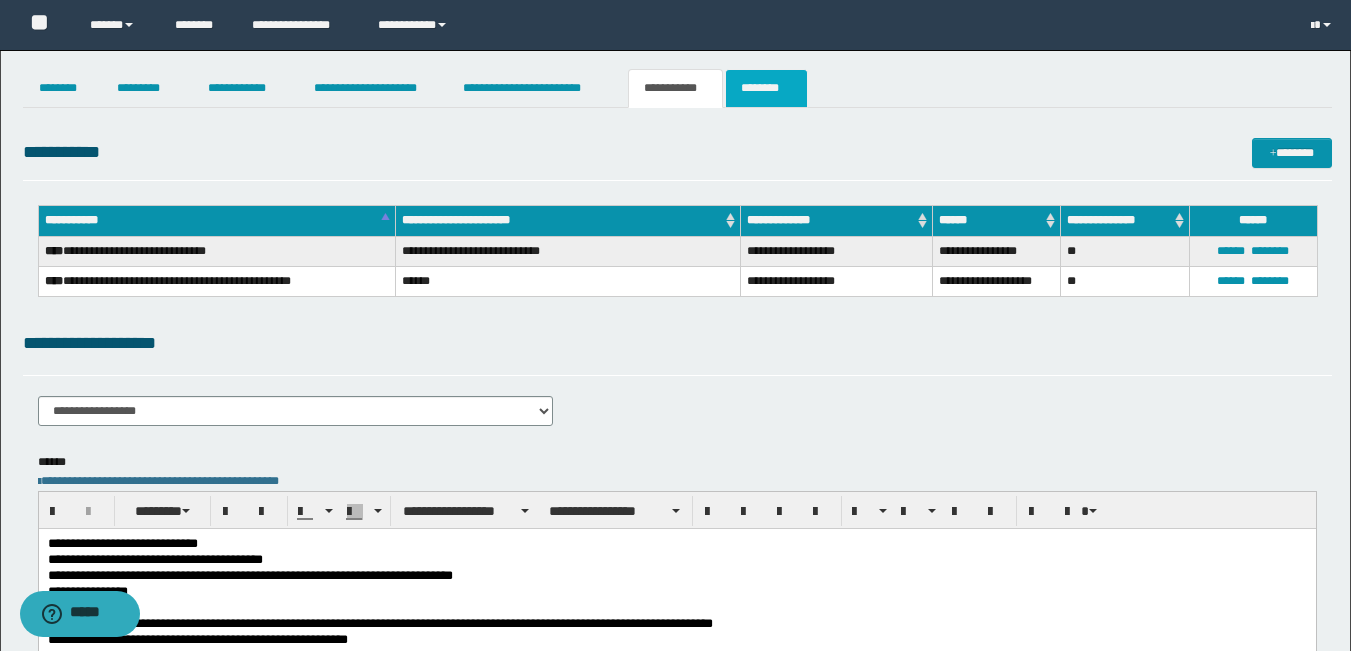 click on "********" at bounding box center [766, 88] 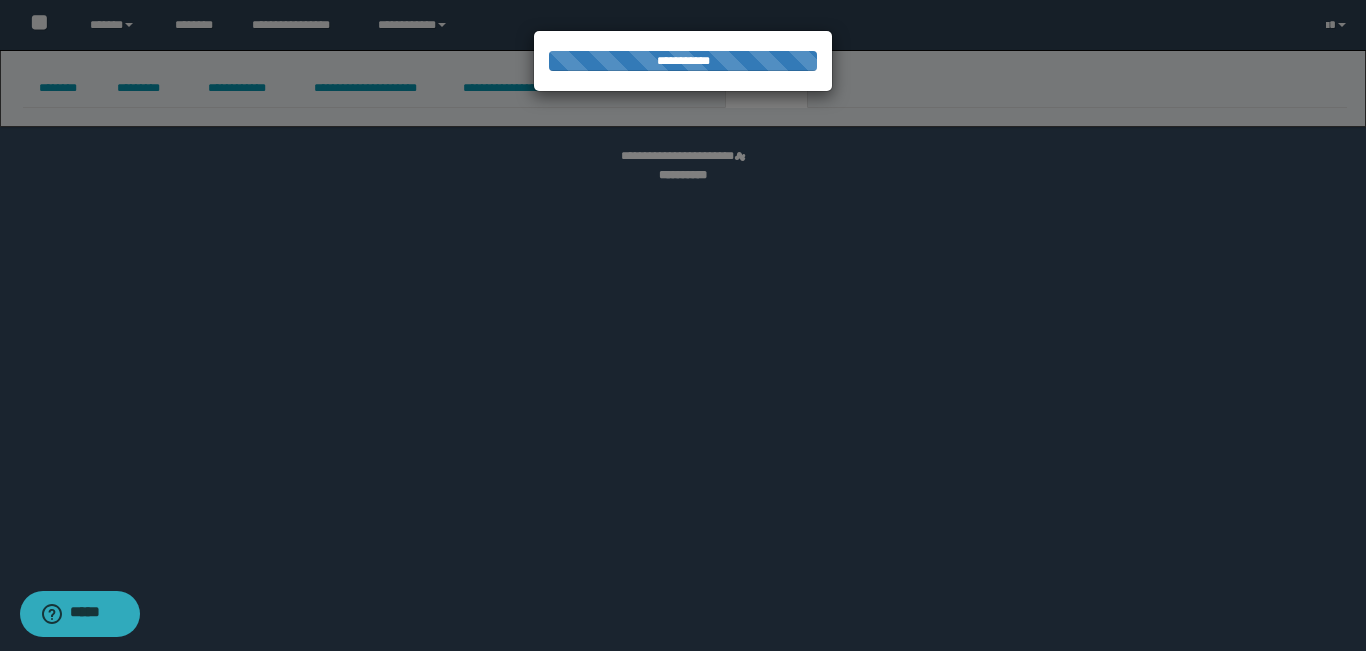 select 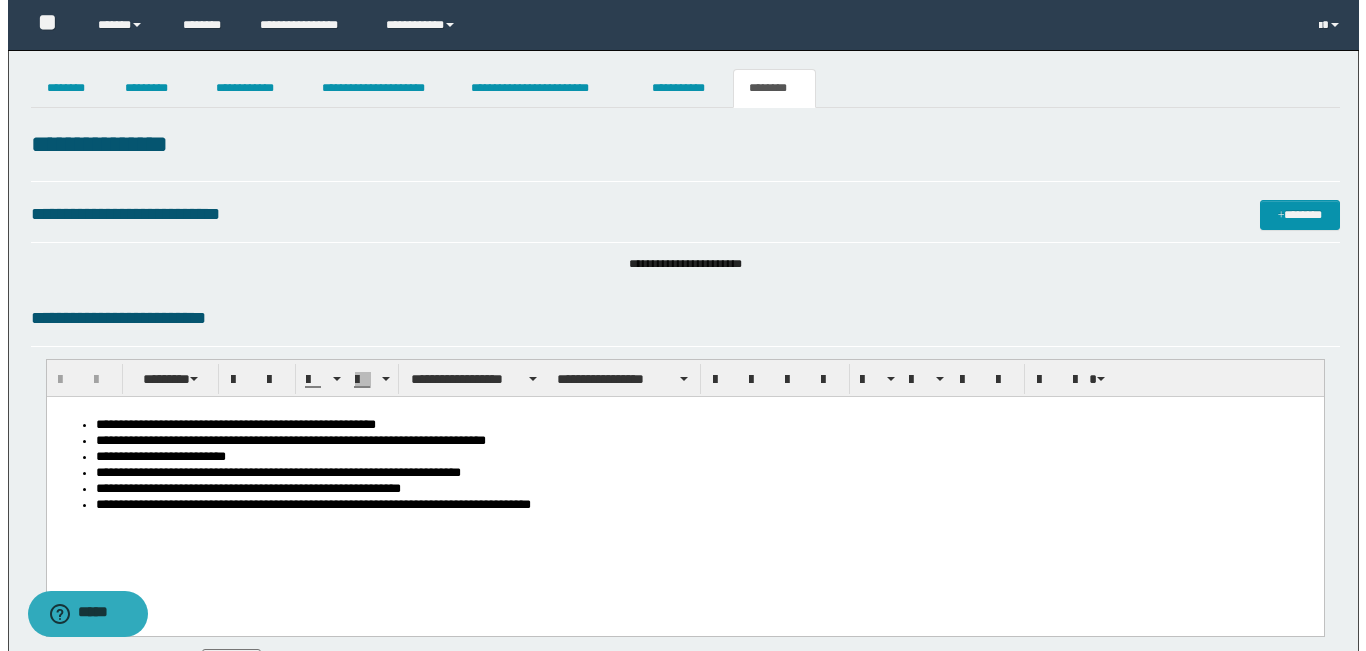 scroll, scrollTop: 0, scrollLeft: 0, axis: both 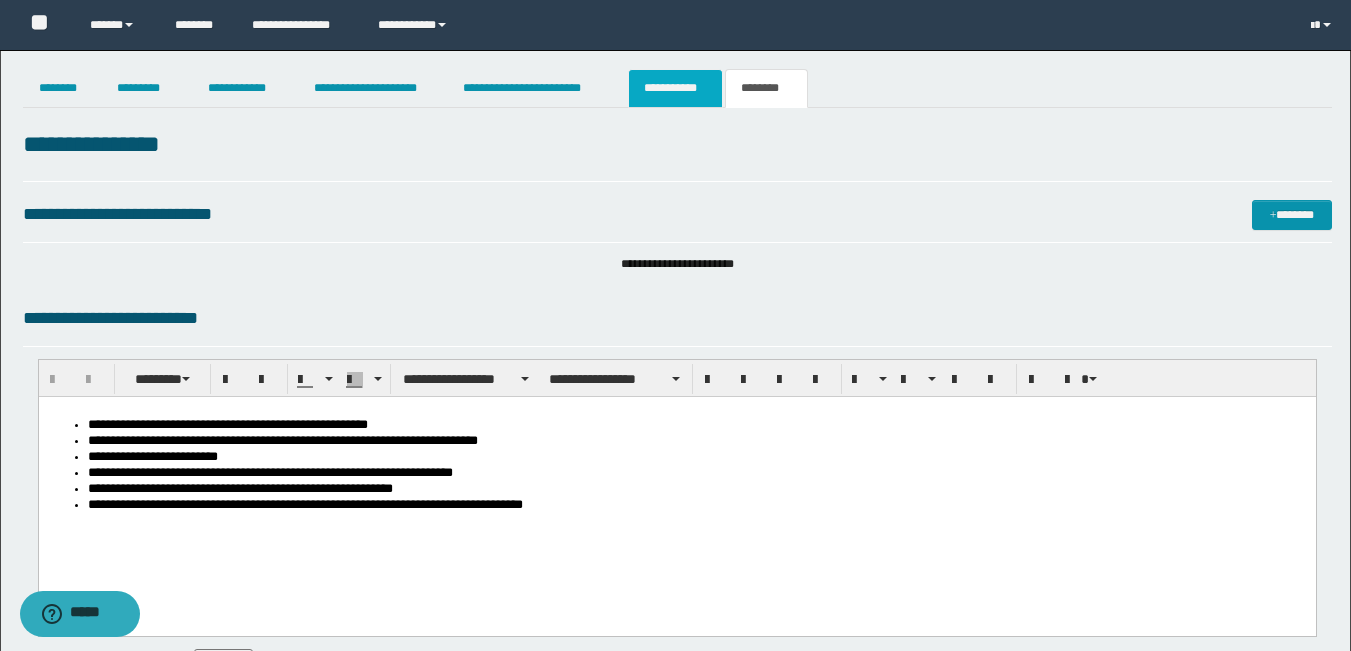 click on "**********" at bounding box center (675, 88) 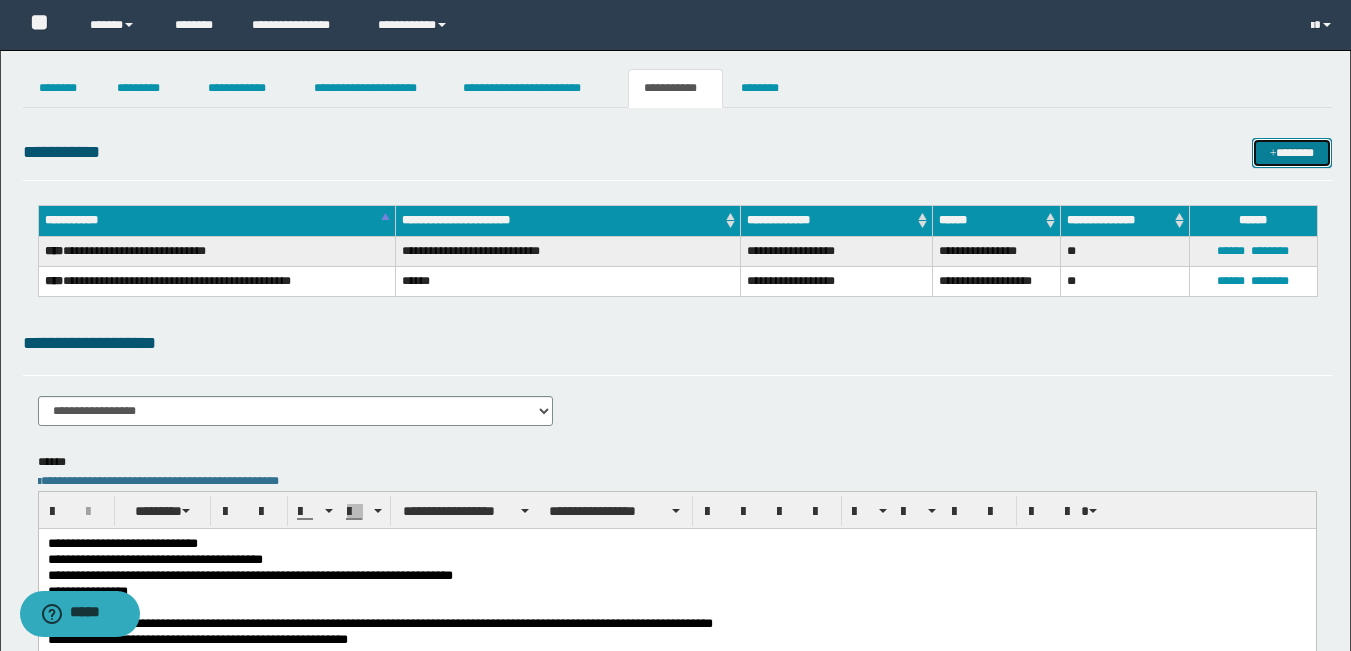 click on "*******" at bounding box center (1292, 153) 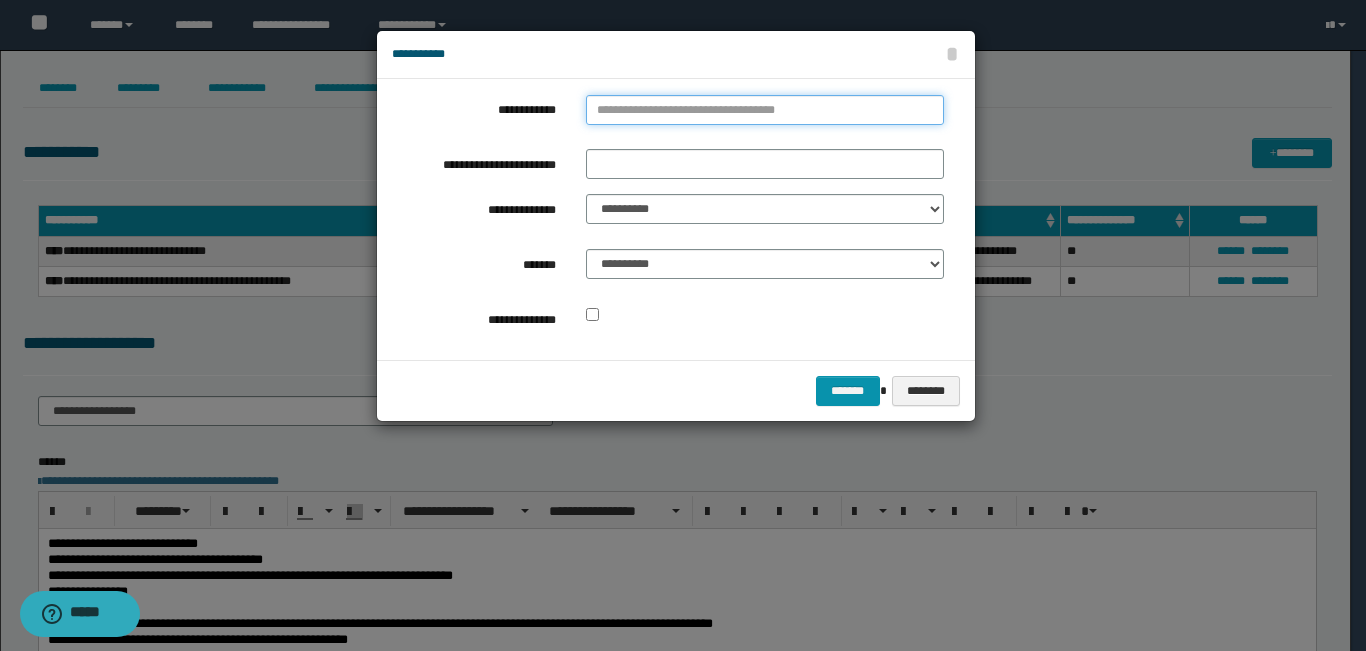 type on "**********" 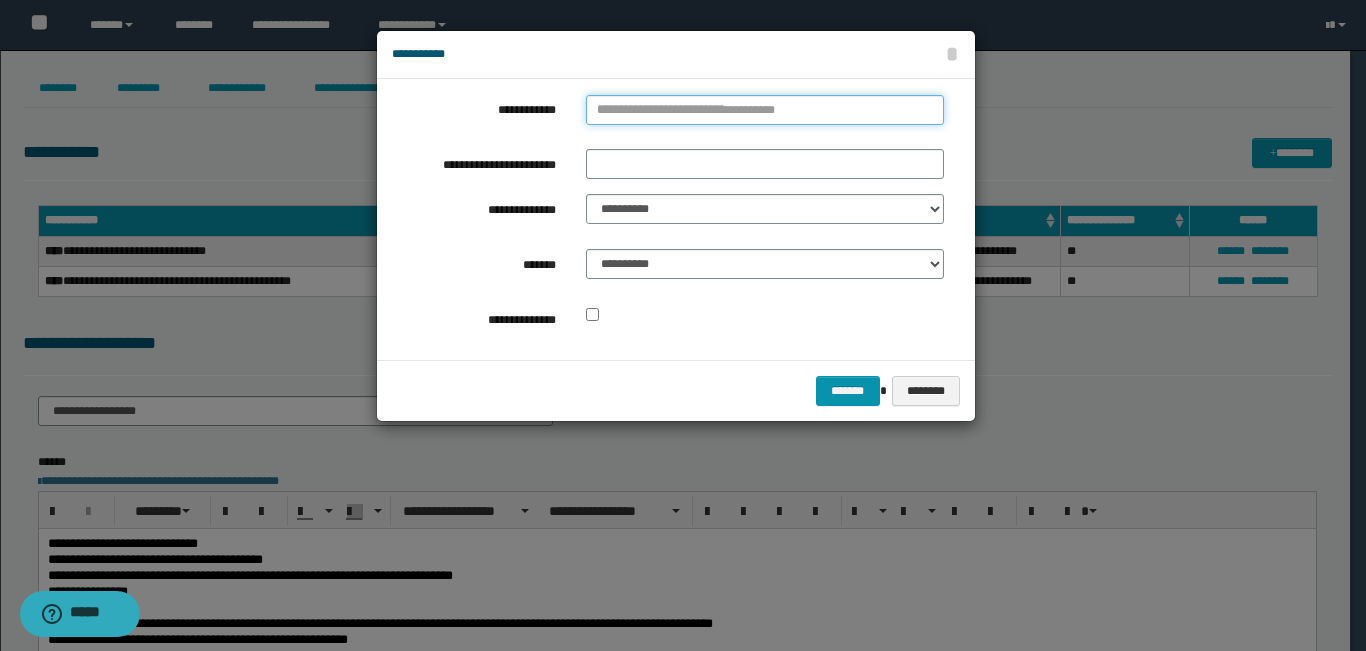 click on "**********" at bounding box center (765, 110) 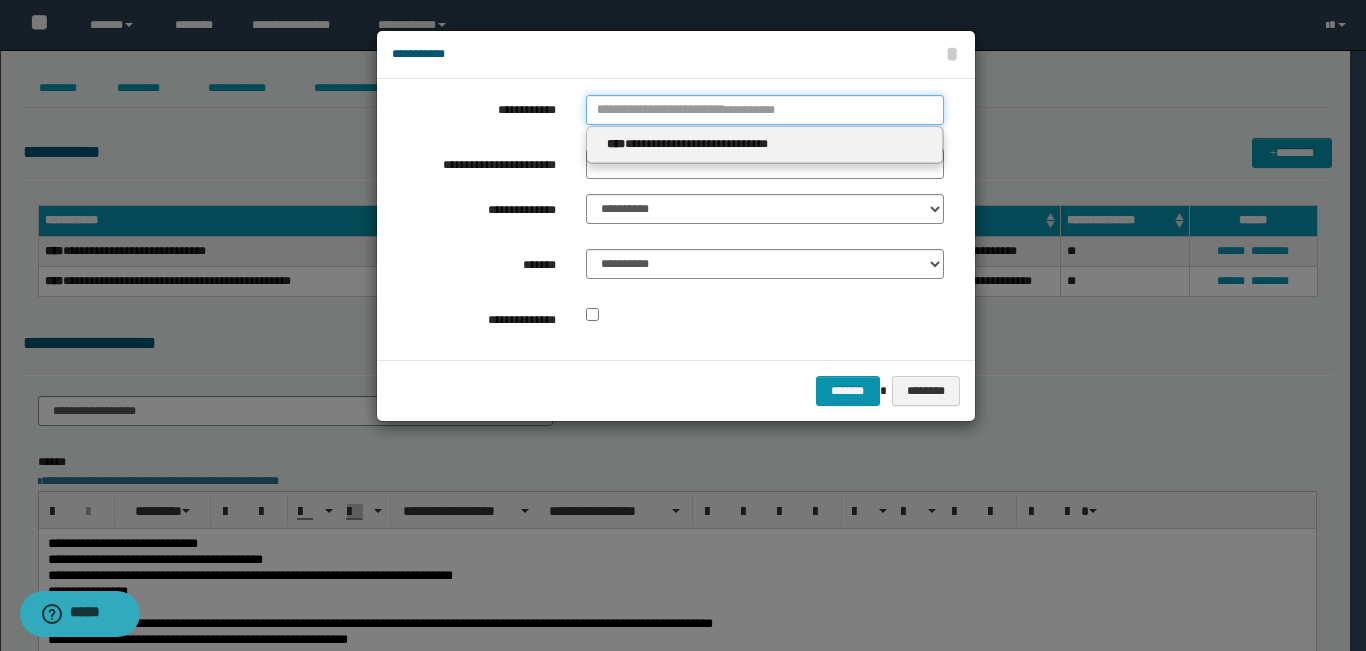 type 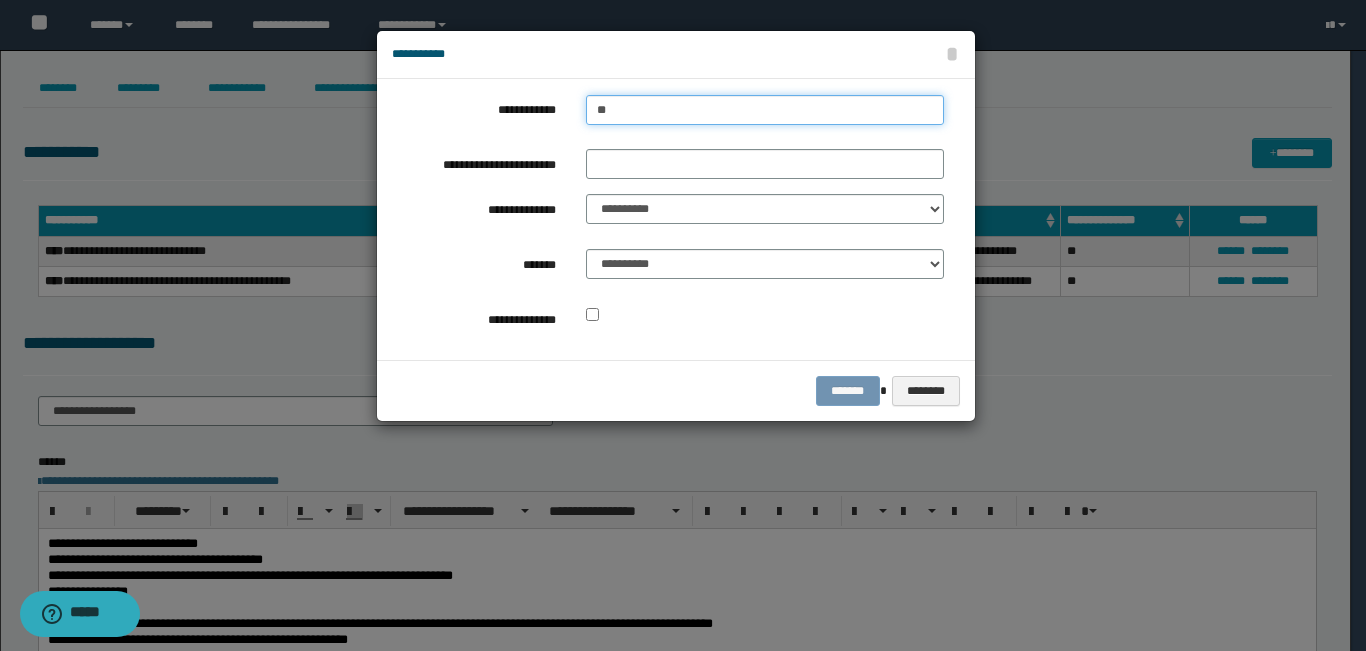 type on "***" 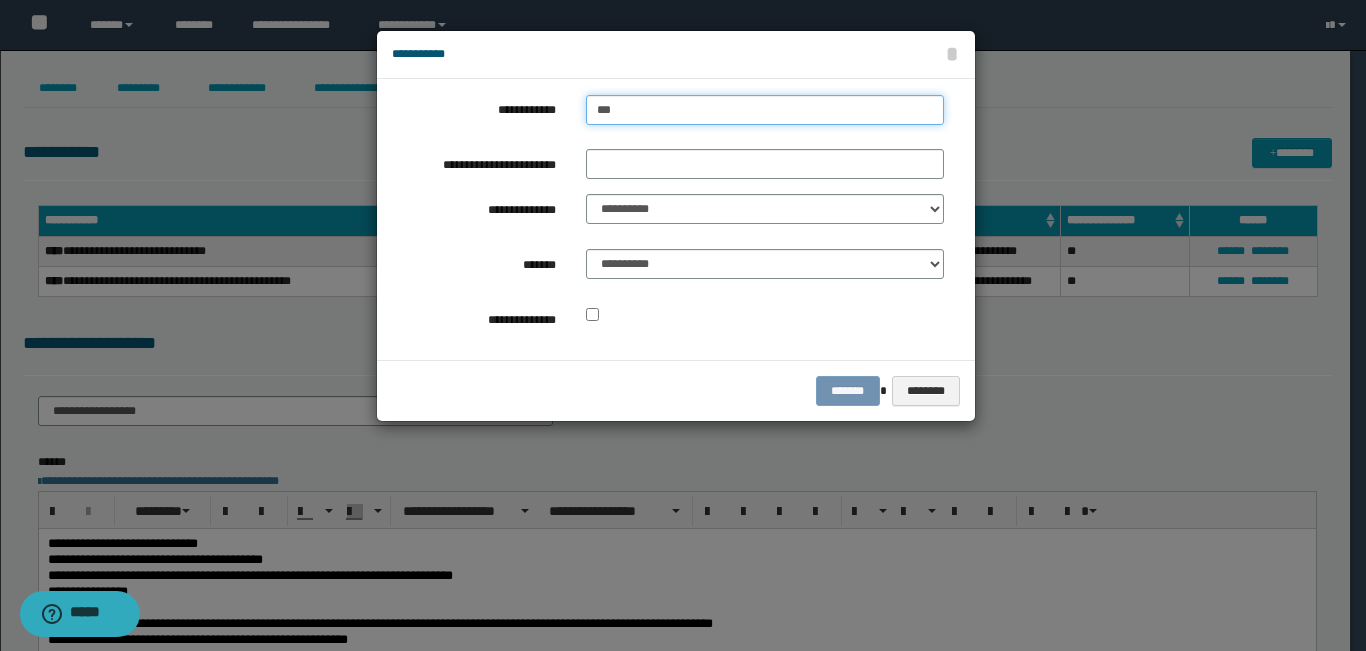 type on "***" 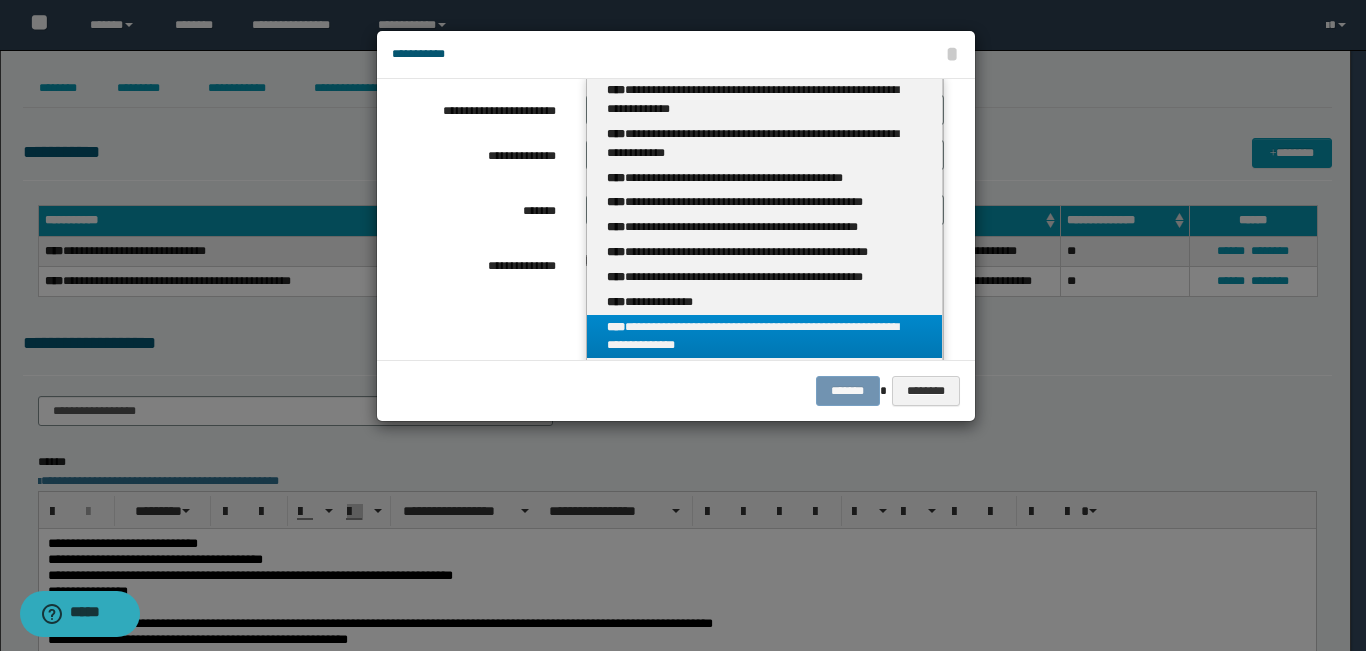 scroll, scrollTop: 100, scrollLeft: 0, axis: vertical 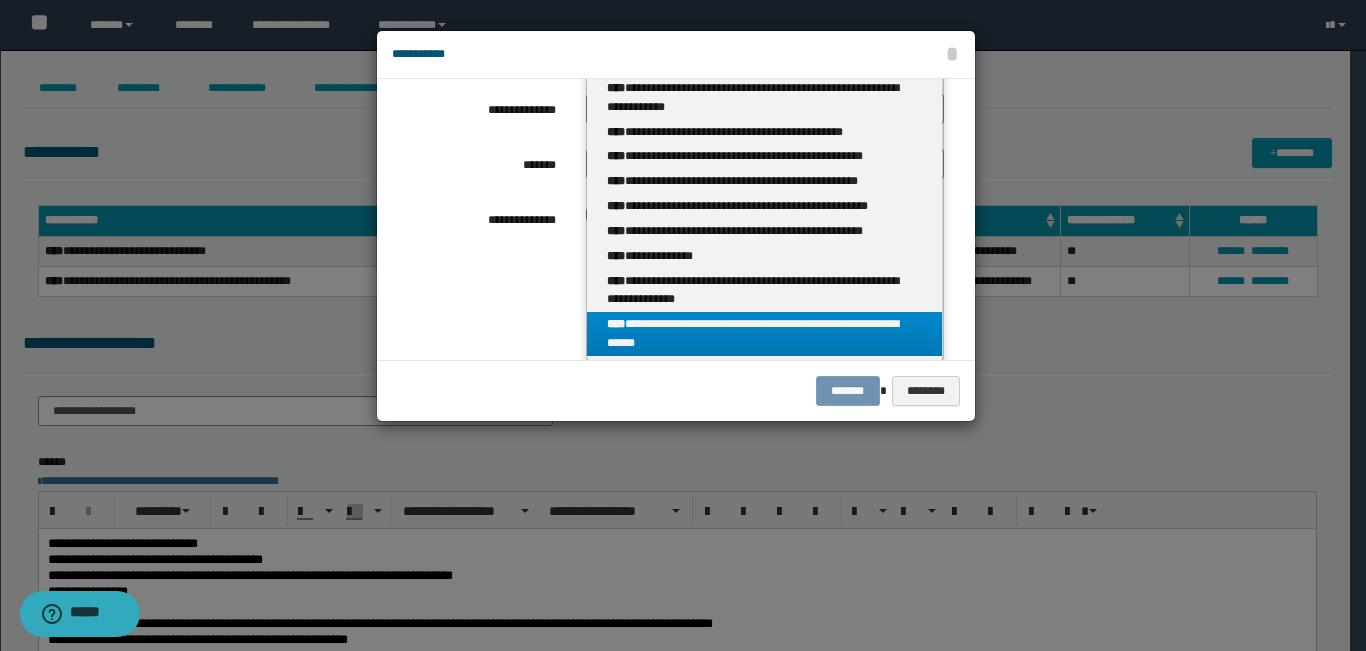 type on "***" 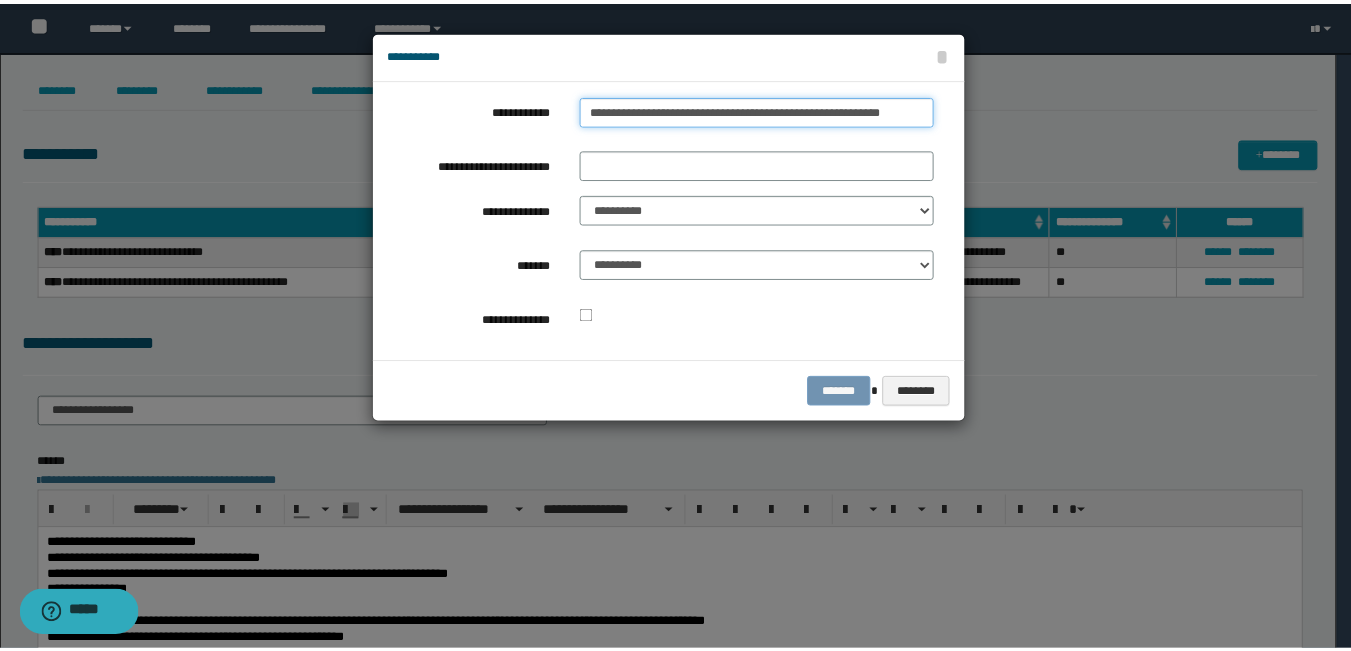 scroll, scrollTop: 0, scrollLeft: 0, axis: both 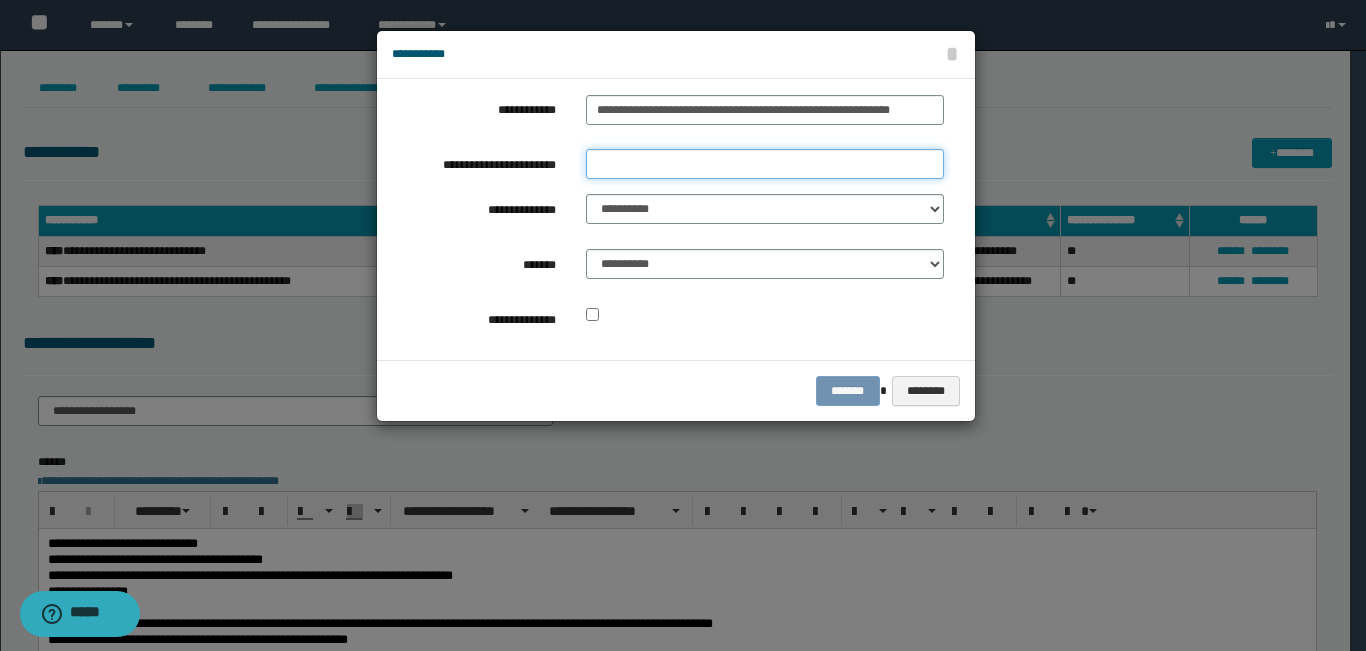 click on "**********" at bounding box center [765, 164] 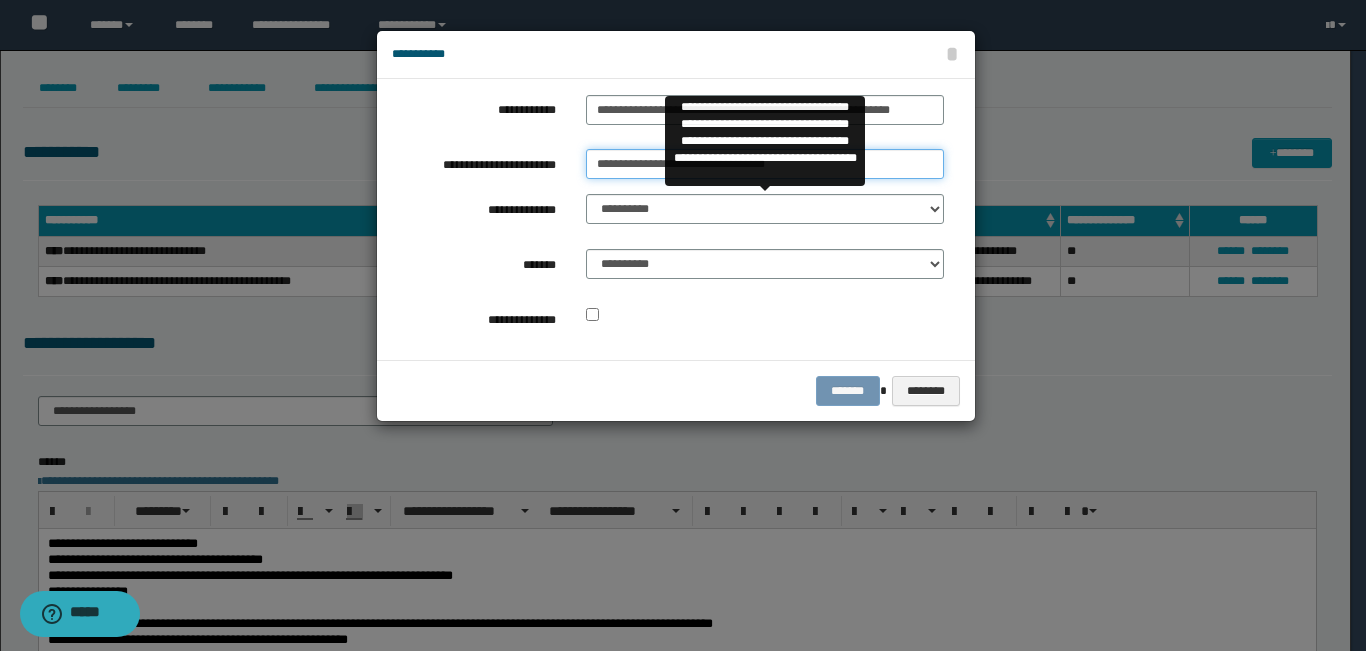 type on "**********" 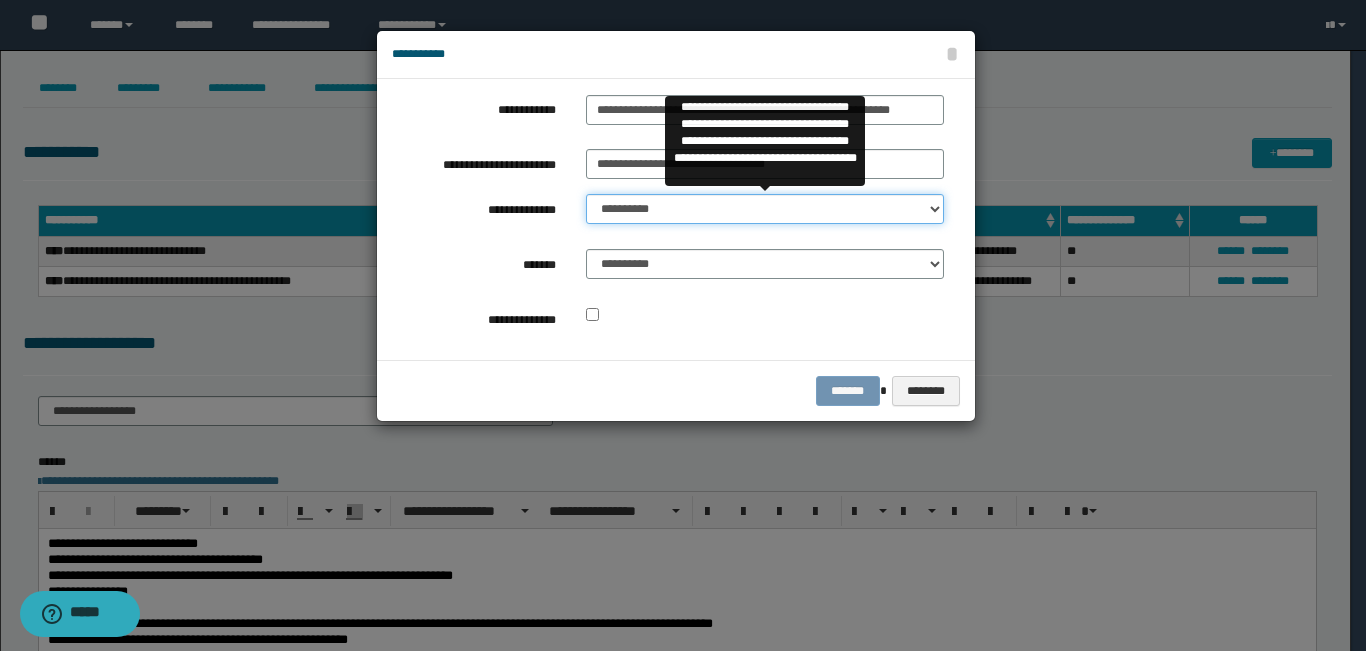 click on "**********" at bounding box center [765, 209] 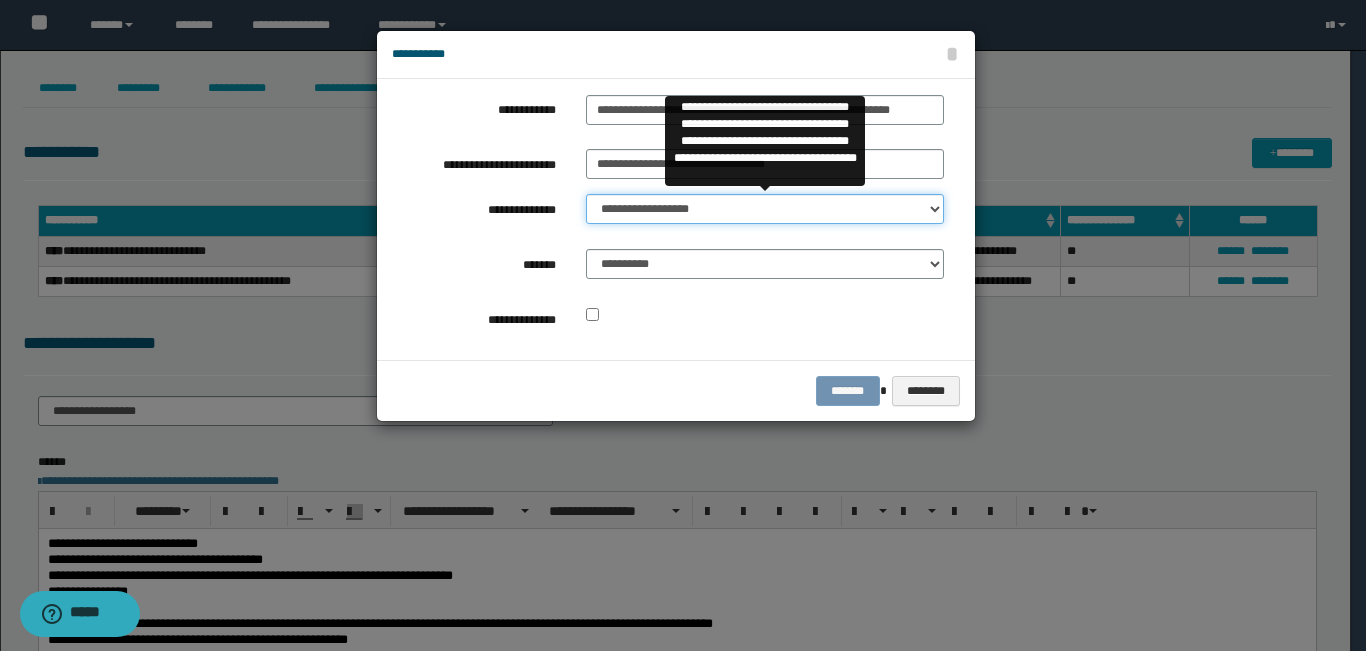 click on "**********" at bounding box center [765, 209] 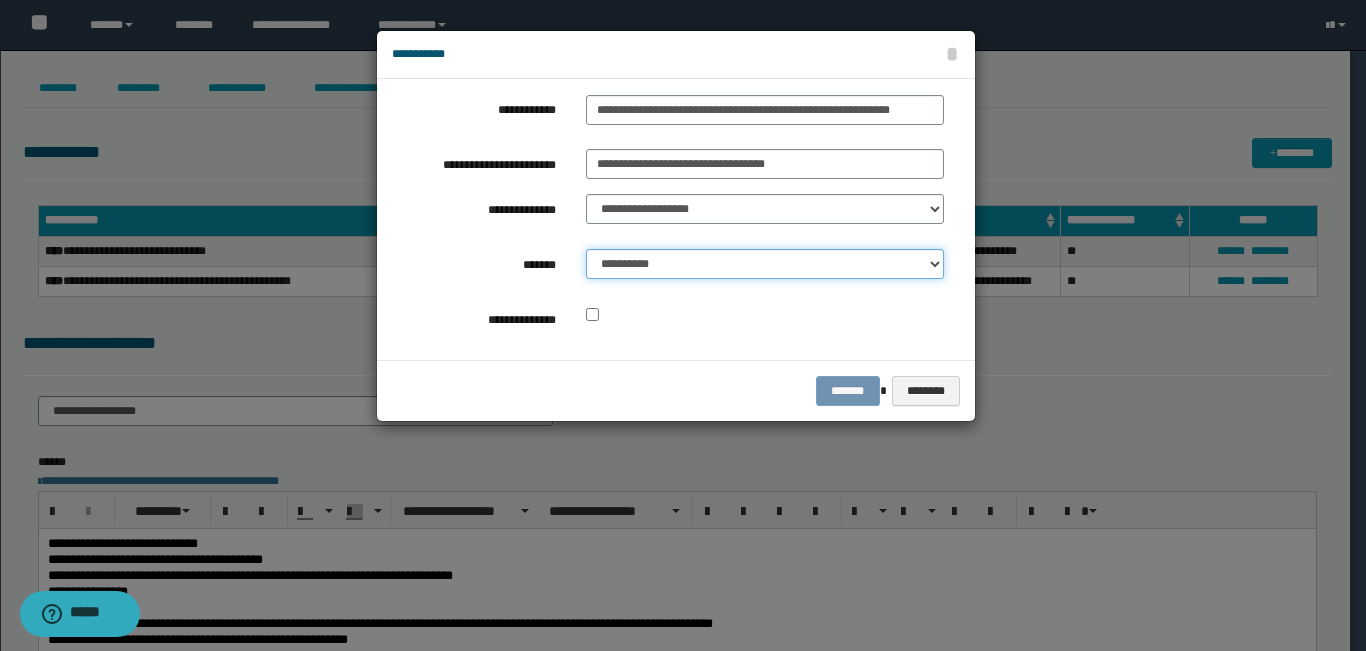 click on "**********" at bounding box center [765, 264] 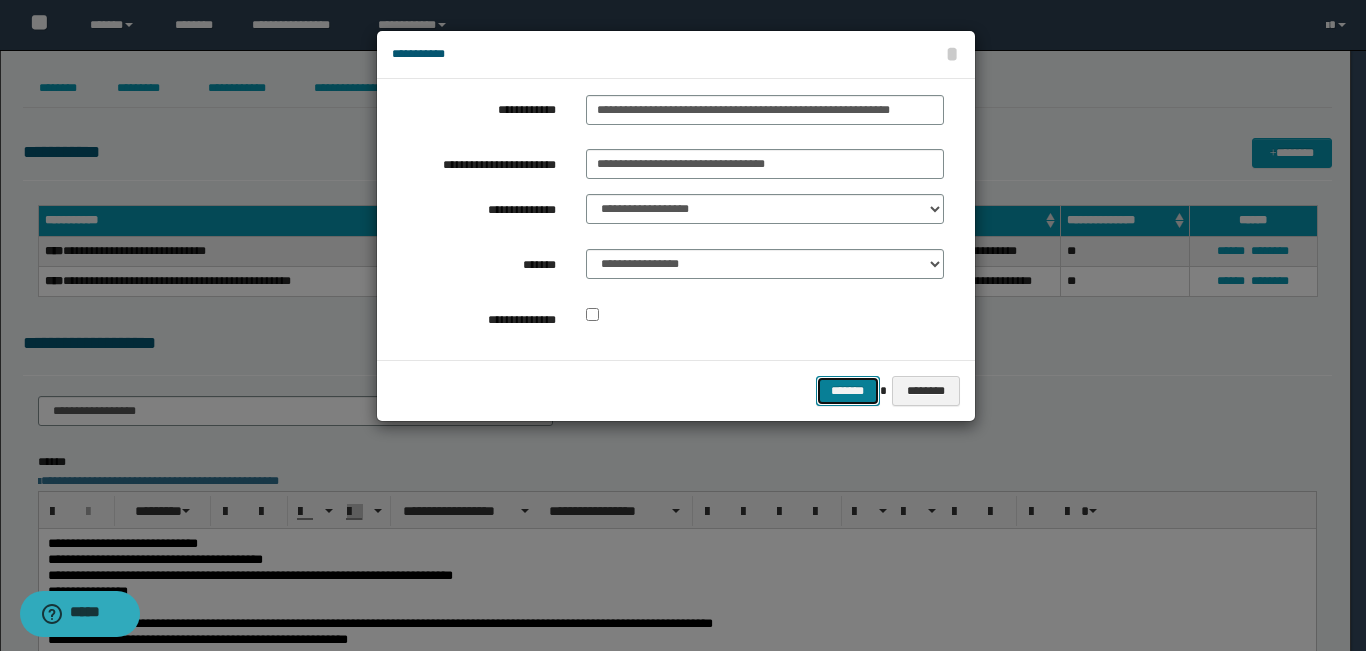 click on "*******" at bounding box center [848, 391] 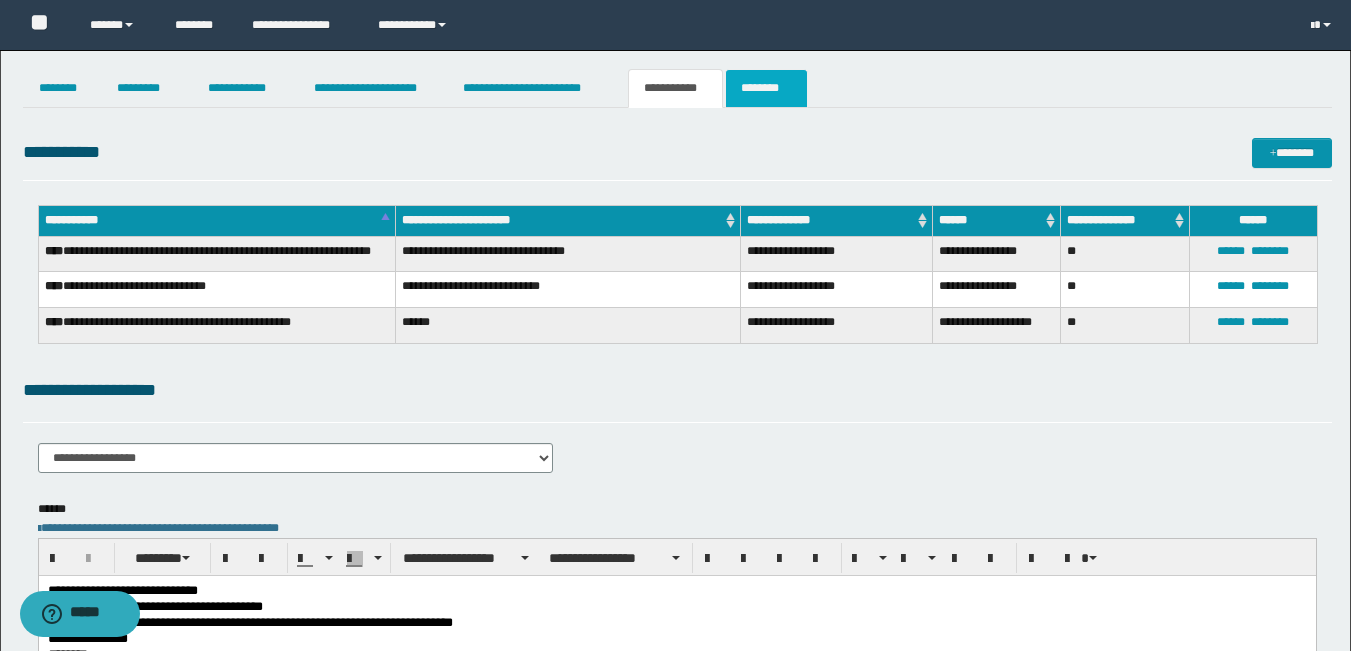 click on "********" at bounding box center (766, 88) 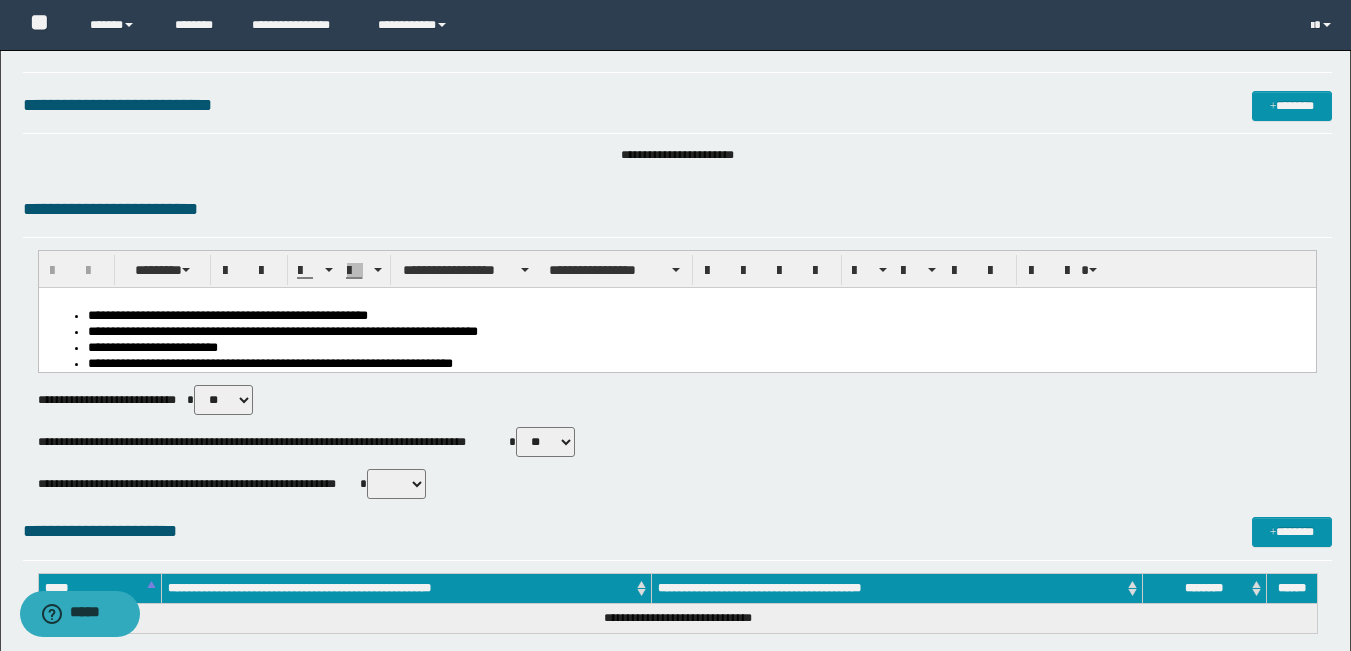 scroll, scrollTop: 0, scrollLeft: 0, axis: both 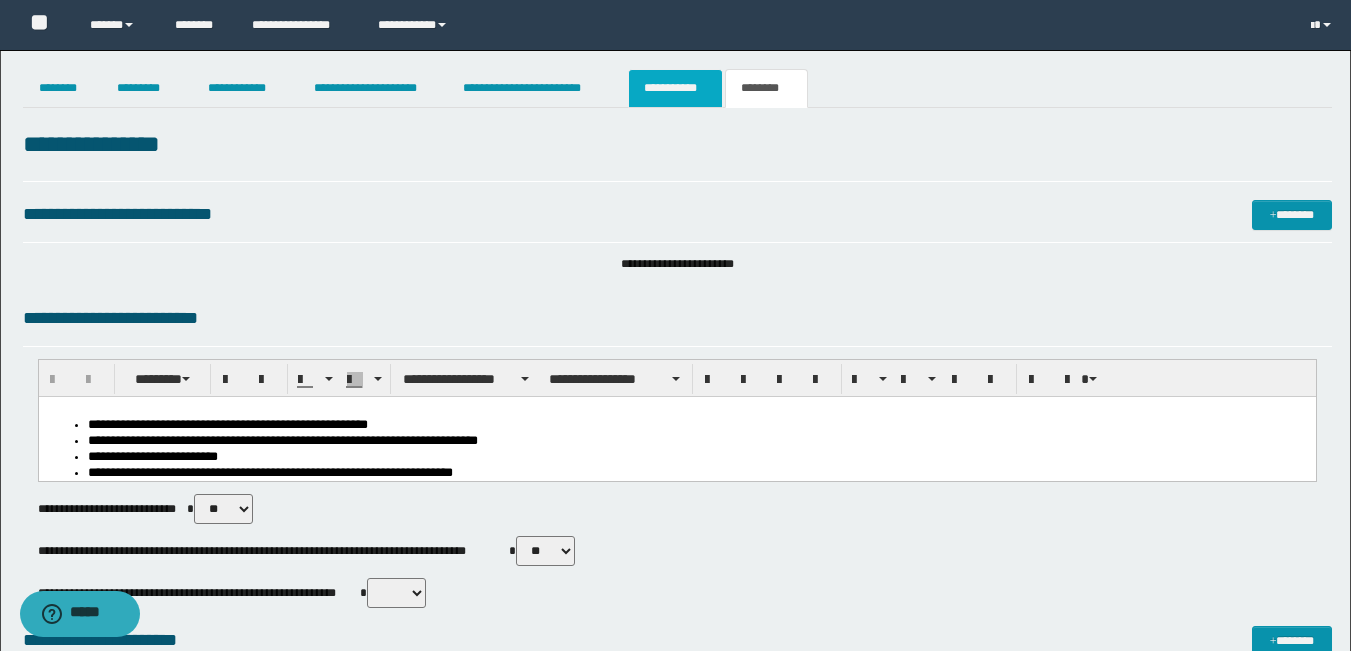 click on "**********" at bounding box center [675, 88] 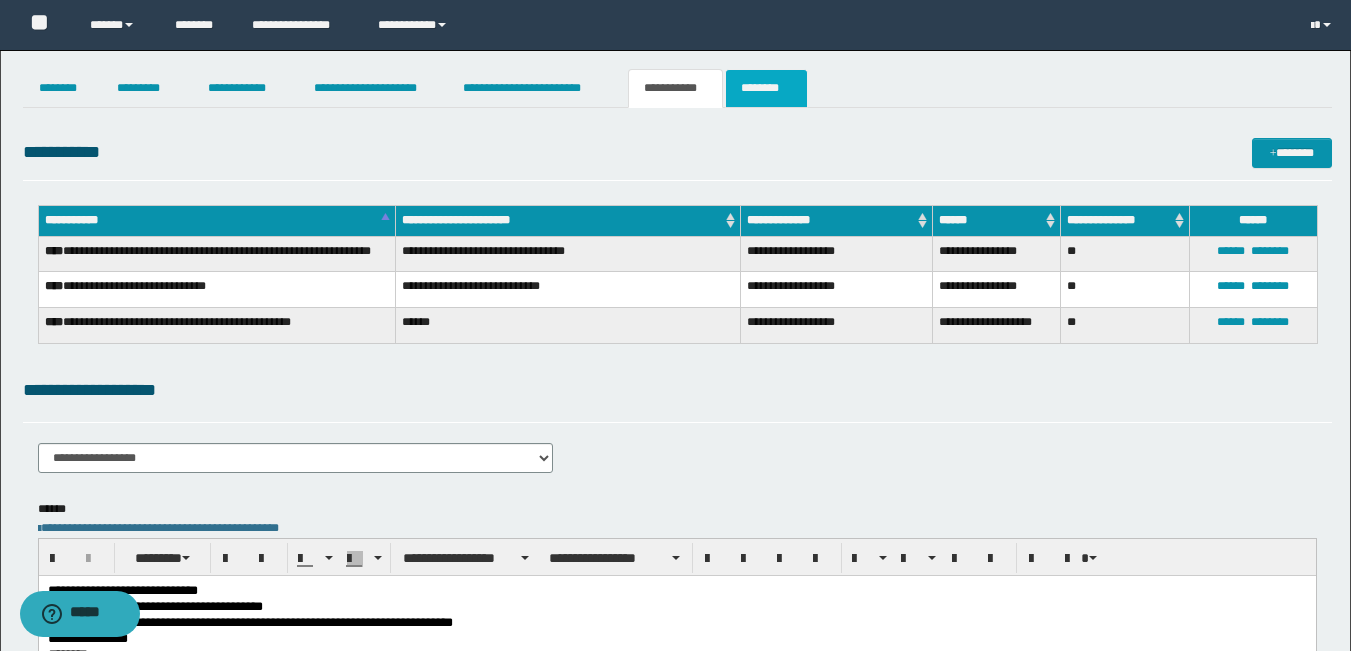 click on "********" at bounding box center (766, 88) 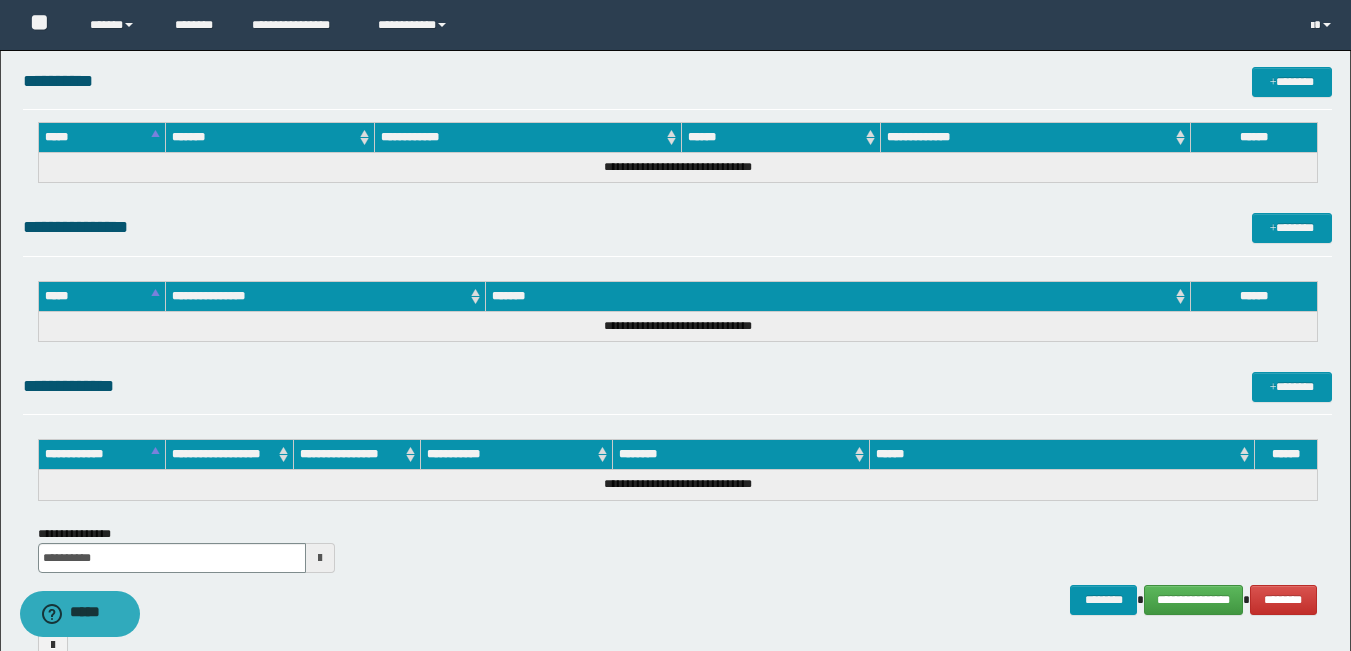 scroll, scrollTop: 825, scrollLeft: 0, axis: vertical 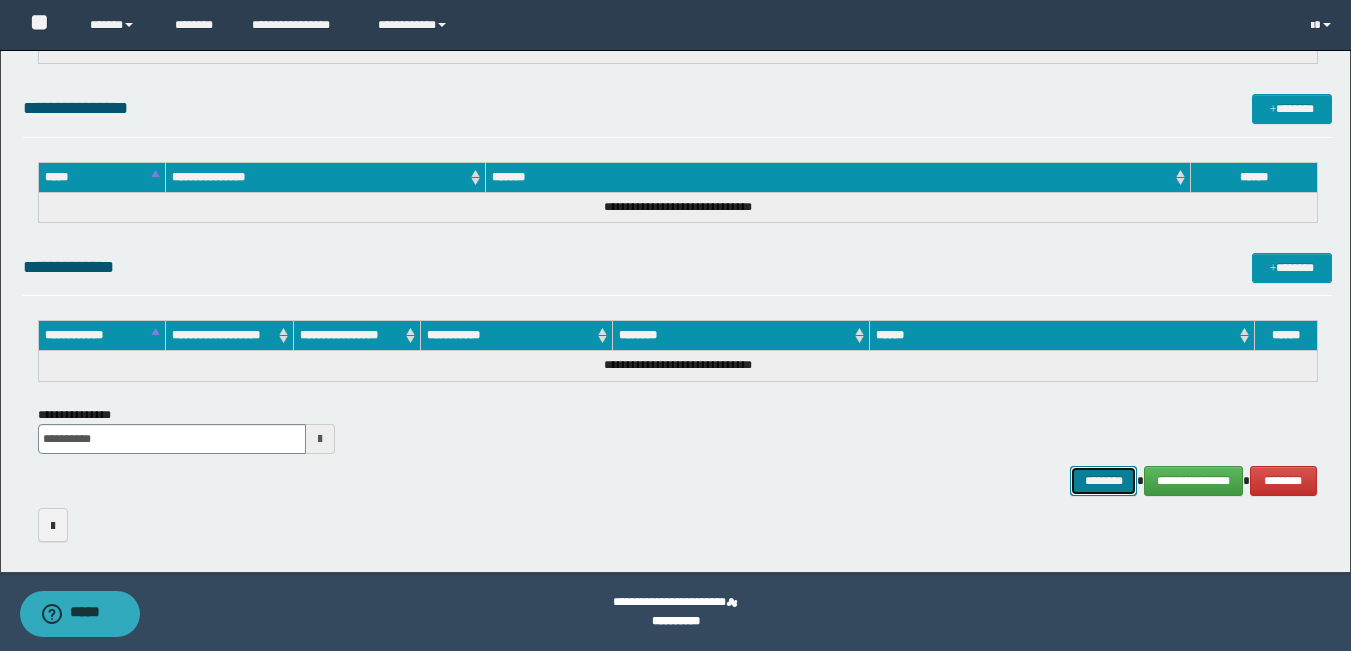 click on "********" at bounding box center (1104, 481) 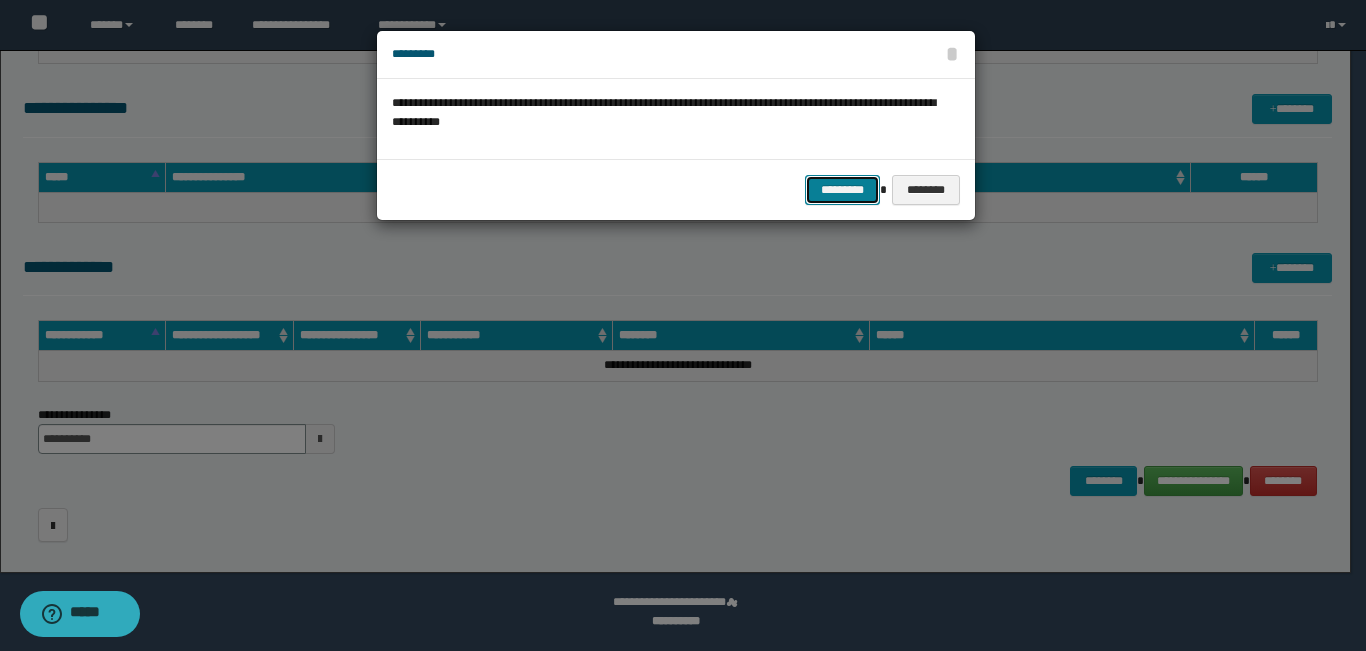 click on "*********" at bounding box center [842, 190] 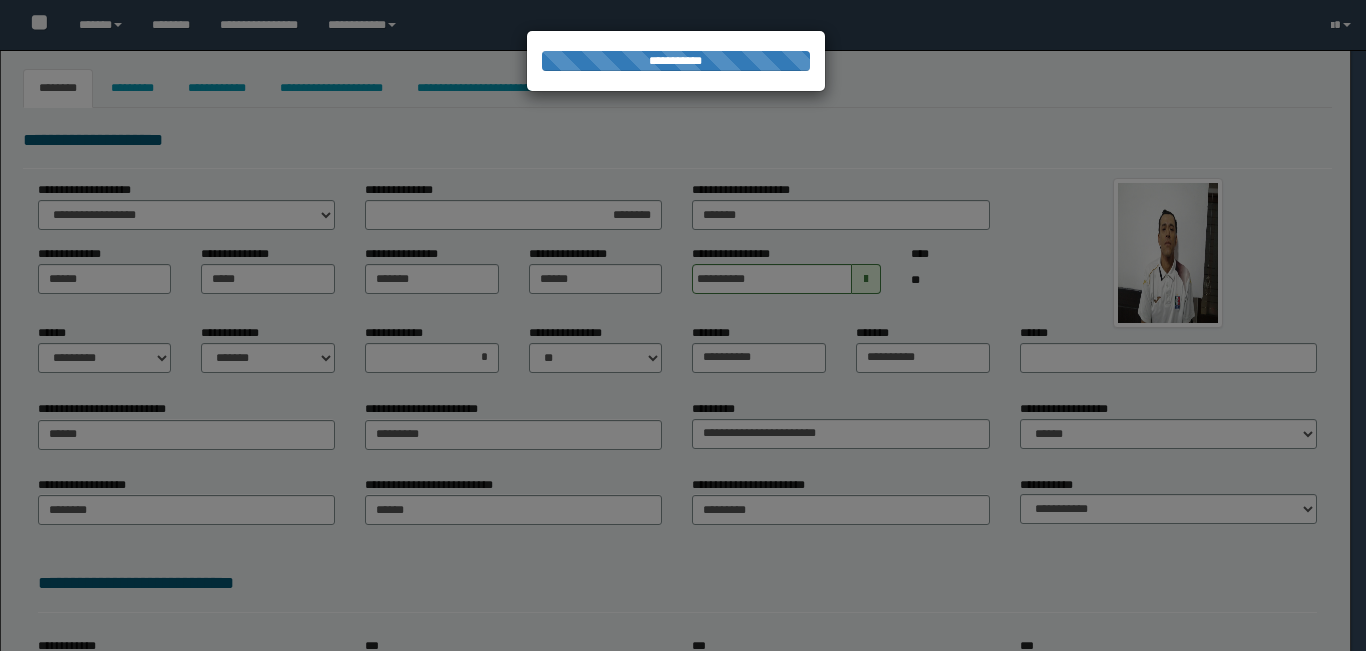 select on "*" 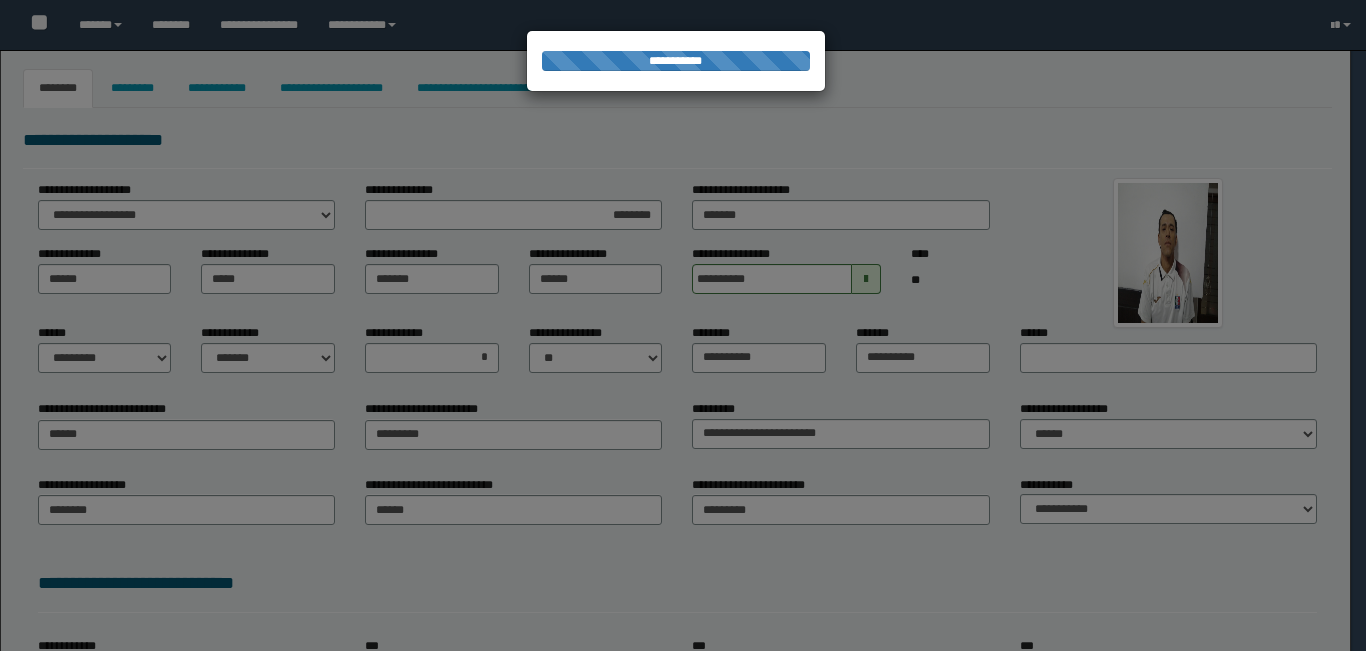 select on "*" 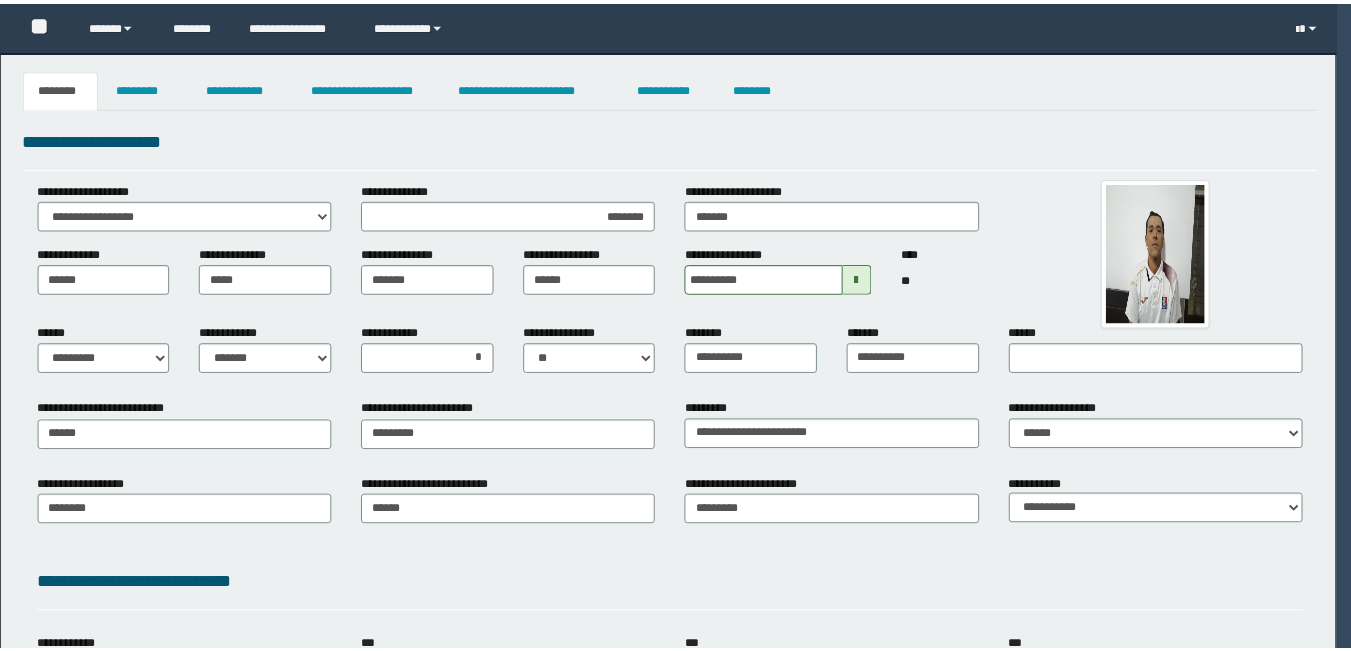 scroll, scrollTop: 0, scrollLeft: 0, axis: both 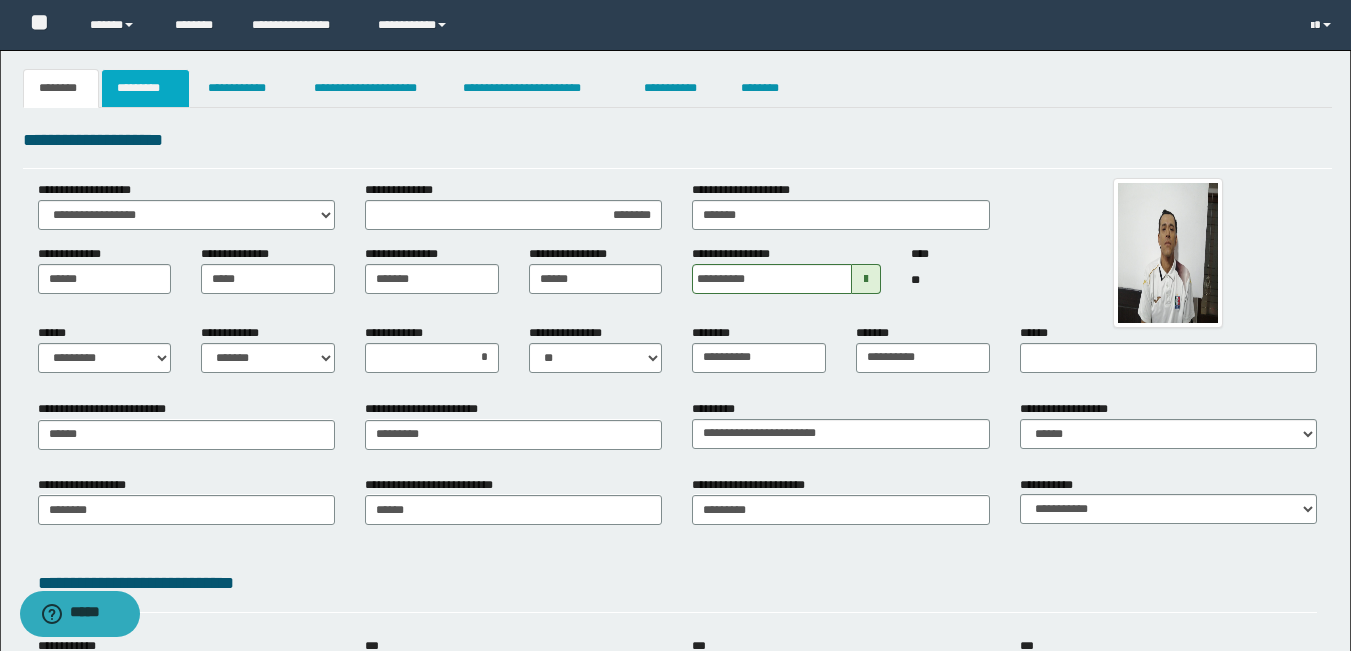click on "*********" at bounding box center [145, 88] 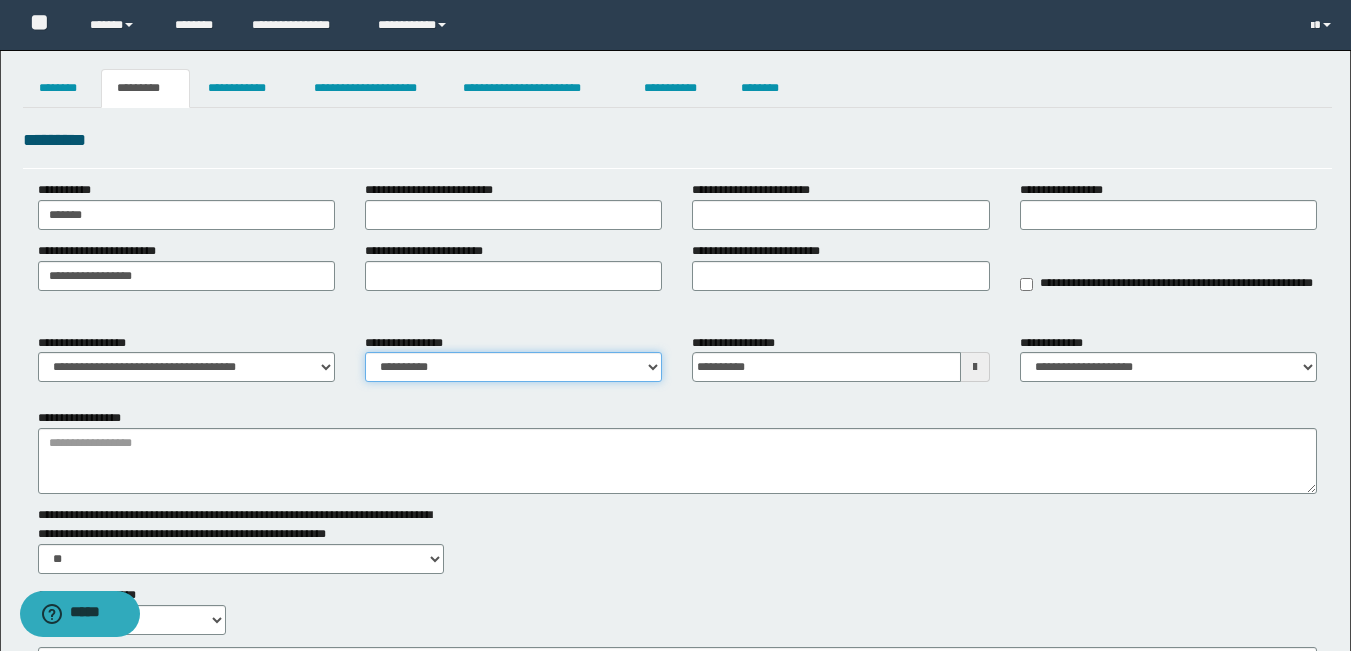 click on "**********" at bounding box center (513, 367) 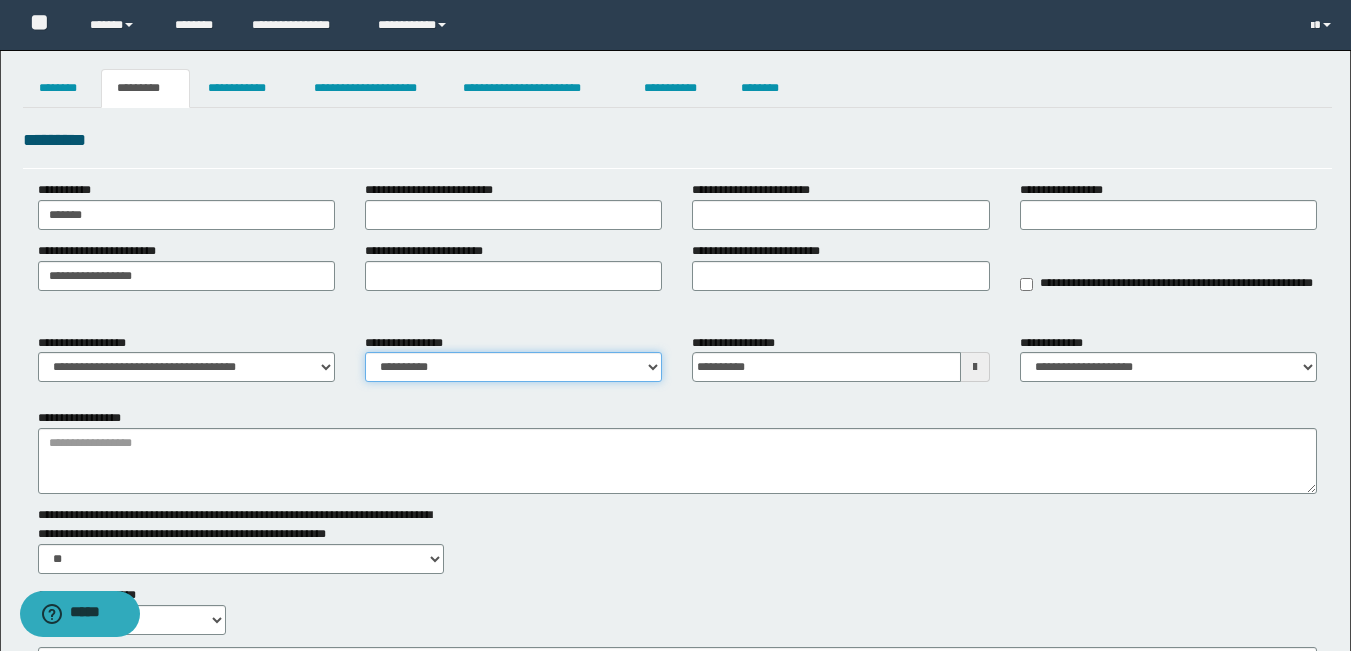 select on "****" 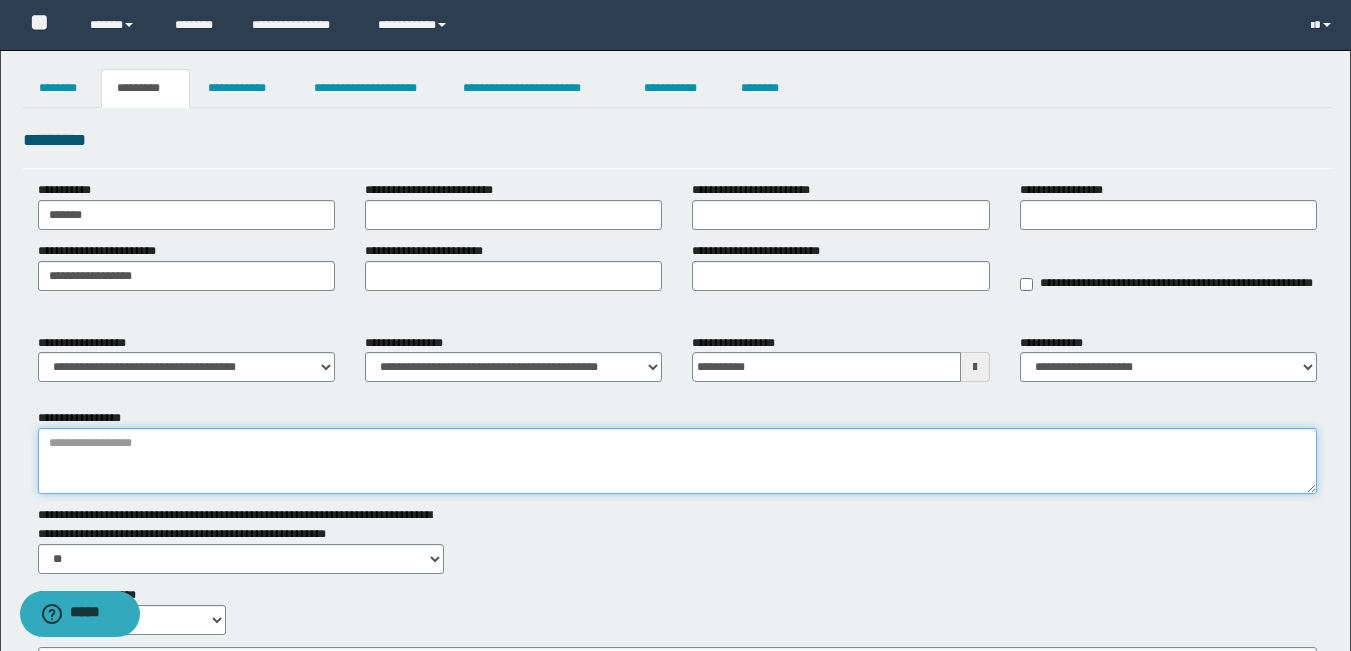 click on "**********" at bounding box center (677, 461) 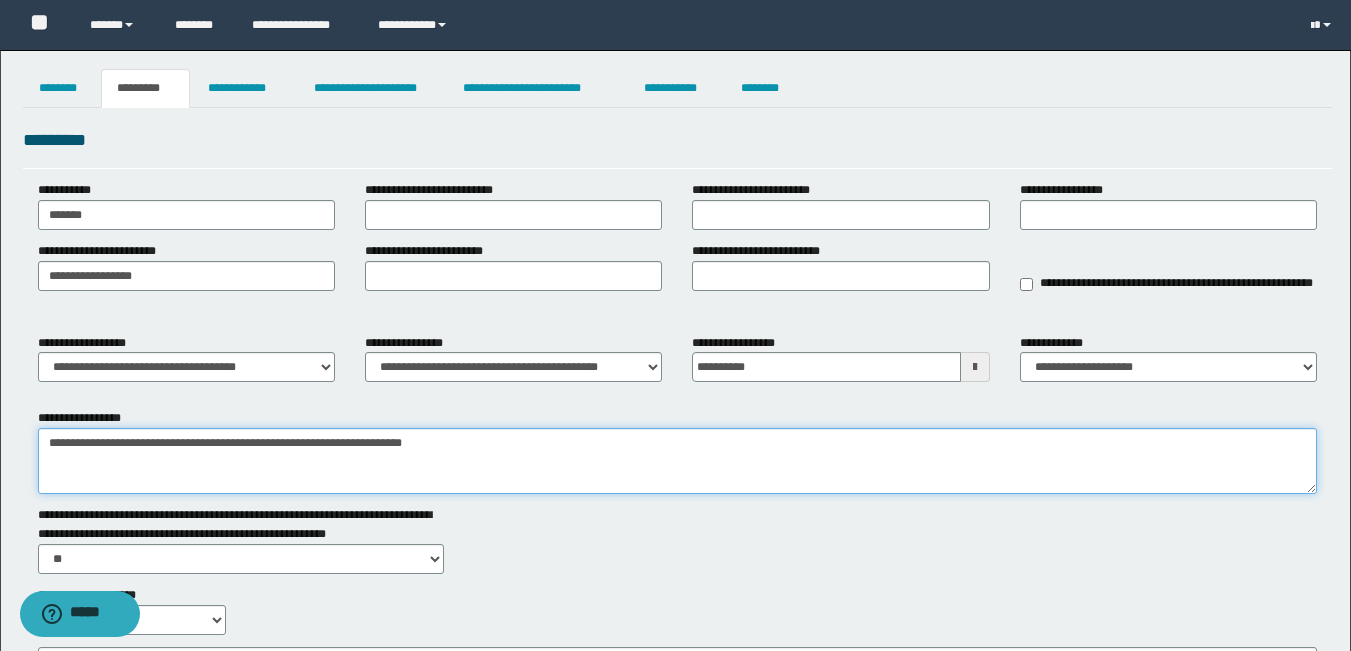 click on "**********" at bounding box center [677, 461] 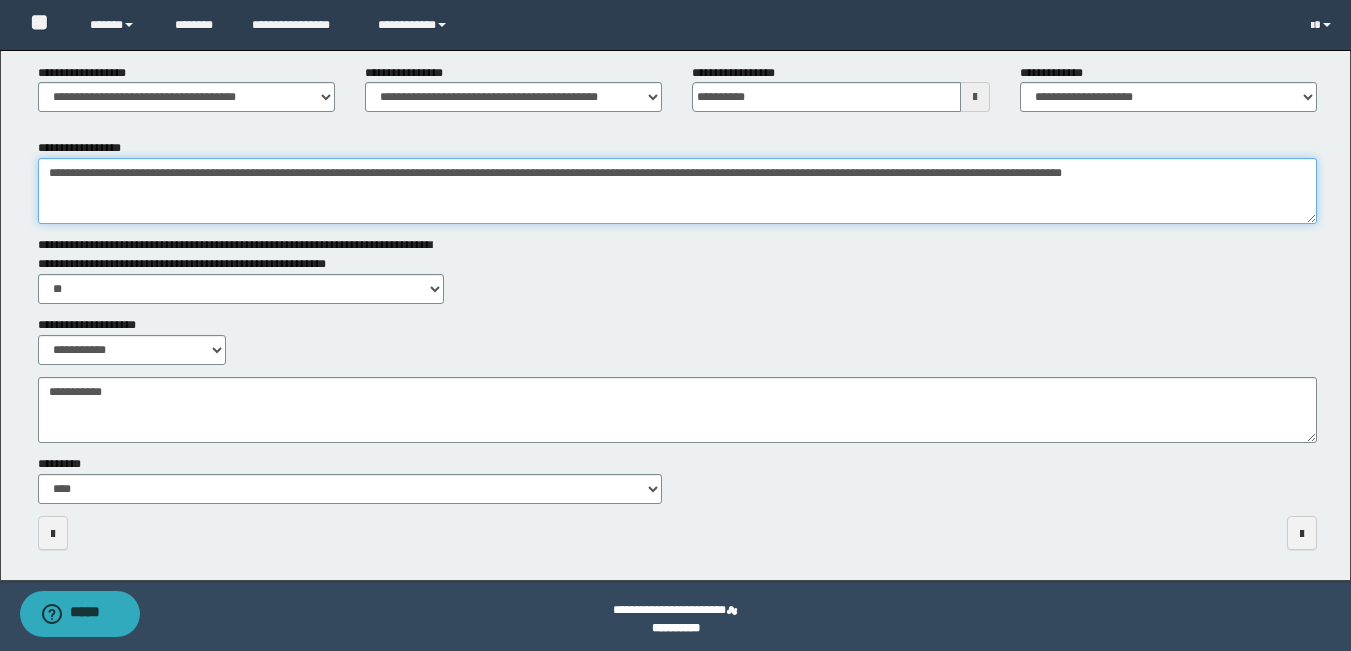 scroll, scrollTop: 277, scrollLeft: 0, axis: vertical 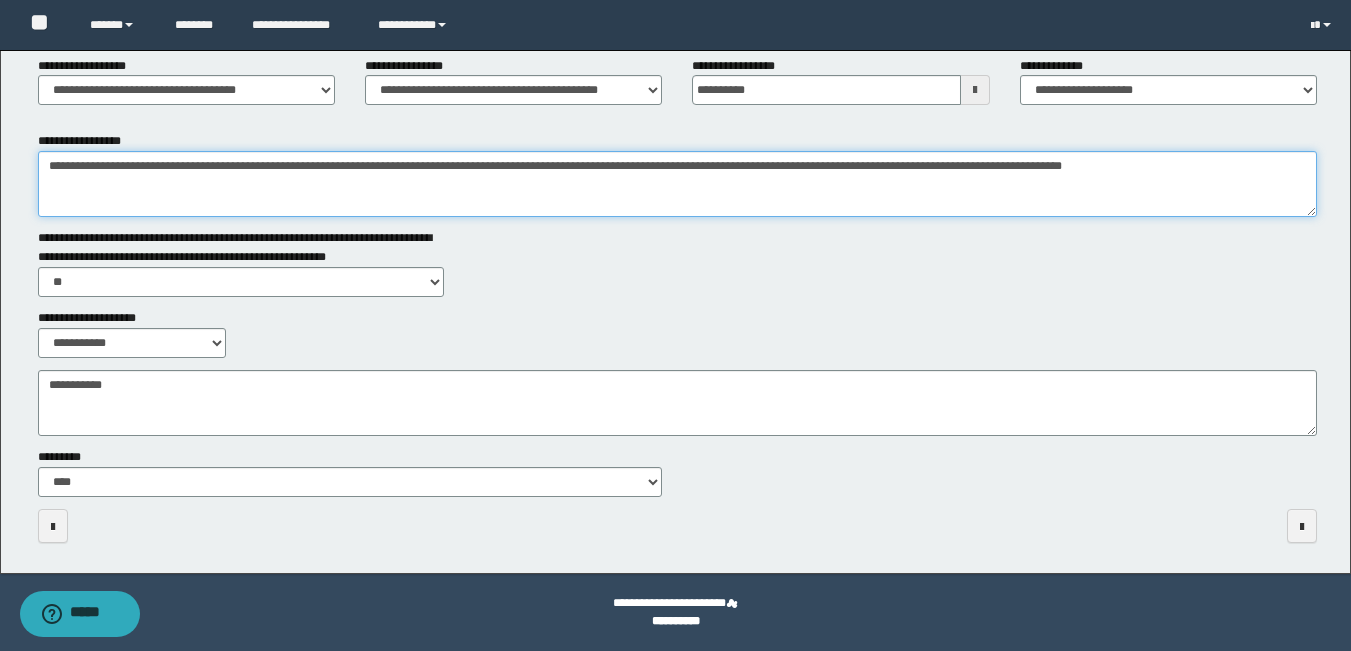 type on "**********" 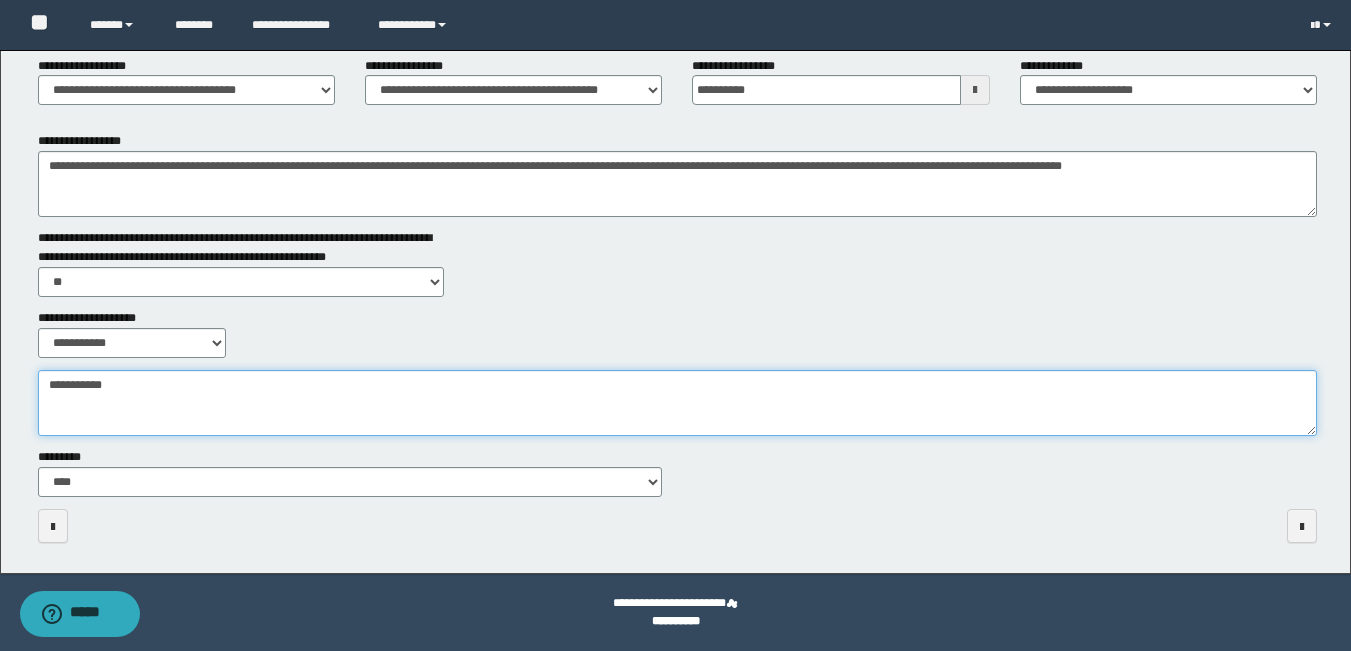 click on "**********" at bounding box center [677, 403] 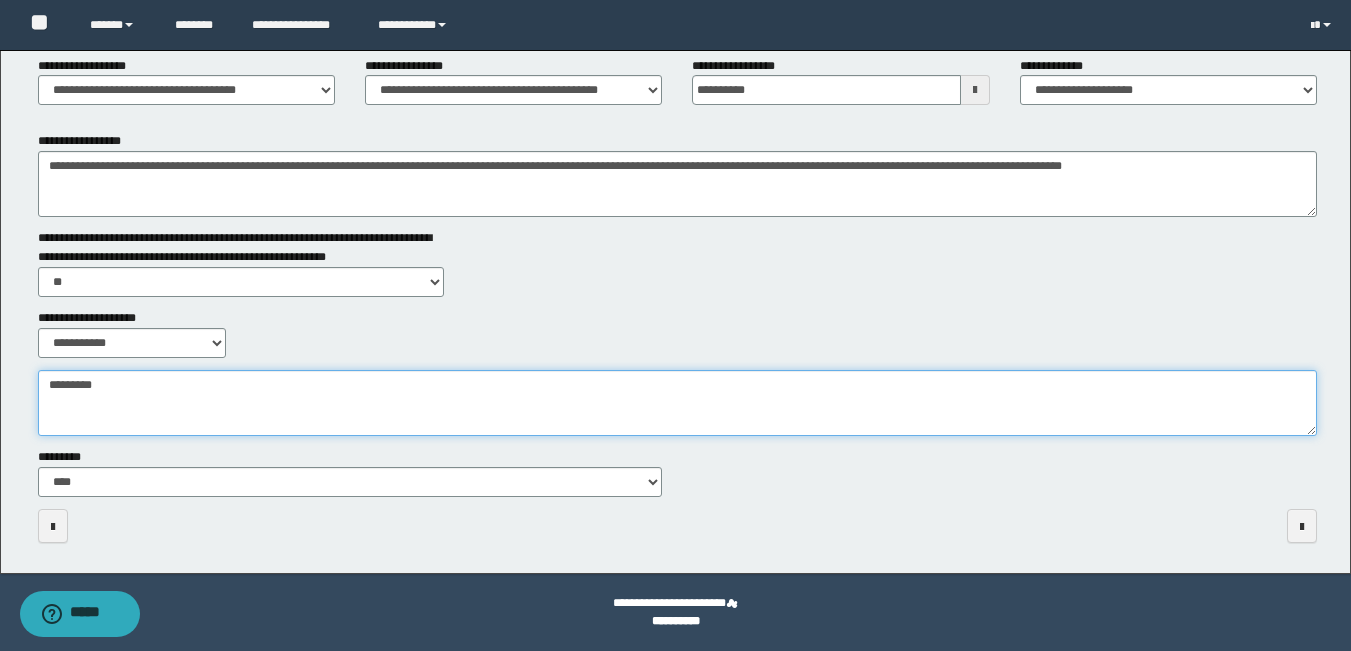 scroll, scrollTop: 0, scrollLeft: 0, axis: both 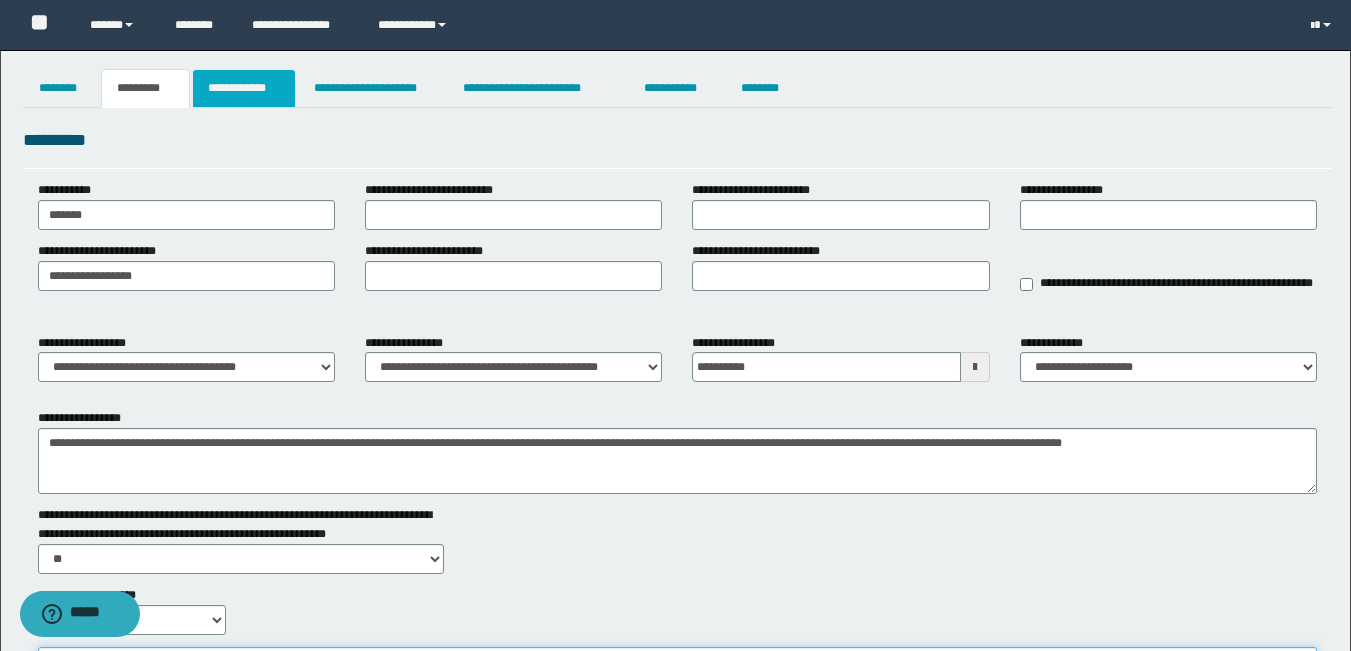 type on "*********" 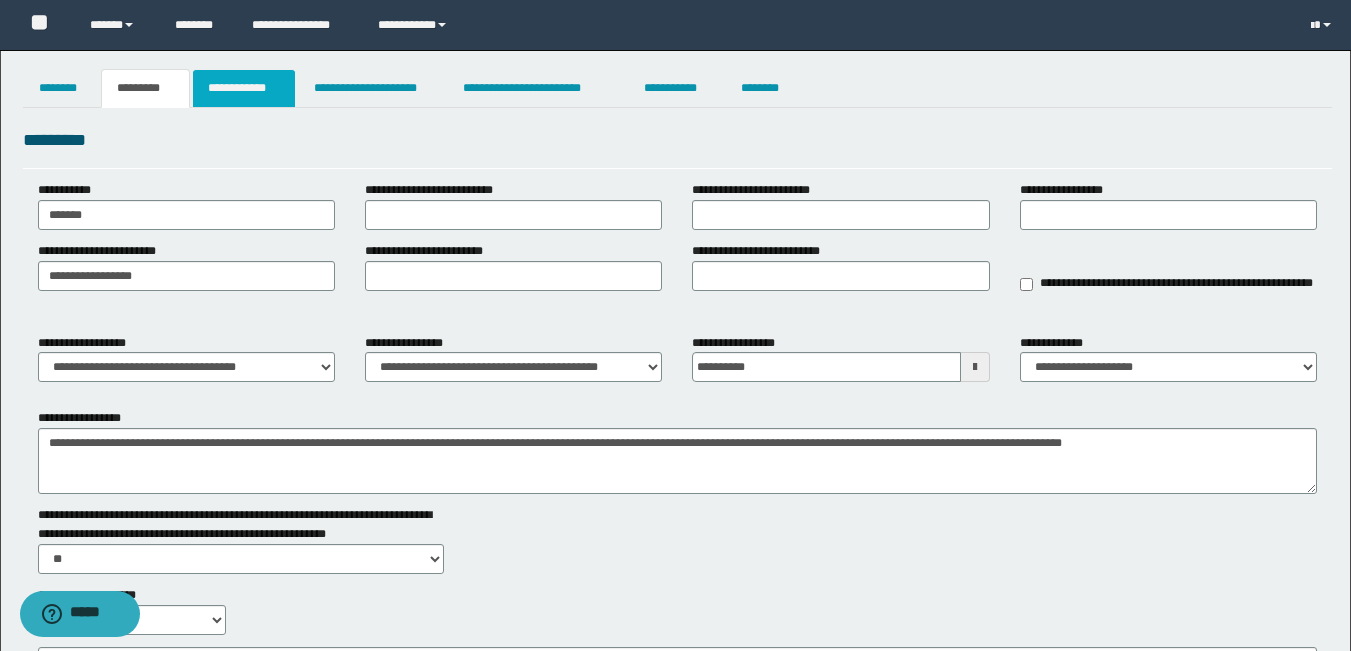 click on "**********" at bounding box center [244, 88] 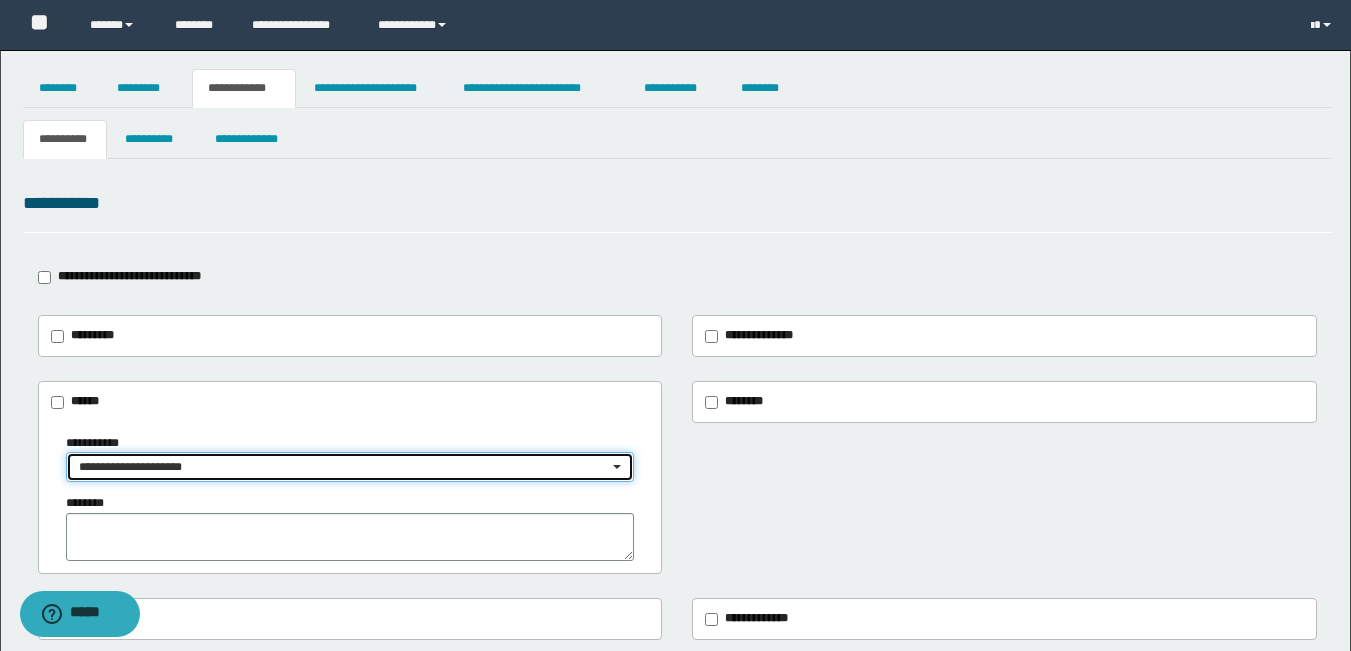 click on "**********" at bounding box center (344, 467) 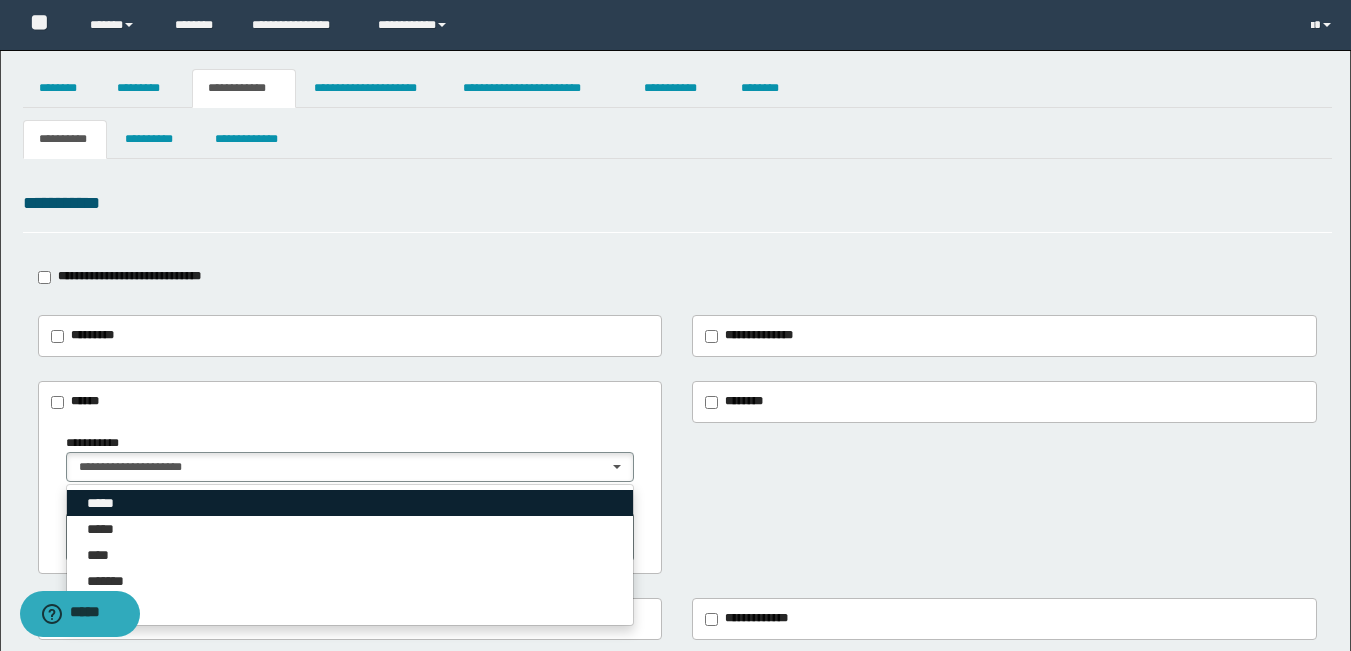 click on "*****" at bounding box center (104, 503) 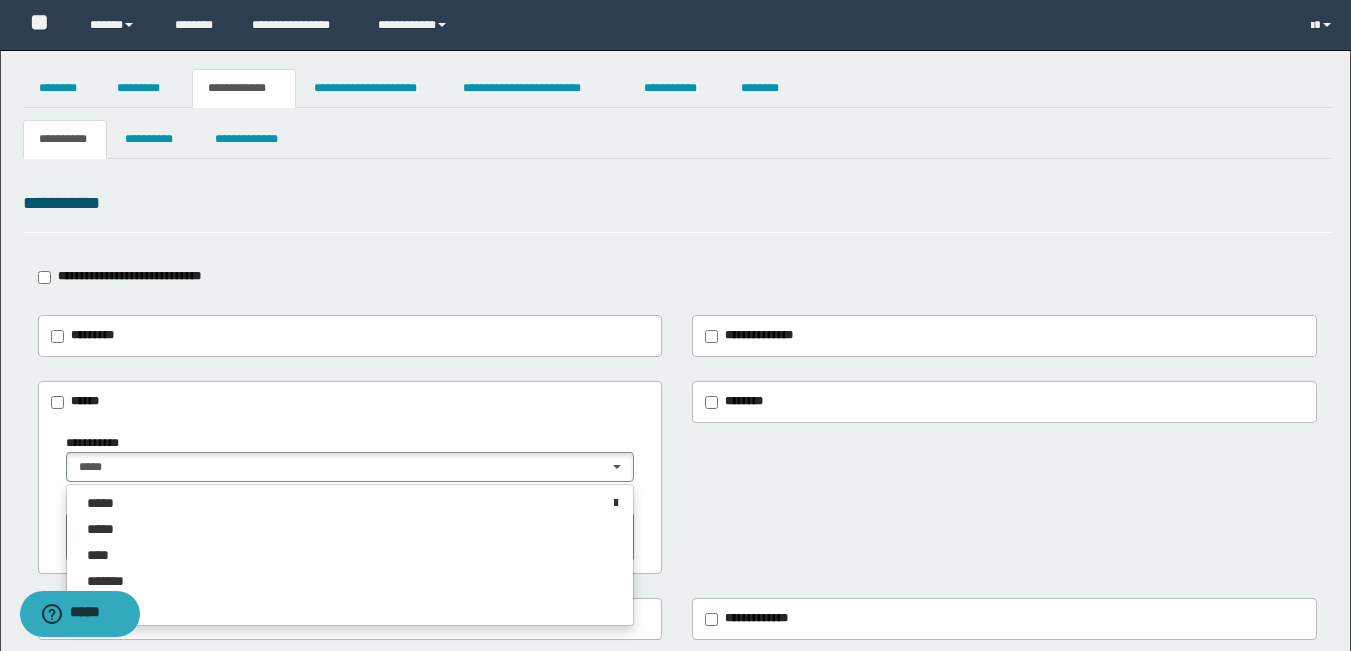 click on "**********" at bounding box center (675, 557) 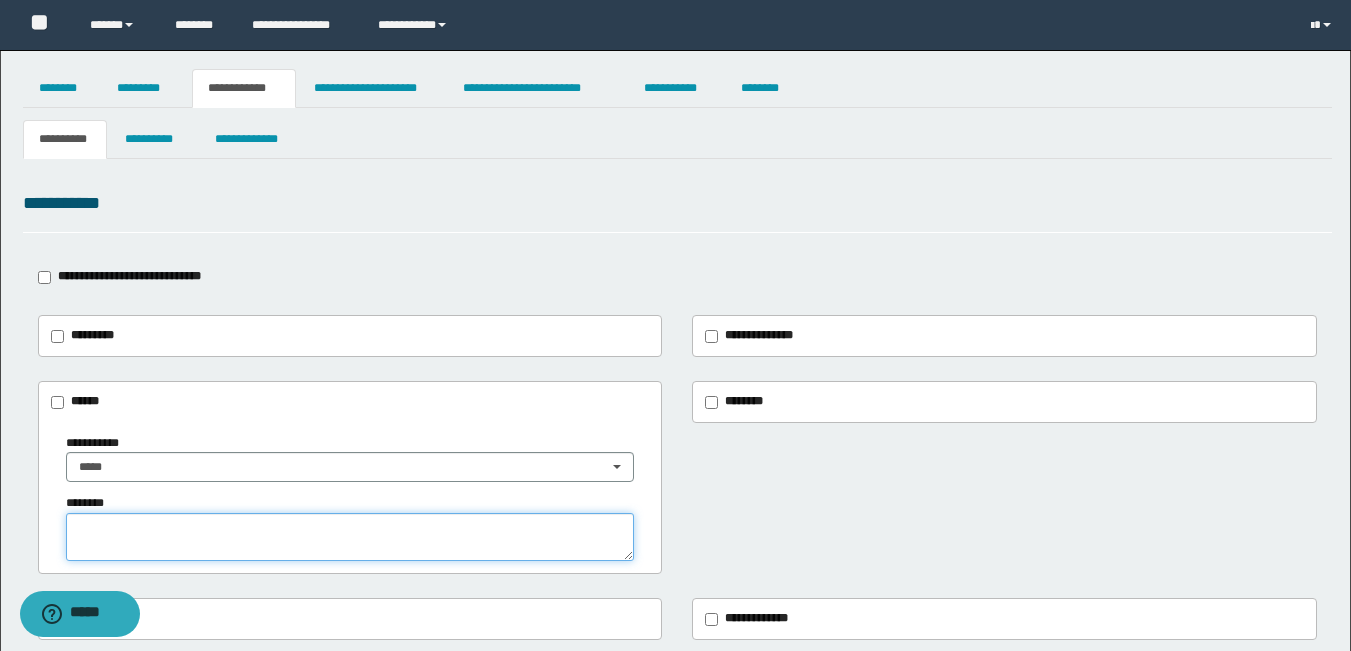 click at bounding box center [350, 537] 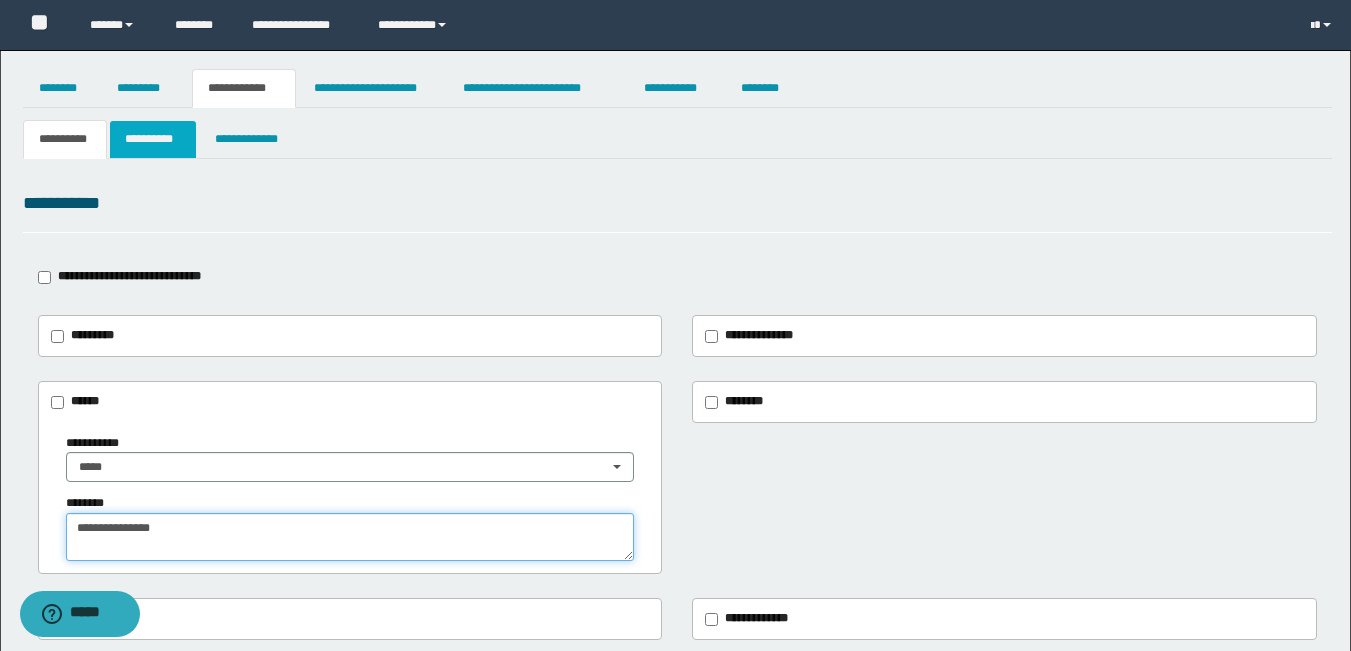 type on "**********" 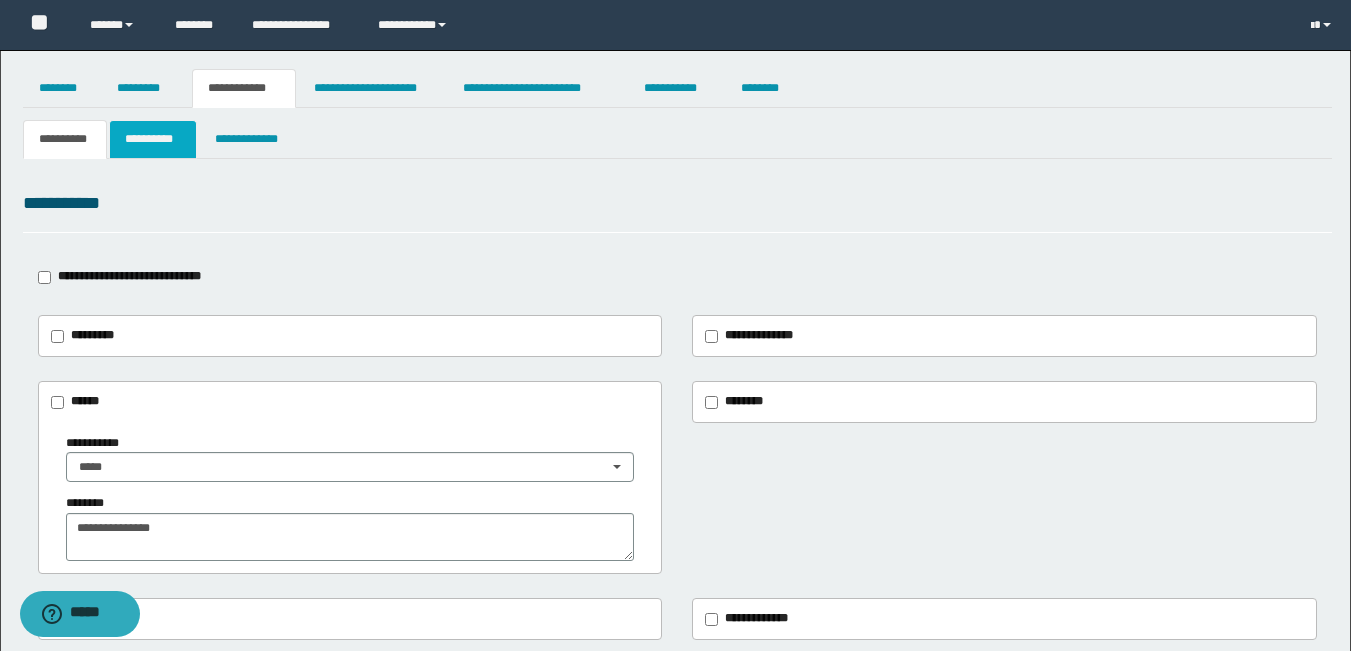 click on "**********" at bounding box center [153, 139] 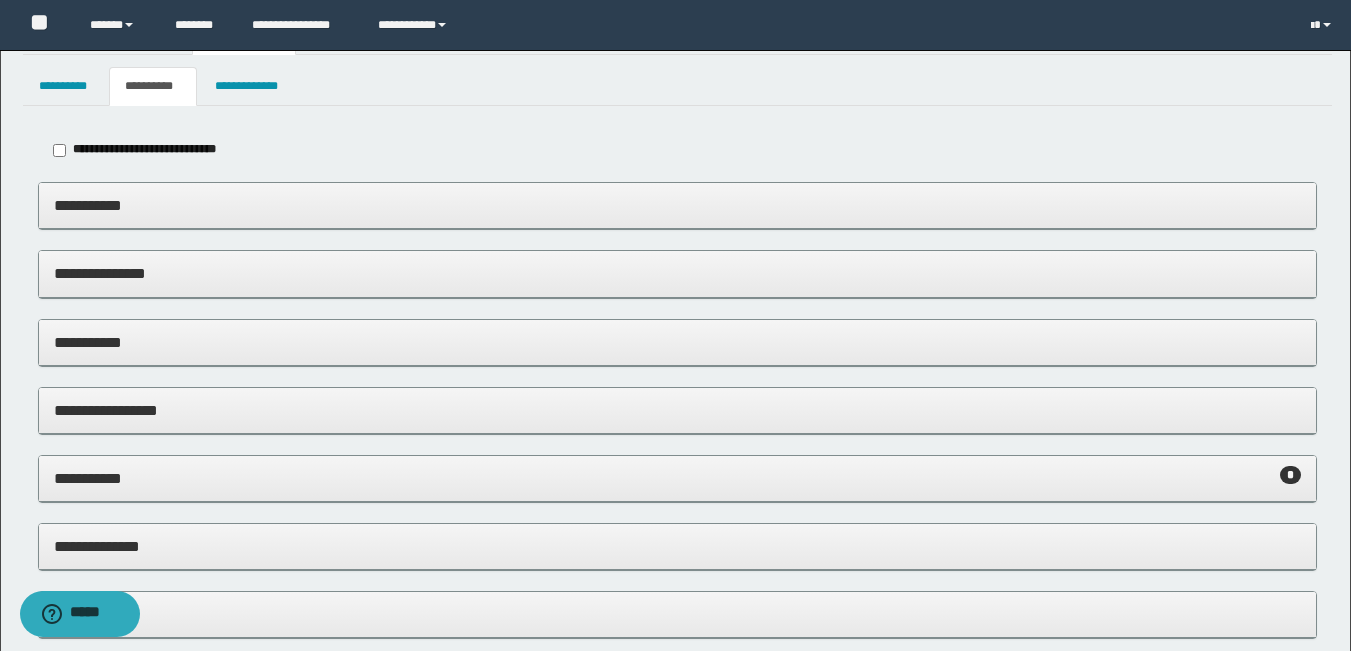 scroll, scrollTop: 100, scrollLeft: 0, axis: vertical 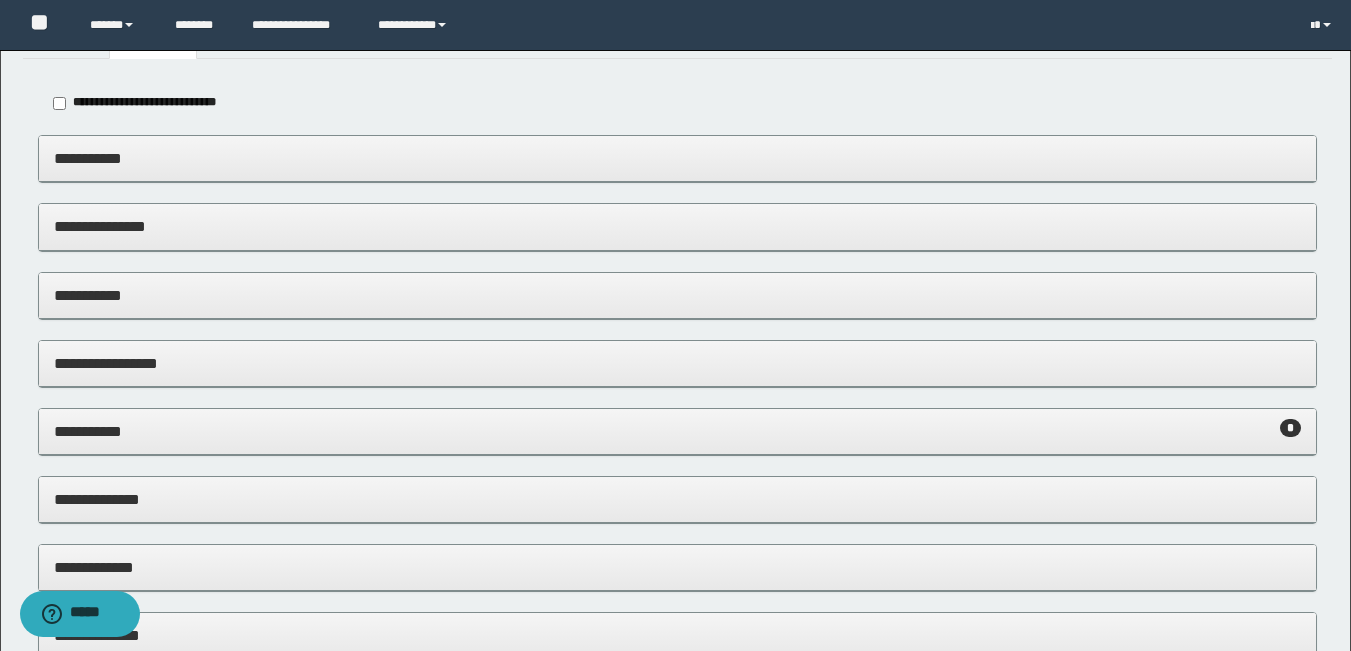 click on "**********" at bounding box center [677, 158] 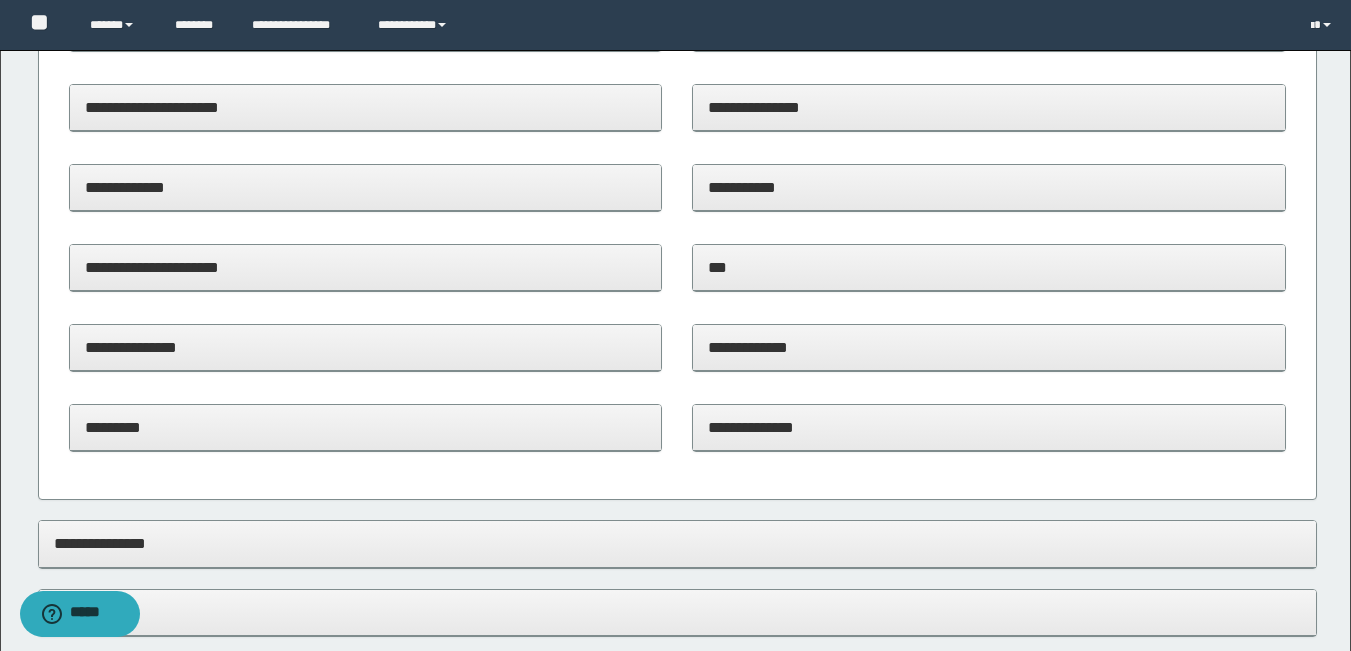 scroll, scrollTop: 500, scrollLeft: 0, axis: vertical 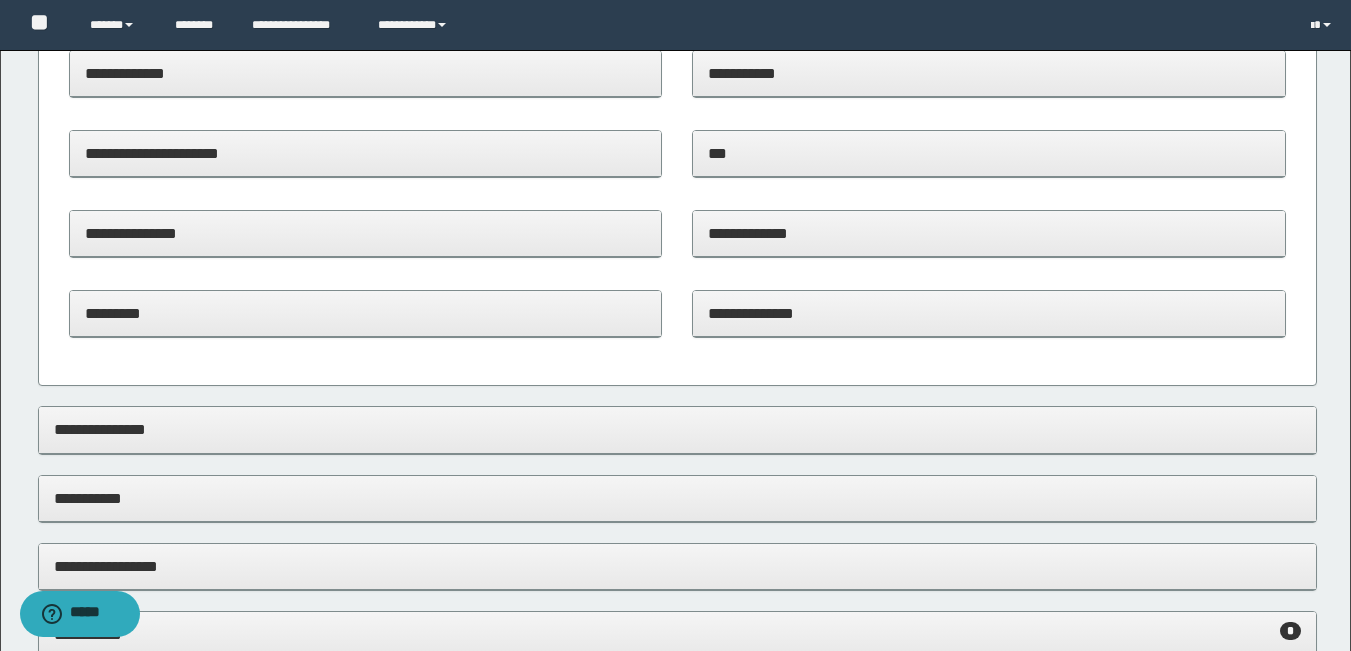click on "**********" at bounding box center (989, 313) 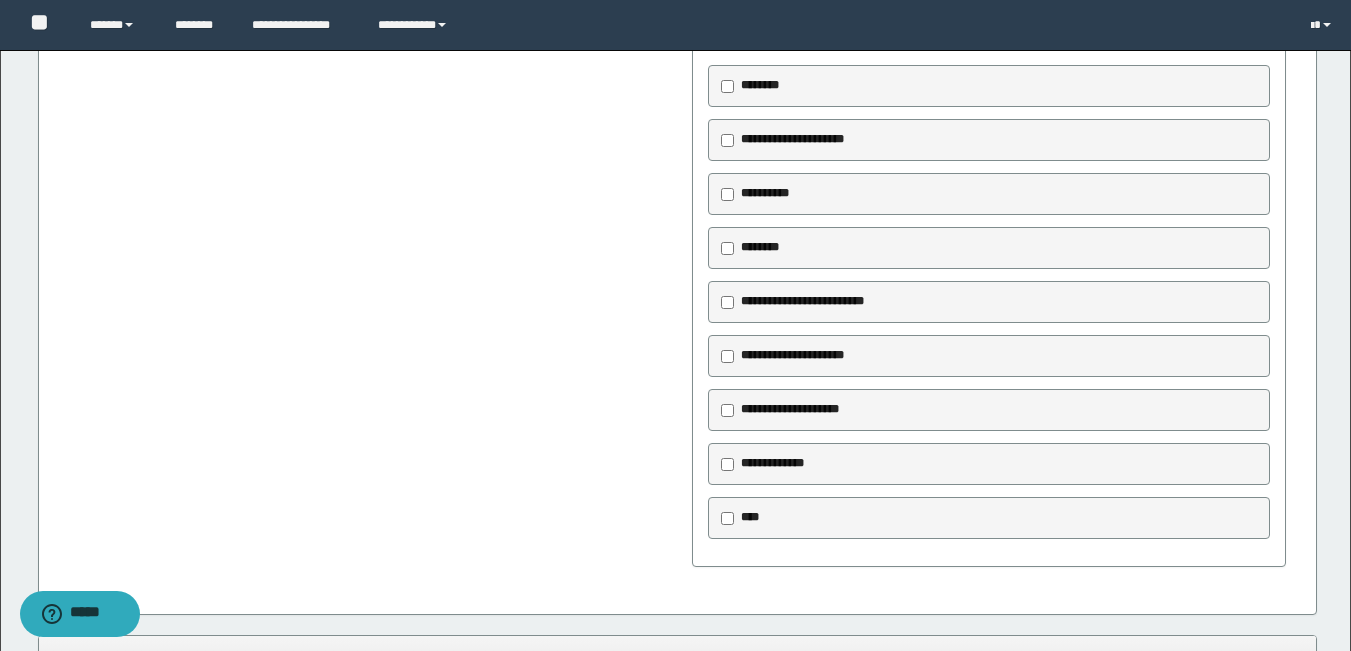 scroll, scrollTop: 800, scrollLeft: 0, axis: vertical 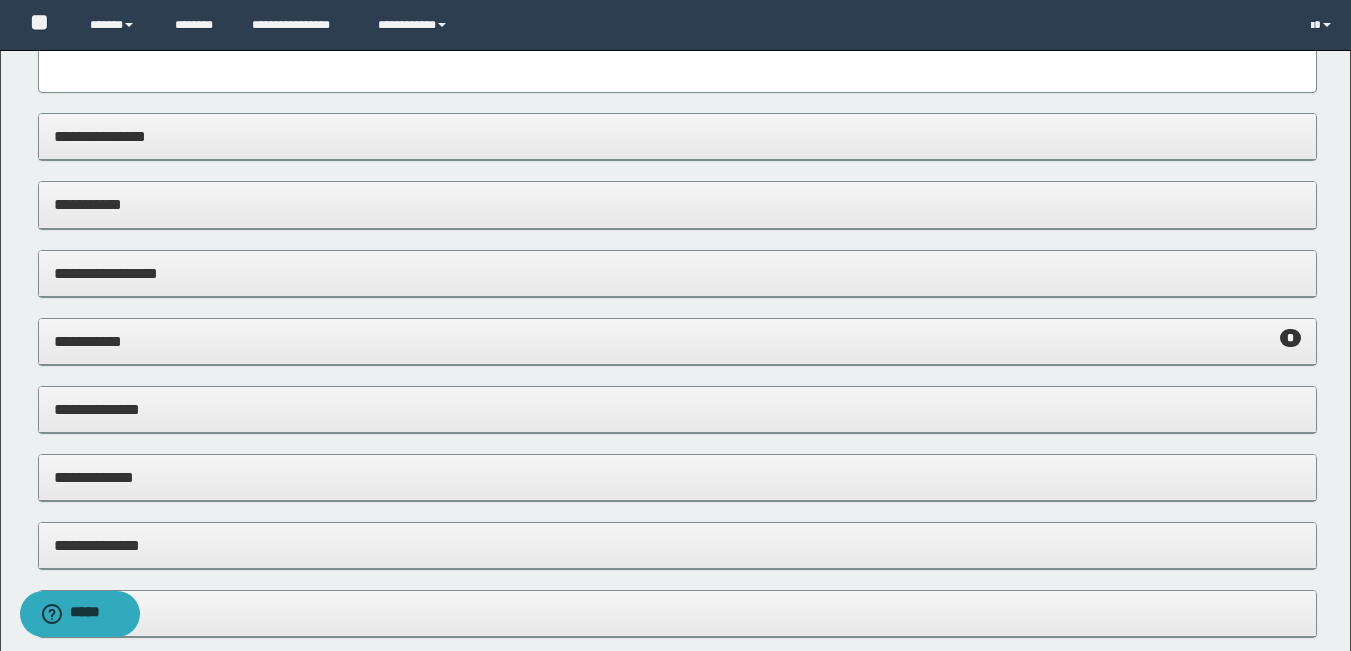 click on "**********" at bounding box center (677, 341) 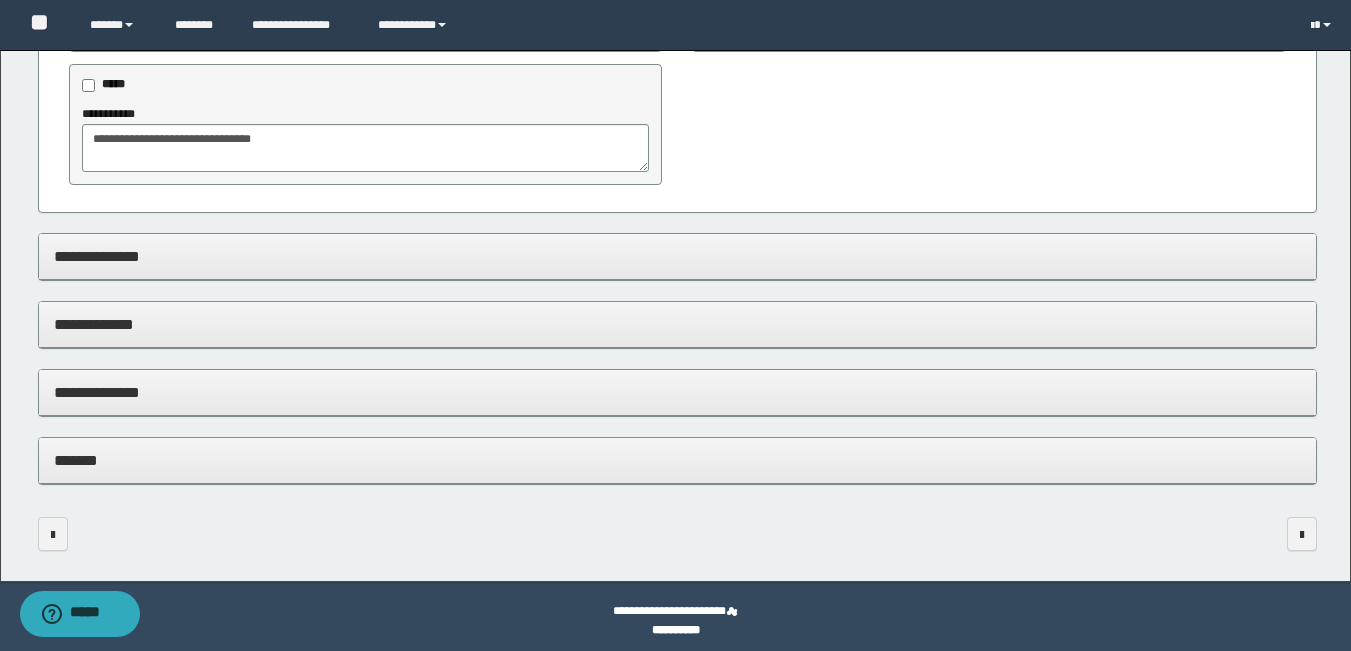 scroll, scrollTop: 1924, scrollLeft: 0, axis: vertical 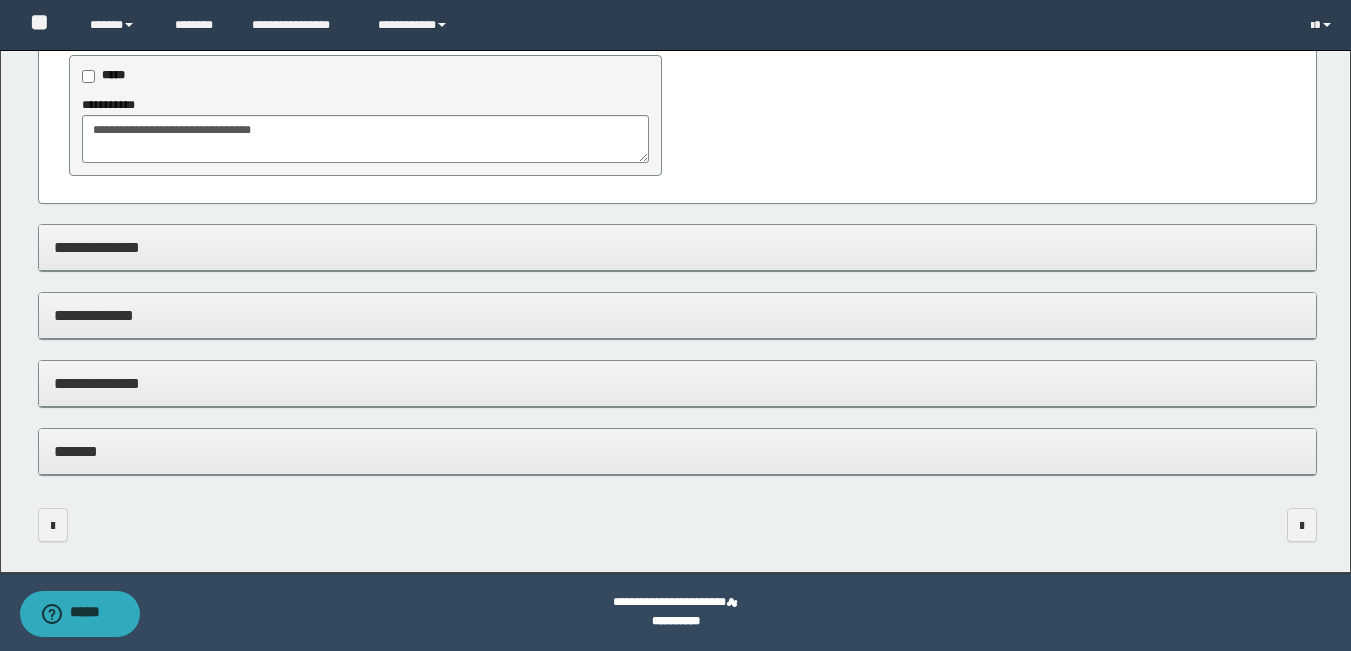 click on "**********" at bounding box center (677, 315) 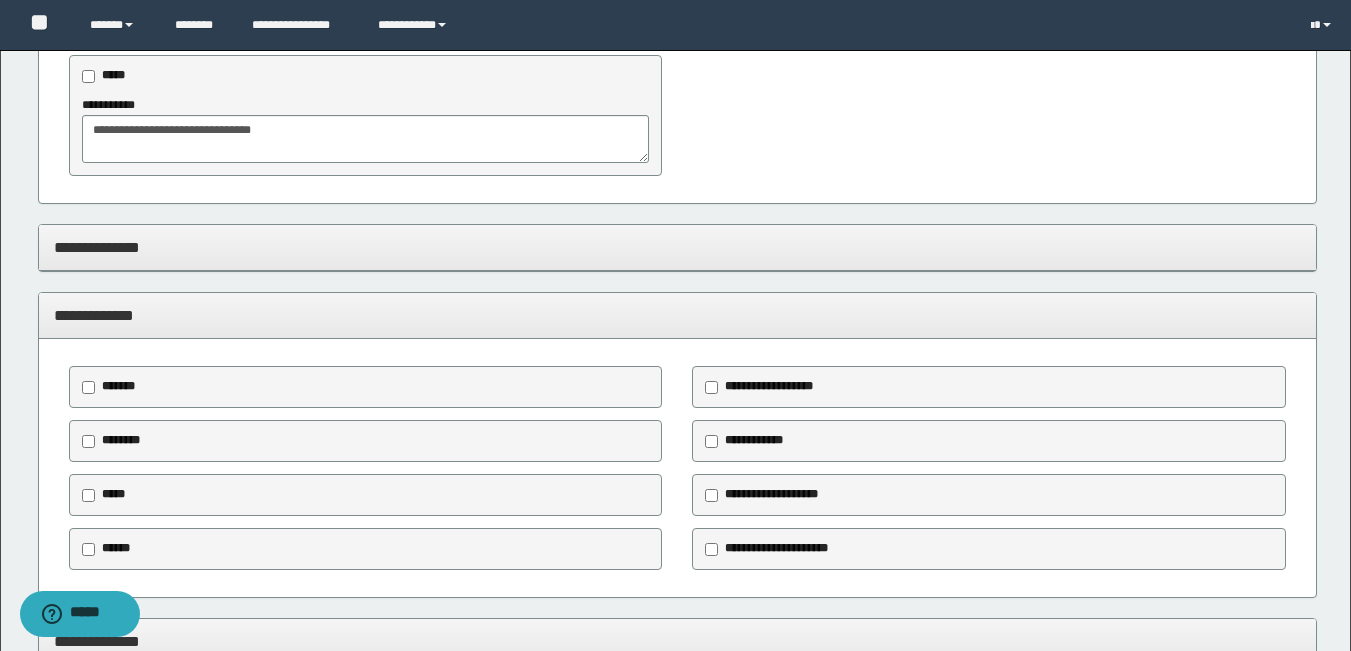 click on "**********" at bounding box center [677, 315] 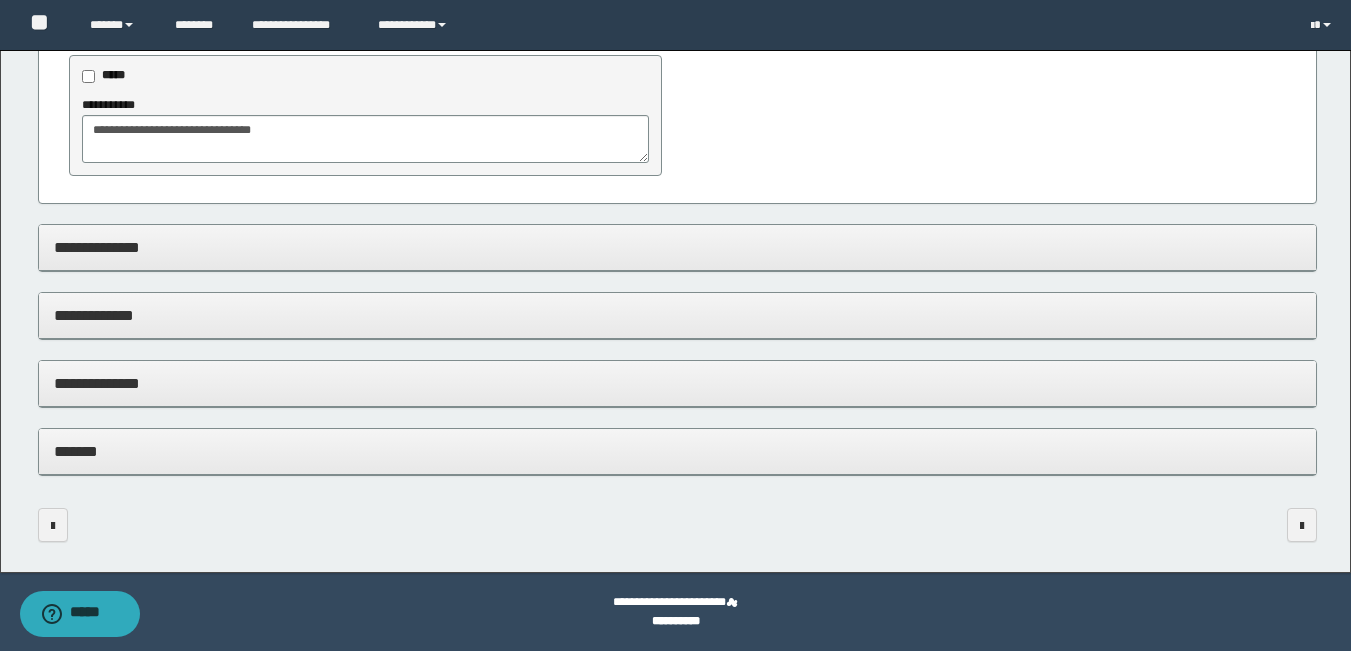 click on "*******" at bounding box center (677, 451) 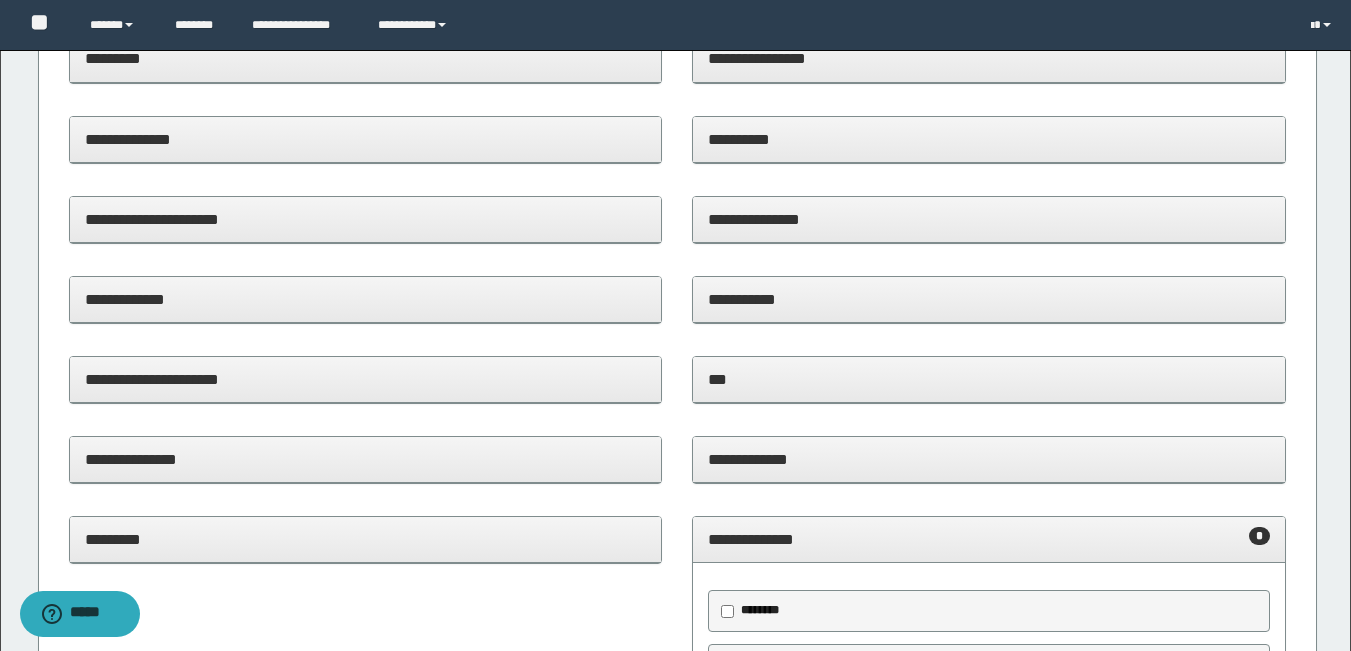 scroll, scrollTop: 0, scrollLeft: 0, axis: both 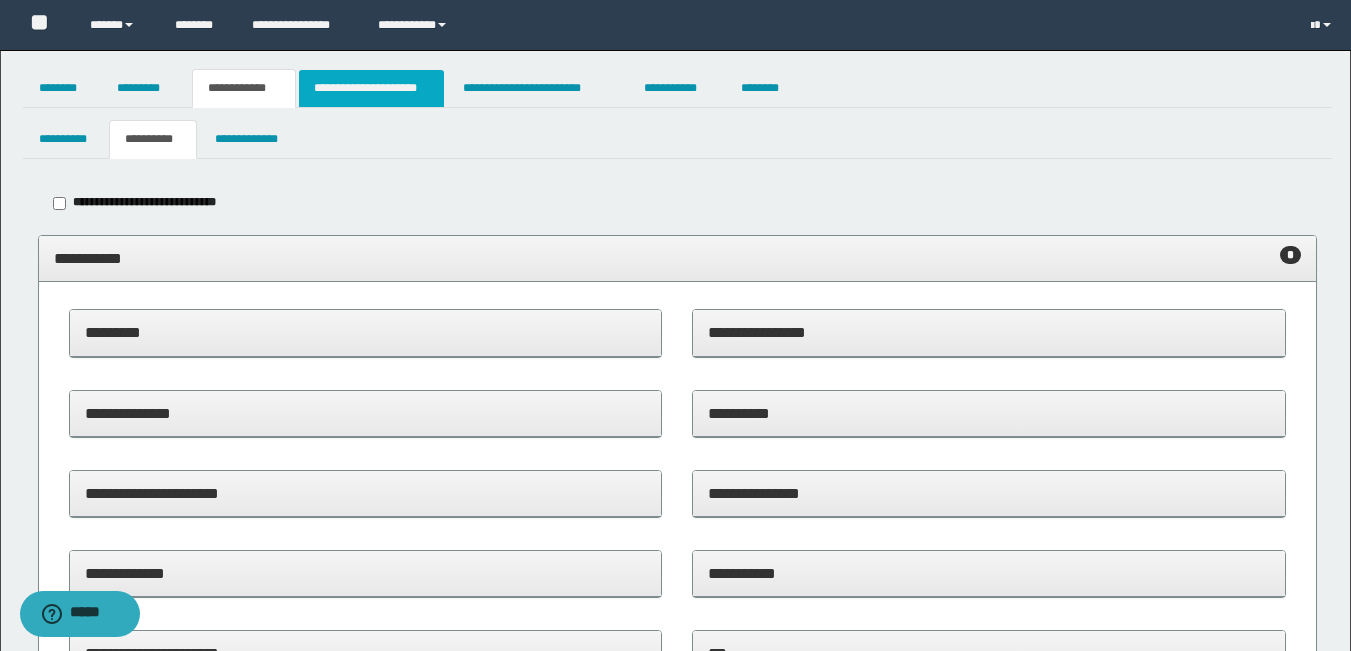 click on "**********" at bounding box center (371, 88) 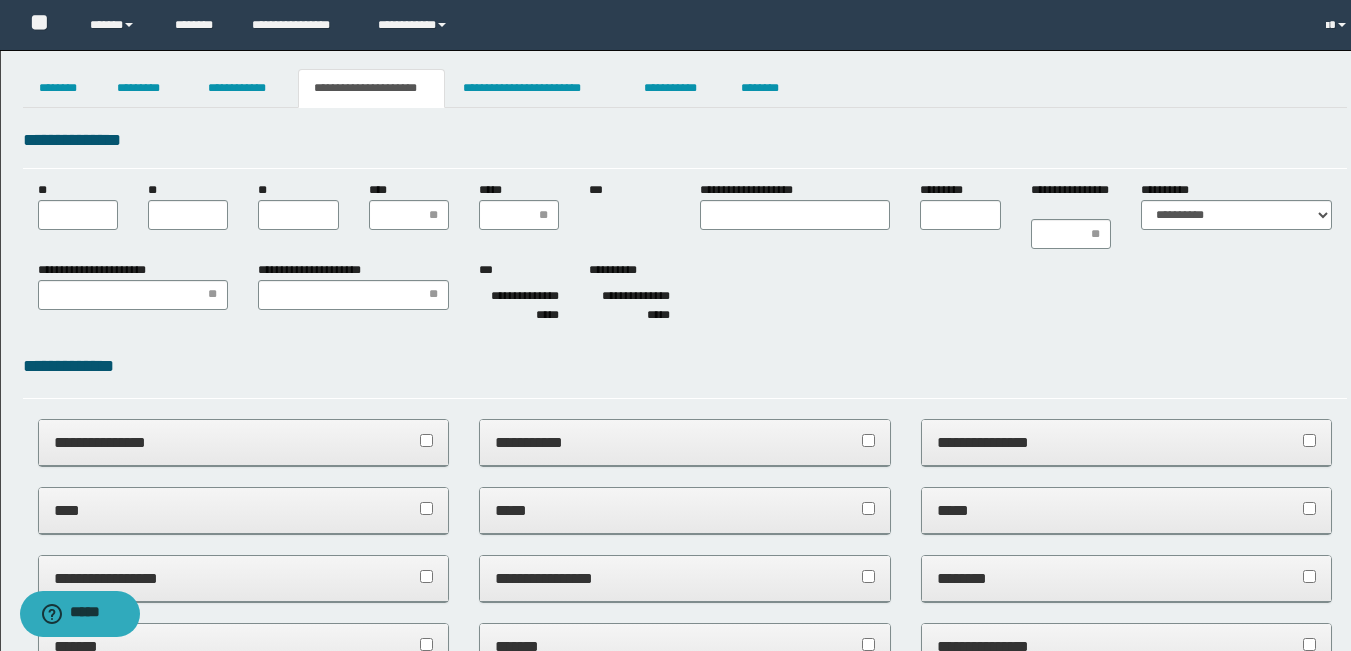 scroll, scrollTop: 0, scrollLeft: 0, axis: both 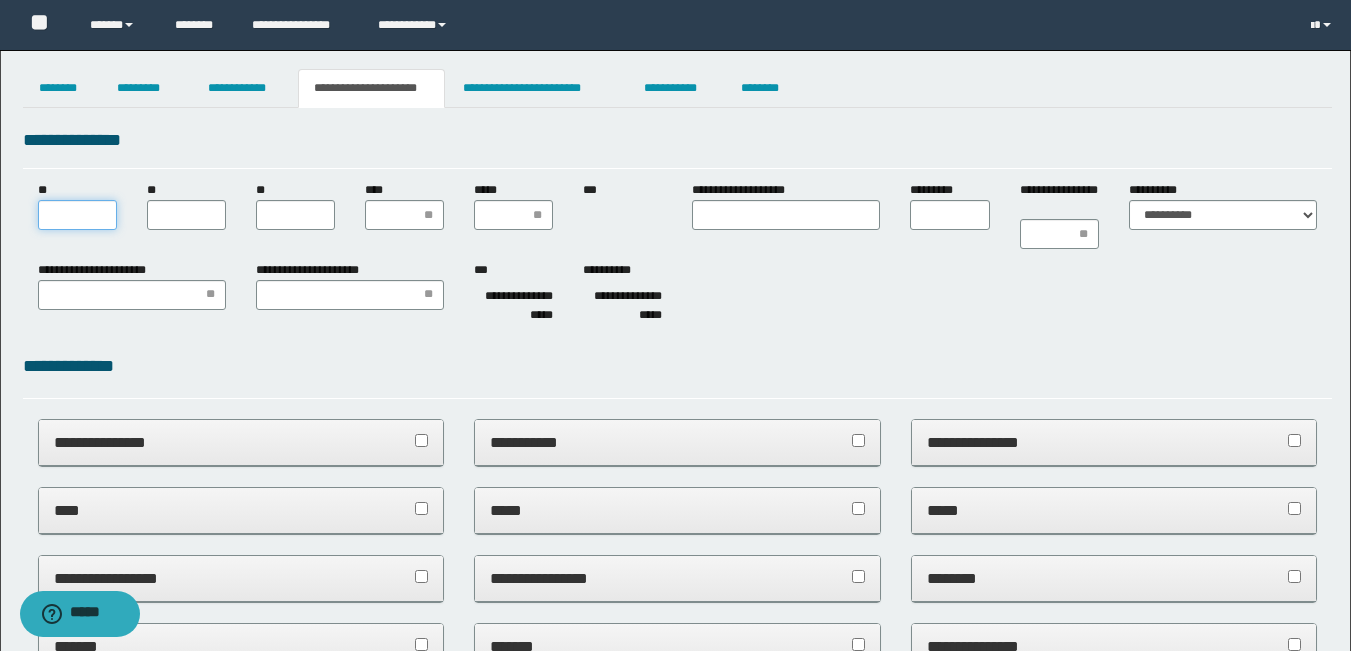click on "**" at bounding box center [77, 215] 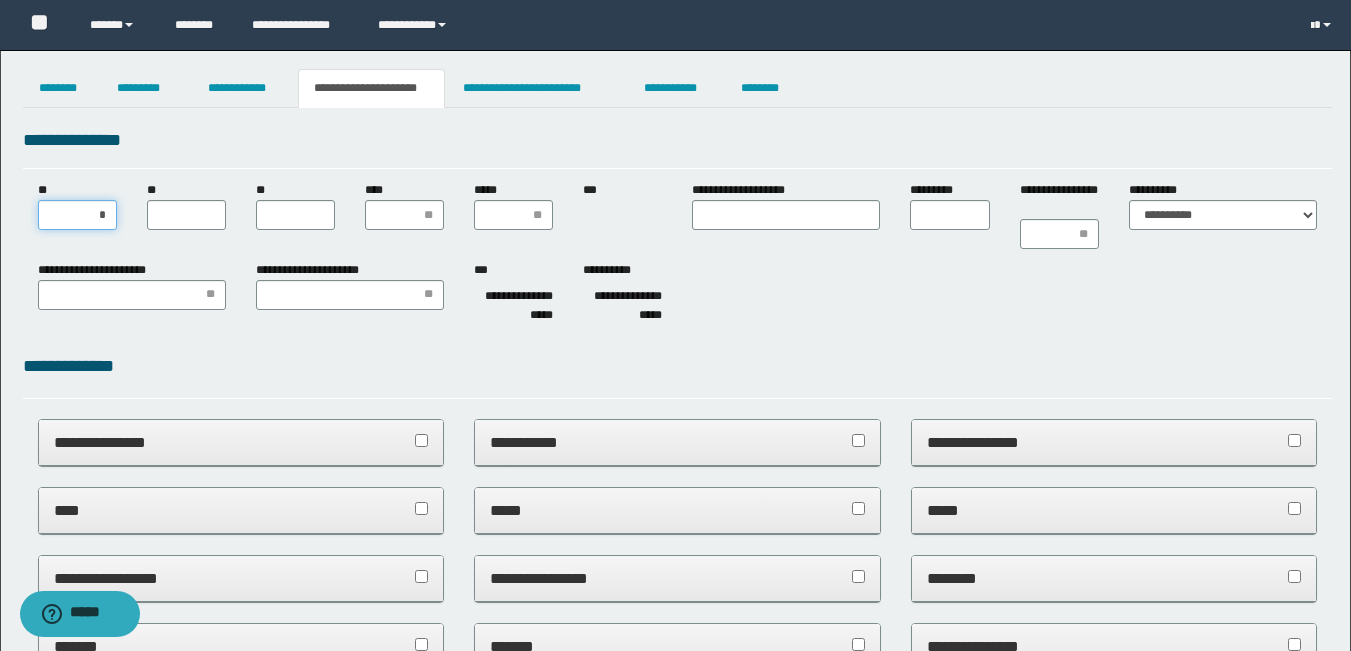 type on "**" 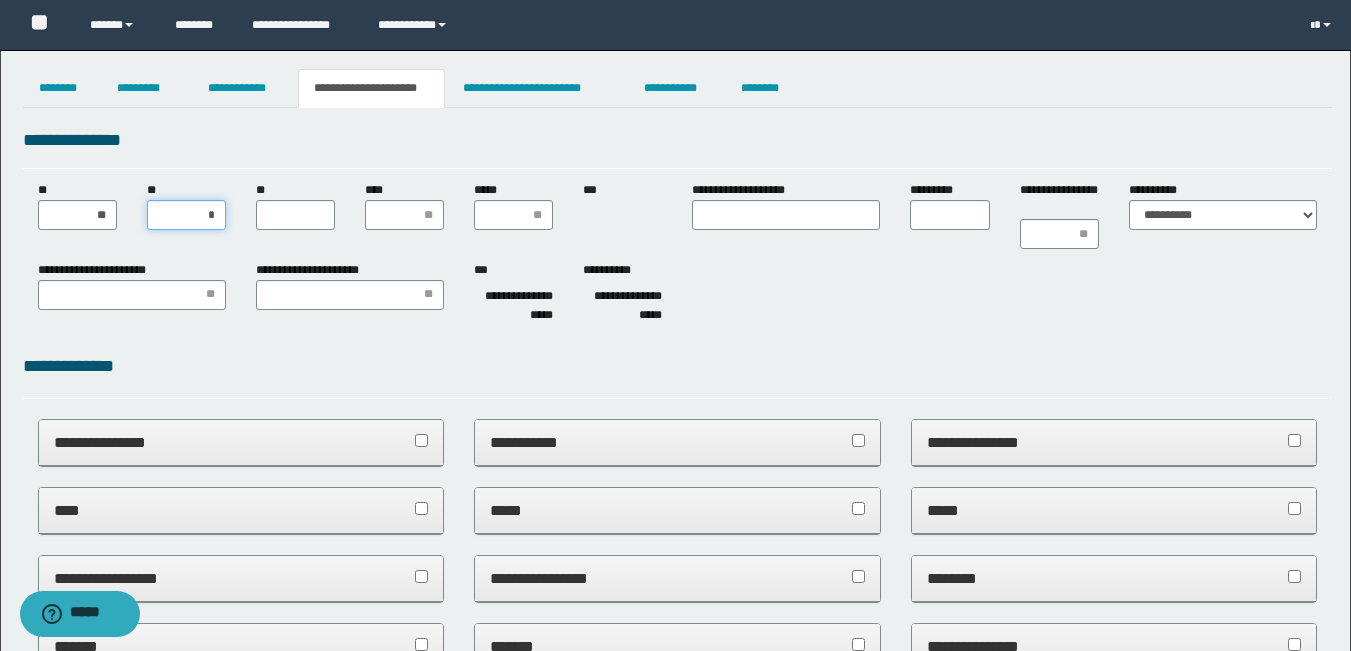 type on "**" 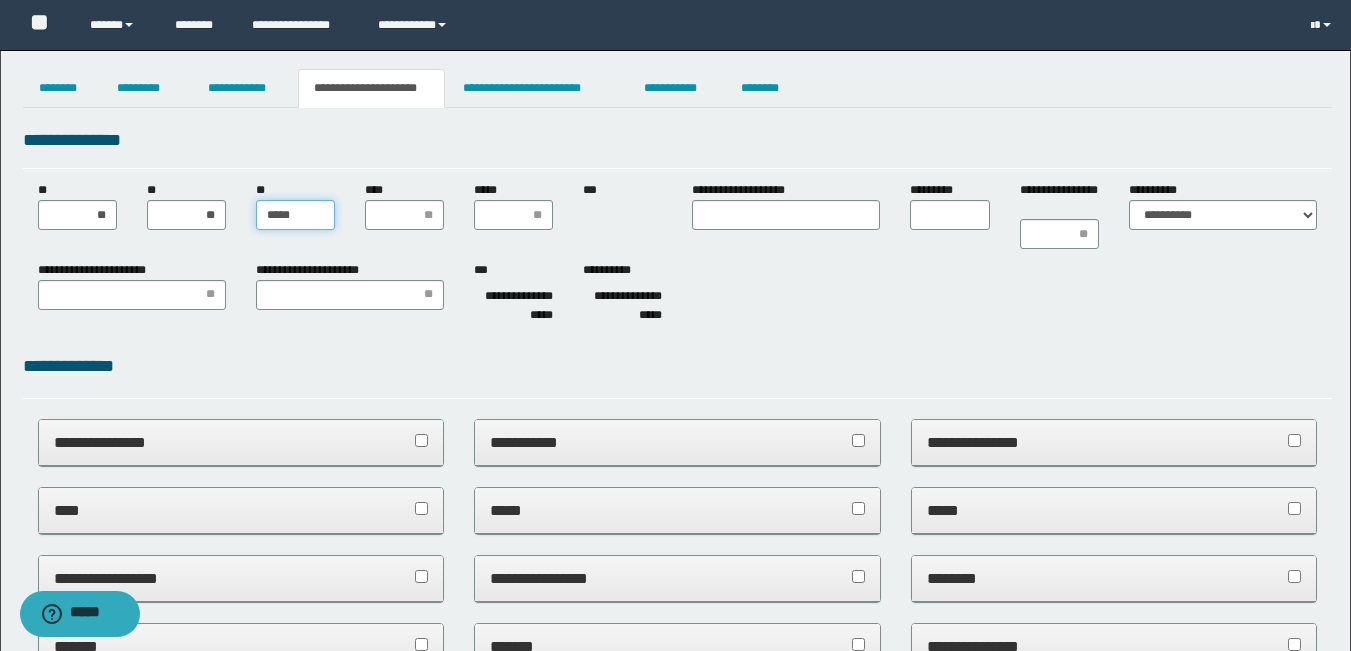 type on "******" 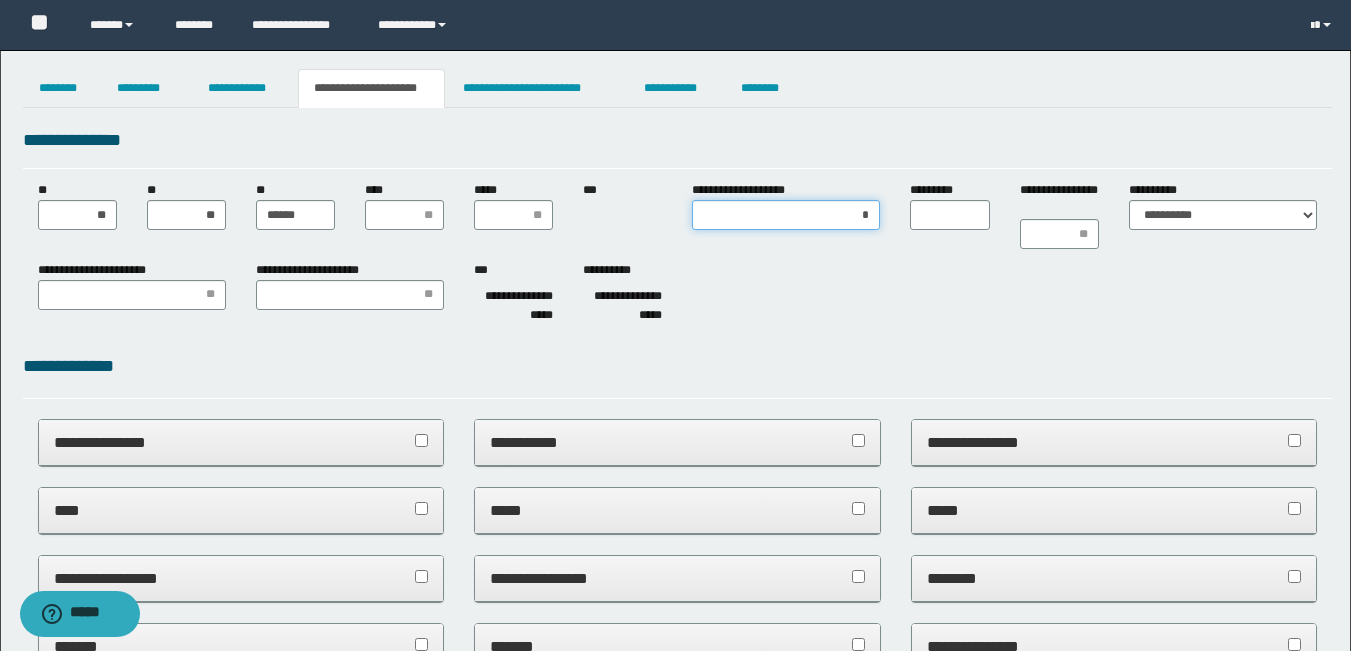 type on "**" 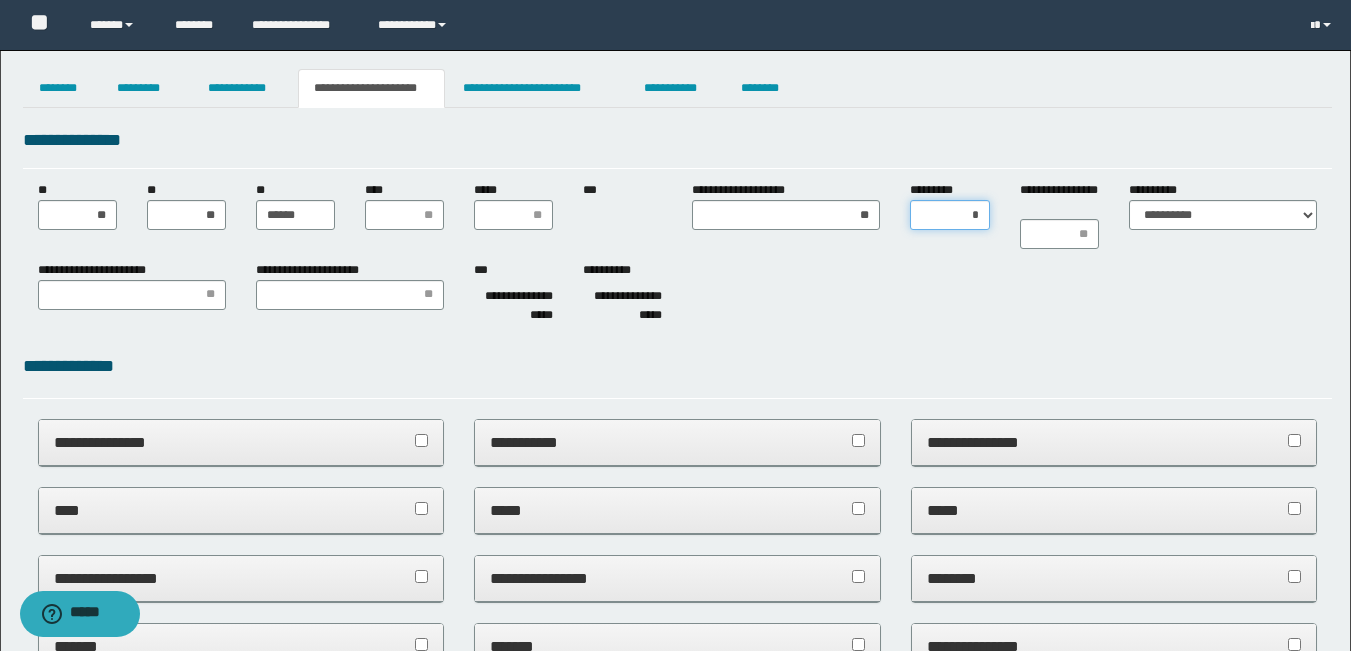 type on "**" 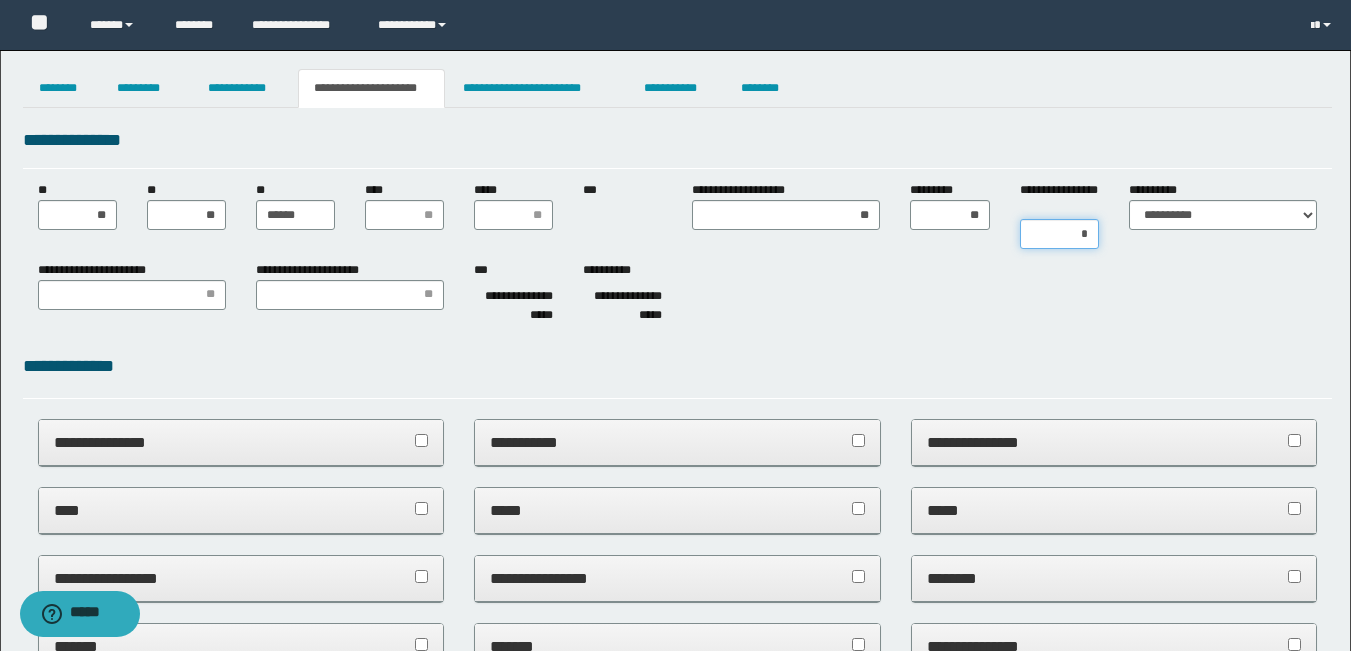 type on "**" 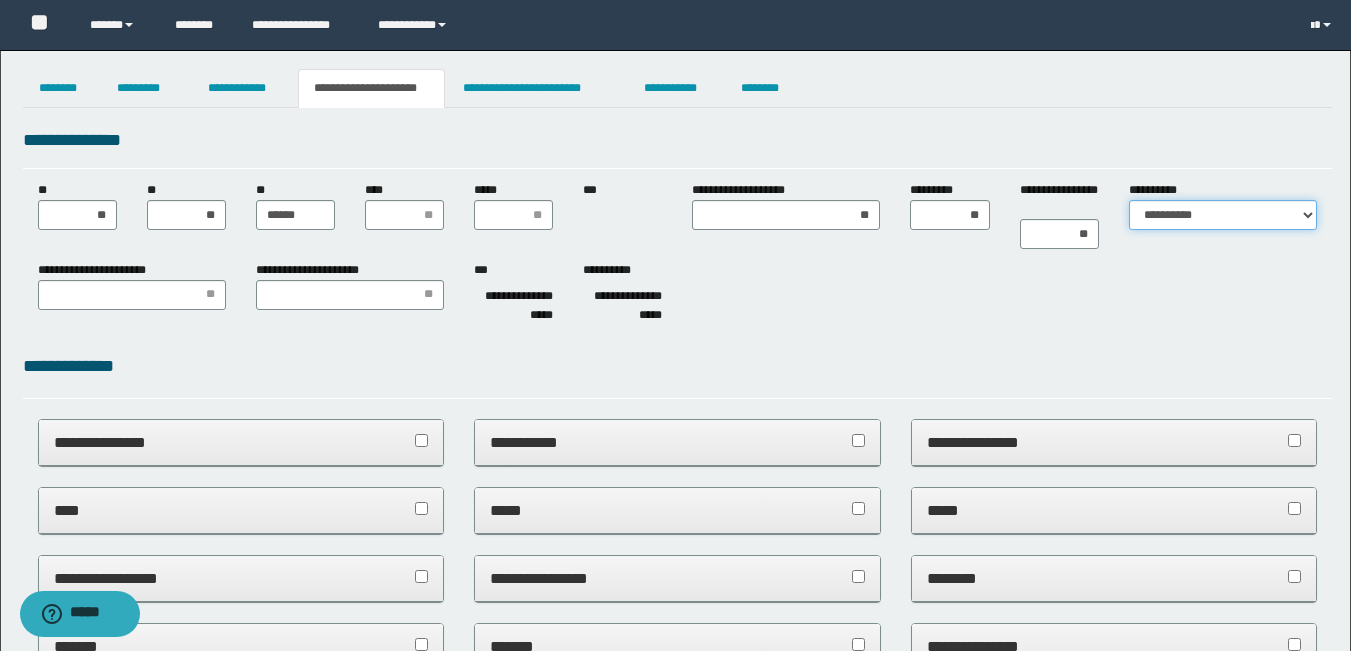 click on "**********" at bounding box center (1223, 215) 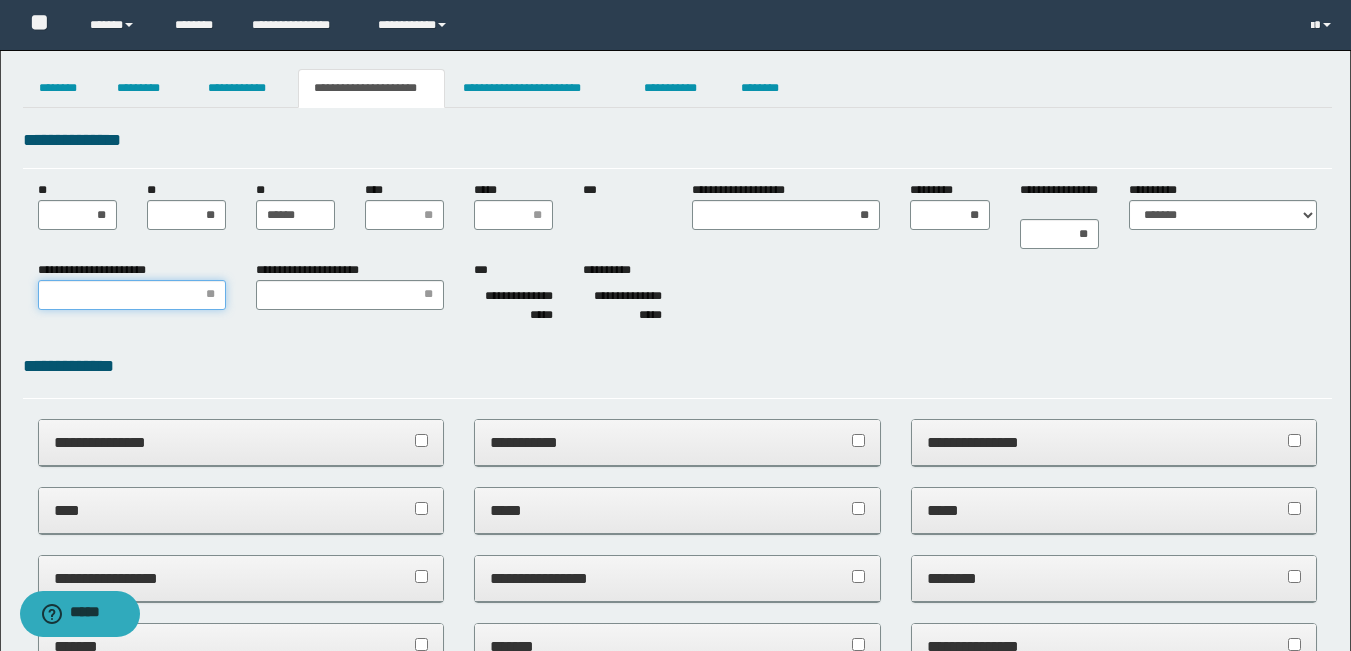 click on "**********" at bounding box center (132, 295) 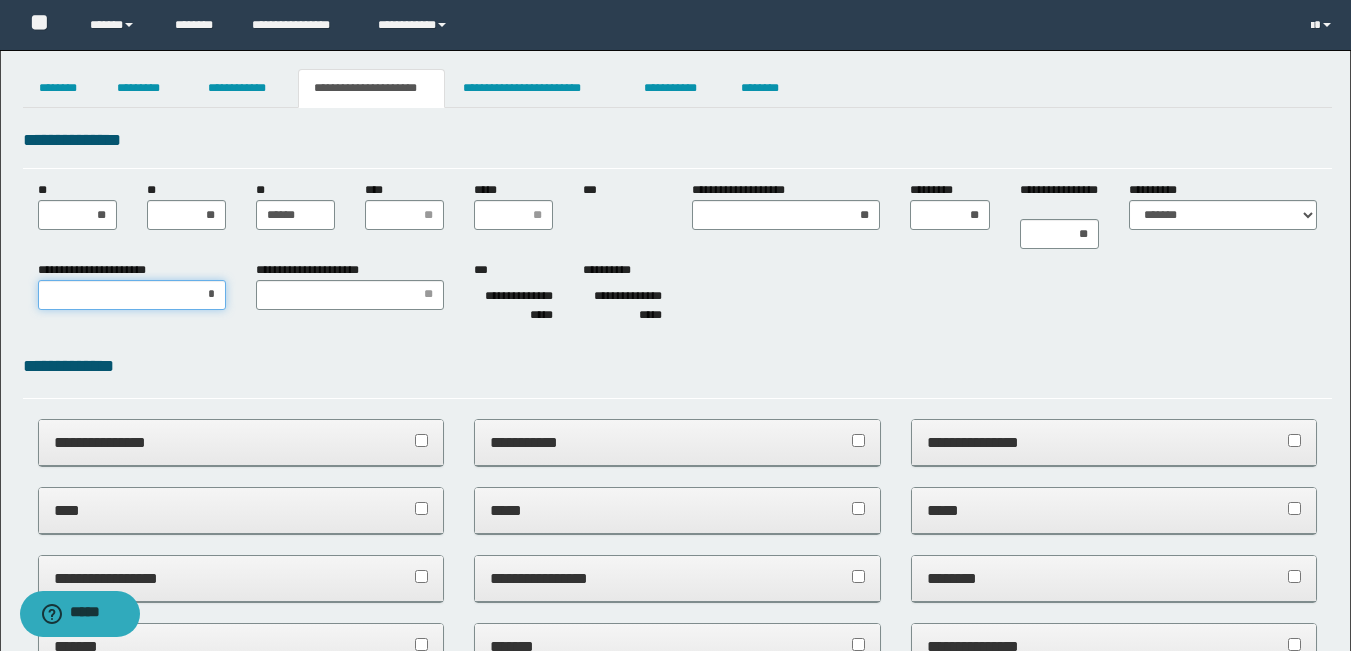 type on "**" 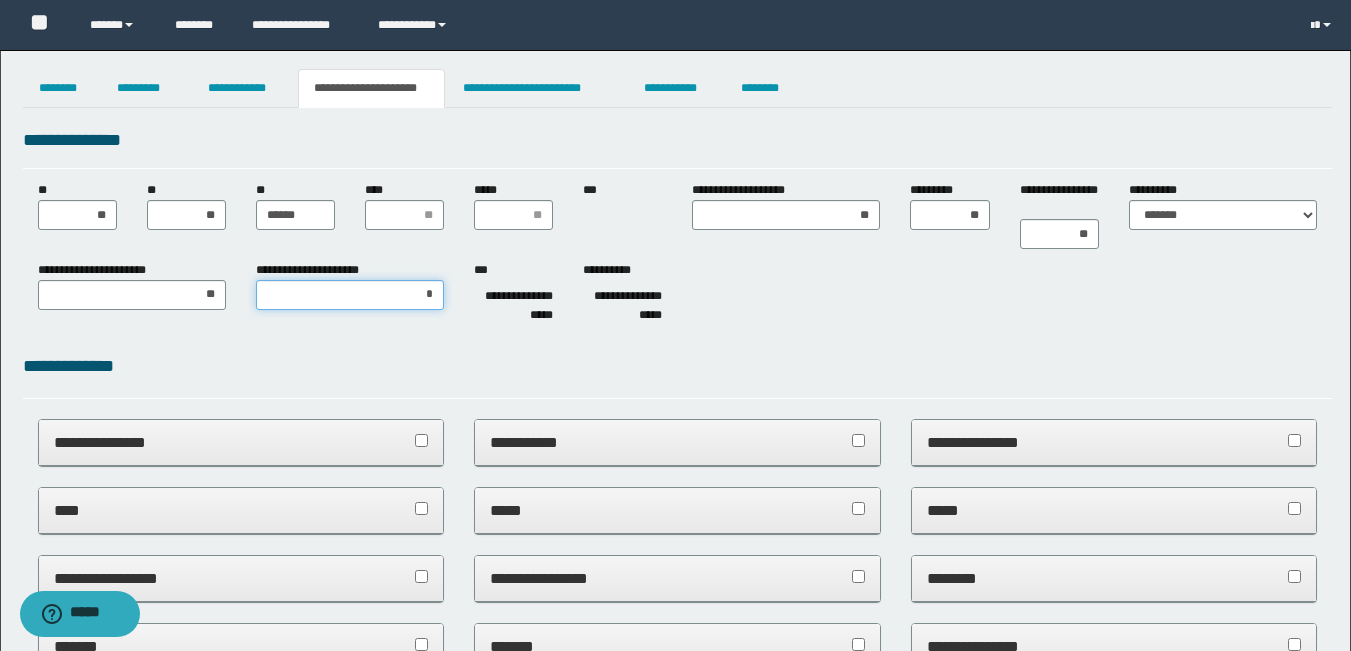 type on "**" 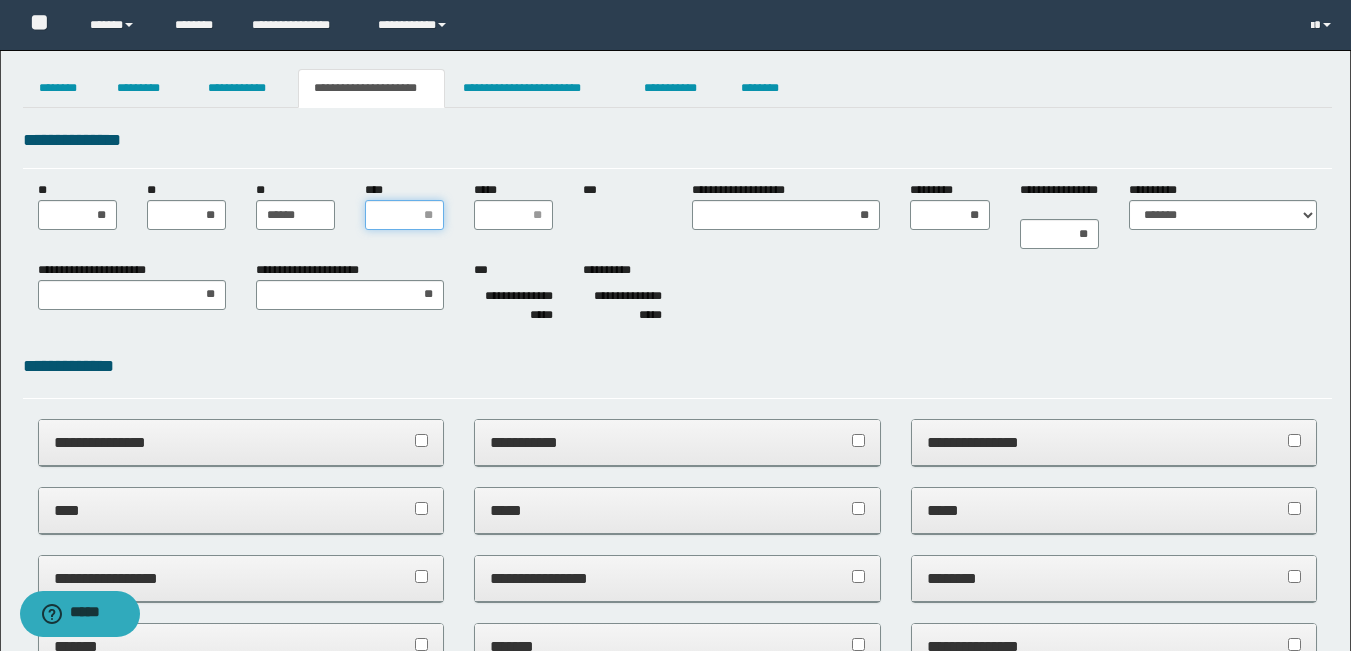 click on "****" at bounding box center (404, 215) 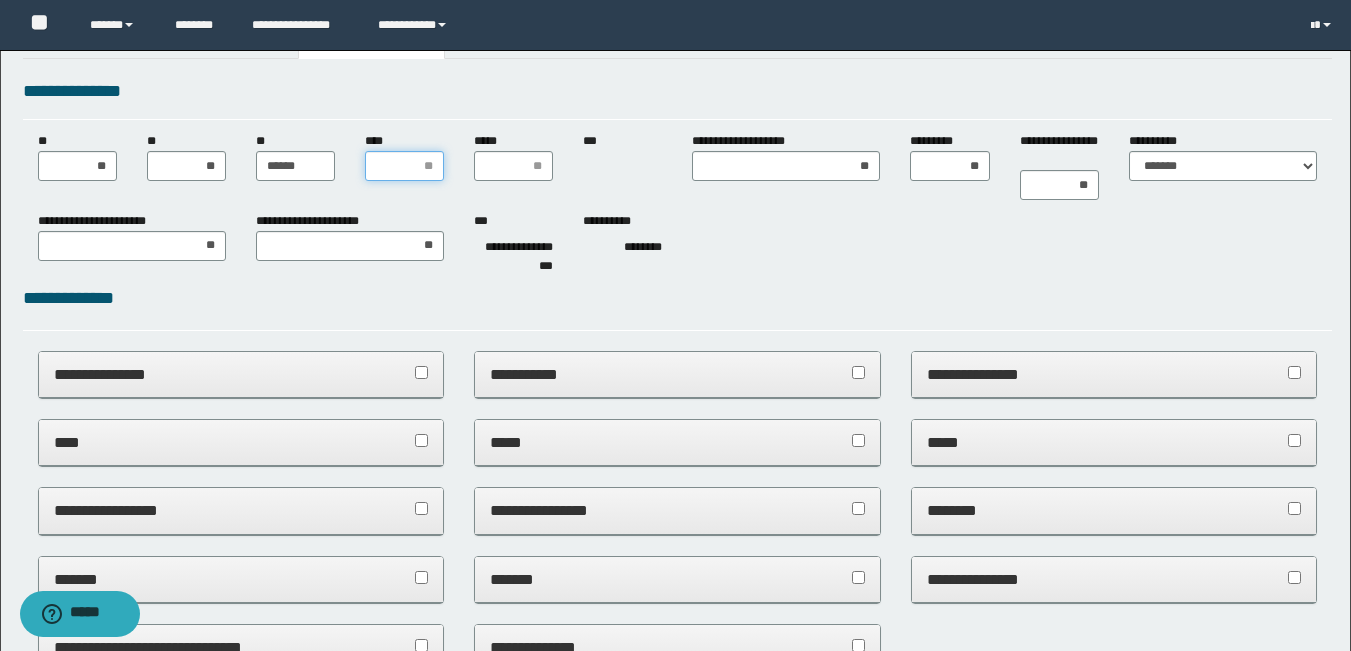scroll, scrollTop: 0, scrollLeft: 0, axis: both 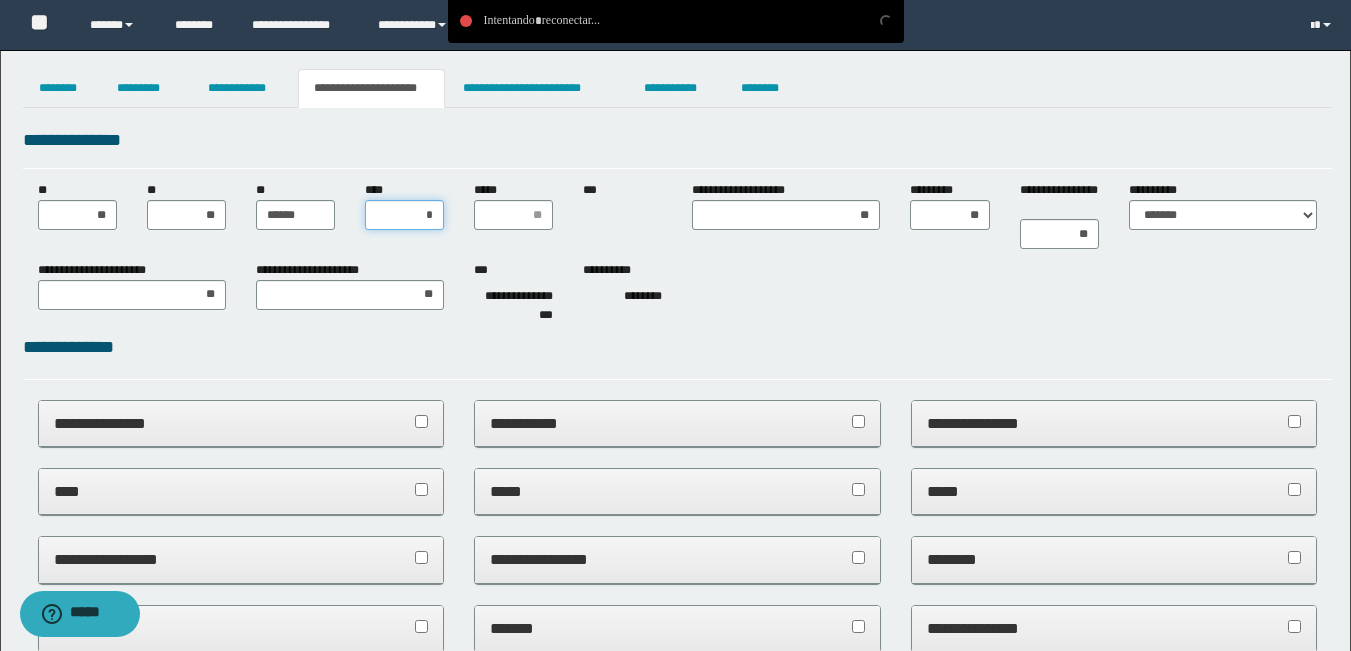 type on "**" 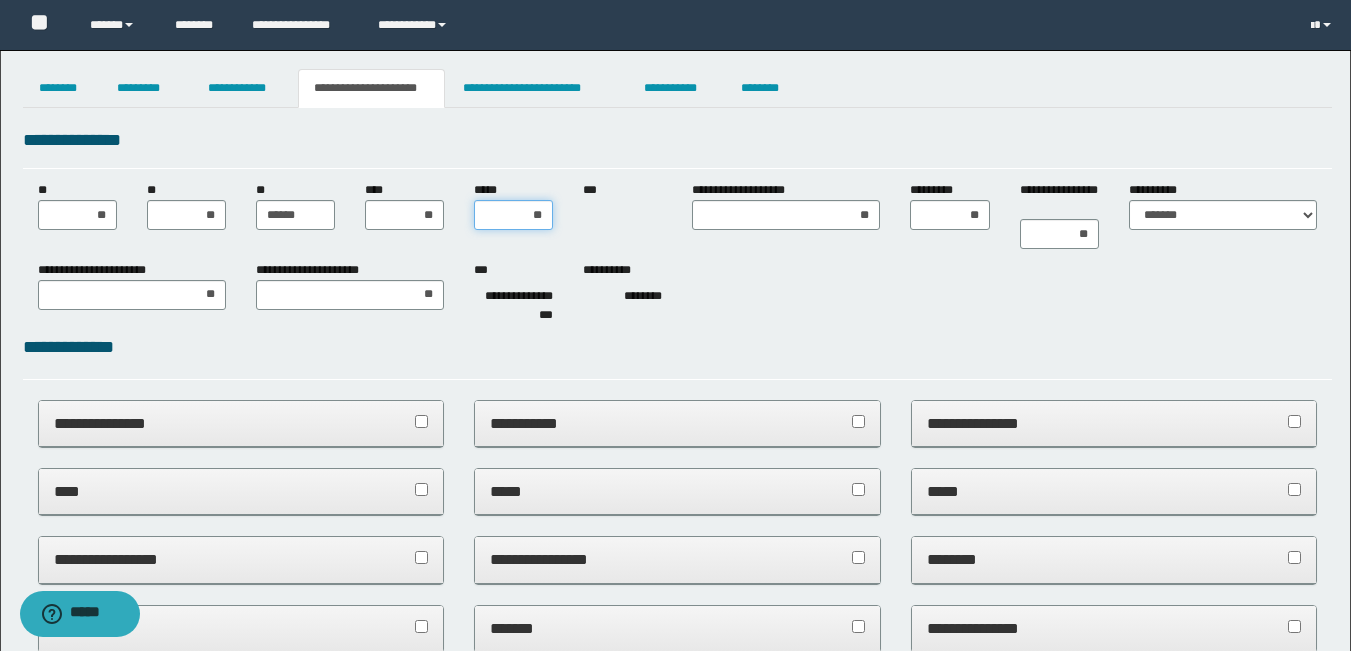 type on "***" 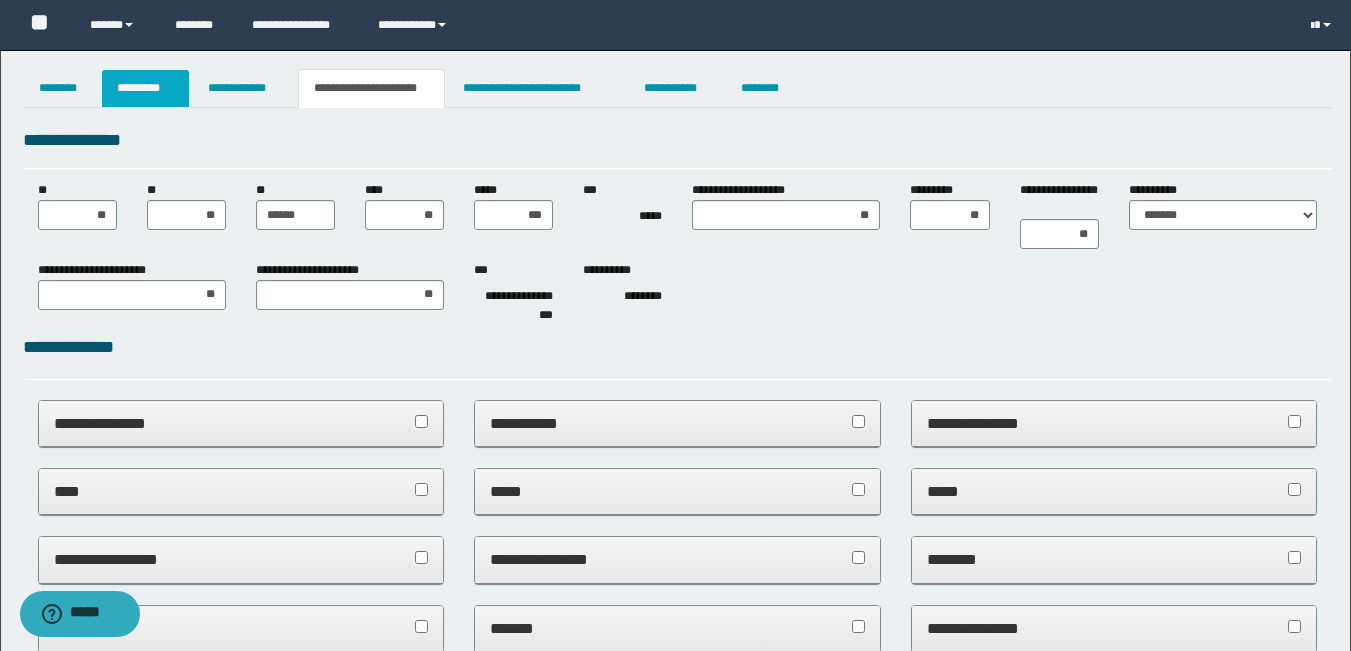 click on "*********" at bounding box center (145, 88) 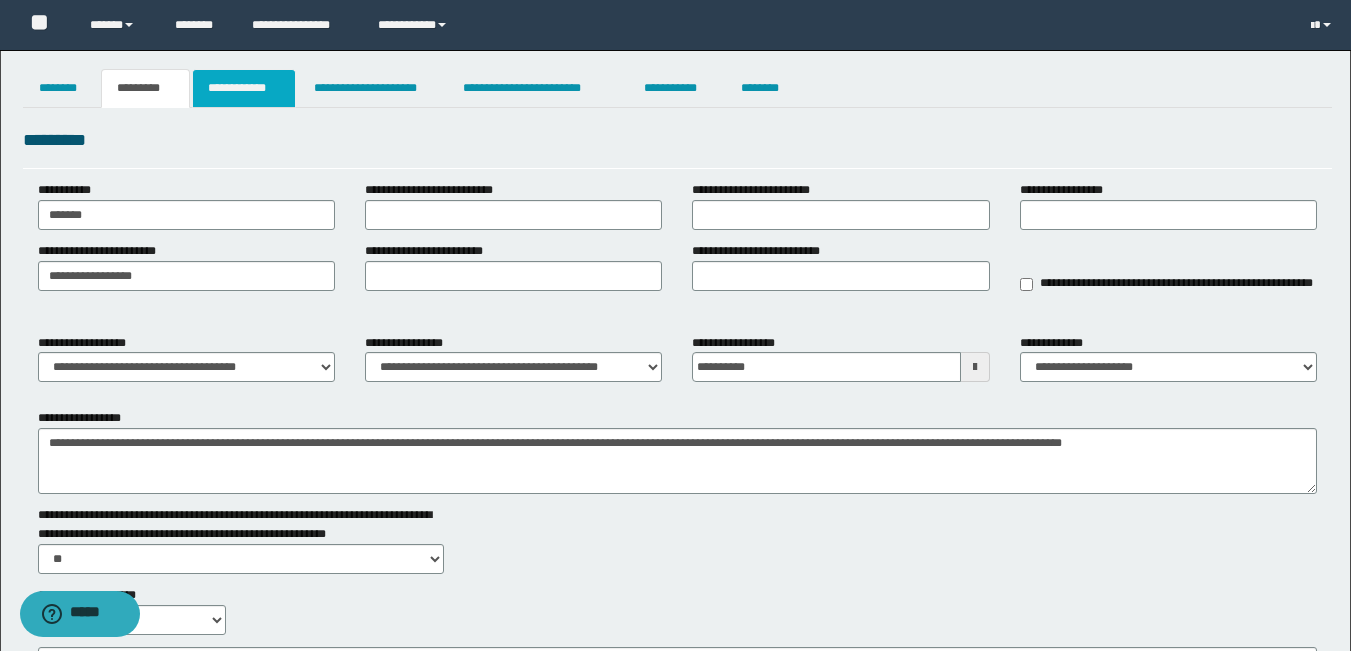 click on "**********" at bounding box center [244, 88] 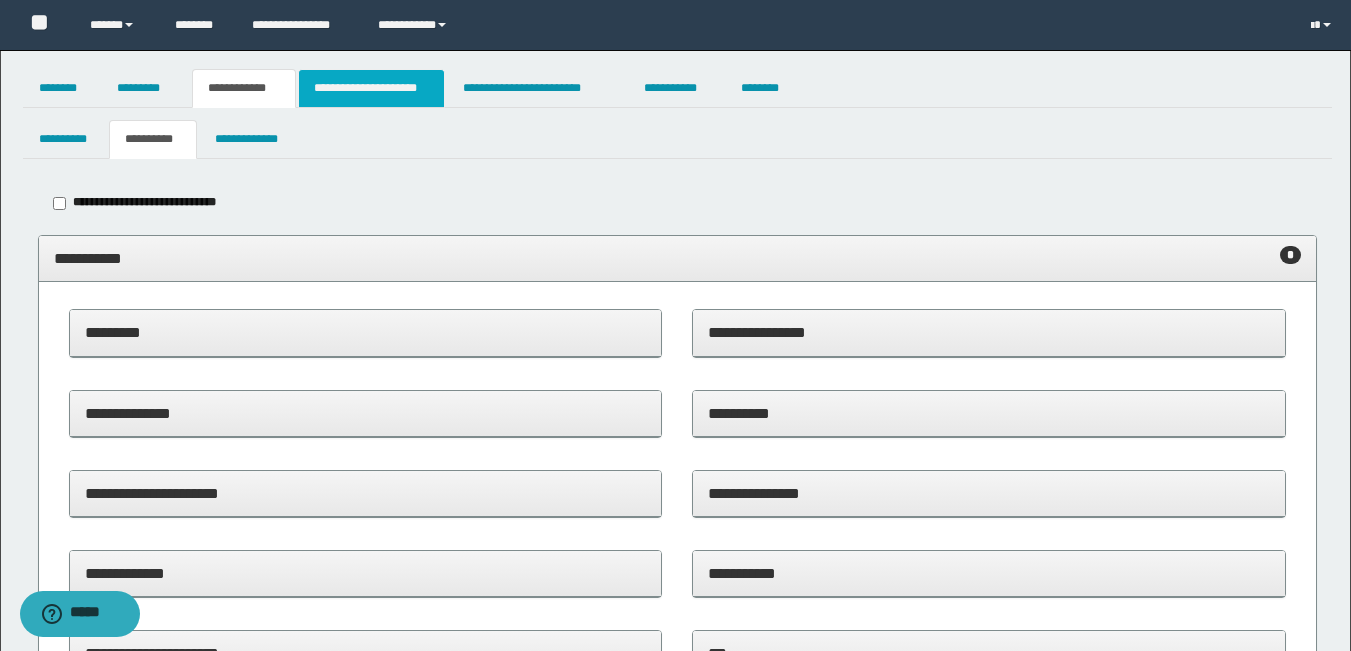 click on "**********" at bounding box center [371, 88] 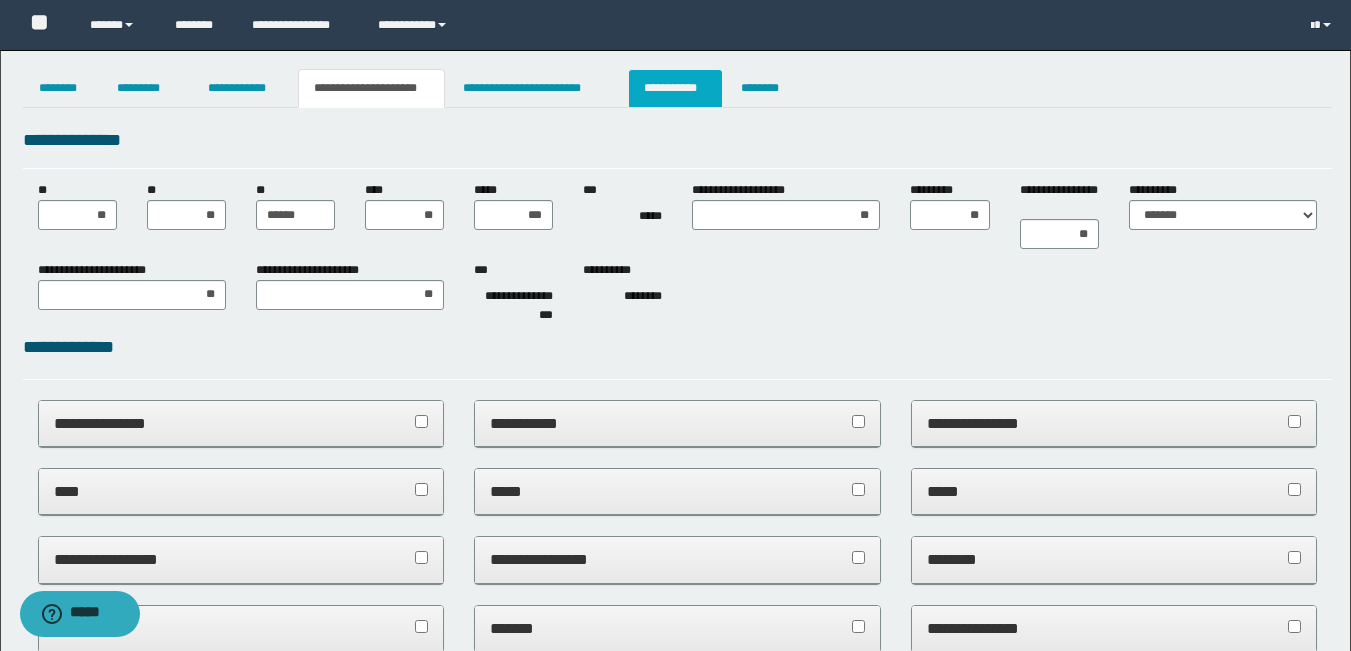 click on "**********" at bounding box center (675, 88) 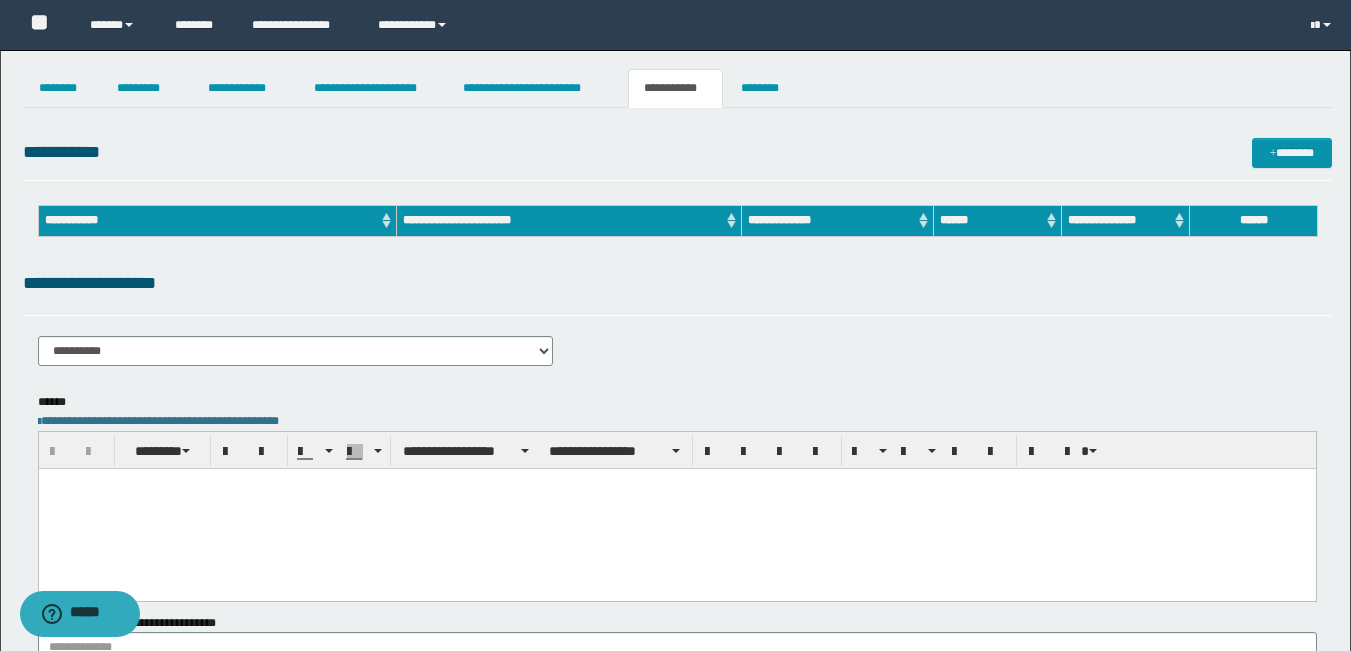 scroll, scrollTop: 0, scrollLeft: 0, axis: both 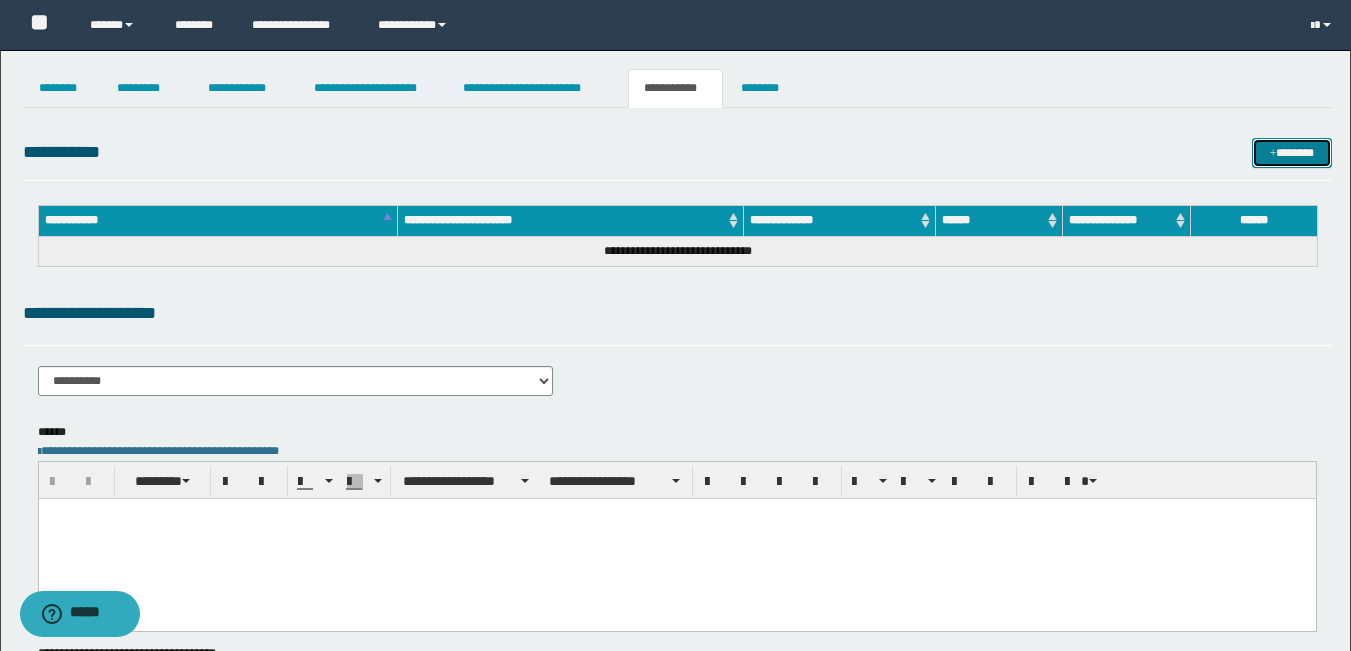click on "*******" at bounding box center (1292, 153) 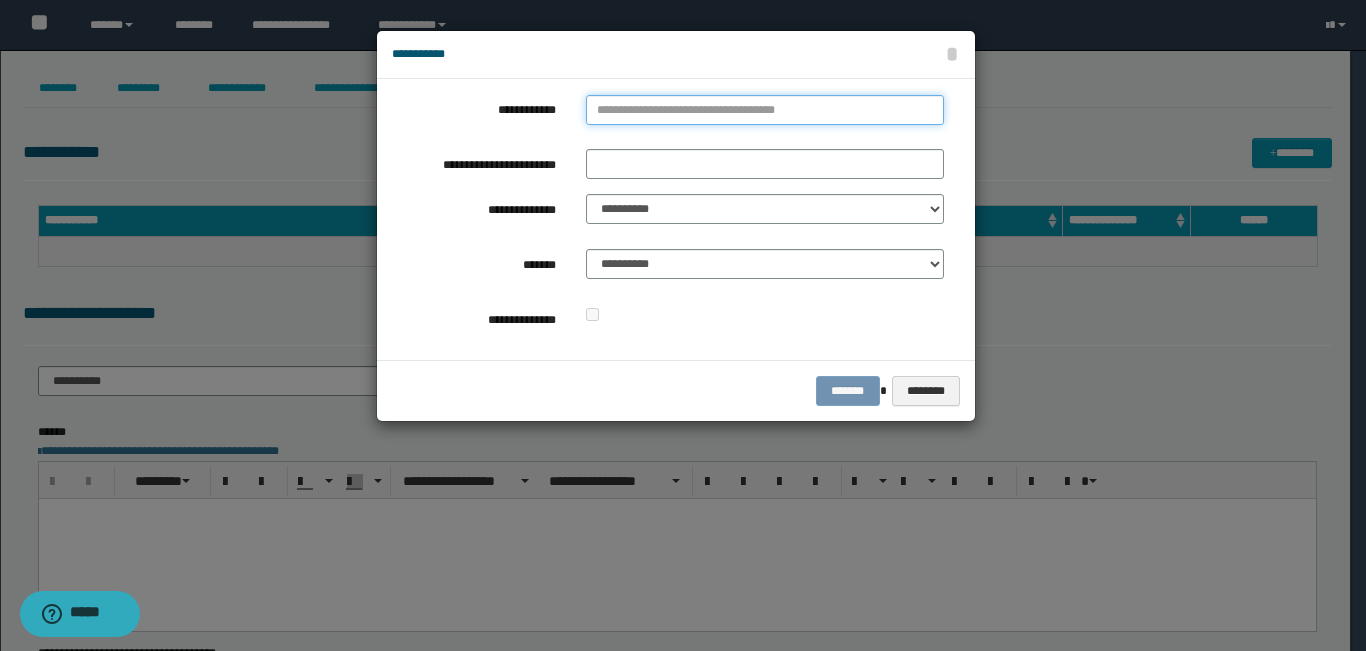 click on "**********" at bounding box center (765, 110) 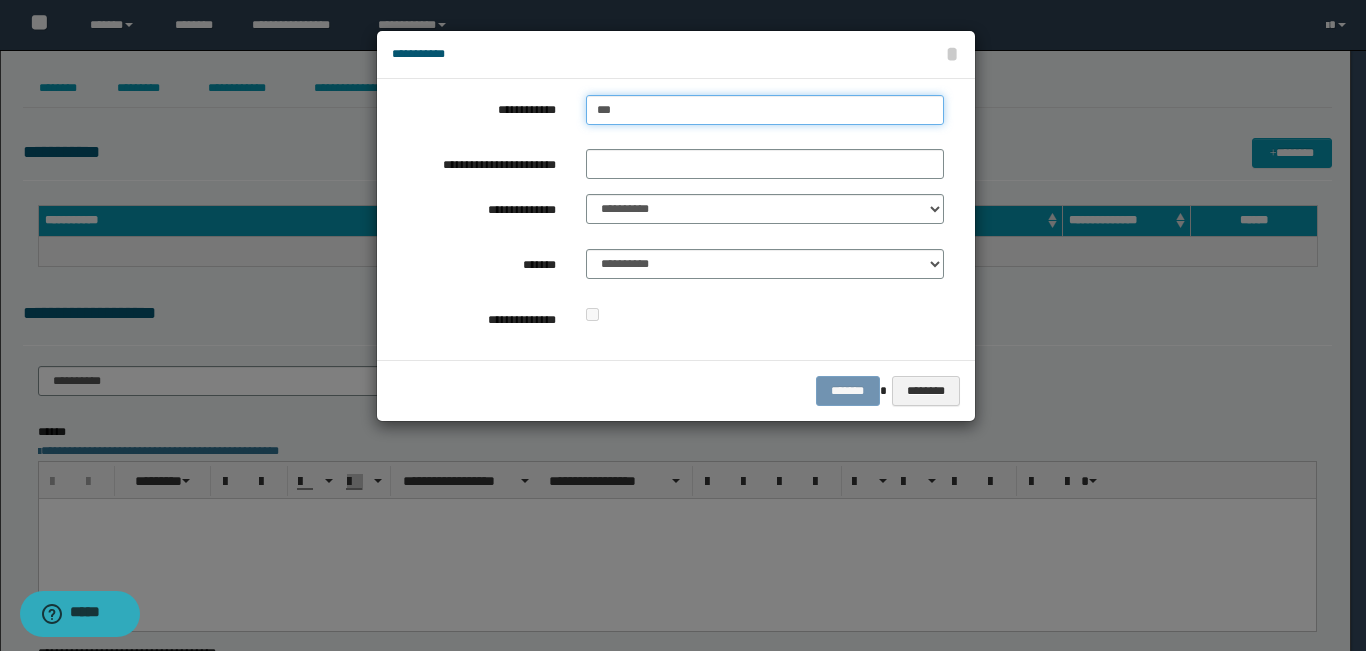 type on "****" 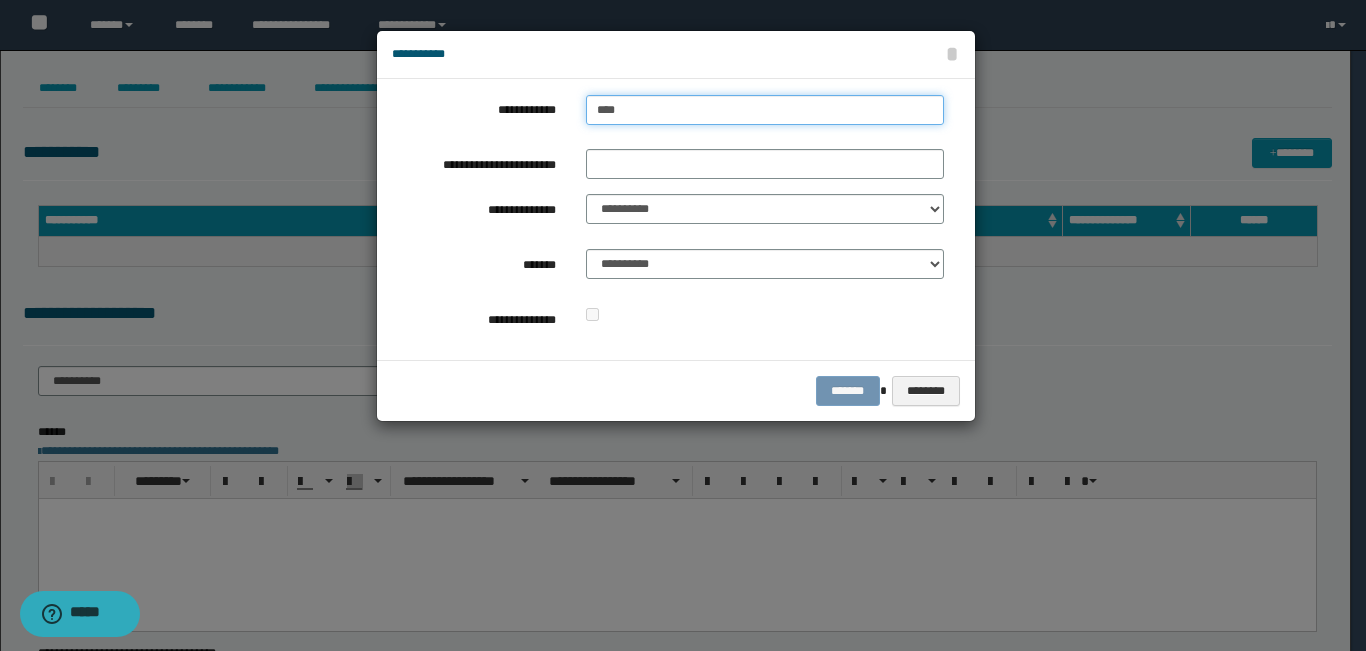 type on "****" 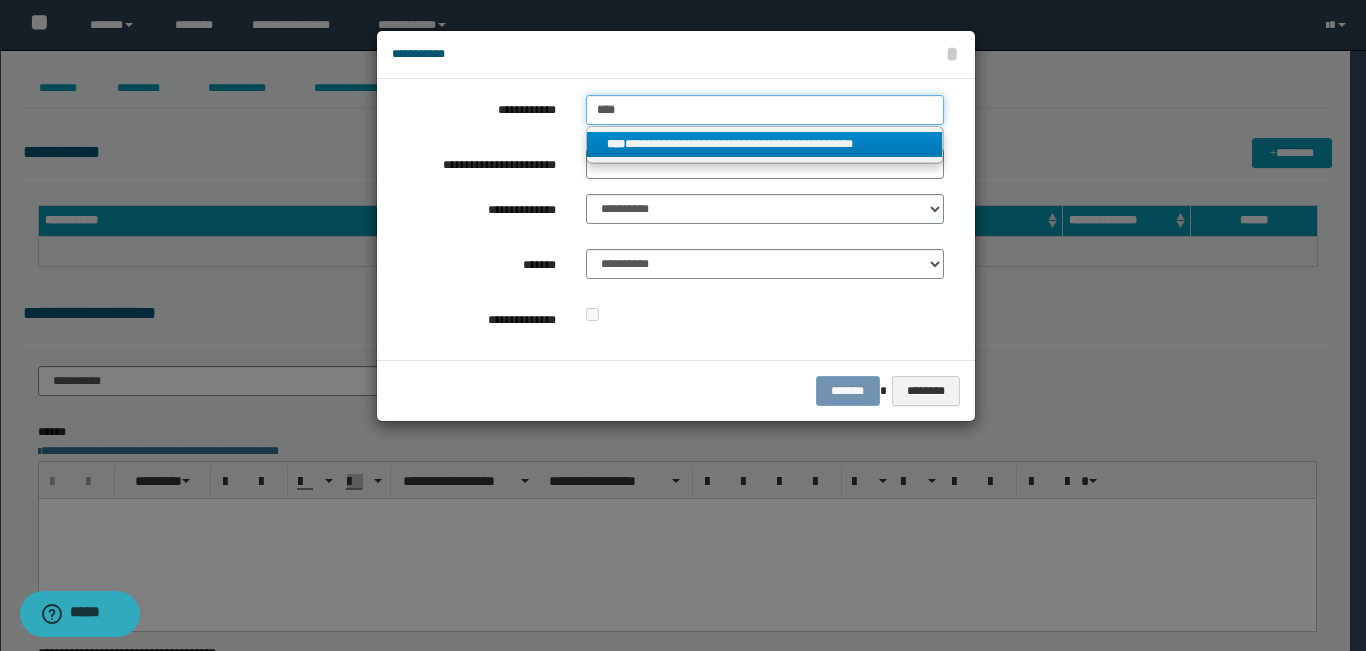 type on "****" 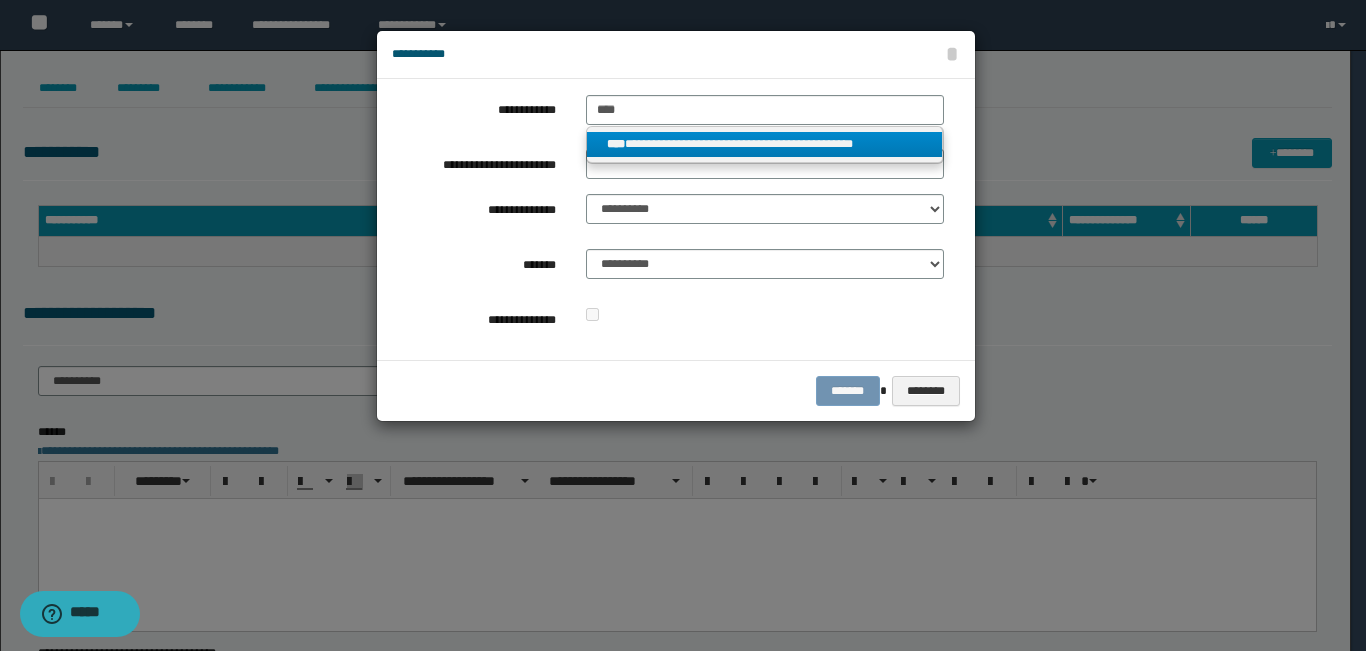 click on "**********" at bounding box center (765, 144) 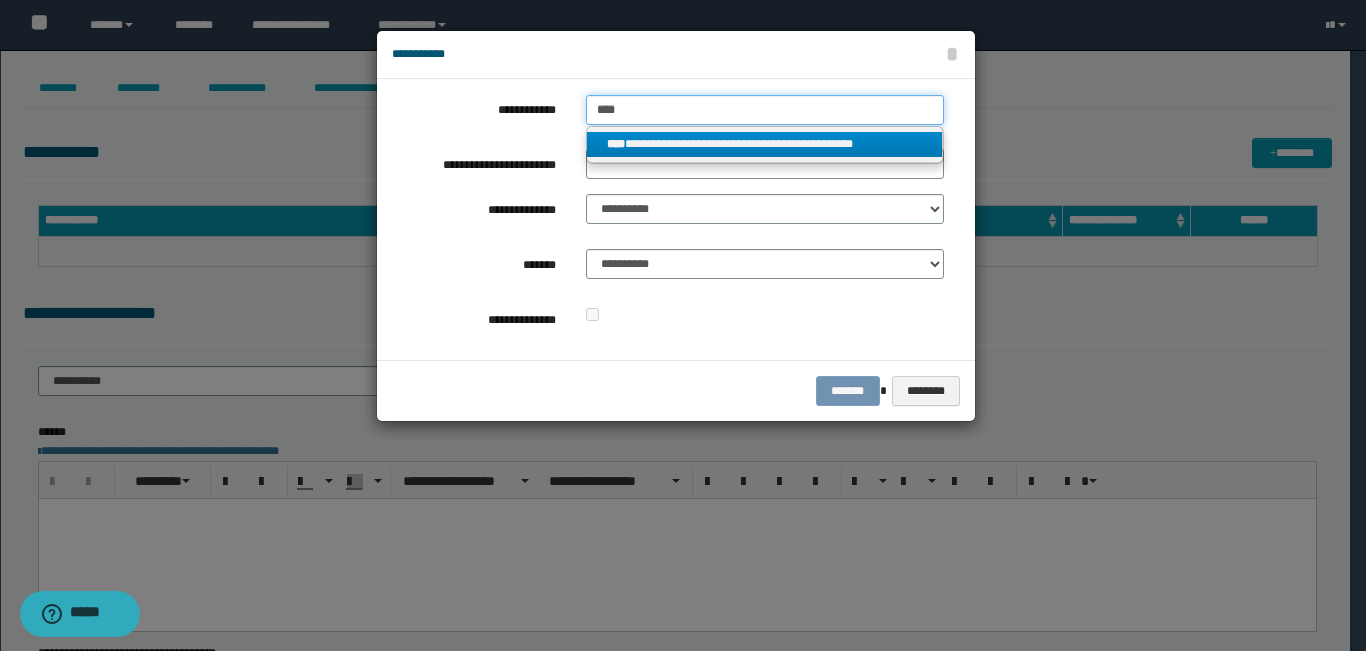 type 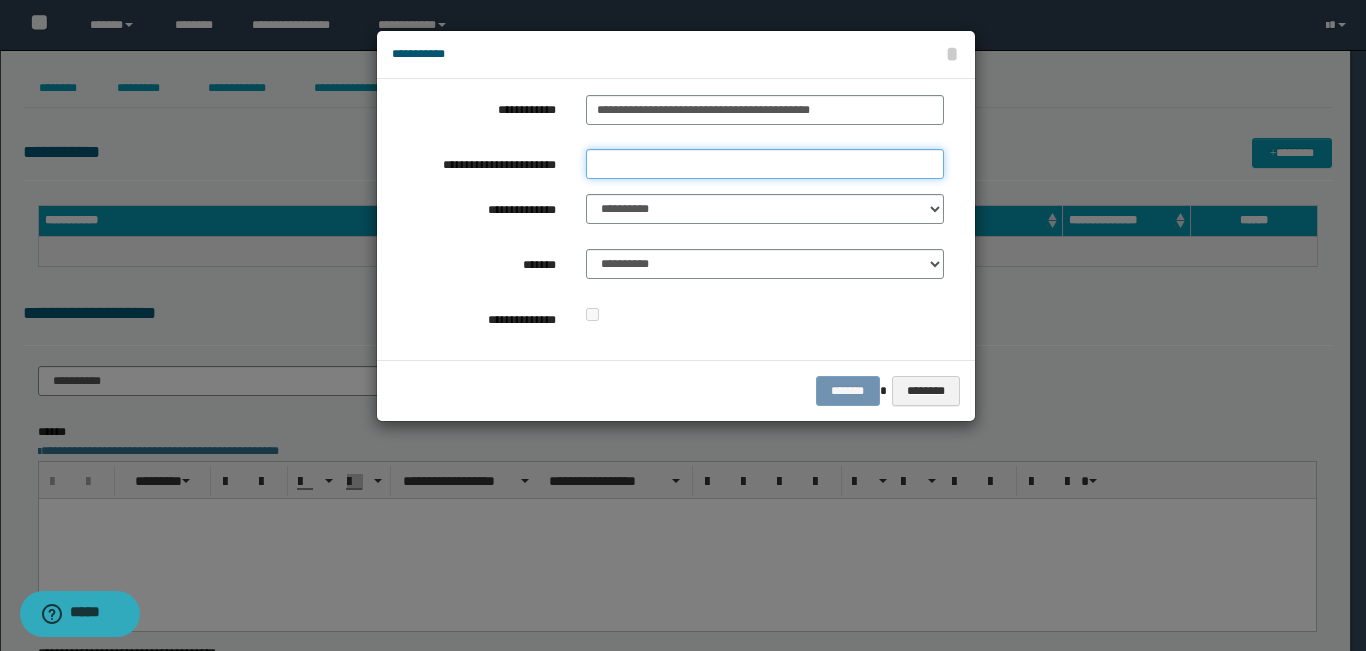 click on "**********" at bounding box center (765, 164) 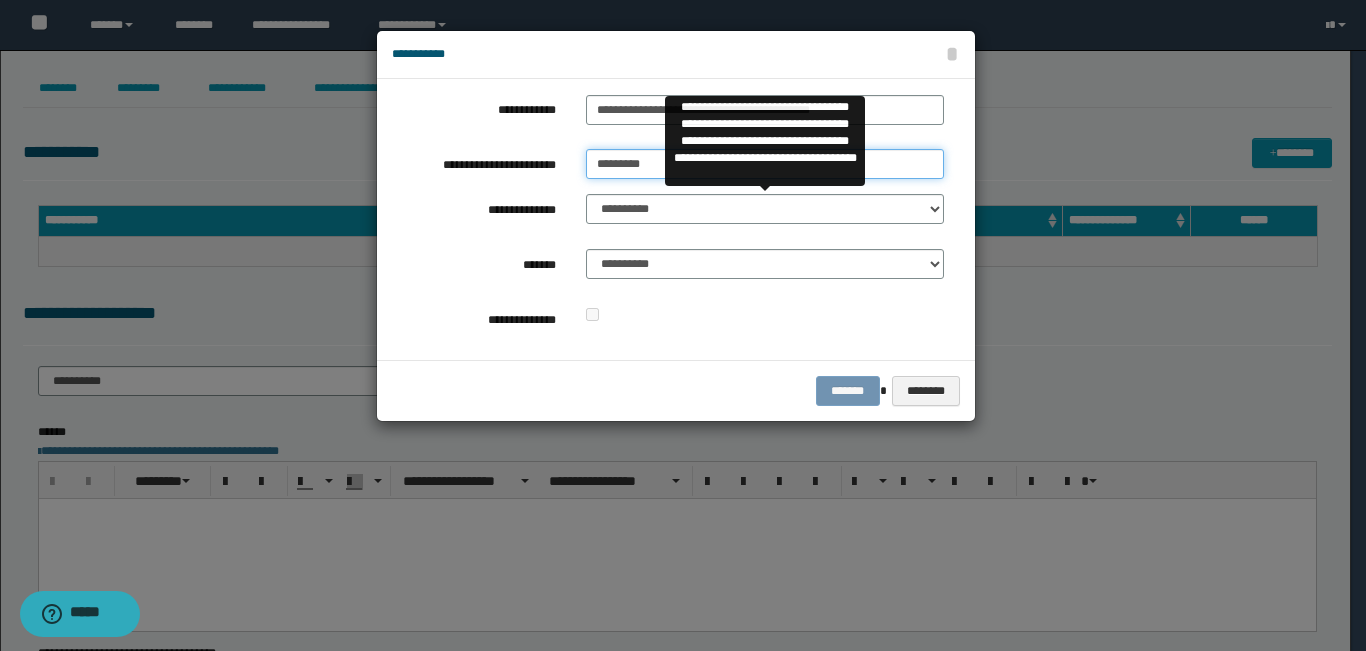 type on "*********" 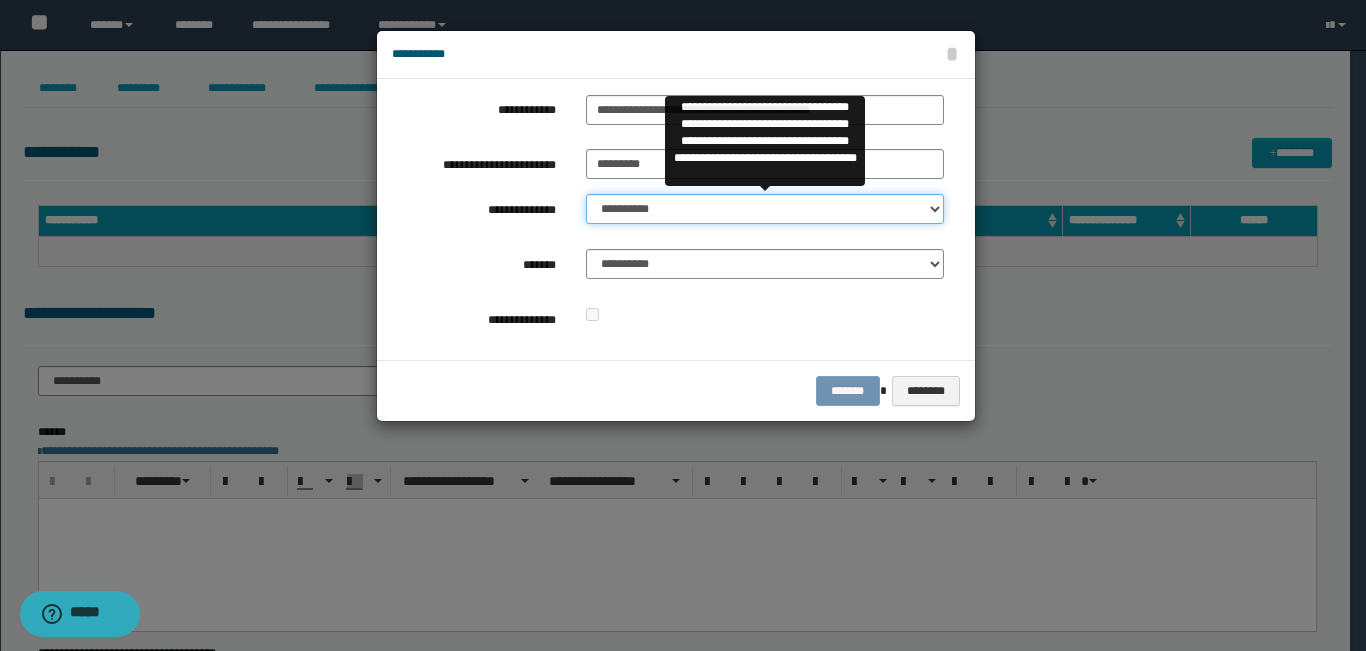 click on "**********" at bounding box center [765, 209] 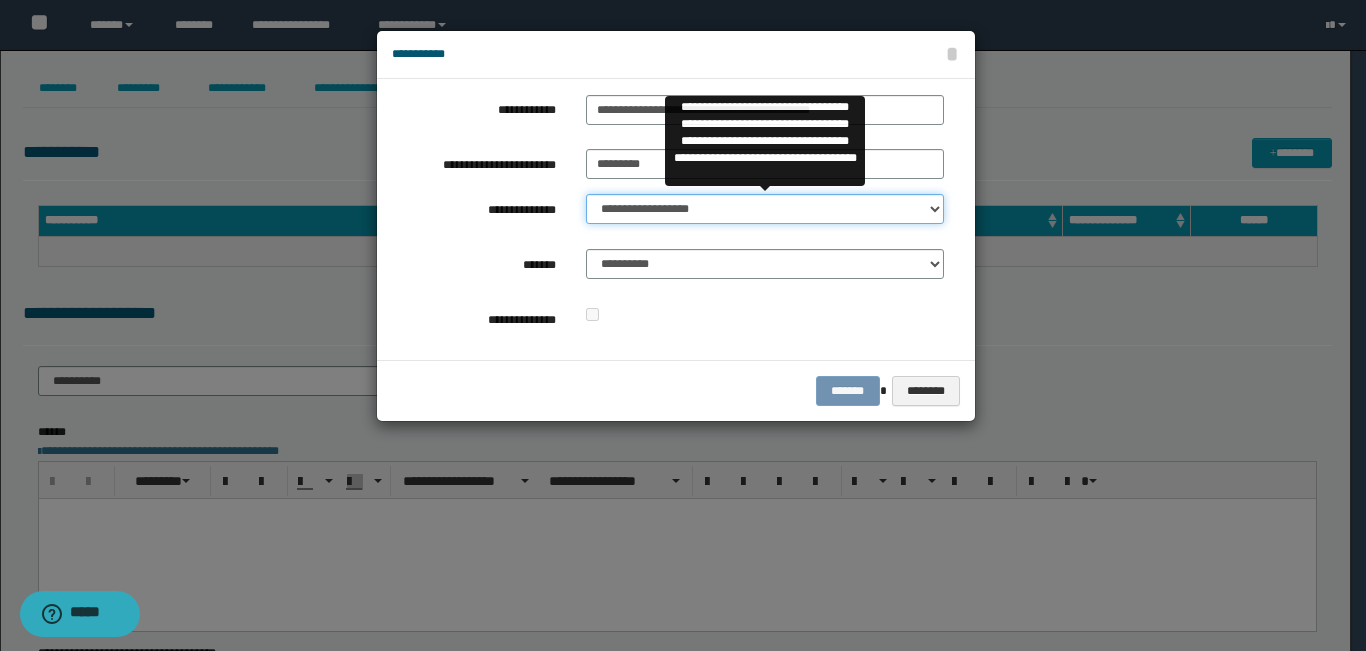 click on "**********" at bounding box center [765, 209] 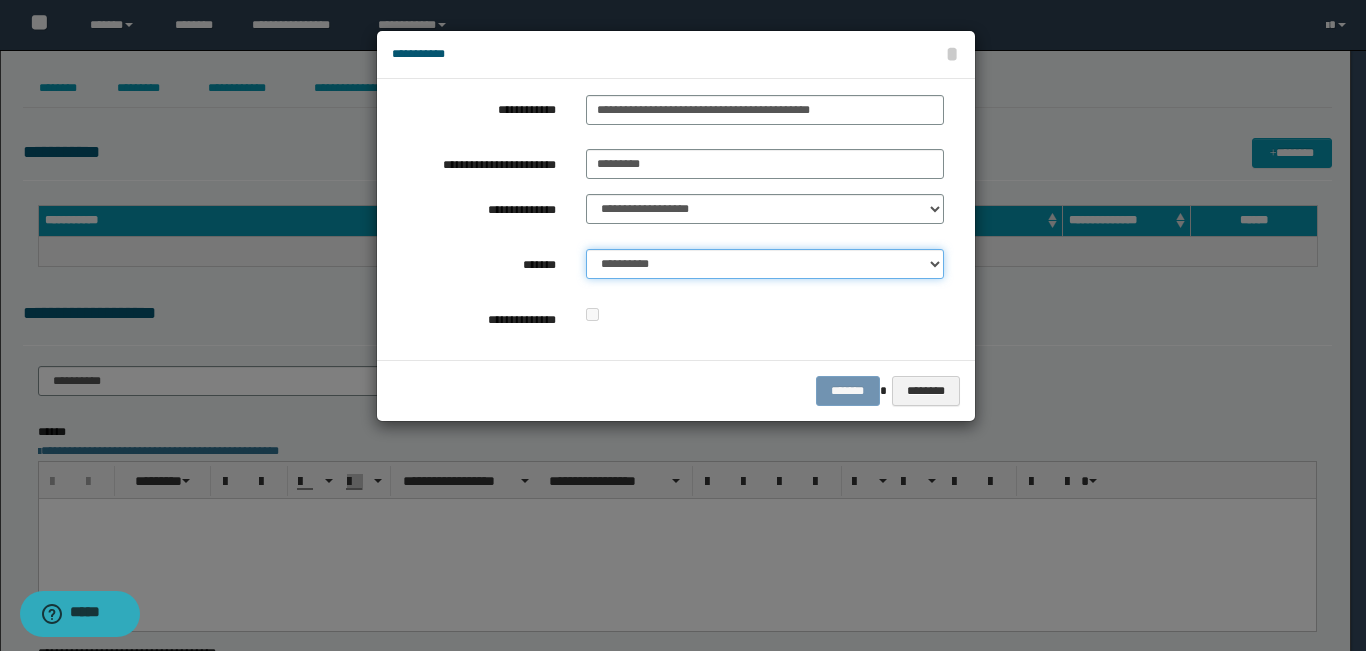 click on "**********" at bounding box center (765, 264) 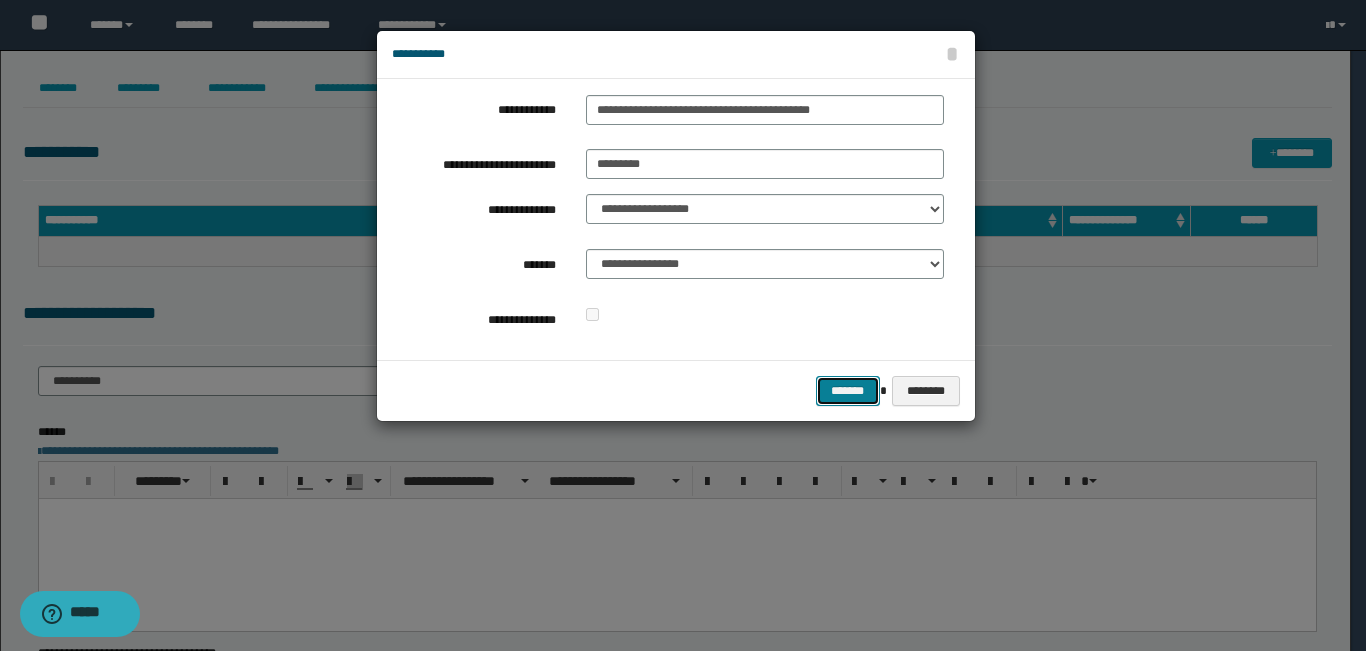 click on "*******" at bounding box center [848, 391] 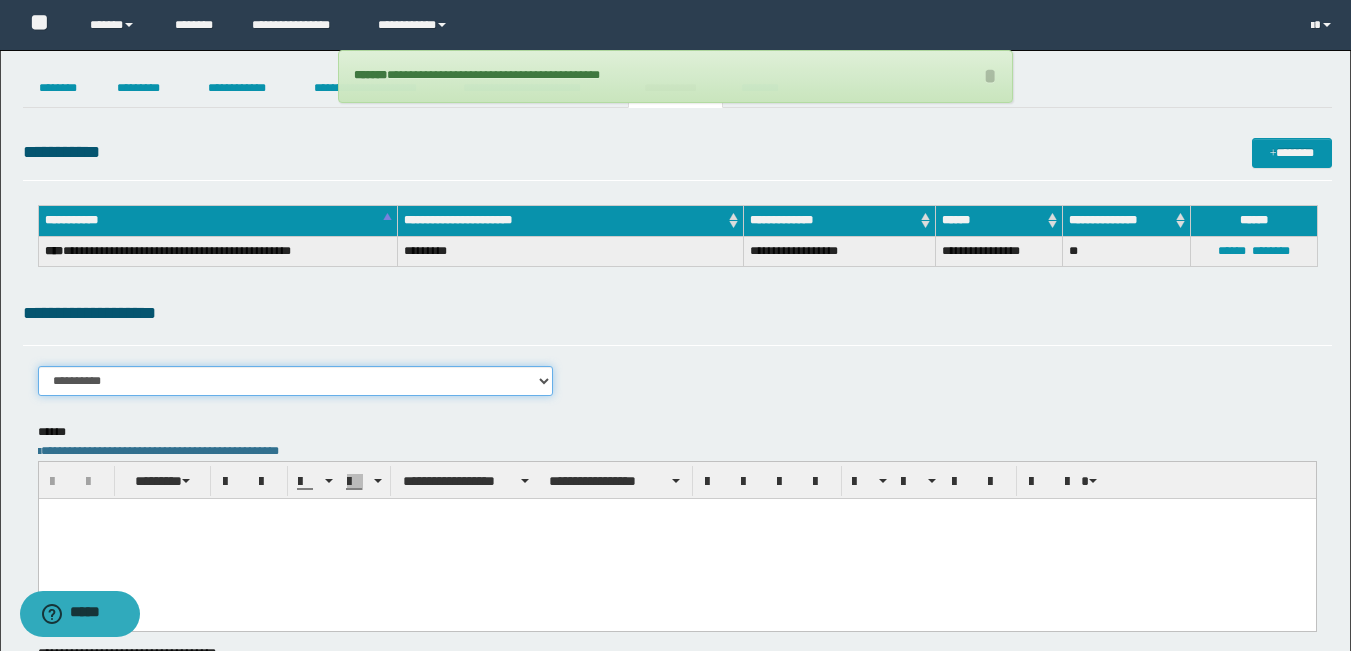 click on "**********" at bounding box center (296, 381) 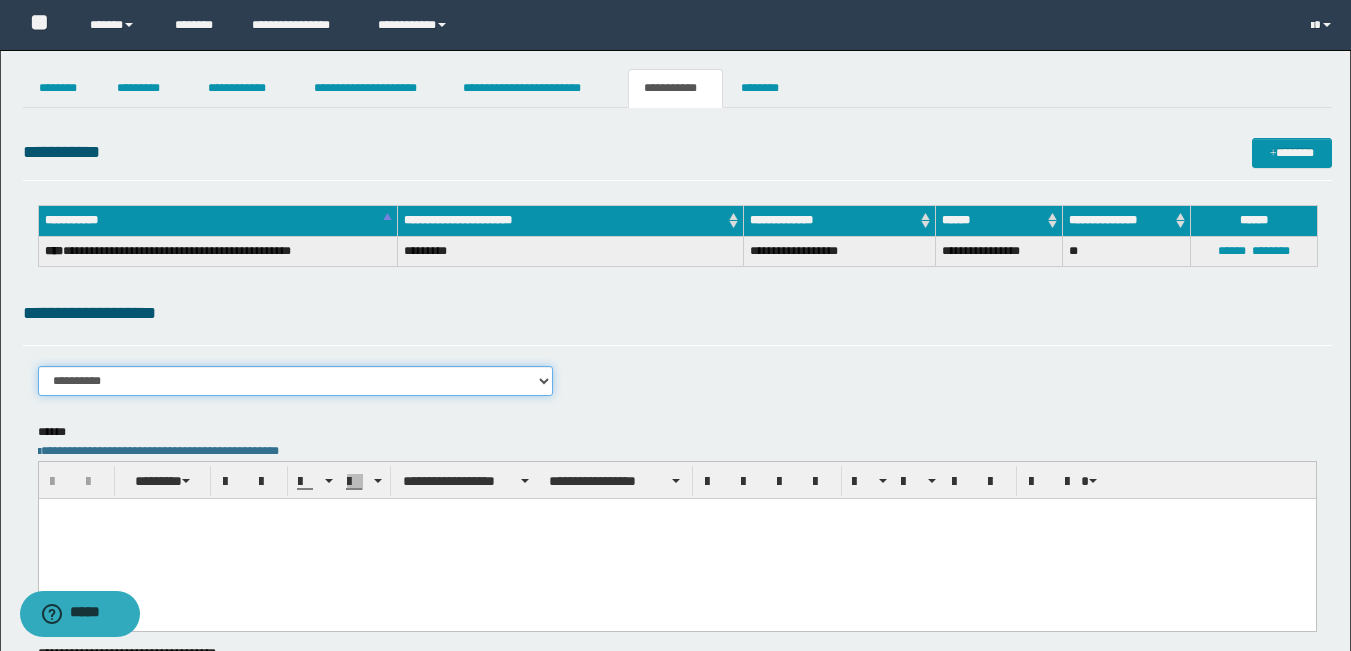 select on "****" 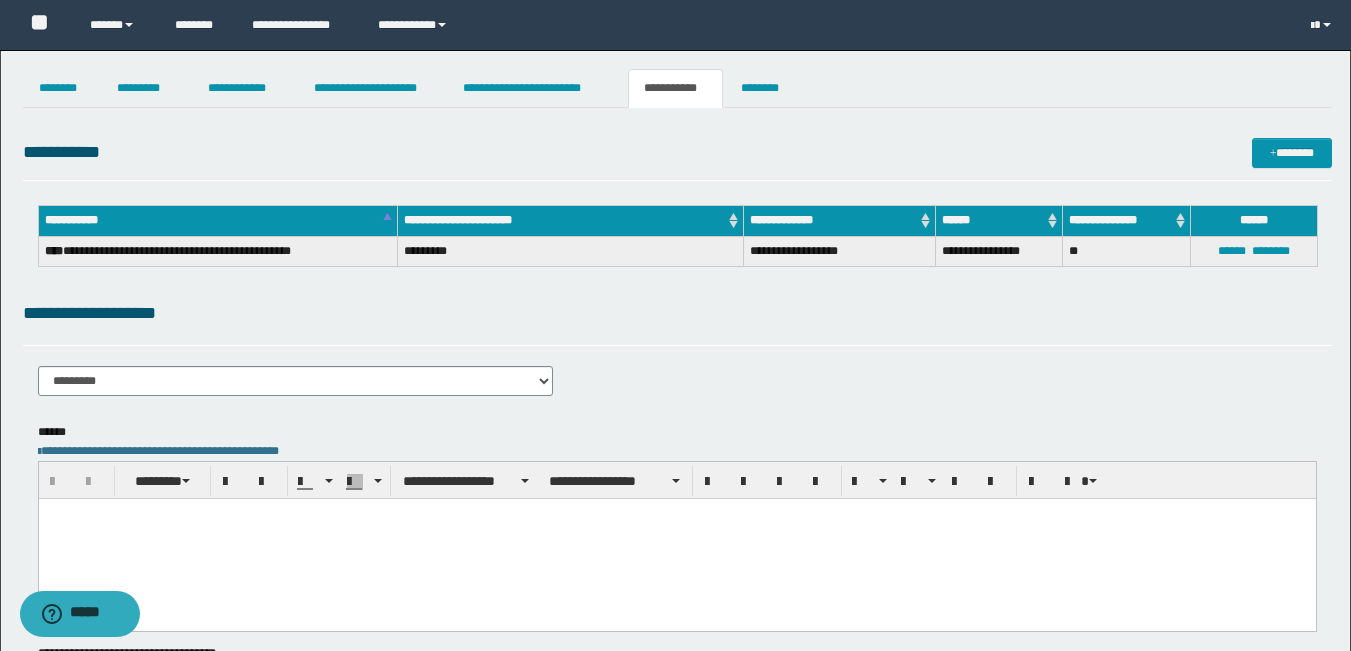 click at bounding box center [676, 538] 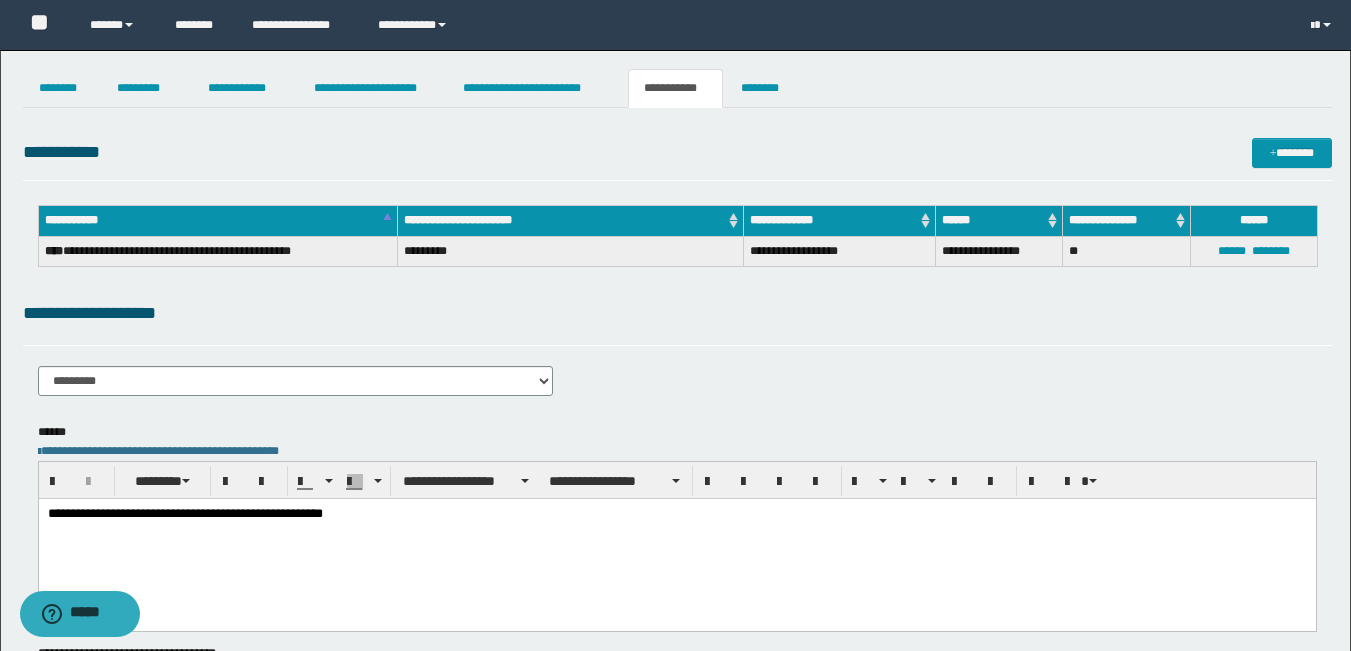 click on "**********" at bounding box center [676, 514] 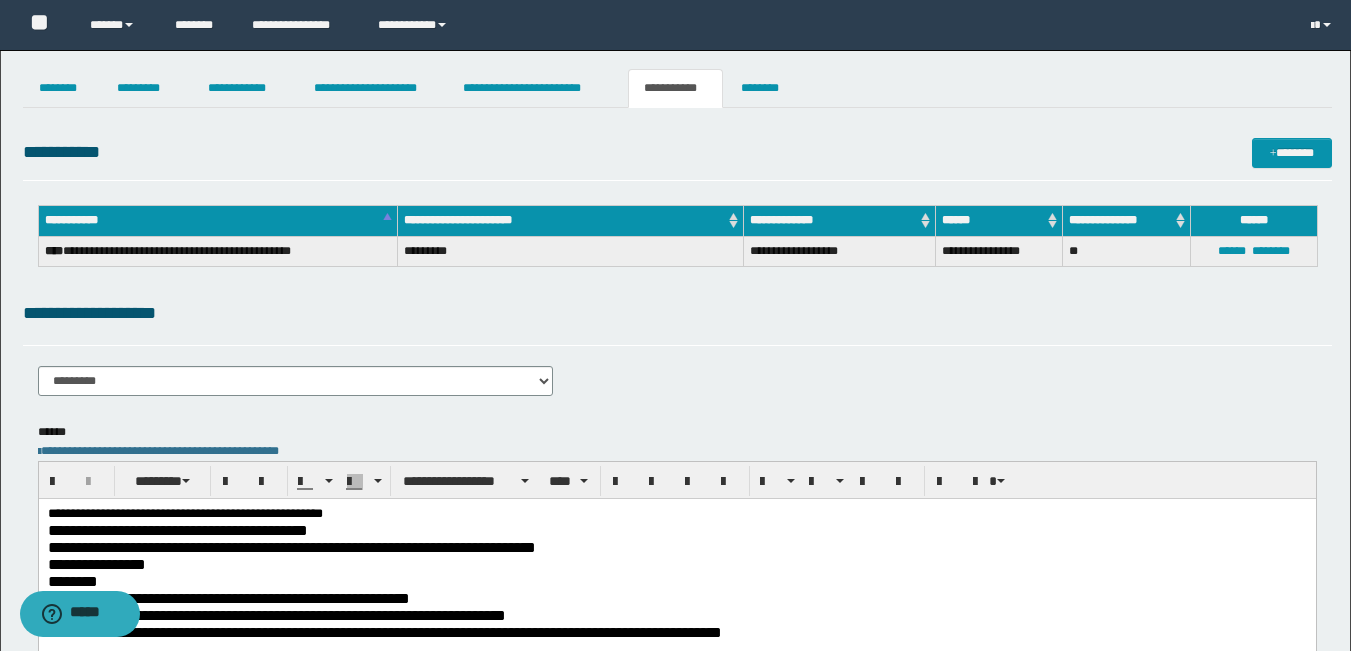 scroll, scrollTop: 300, scrollLeft: 0, axis: vertical 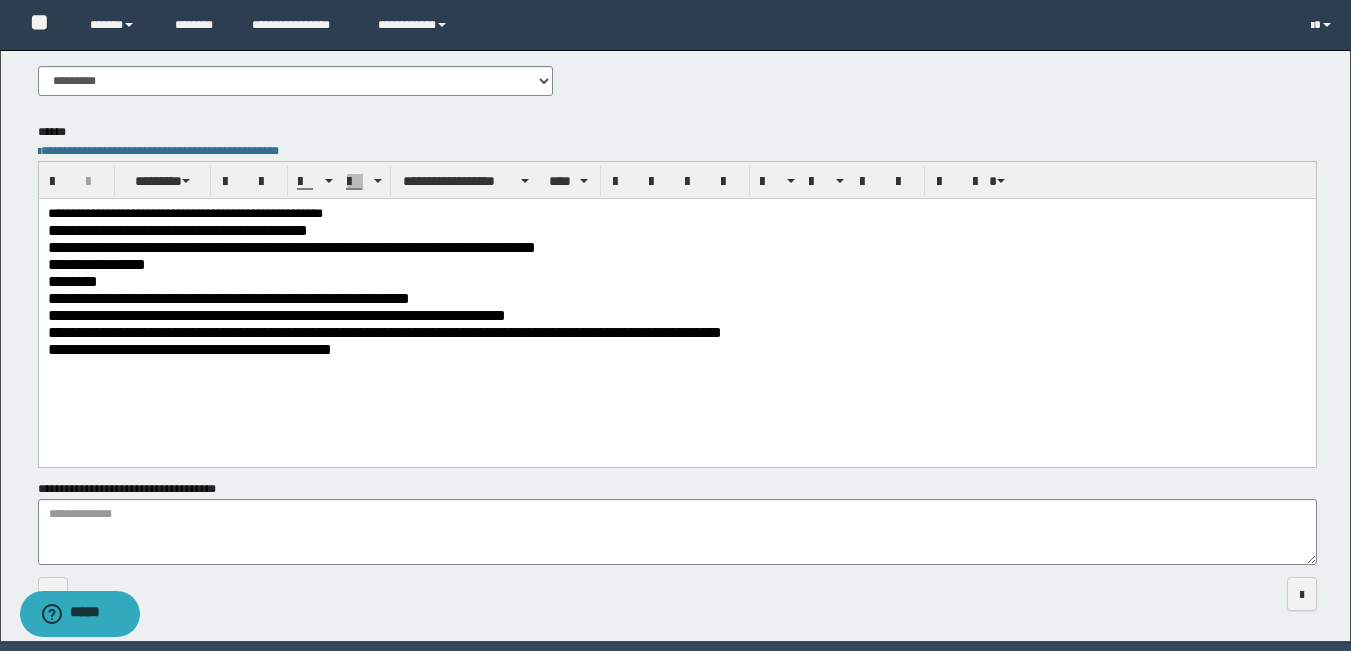click on "********" at bounding box center (676, 281) 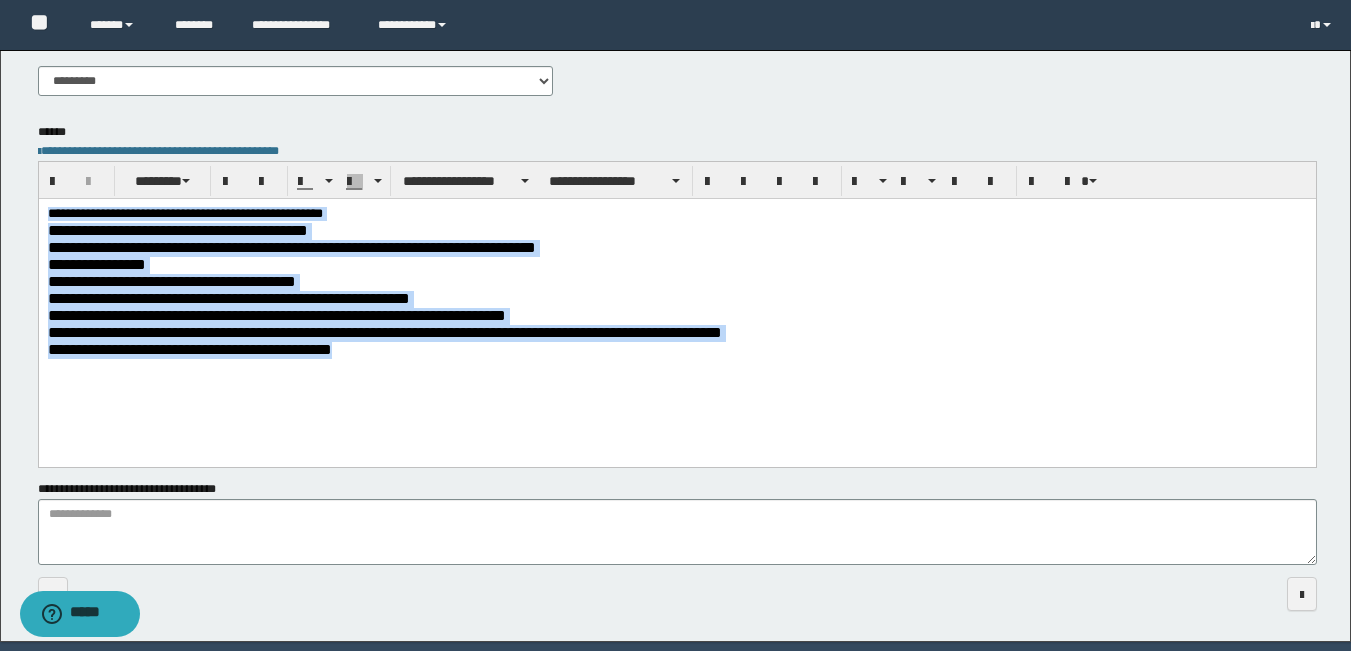 drag, startPoint x: 423, startPoint y: 350, endPoint x: 76, endPoint y: 416, distance: 353.2209 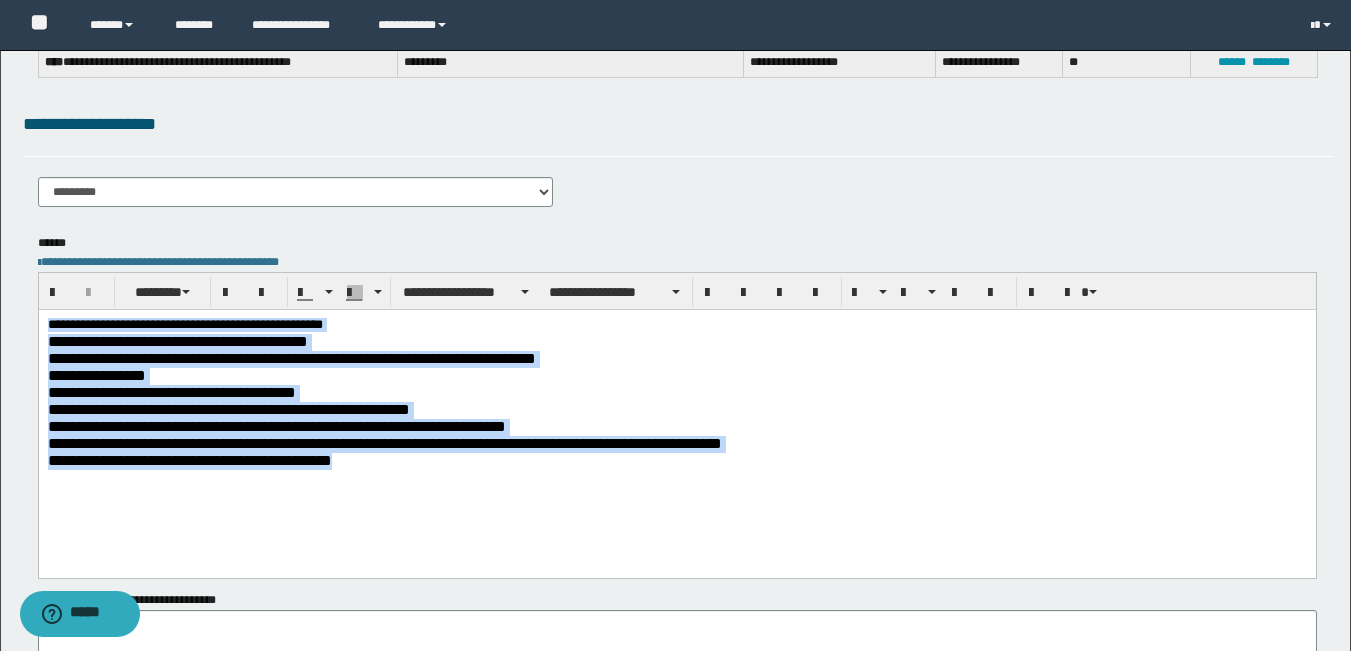 scroll, scrollTop: 100, scrollLeft: 0, axis: vertical 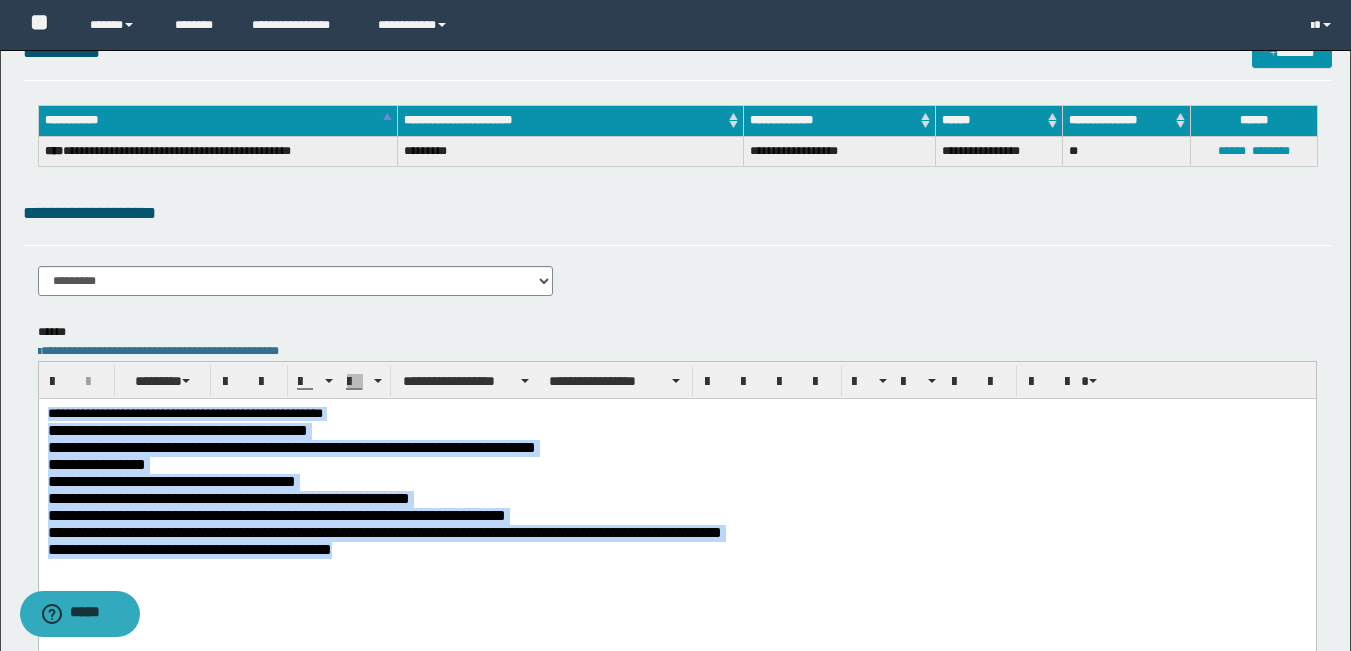 click on "**********" at bounding box center (676, 507) 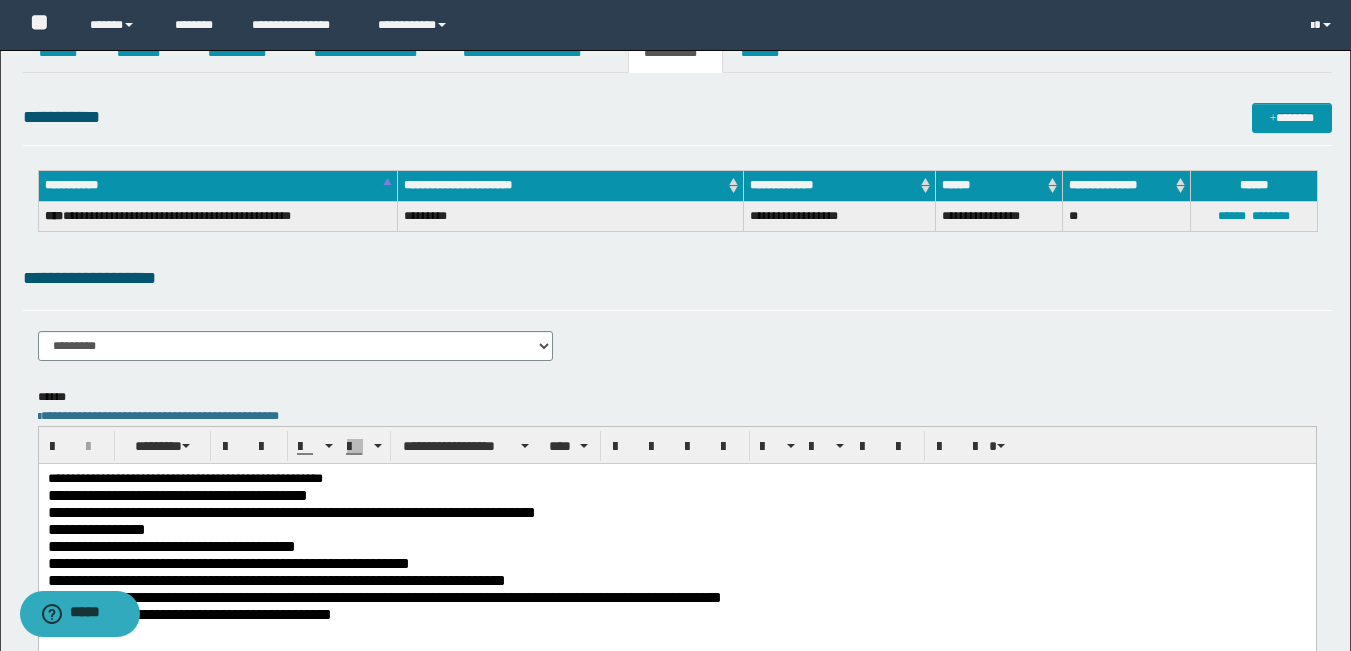 scroll, scrollTop: 0, scrollLeft: 0, axis: both 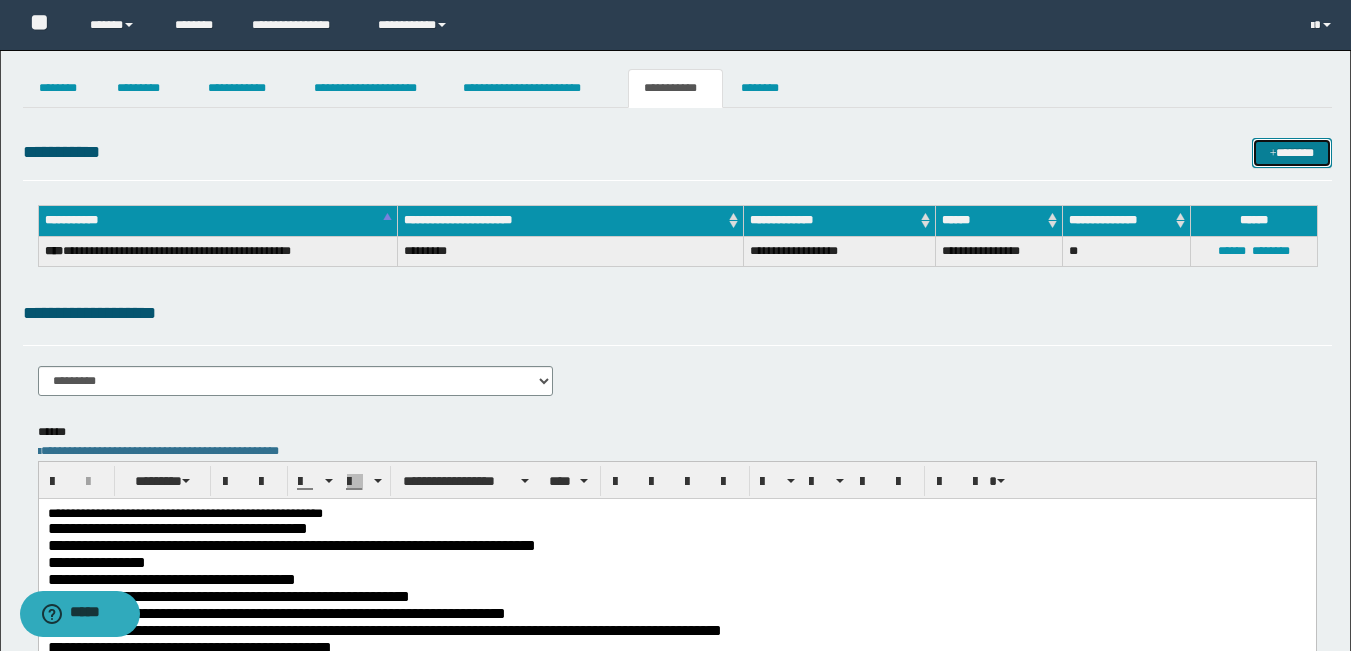 click on "*******" at bounding box center (1292, 153) 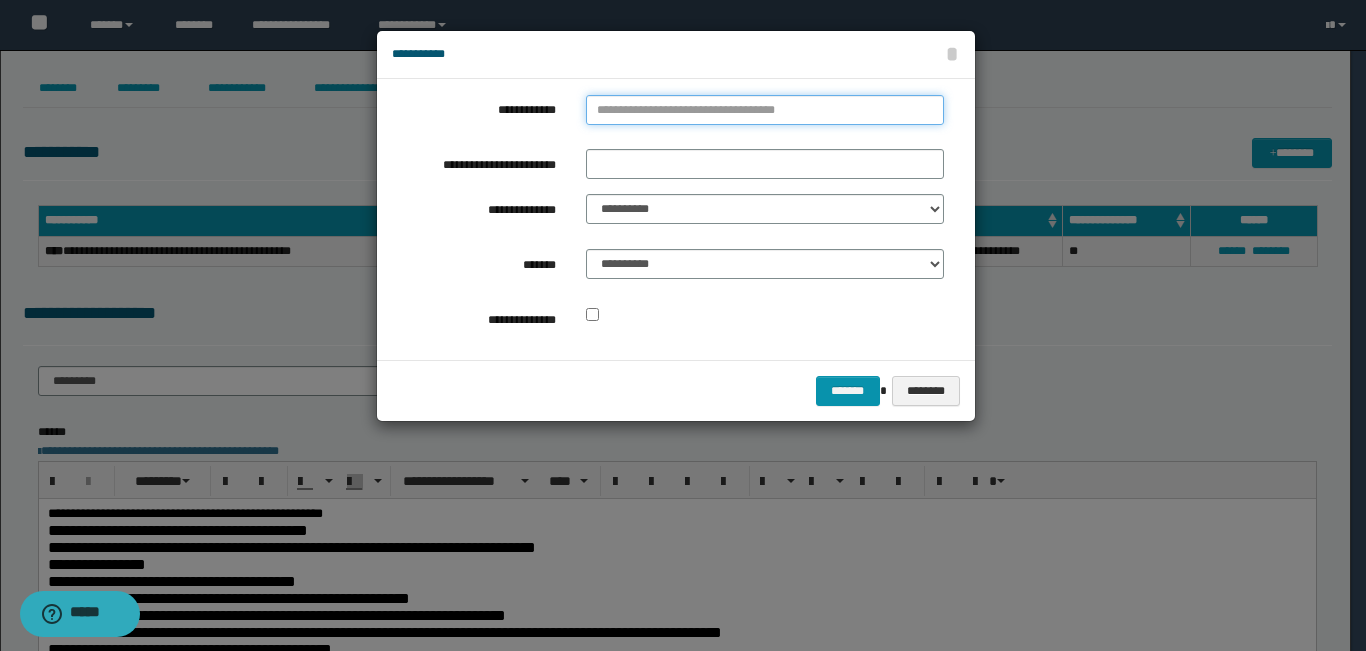 type on "**********" 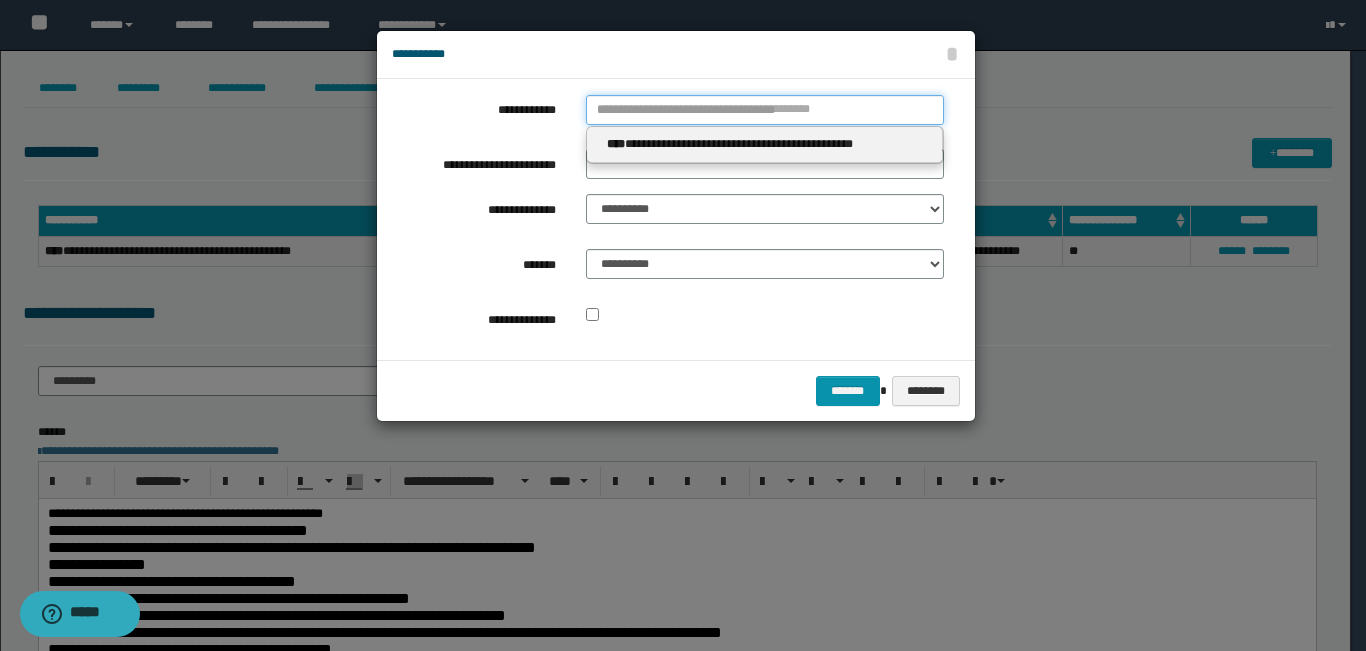 click on "**********" at bounding box center (765, 110) 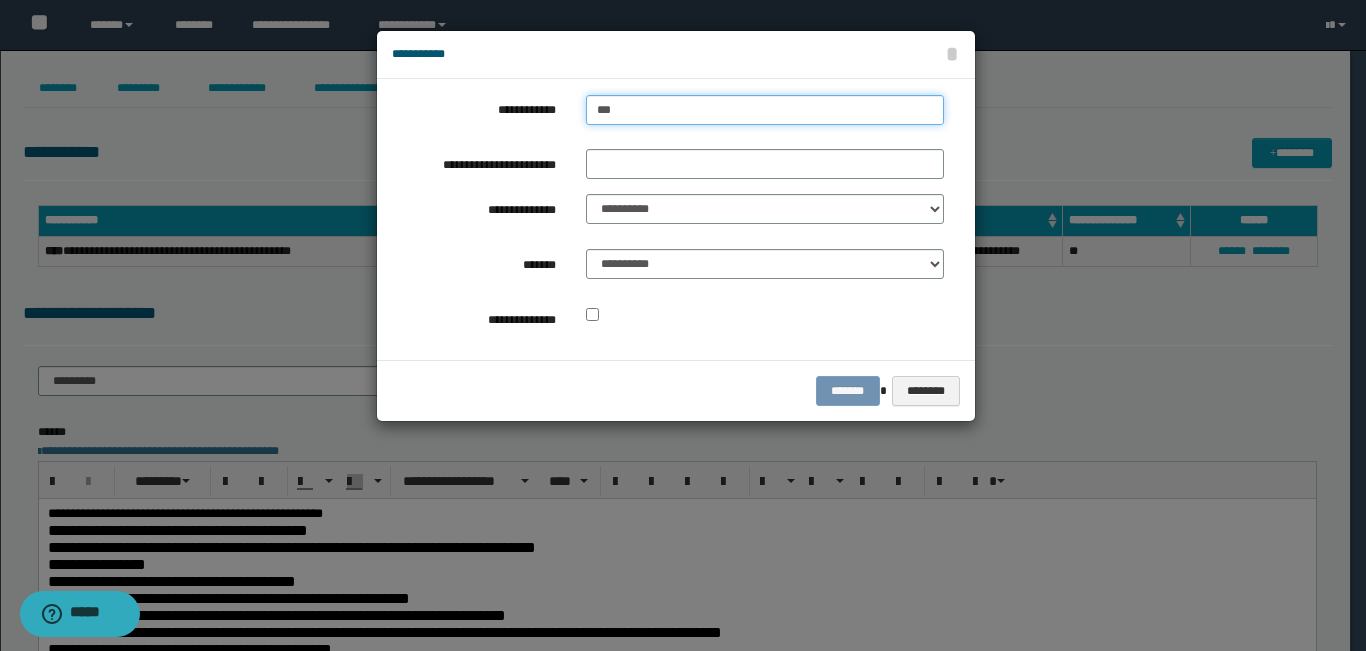 type on "****" 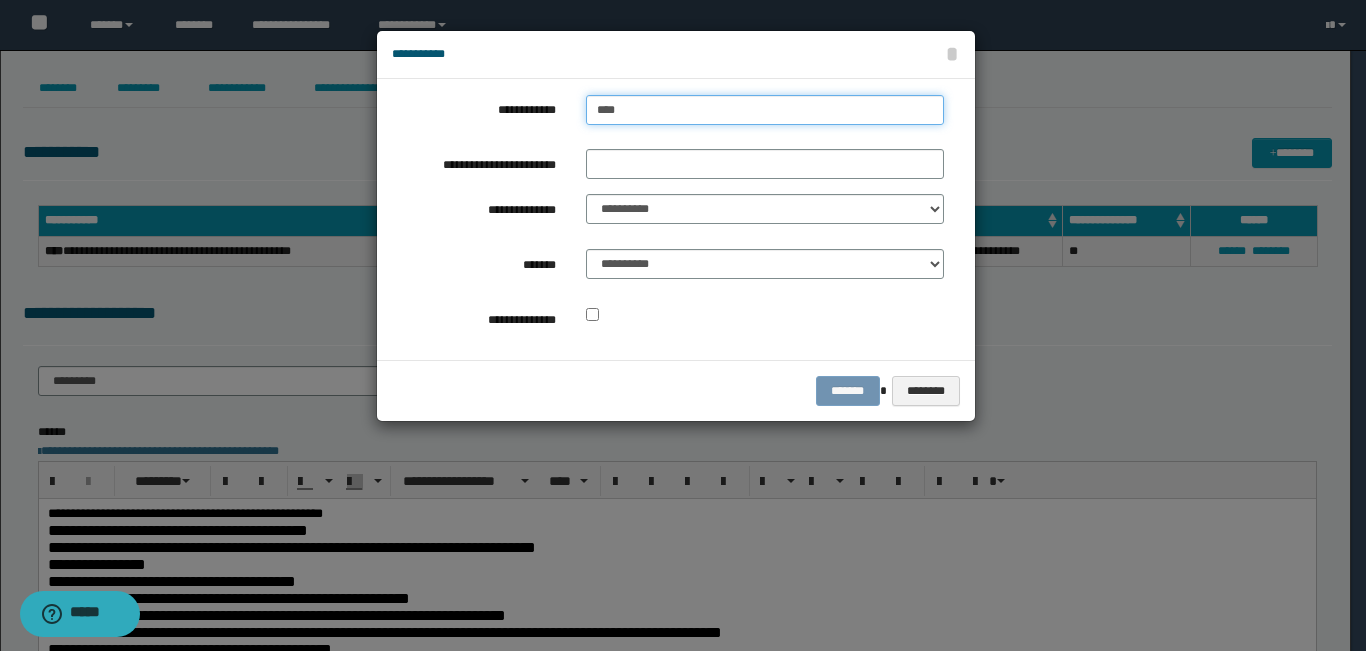 type on "****" 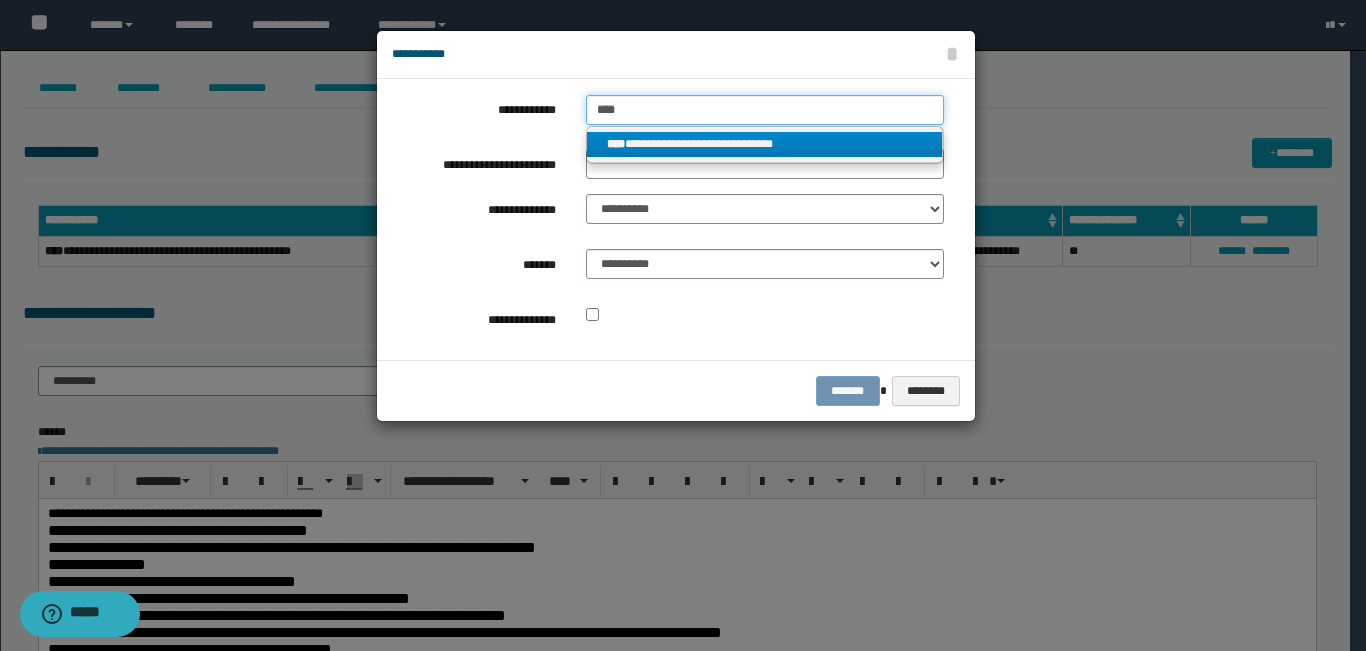 type on "****" 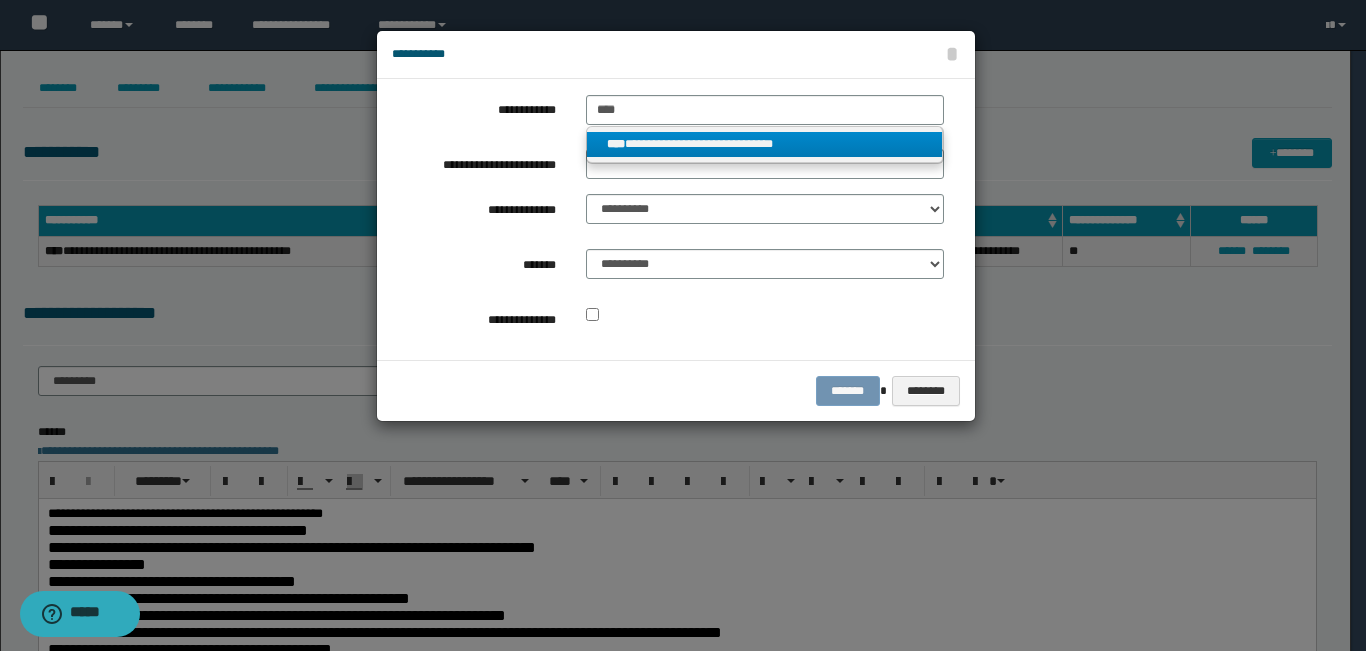 click on "****" at bounding box center [616, 144] 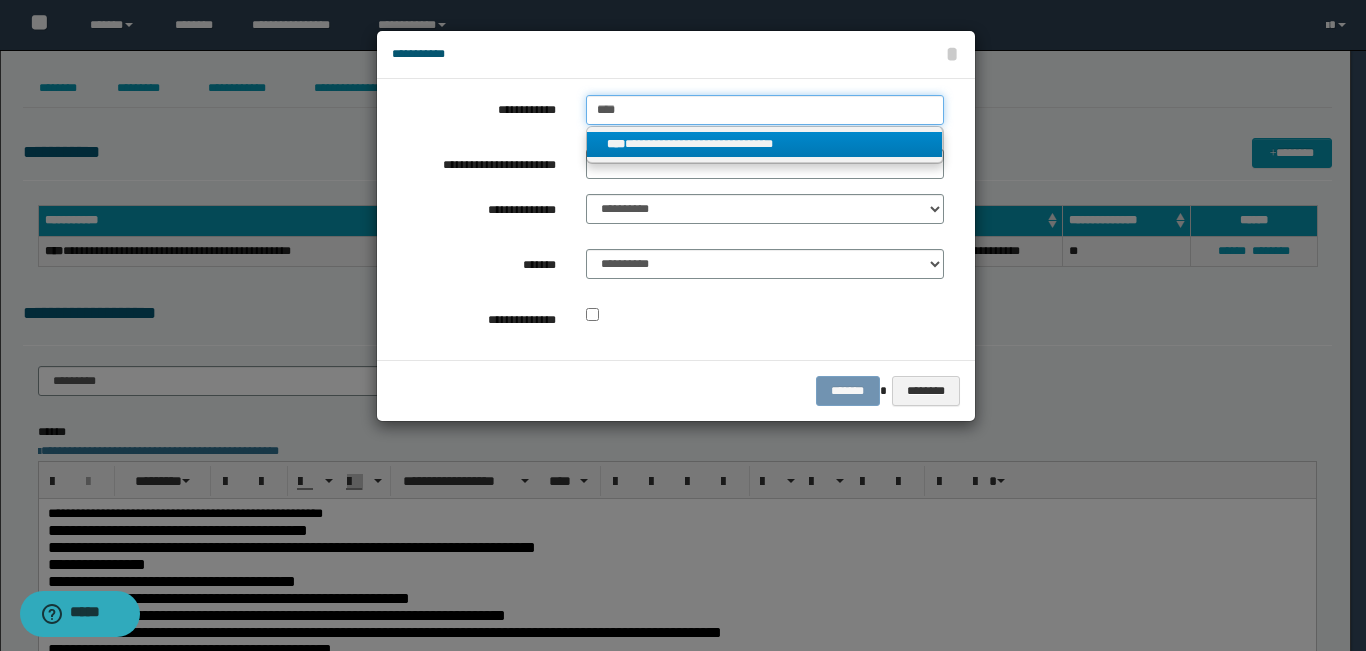 type 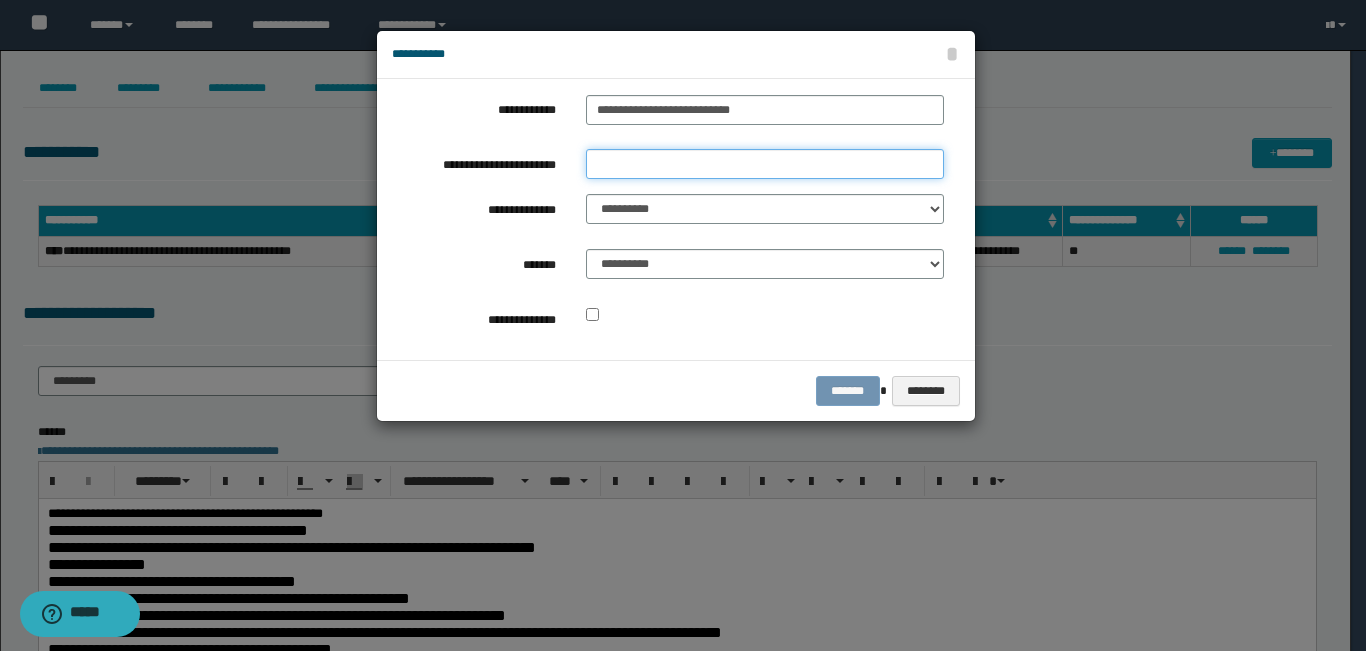 click on "**********" at bounding box center (765, 164) 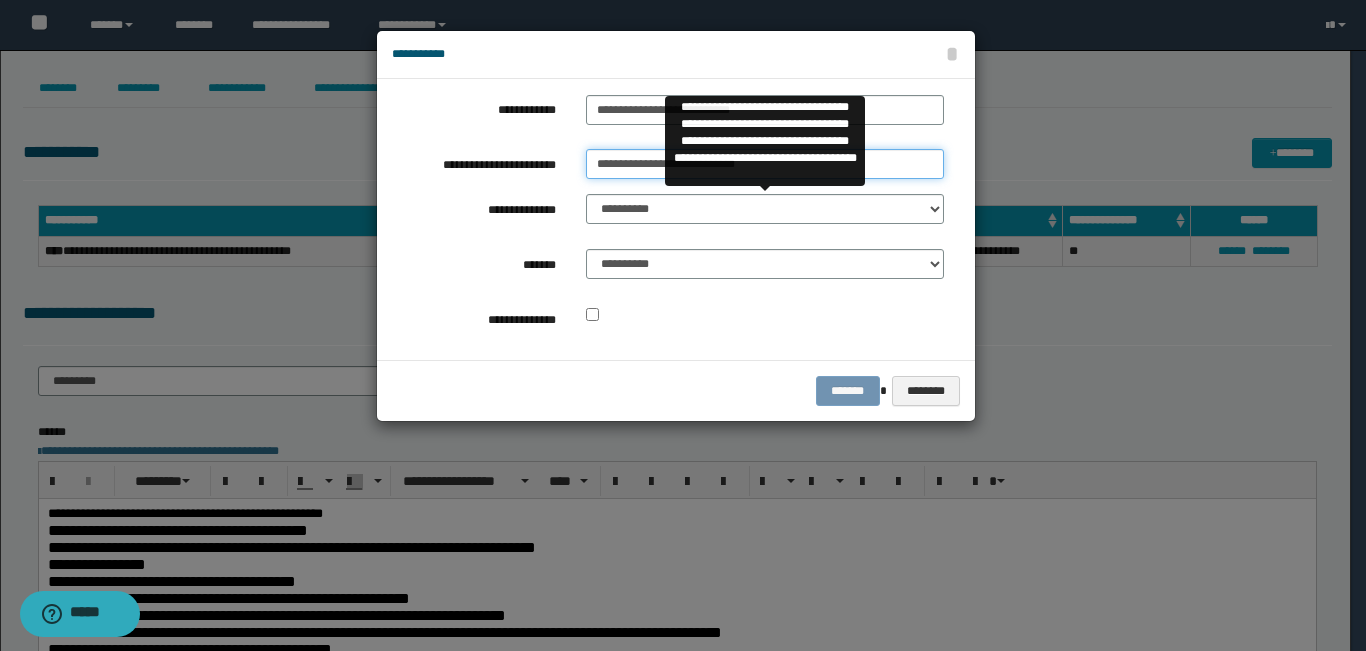 type on "**********" 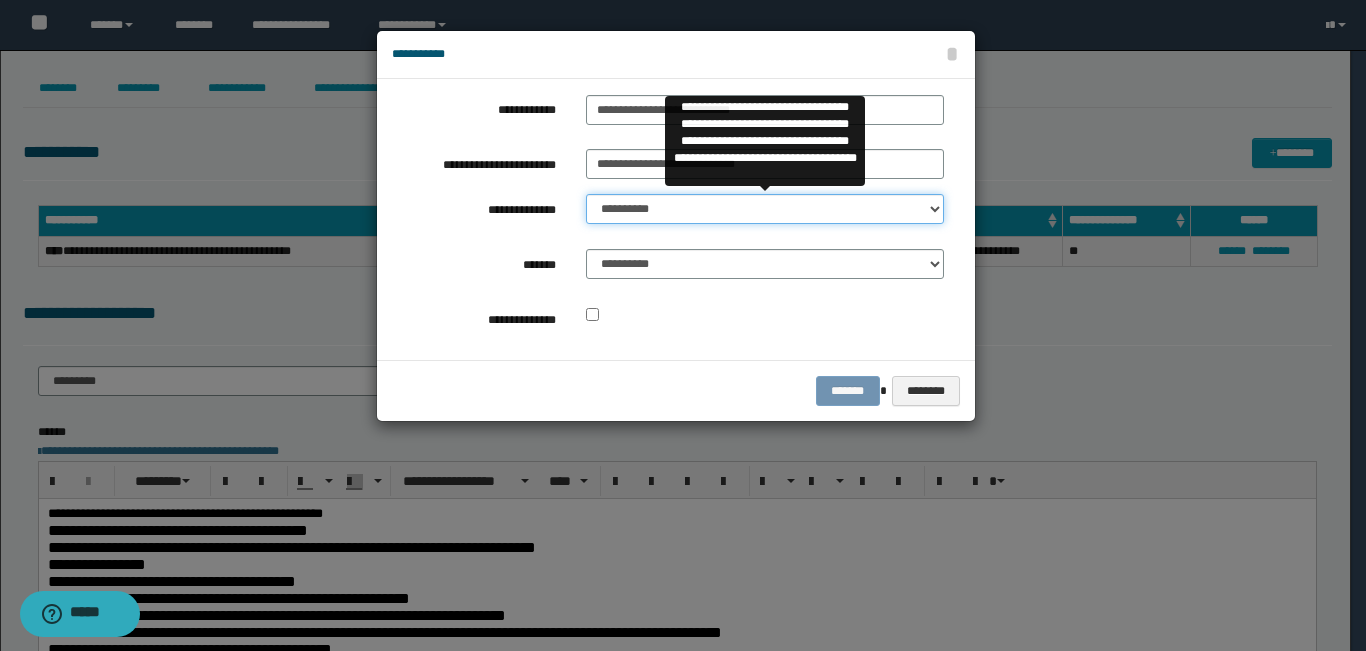 click on "**********" at bounding box center (765, 209) 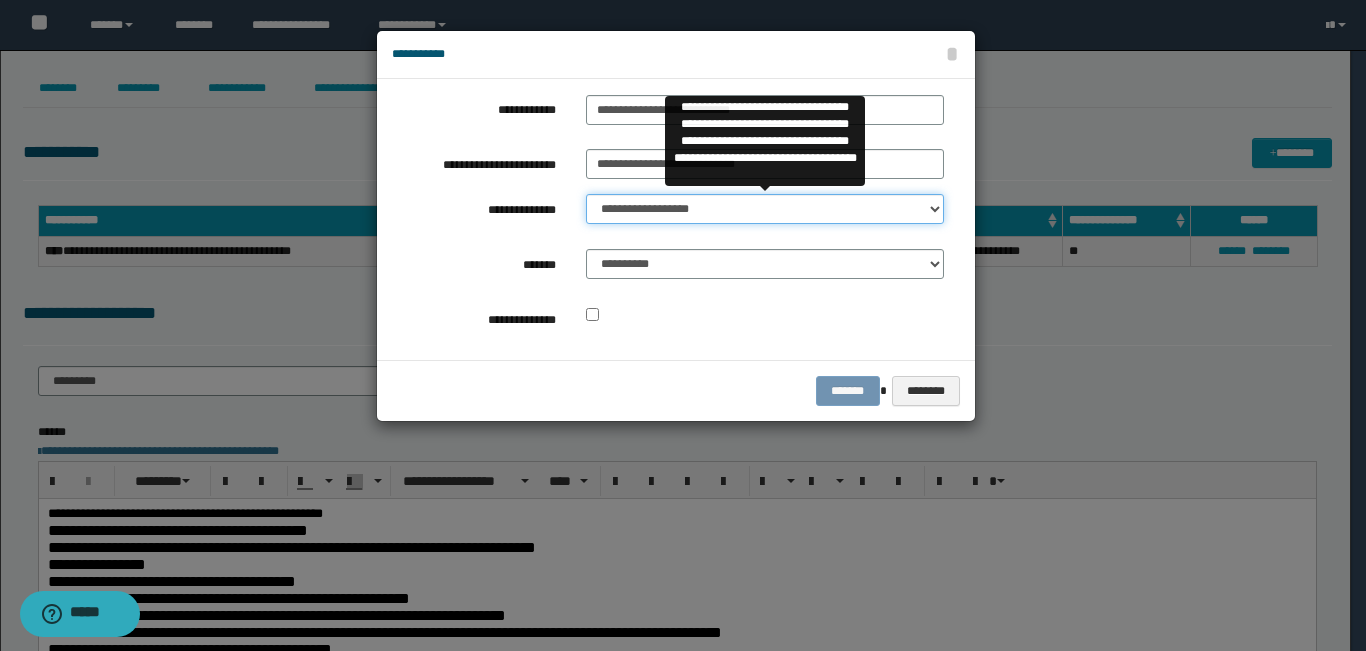 click on "**********" at bounding box center (765, 209) 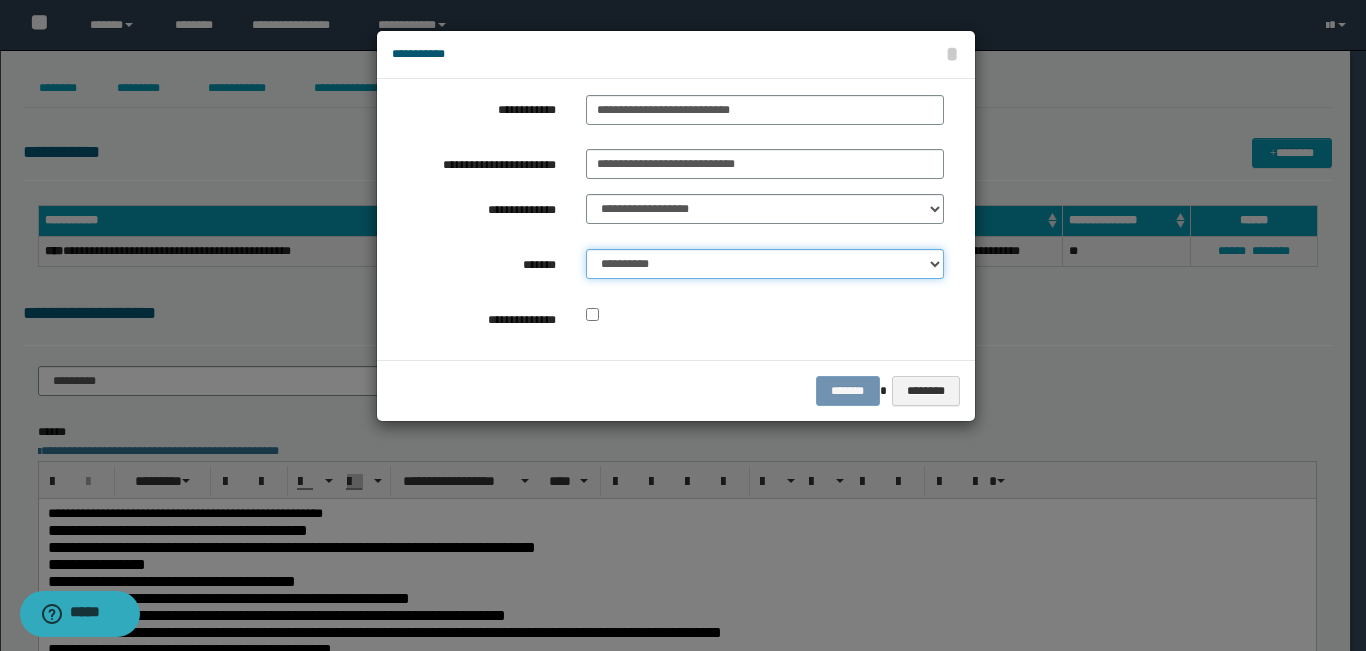 click on "**********" at bounding box center (765, 264) 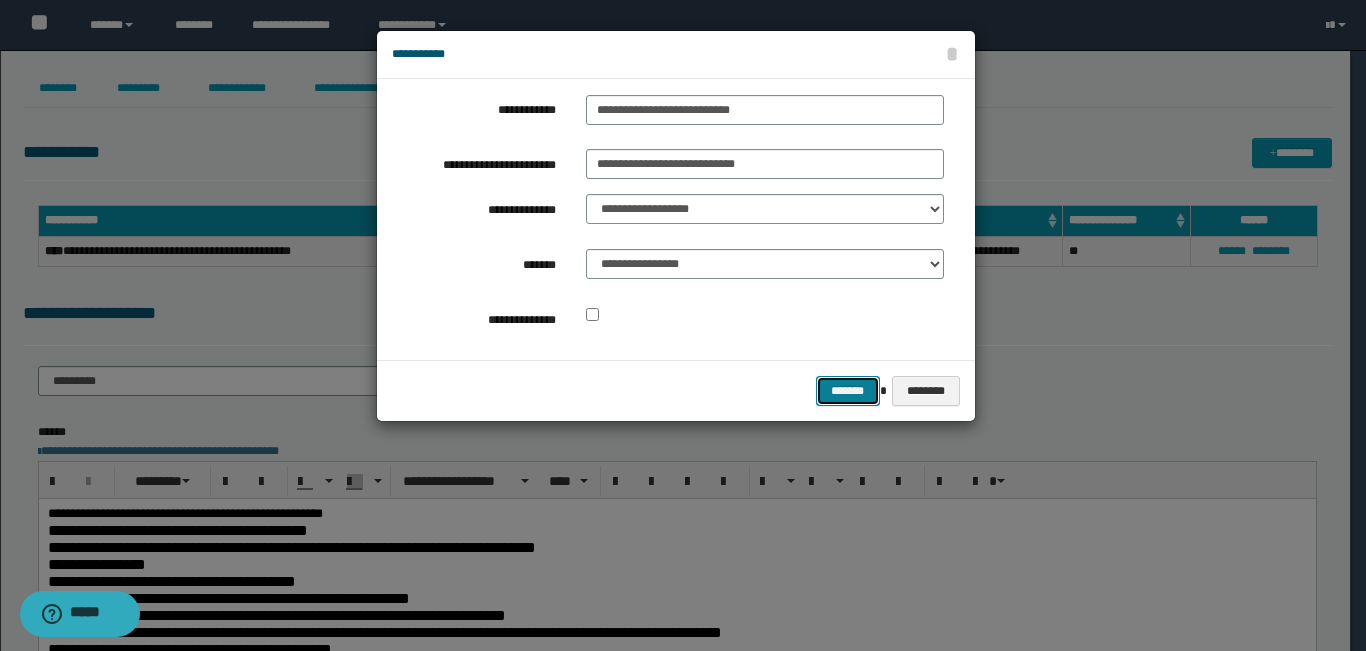 click on "*******" at bounding box center [848, 391] 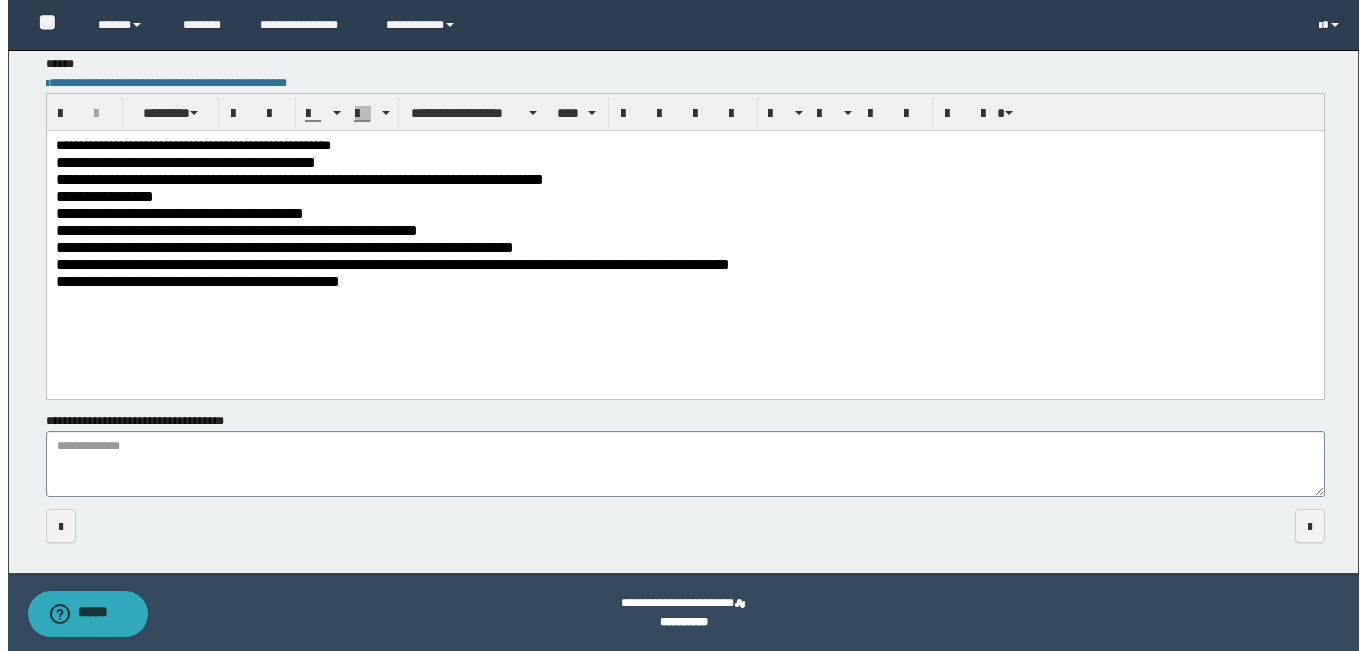 scroll, scrollTop: 0, scrollLeft: 0, axis: both 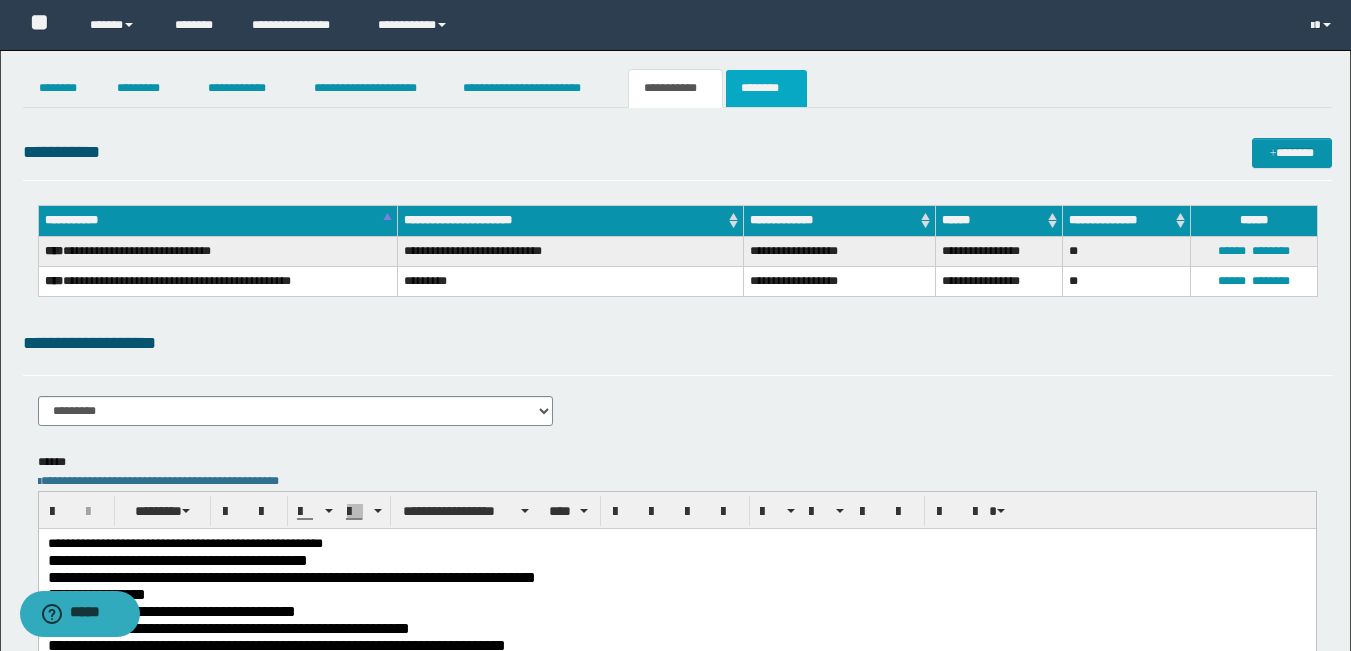 click on "********" at bounding box center (766, 88) 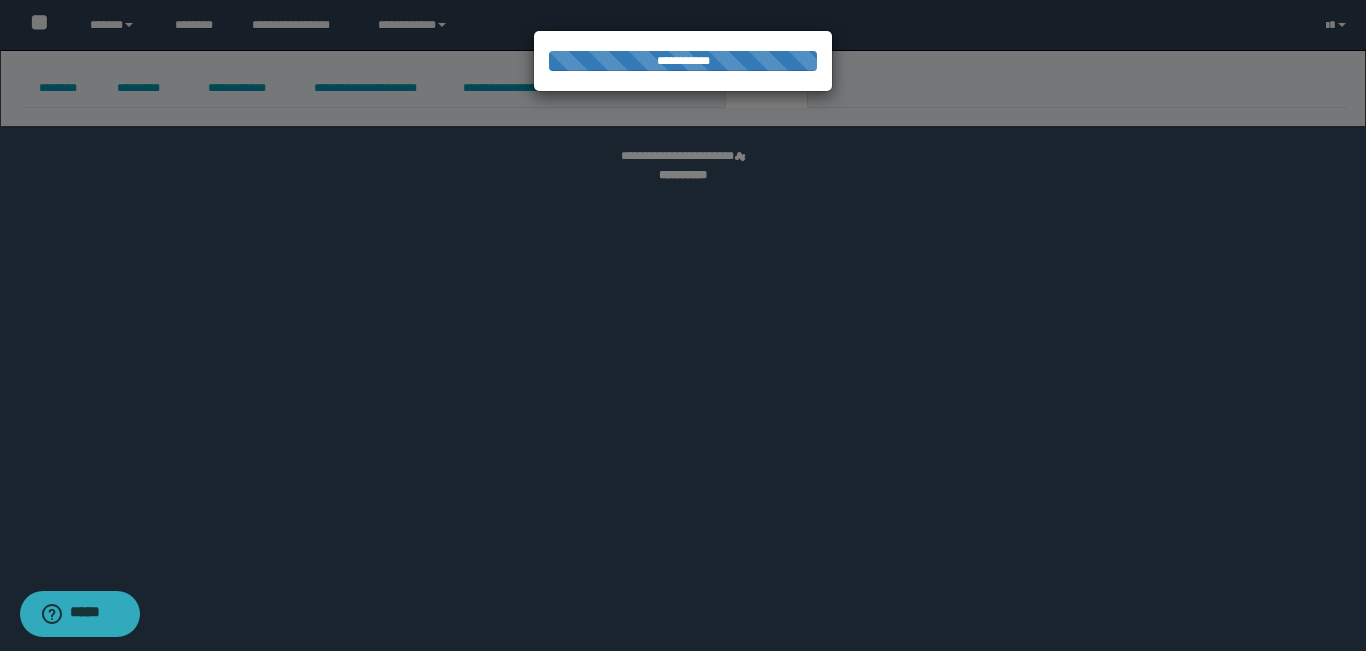 select 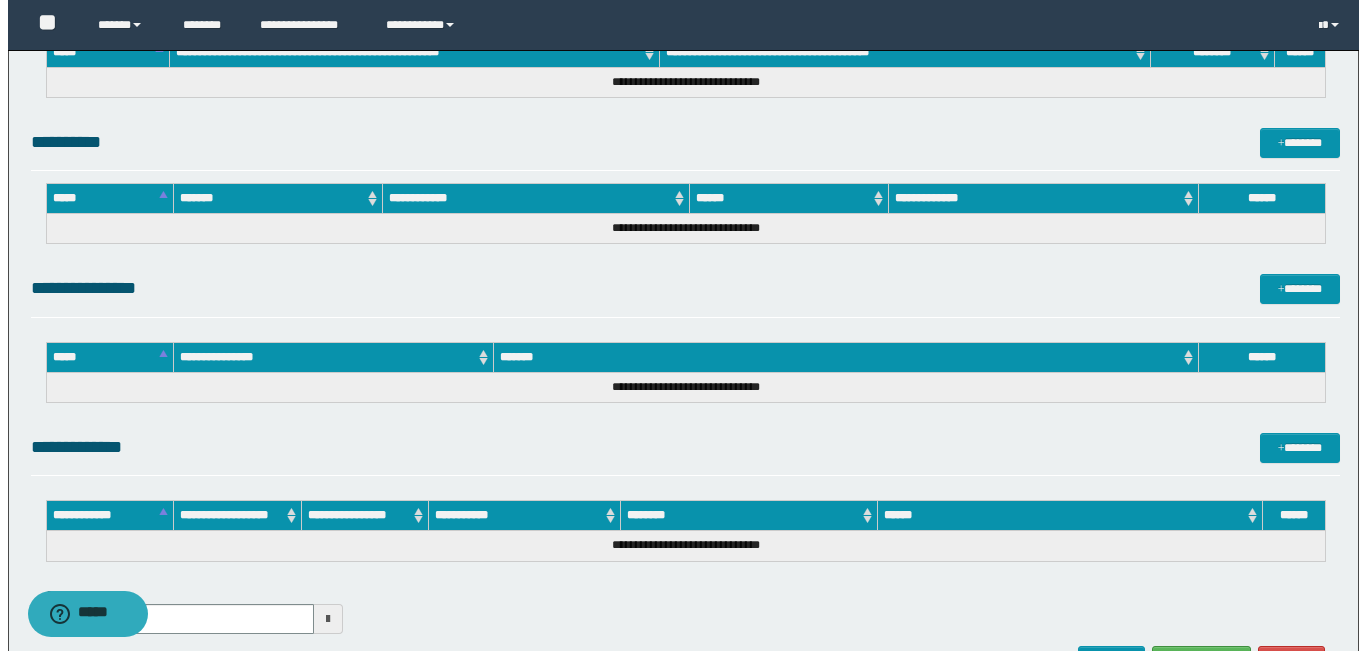 scroll, scrollTop: 980, scrollLeft: 0, axis: vertical 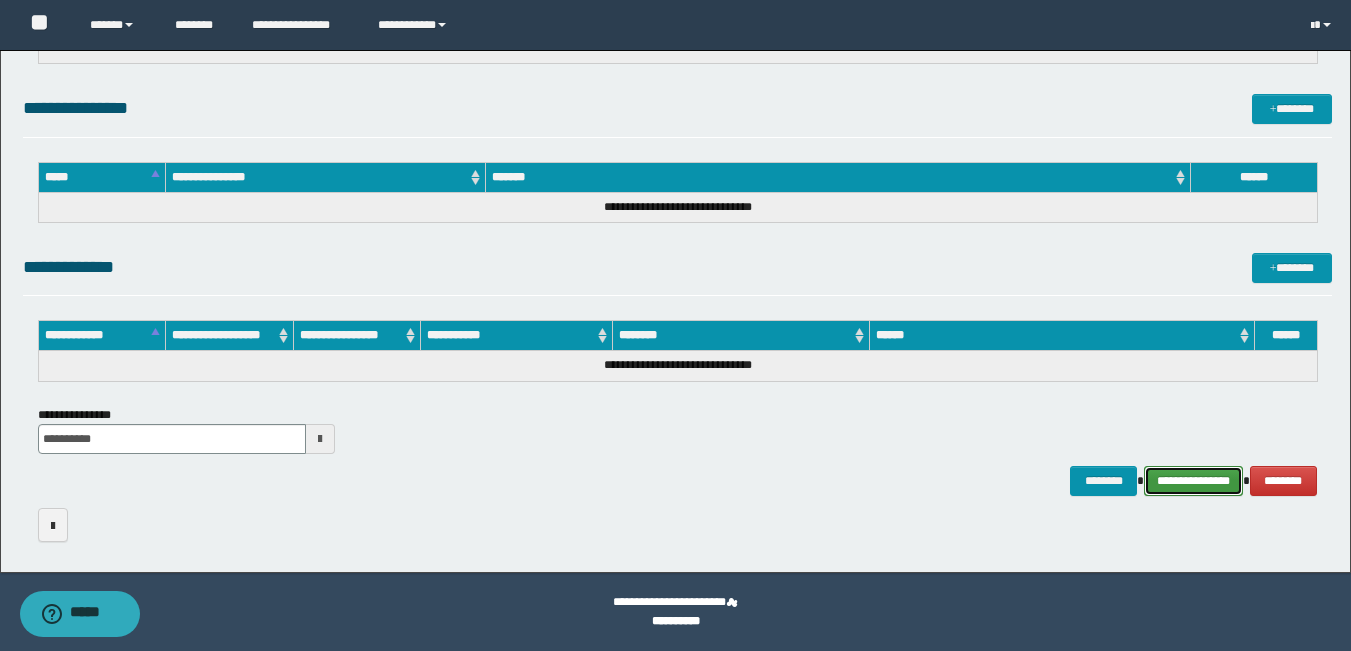 click on "**********" at bounding box center (1193, 481) 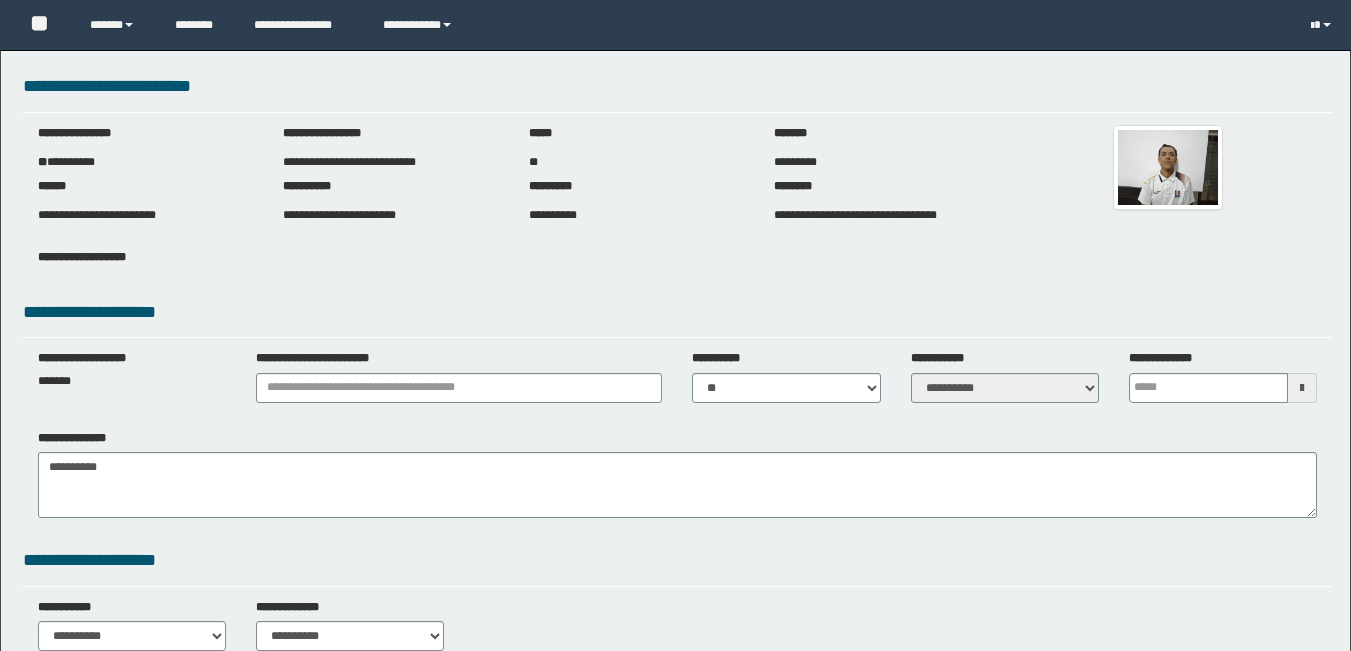 scroll, scrollTop: 0, scrollLeft: 0, axis: both 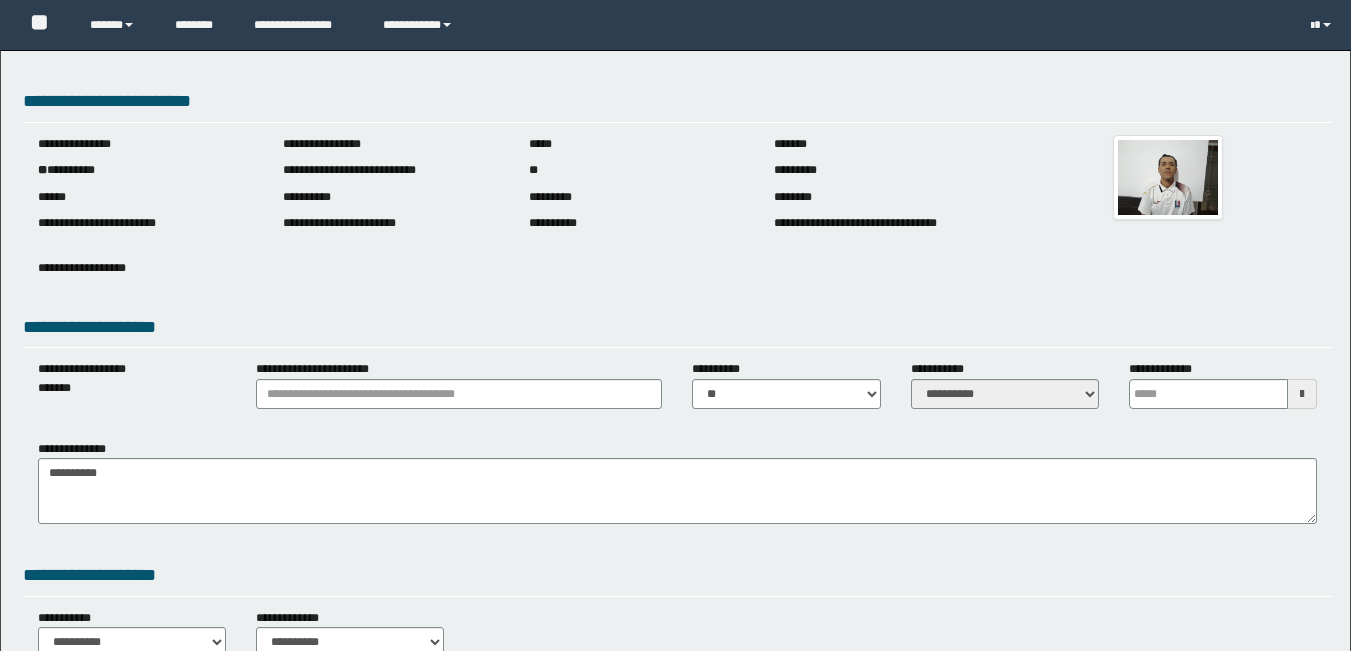 type 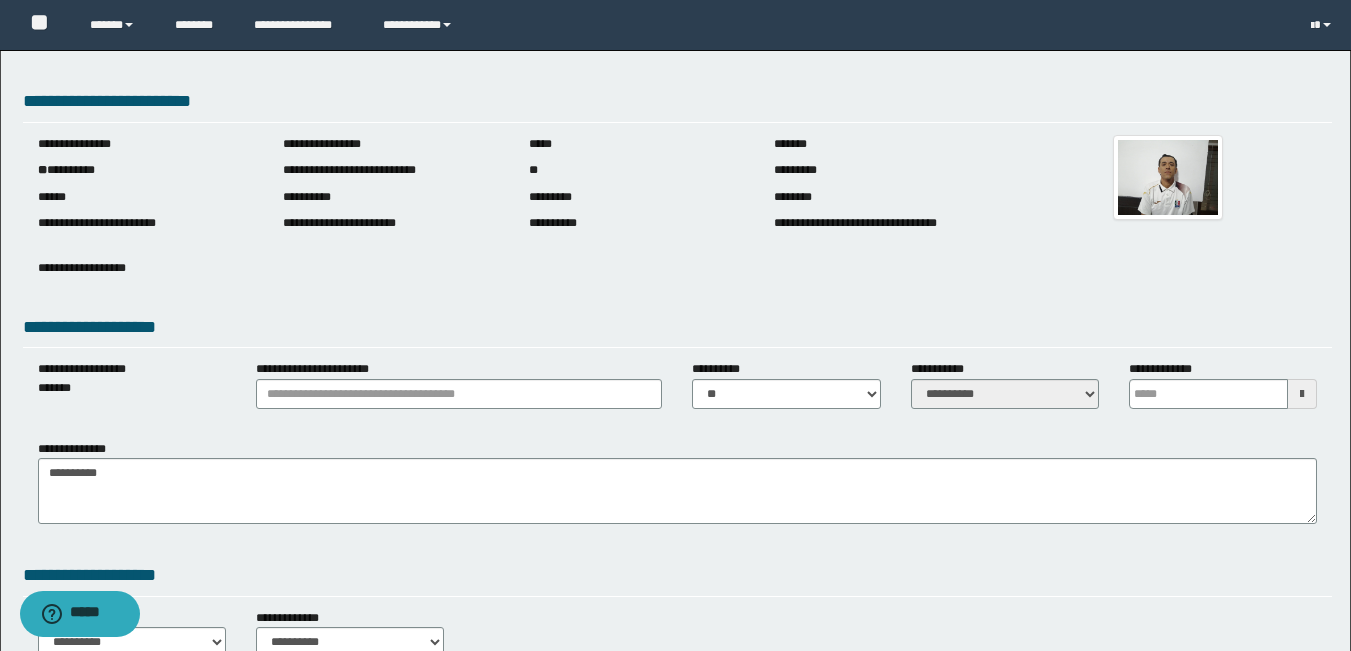 scroll, scrollTop: 0, scrollLeft: 0, axis: both 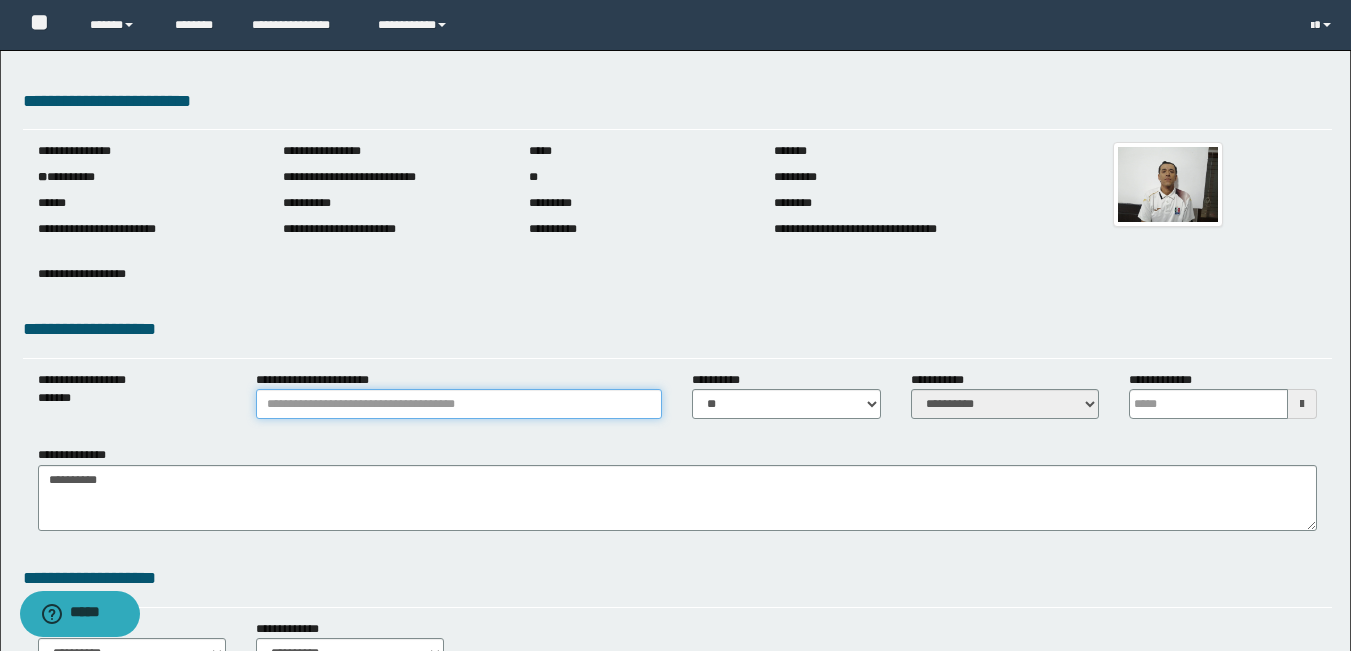click on "**********" at bounding box center (459, 404) 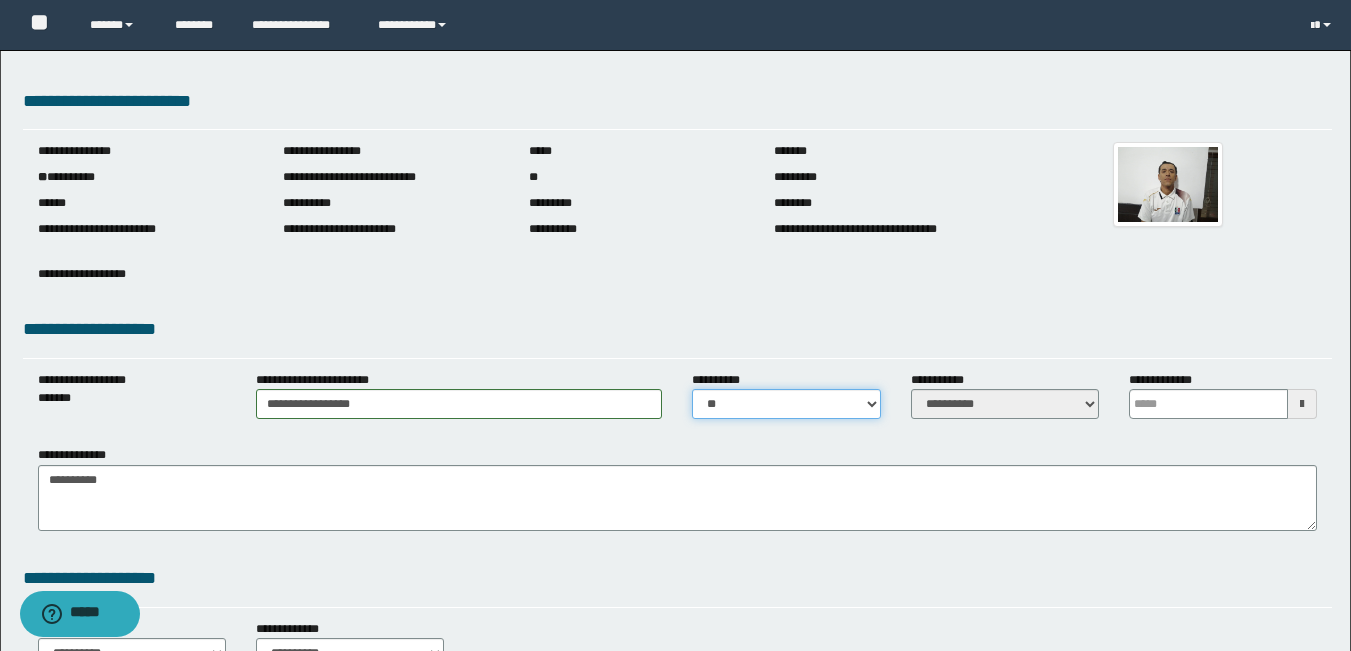 click on "**
**" at bounding box center (786, 404) 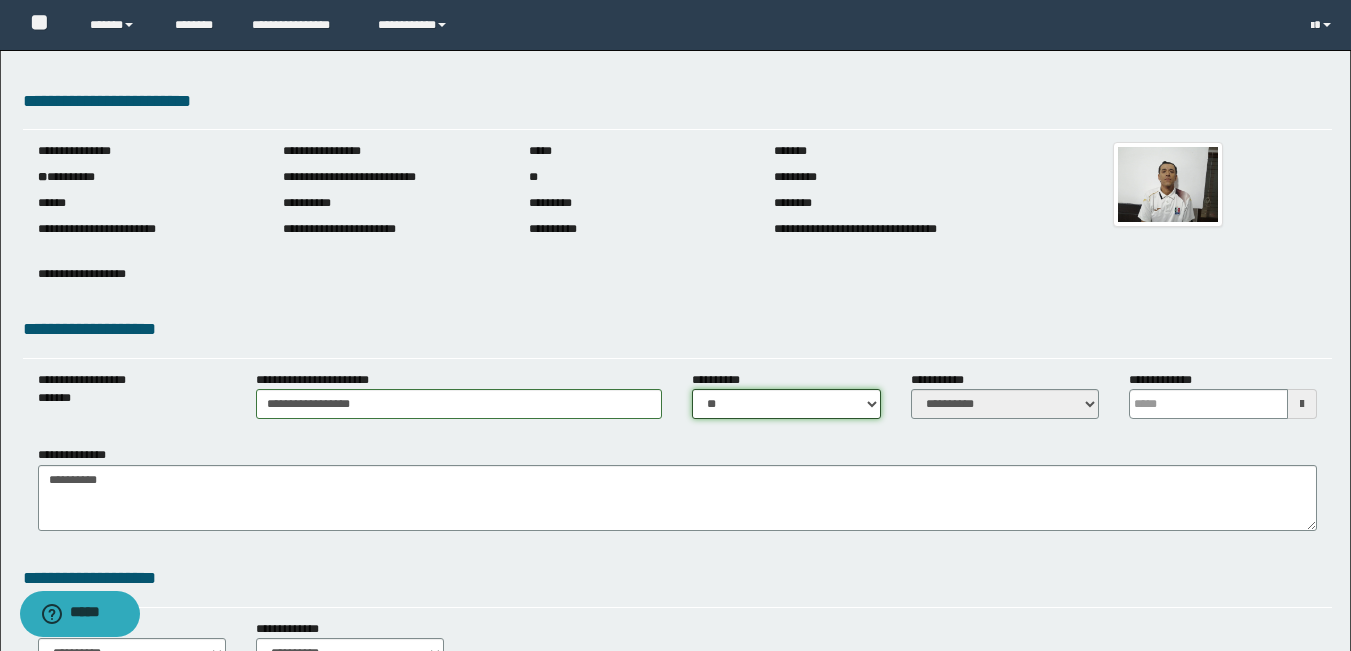 click on "**
**" at bounding box center [786, 404] 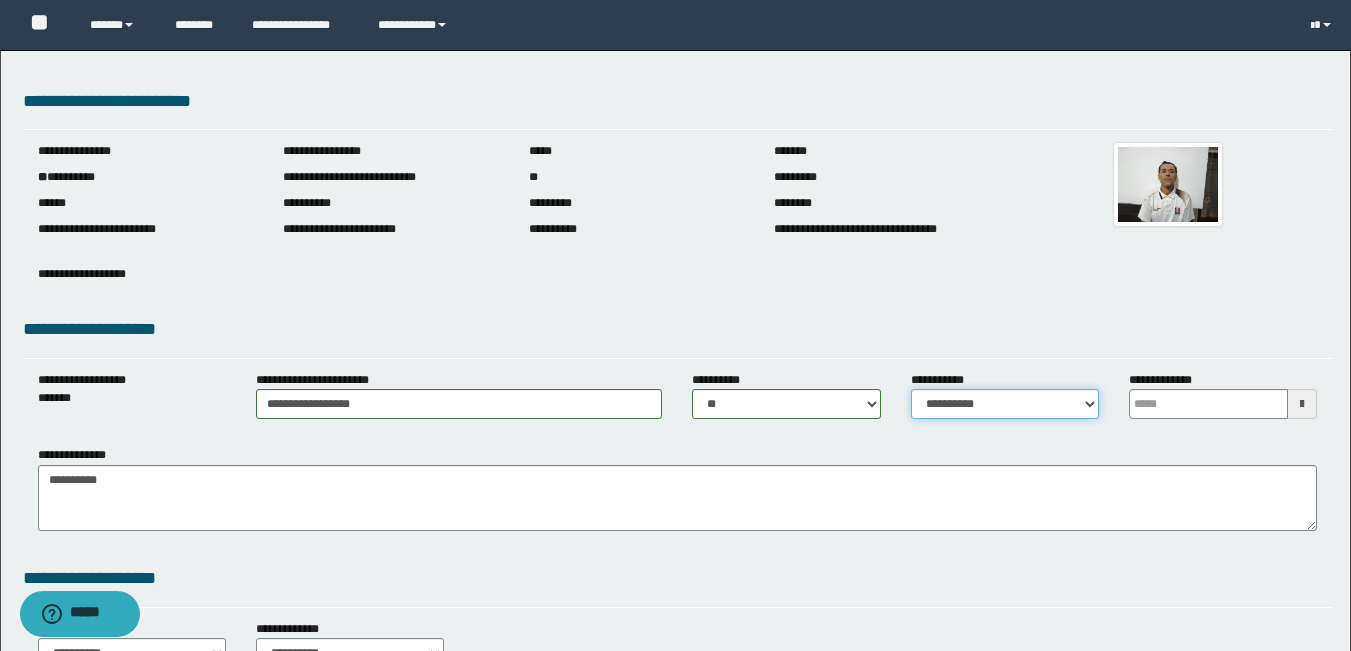 click on "**********" at bounding box center [1005, 404] 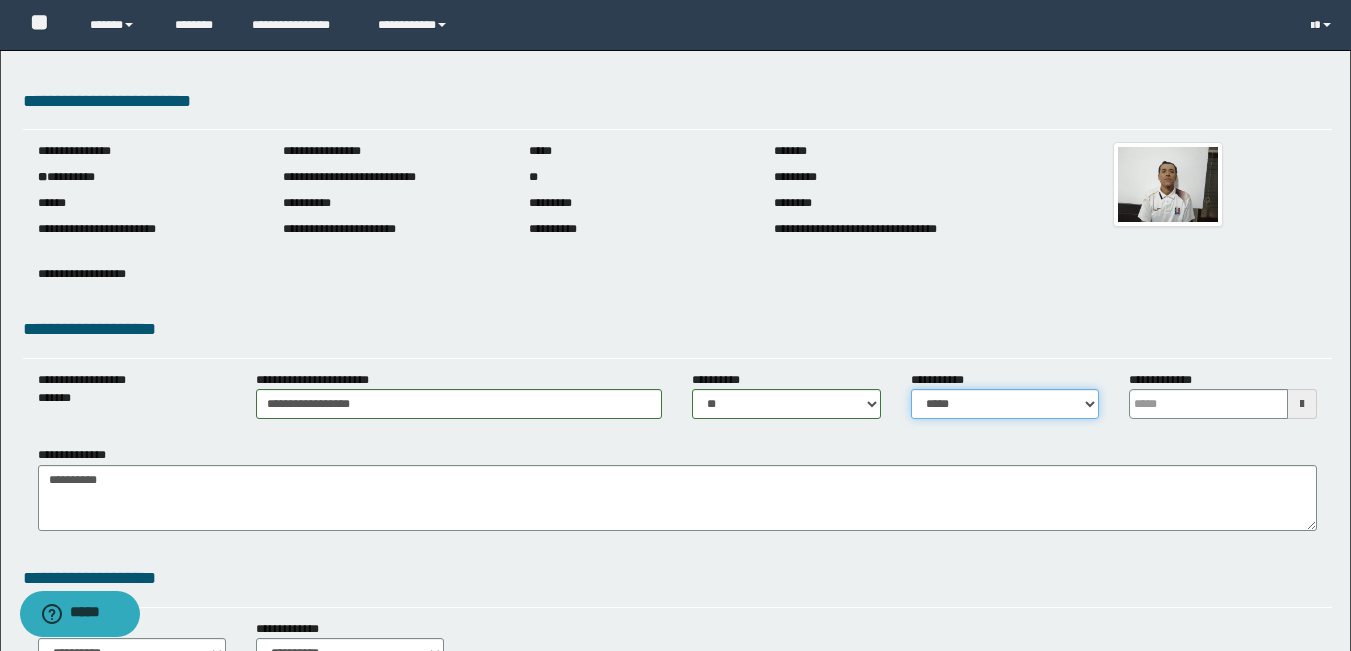 click on "**********" at bounding box center [1005, 404] 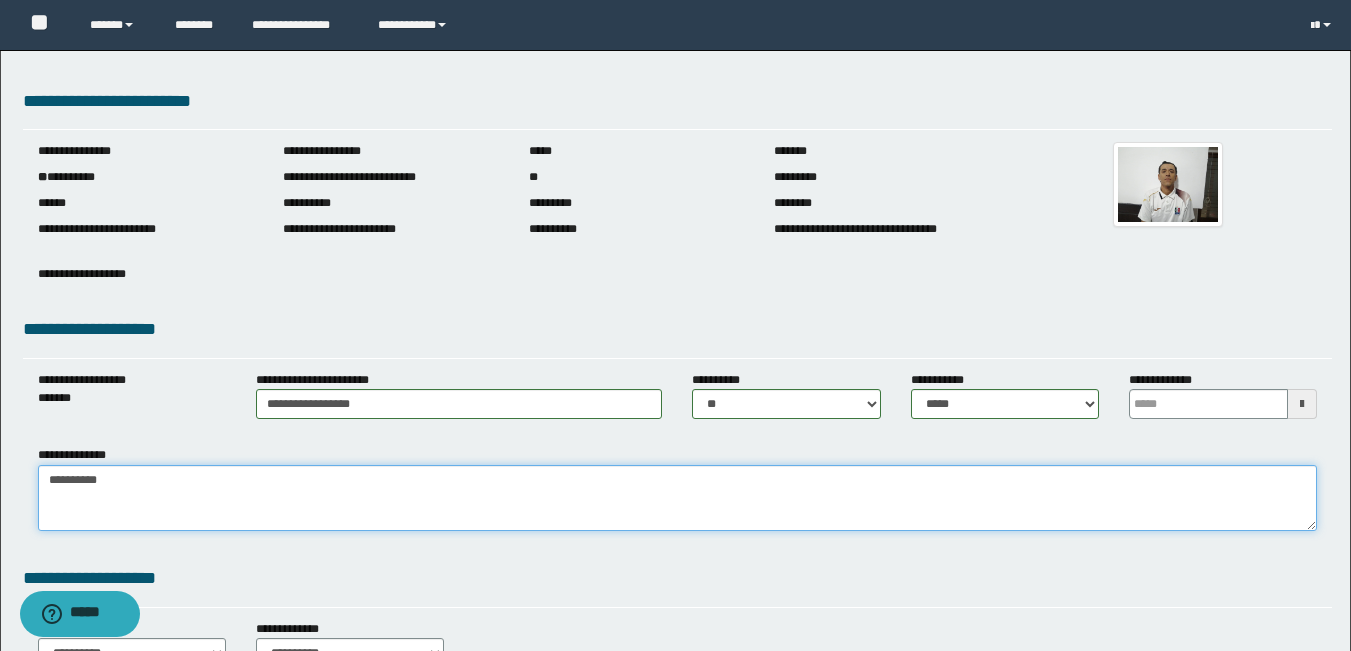 click on "**********" at bounding box center [677, 498] 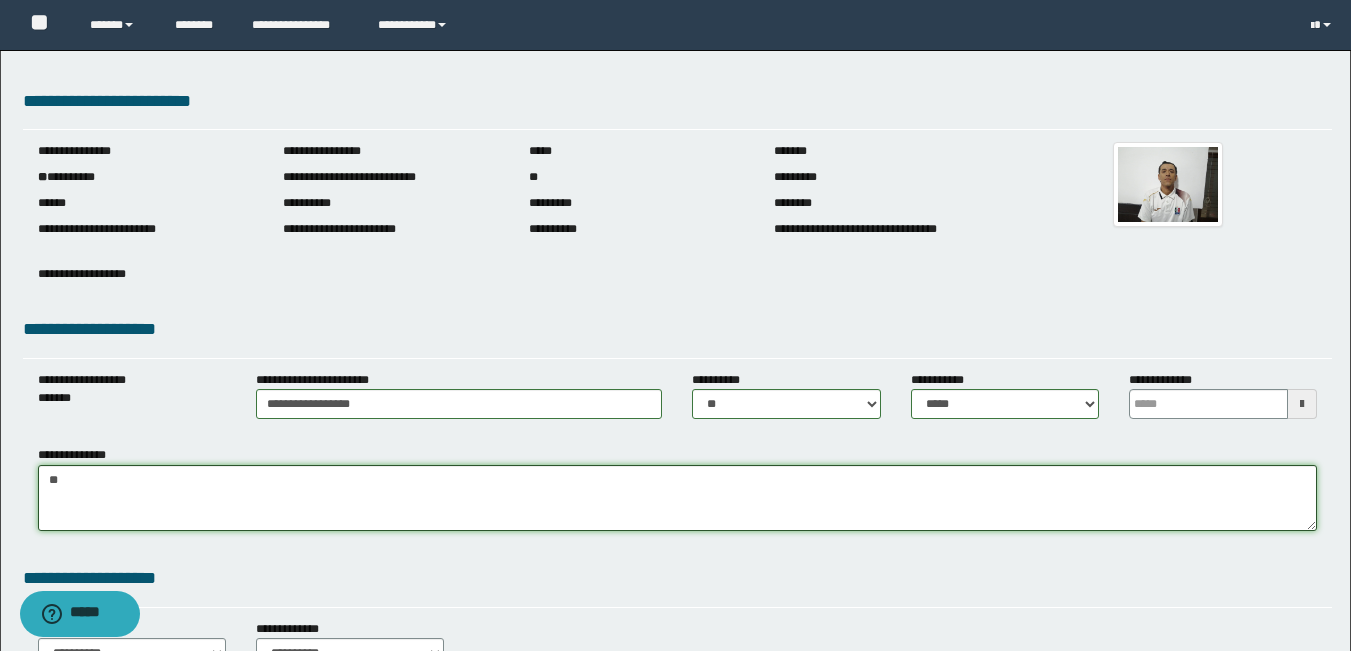 type on "*" 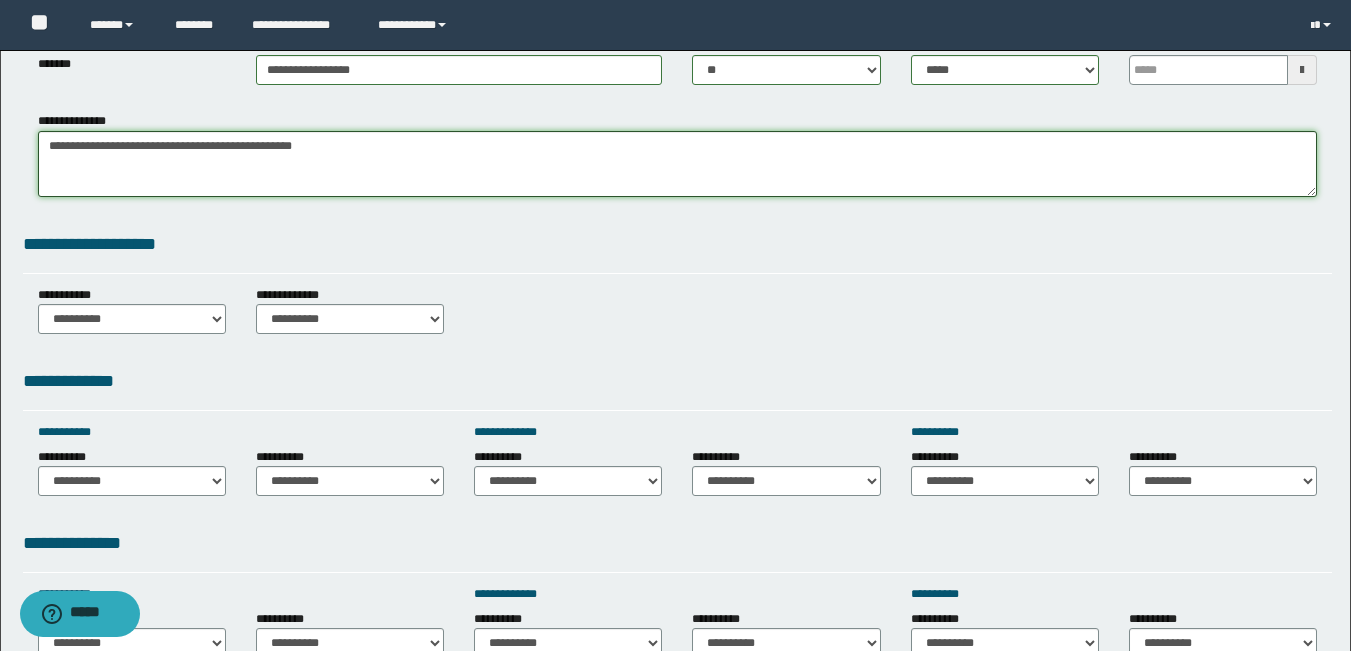 scroll, scrollTop: 500, scrollLeft: 0, axis: vertical 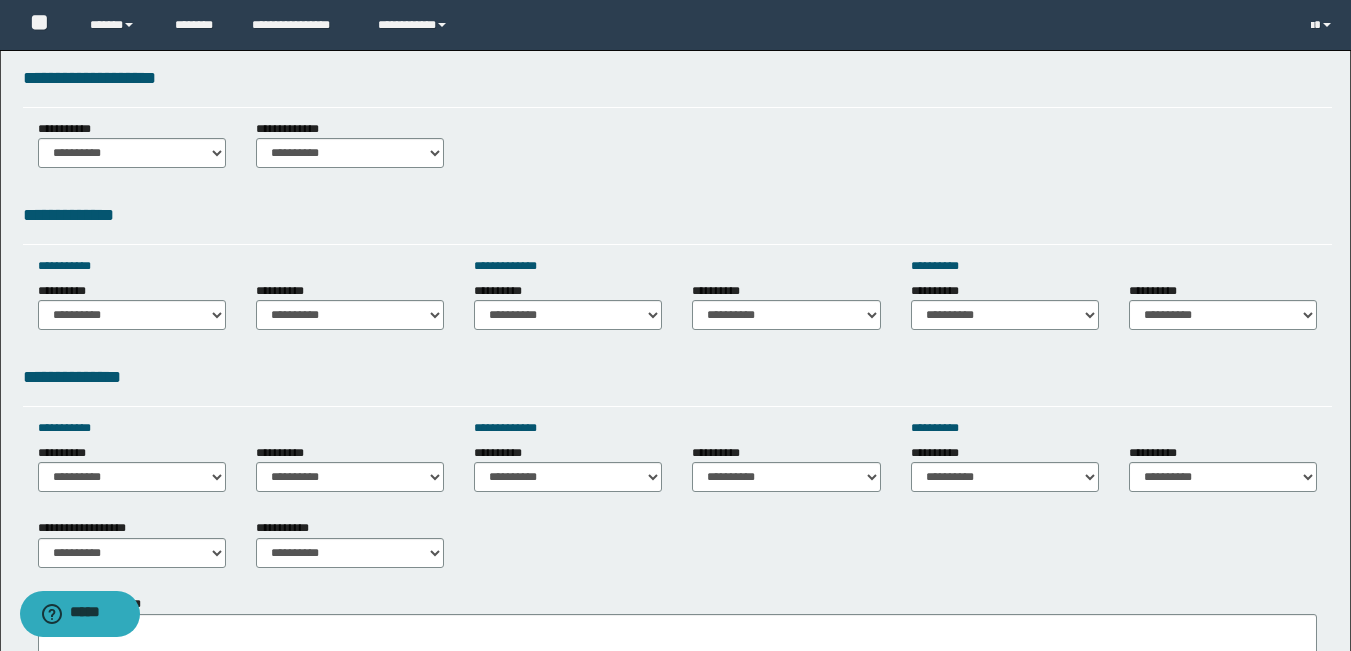 type on "**********" 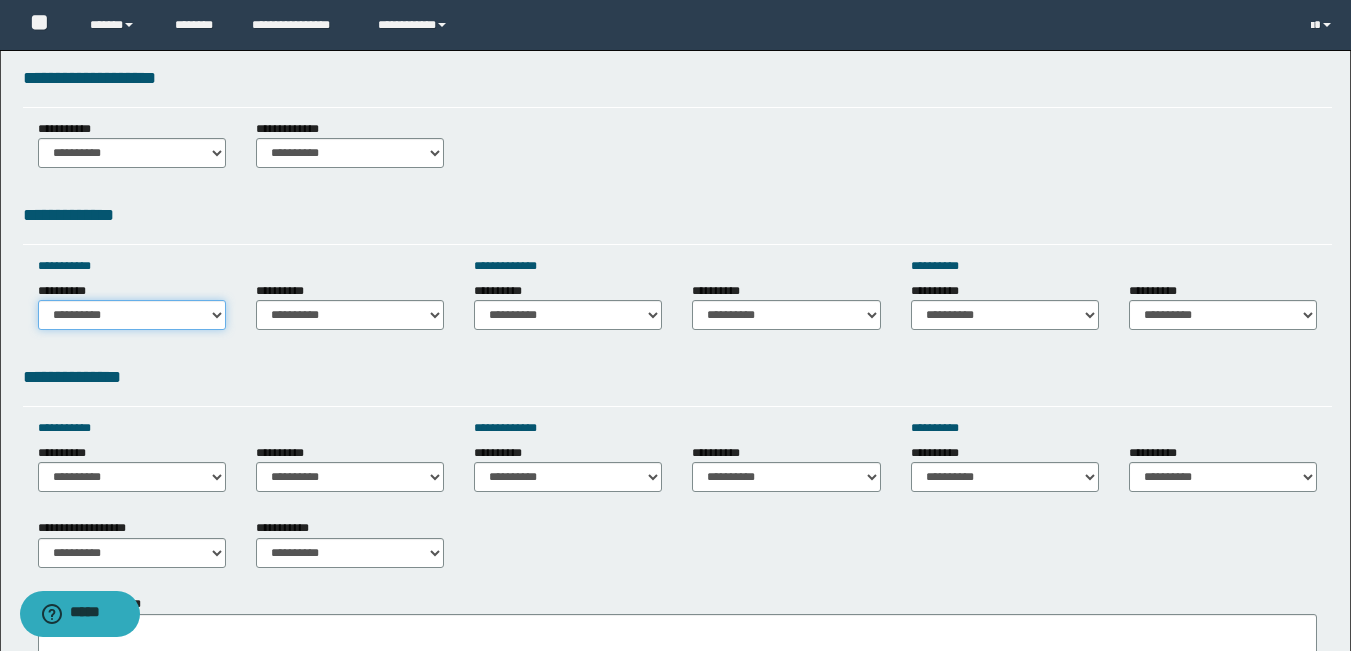 click on "**********" at bounding box center [132, 315] 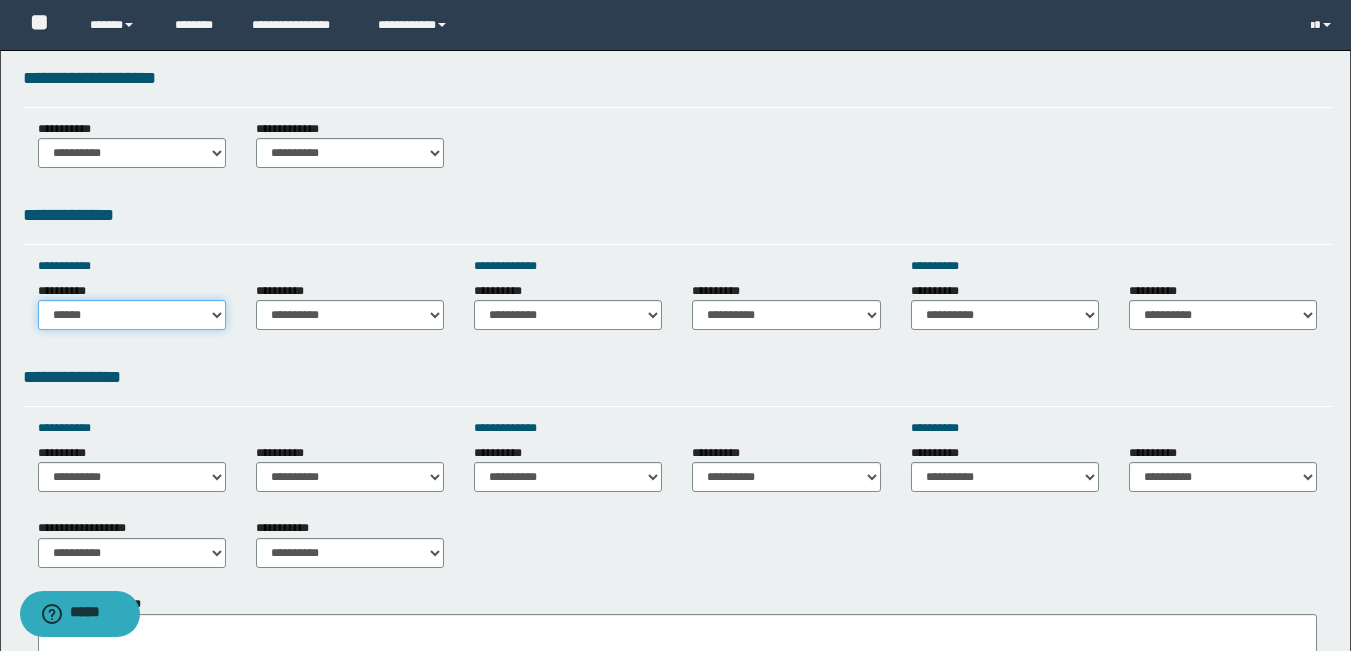 click on "**********" at bounding box center [132, 315] 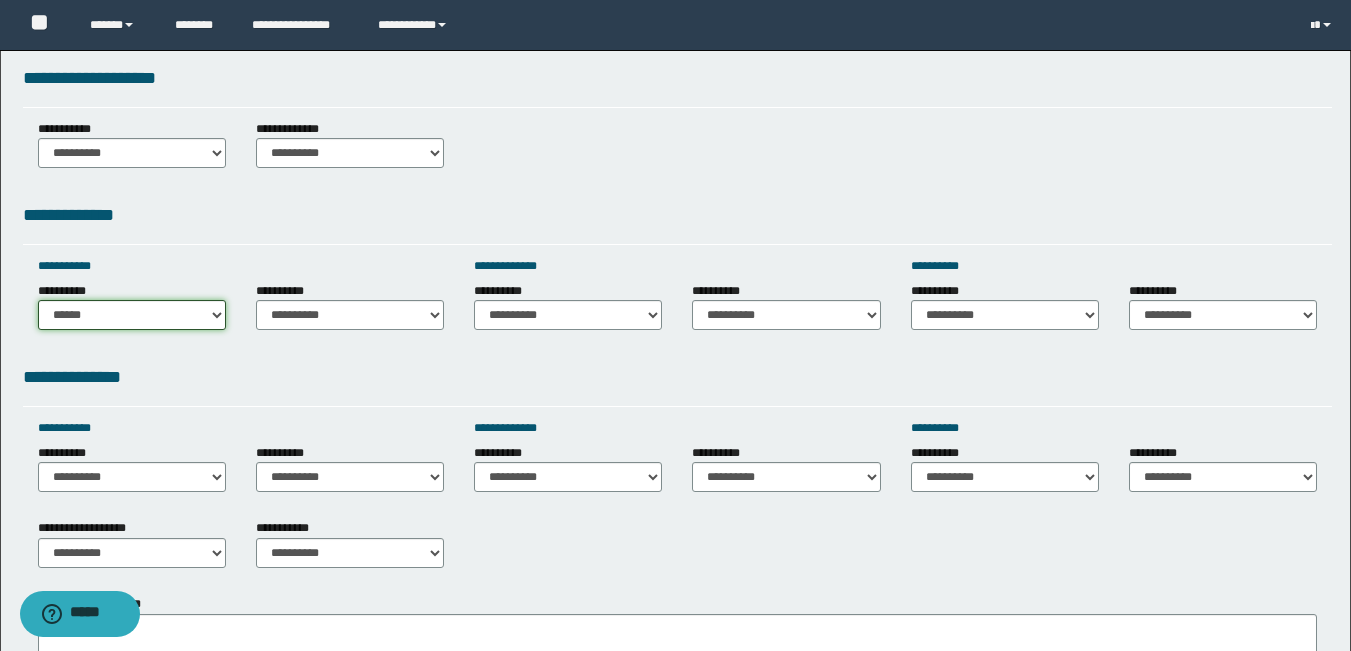 click on "**********" at bounding box center [132, 315] 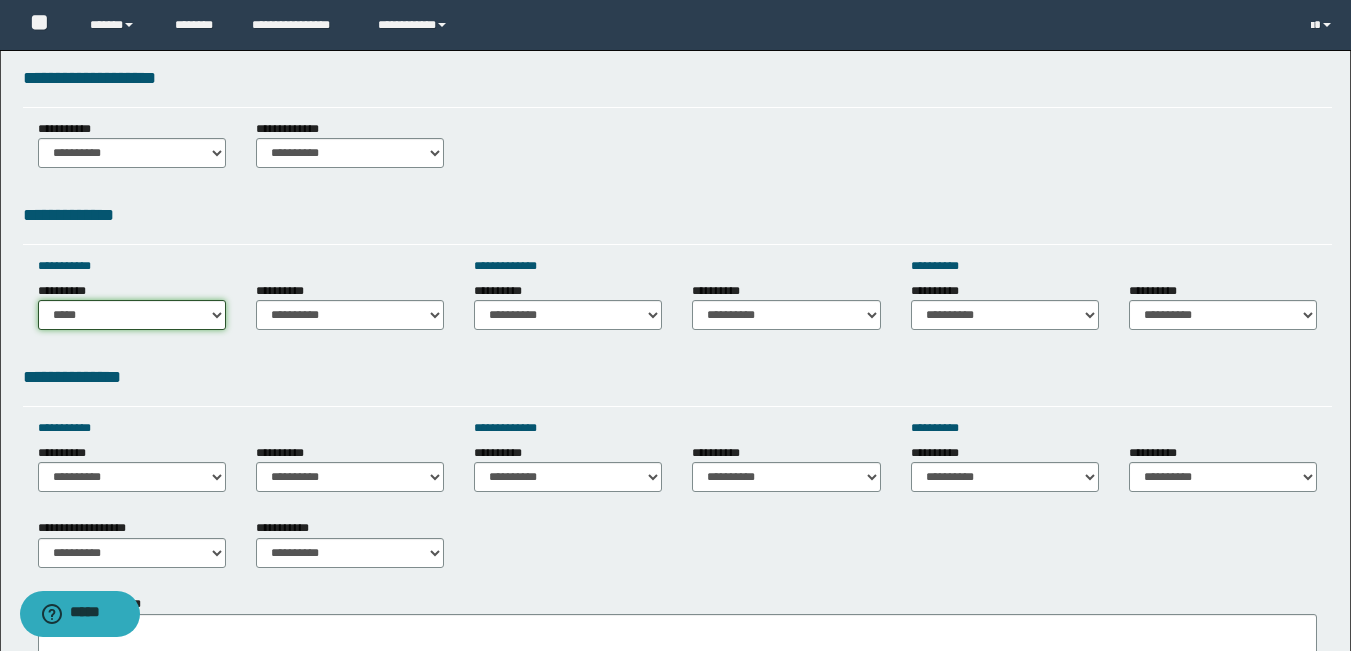click on "**********" at bounding box center (132, 315) 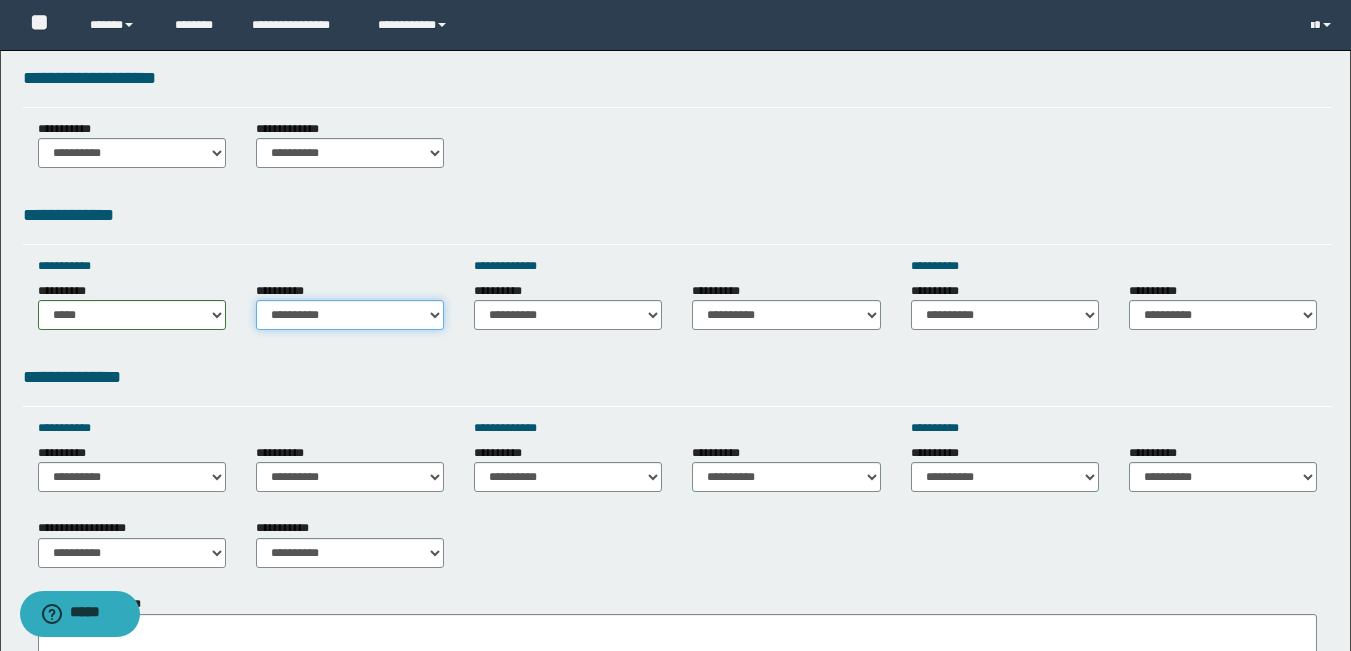 click on "**********" at bounding box center (350, 315) 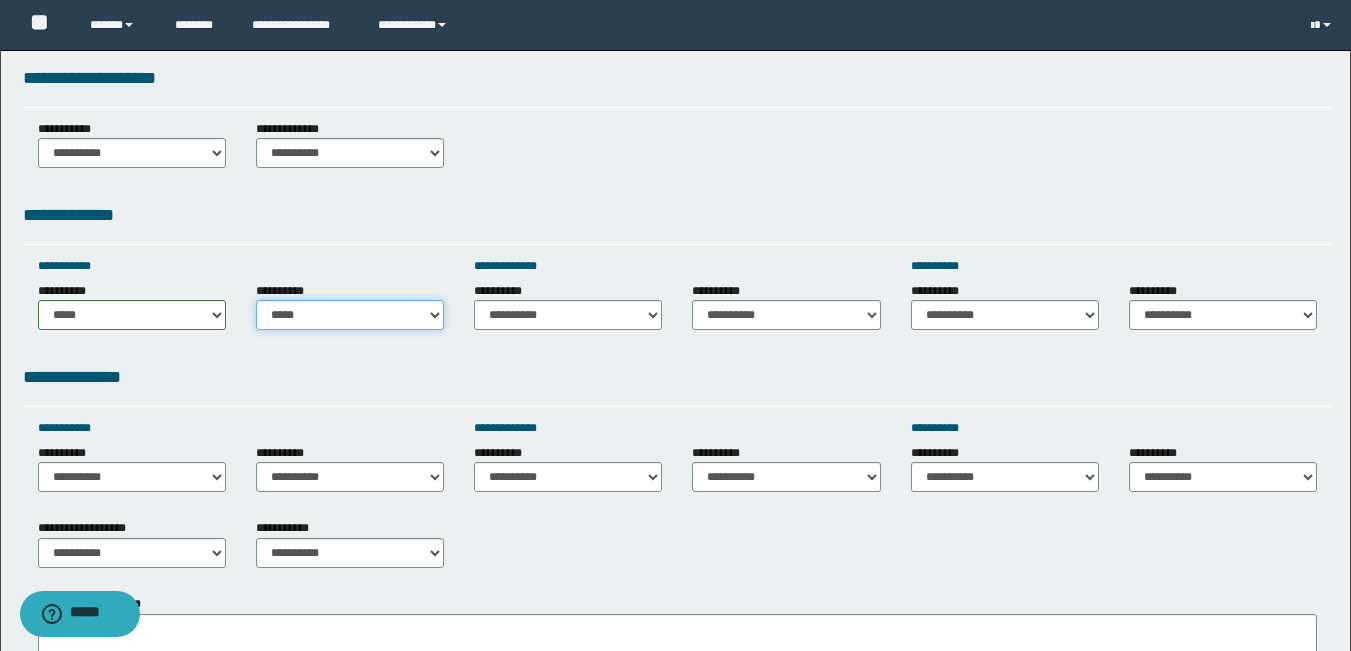 click on "**********" at bounding box center (350, 315) 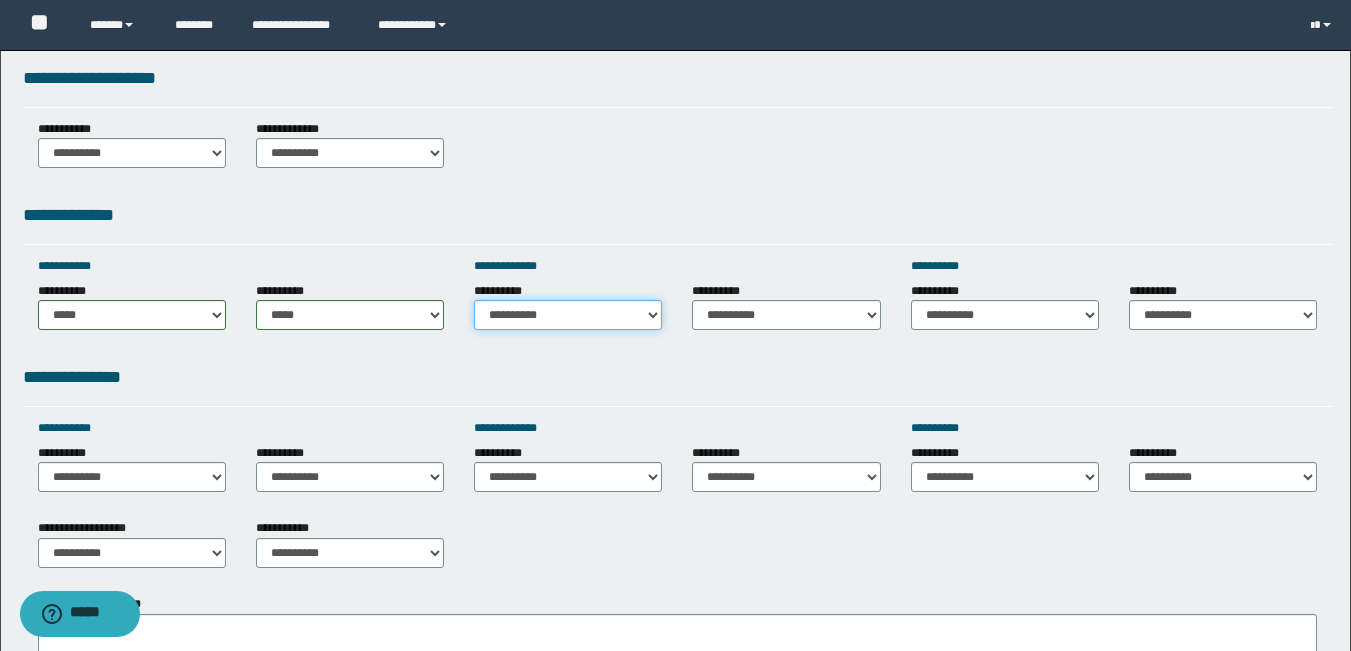 click on "**********" at bounding box center (568, 315) 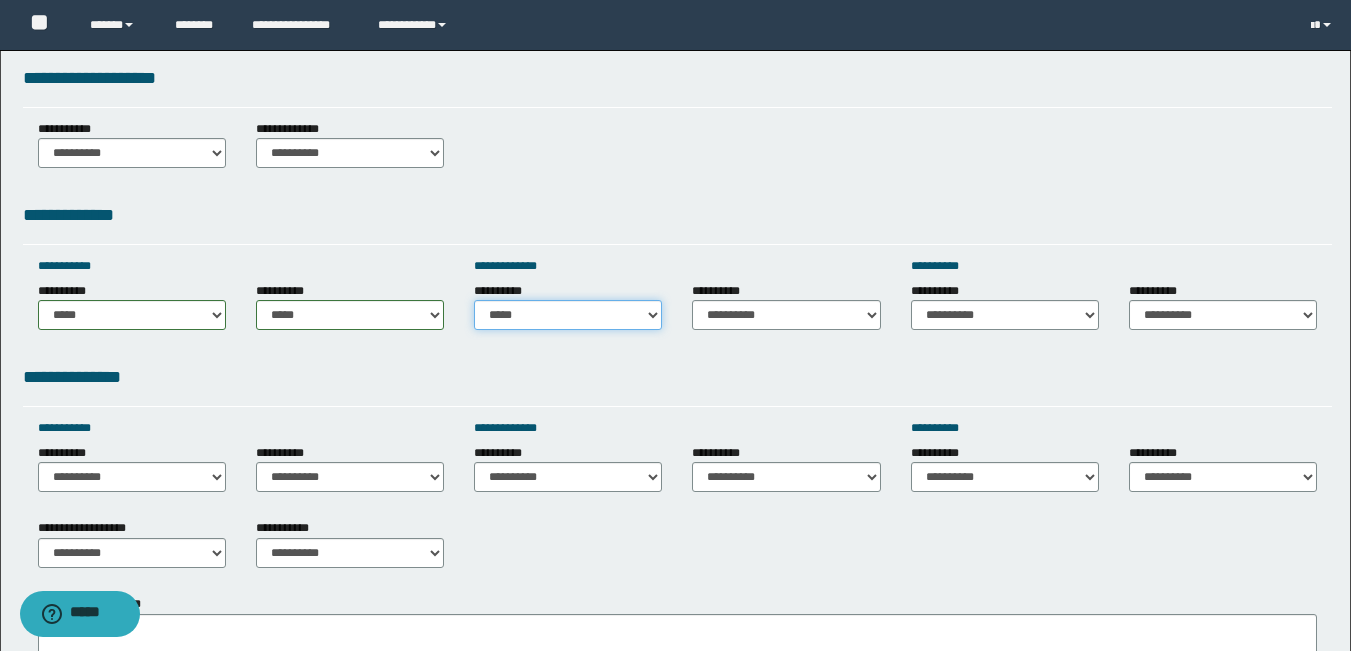 click on "**********" at bounding box center (568, 315) 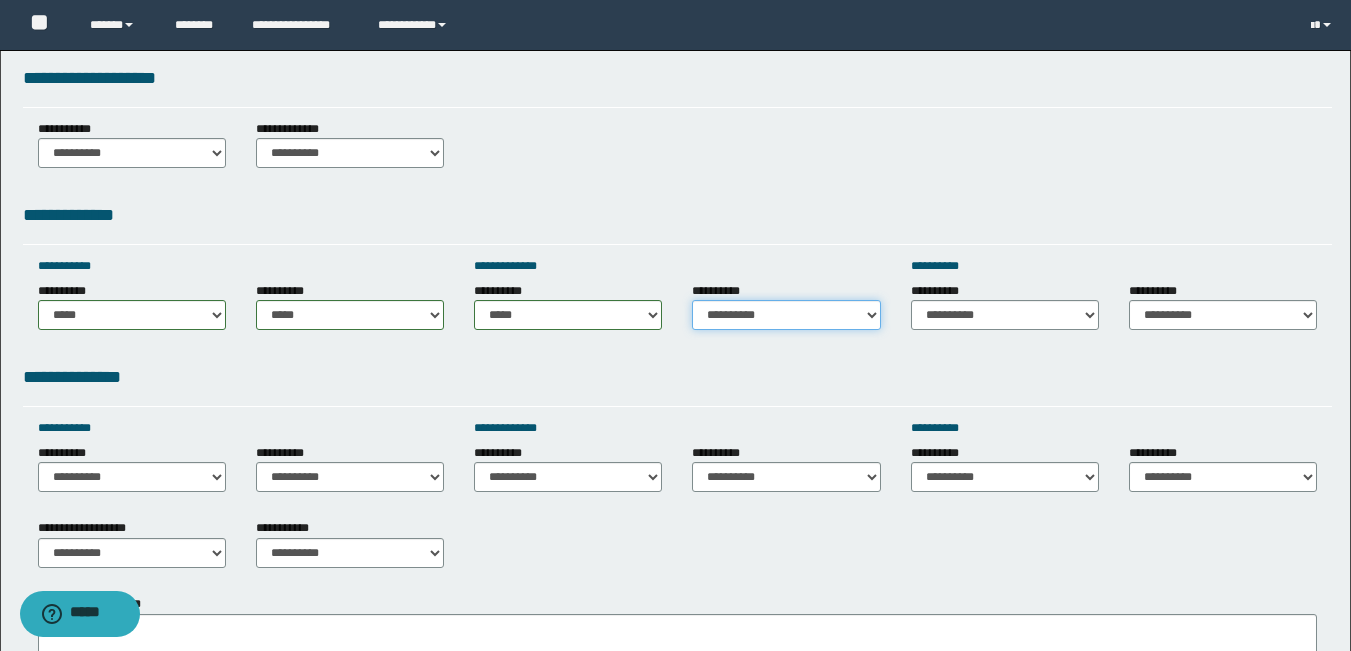 click on "**********" at bounding box center [786, 315] 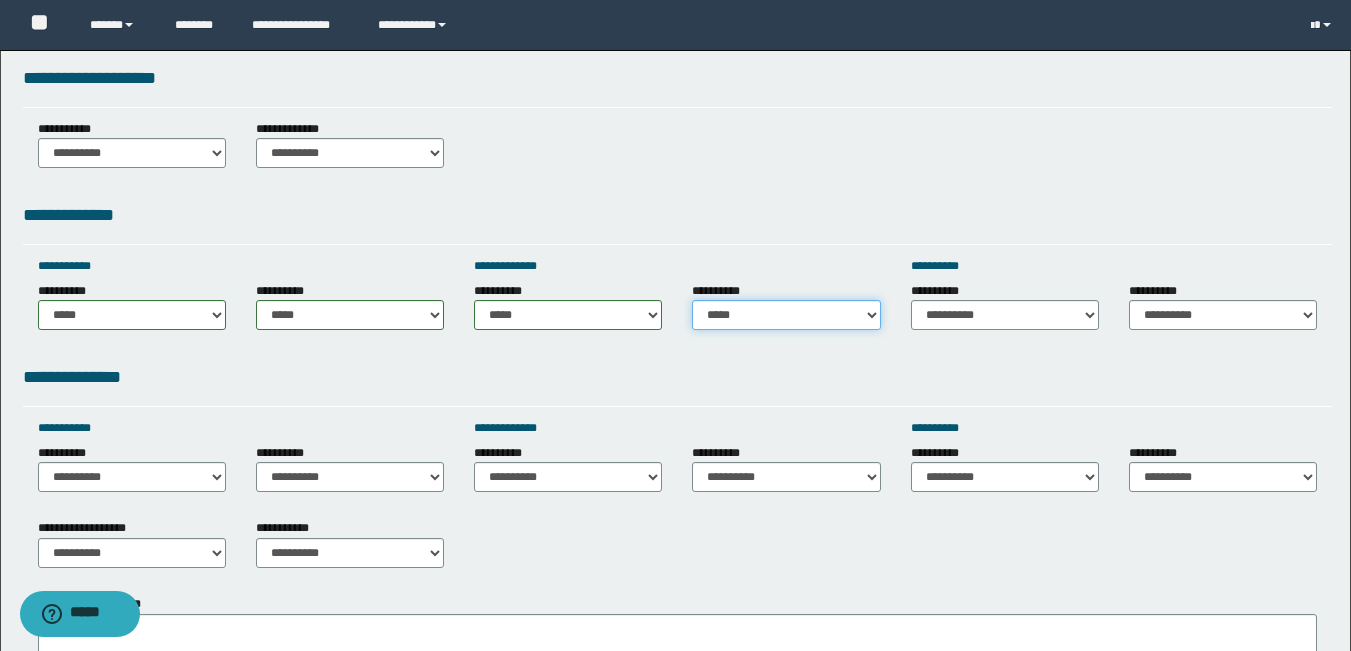click on "**********" at bounding box center [786, 315] 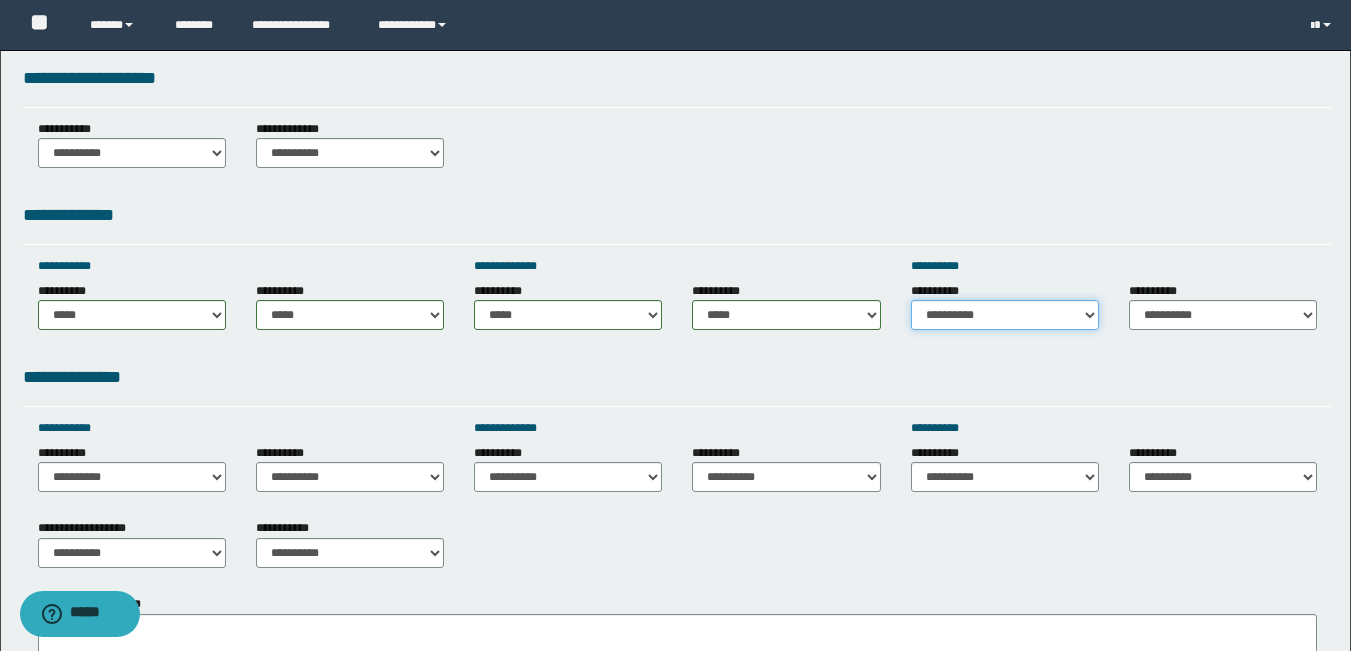 click on "**********" at bounding box center [1005, 315] 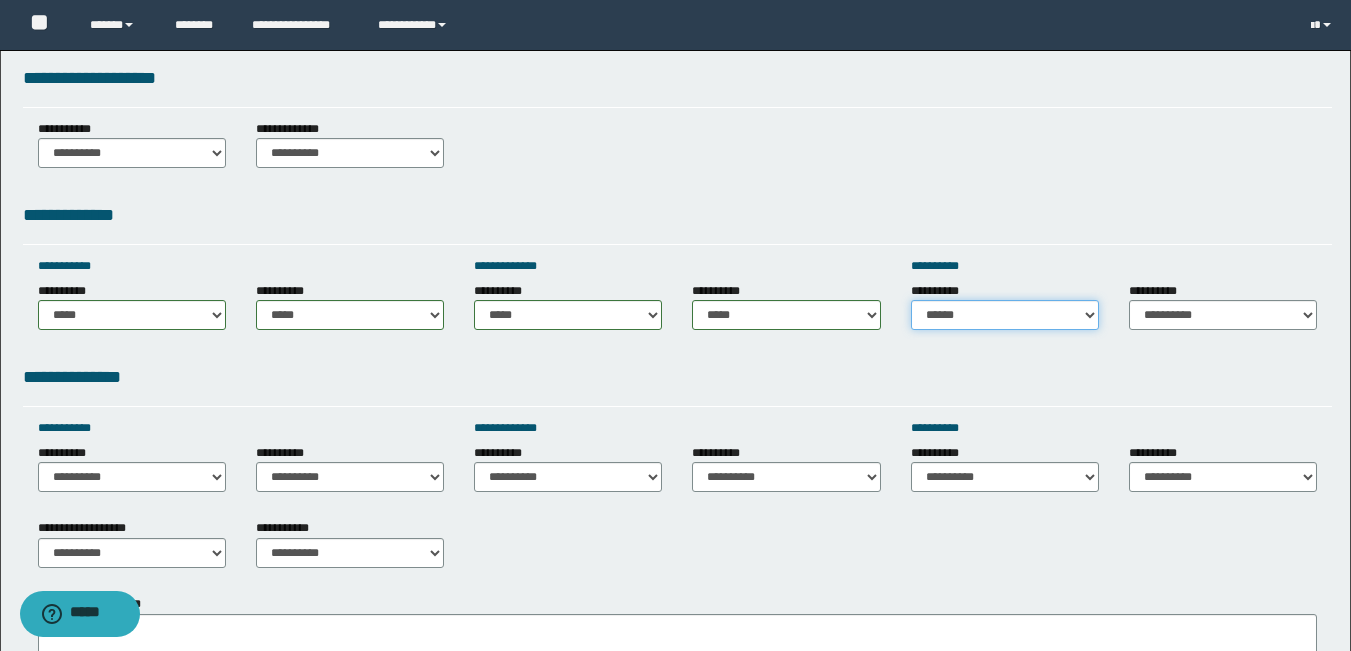 click on "**********" at bounding box center (1005, 315) 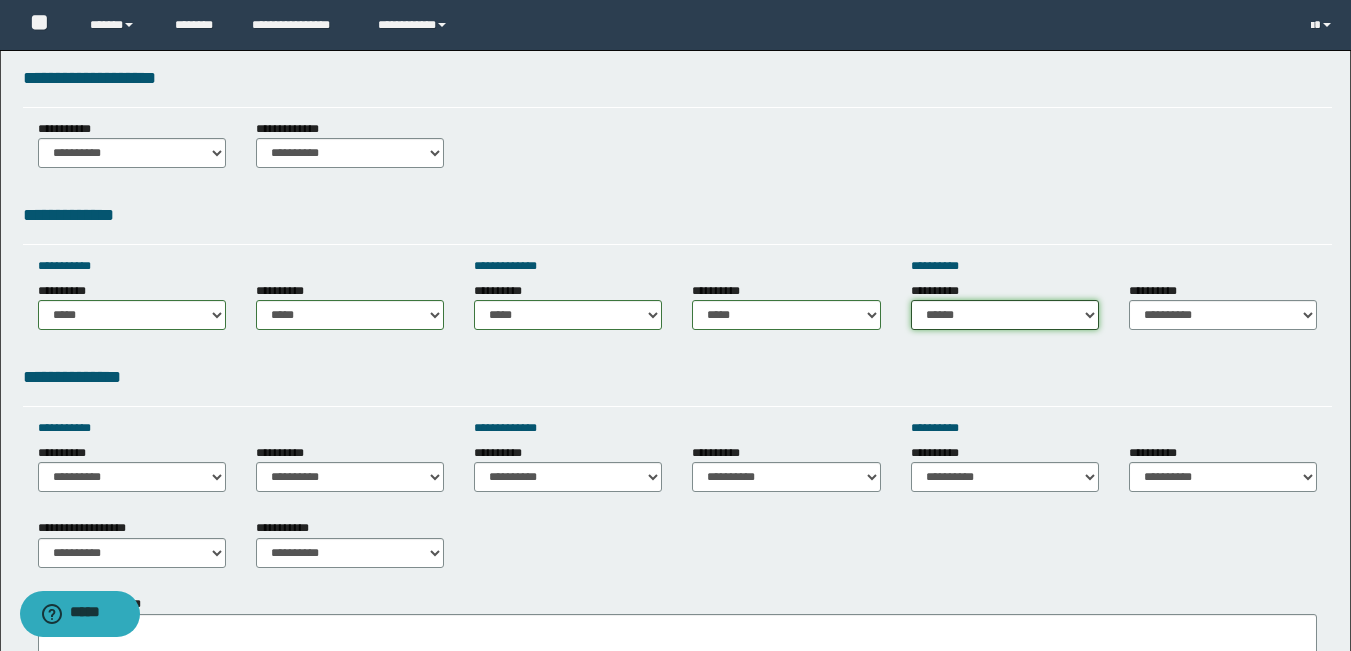 click on "**********" at bounding box center (1005, 315) 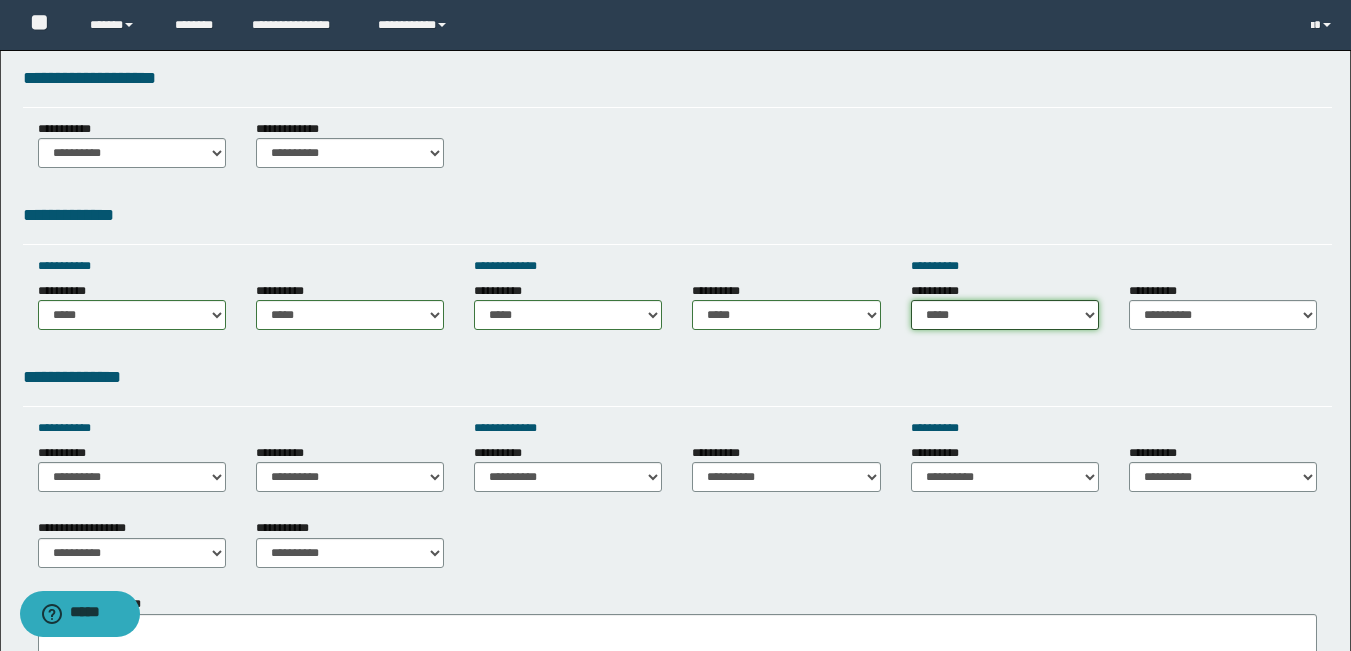 click on "**********" at bounding box center (1005, 315) 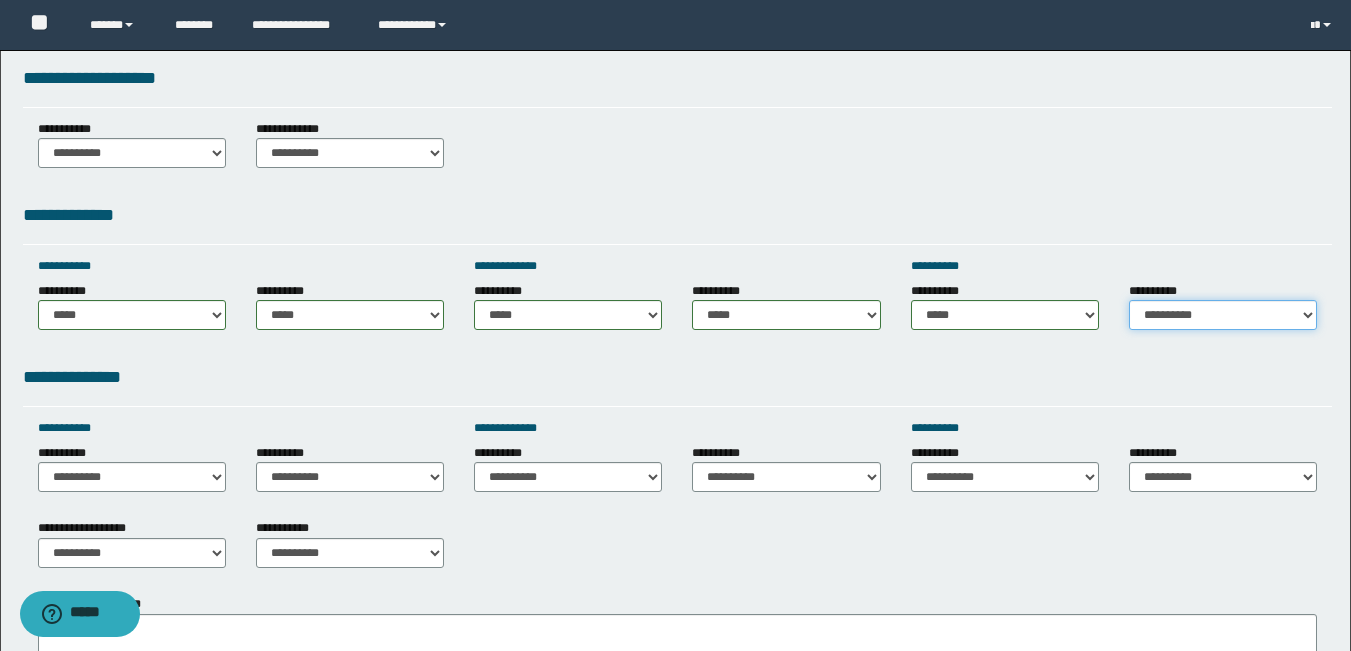 click on "**********" at bounding box center (1223, 315) 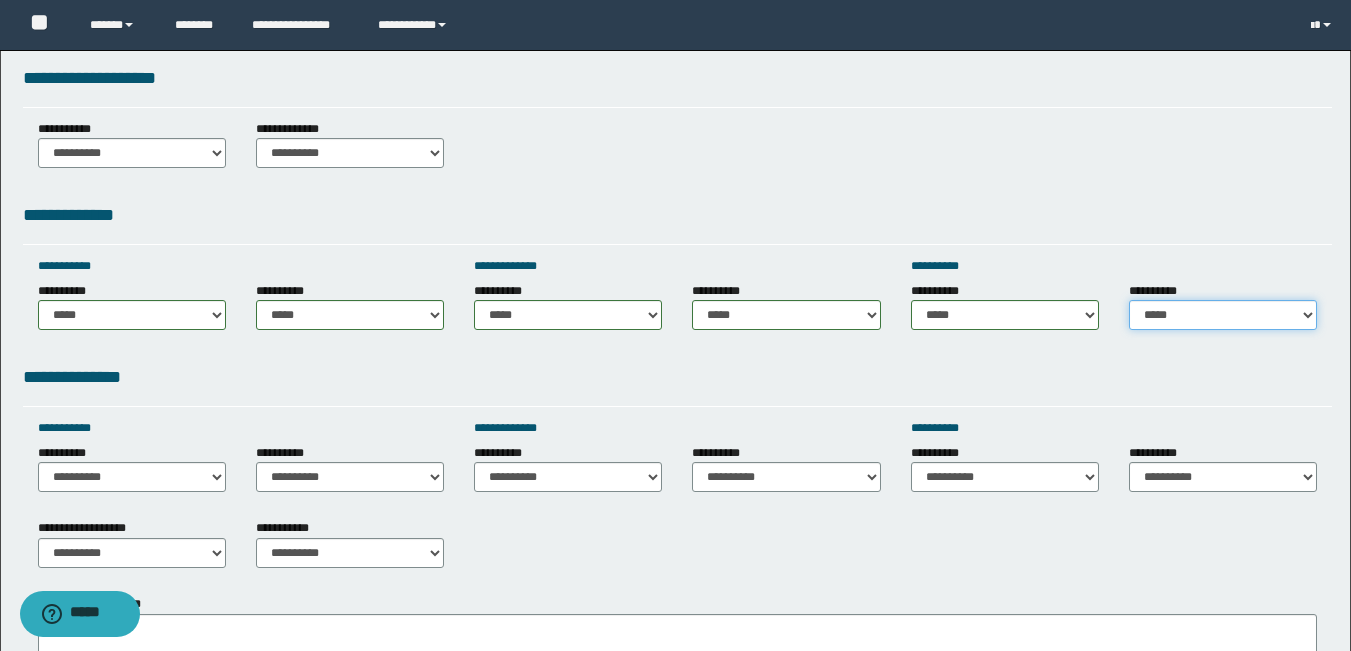 click on "**********" at bounding box center (1223, 315) 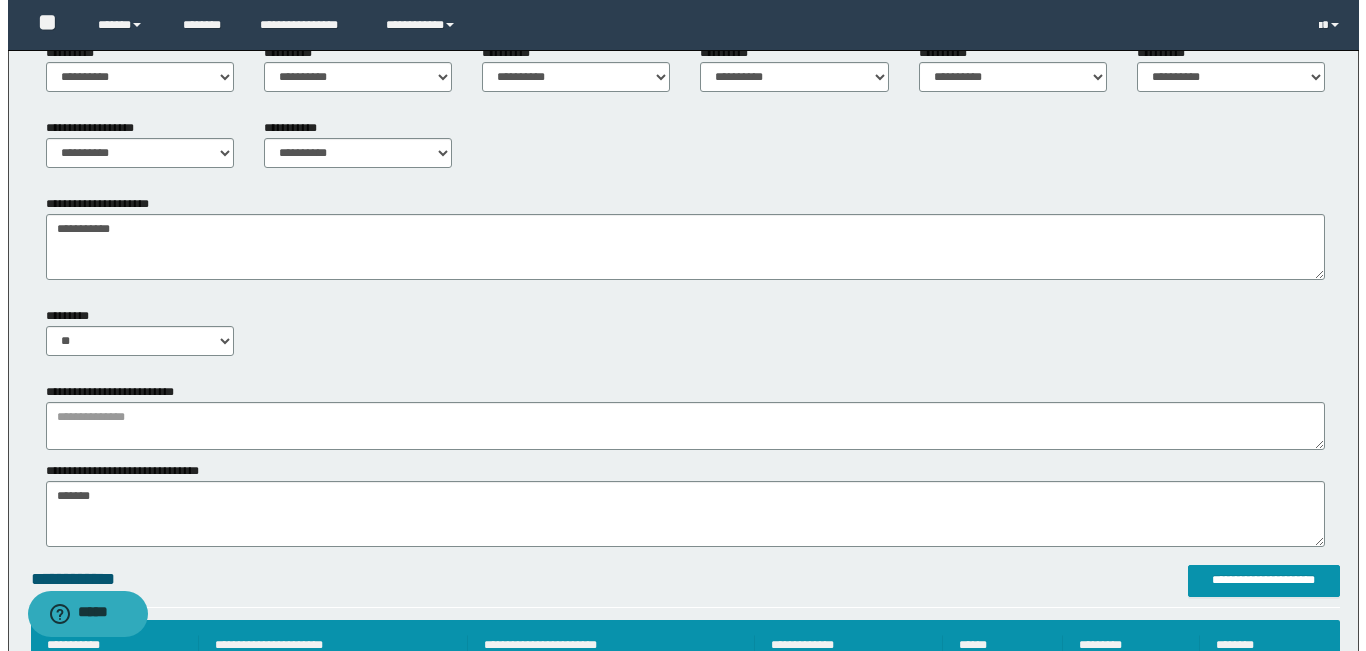 scroll, scrollTop: 1000, scrollLeft: 0, axis: vertical 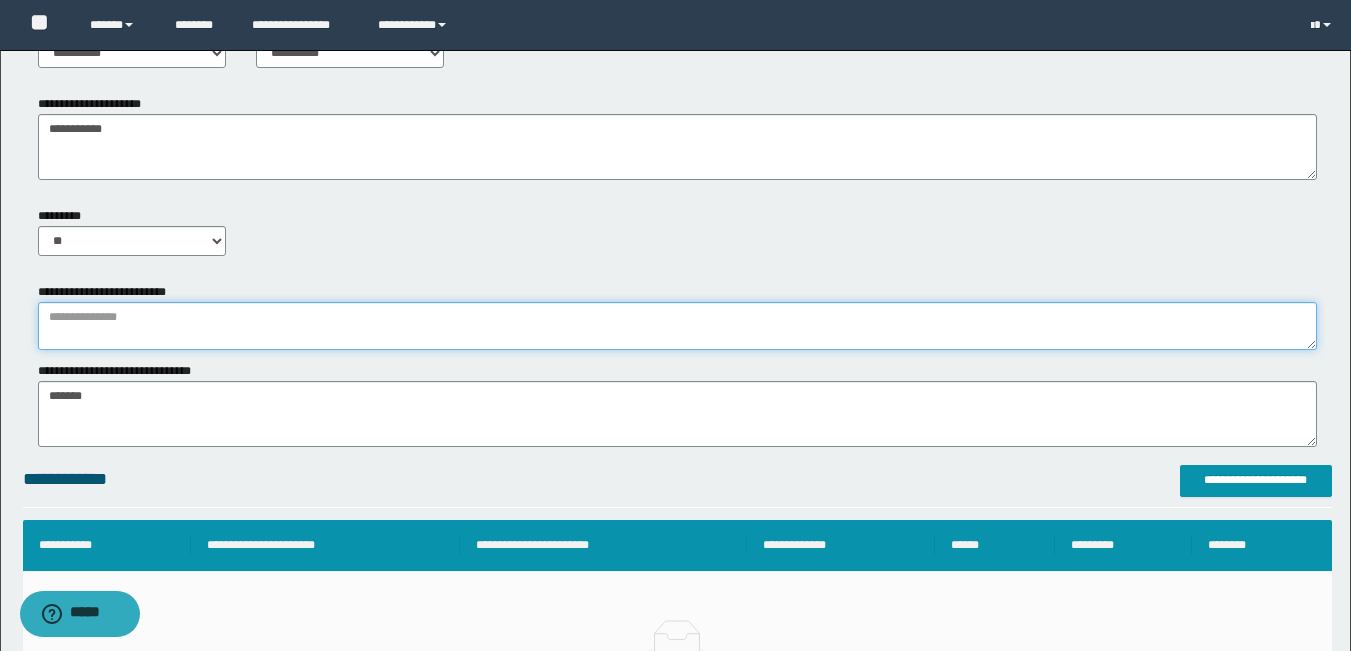 click at bounding box center [677, 326] 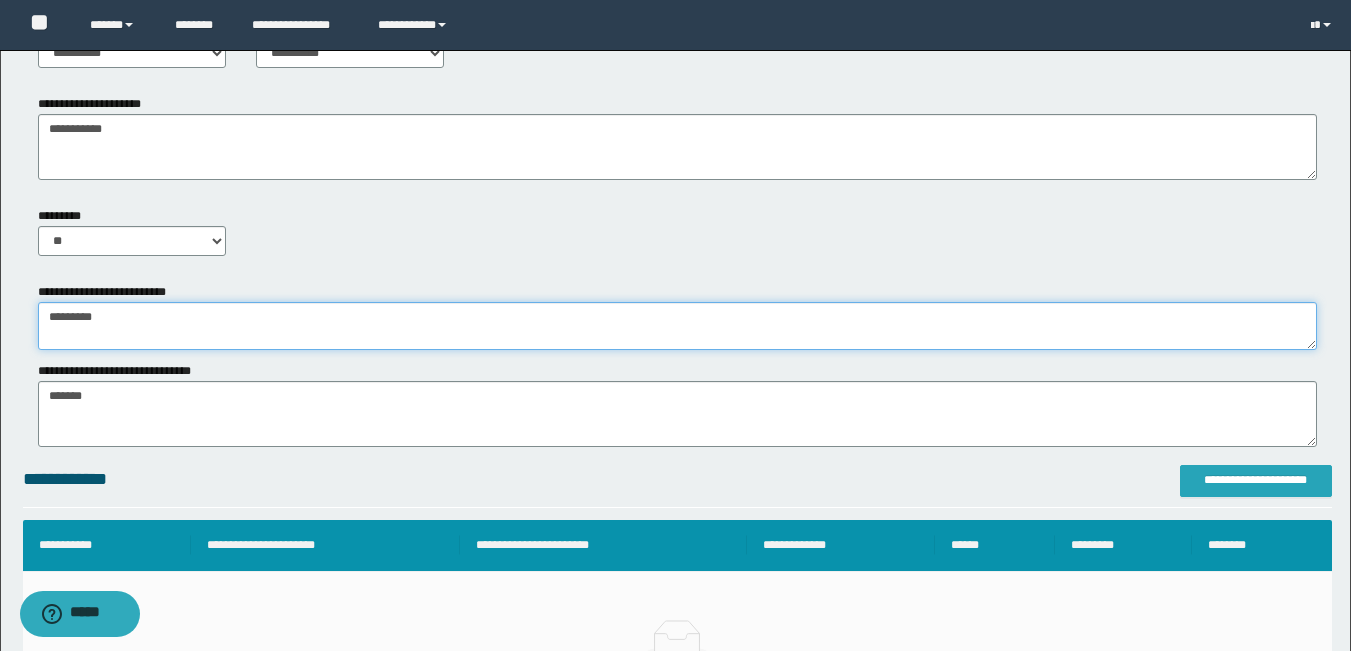 type on "*********" 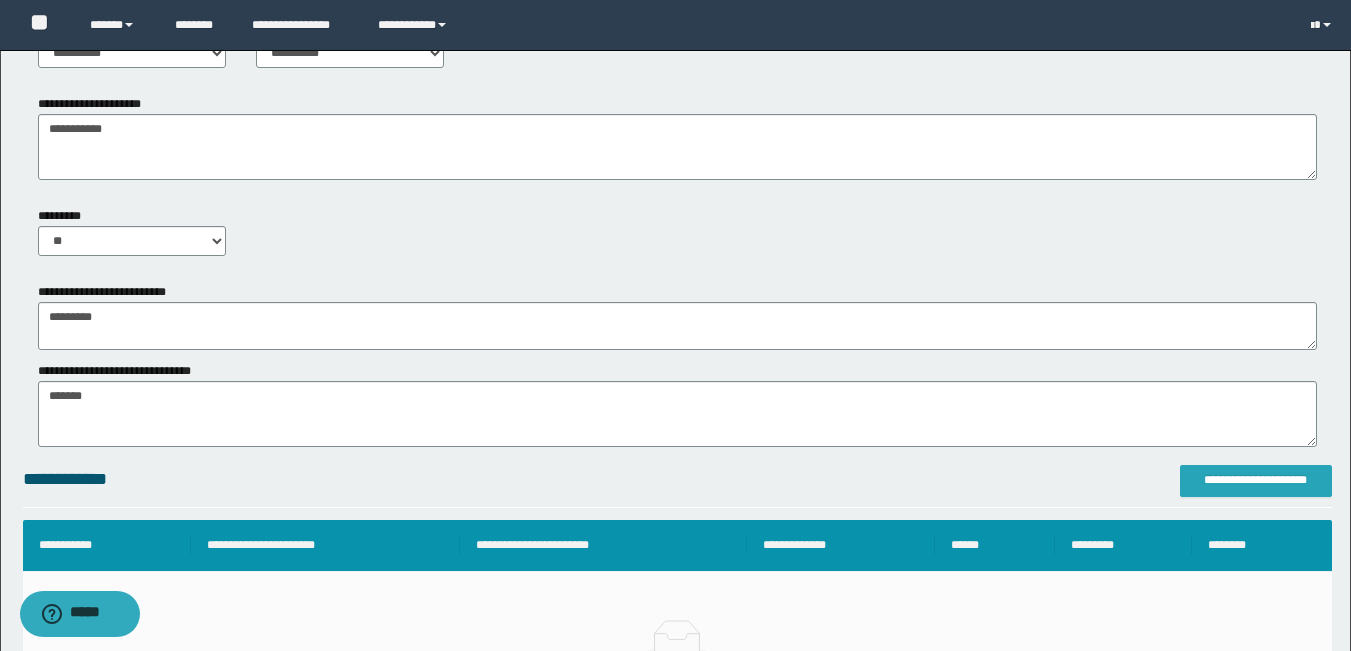click on "**********" at bounding box center (1256, 480) 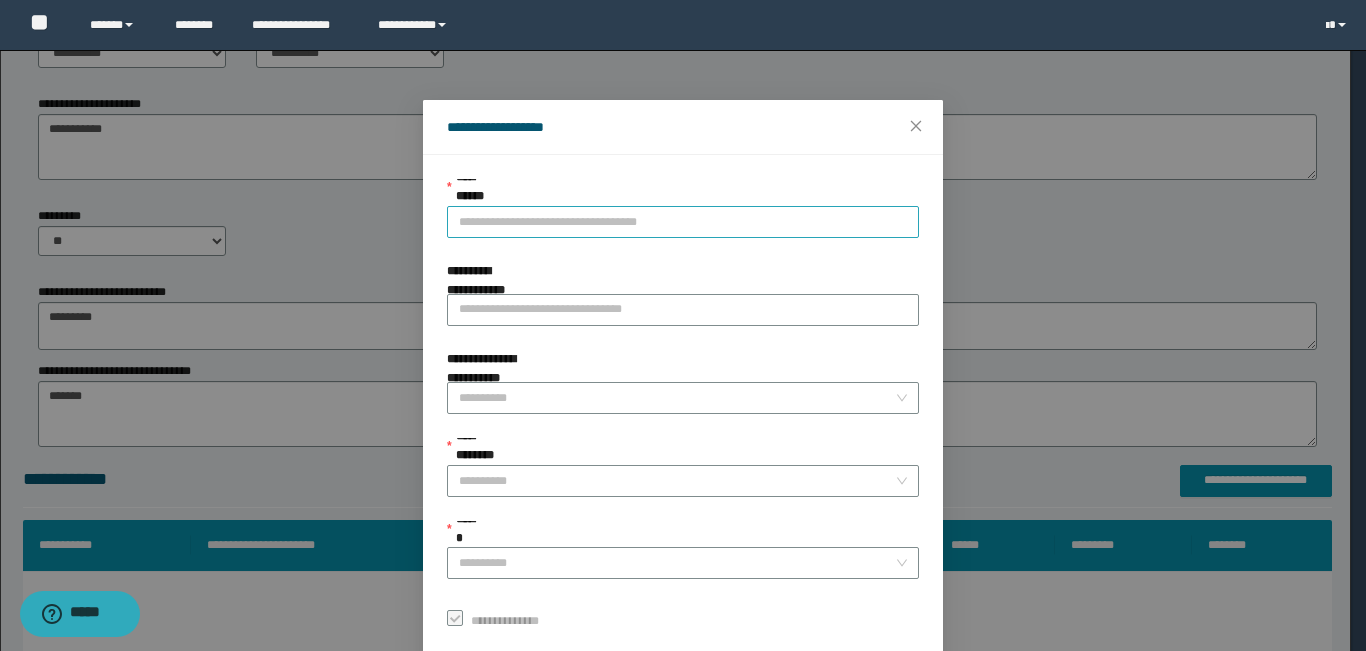 click on "**********" at bounding box center [683, 222] 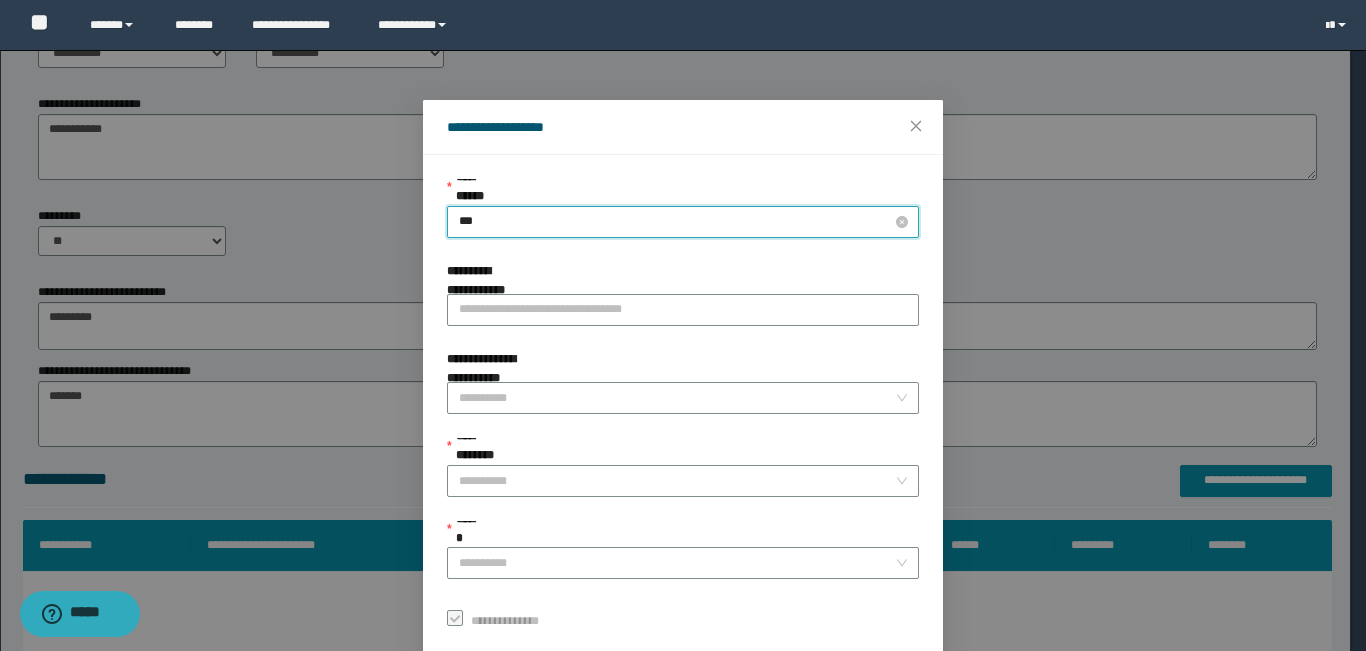 type on "****" 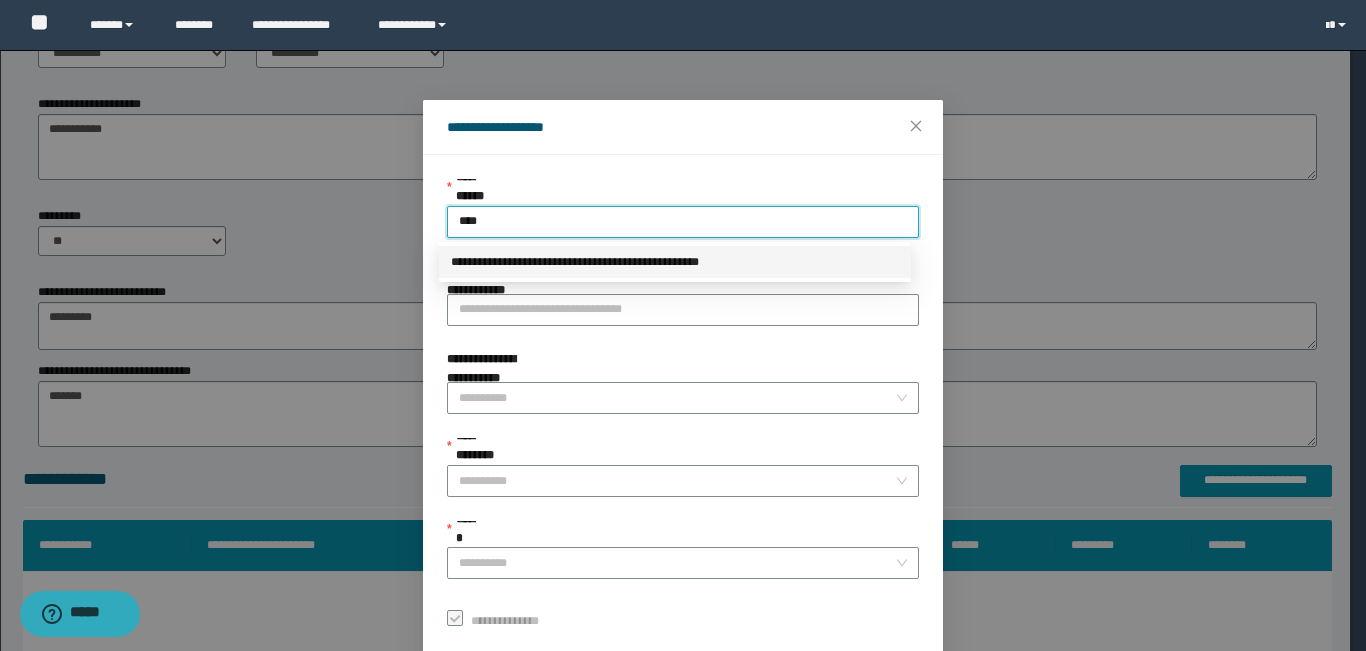 click on "**********" at bounding box center (675, 262) 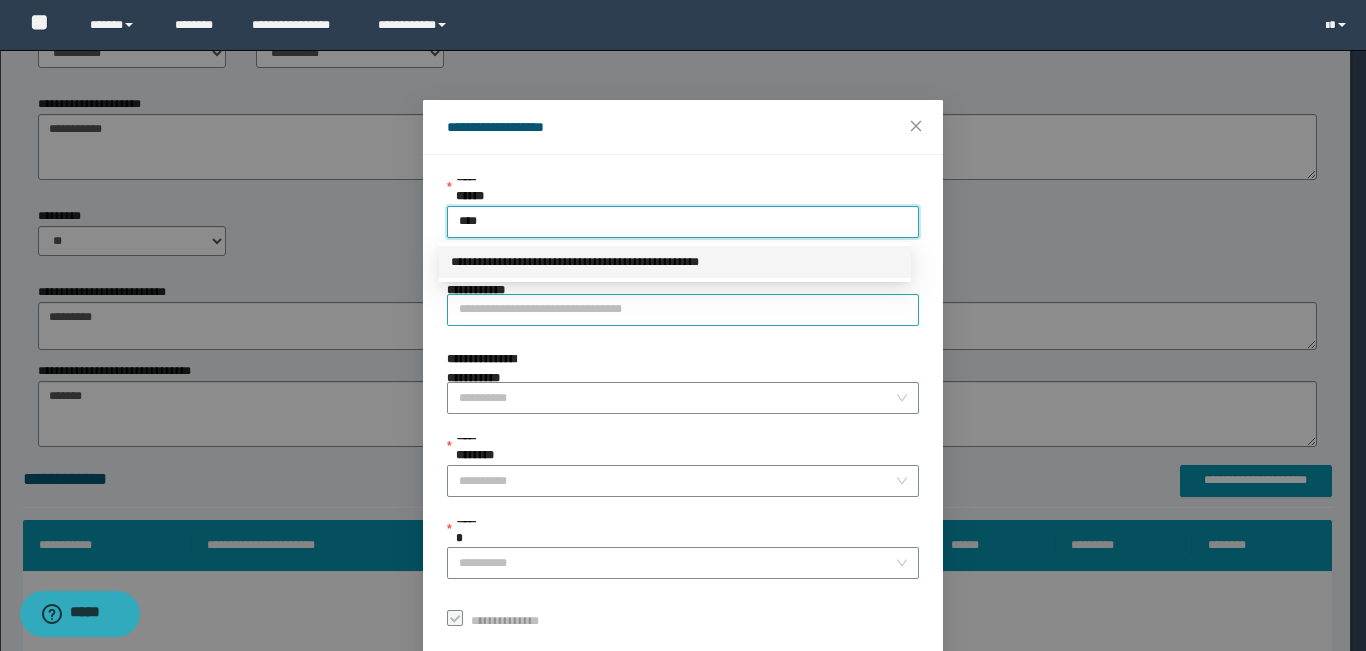 type 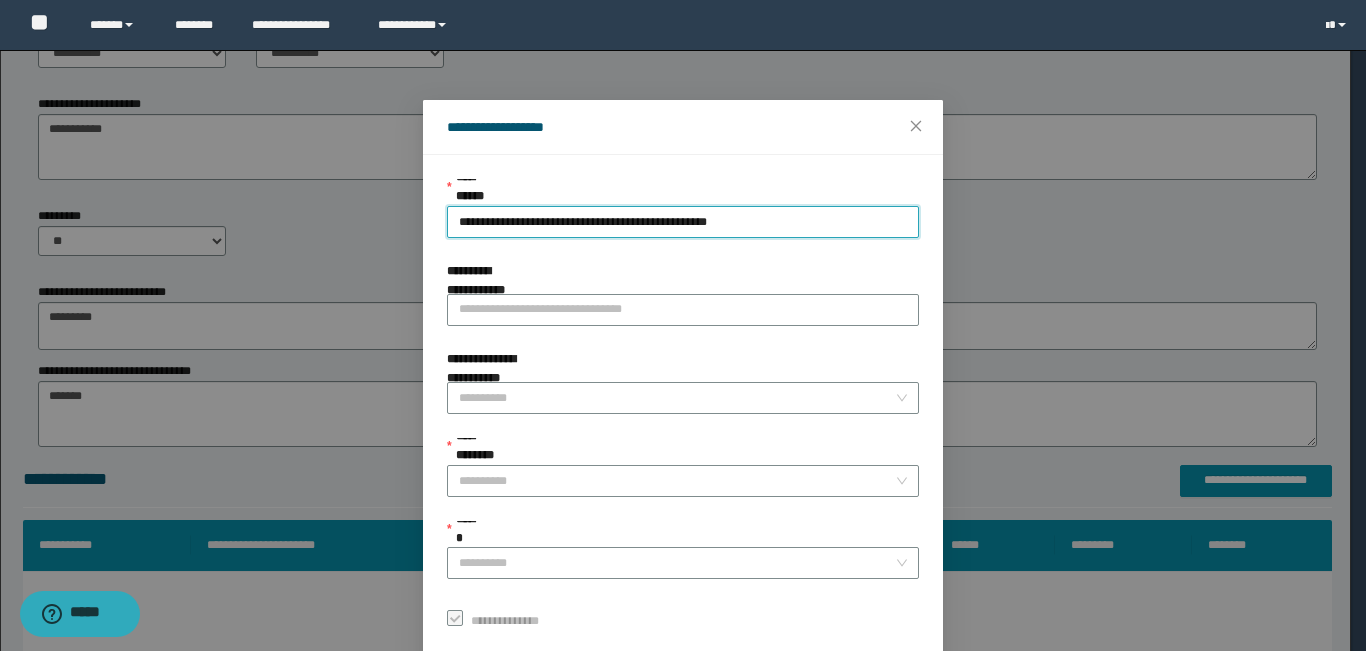 click on "**********" at bounding box center [683, 407] 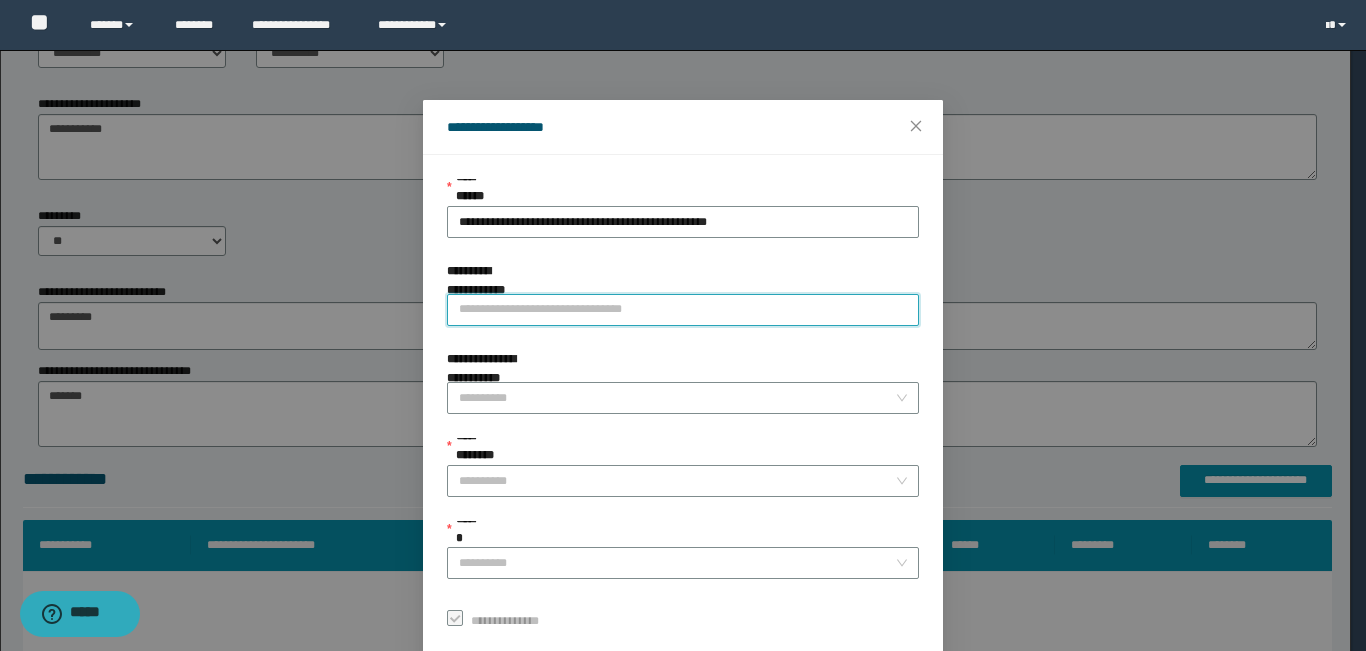 click on "**********" at bounding box center [683, 310] 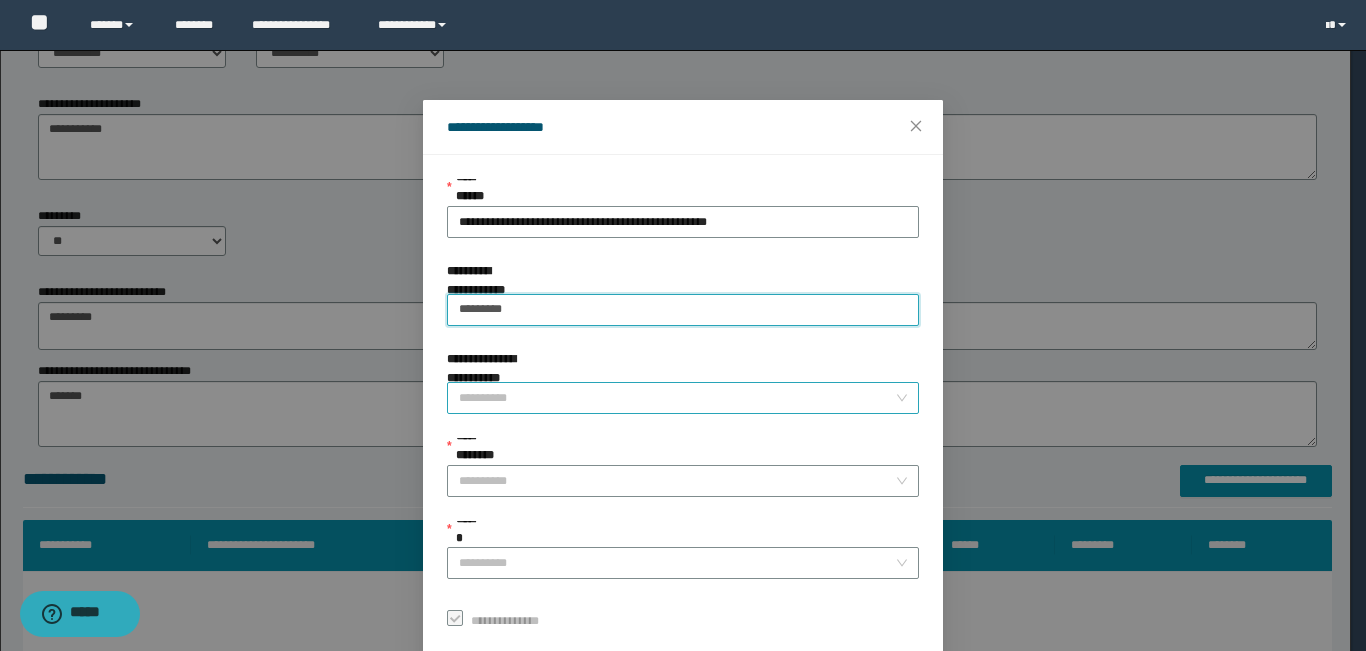 type on "*********" 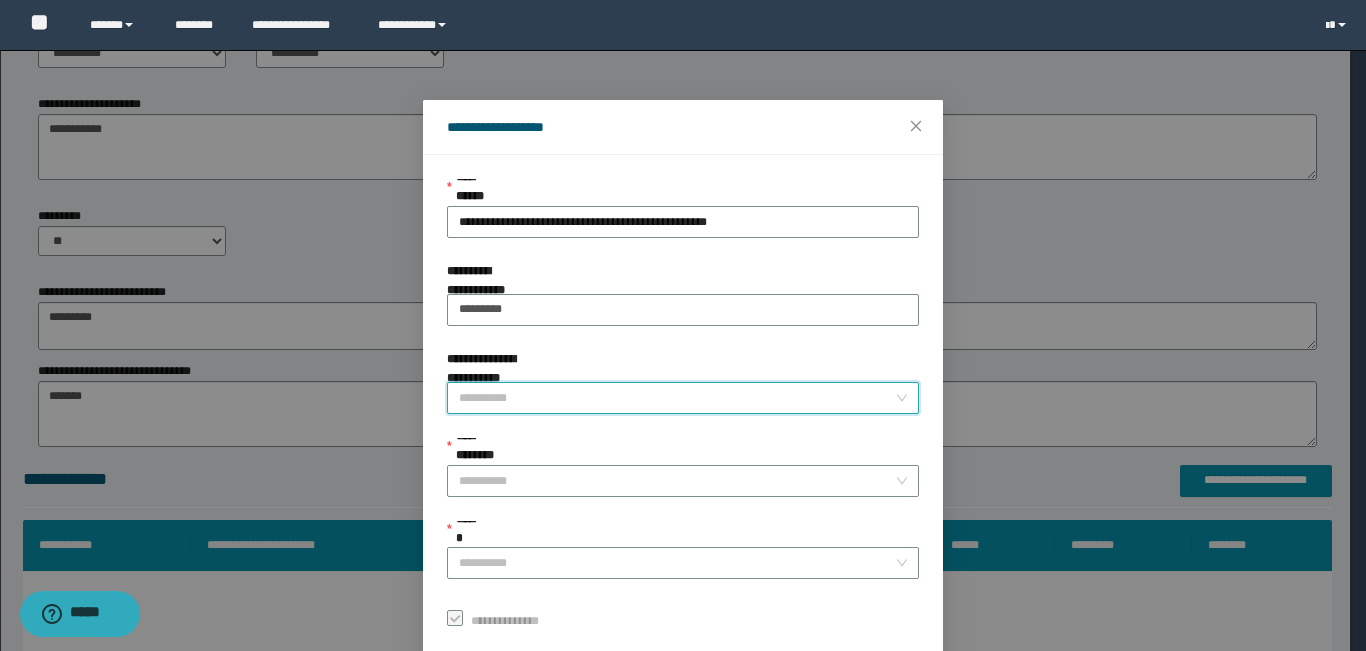 click on "**********" at bounding box center (677, 398) 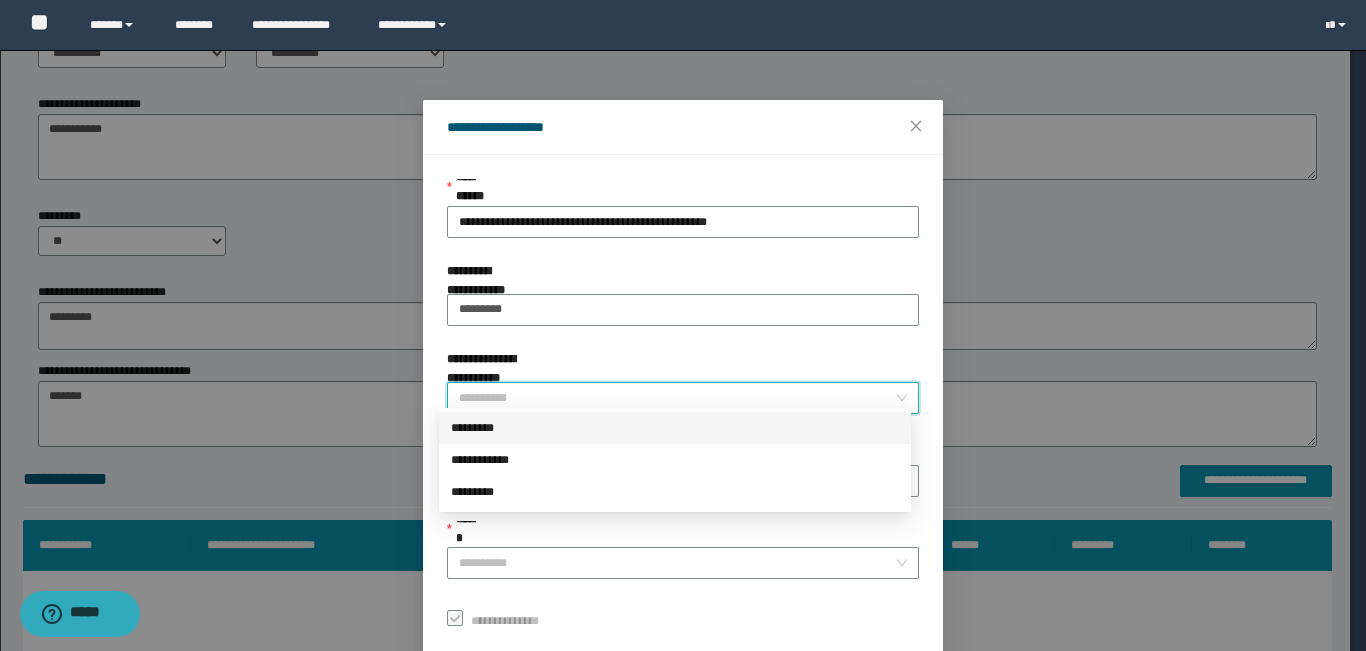 click on "*********" at bounding box center (675, 428) 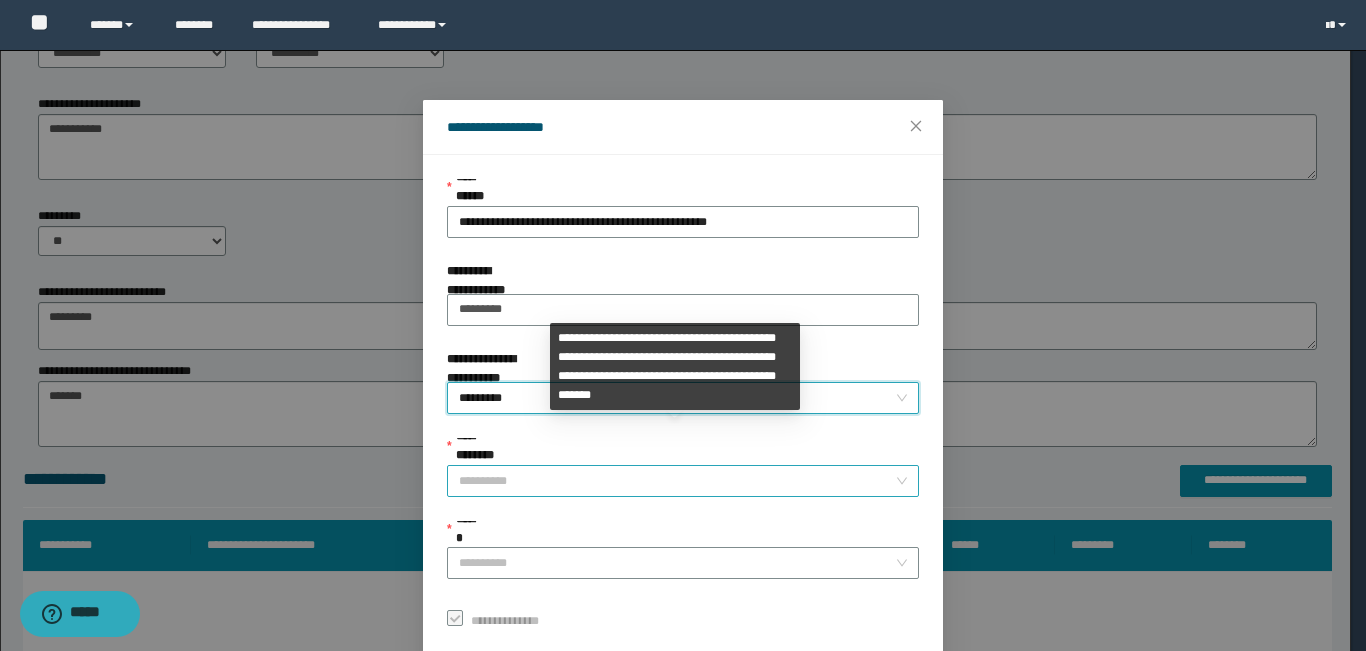 click on "**********" at bounding box center [677, 481] 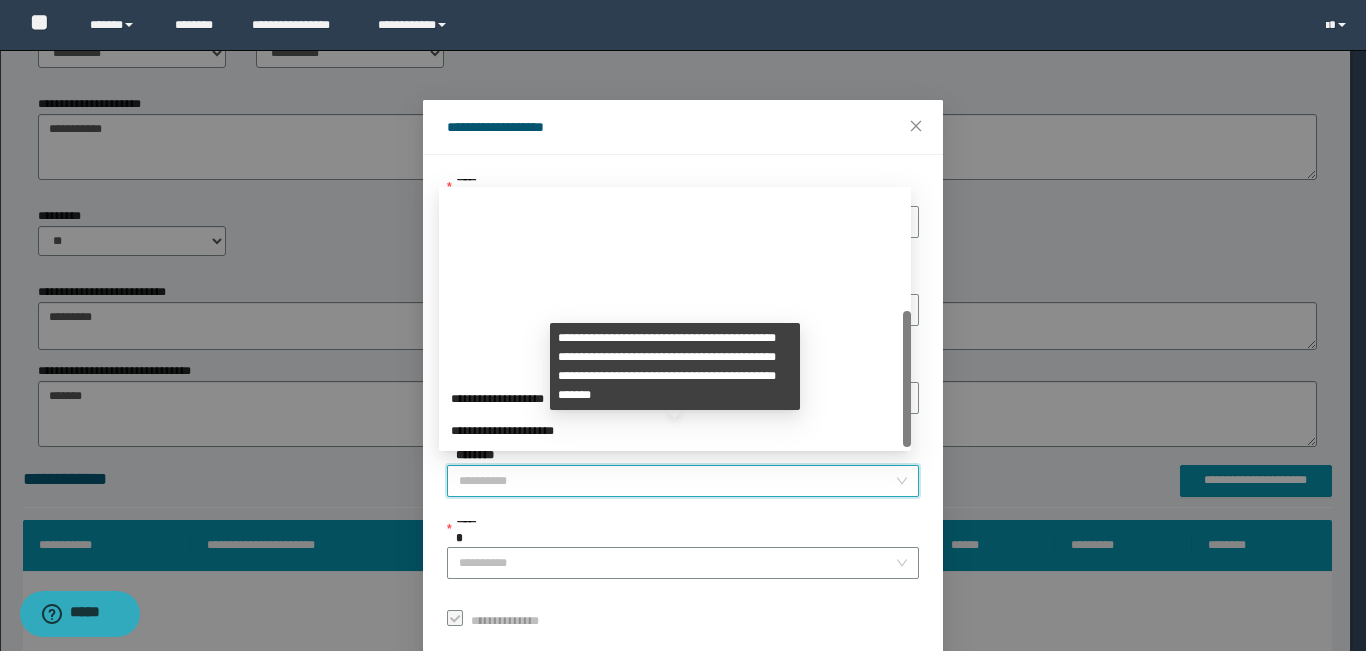 scroll, scrollTop: 224, scrollLeft: 0, axis: vertical 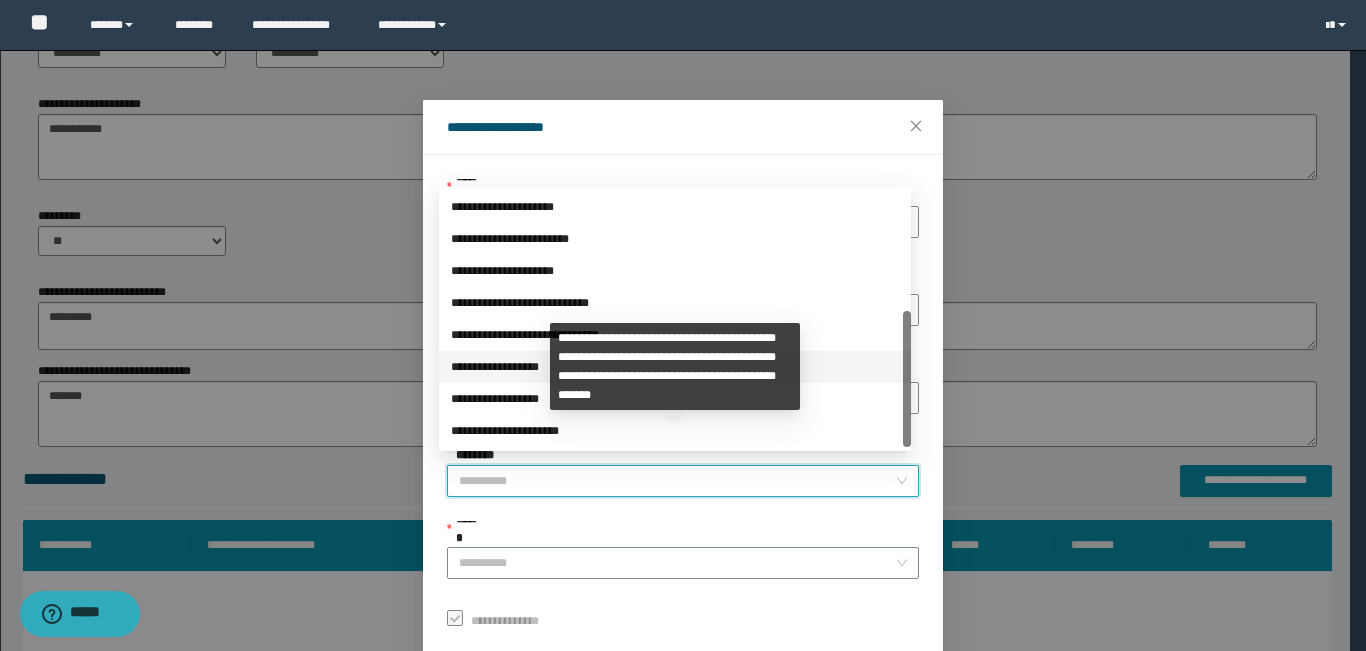 click on "**********" at bounding box center [675, 367] 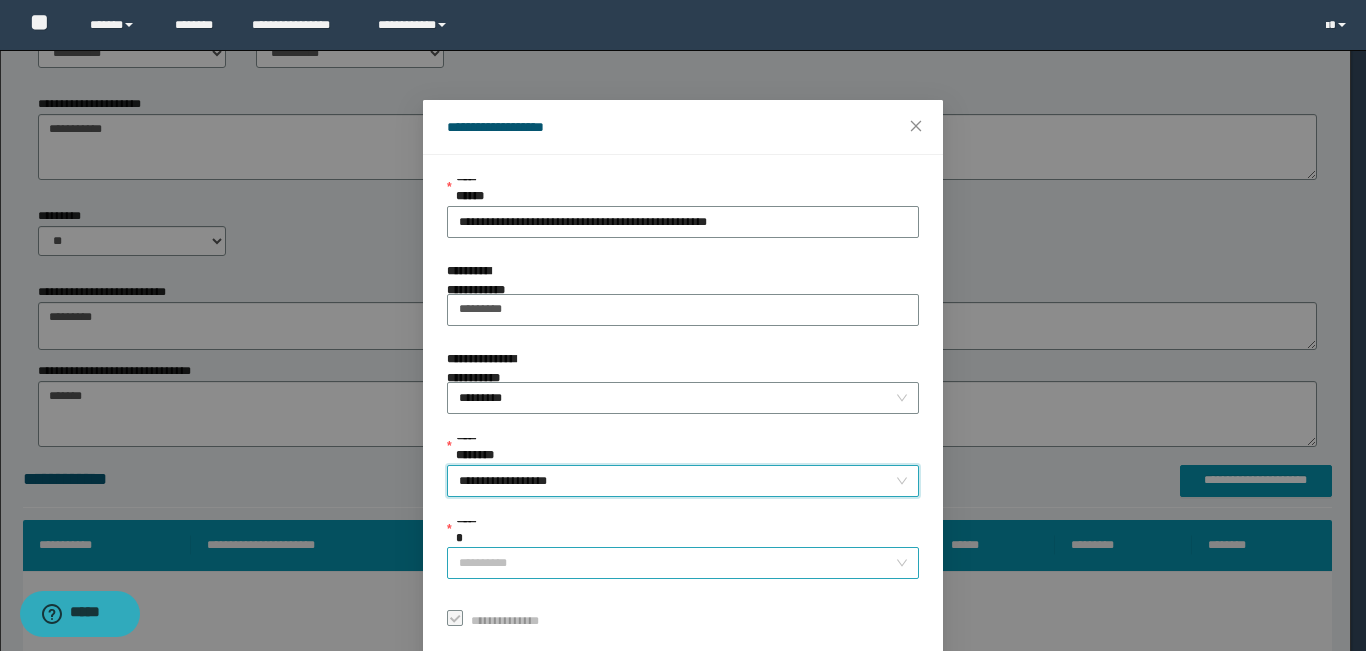 click on "******" at bounding box center [677, 563] 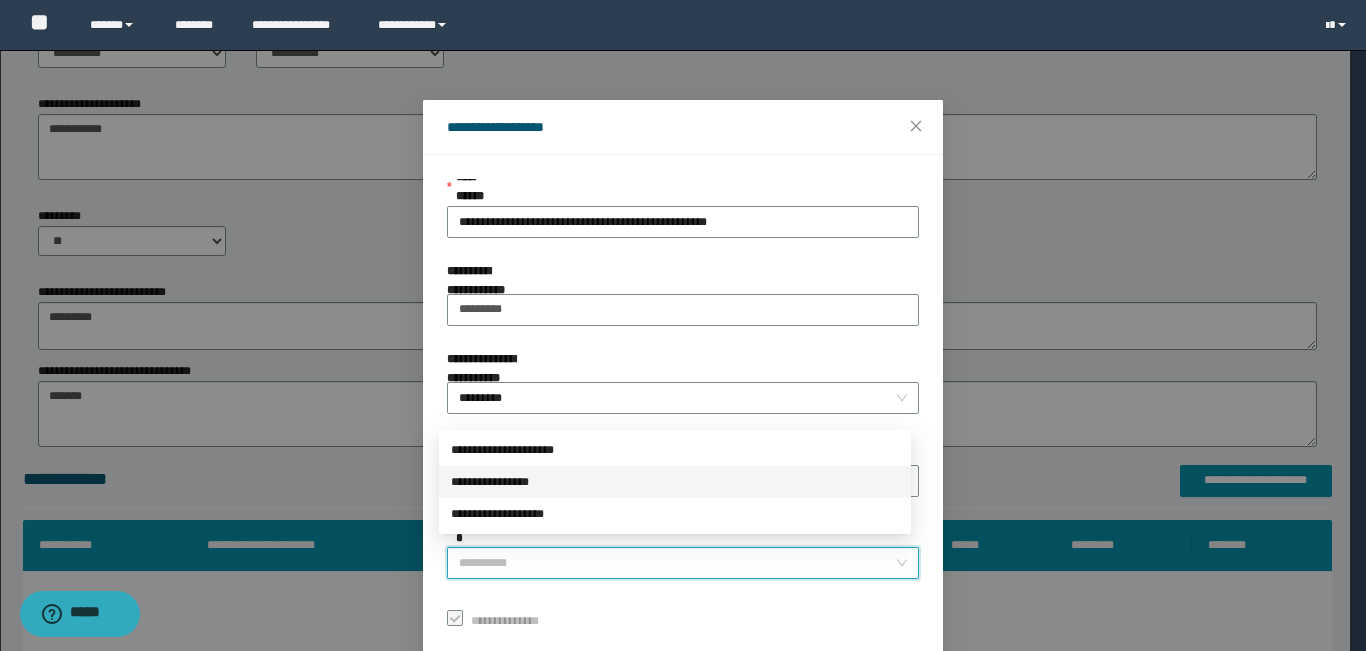 click on "**********" at bounding box center (675, 482) 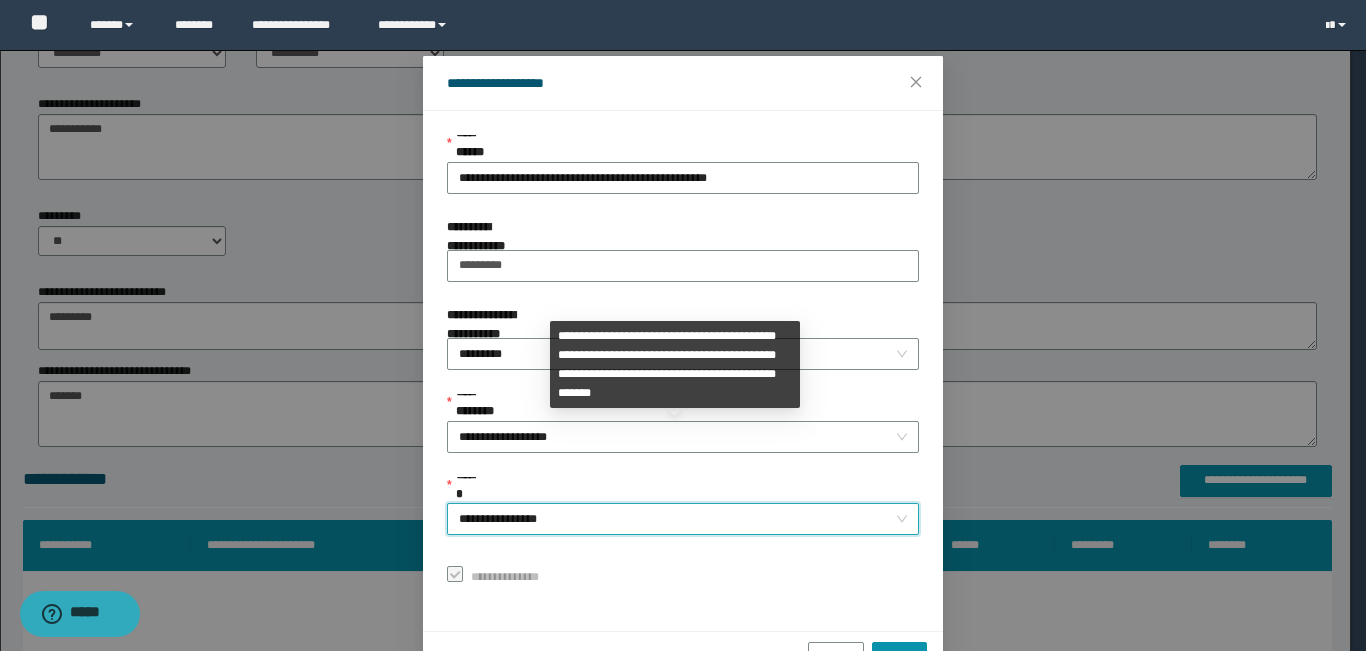 scroll, scrollTop: 101, scrollLeft: 0, axis: vertical 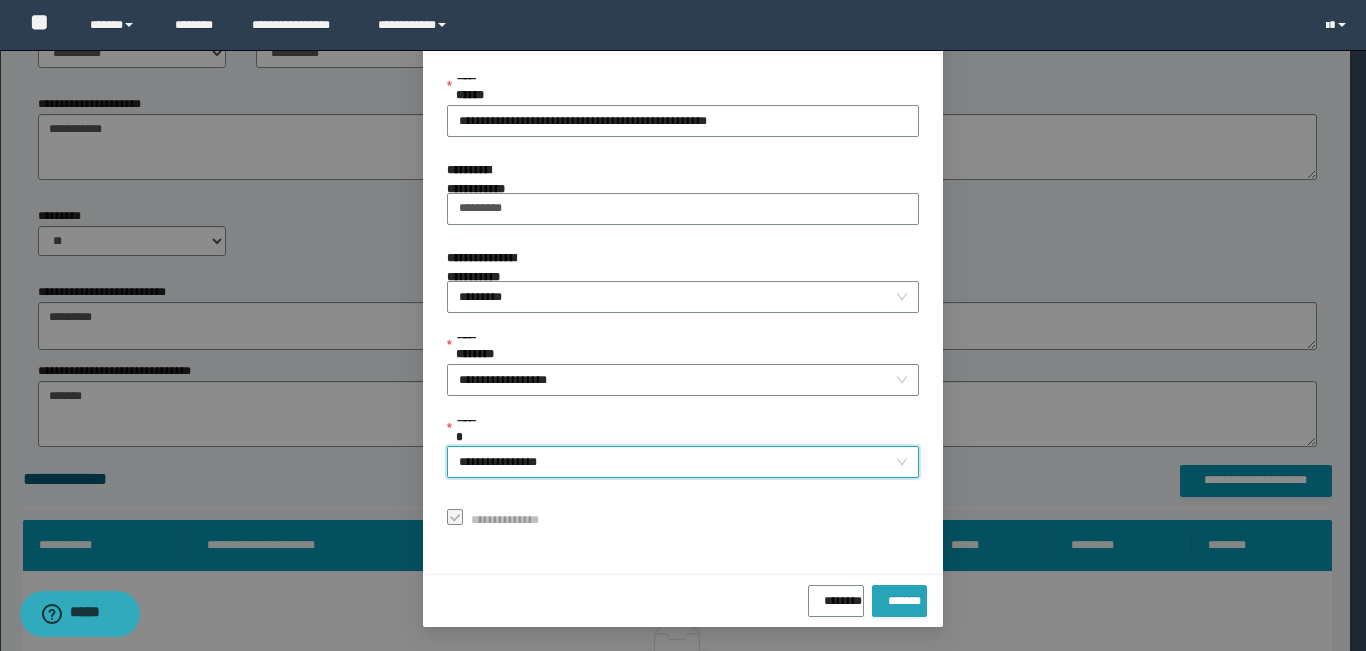 click on "*******" at bounding box center (899, 597) 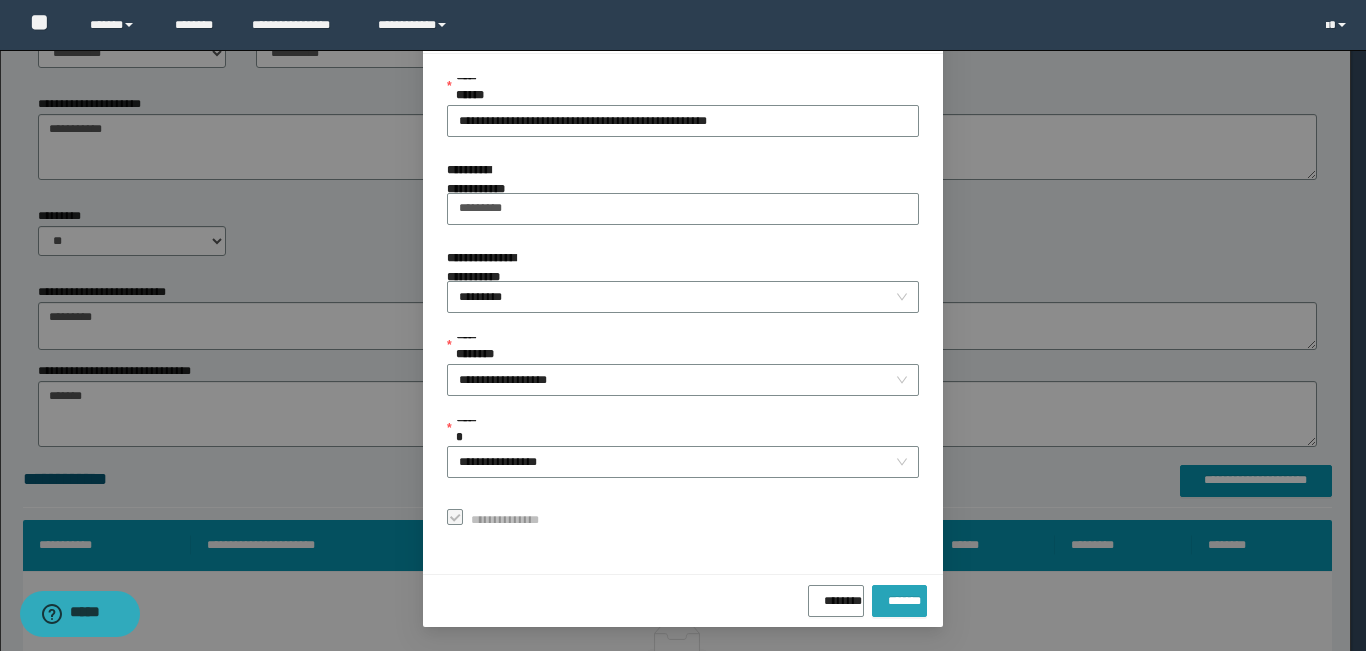 click on "*******" at bounding box center [899, 597] 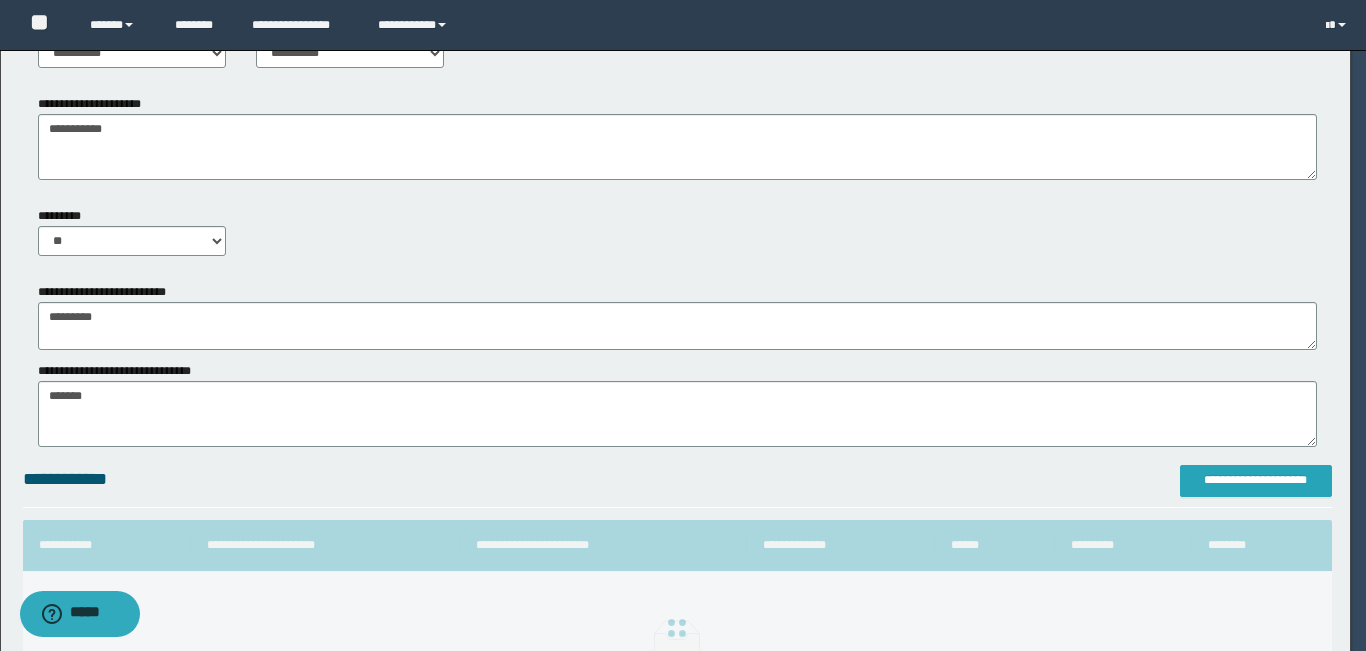 scroll, scrollTop: 0, scrollLeft: 0, axis: both 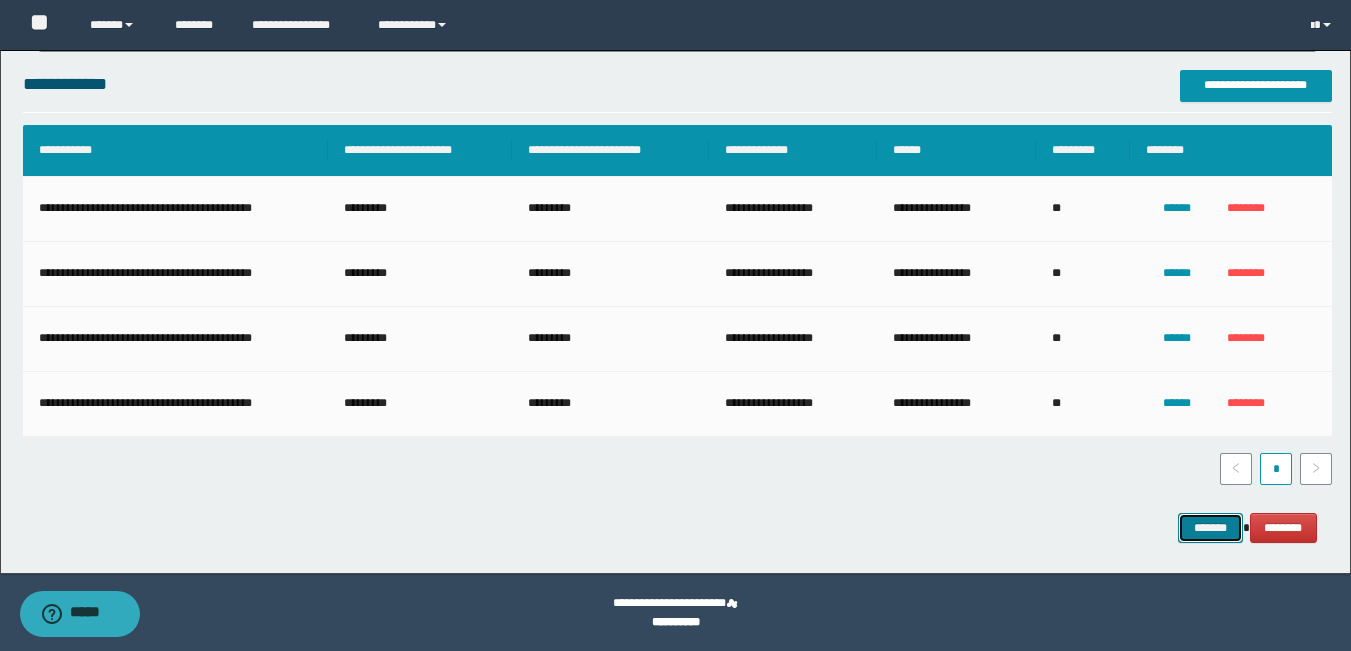 click on "*******" at bounding box center (1210, 528) 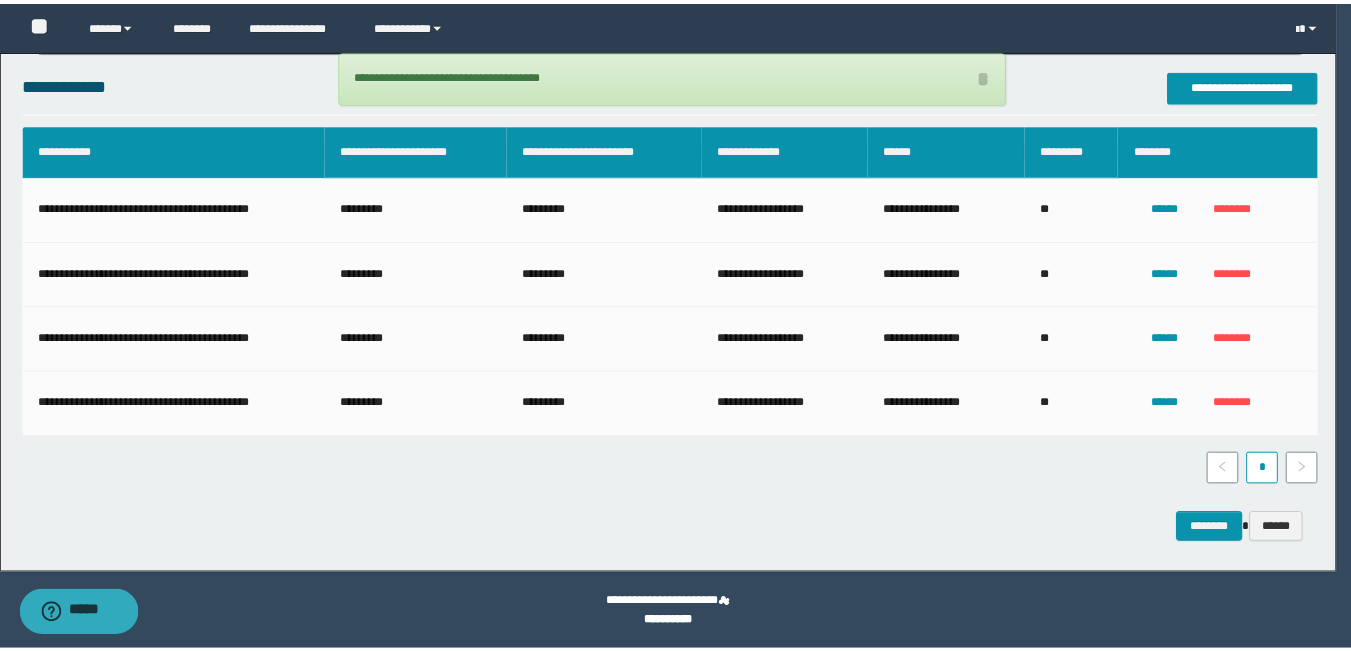 scroll, scrollTop: 1377, scrollLeft: 0, axis: vertical 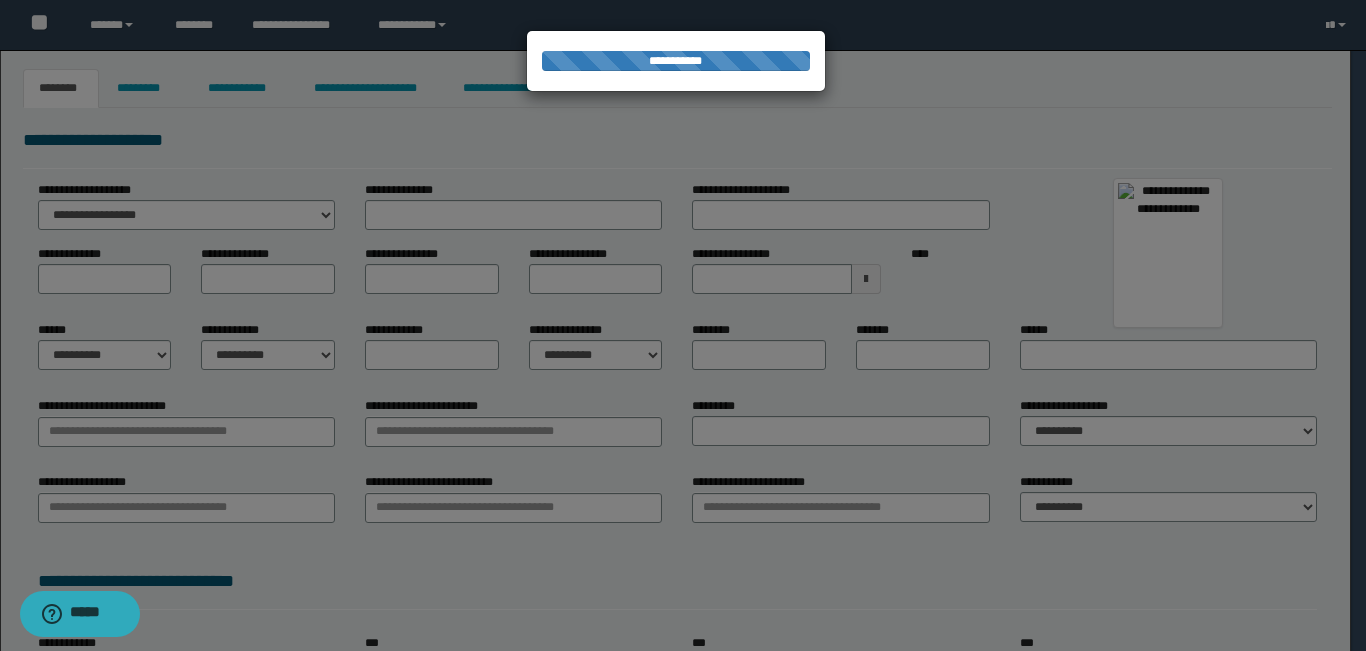 type on "**********" 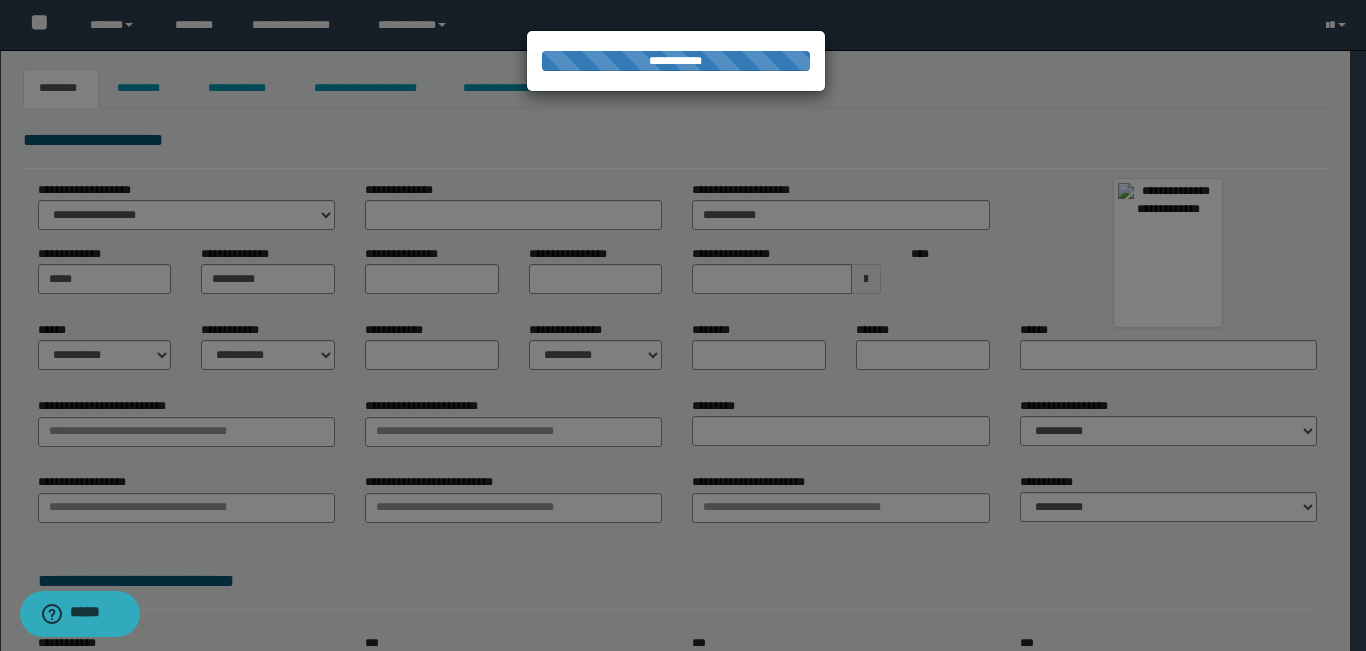 type on "*********" 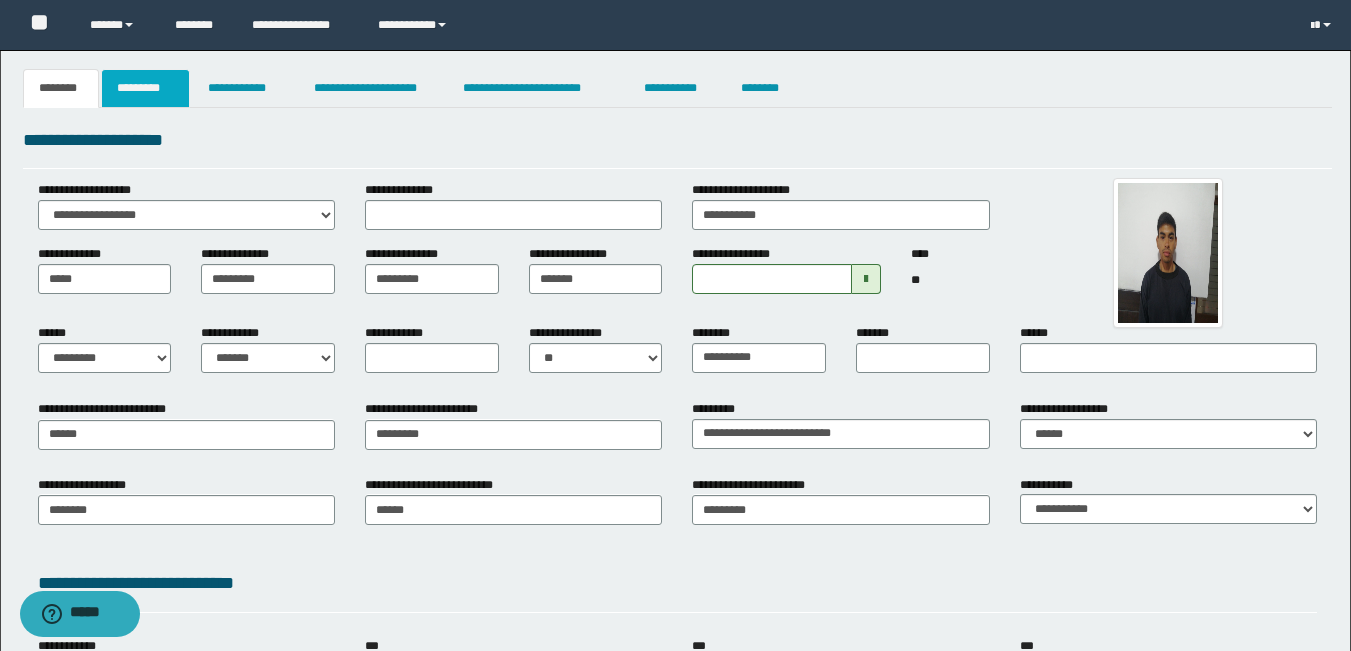 click on "*********" at bounding box center [145, 88] 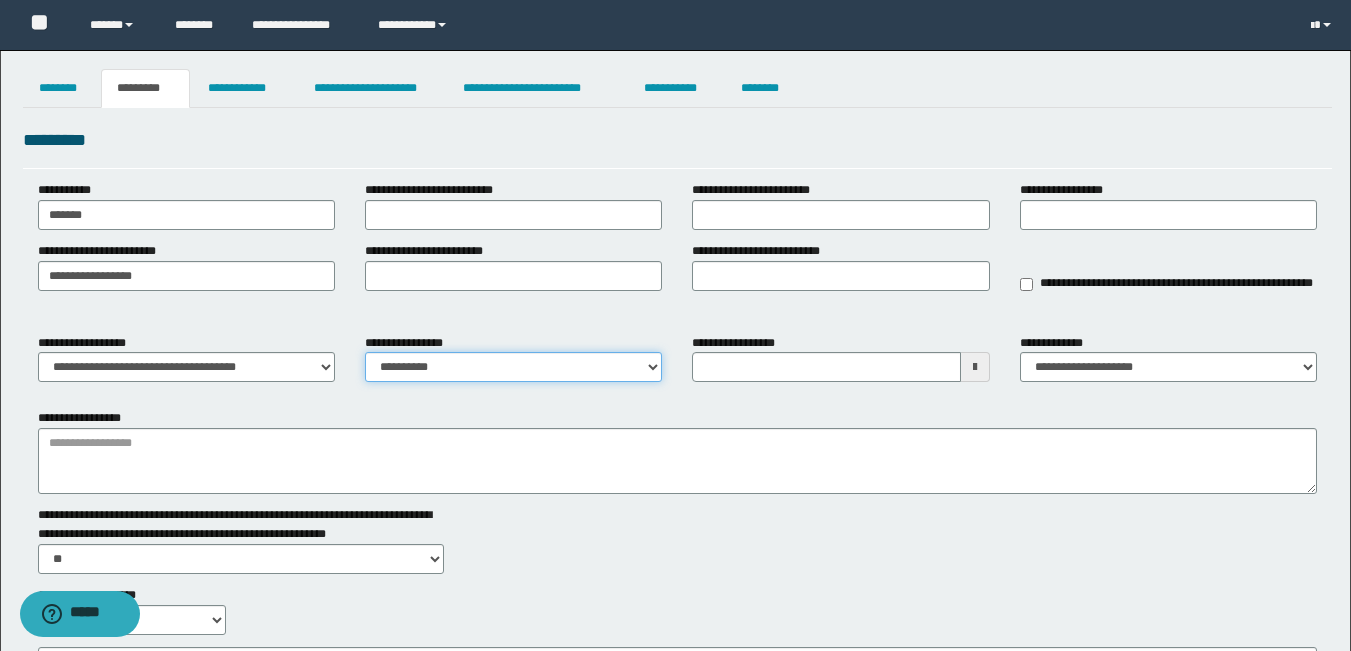 click on "**********" at bounding box center [513, 367] 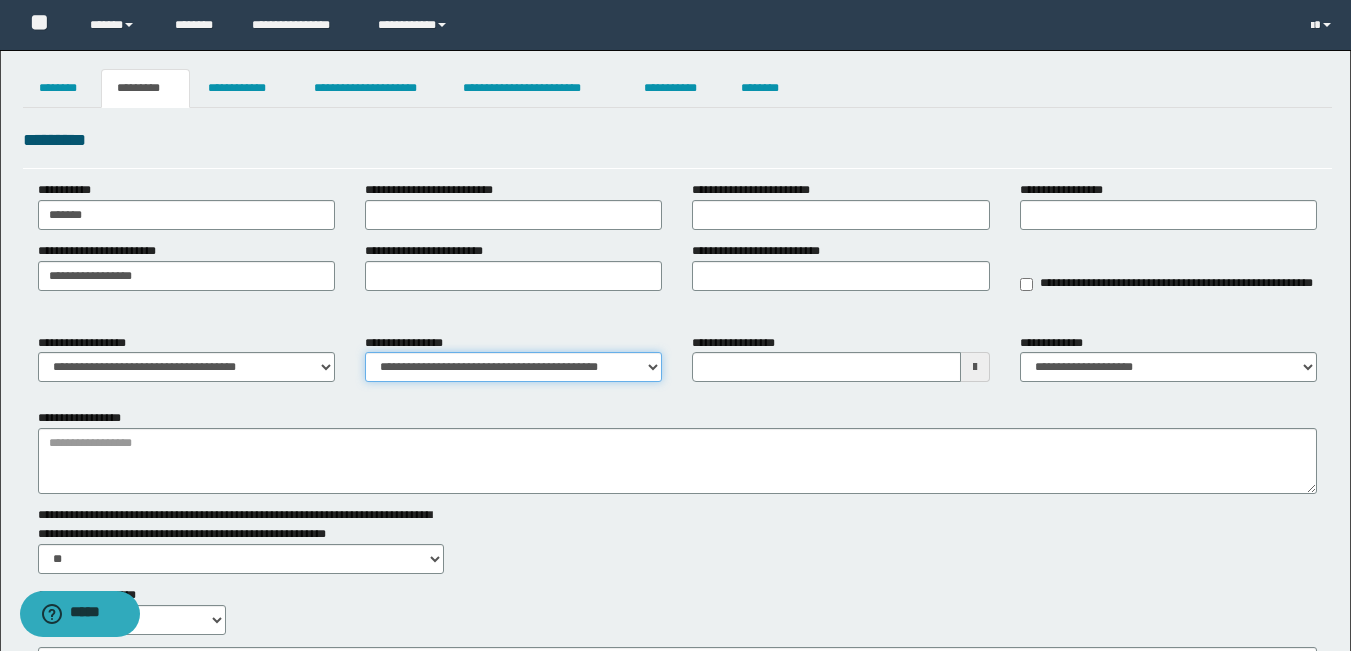 click on "**********" at bounding box center (513, 367) 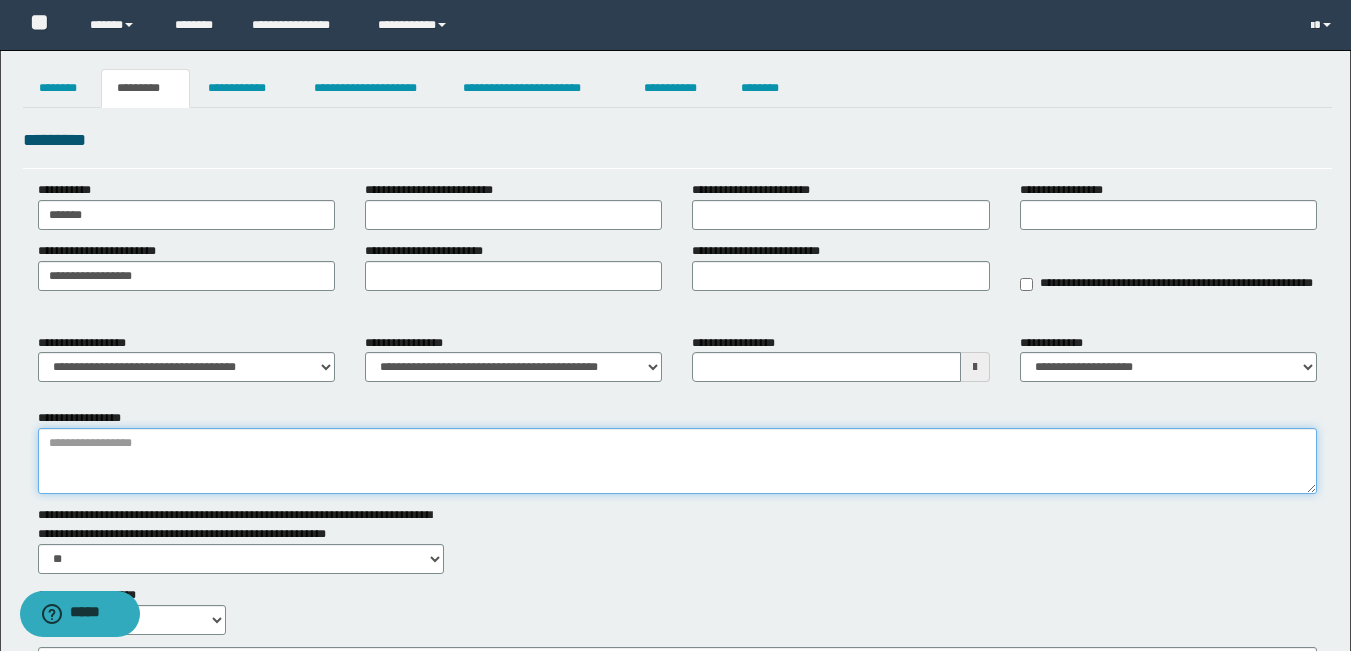 click on "**********" at bounding box center (677, 461) 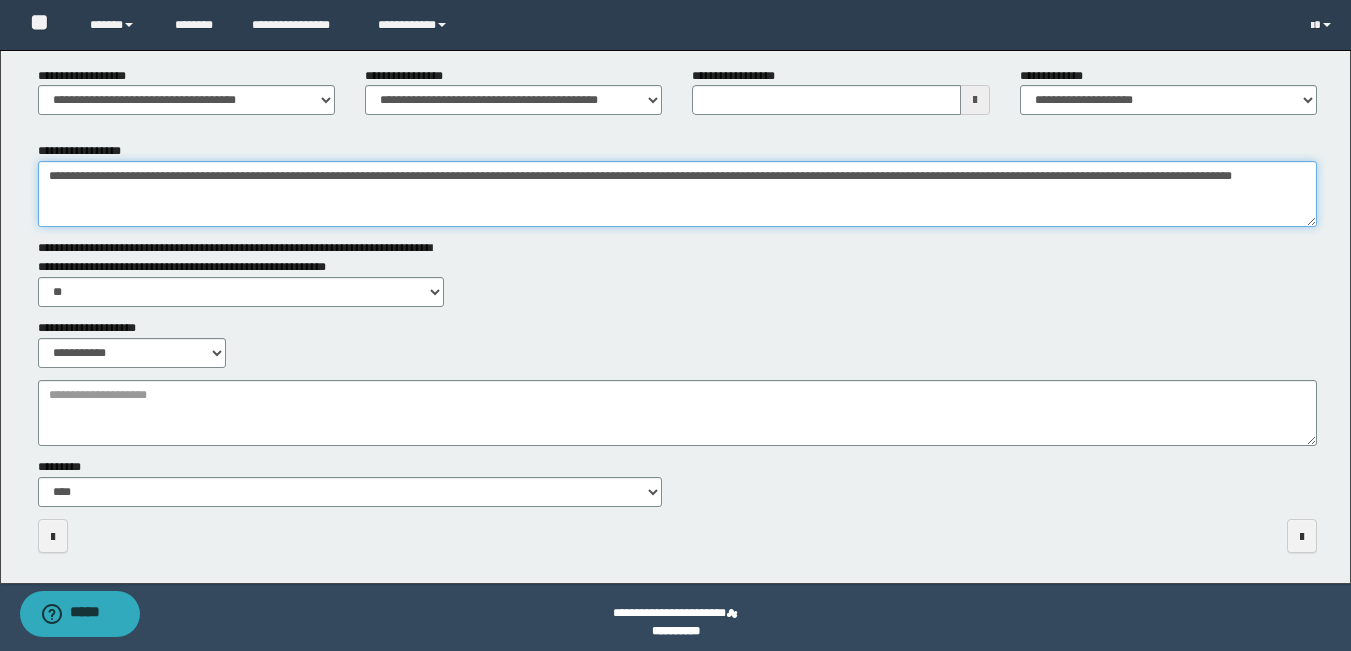 scroll, scrollTop: 277, scrollLeft: 0, axis: vertical 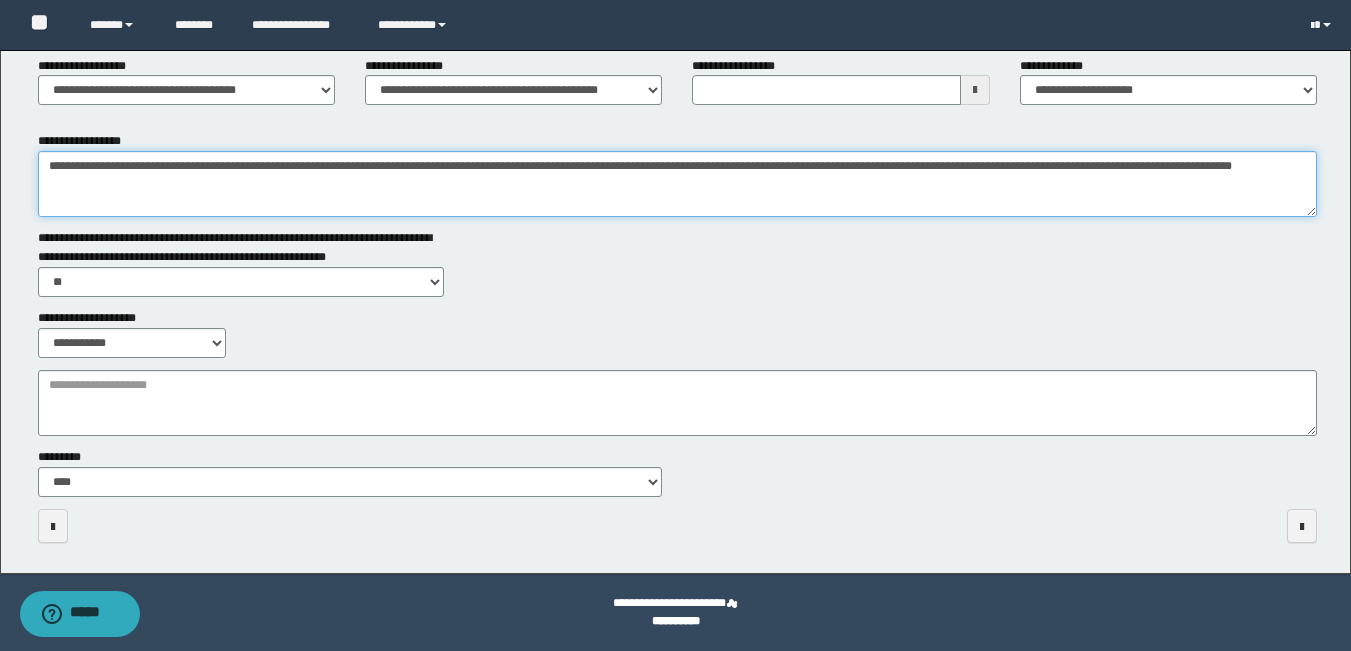 type on "**********" 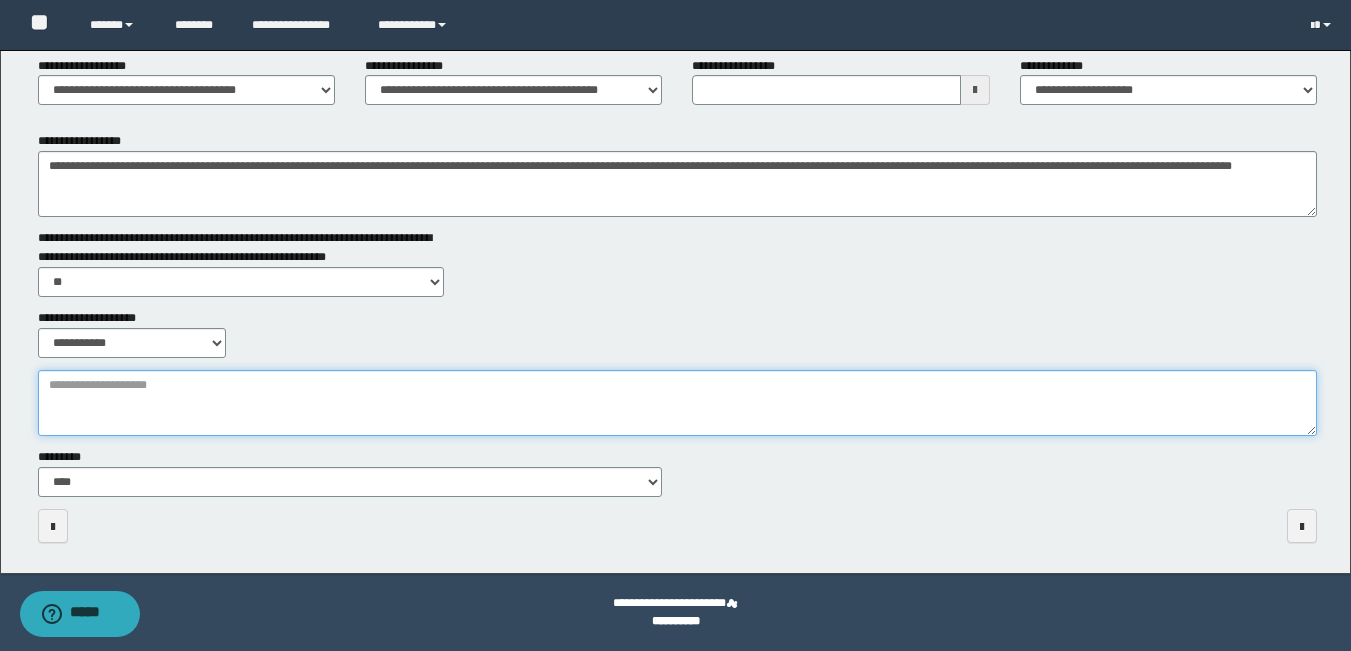click on "**********" at bounding box center [677, 403] 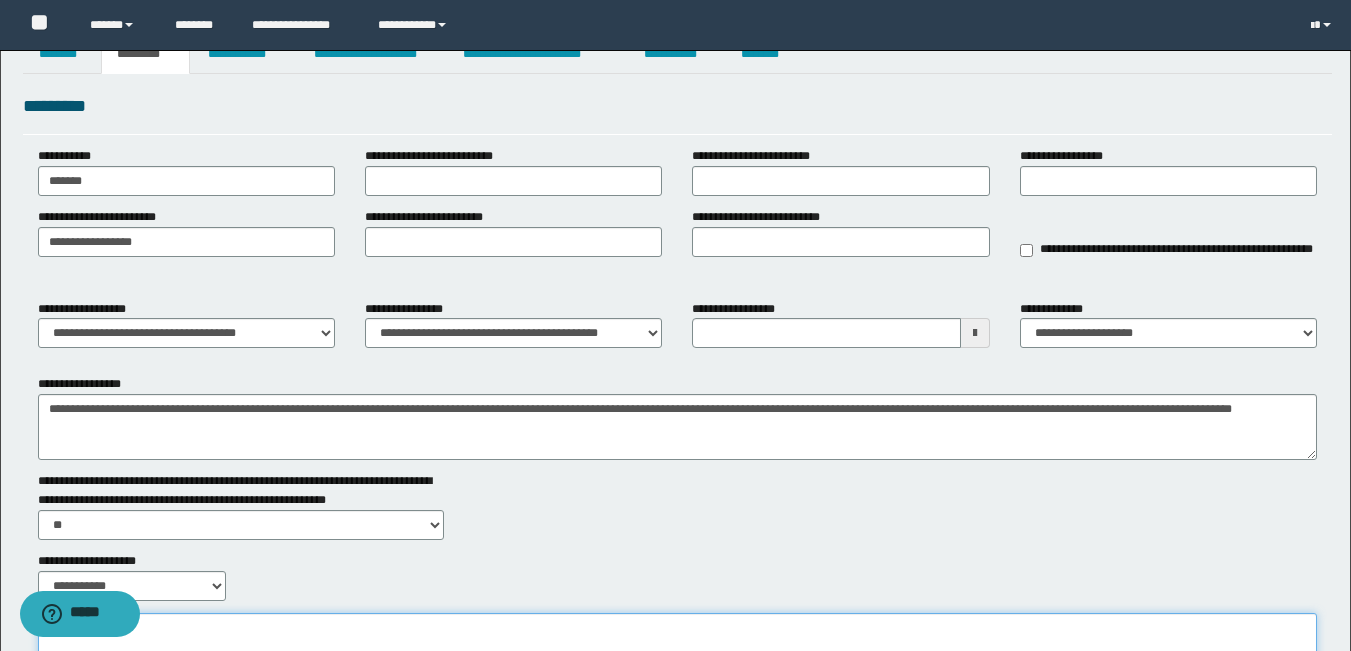 scroll, scrollTop: 0, scrollLeft: 0, axis: both 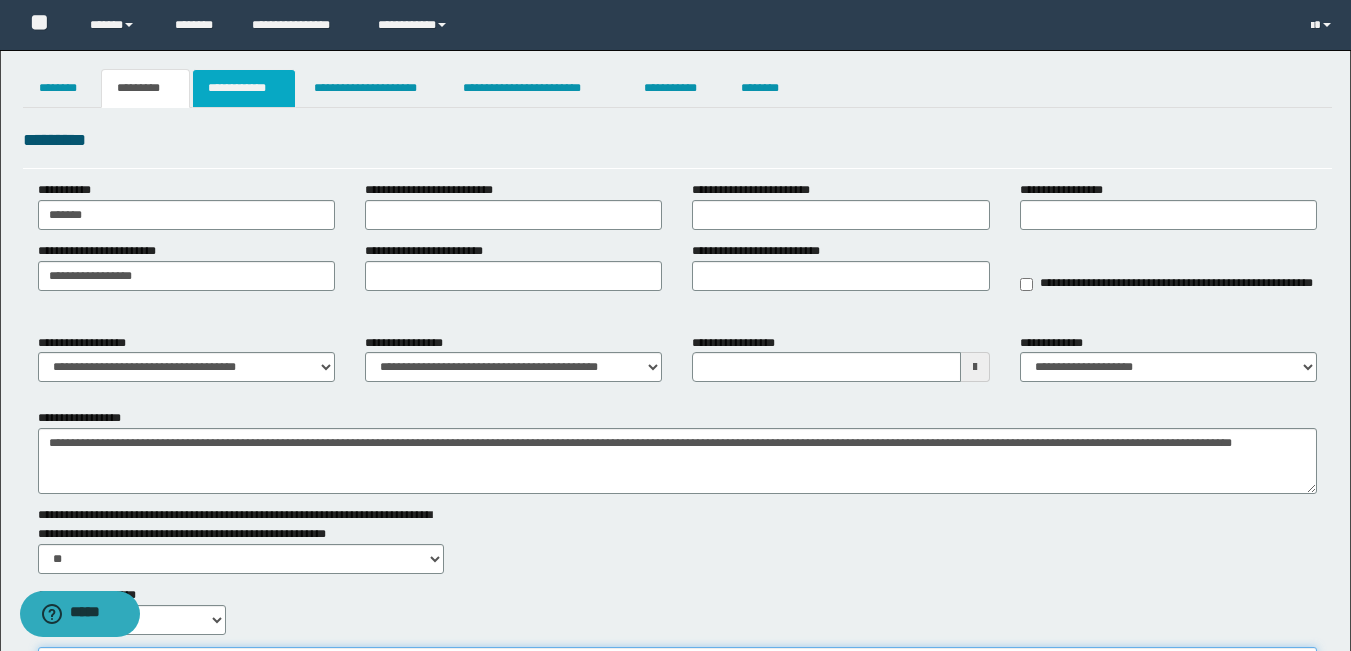 type on "**********" 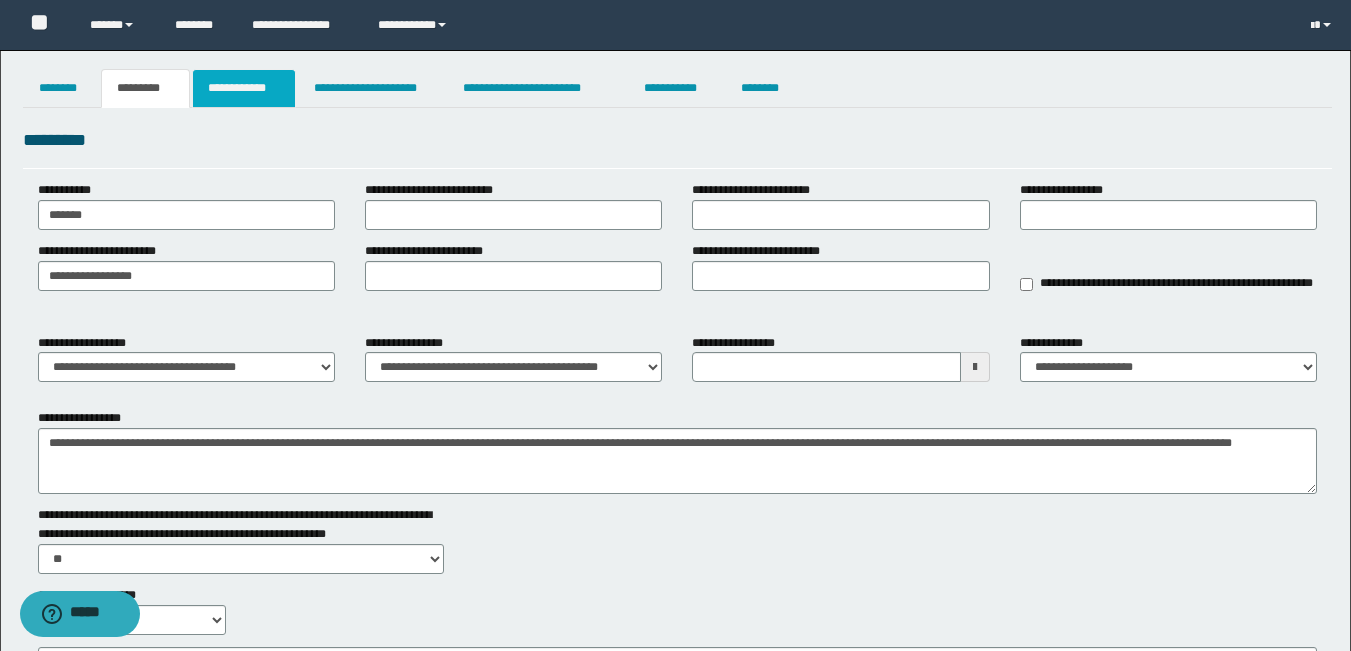 click on "**********" at bounding box center (244, 88) 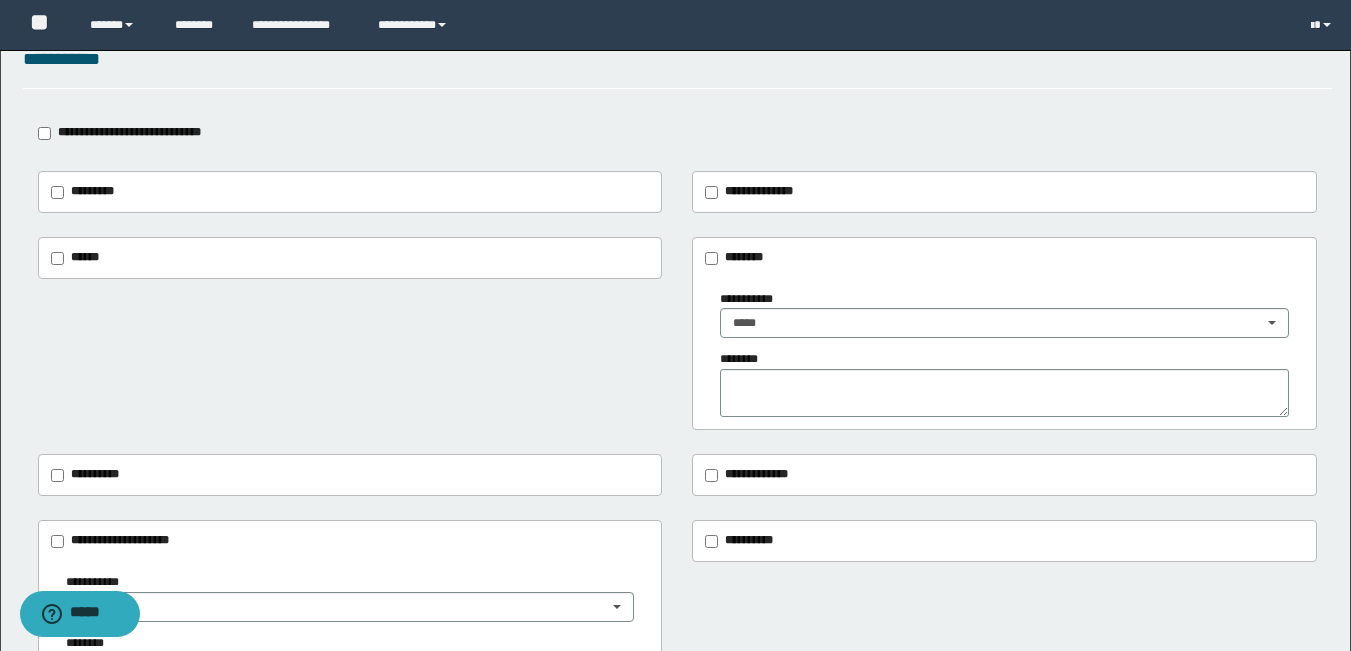 scroll, scrollTop: 0, scrollLeft: 0, axis: both 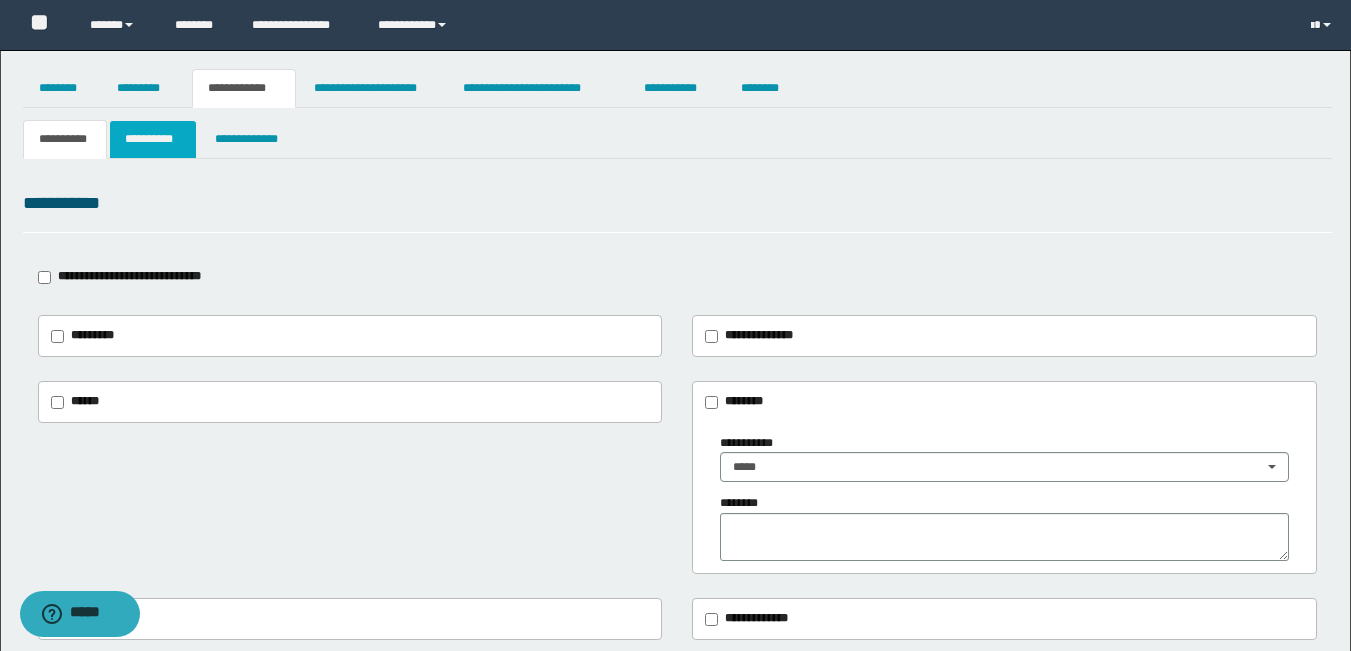 click on "**********" at bounding box center (153, 139) 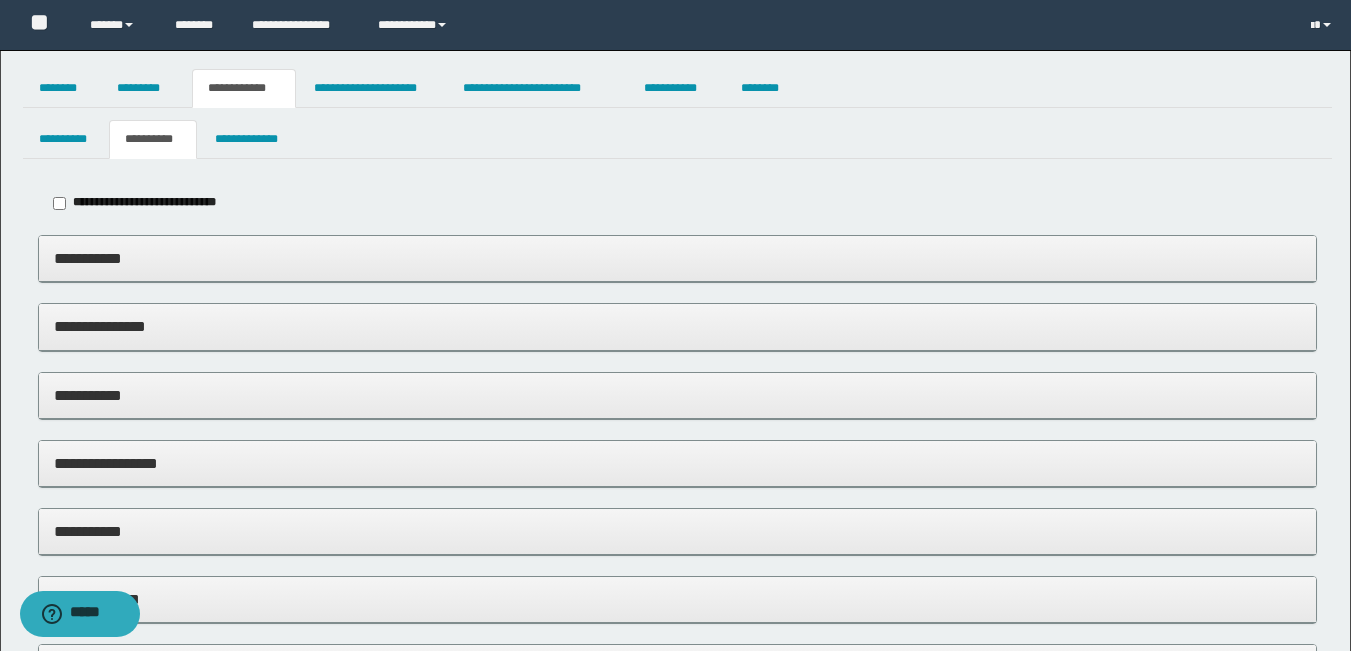 click on "**********" at bounding box center [677, 258] 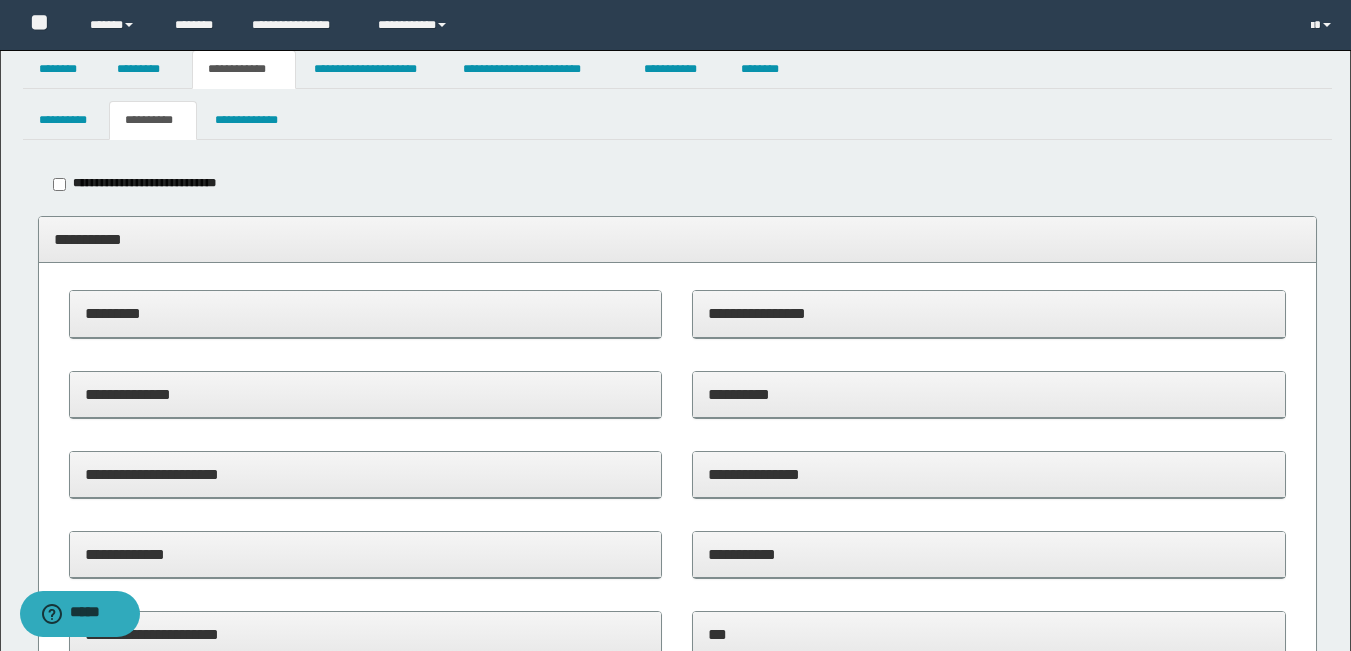 scroll, scrollTop: 0, scrollLeft: 0, axis: both 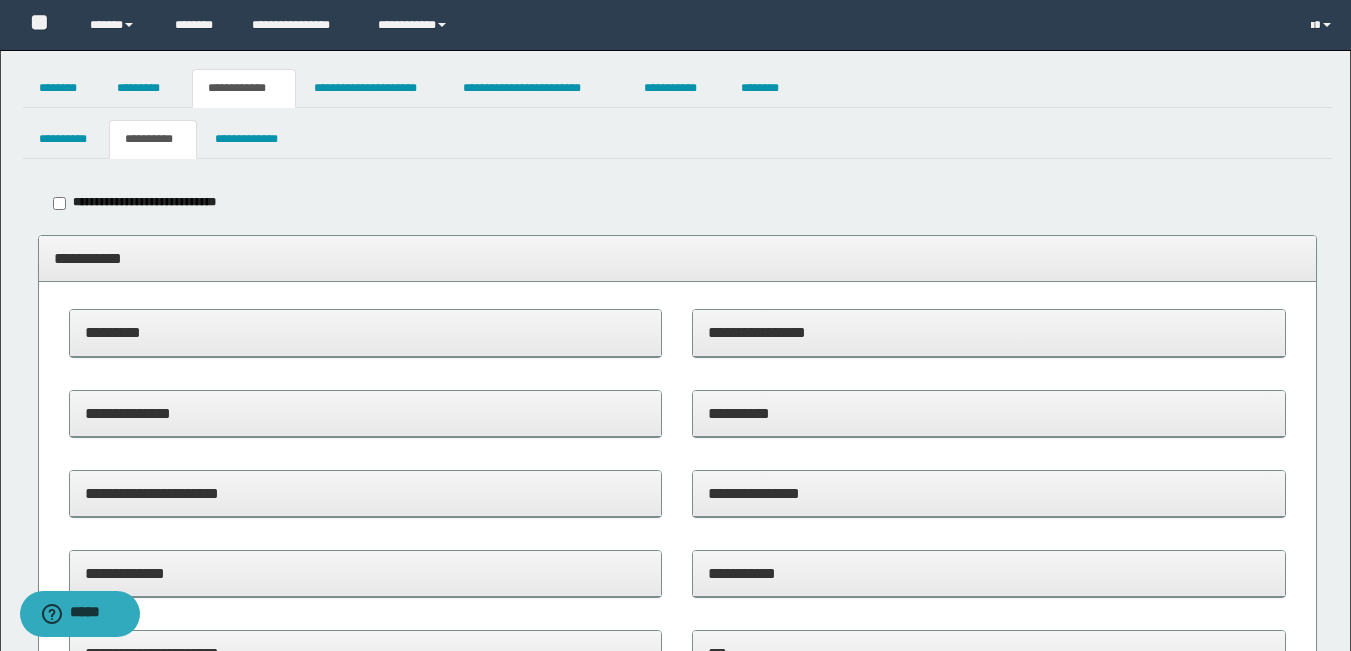 click on "**********" at bounding box center [677, 258] 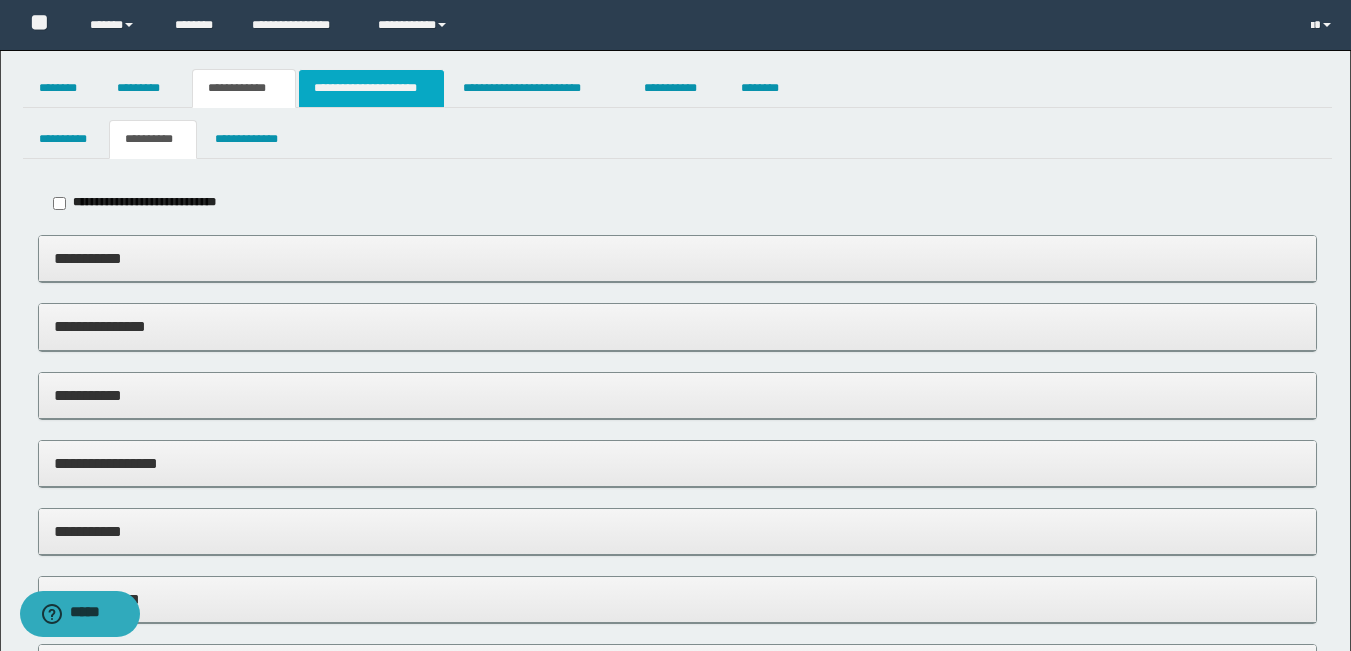 click on "**********" at bounding box center [371, 88] 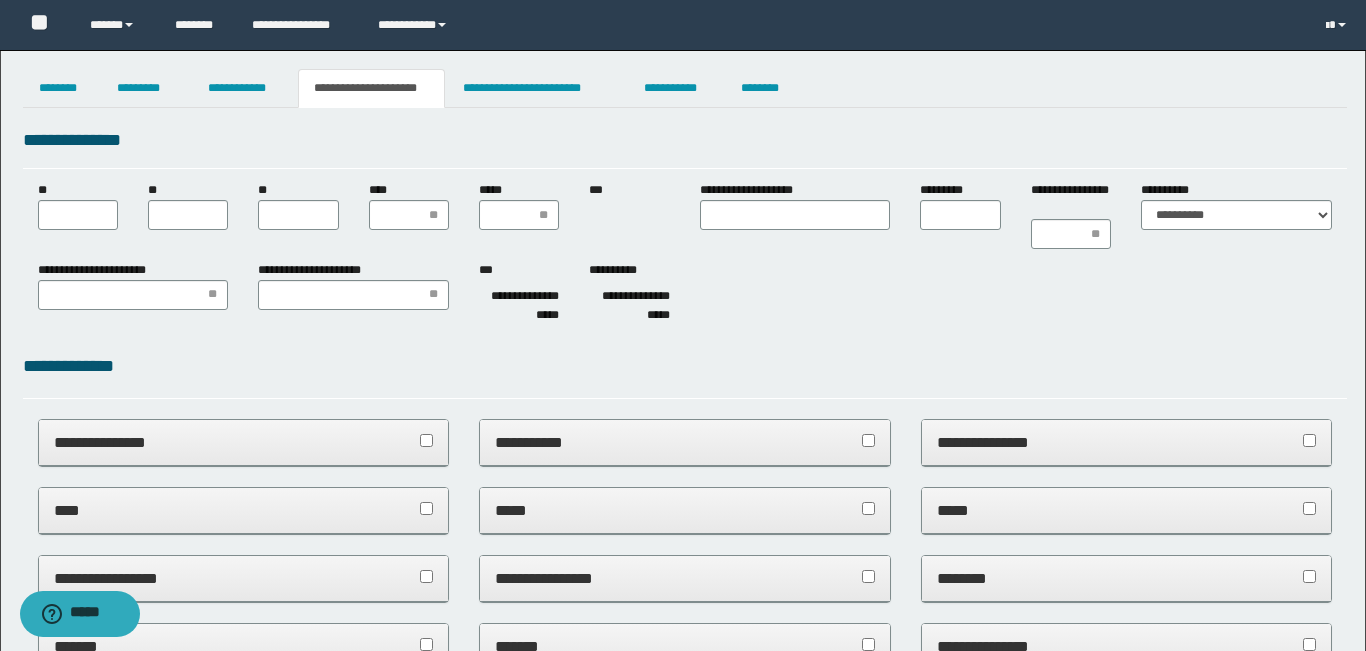 scroll, scrollTop: 0, scrollLeft: 0, axis: both 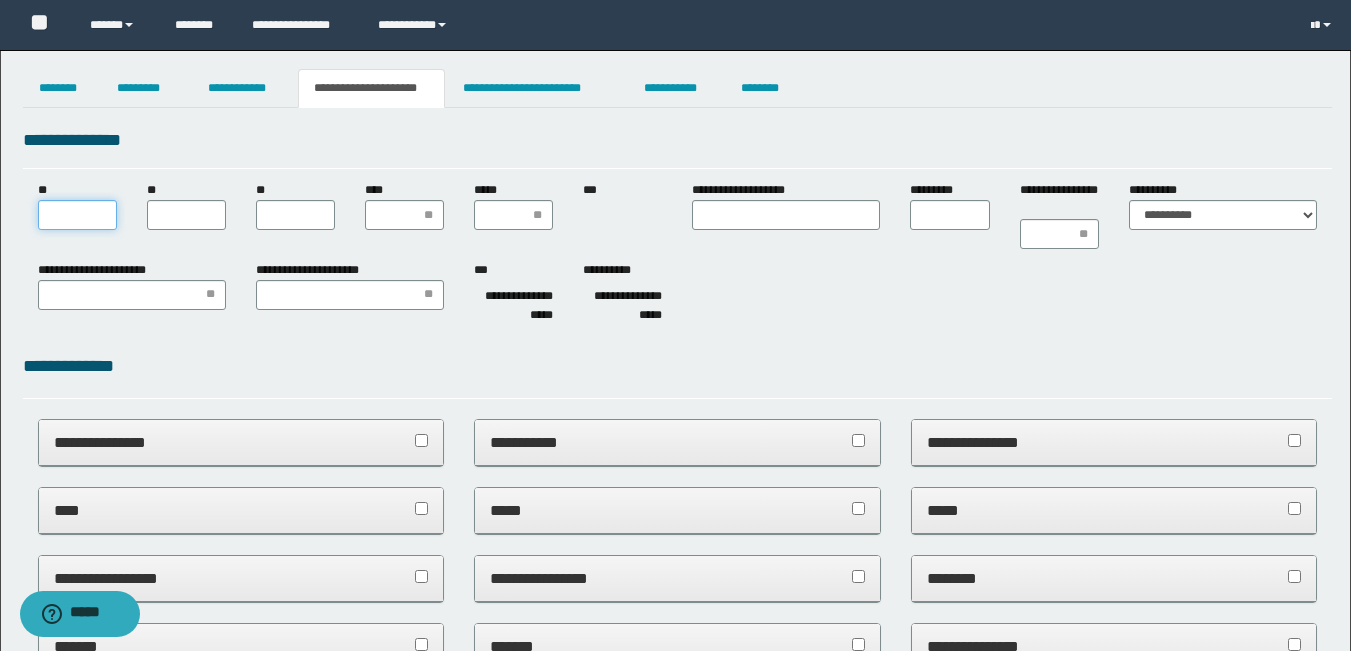 click on "**" at bounding box center (77, 215) 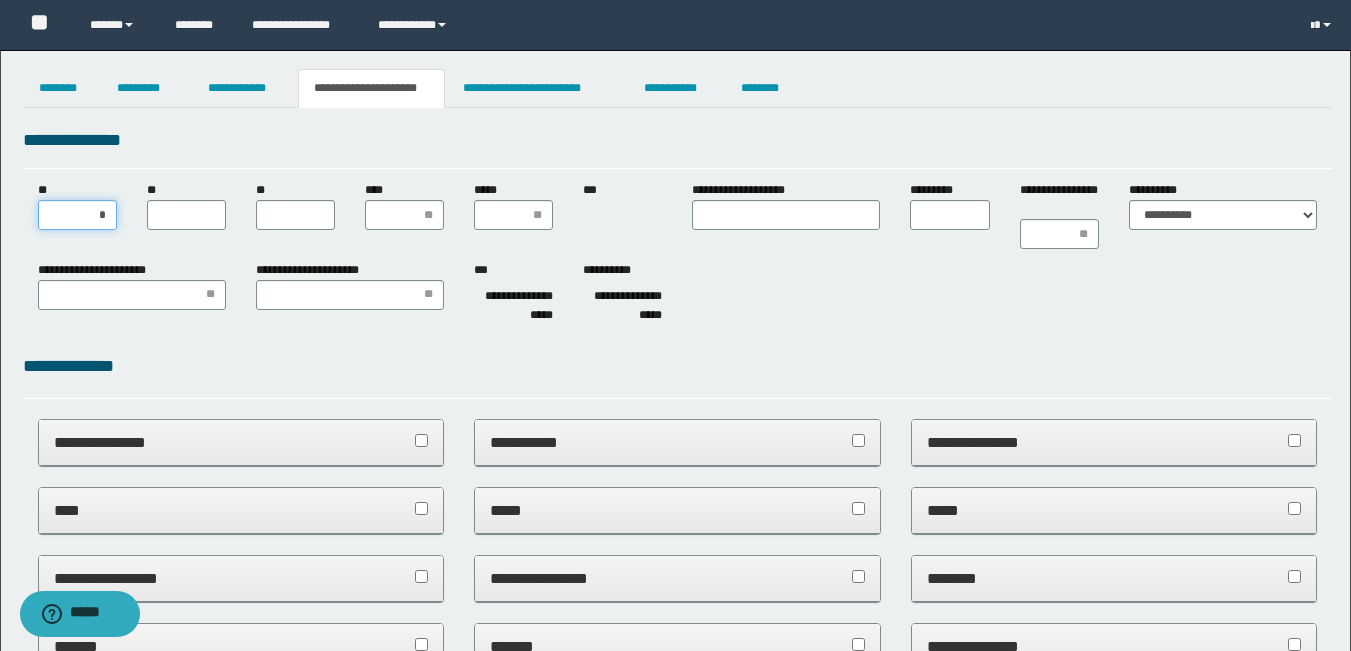 type on "**" 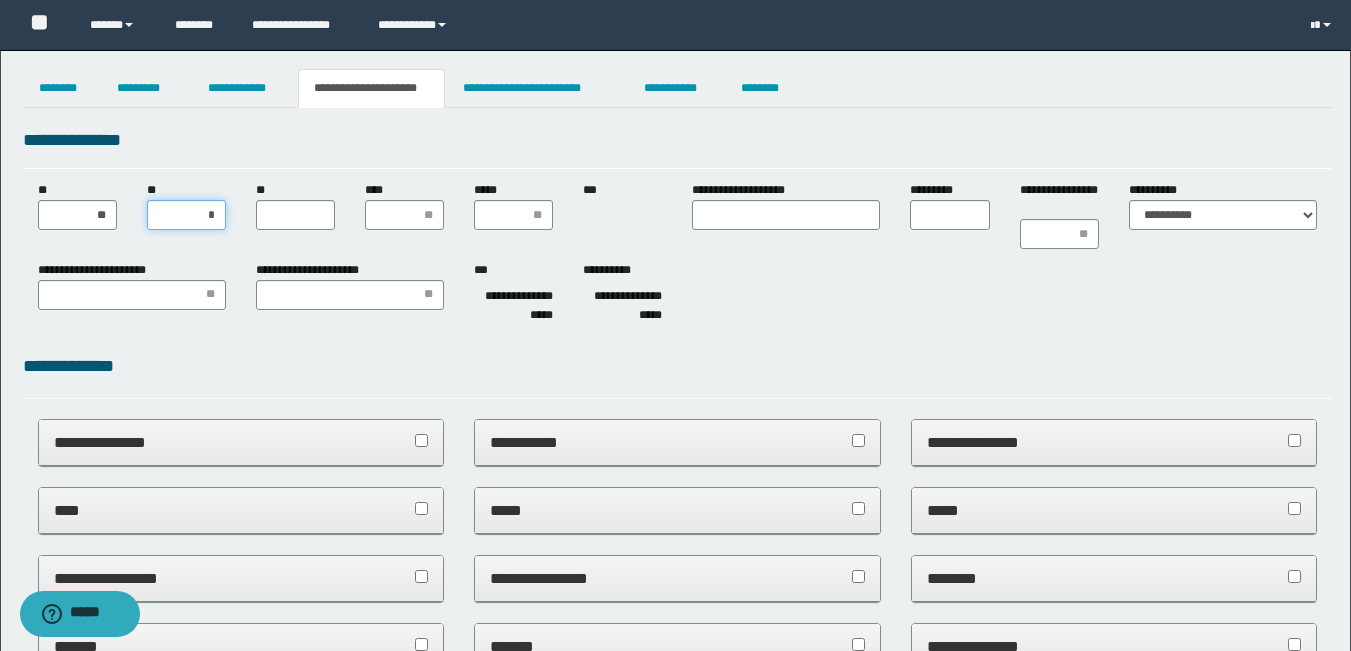 type on "**" 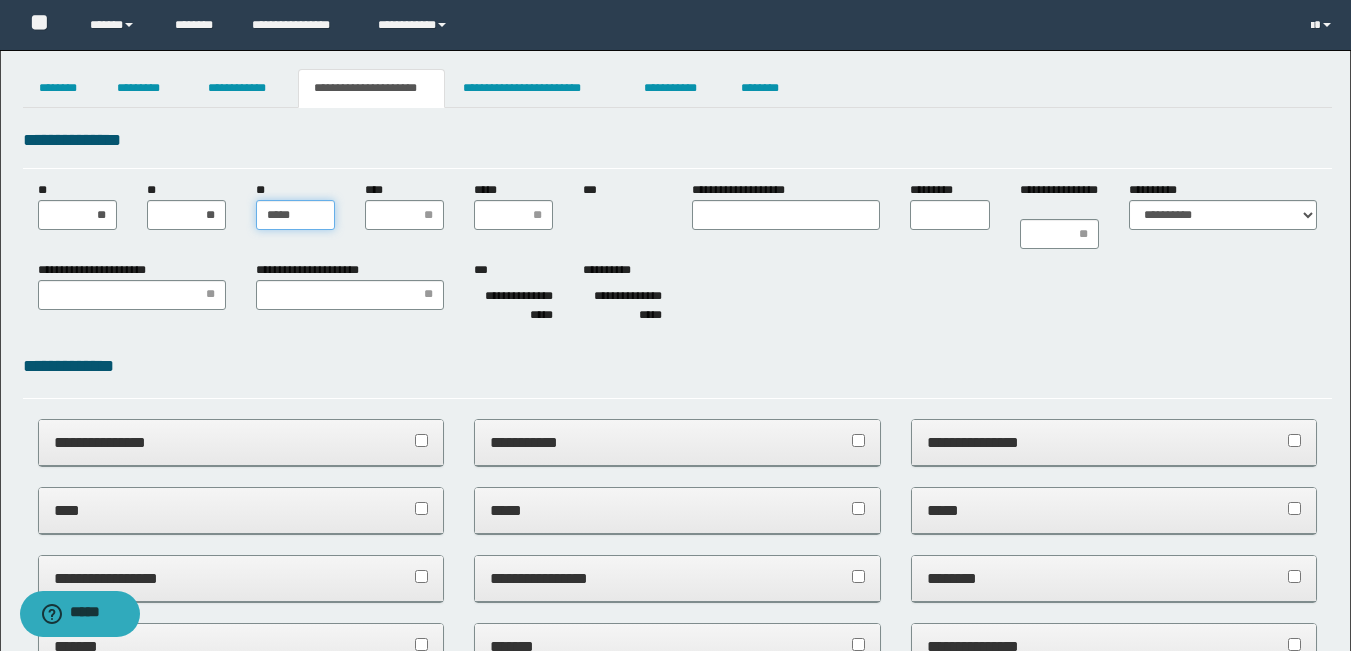 type on "******" 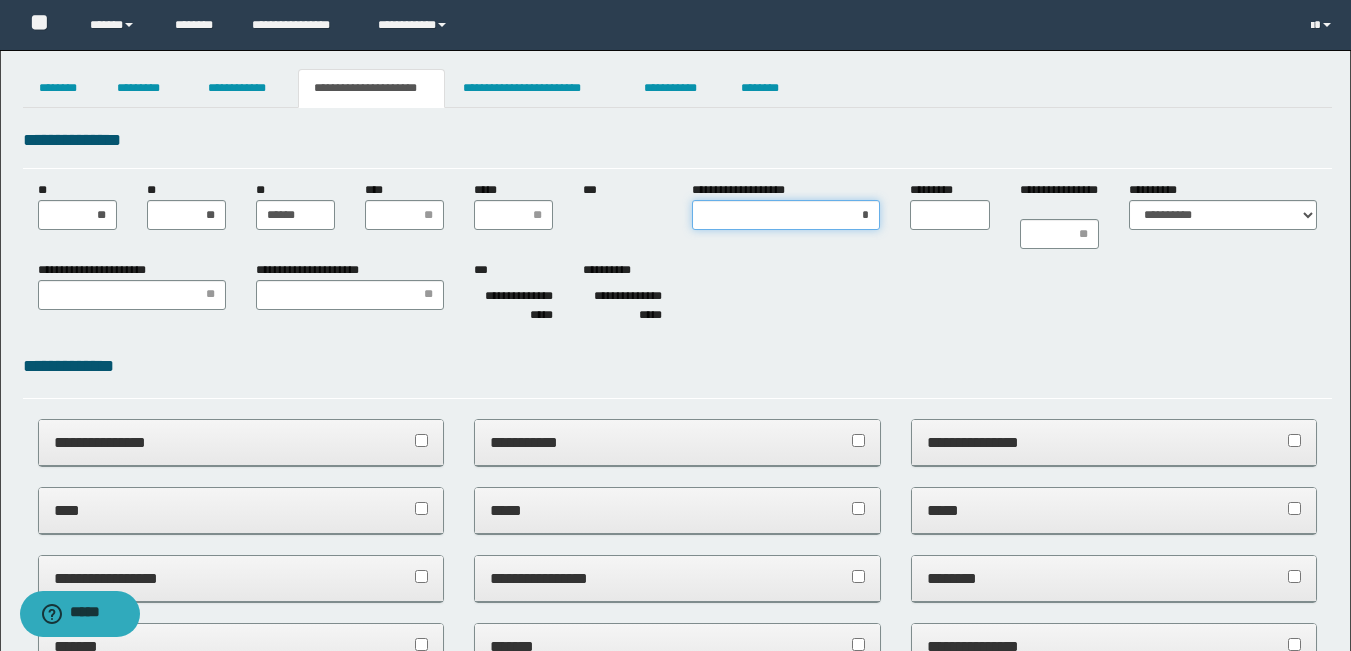 type on "**" 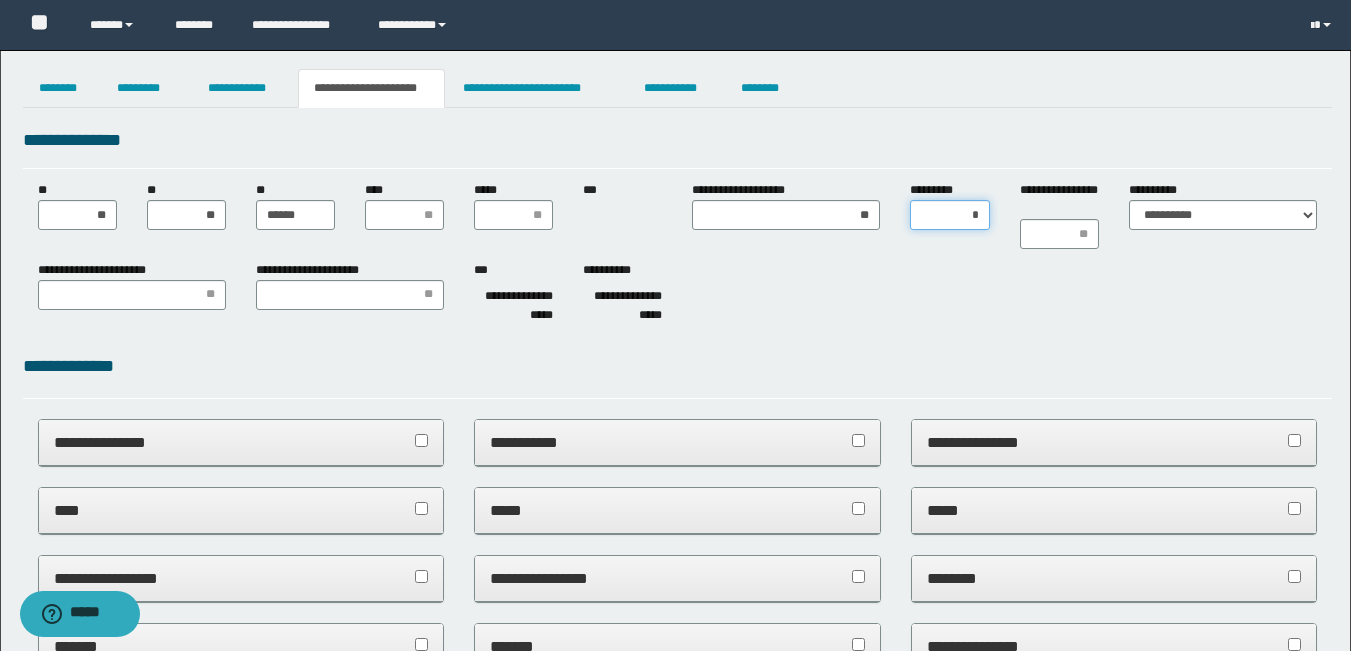type on "**" 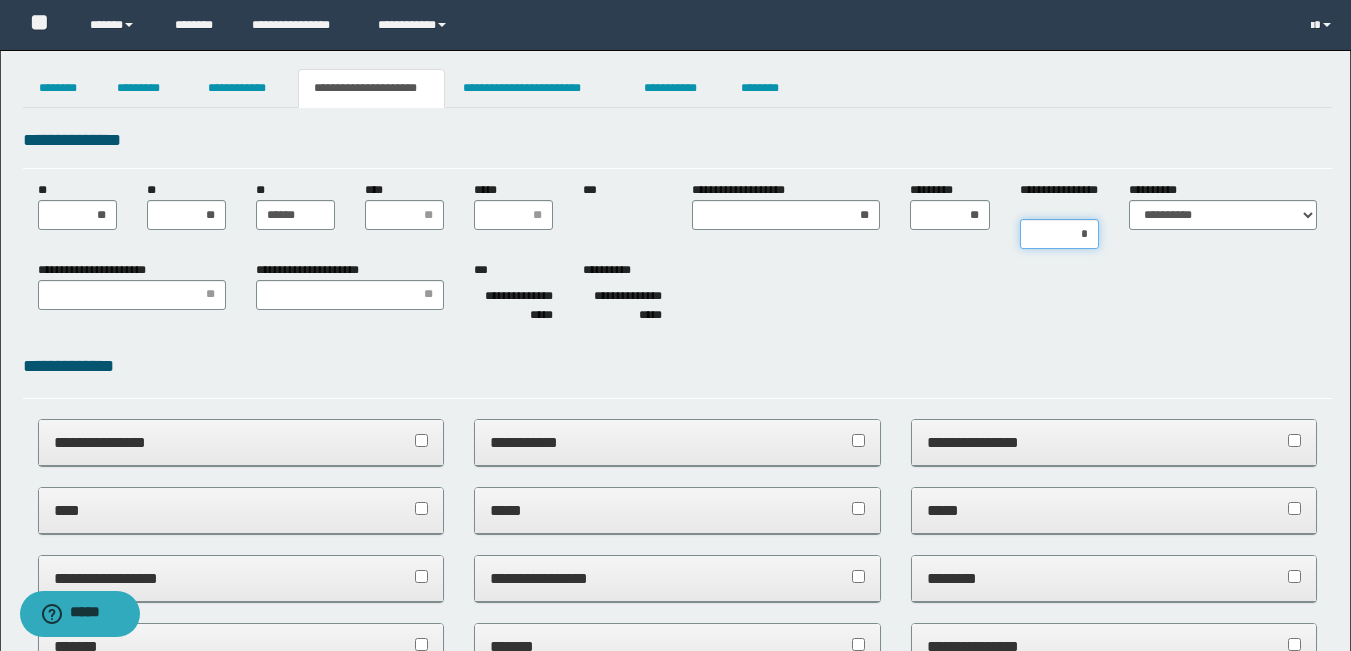 type on "**" 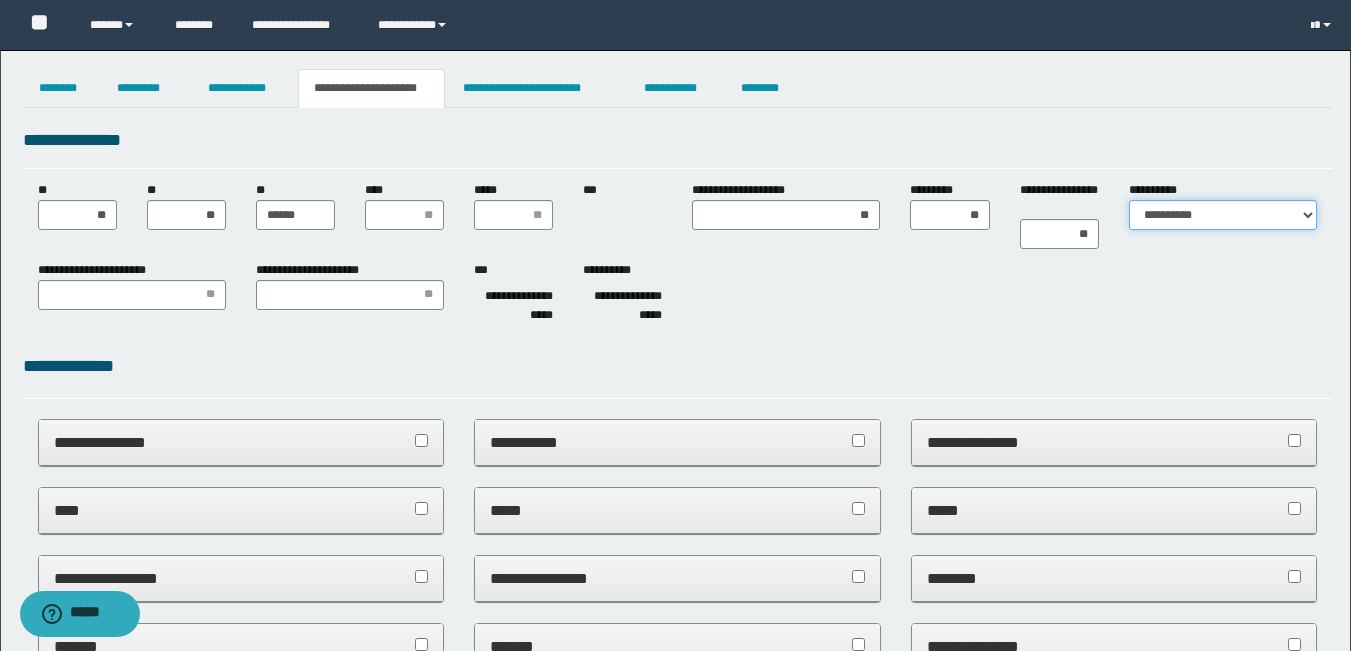click on "**********" at bounding box center (1223, 215) 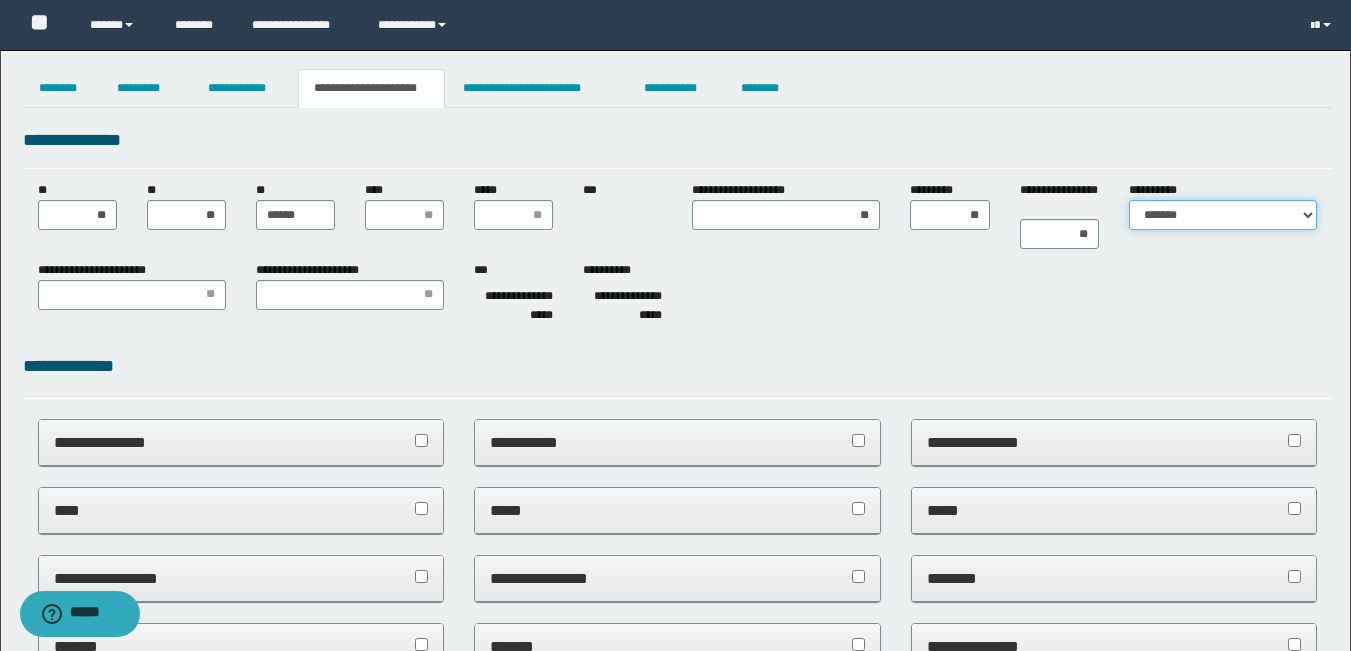 click on "**********" at bounding box center [1223, 215] 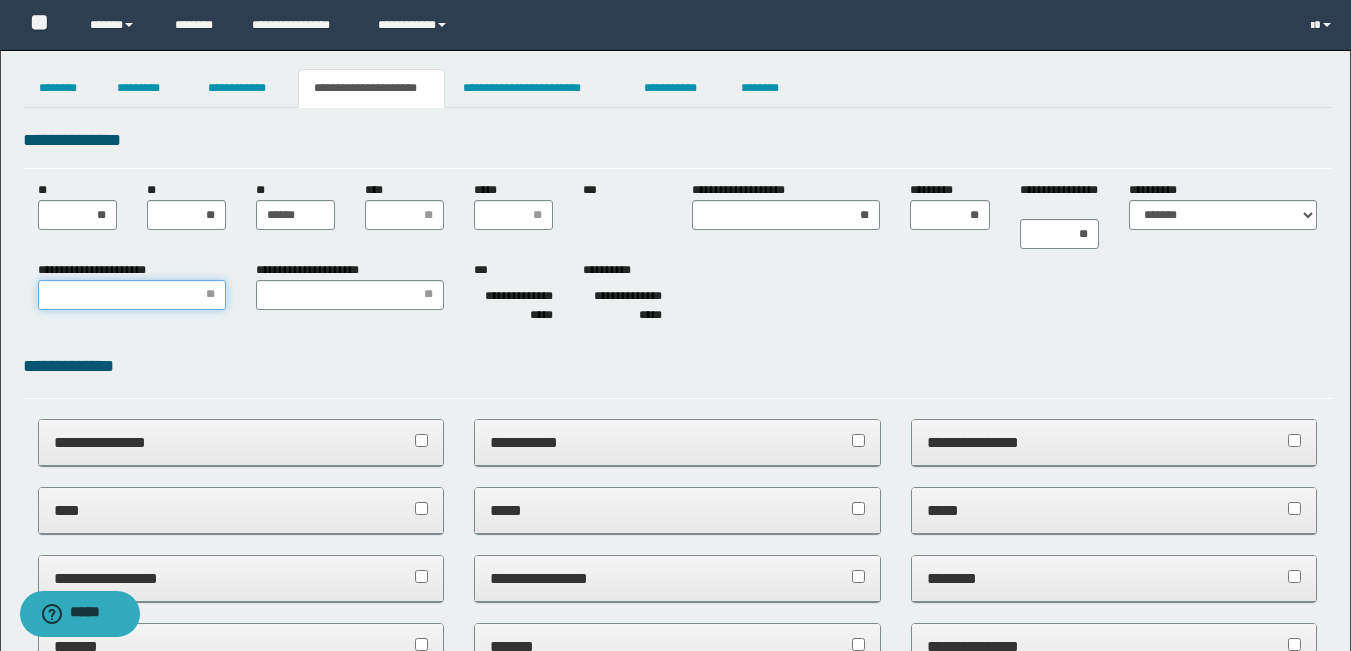 click on "**********" at bounding box center [132, 295] 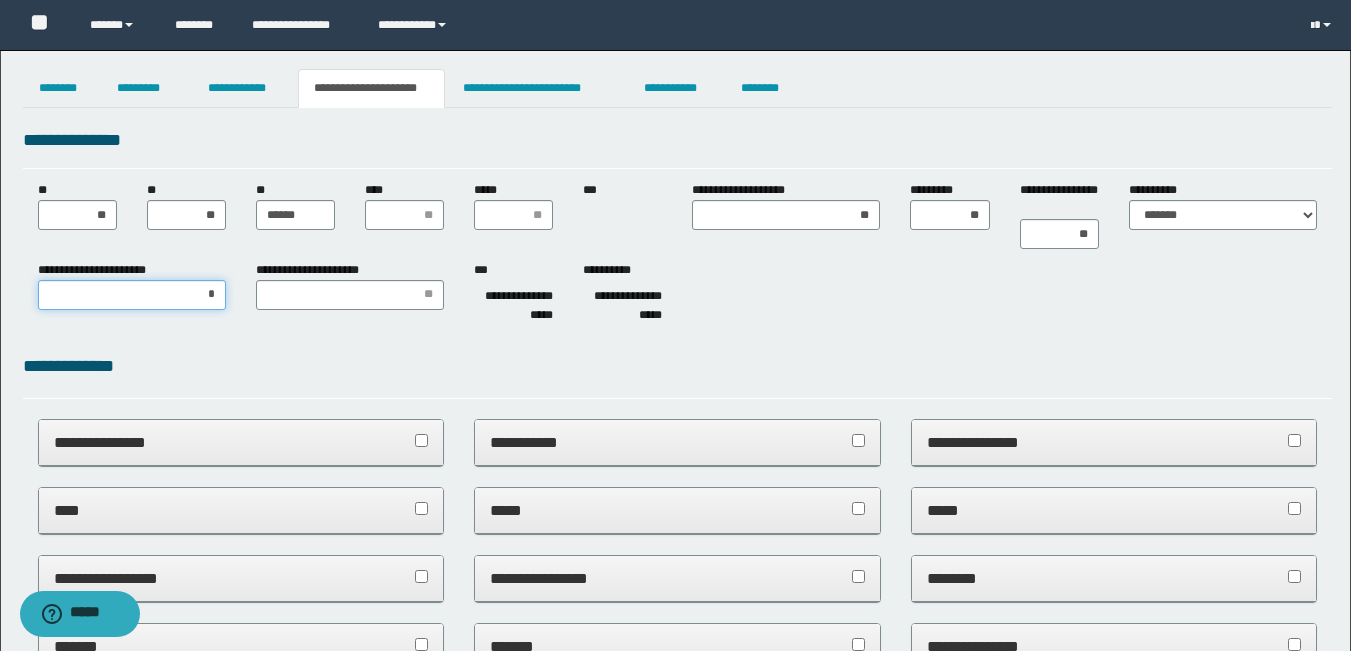 type on "**" 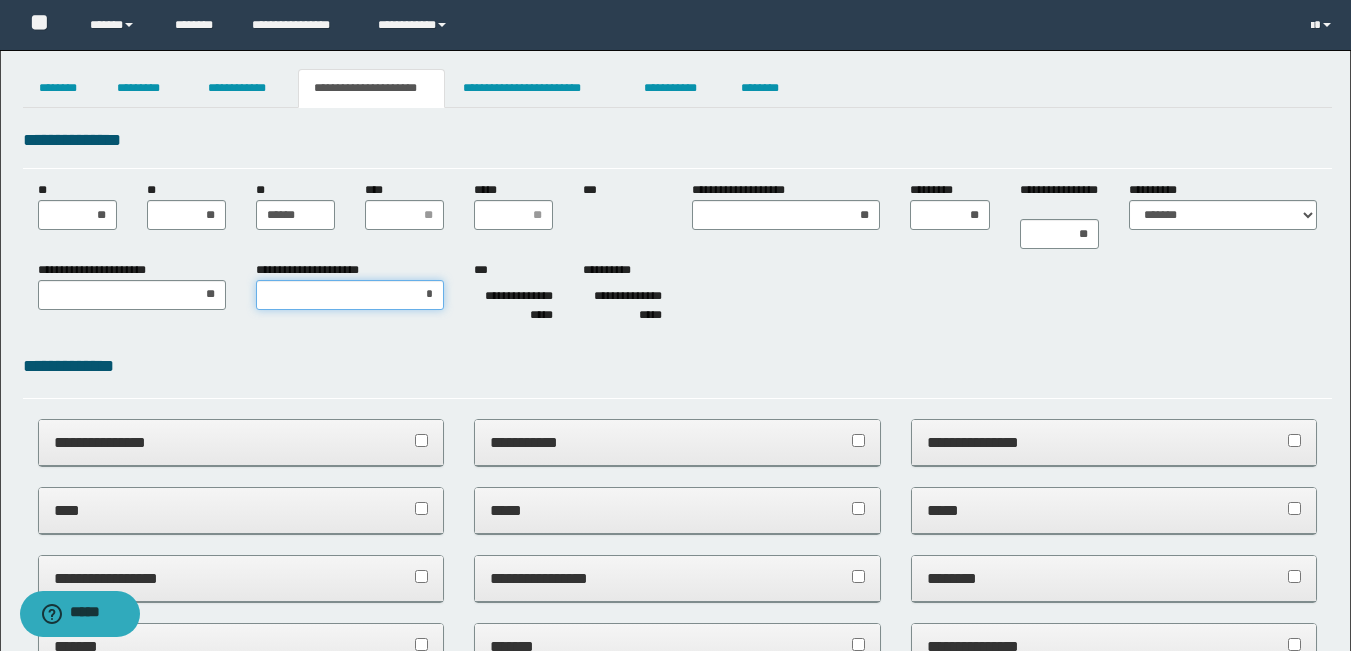 type on "**" 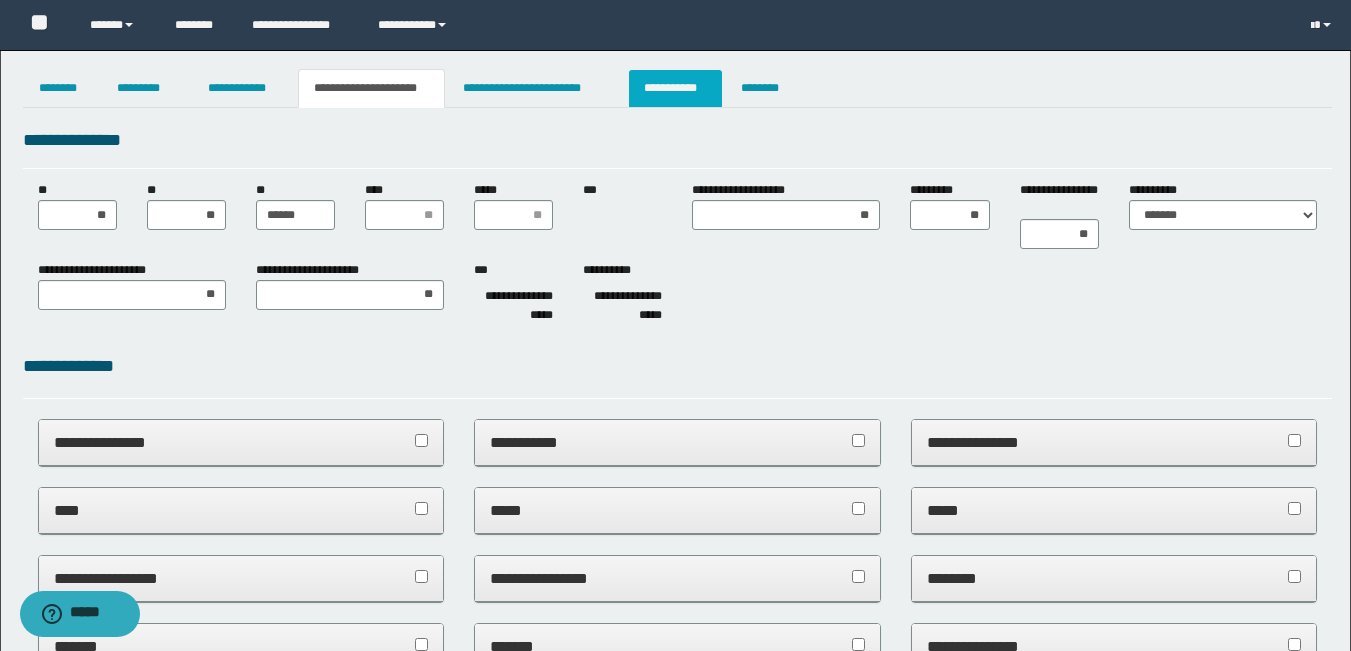click on "**********" at bounding box center (675, 88) 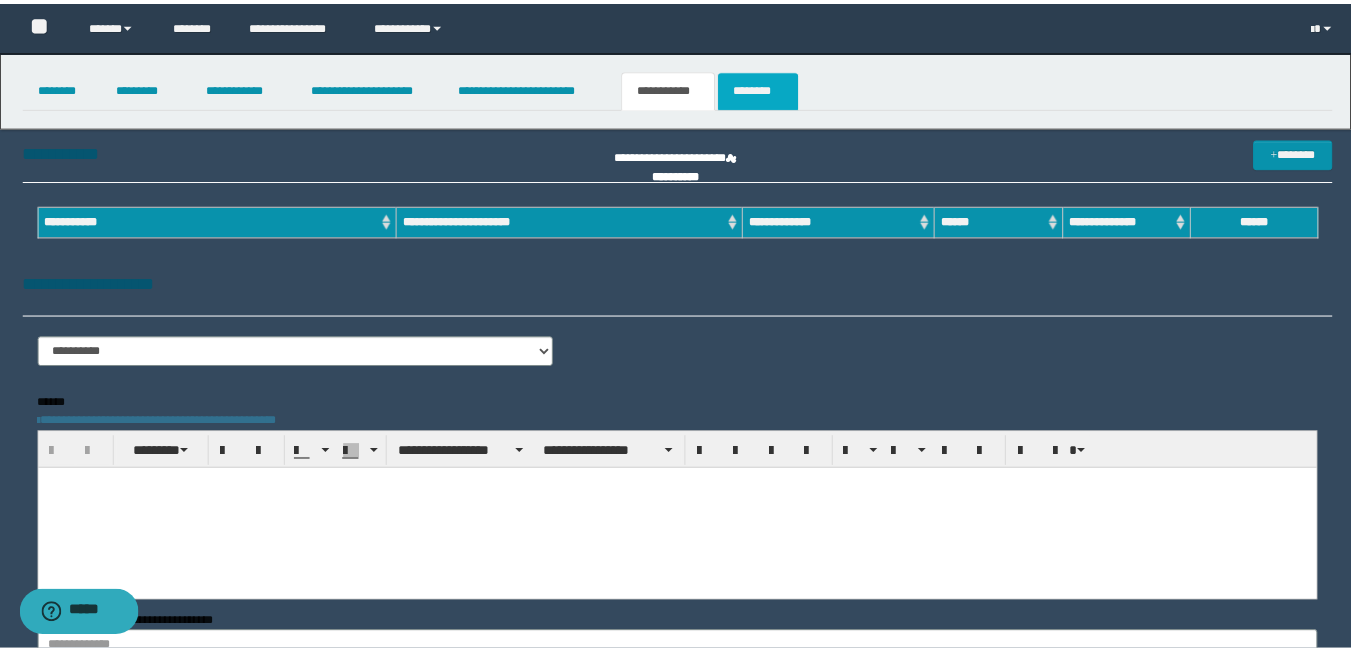 scroll, scrollTop: 0, scrollLeft: 0, axis: both 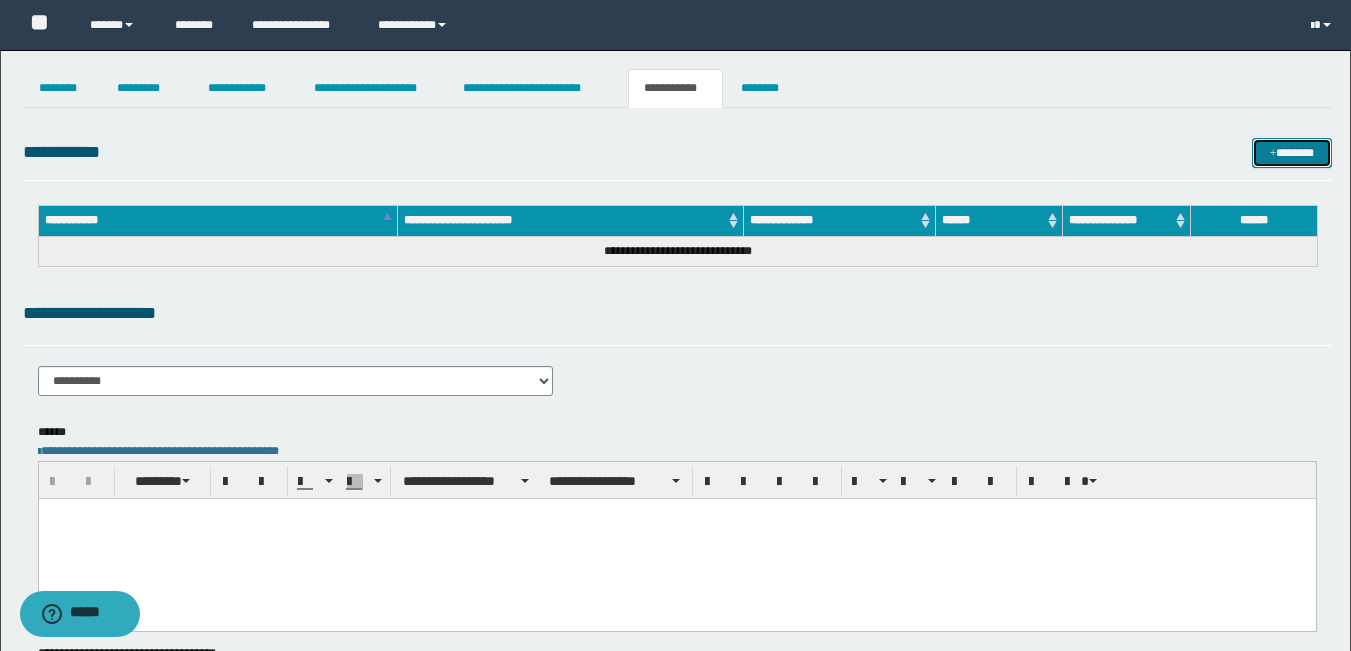 click on "*******" at bounding box center (1292, 153) 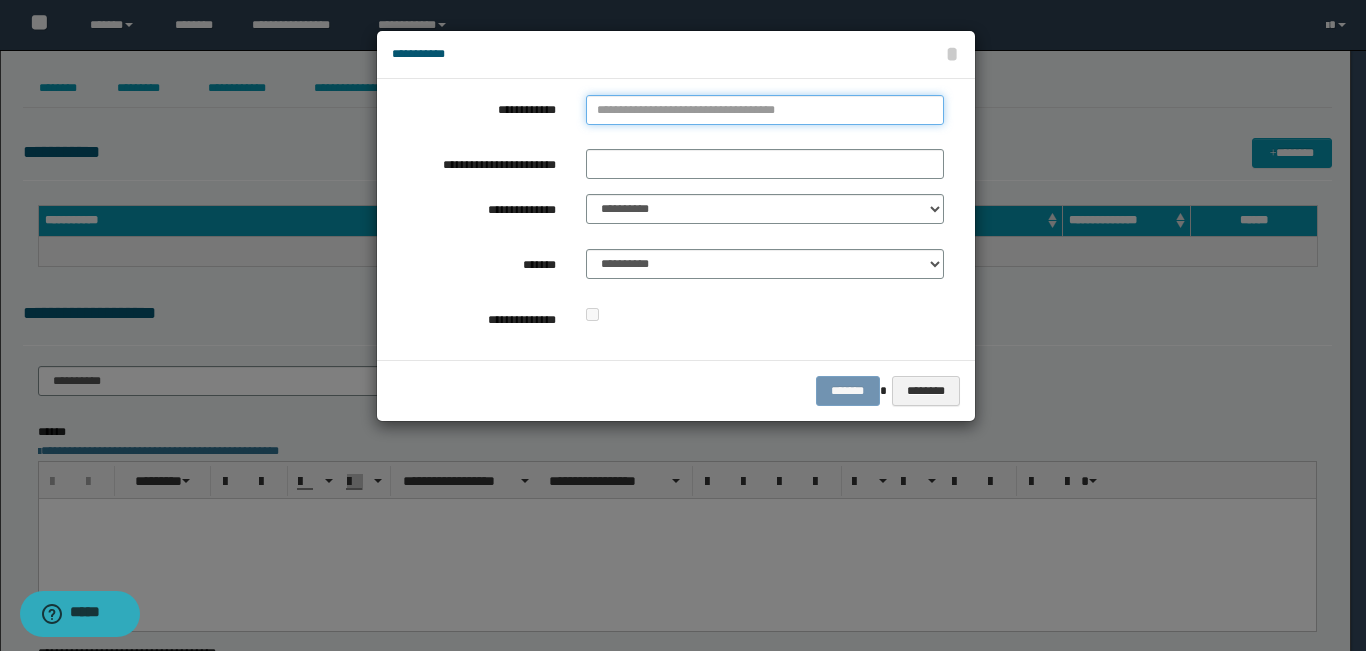 click on "**********" at bounding box center [765, 110] 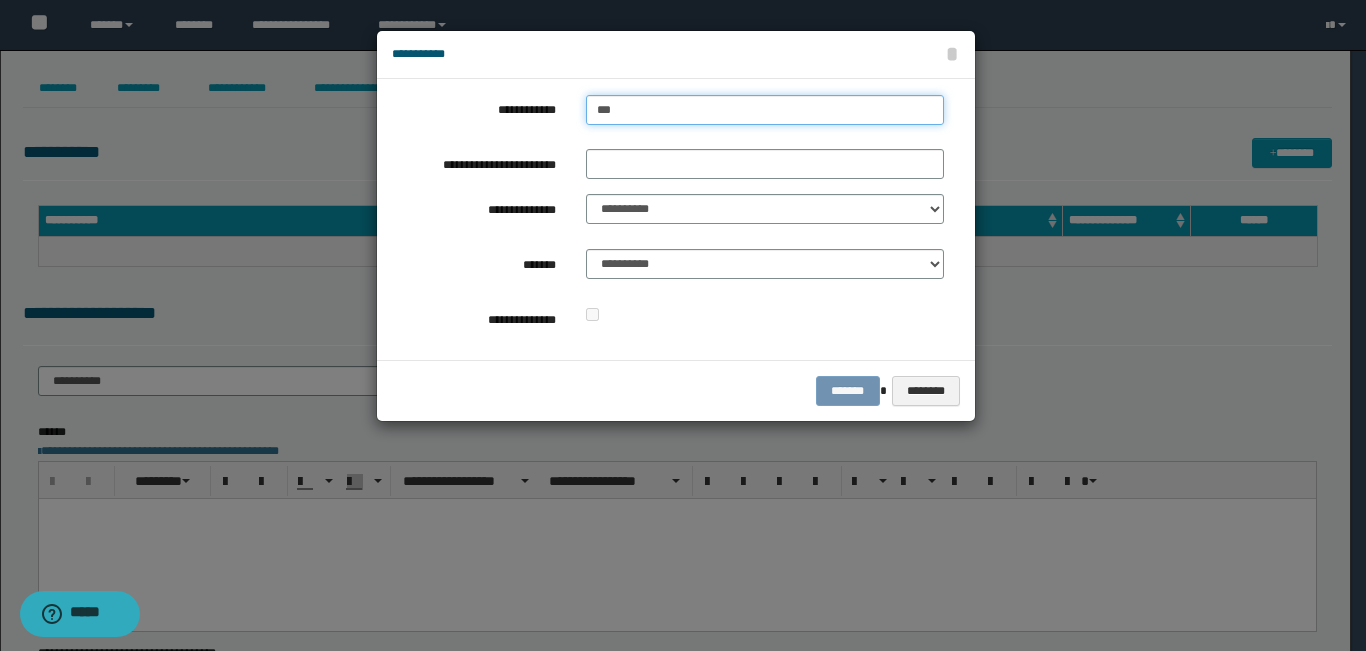 type on "****" 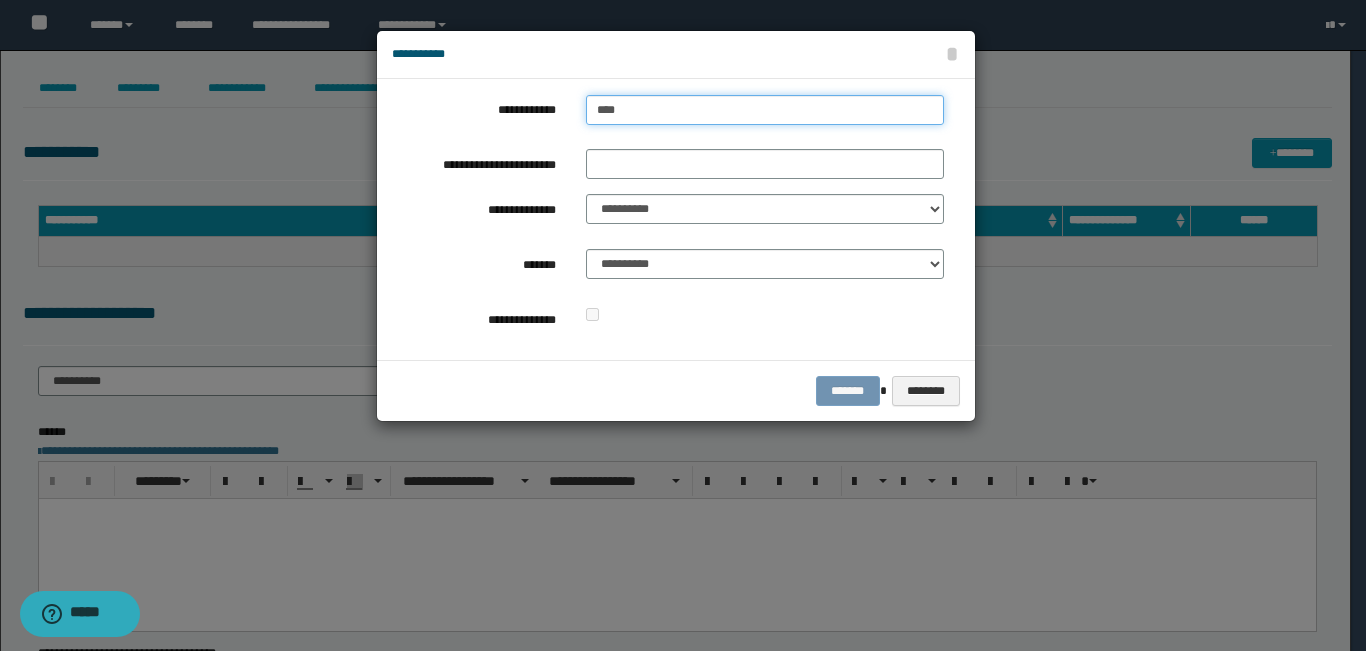 type on "****" 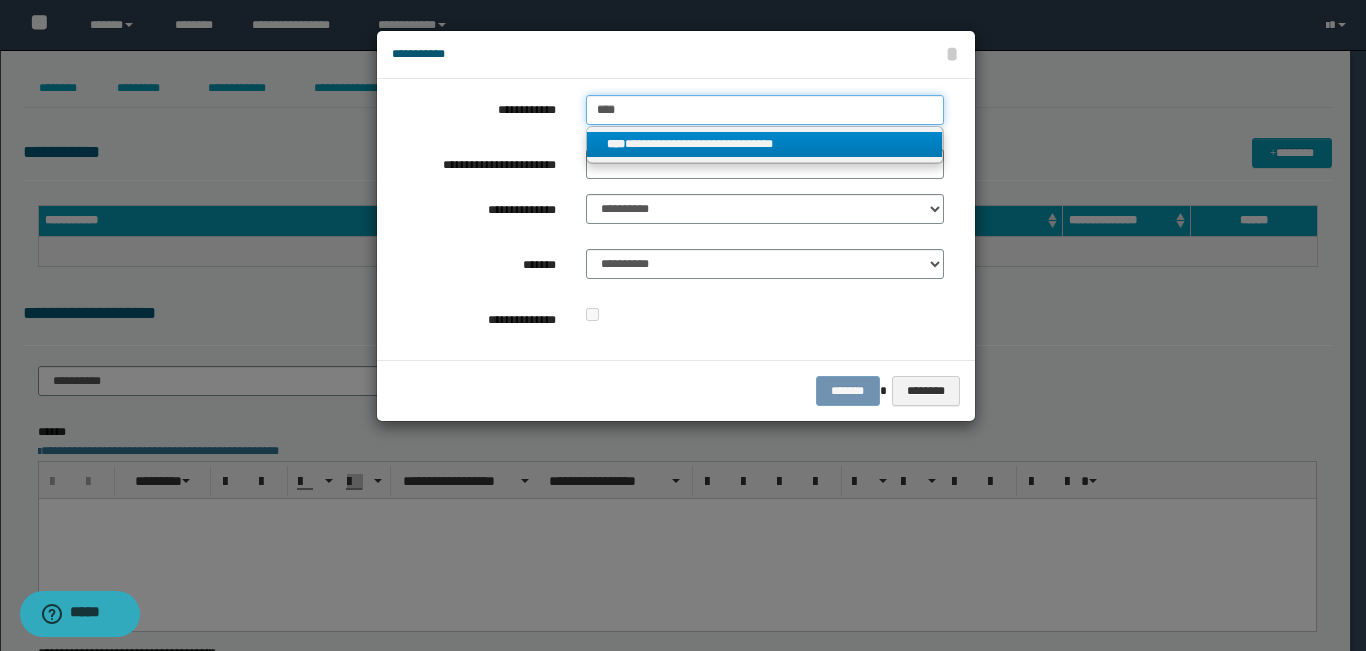 type on "****" 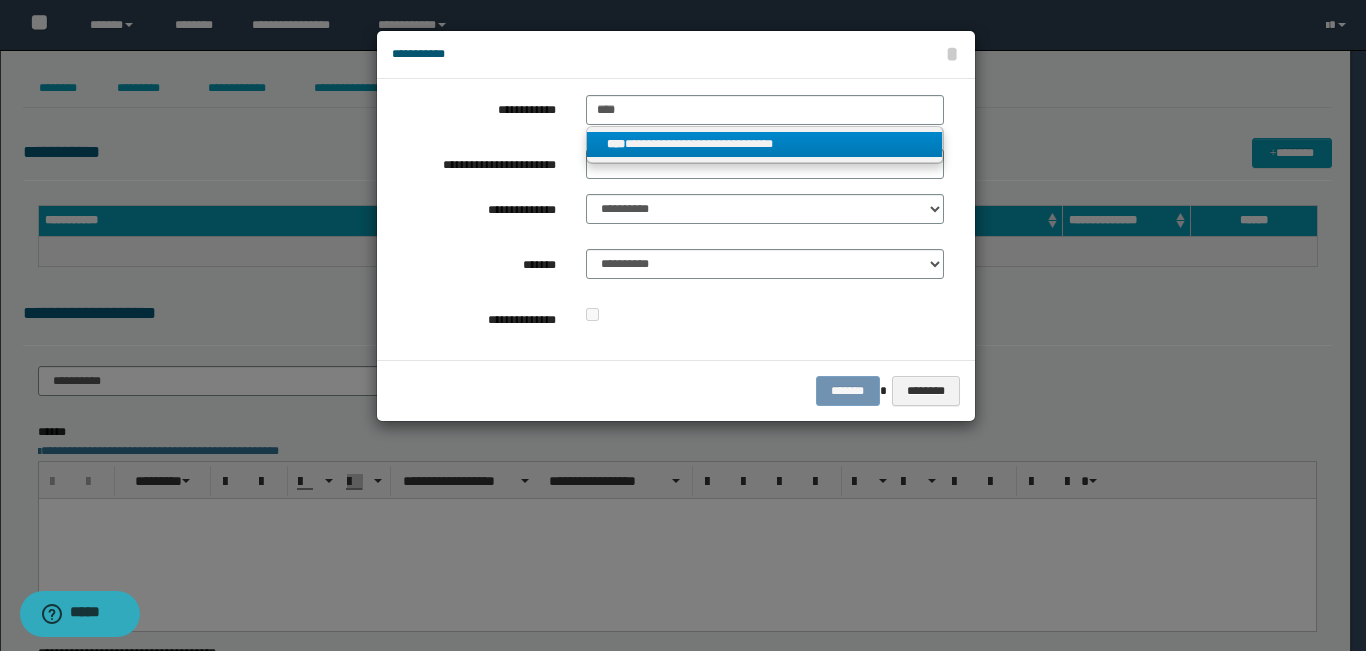 click on "****" at bounding box center [616, 144] 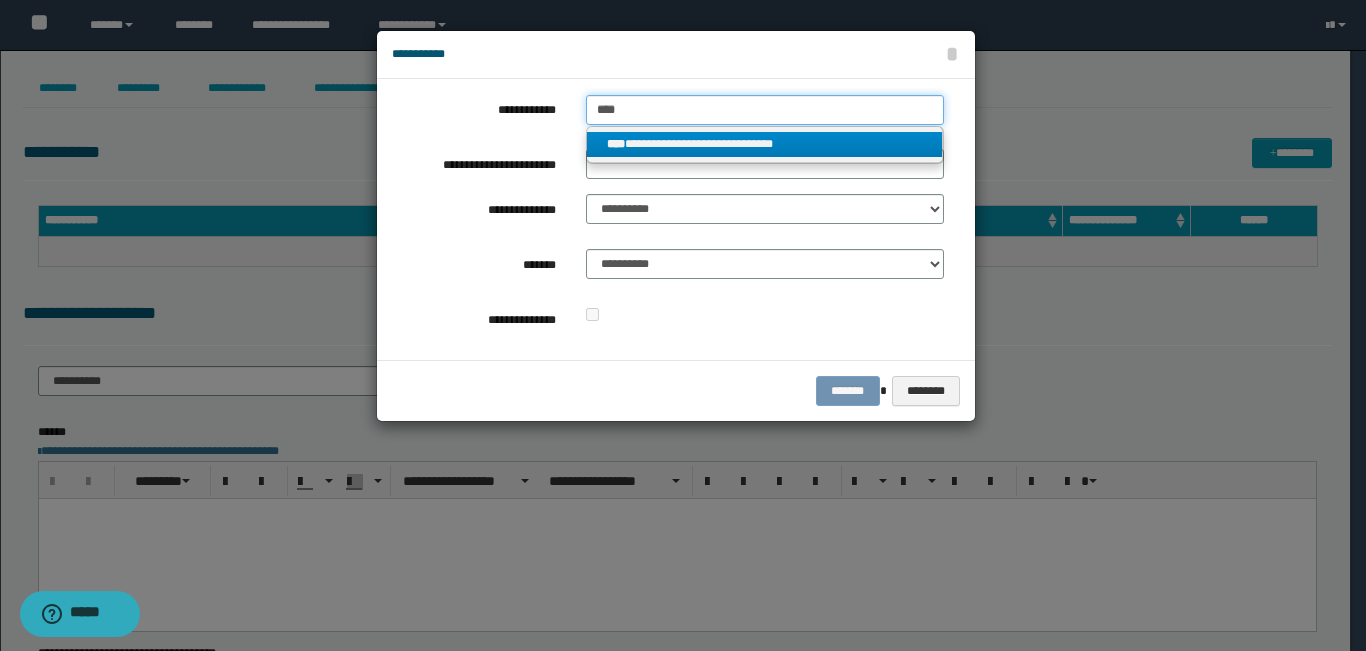 type 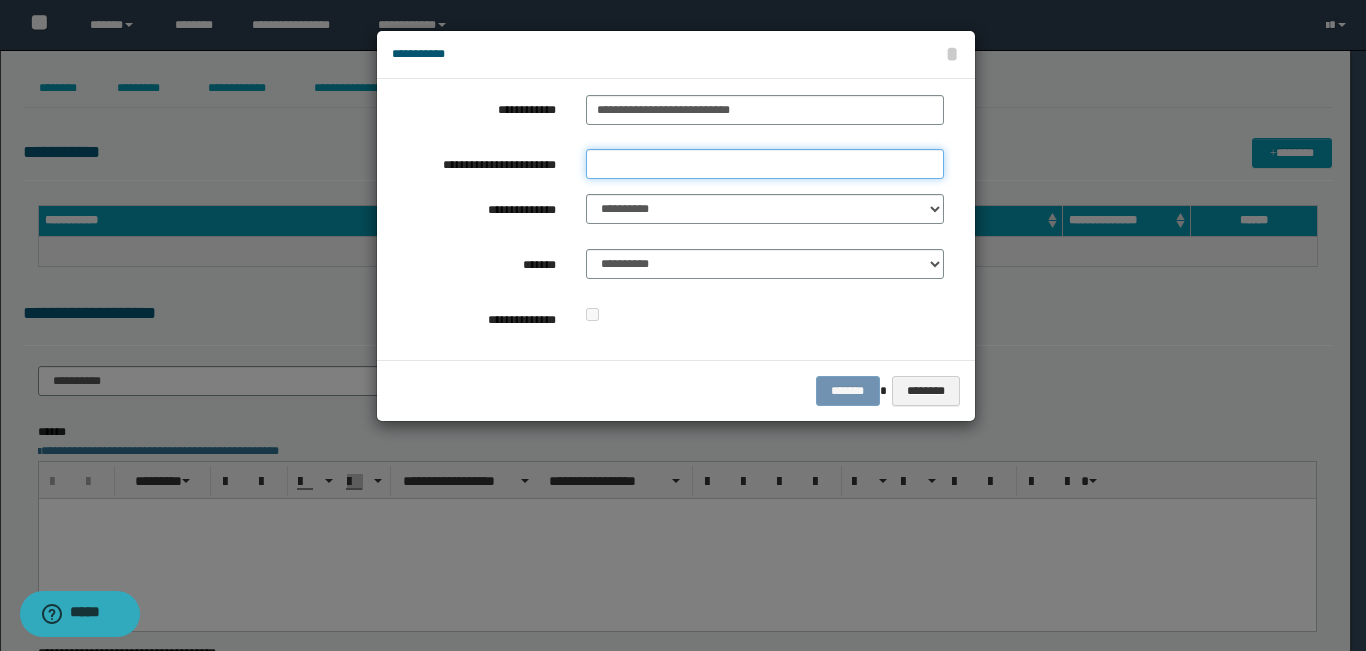 click on "**********" at bounding box center [765, 164] 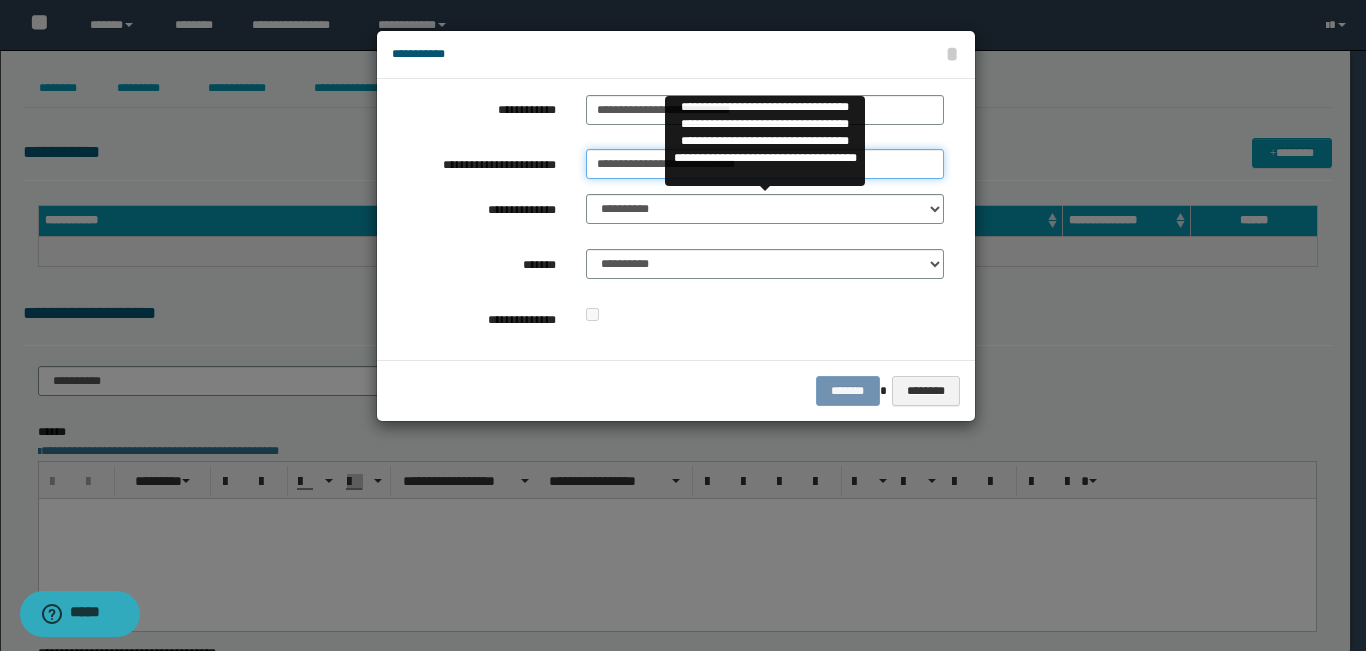 type on "**********" 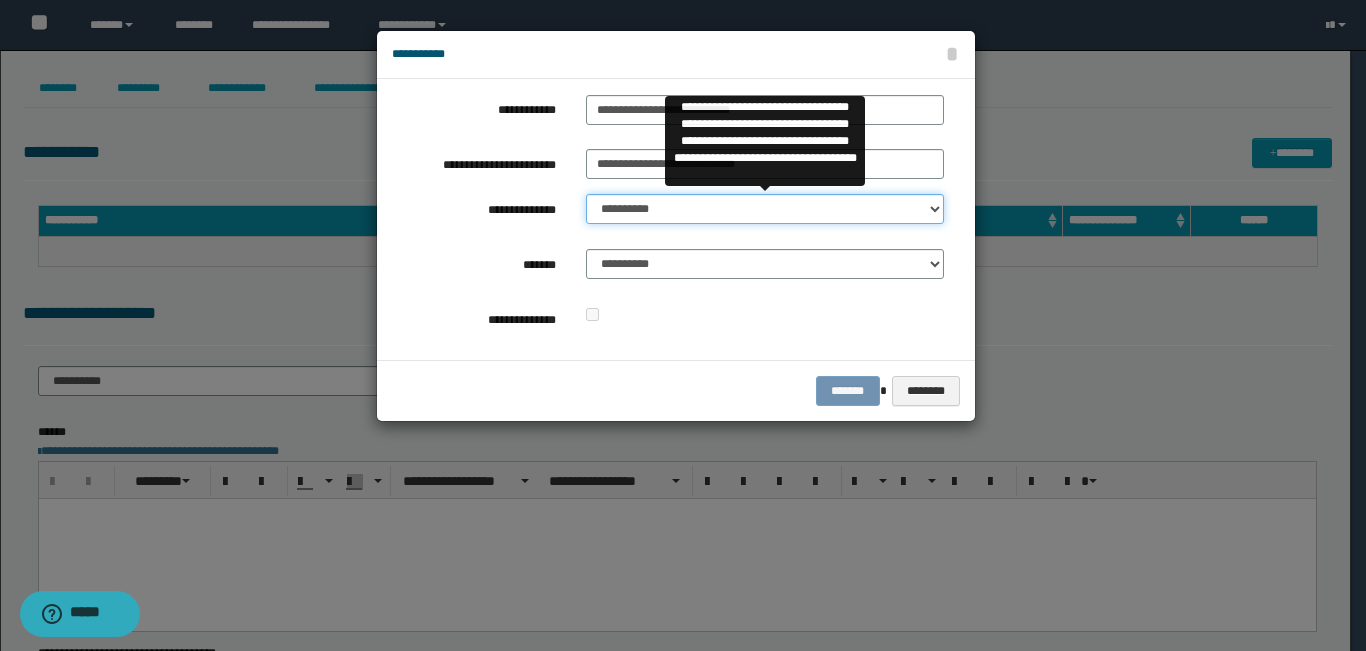 click on "**********" at bounding box center [765, 209] 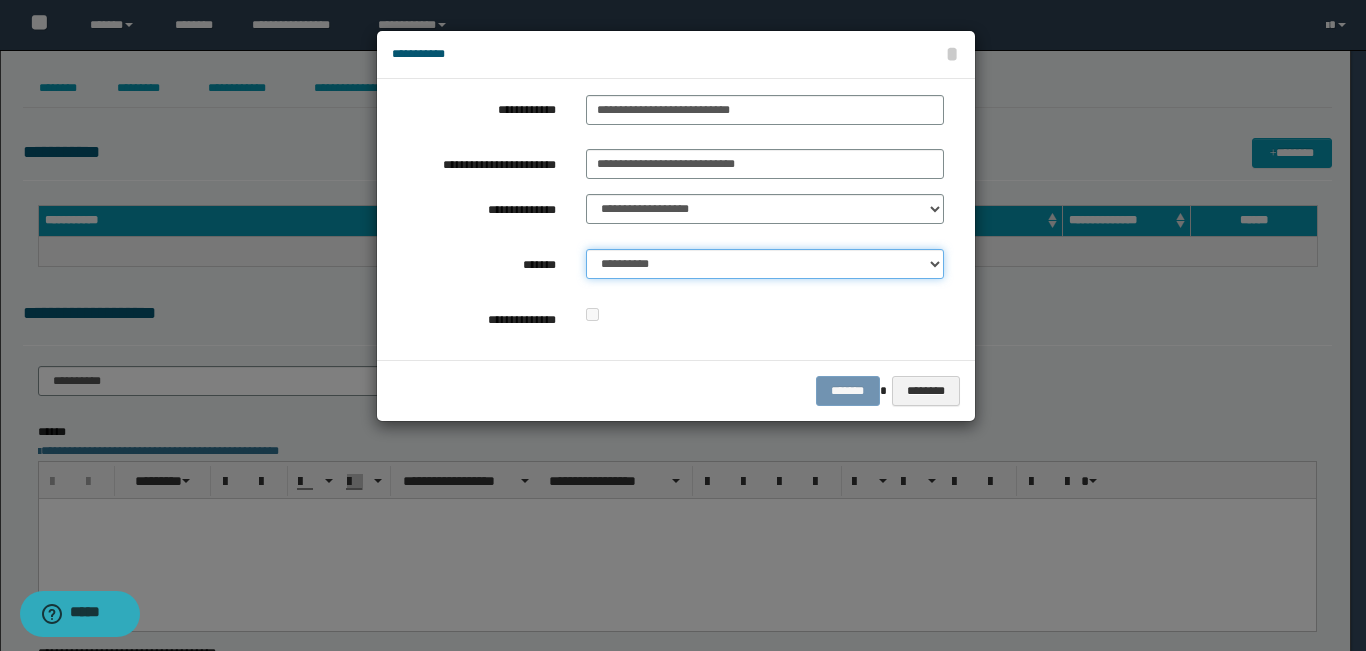 click on "**********" at bounding box center (765, 264) 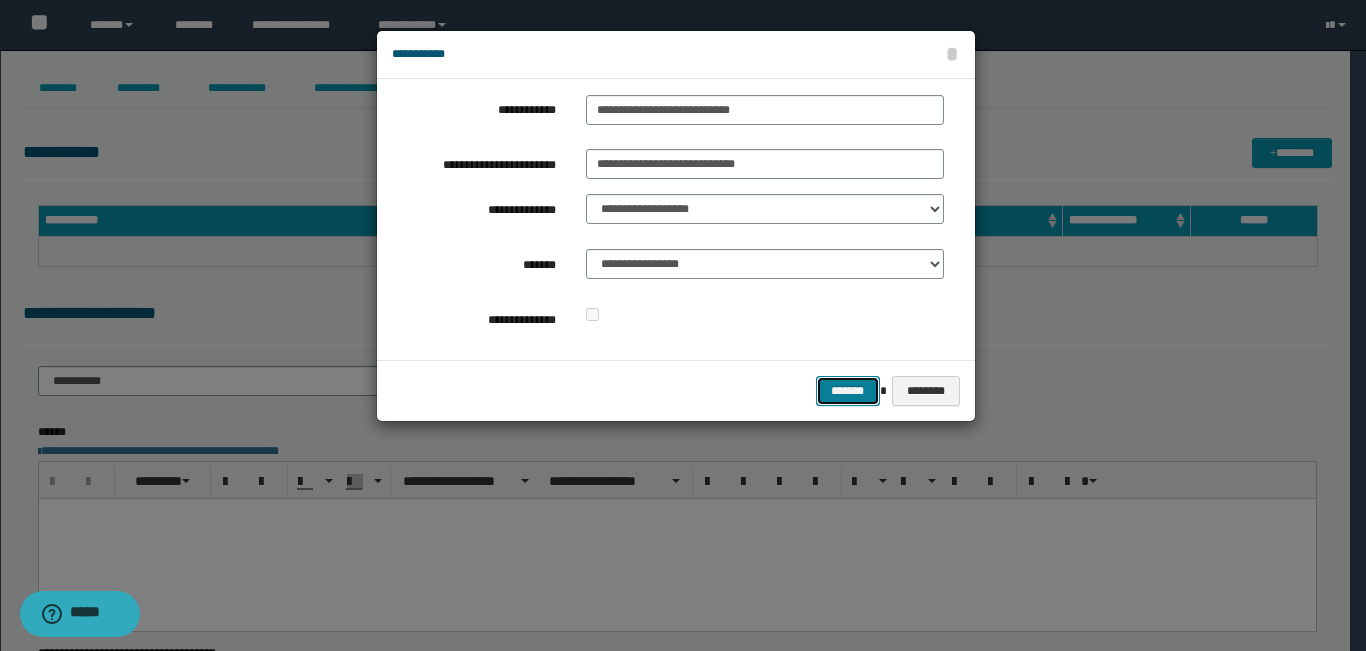 click on "*******" at bounding box center (848, 391) 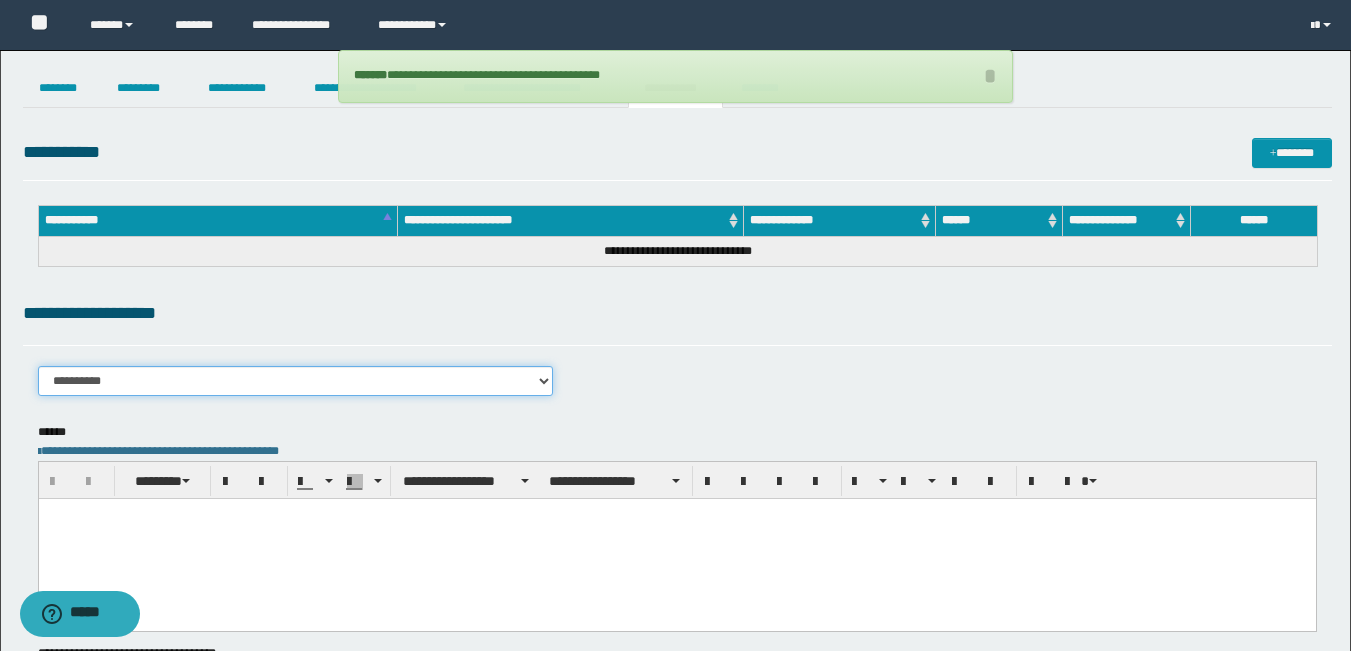 click on "**********" at bounding box center (296, 381) 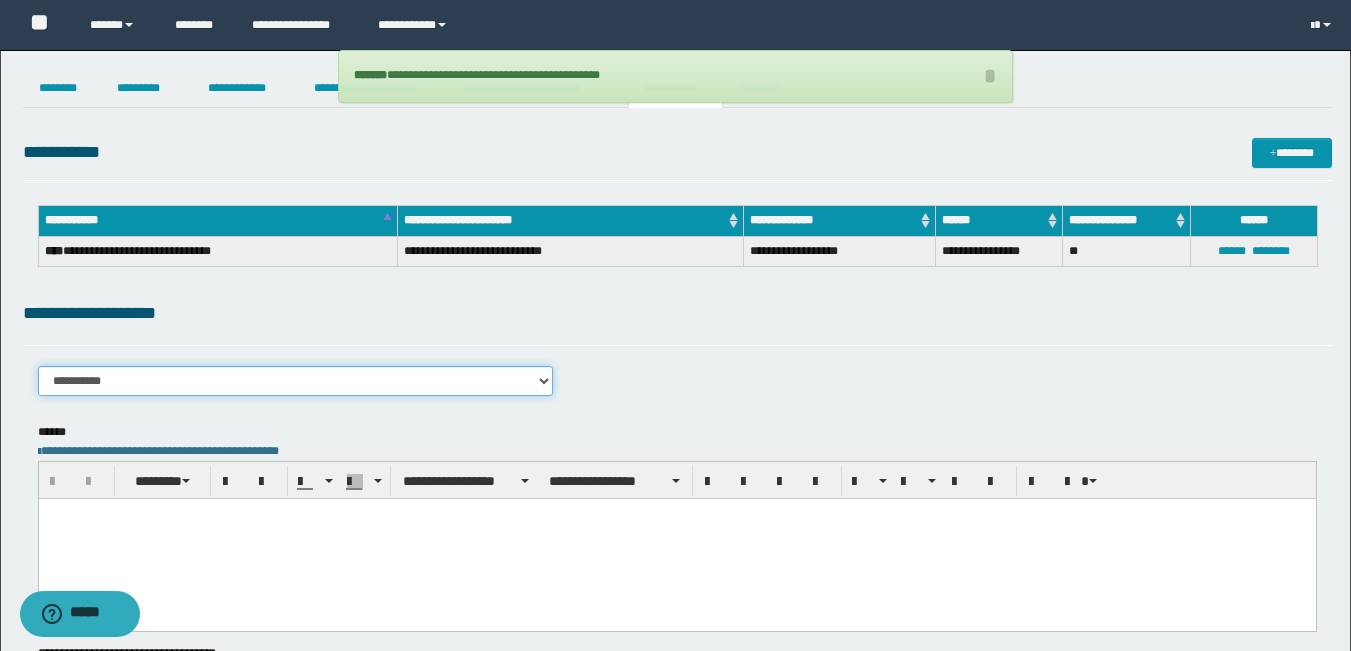 select on "****" 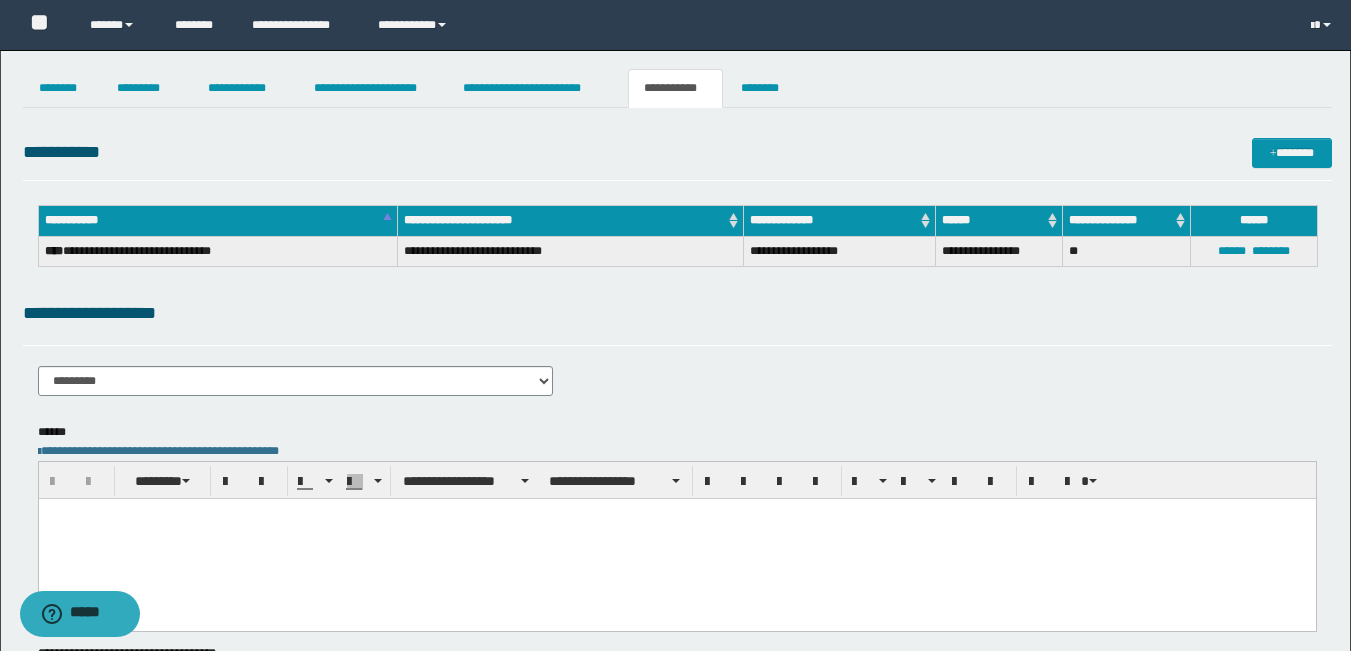 click at bounding box center [676, 538] 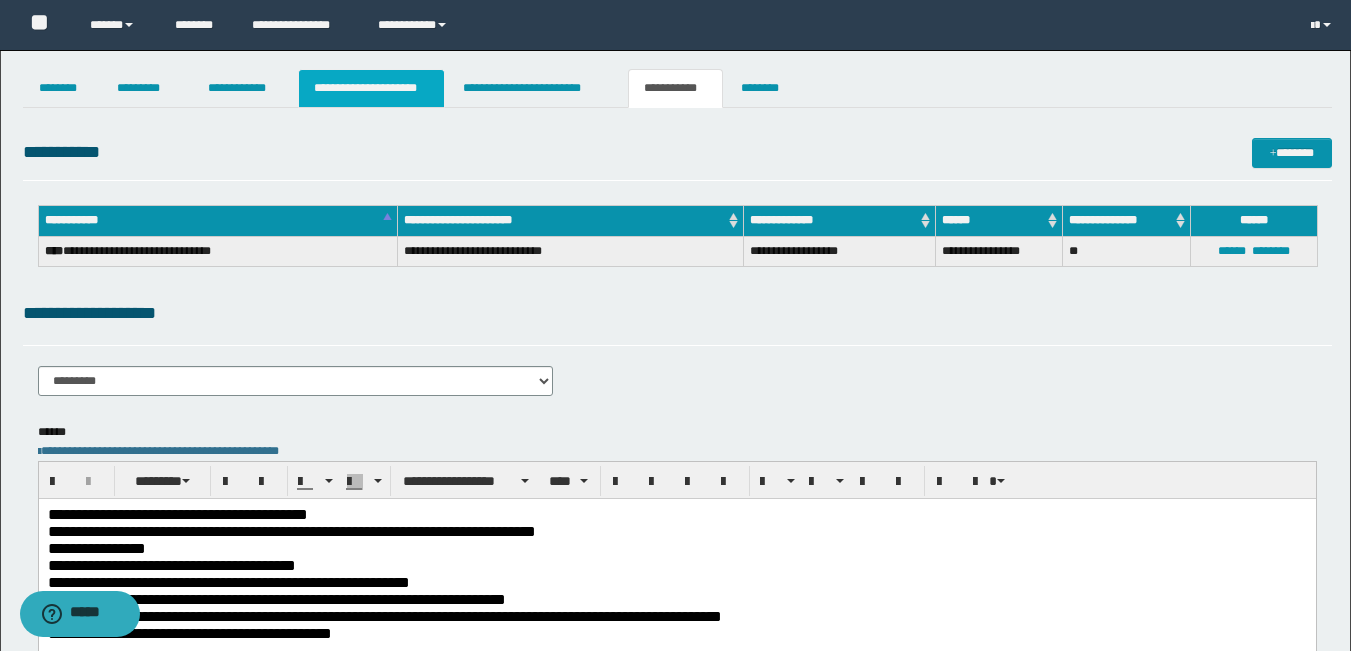 click on "**********" at bounding box center (371, 88) 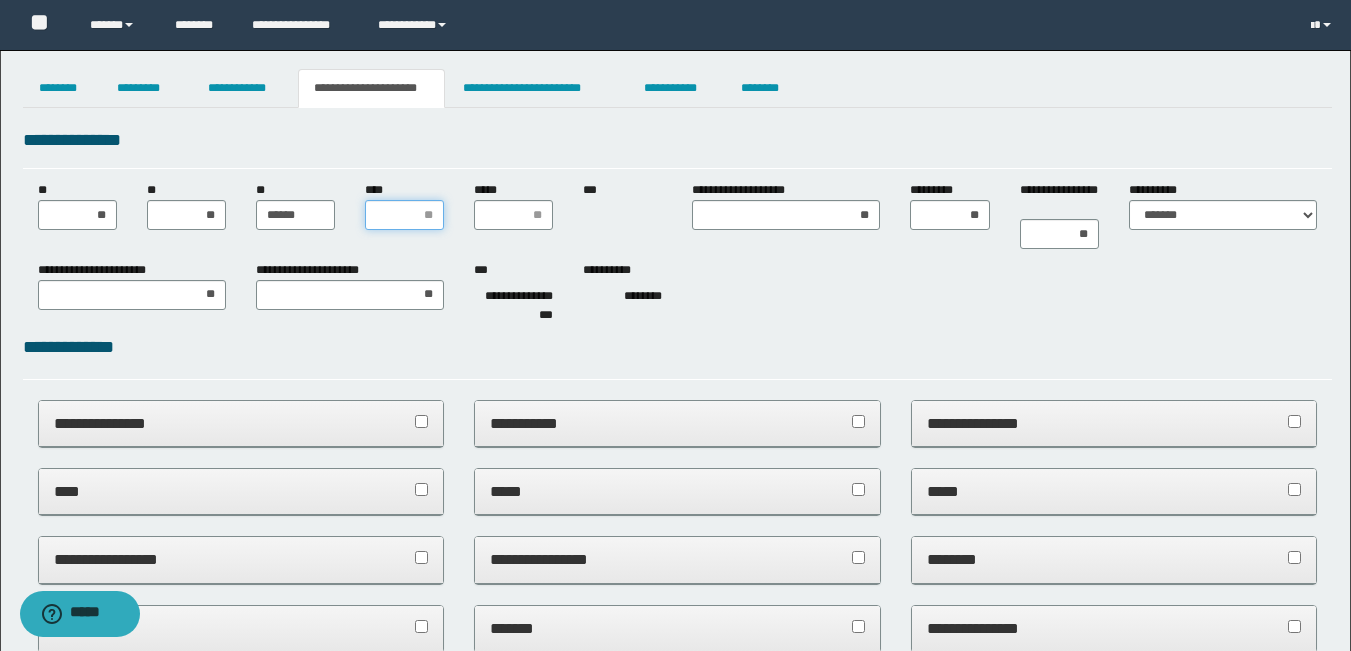 click on "****" at bounding box center [404, 215] 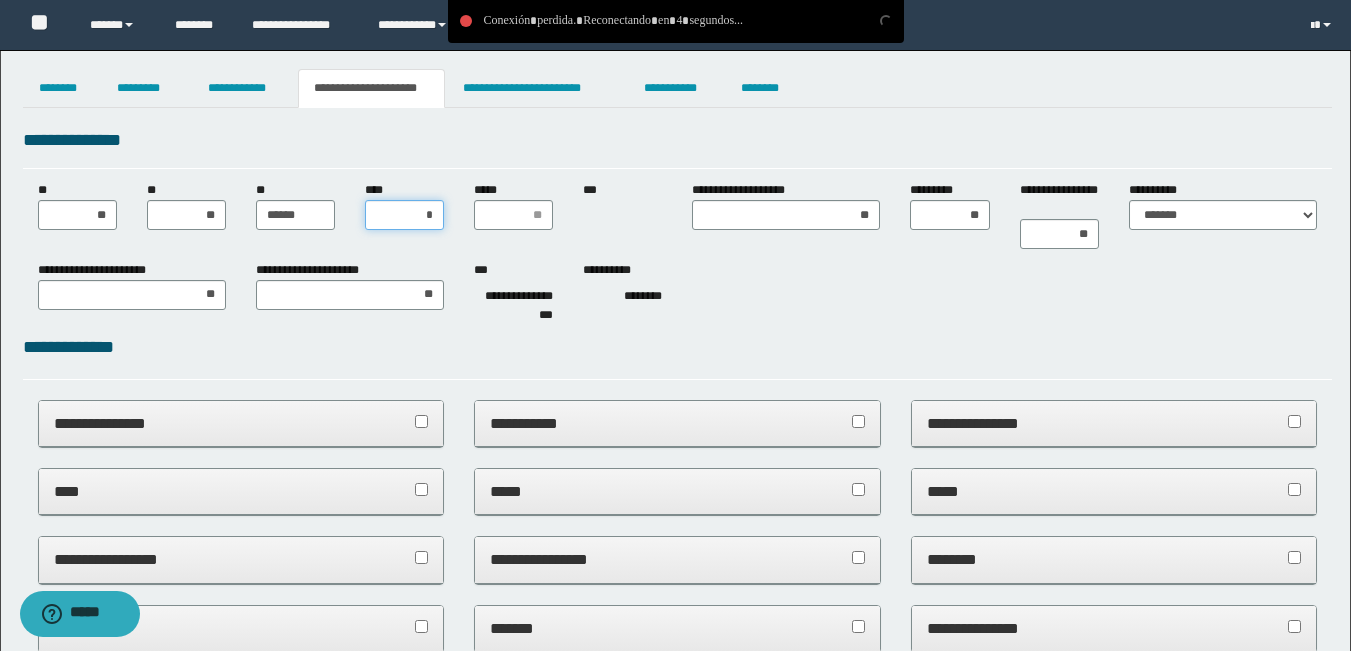 type on "**" 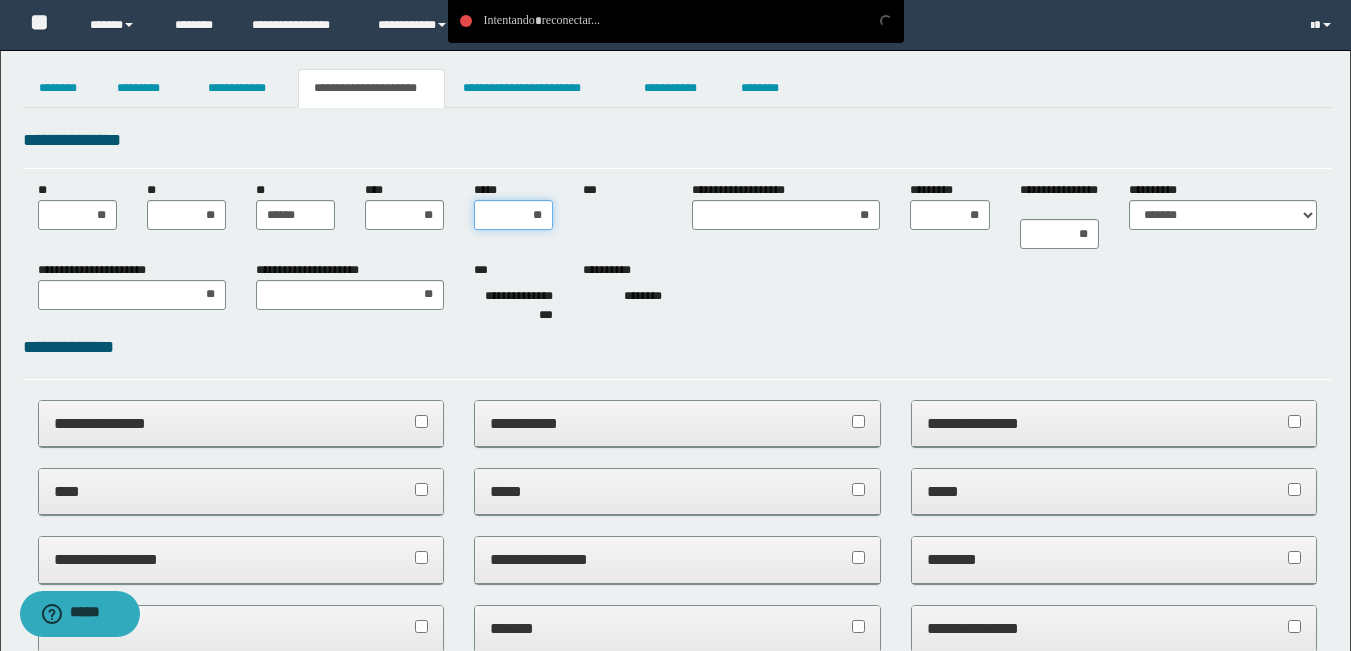 type on "***" 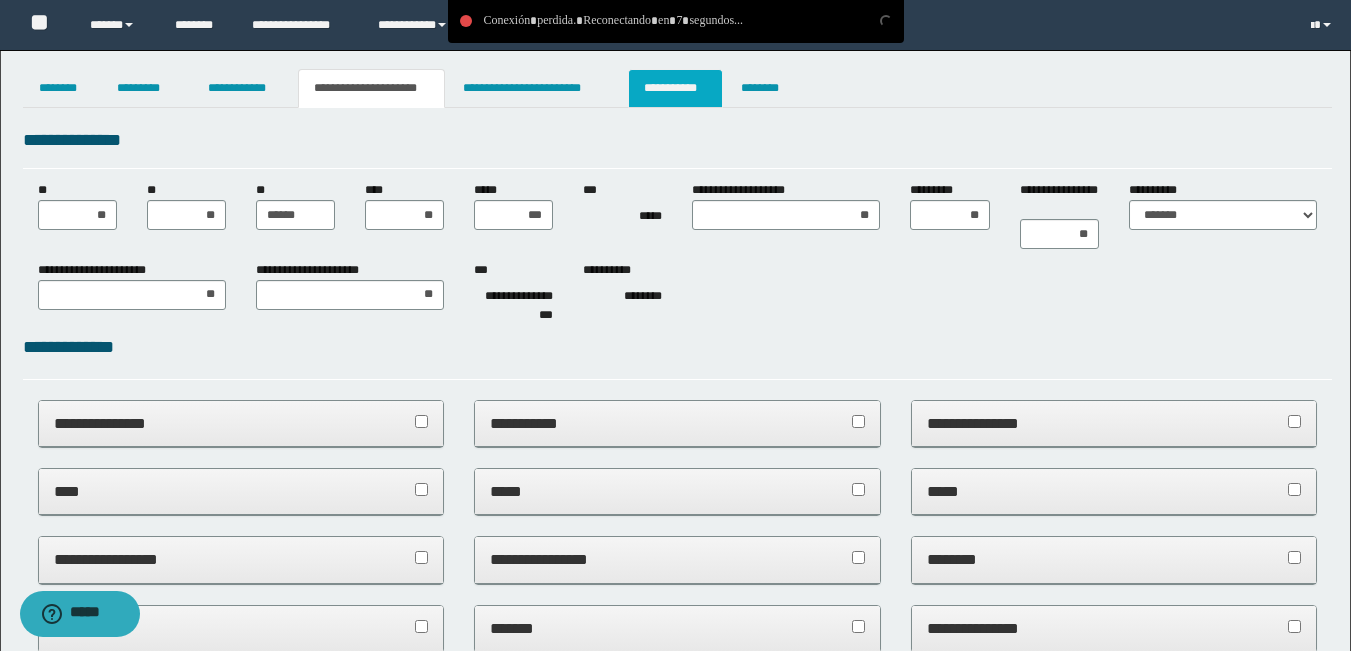 click on "**********" at bounding box center (675, 88) 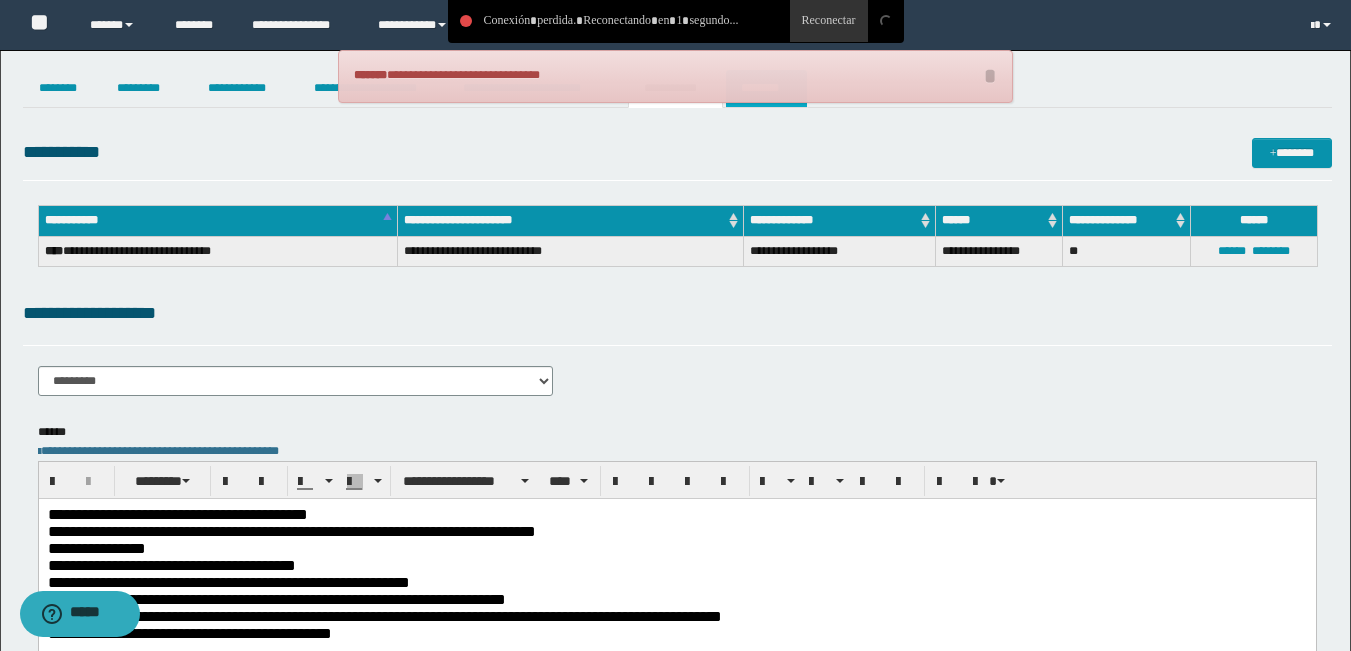 click on "********" at bounding box center [766, 88] 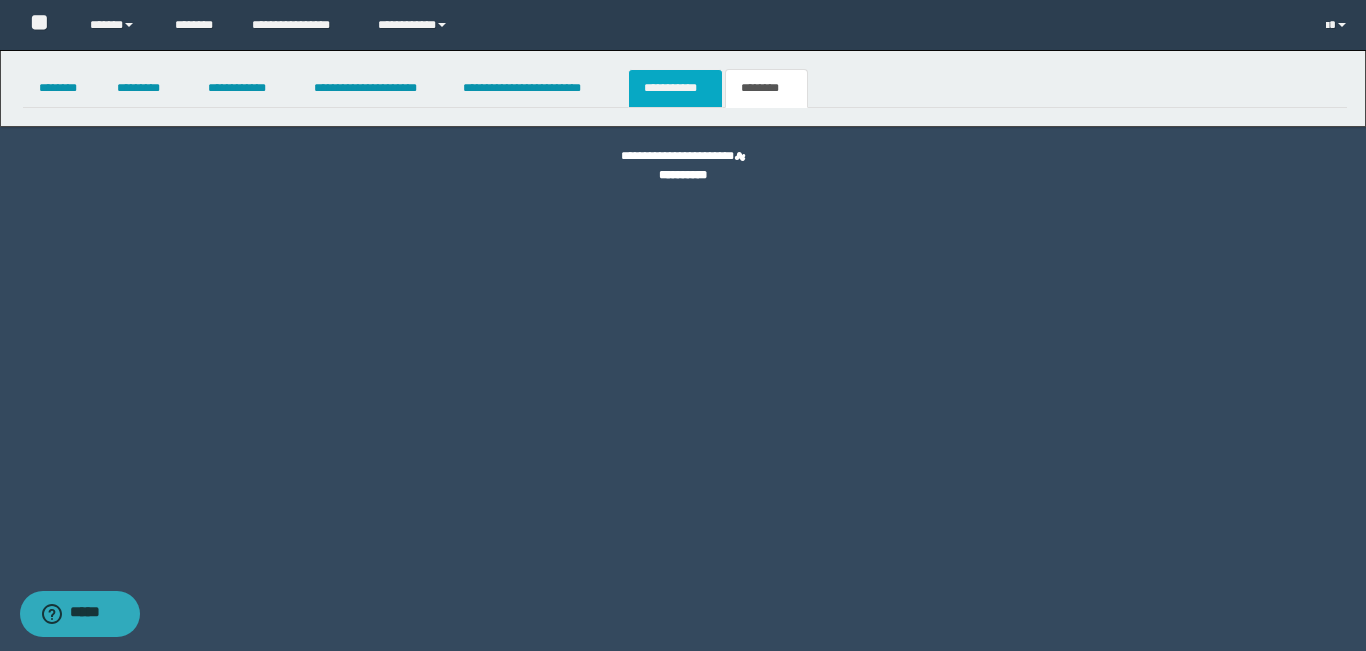 click on "**********" at bounding box center [675, 88] 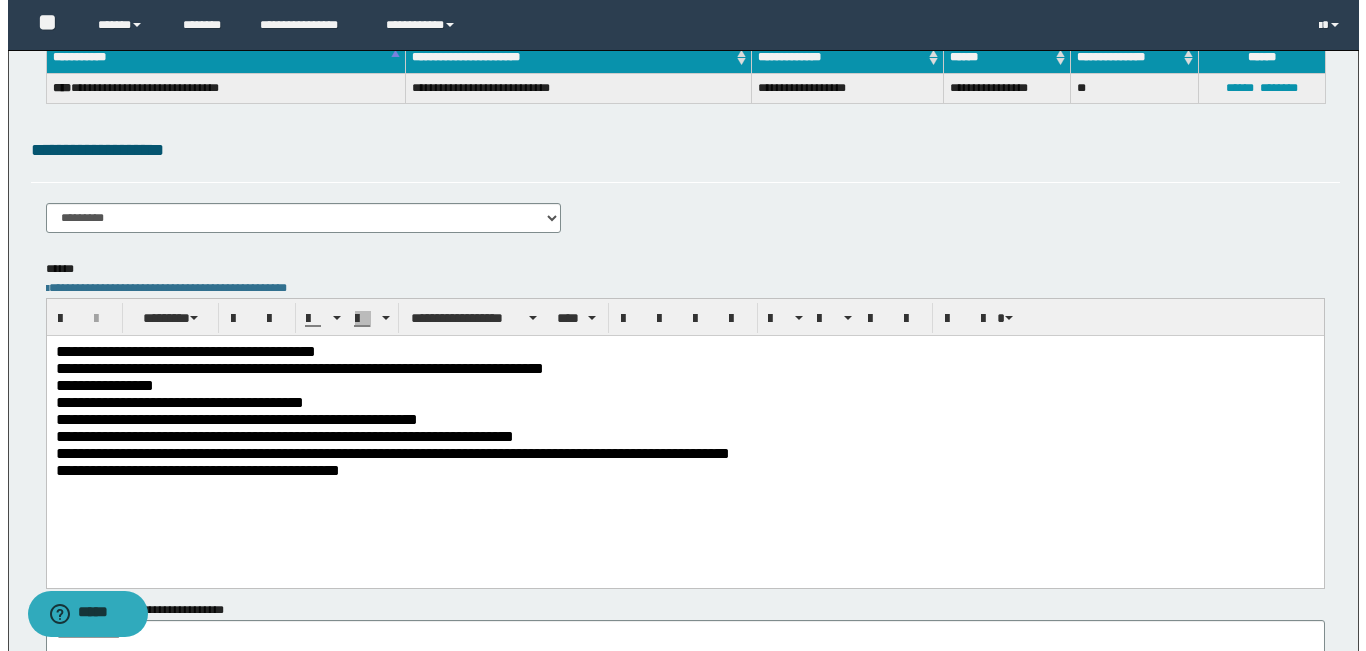 scroll, scrollTop: 0, scrollLeft: 0, axis: both 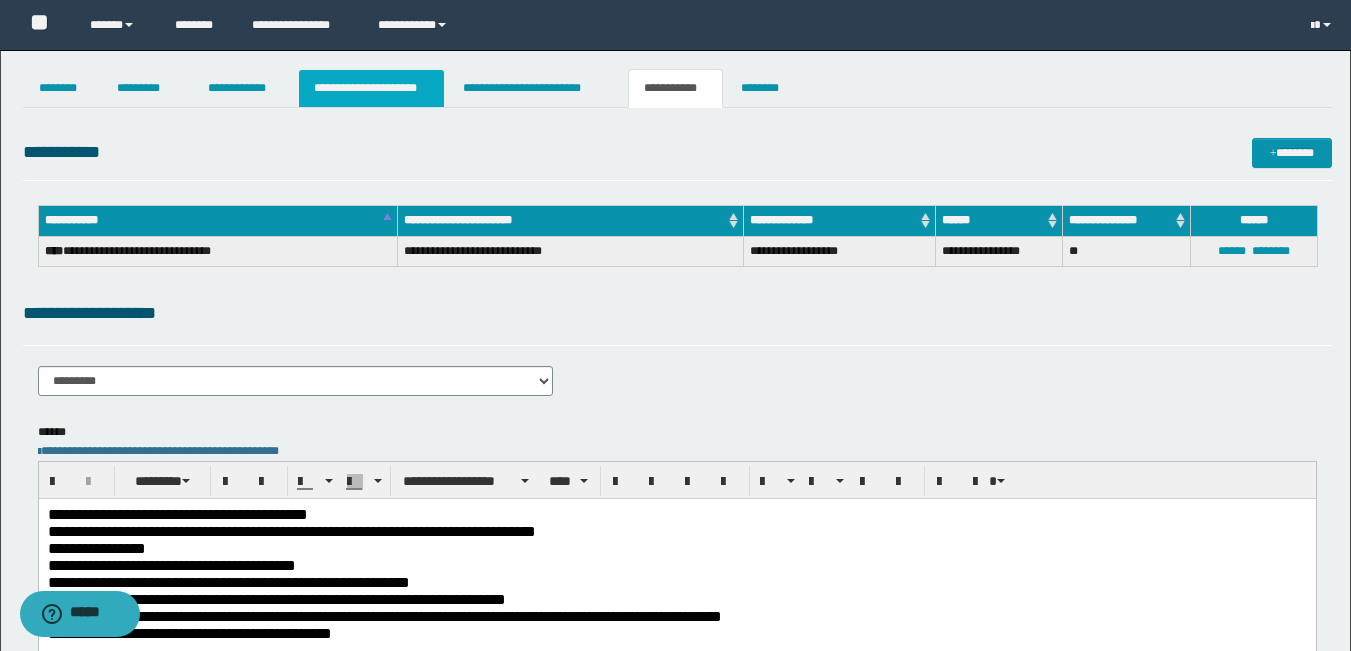 click on "**********" at bounding box center [371, 88] 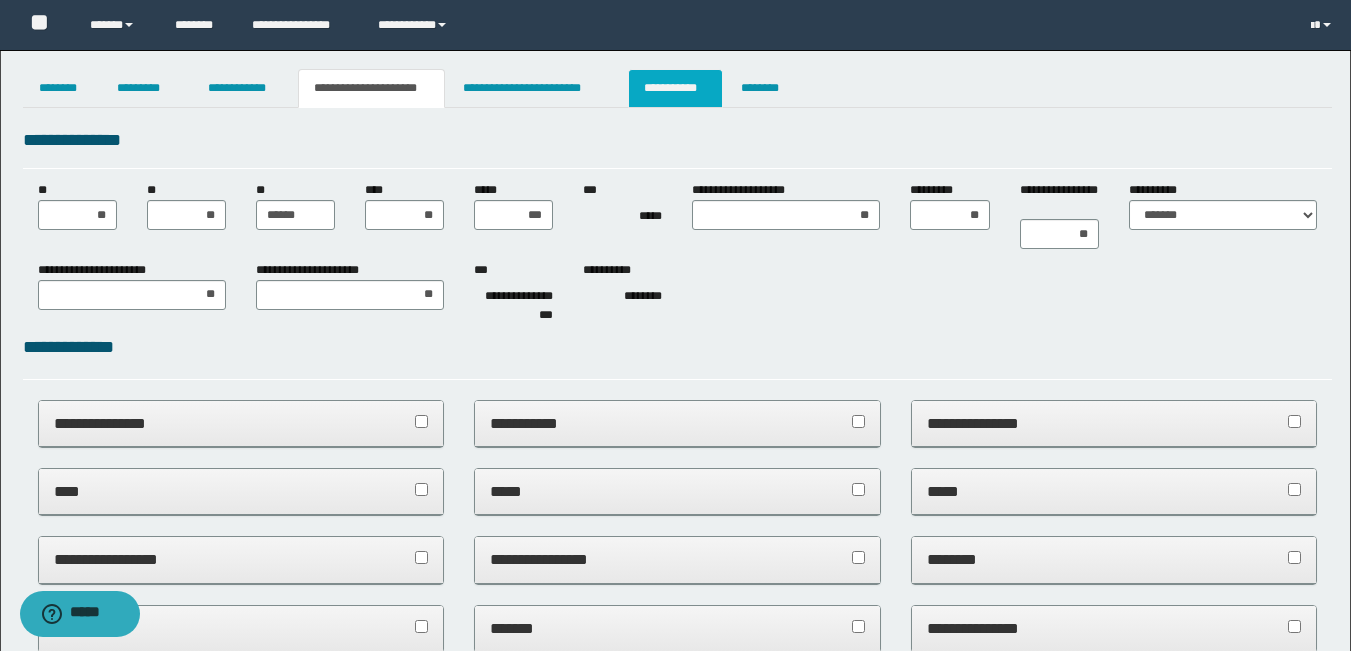 click on "**********" at bounding box center [675, 88] 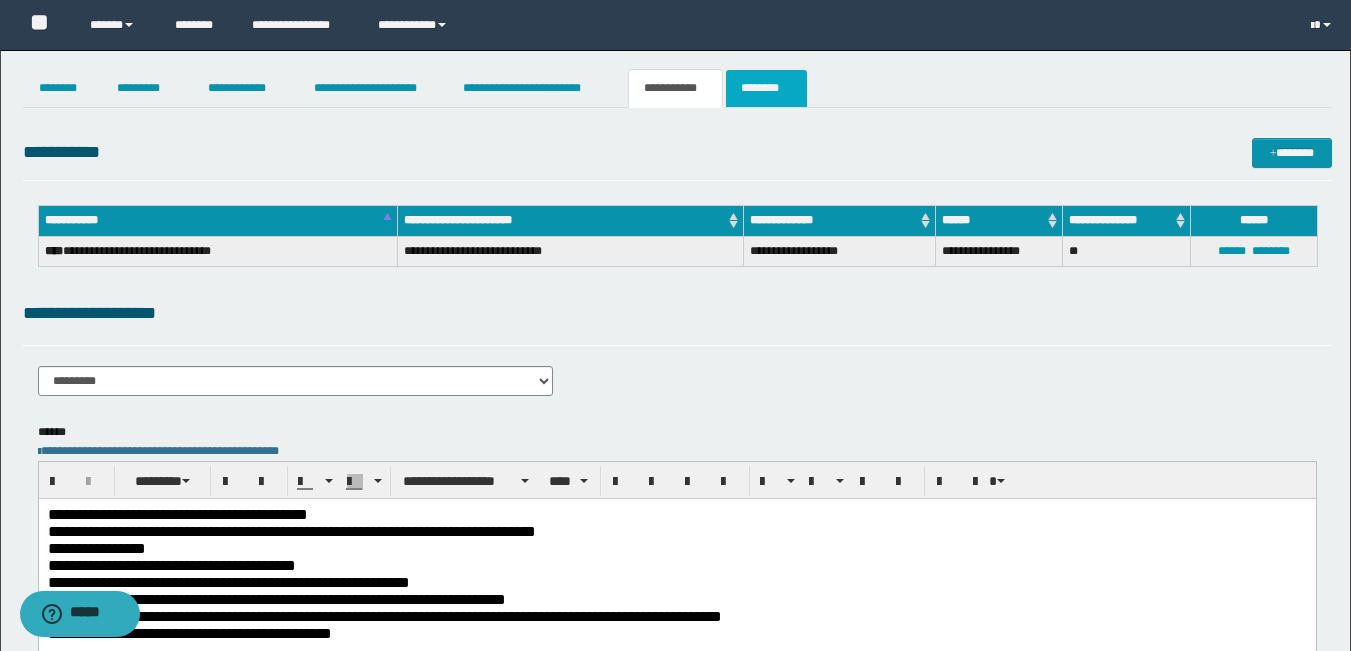 click on "********" at bounding box center [766, 88] 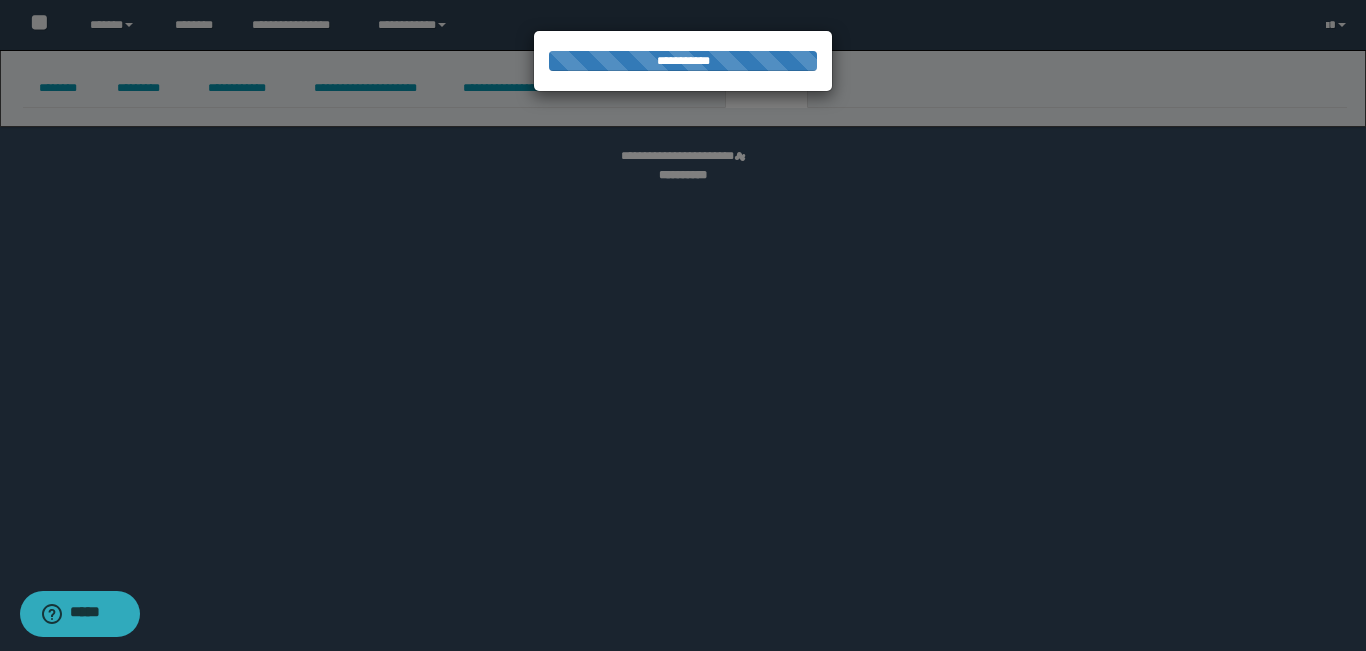 select 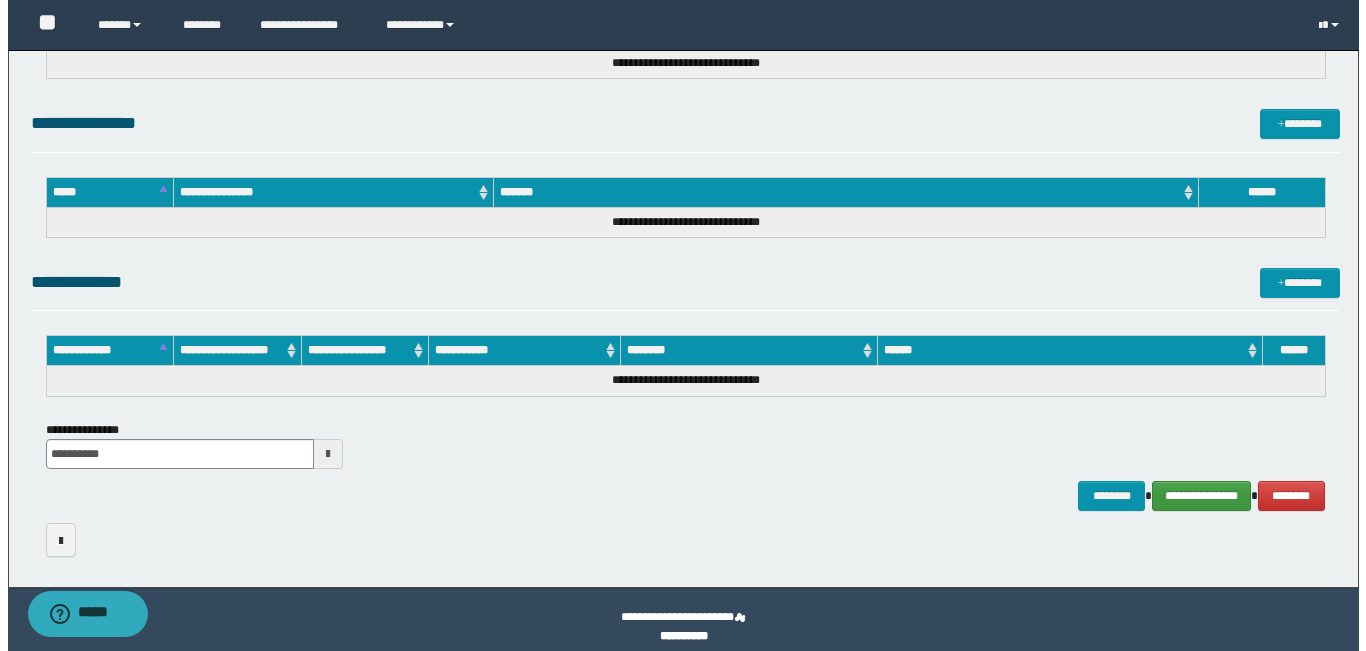 scroll, scrollTop: 980, scrollLeft: 0, axis: vertical 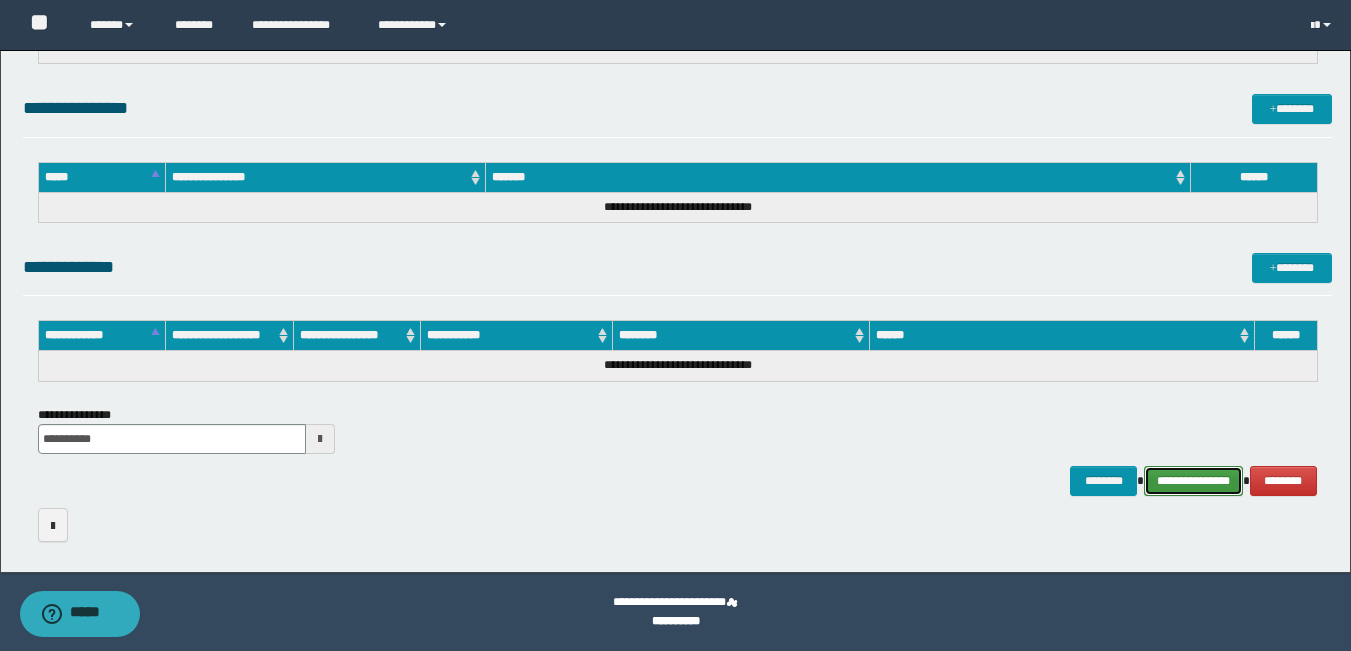click on "**********" at bounding box center [1193, 481] 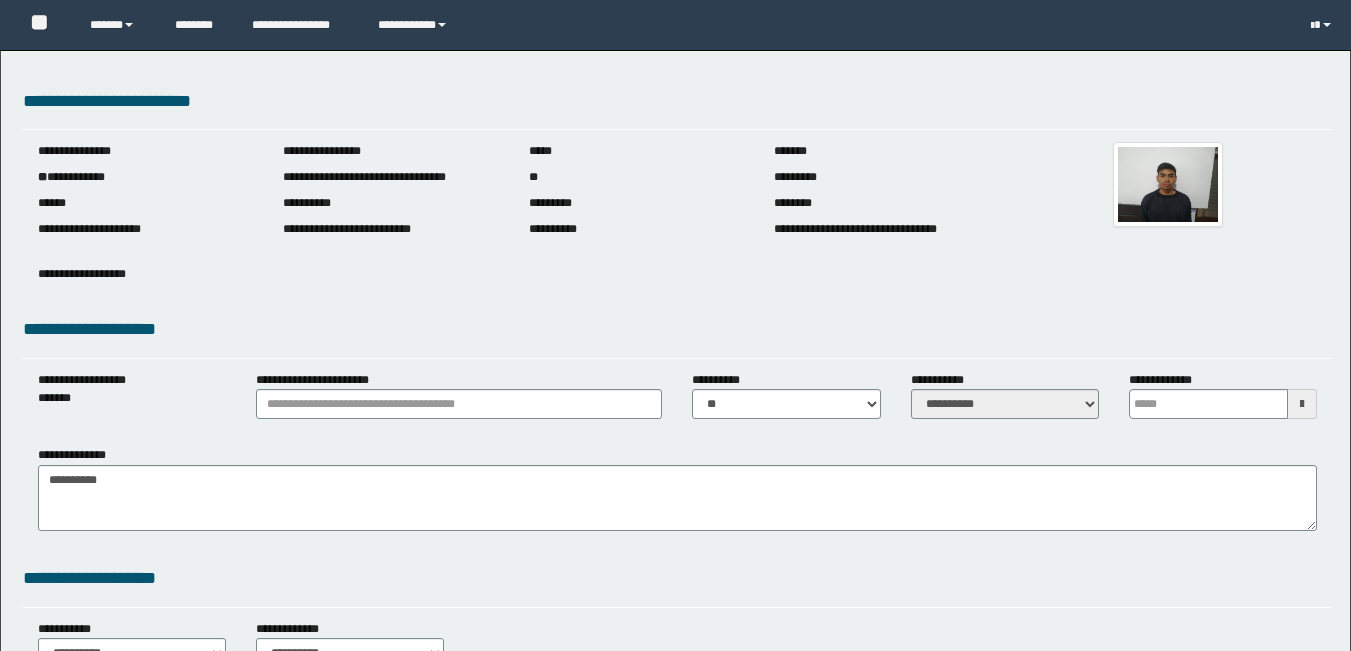 scroll, scrollTop: 0, scrollLeft: 0, axis: both 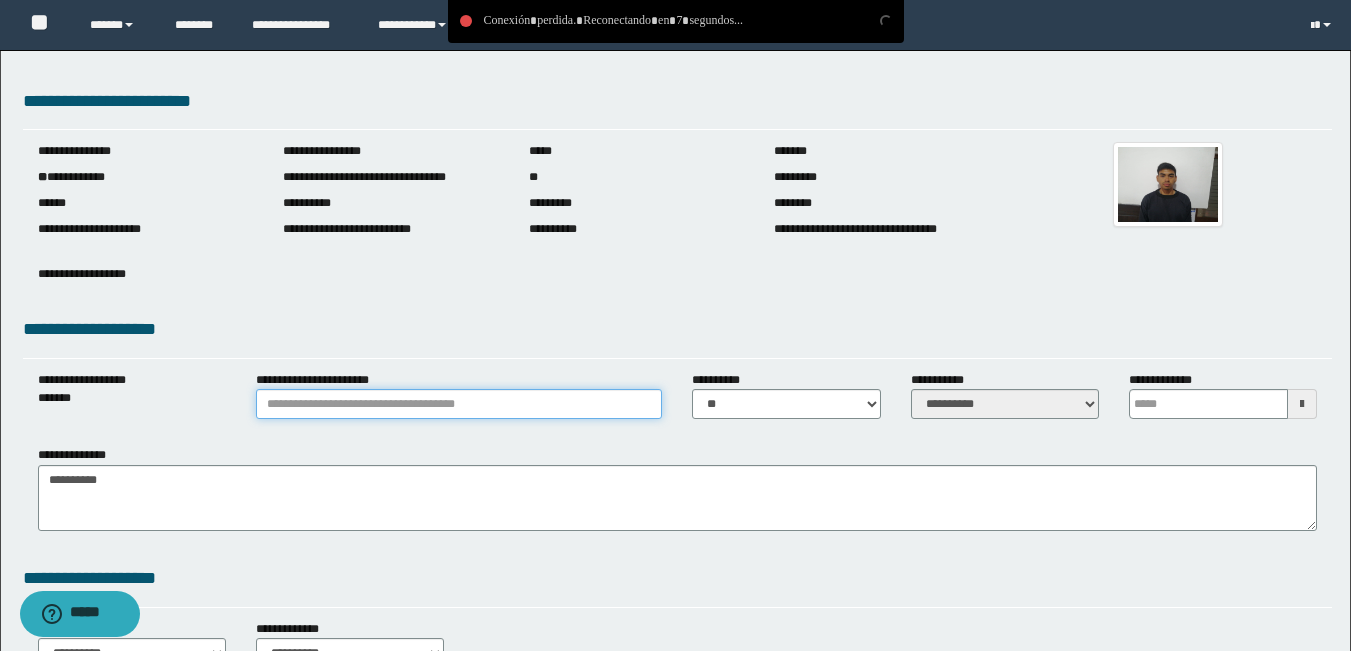 click on "**********" at bounding box center (459, 404) 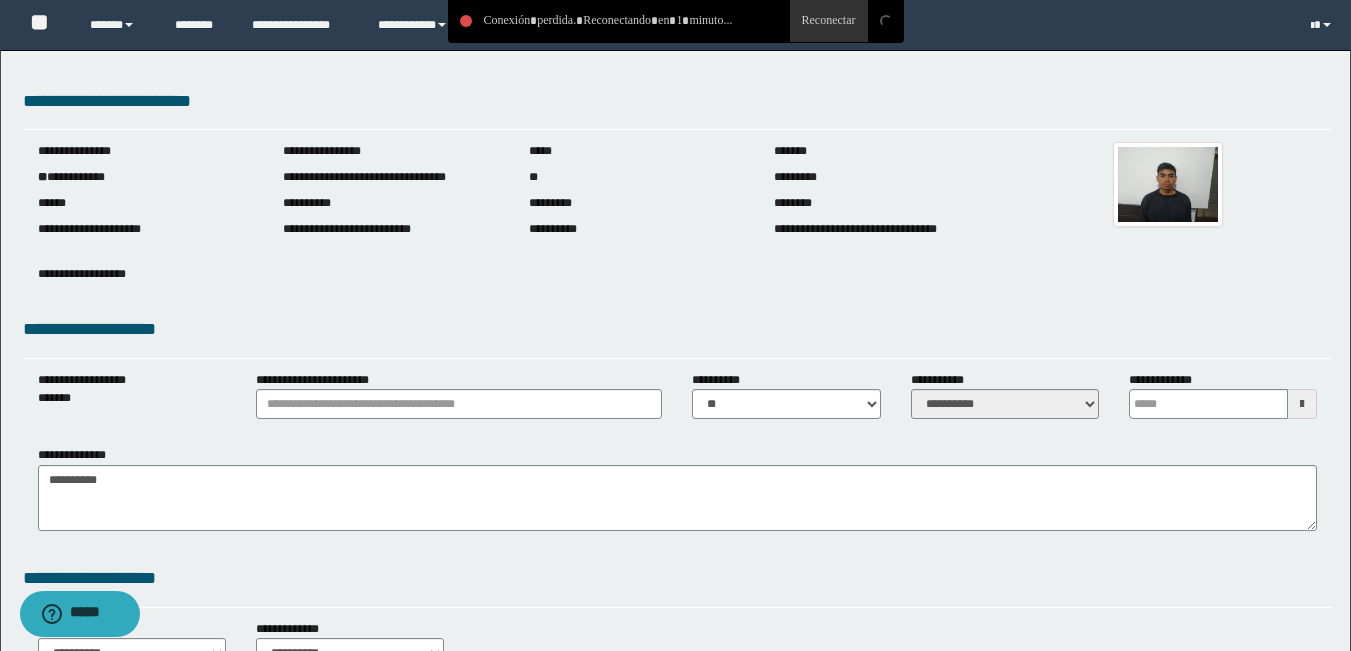 click on "**********" at bounding box center (677, 585) 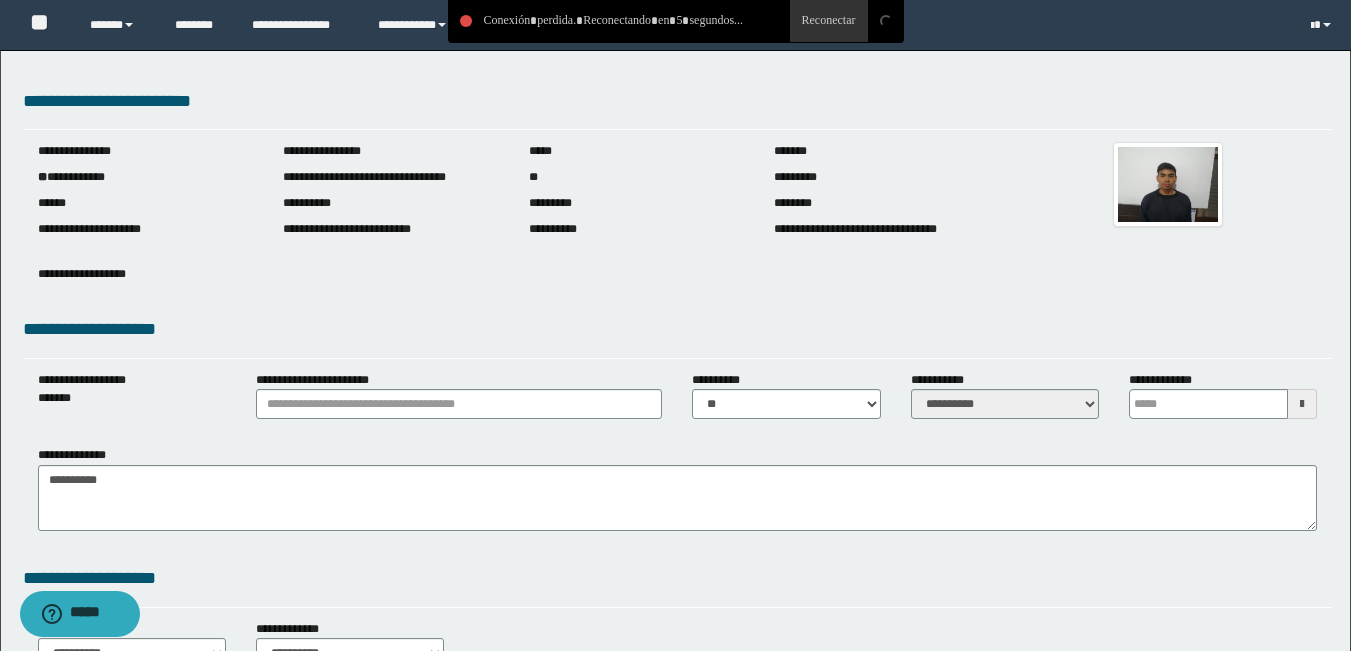 click on "**********" at bounding box center (677, 578) 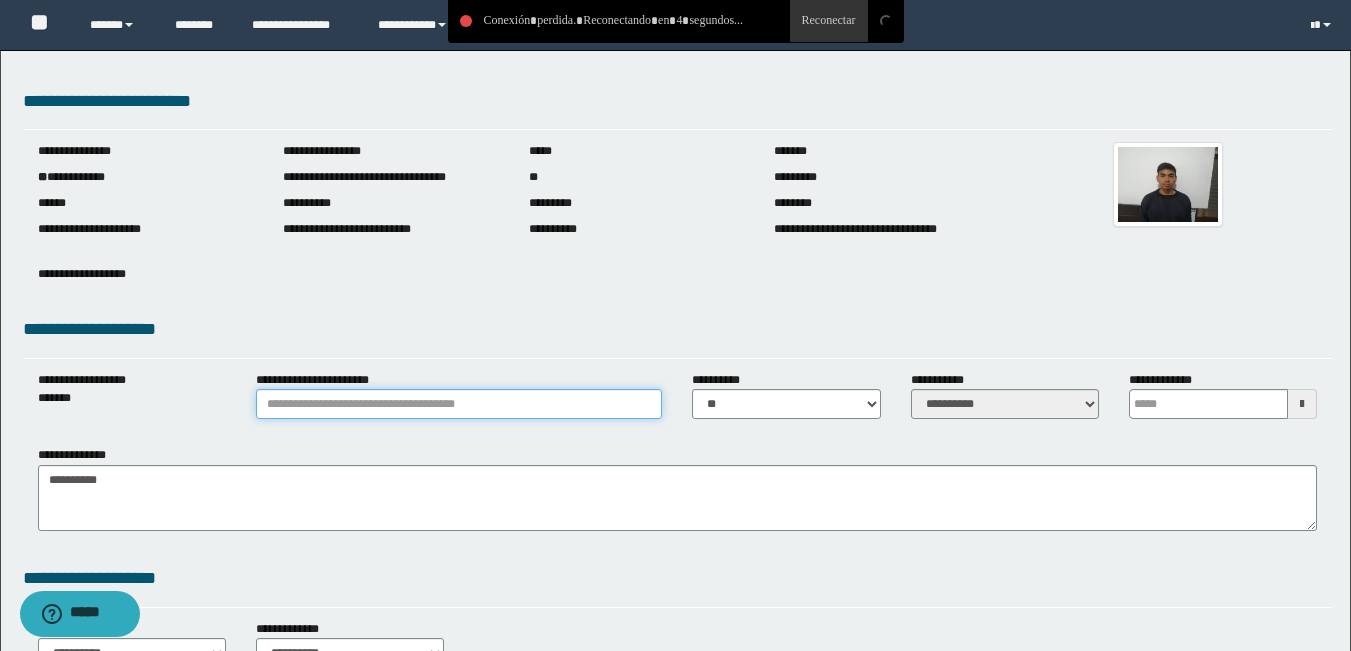 click on "**********" at bounding box center (459, 404) 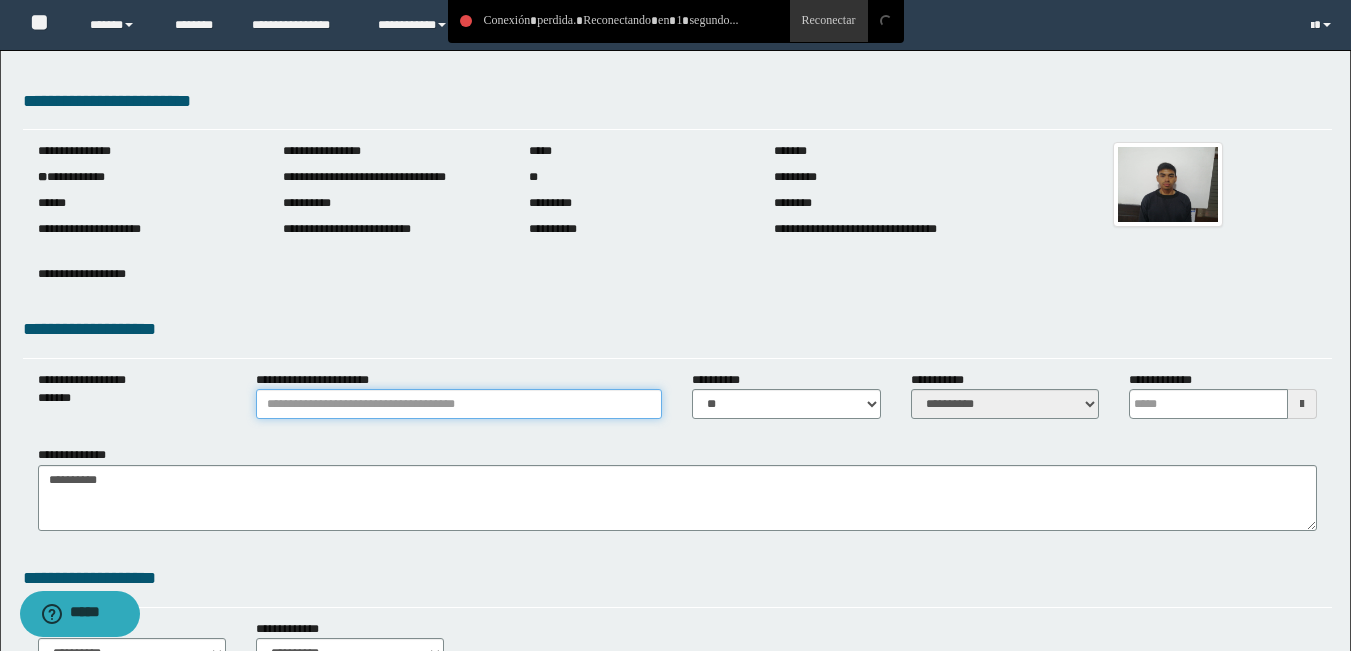 type on "**********" 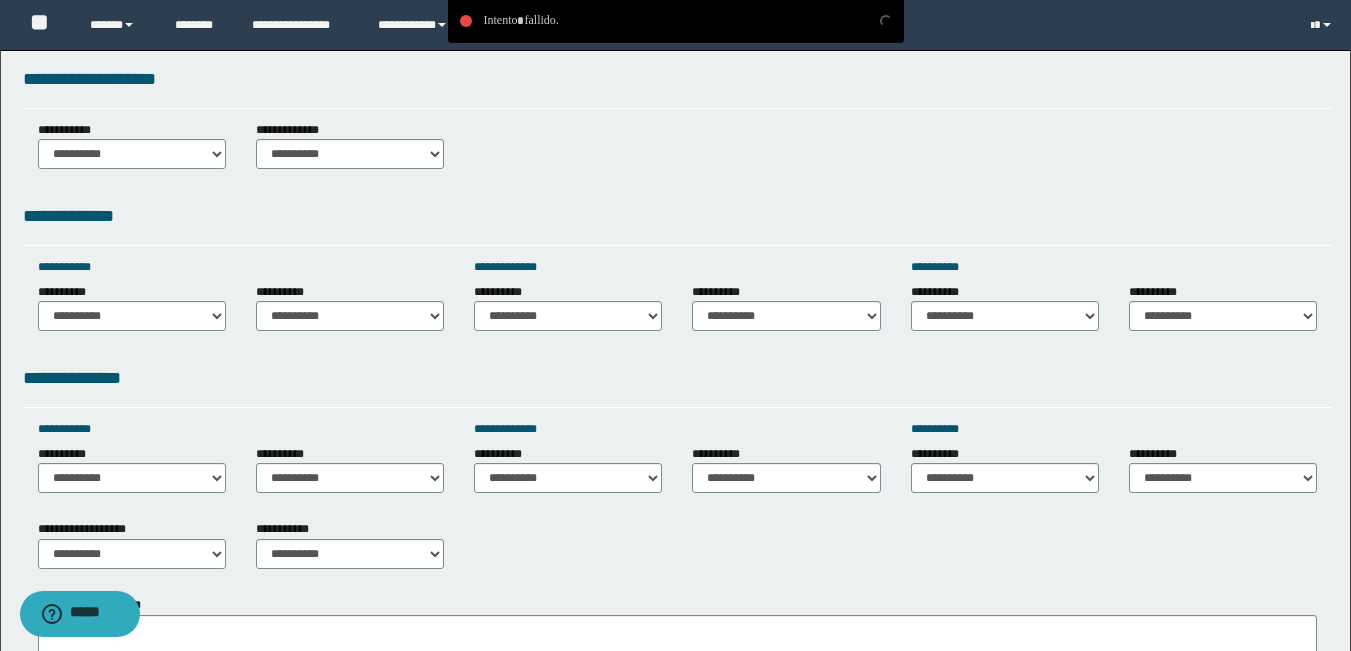 scroll, scrollTop: 500, scrollLeft: 0, axis: vertical 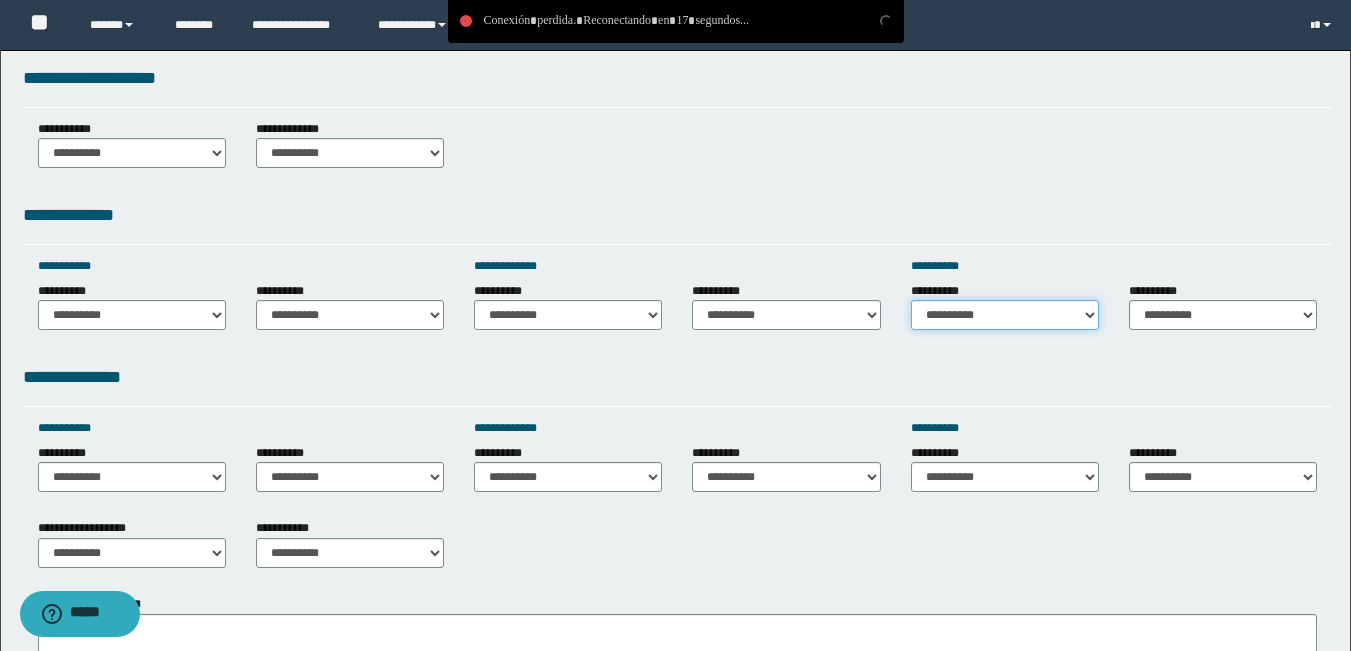 click on "**********" at bounding box center (1005, 315) 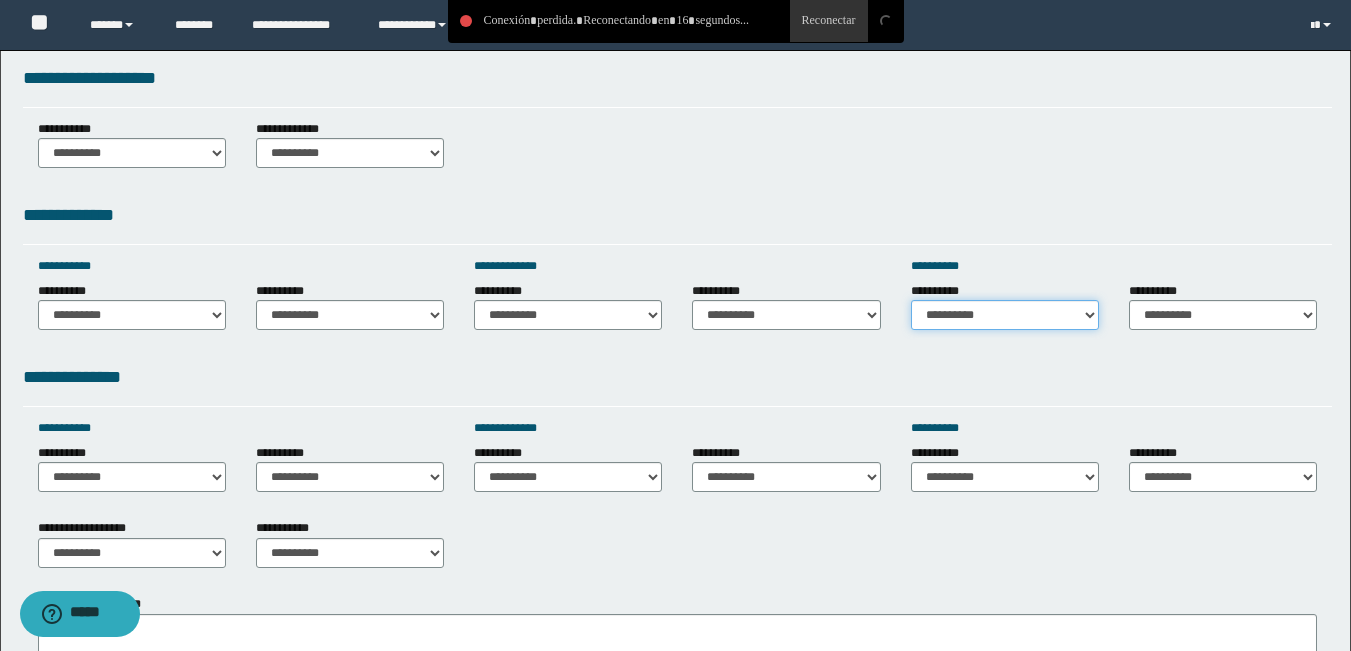 select on "*****" 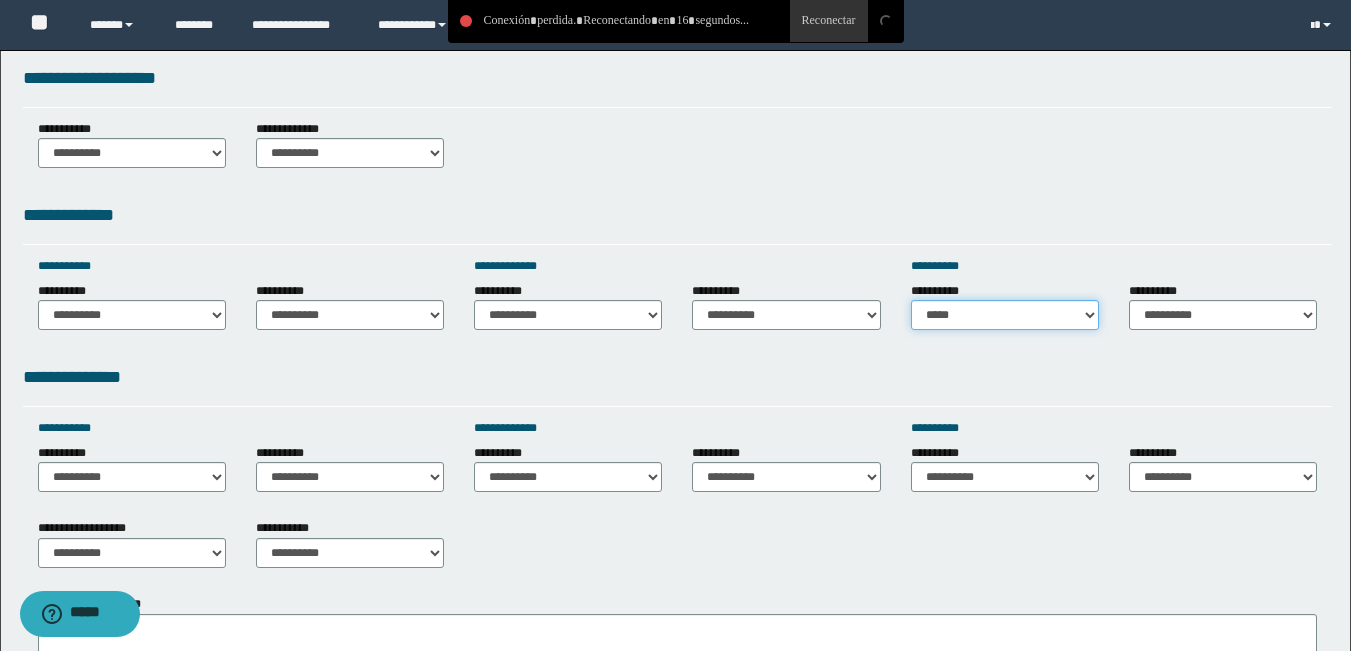 click on "**********" at bounding box center [1005, 315] 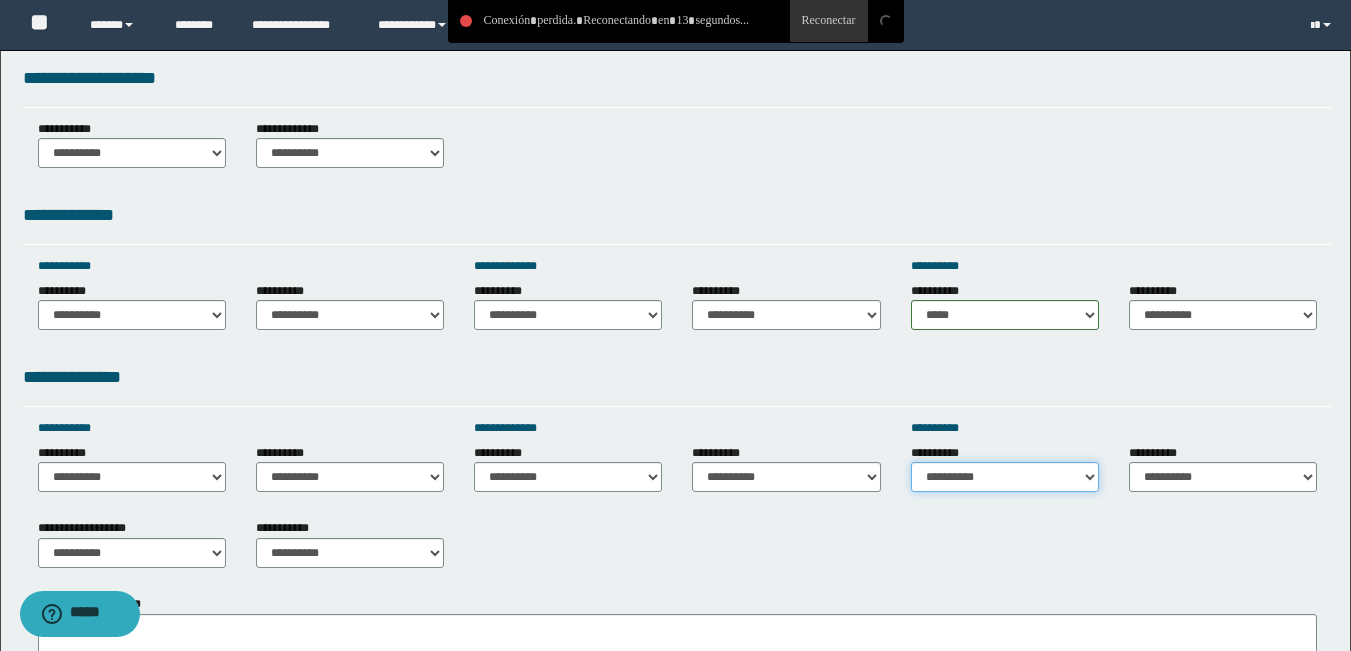 click on "**********" at bounding box center [1005, 477] 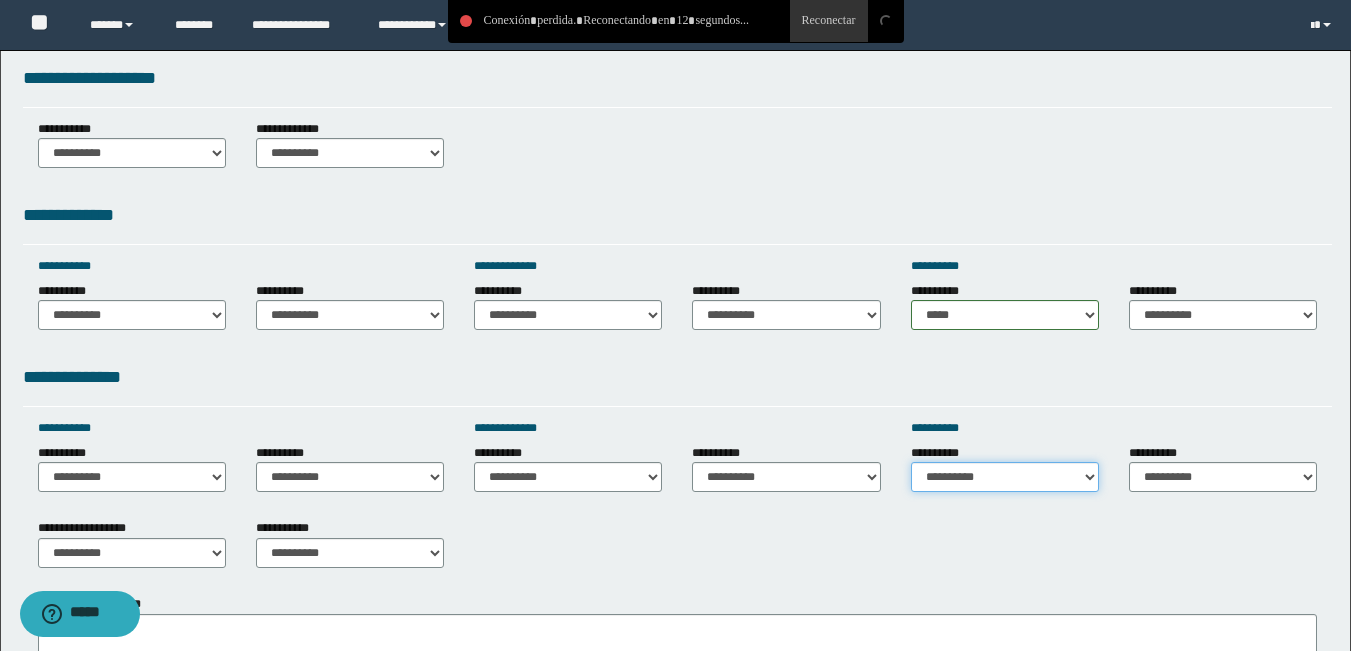 select on "*****" 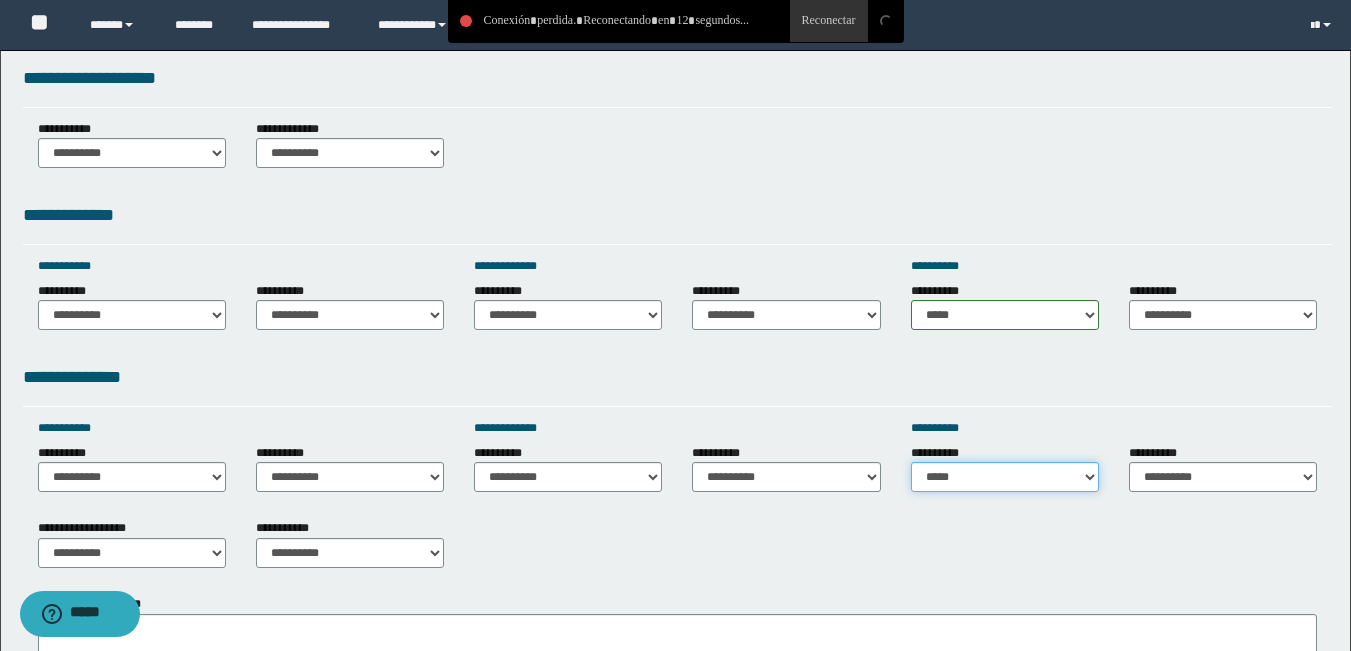 click on "**********" at bounding box center [1005, 477] 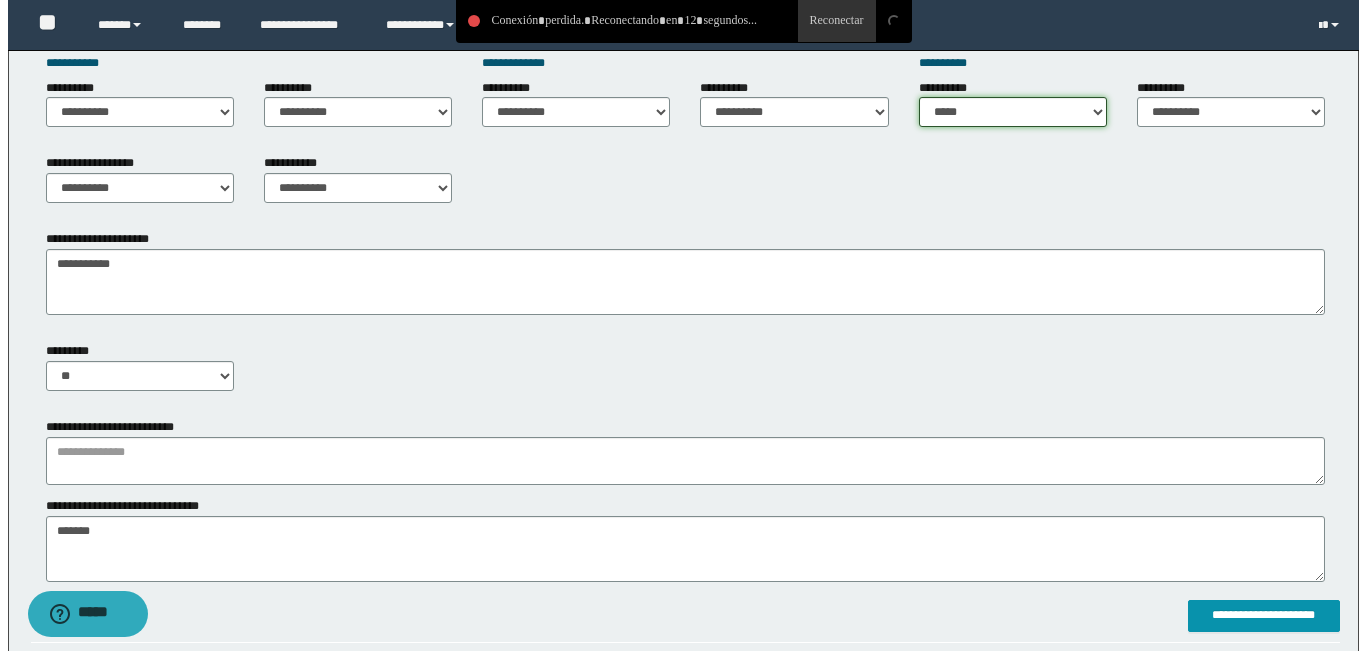 scroll, scrollTop: 900, scrollLeft: 0, axis: vertical 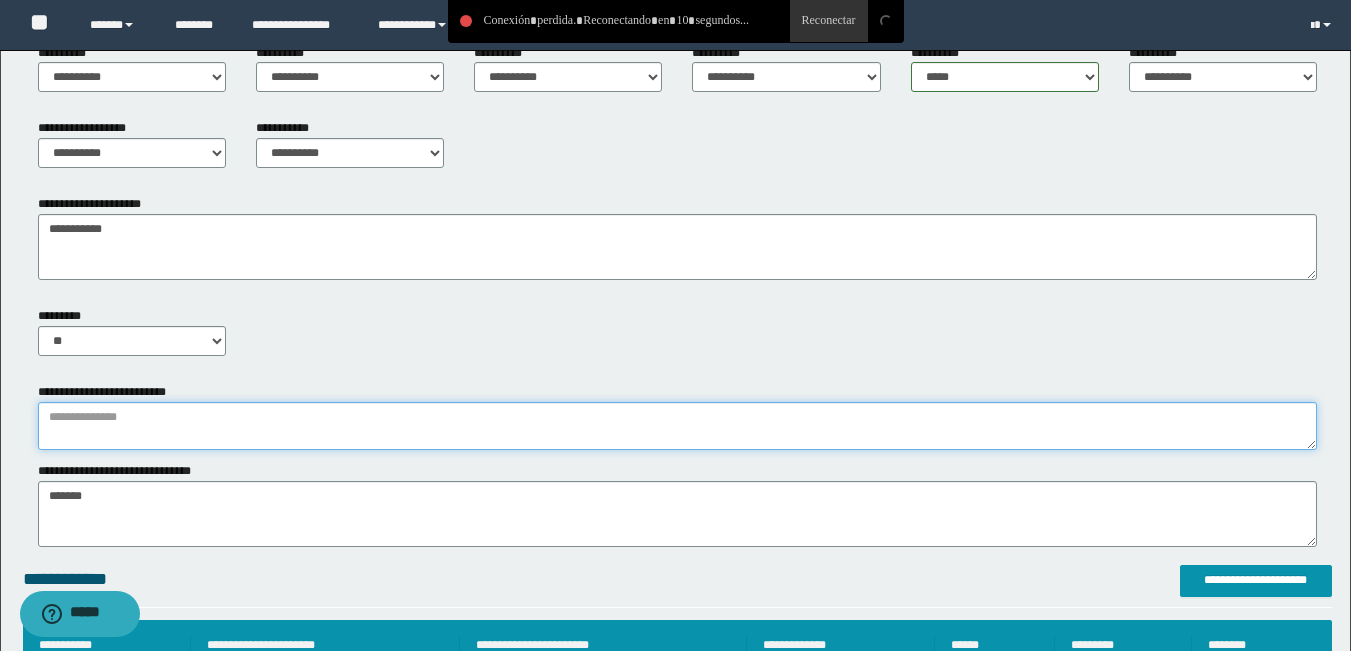 click at bounding box center [677, 426] 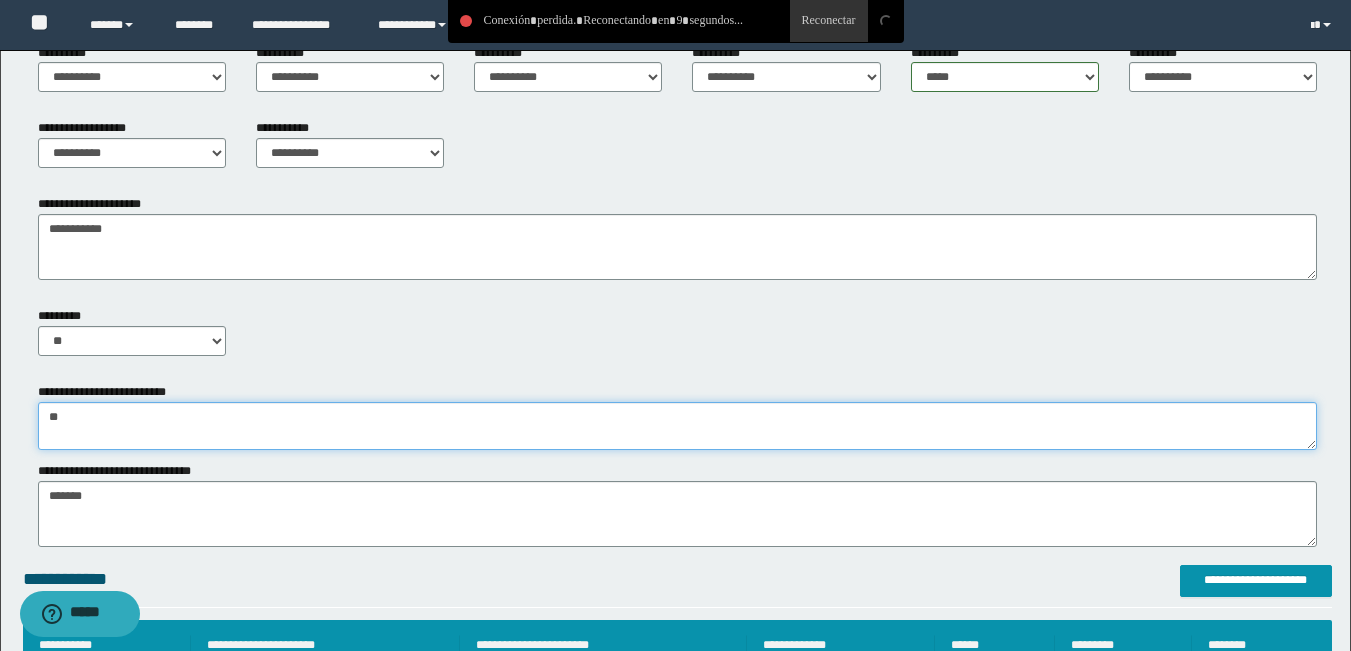 type on "*" 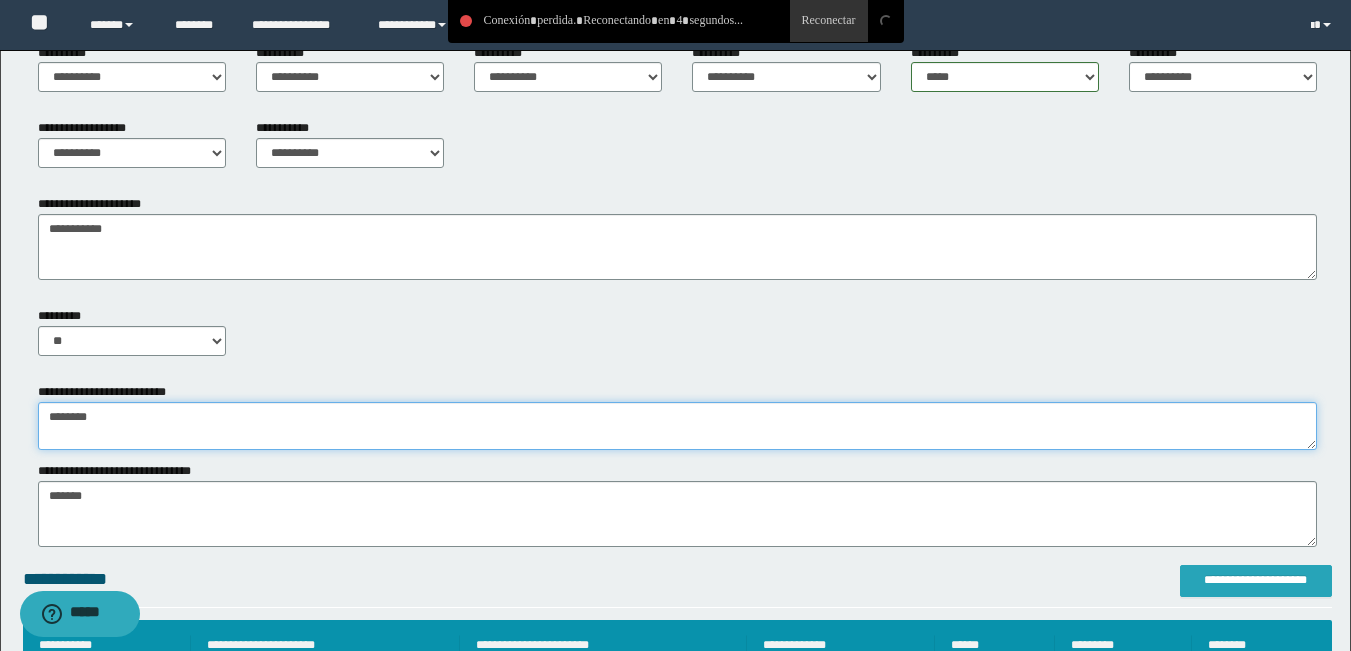 type on "********" 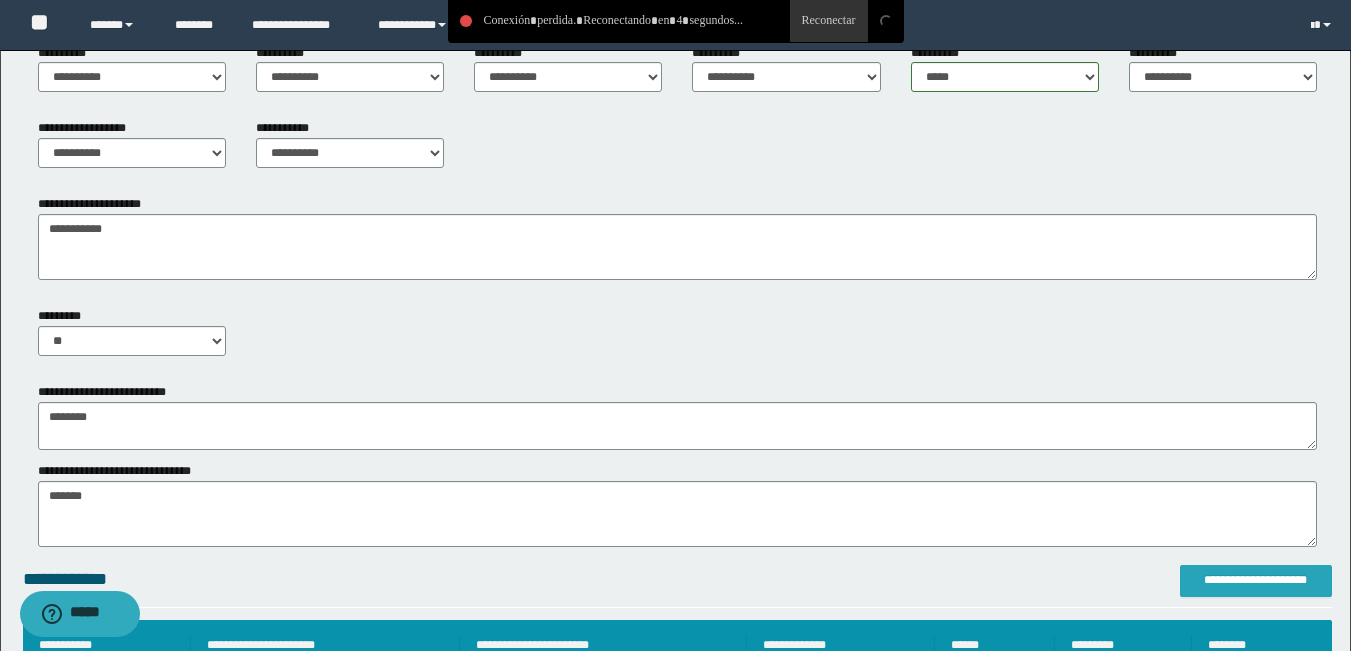 click on "**********" at bounding box center (1256, 580) 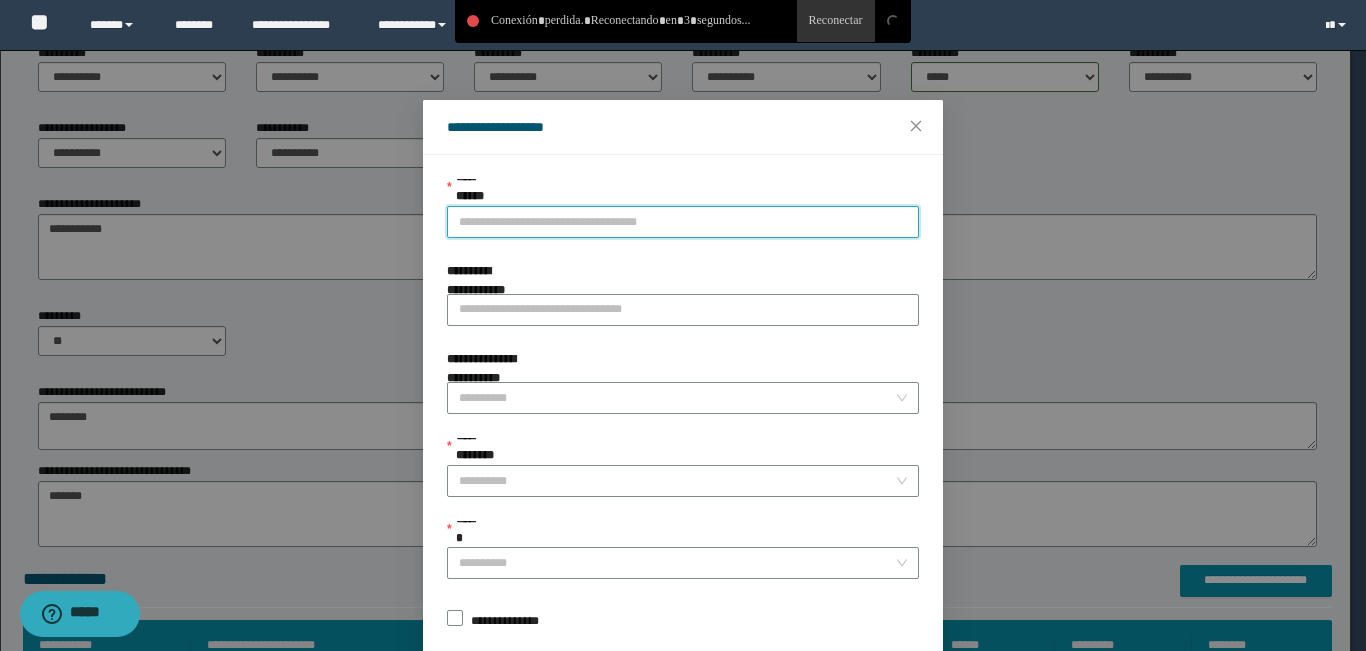 click on "**********" at bounding box center (683, 222) 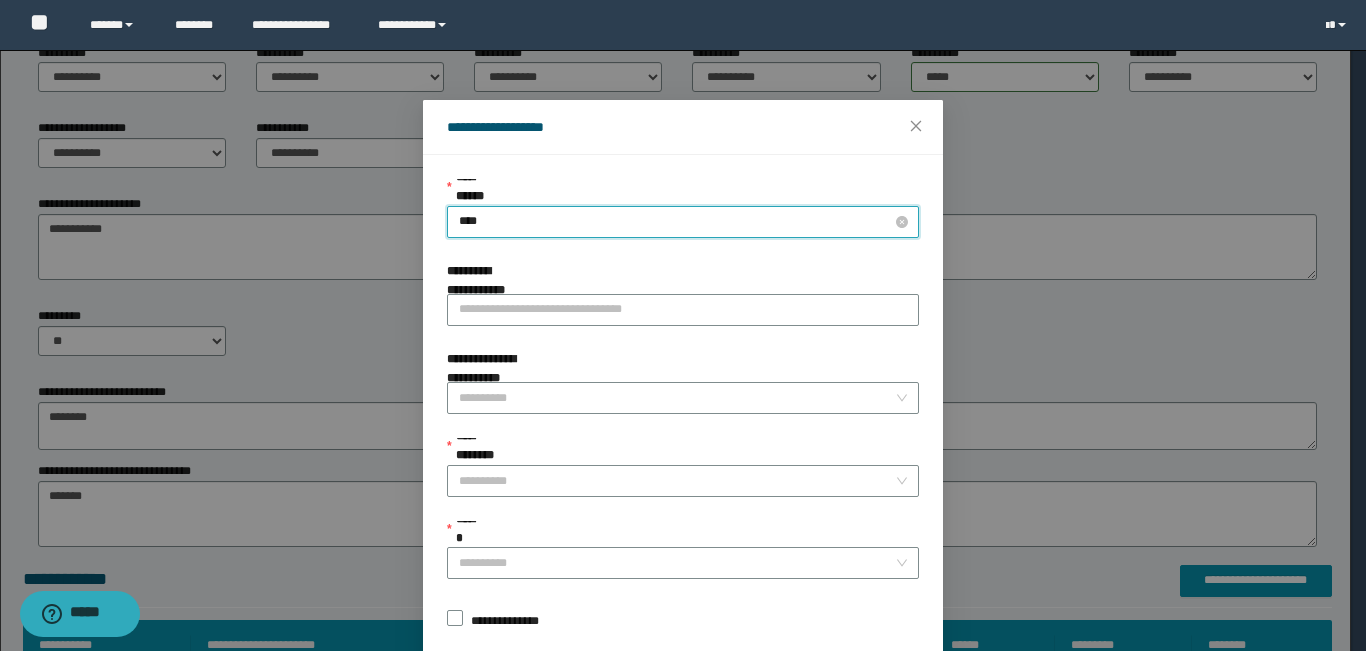 click on "****" at bounding box center (683, 222) 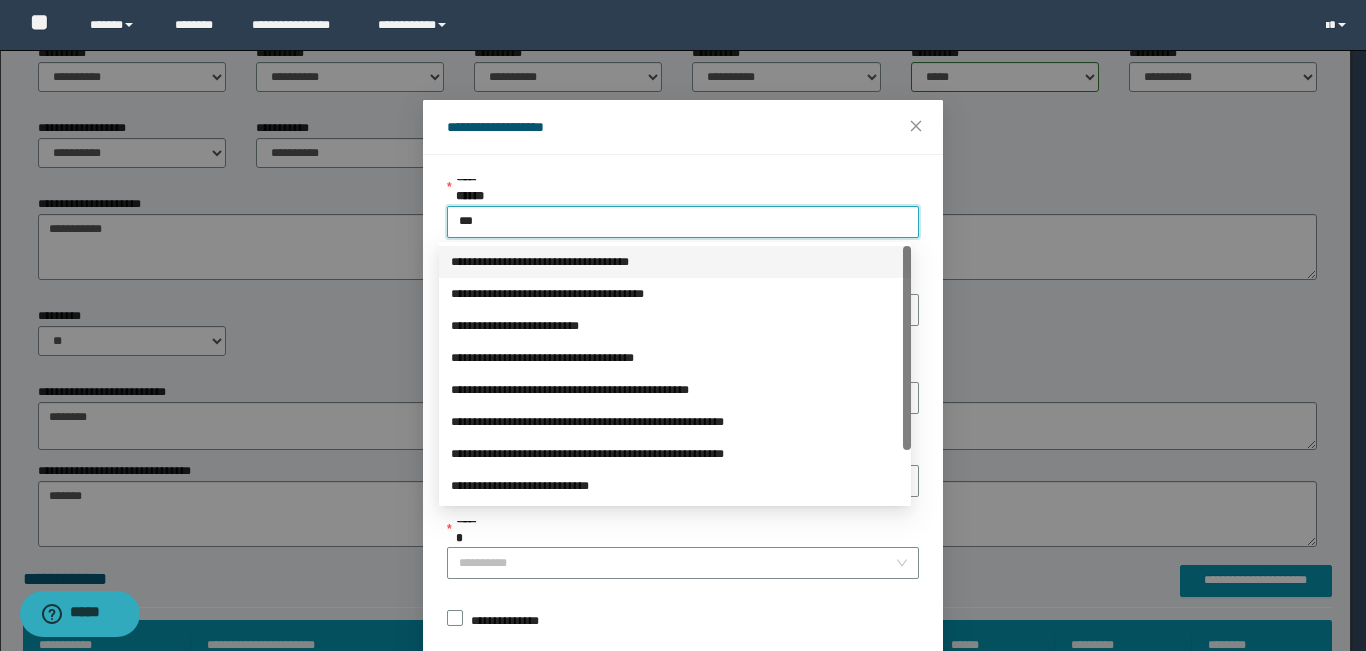 click on "**********" at bounding box center (675, 262) 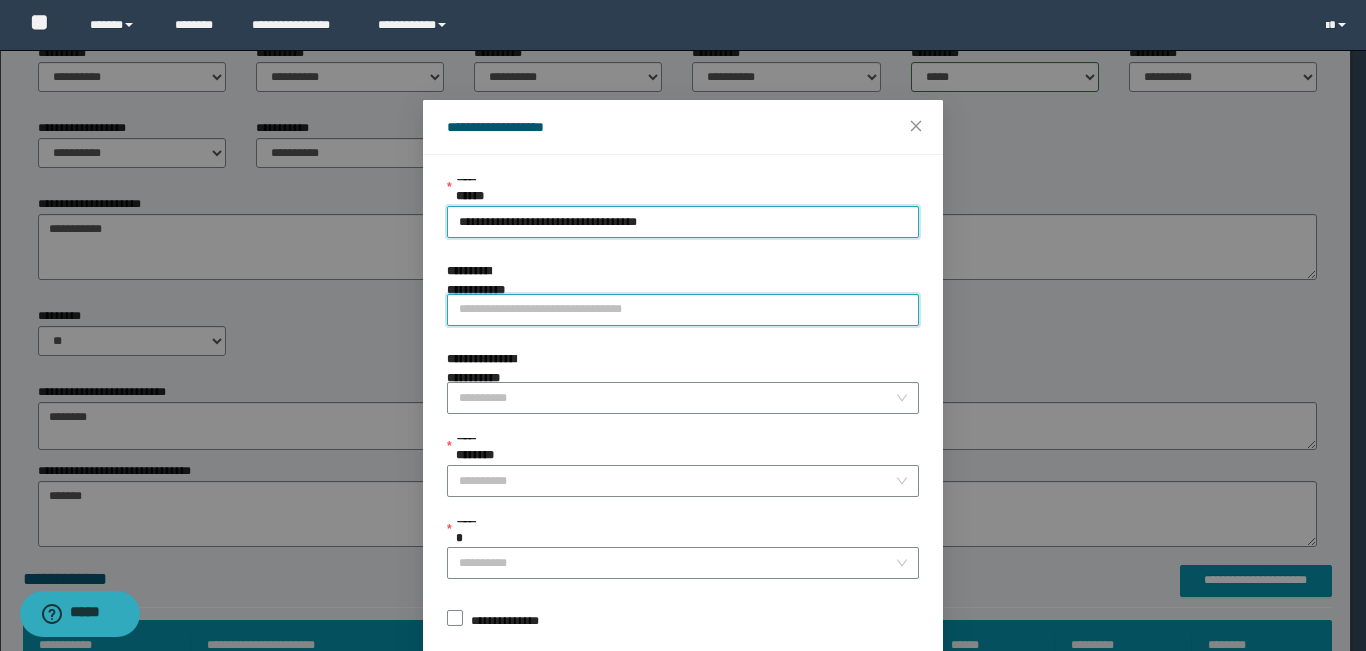 click on "**********" at bounding box center [683, 310] 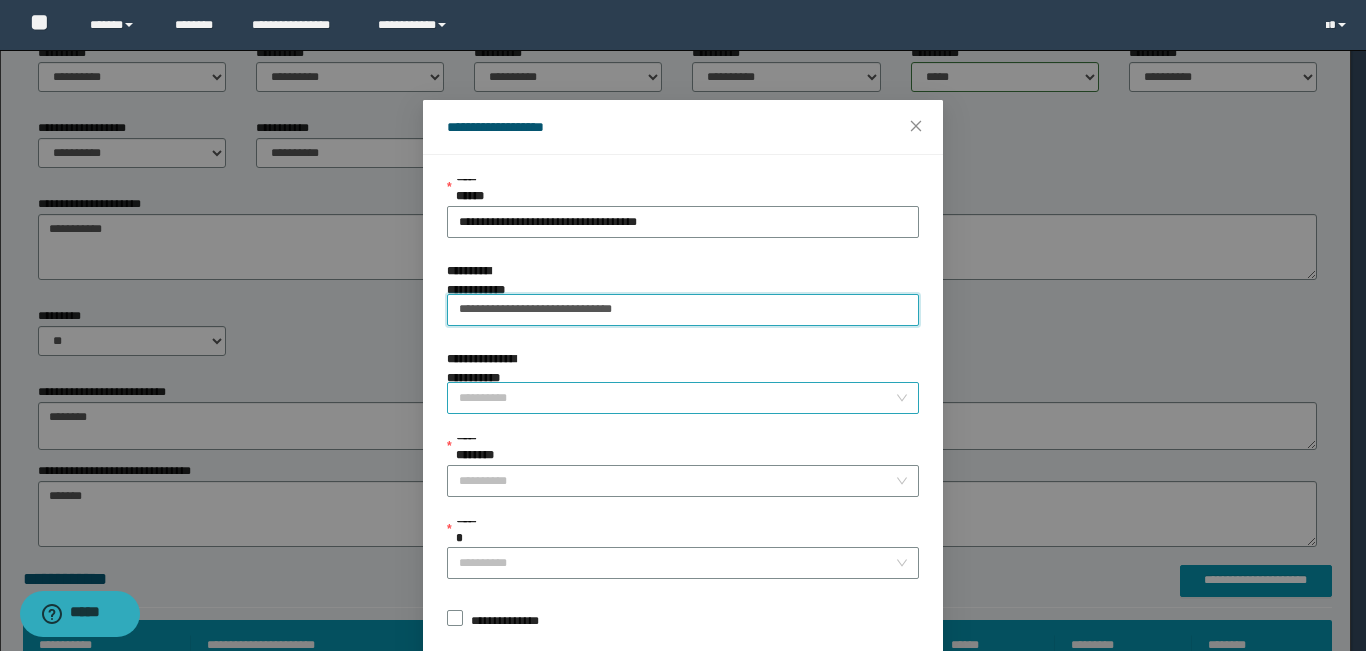 type on "**********" 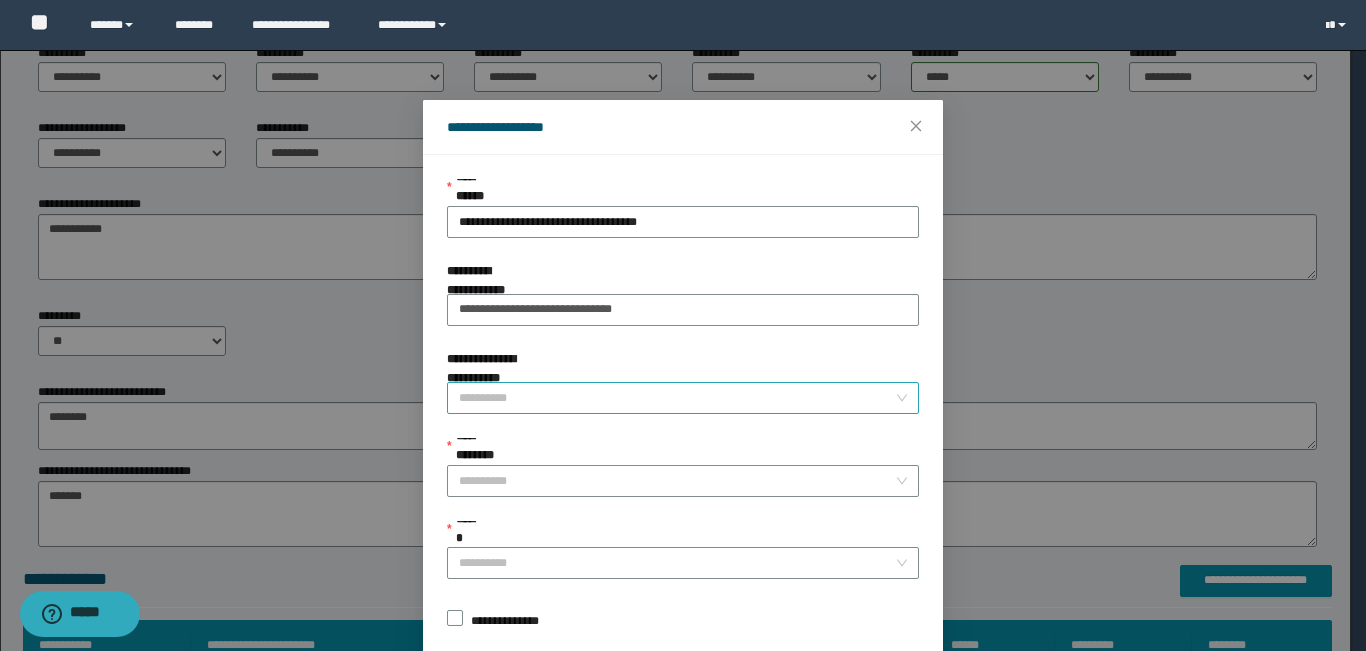 click on "**********" at bounding box center [677, 398] 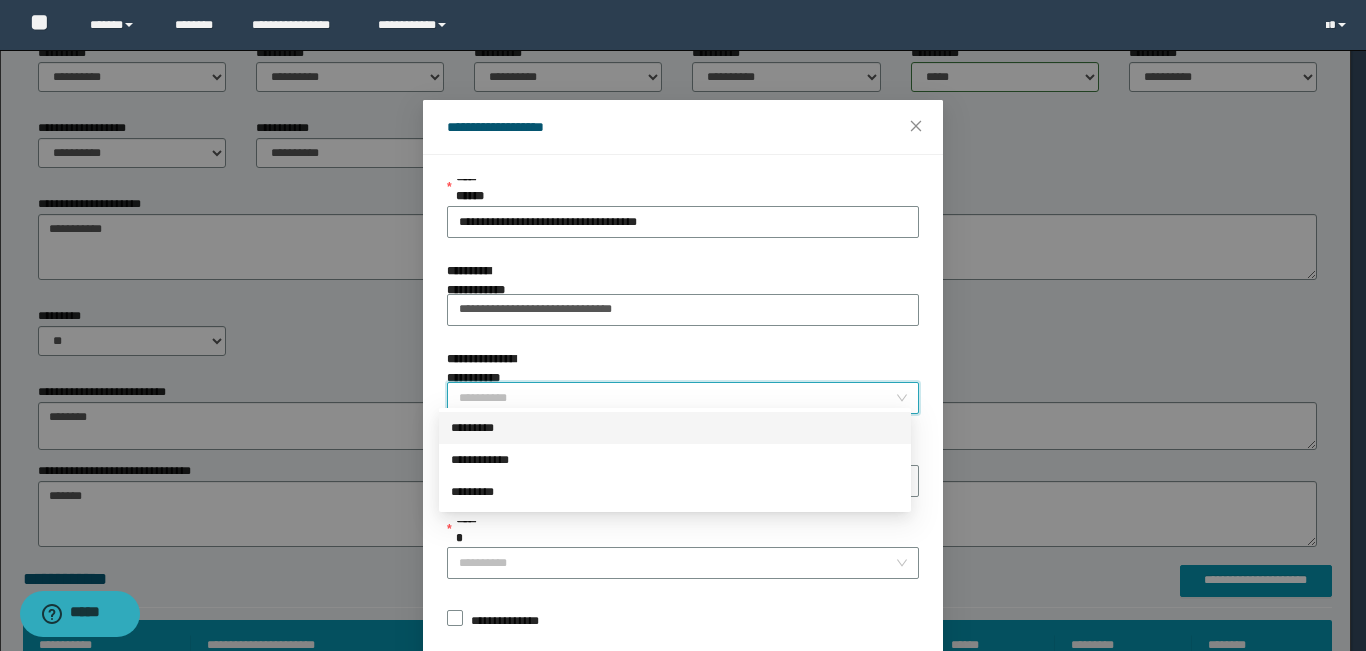 click on "*********" at bounding box center [675, 428] 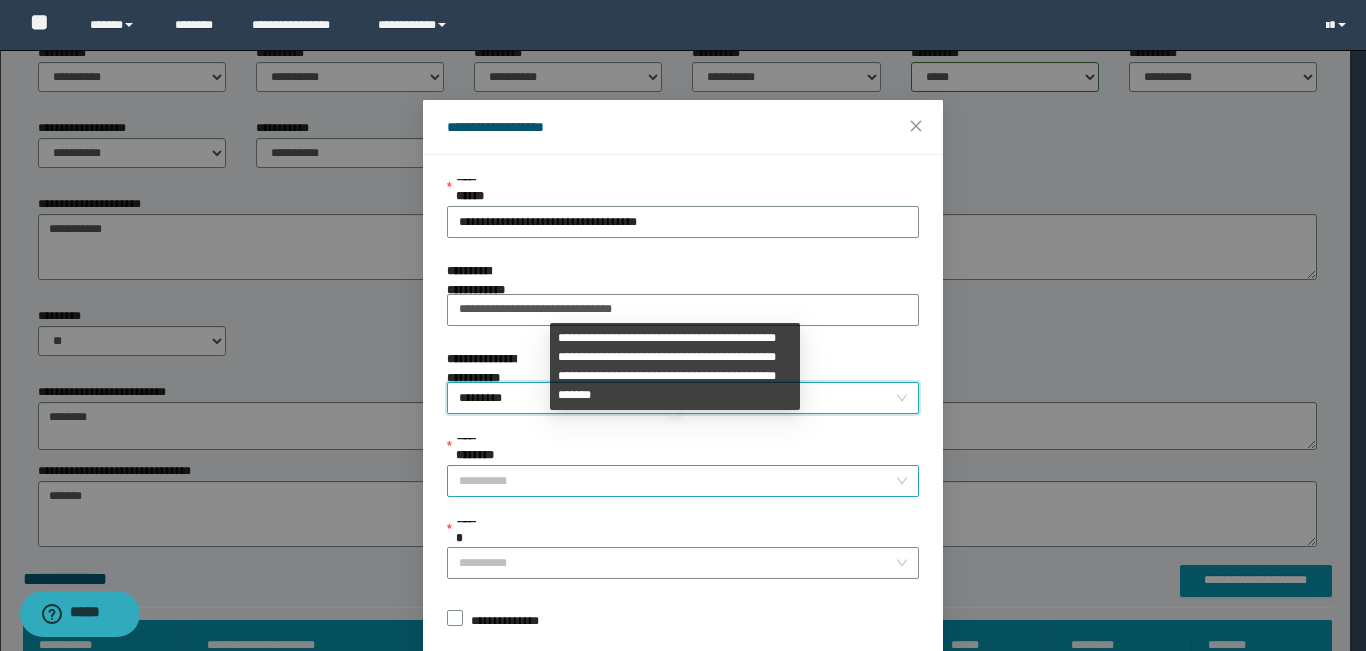 click on "**********" at bounding box center (677, 481) 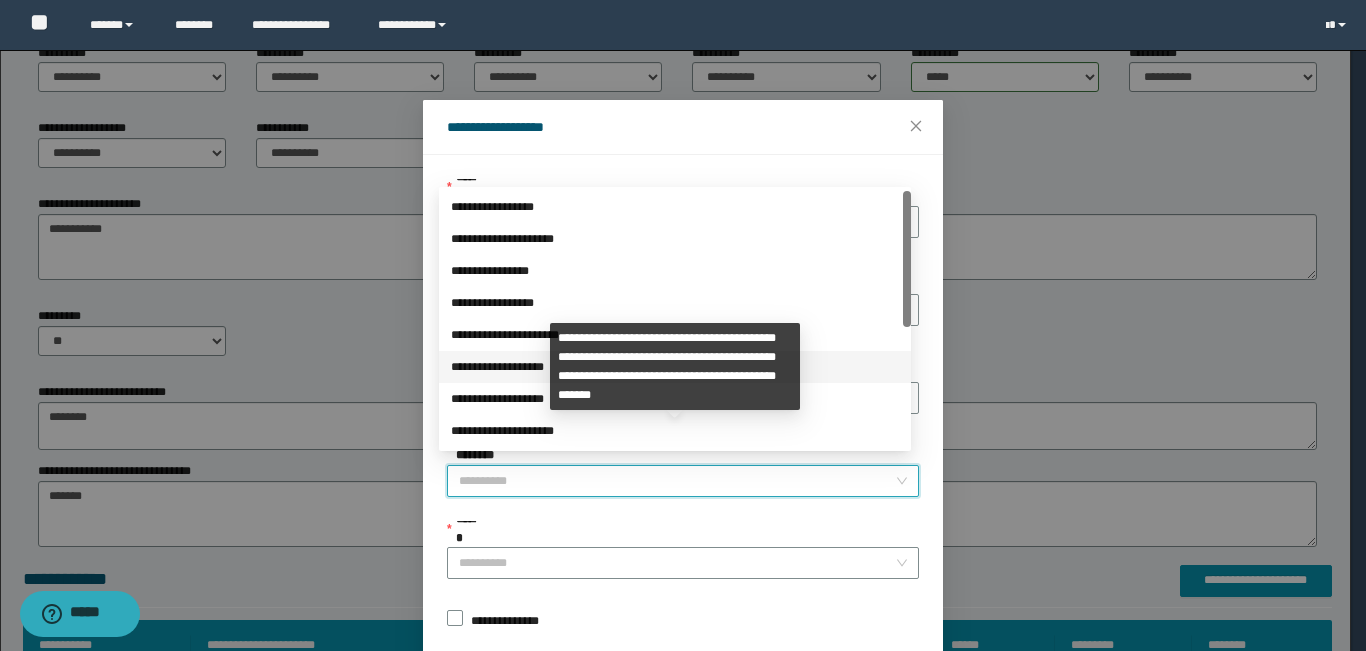 scroll, scrollTop: 224, scrollLeft: 0, axis: vertical 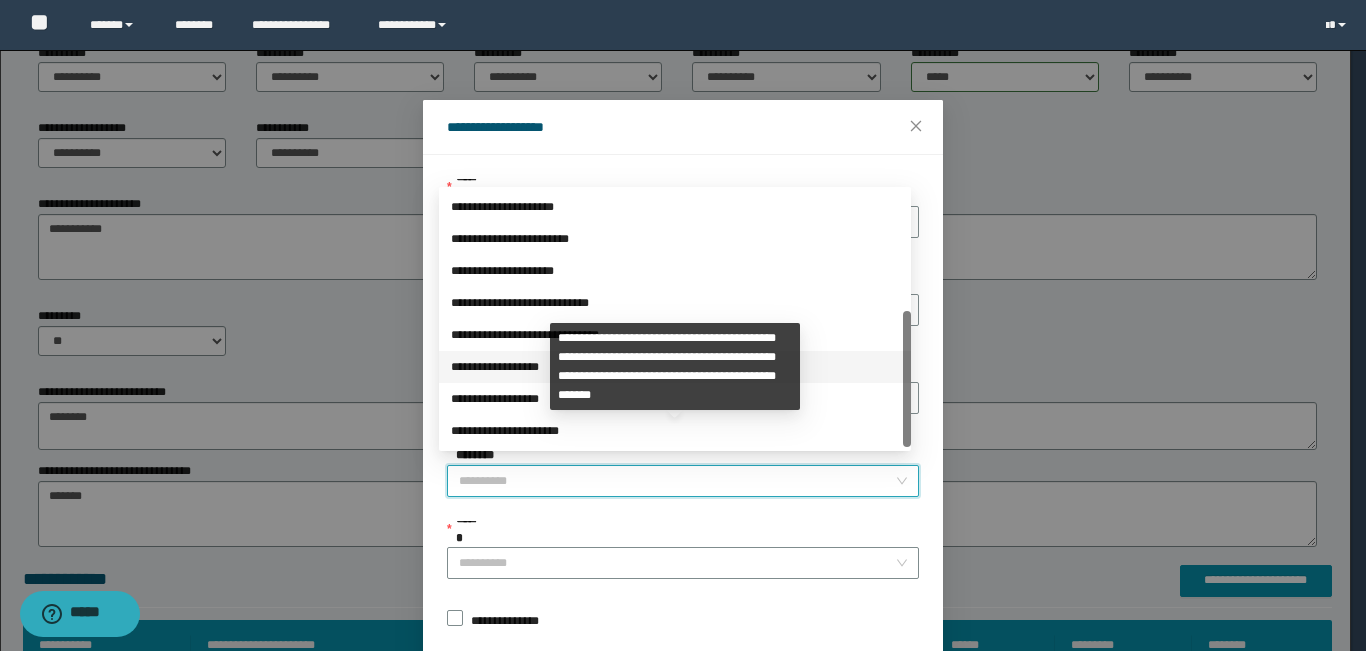 click on "**********" at bounding box center [675, 367] 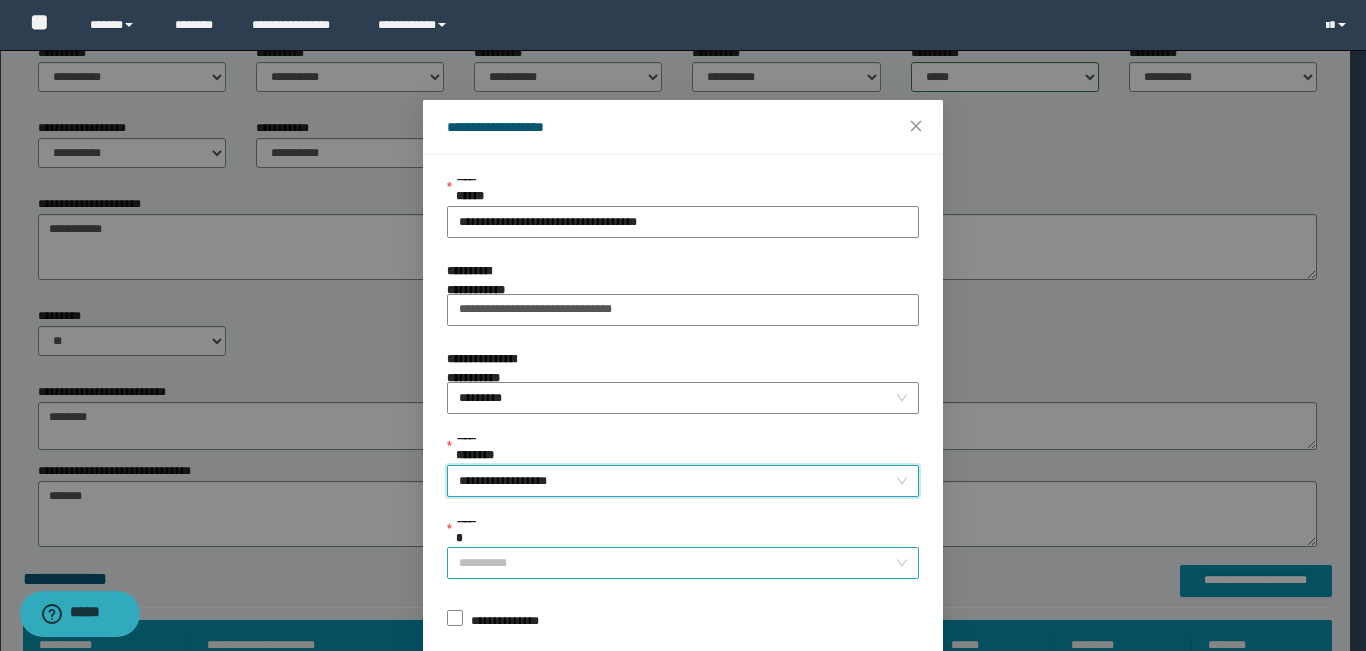 click on "******" at bounding box center (677, 563) 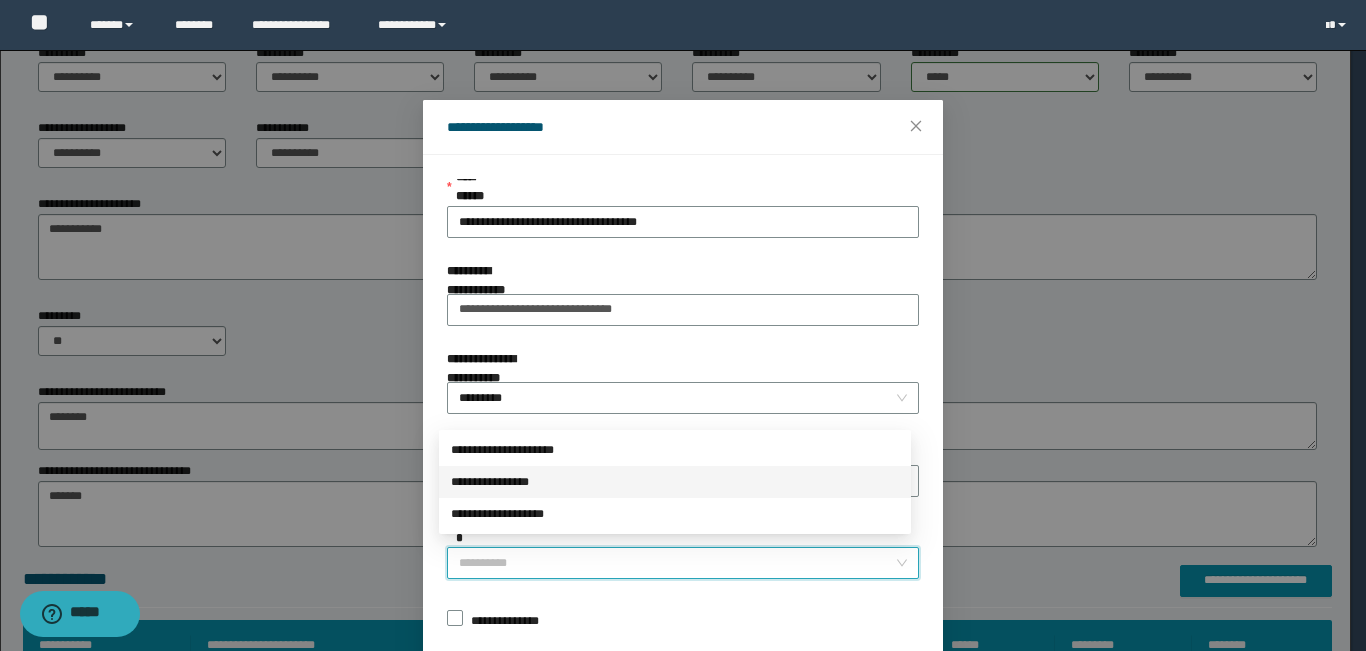 click on "**********" at bounding box center [675, 482] 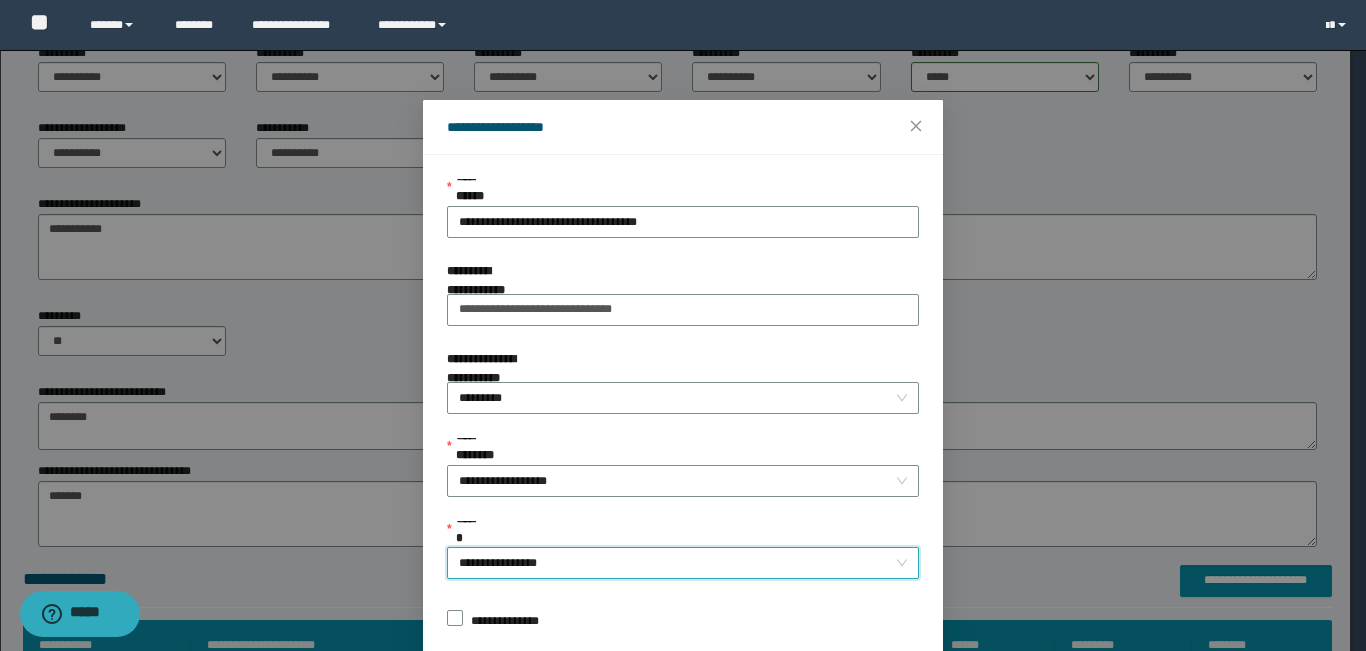 scroll, scrollTop: 101, scrollLeft: 0, axis: vertical 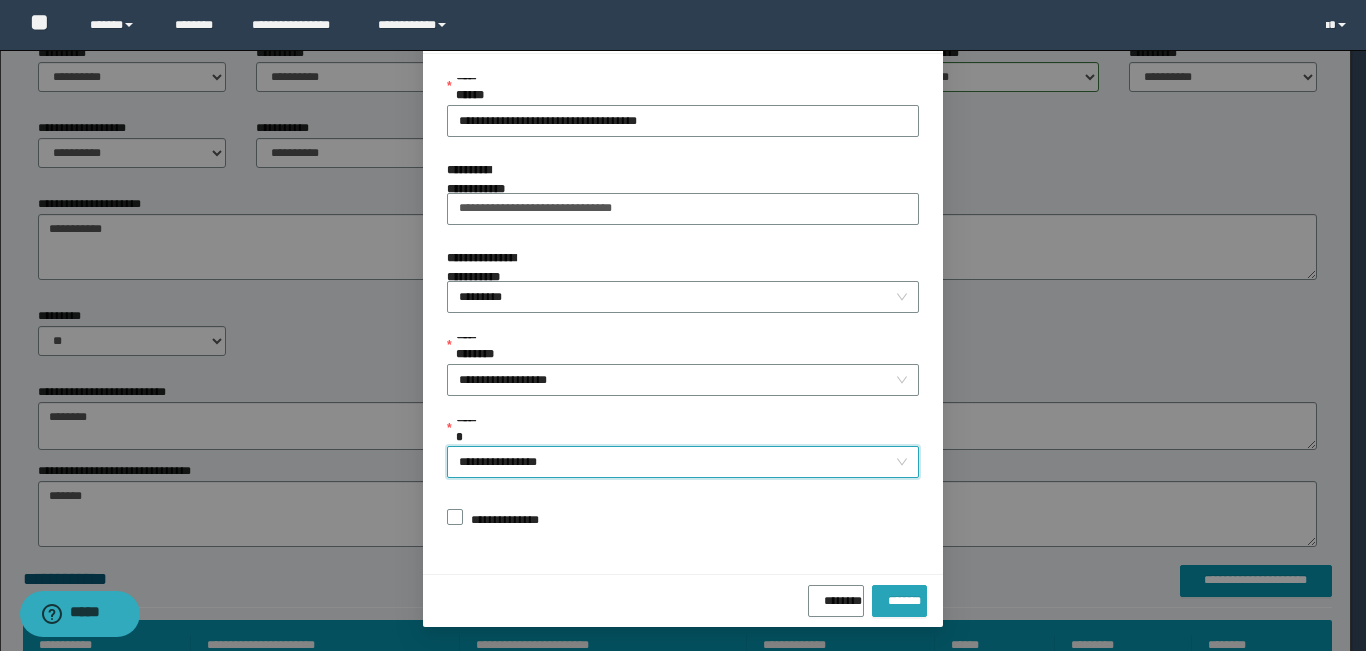 click on "*******" at bounding box center [899, 597] 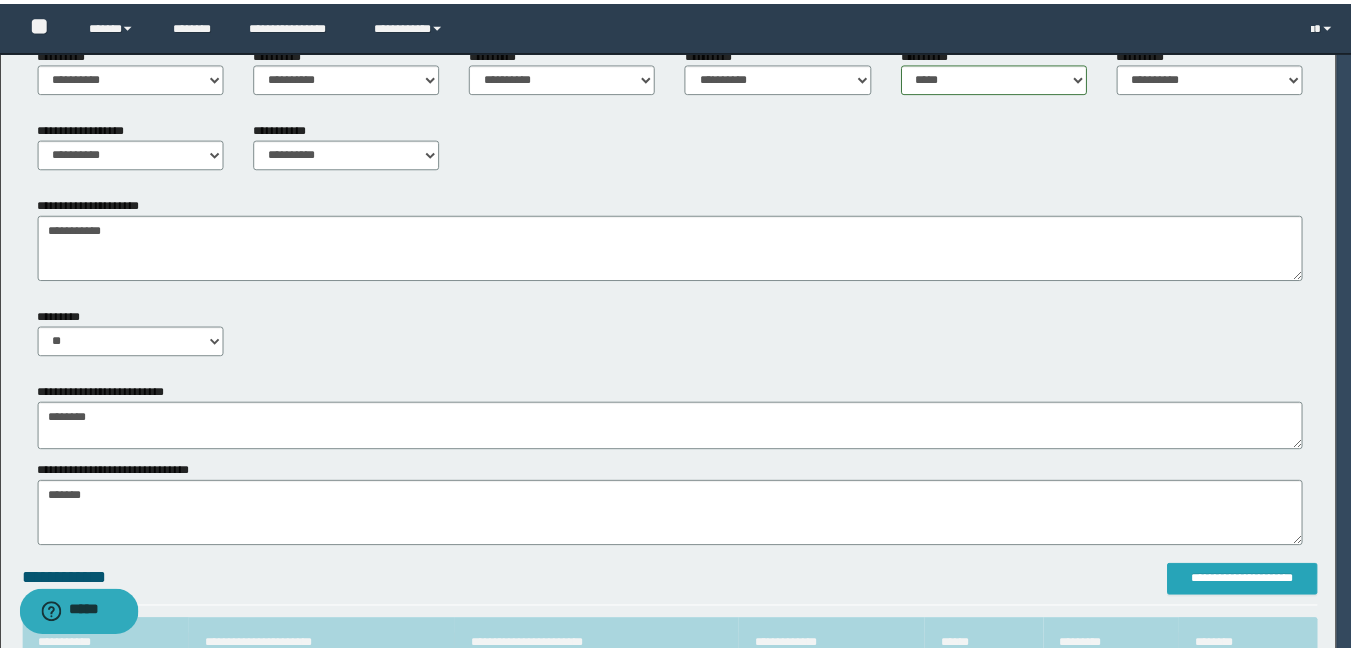 scroll, scrollTop: 0, scrollLeft: 0, axis: both 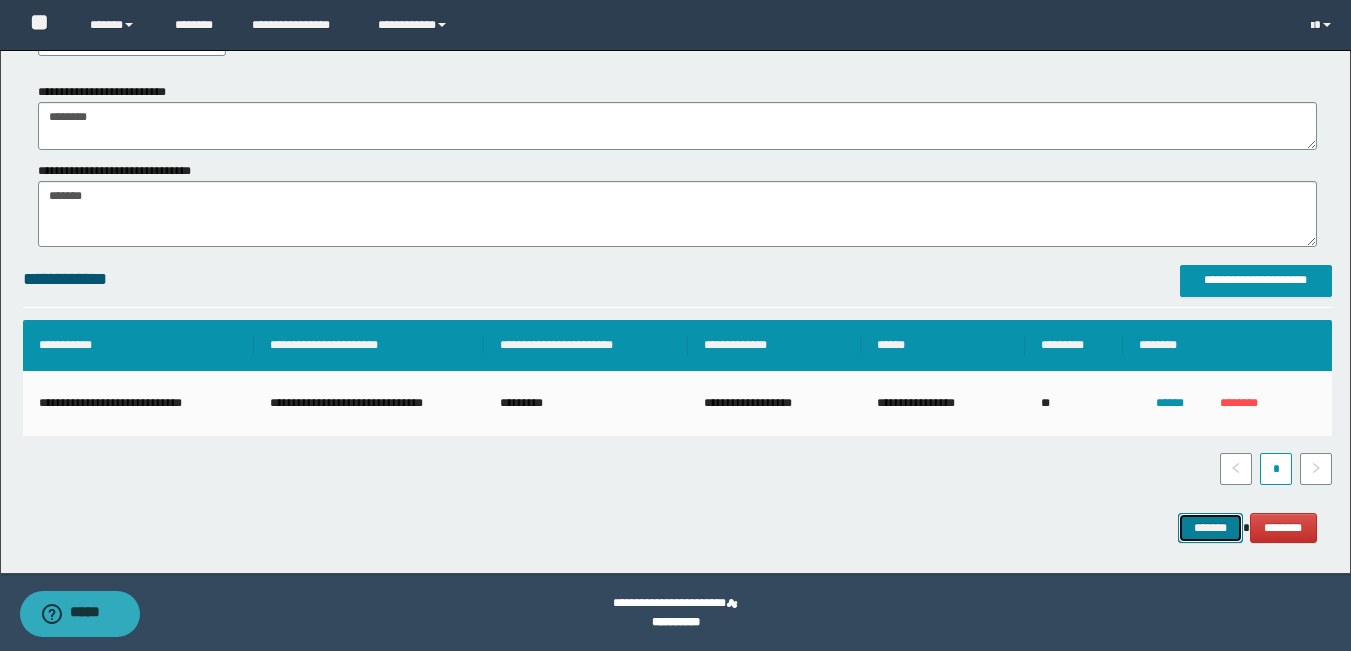 click on "*******" at bounding box center [1210, 528] 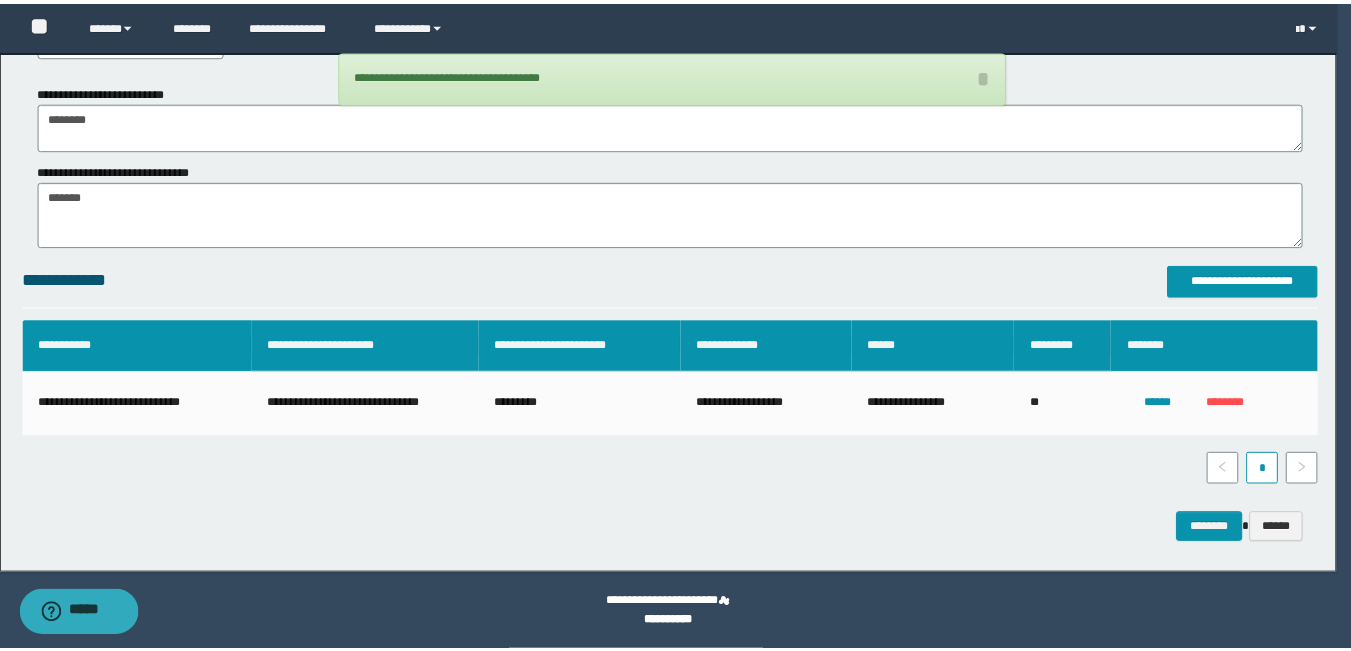 scroll, scrollTop: 1182, scrollLeft: 0, axis: vertical 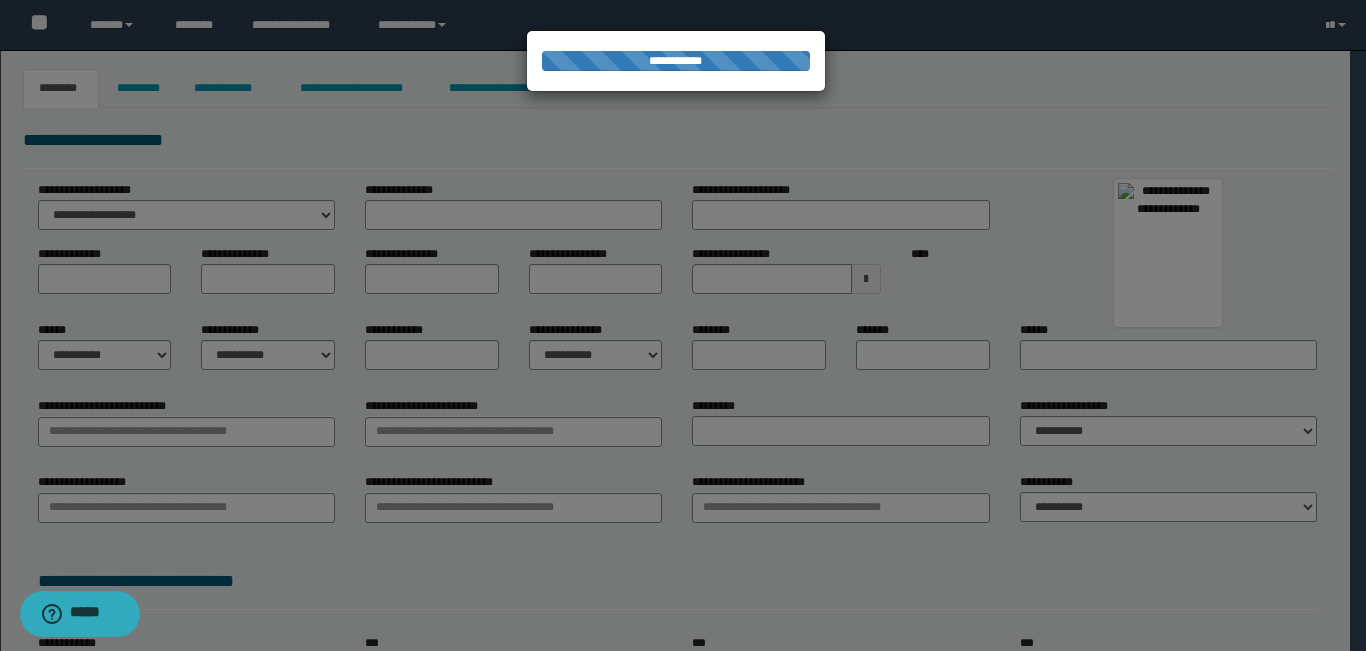 type on "*******" 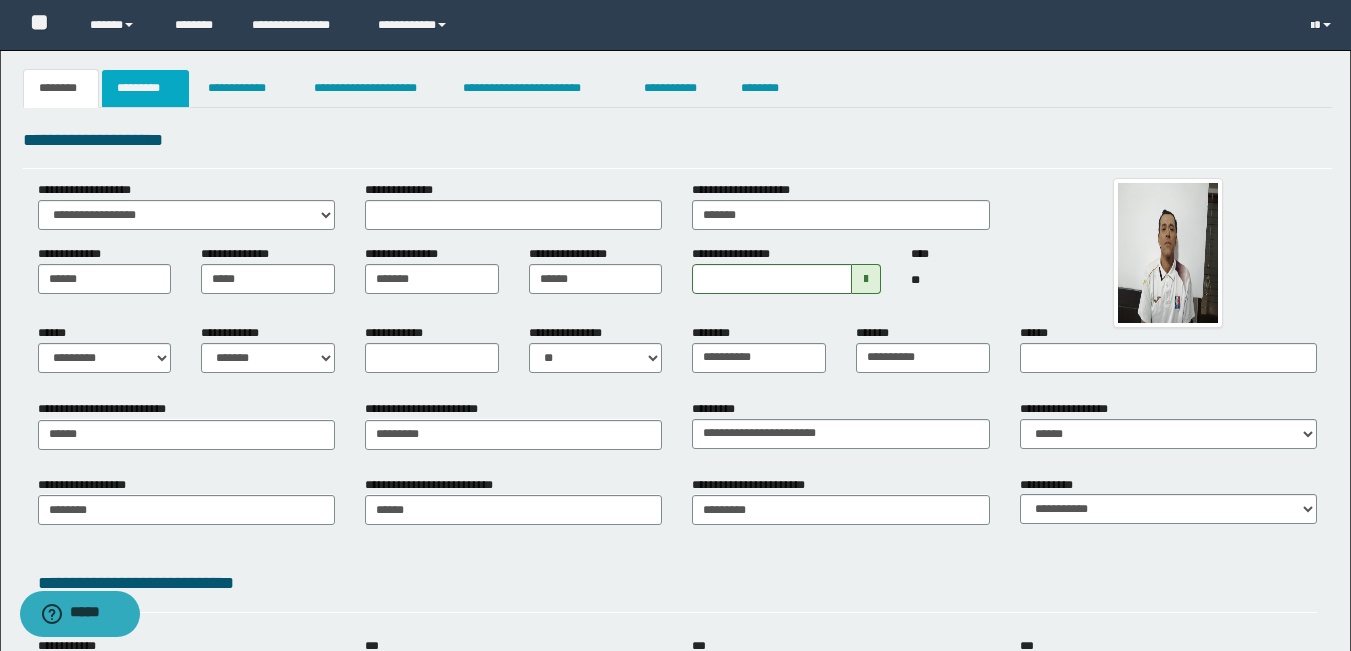 click on "*********" at bounding box center (145, 88) 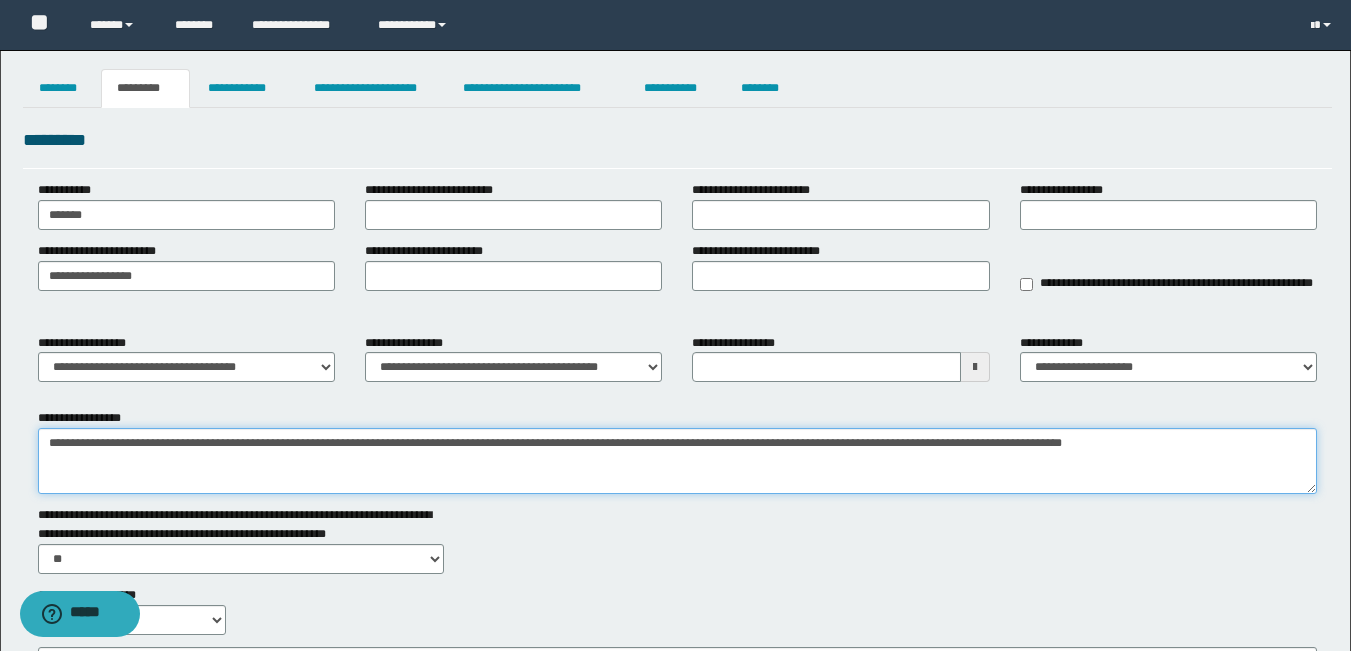 drag, startPoint x: 1078, startPoint y: 452, endPoint x: 32, endPoint y: 436, distance: 1046.1223 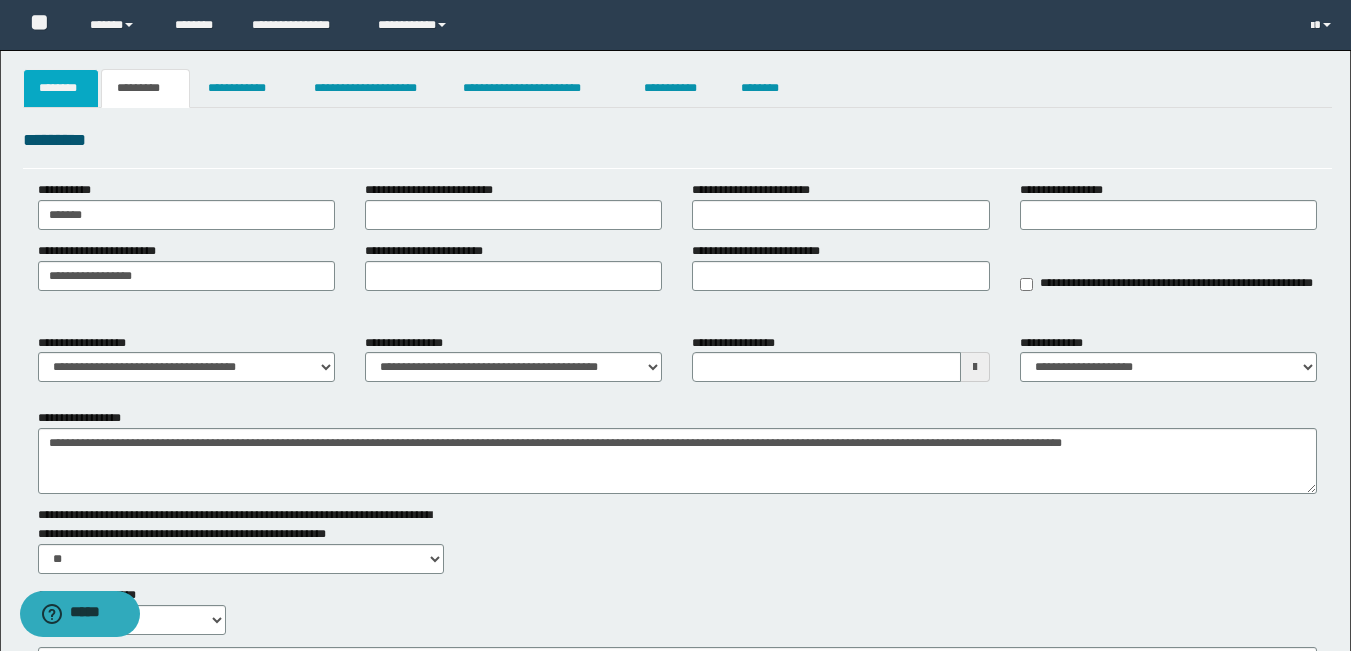 click on "********" at bounding box center [61, 88] 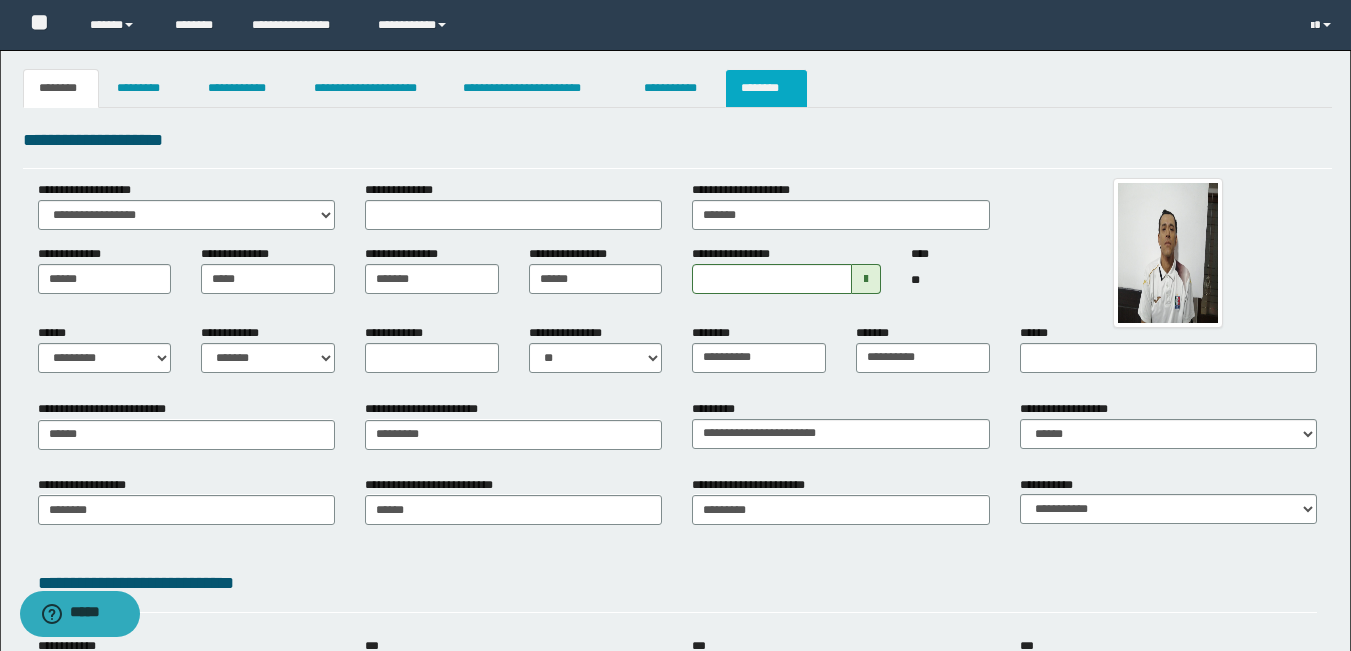 click on "********" at bounding box center [766, 88] 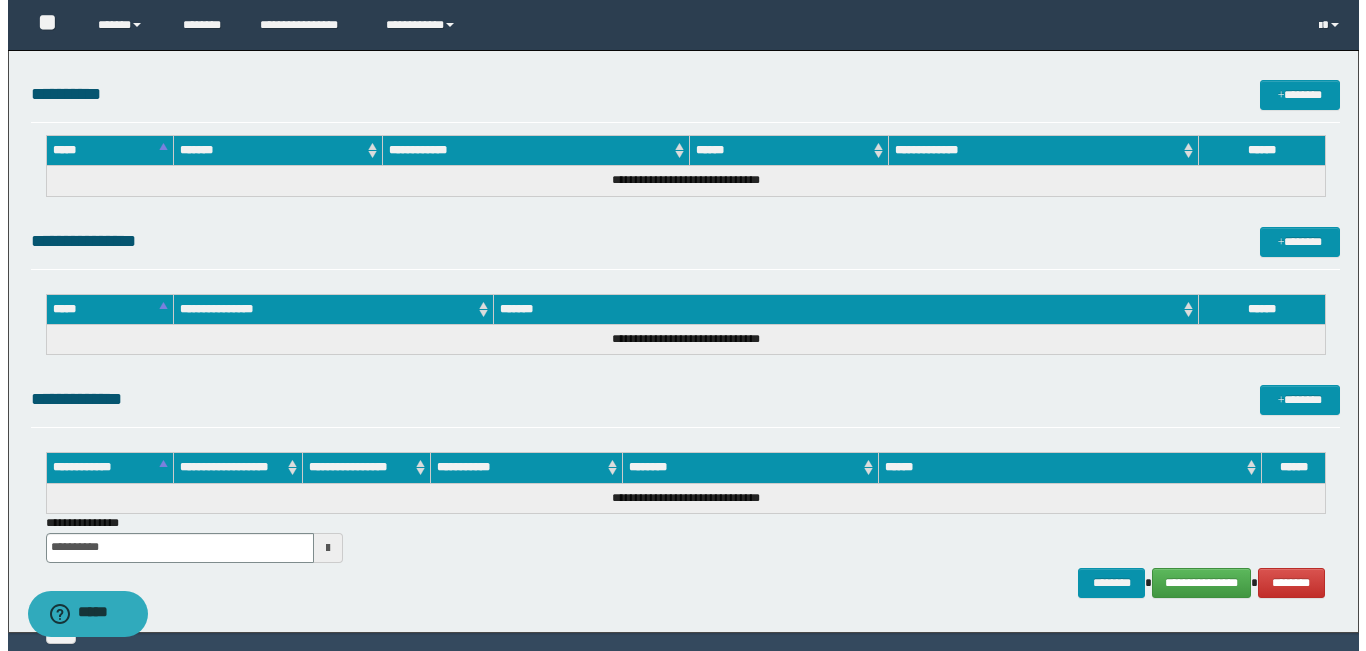 scroll, scrollTop: 860, scrollLeft: 0, axis: vertical 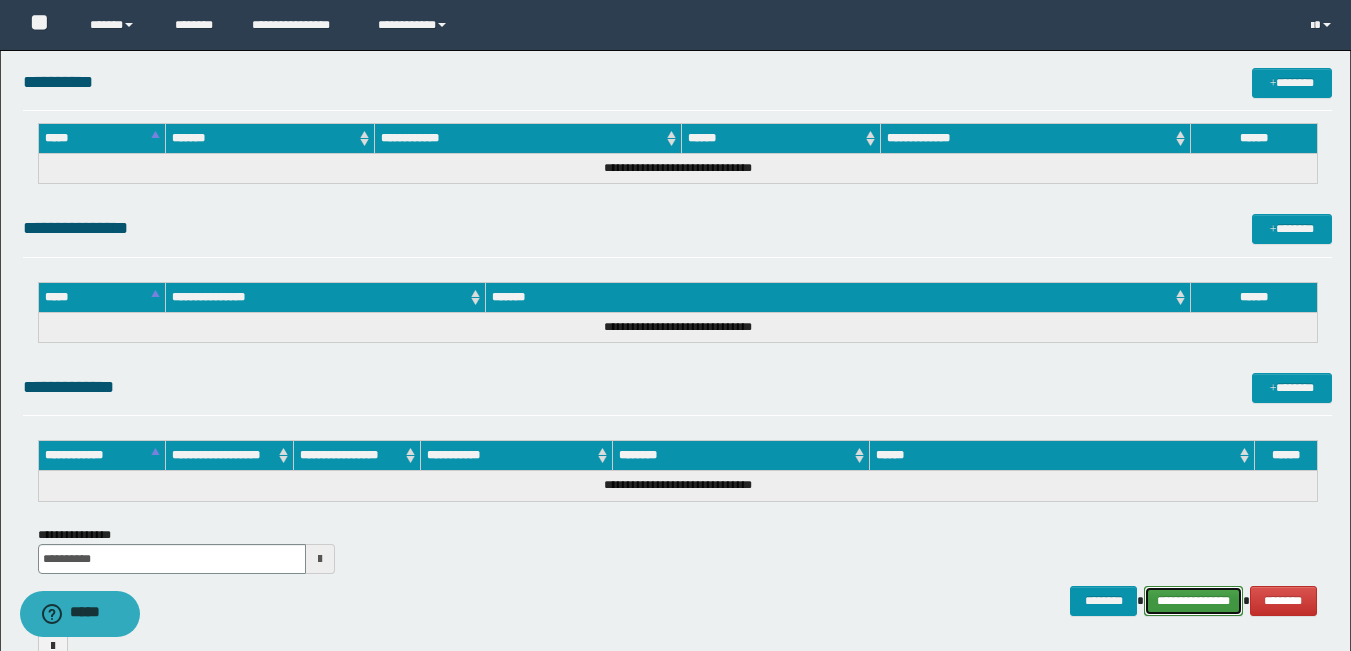 click on "**********" at bounding box center (1193, 601) 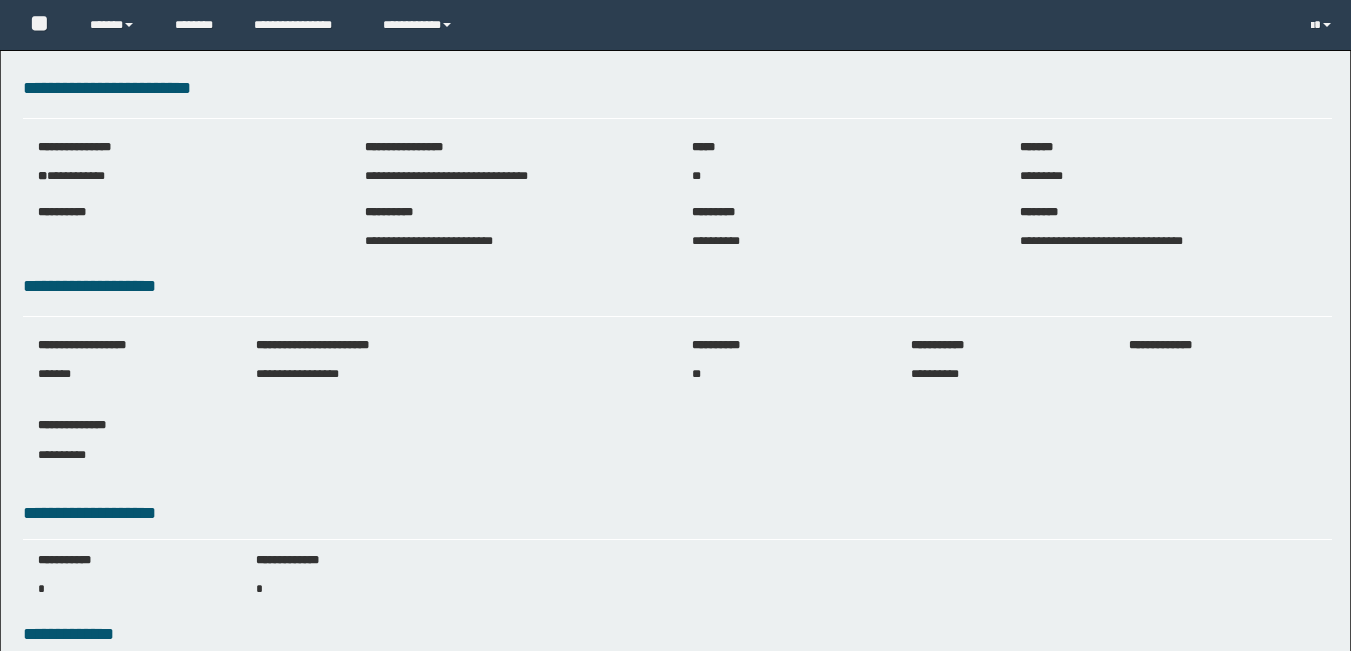 scroll, scrollTop: 0, scrollLeft: 0, axis: both 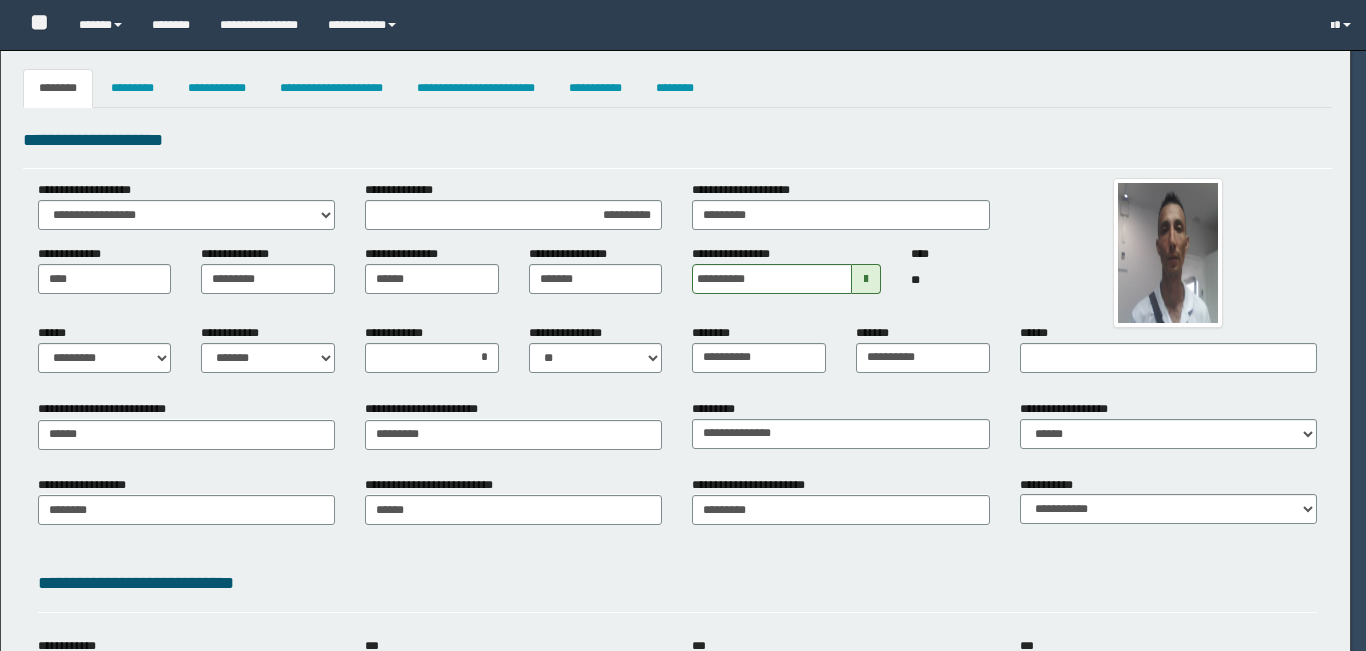 select on "*" 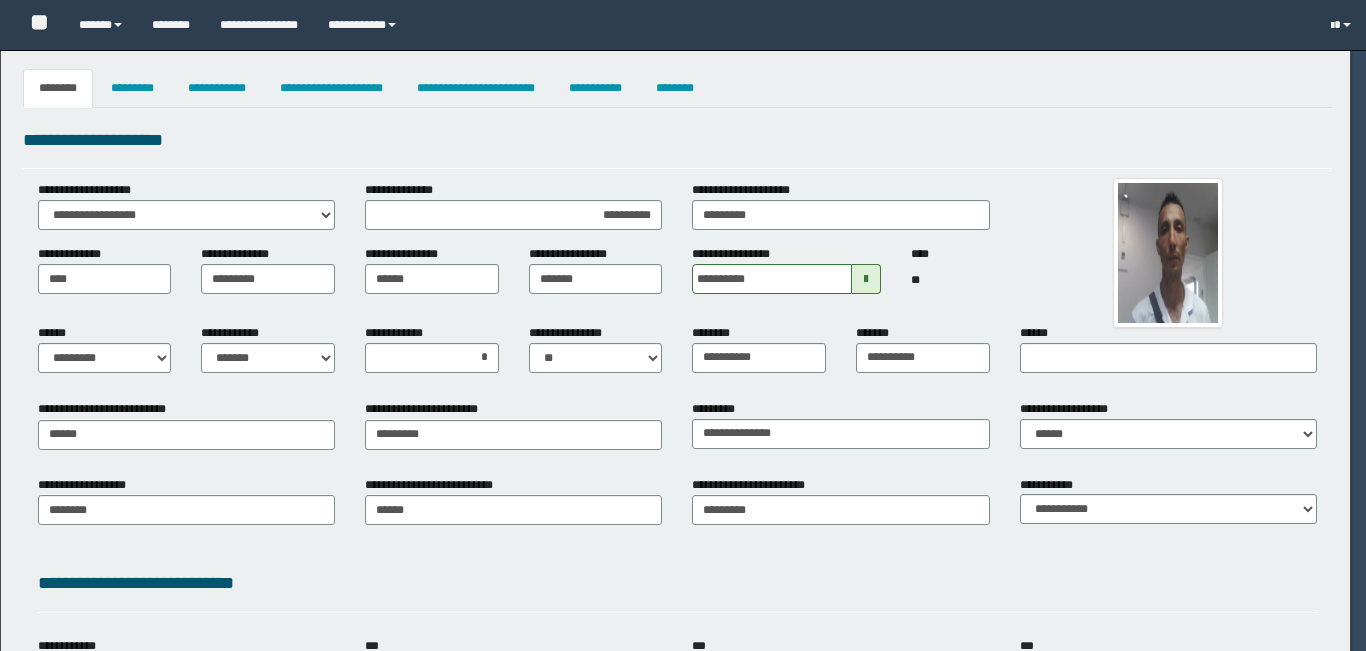 select on "*" 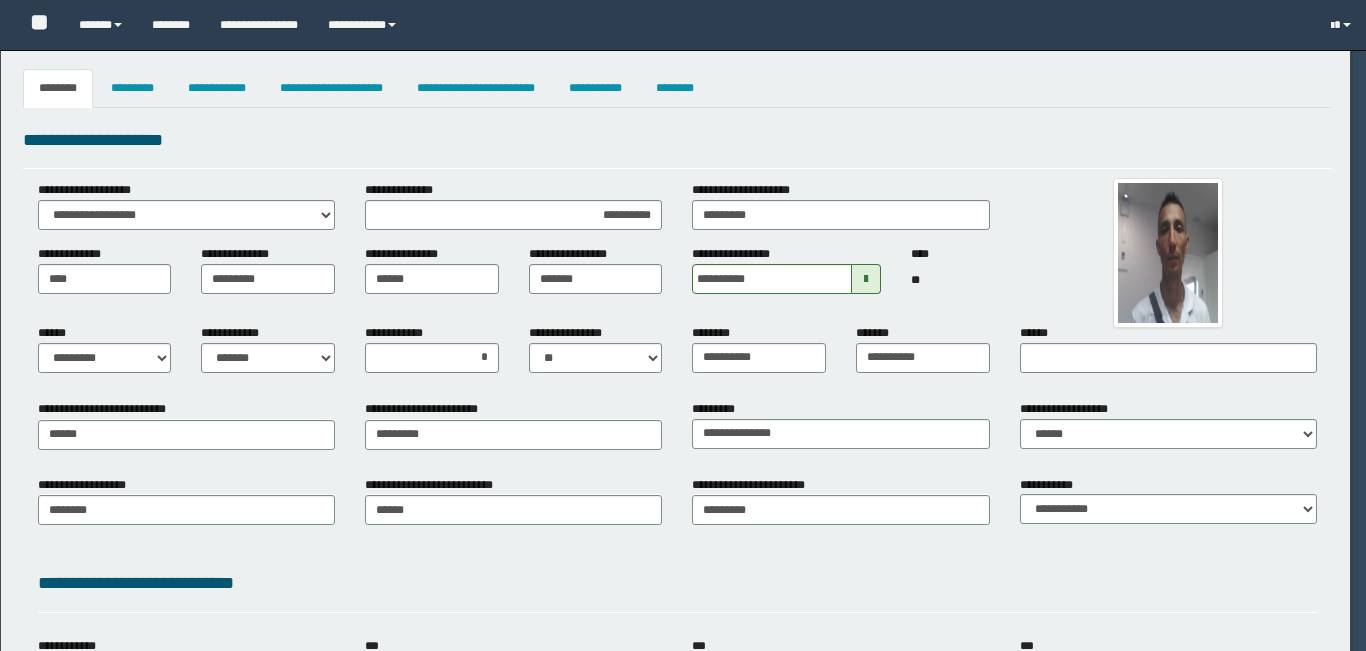 select on "*" 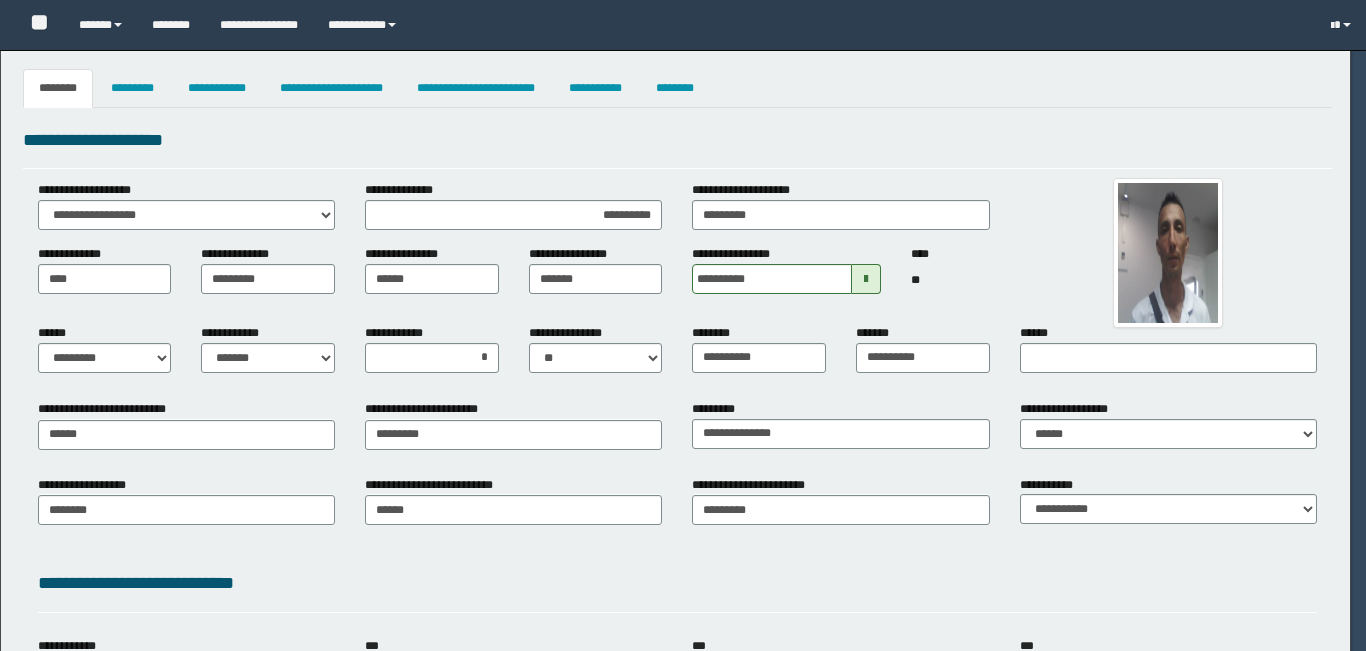 select on "*" 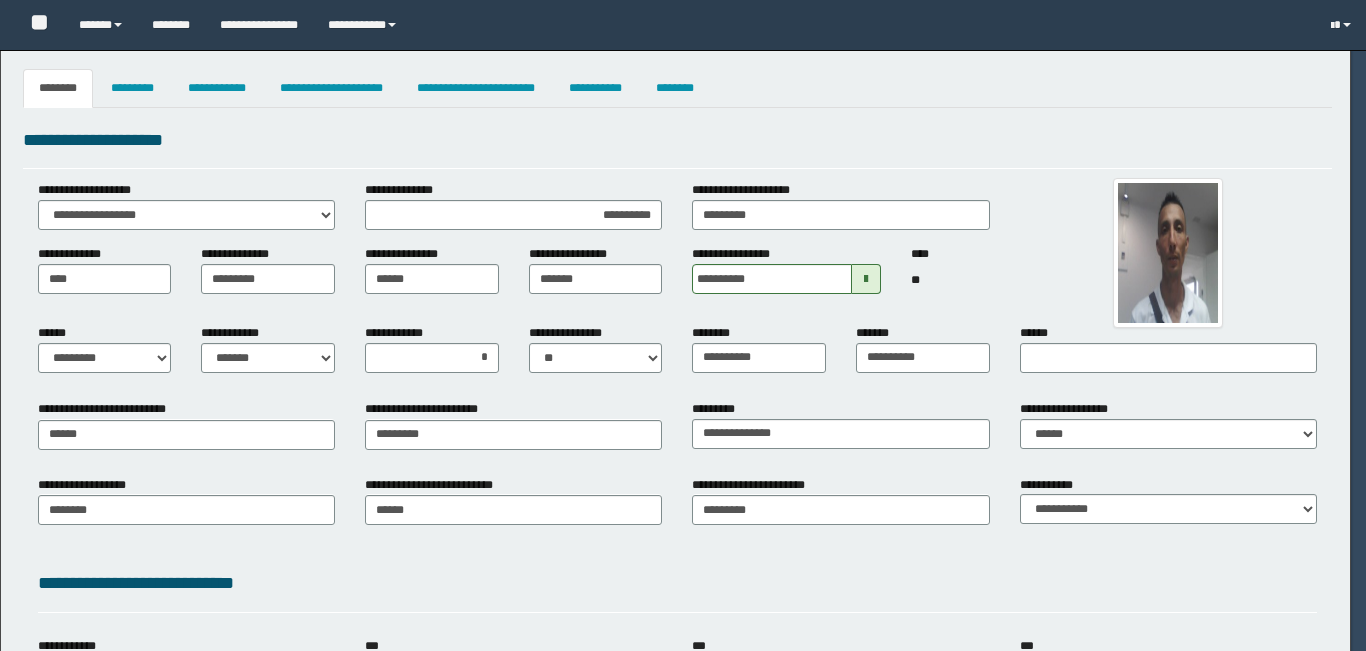 select on "*" 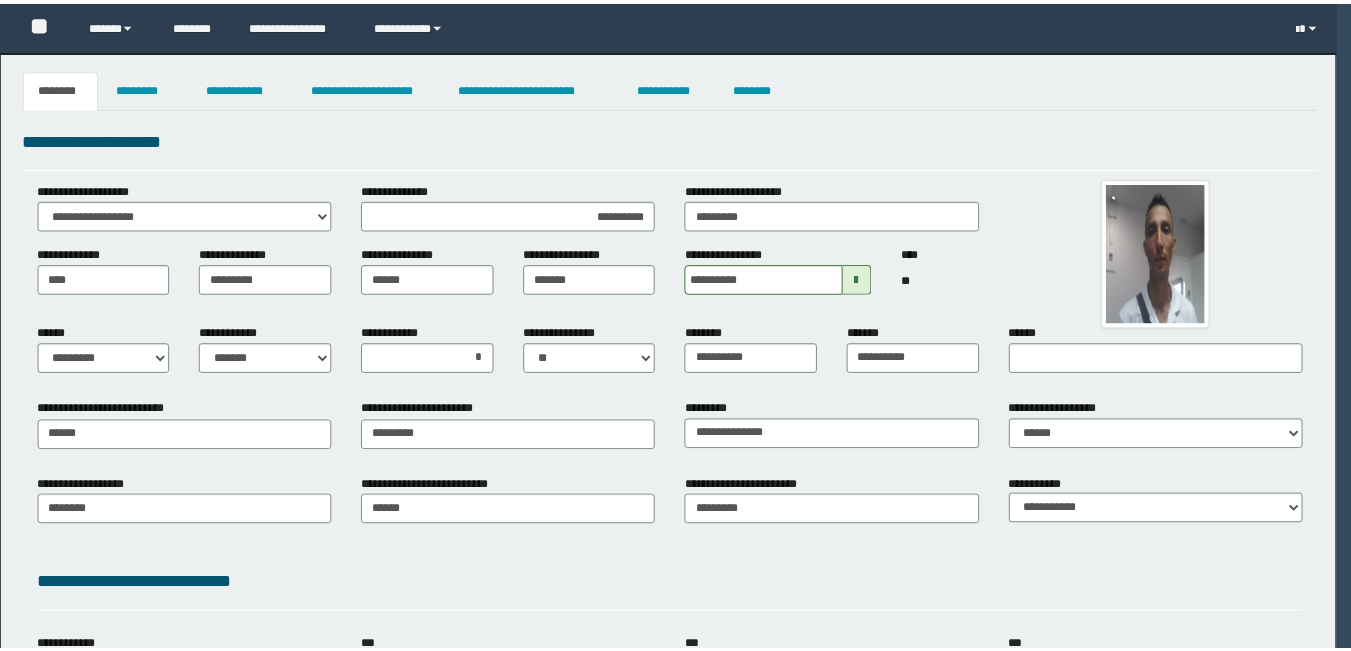 scroll, scrollTop: 0, scrollLeft: 0, axis: both 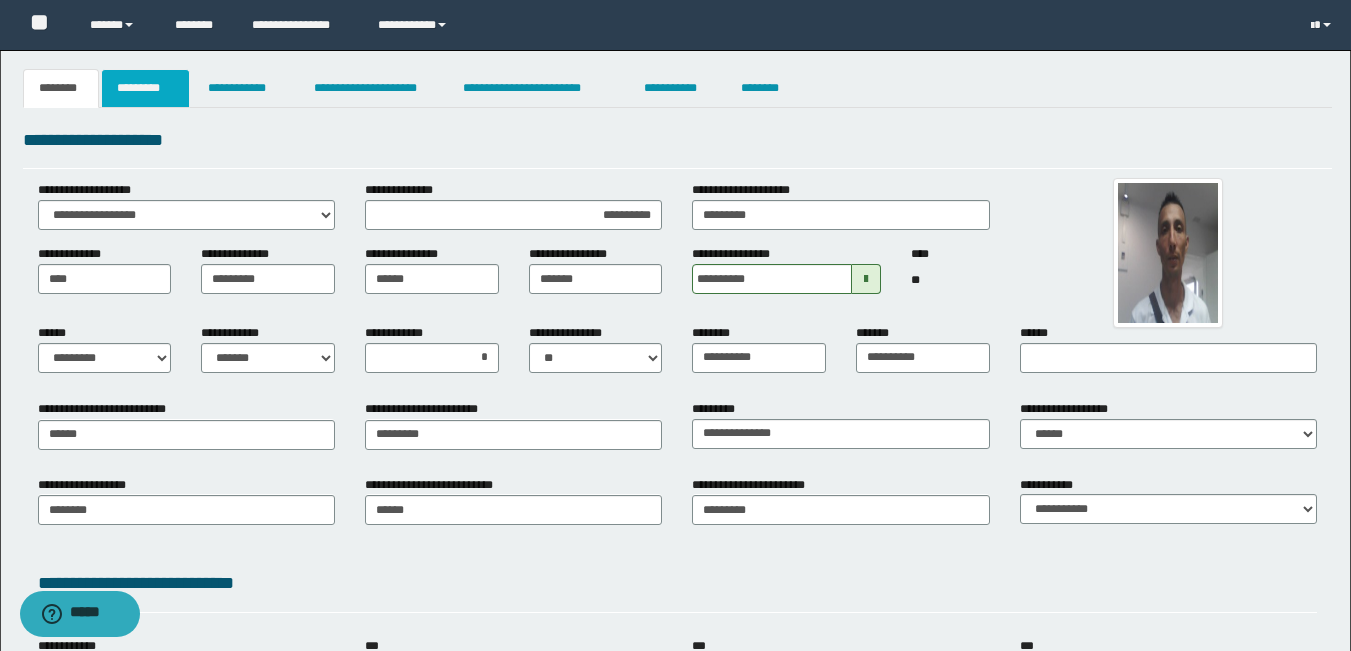 click on "*********" at bounding box center [145, 88] 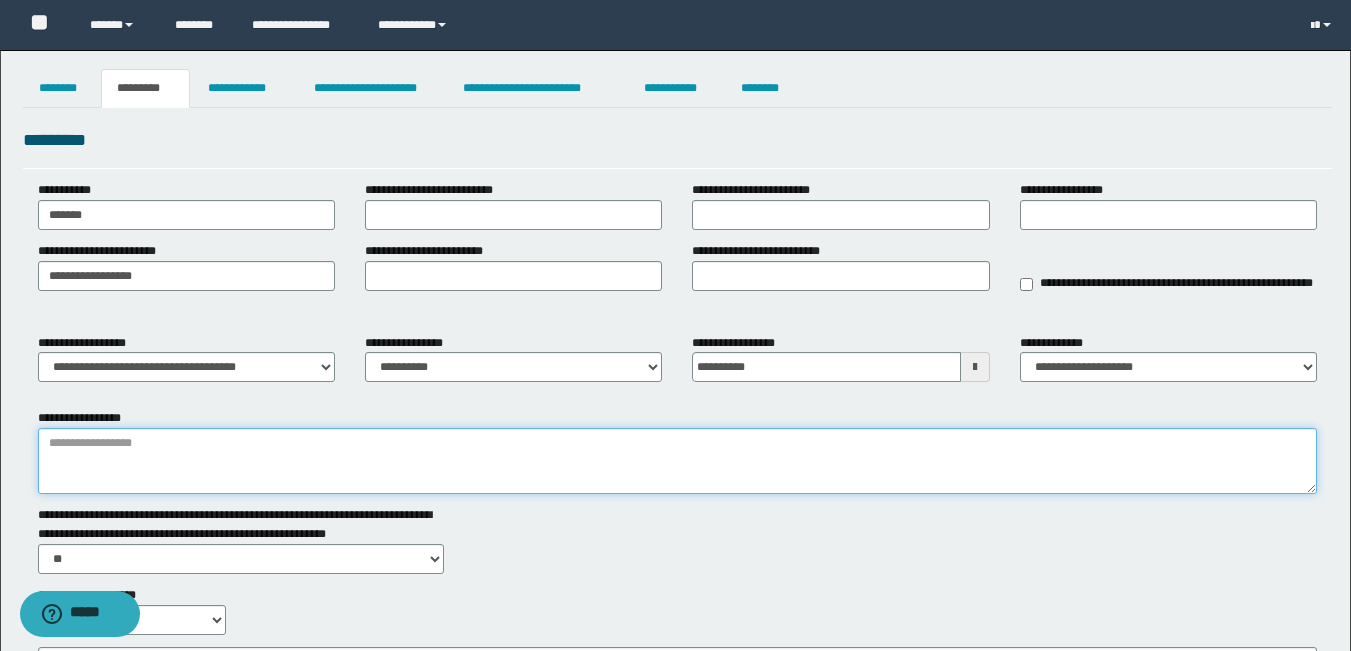 click on "**********" at bounding box center [677, 461] 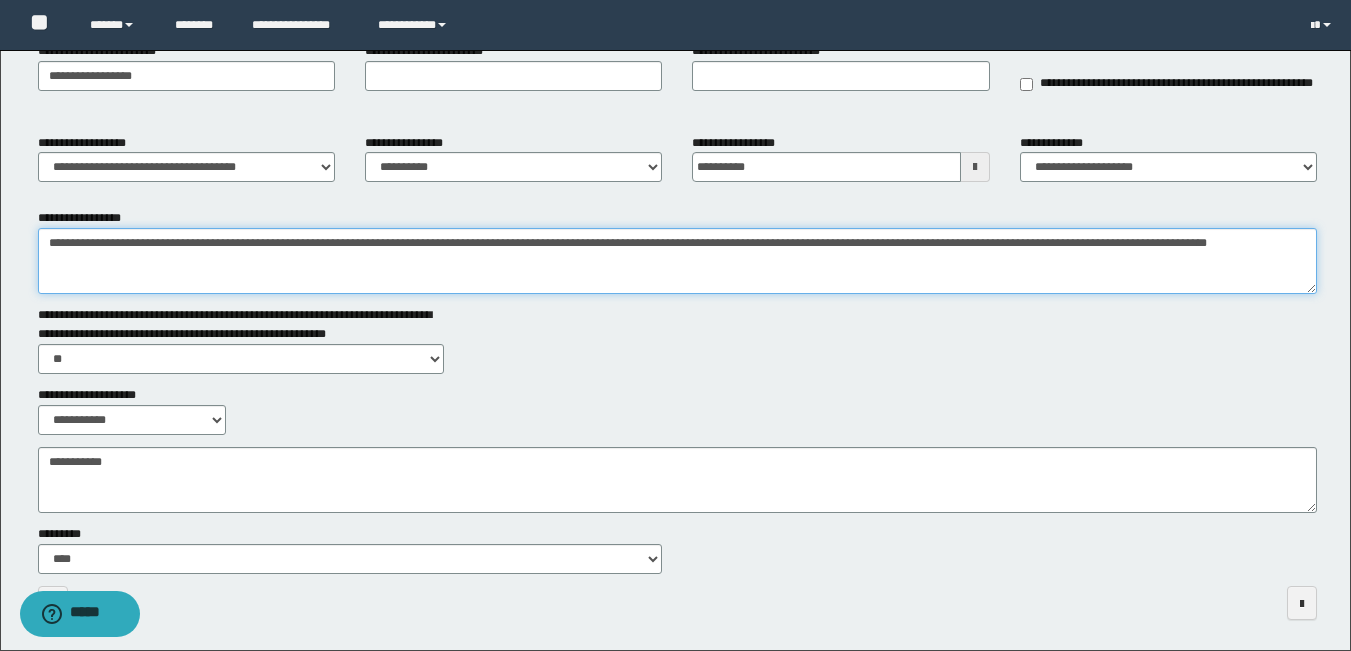 scroll, scrollTop: 277, scrollLeft: 0, axis: vertical 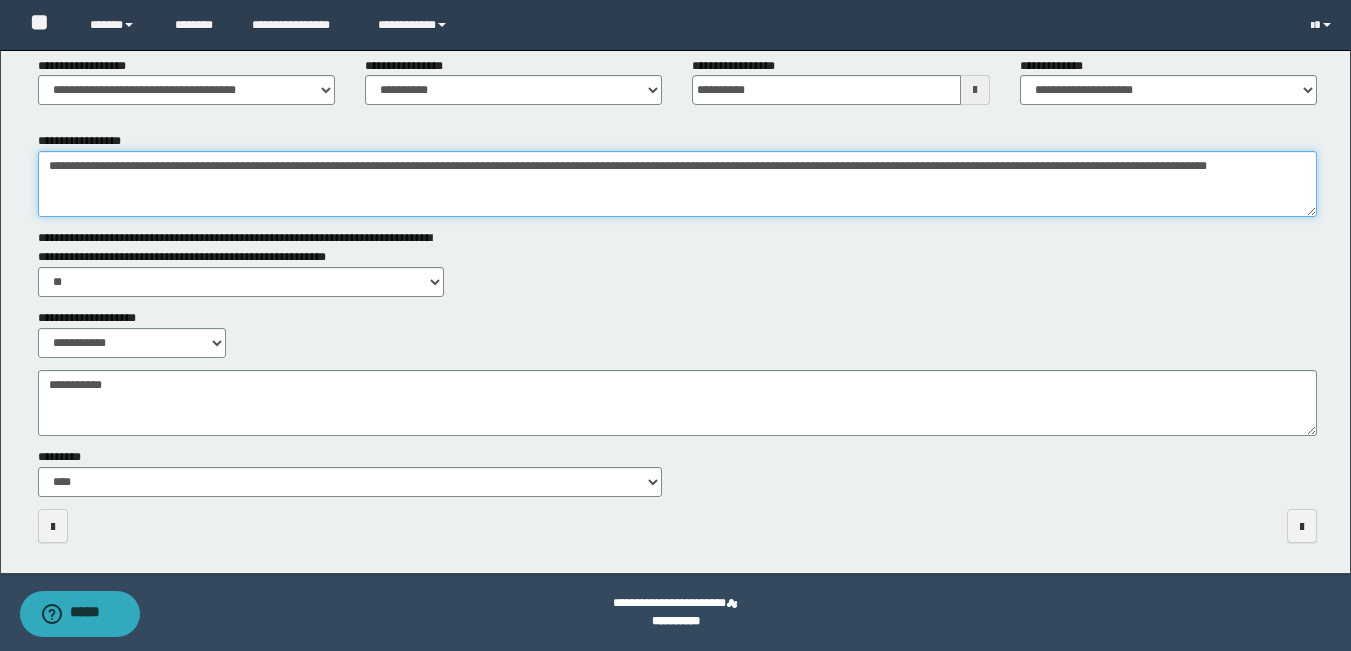 type on "**********" 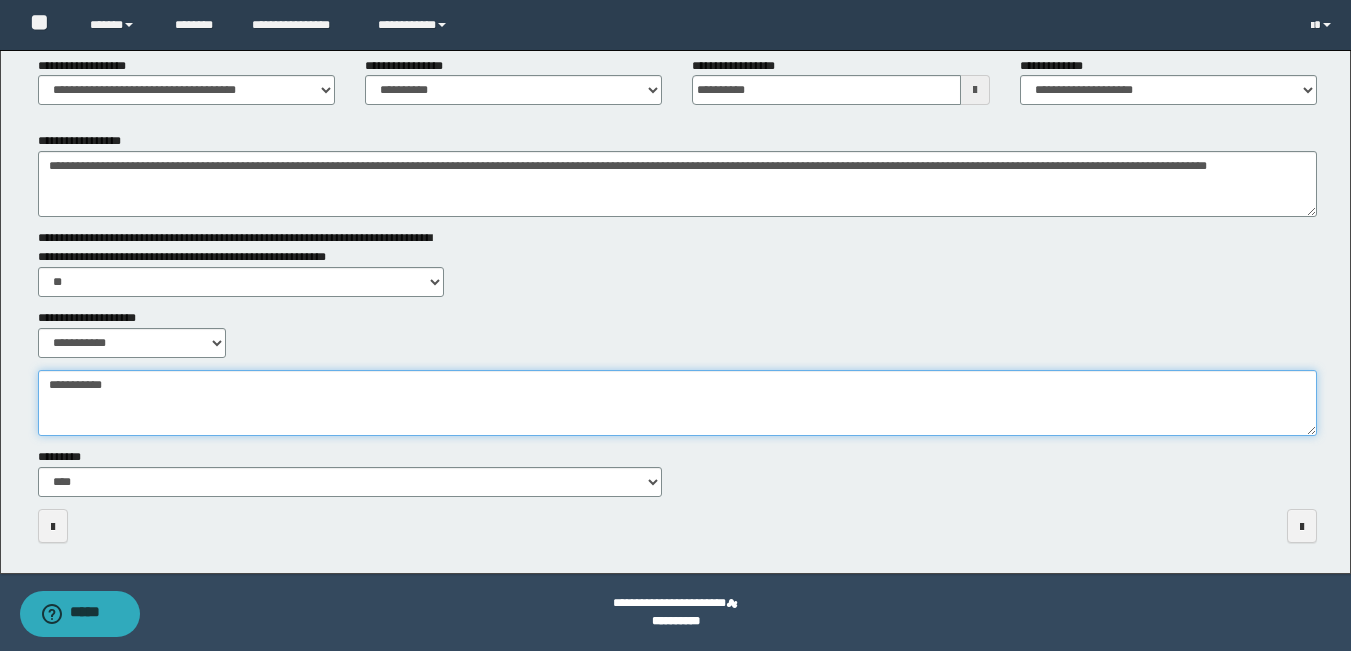 click on "**********" at bounding box center (677, 403) 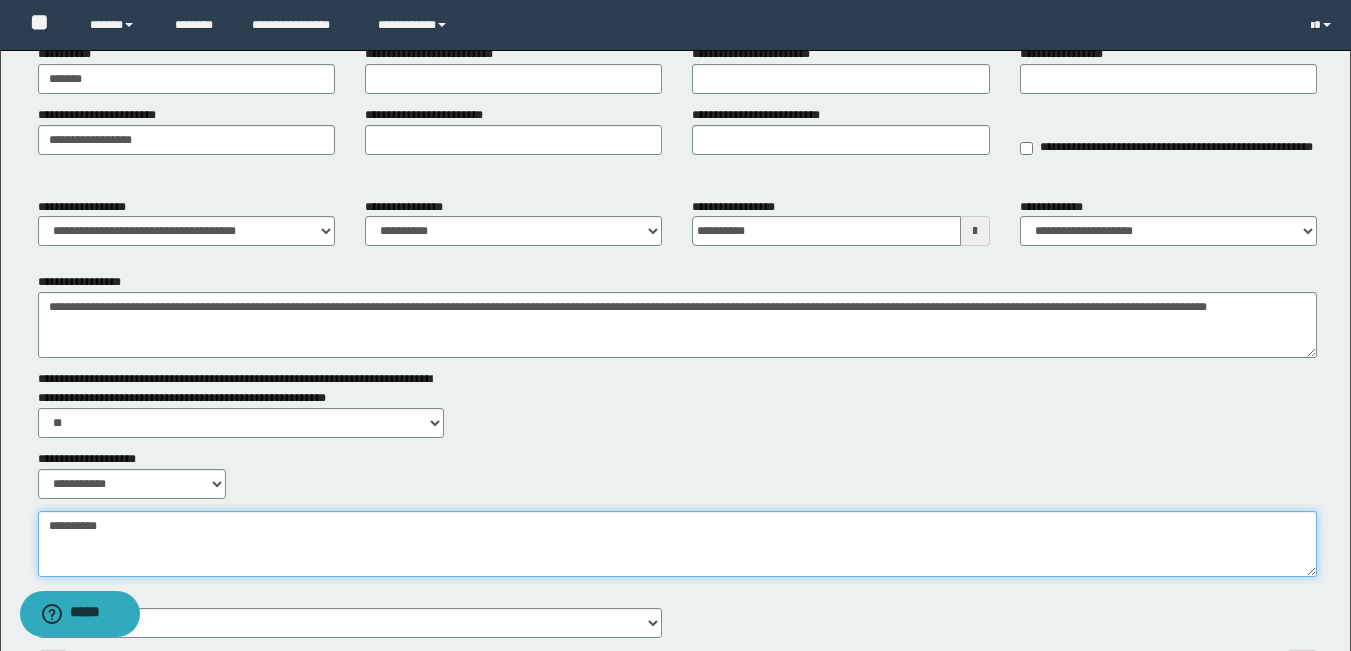 scroll, scrollTop: 0, scrollLeft: 0, axis: both 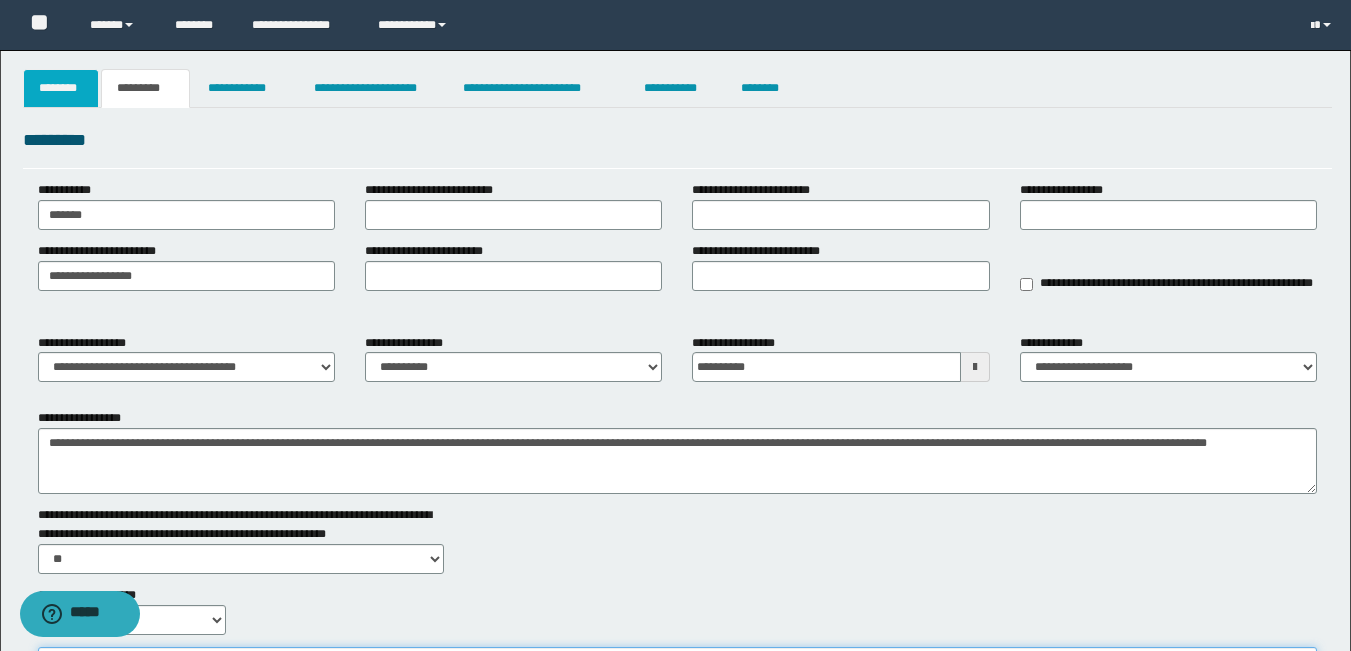 type on "**********" 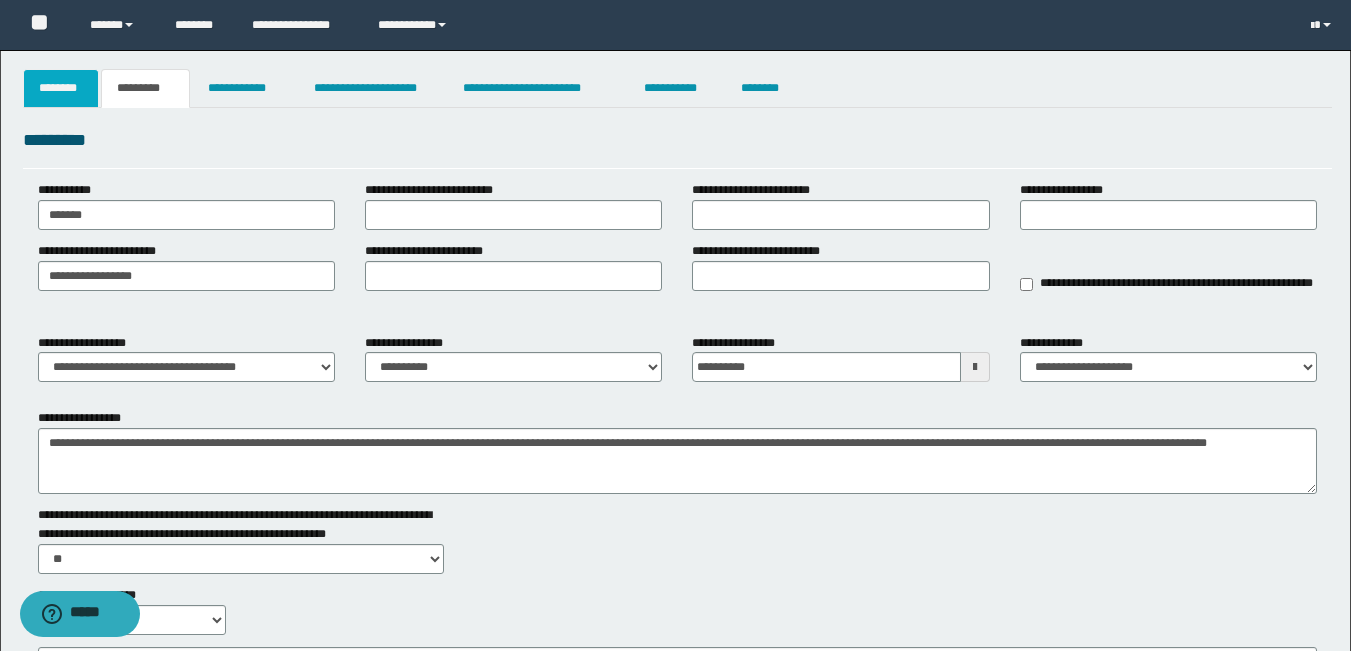 click on "********" at bounding box center (61, 88) 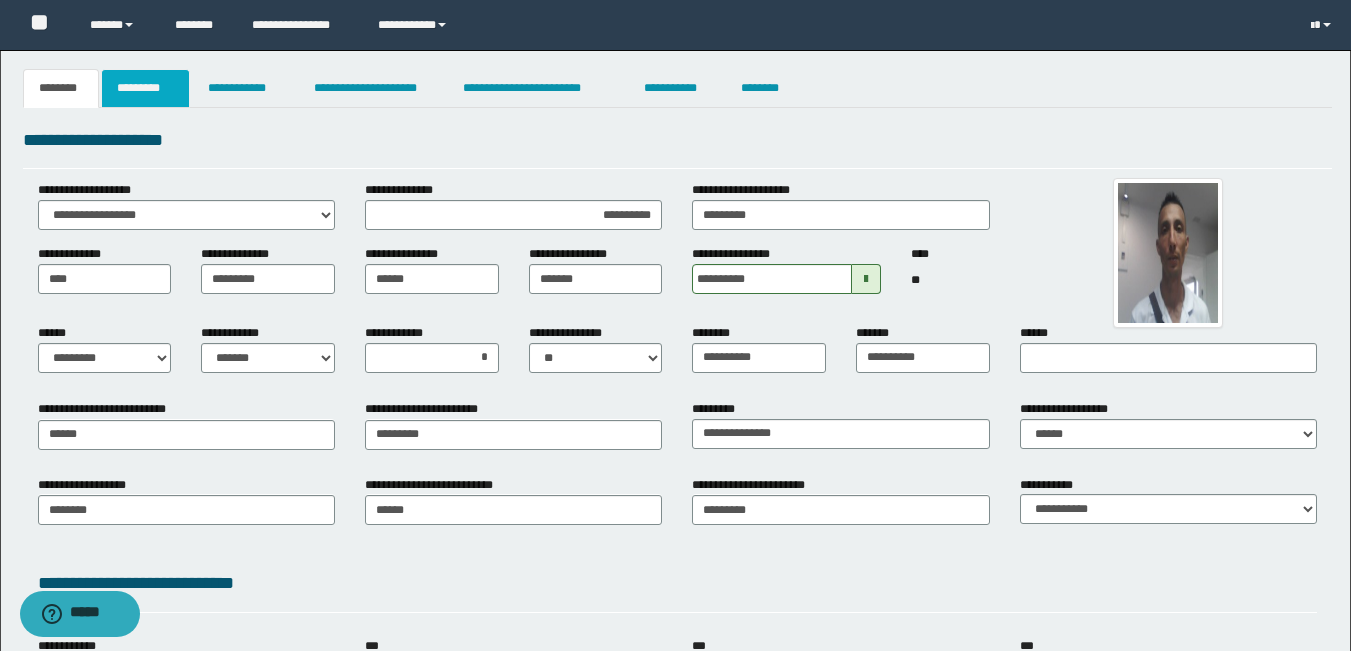 click on "*********" at bounding box center (145, 88) 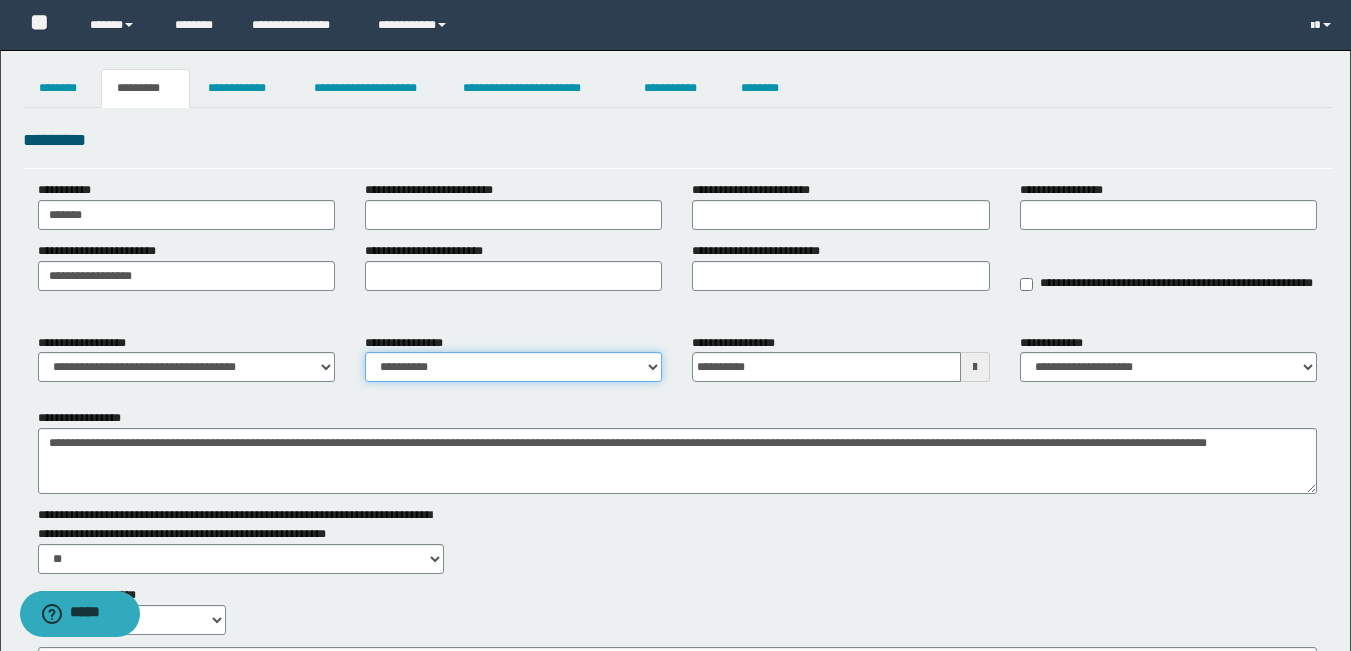 click on "**********" at bounding box center (513, 367) 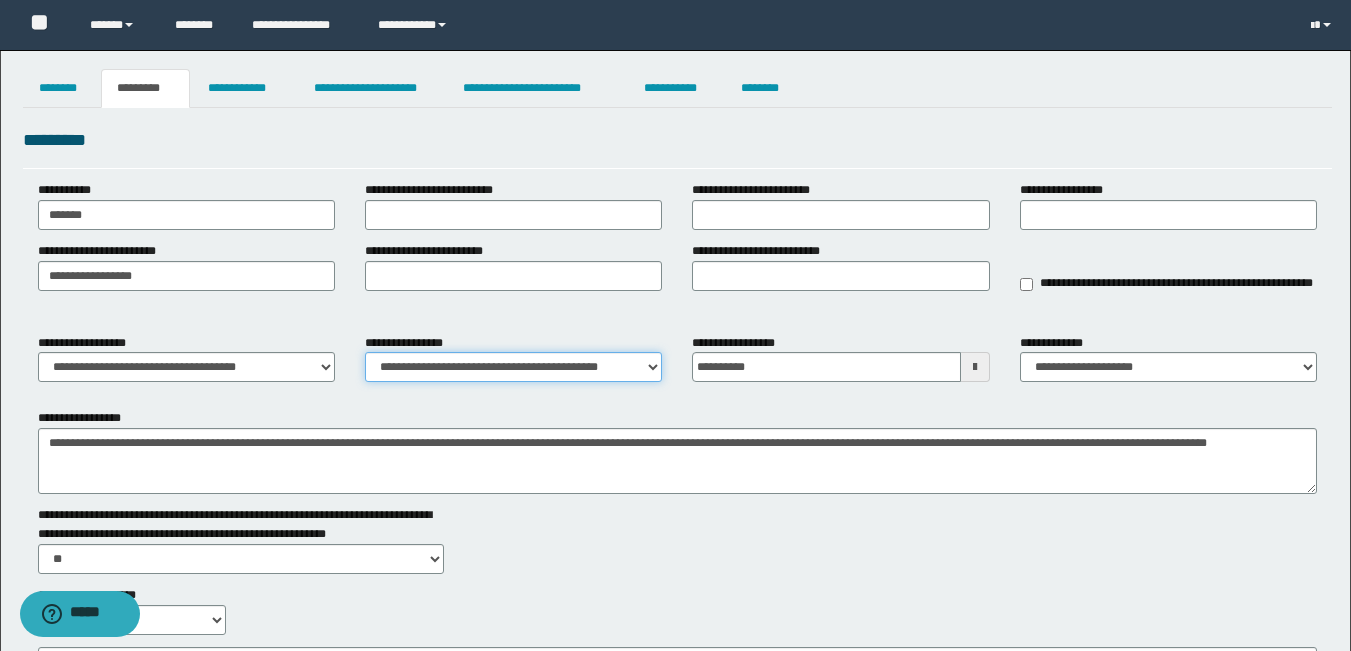 click on "**********" at bounding box center [513, 367] 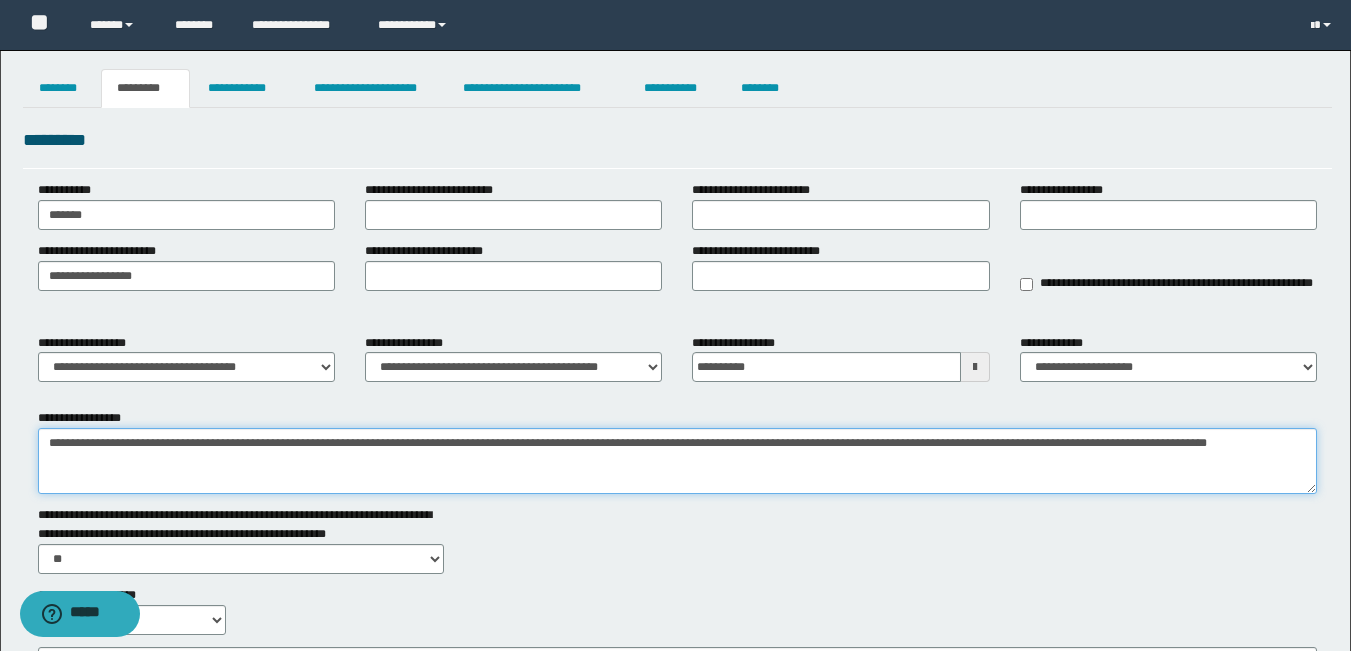 type on "**********" 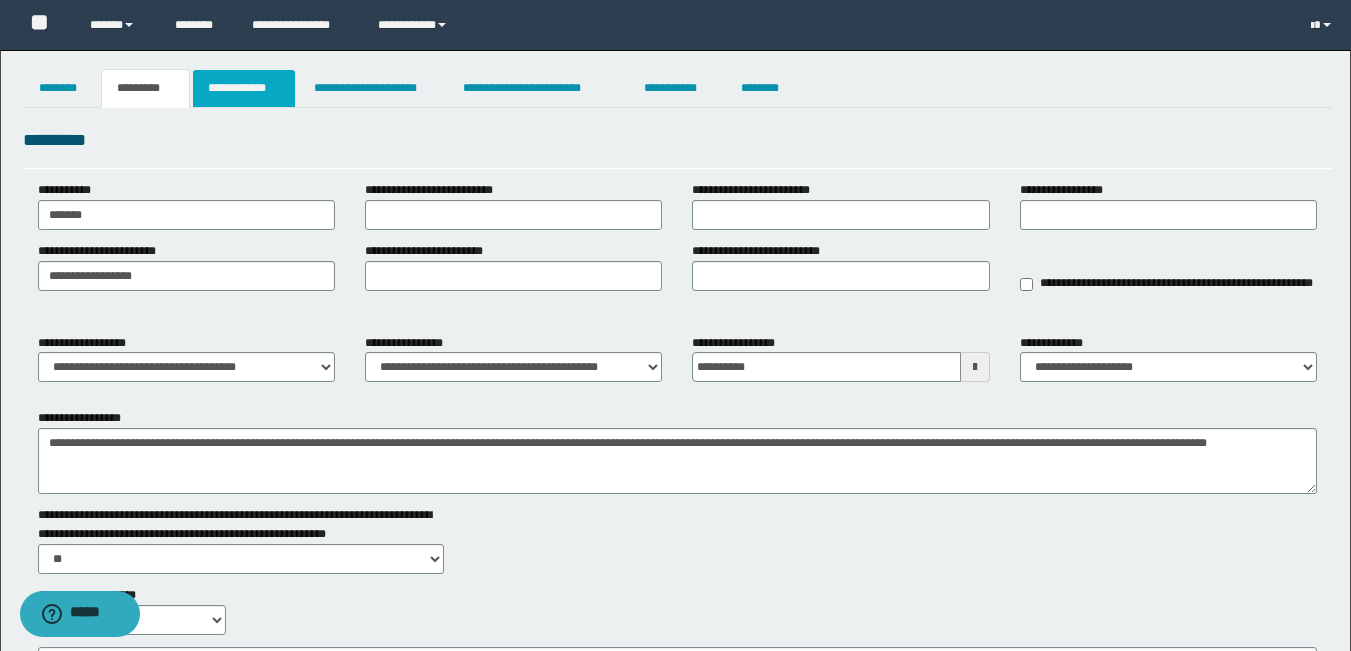 click on "**********" at bounding box center [244, 88] 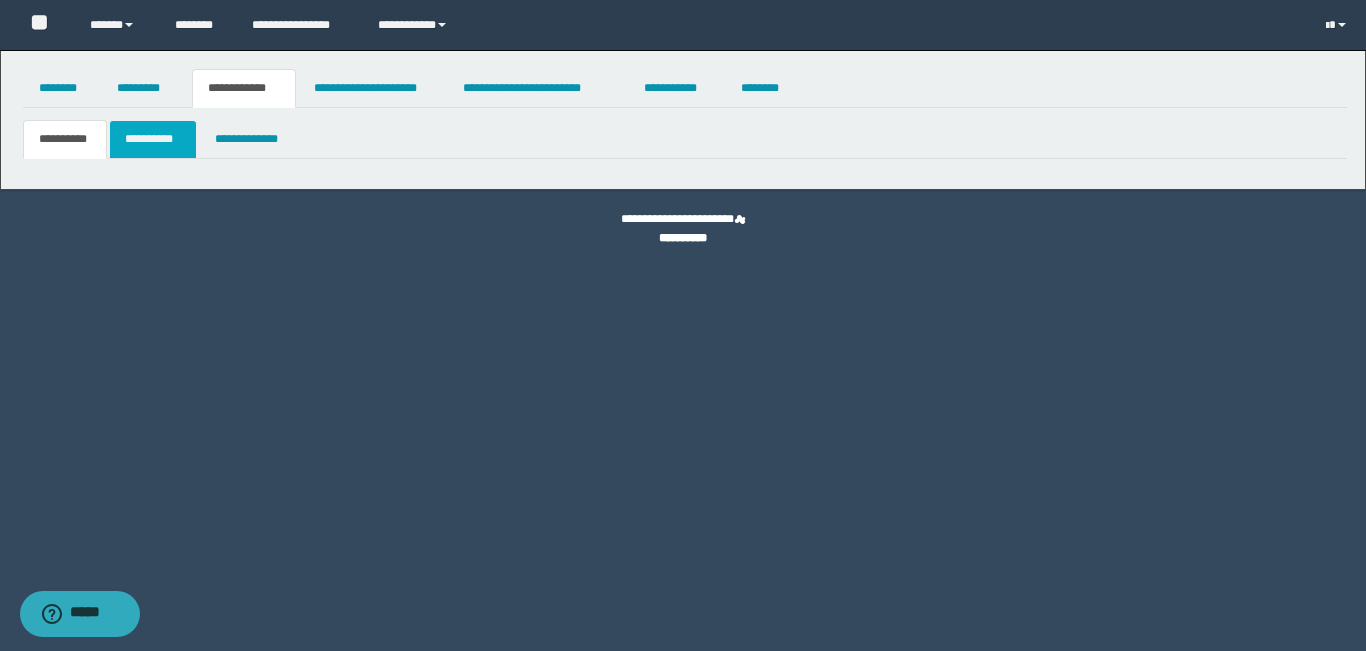 click at bounding box center [0, 0] 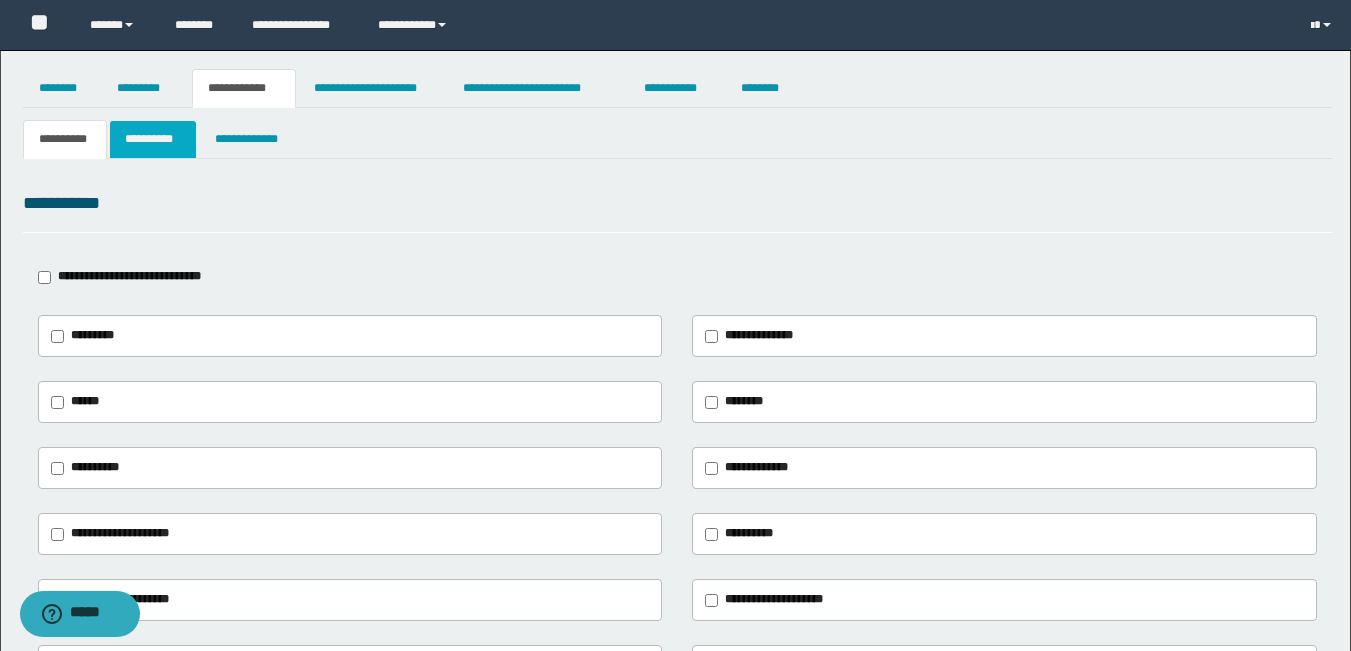 click on "**********" at bounding box center [153, 139] 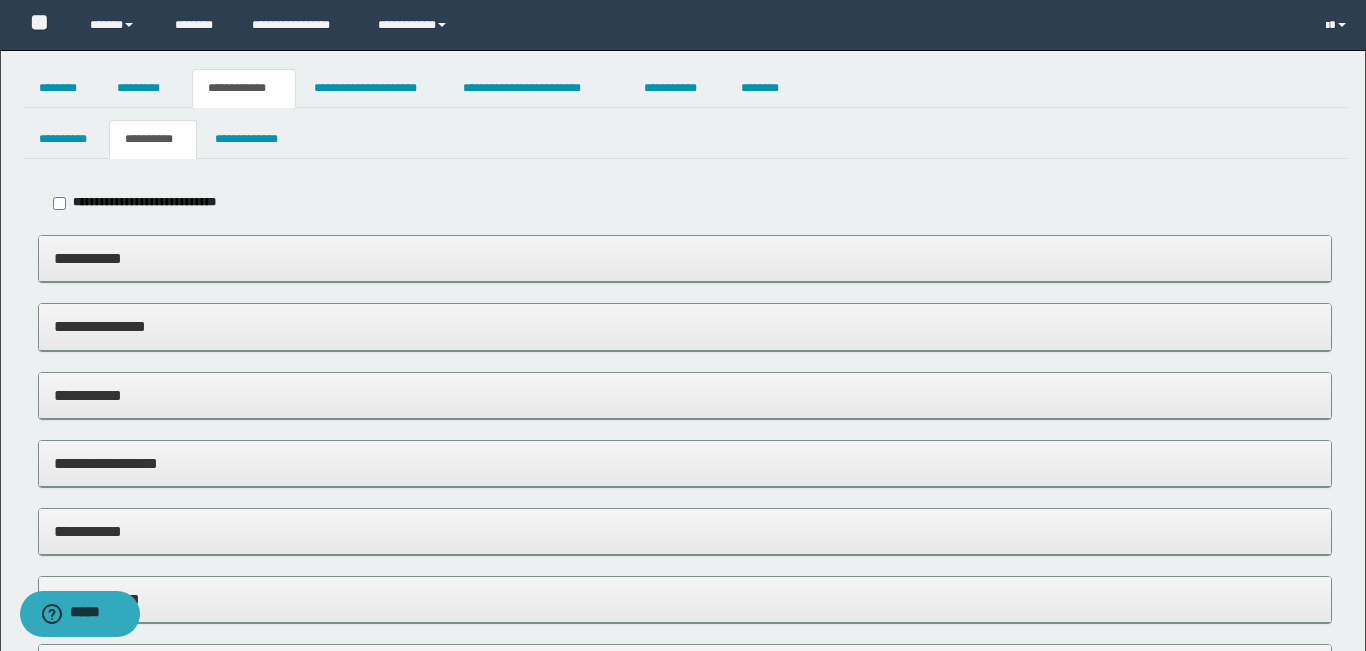type on "**********" 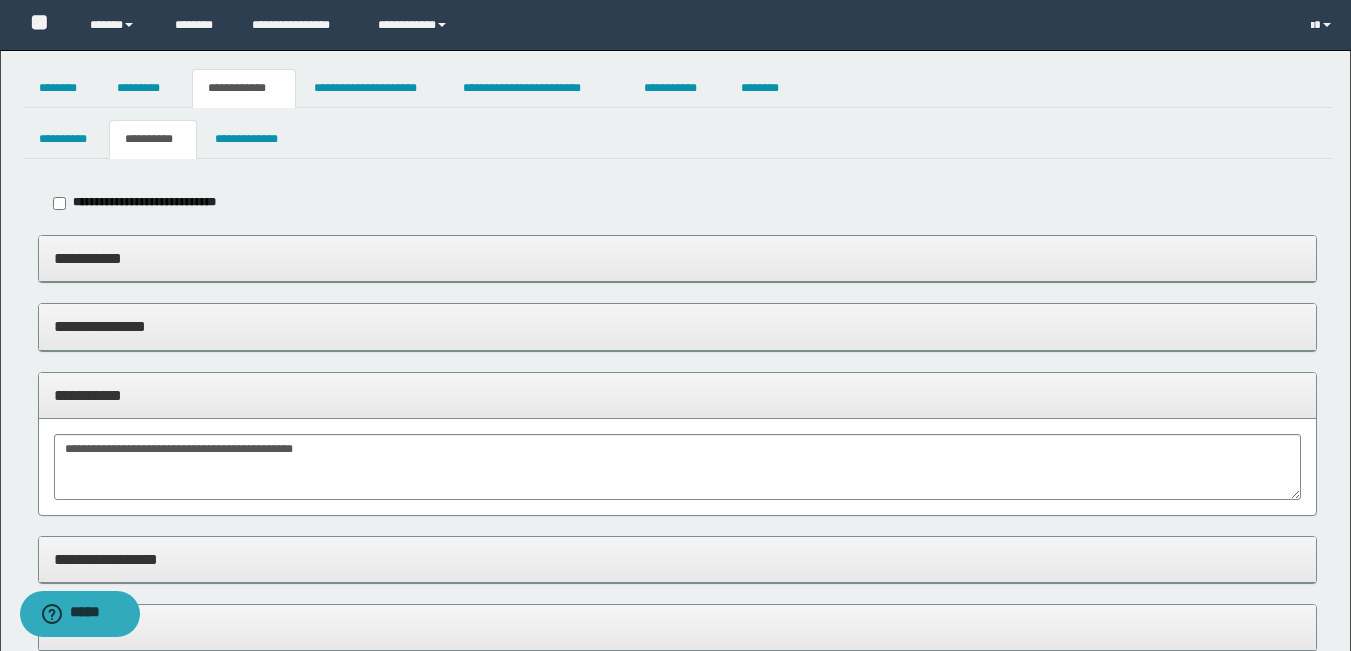 click on "**********" at bounding box center [677, 258] 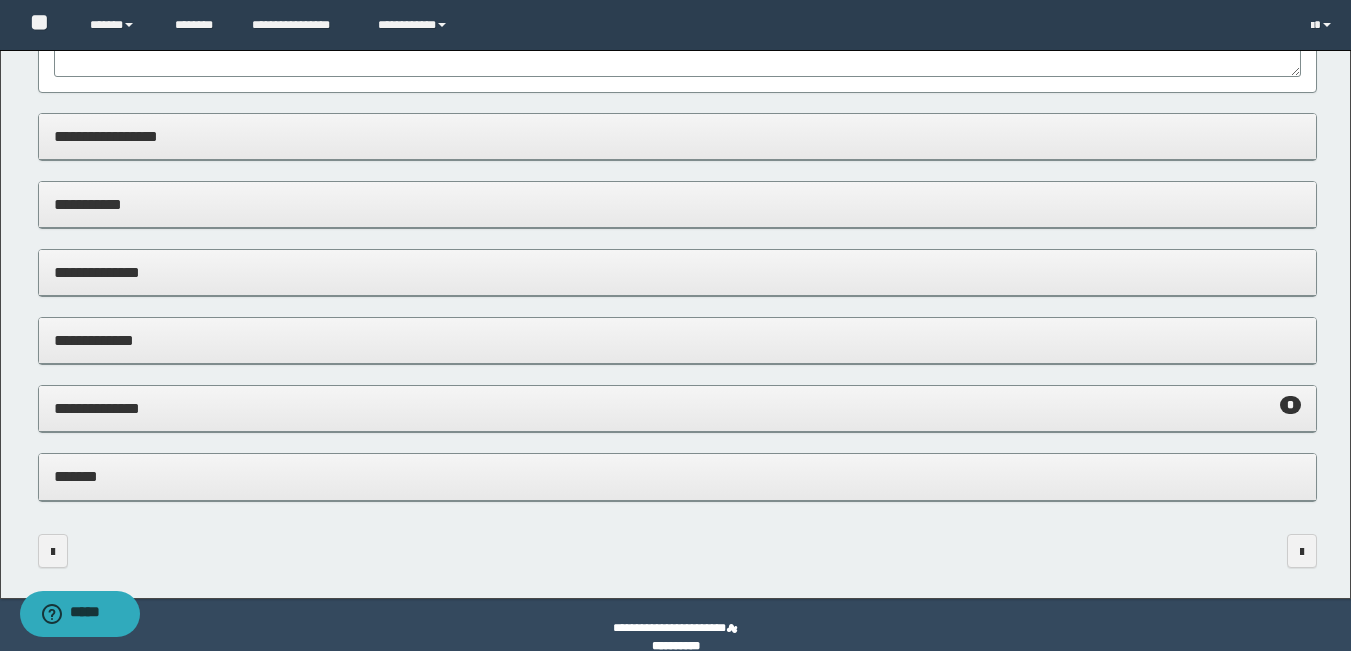 scroll, scrollTop: 1051, scrollLeft: 0, axis: vertical 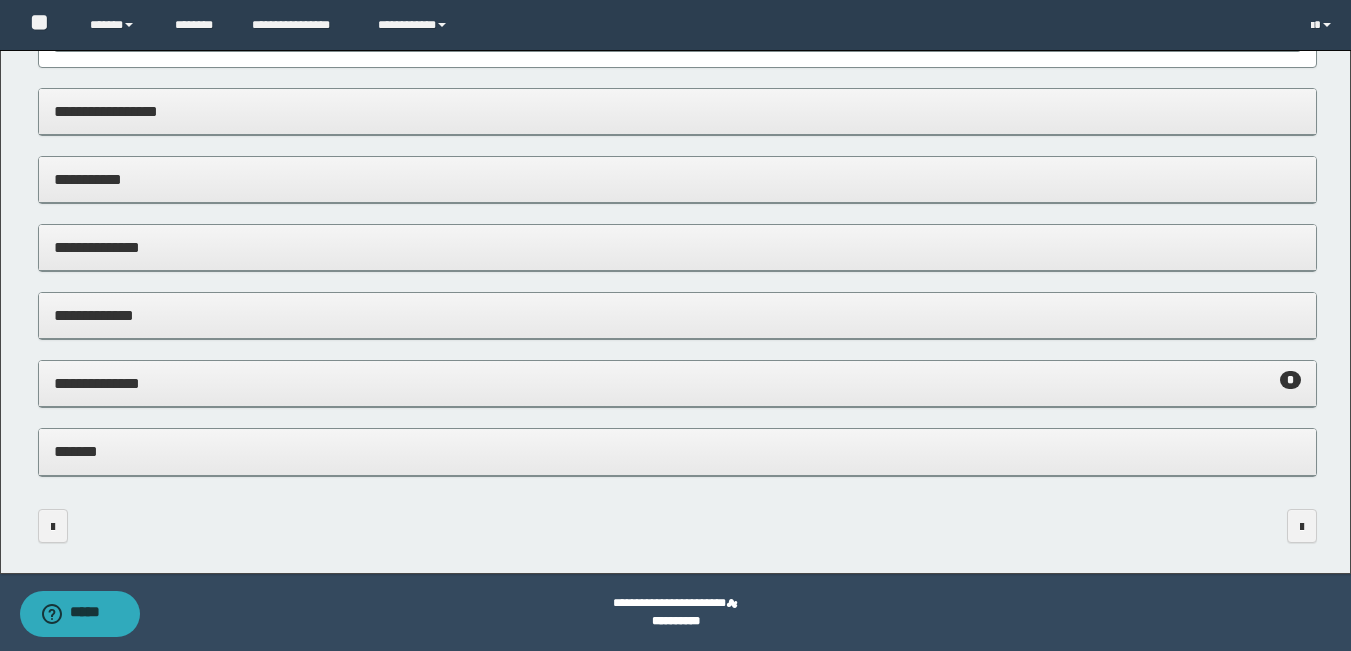 click on "**********" at bounding box center [677, 383] 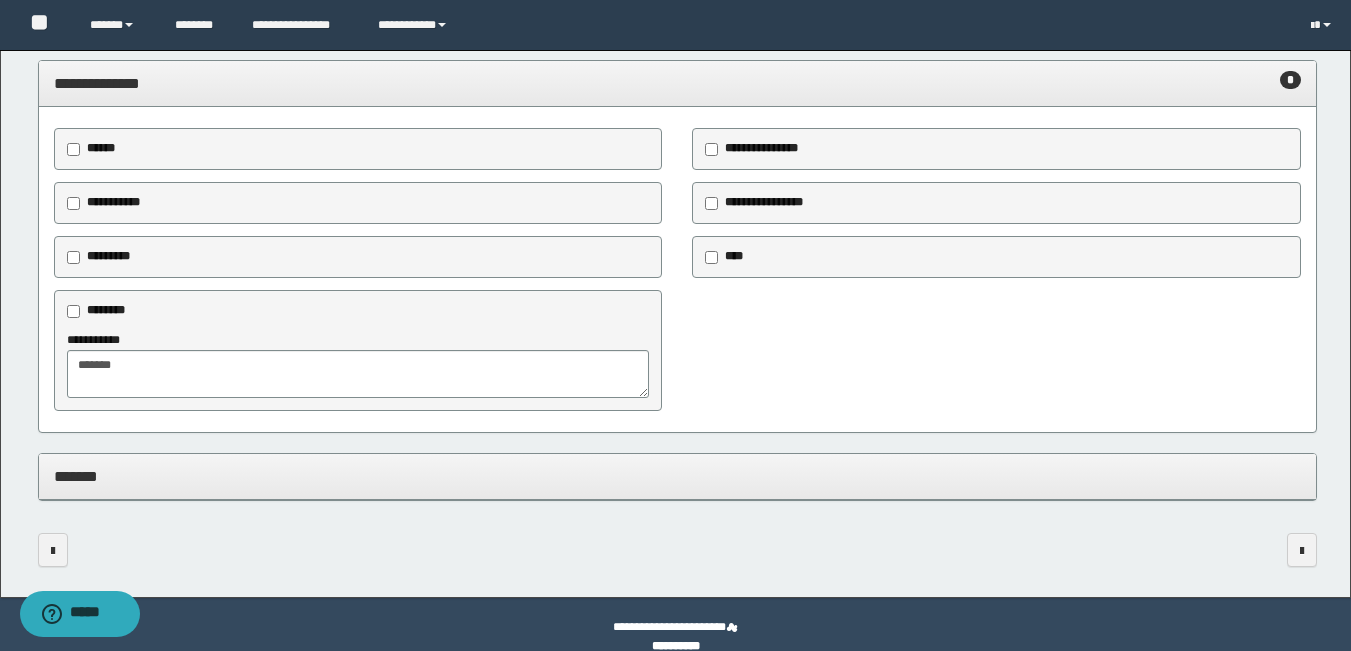 scroll, scrollTop: 1376, scrollLeft: 0, axis: vertical 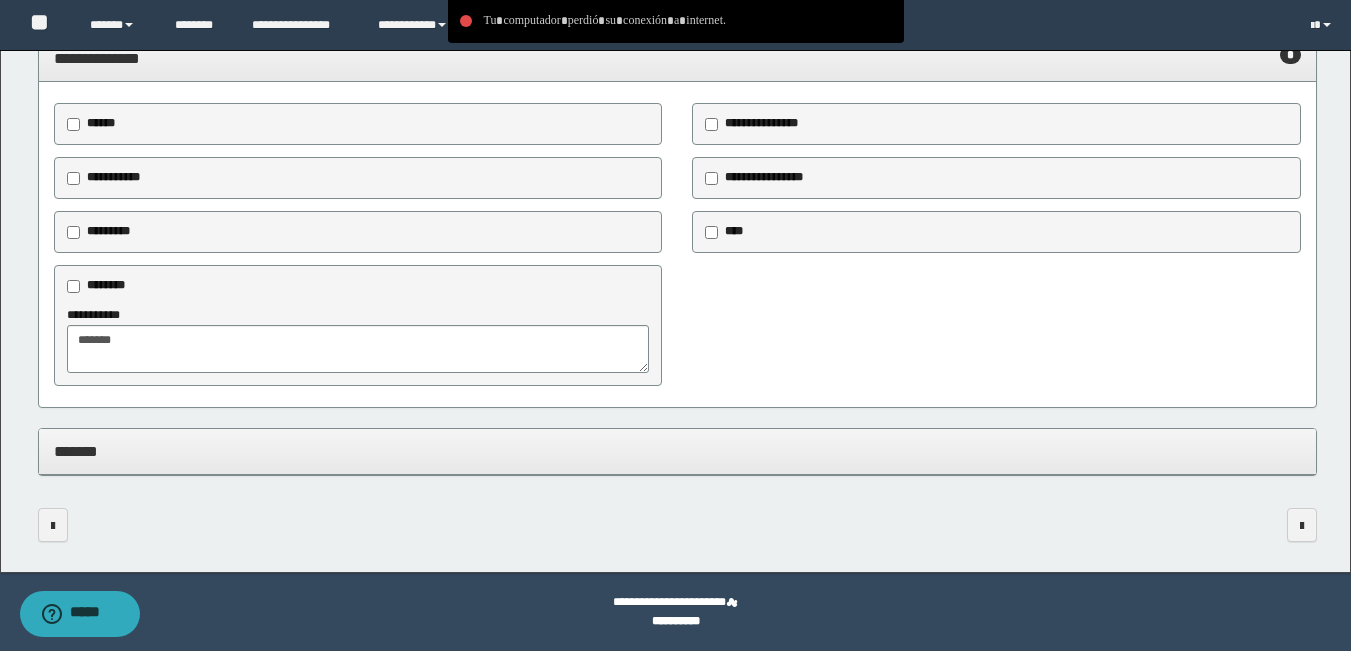 click on "*******" at bounding box center [677, 451] 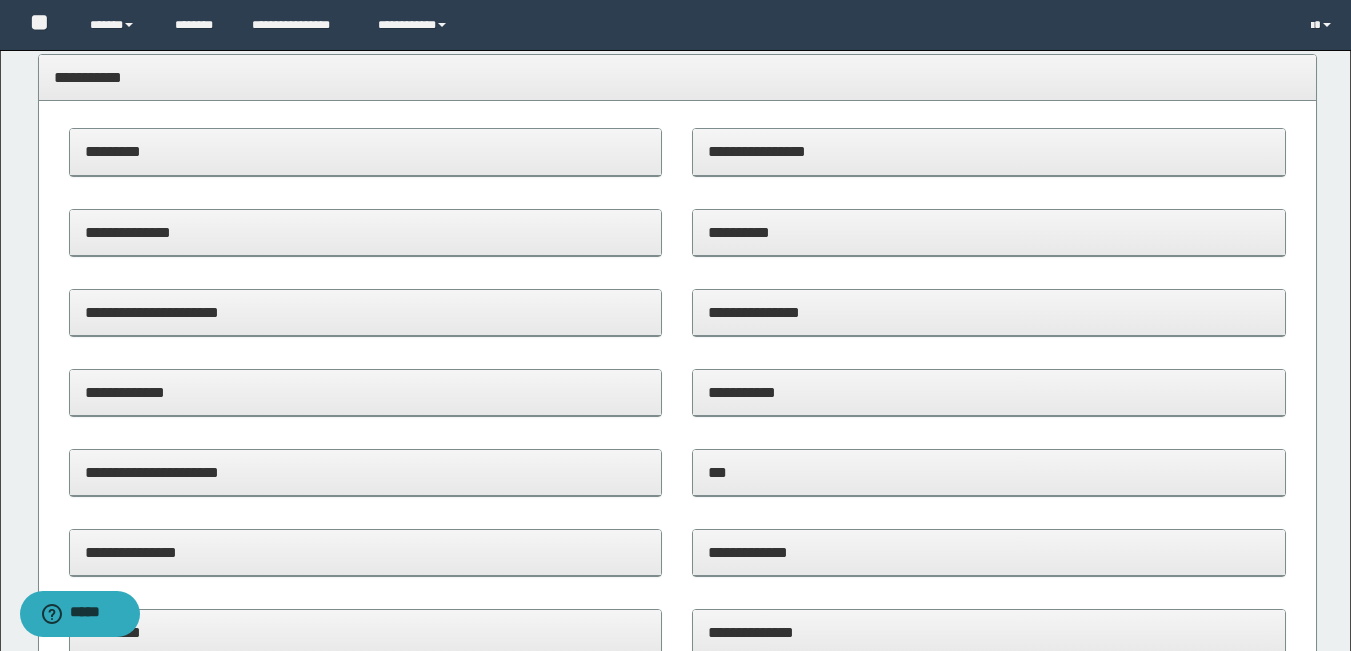 scroll, scrollTop: 0, scrollLeft: 0, axis: both 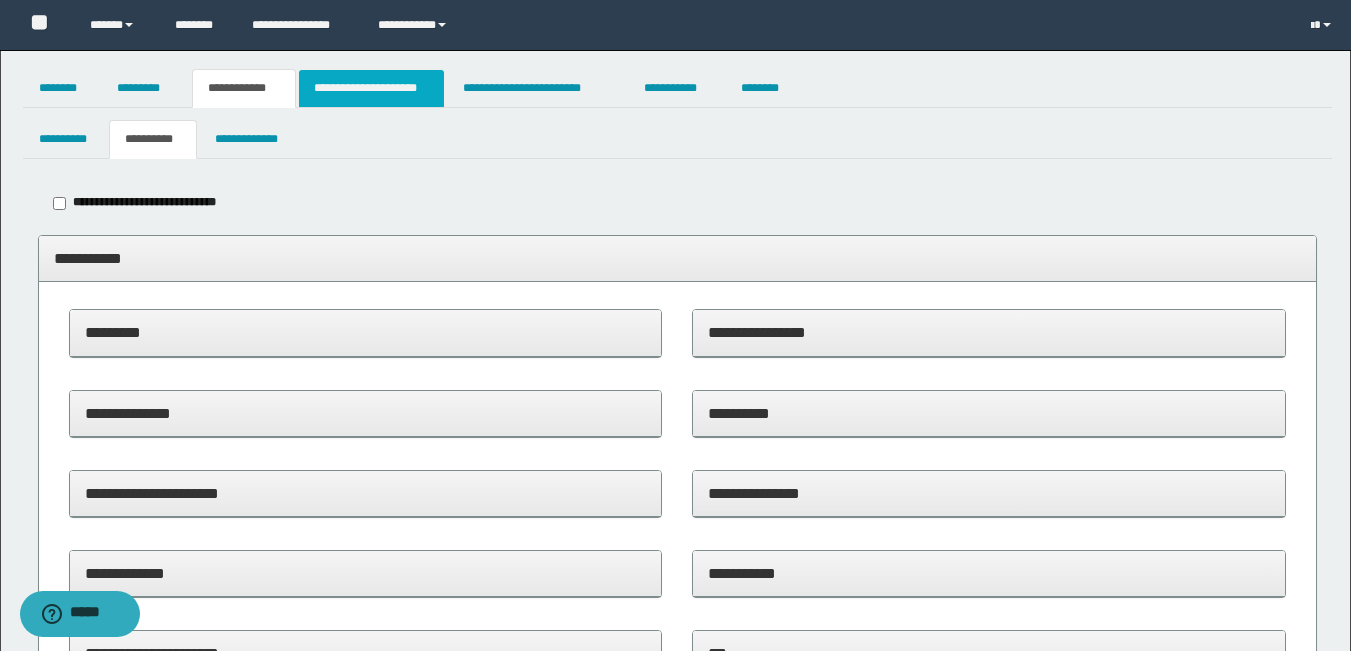 click on "**********" at bounding box center [371, 88] 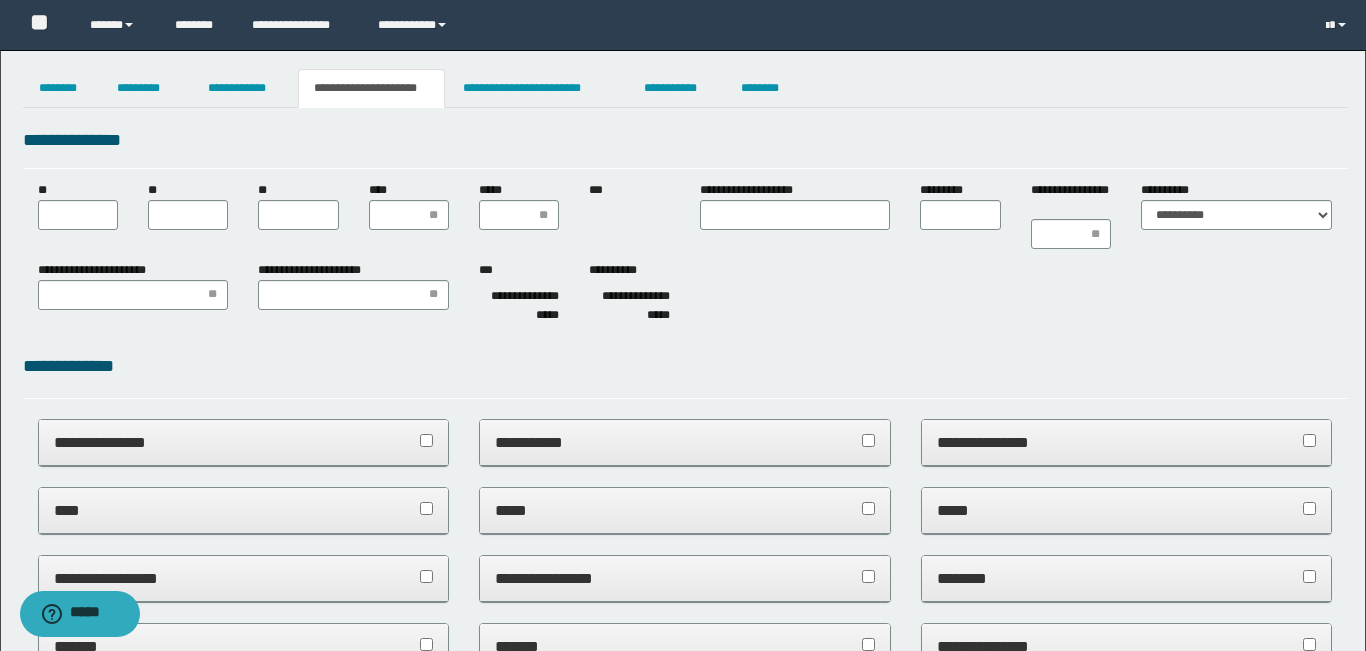scroll, scrollTop: 0, scrollLeft: 0, axis: both 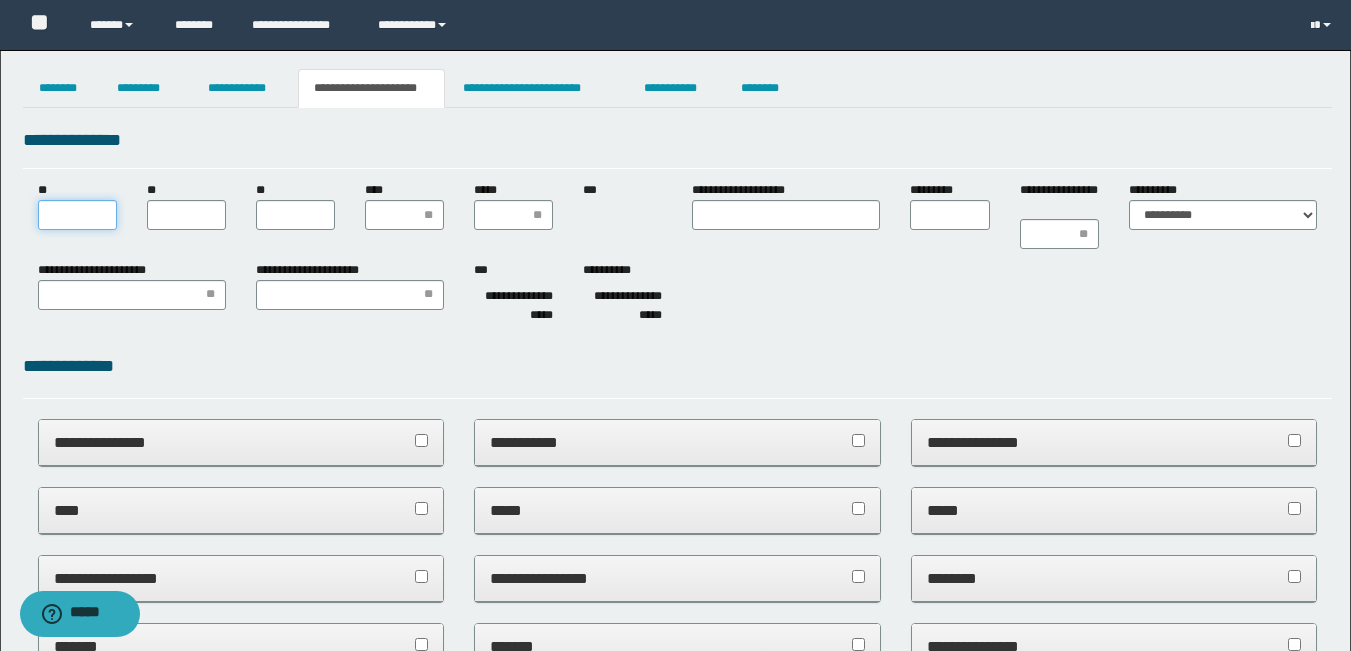click on "**" at bounding box center [77, 215] 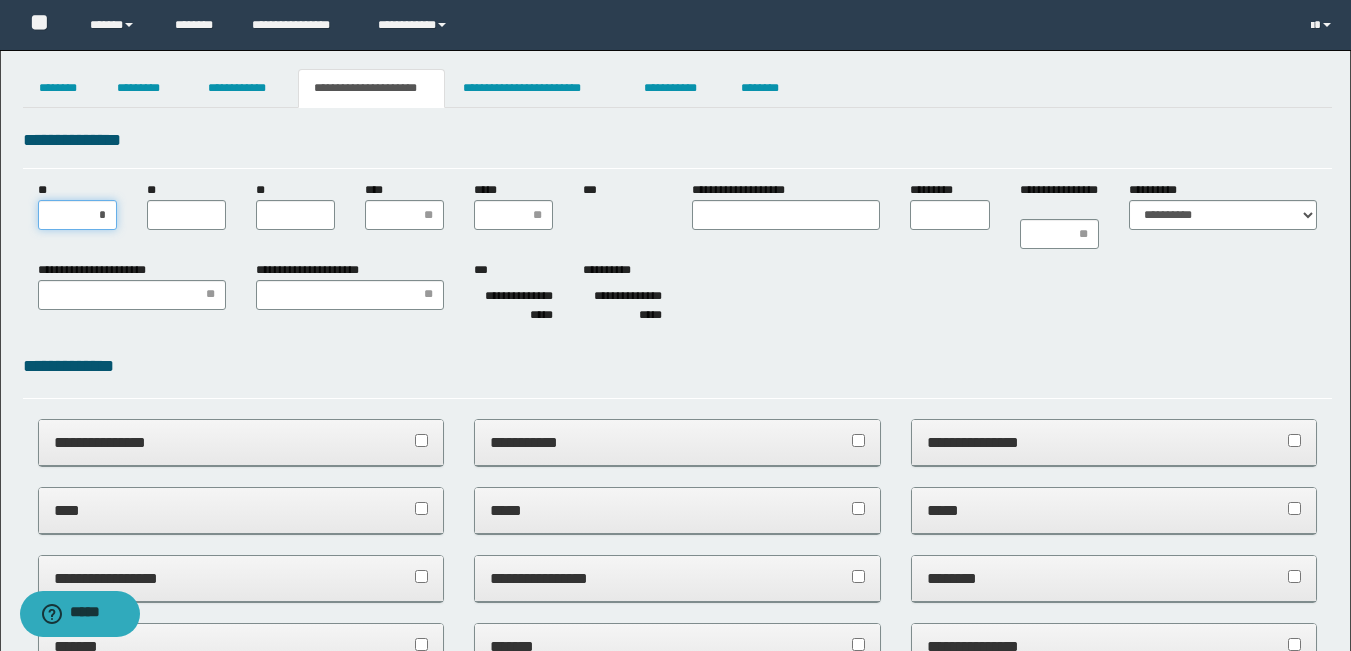type on "**" 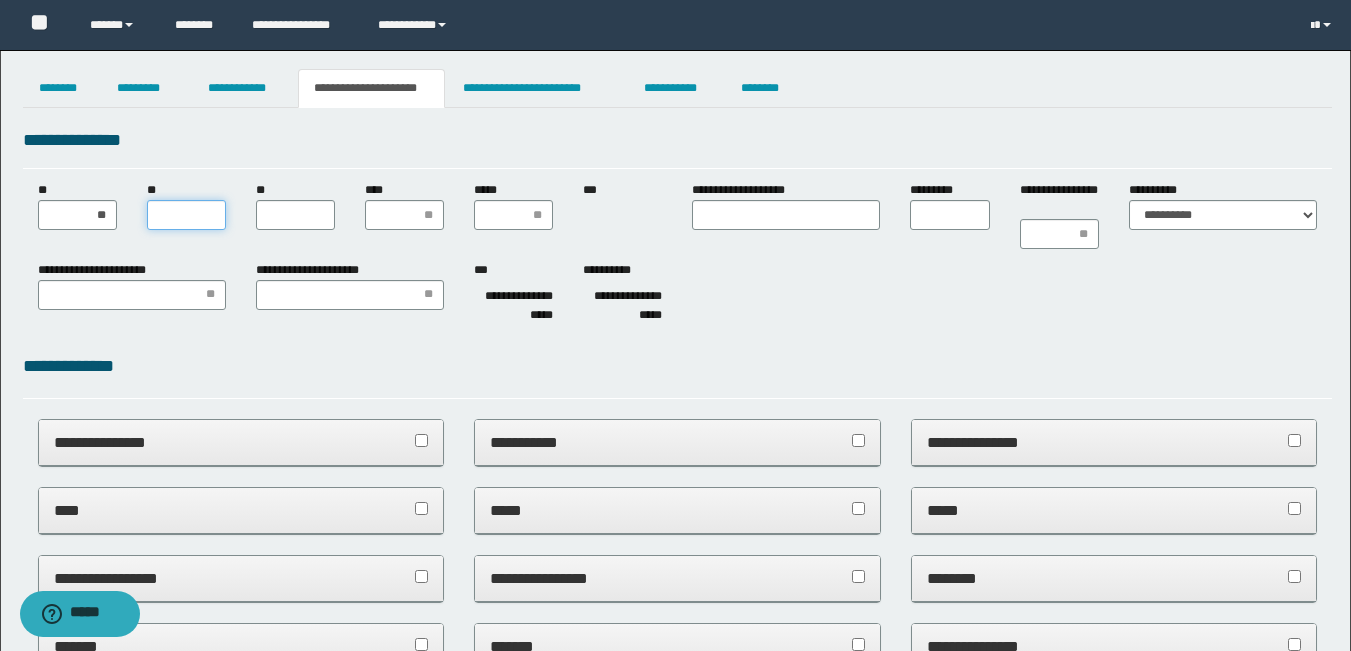 type on "*" 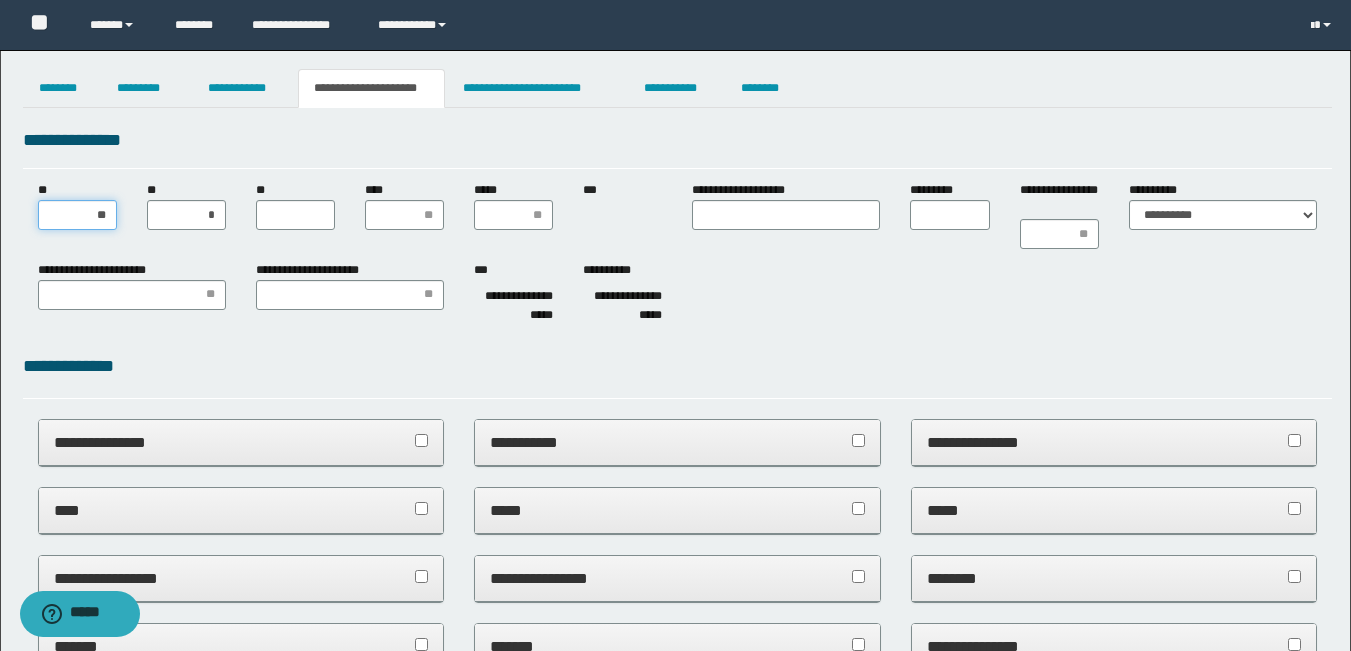 click on "**" at bounding box center (77, 215) 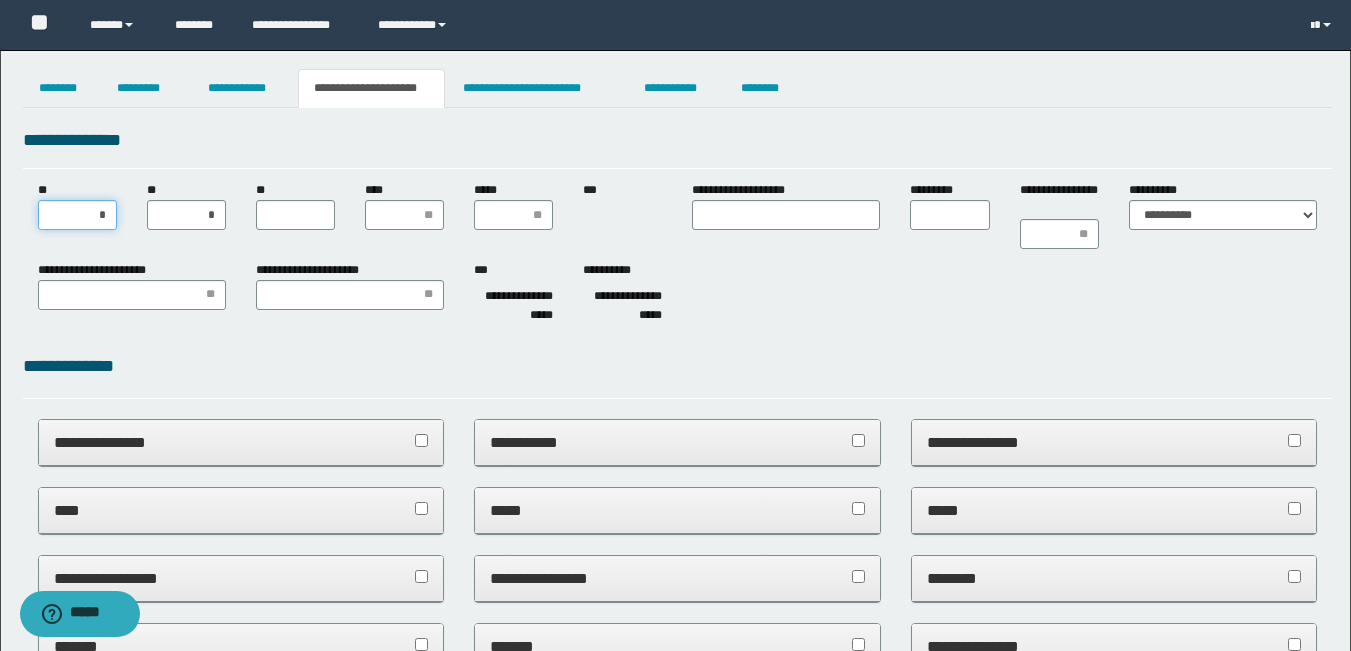 type on "**" 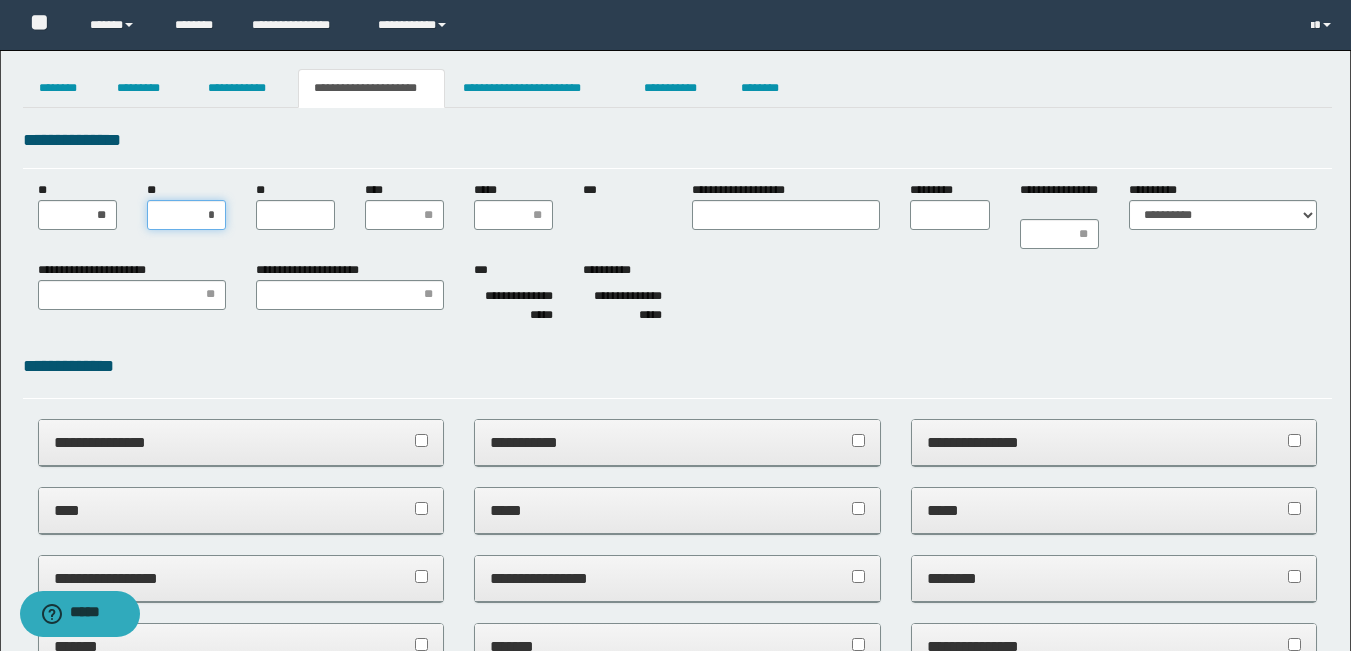 type on "**" 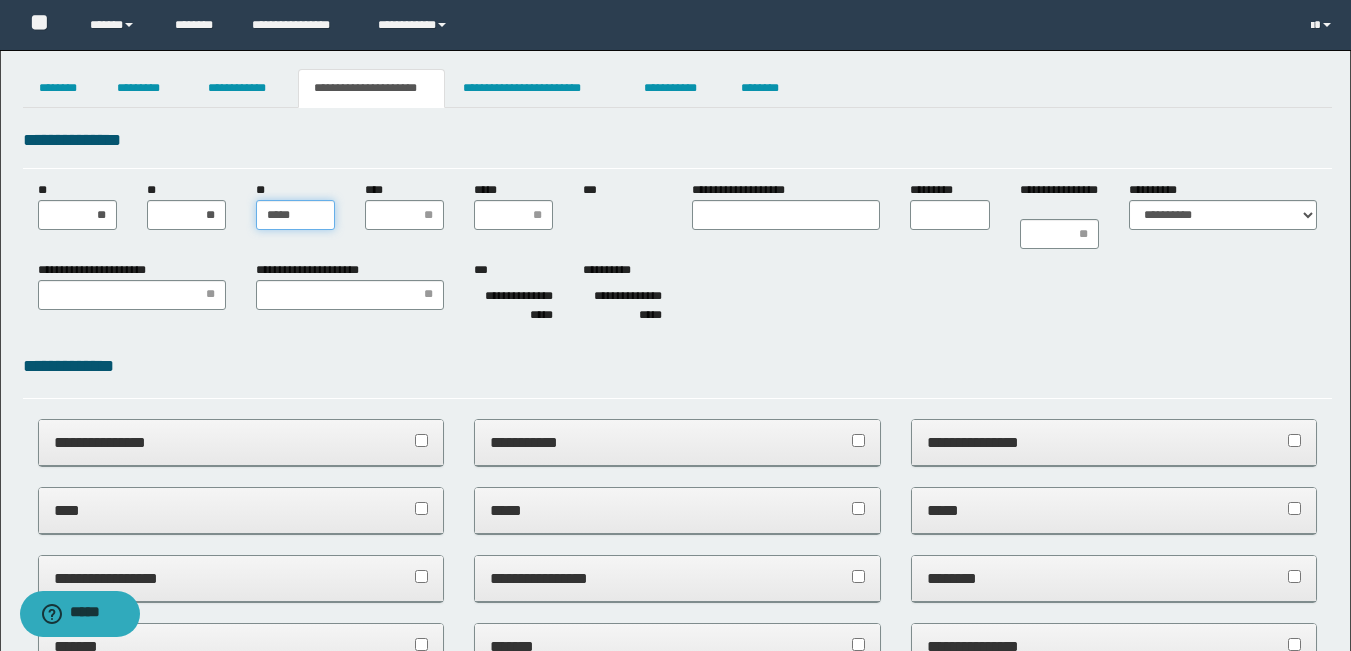 type on "******" 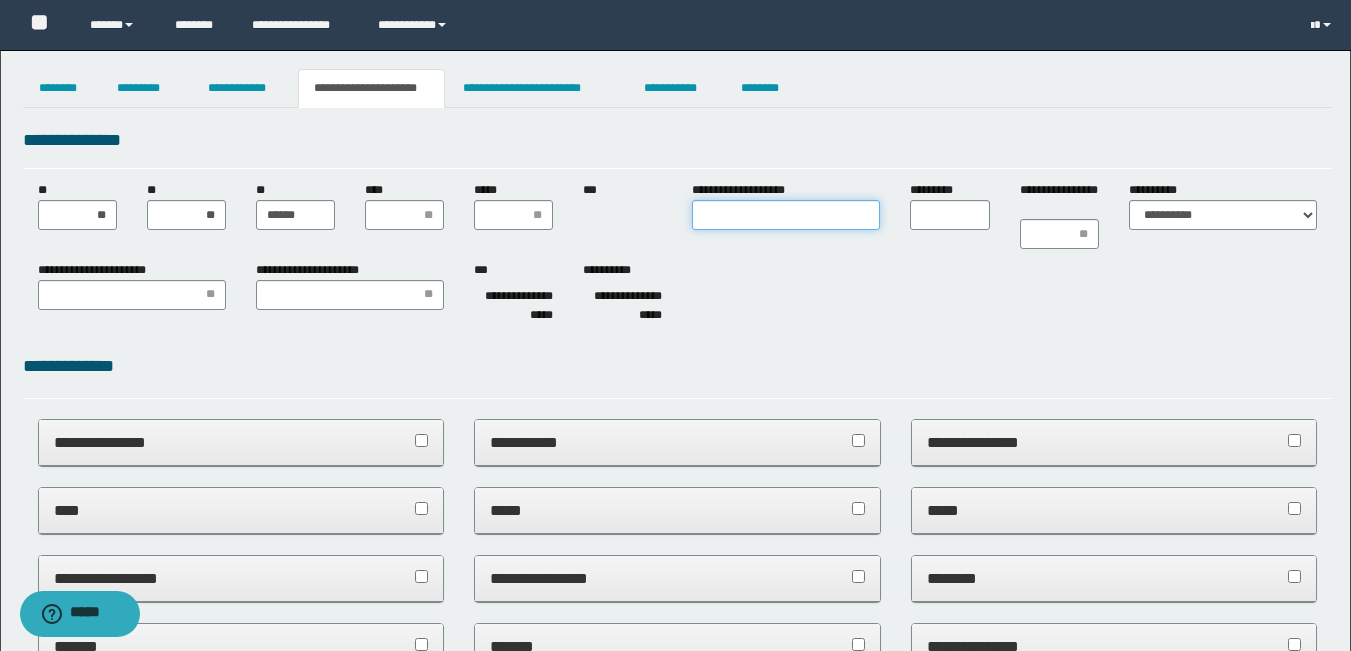 click on "**********" at bounding box center (786, 215) 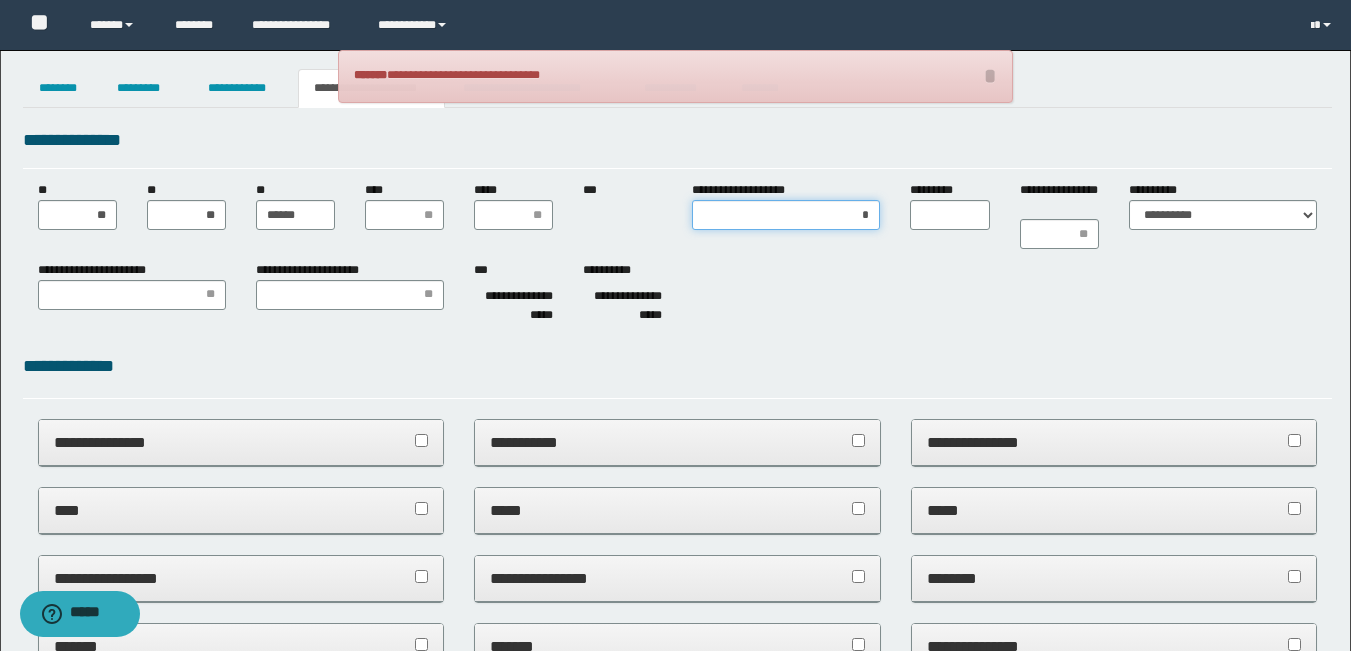 type on "**" 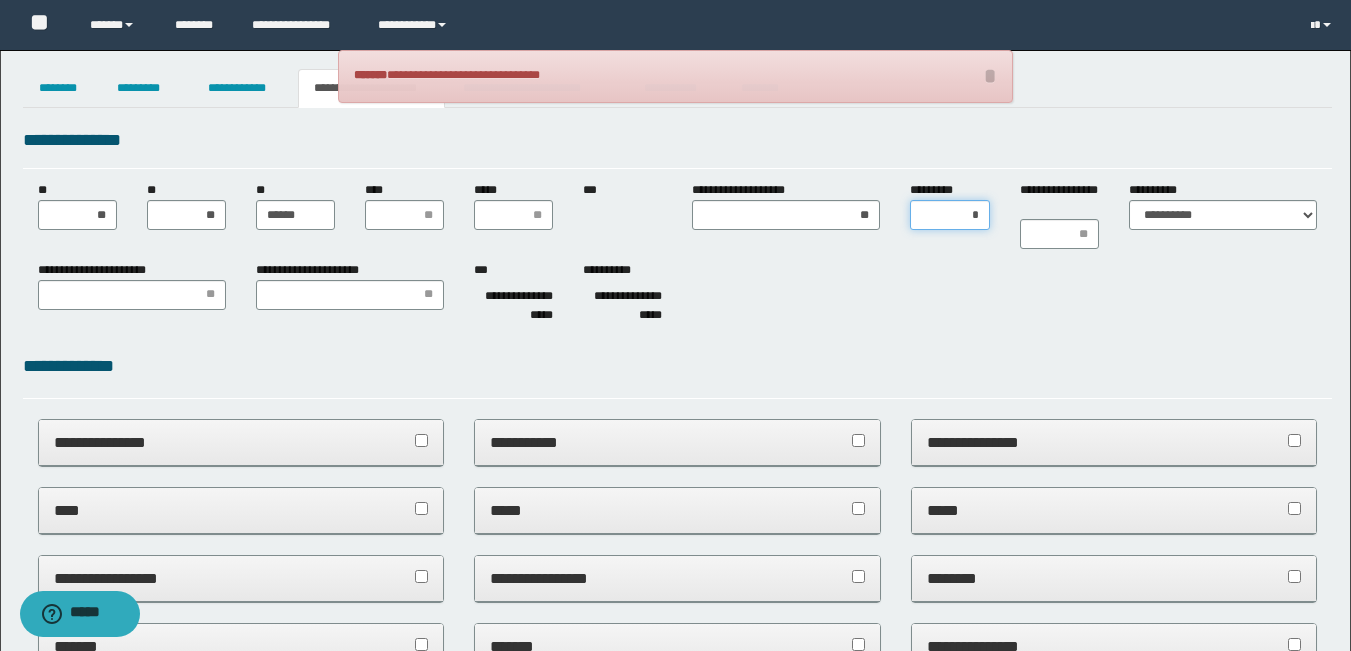 type on "**" 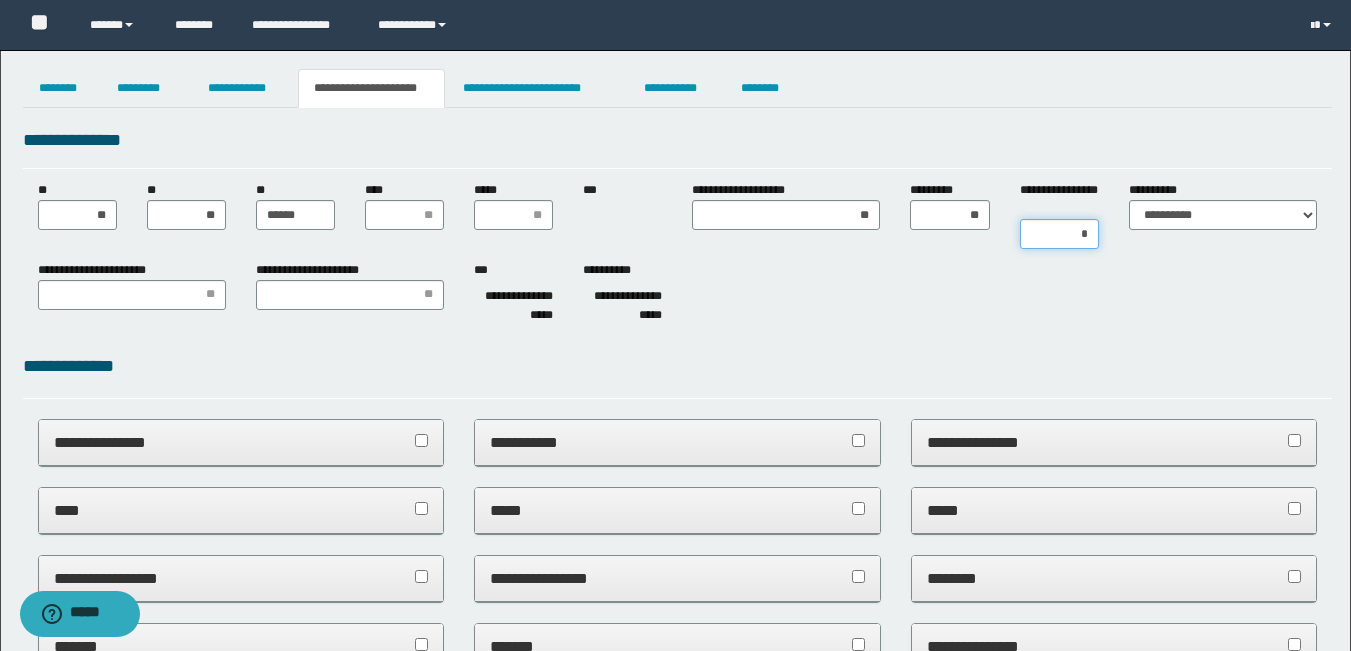 type on "**" 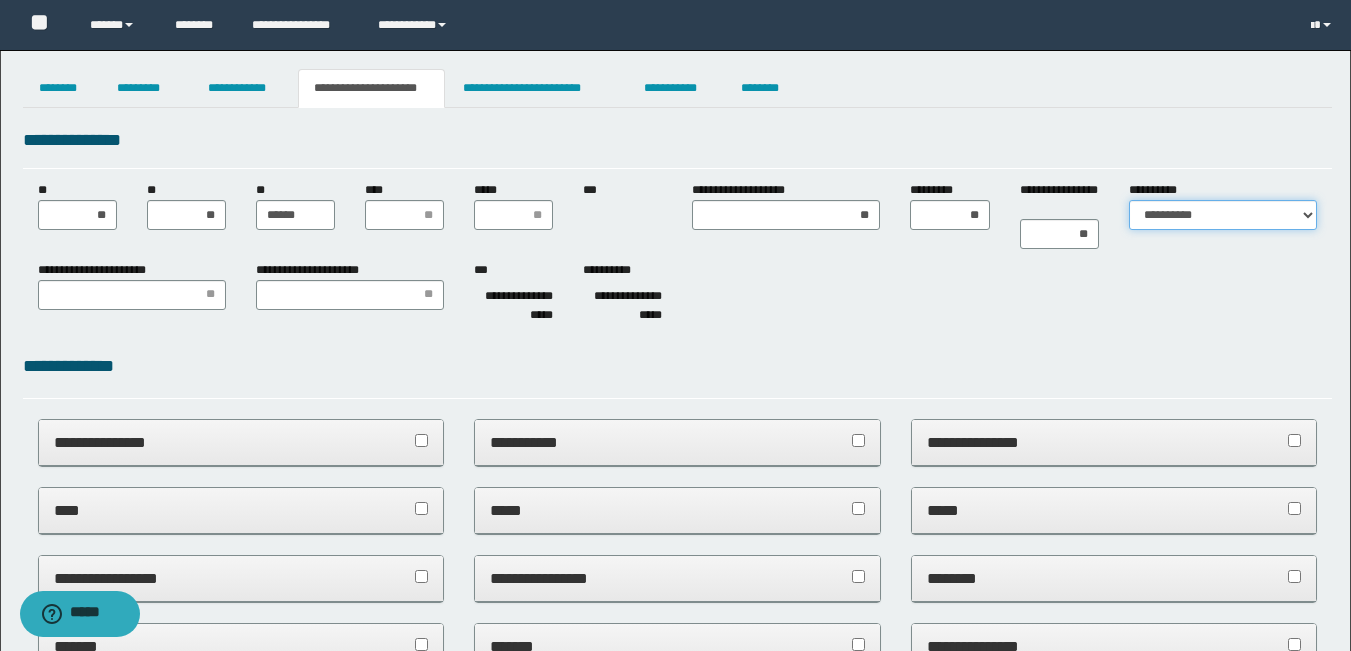 click on "**********" at bounding box center [1223, 215] 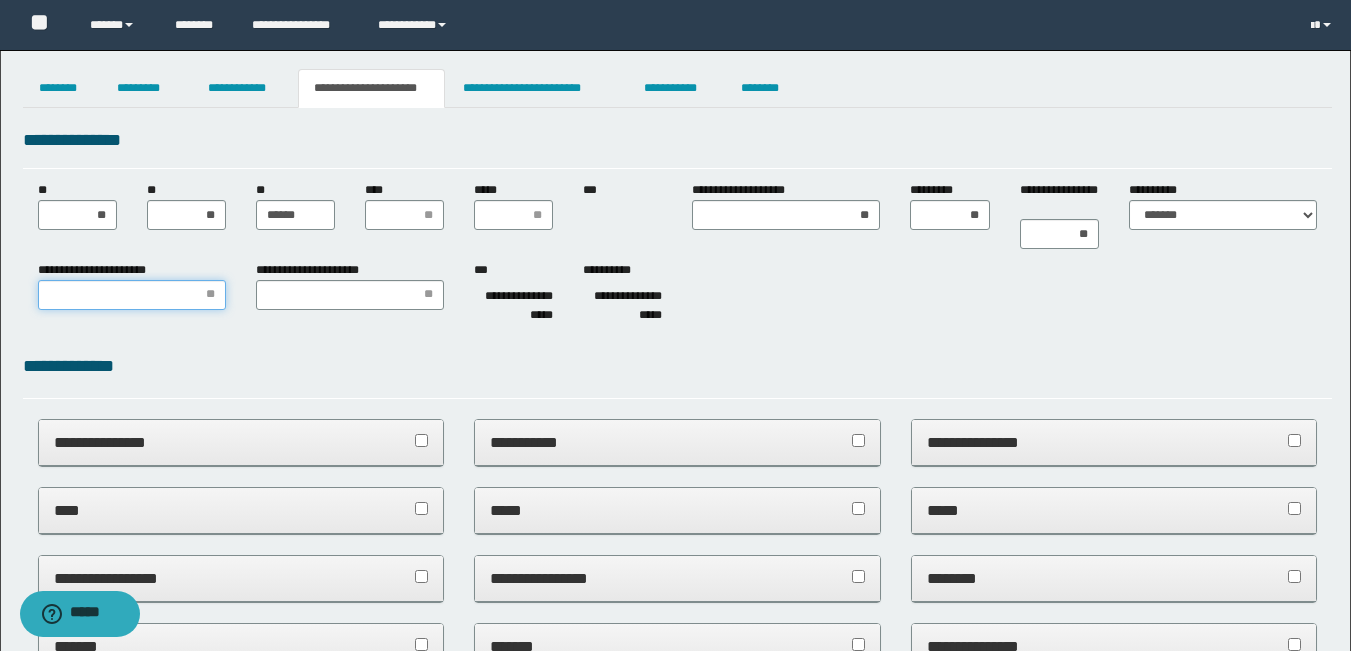 click on "**********" at bounding box center (132, 295) 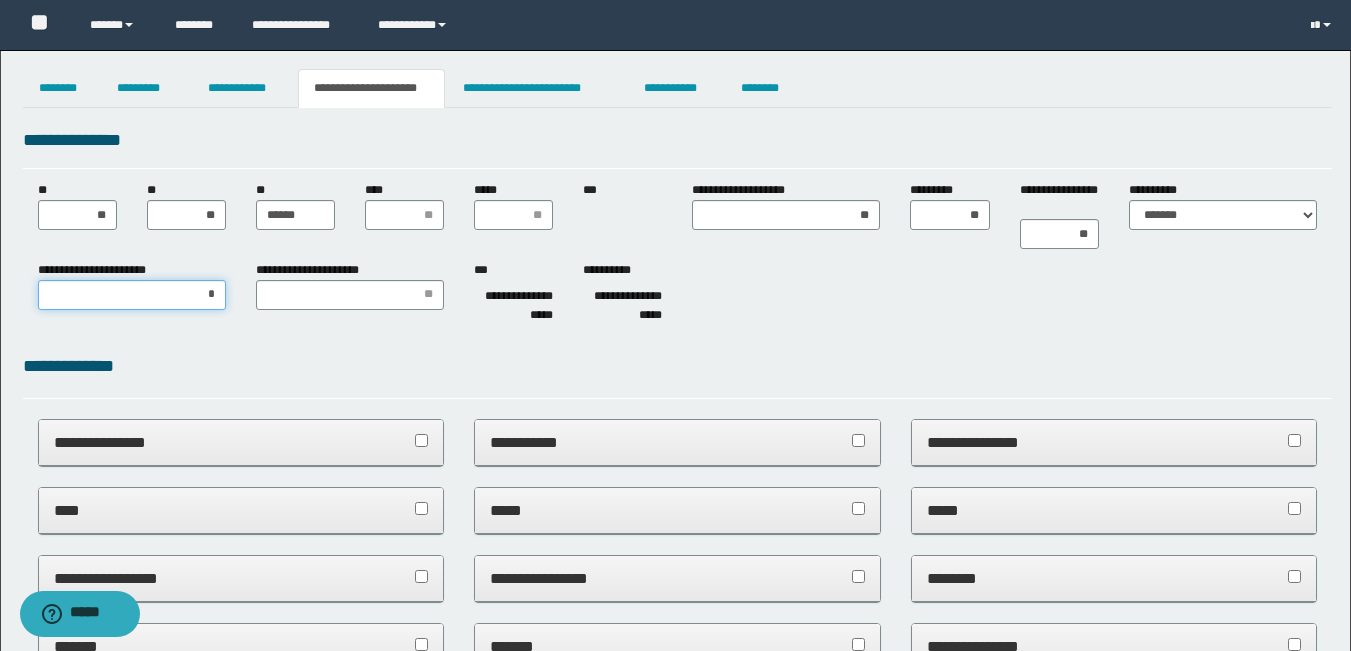 type on "**" 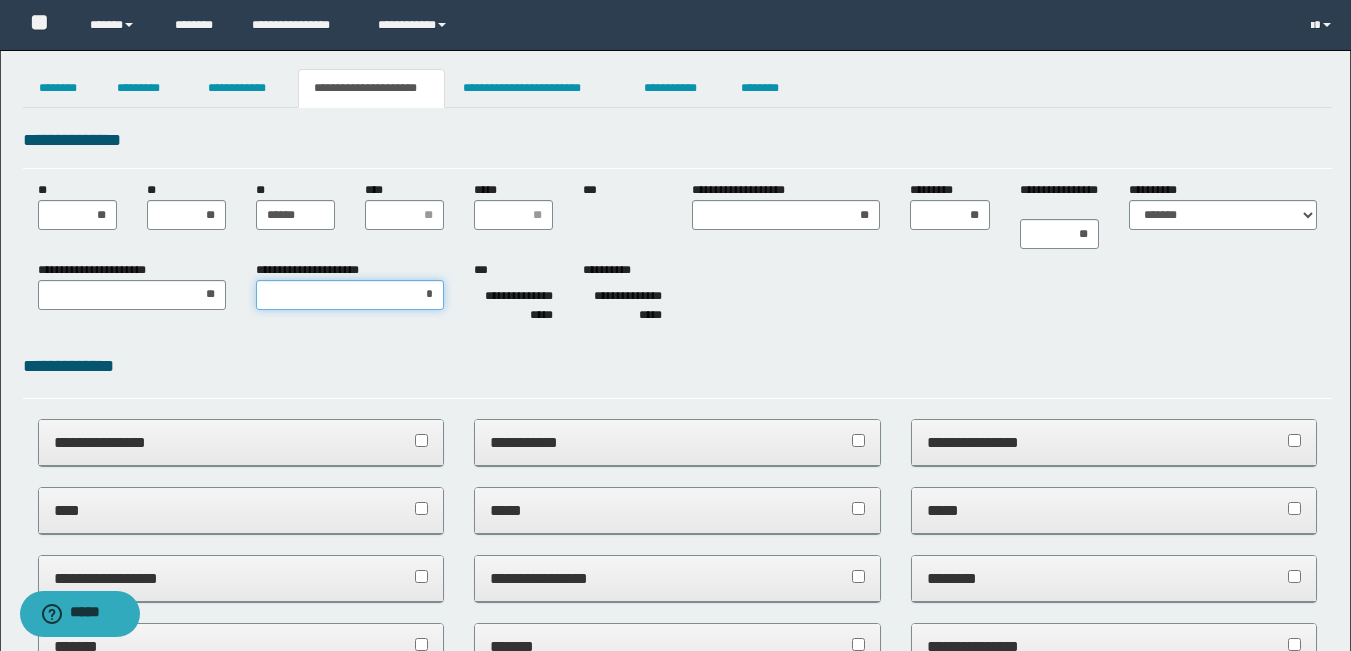 type on "**" 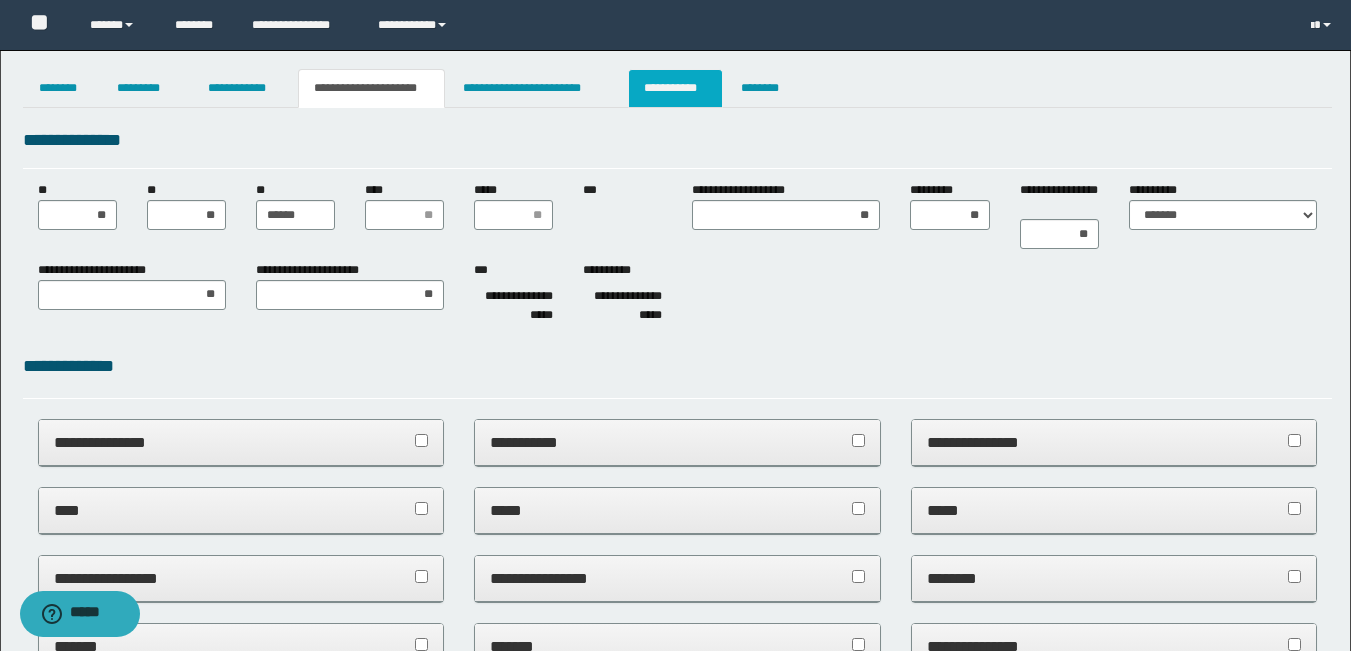 click on "**********" at bounding box center [675, 88] 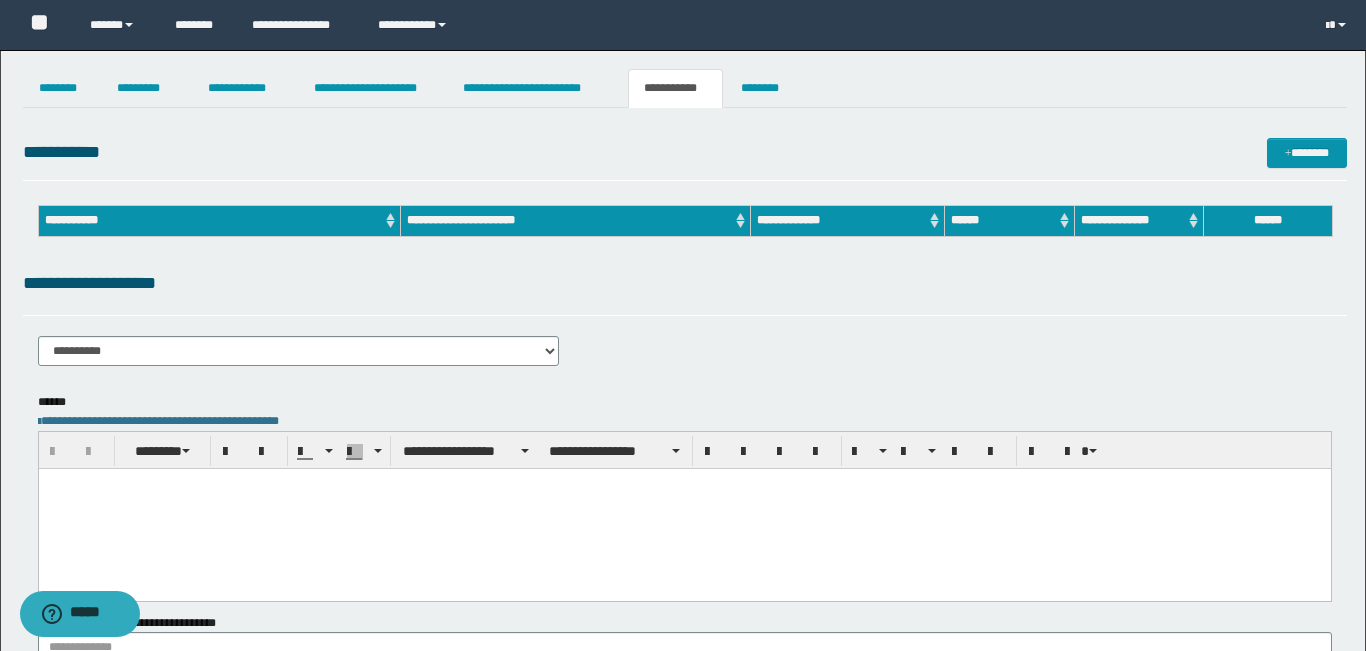 scroll, scrollTop: 0, scrollLeft: 0, axis: both 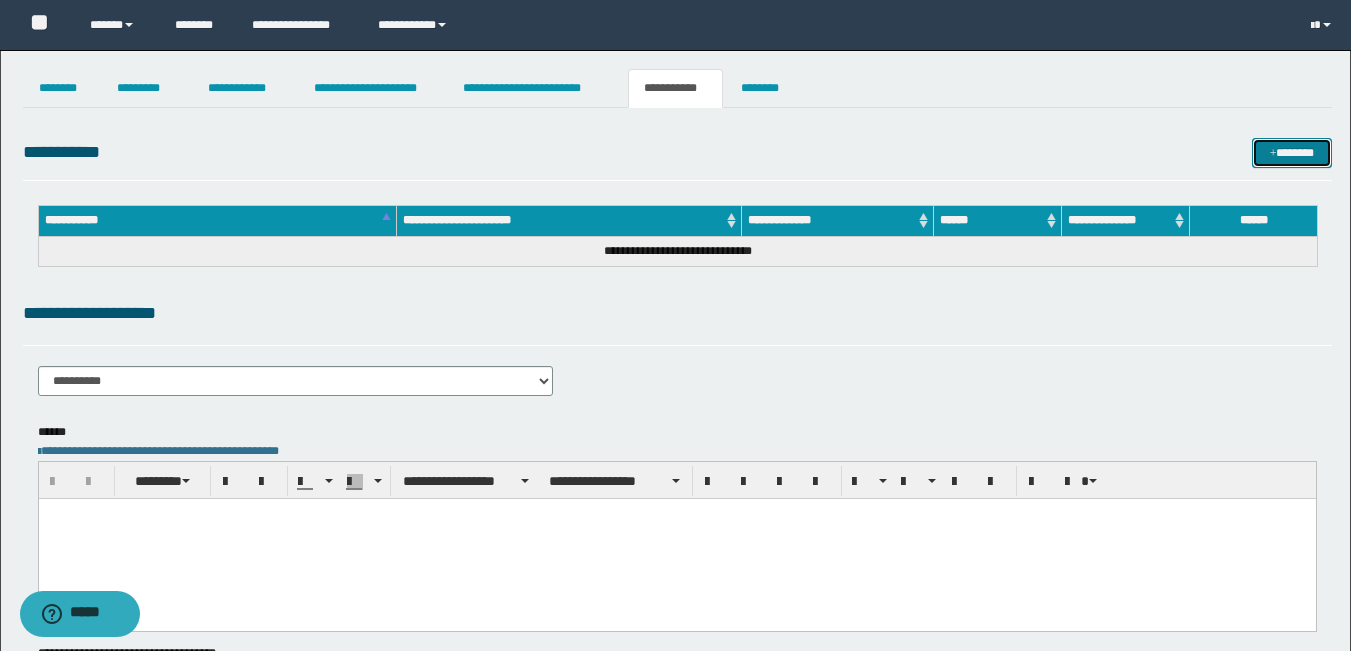 click on "*******" at bounding box center [1292, 153] 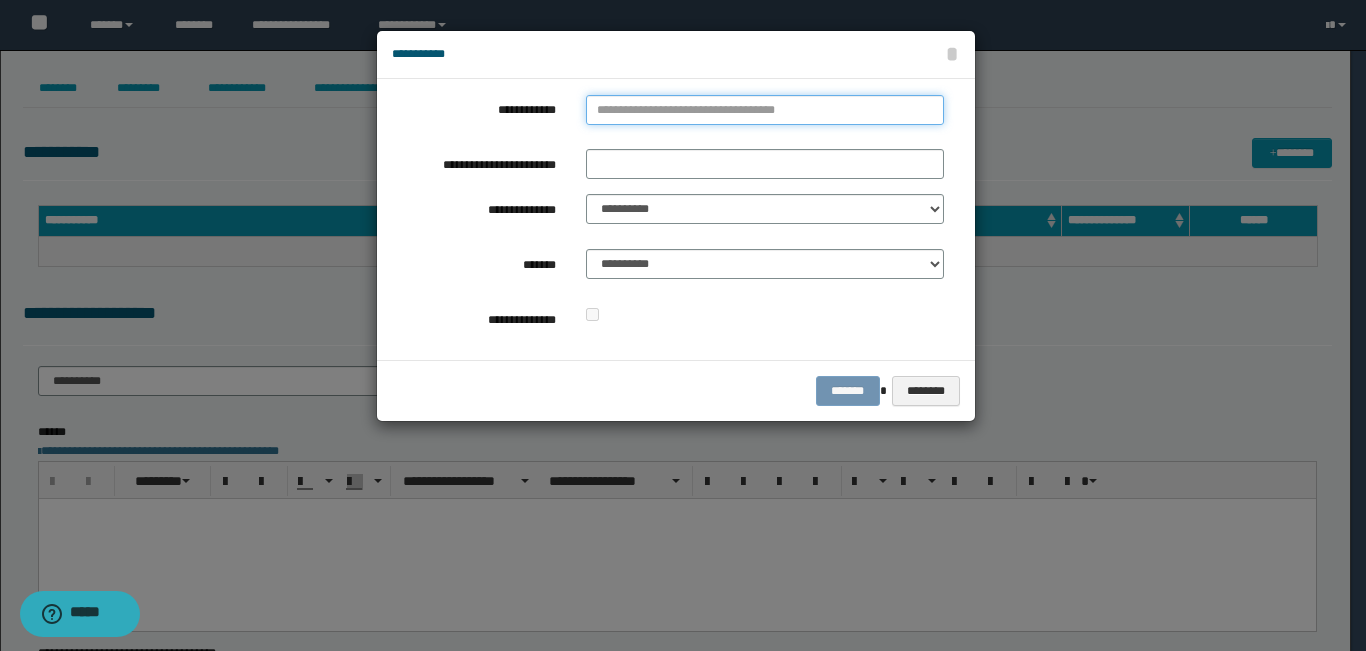 click on "**********" 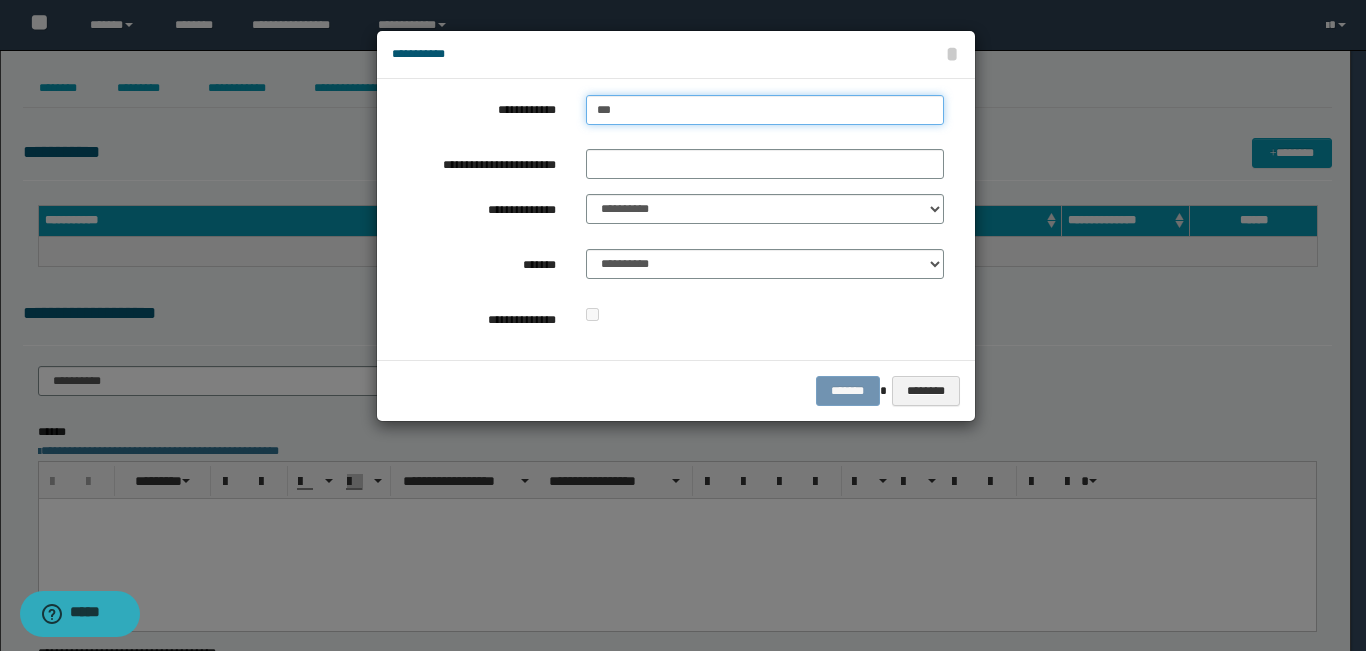 type on "****" 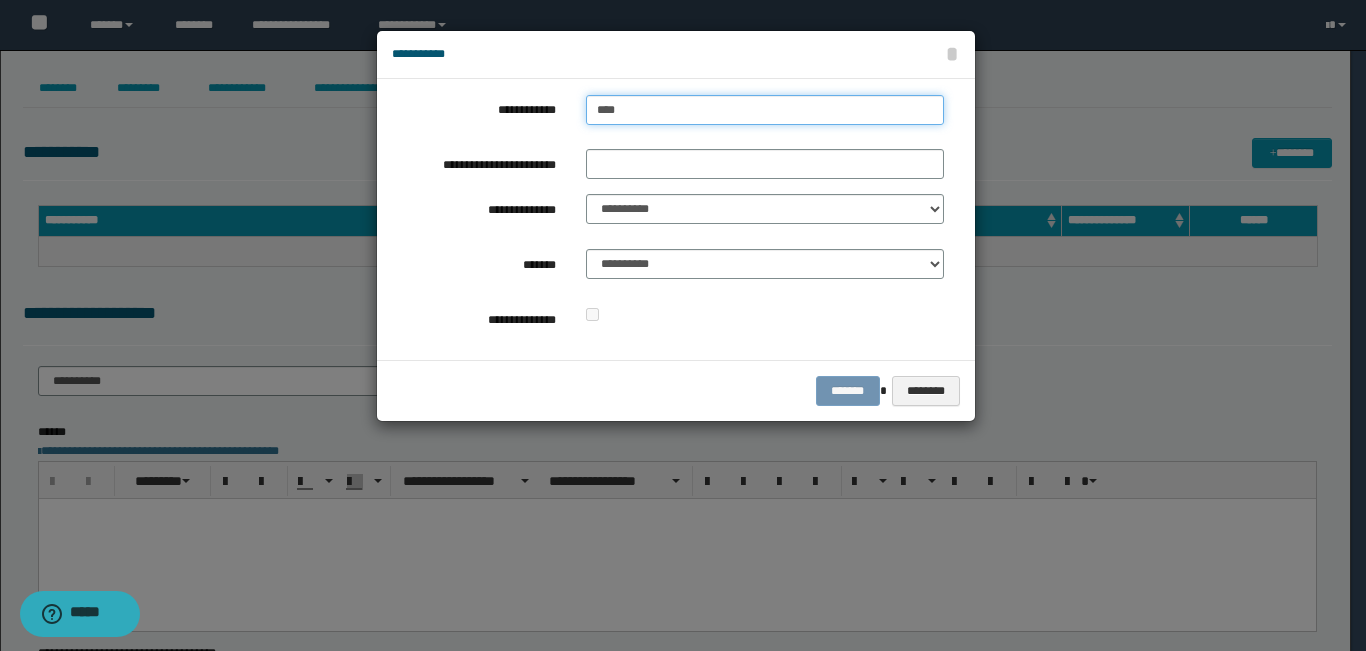 type on "****" 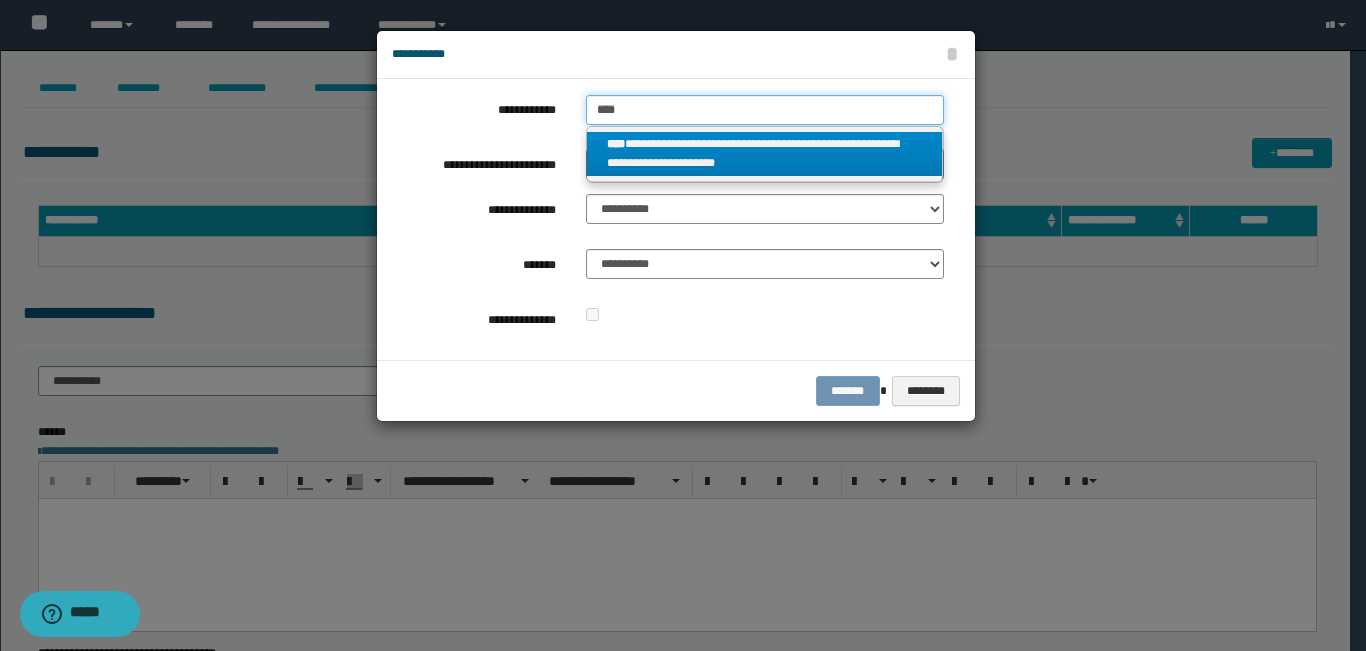 type on "****" 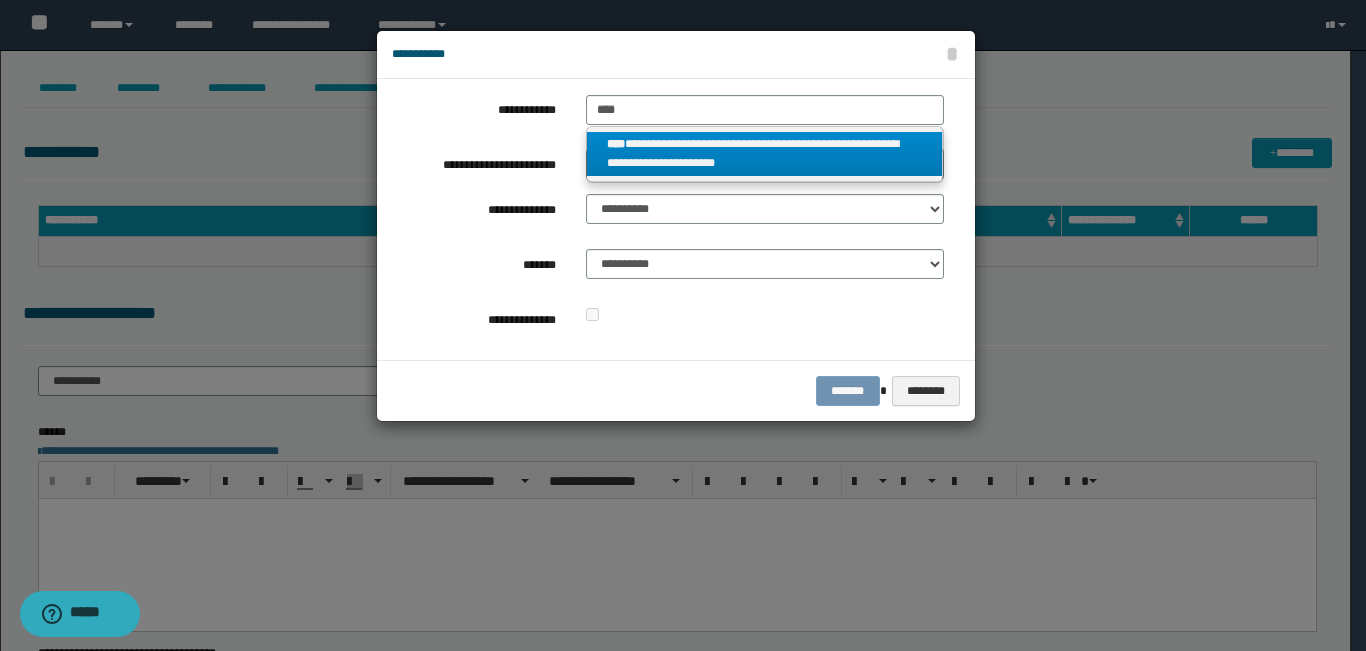 click on "**********" 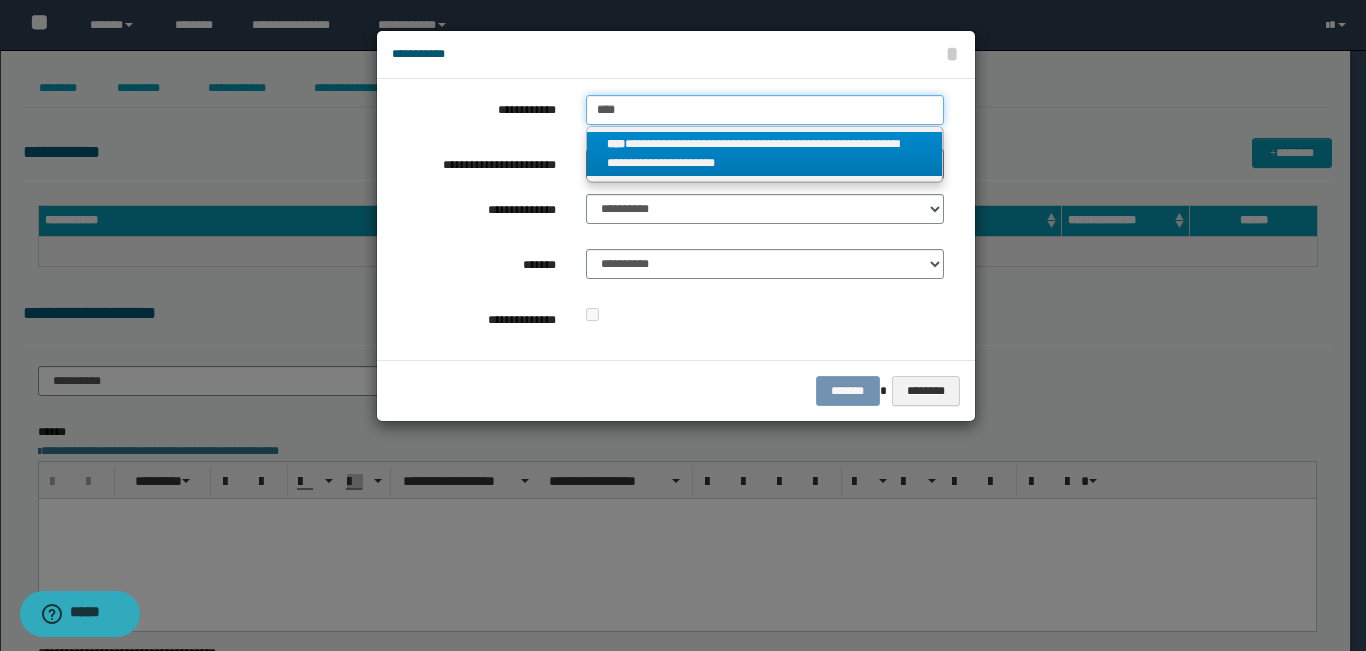 type 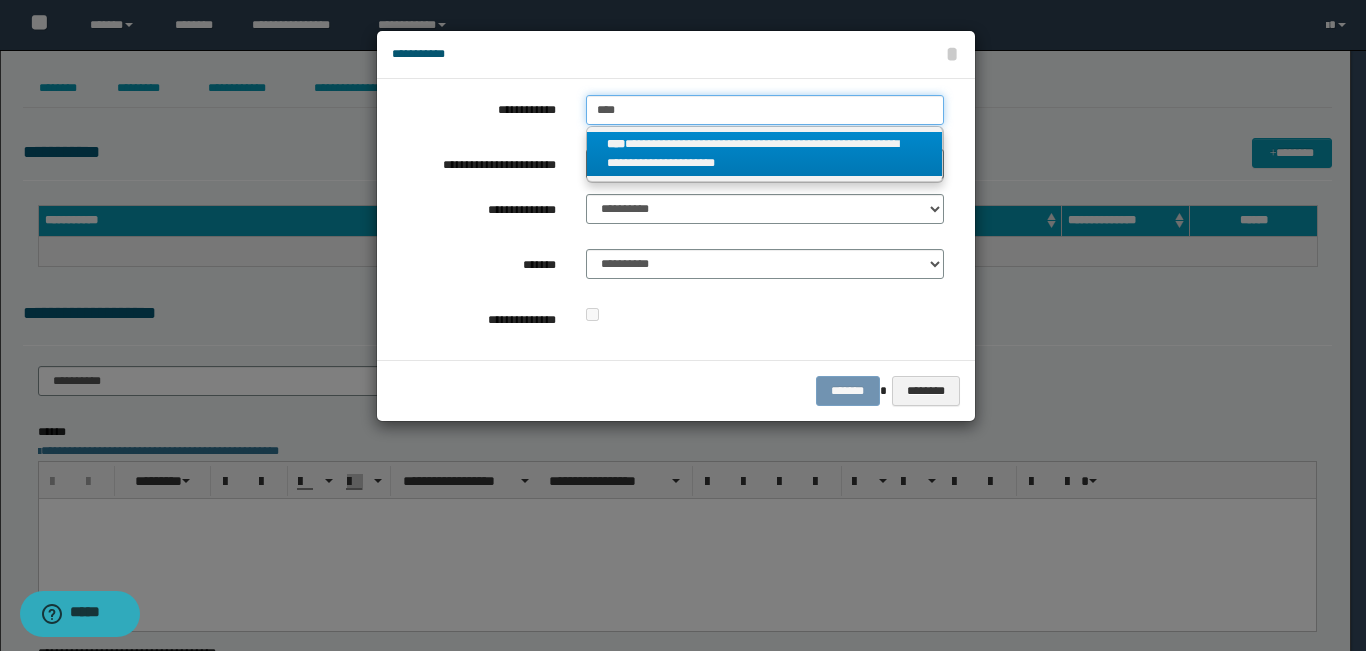 type on "**********" 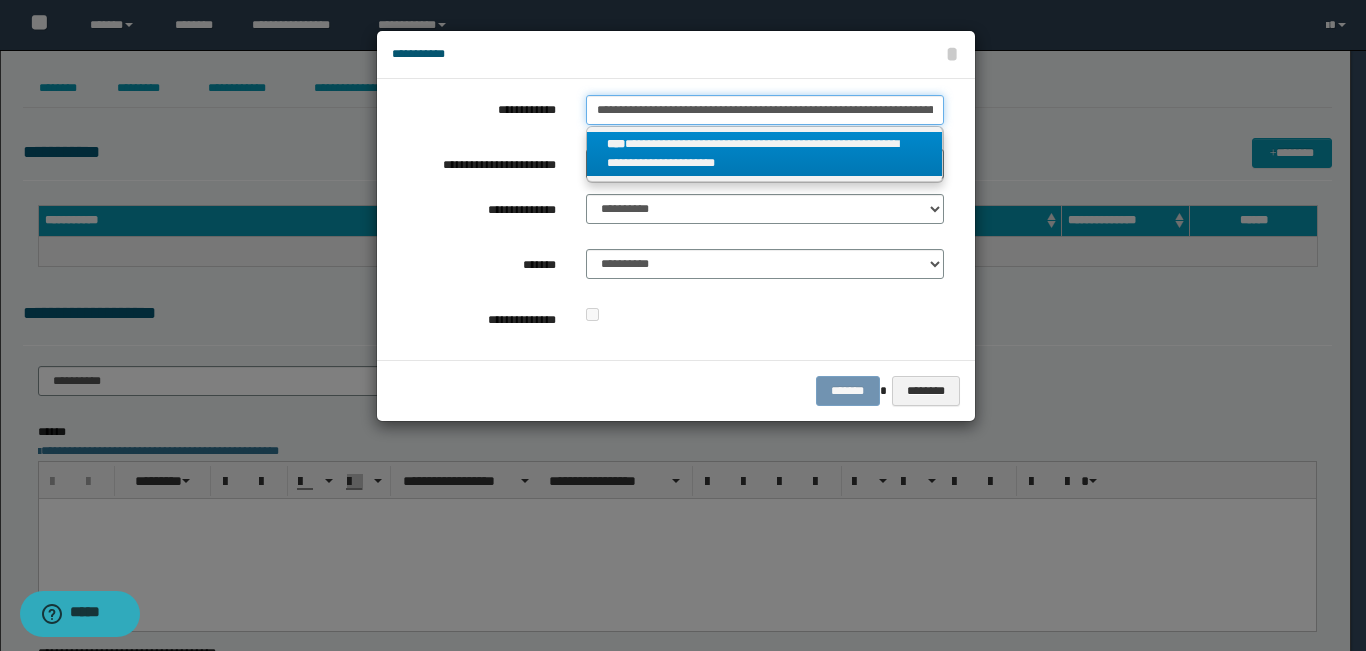 scroll, scrollTop: 0, scrollLeft: 47, axis: horizontal 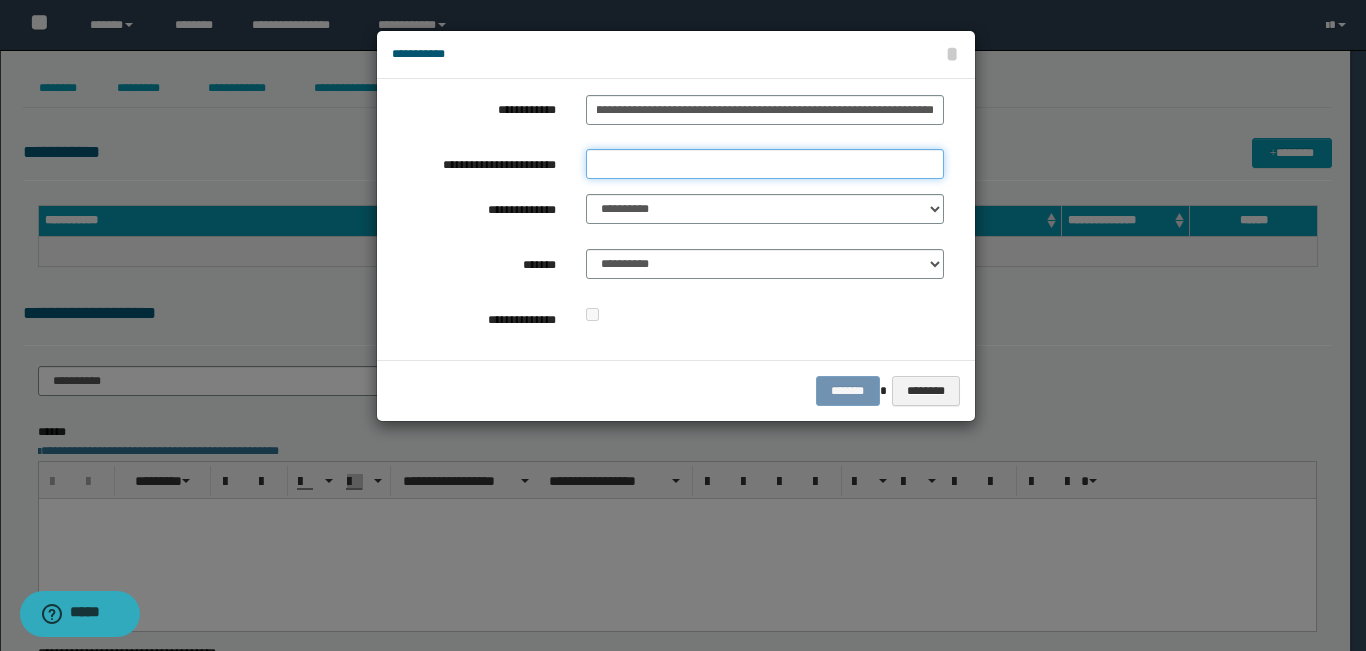 click on "**********" 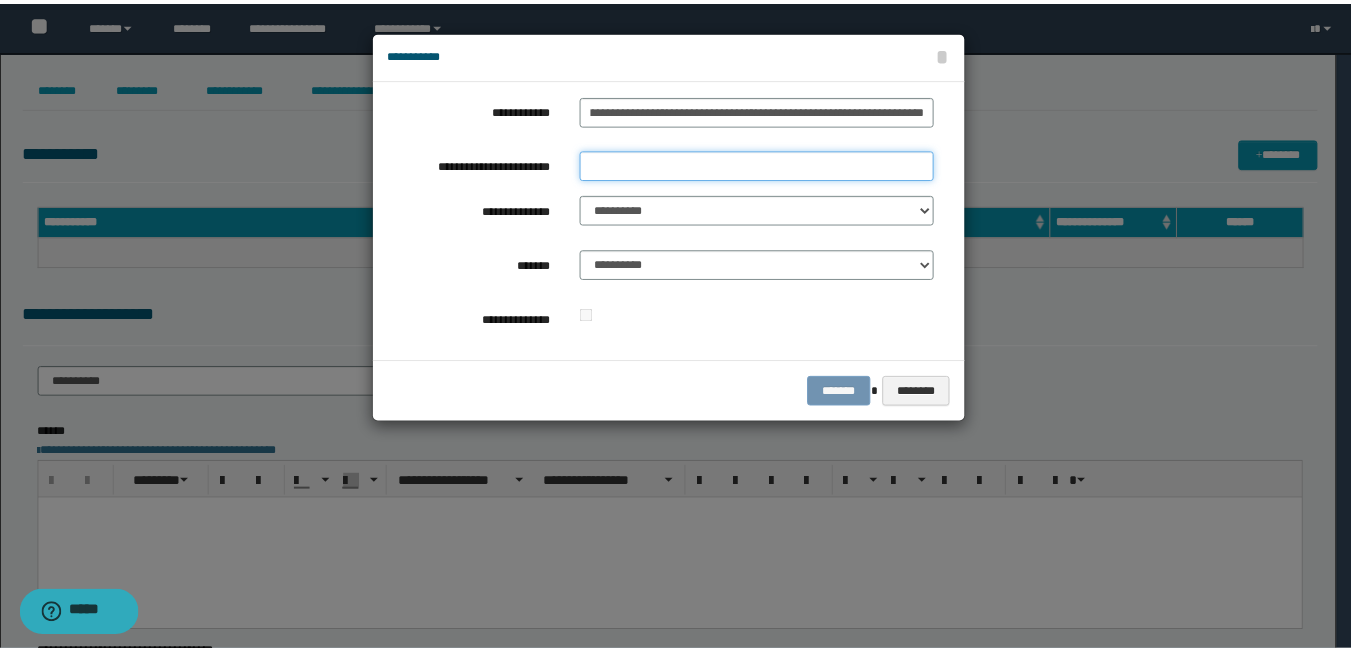 scroll, scrollTop: 0, scrollLeft: 0, axis: both 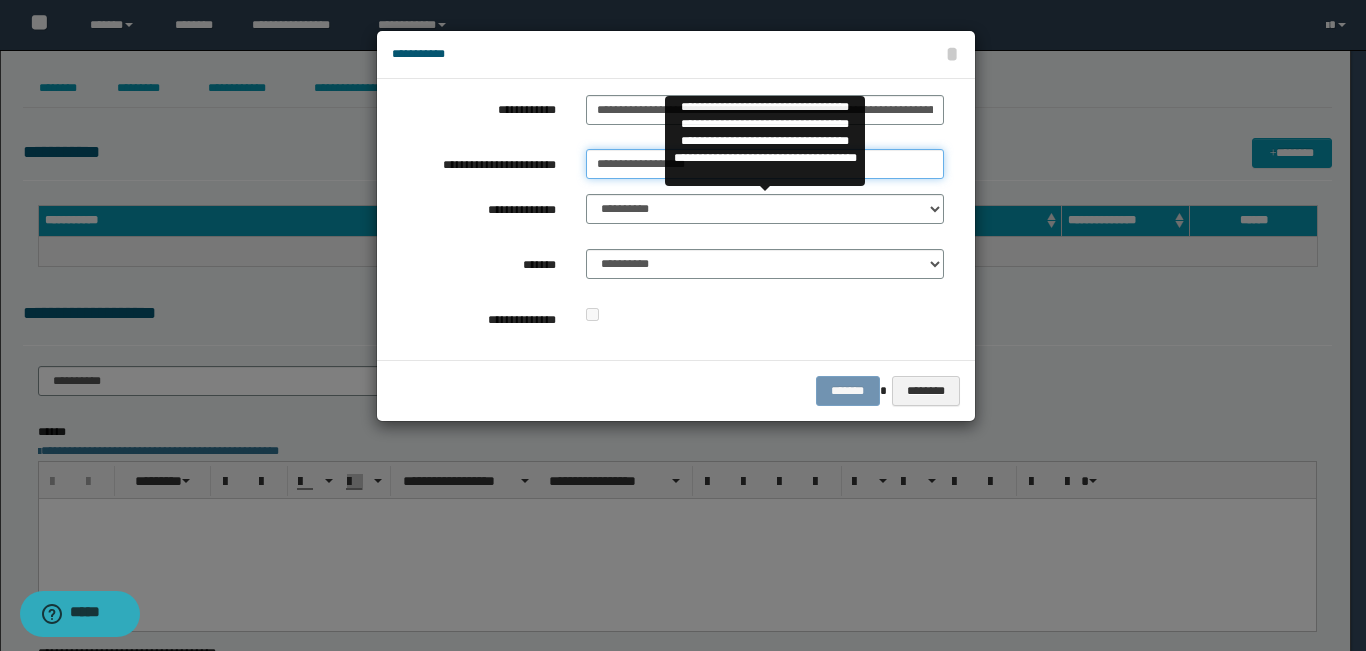 type on "**********" 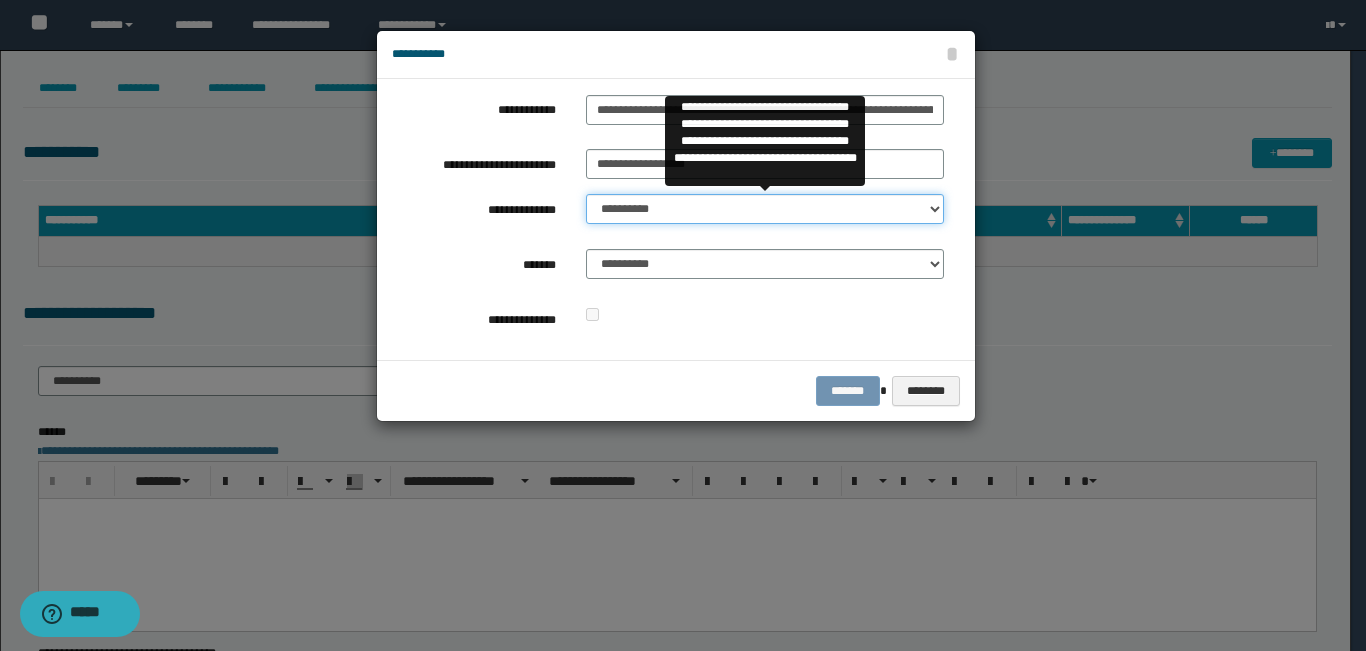 click on "**********" 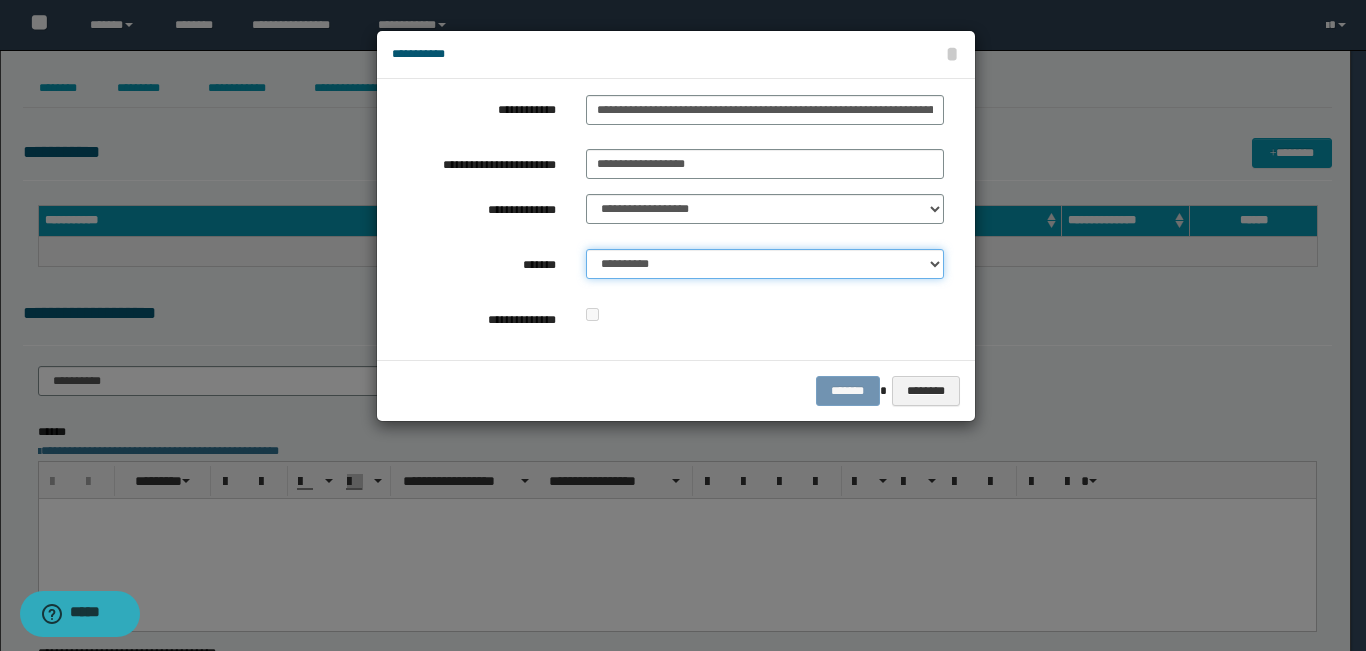 click on "**********" 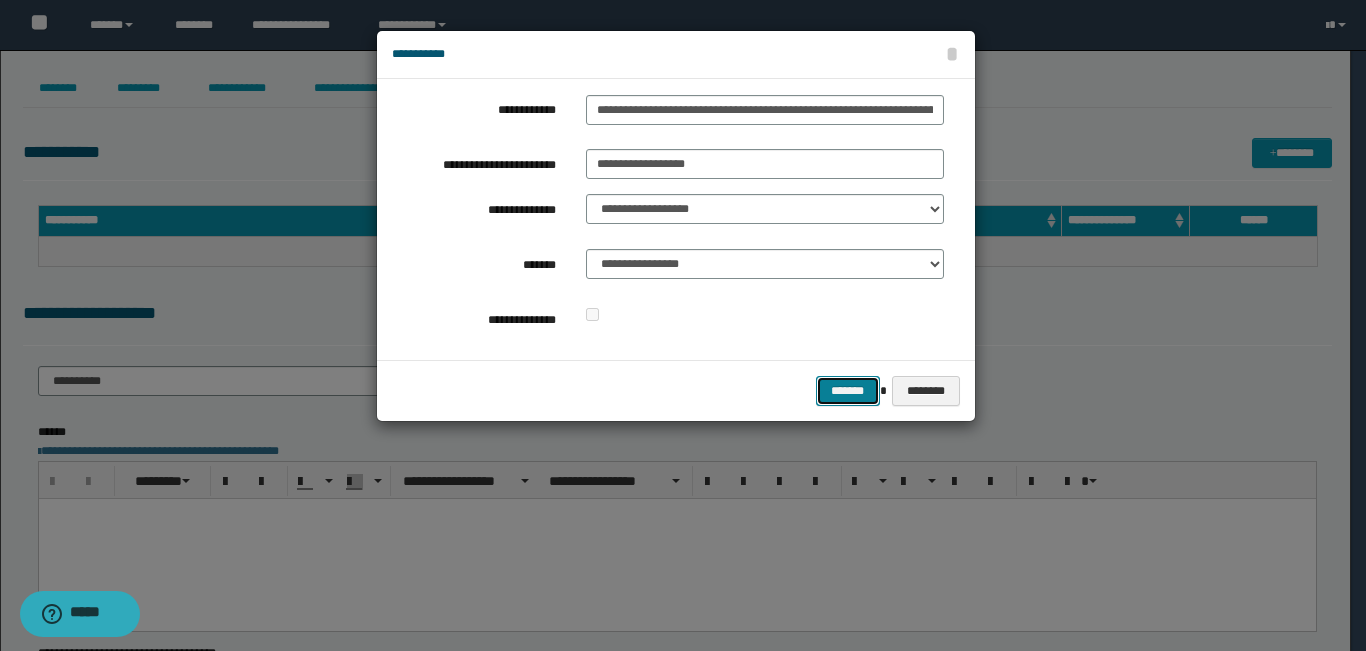 click on "*******" 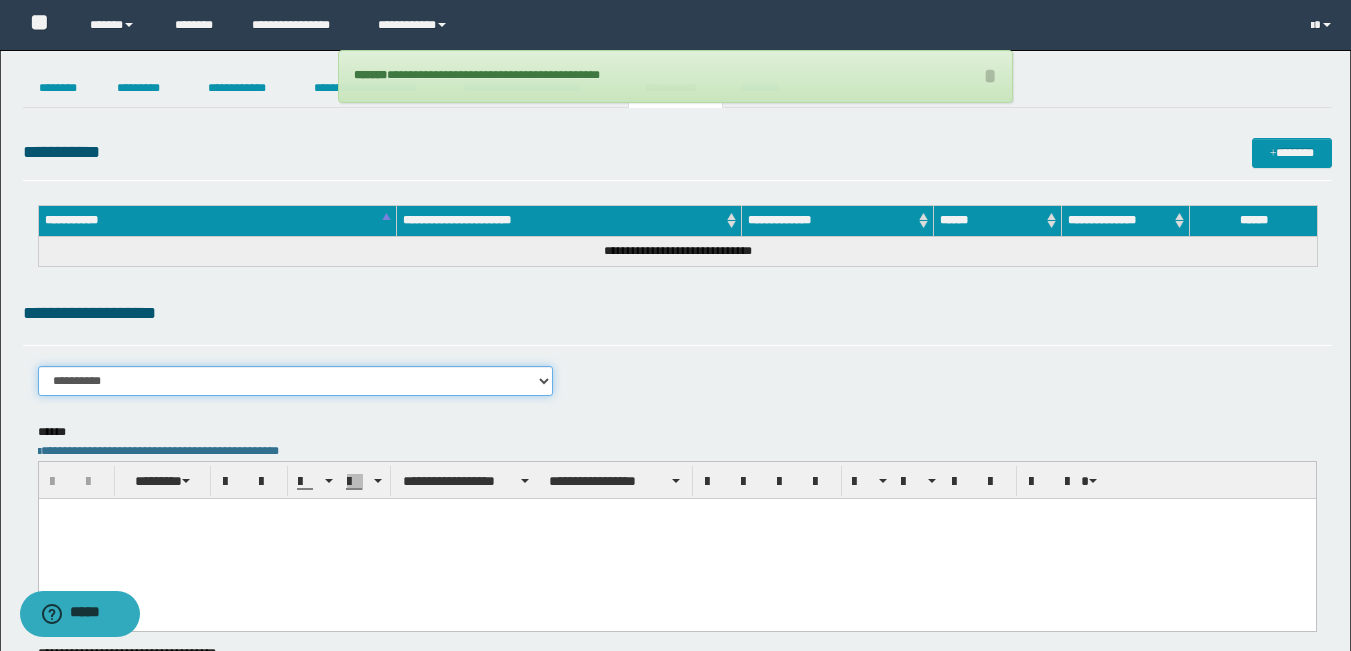 click on "**********" 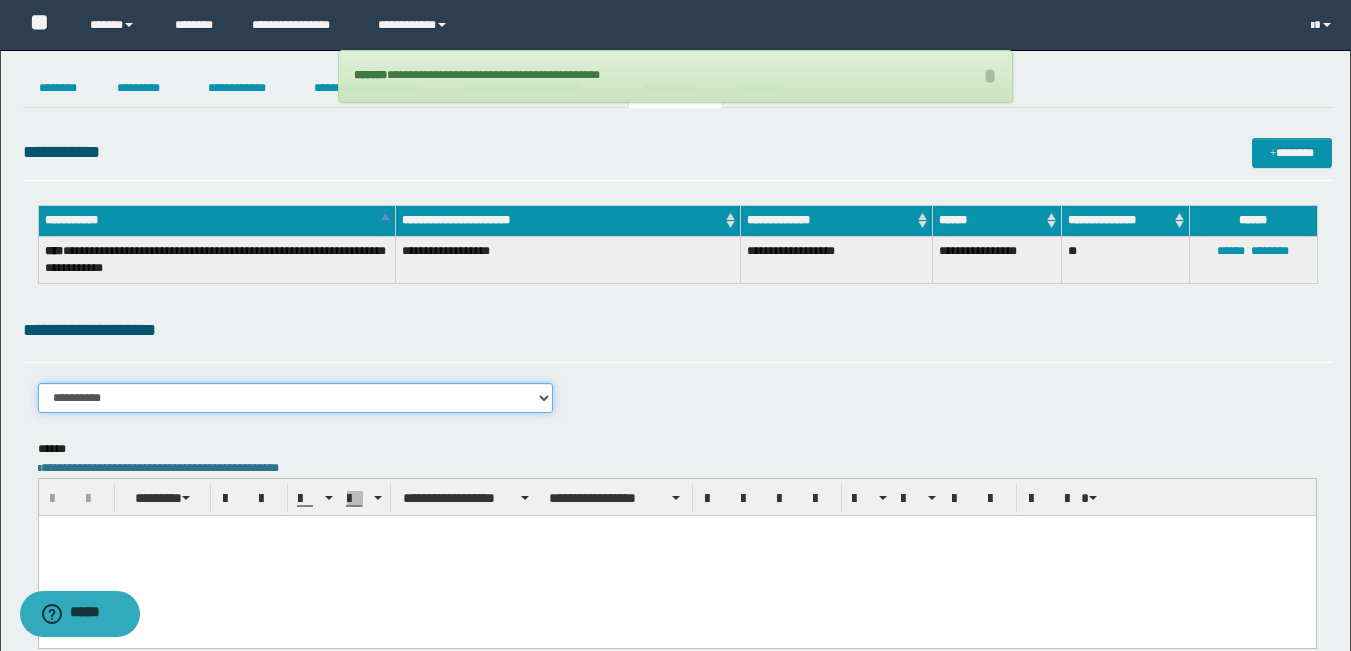 select on "****" 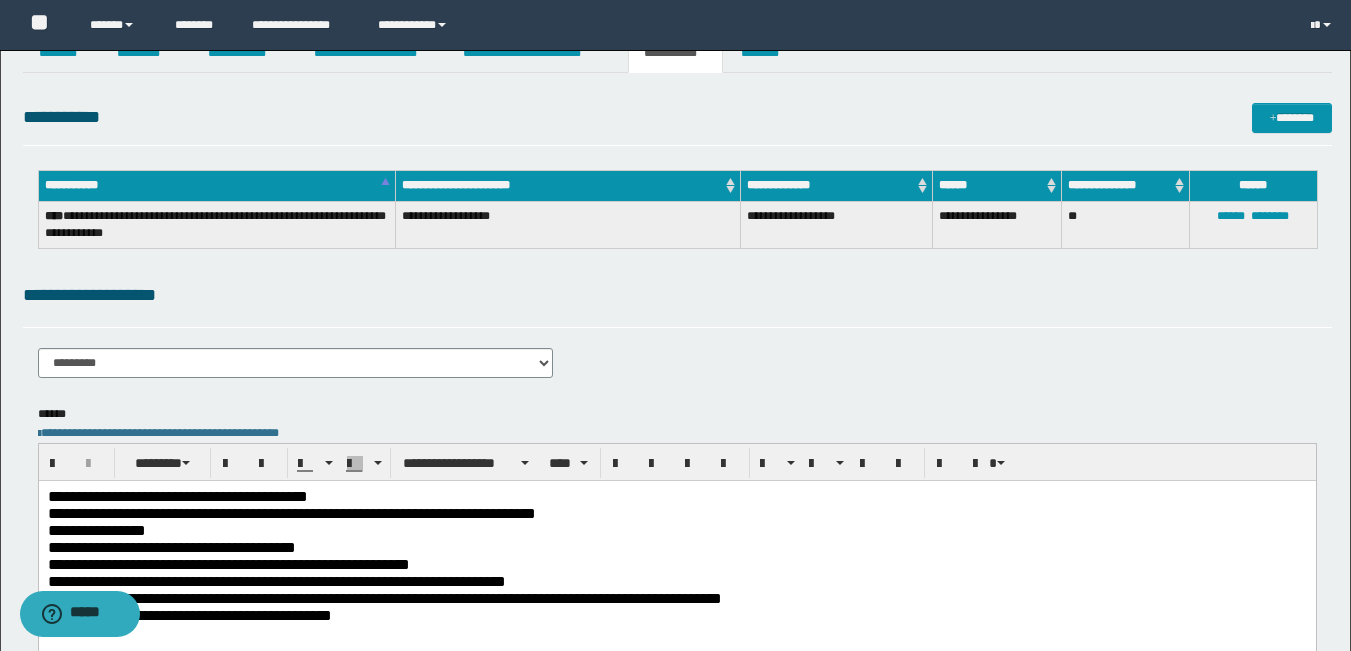 scroll, scrollTop: 369, scrollLeft: 0, axis: vertical 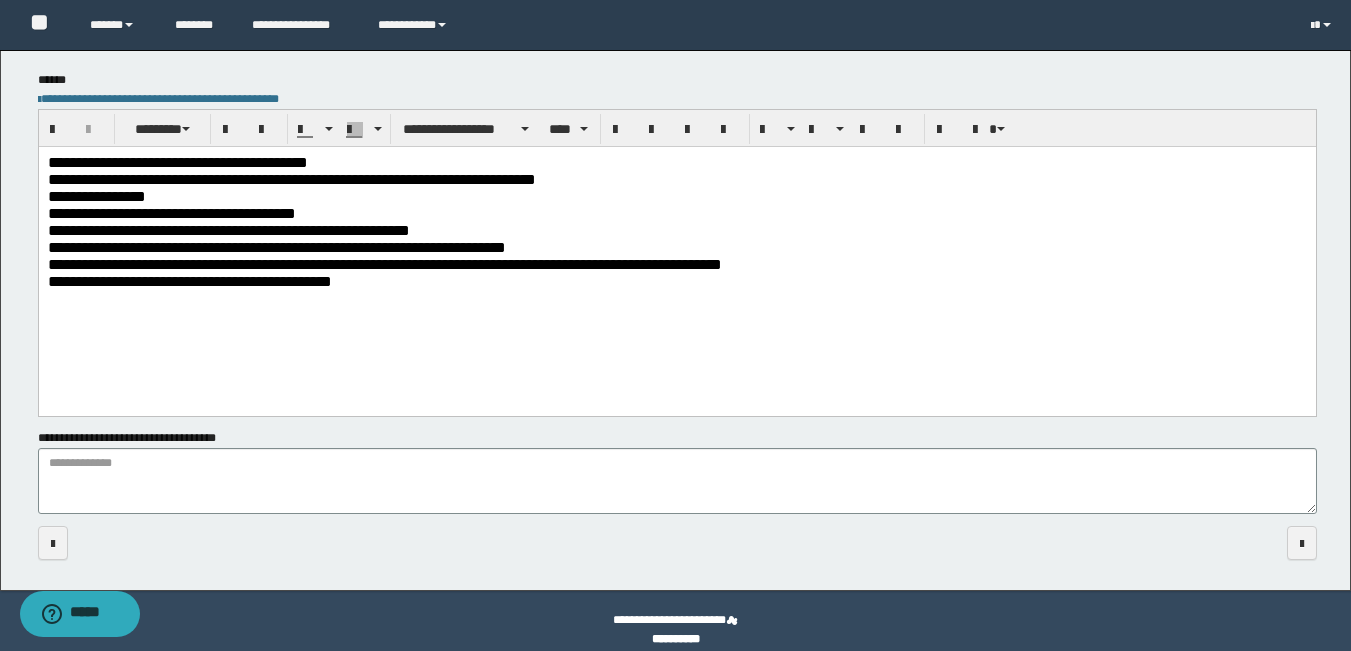 type 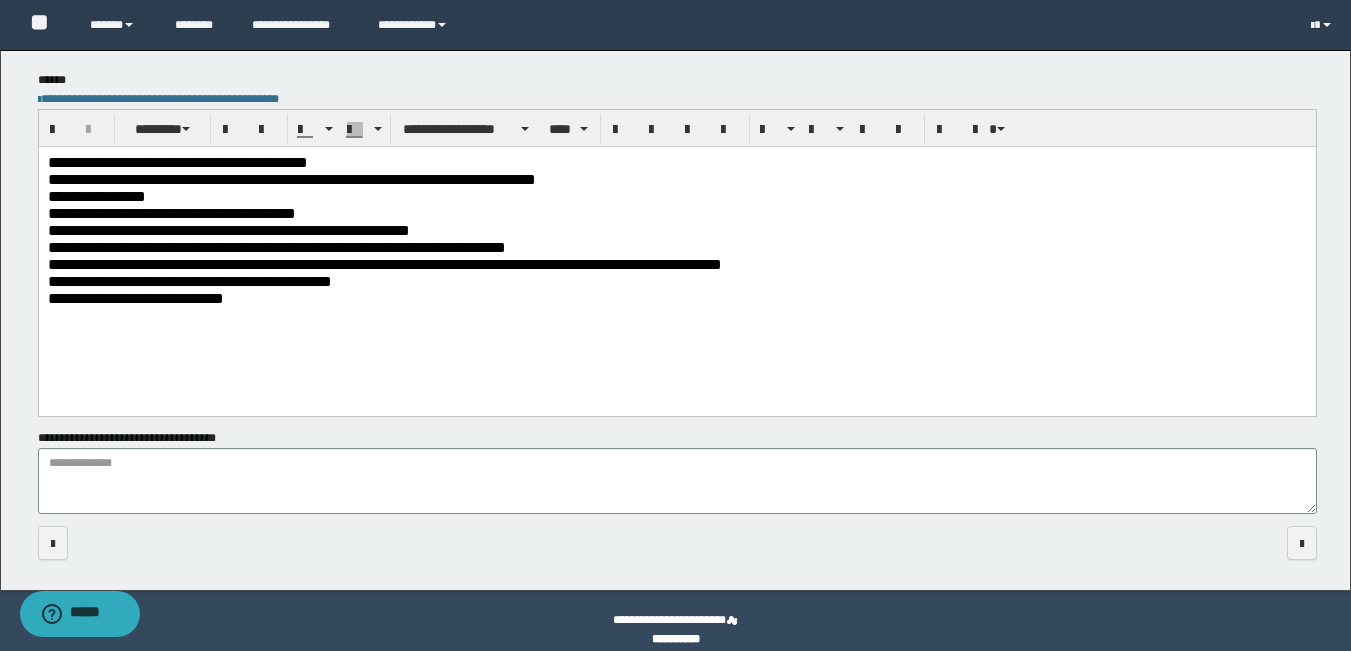 click on "**********" 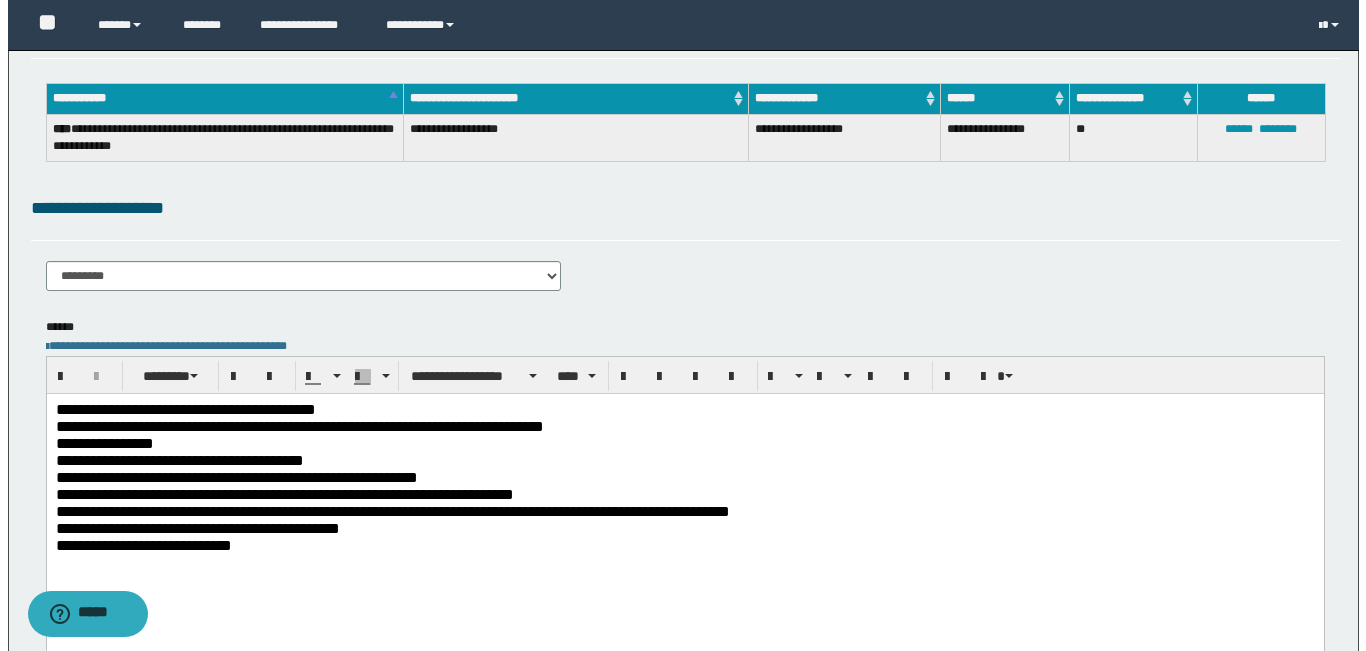 scroll, scrollTop: 0, scrollLeft: 0, axis: both 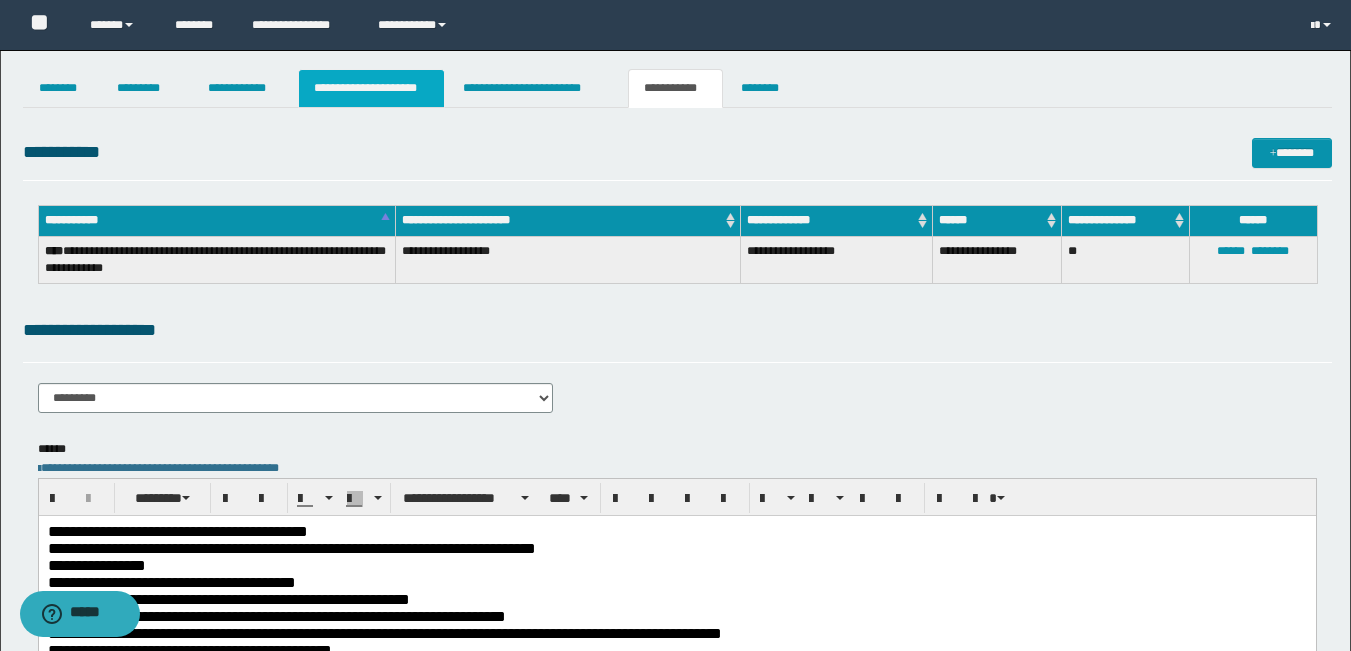 click on "**********" 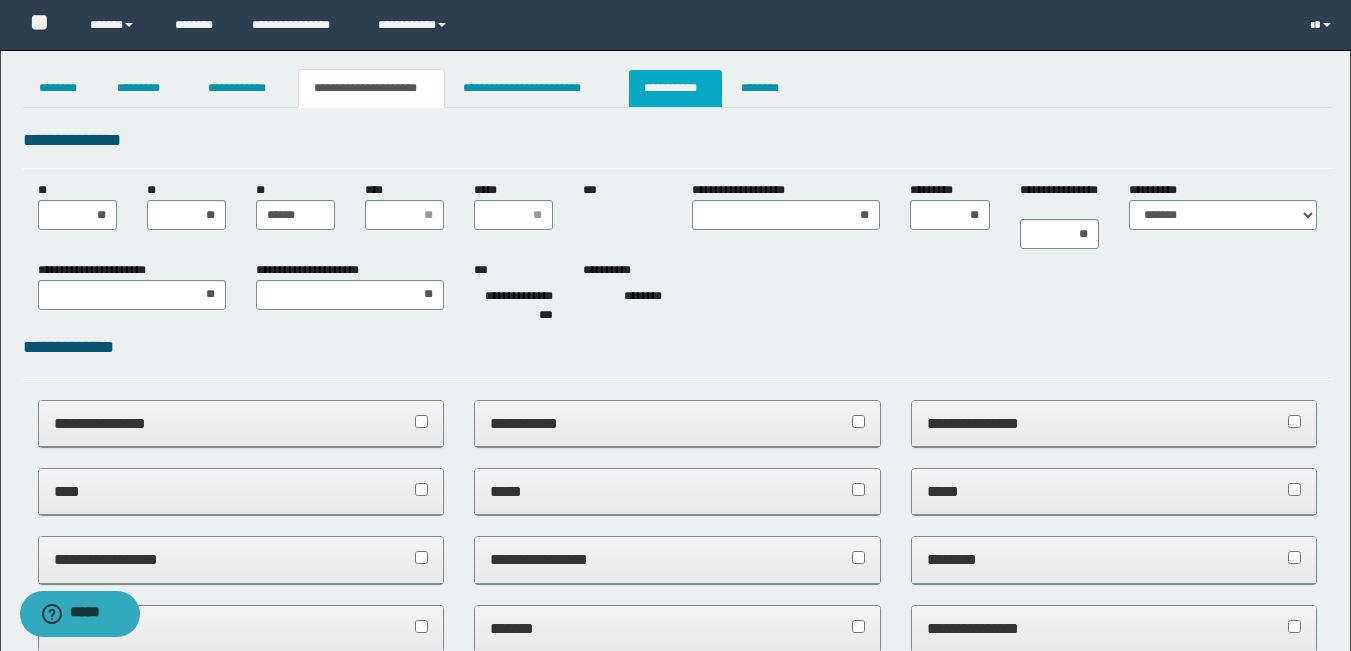 click on "**********" 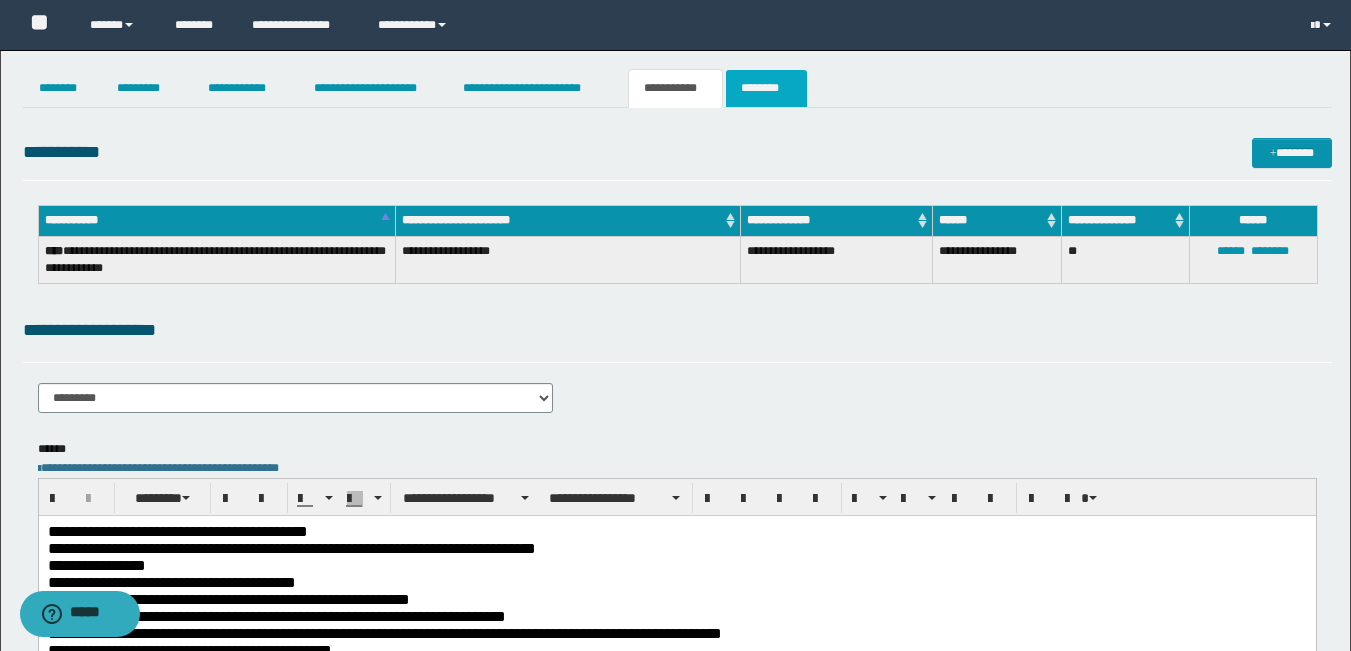 click on "********" 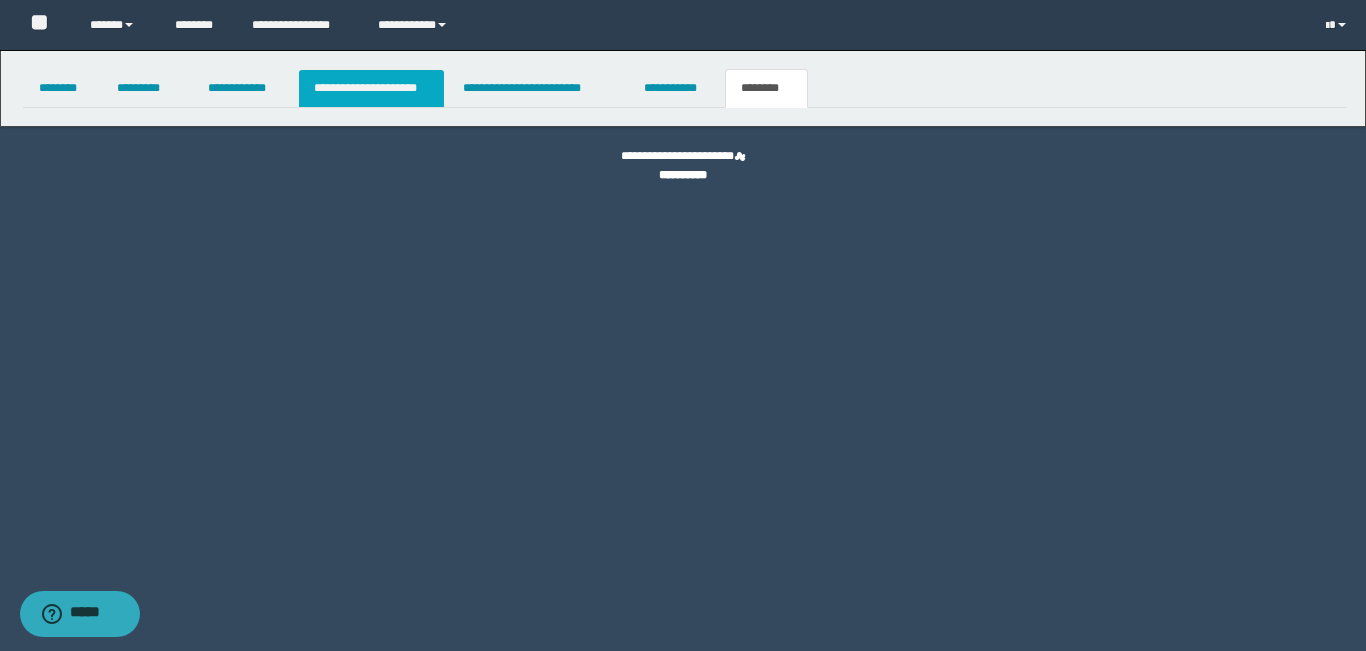 click on "**********" 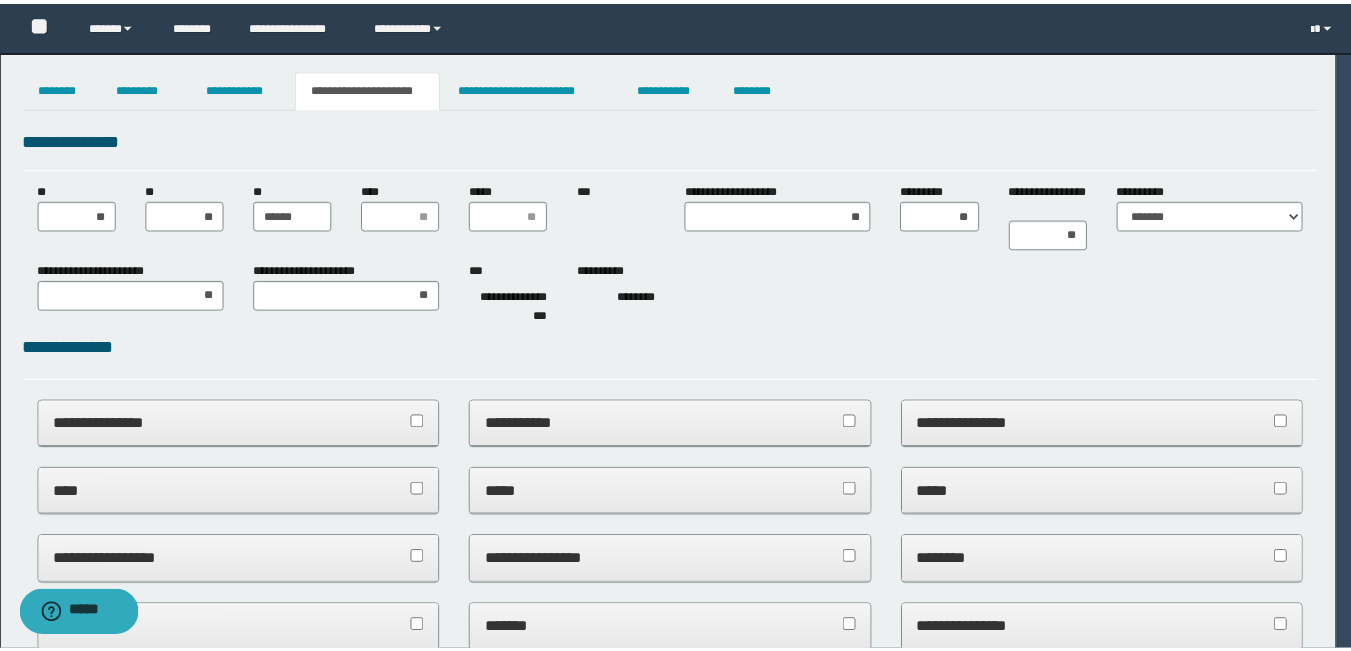 scroll, scrollTop: 0, scrollLeft: 0, axis: both 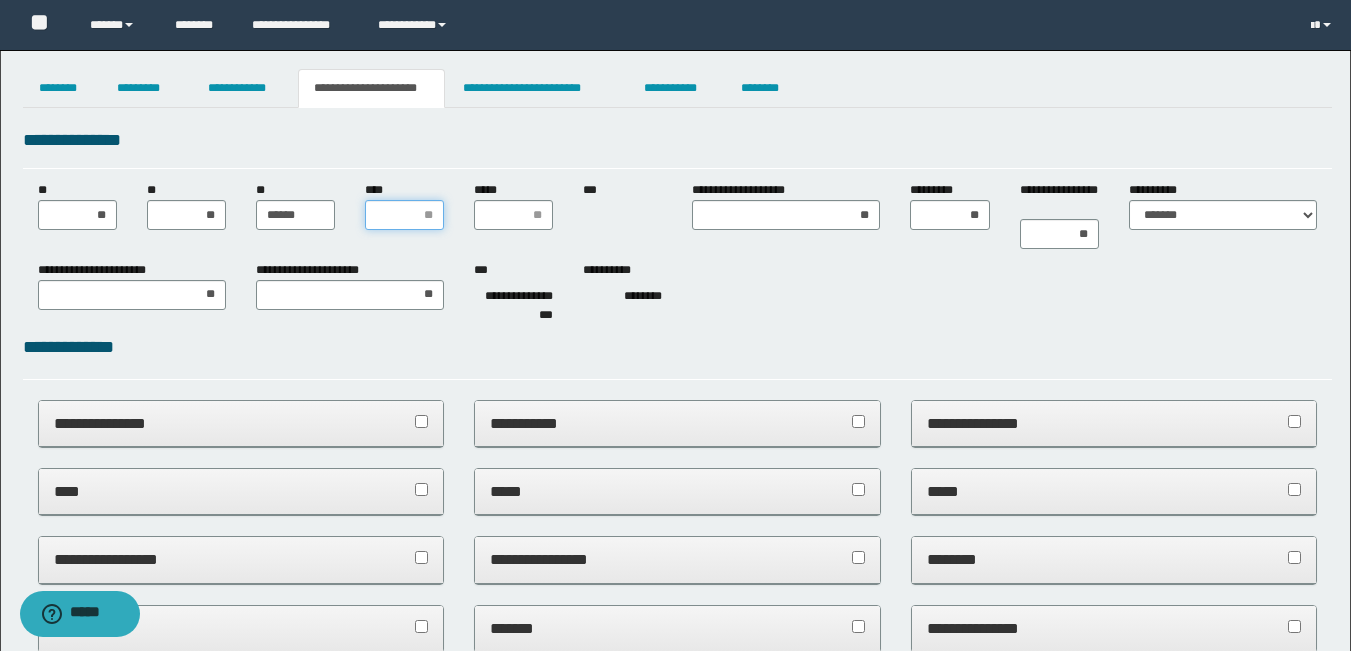 click on "****" 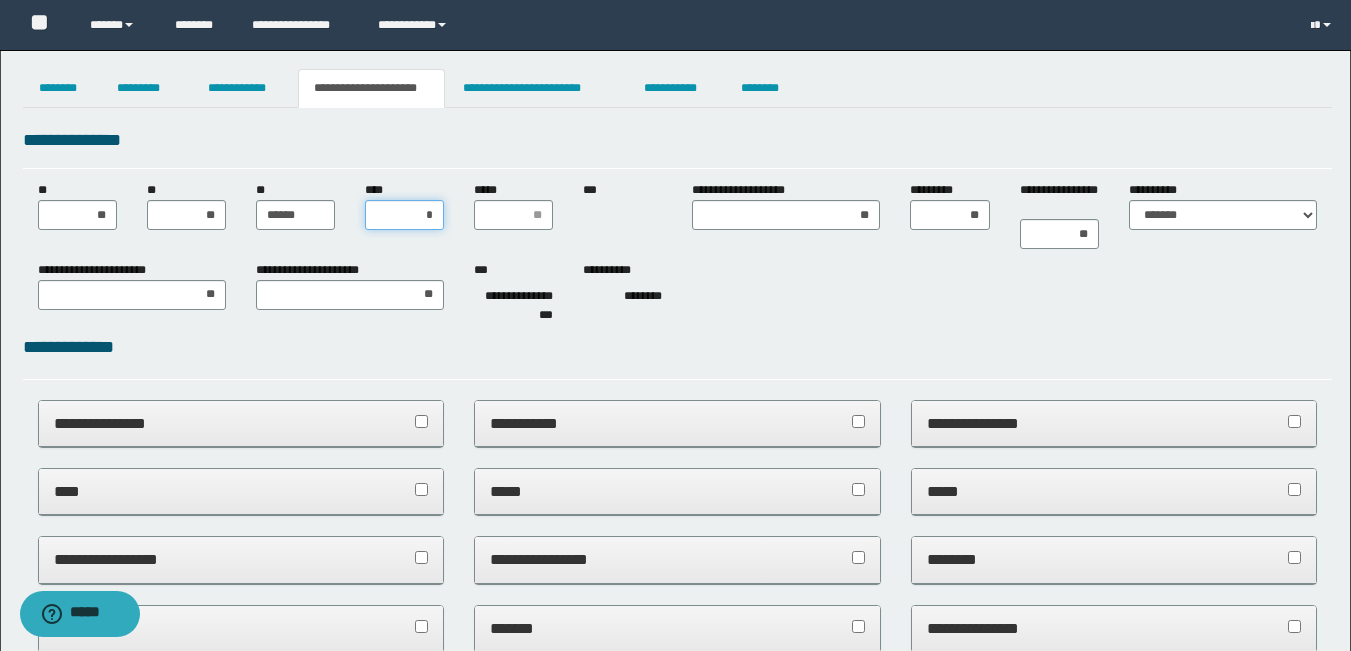 type on "**" 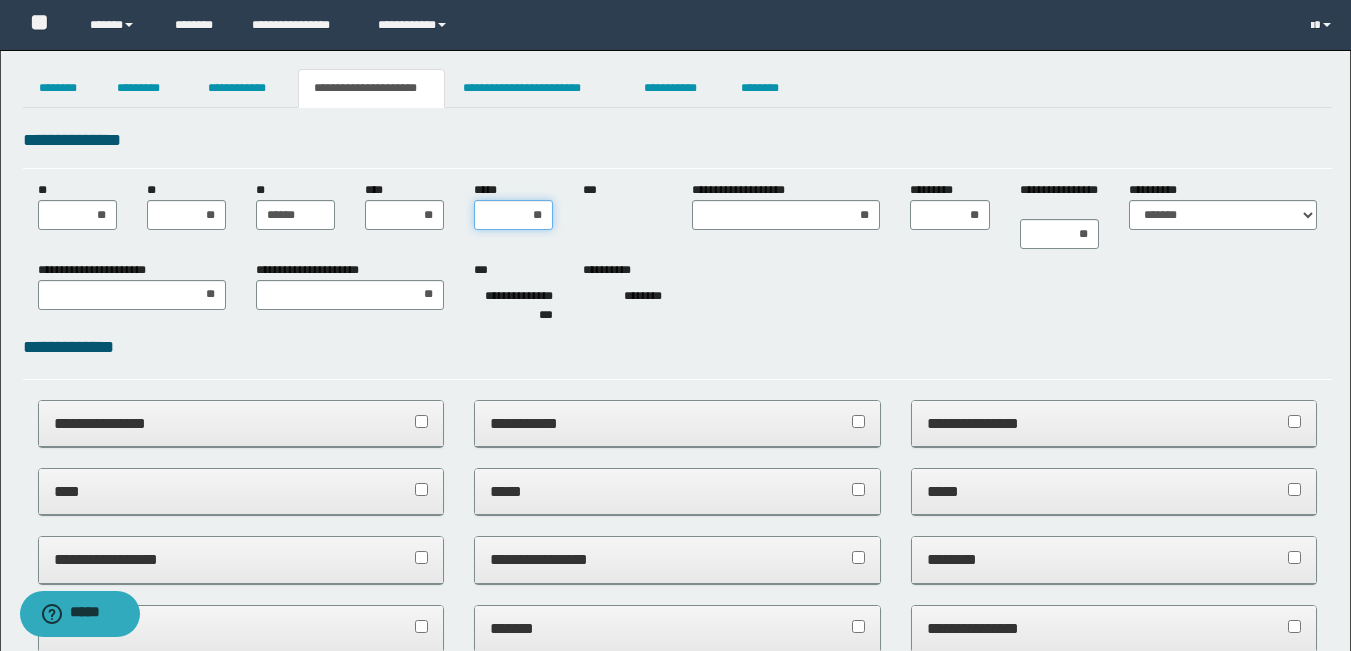 type on "***" 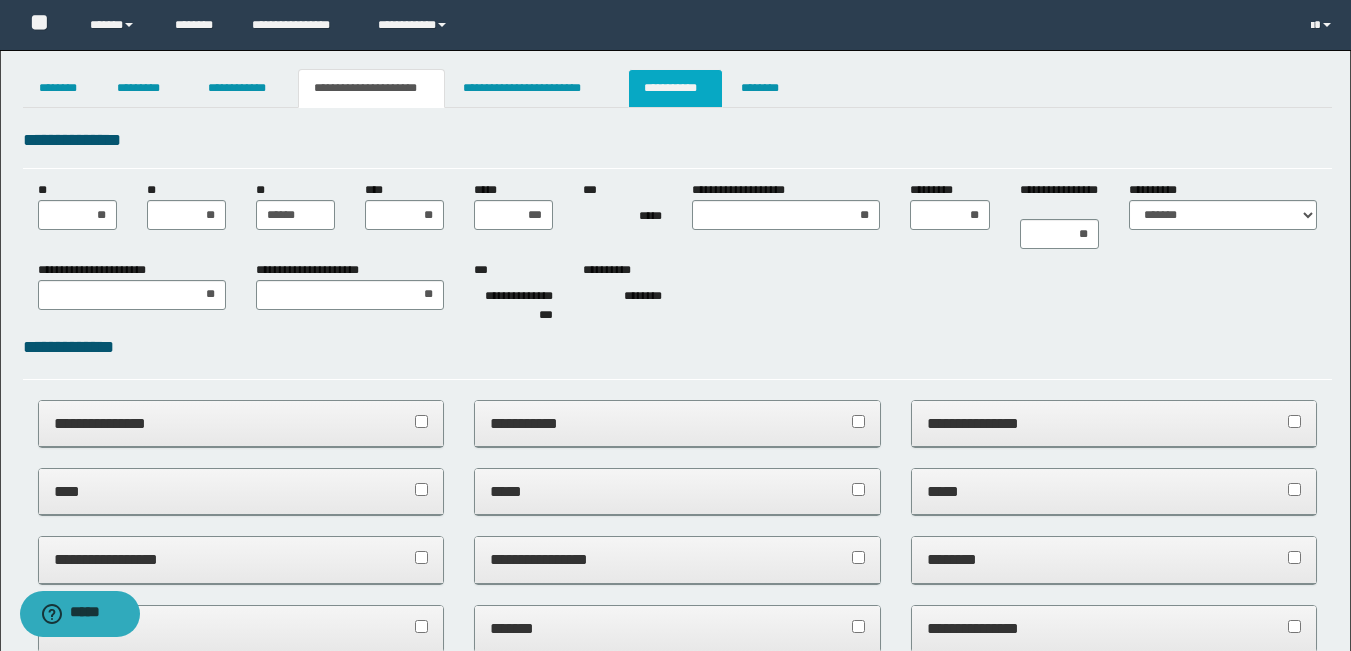 click on "**********" 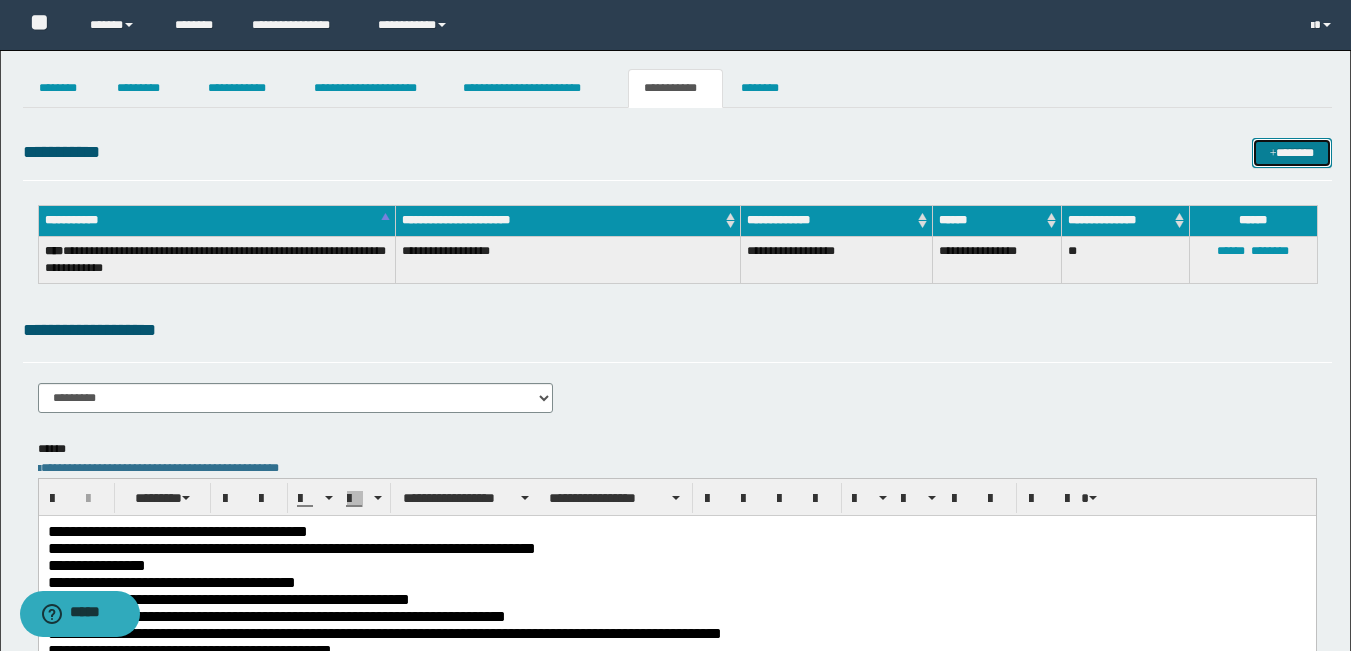 click on "*******" 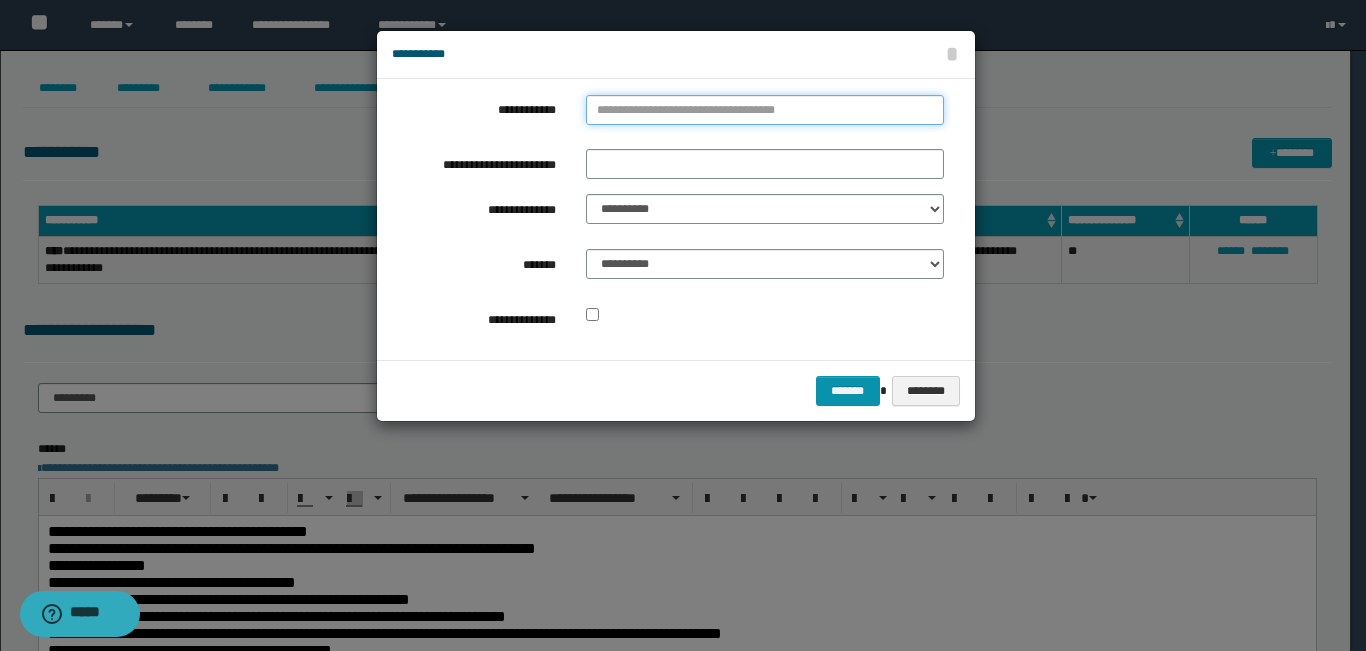 type on "**********" 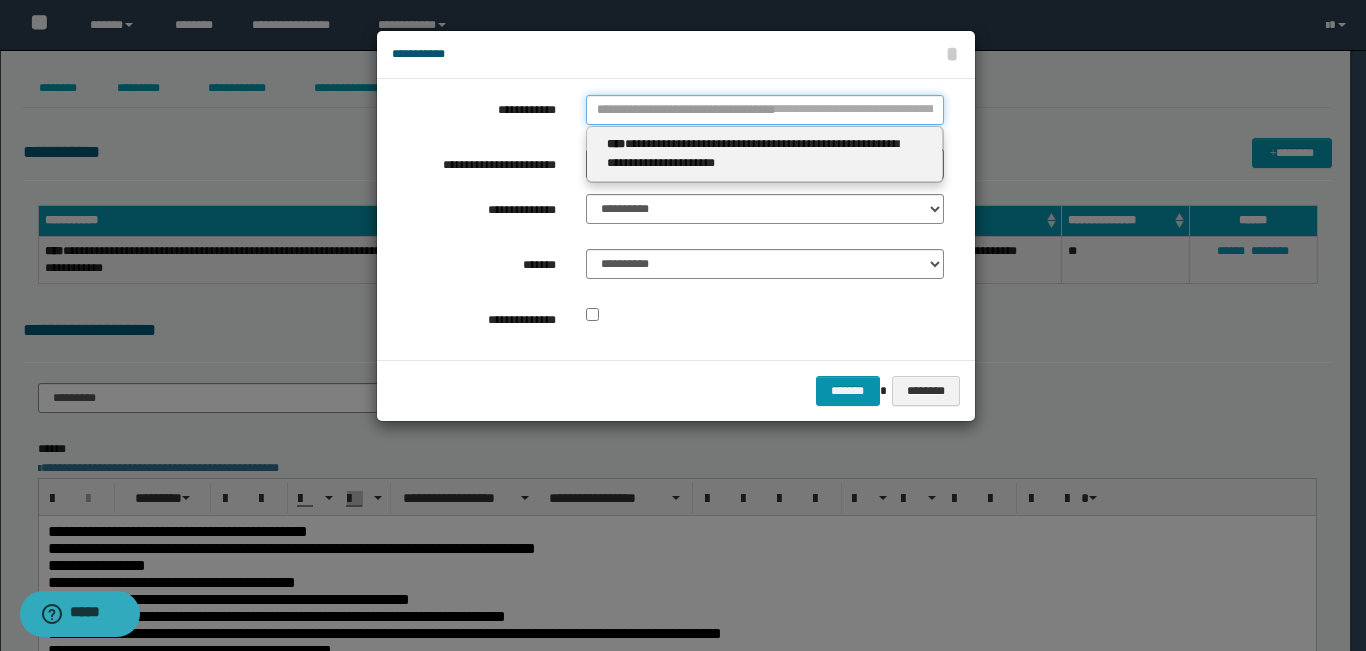 click on "**********" 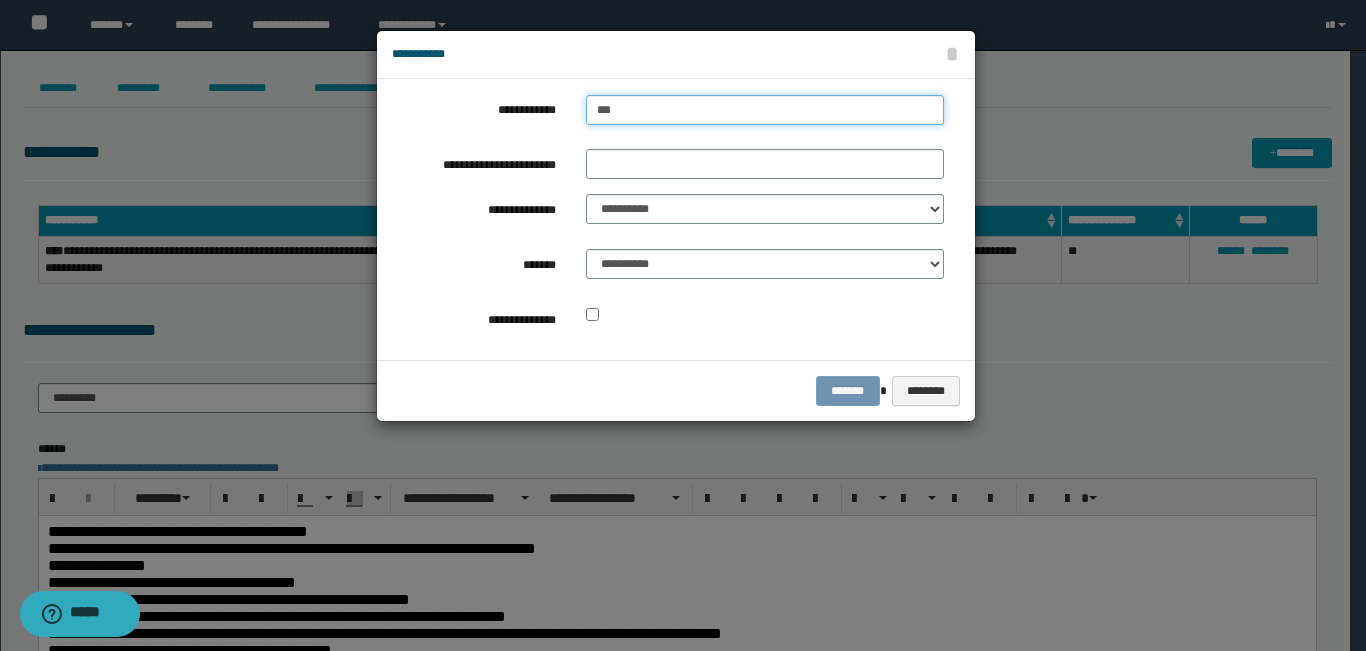 type on "****" 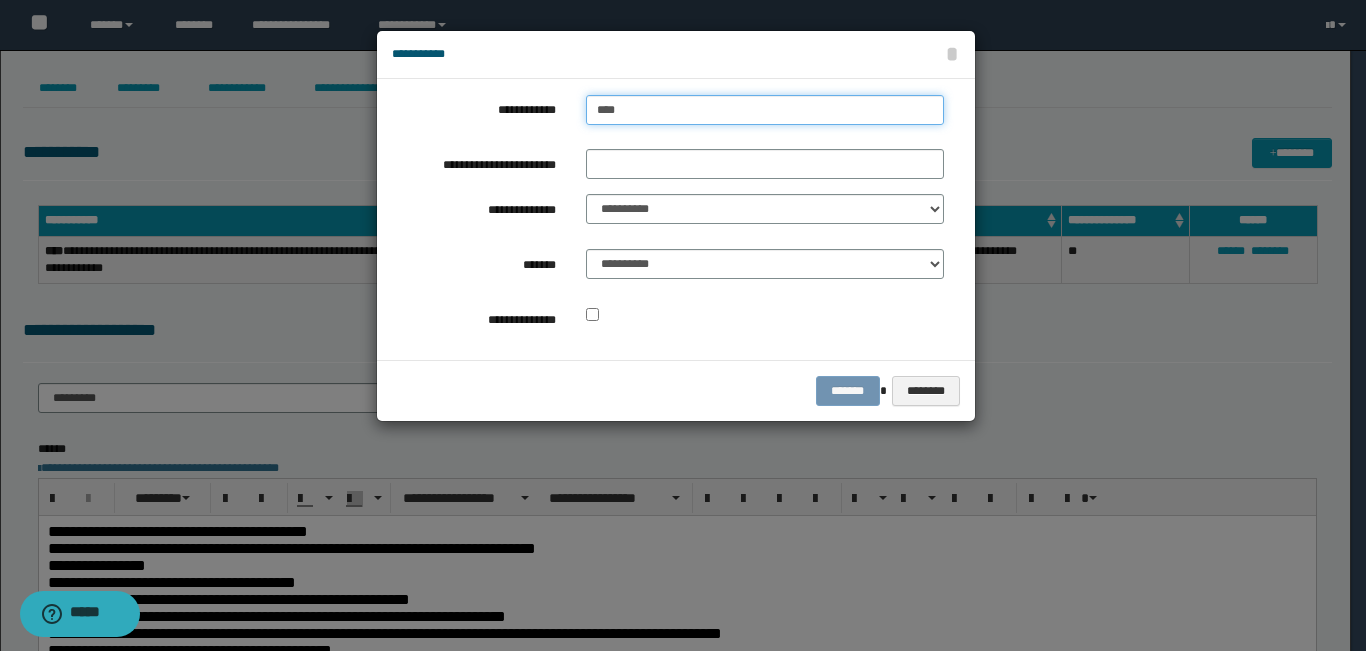 type on "****" 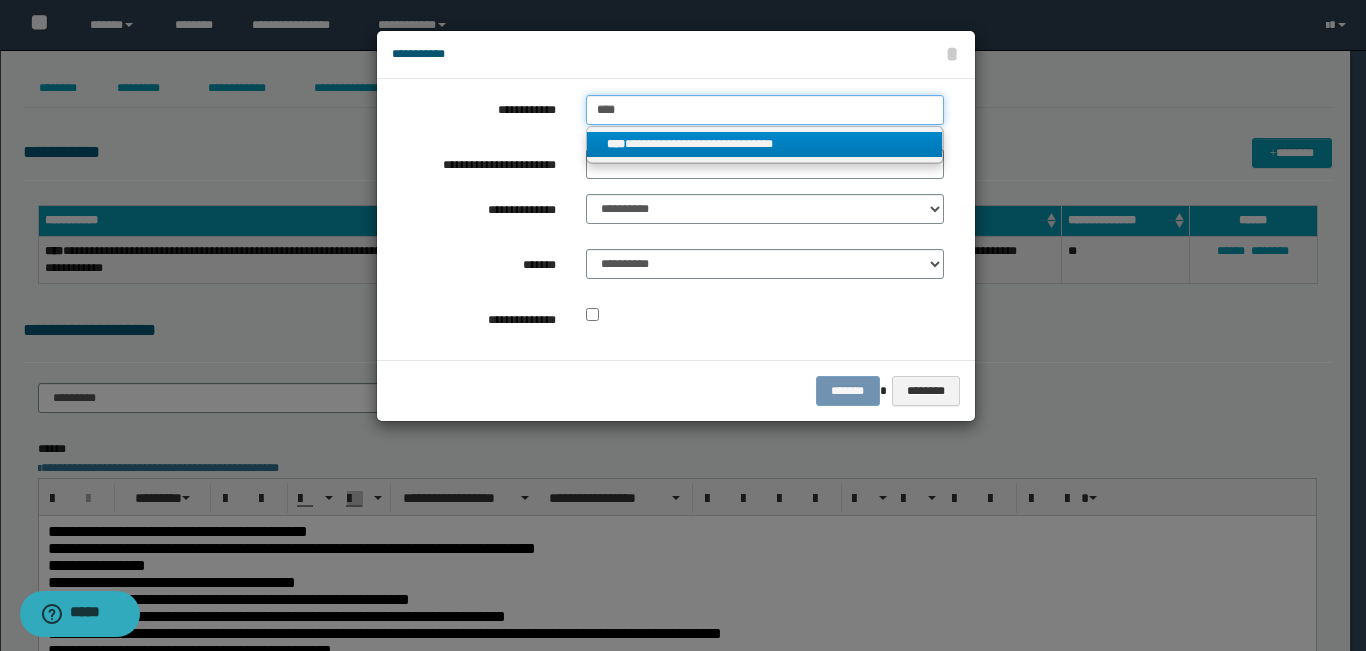 type on "****" 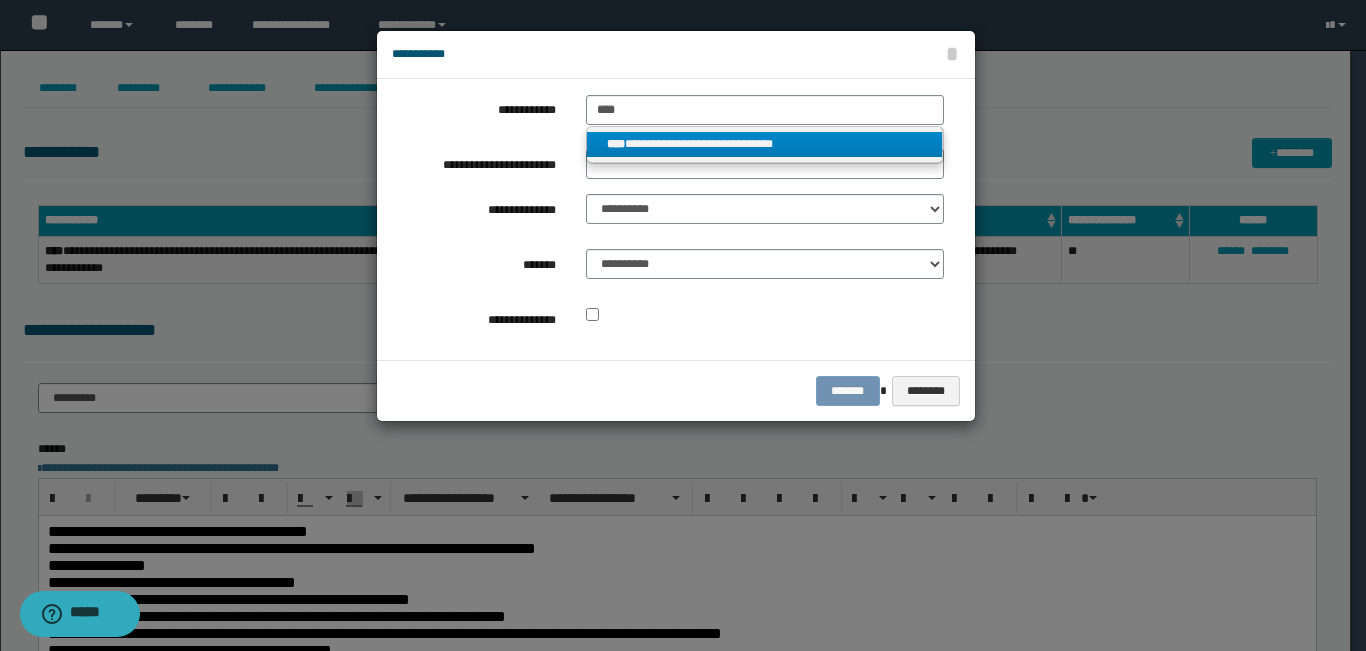 click on "**********" 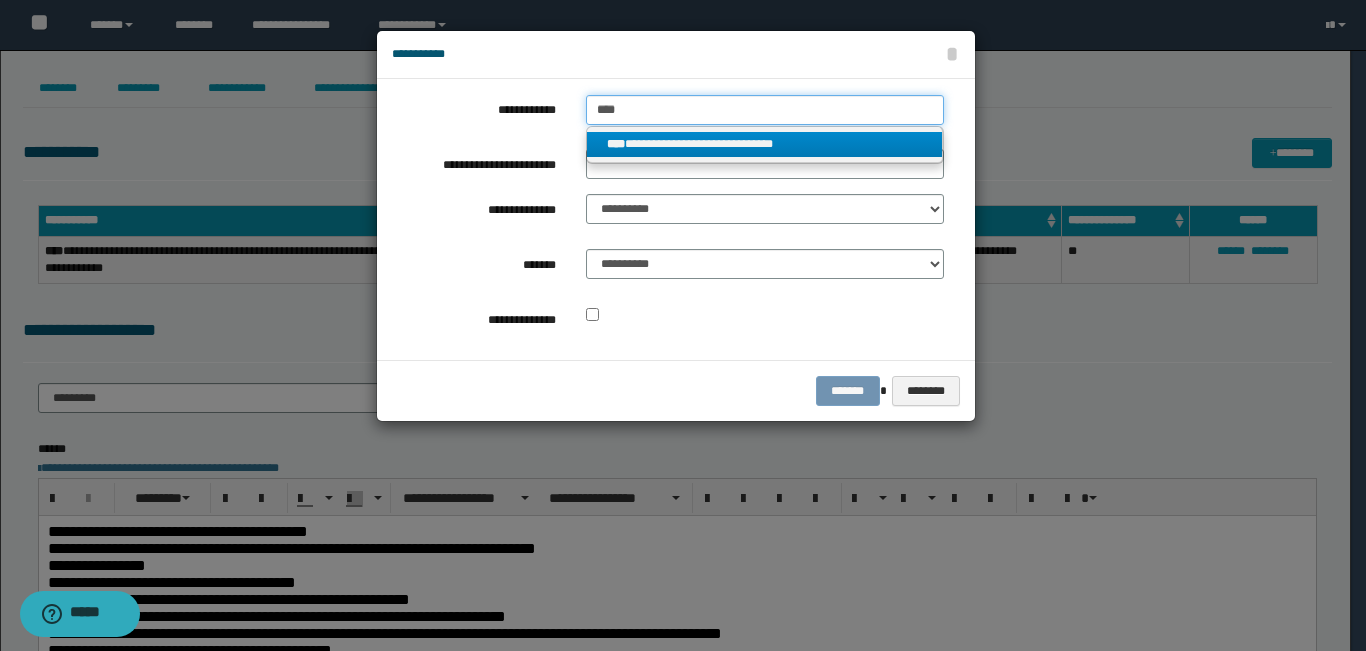 type 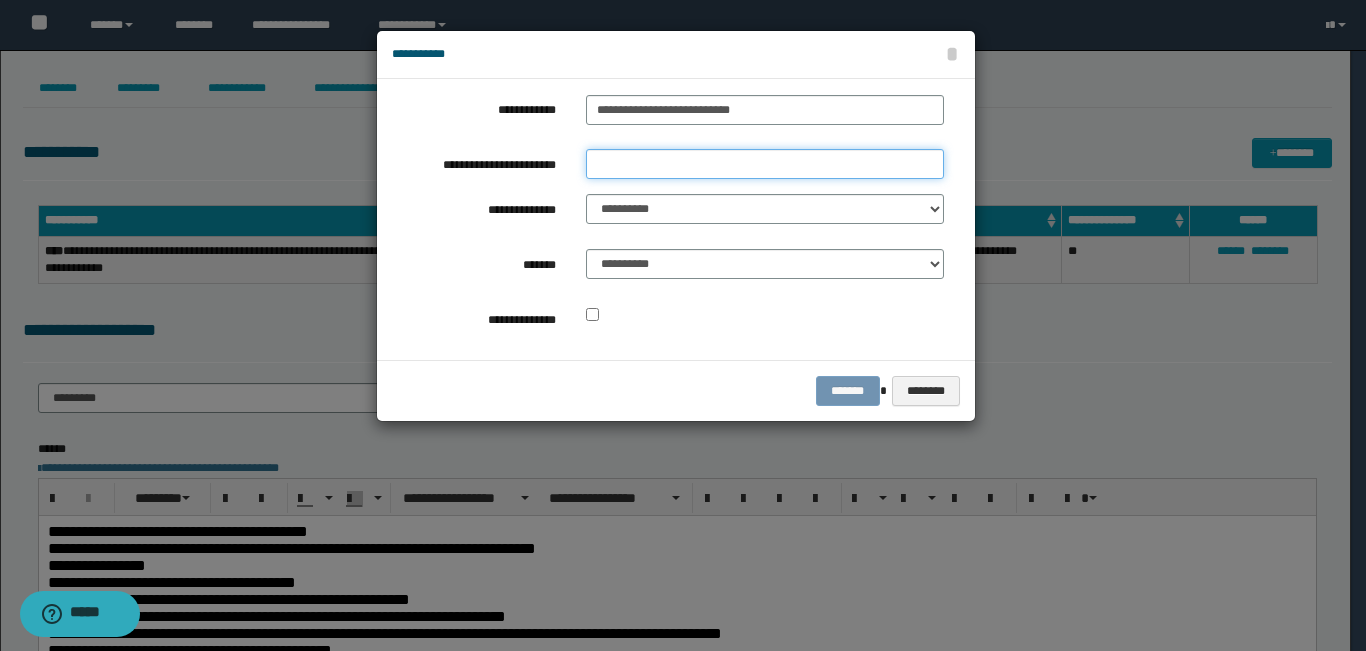 click on "**********" 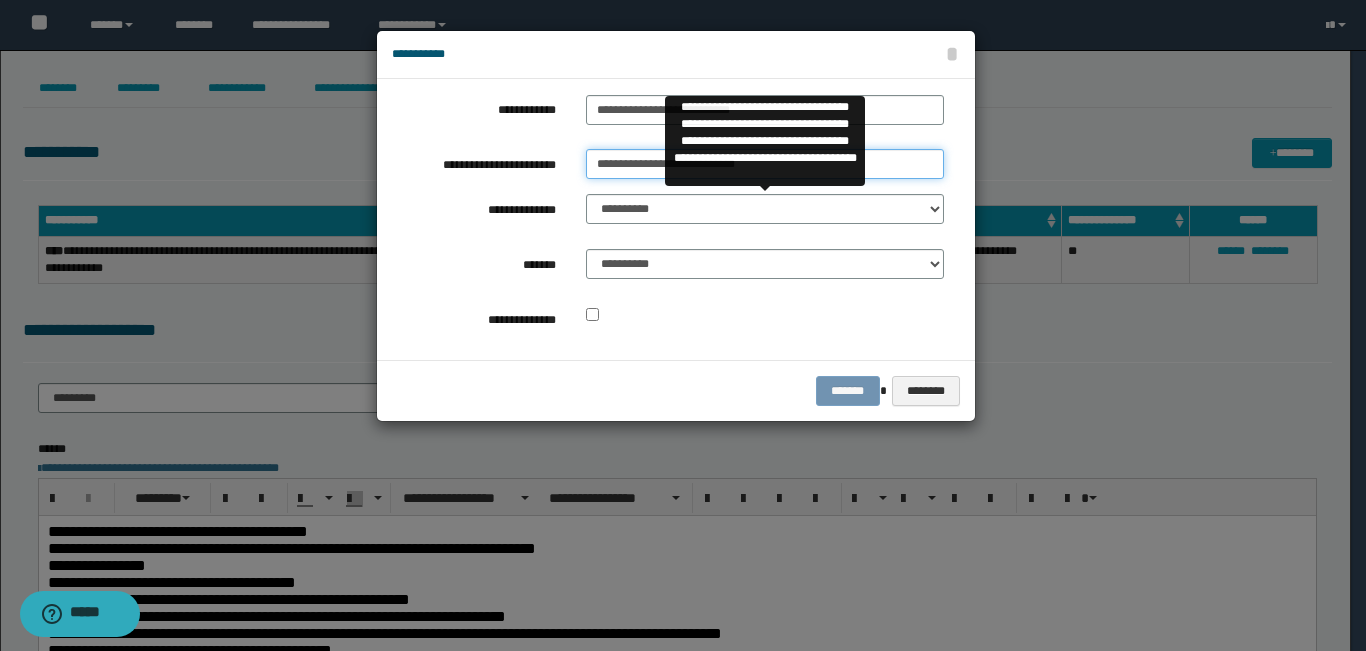 type on "**********" 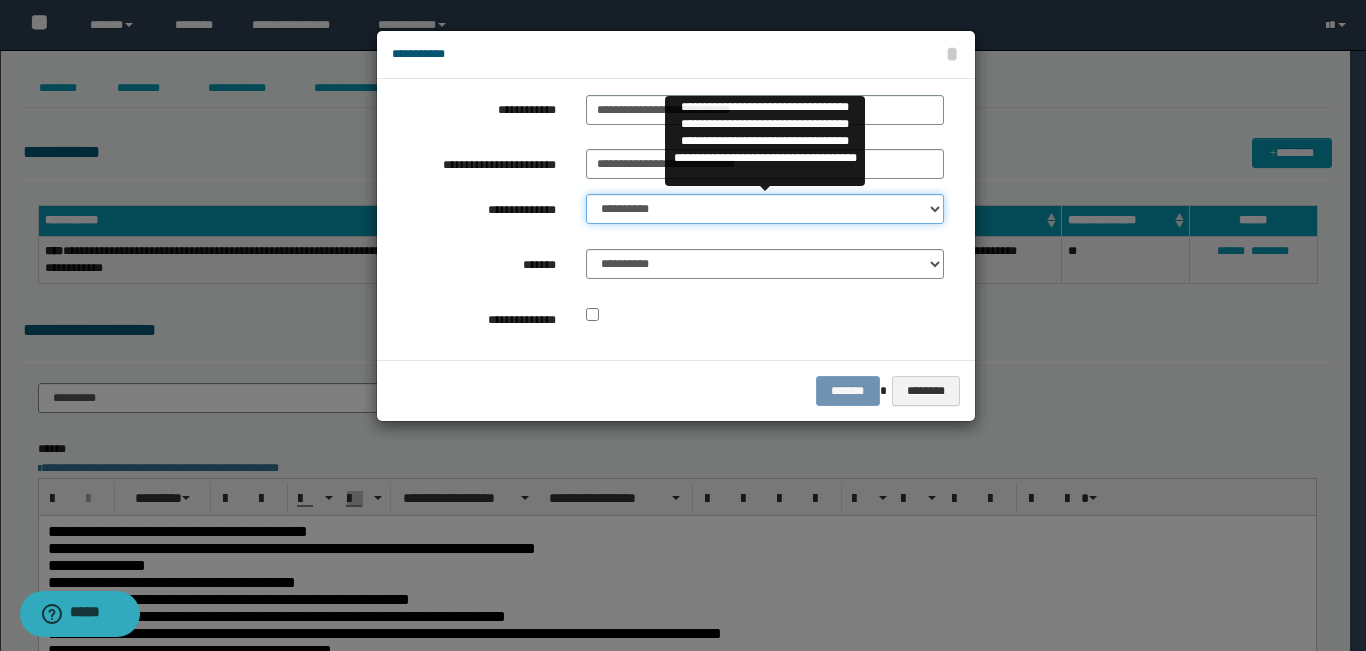click on "**********" 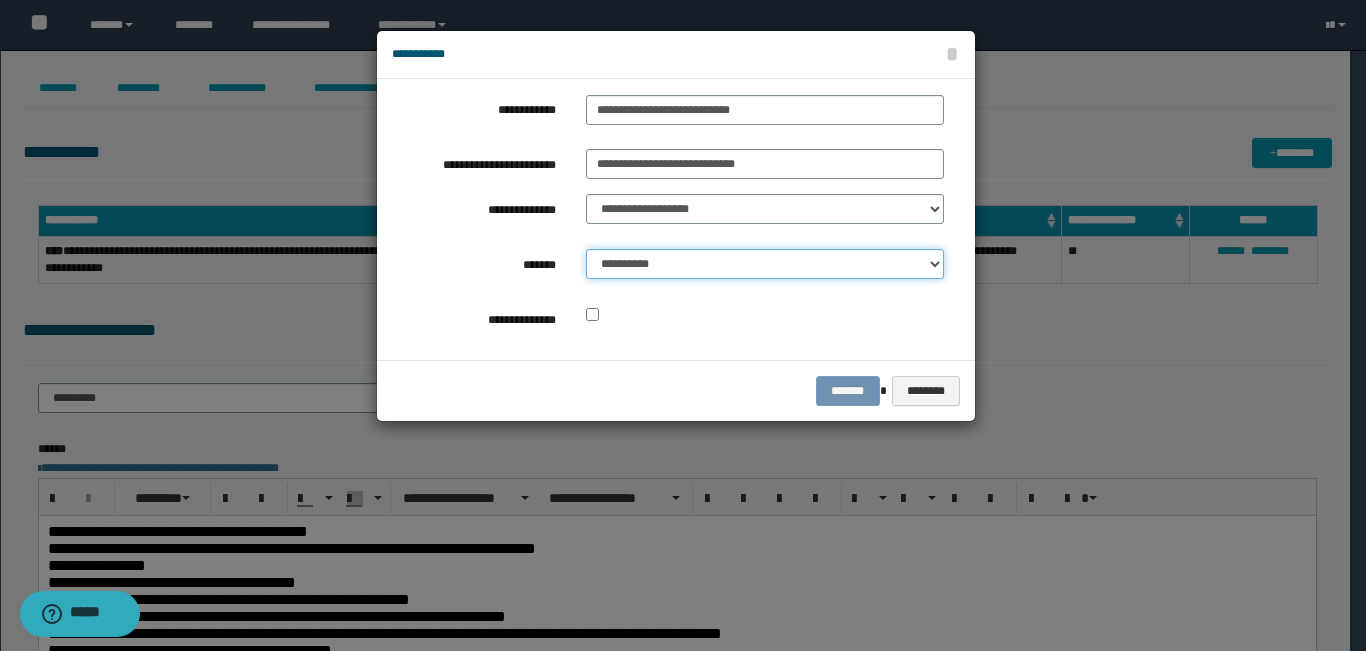 click on "**********" 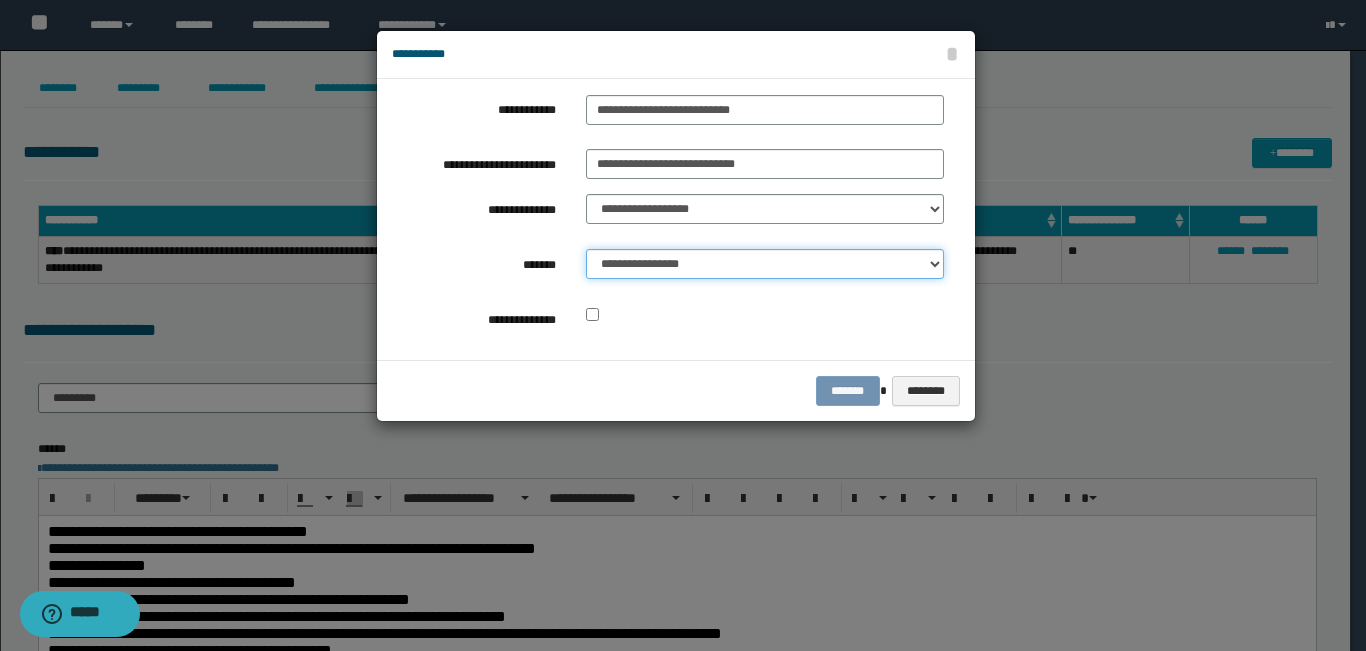 click on "**********" 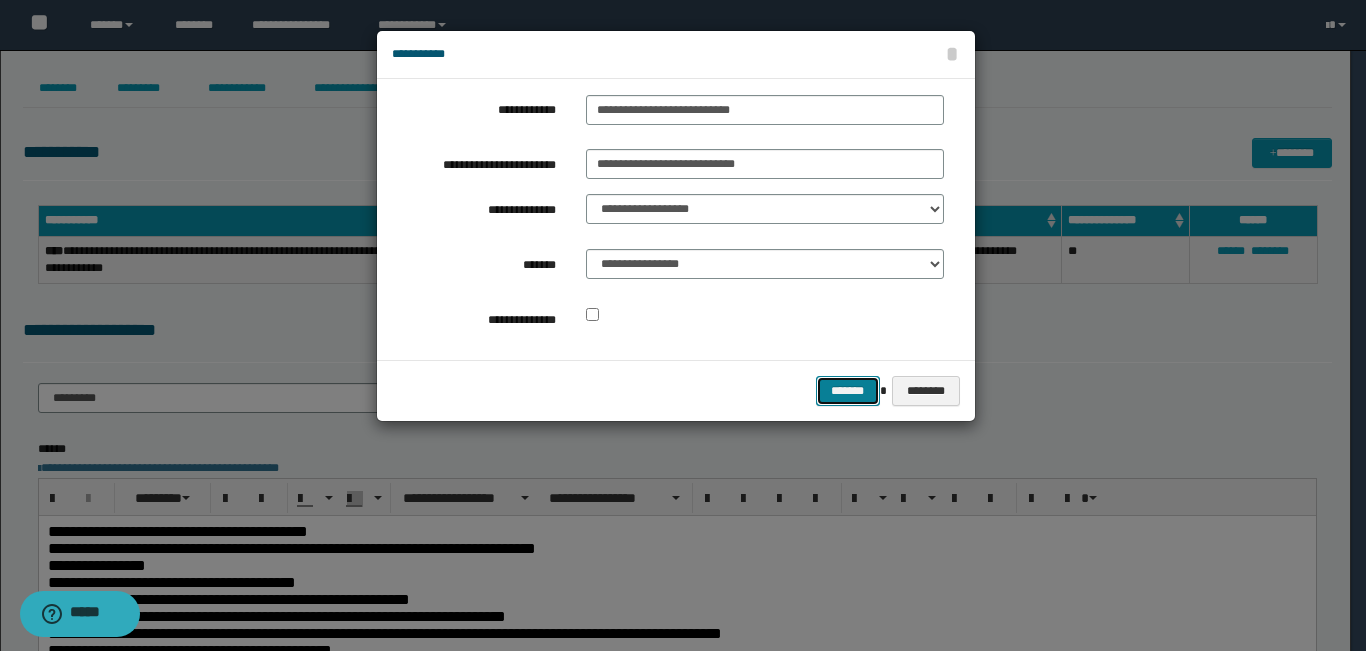 click on "*******" 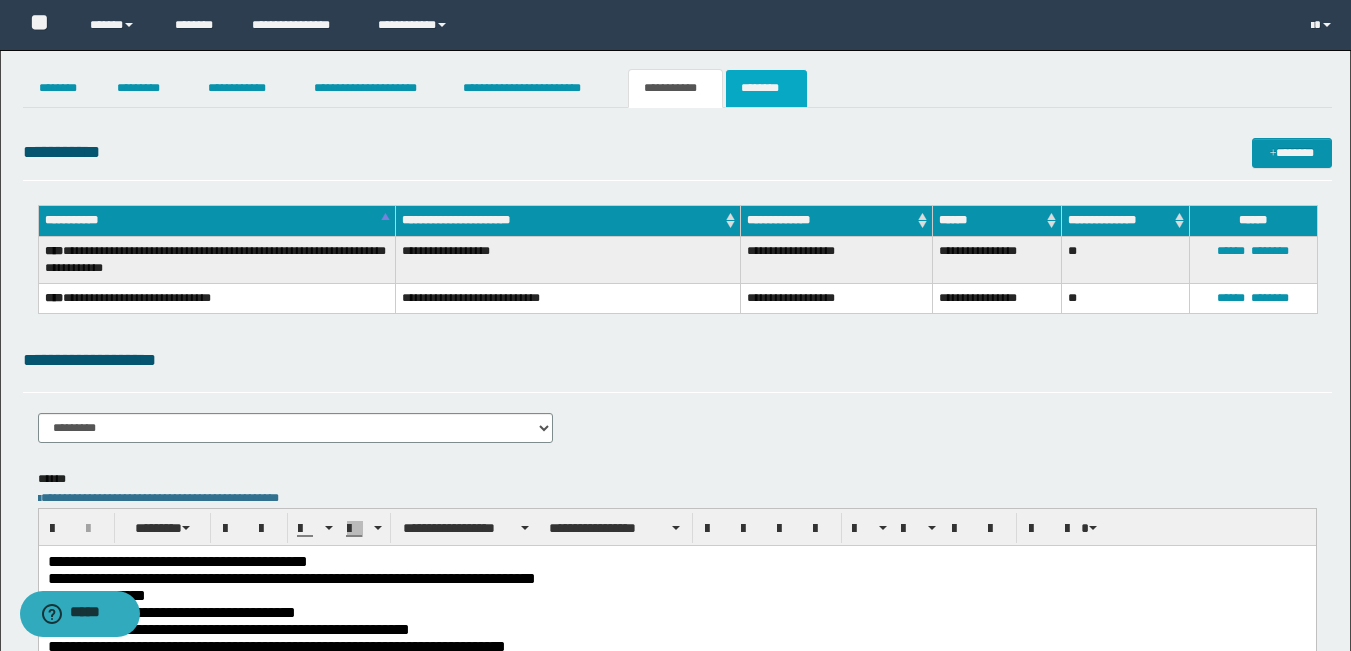 click on "********" 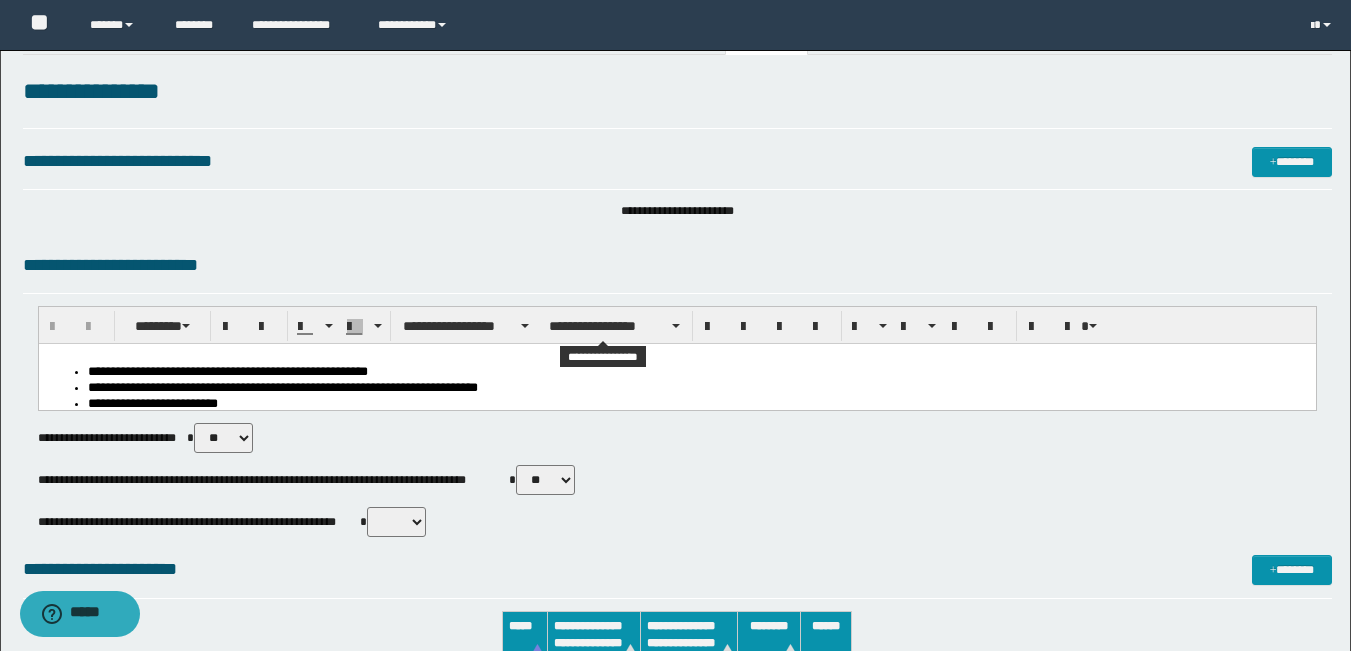 scroll, scrollTop: 0, scrollLeft: 0, axis: both 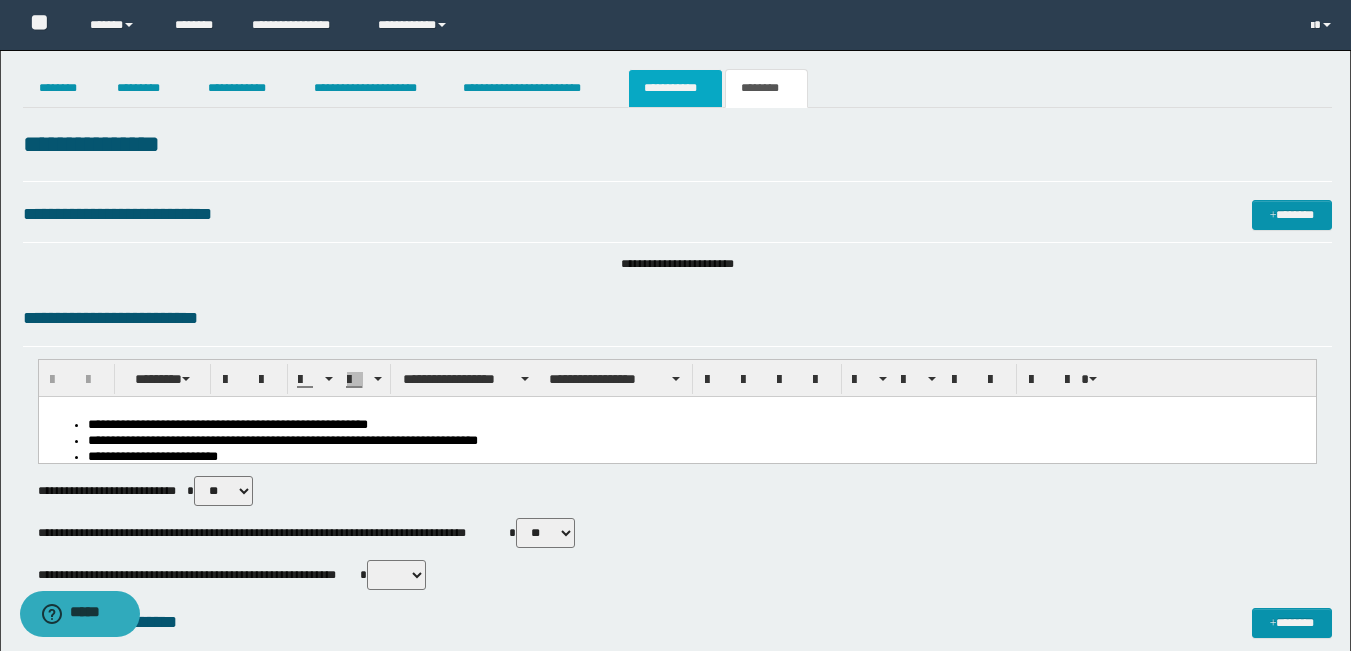 click on "**********" 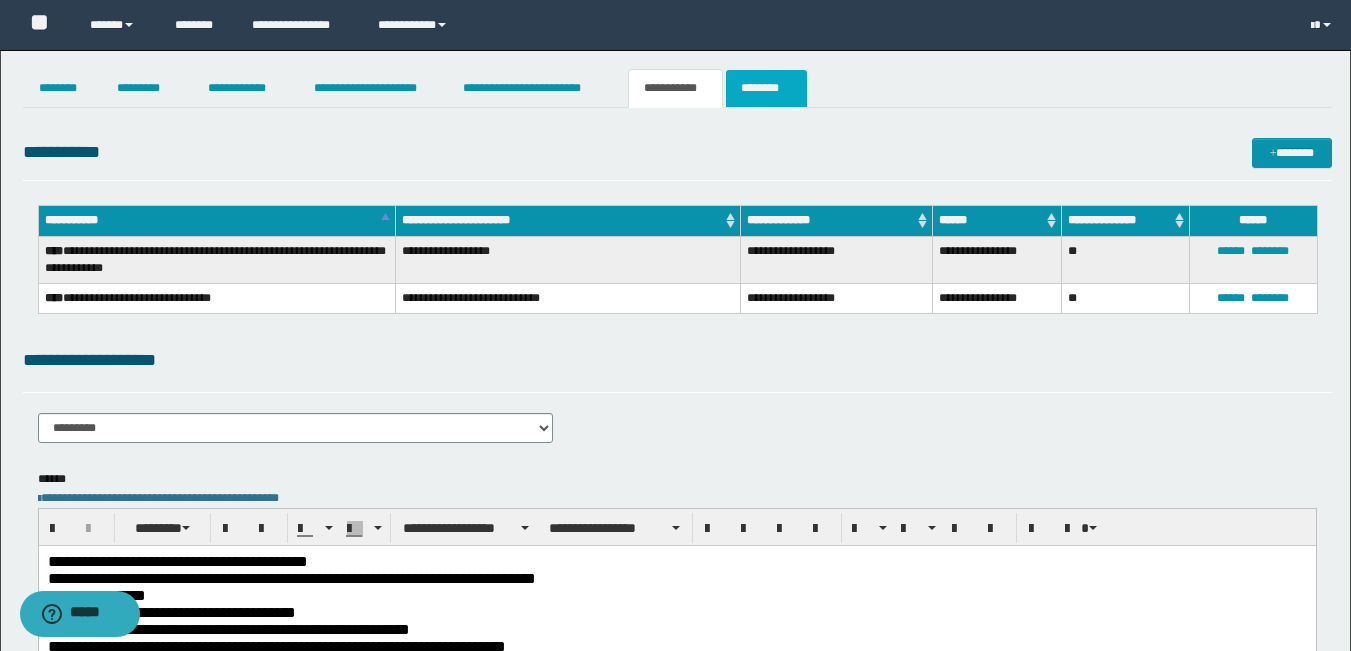 click on "********" 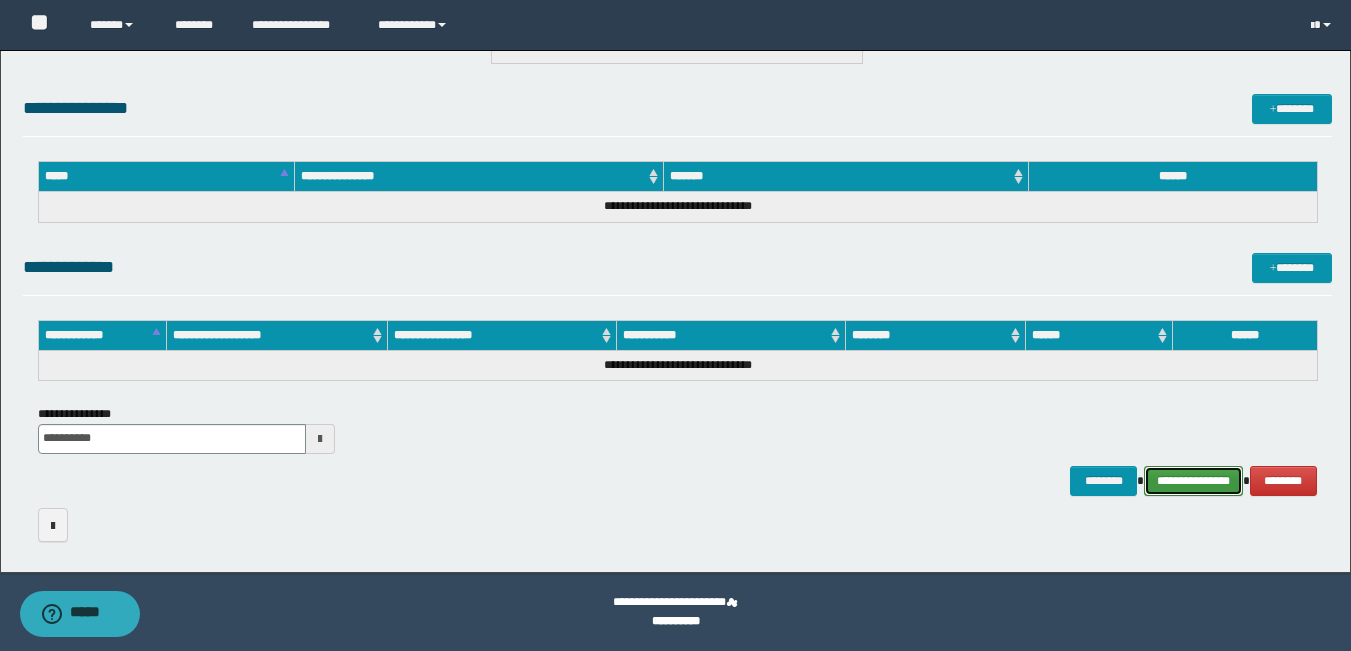click on "**********" 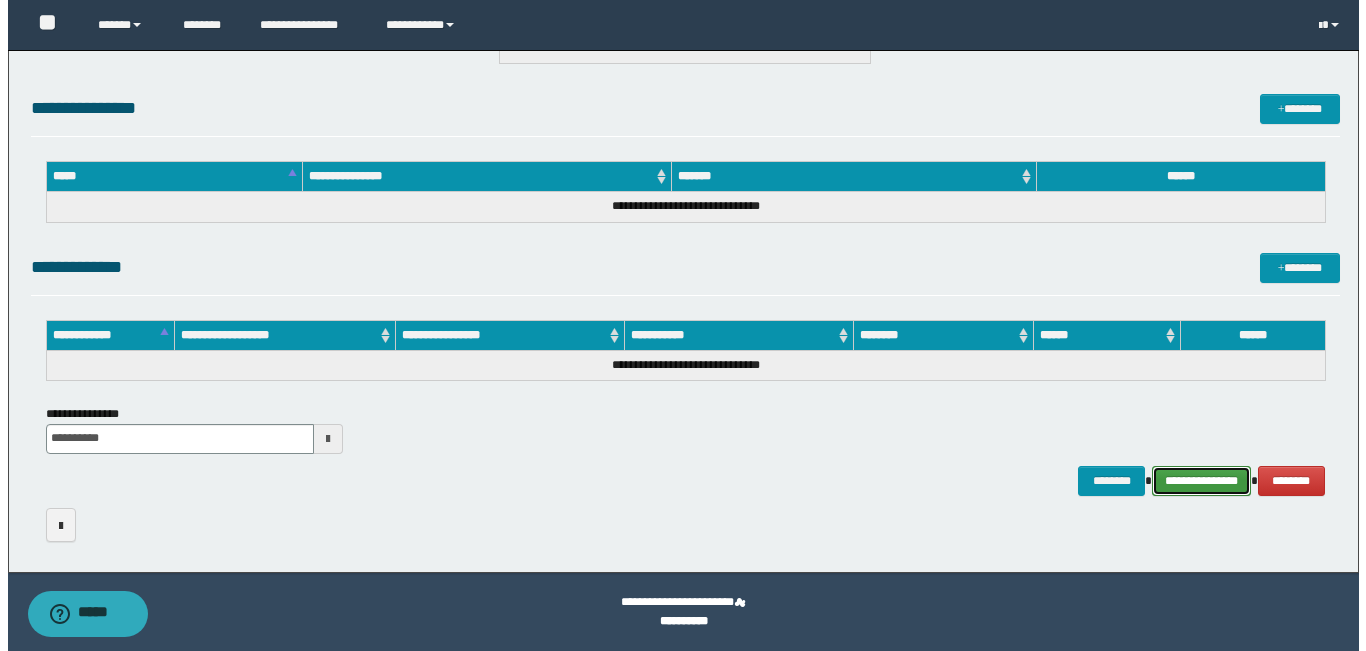 scroll, scrollTop: 1049, scrollLeft: 0, axis: vertical 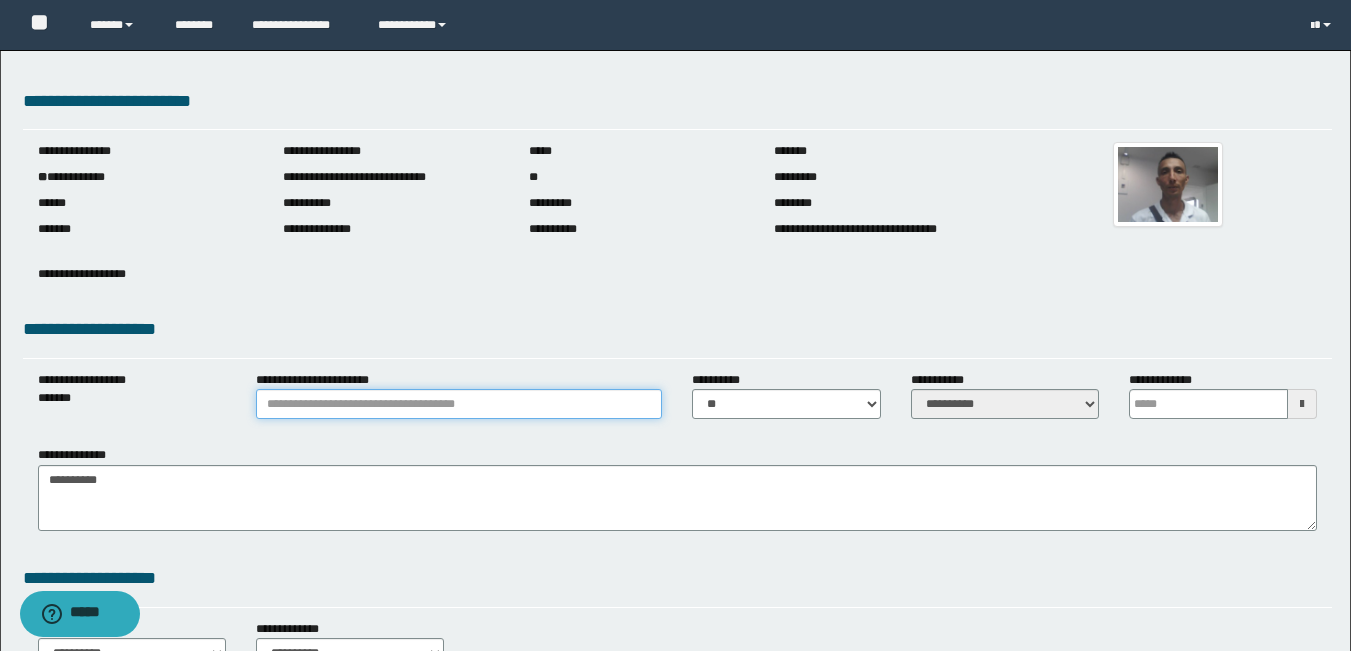 click on "**********" at bounding box center [459, 404] 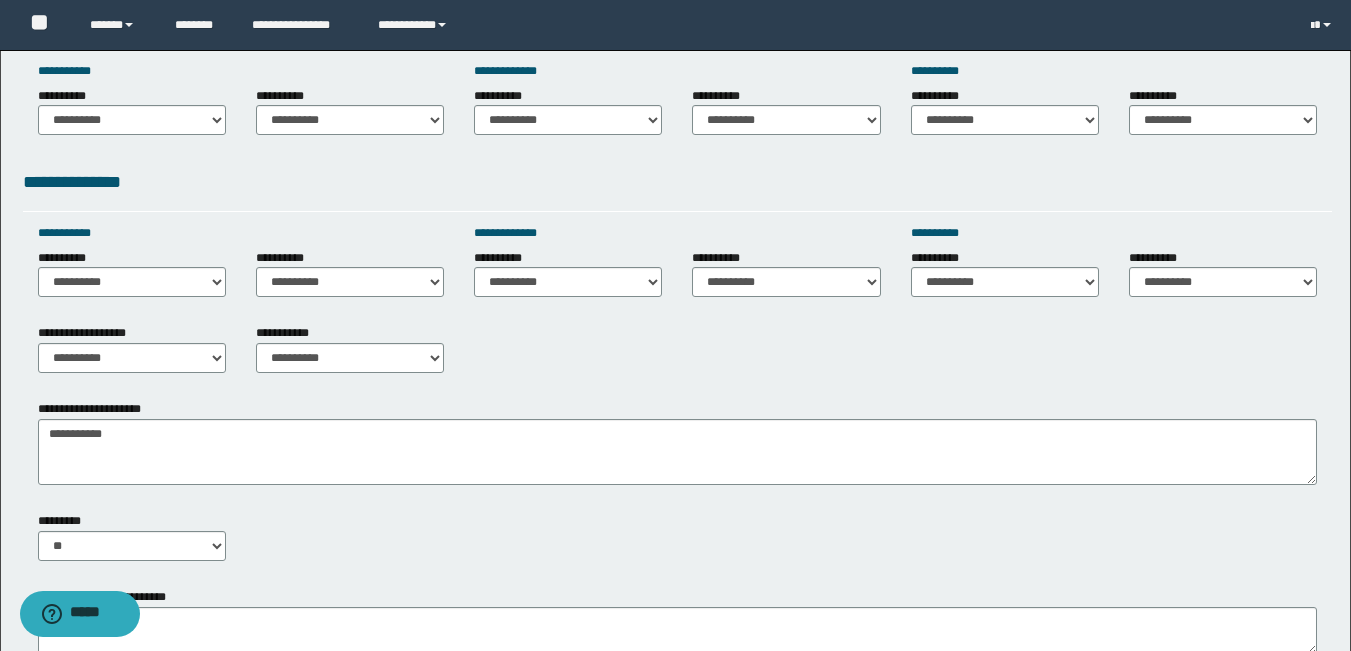 scroll, scrollTop: 600, scrollLeft: 0, axis: vertical 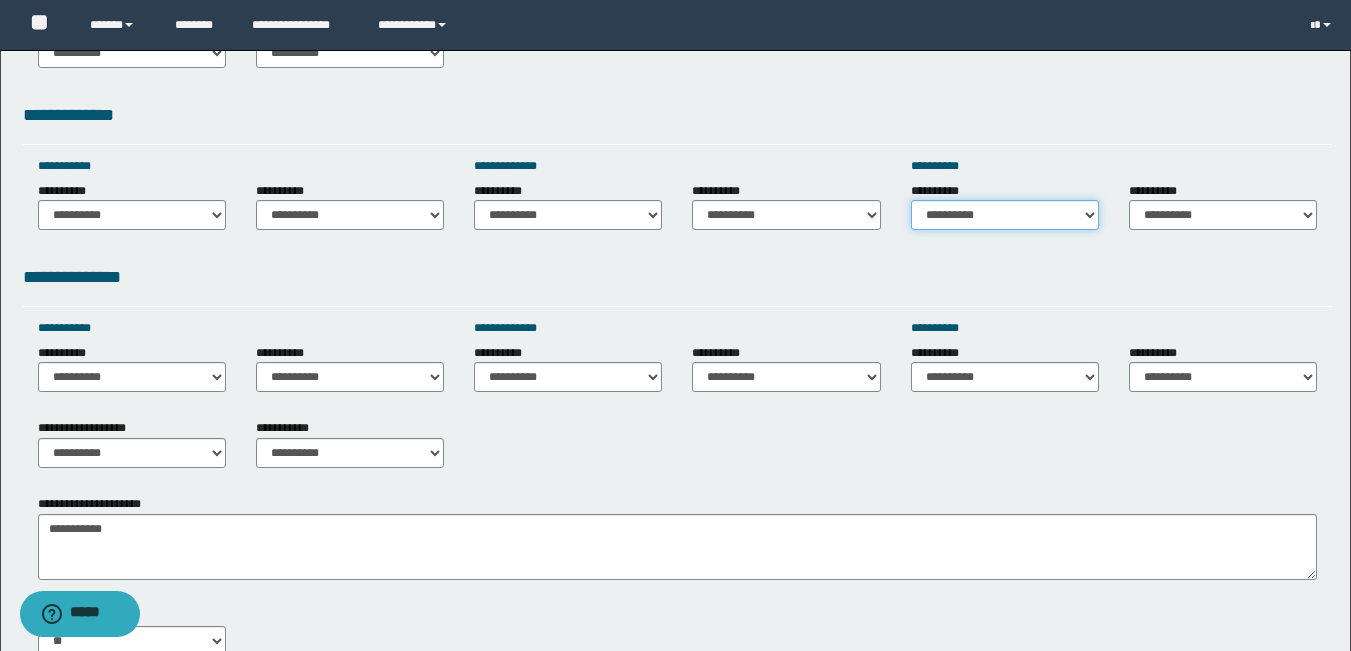 click on "**********" at bounding box center [1005, 215] 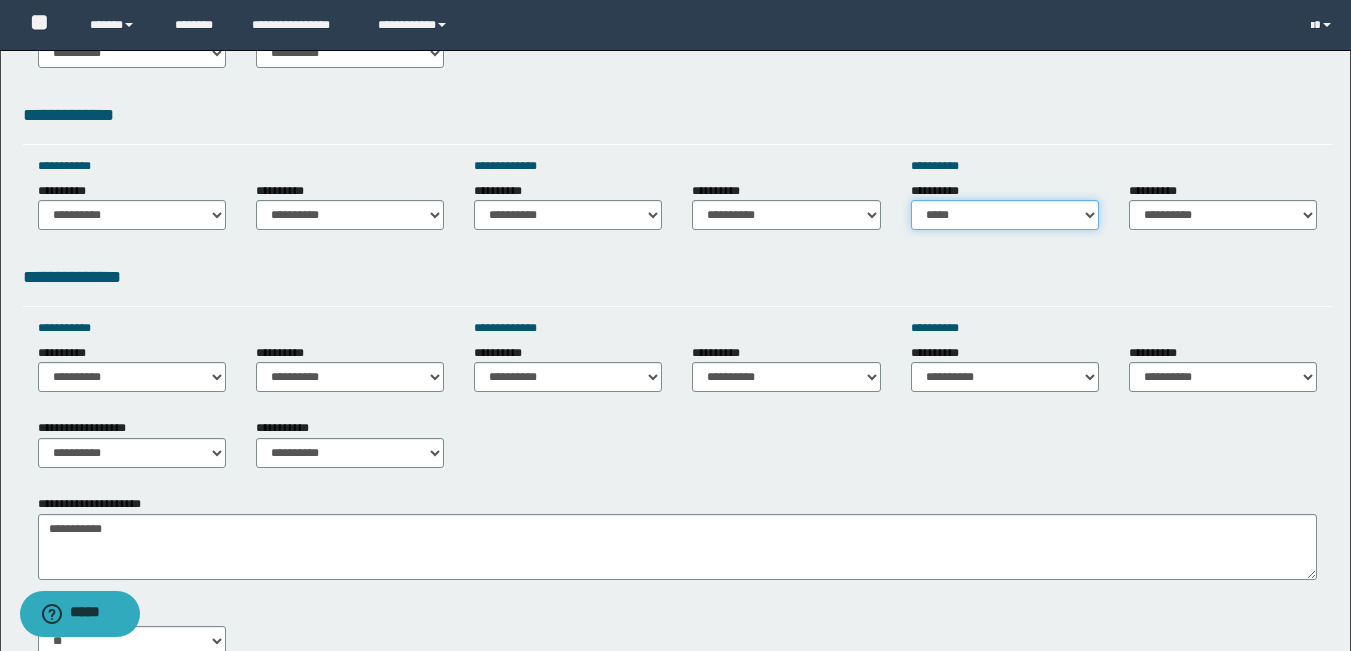 click on "**********" at bounding box center [1005, 215] 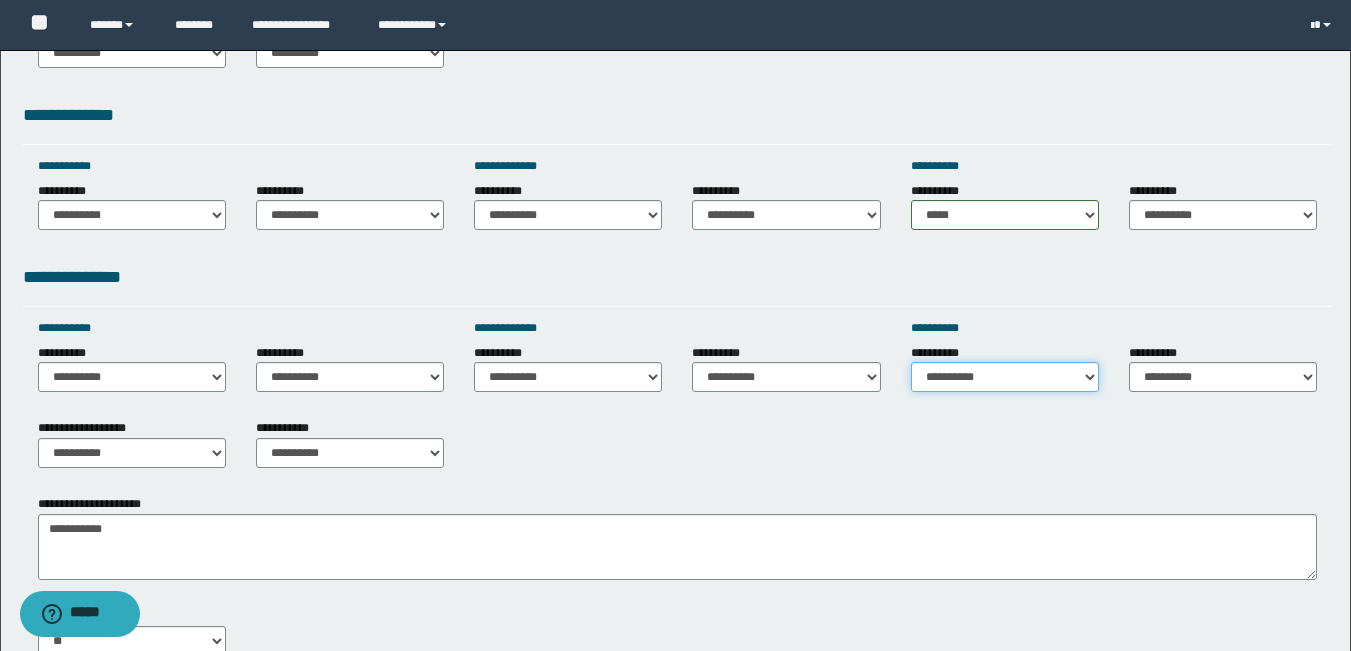click on "**********" at bounding box center (1005, 377) 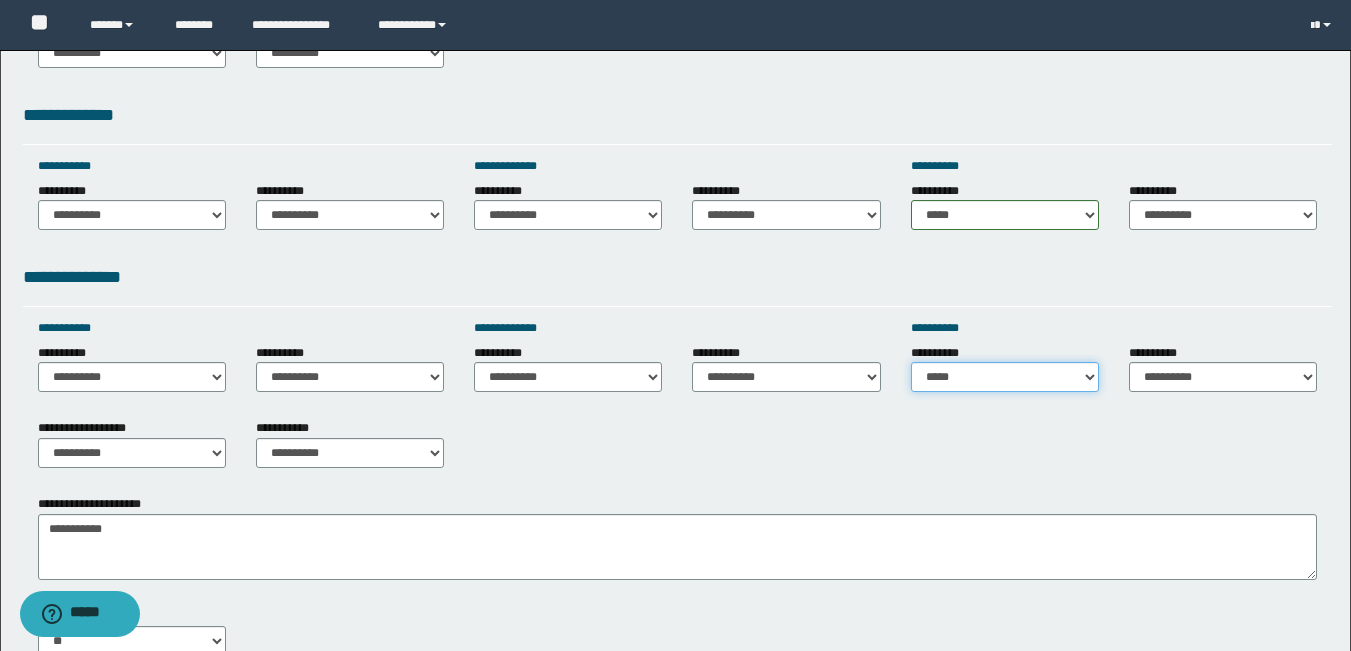 click on "**********" at bounding box center (1005, 377) 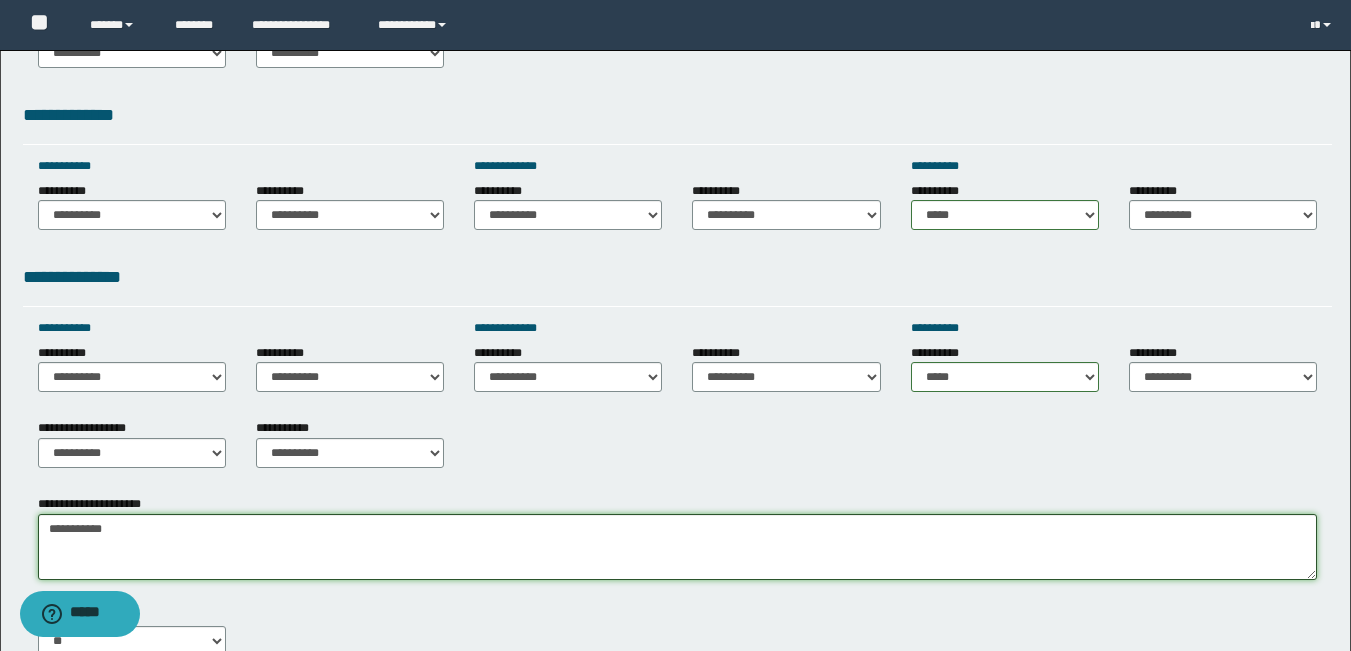 click on "**********" at bounding box center (677, 547) 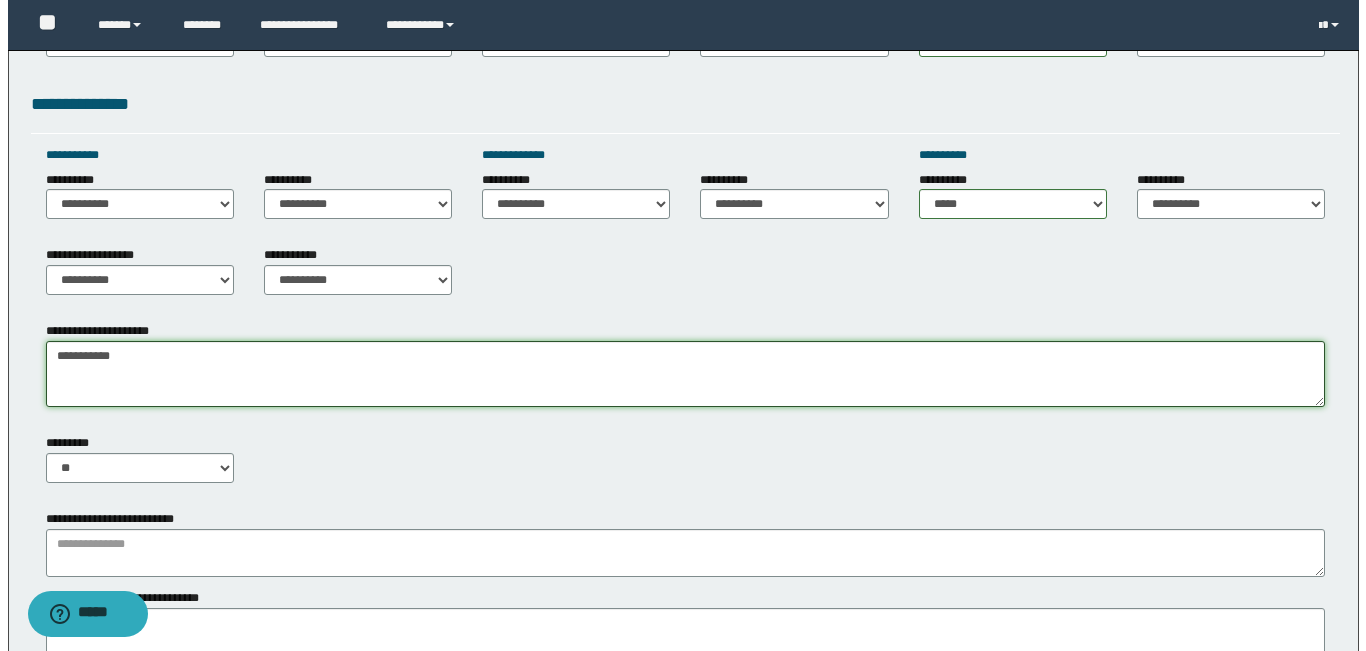 scroll, scrollTop: 900, scrollLeft: 0, axis: vertical 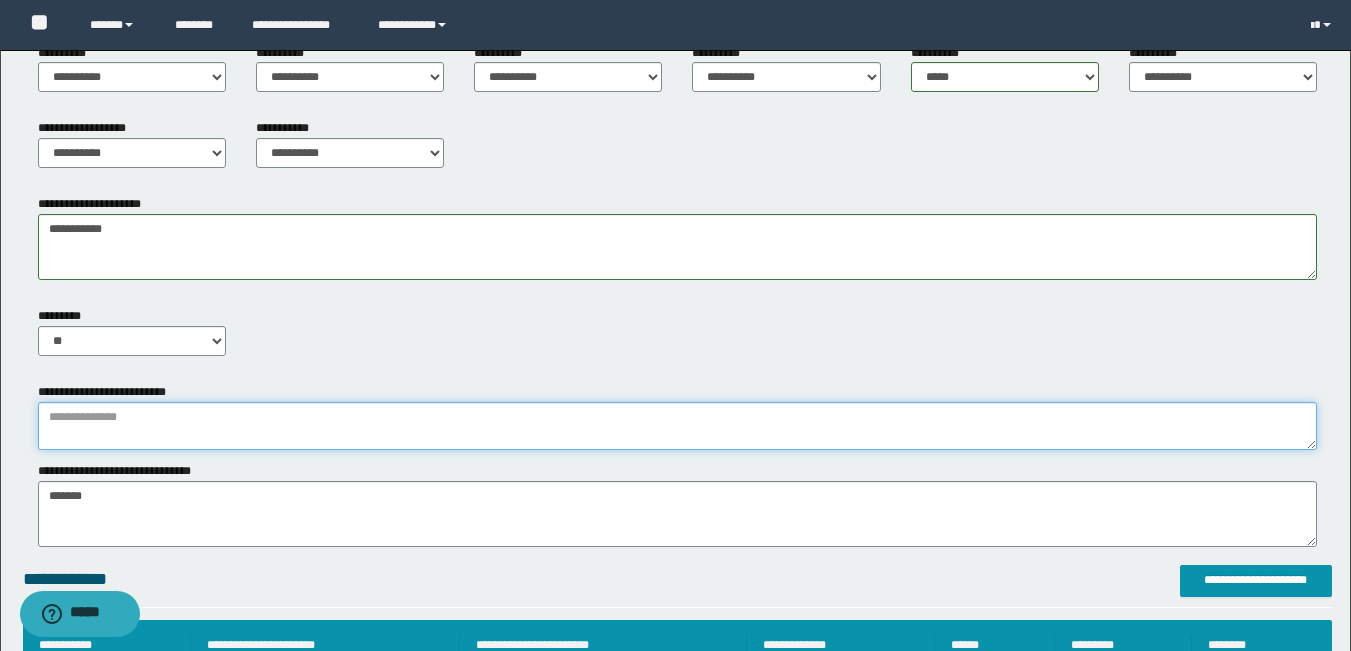 click at bounding box center [677, 426] 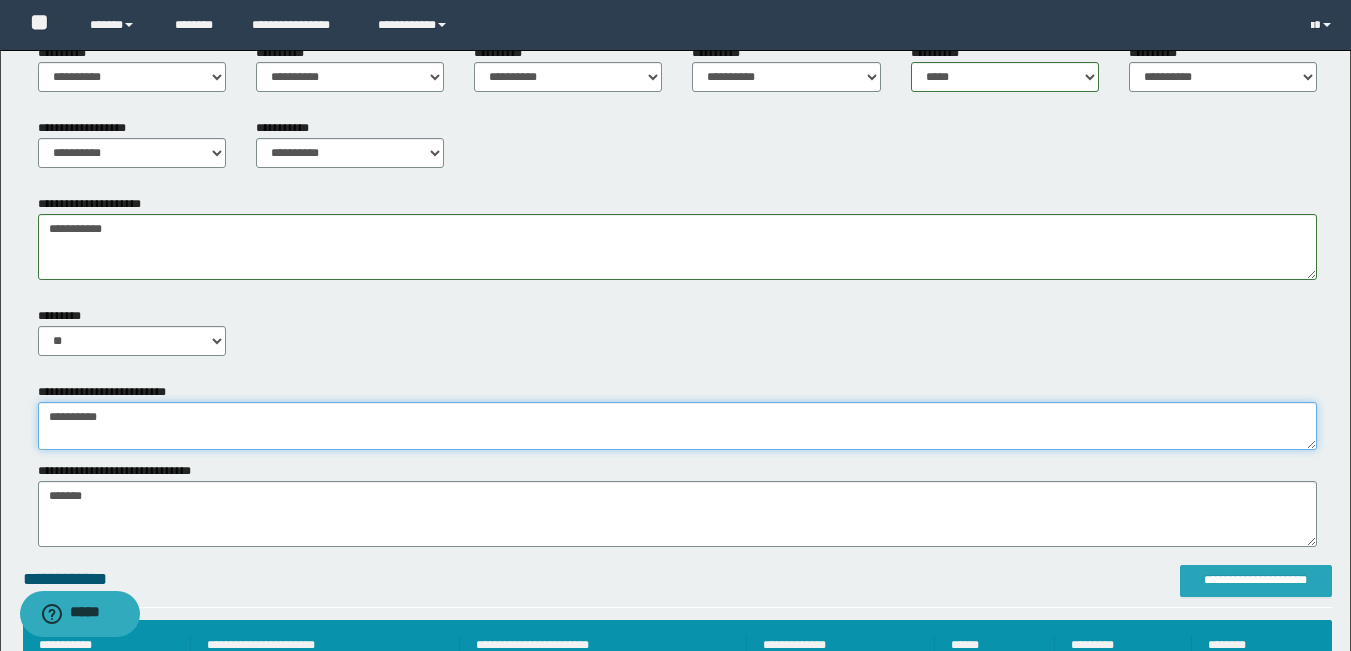 type on "********" 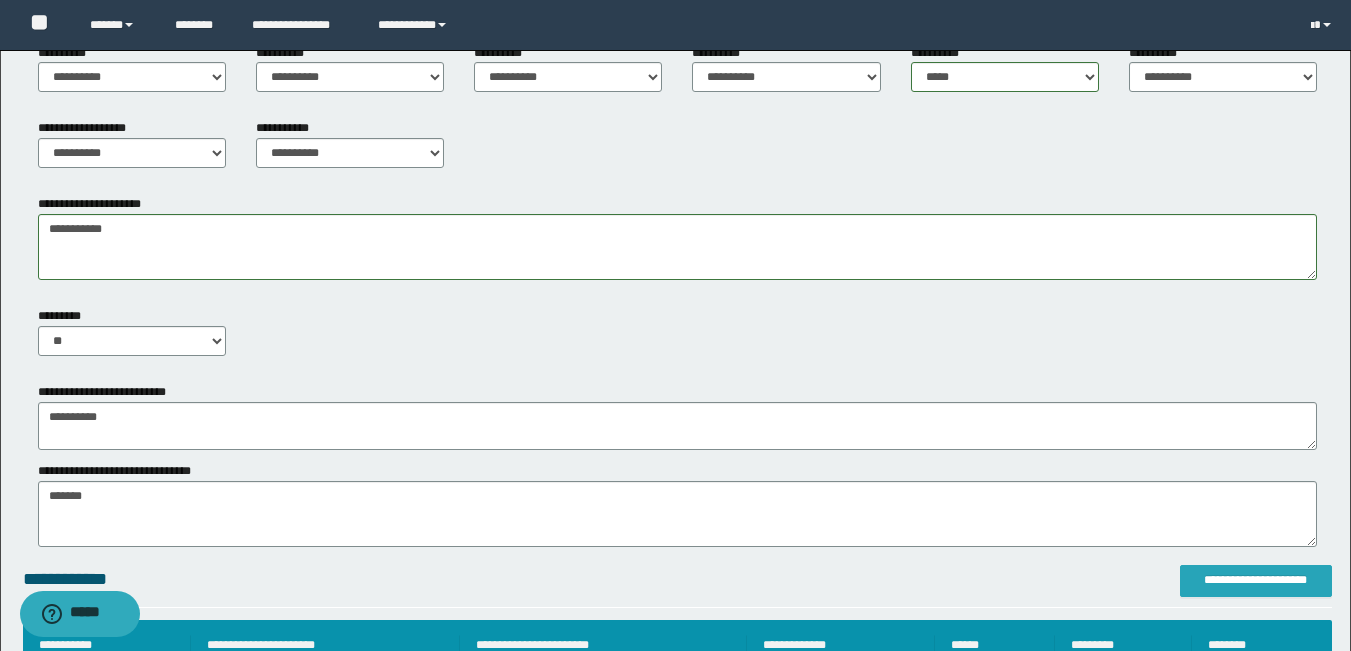 click on "**********" at bounding box center [1256, 580] 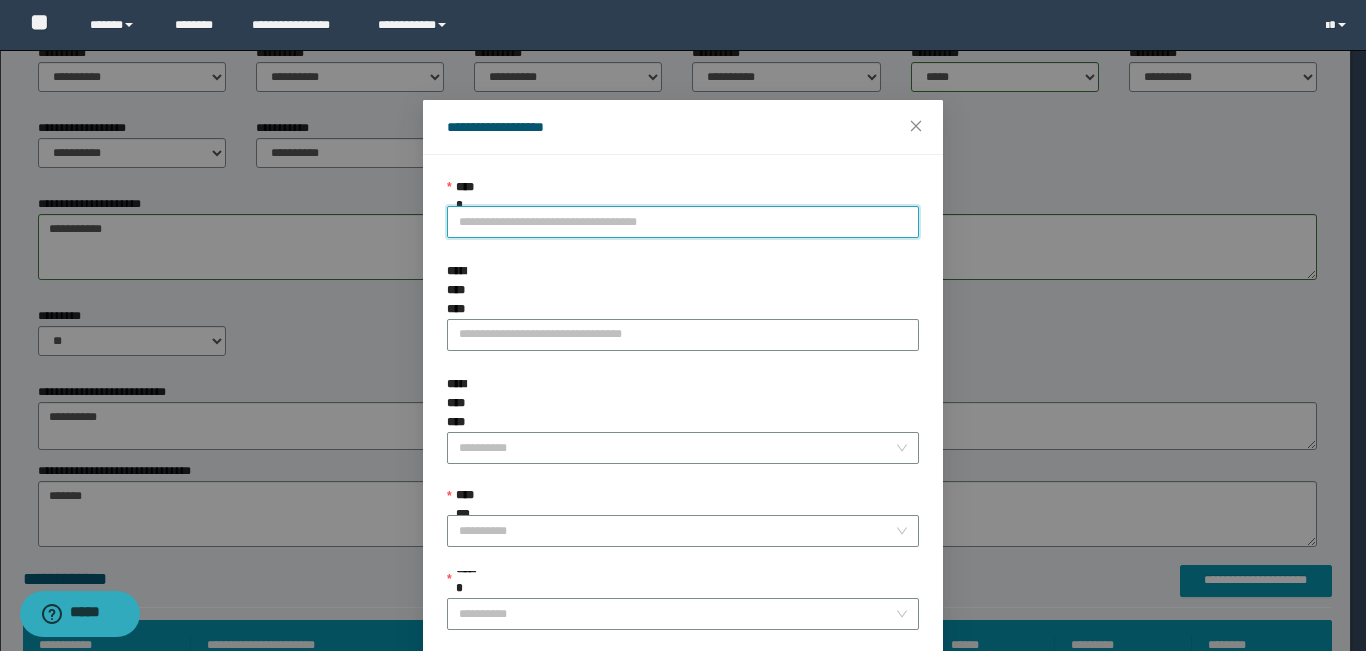 click on "**********" at bounding box center (683, 222) 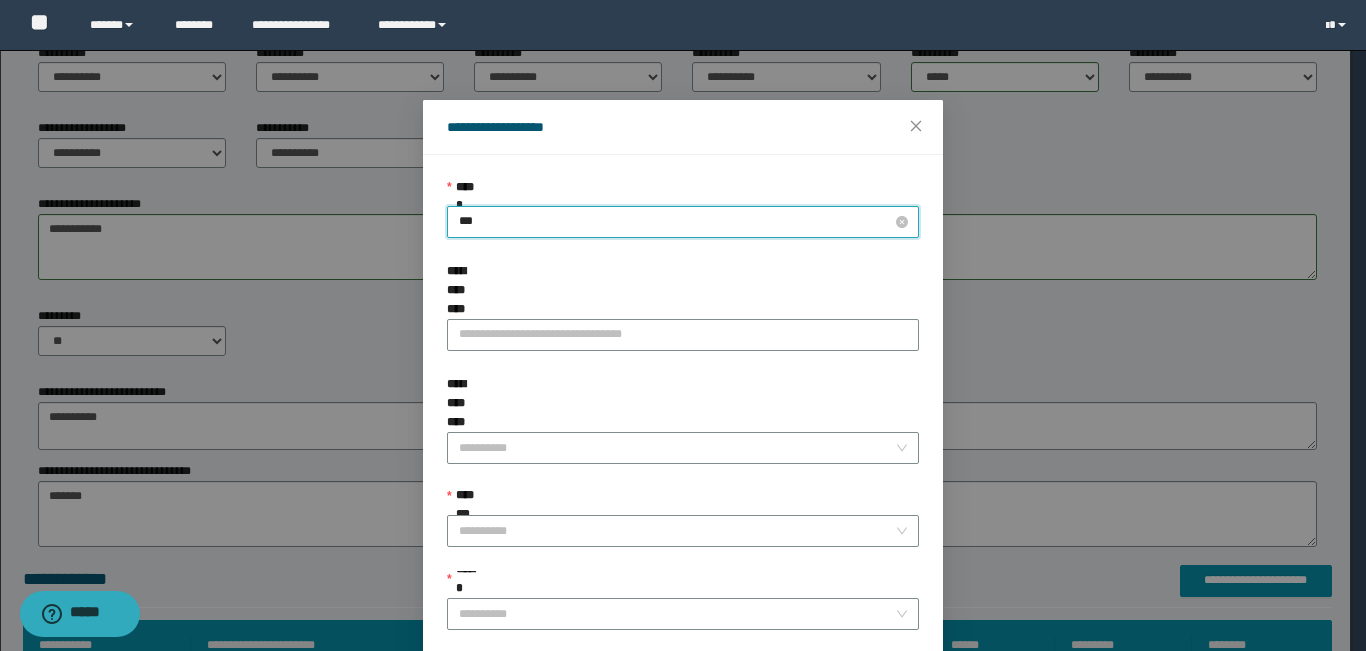 type on "****" 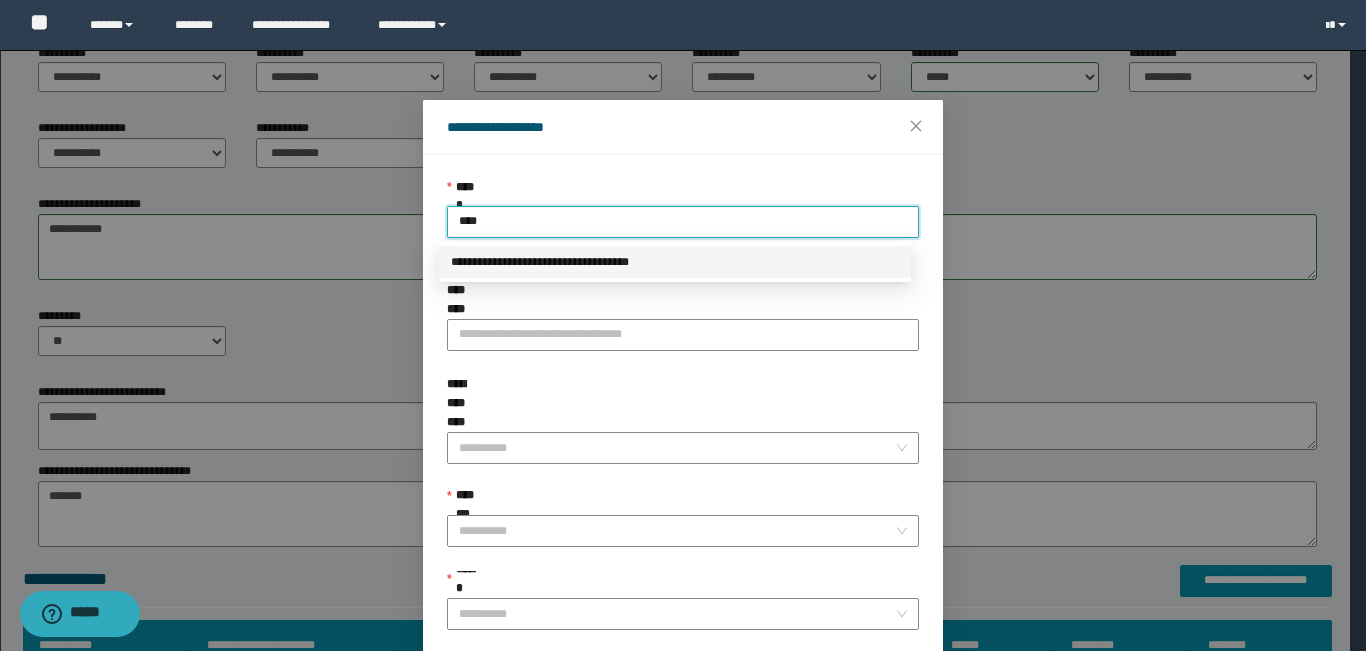 click on "**********" at bounding box center [675, 262] 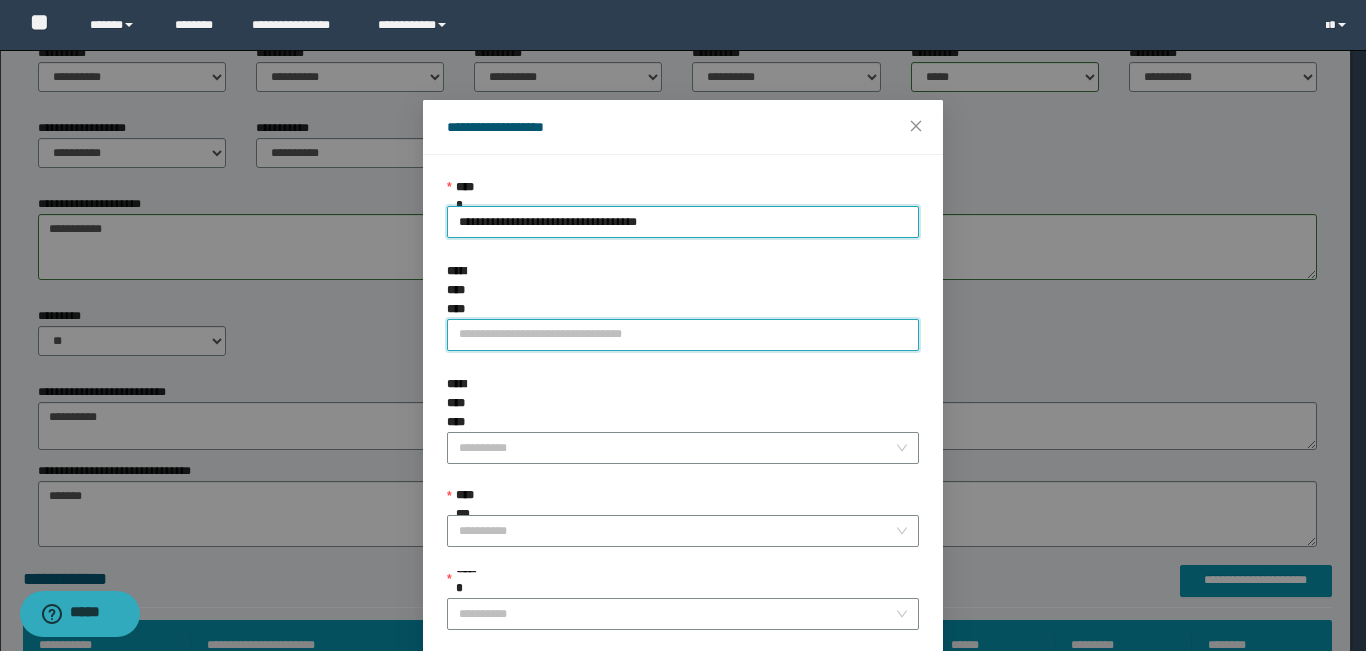 click on "**********" at bounding box center [683, 335] 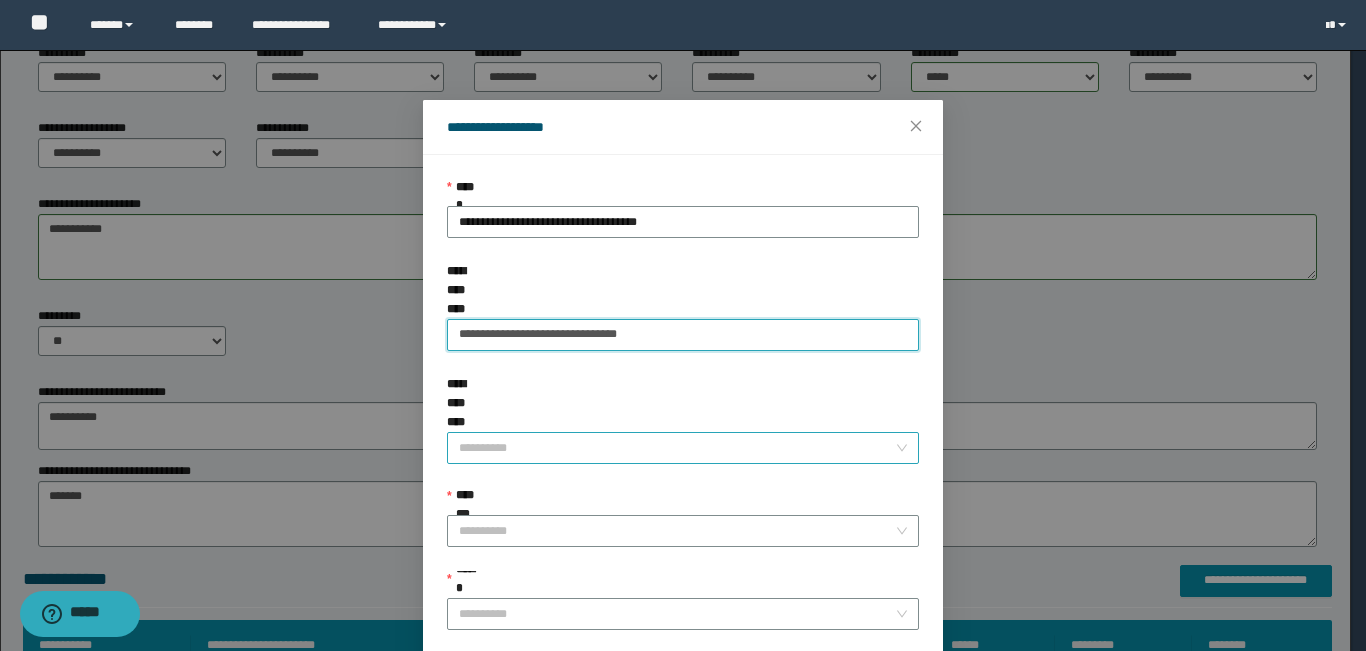 type on "**********" 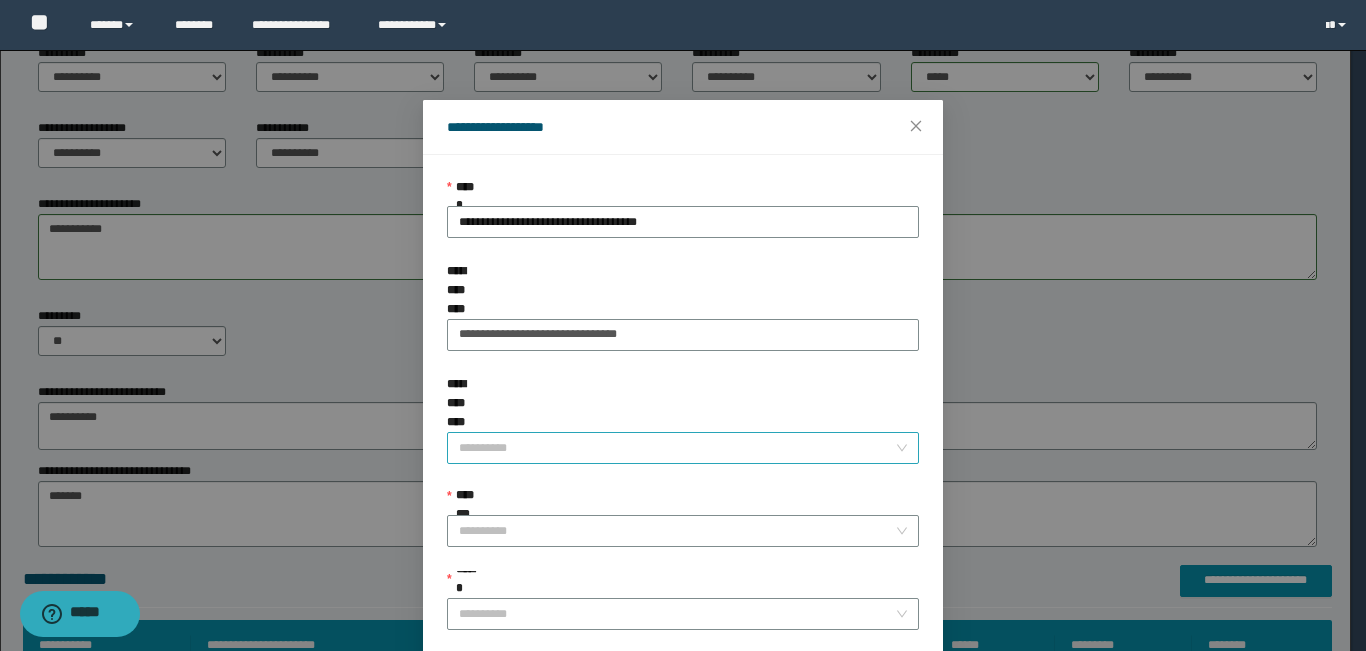 click on "**********" at bounding box center [677, 448] 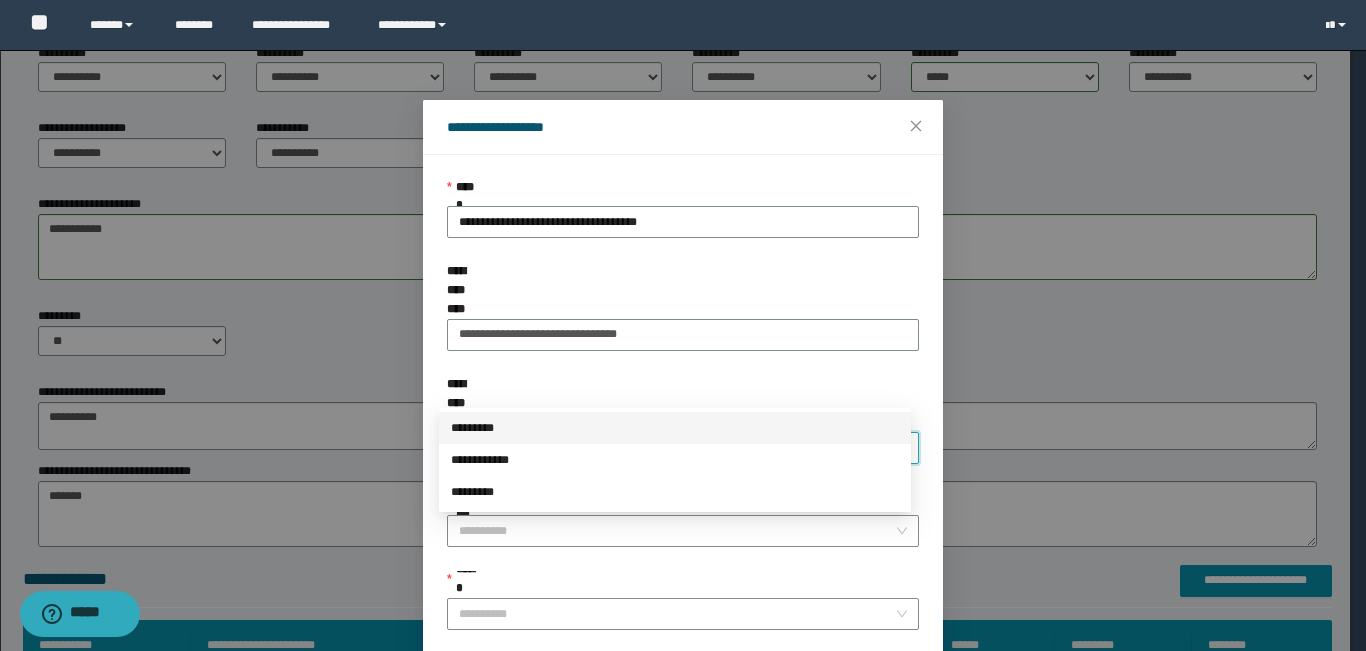 click on "*********" at bounding box center (675, 428) 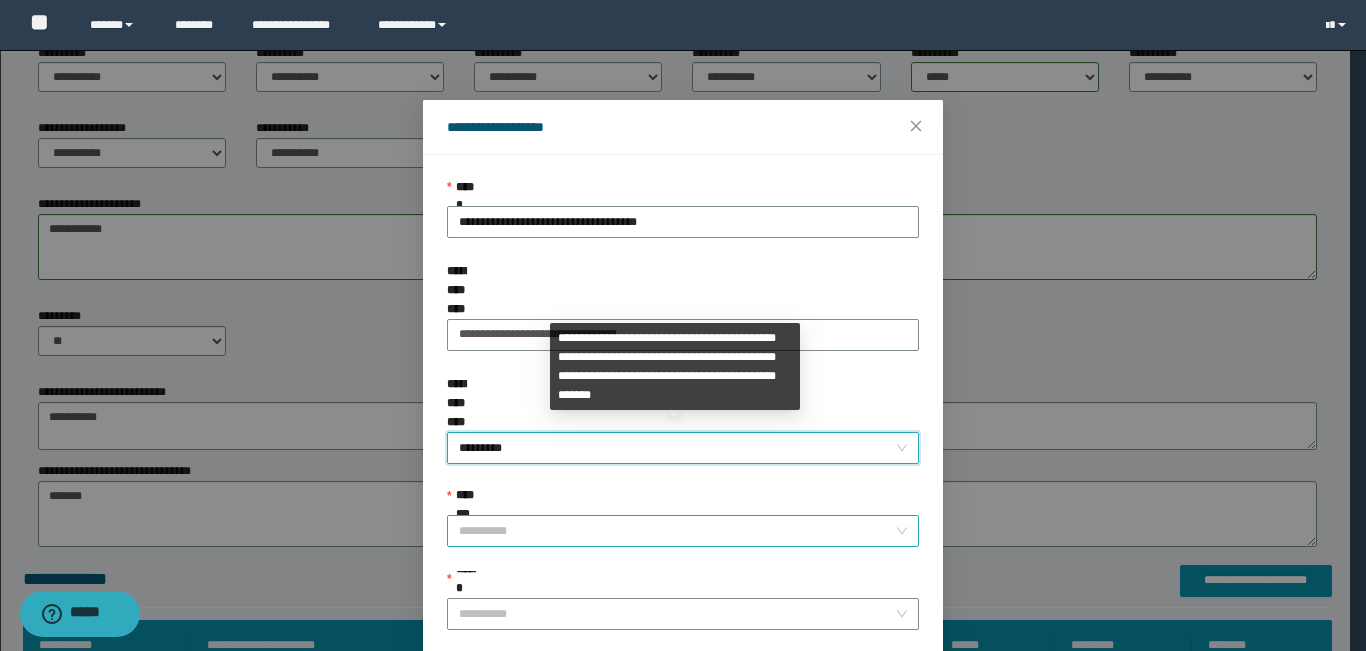 click on "**********" at bounding box center (677, 531) 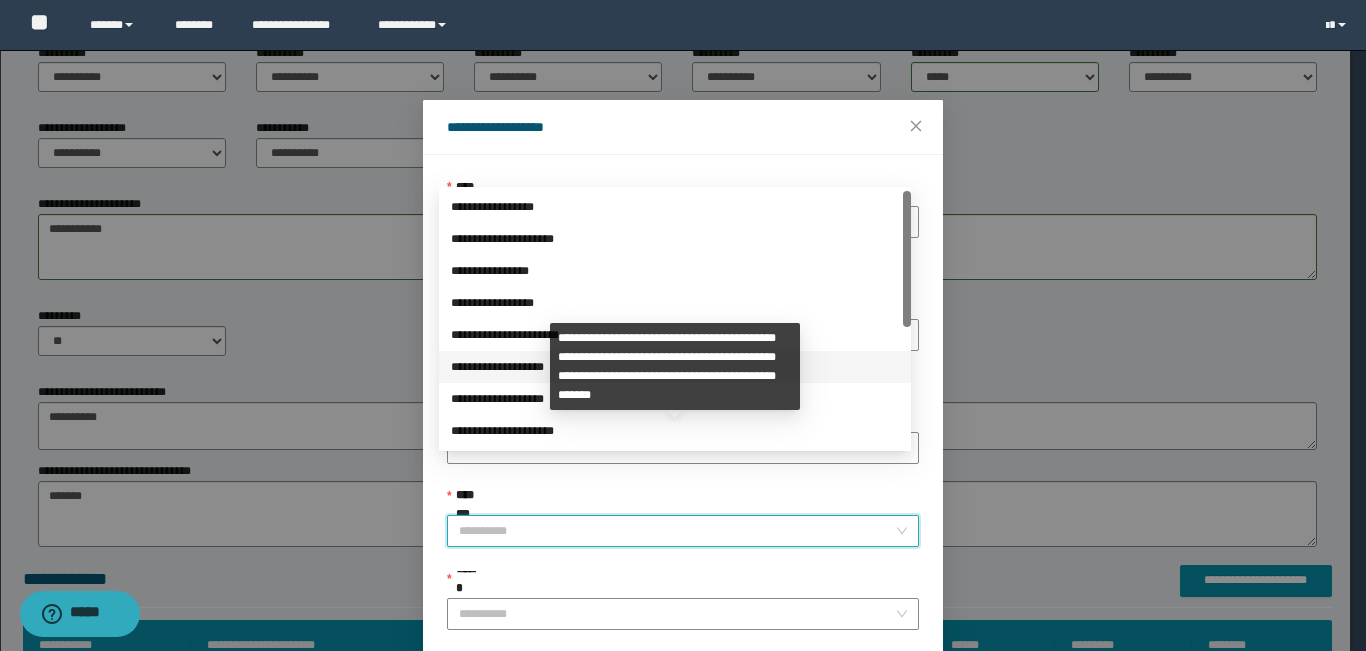 scroll, scrollTop: 224, scrollLeft: 0, axis: vertical 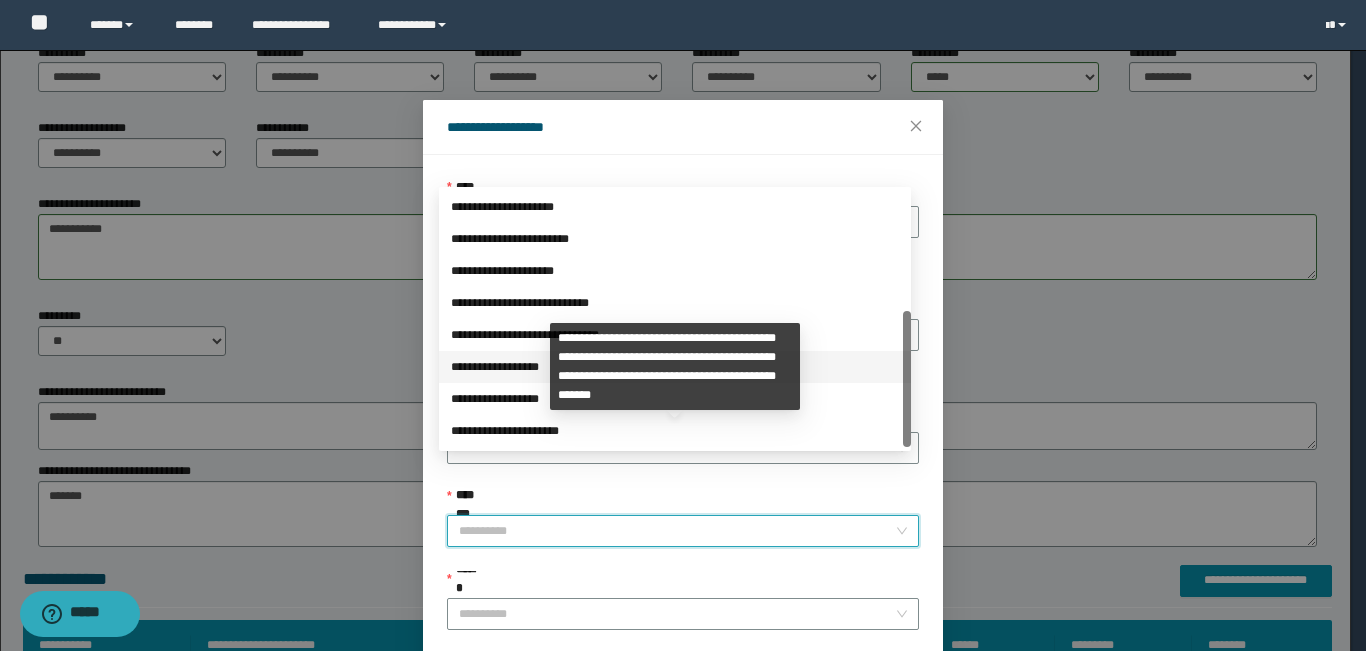 click on "**********" at bounding box center [675, 367] 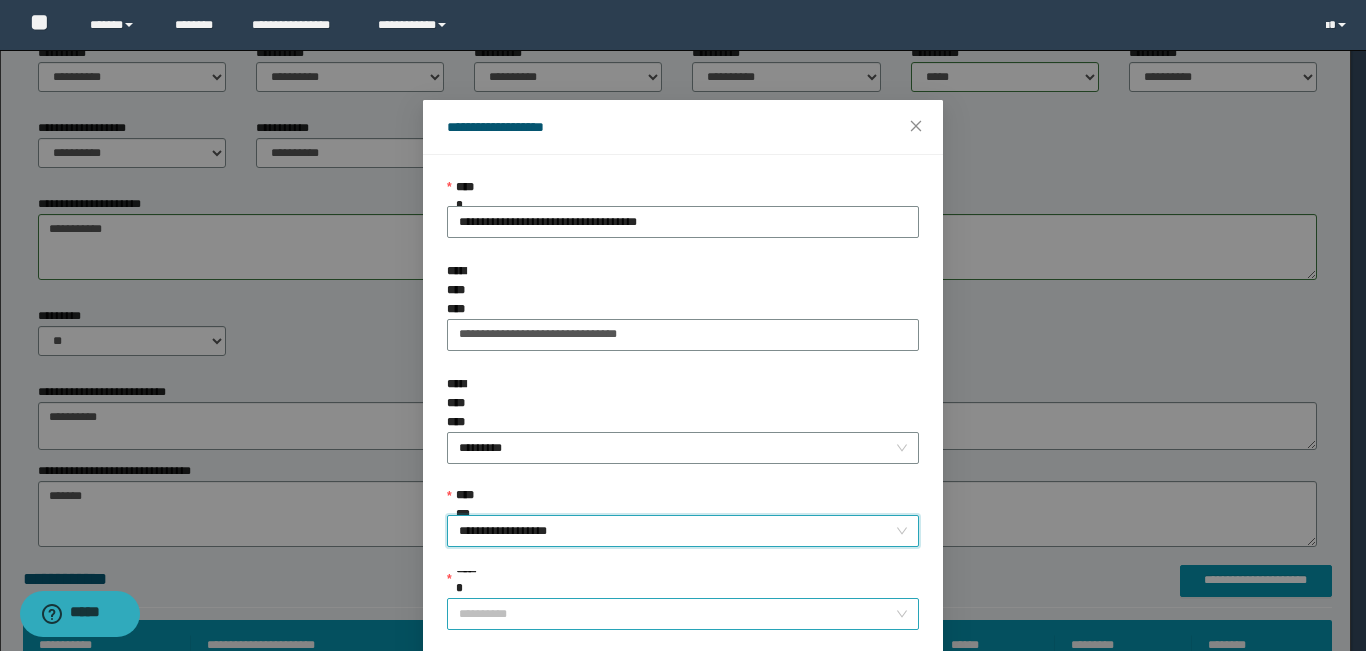 click on "******" at bounding box center [677, 614] 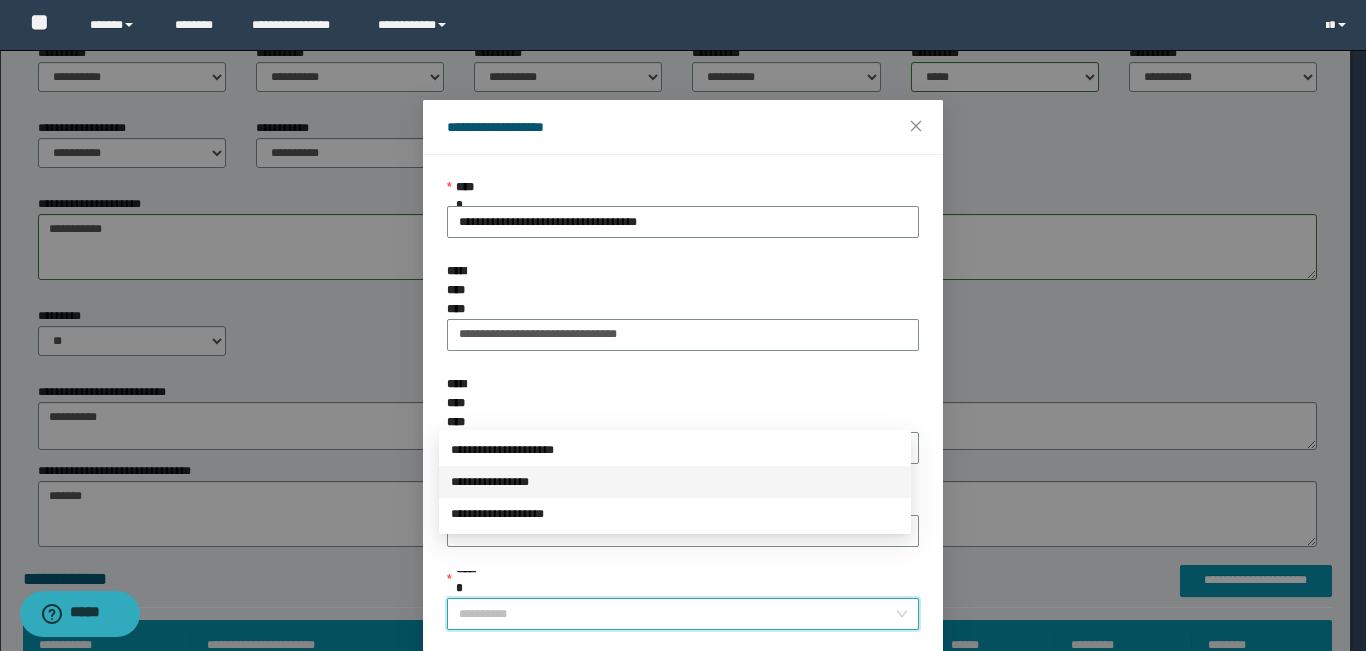 click on "**********" at bounding box center [675, 482] 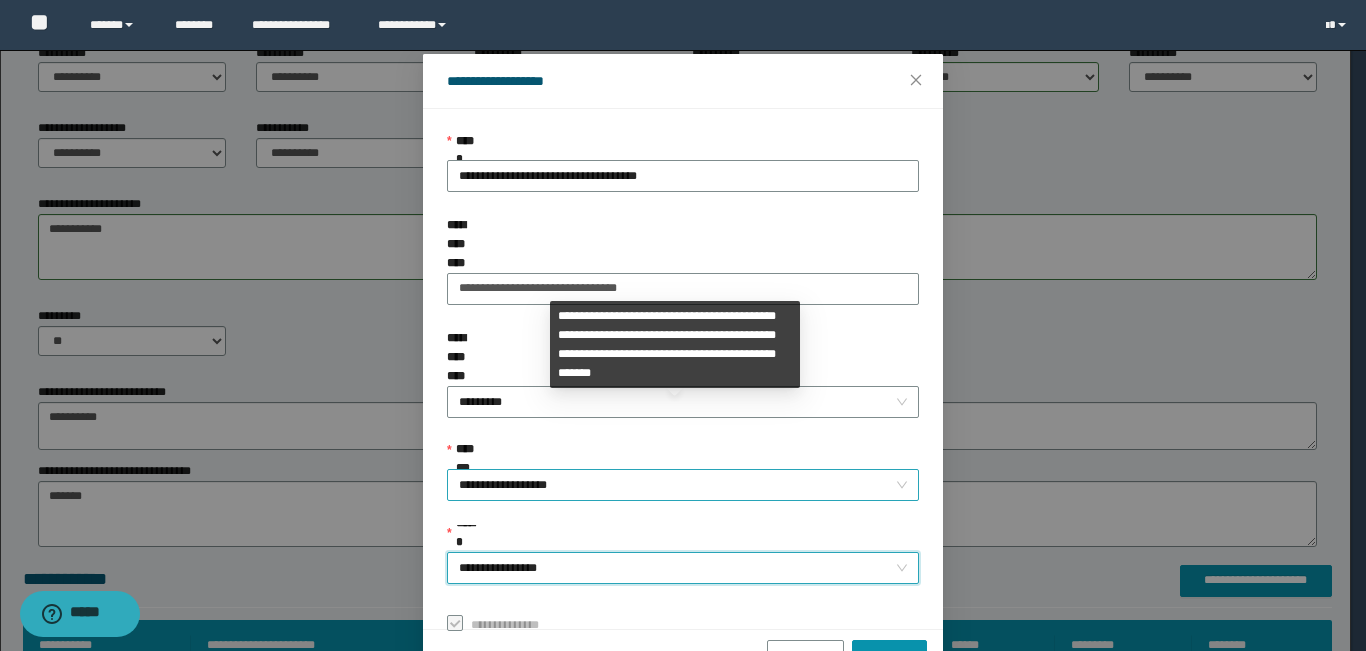 scroll, scrollTop: 101, scrollLeft: 0, axis: vertical 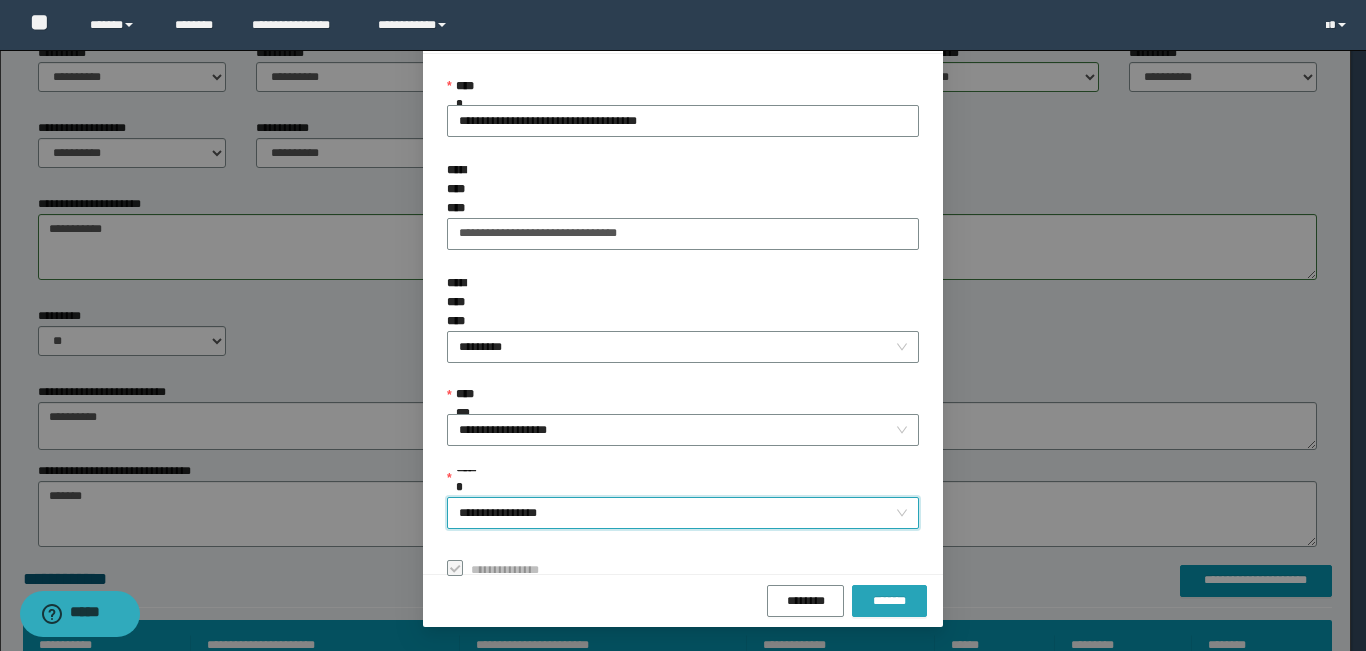 click on "*******" at bounding box center [889, 601] 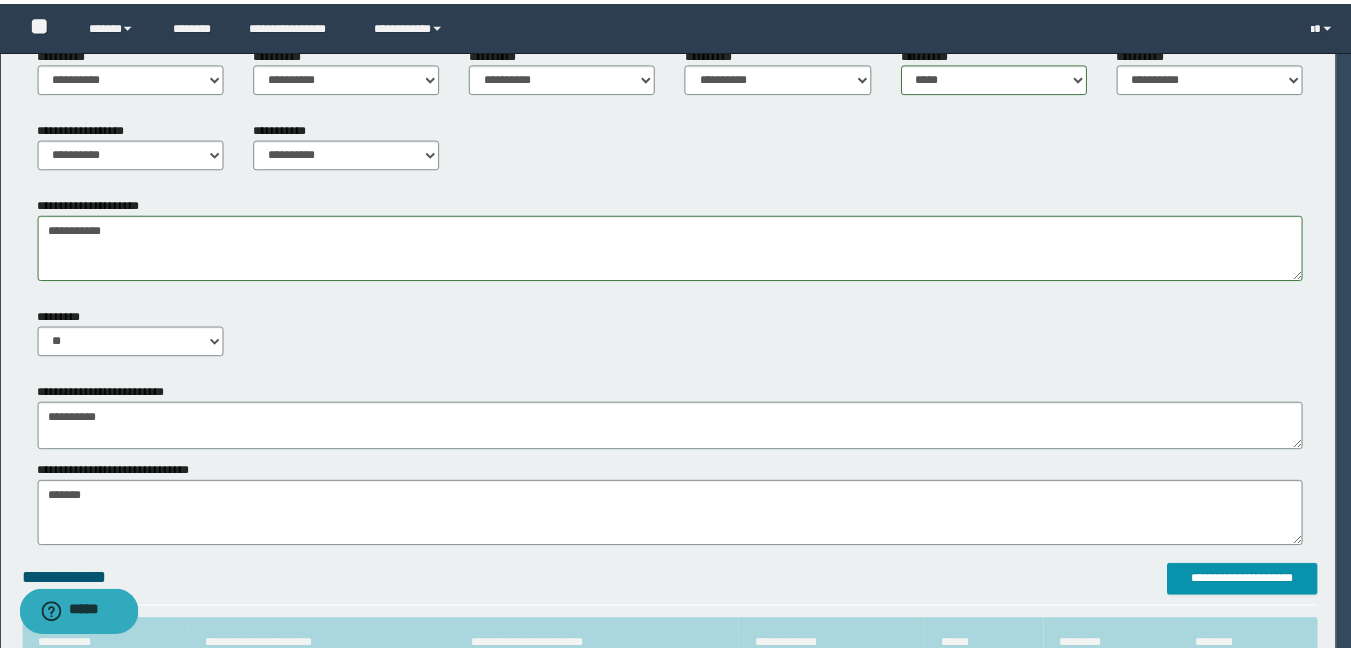 scroll, scrollTop: 54, scrollLeft: 0, axis: vertical 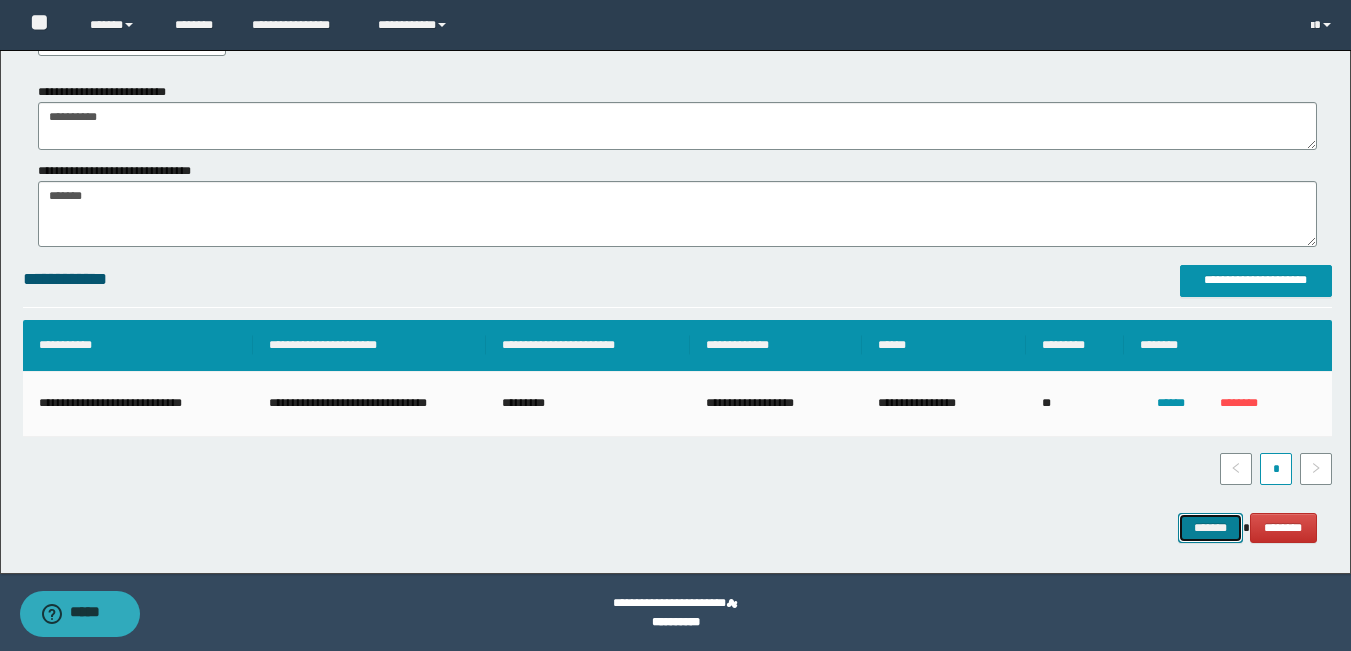 click on "*******" at bounding box center [1210, 528] 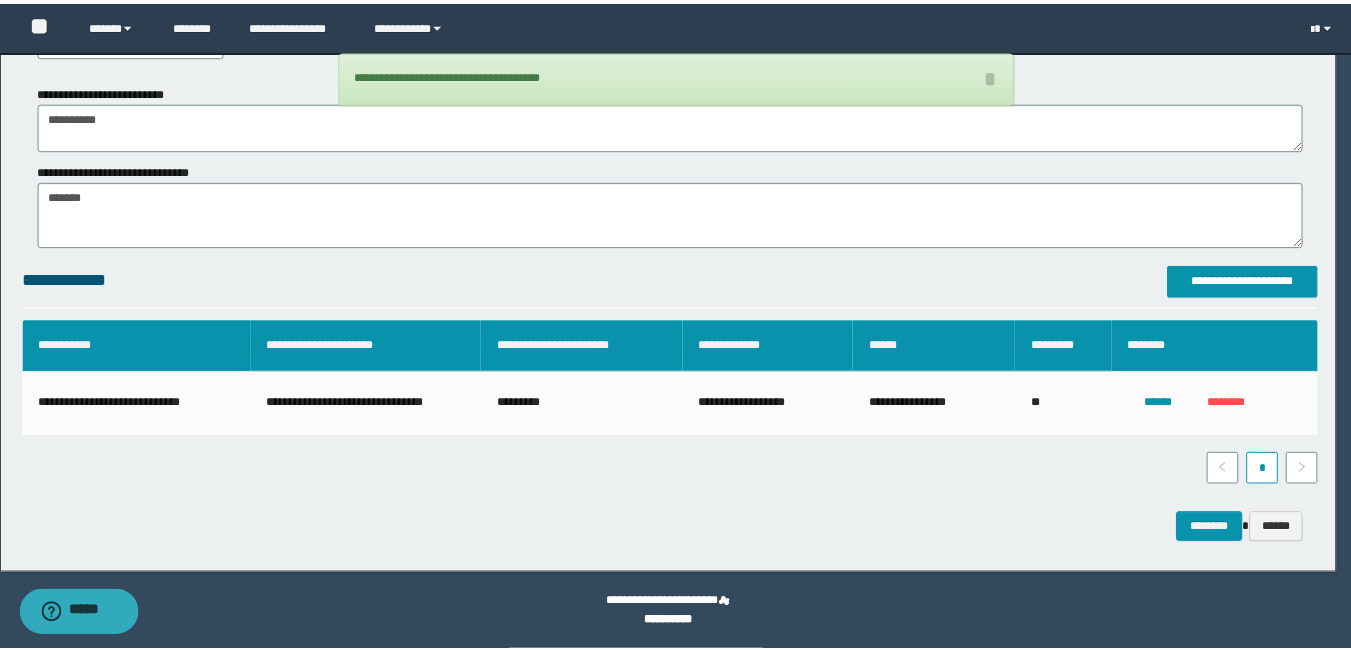 scroll, scrollTop: 1182, scrollLeft: 0, axis: vertical 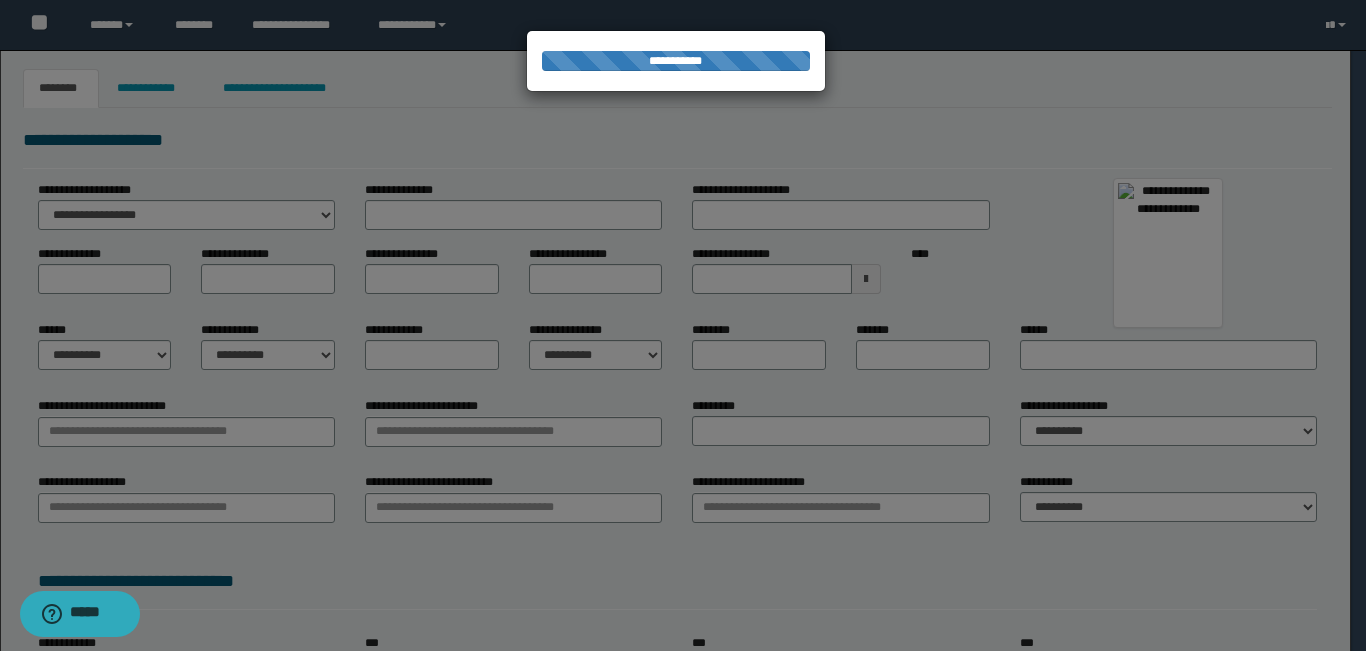 select on "***" 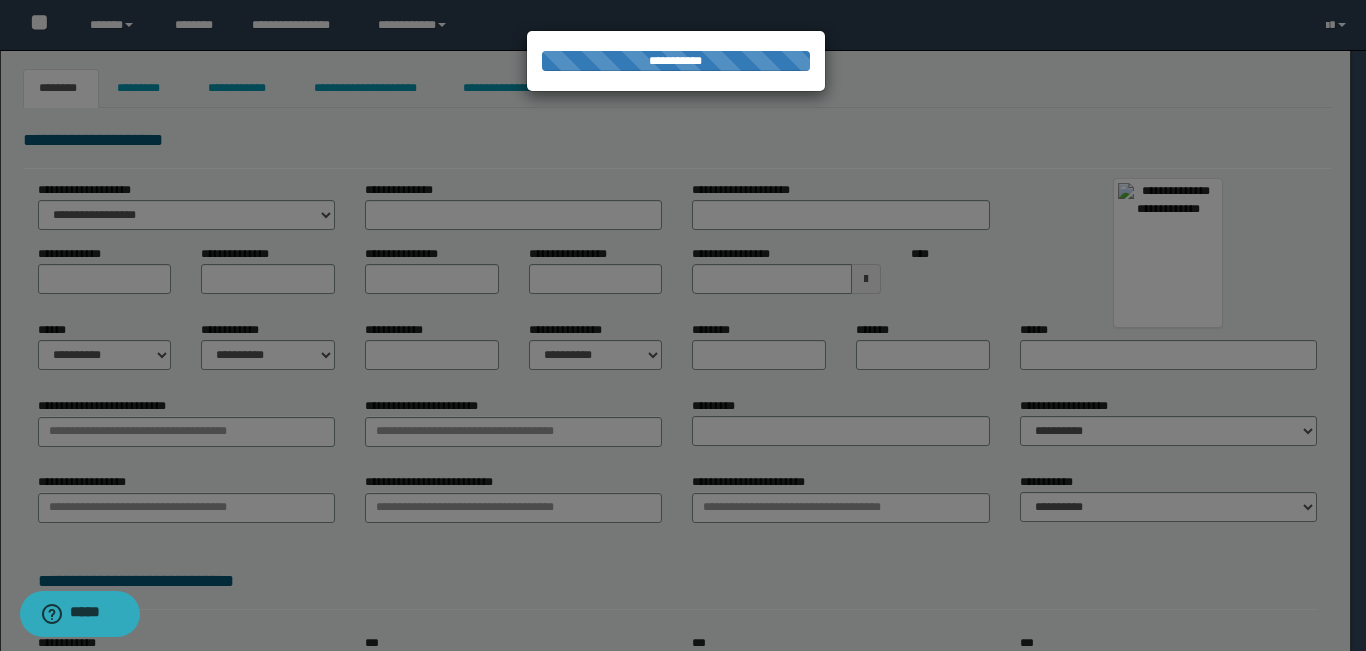 type on "*******" 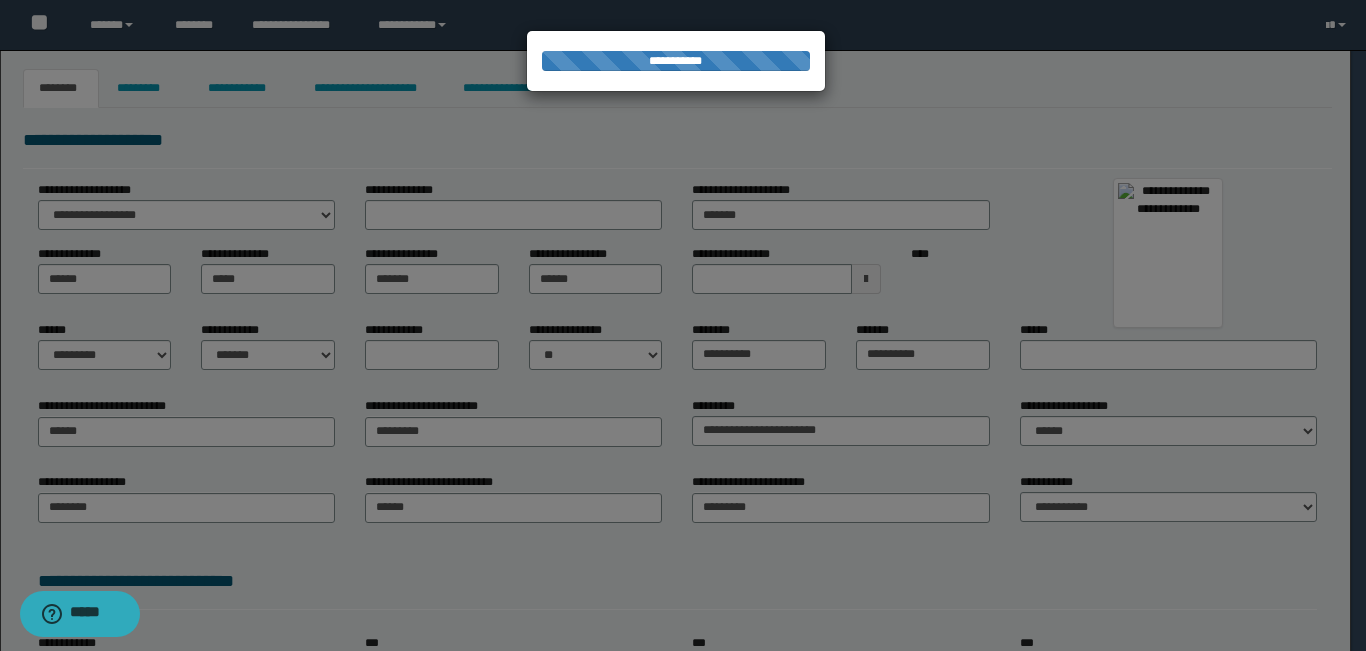 select on "*" 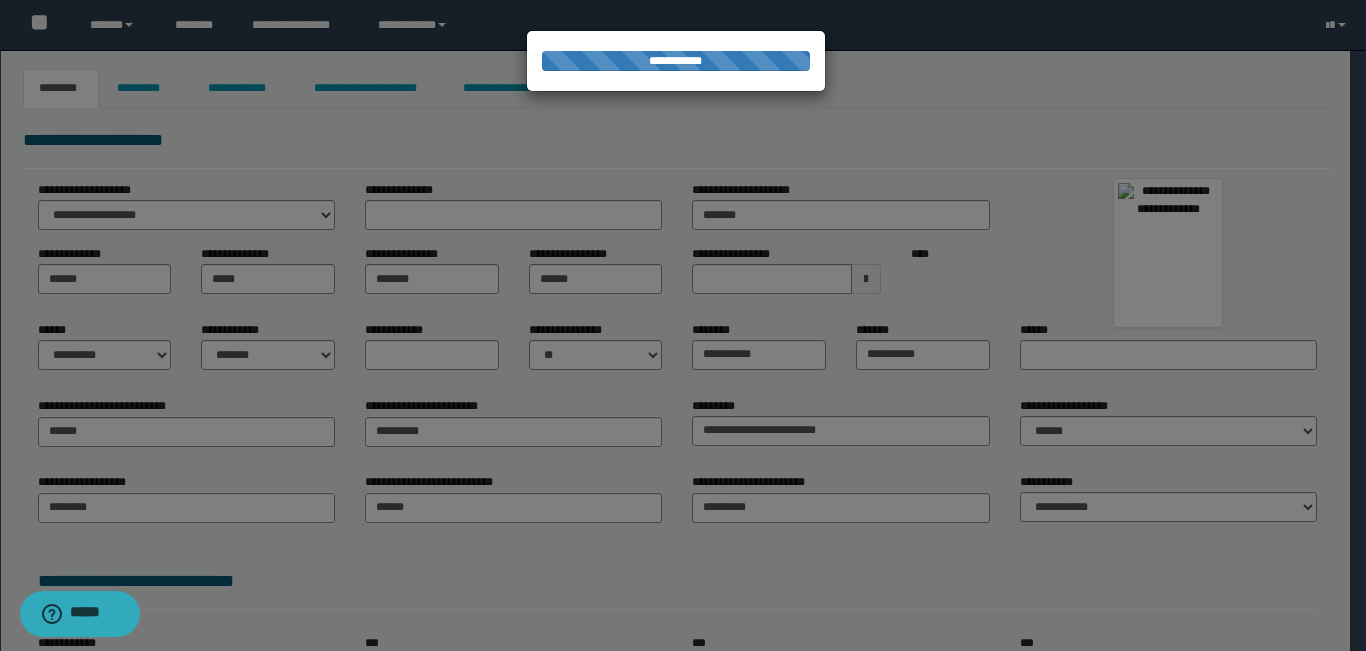 select on "*" 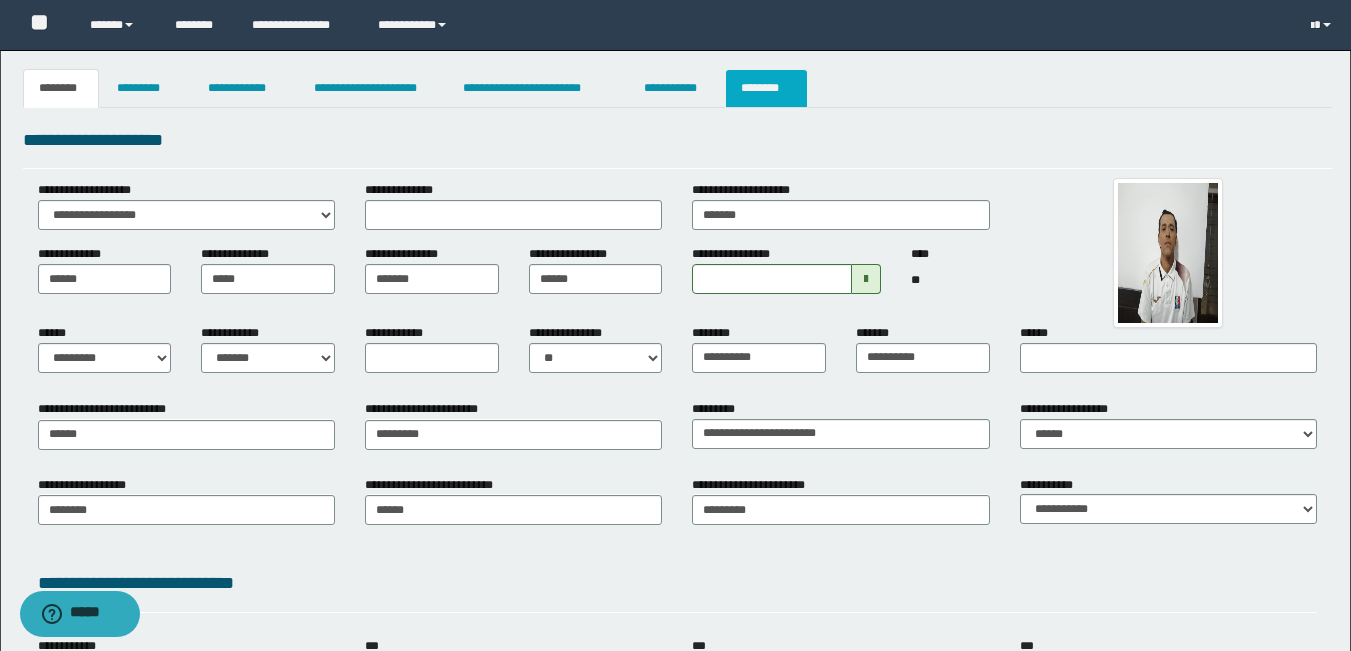 click on "********" at bounding box center (766, 88) 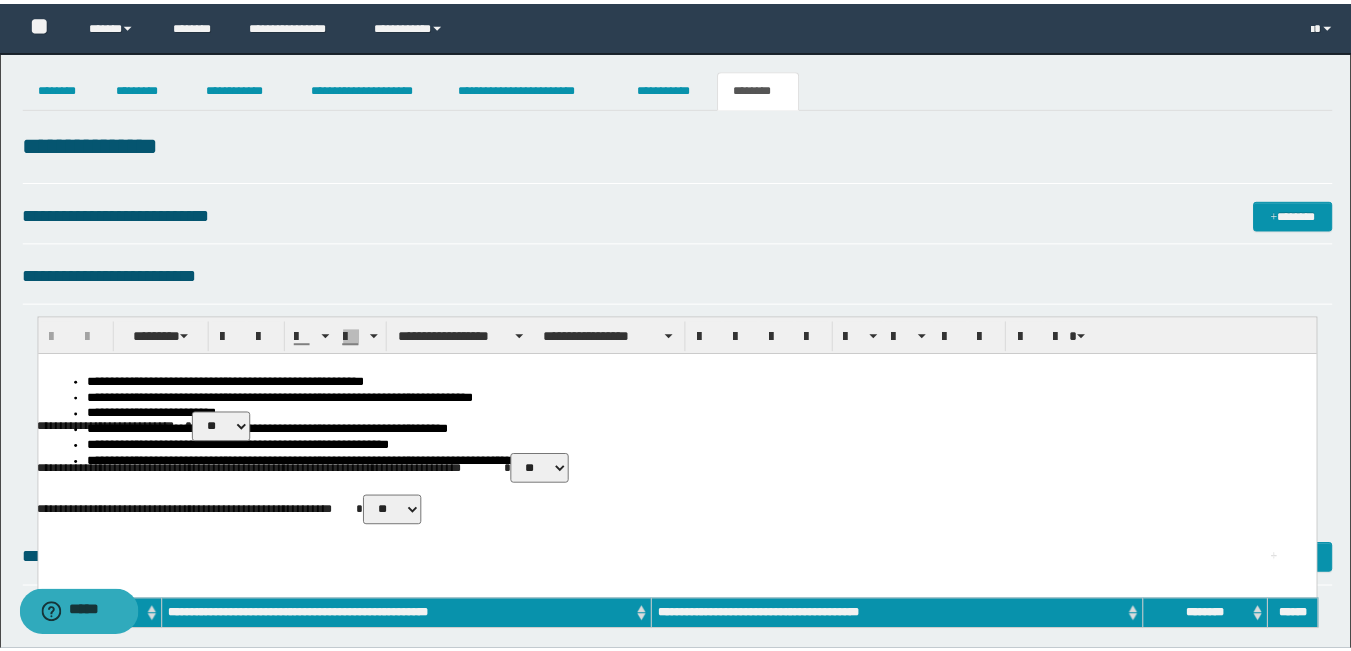 scroll, scrollTop: 0, scrollLeft: 0, axis: both 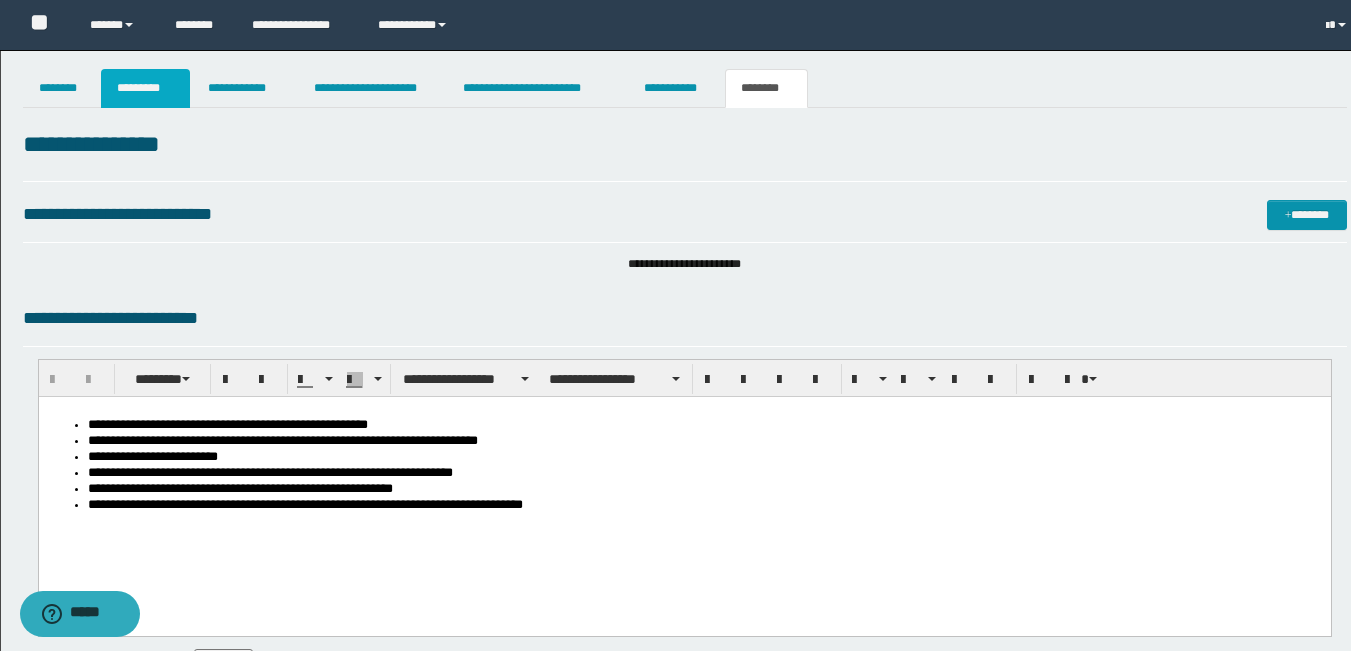 click on "*********" at bounding box center [145, 88] 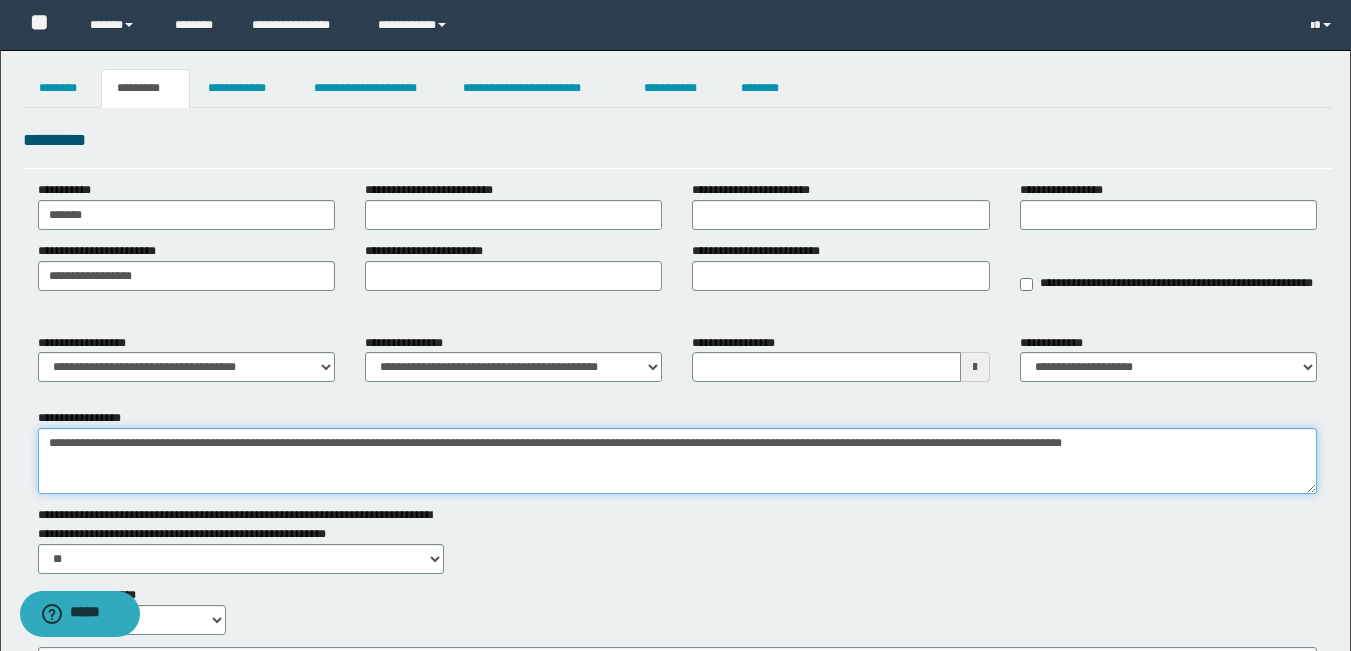 drag, startPoint x: 1092, startPoint y: 452, endPoint x: 0, endPoint y: 417, distance: 1092.5608 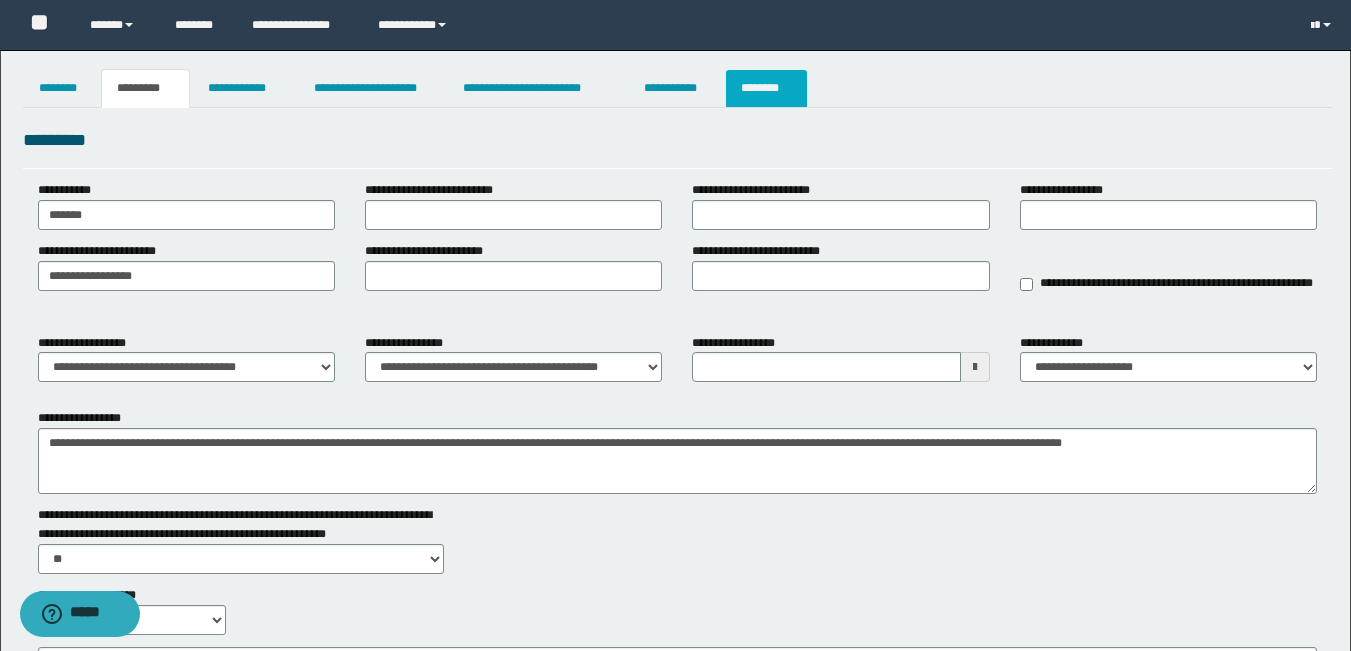 click on "********" at bounding box center (766, 88) 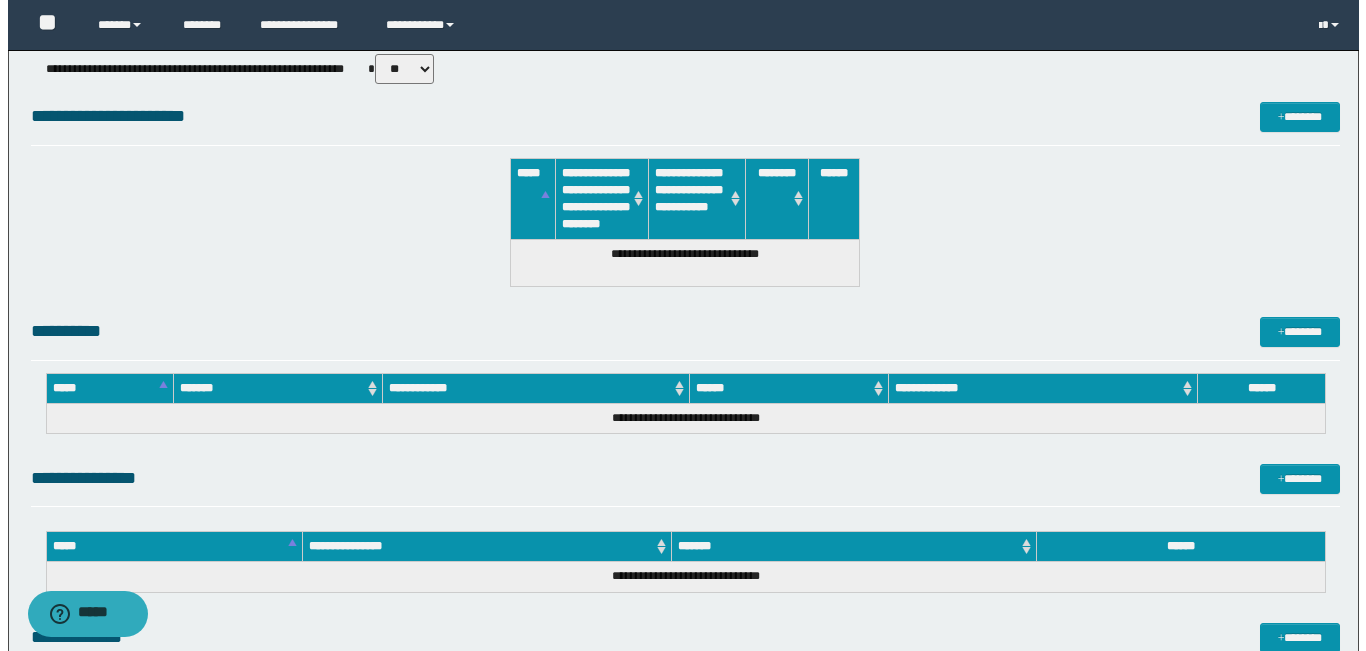 scroll, scrollTop: 1049, scrollLeft: 0, axis: vertical 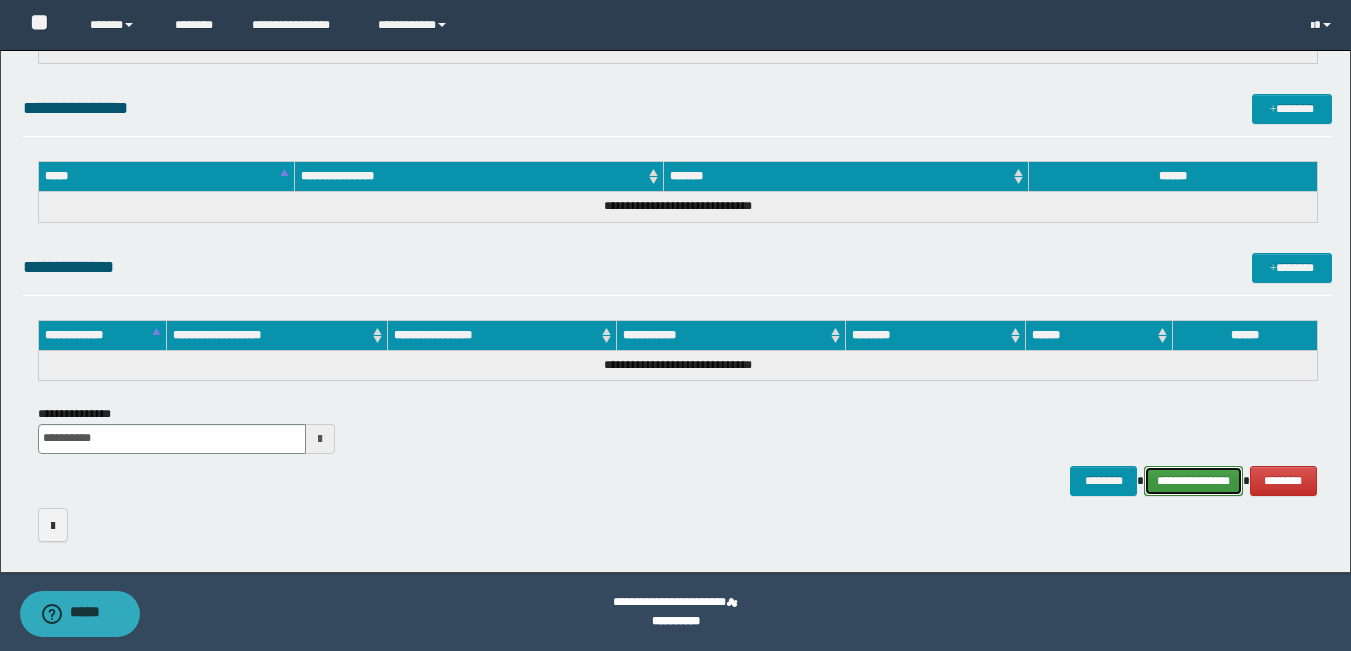 click on "**********" at bounding box center [1193, 481] 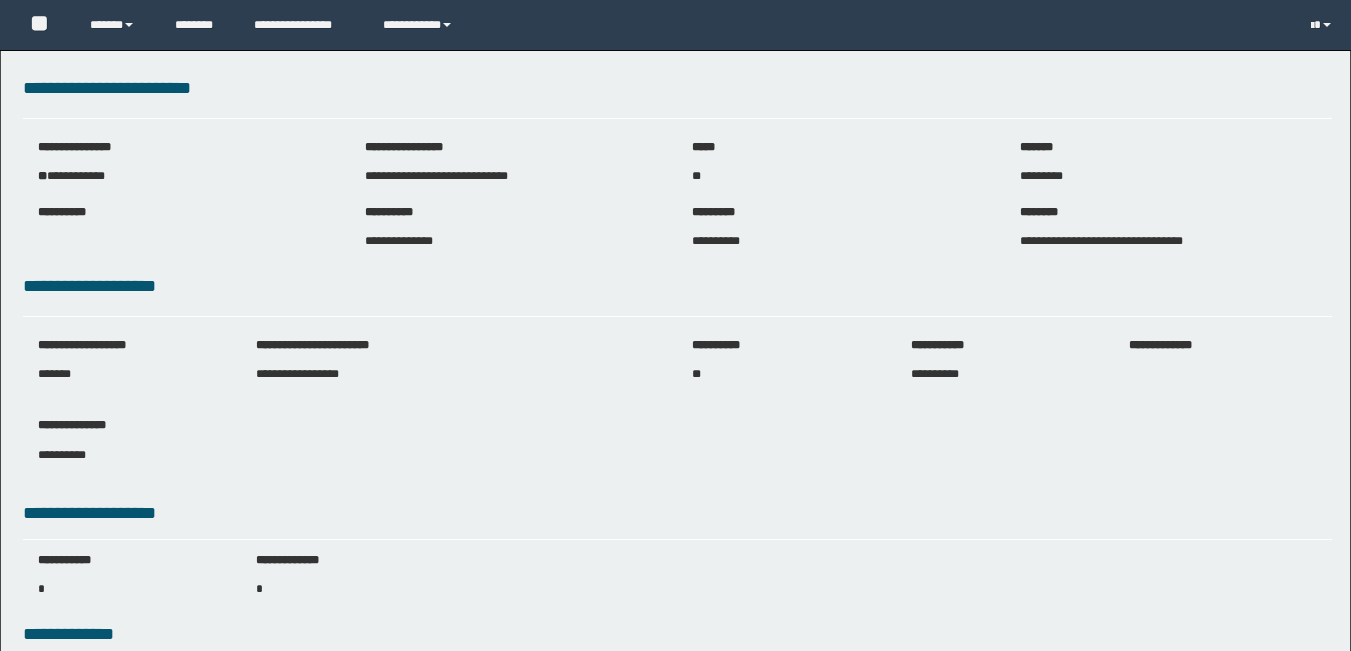 scroll, scrollTop: 0, scrollLeft: 0, axis: both 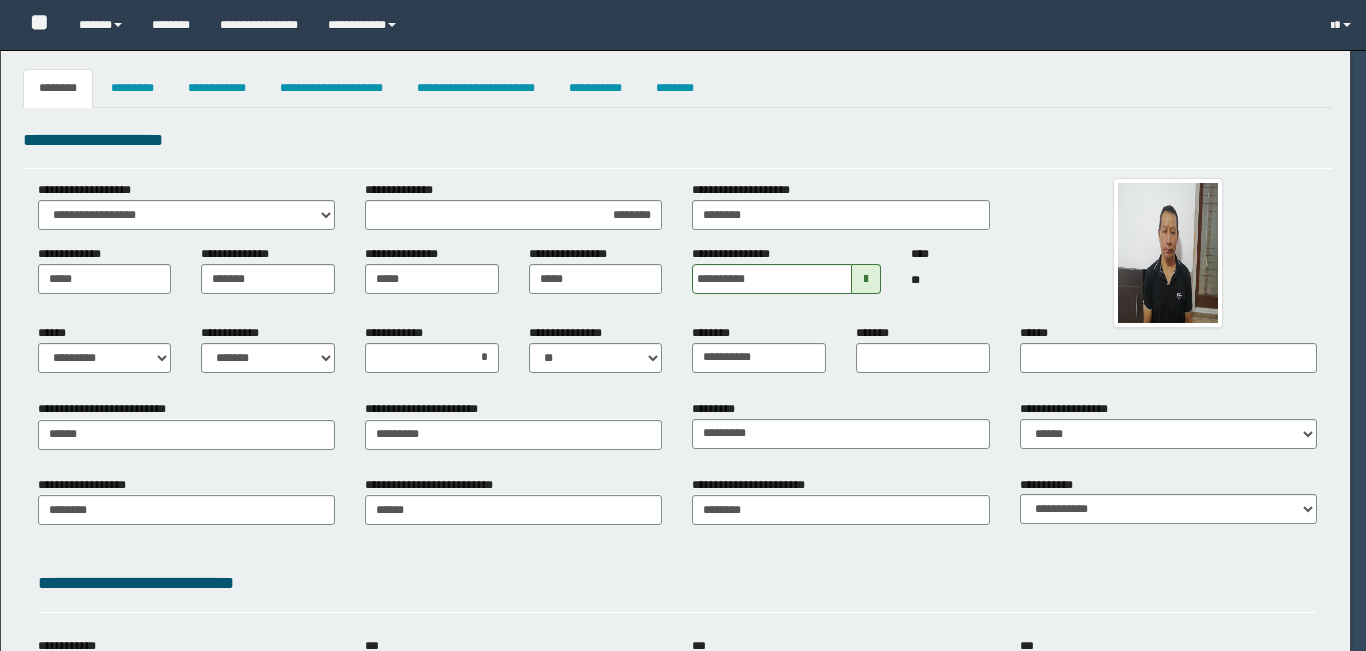 select on "*" 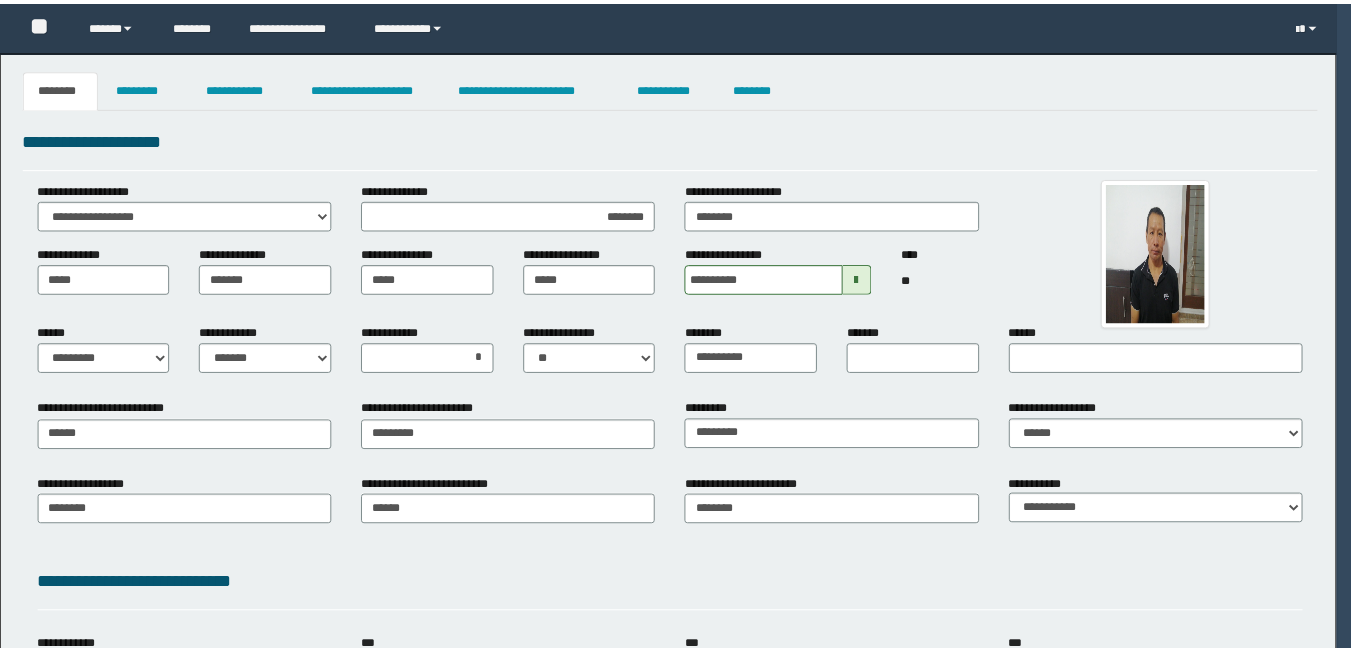 scroll, scrollTop: 0, scrollLeft: 0, axis: both 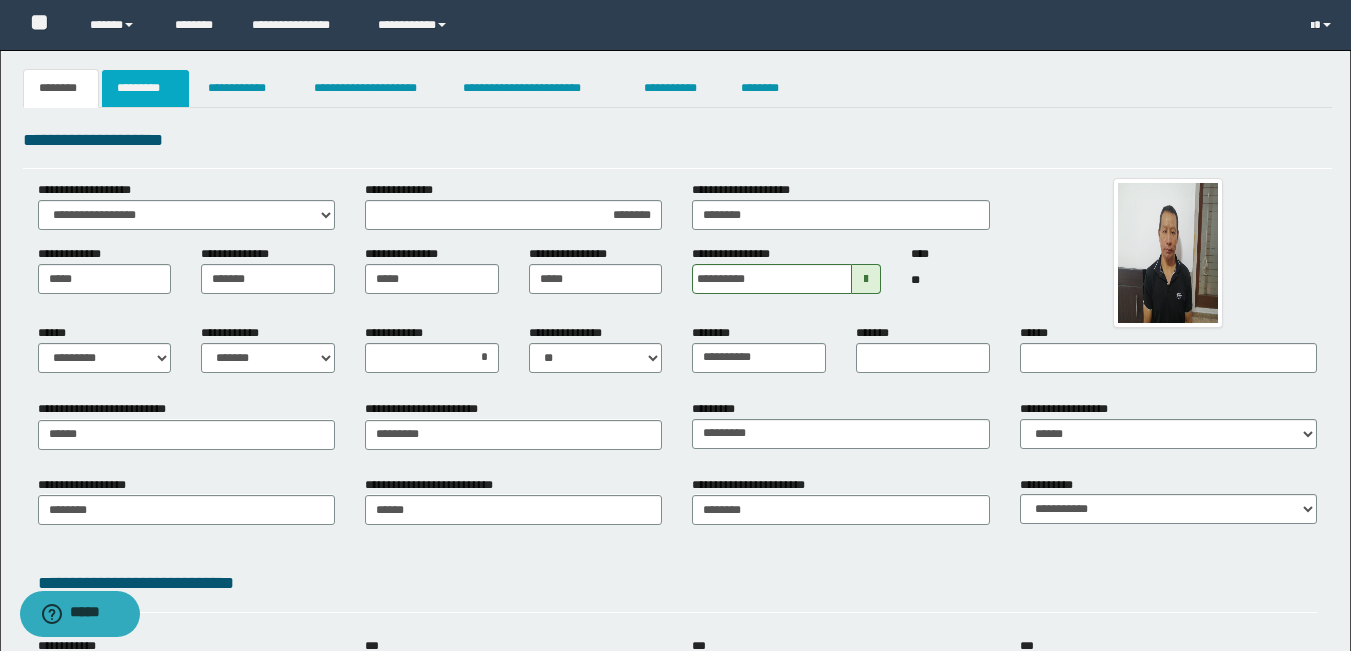 click on "*********" at bounding box center [145, 88] 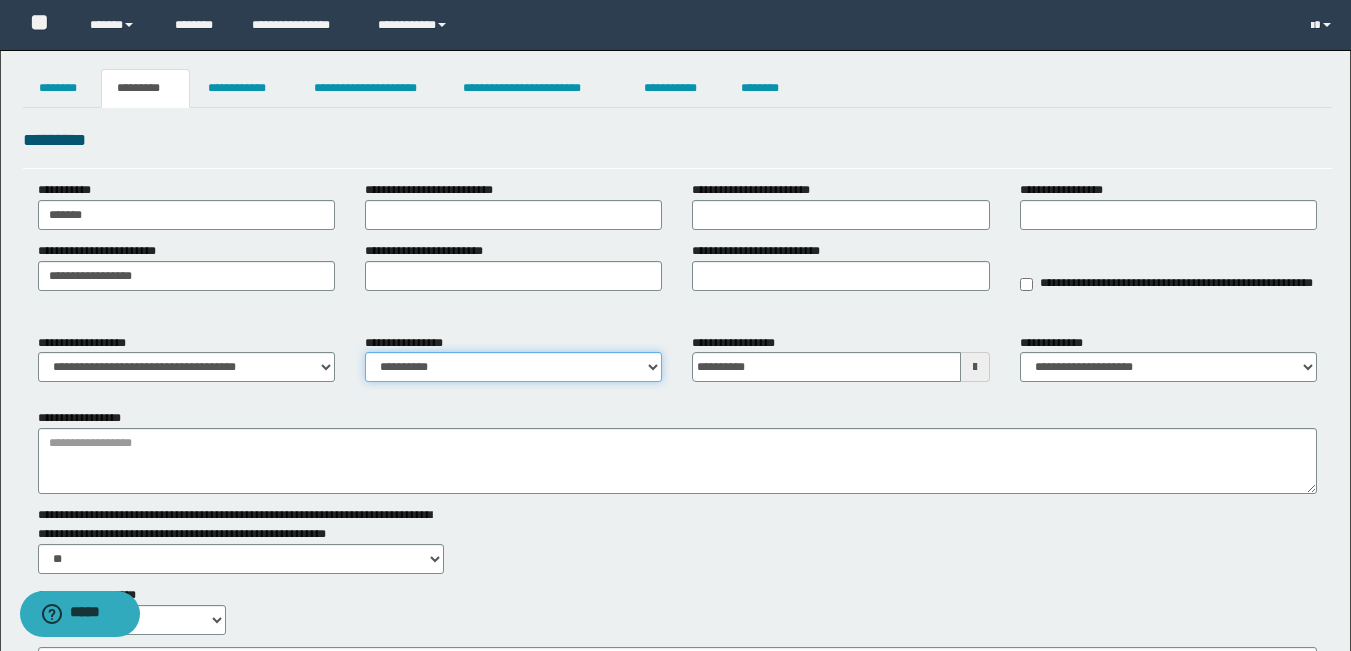 click on "**********" at bounding box center (513, 367) 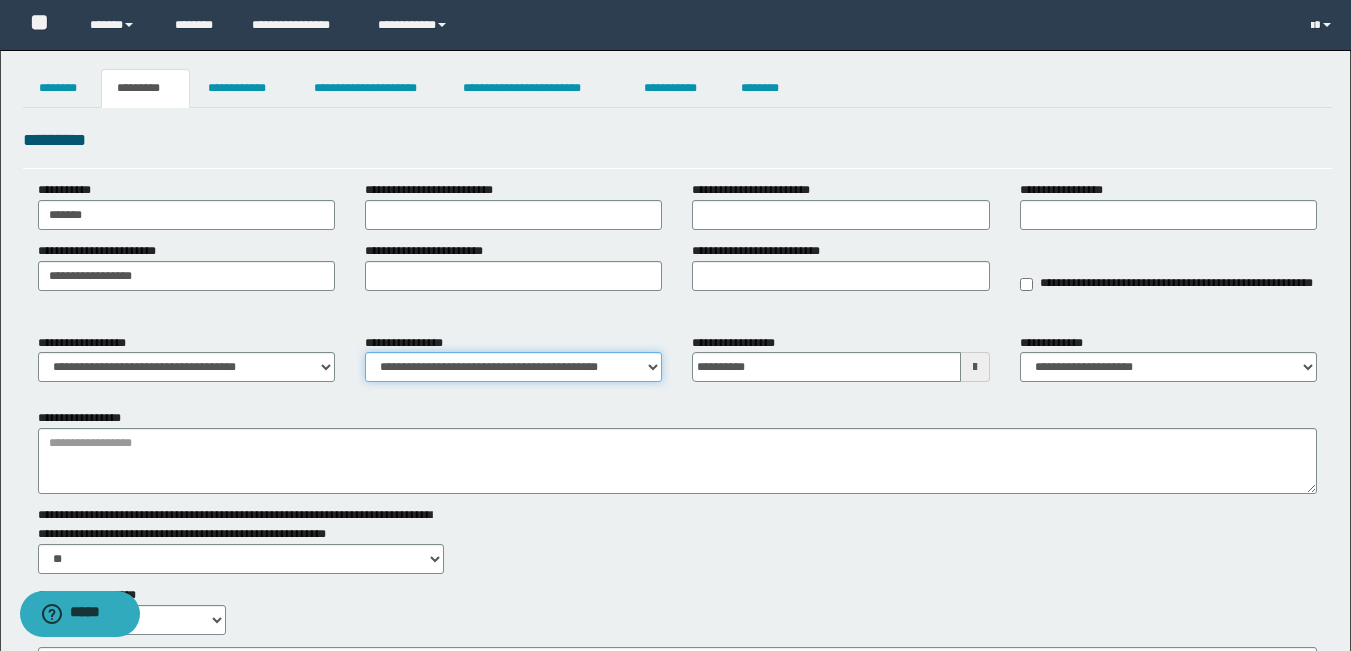 click on "**********" at bounding box center (513, 367) 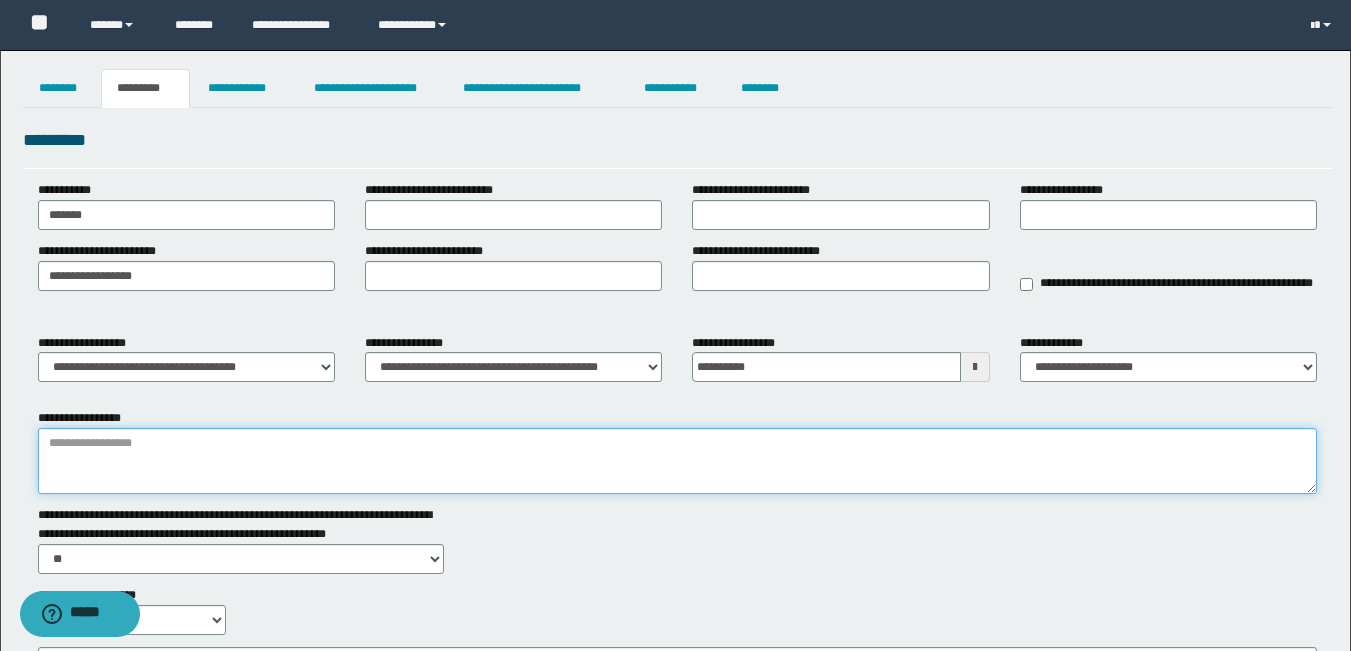 click on "**********" at bounding box center [677, 461] 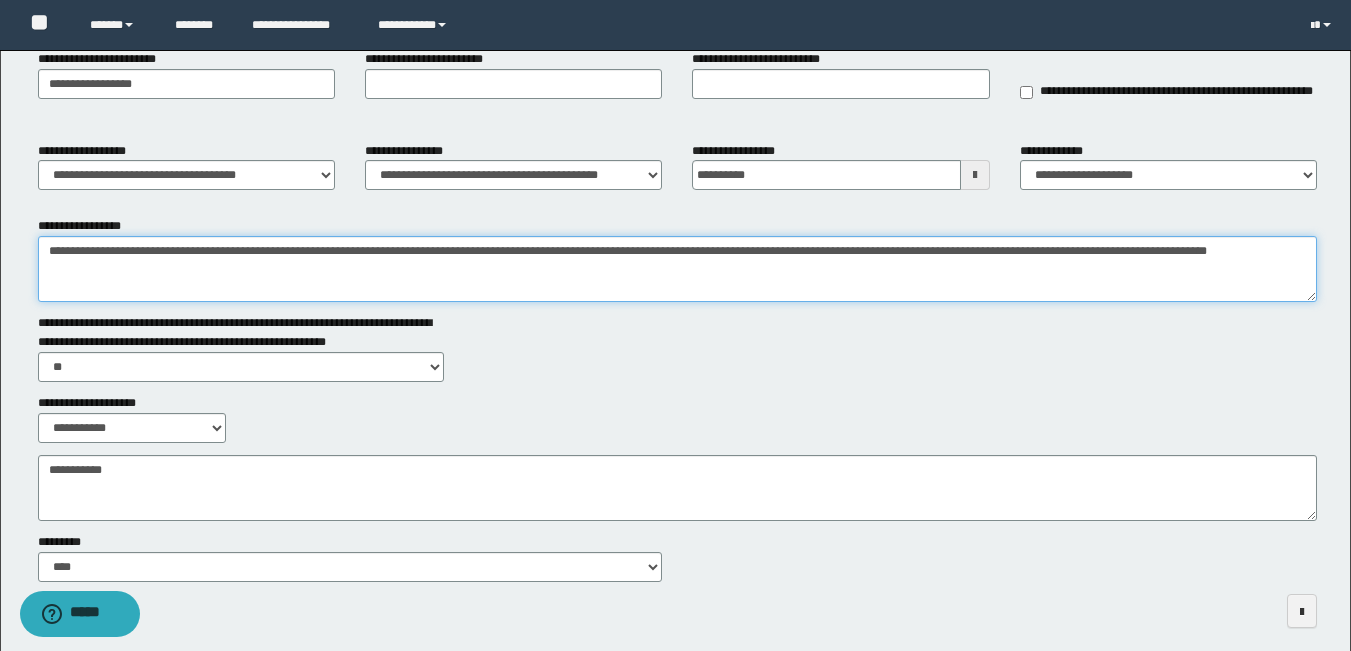 scroll, scrollTop: 277, scrollLeft: 0, axis: vertical 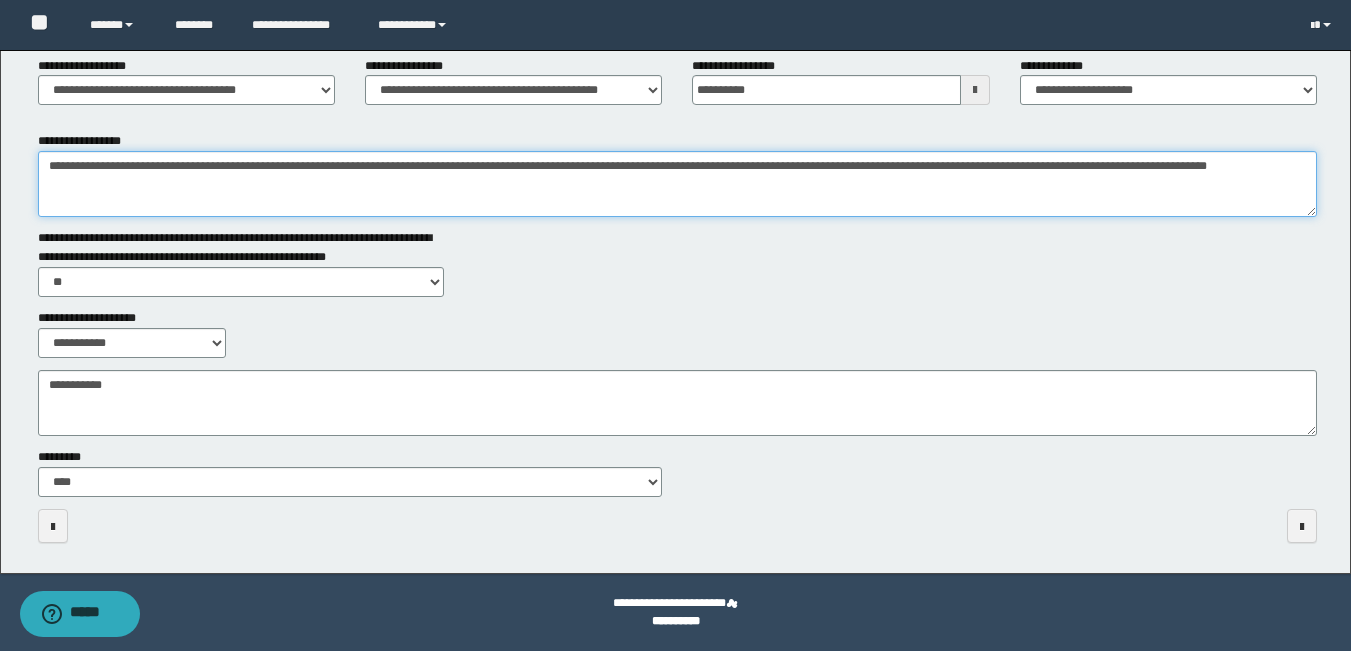type on "**********" 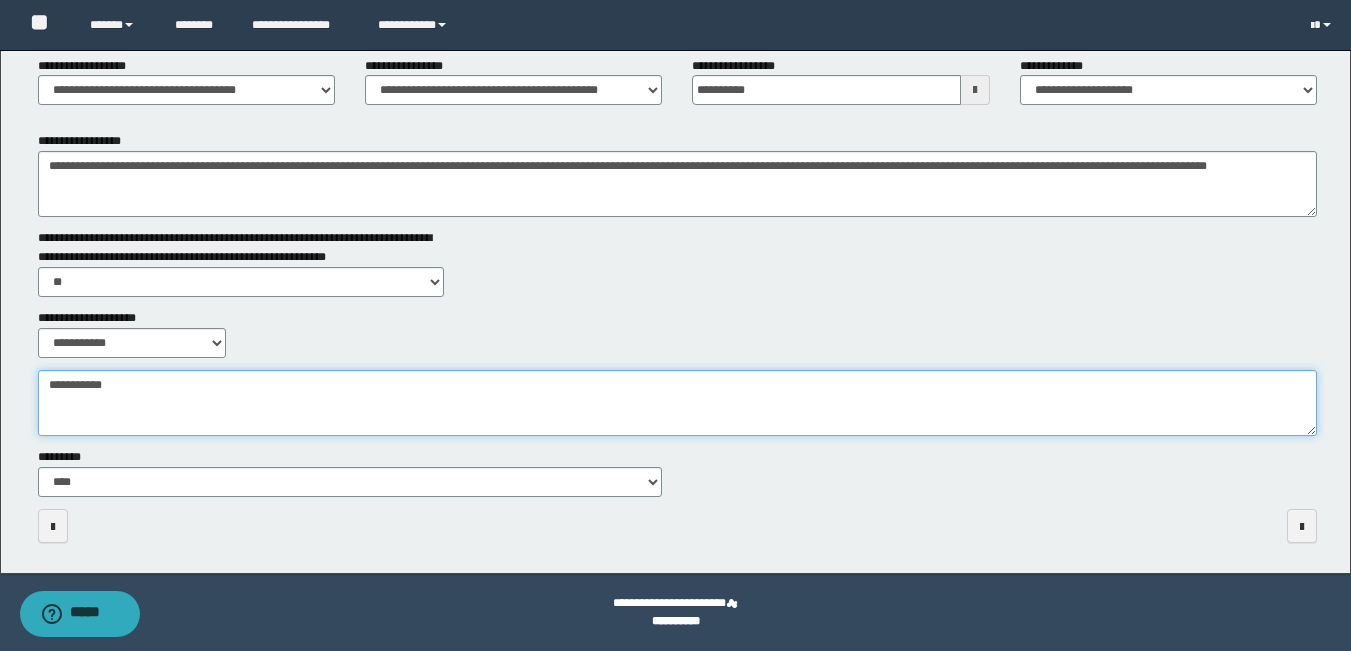 click on "**********" at bounding box center (677, 403) 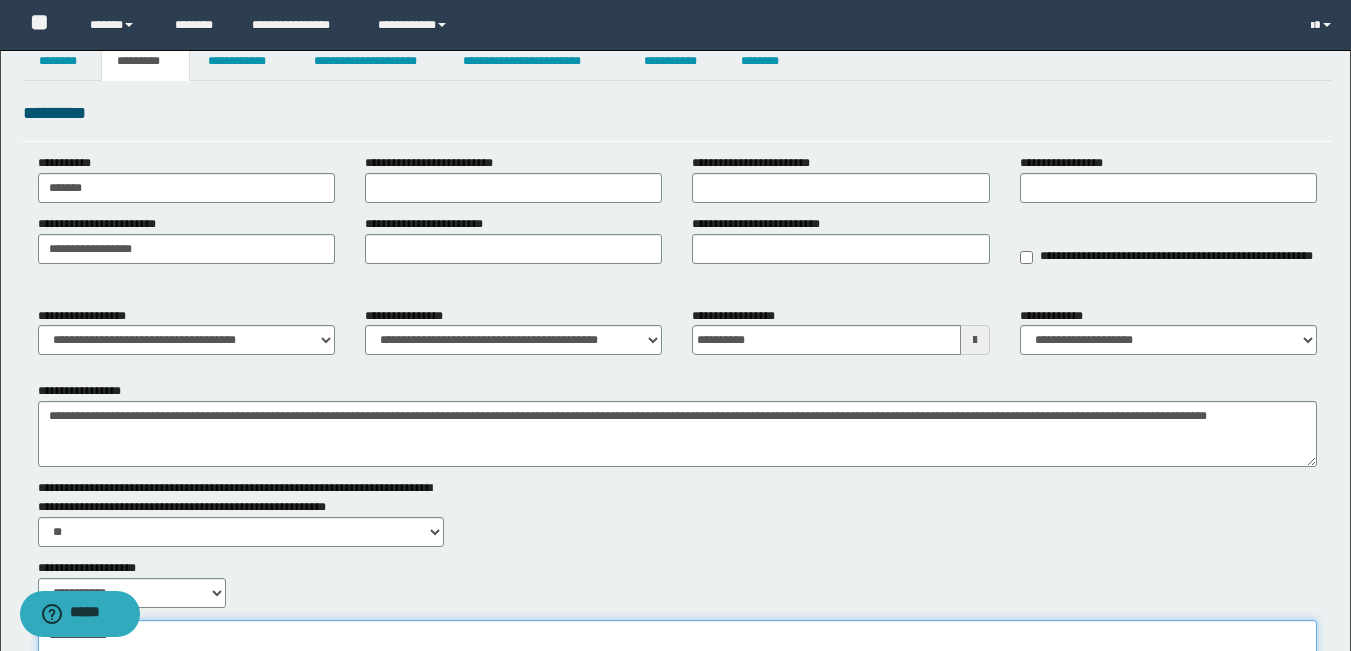 scroll, scrollTop: 0, scrollLeft: 0, axis: both 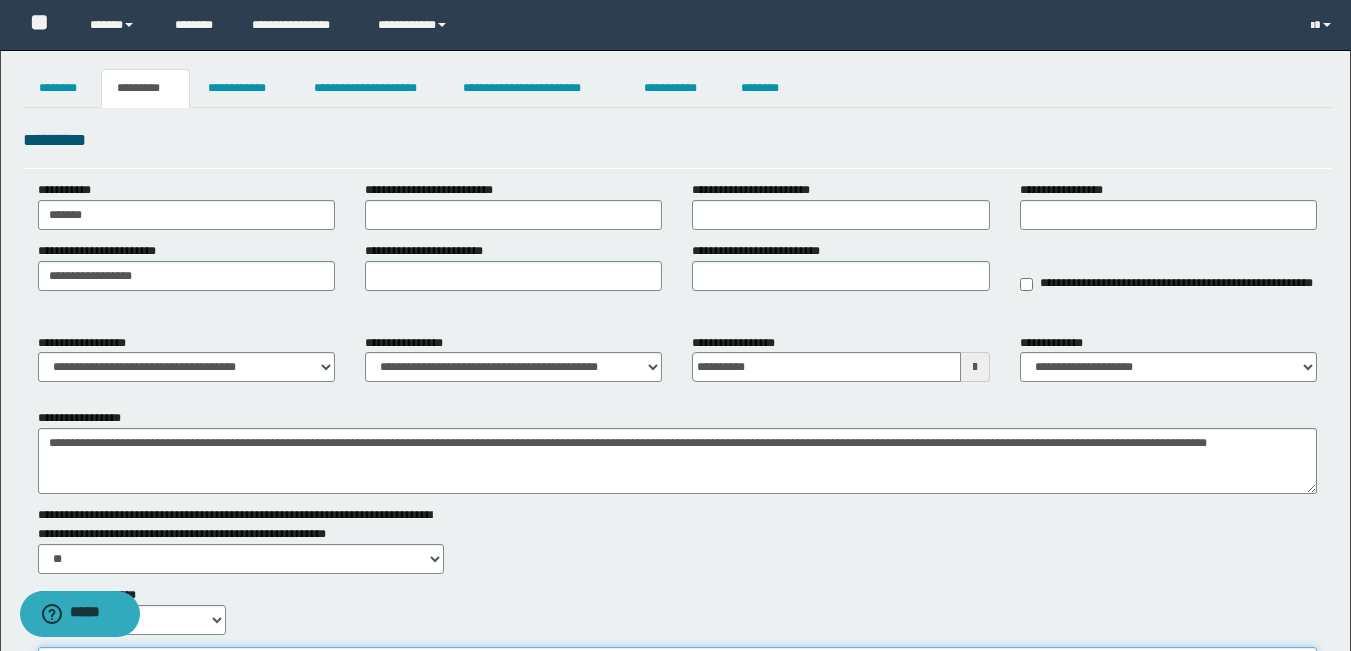 type on "**********" 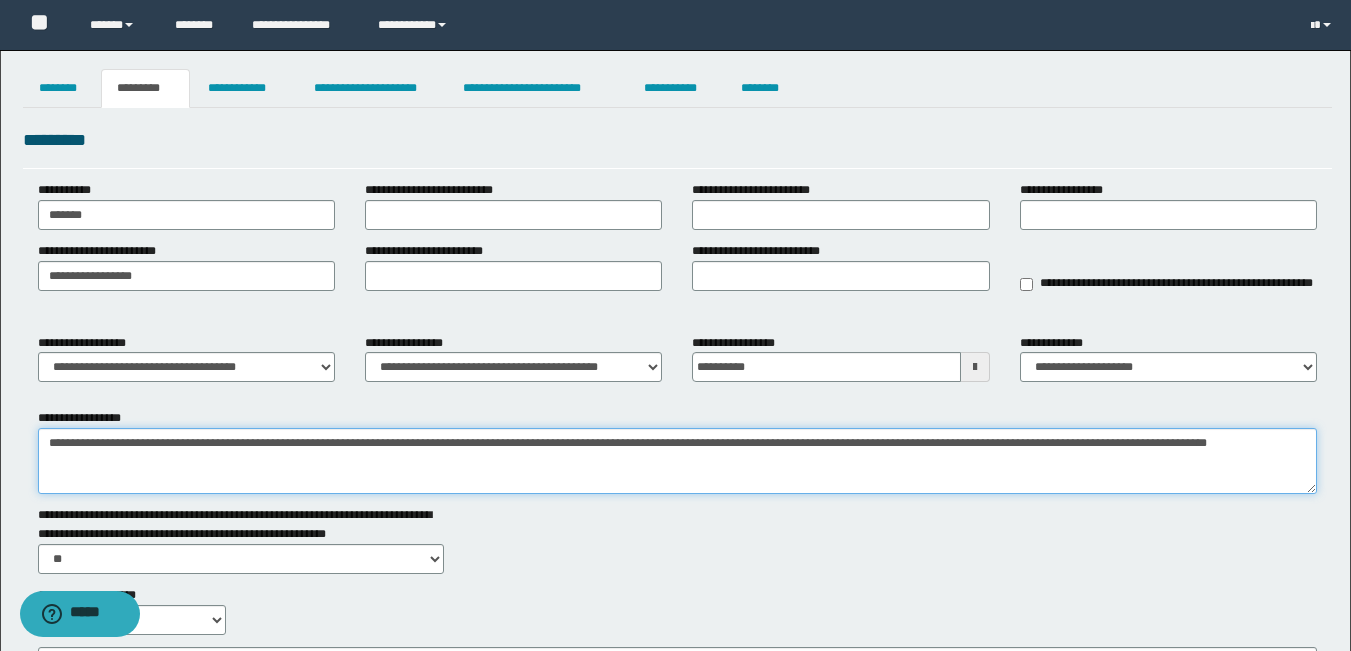 click on "**********" at bounding box center (677, 461) 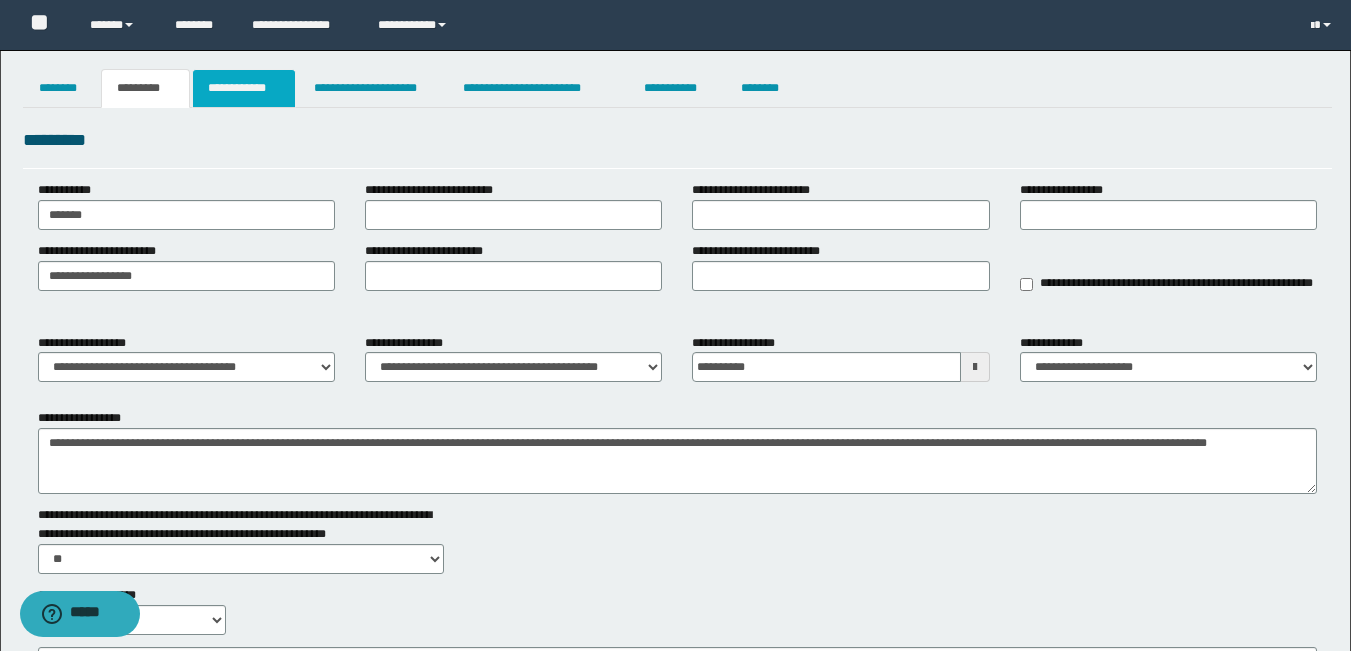 click on "**********" at bounding box center [244, 88] 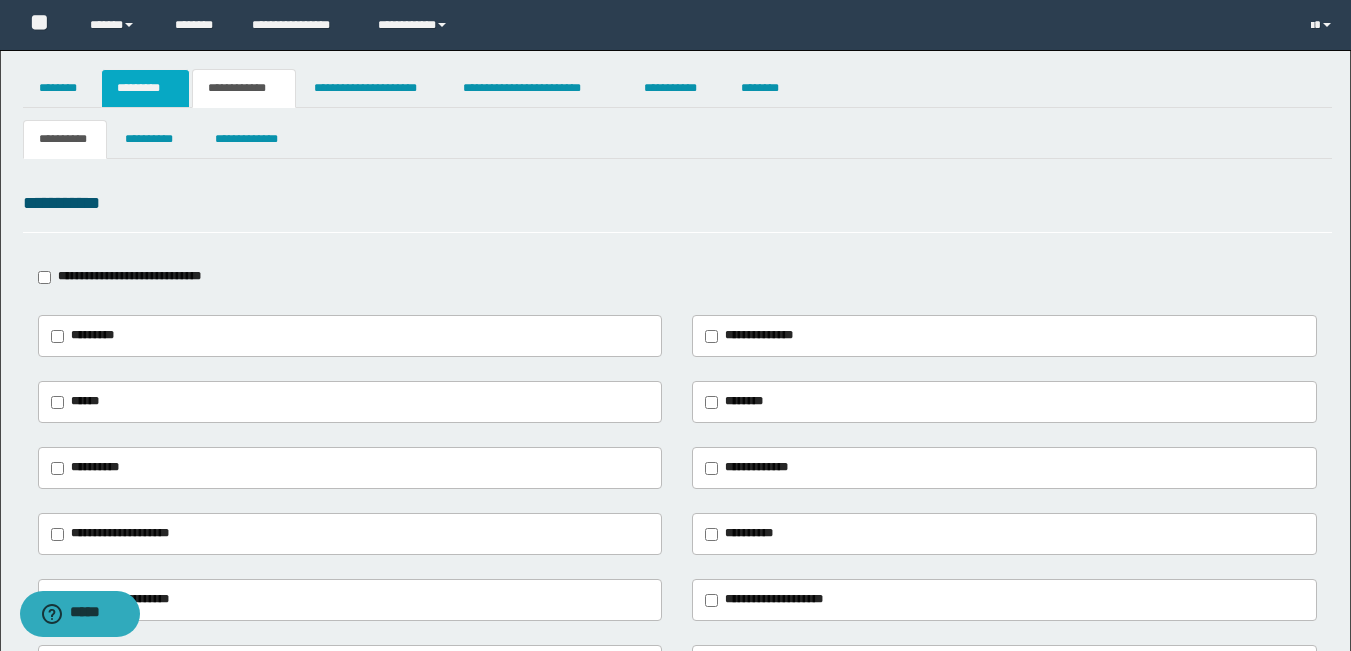 click on "*********" at bounding box center [145, 88] 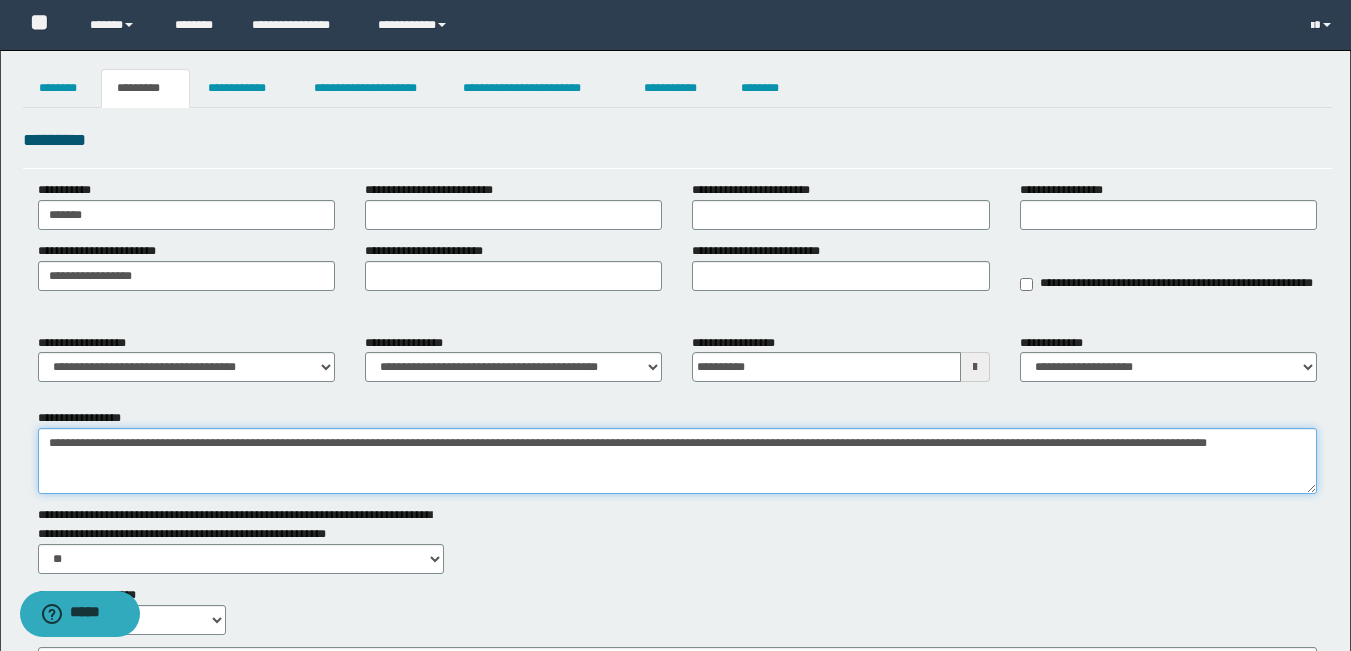 click on "**********" at bounding box center (677, 461) 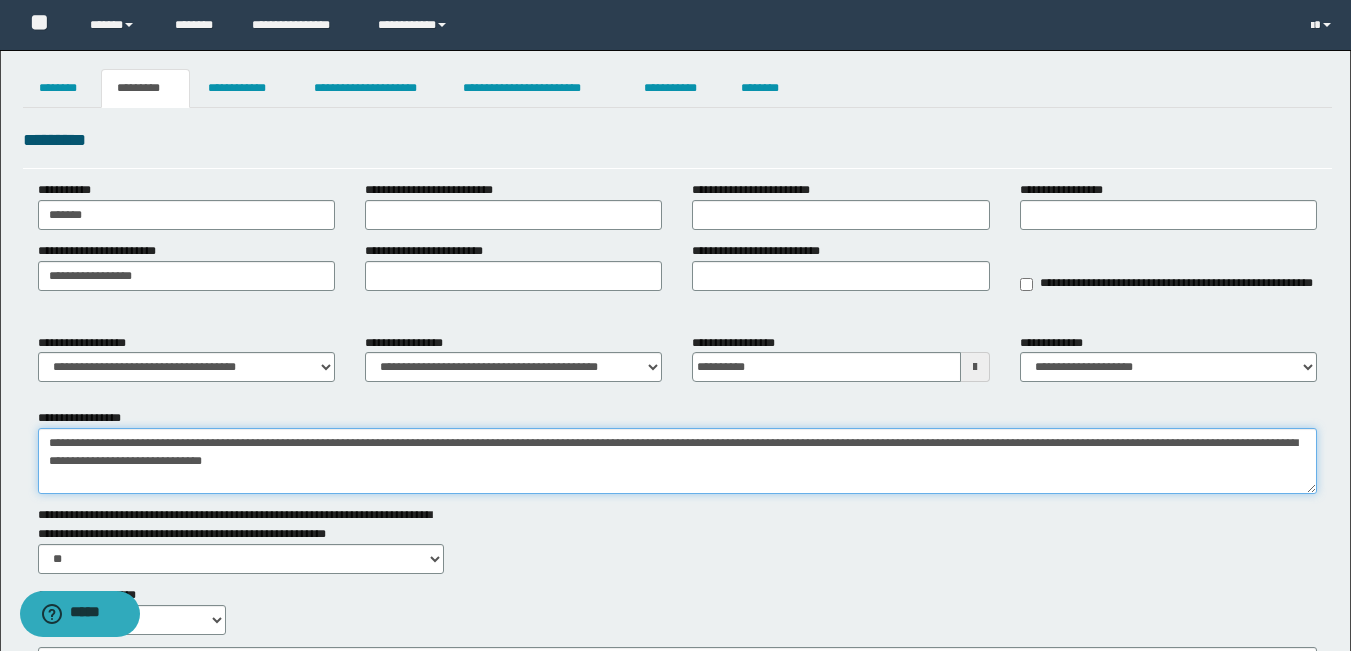 click on "**********" at bounding box center (677, 461) 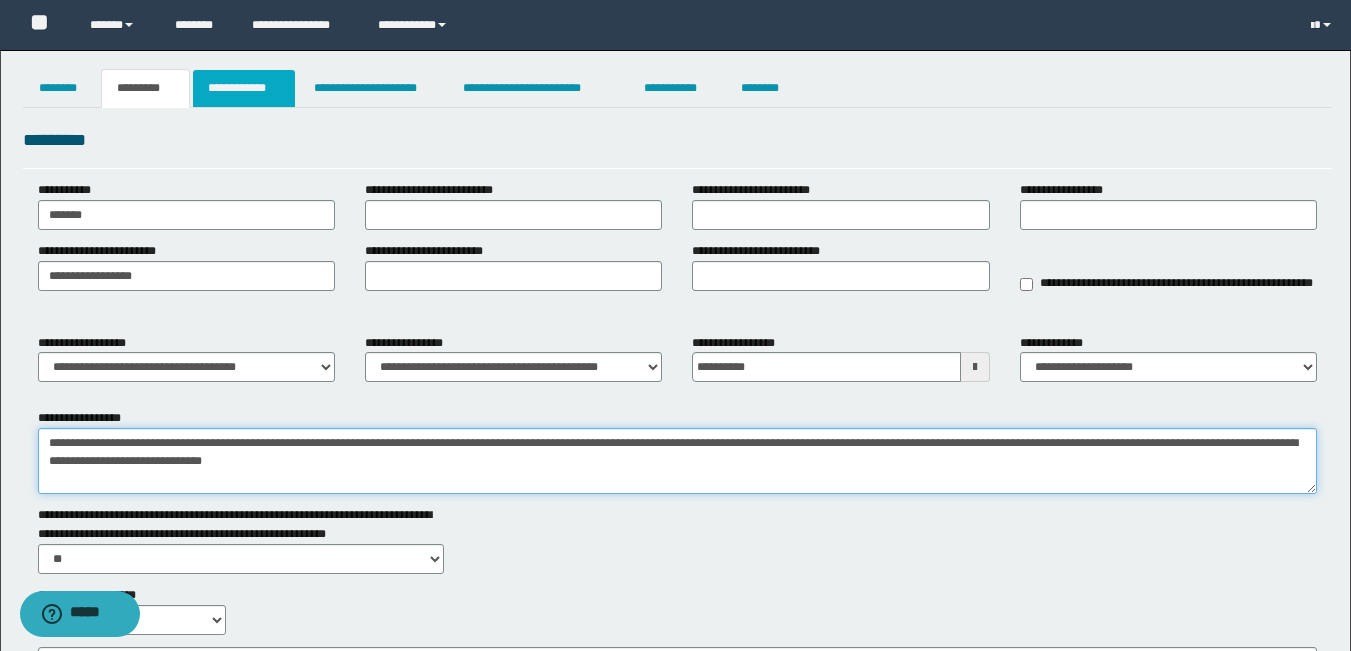 type on "**********" 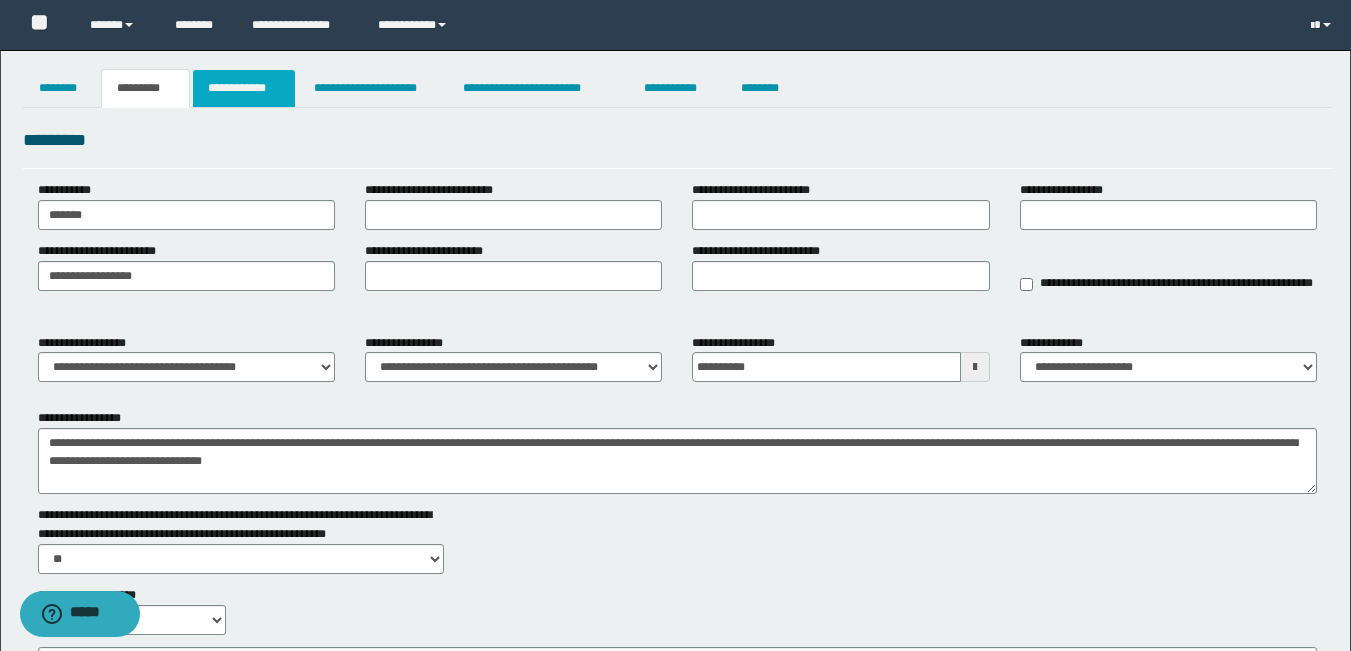 click on "**********" at bounding box center (244, 88) 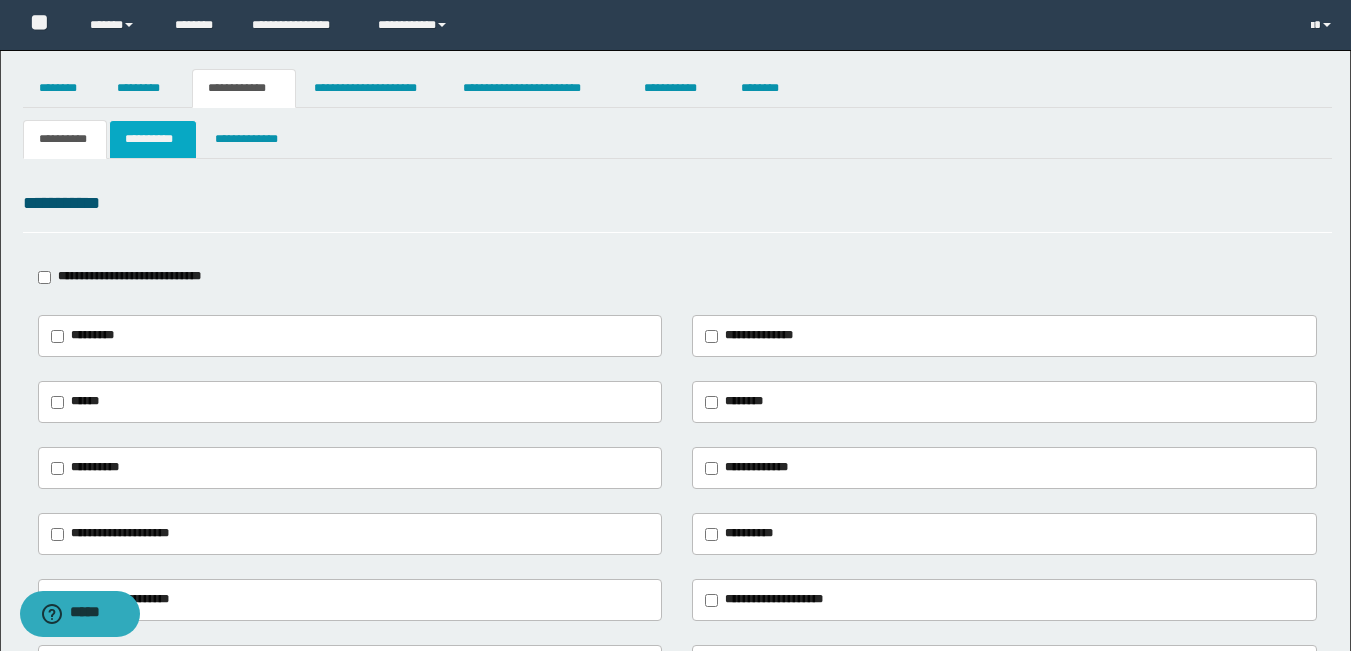 click on "**********" at bounding box center [153, 139] 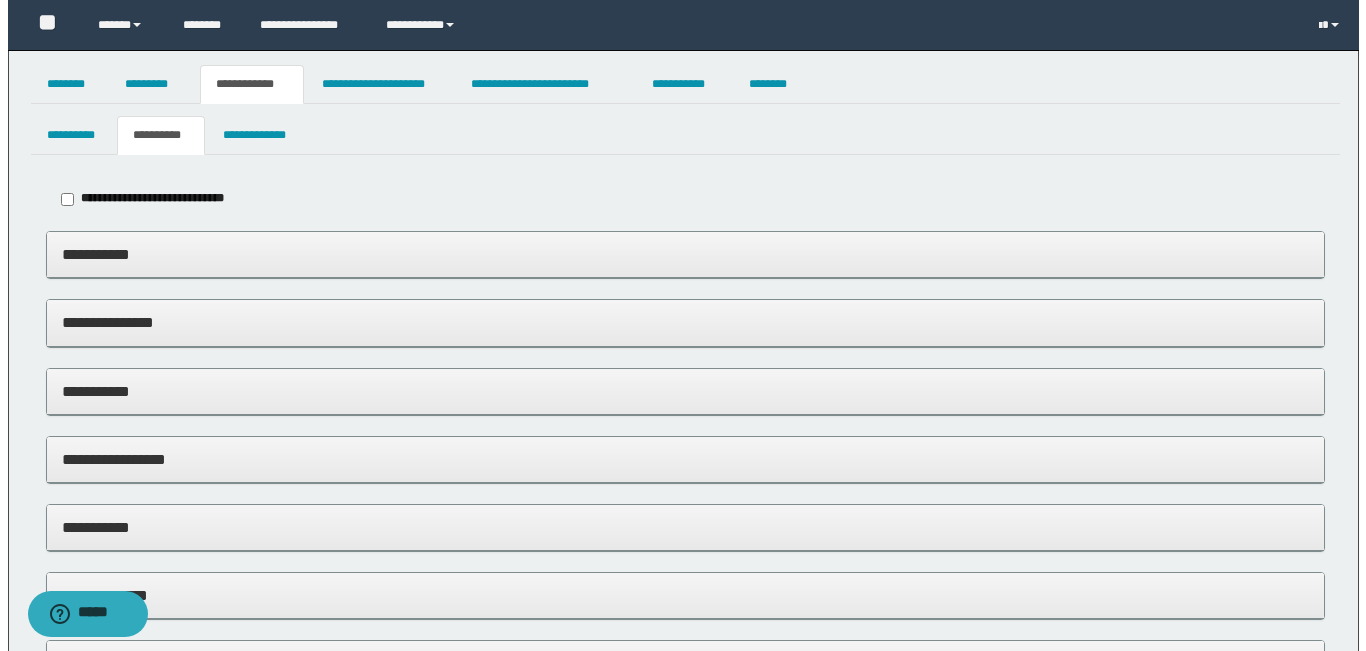scroll, scrollTop: 0, scrollLeft: 0, axis: both 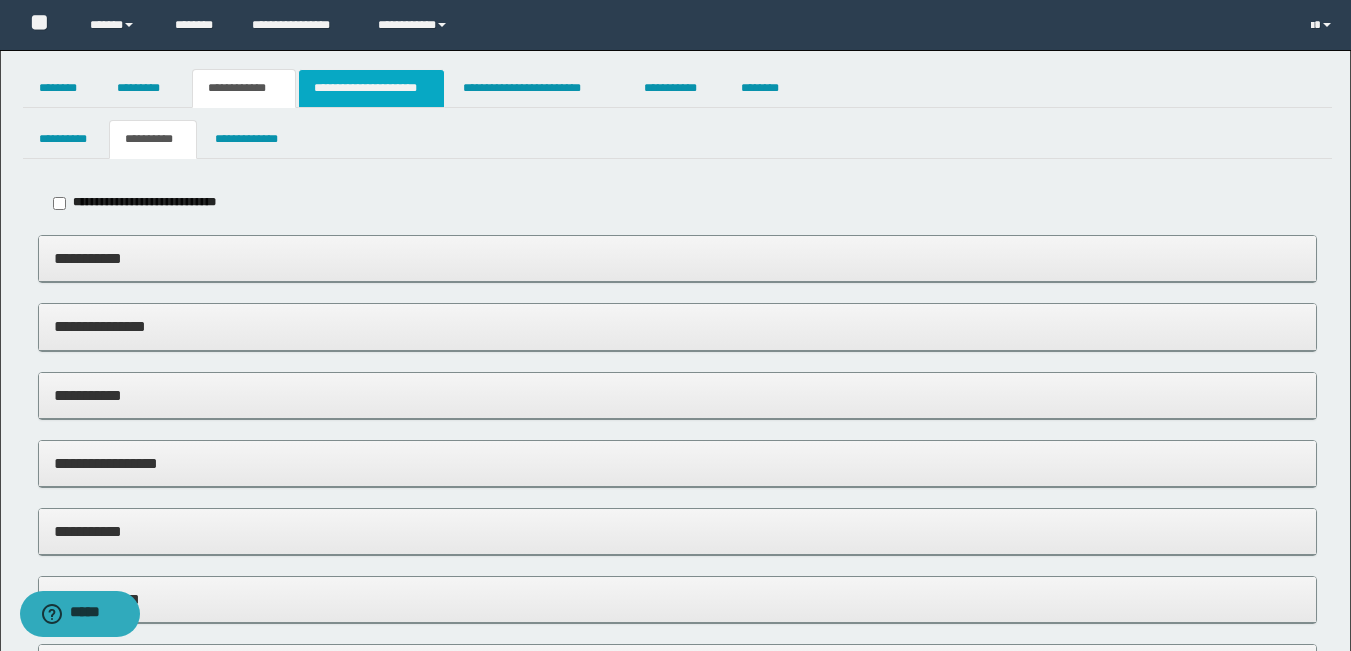 click on "**********" at bounding box center [371, 88] 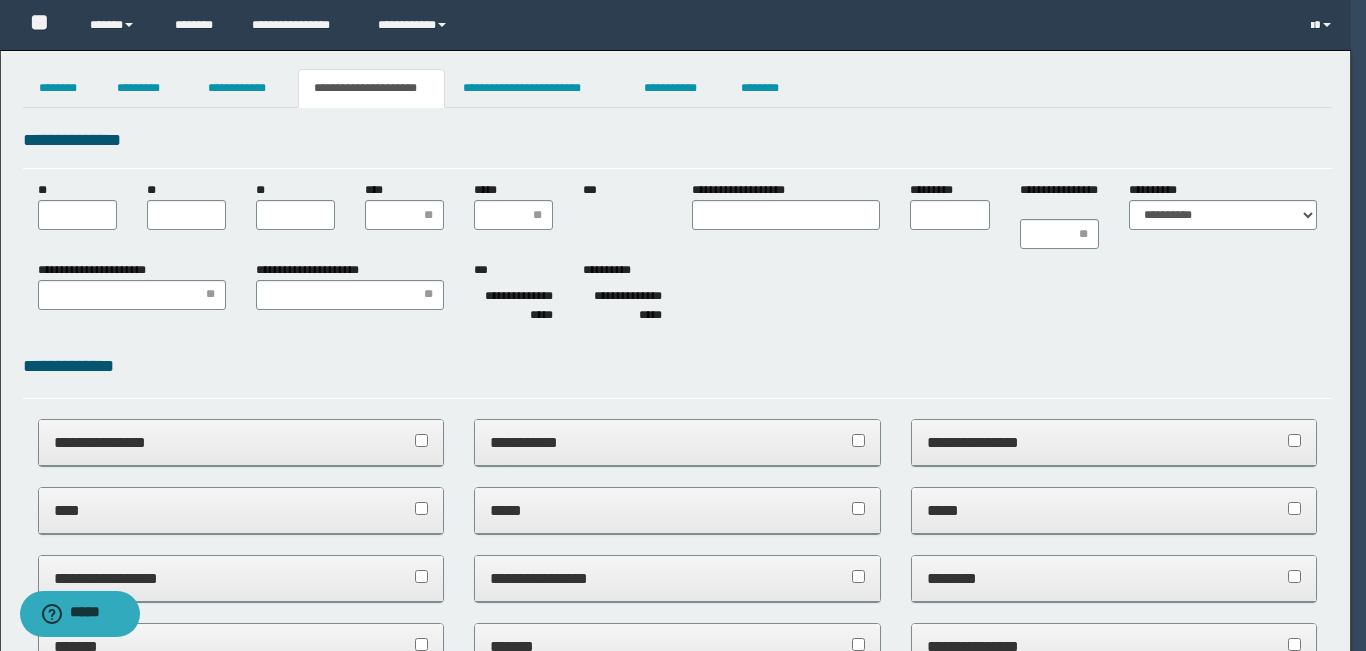 scroll, scrollTop: 0, scrollLeft: 0, axis: both 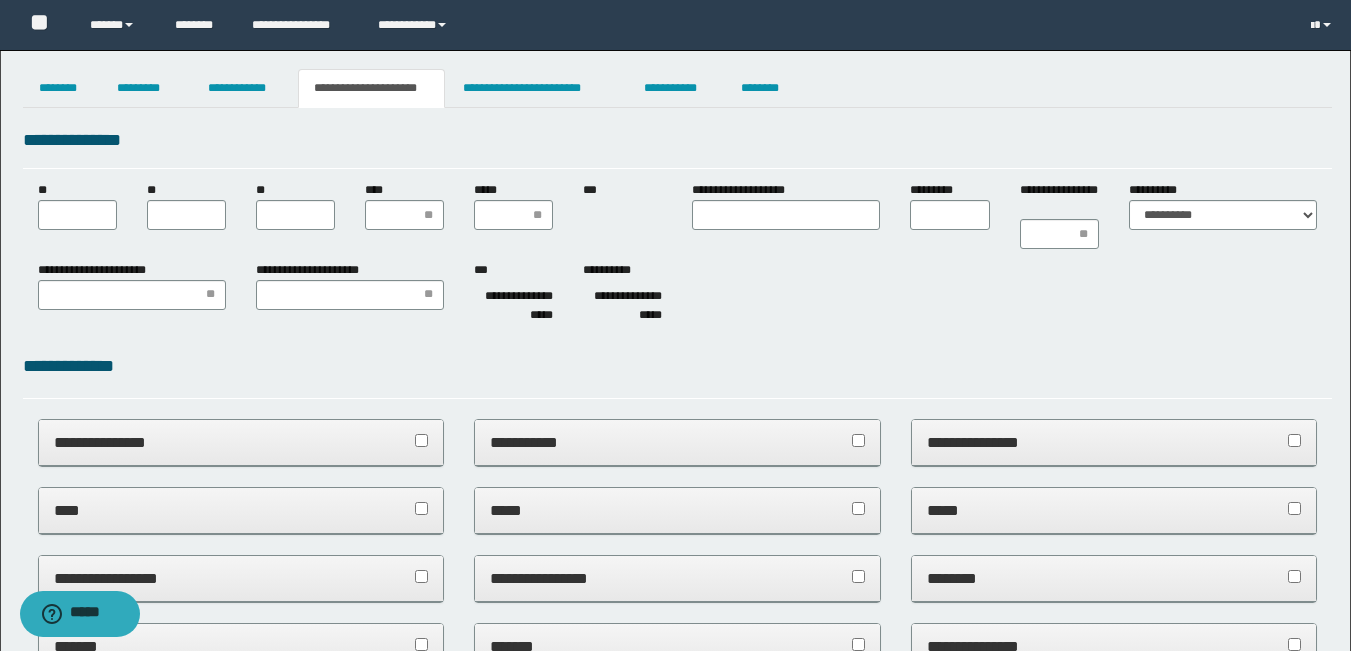 type 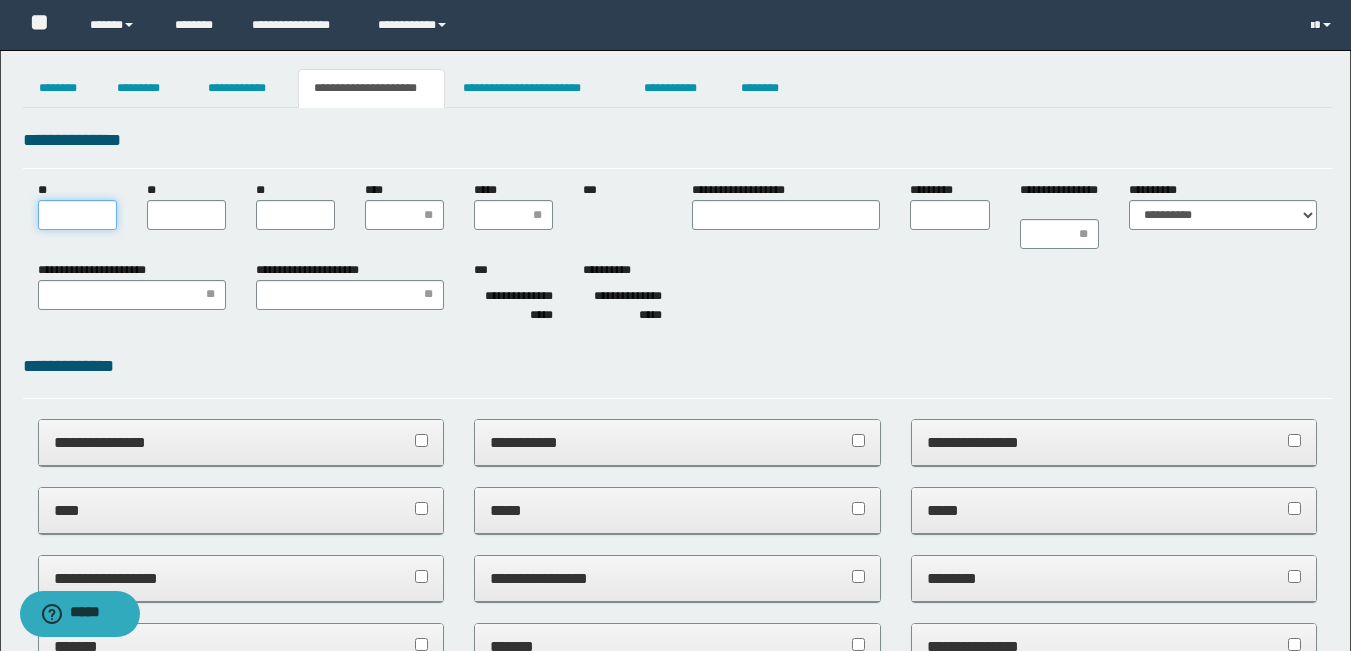 click on "**" at bounding box center [77, 215] 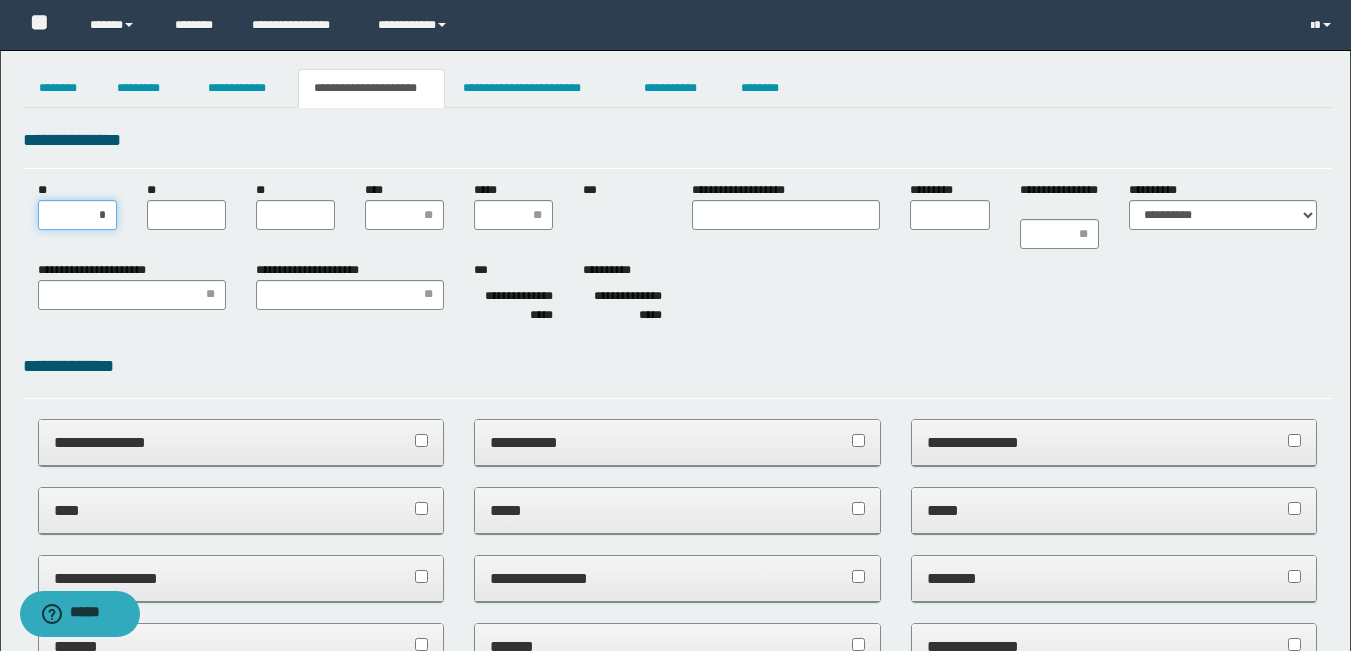 type on "**" 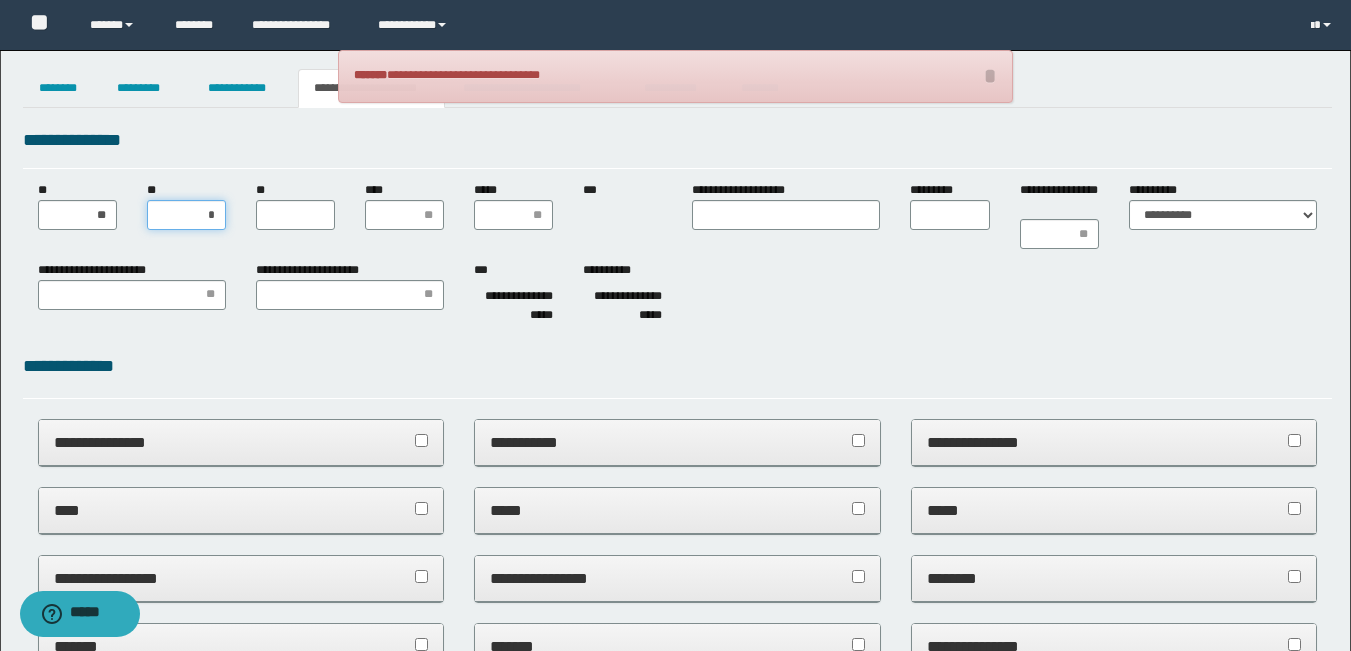 type on "**" 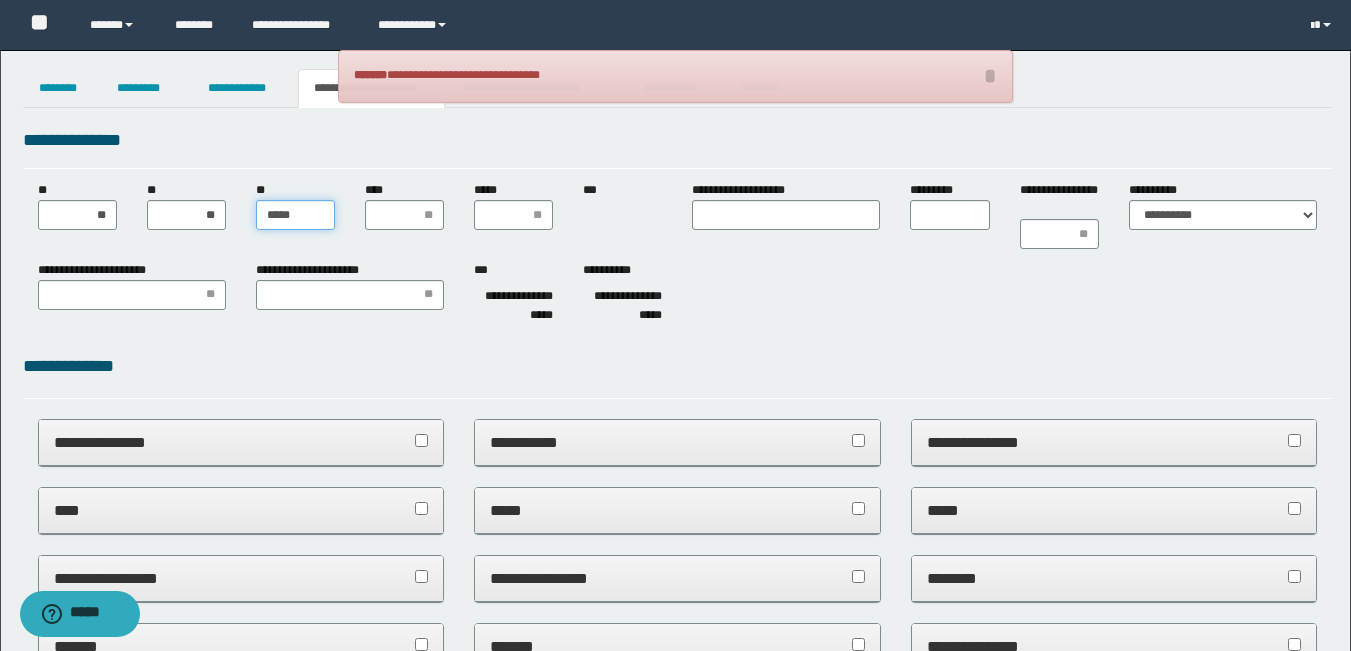 type on "******" 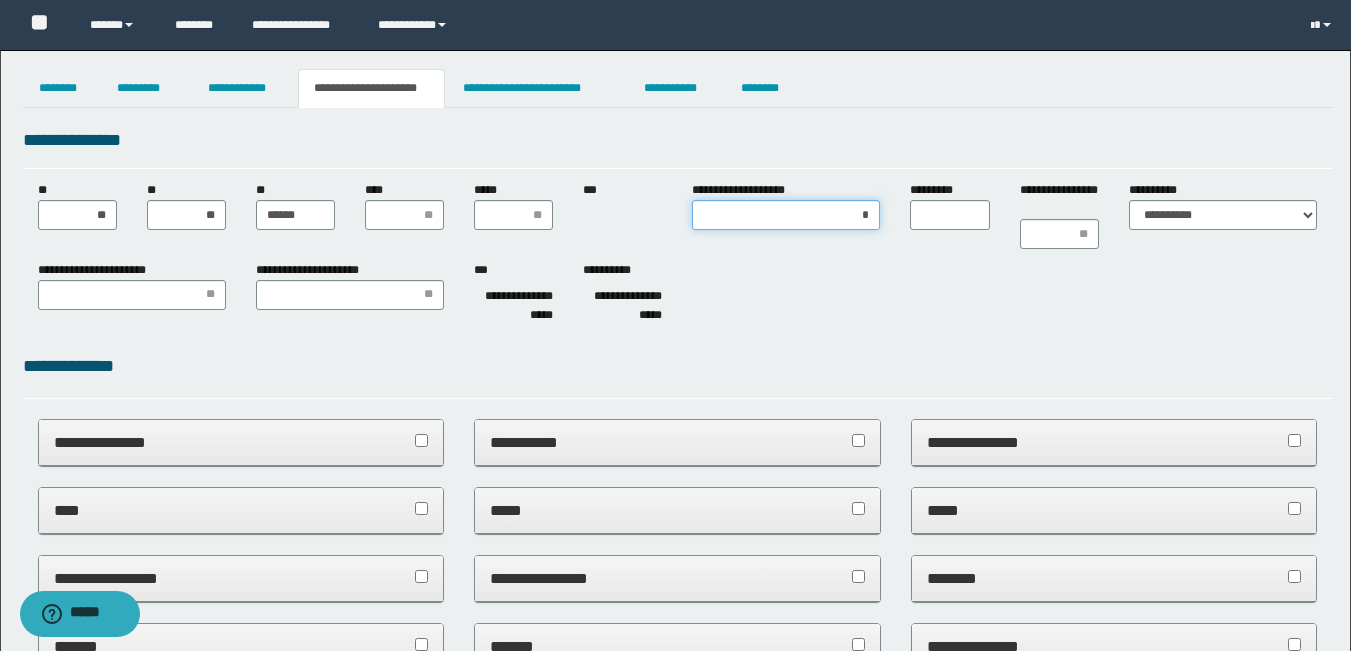 type on "**" 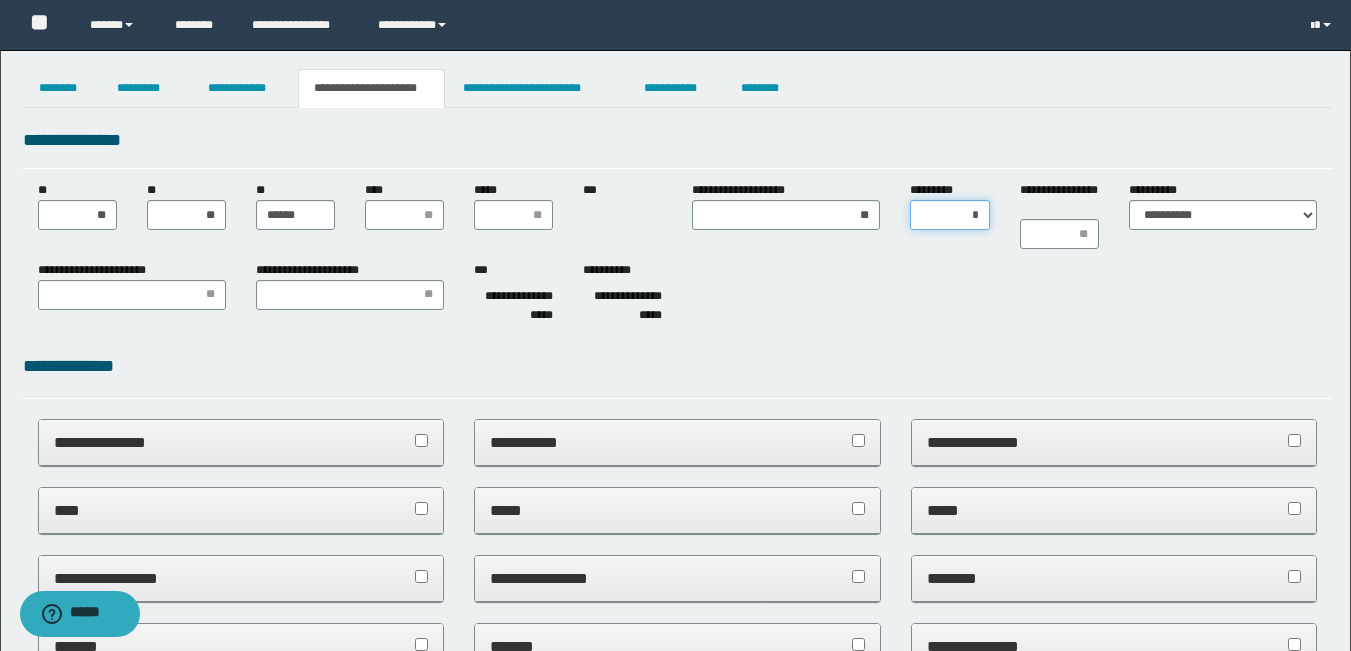 type on "**" 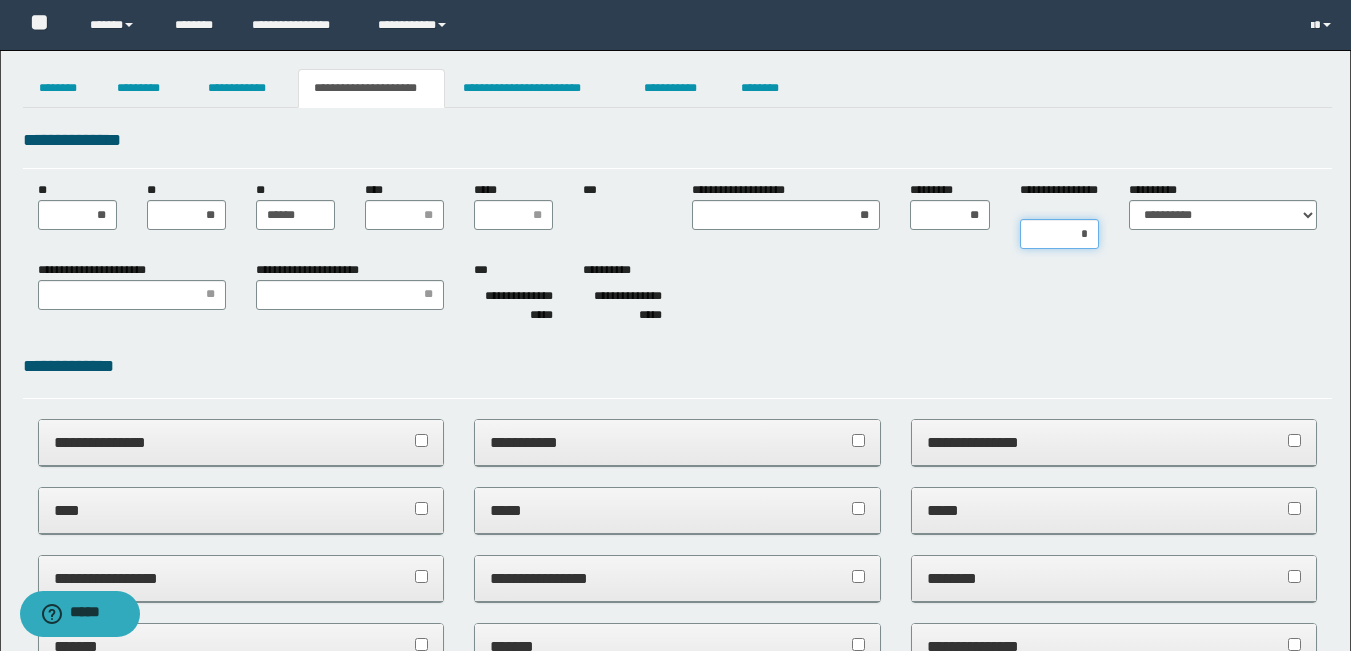 type on "**" 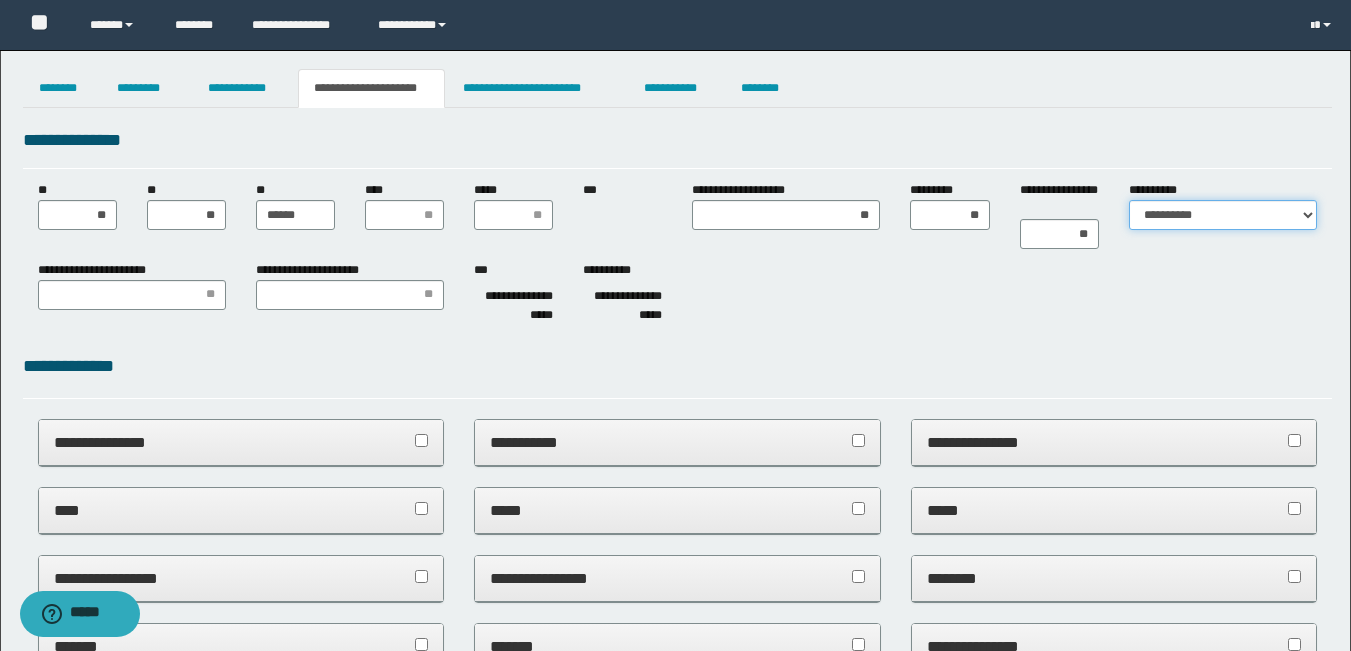 click on "**********" at bounding box center (1223, 215) 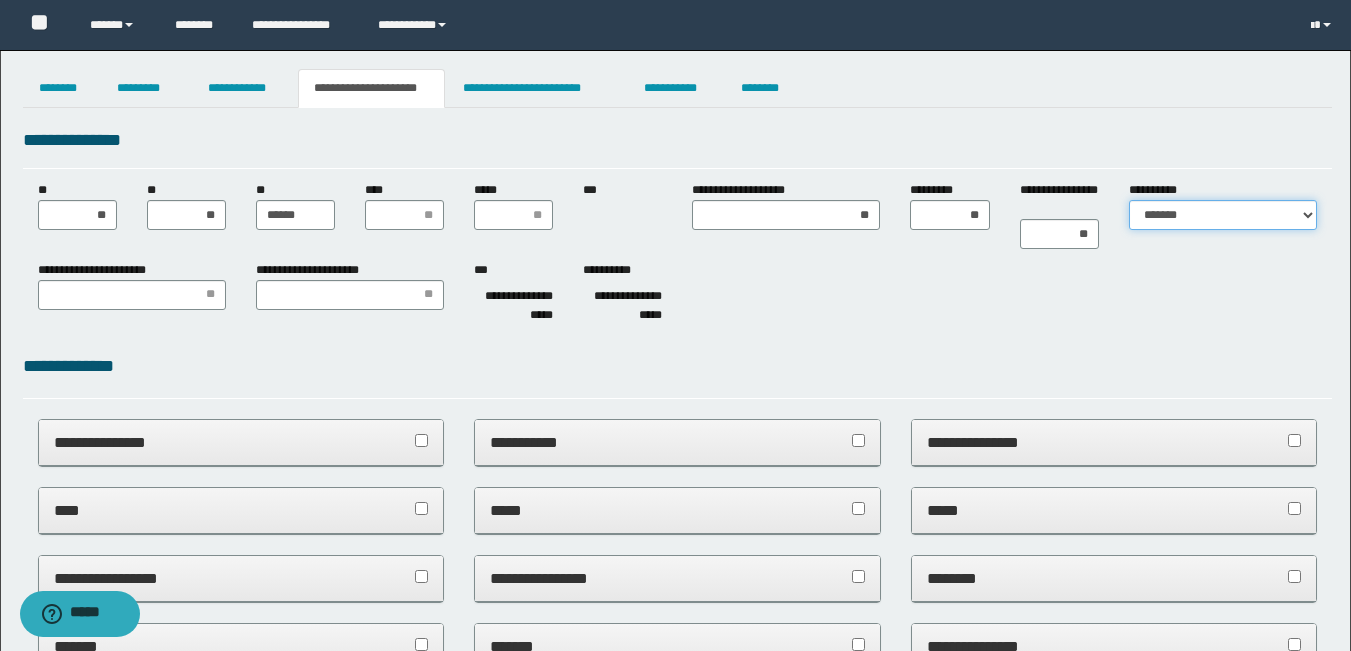 click on "**********" at bounding box center (1223, 215) 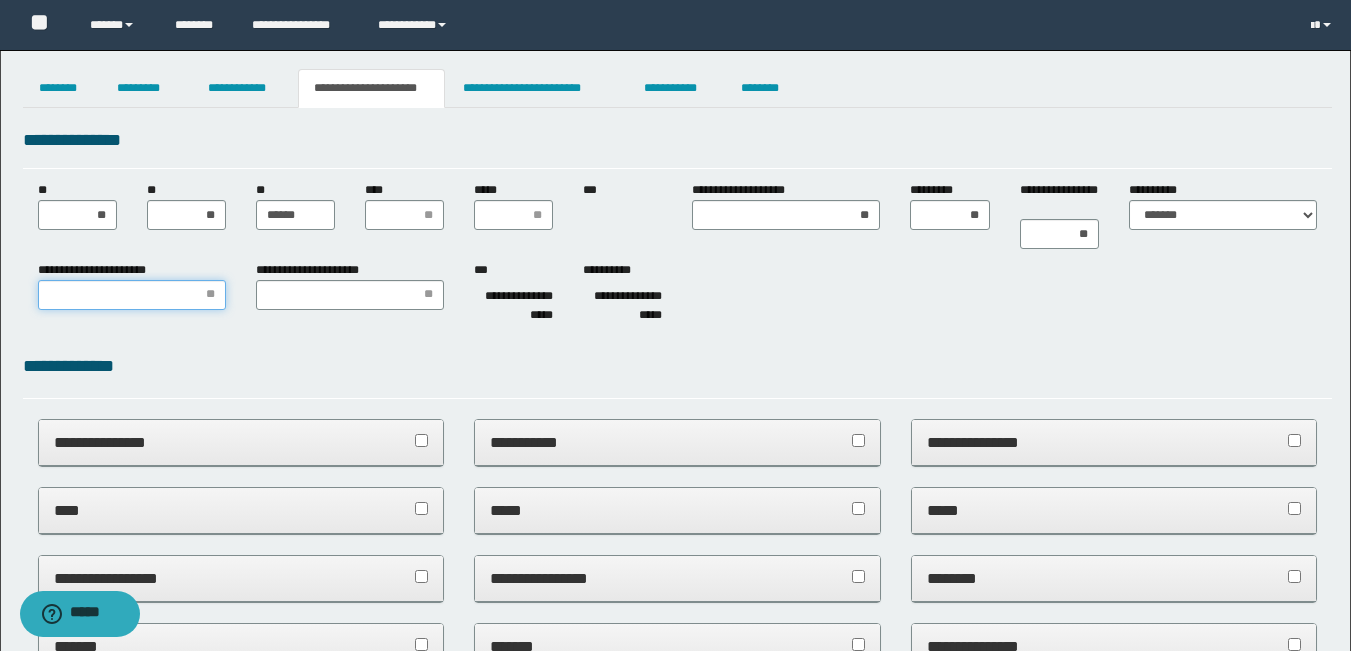 click on "**********" at bounding box center [132, 295] 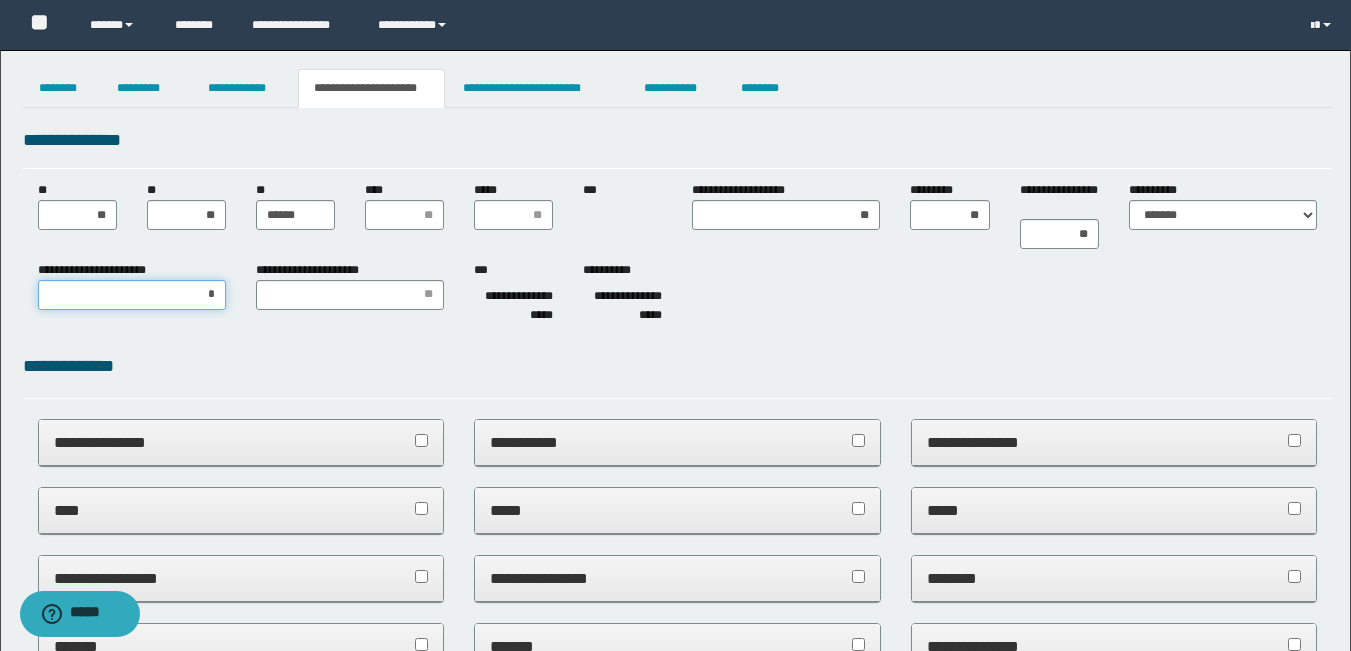 type on "**" 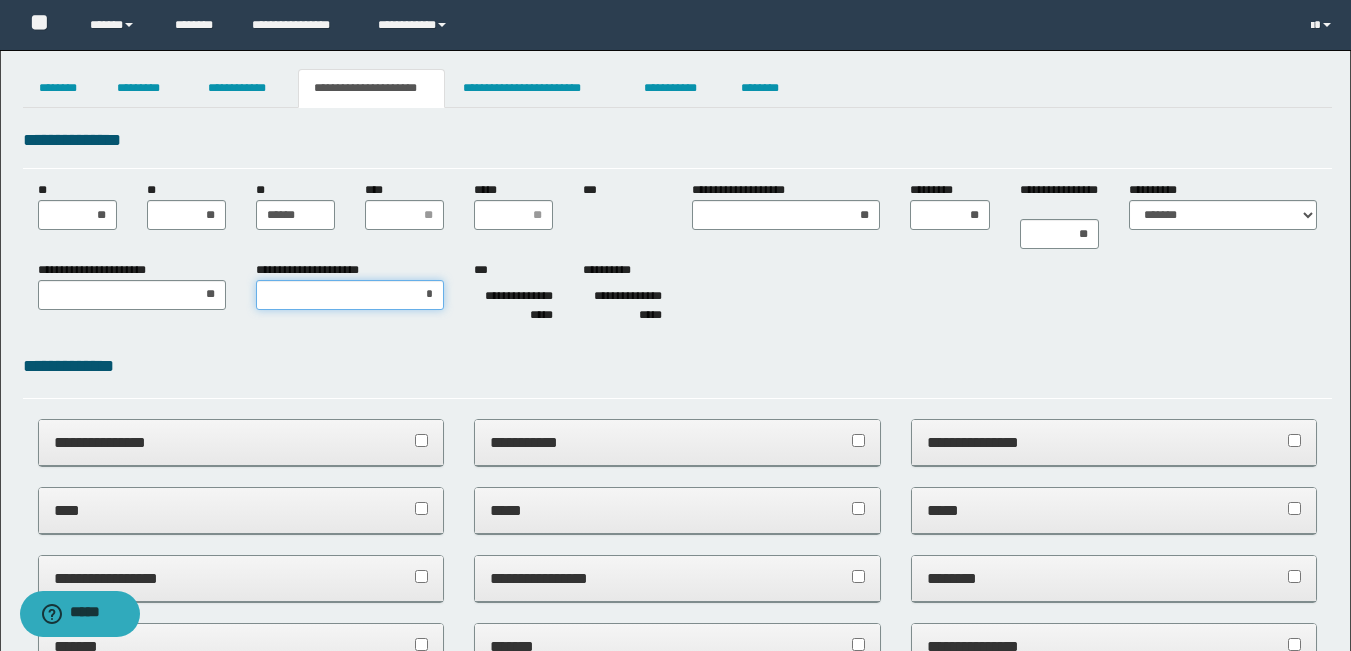 type on "**" 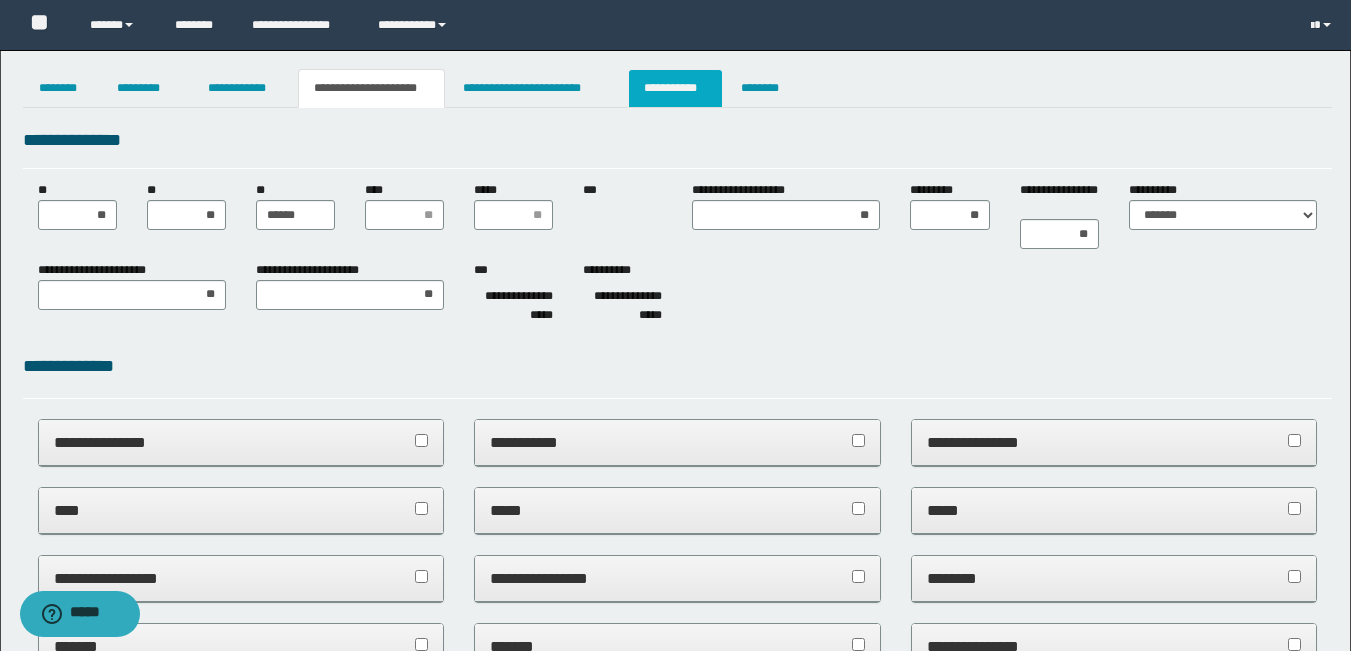 click on "**********" at bounding box center [675, 88] 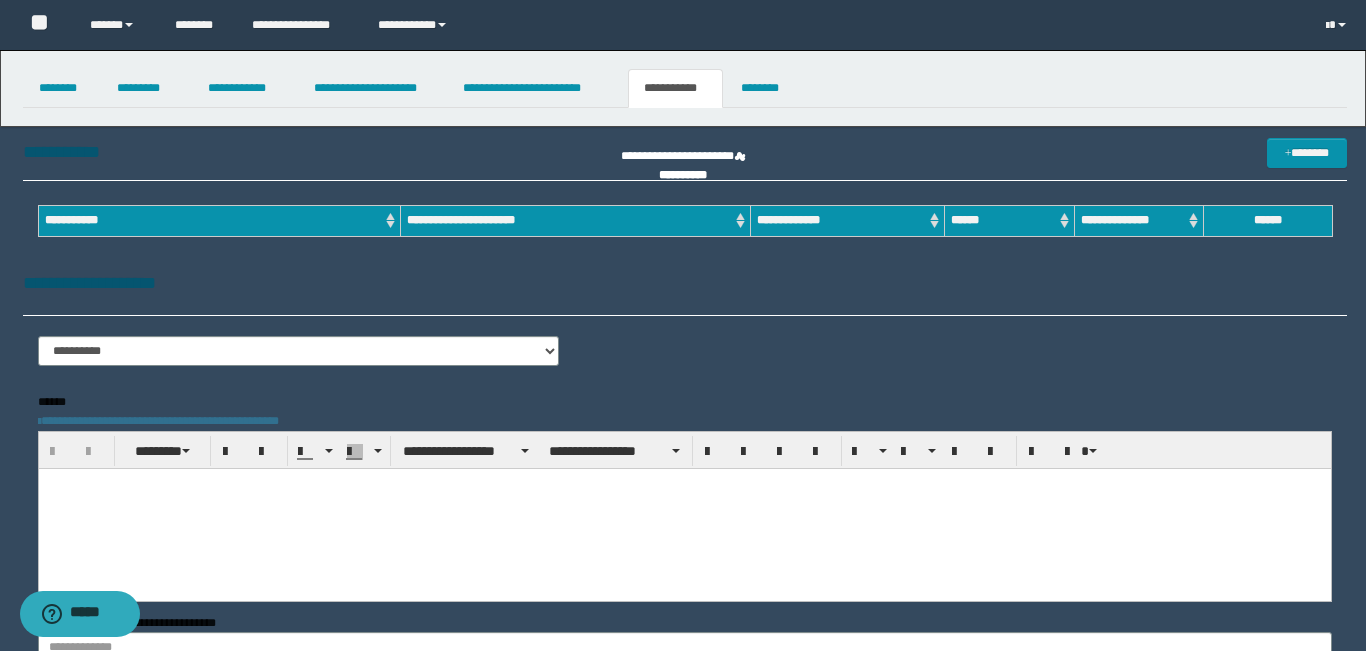 scroll, scrollTop: 0, scrollLeft: 0, axis: both 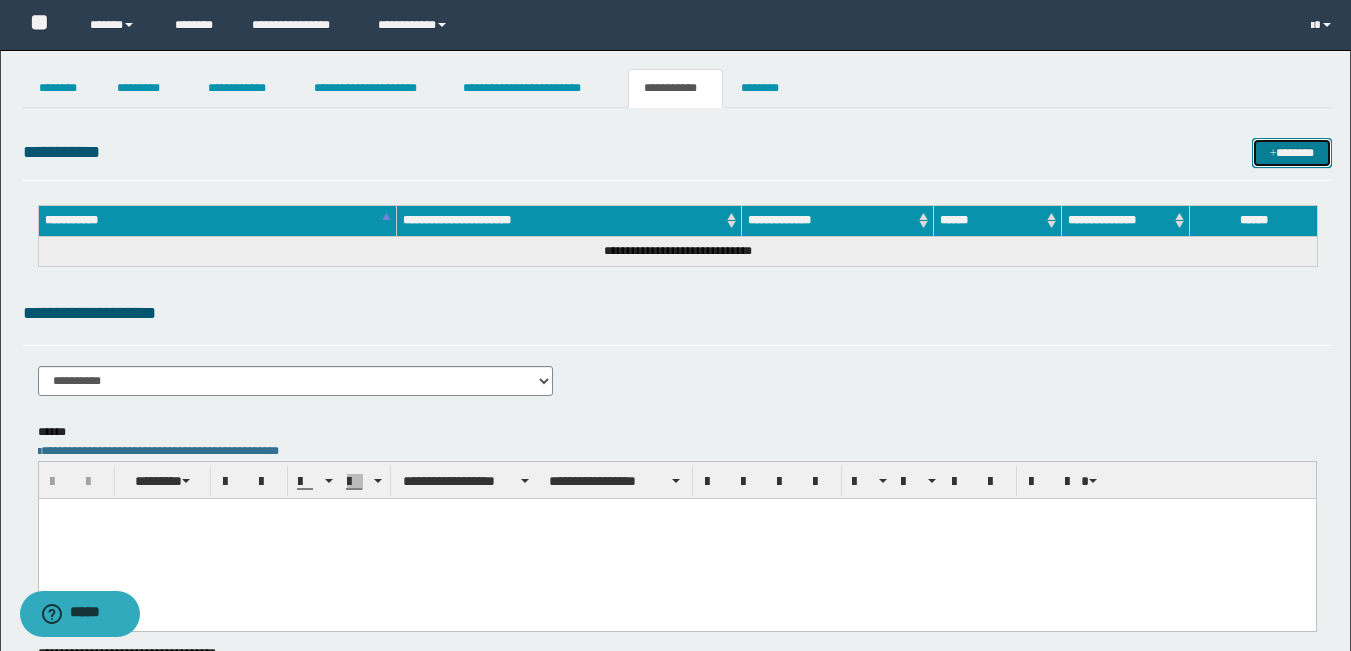 click on "*******" at bounding box center (1292, 153) 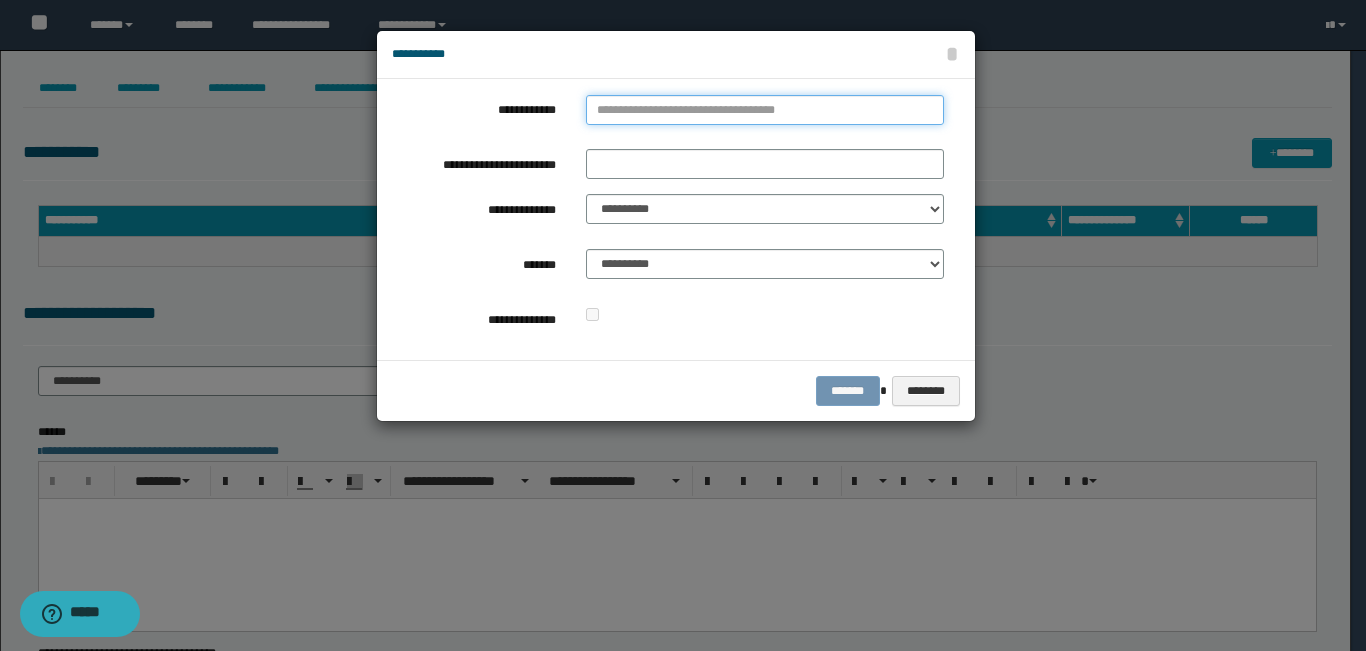 click on "**********" at bounding box center (765, 110) 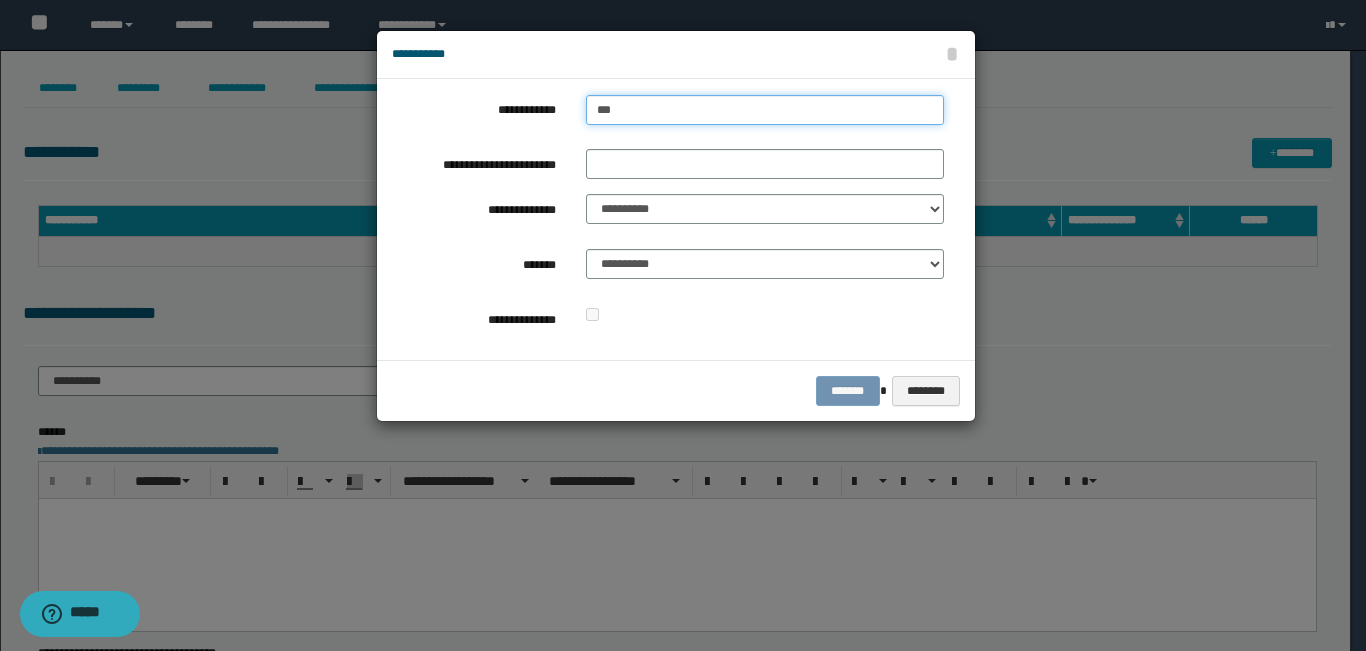 type on "****" 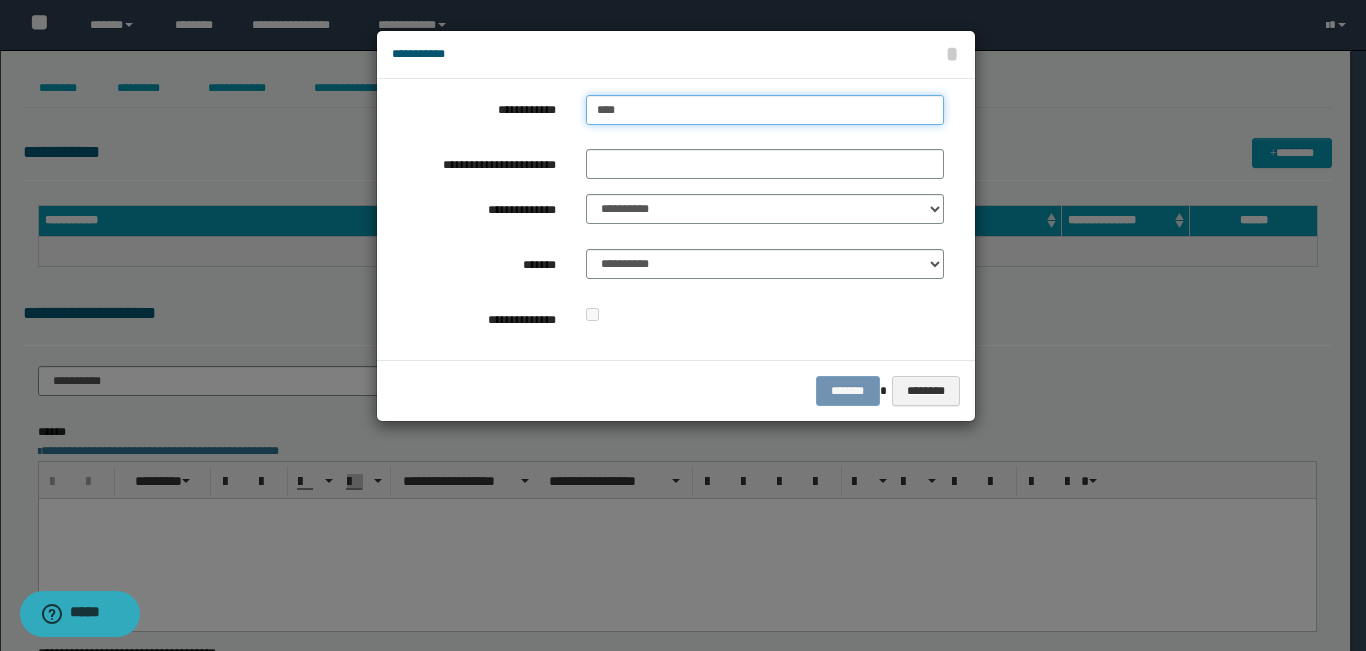 type on "****" 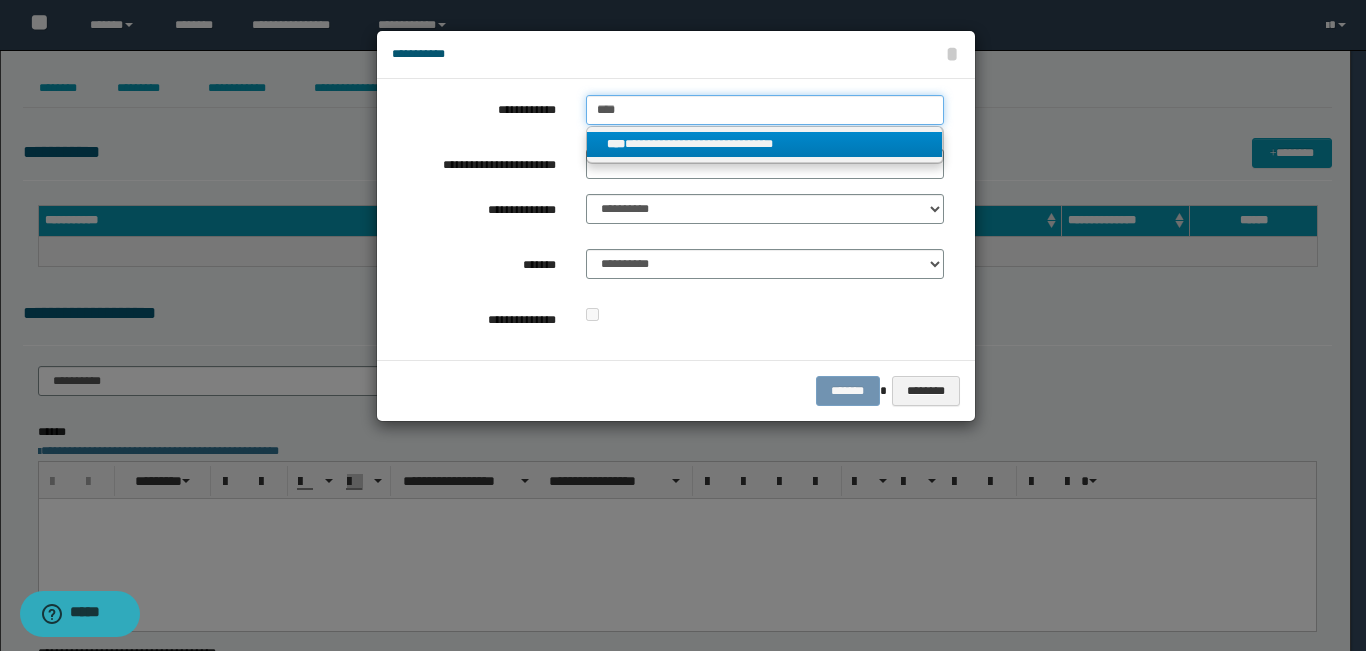type on "****" 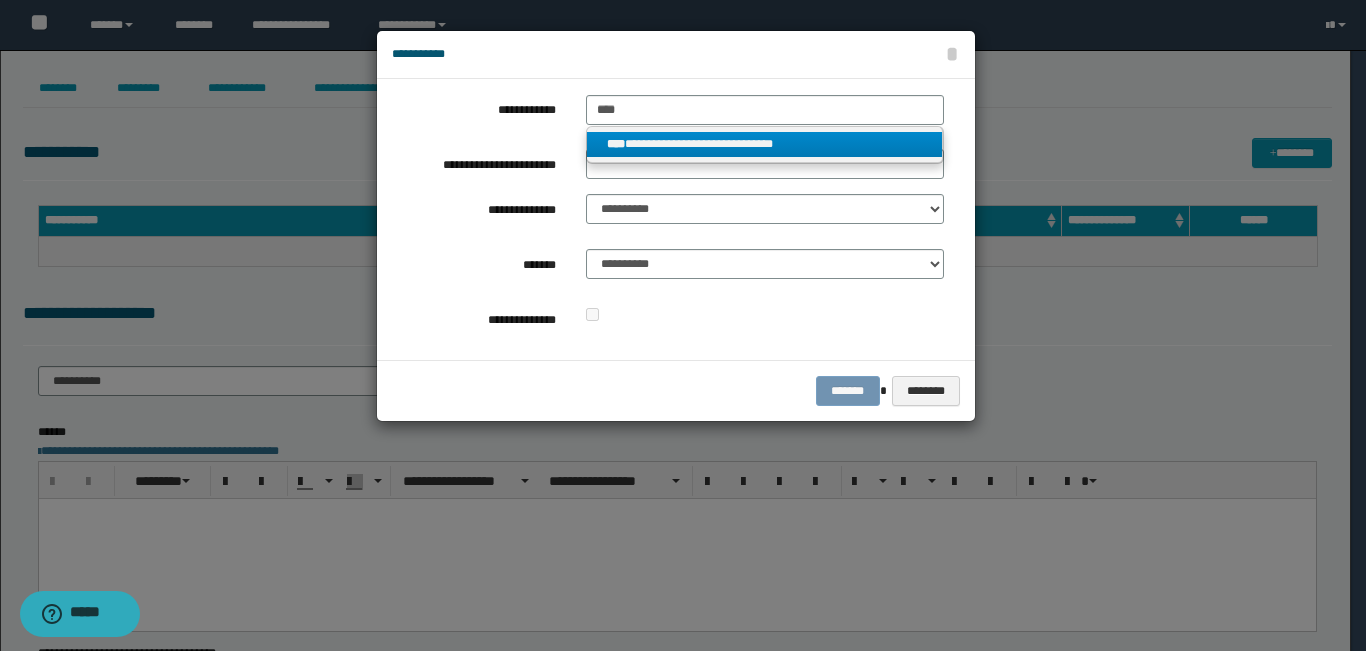 click on "**********" at bounding box center [765, 144] 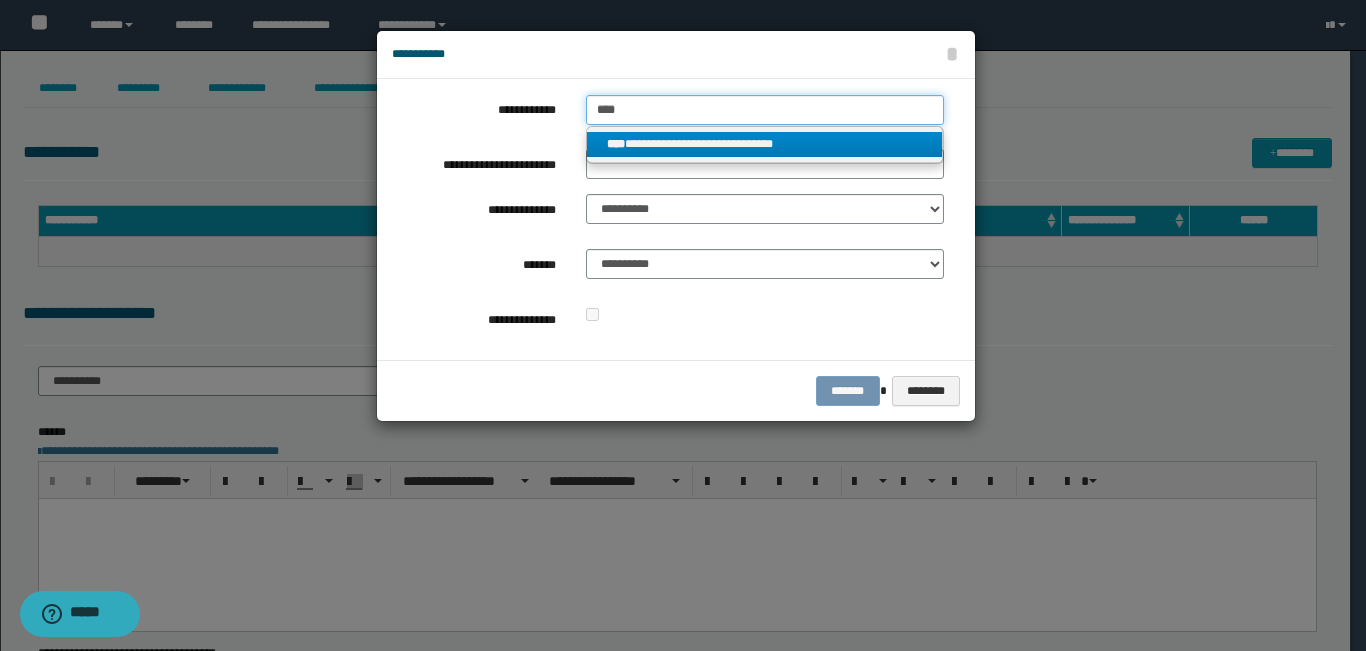 type 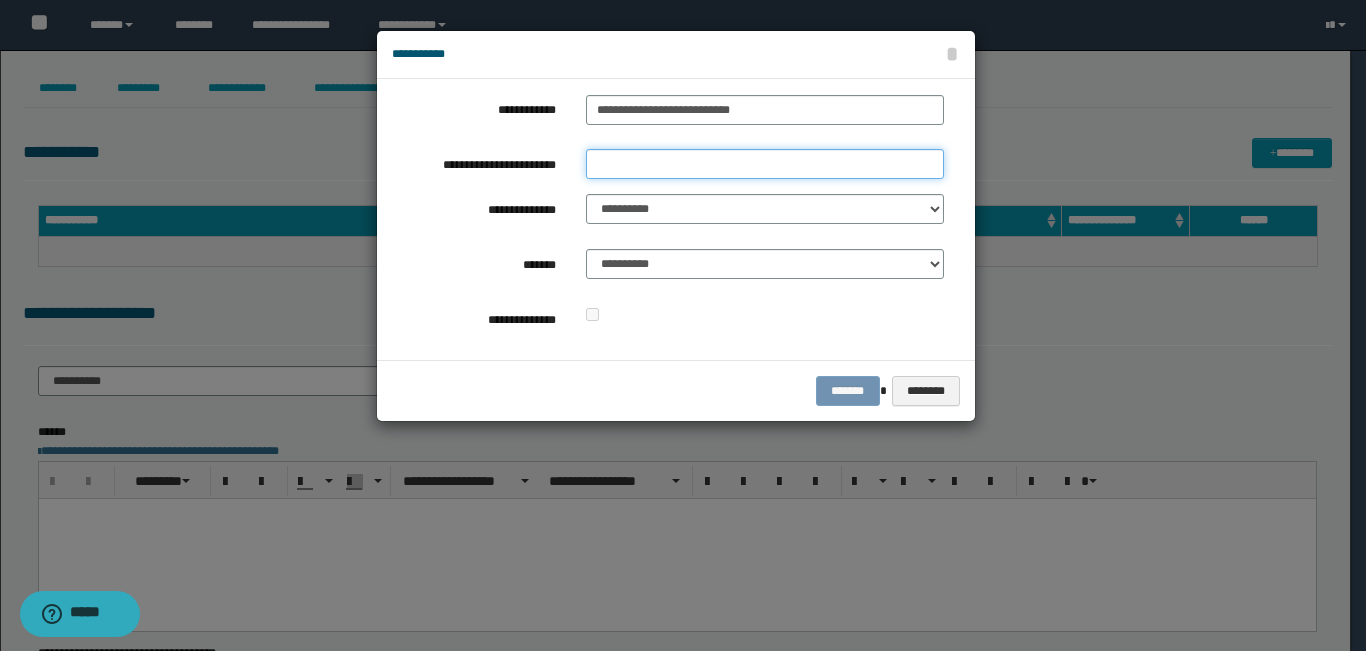 click on "**********" at bounding box center [765, 164] 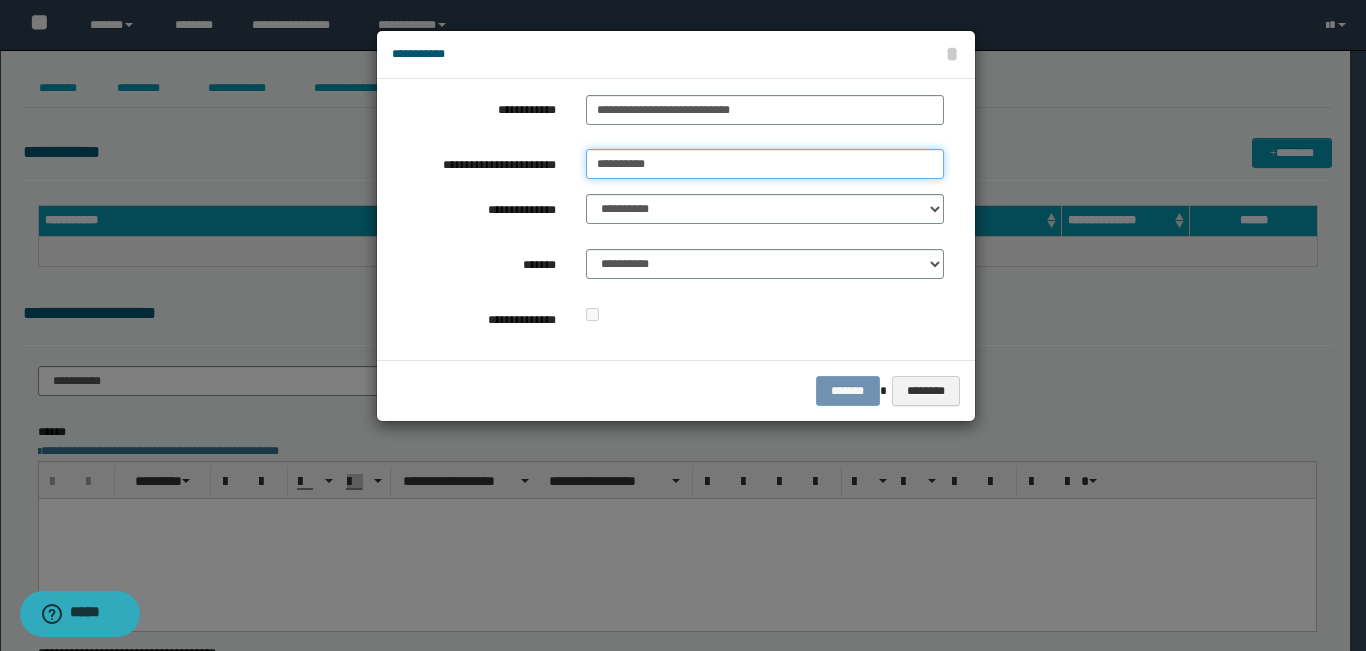 type on "**********" 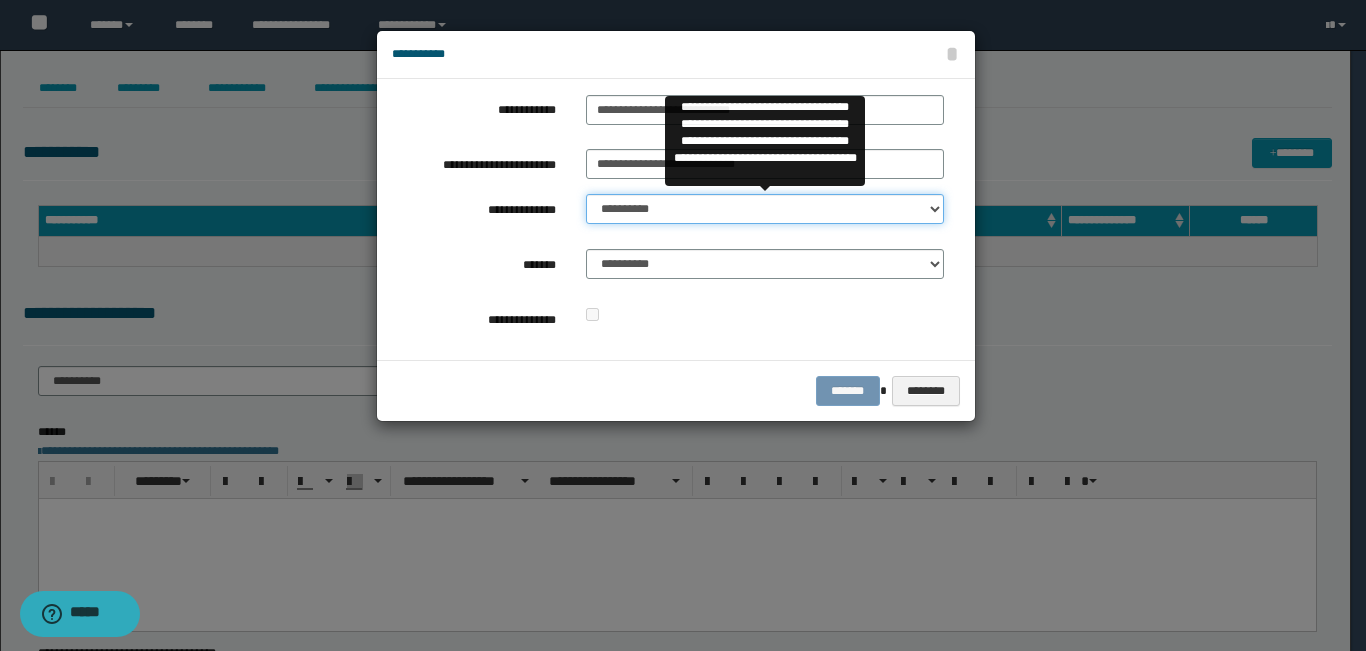 drag, startPoint x: 664, startPoint y: 200, endPoint x: 666, endPoint y: 211, distance: 11.18034 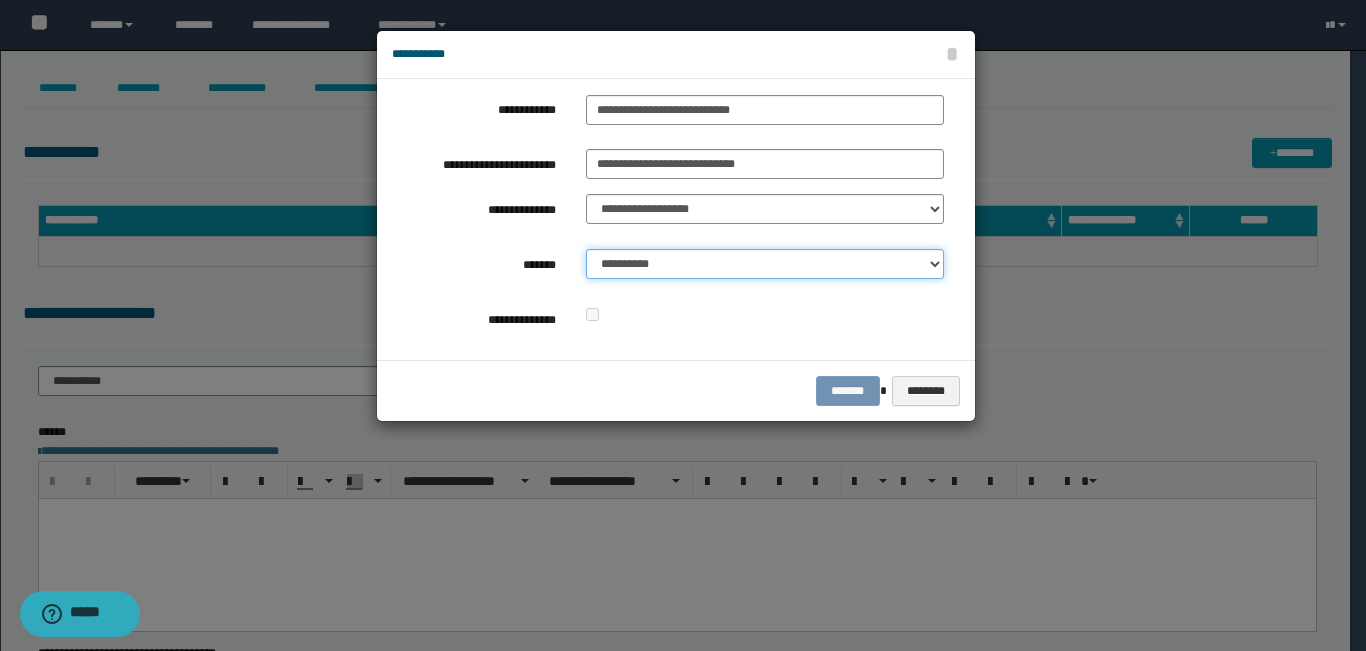 click on "**********" at bounding box center (765, 264) 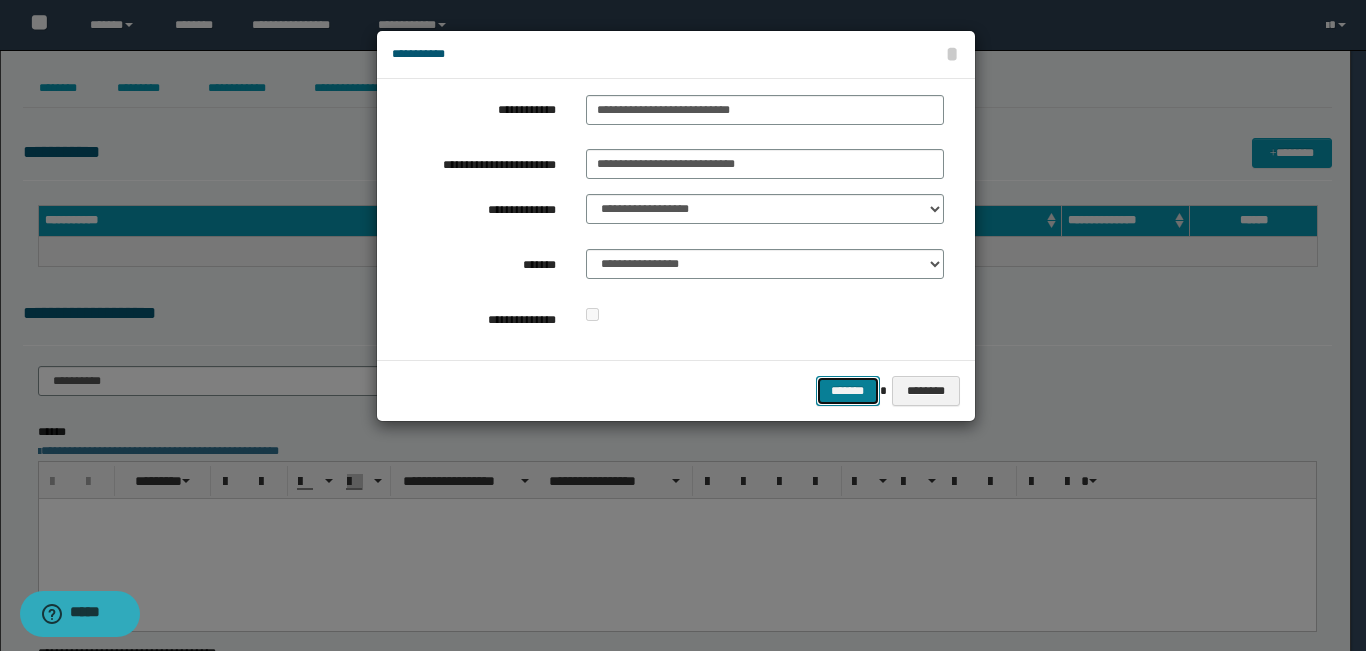 click on "*******" at bounding box center [848, 391] 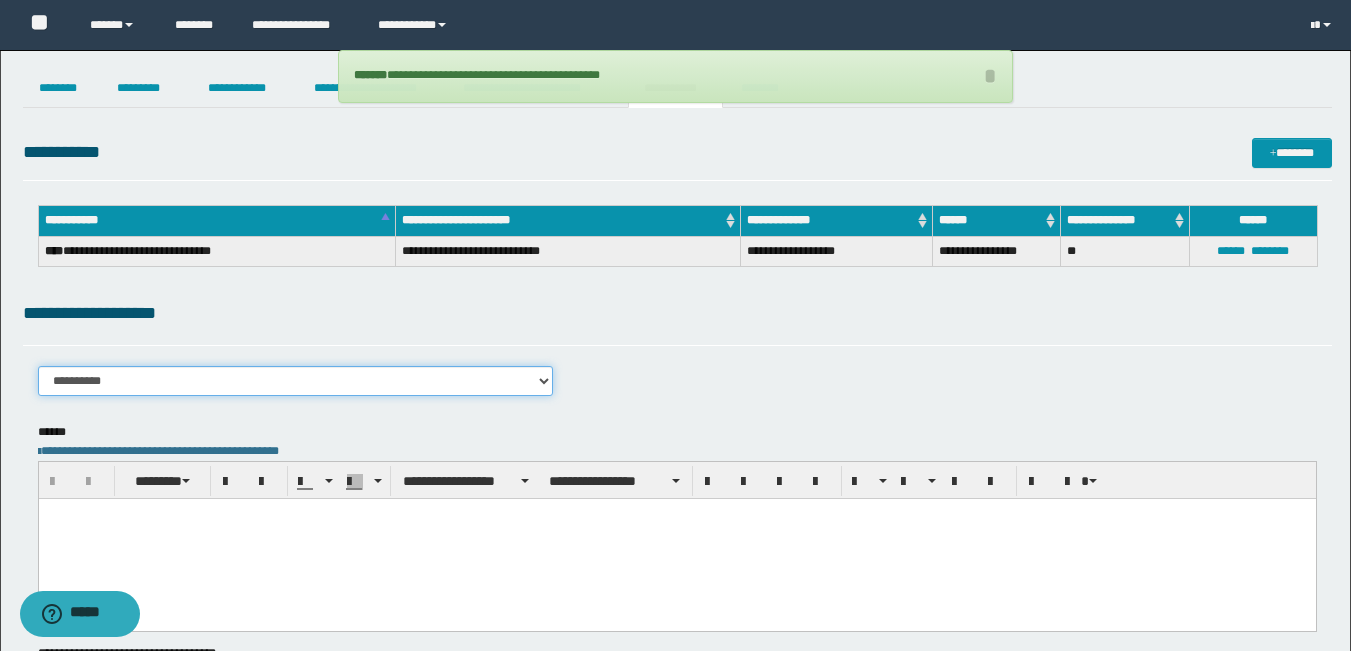 click on "**********" at bounding box center (296, 381) 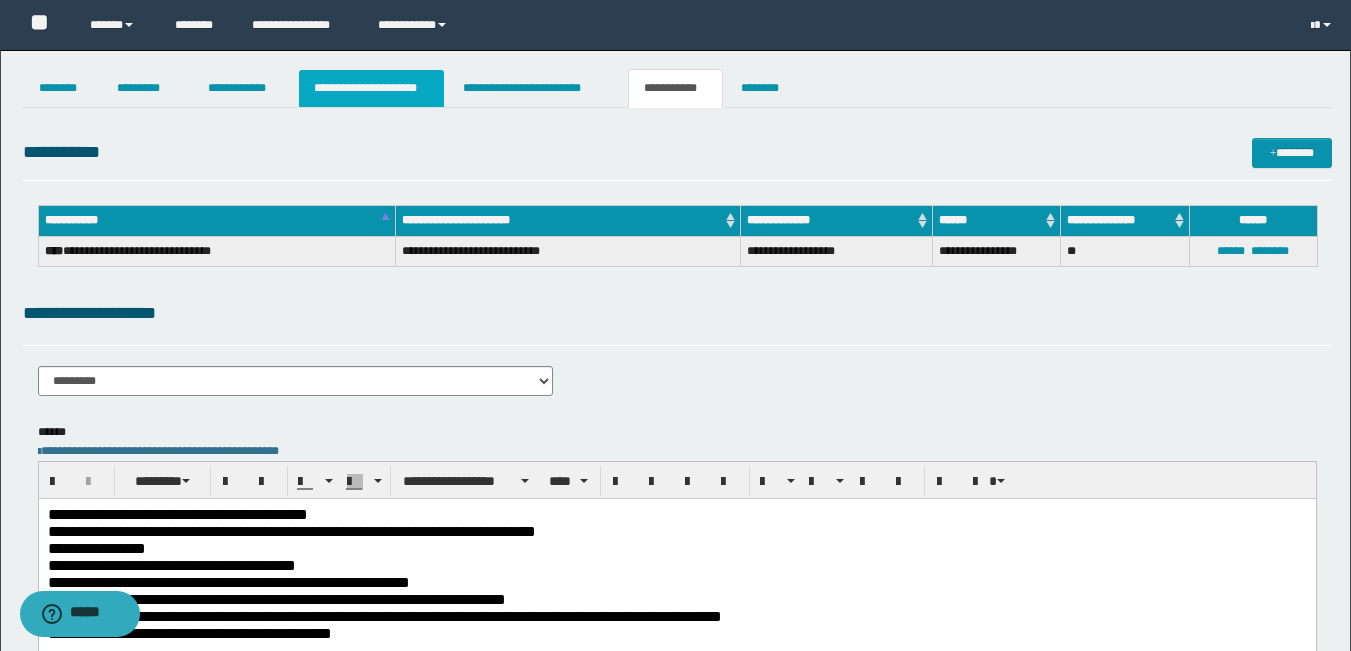 click on "**********" at bounding box center [371, 88] 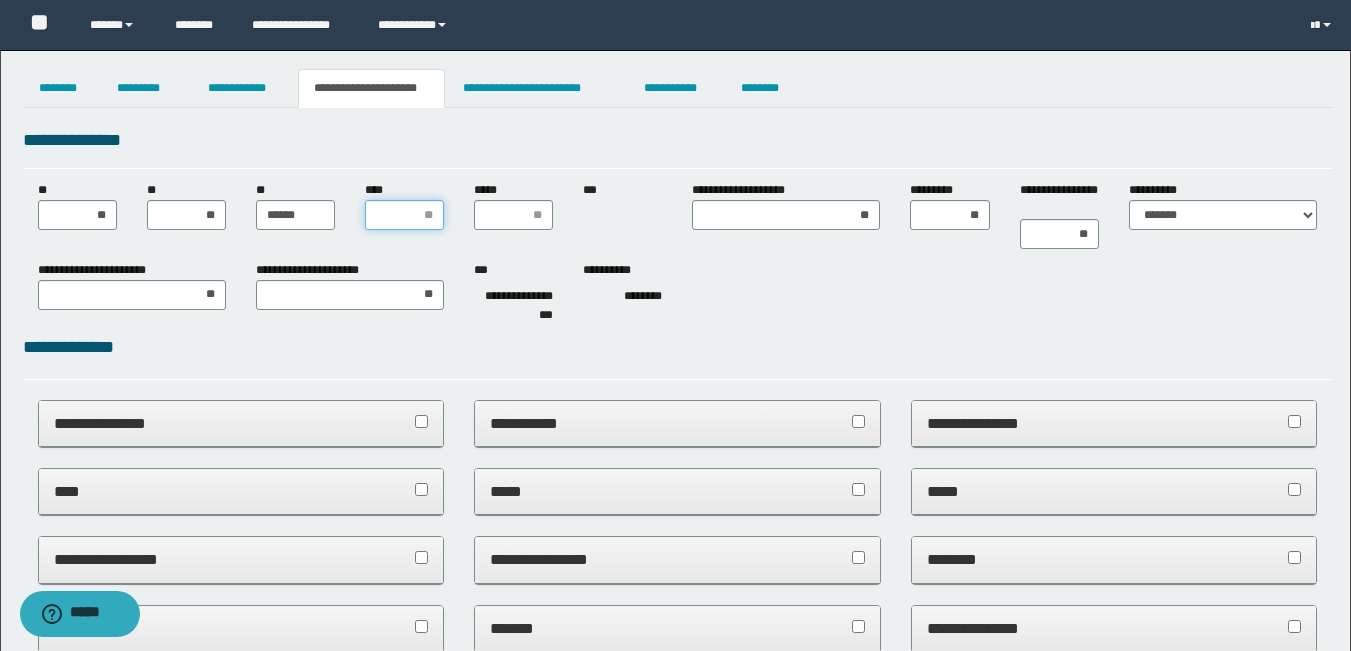 click on "****" at bounding box center (404, 215) 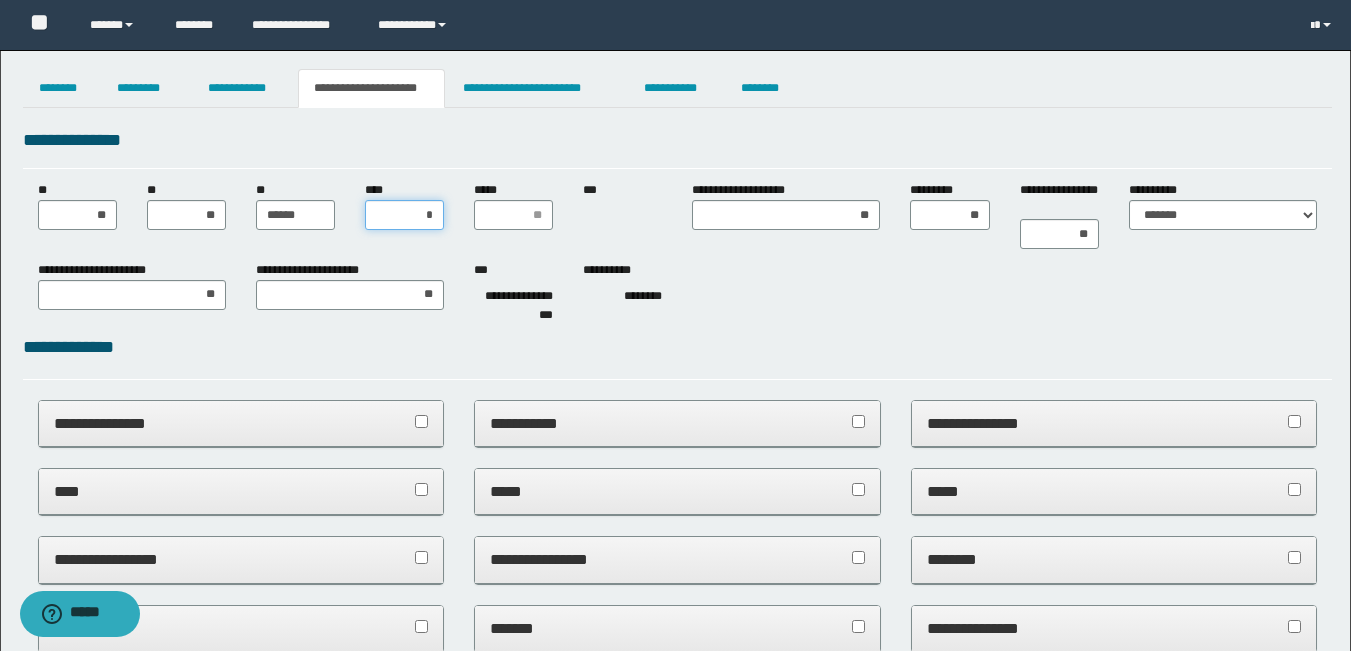 type on "**" 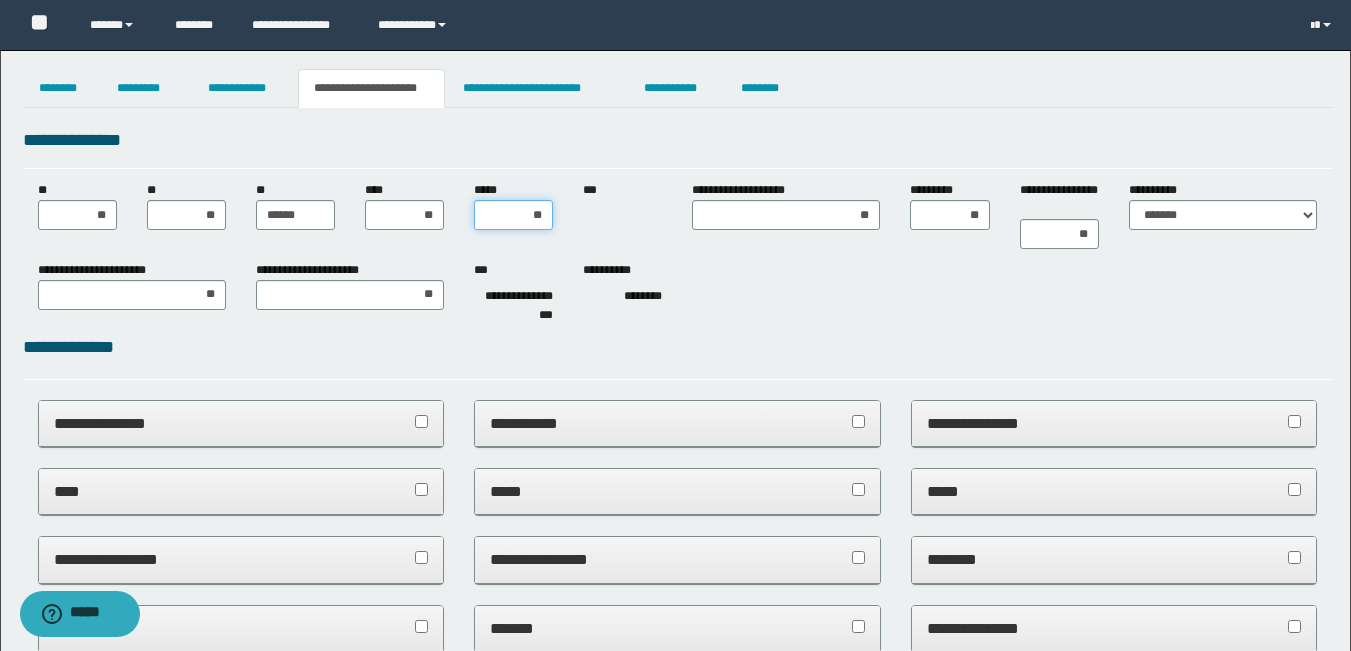 type on "***" 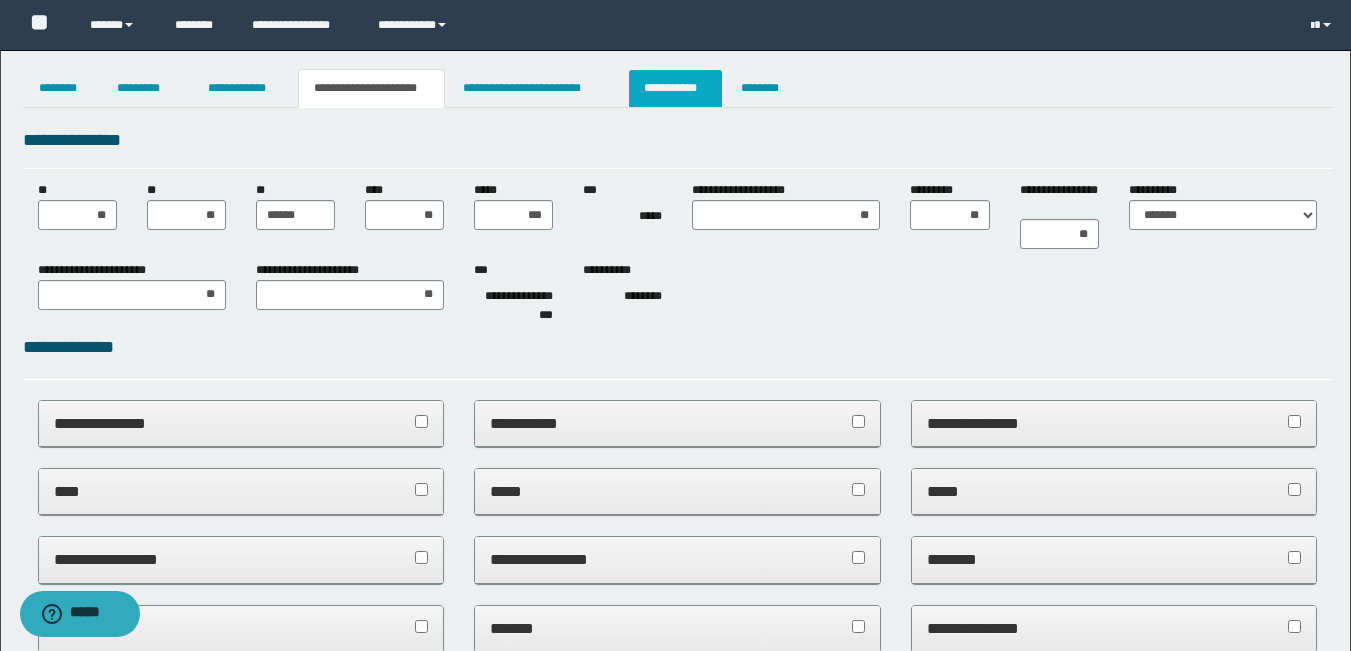 click on "**********" at bounding box center [675, 88] 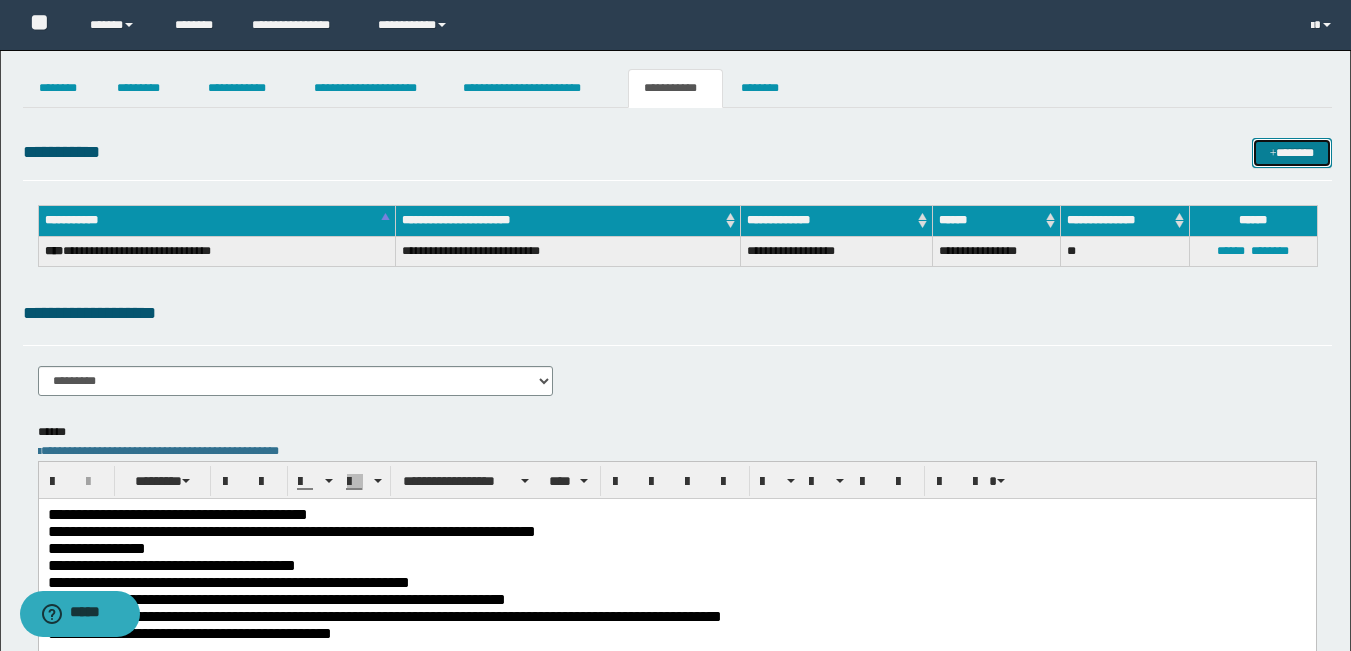 click on "*******" at bounding box center [1292, 153] 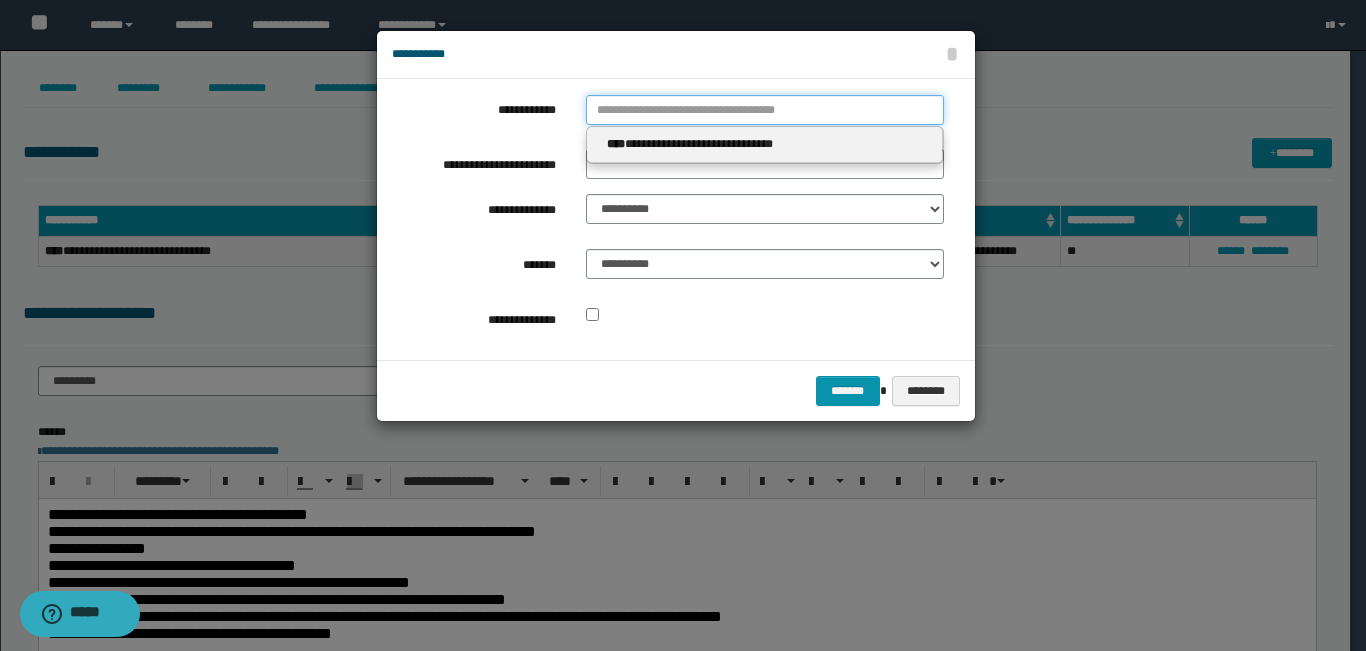 type on "**********" 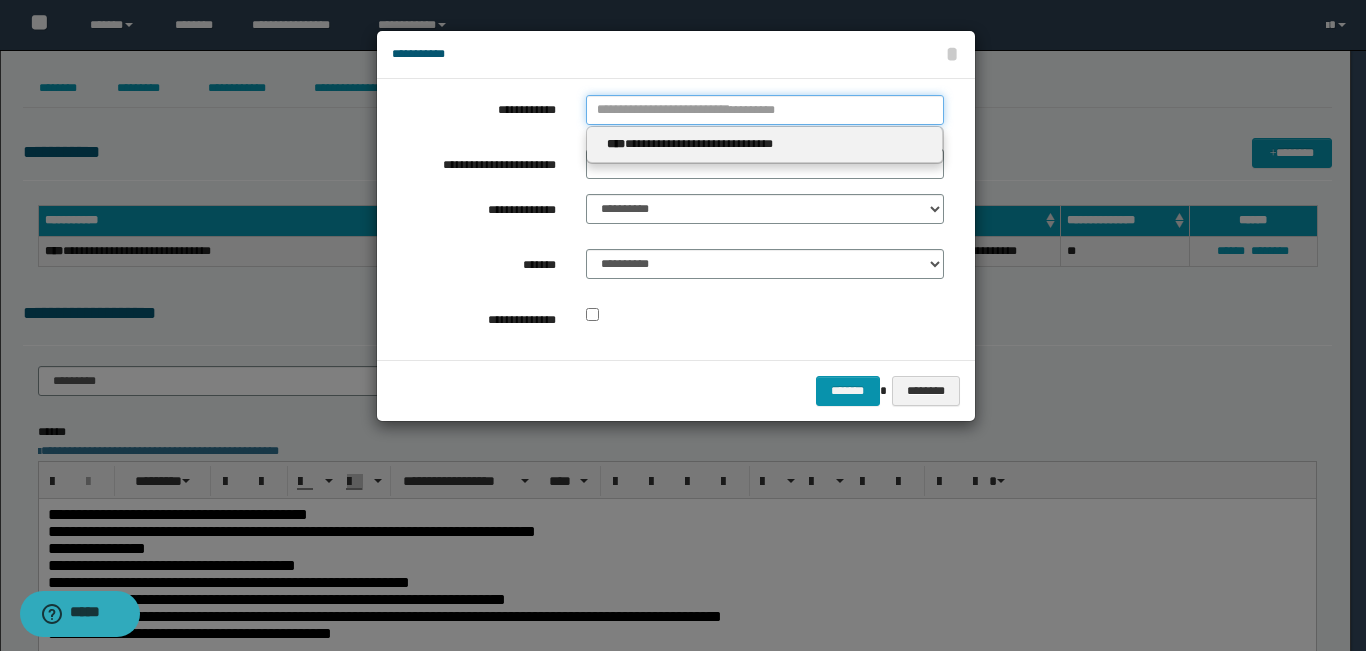 click on "**********" at bounding box center [765, 110] 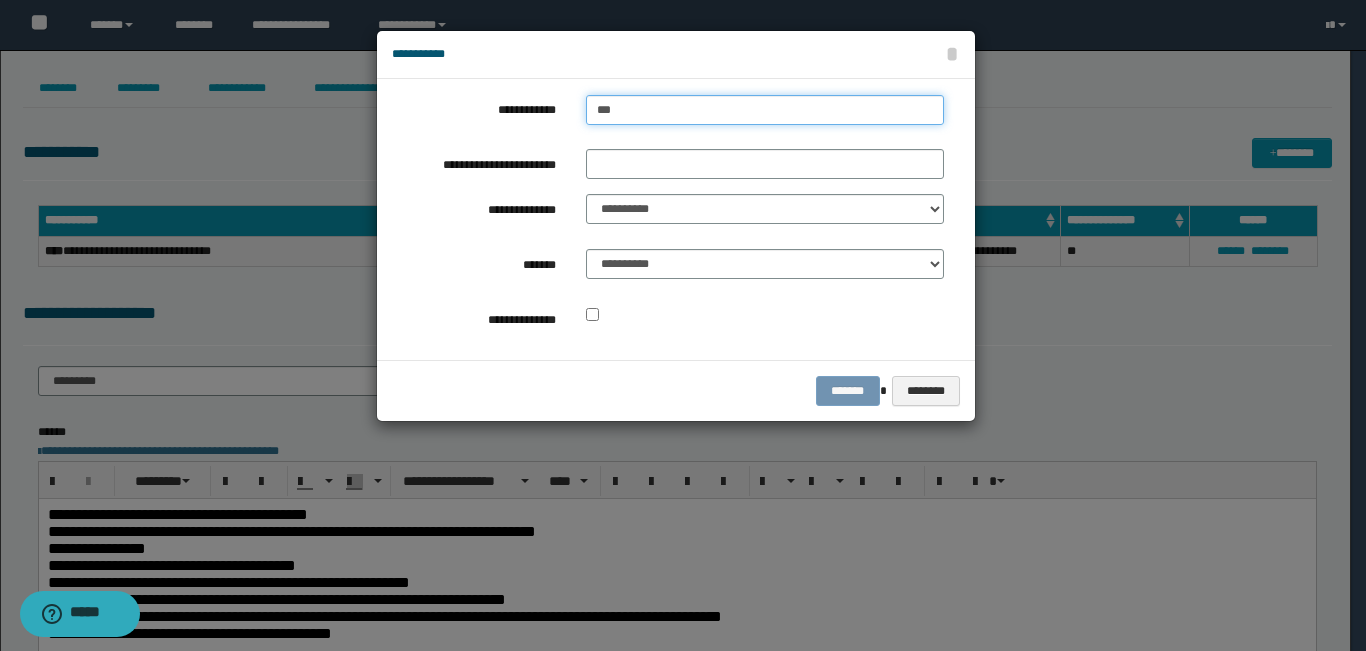 type on "****" 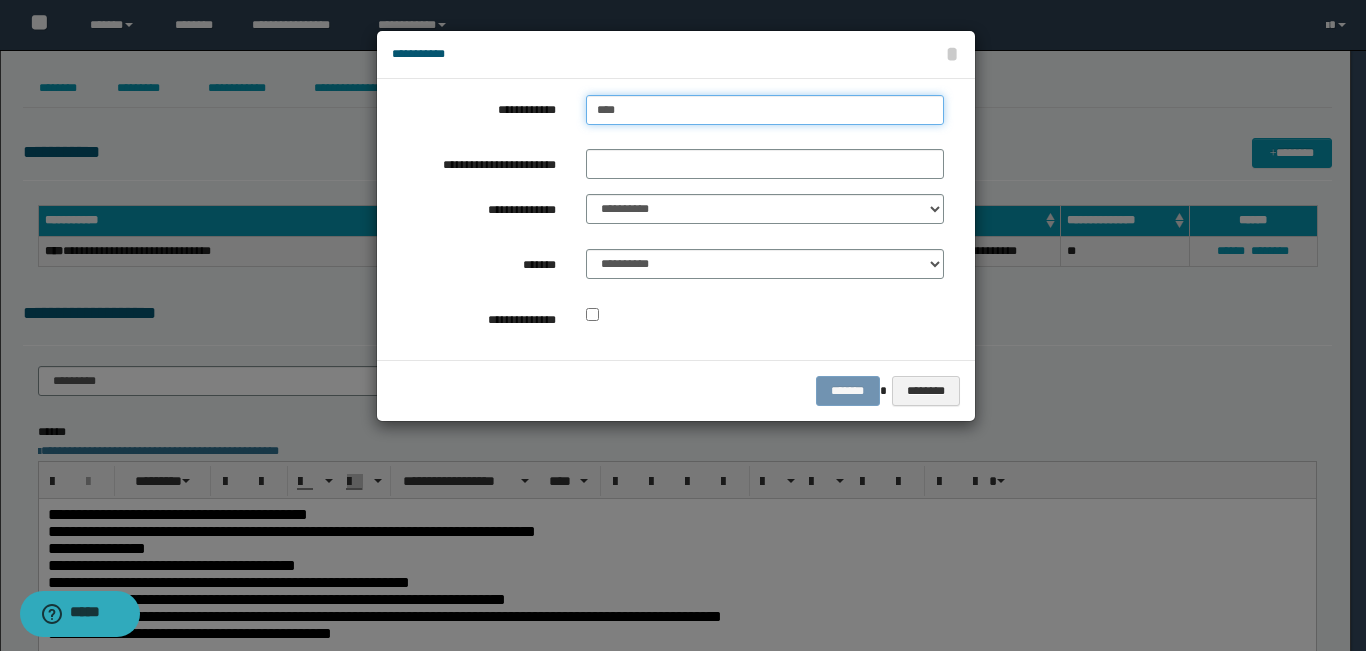 type on "****" 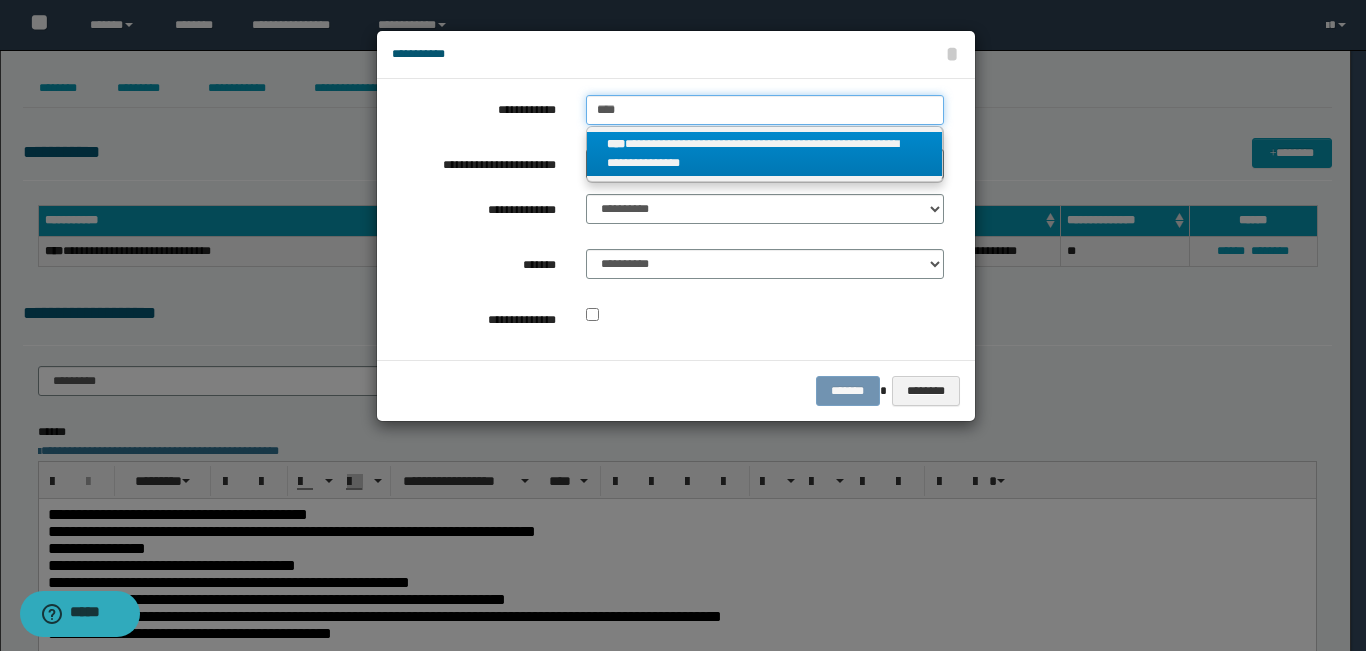 type on "****" 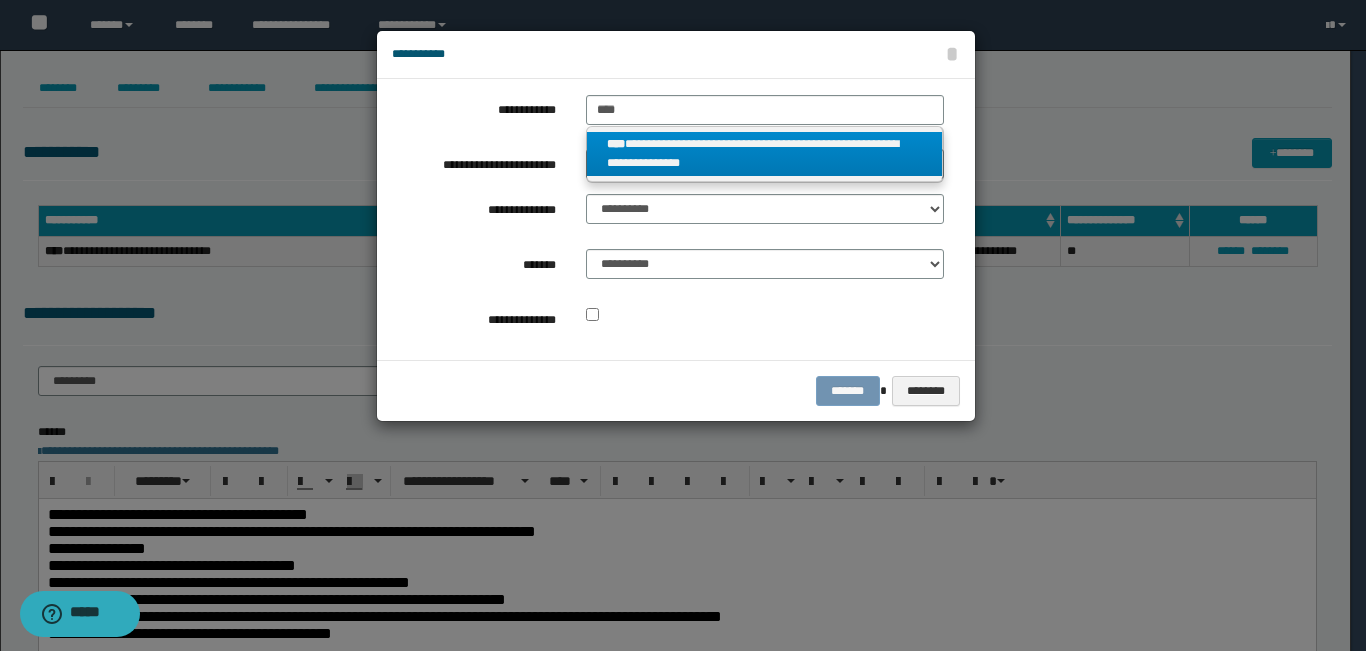 click on "**********" at bounding box center (765, 154) 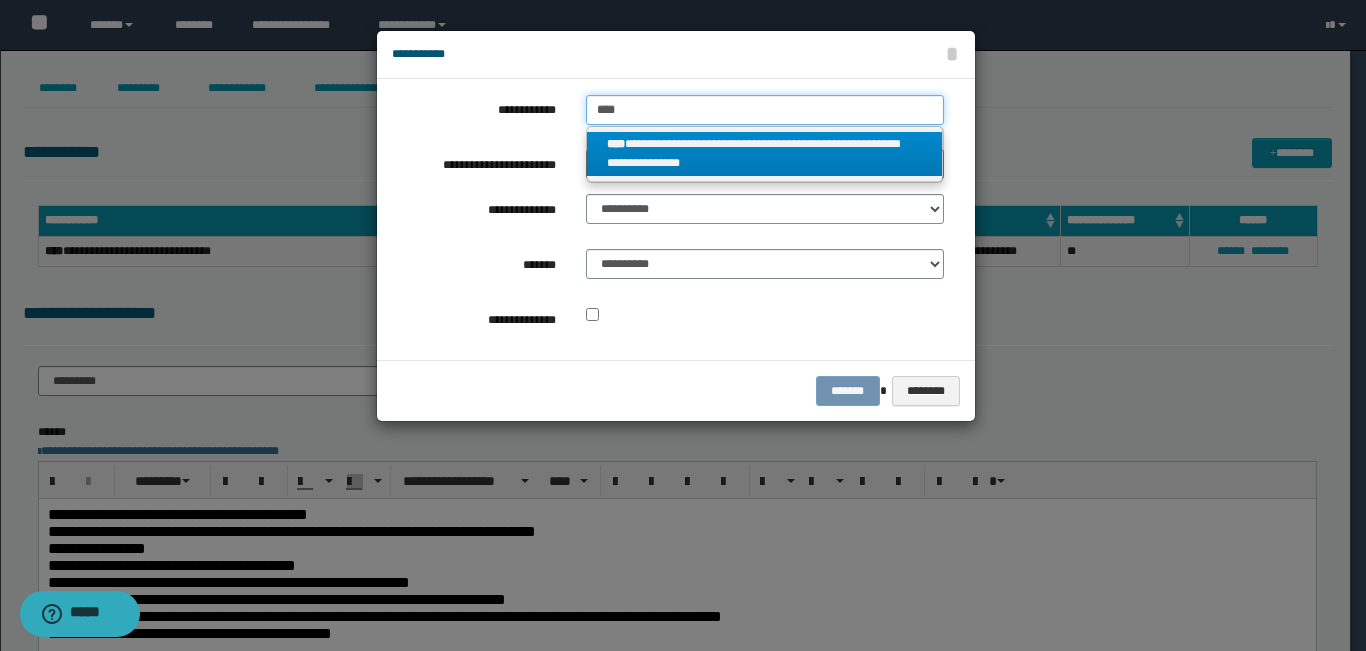 type 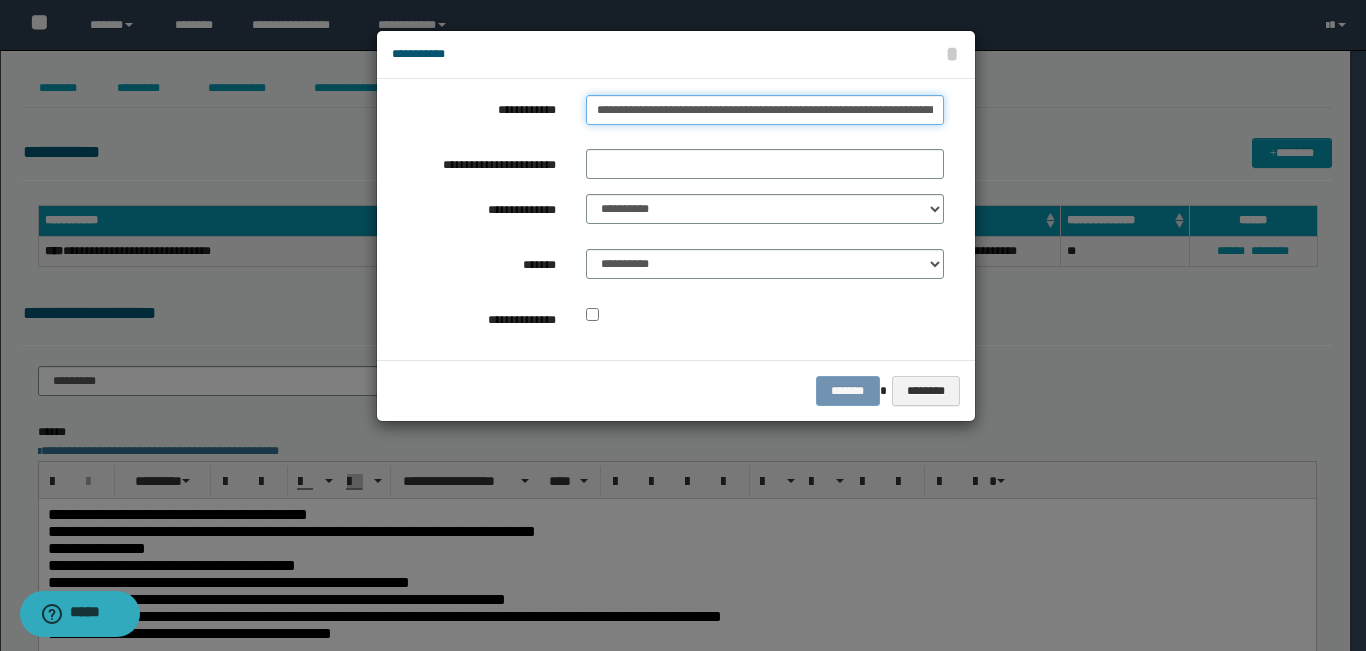 scroll, scrollTop: 0, scrollLeft: 20, axis: horizontal 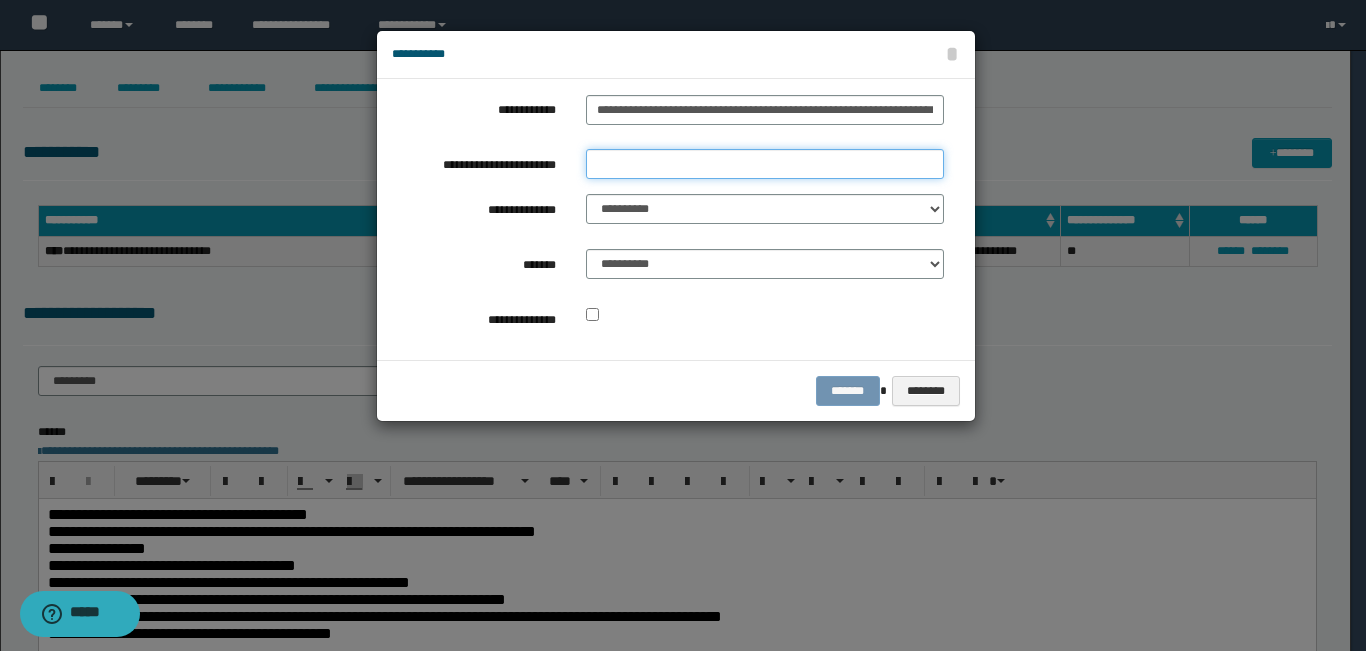 click on "**********" at bounding box center [765, 164] 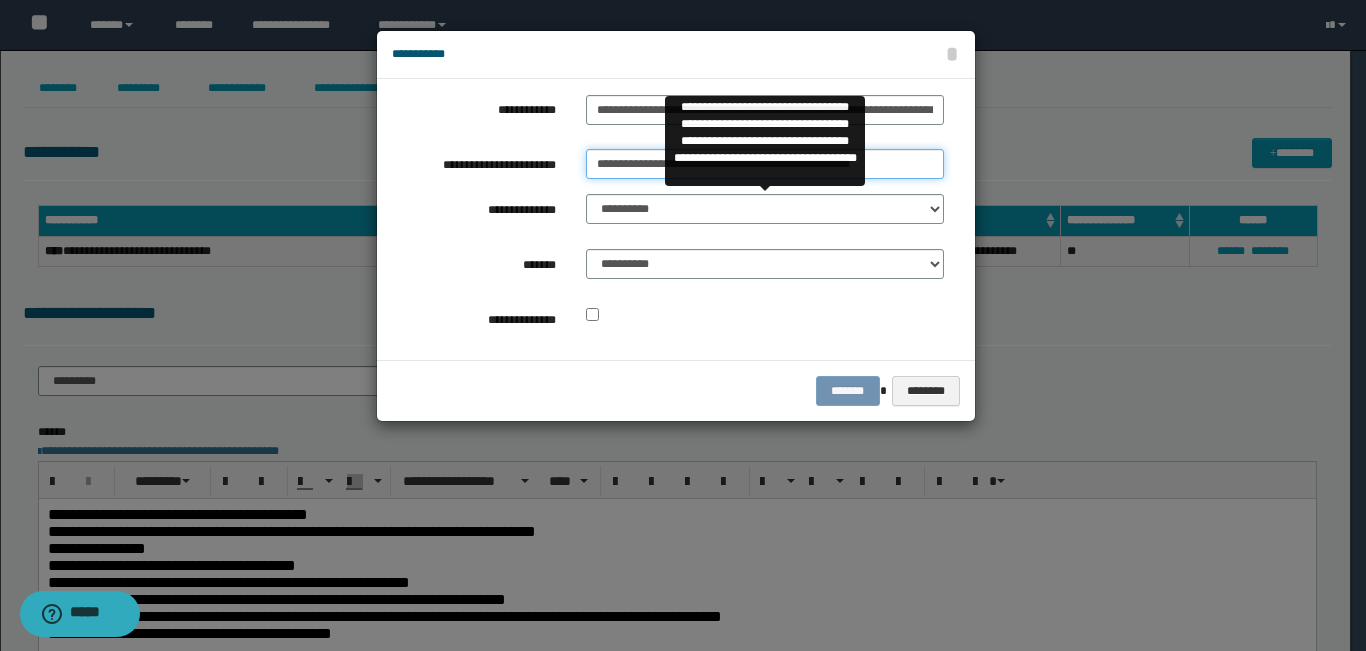 type on "**********" 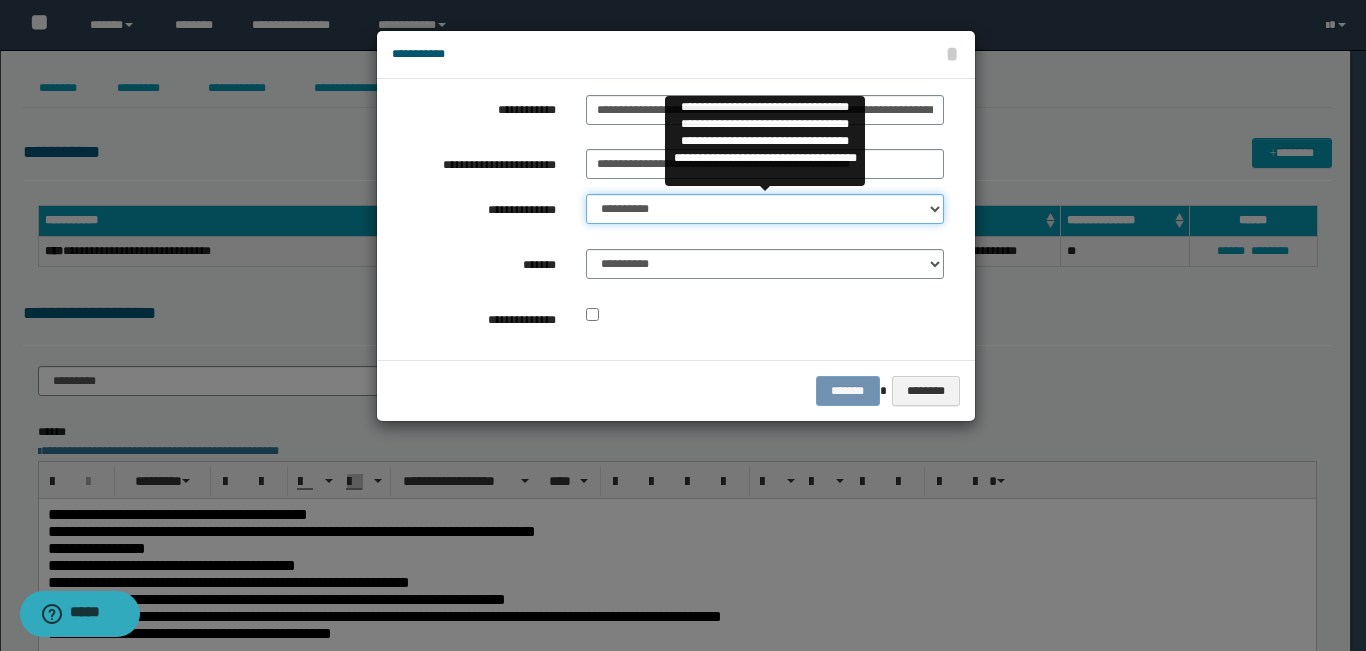 click on "**********" at bounding box center [765, 209] 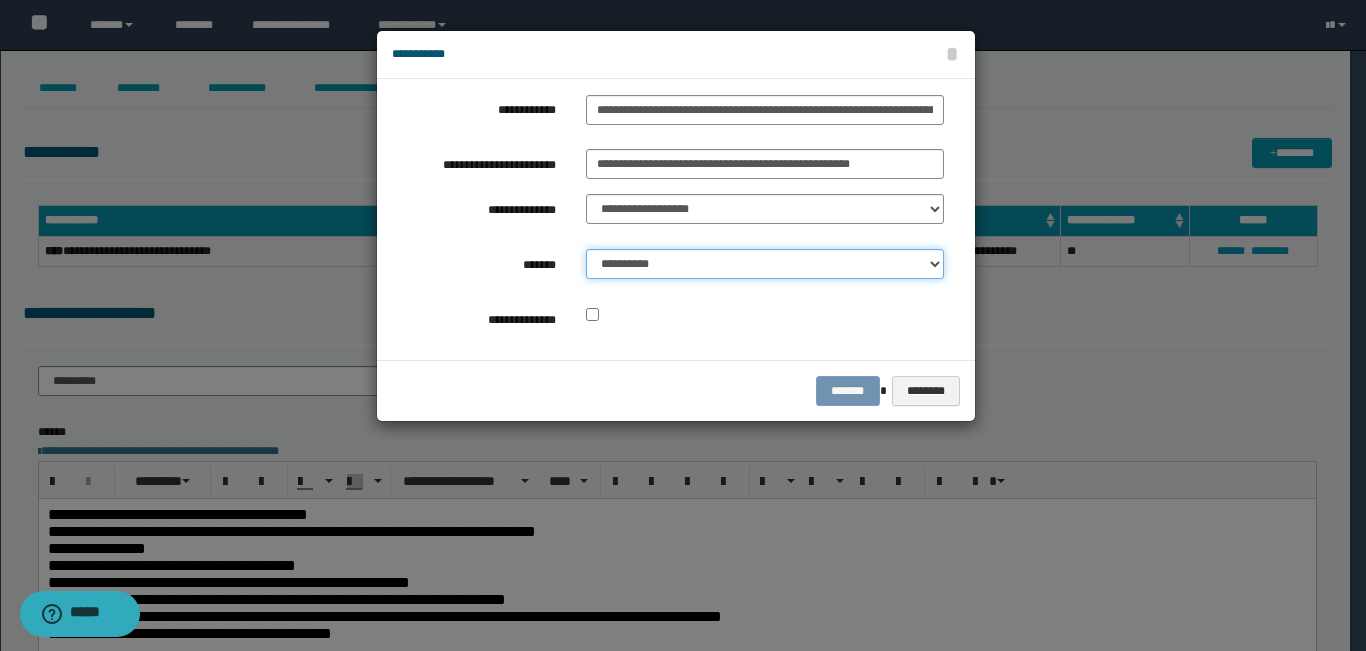 click on "**********" at bounding box center [765, 264] 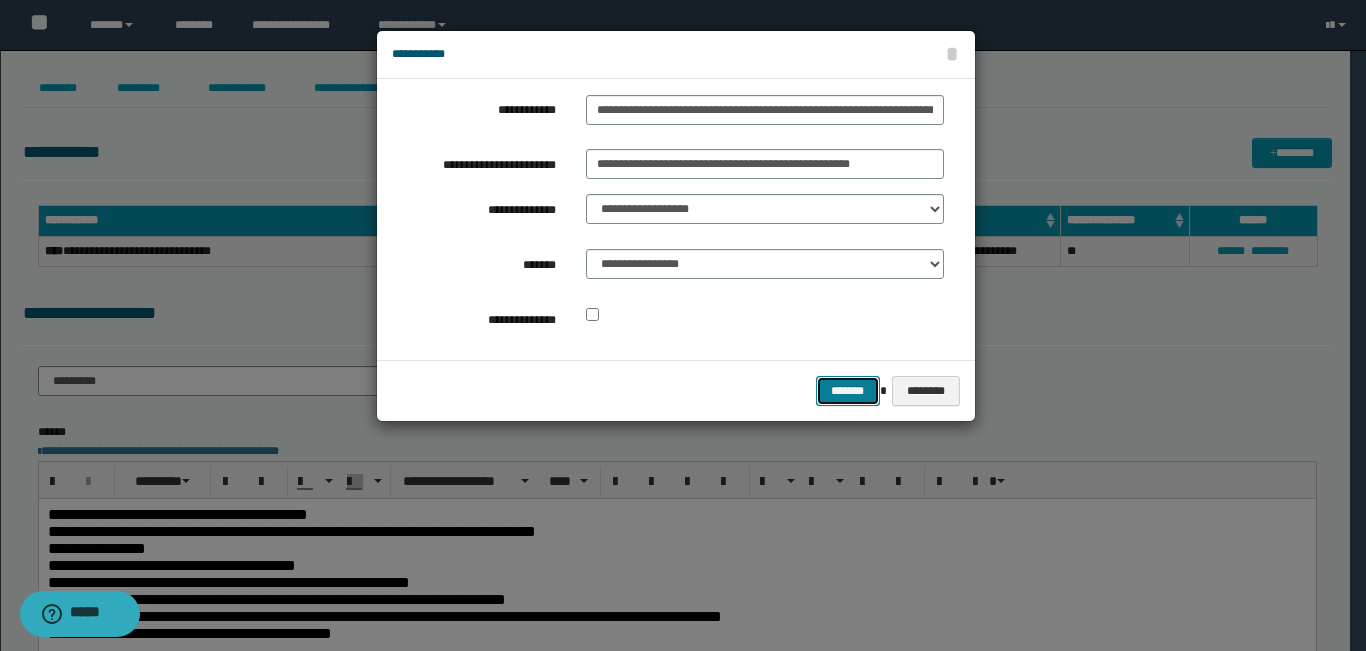 click on "*******" at bounding box center [848, 391] 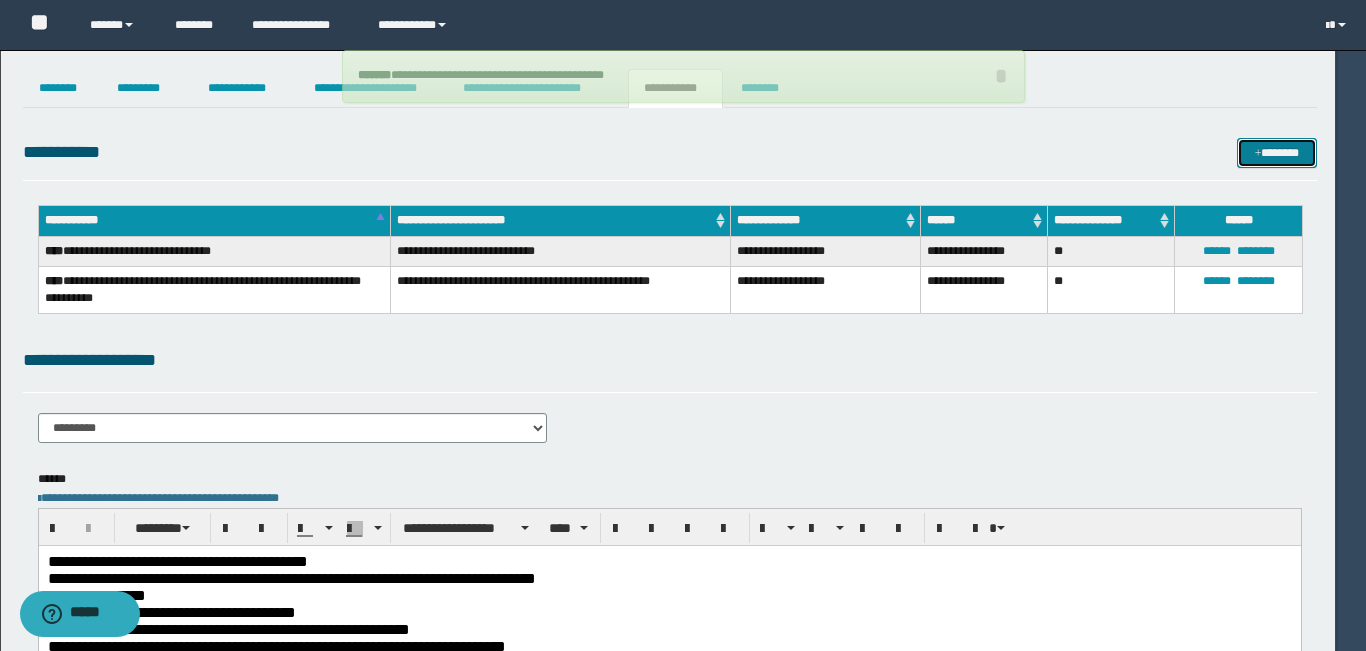 type 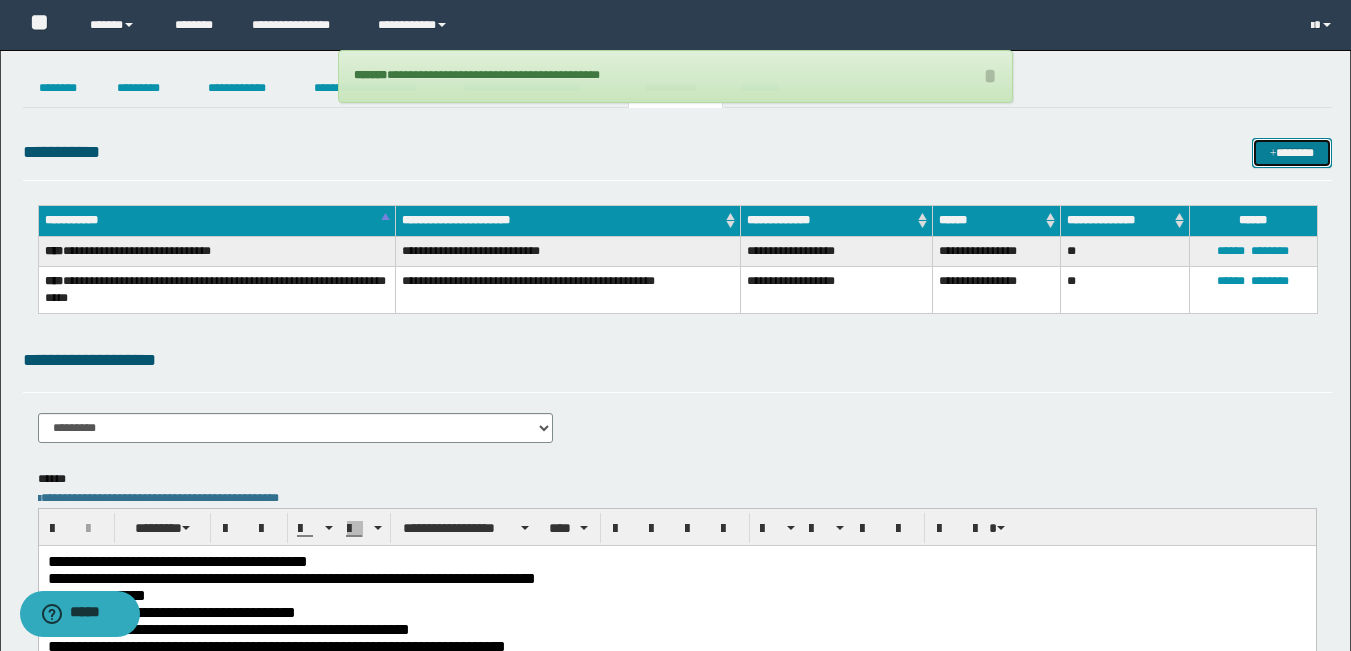 click on "*******" at bounding box center (1292, 153) 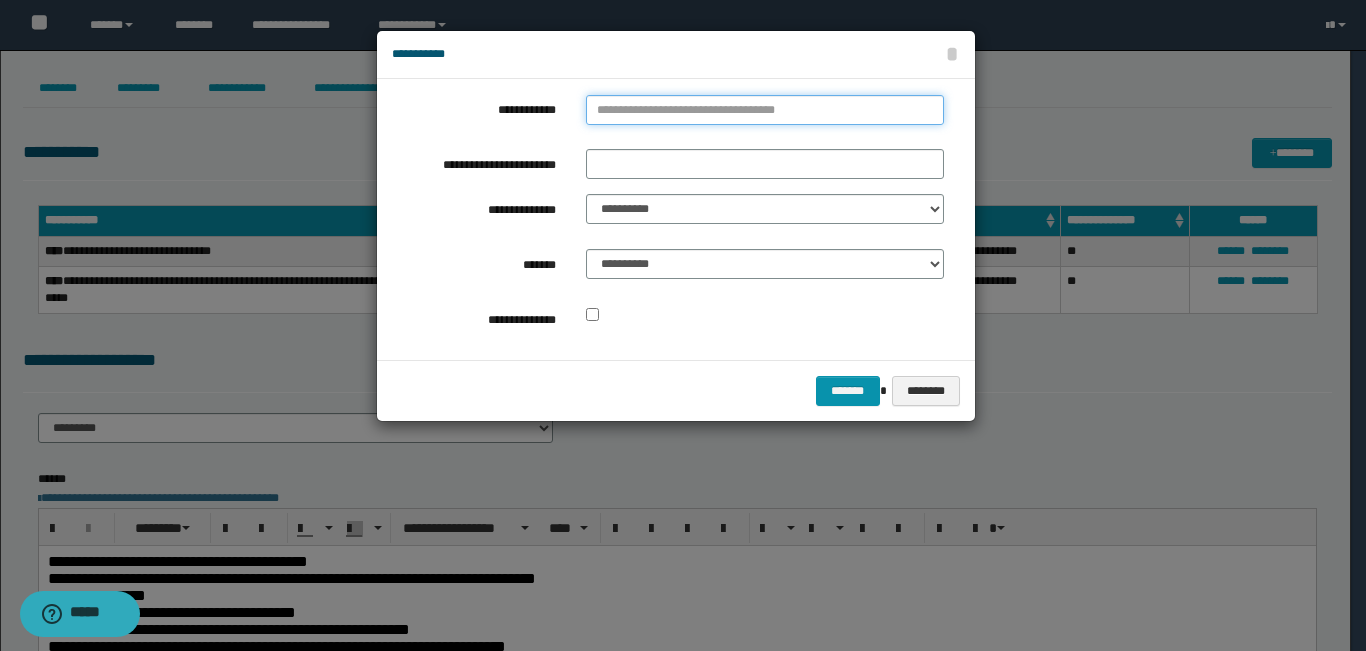 type on "**********" 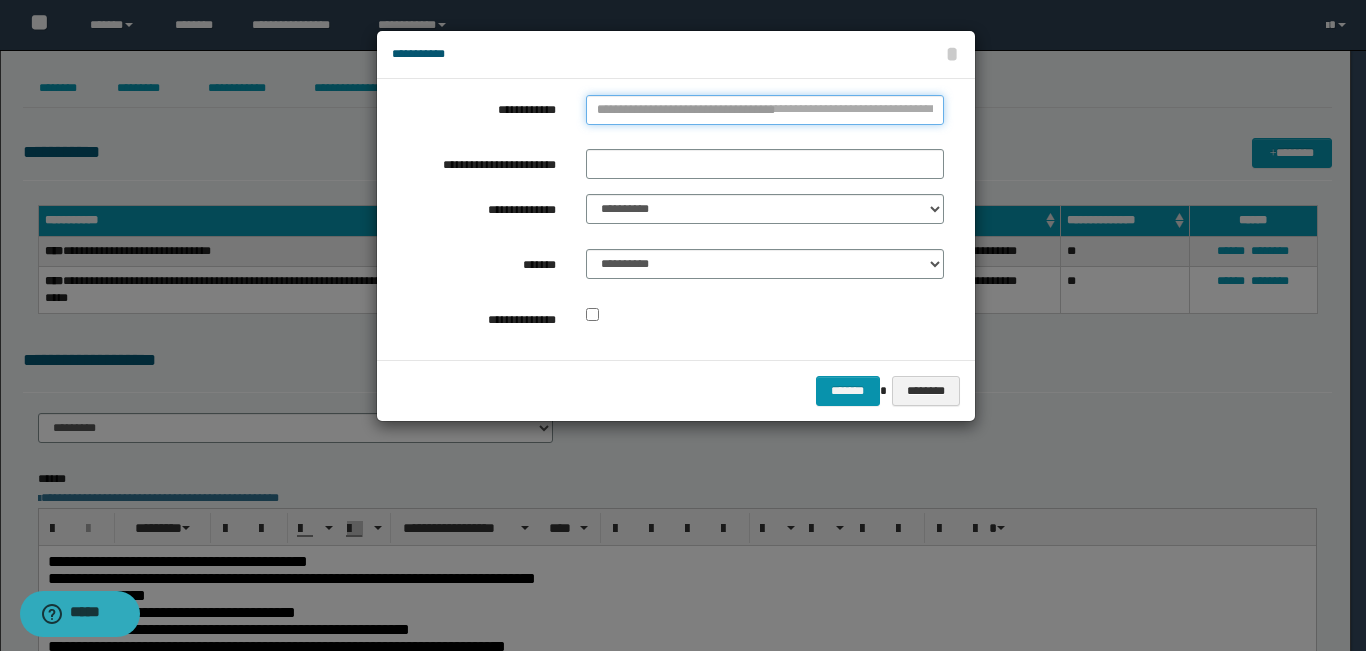click on "**********" at bounding box center (765, 110) 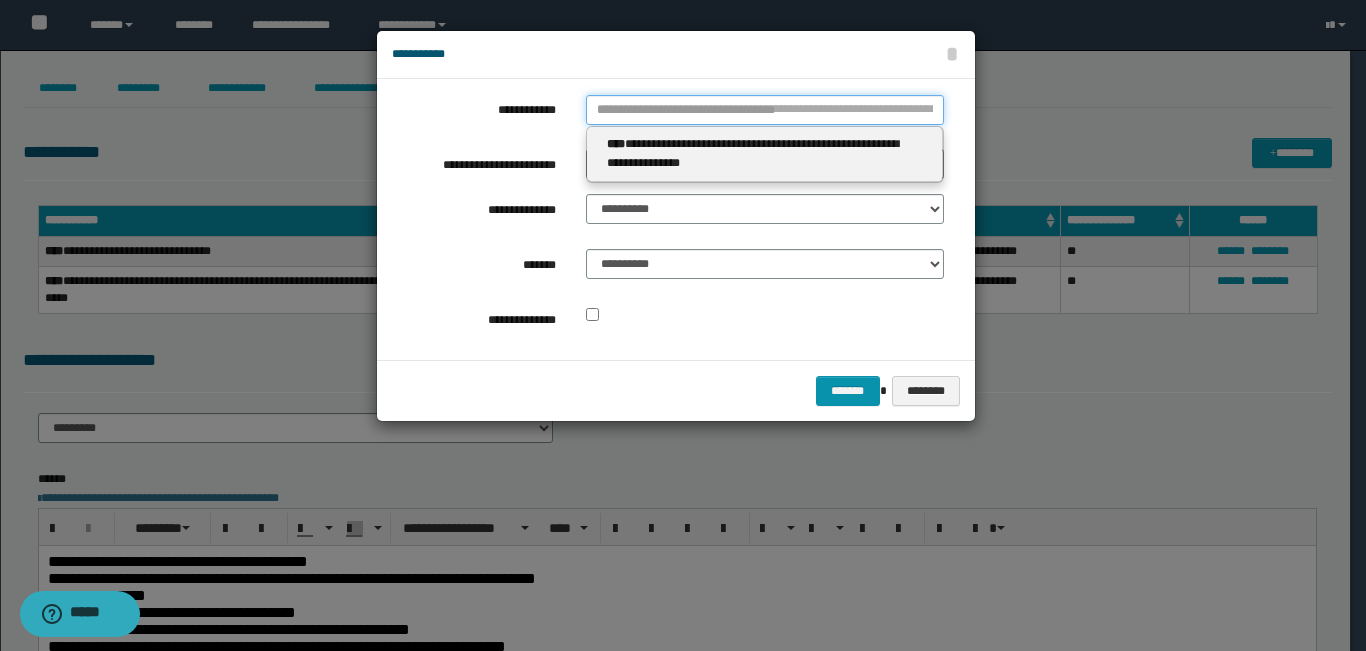 type 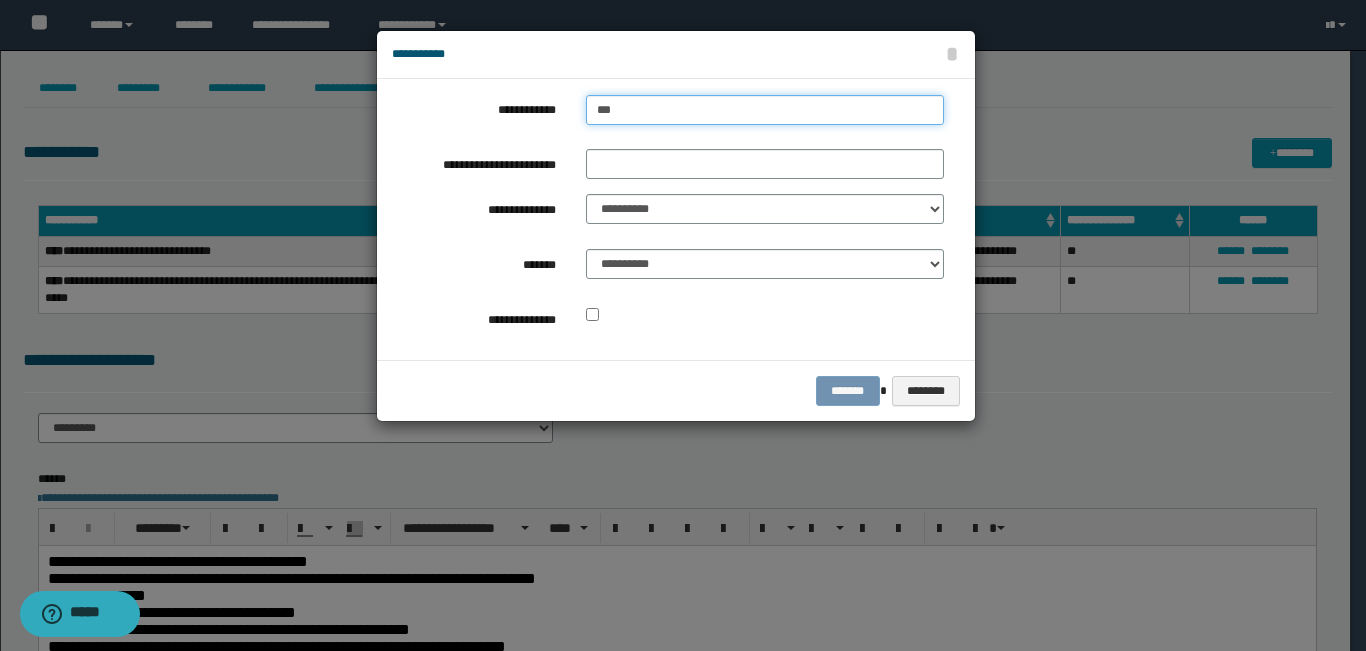 type on "****" 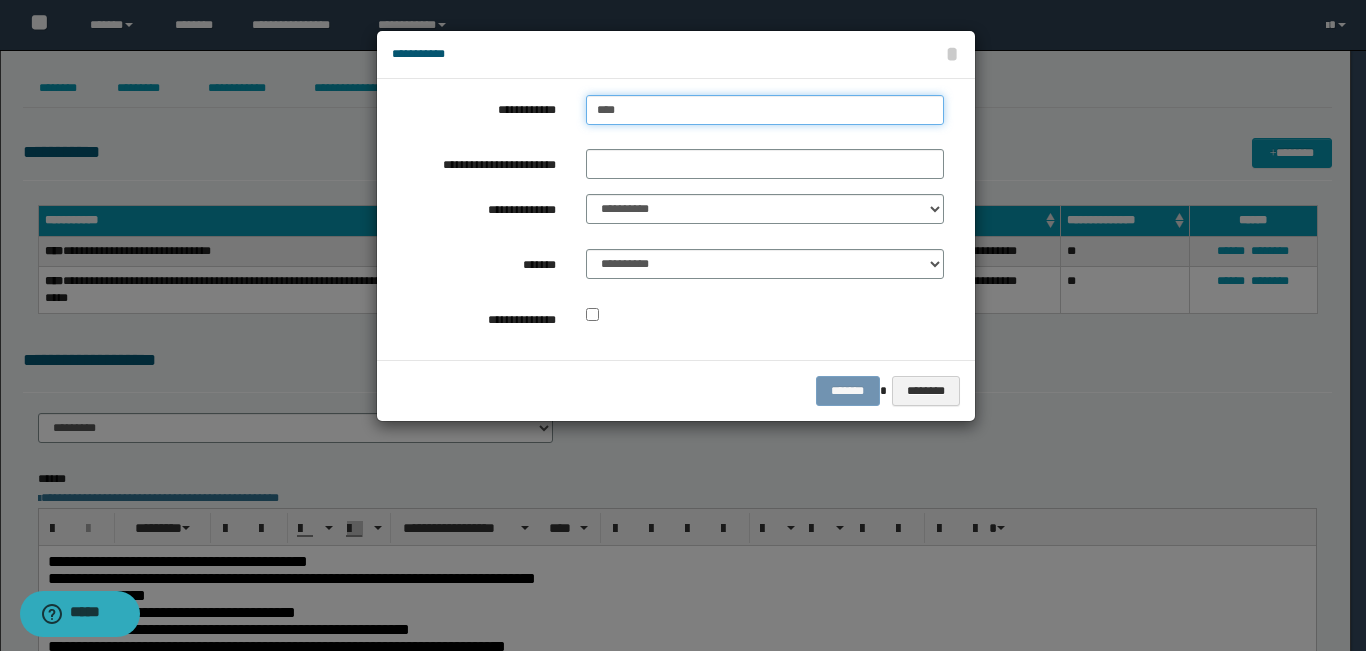 type on "****" 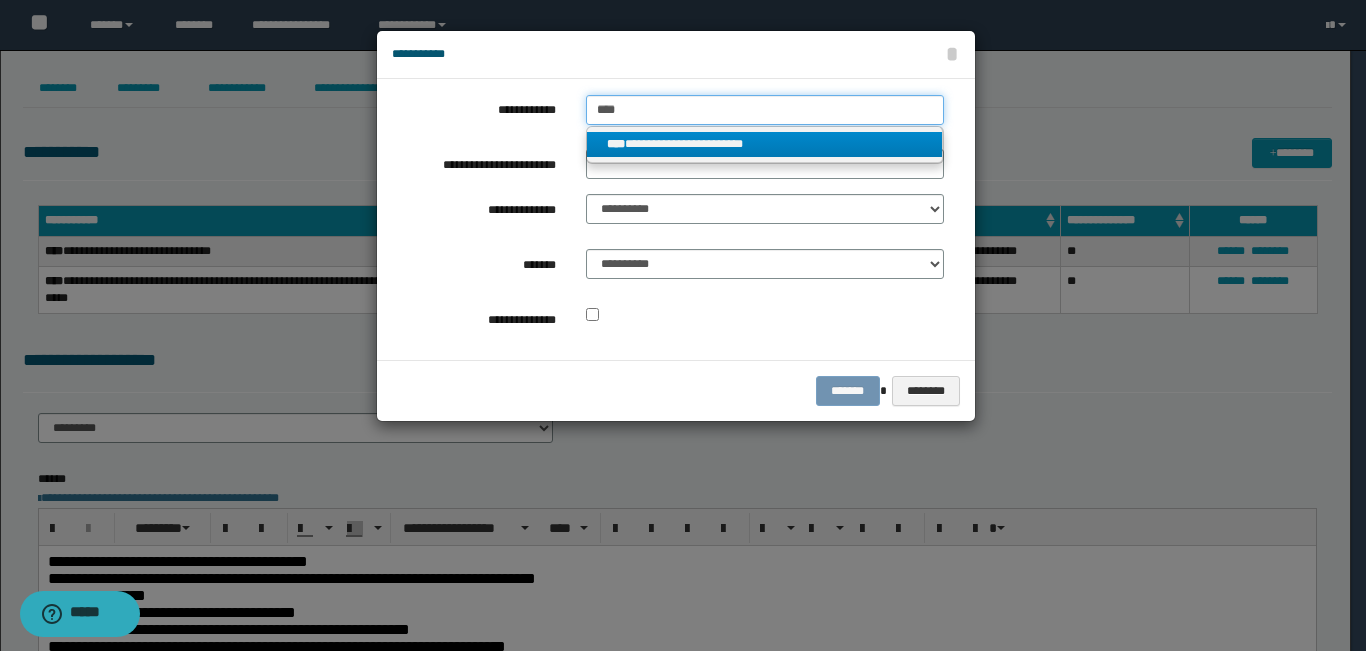 type on "****" 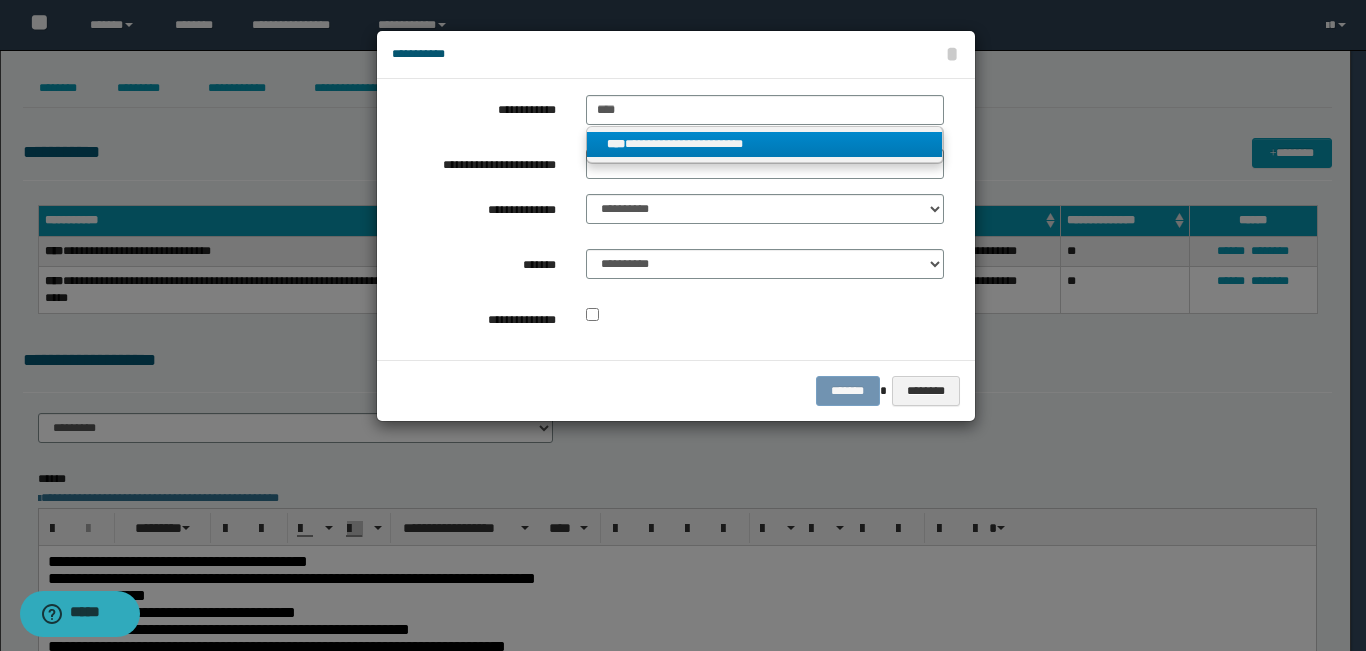 click on "**********" at bounding box center (765, 144) 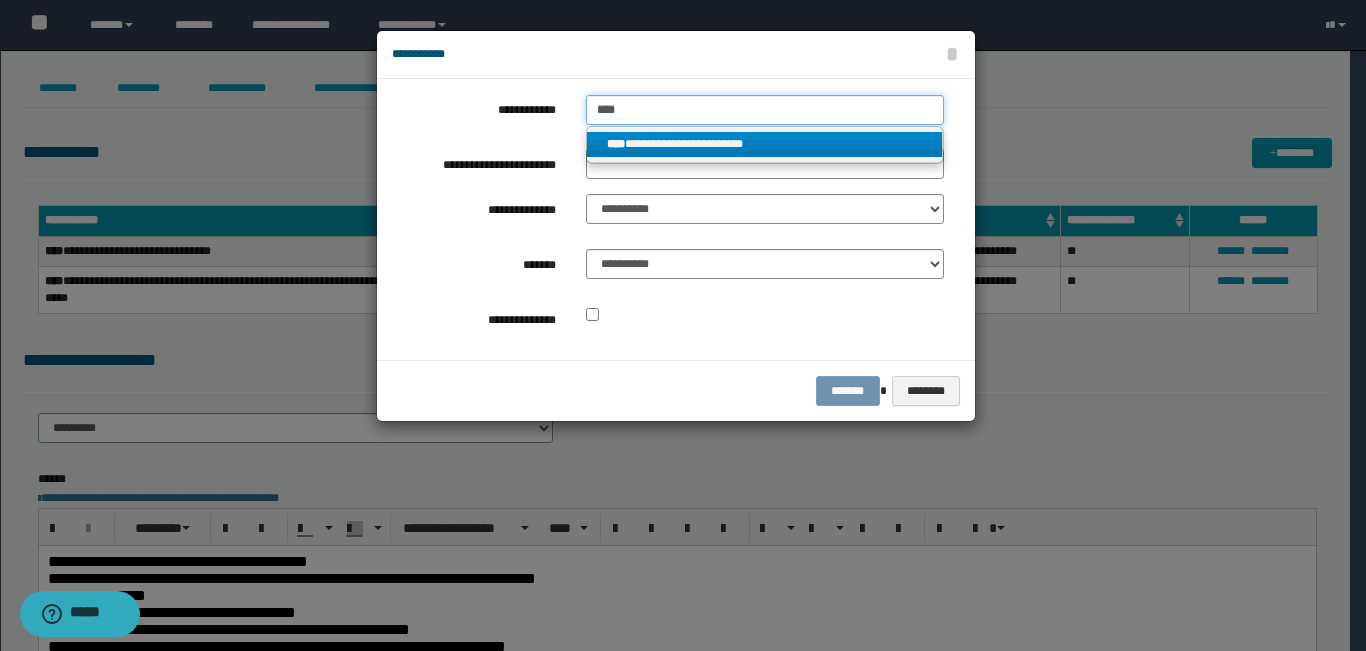 type 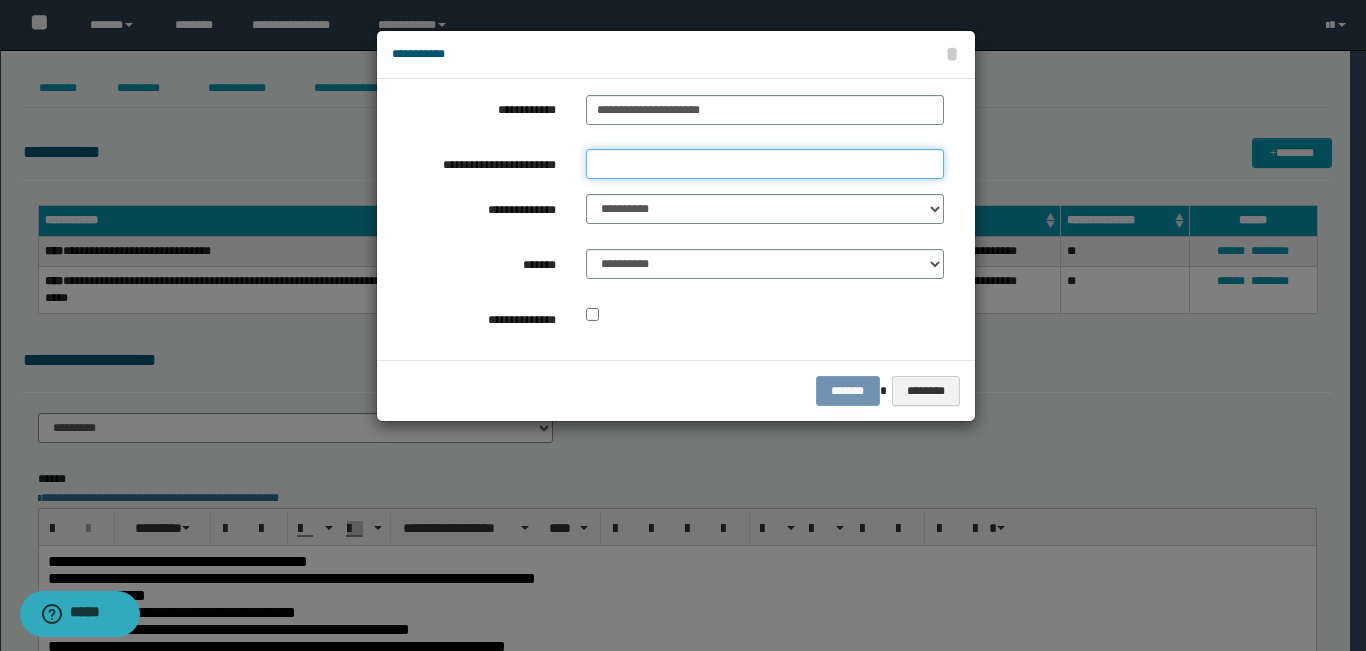 click on "**********" at bounding box center (765, 164) 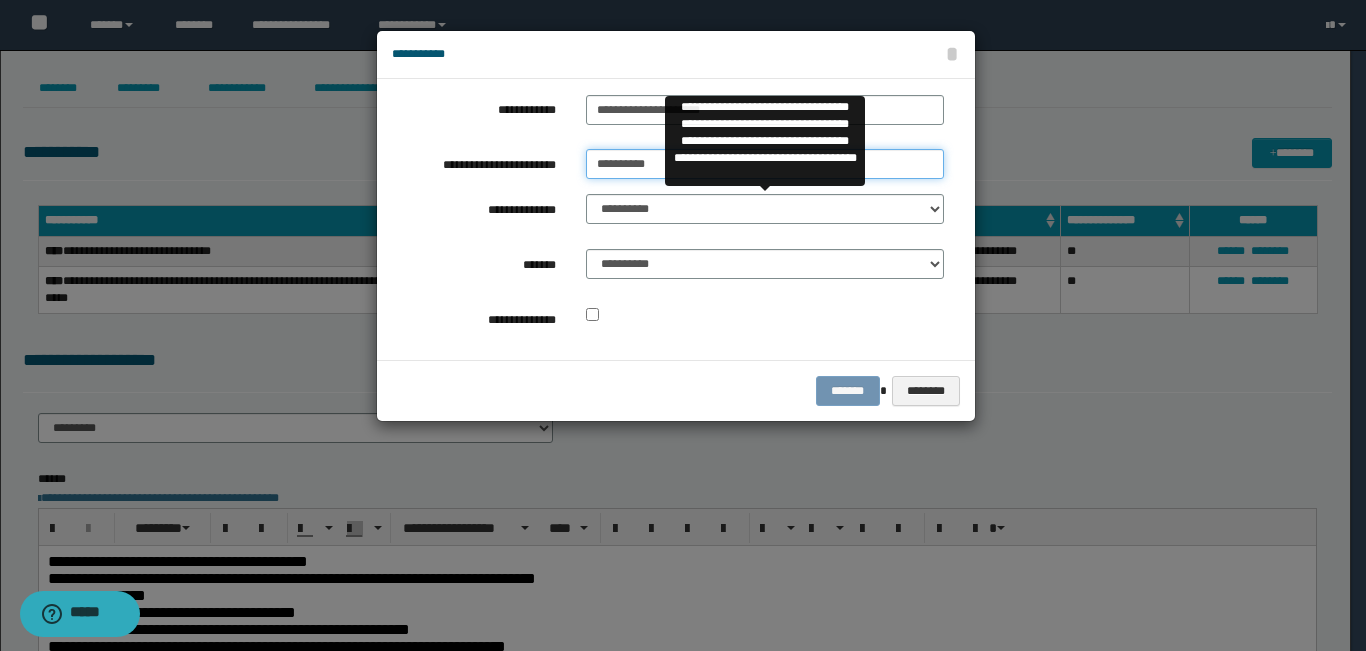 type on "**********" 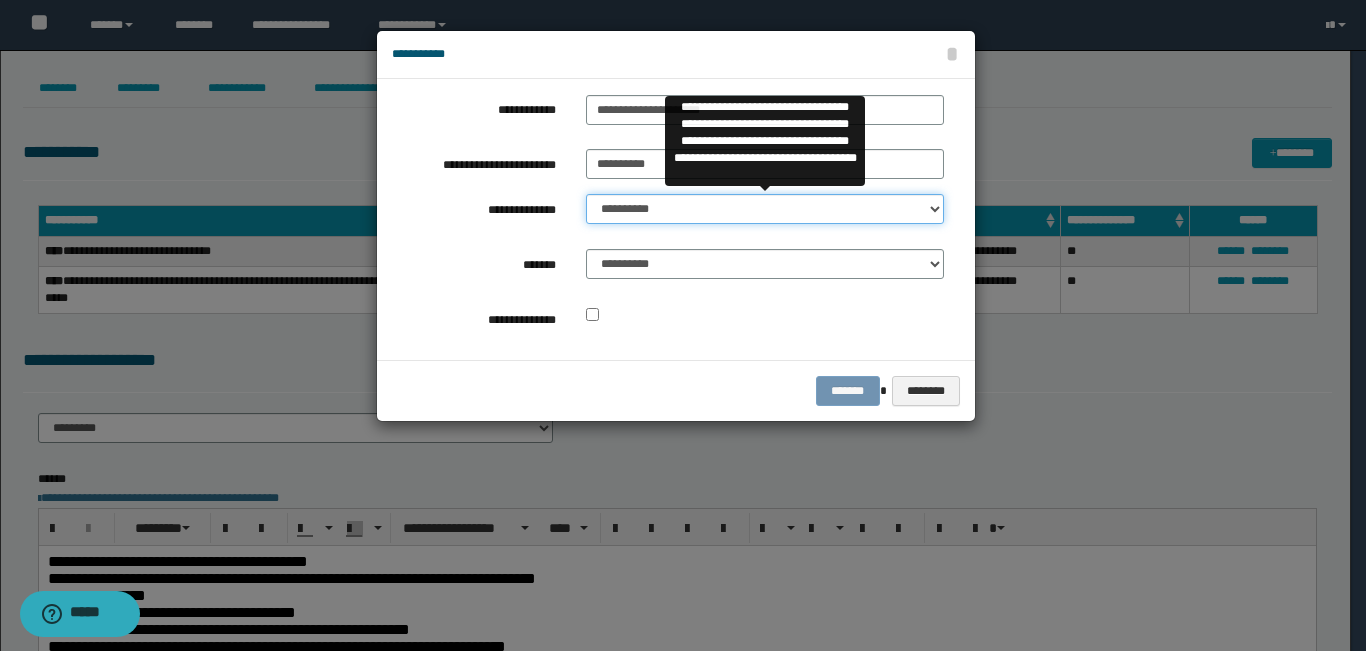 click on "**********" at bounding box center [765, 209] 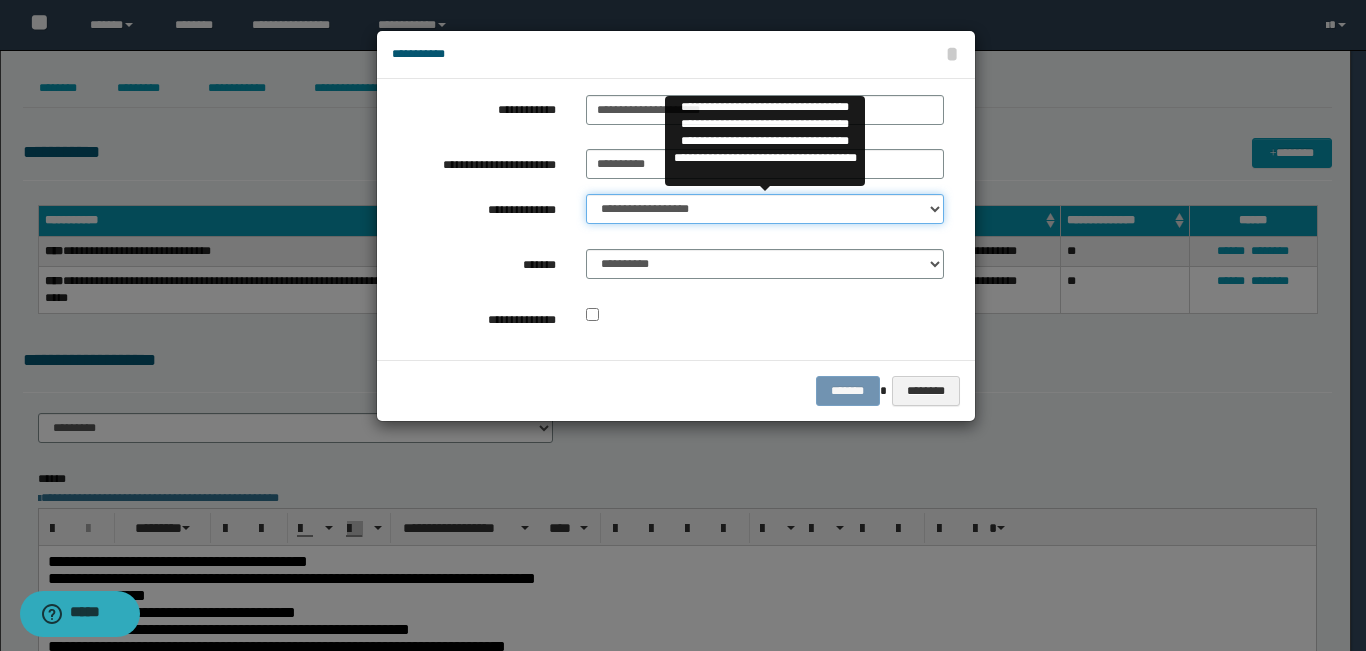 click on "**********" at bounding box center (765, 209) 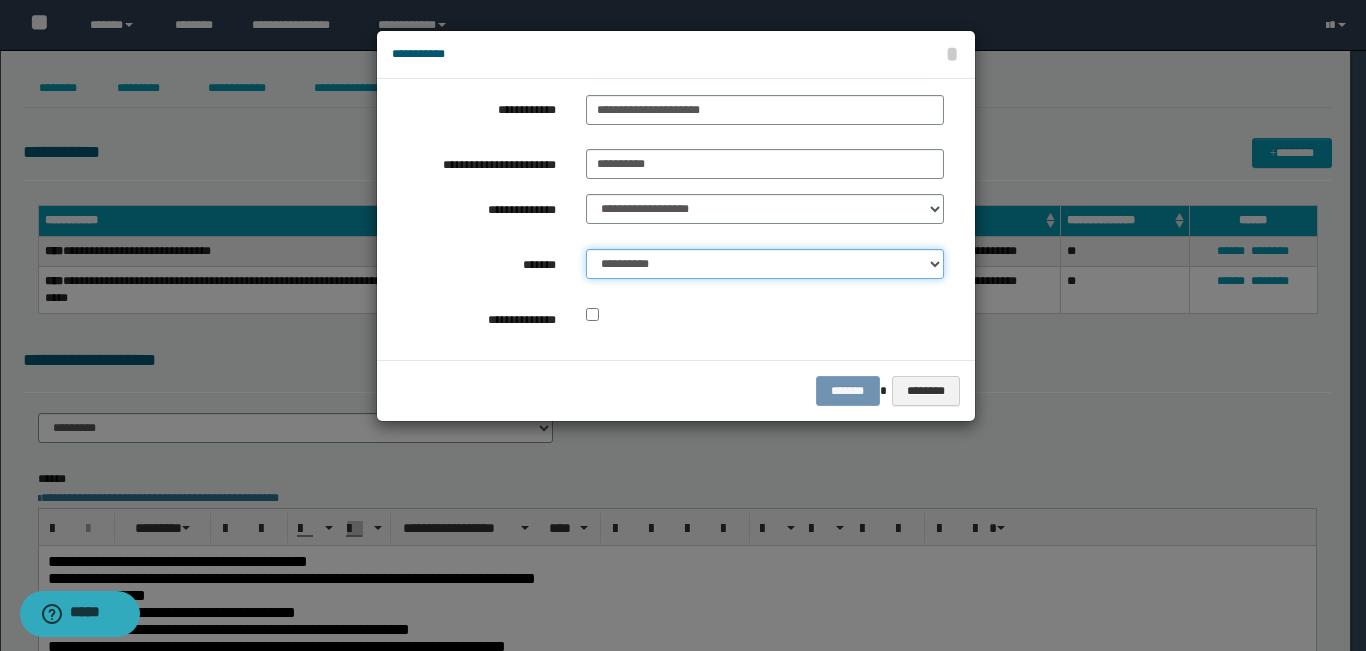 click on "**********" at bounding box center [765, 264] 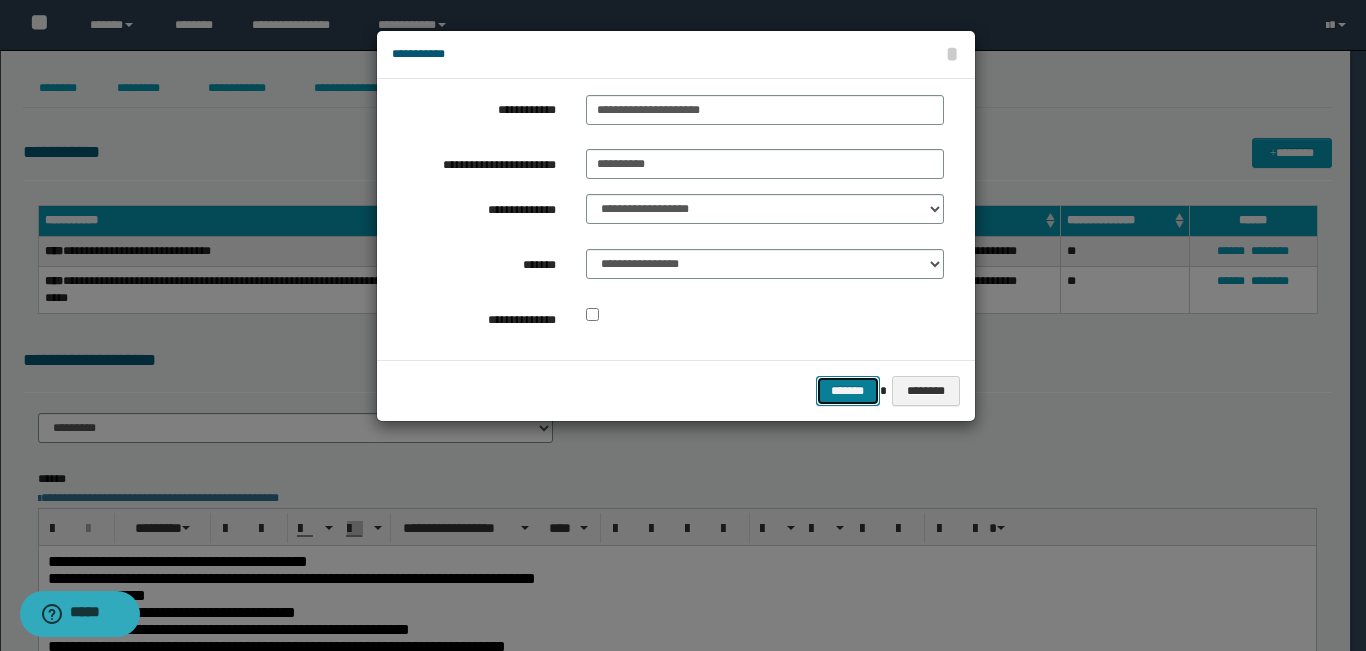click on "*******" at bounding box center [848, 391] 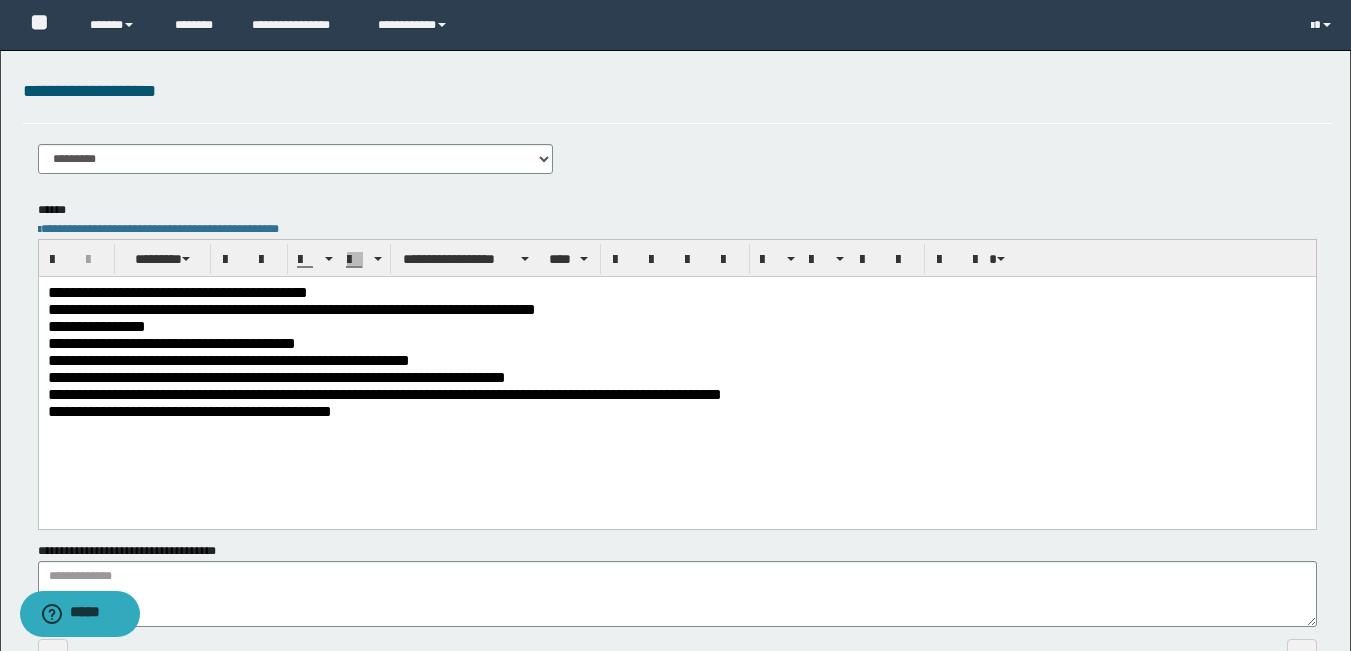 scroll, scrollTop: 300, scrollLeft: 0, axis: vertical 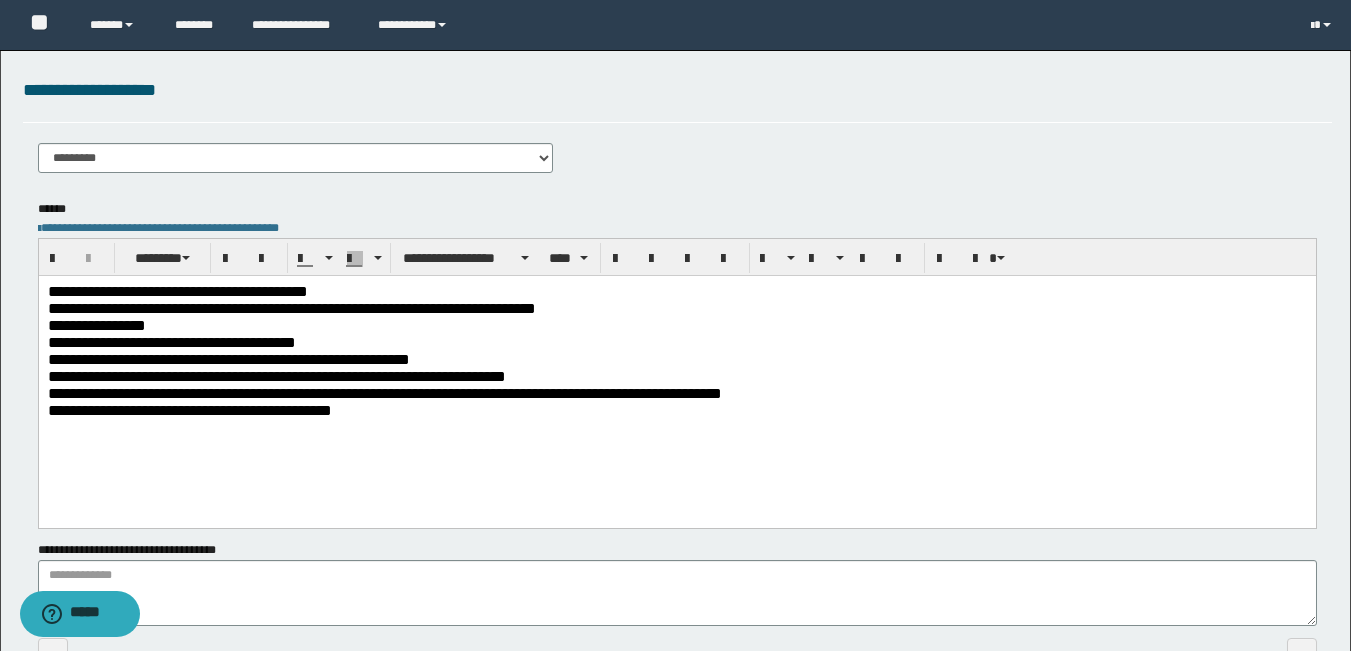 click on "**********" at bounding box center [676, 411] 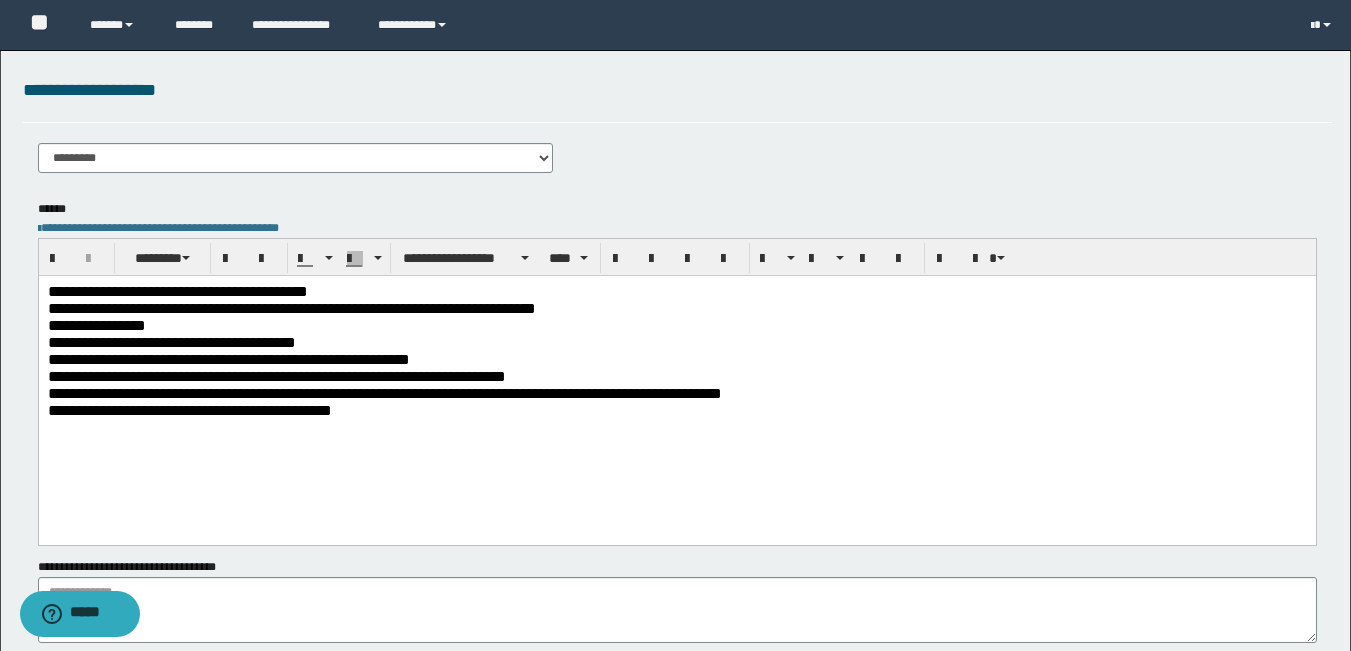 type 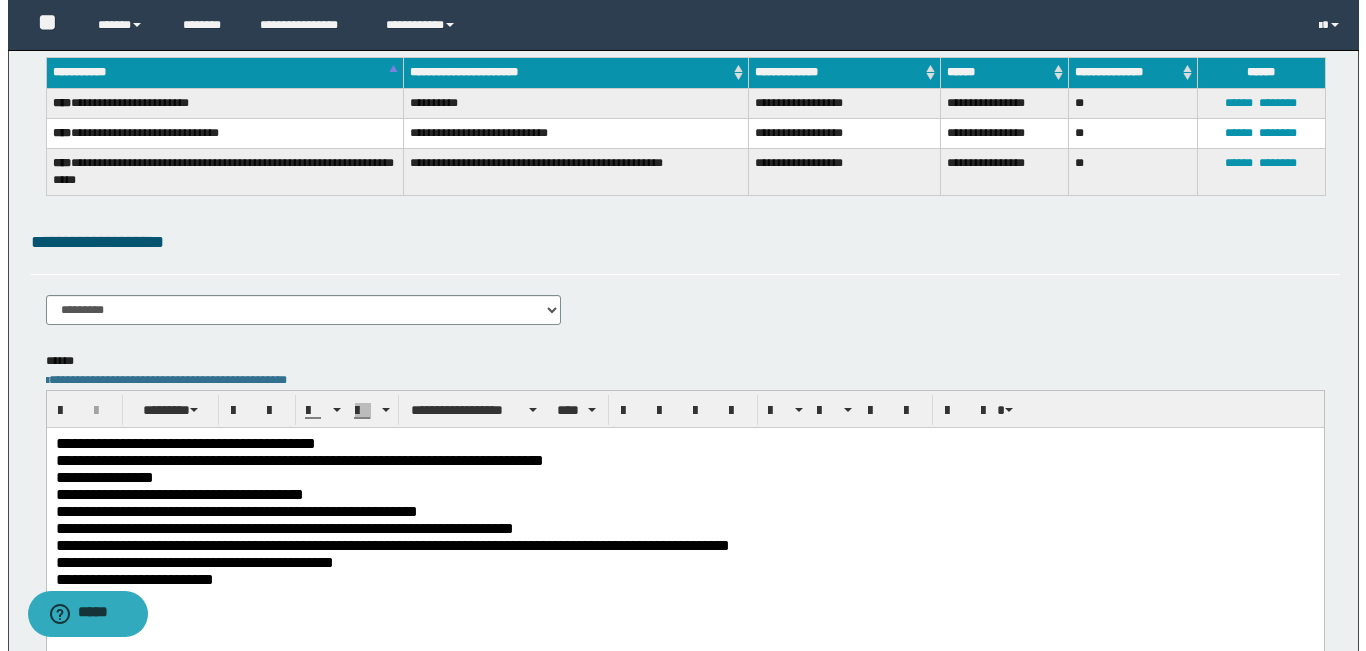 scroll, scrollTop: 0, scrollLeft: 0, axis: both 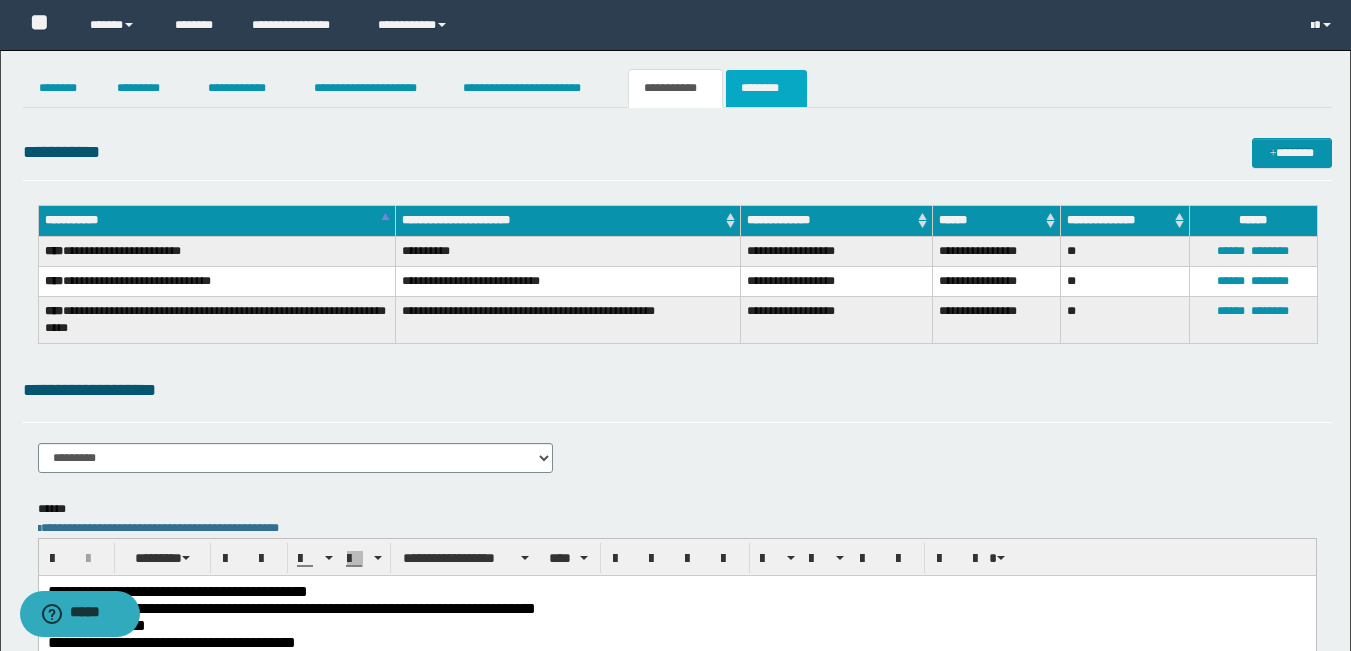 click on "********" at bounding box center [766, 88] 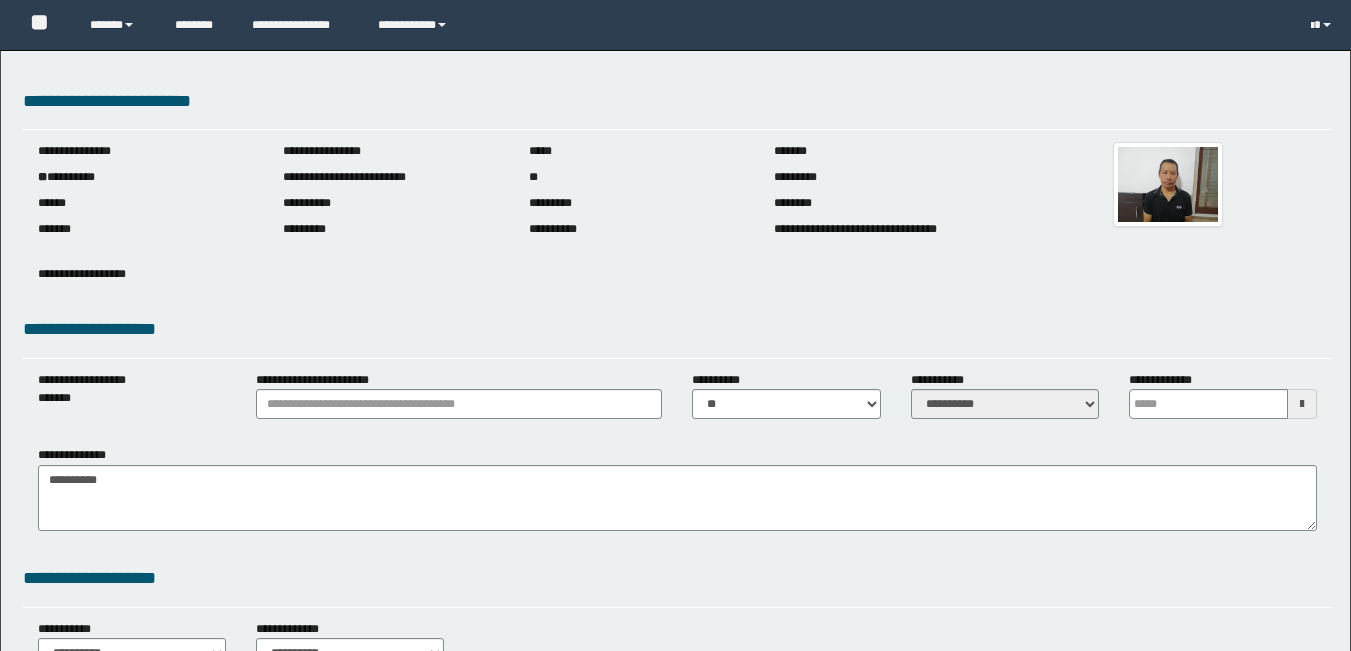 scroll, scrollTop: 0, scrollLeft: 0, axis: both 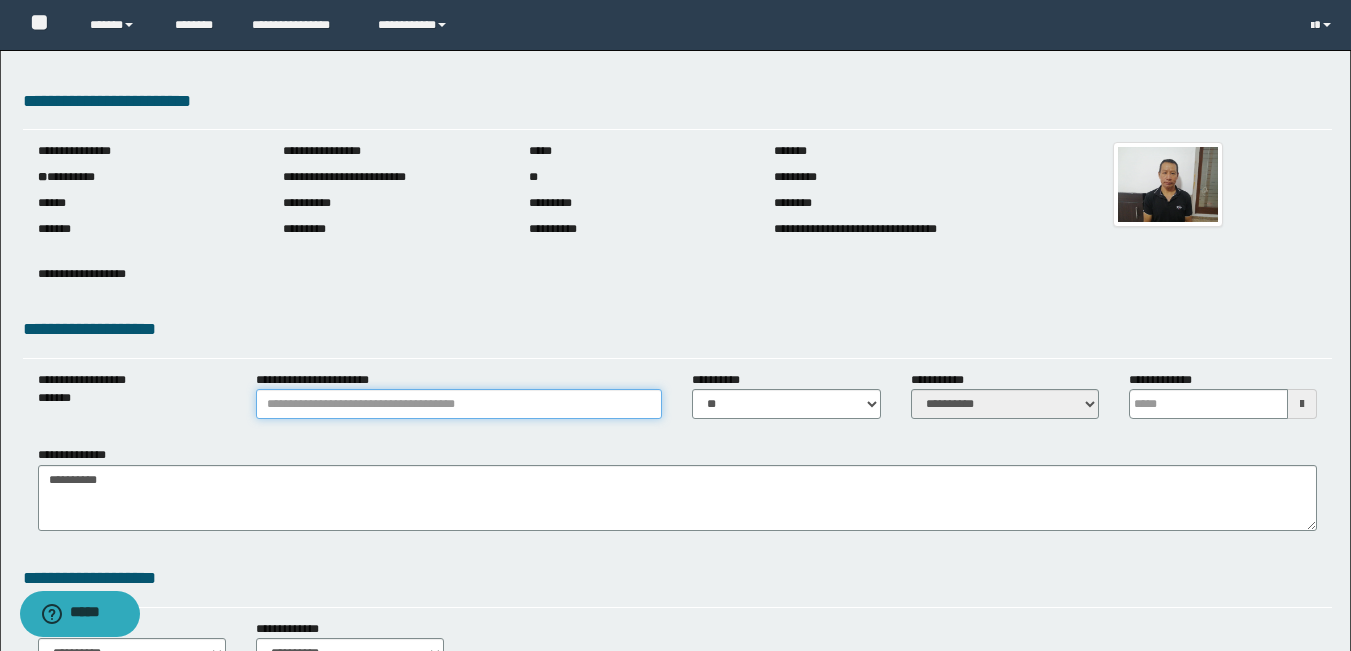 click on "**********" at bounding box center (459, 404) 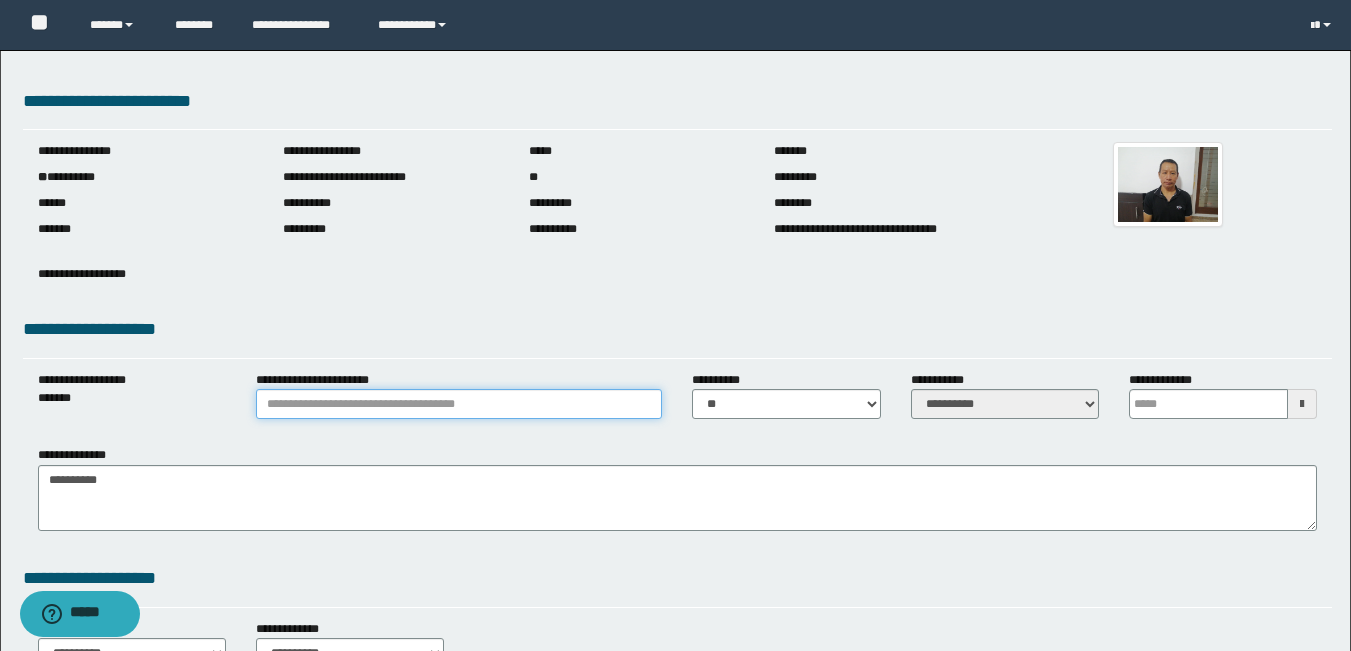 type on "**********" 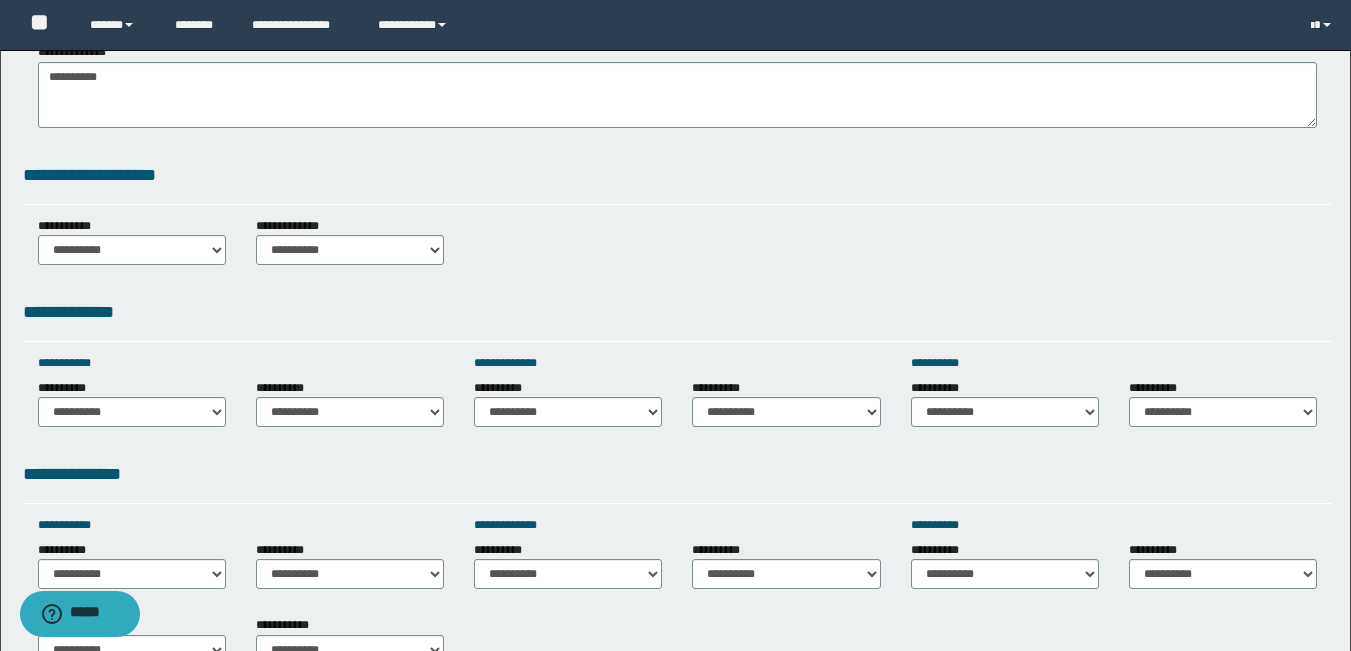 scroll, scrollTop: 500, scrollLeft: 0, axis: vertical 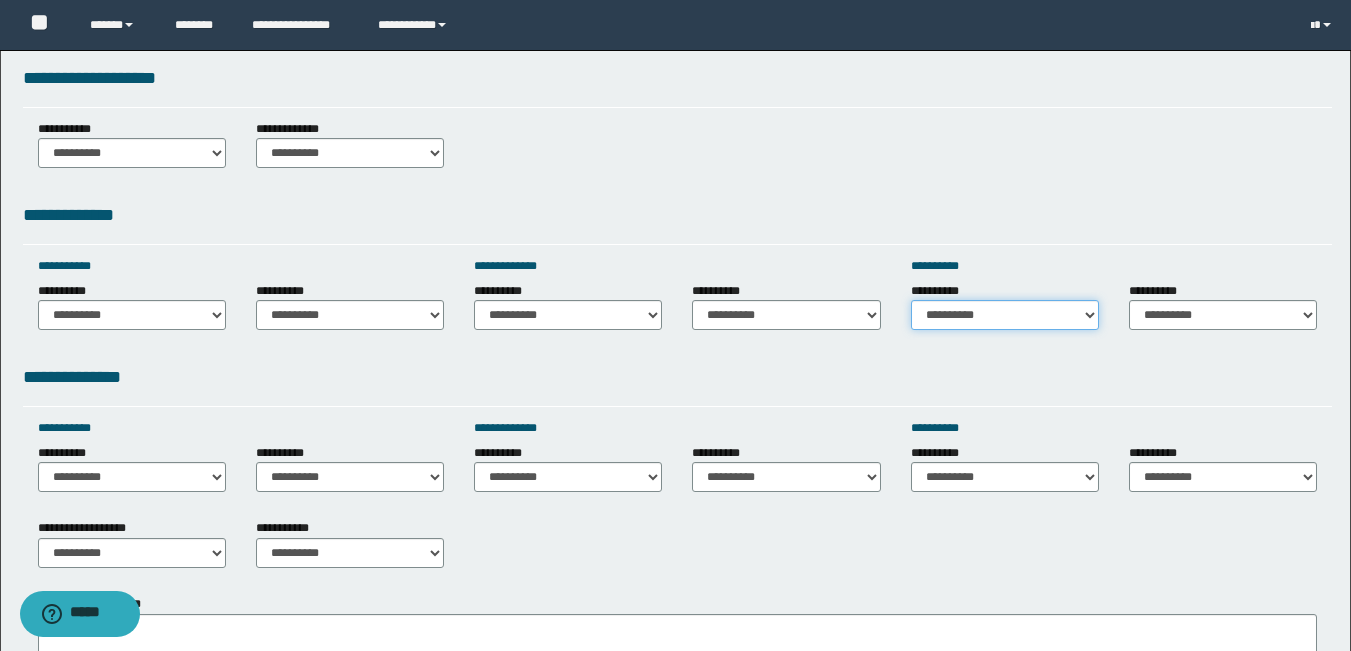 click on "**********" at bounding box center [1005, 315] 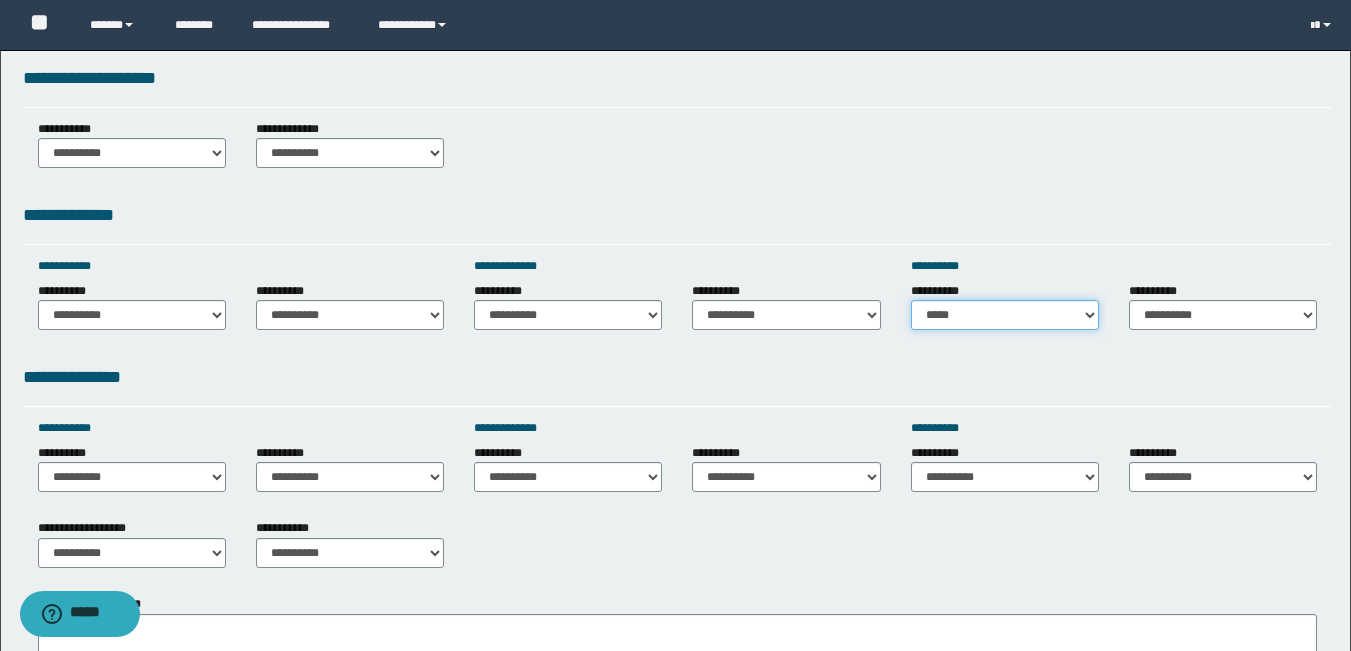 click on "**********" at bounding box center (1005, 315) 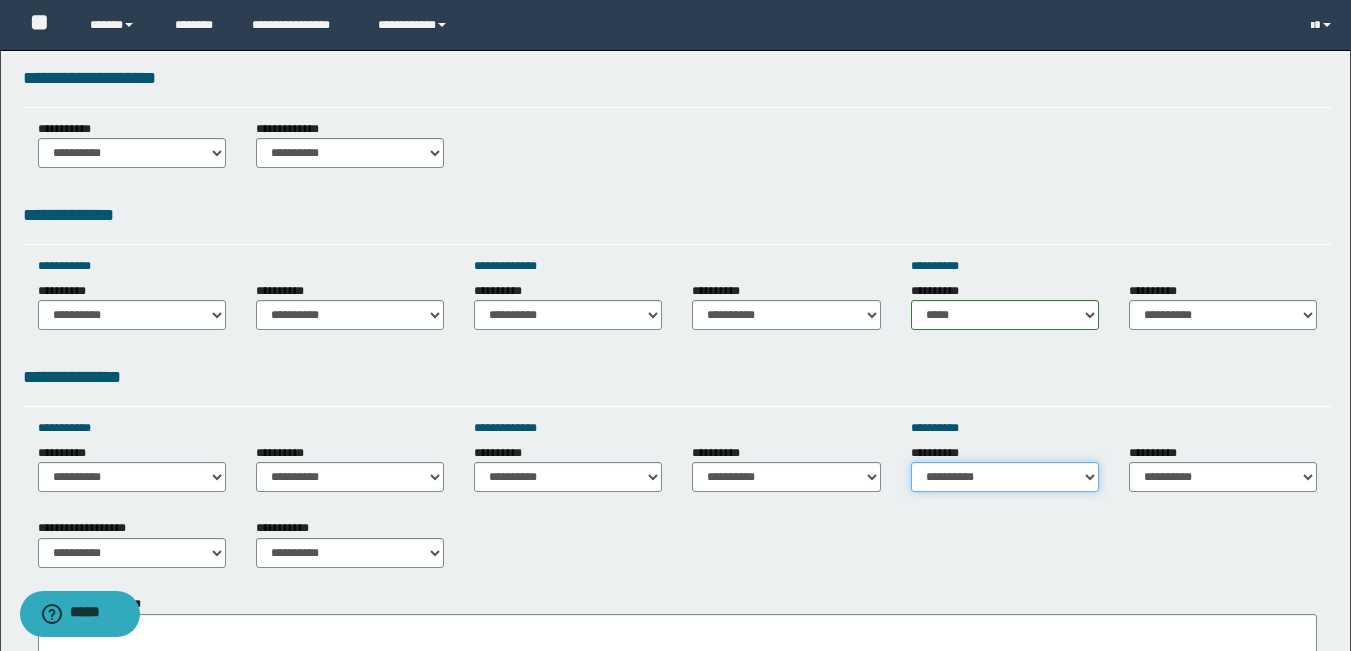 click on "**********" at bounding box center [1005, 477] 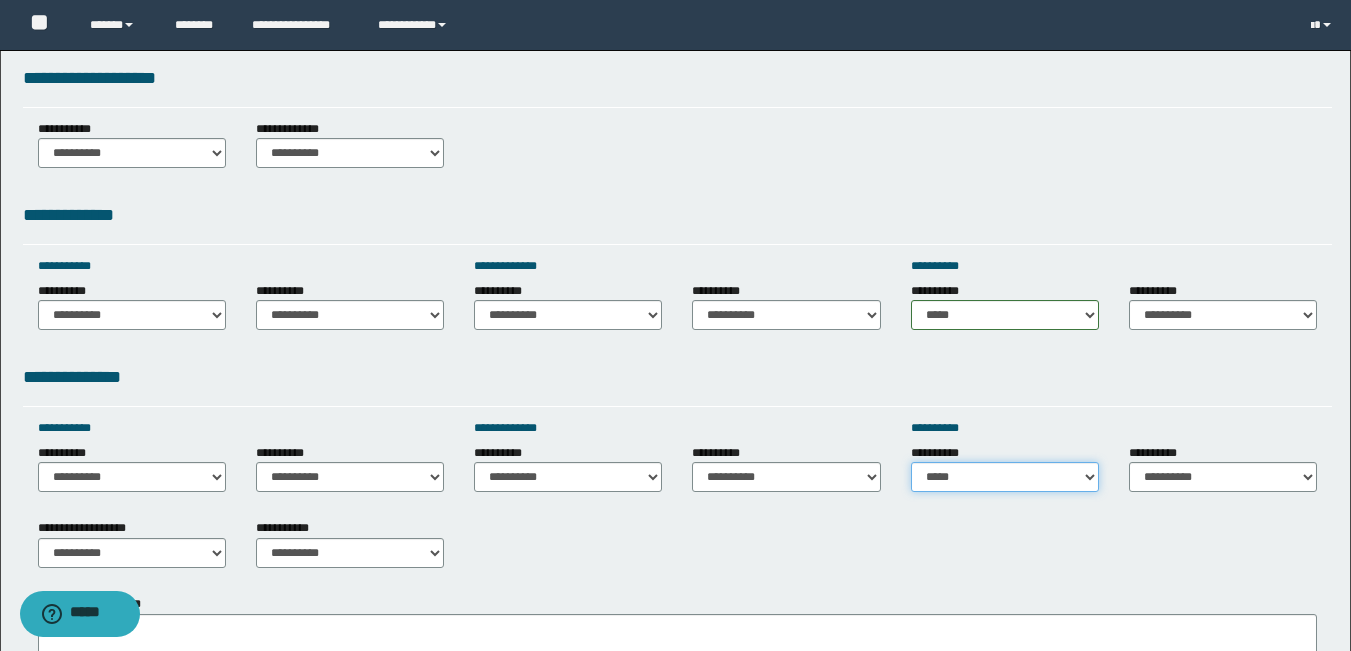 click on "**********" at bounding box center [1005, 477] 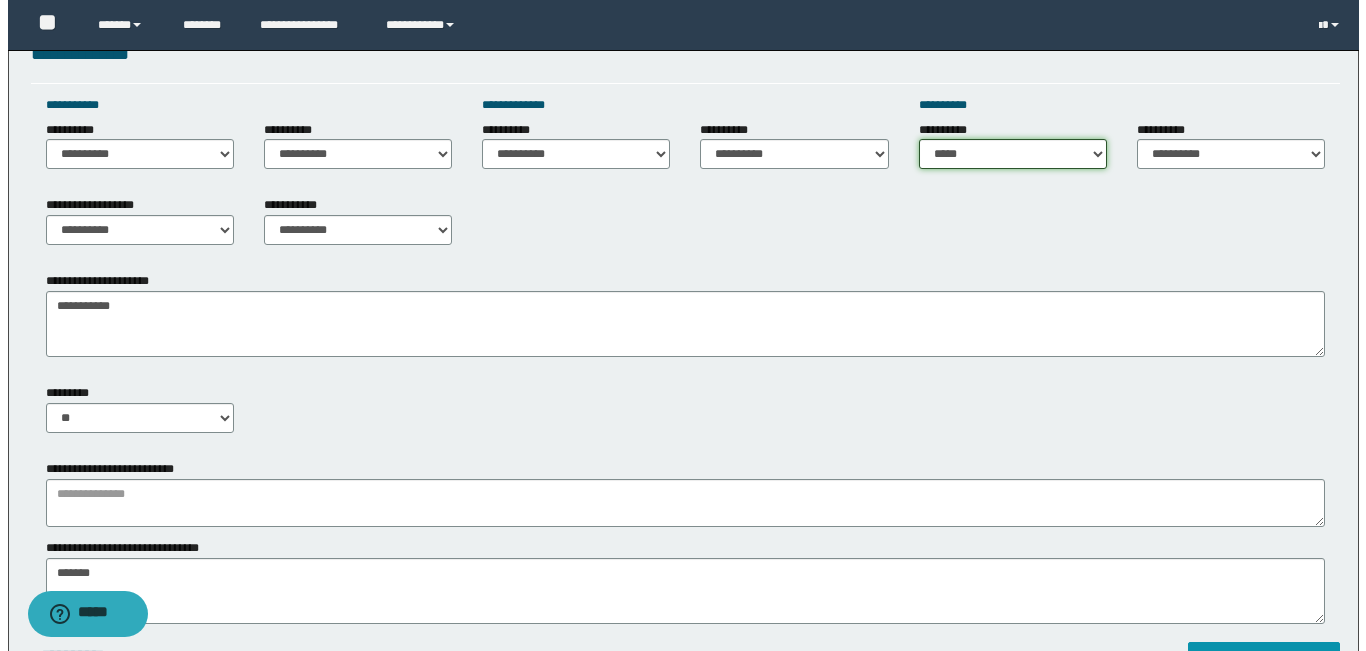 scroll, scrollTop: 1100, scrollLeft: 0, axis: vertical 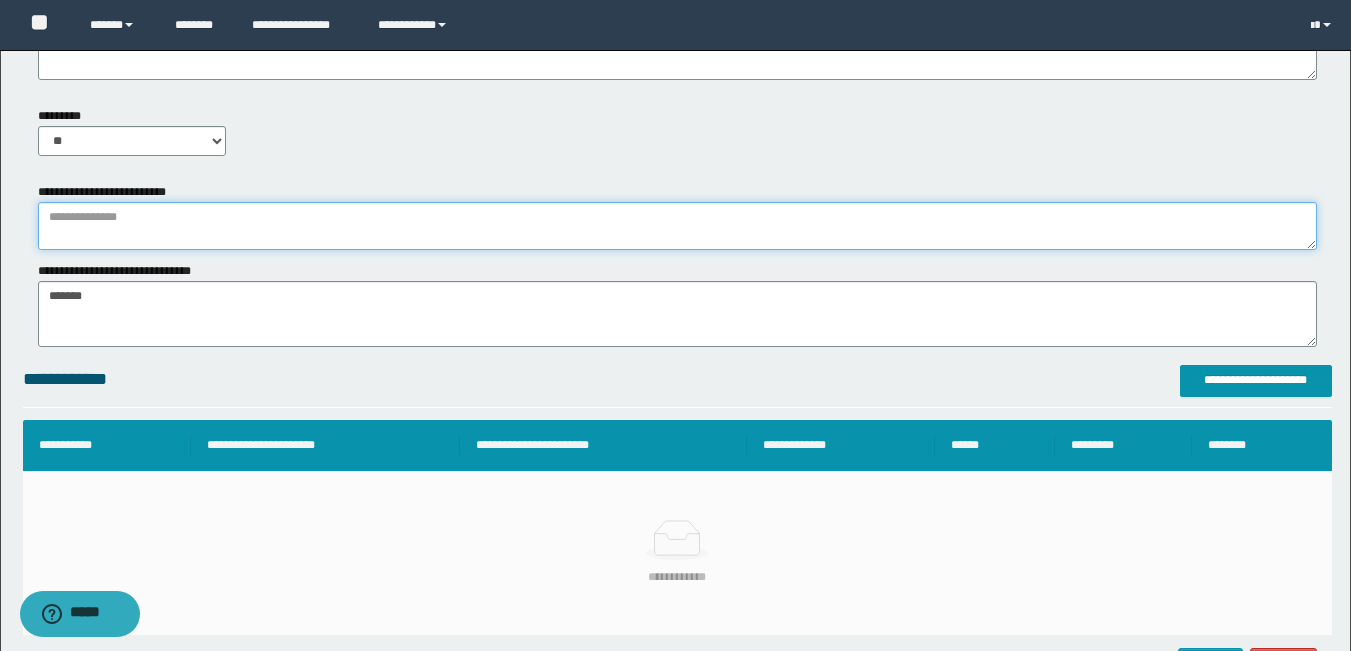 click at bounding box center [677, 226] 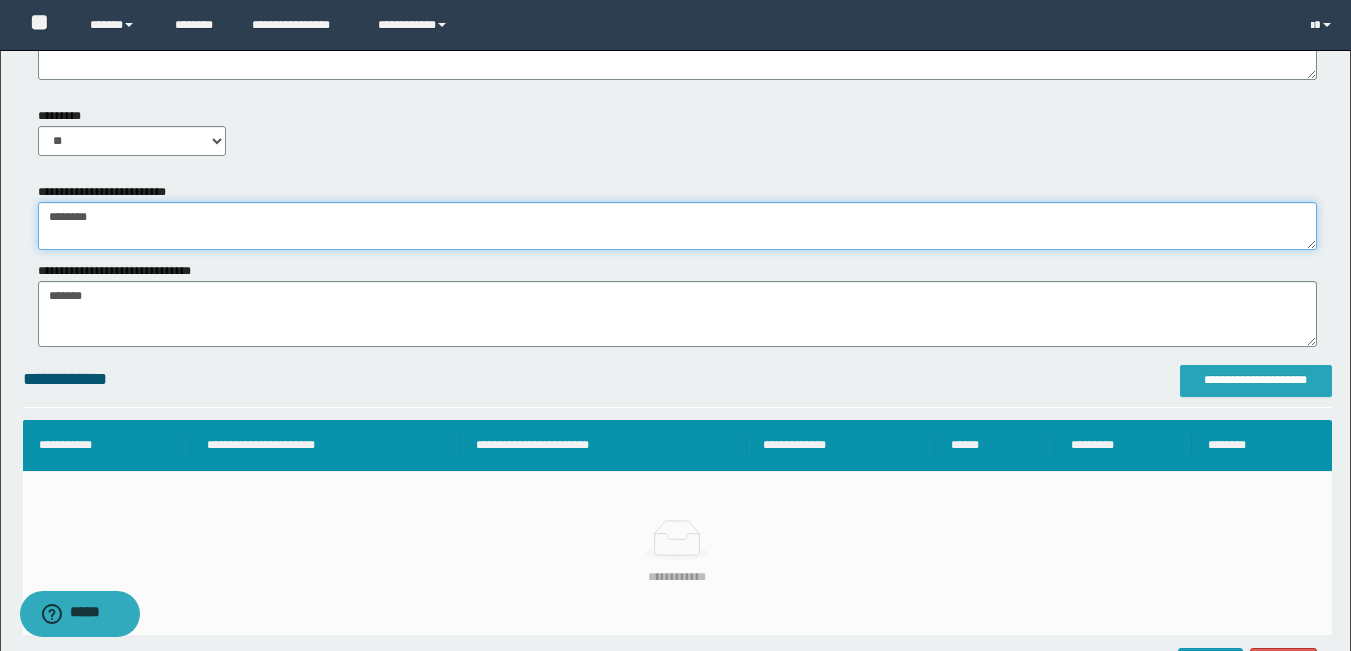 type on "********" 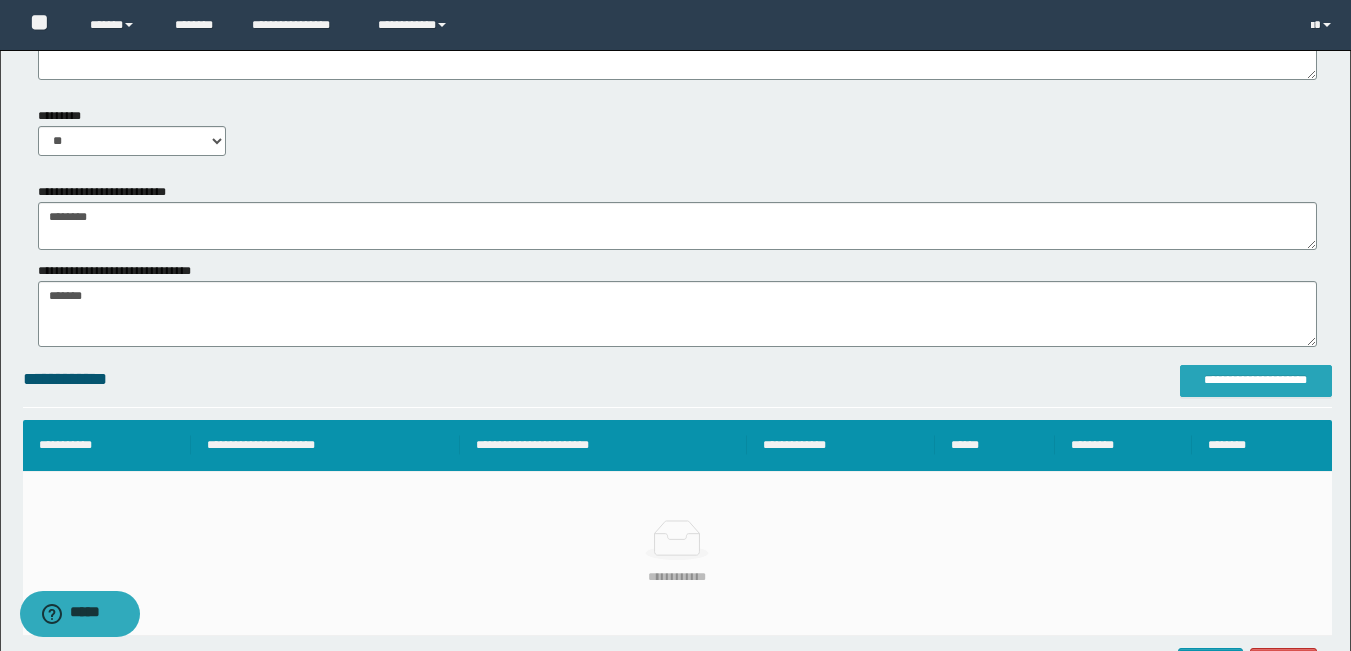 click on "**********" at bounding box center [1256, 380] 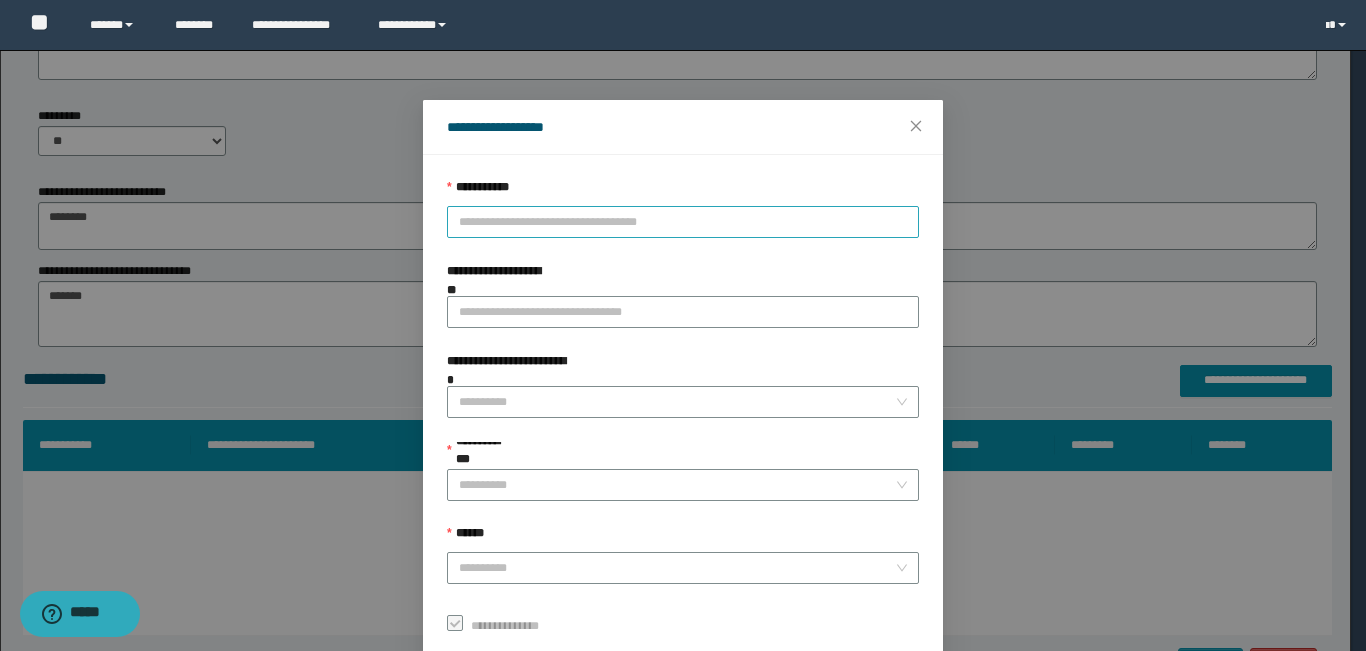 click on "**********" at bounding box center [683, 222] 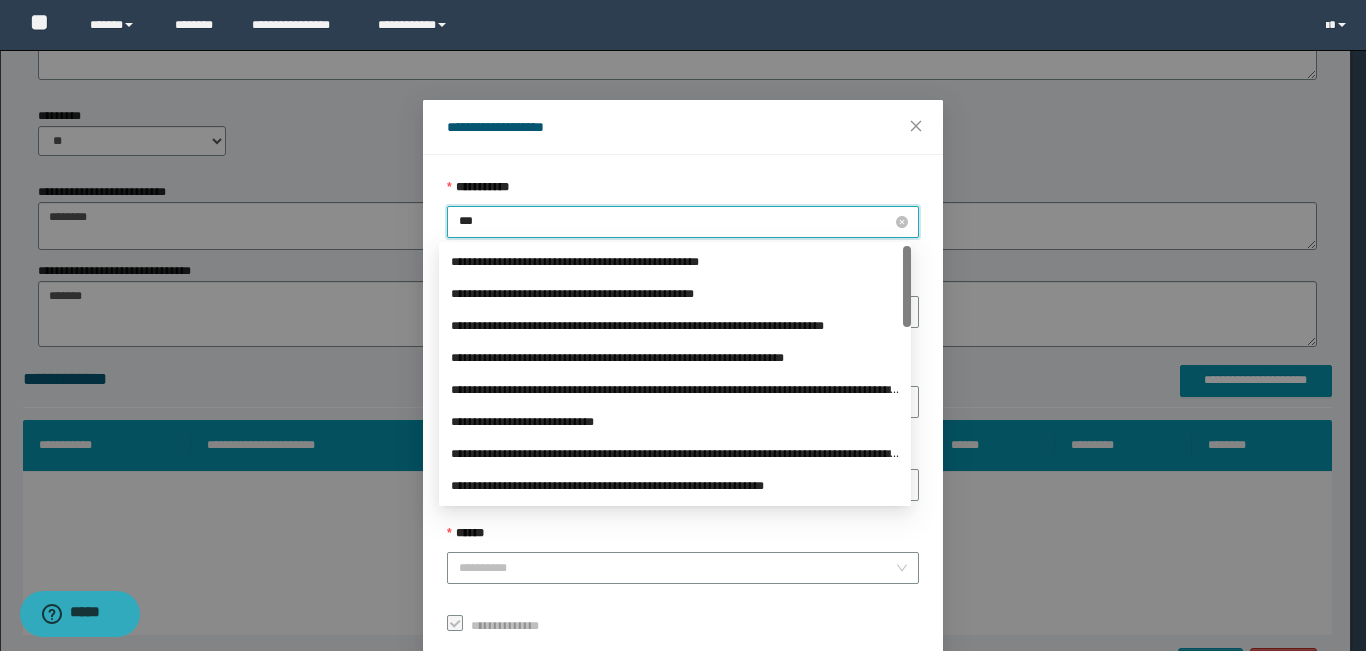 type on "****" 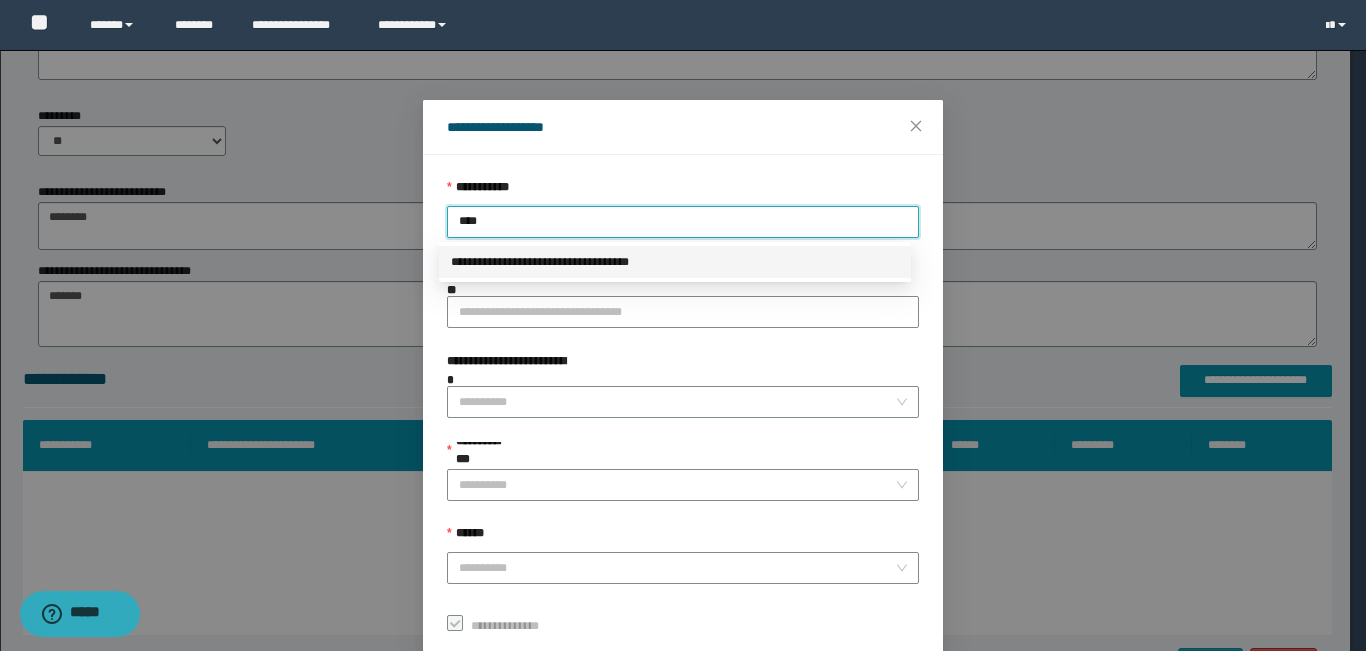click on "**********" at bounding box center [675, 262] 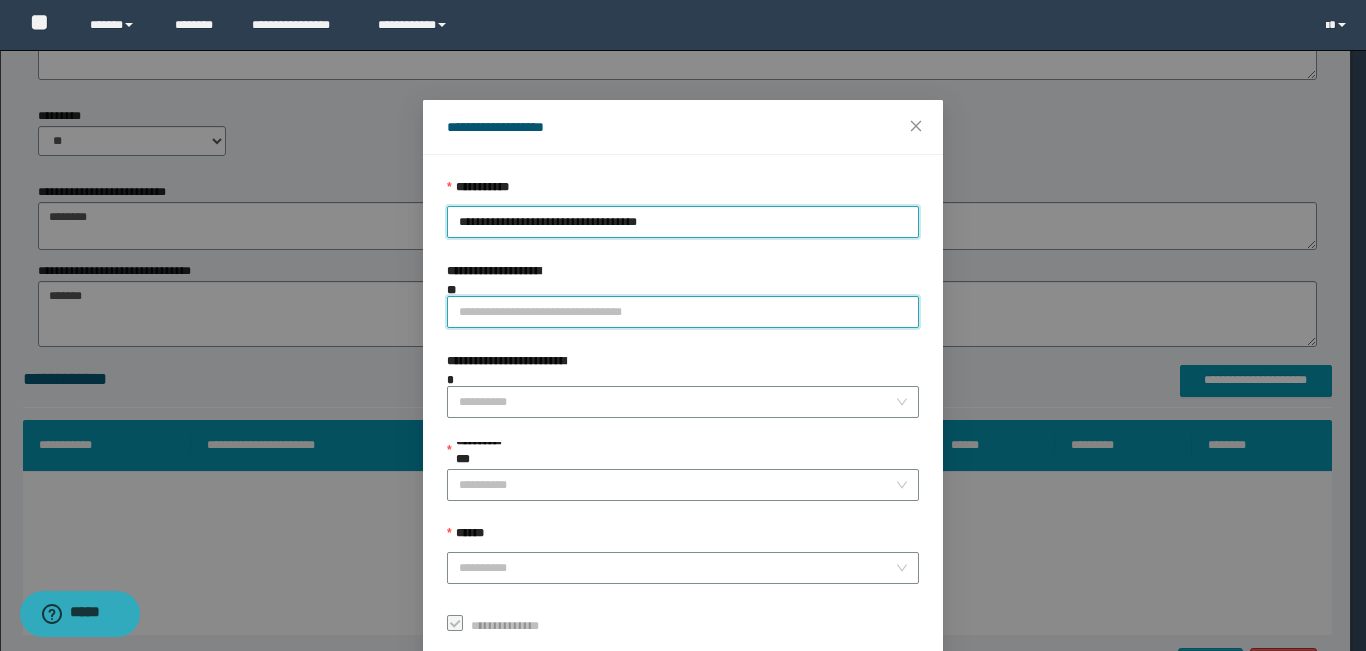 click on "**********" at bounding box center (683, 312) 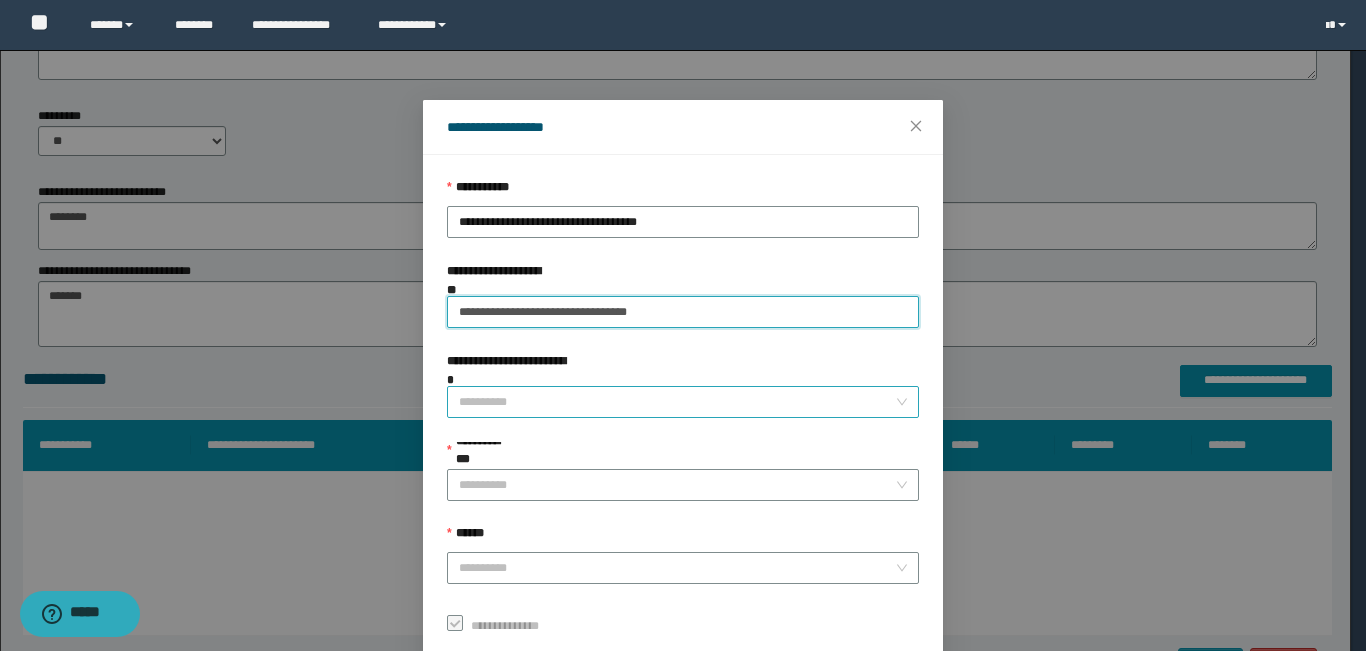 type on "**********" 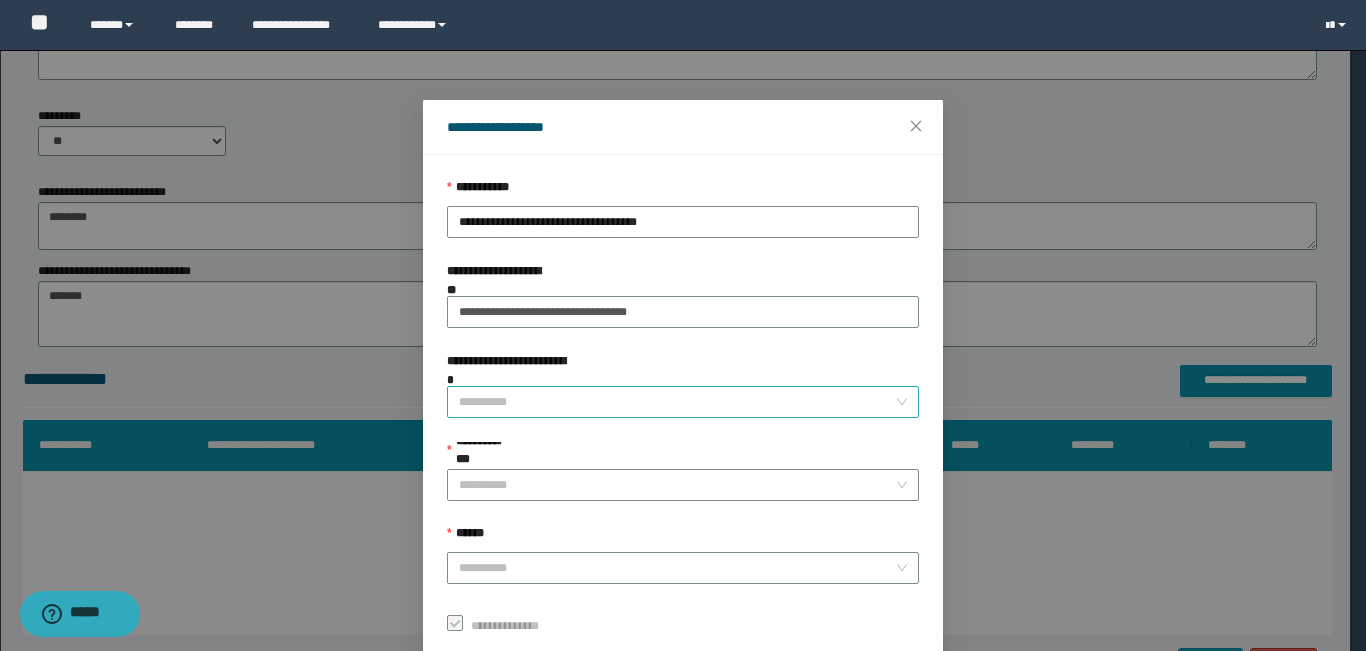 click on "**********" at bounding box center [677, 402] 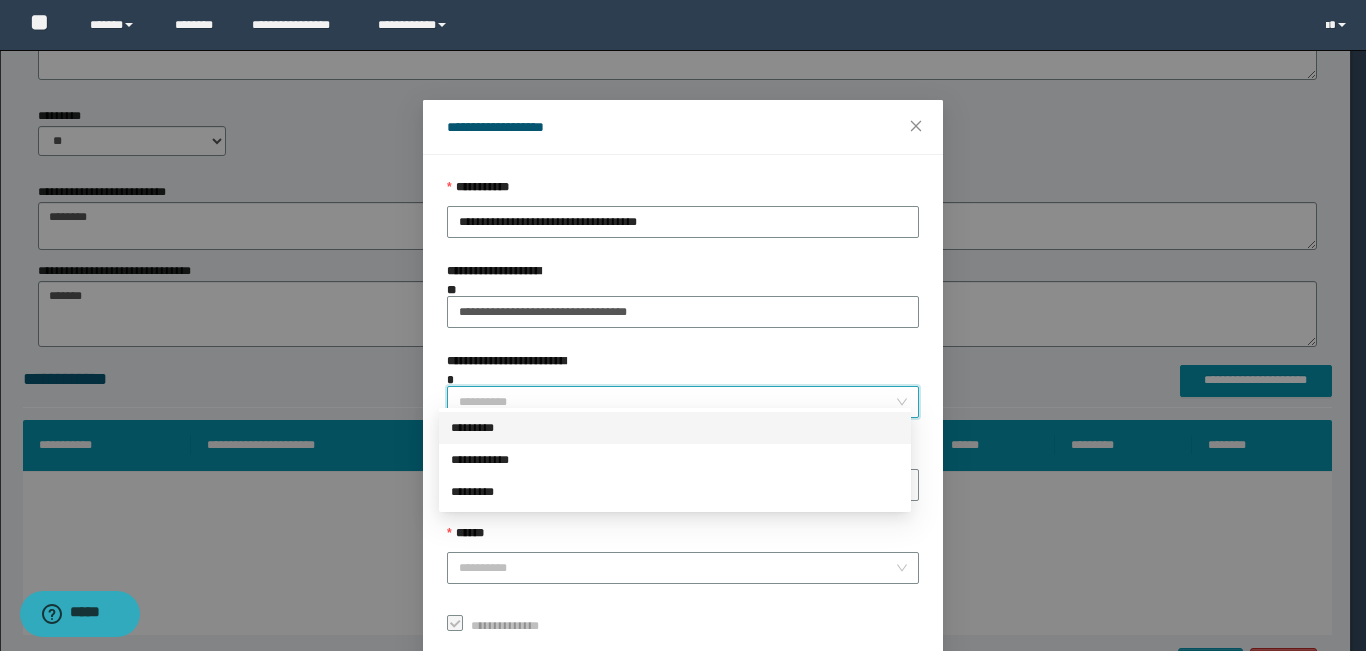 click on "*********" at bounding box center (675, 428) 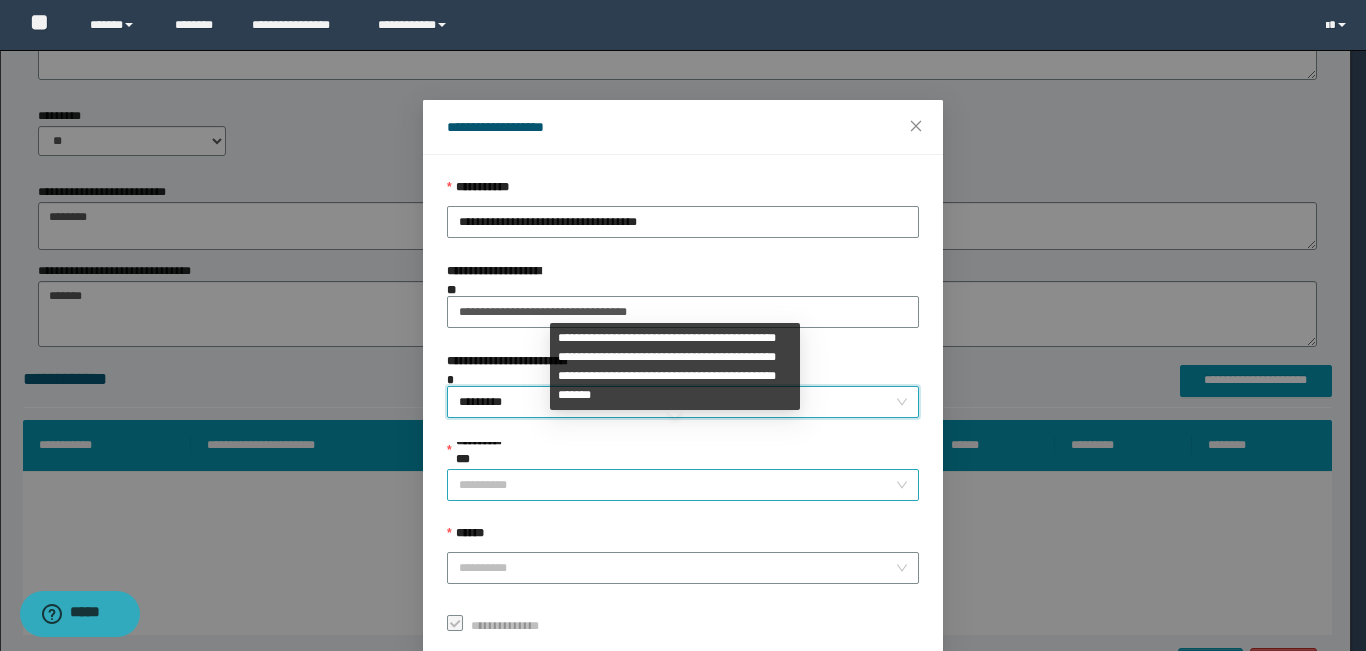 click on "**********" at bounding box center (677, 485) 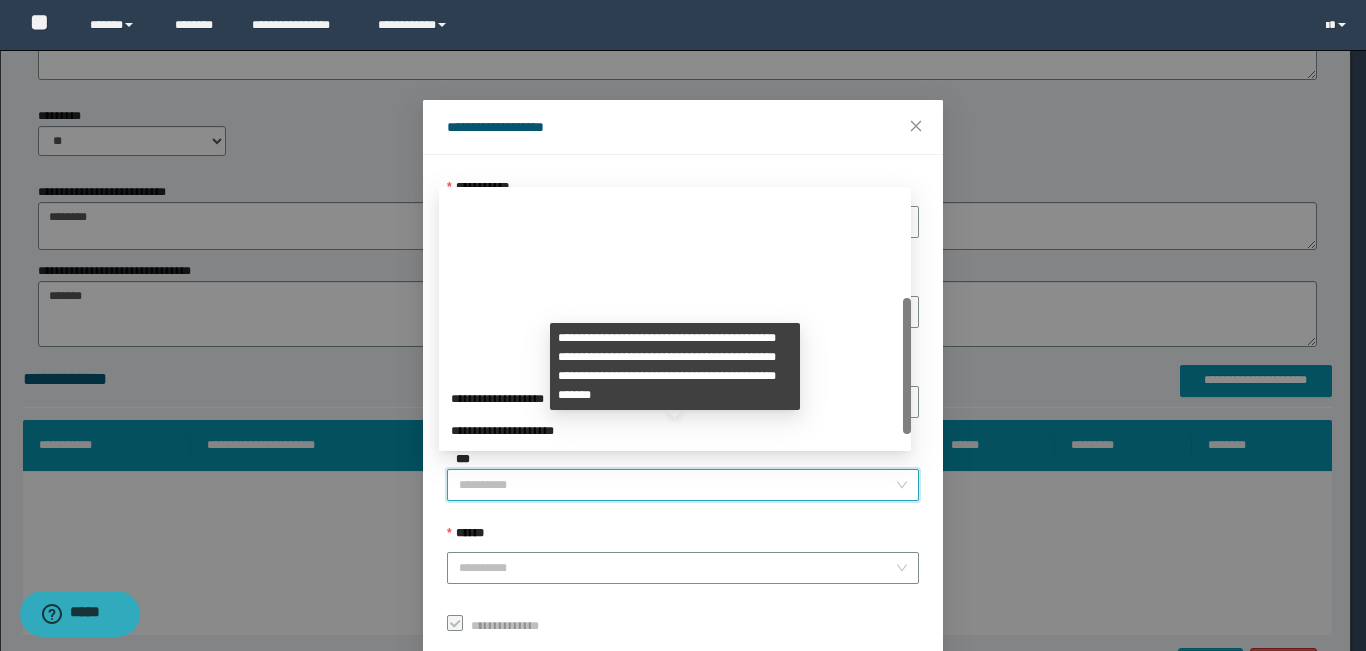 scroll, scrollTop: 224, scrollLeft: 0, axis: vertical 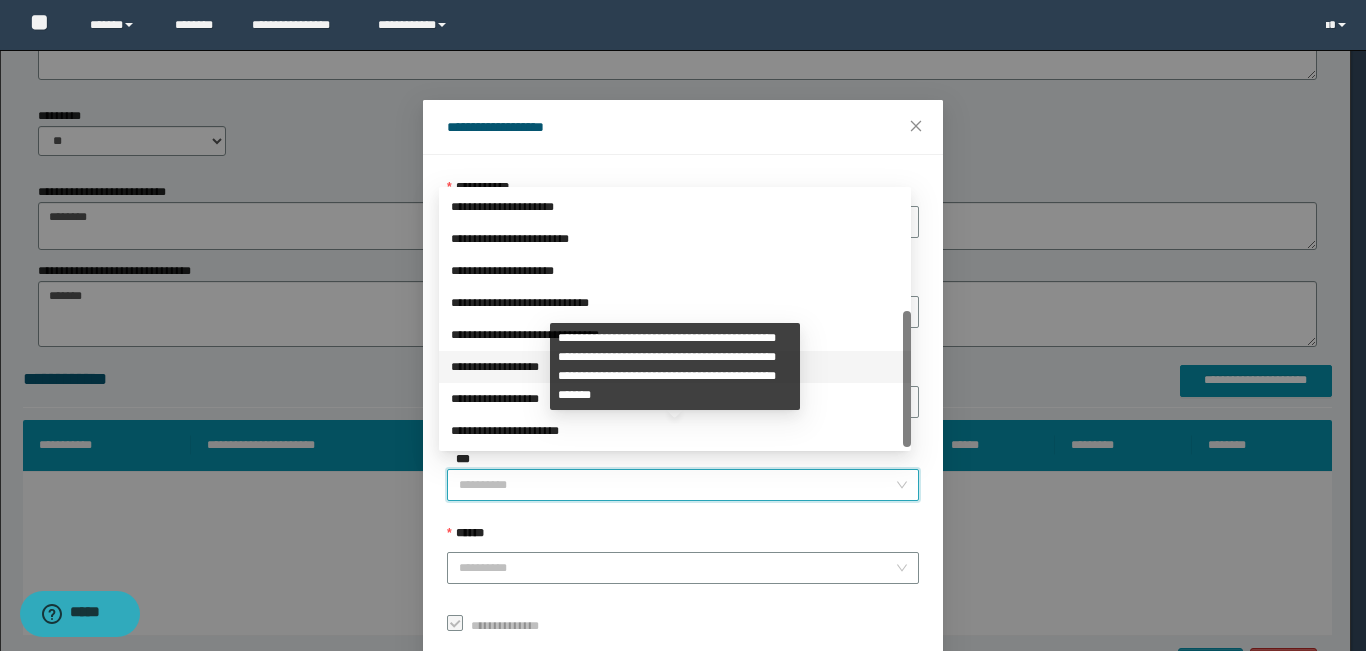 click on "**********" at bounding box center [675, 367] 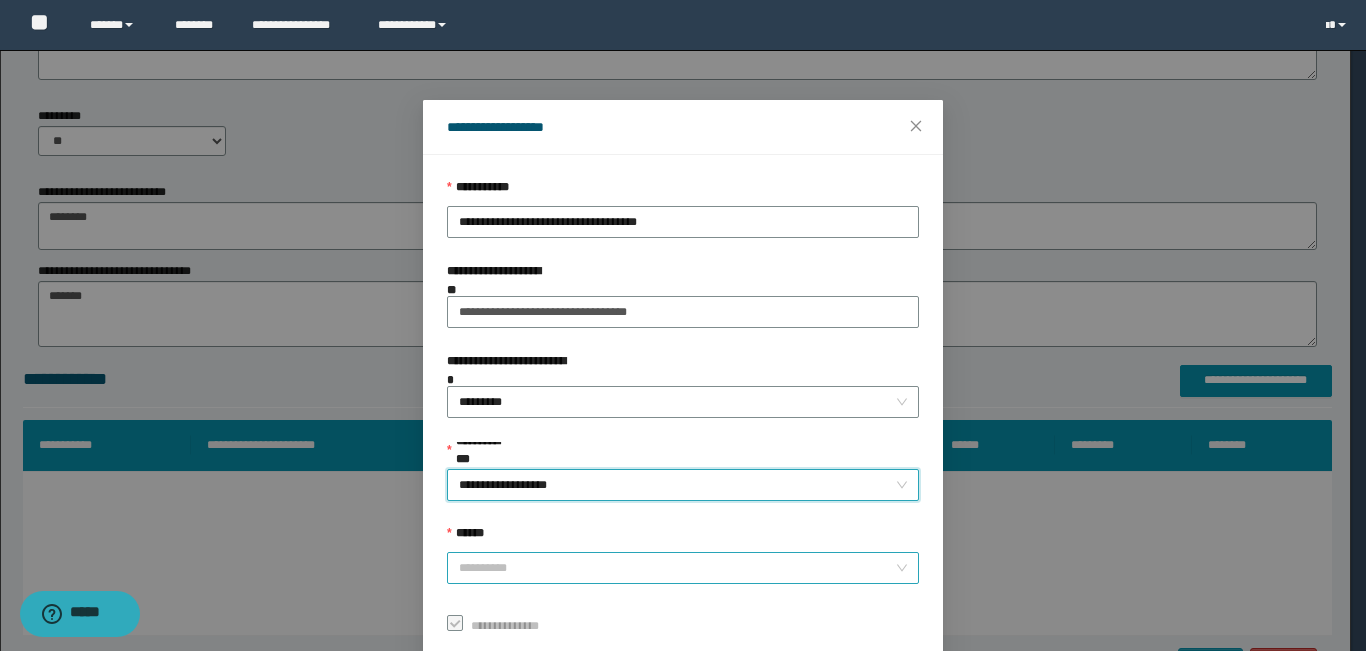 click on "******" at bounding box center (677, 568) 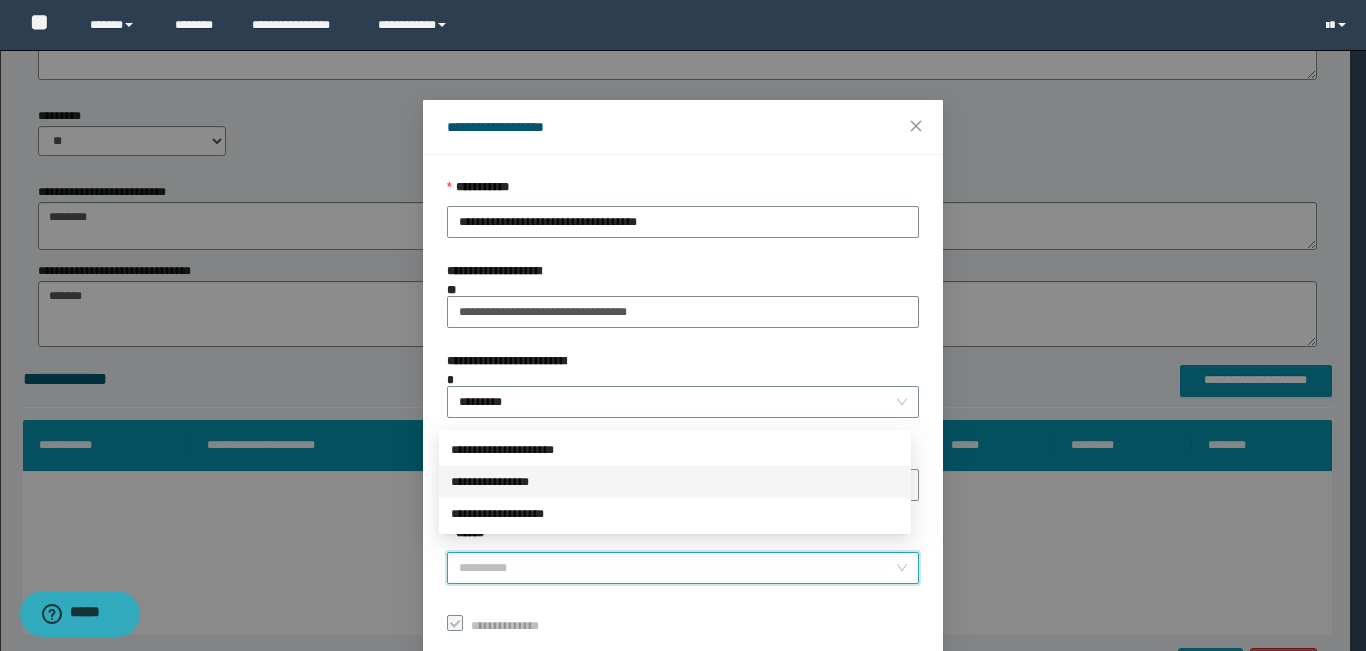 click on "**********" at bounding box center [675, 482] 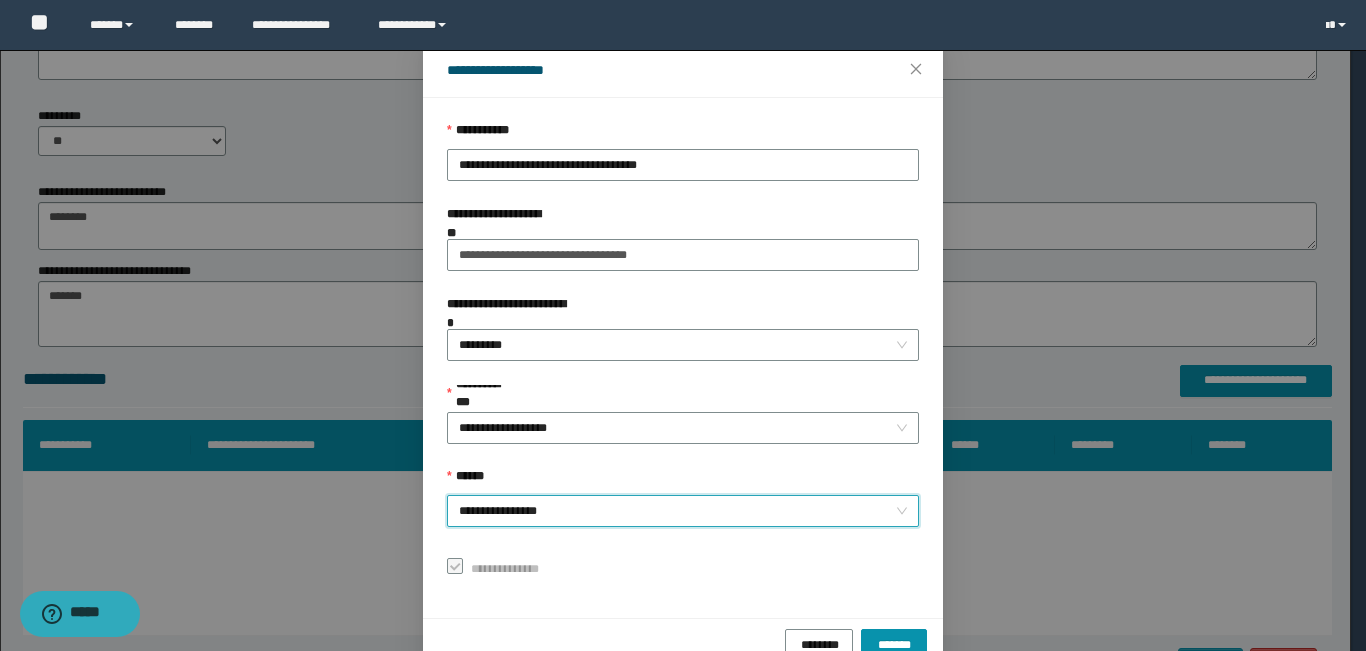 scroll, scrollTop: 101, scrollLeft: 0, axis: vertical 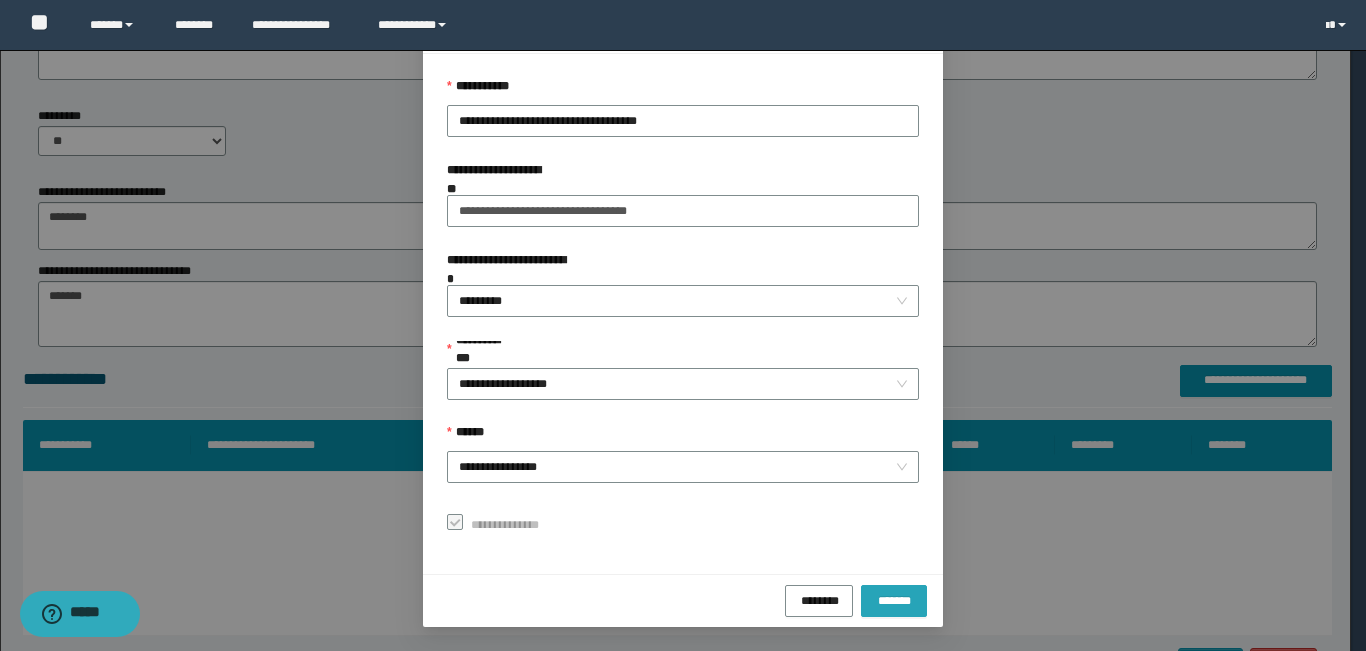click on "*******" at bounding box center (894, 599) 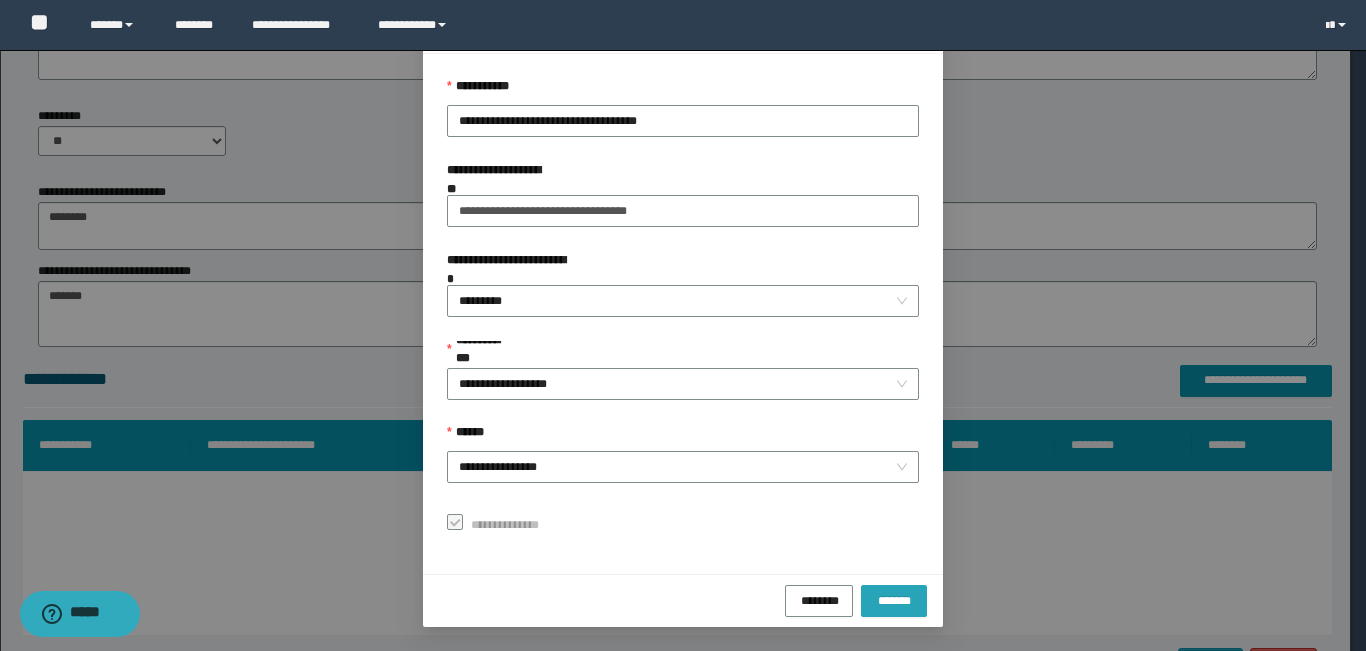 click on "*******" at bounding box center [894, 599] 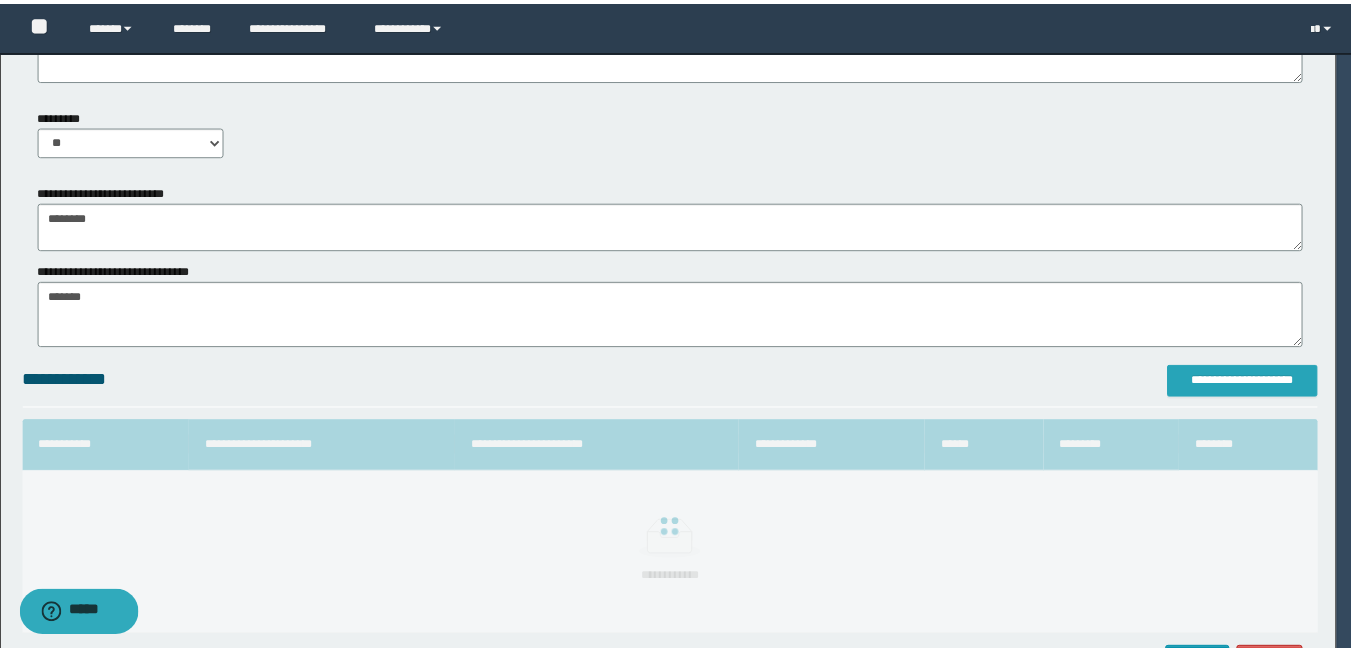 scroll, scrollTop: 0, scrollLeft: 0, axis: both 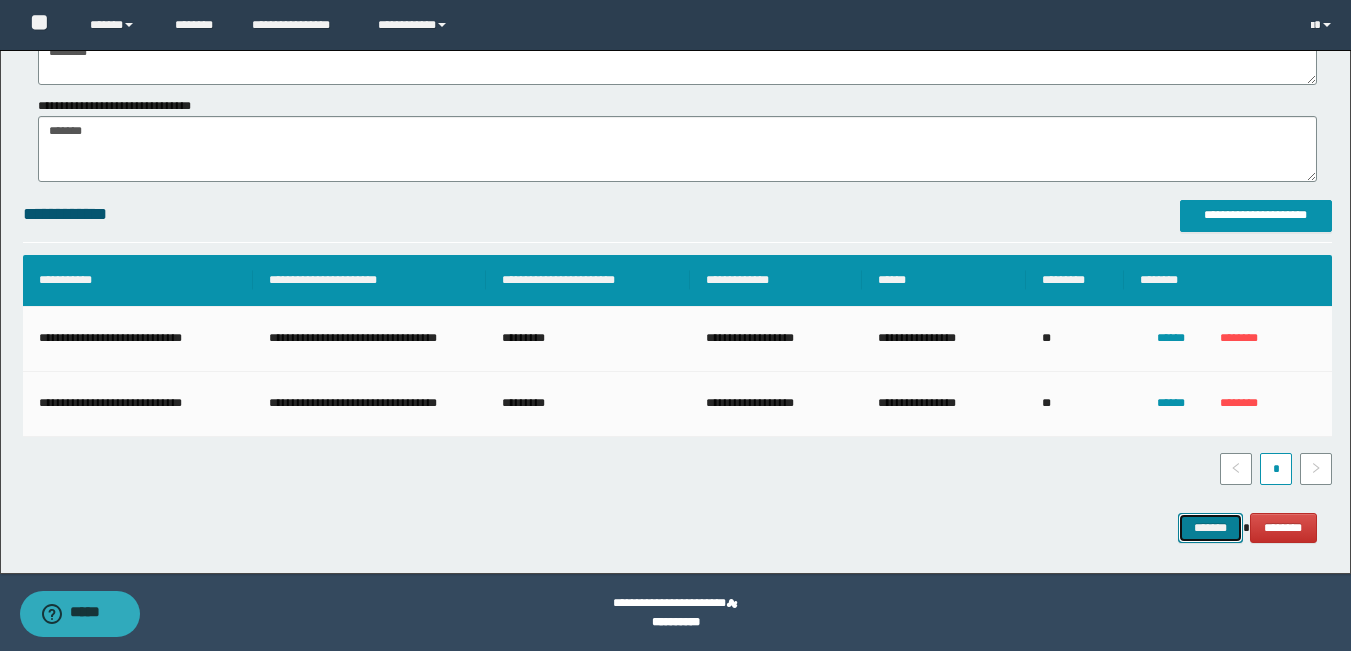 click on "*******" at bounding box center (1210, 528) 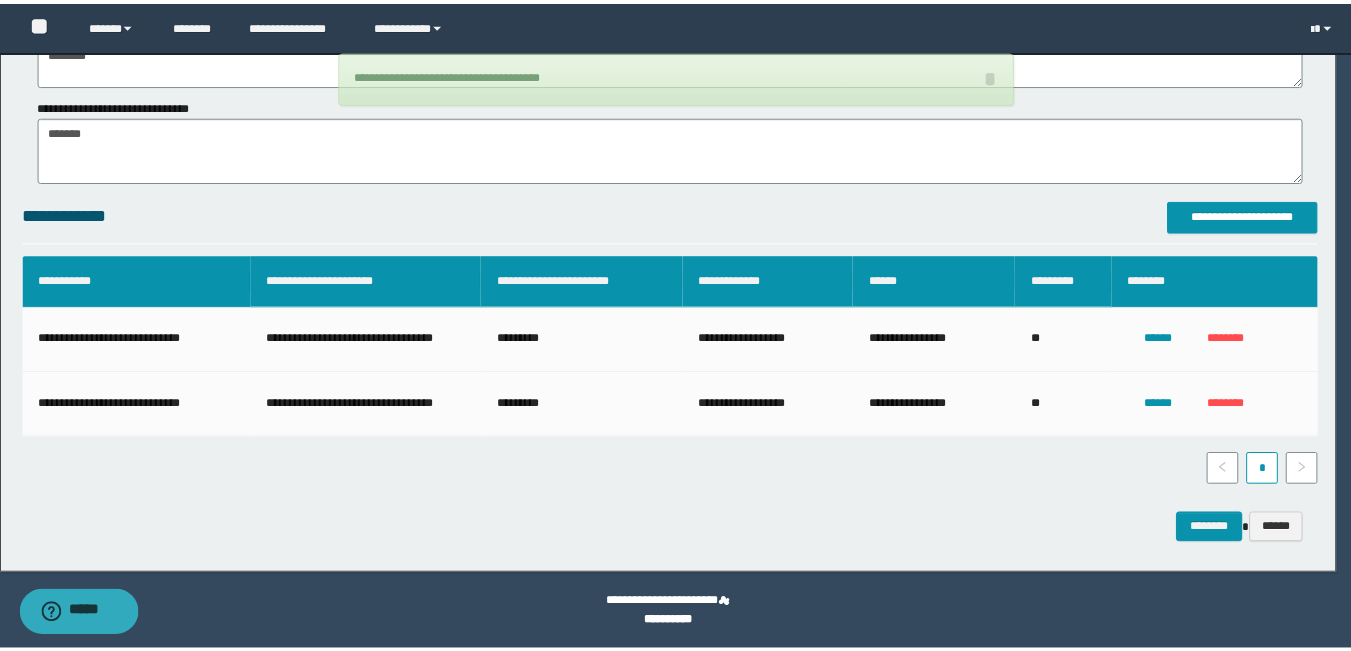 scroll, scrollTop: 1247, scrollLeft: 0, axis: vertical 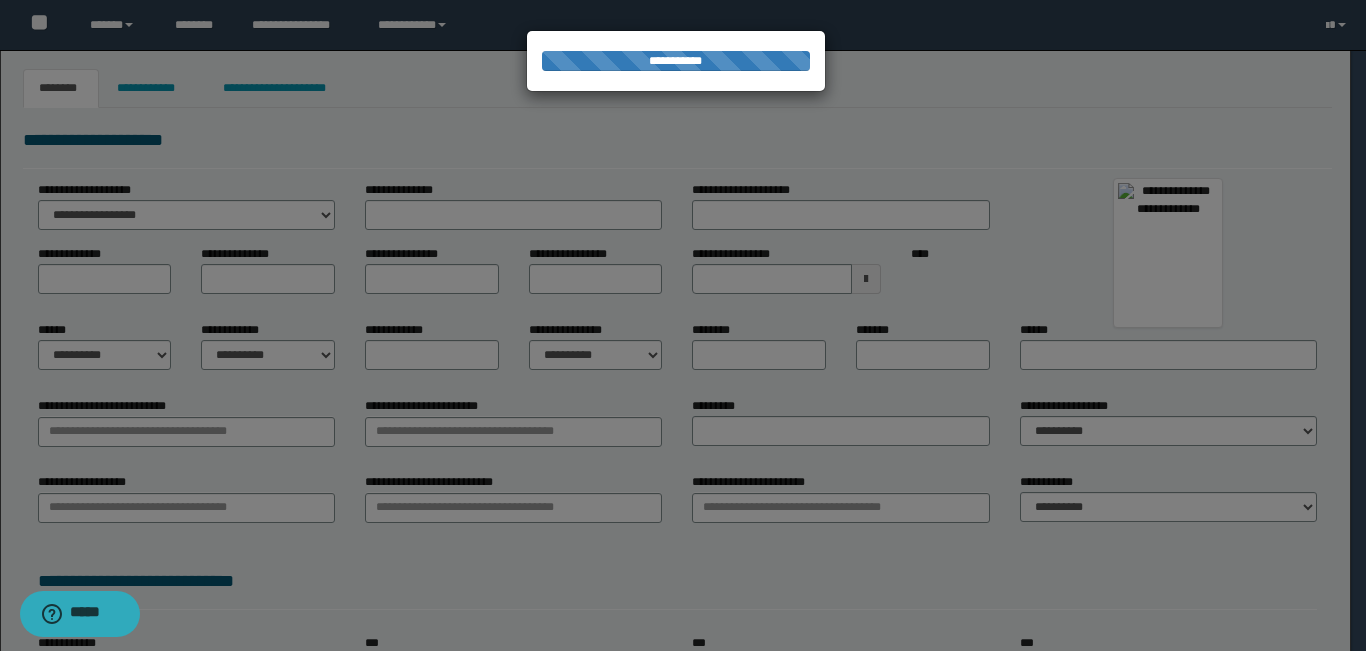 select on "***" 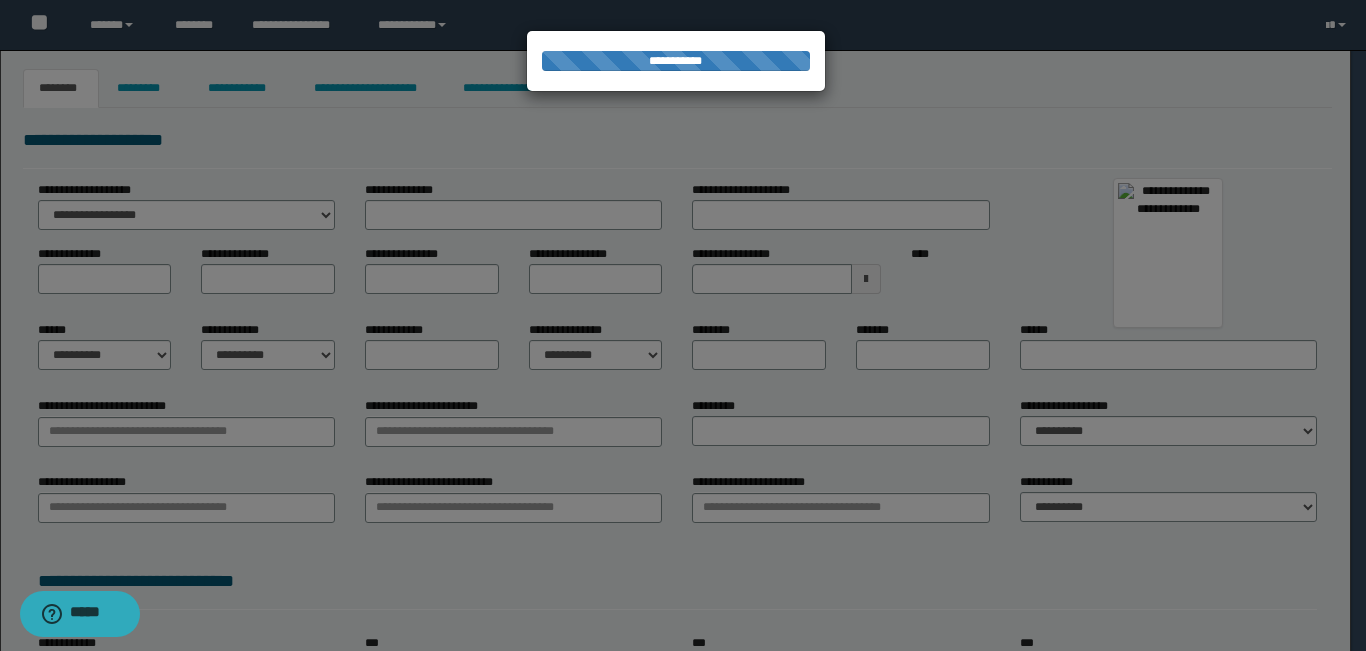 type on "*********" 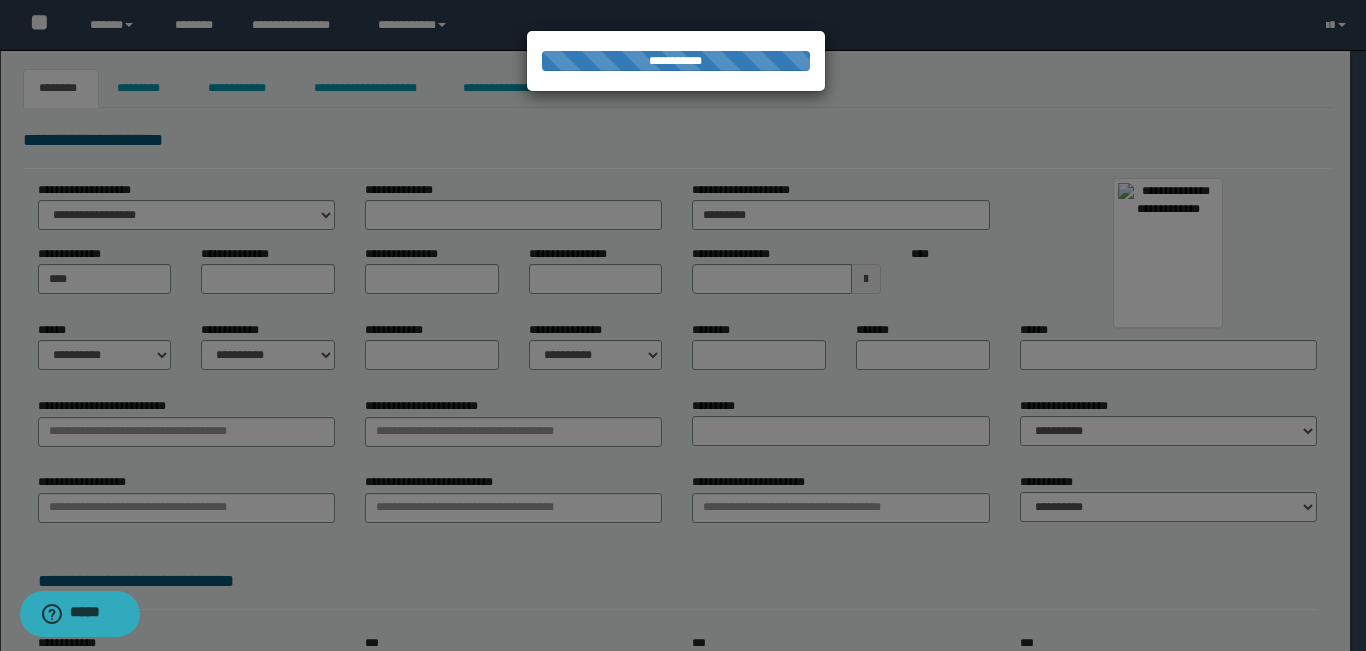 type on "*********" 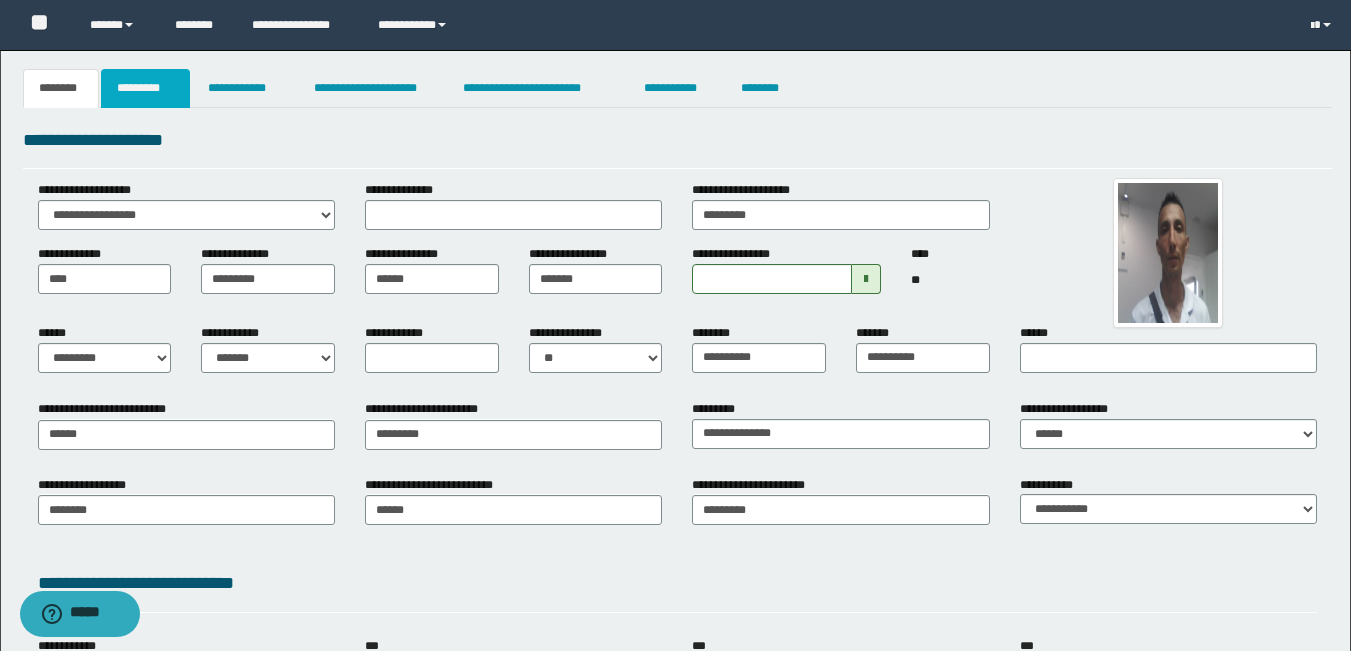 click on "*********" at bounding box center (145, 88) 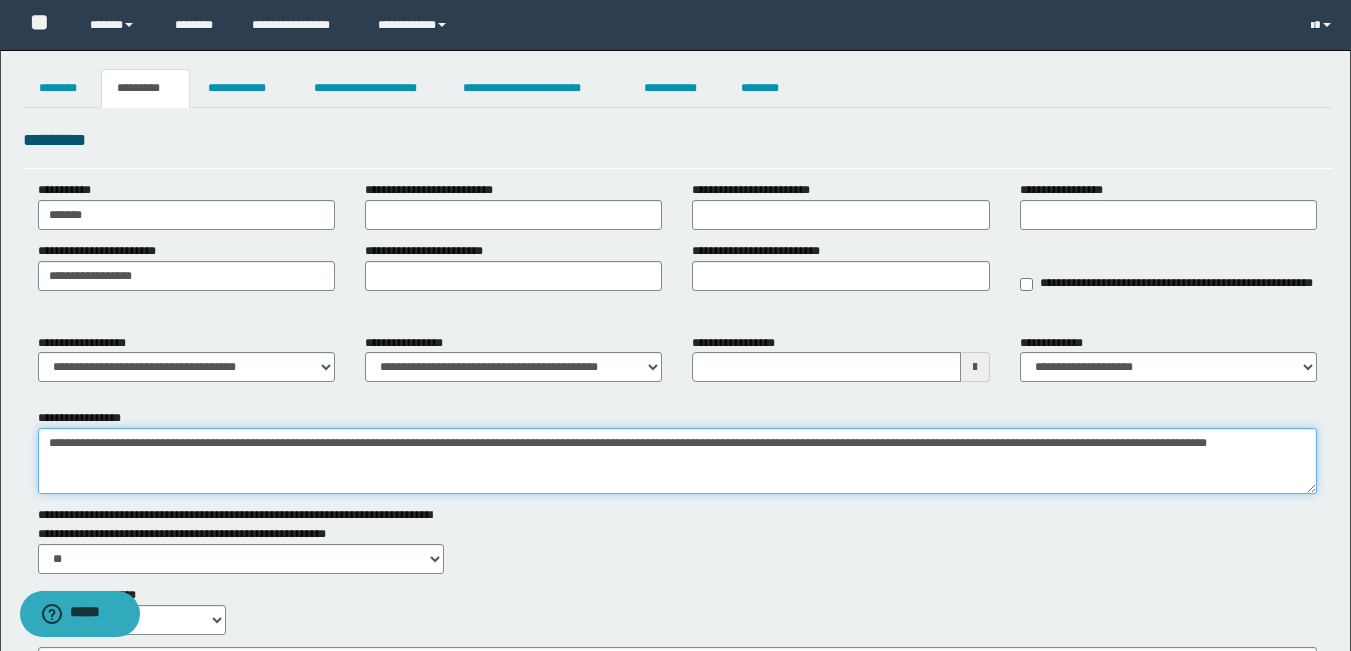 drag, startPoint x: 1217, startPoint y: 444, endPoint x: 15, endPoint y: 429, distance: 1202.0936 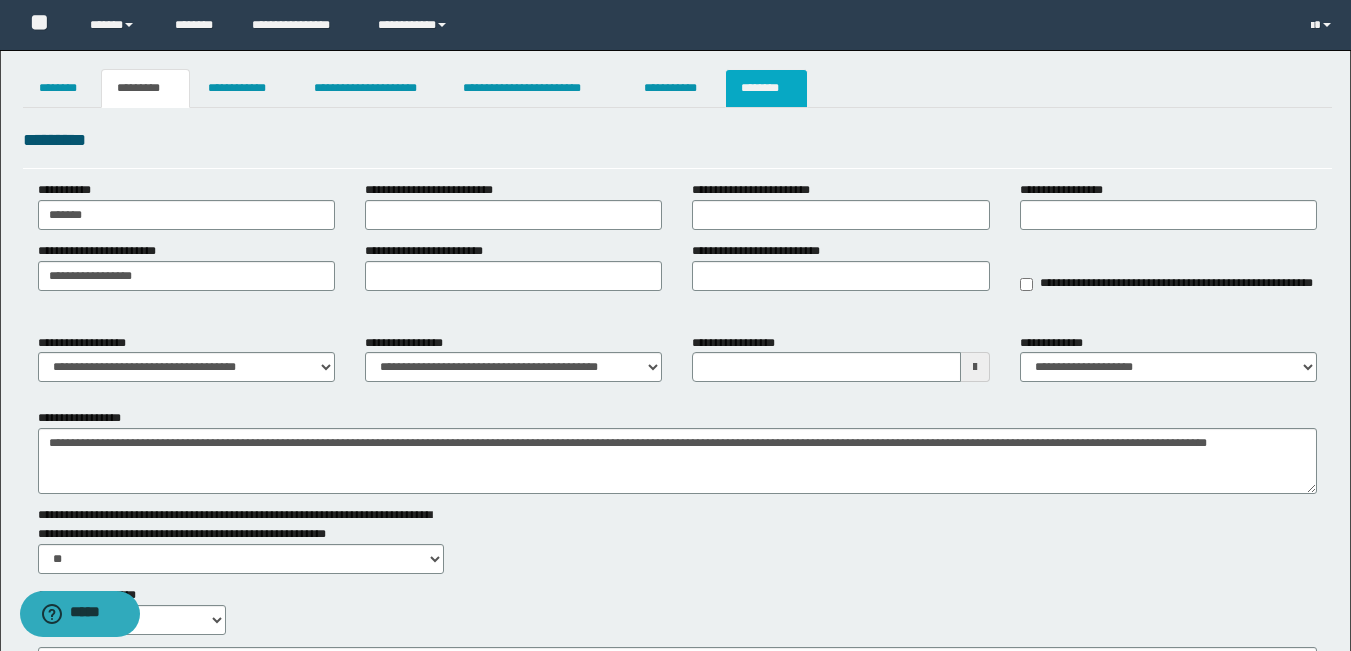 click on "********" at bounding box center [766, 88] 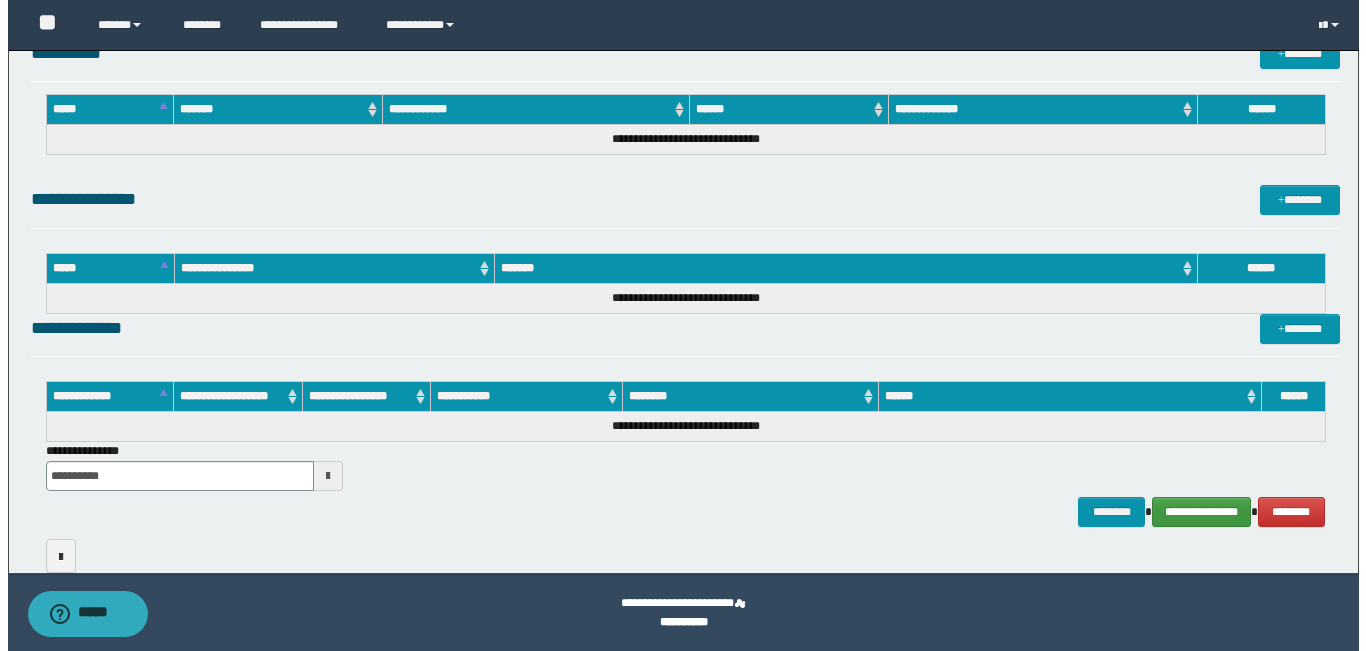scroll, scrollTop: 860, scrollLeft: 0, axis: vertical 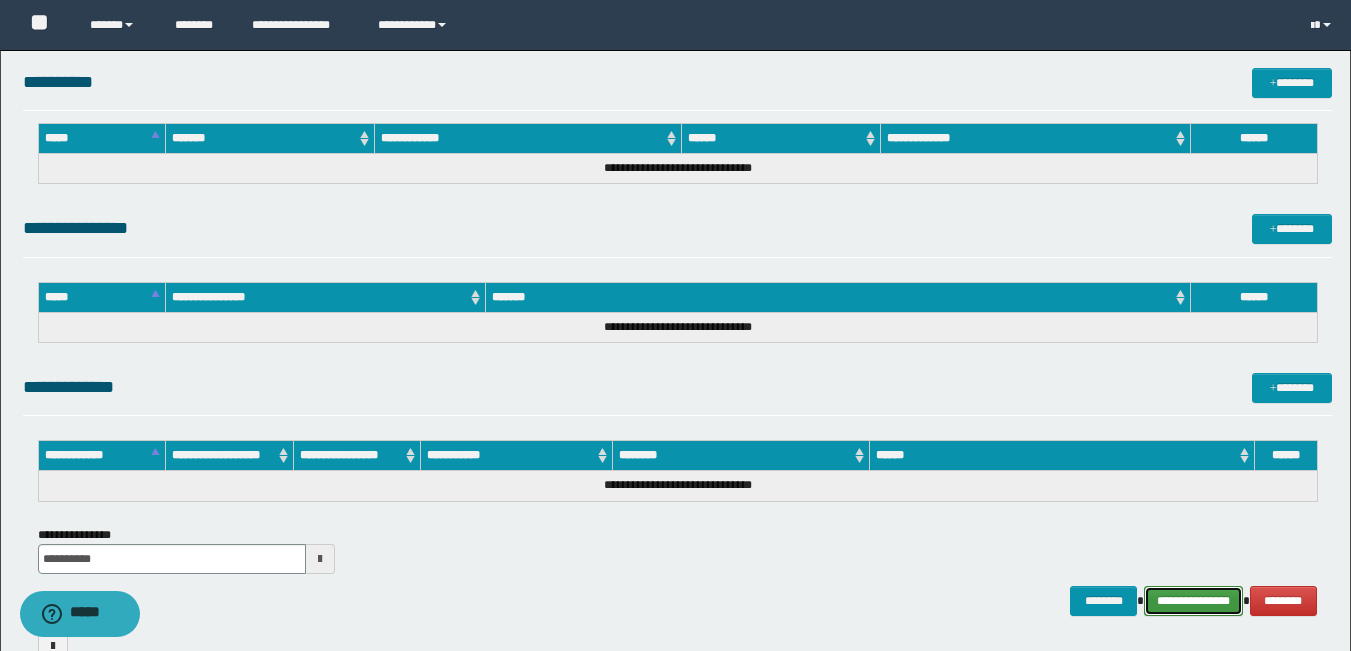 click on "**********" at bounding box center (1193, 601) 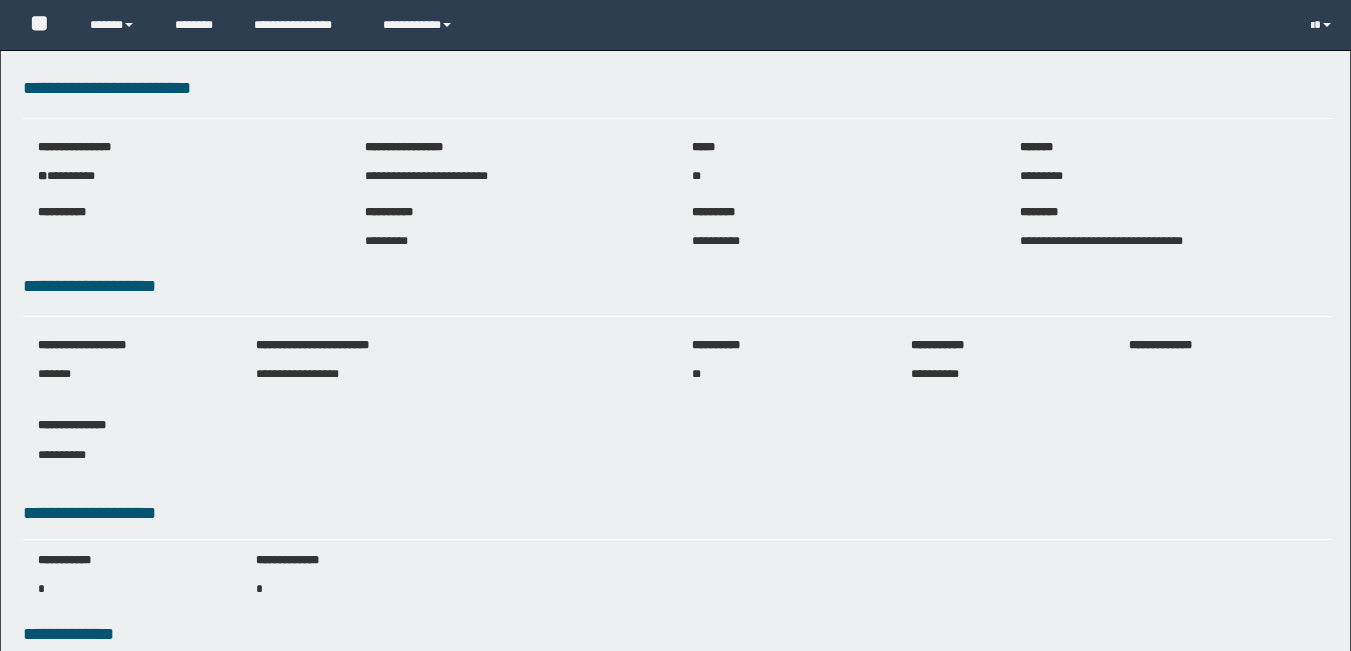 scroll, scrollTop: 0, scrollLeft: 0, axis: both 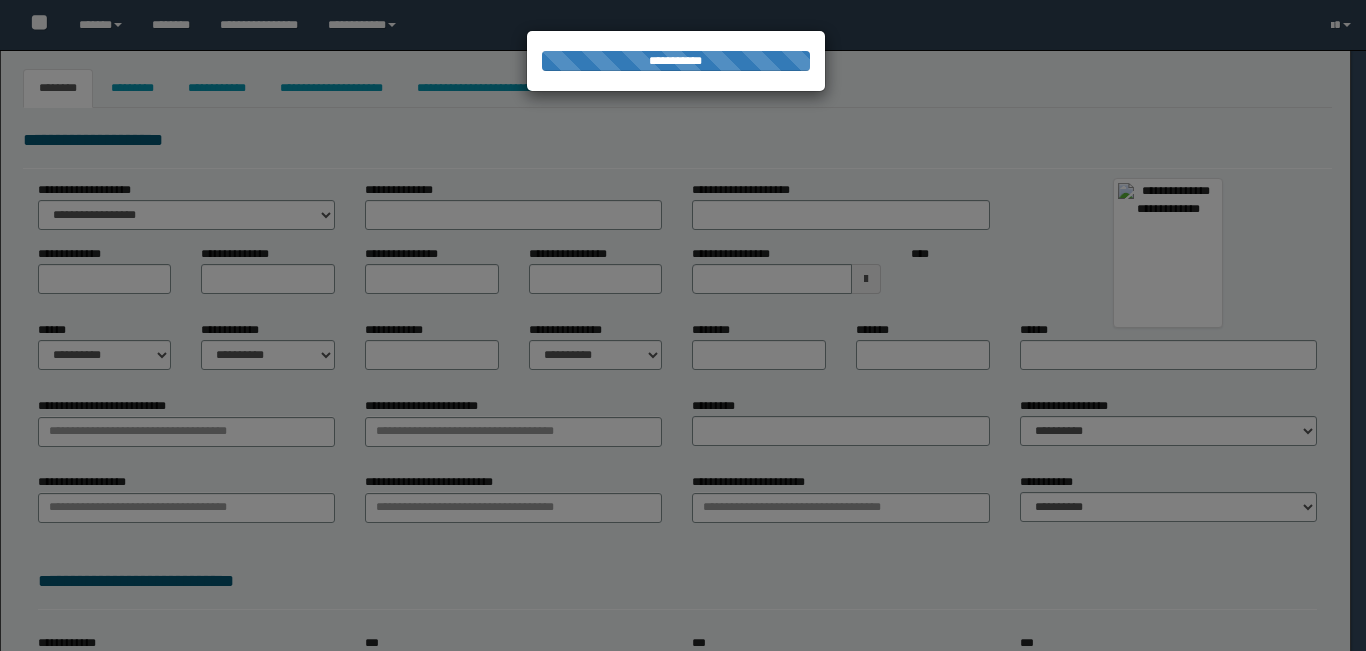 type on "*********" 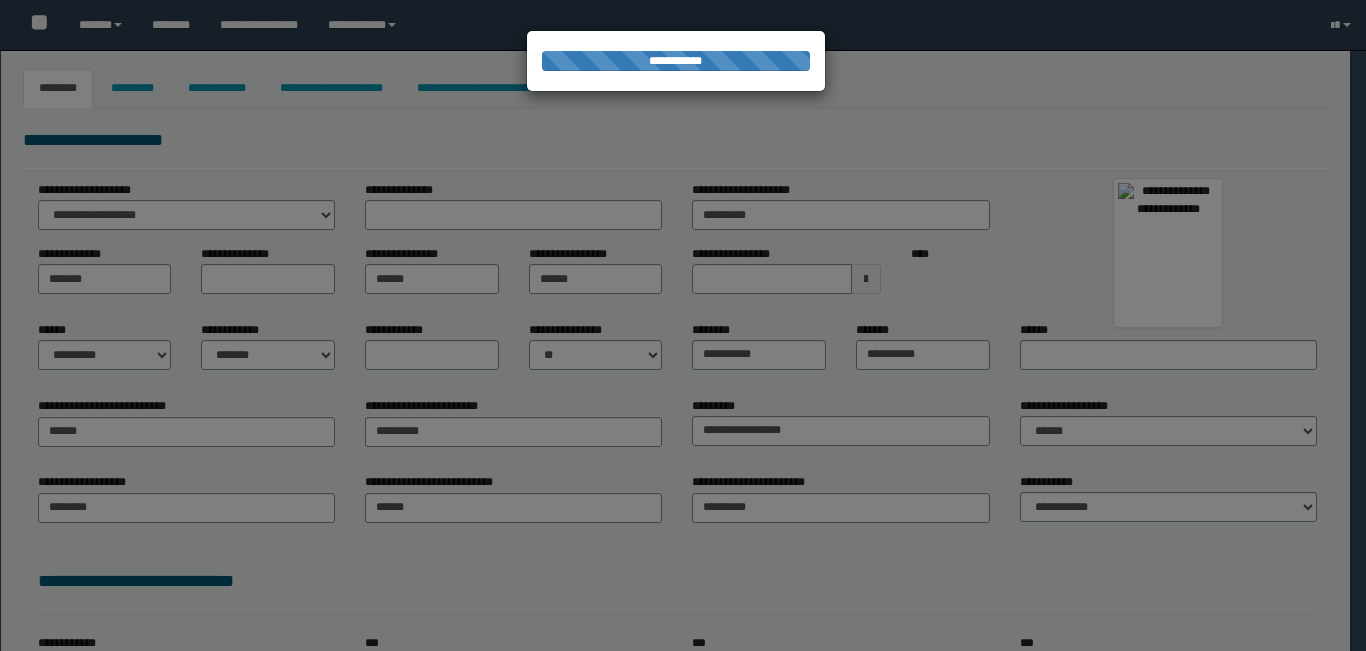 select 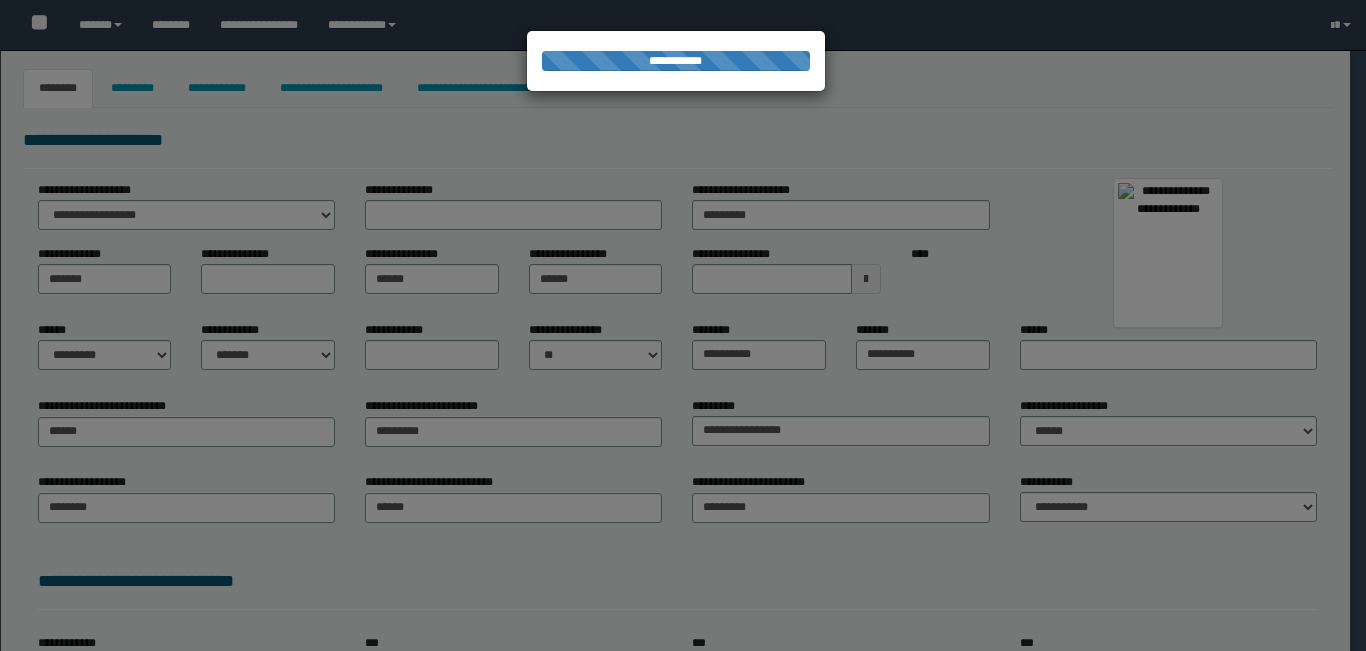 type on "********" 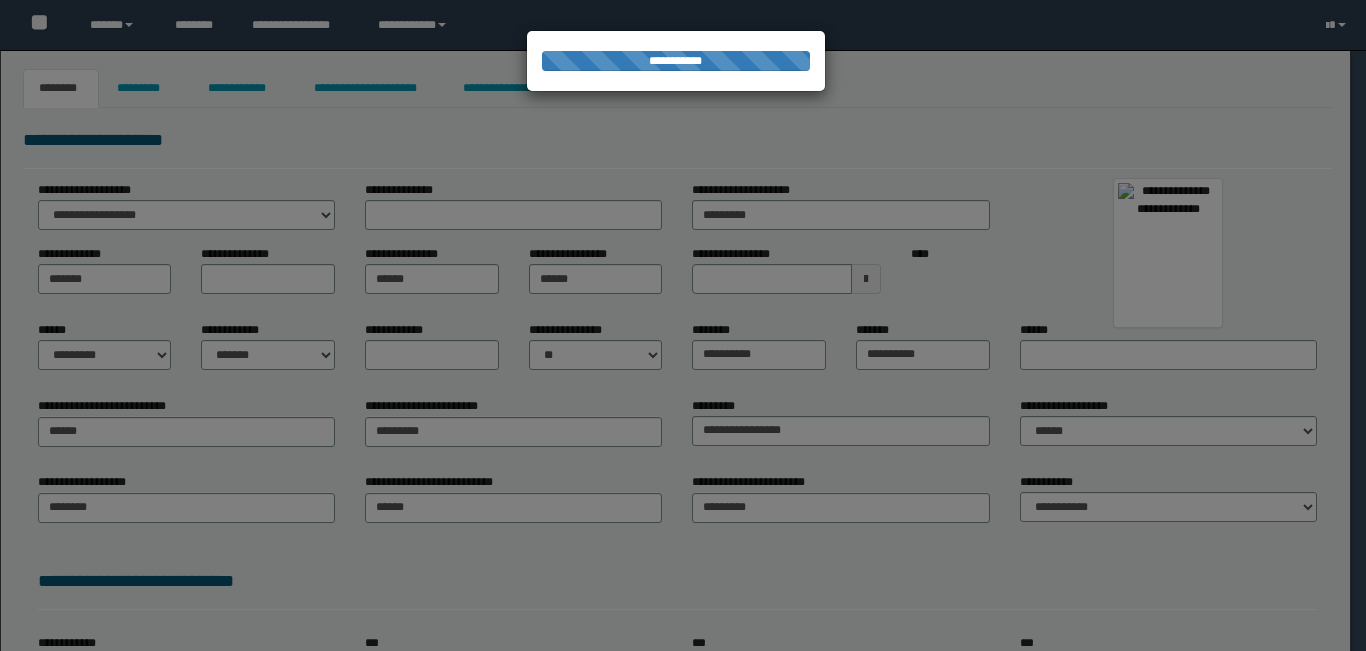 scroll, scrollTop: 0, scrollLeft: 0, axis: both 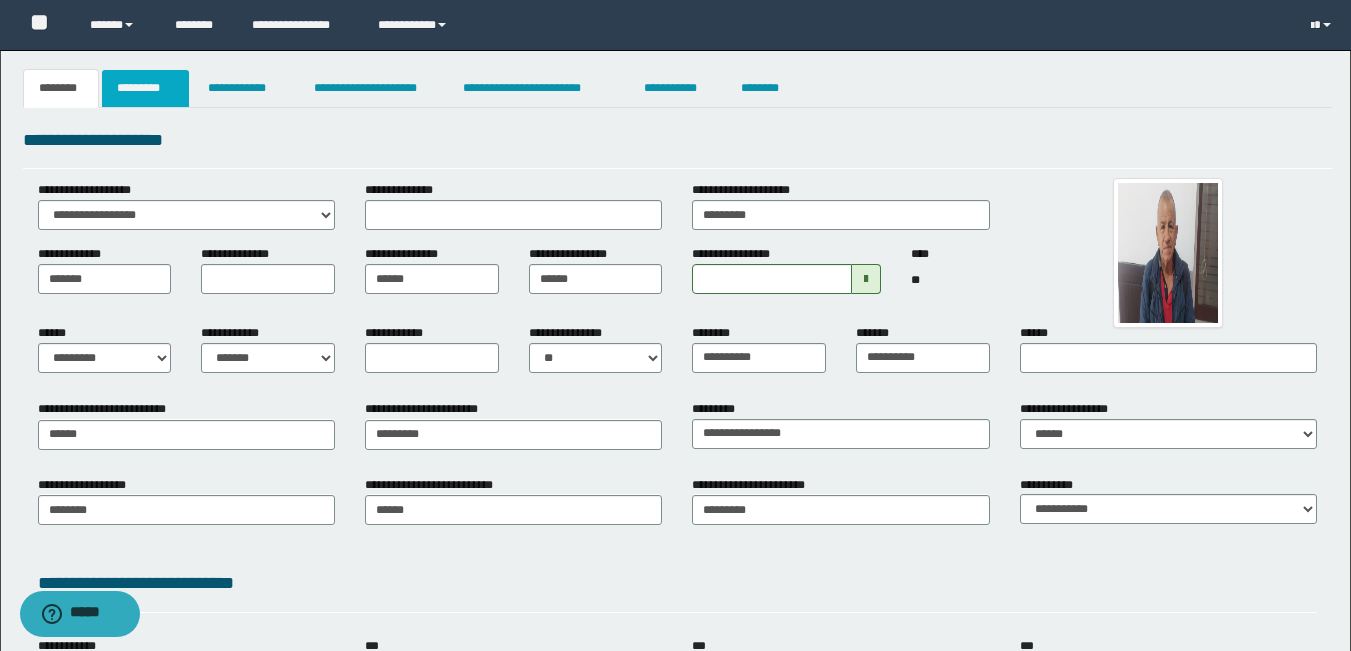click on "*********" at bounding box center (145, 88) 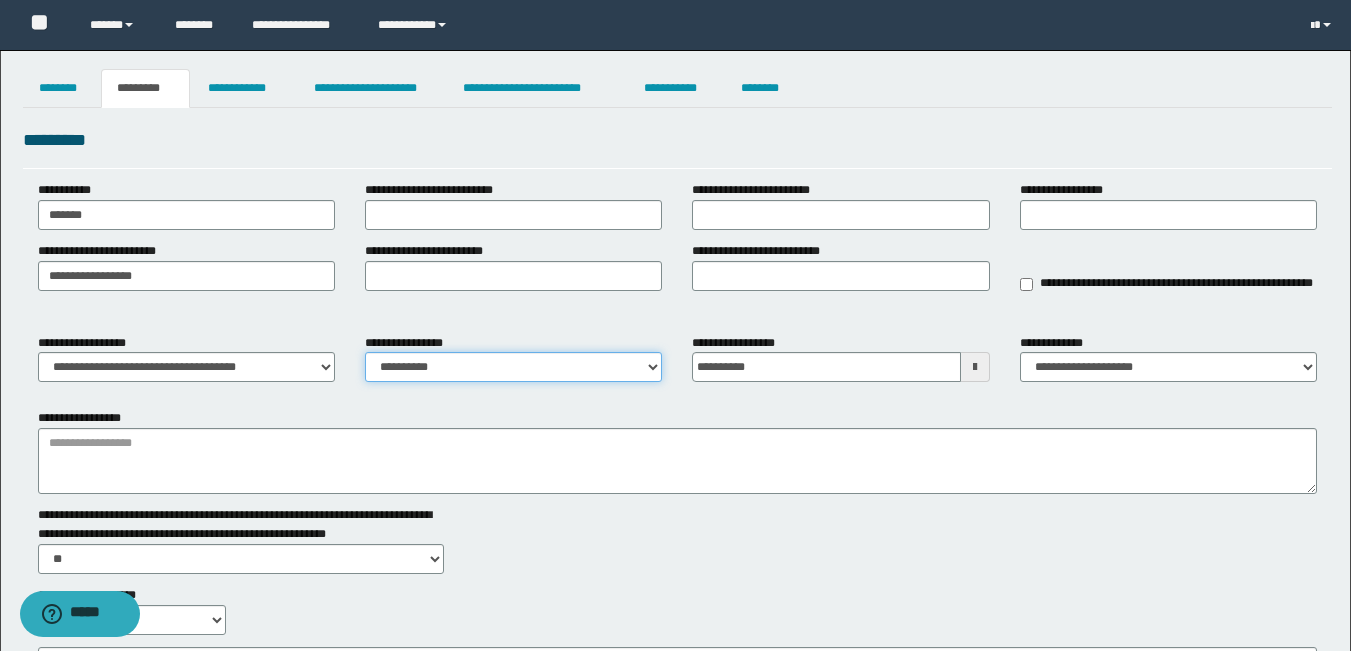click on "**********" at bounding box center [513, 367] 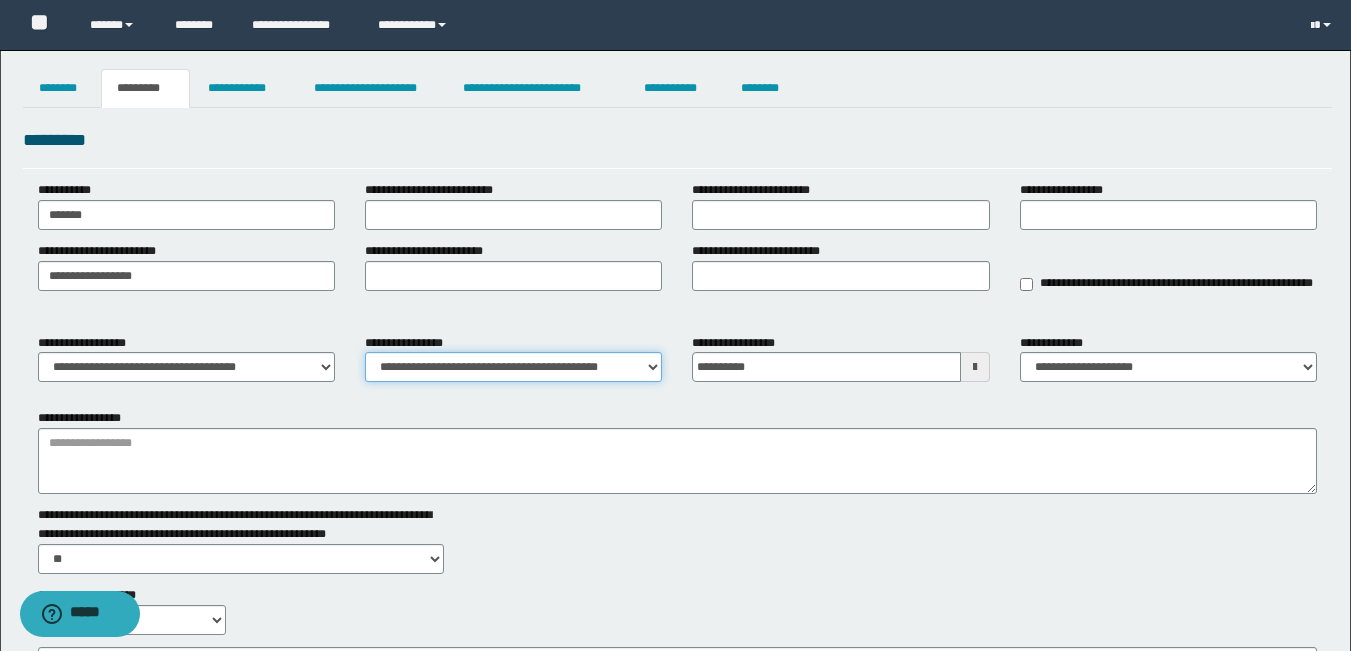 click on "**********" at bounding box center (513, 367) 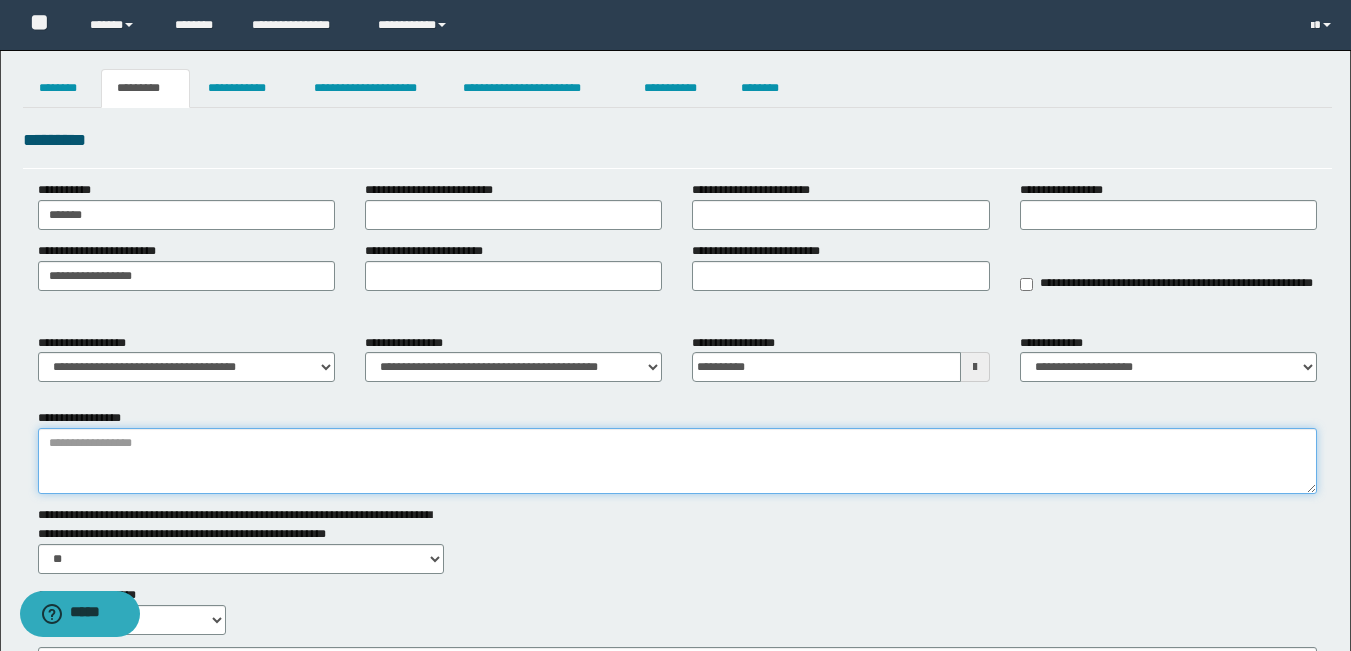 click on "**********" at bounding box center (677, 461) 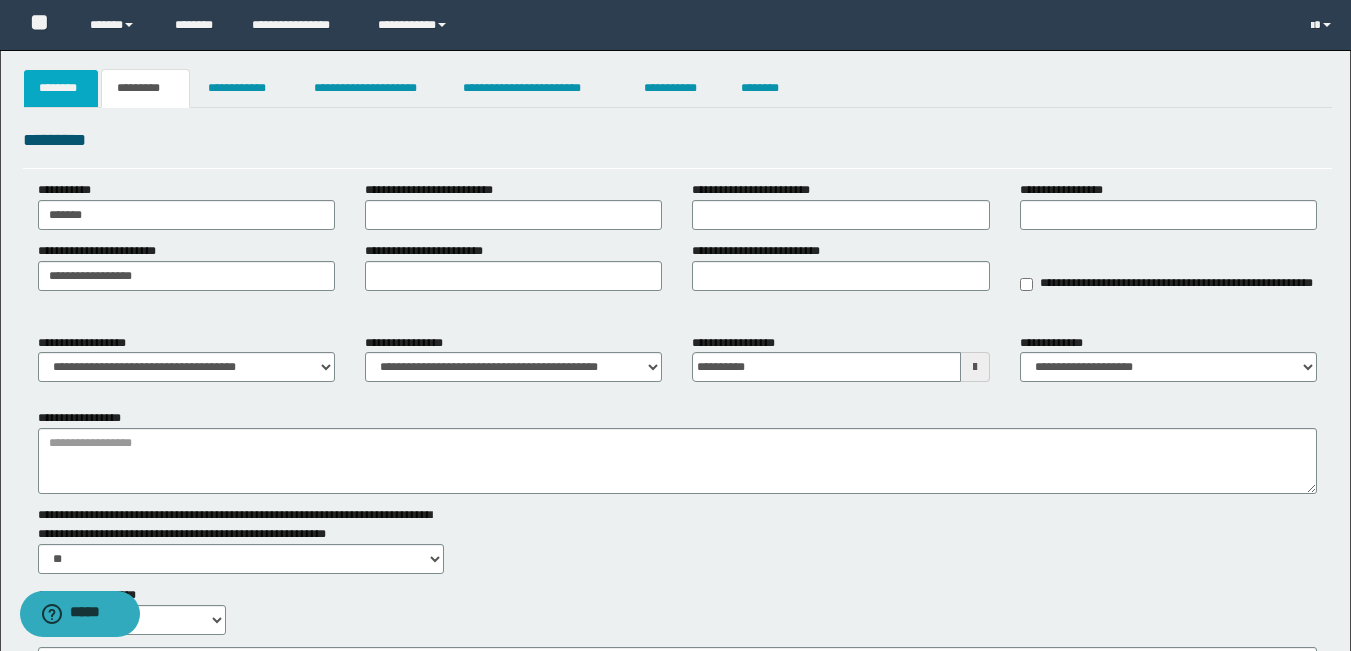 click on "********" at bounding box center (61, 88) 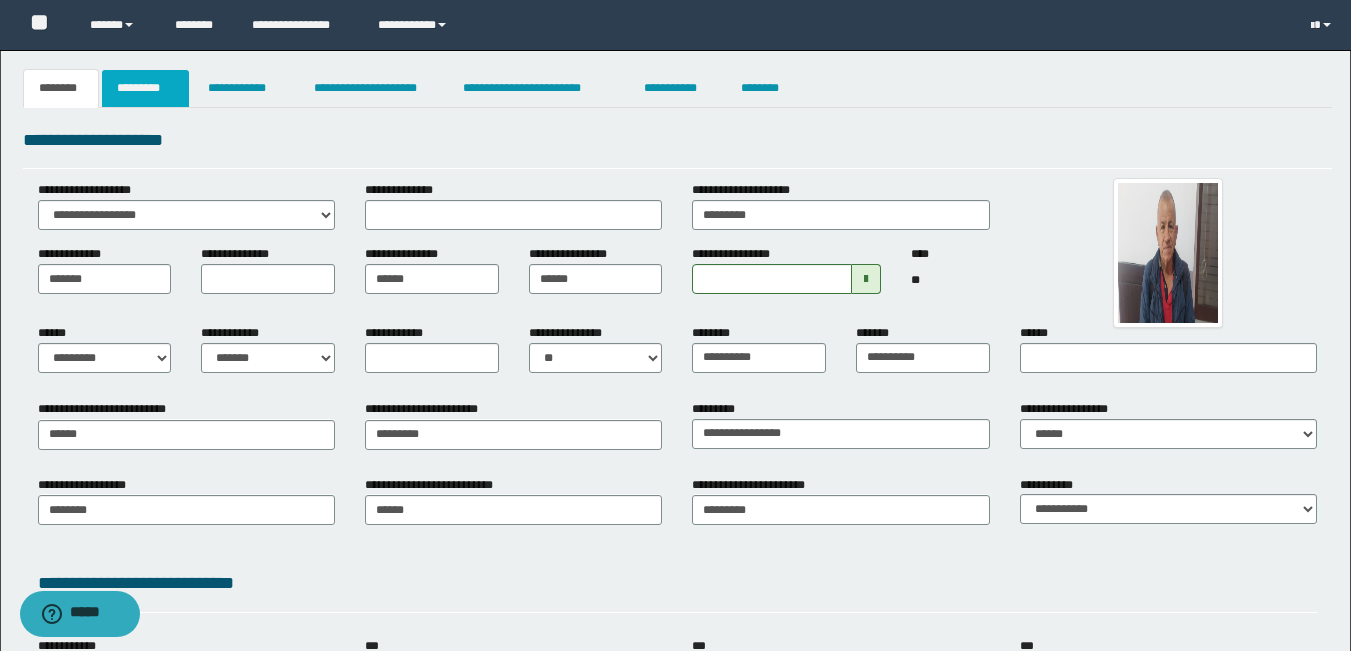 click on "*********" at bounding box center [145, 88] 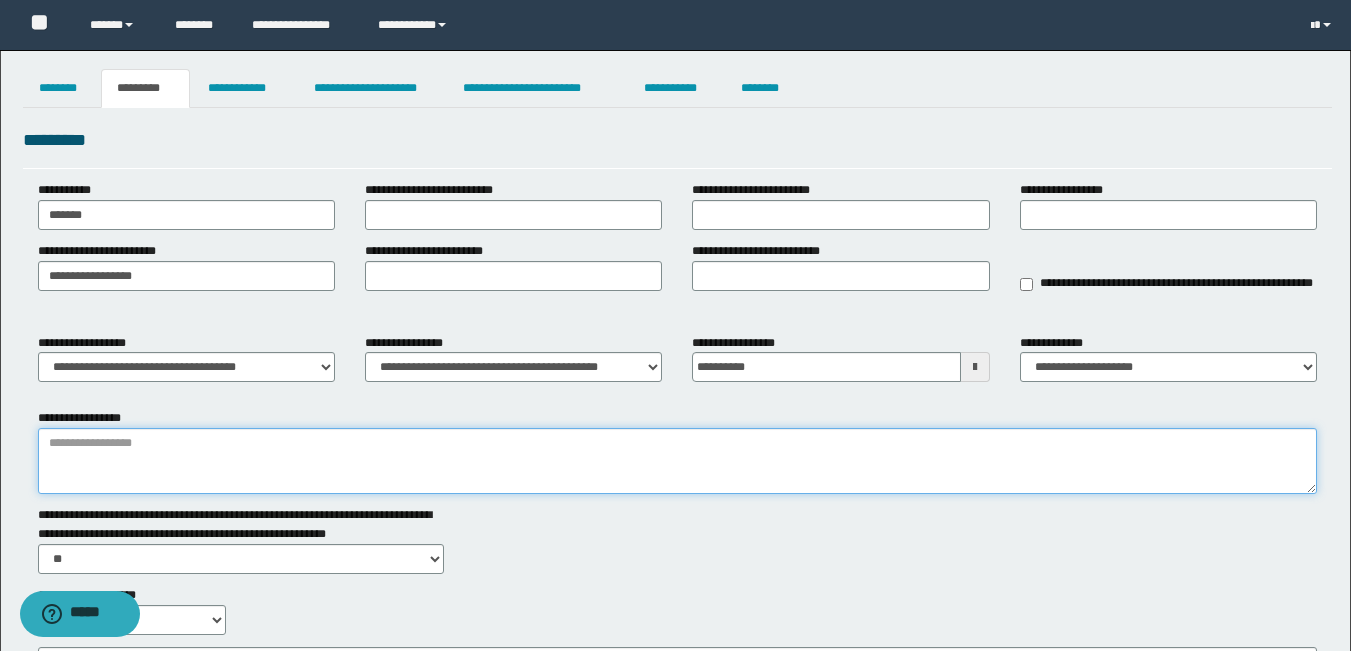 click on "**********" at bounding box center (677, 461) 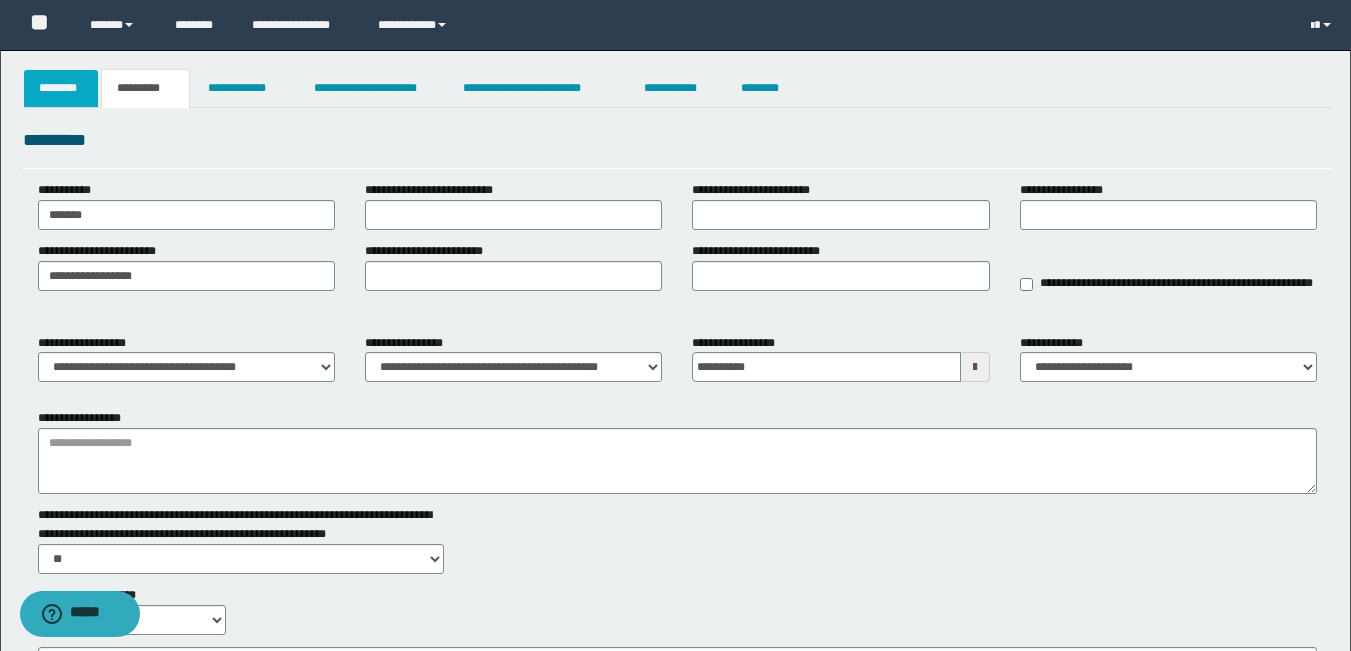 click on "********" at bounding box center (61, 88) 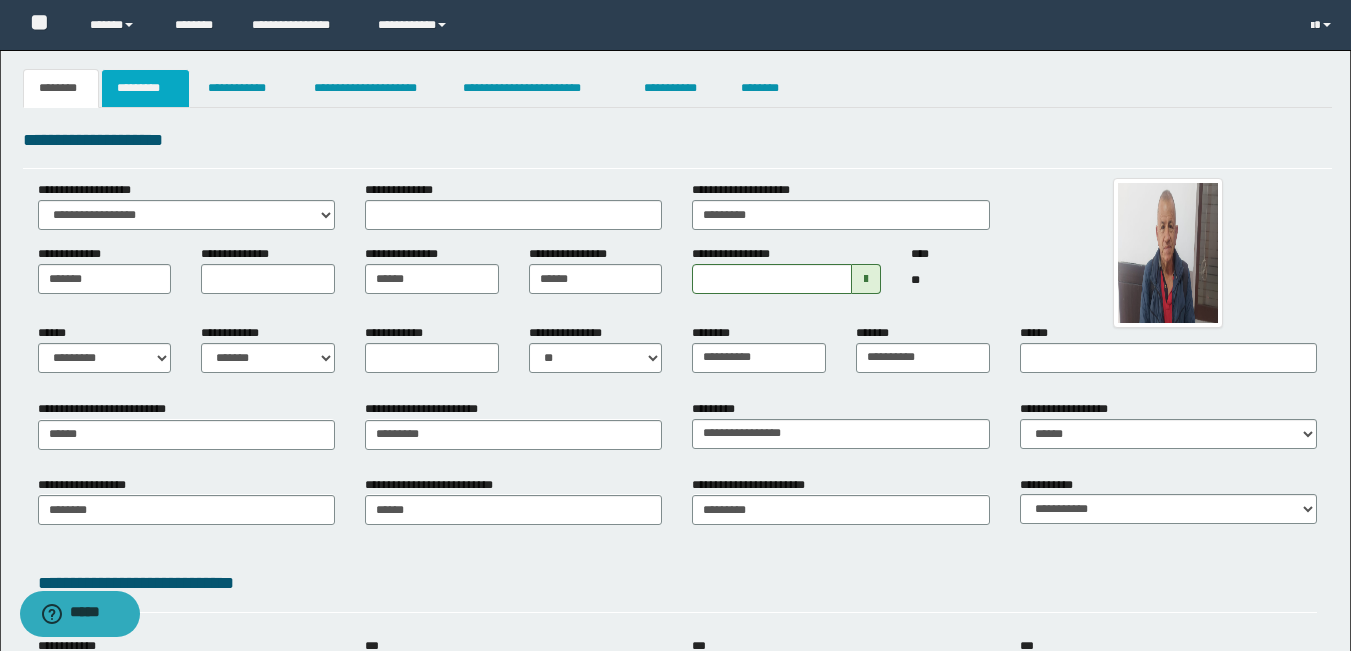click on "*********" at bounding box center [145, 88] 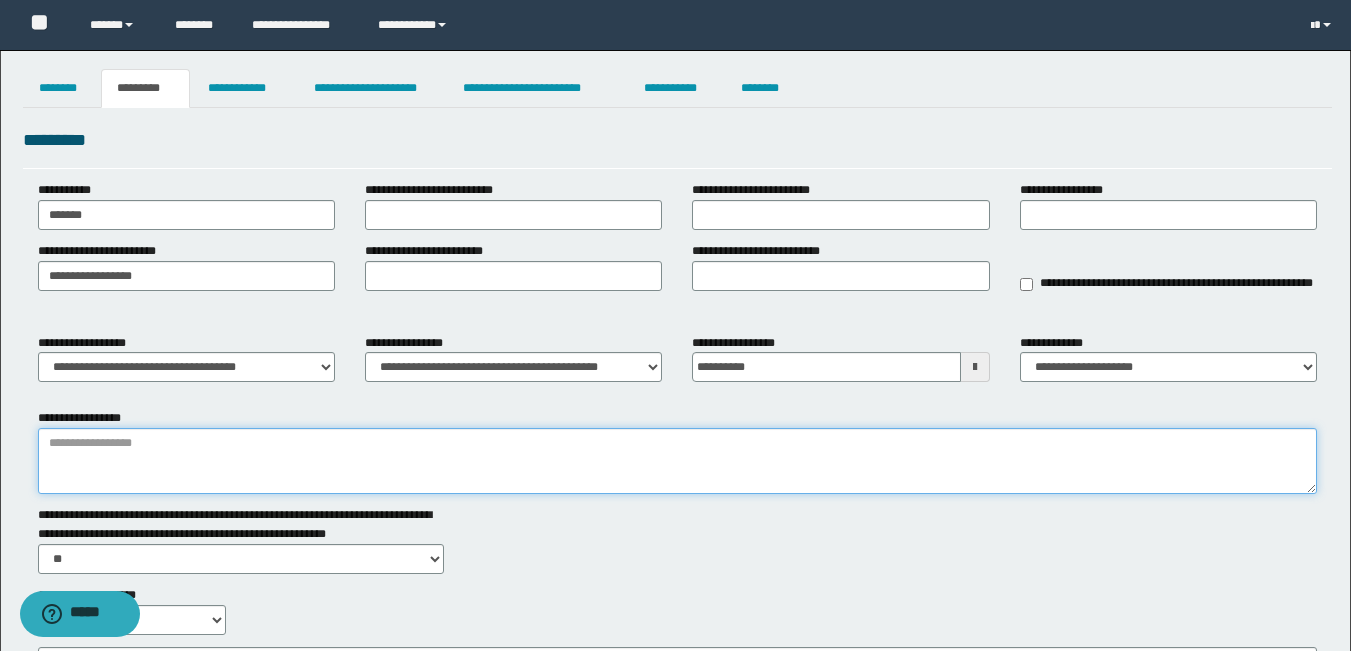 click on "**********" at bounding box center [677, 461] 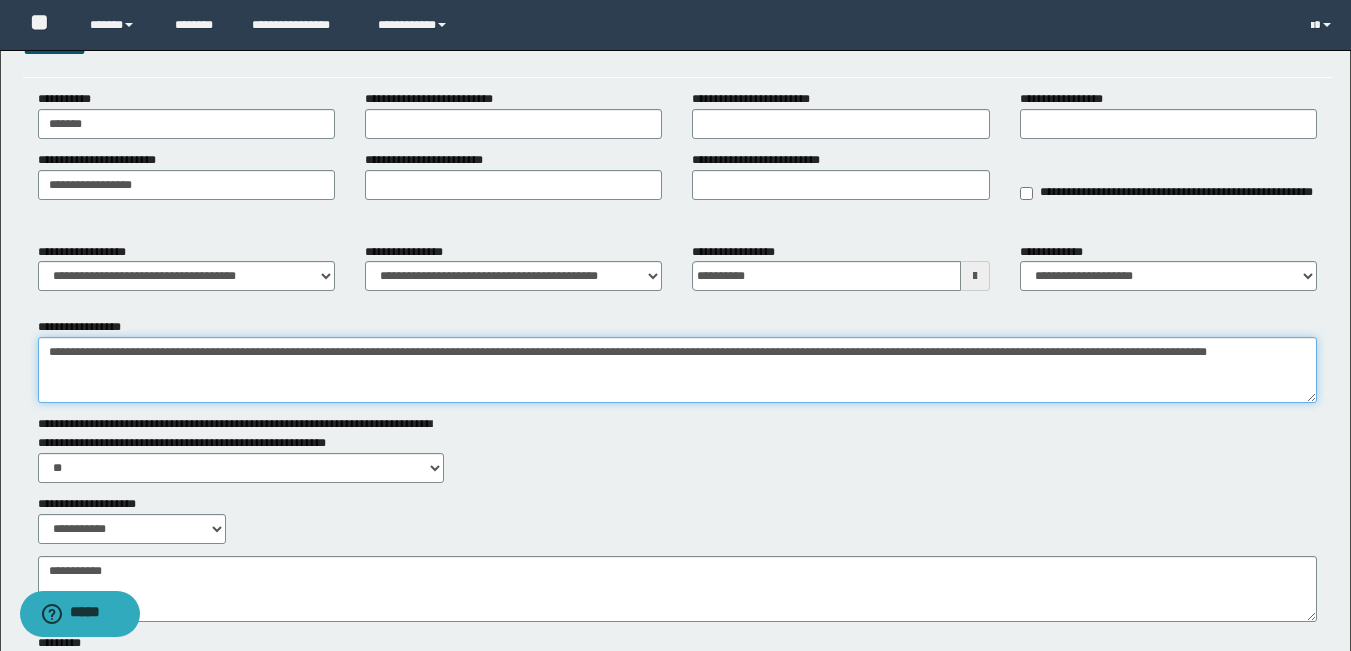 scroll, scrollTop: 277, scrollLeft: 0, axis: vertical 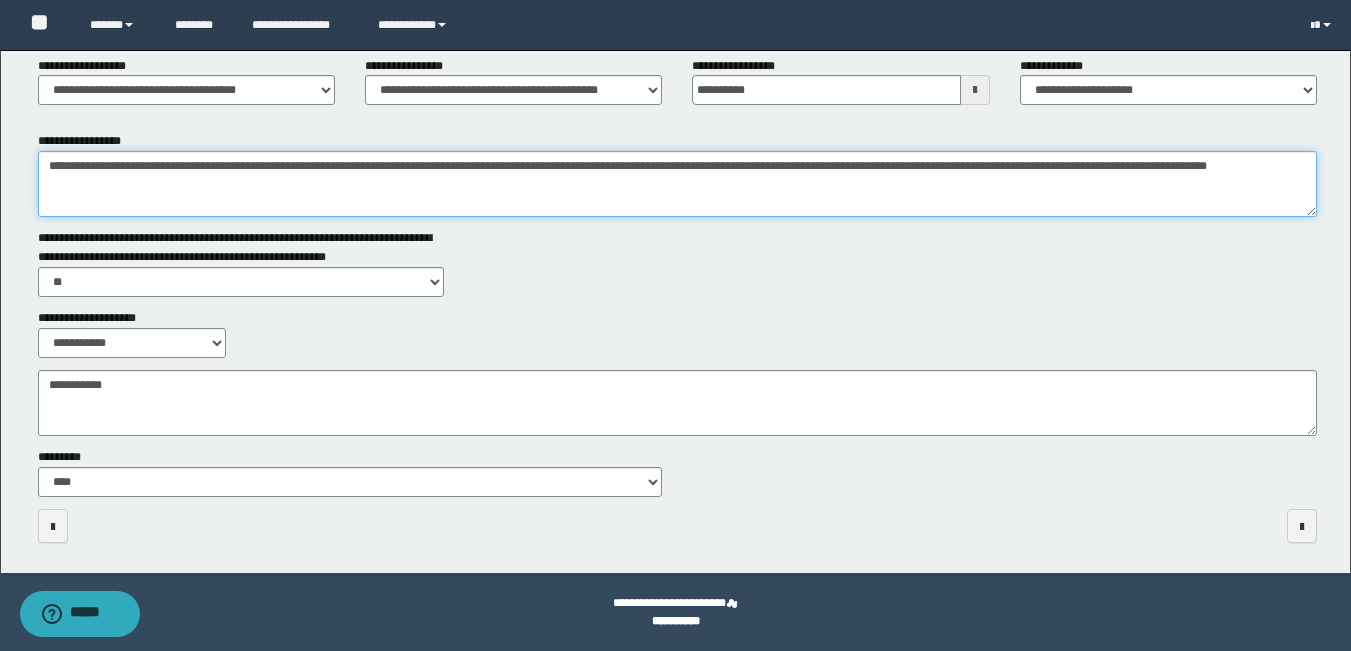 type on "**********" 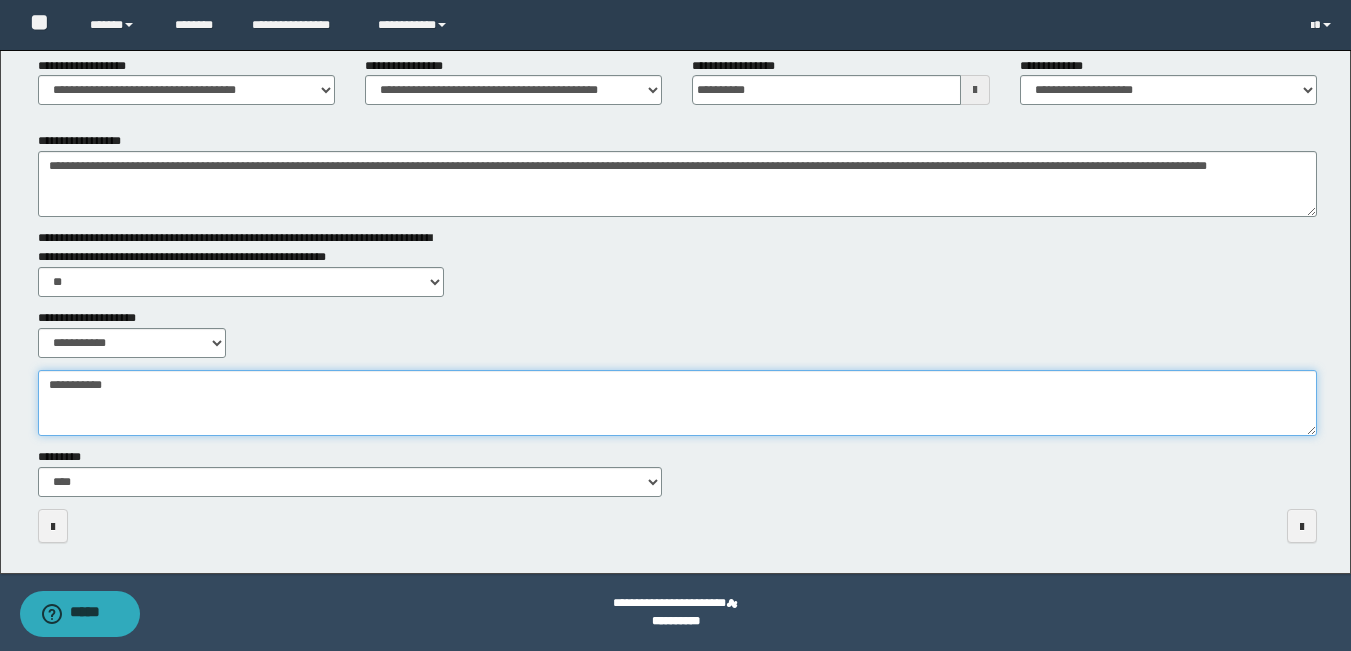 click on "**********" at bounding box center [677, 403] 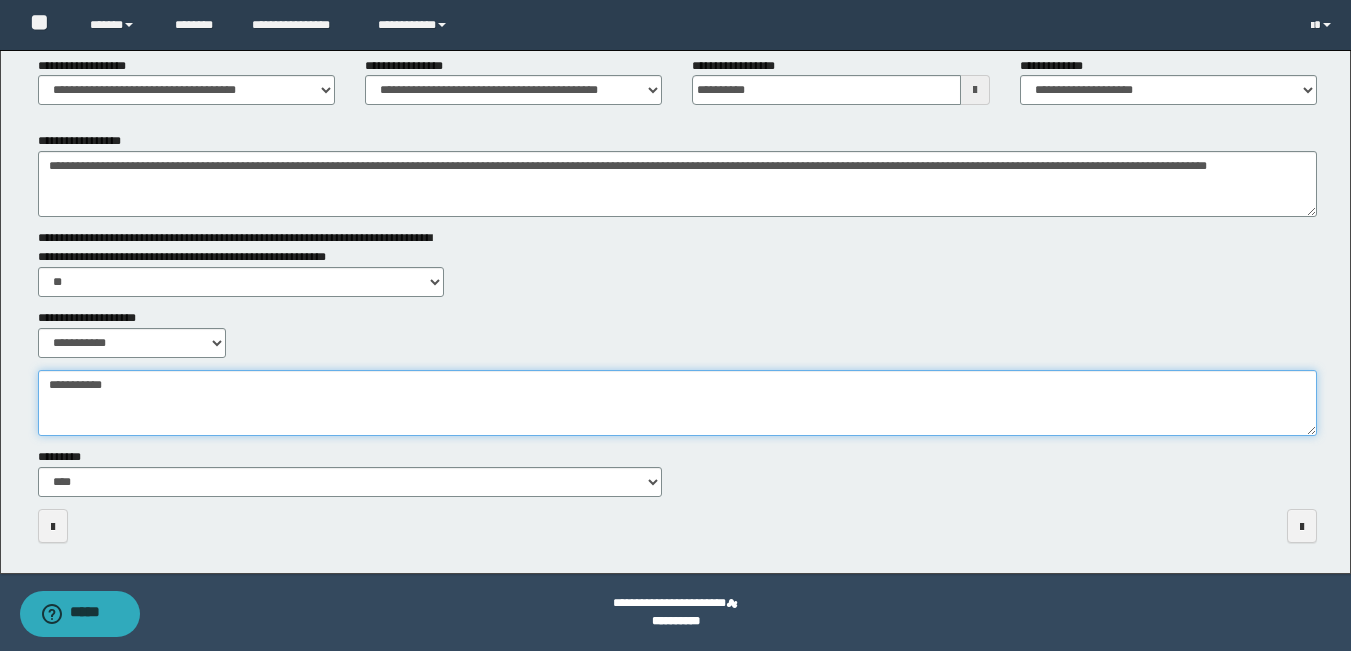 click on "**********" at bounding box center (677, 403) 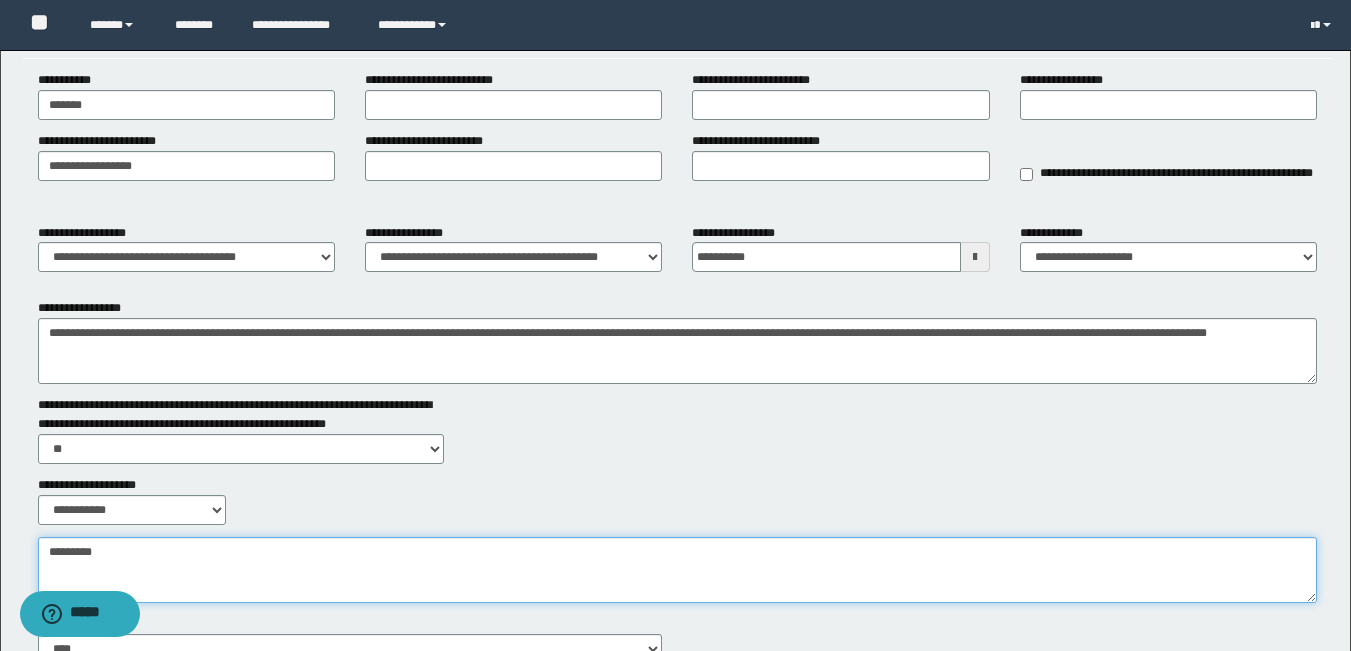 scroll, scrollTop: 0, scrollLeft: 0, axis: both 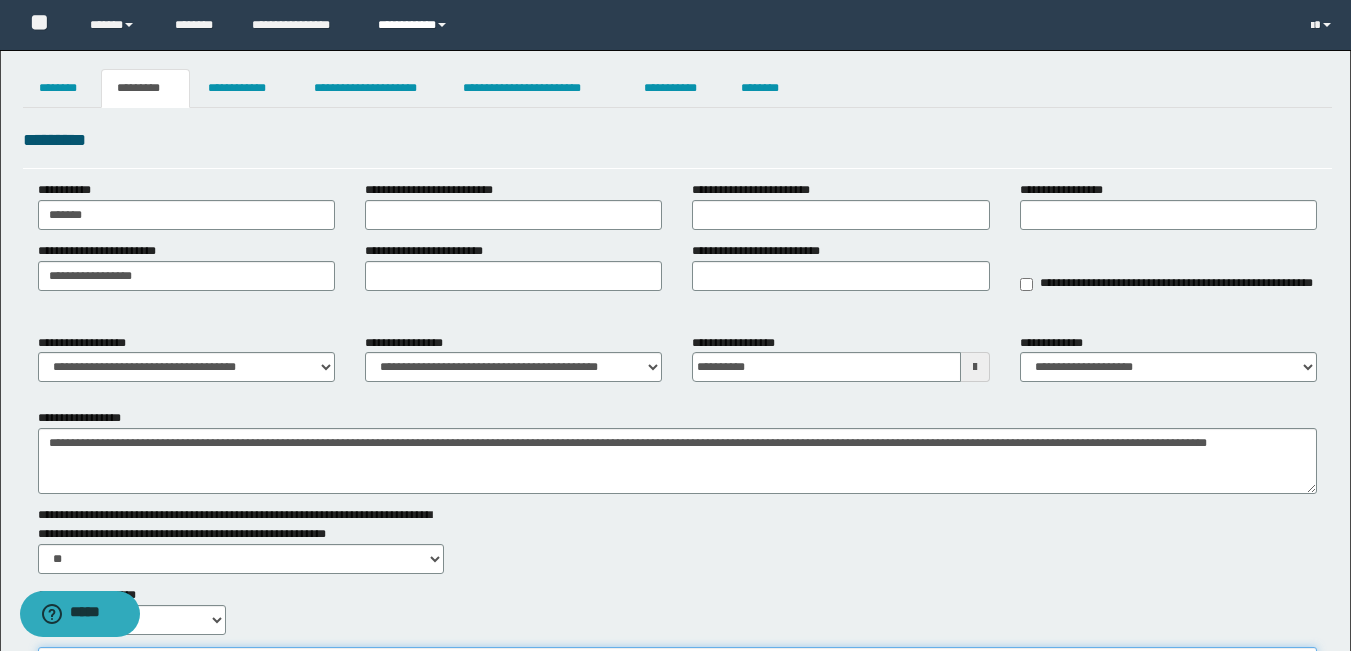 type on "*********" 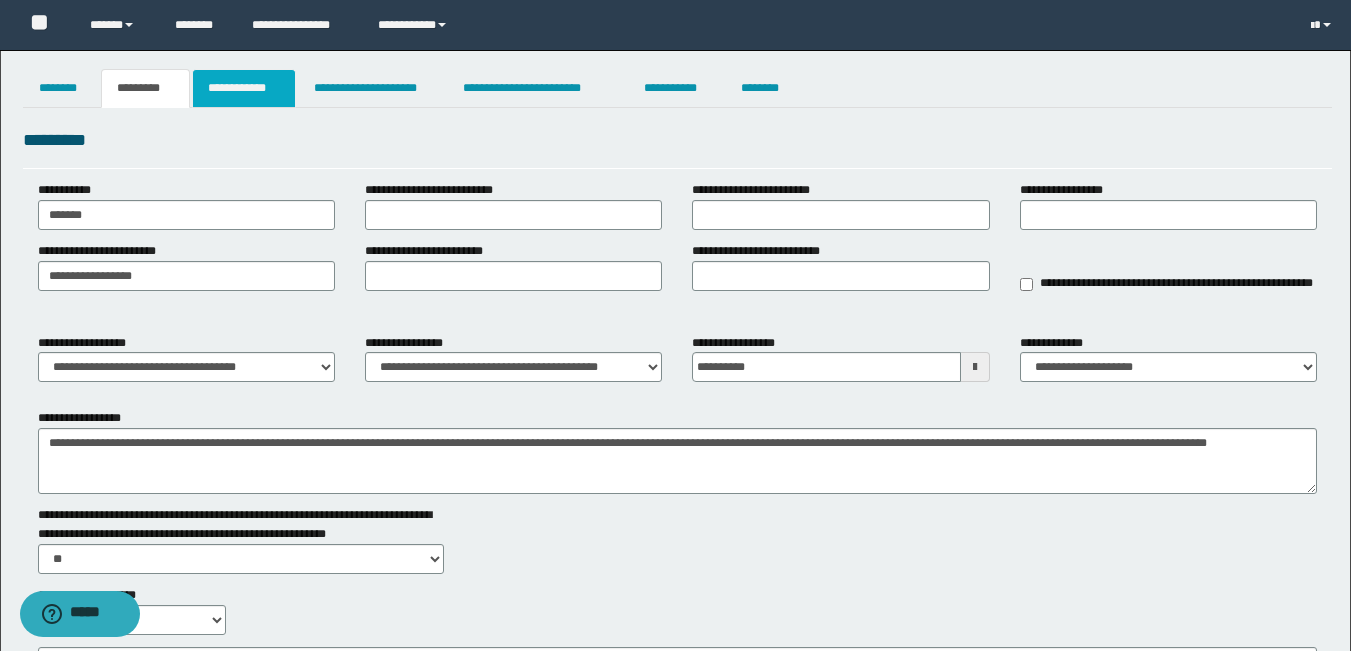 click on "**********" at bounding box center (244, 88) 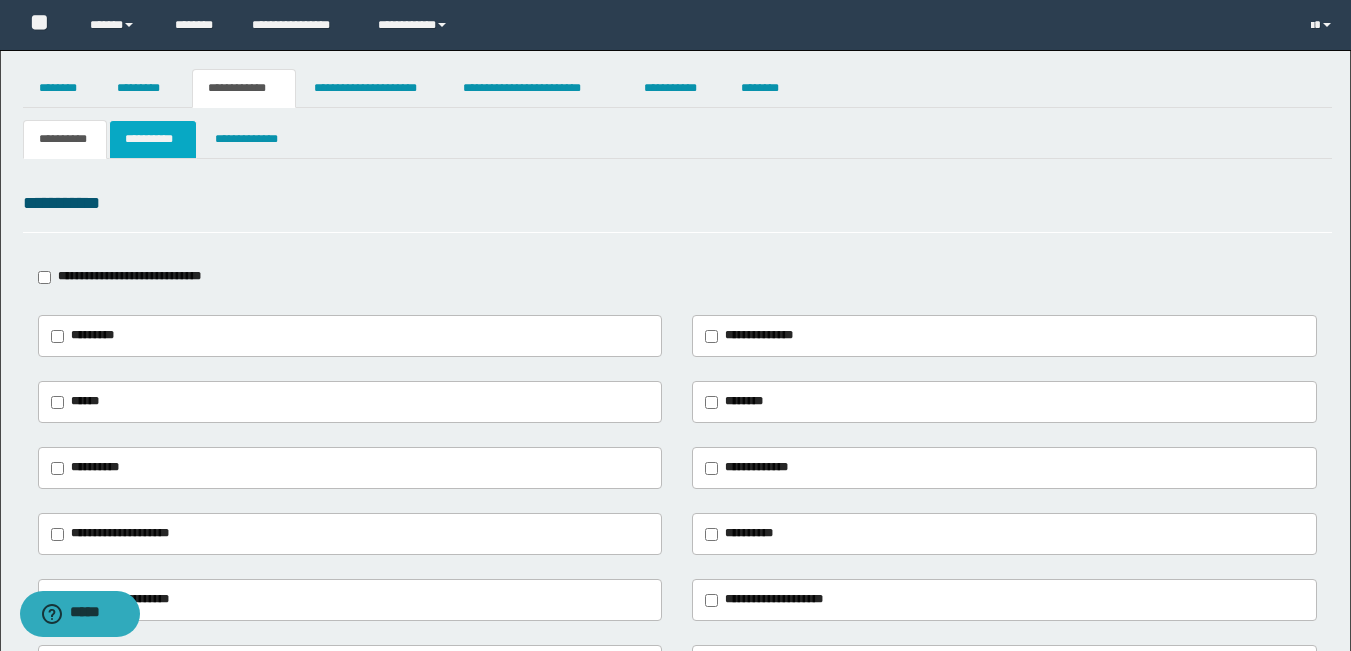 click on "**********" at bounding box center [153, 139] 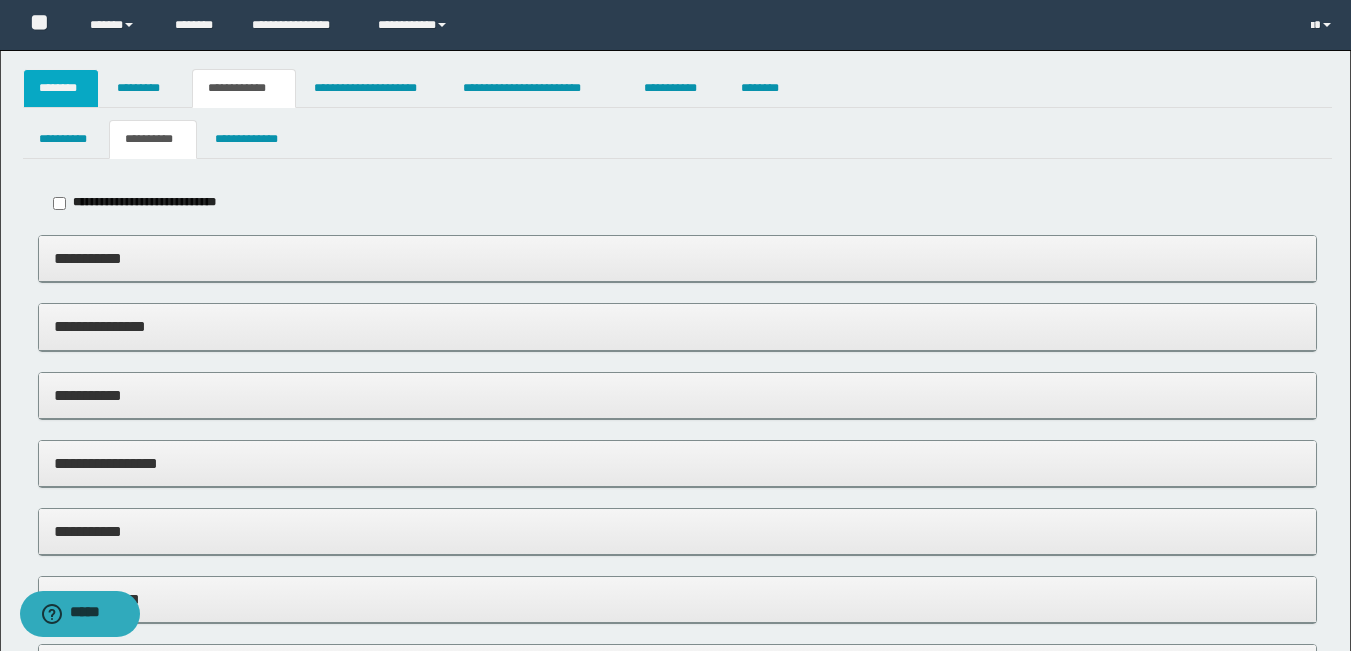 click on "********" at bounding box center [61, 88] 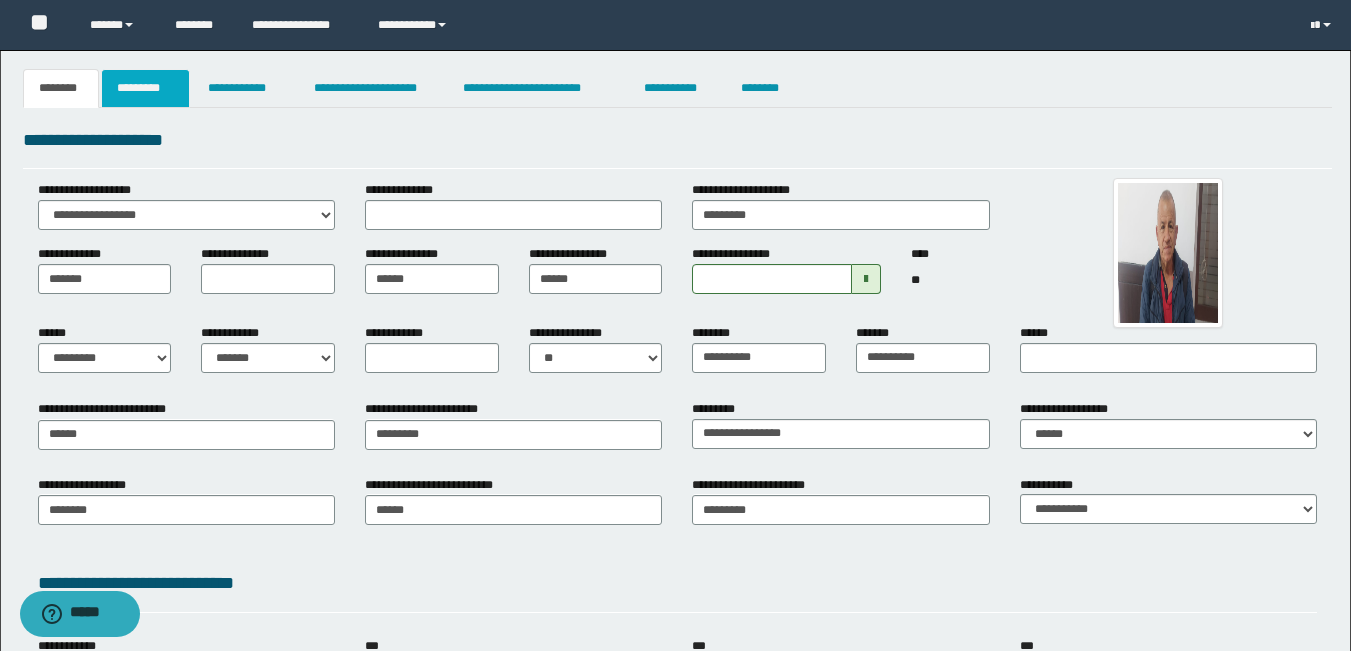 click on "*********" at bounding box center [145, 88] 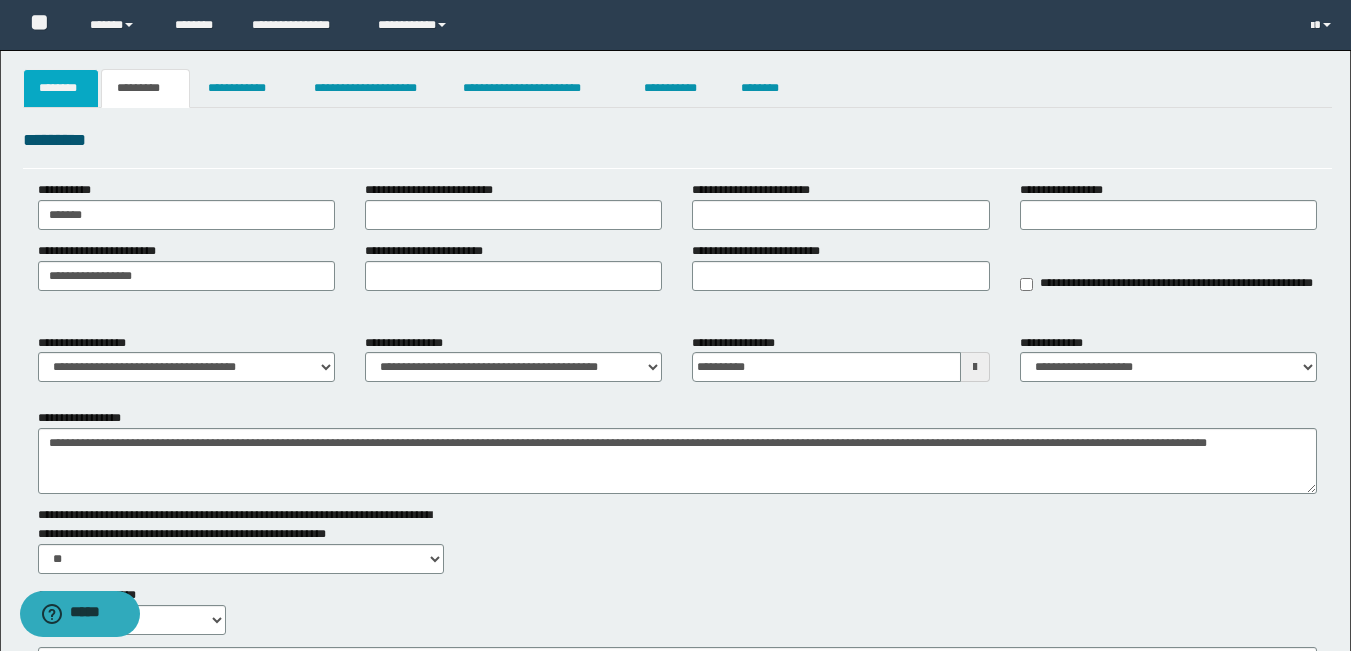click on "********" at bounding box center (61, 88) 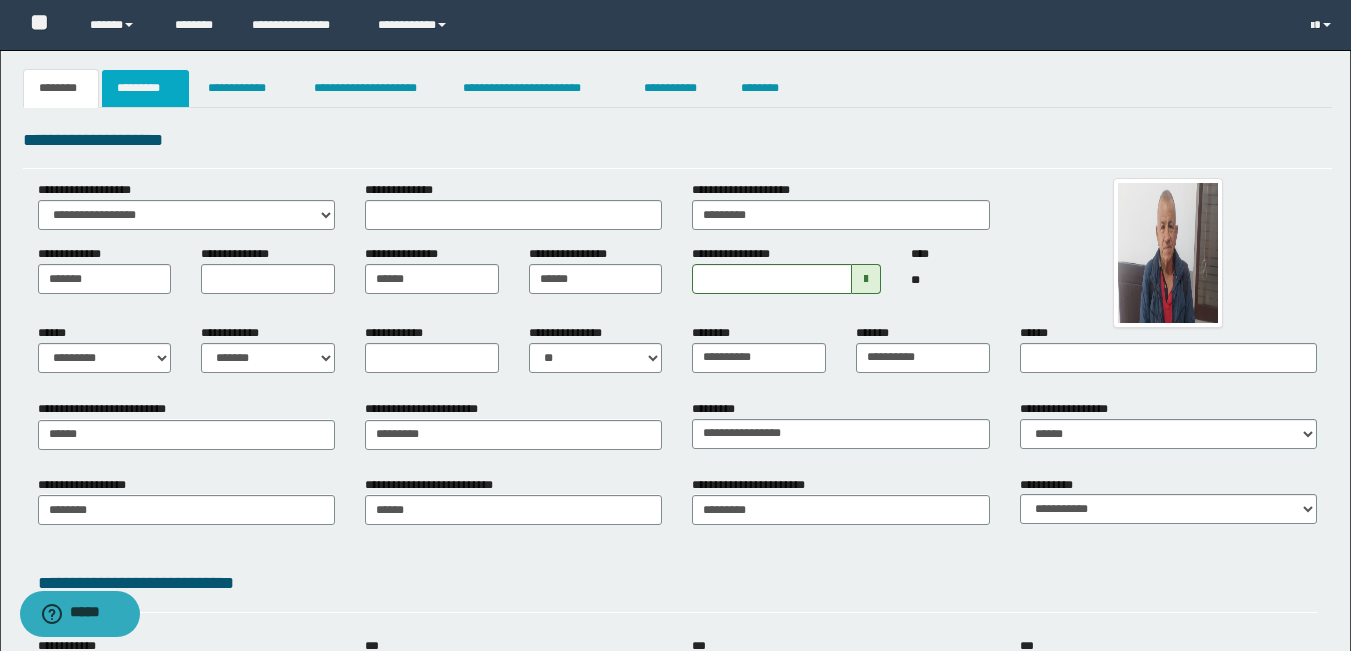 click on "*********" at bounding box center [145, 88] 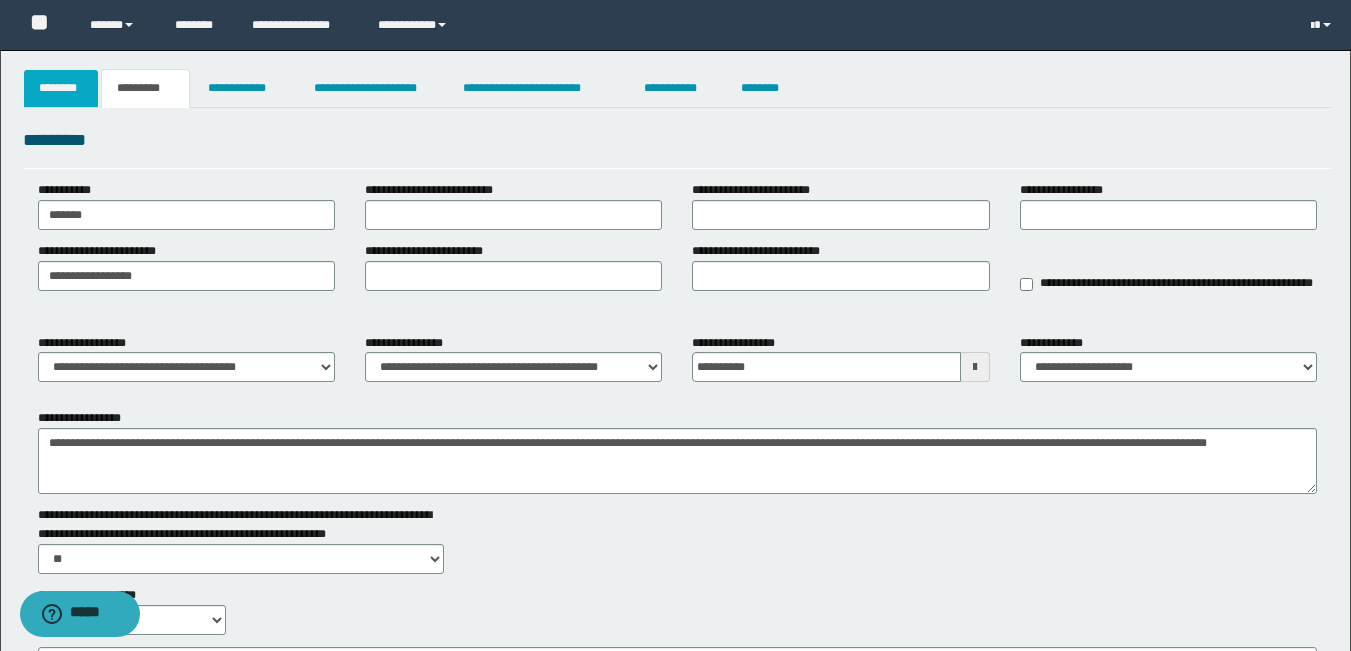 click on "********" at bounding box center (61, 88) 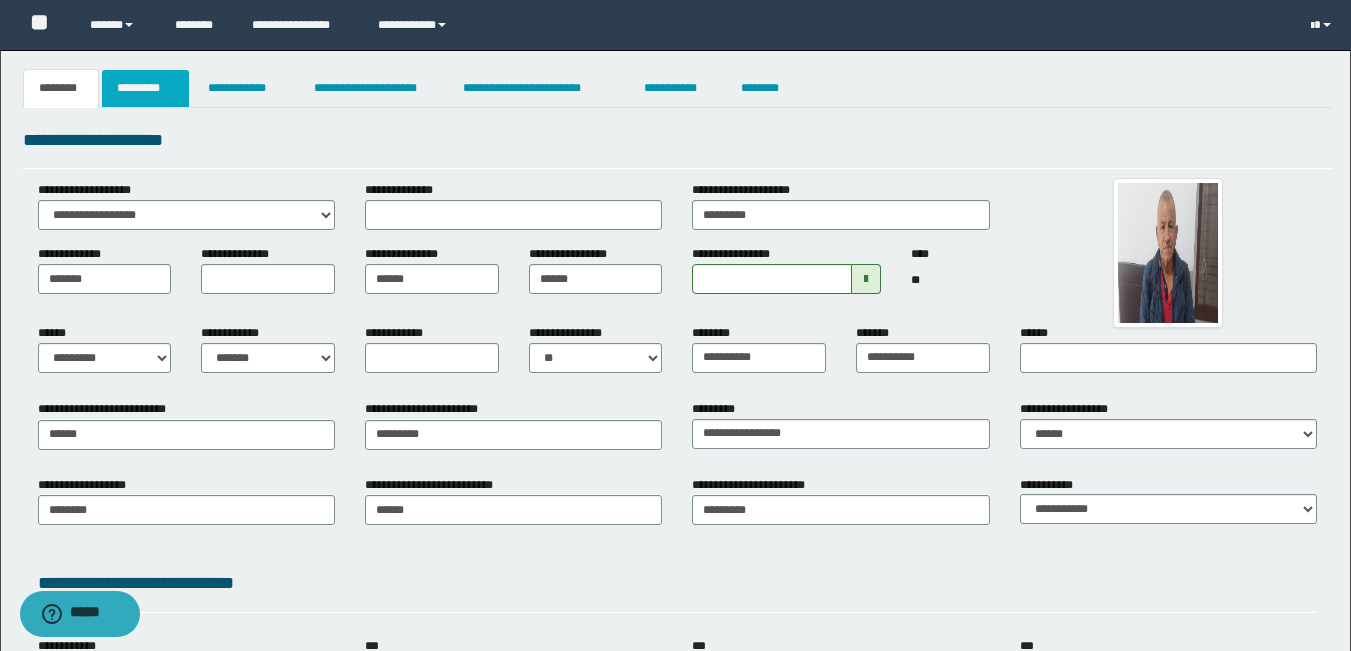 click on "*********" at bounding box center [145, 88] 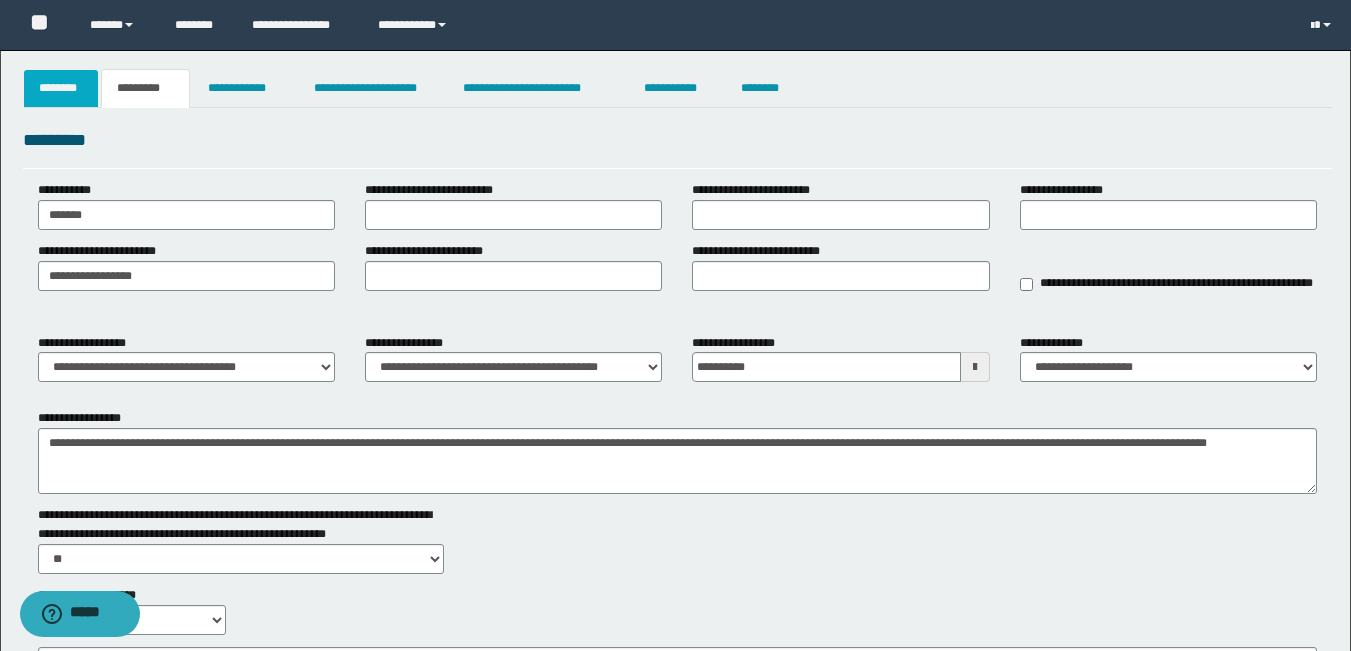click on "********" at bounding box center [61, 88] 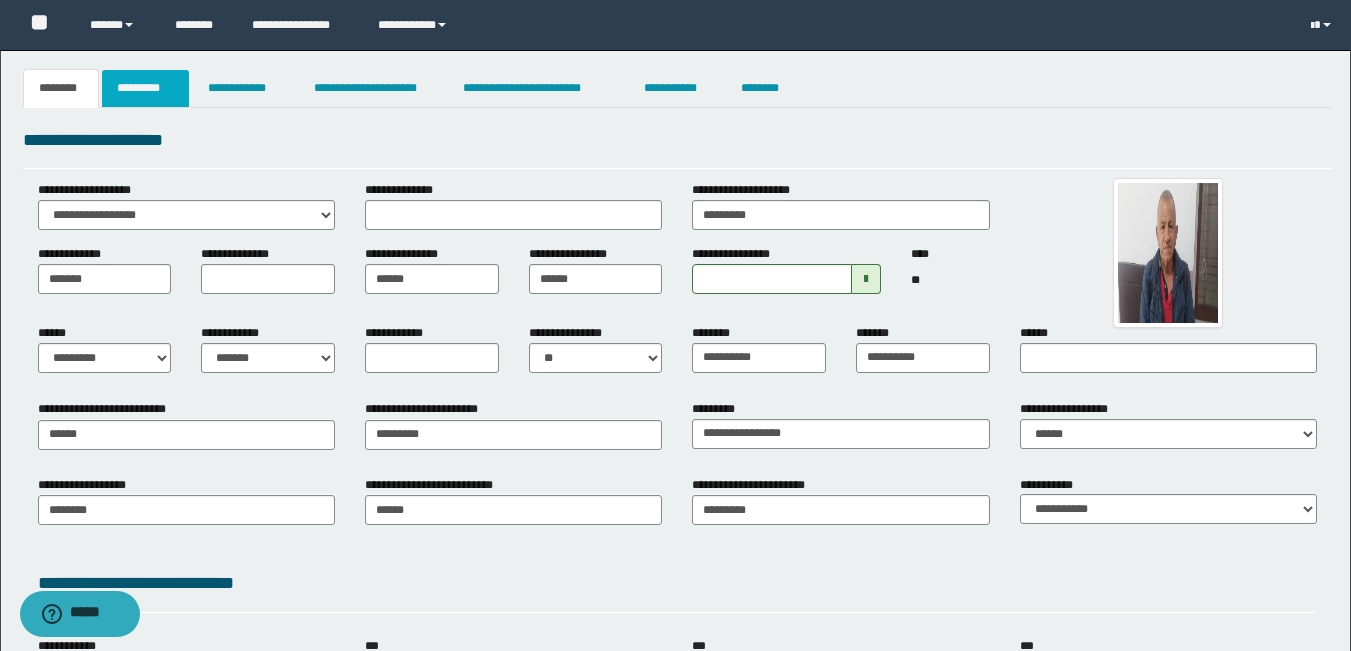 click on "*********" at bounding box center (145, 88) 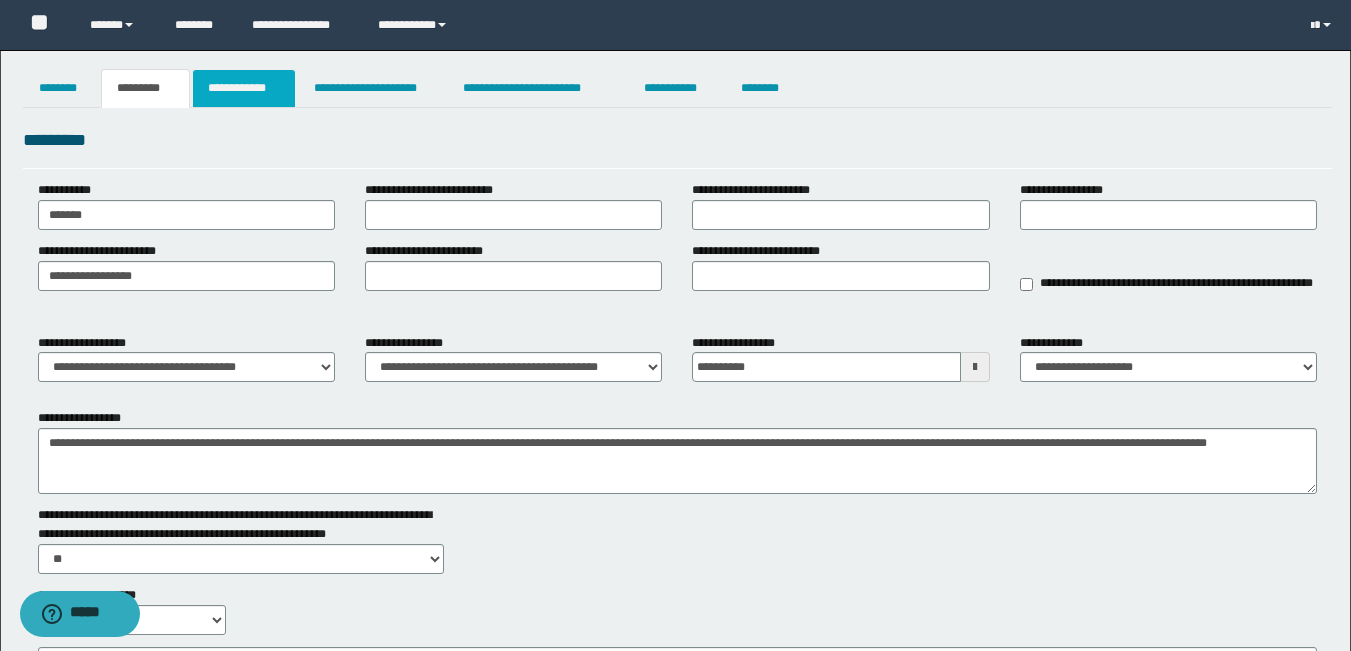 click on "**********" at bounding box center [244, 88] 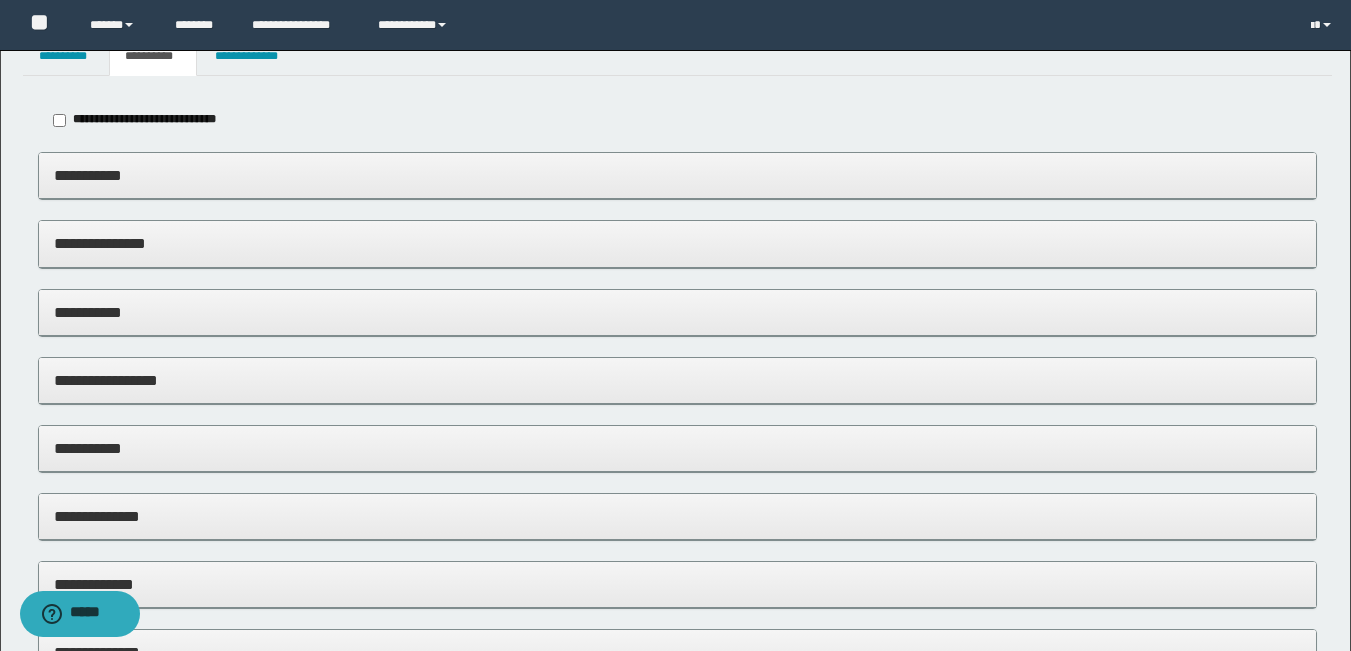 scroll, scrollTop: 200, scrollLeft: 0, axis: vertical 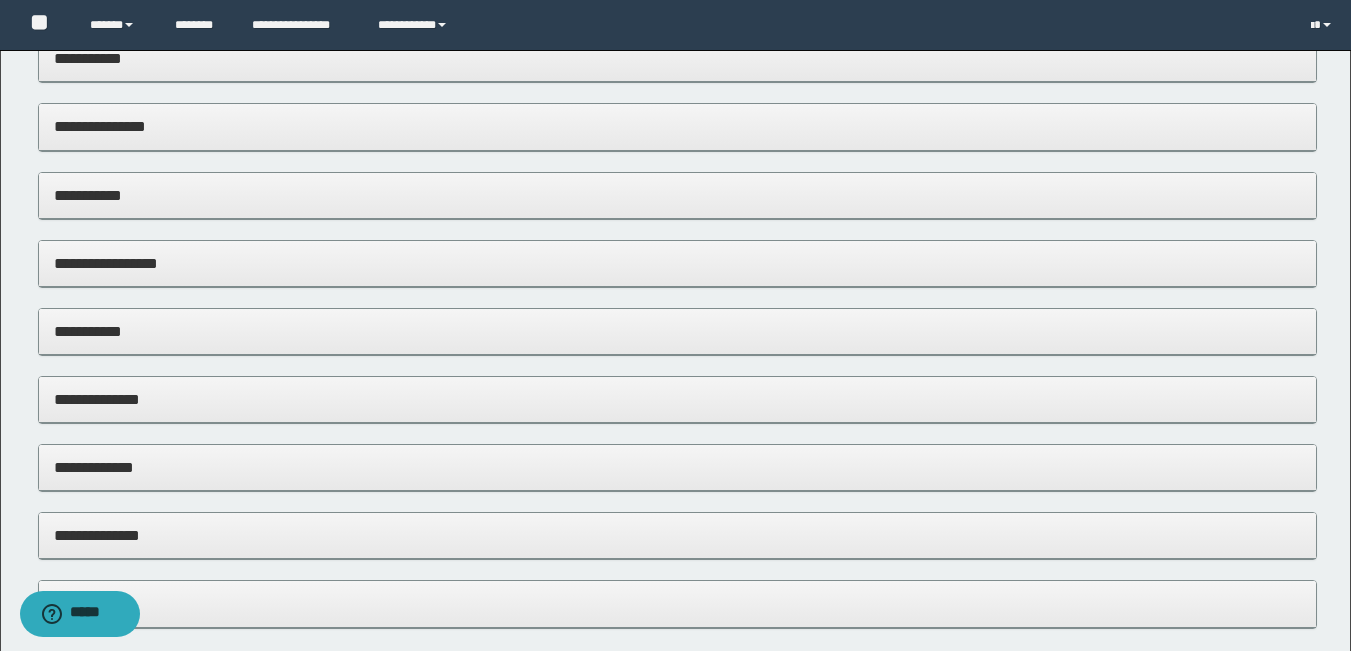 click on "**********" at bounding box center [677, 195] 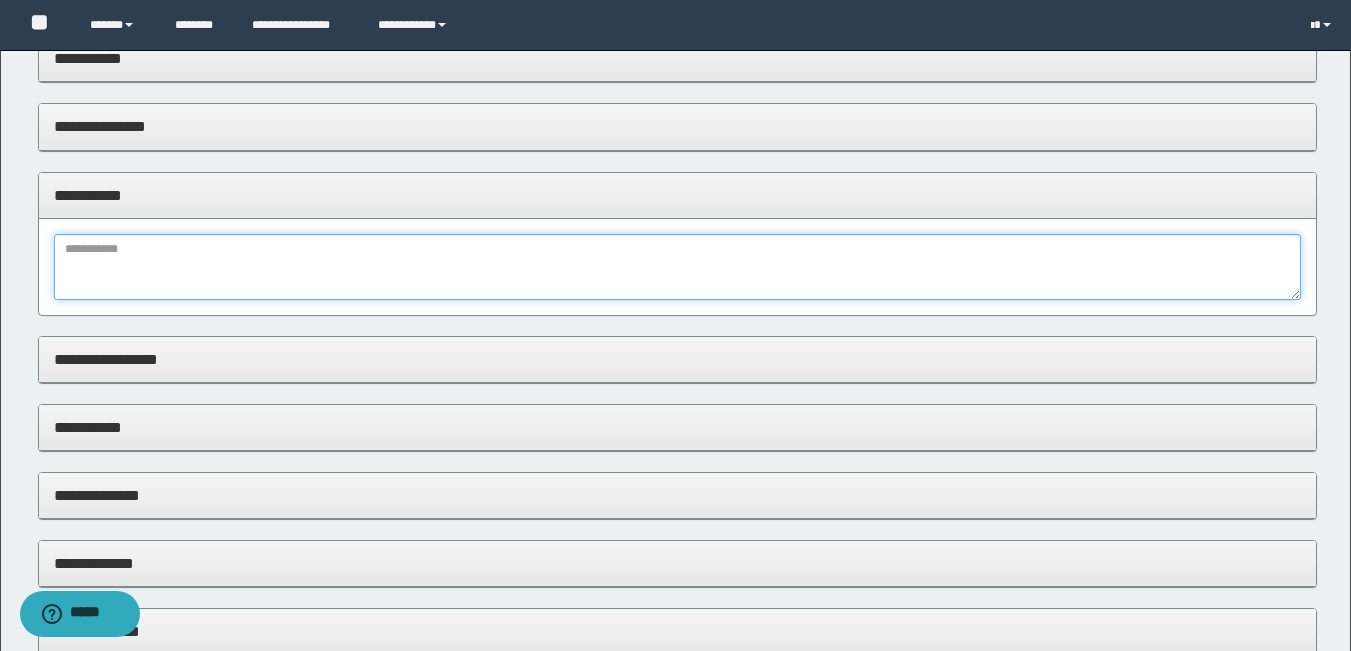 click at bounding box center (677, 267) 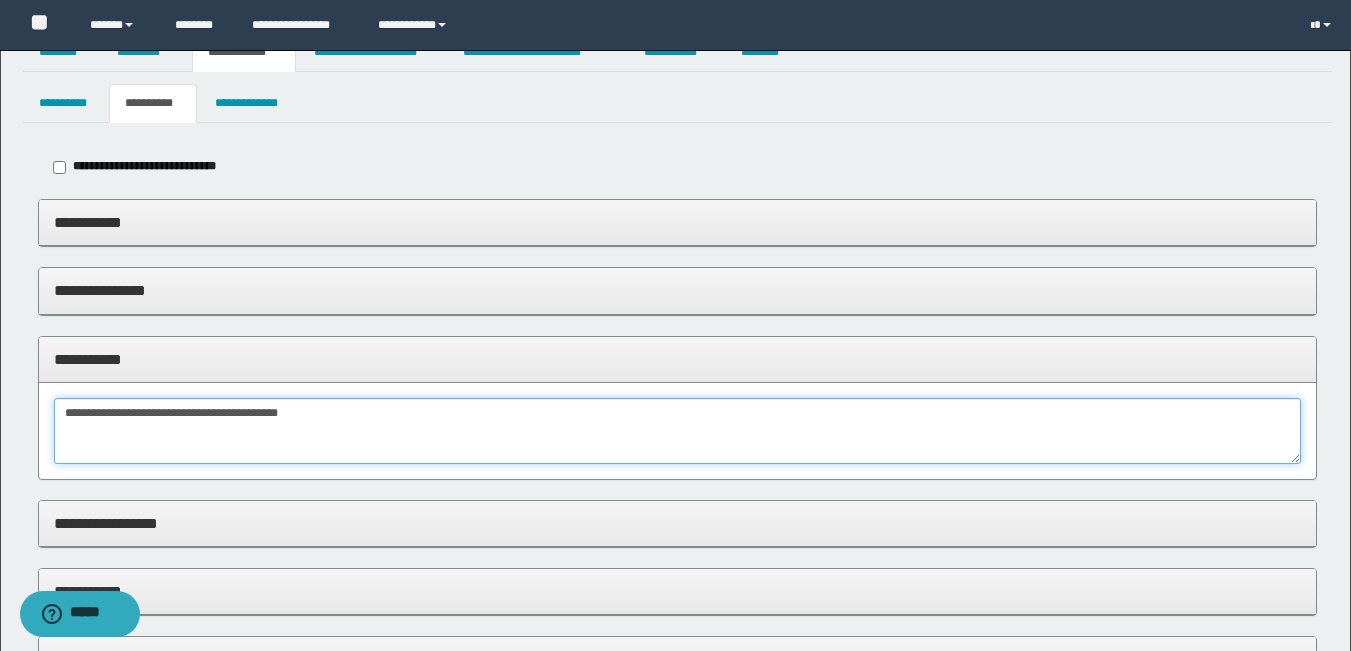 scroll, scrollTop: 0, scrollLeft: 0, axis: both 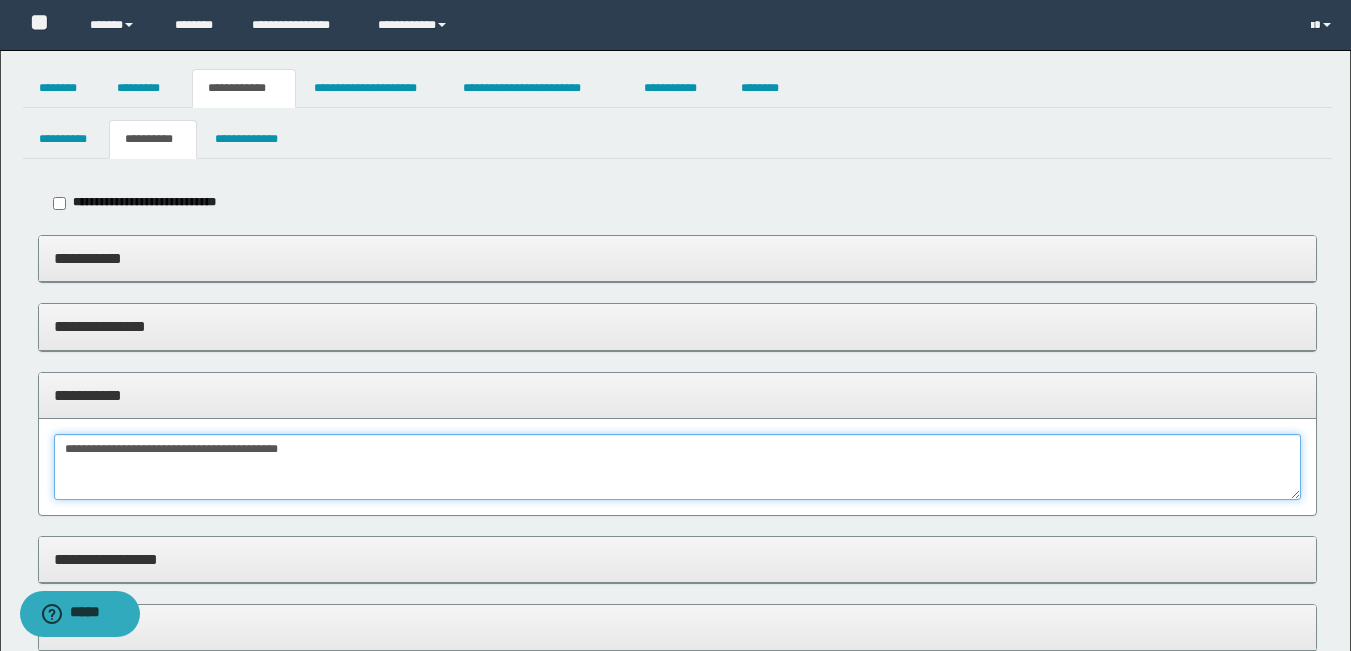 type on "**********" 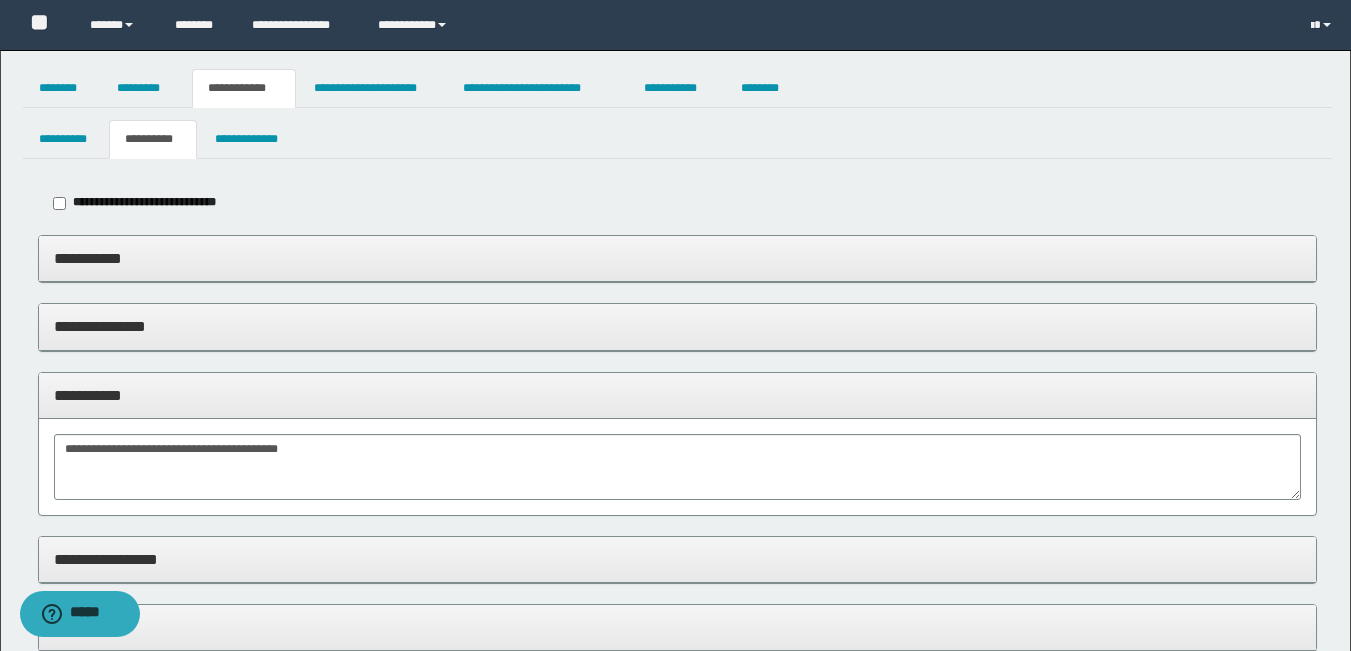 click on "**********" at bounding box center [677, 258] 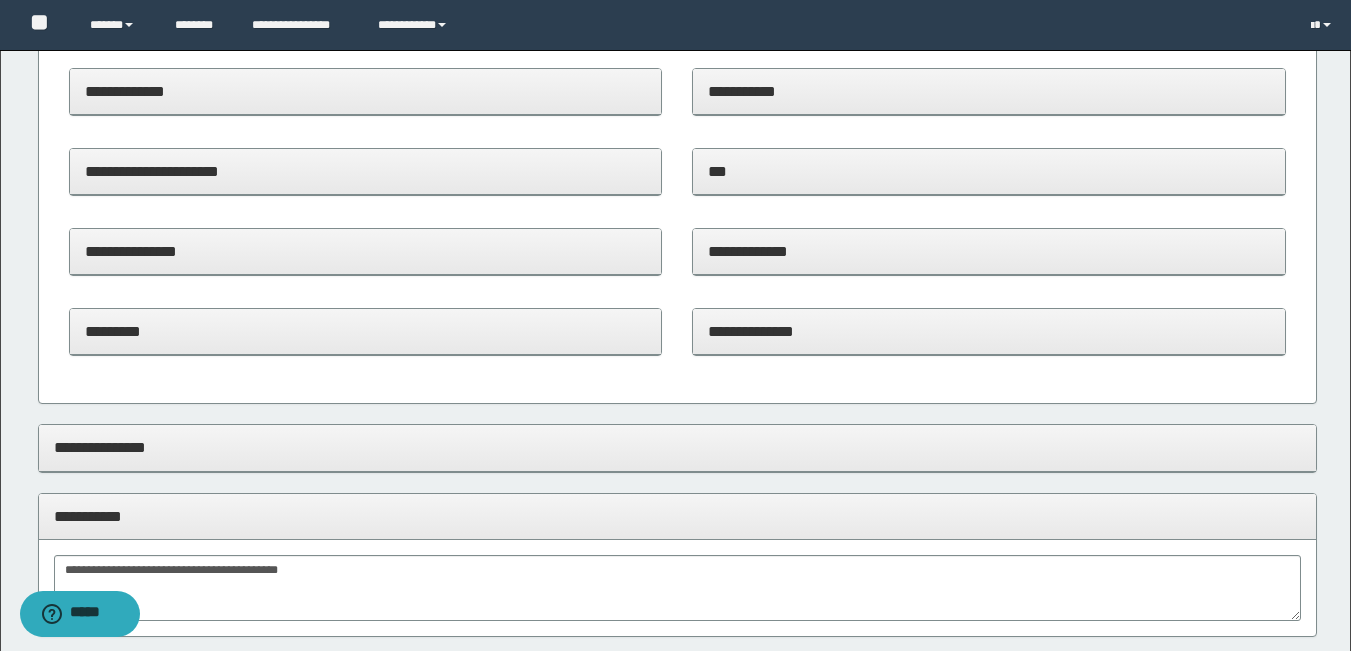 scroll, scrollTop: 600, scrollLeft: 0, axis: vertical 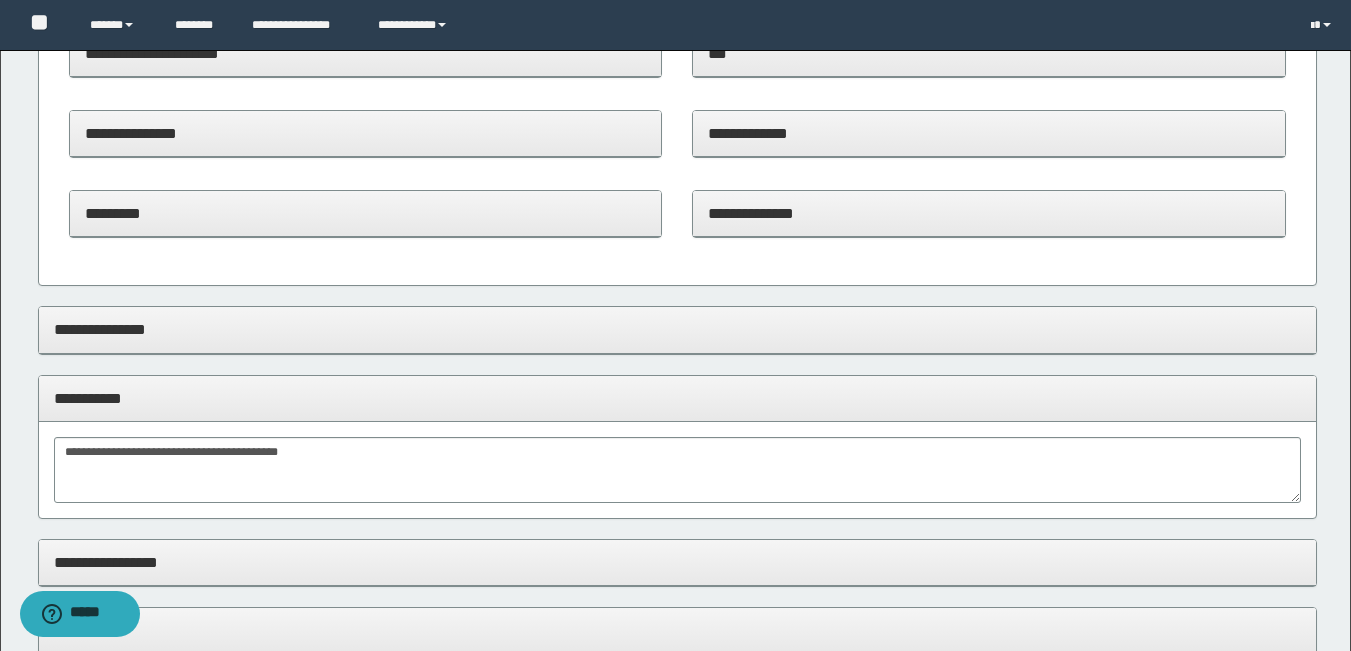 click on "**********" at bounding box center [989, 213] 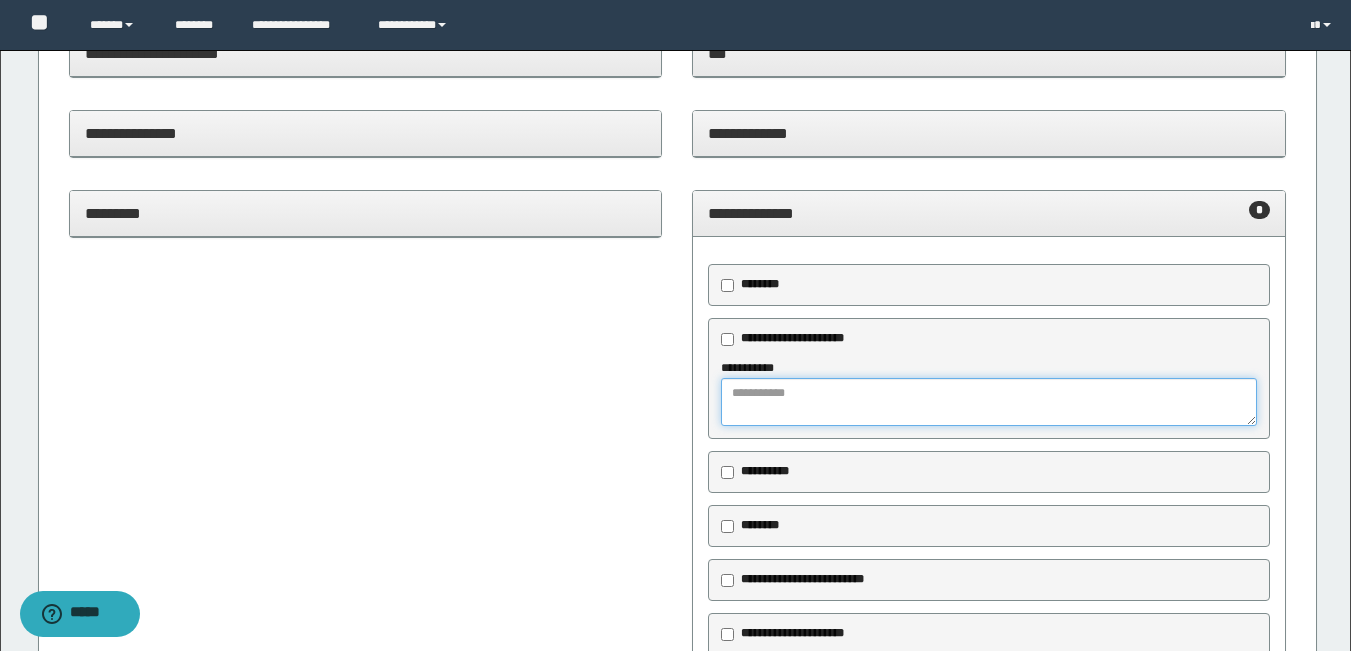 click at bounding box center (989, 402) 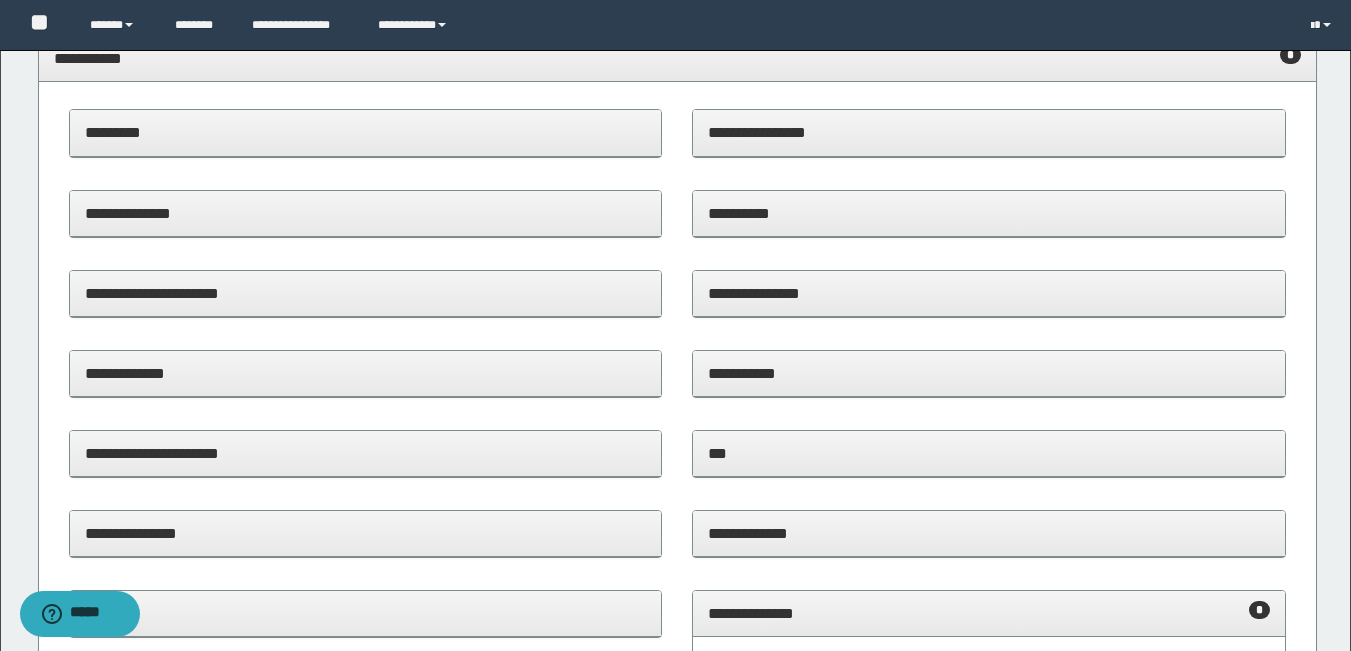 scroll, scrollTop: 0, scrollLeft: 0, axis: both 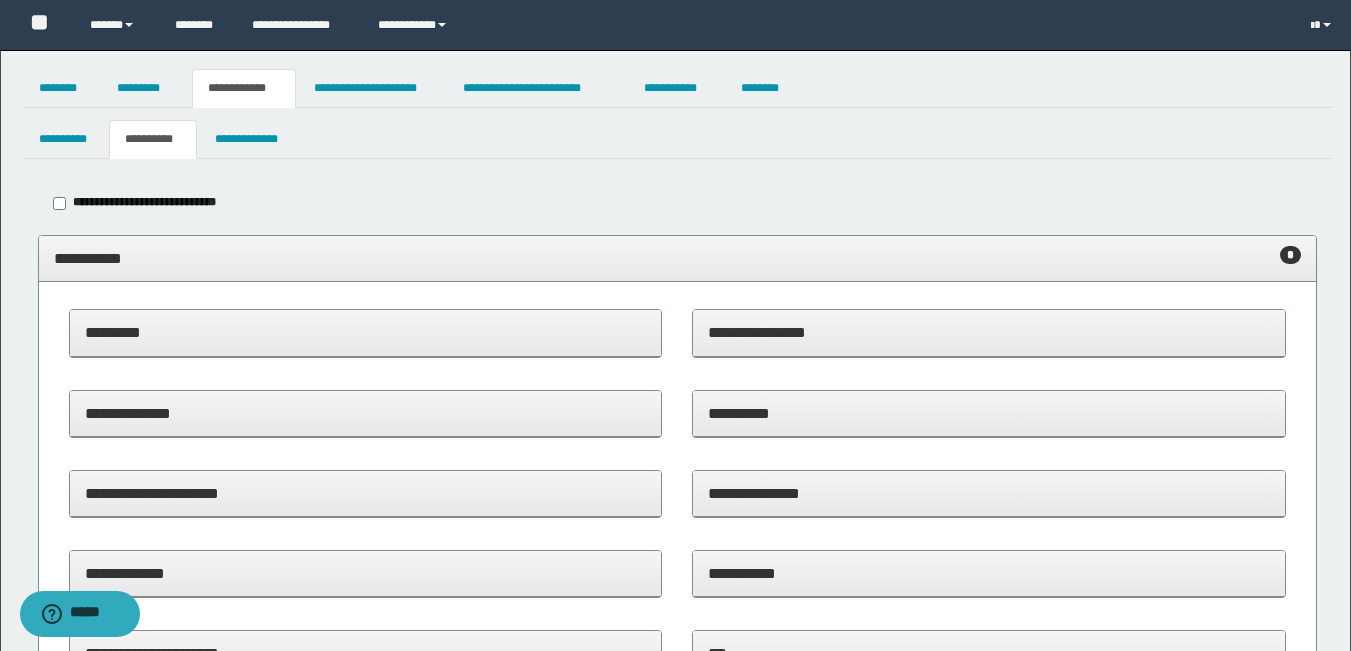 type on "*********" 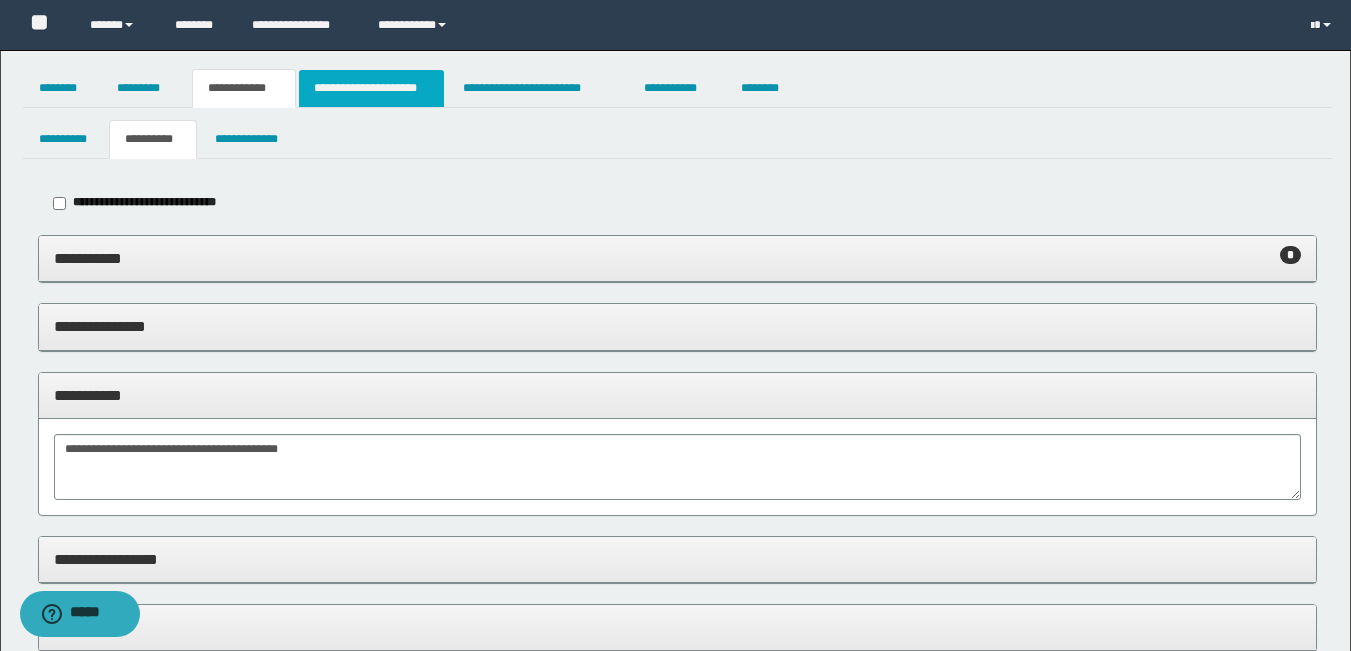 click on "**********" at bounding box center (371, 88) 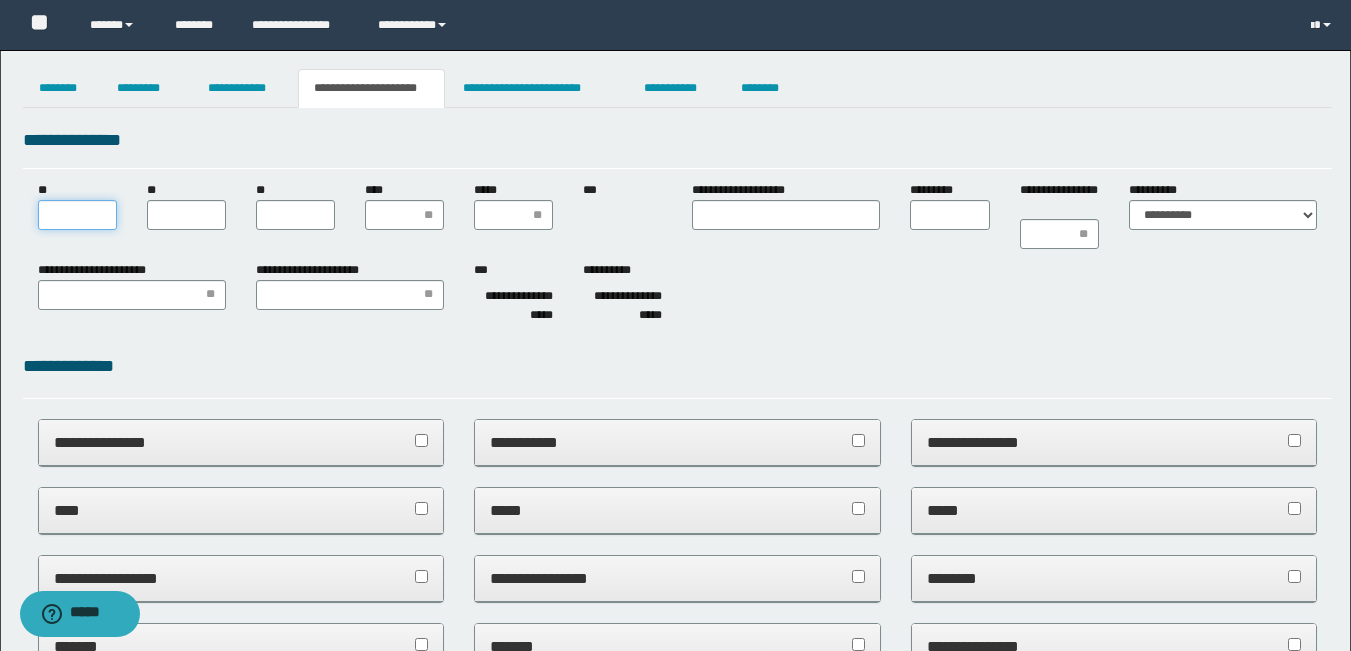 click on "**" at bounding box center (77, 215) 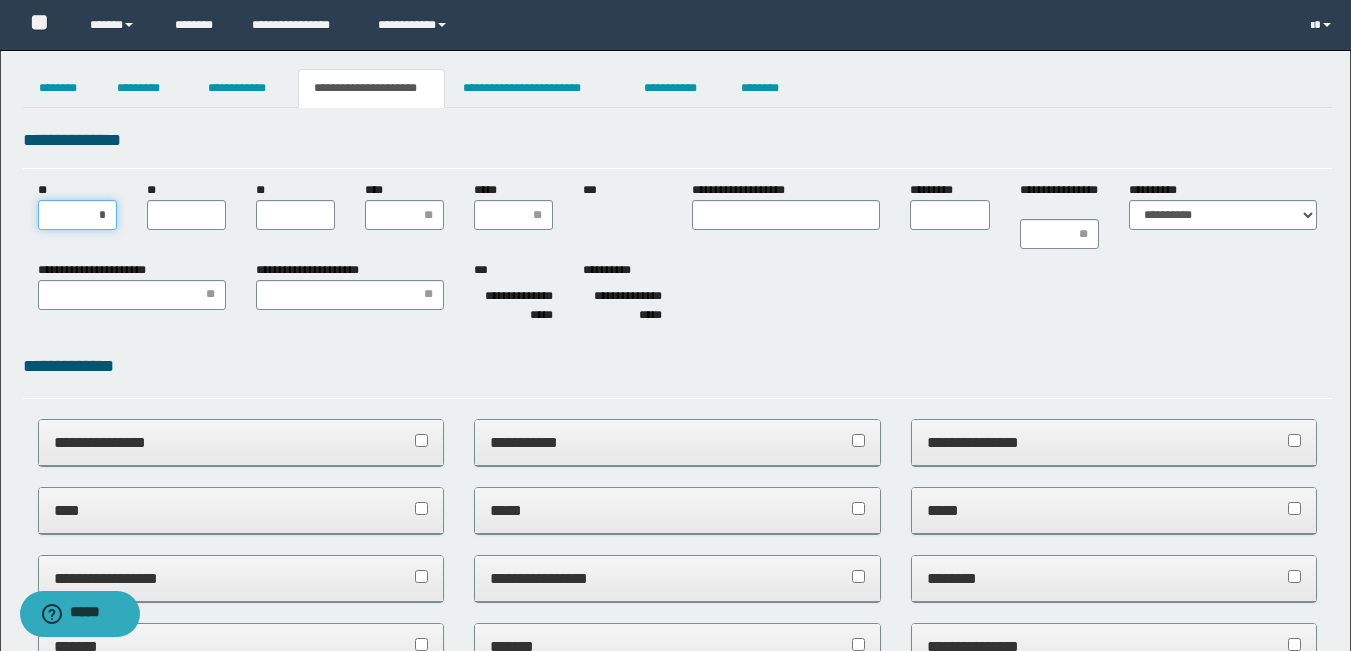 type on "**" 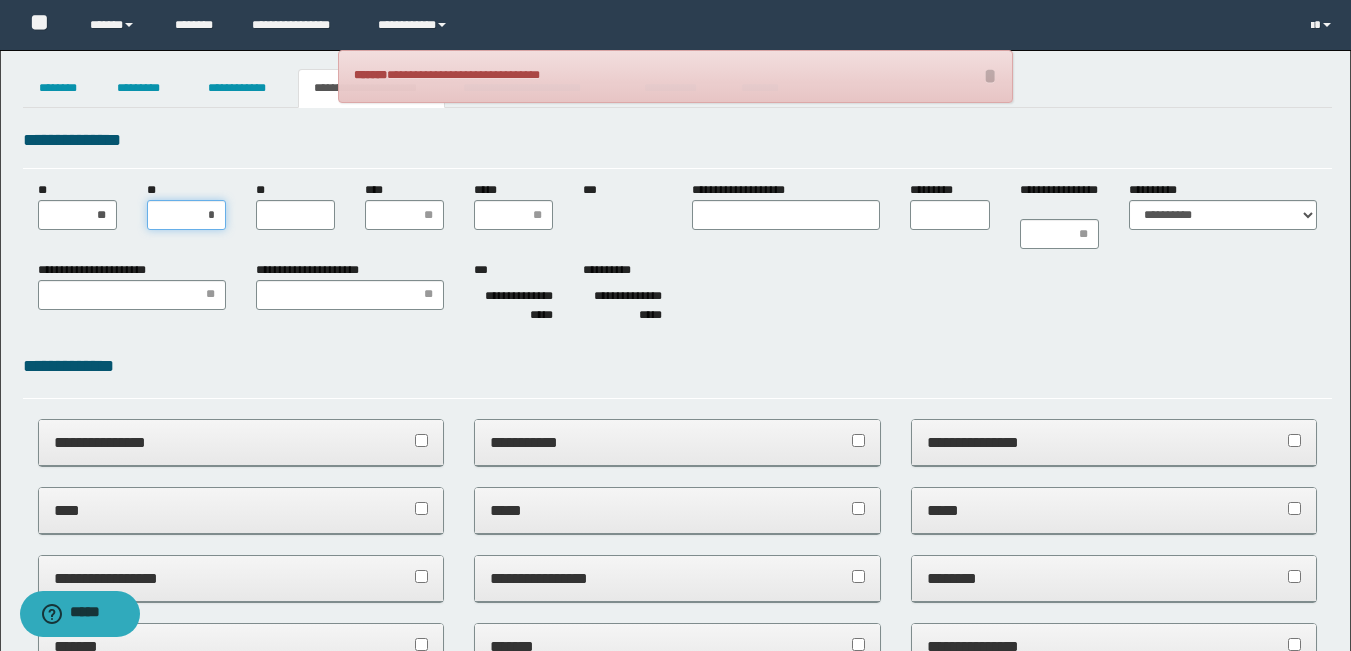 type on "**" 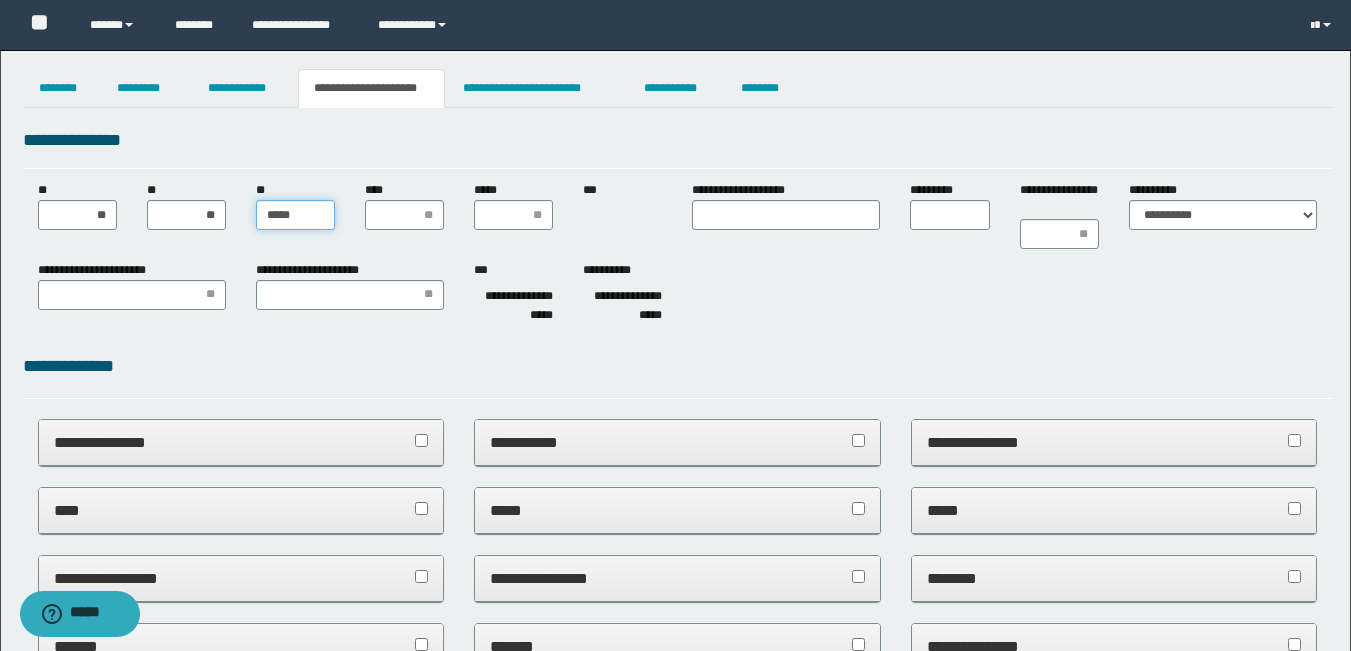 type on "******" 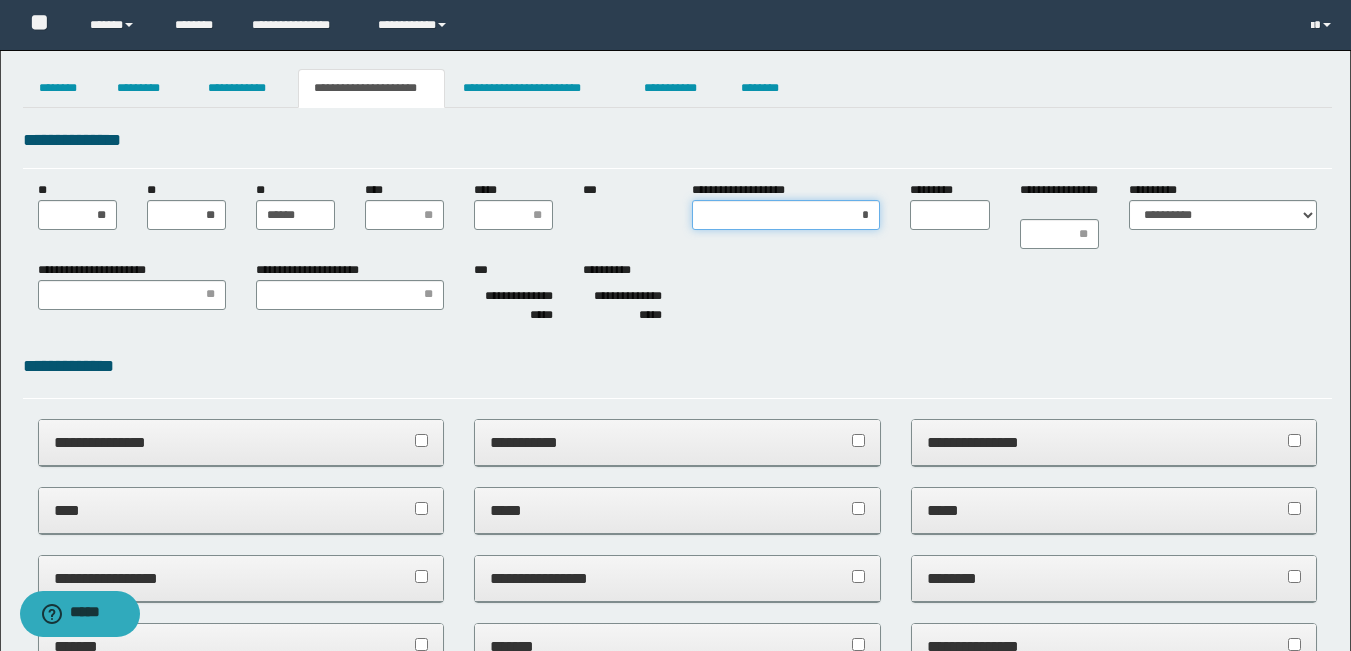 type on "**" 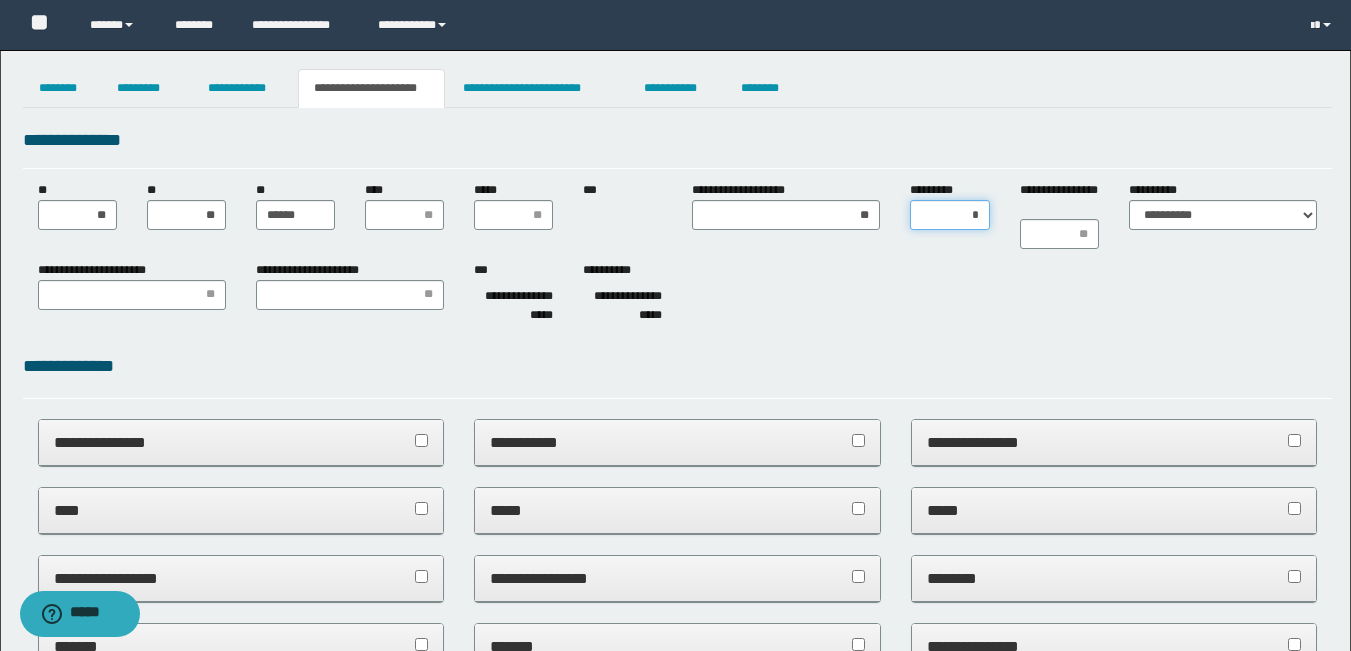 type on "**" 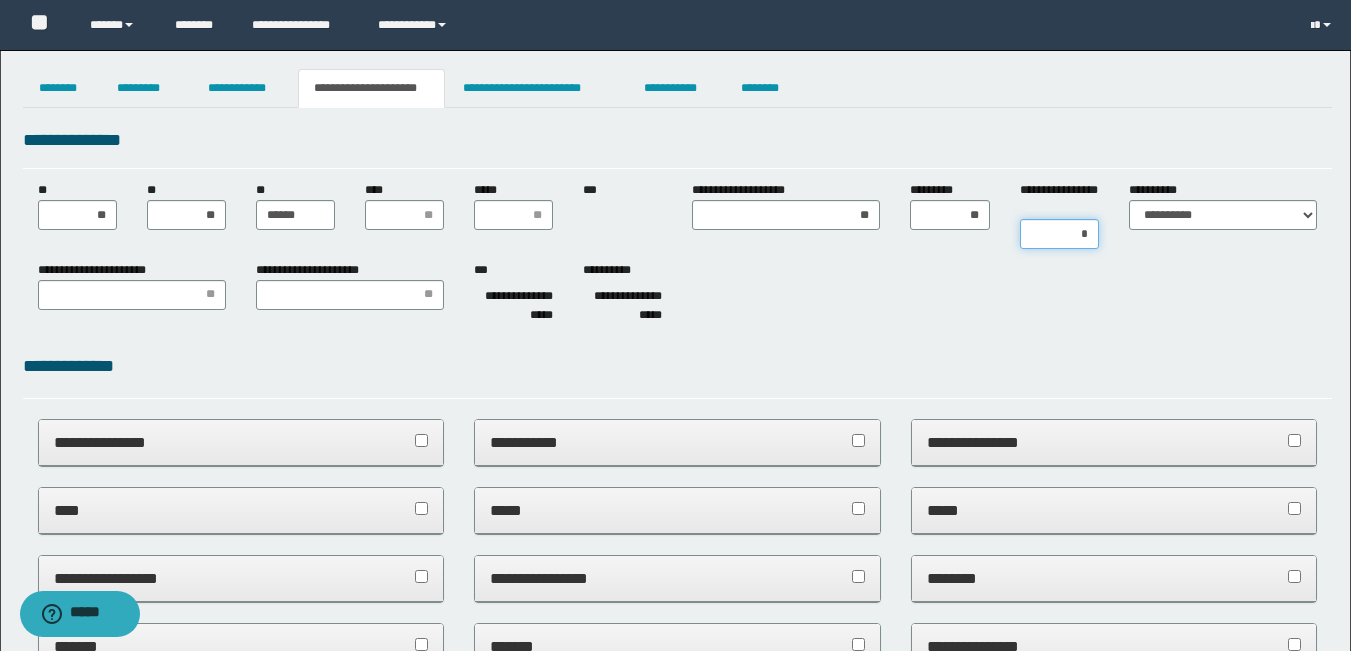 type on "**" 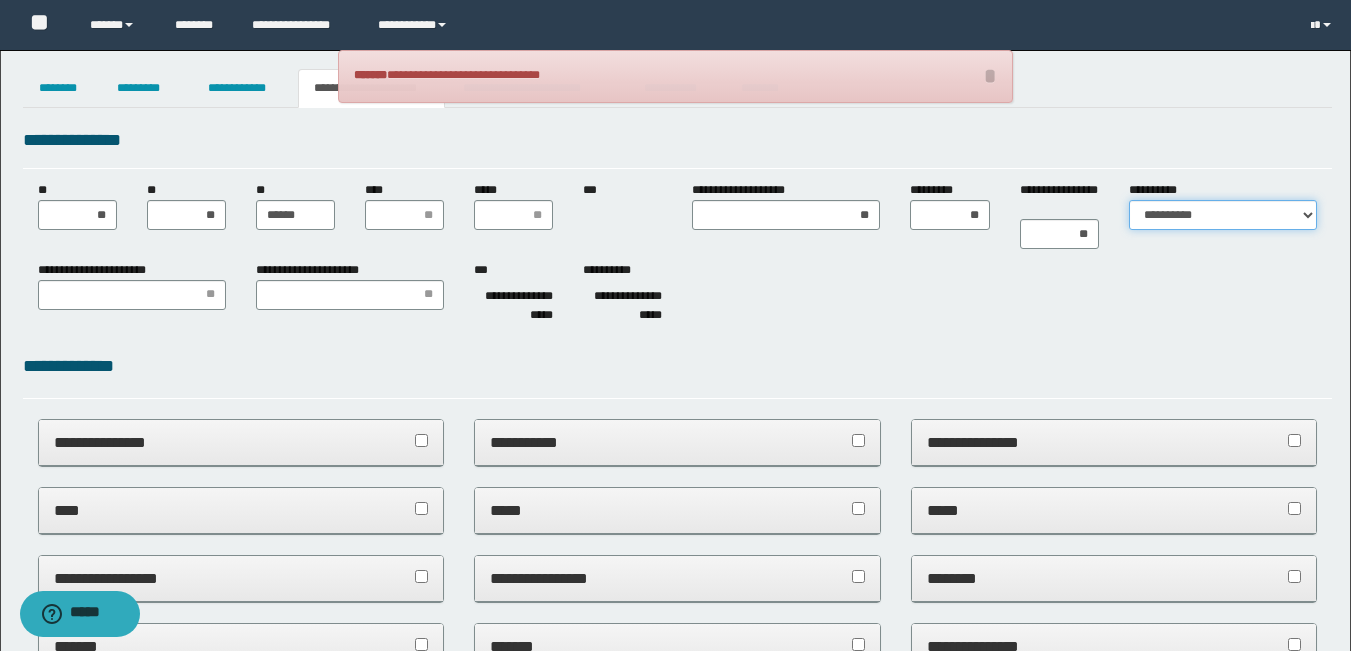 click on "**********" at bounding box center (1223, 215) 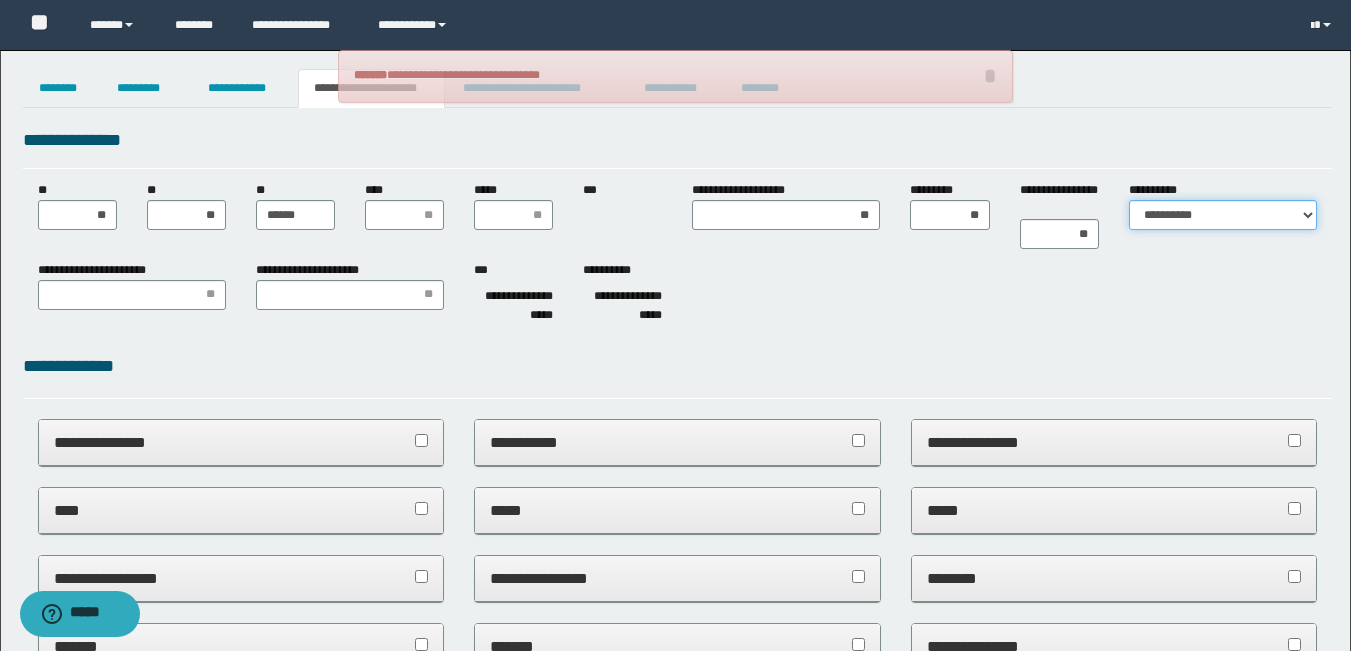 select on "*" 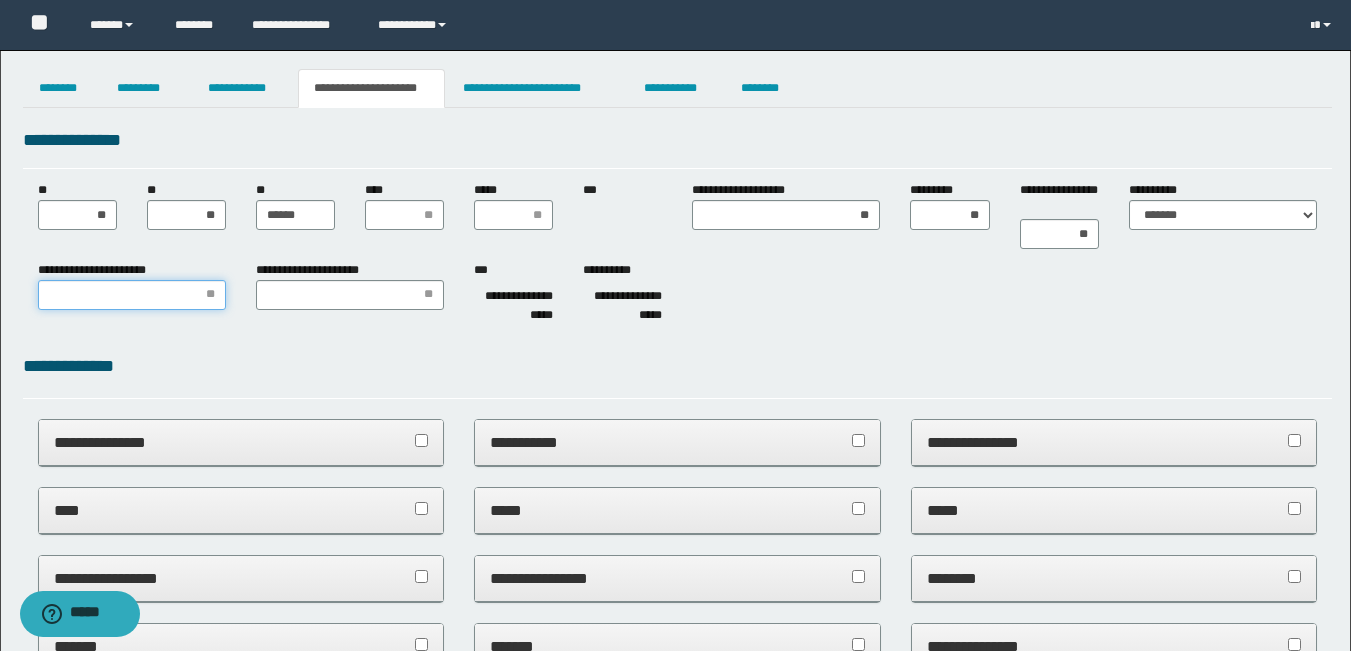 click on "**********" at bounding box center [132, 295] 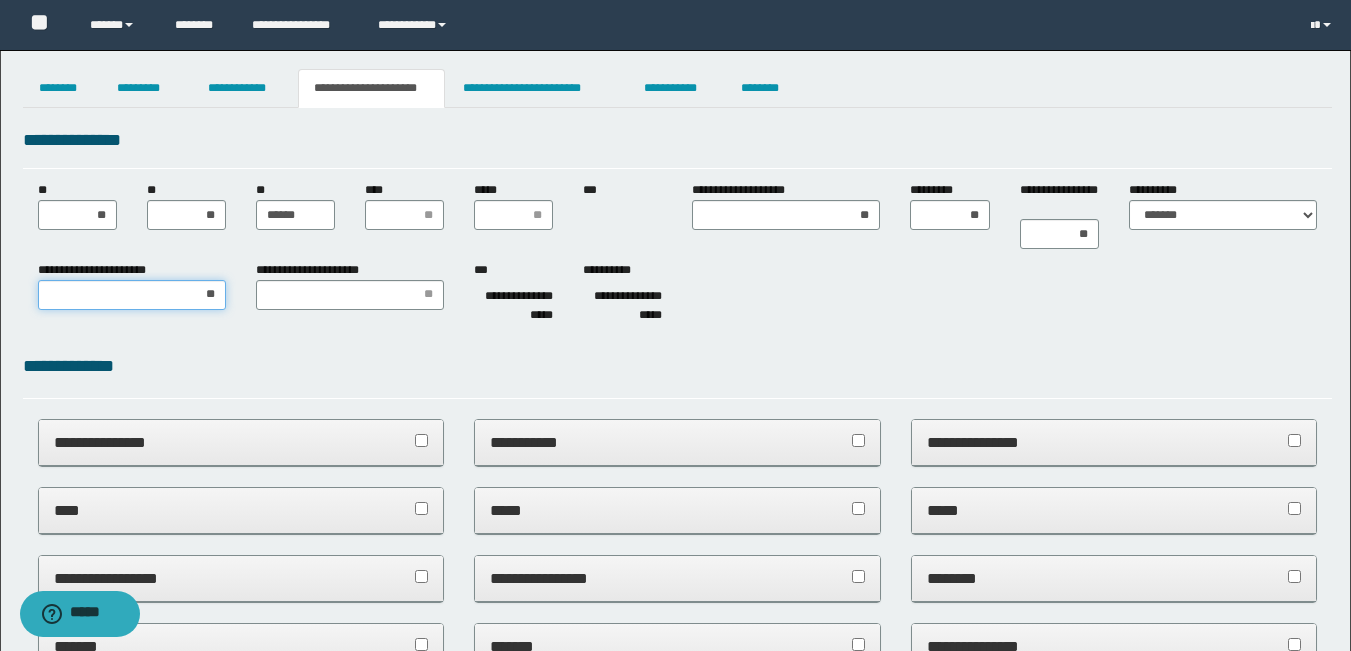 type on "***" 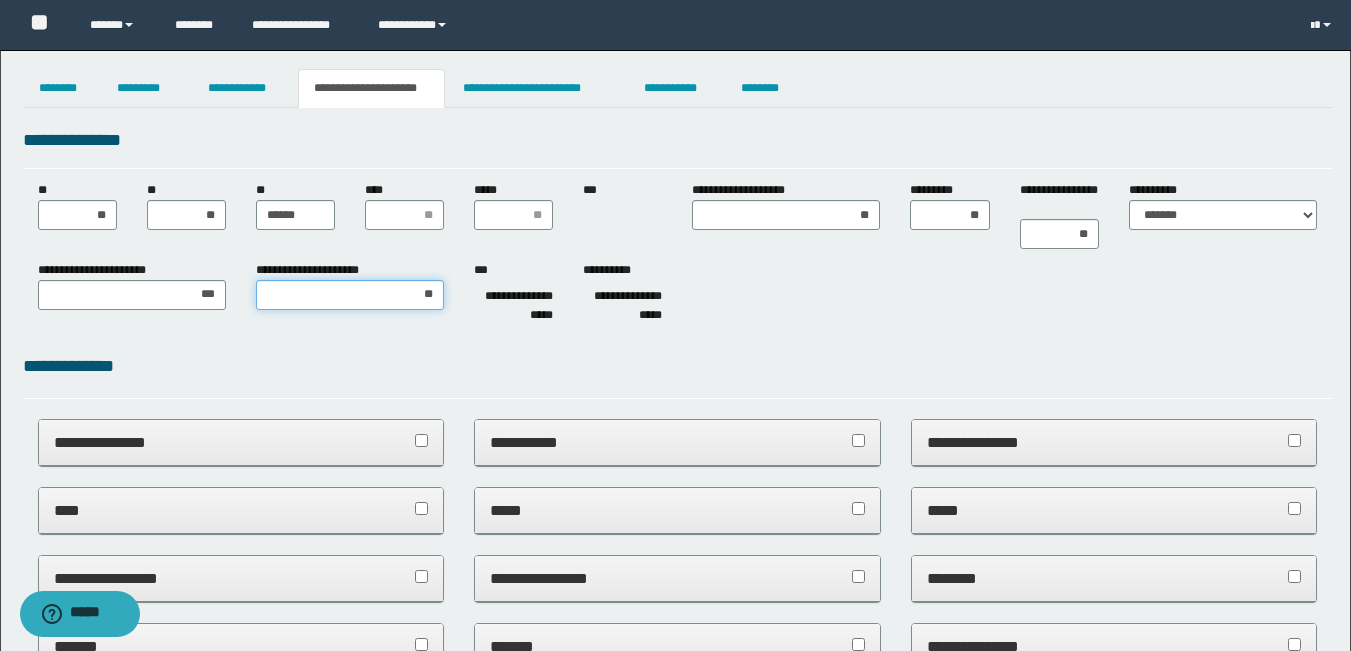 type on "***" 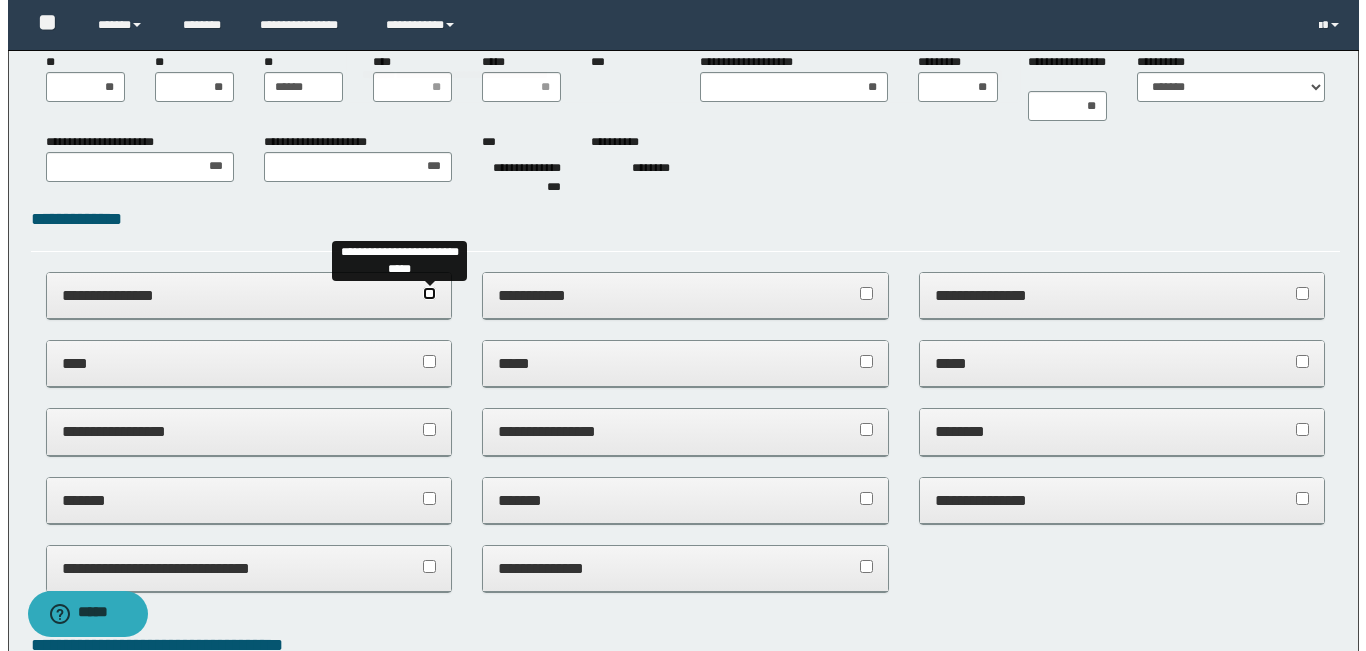 scroll, scrollTop: 0, scrollLeft: 0, axis: both 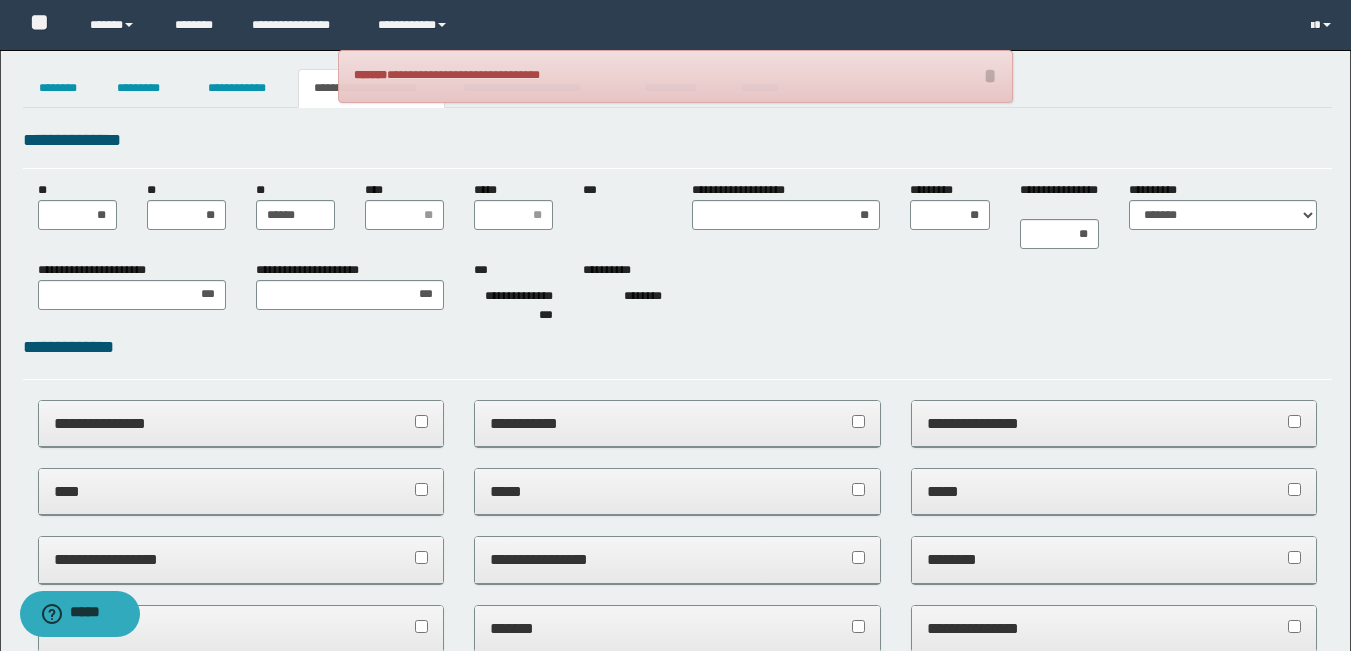 click on "**********" at bounding box center (676, 76) 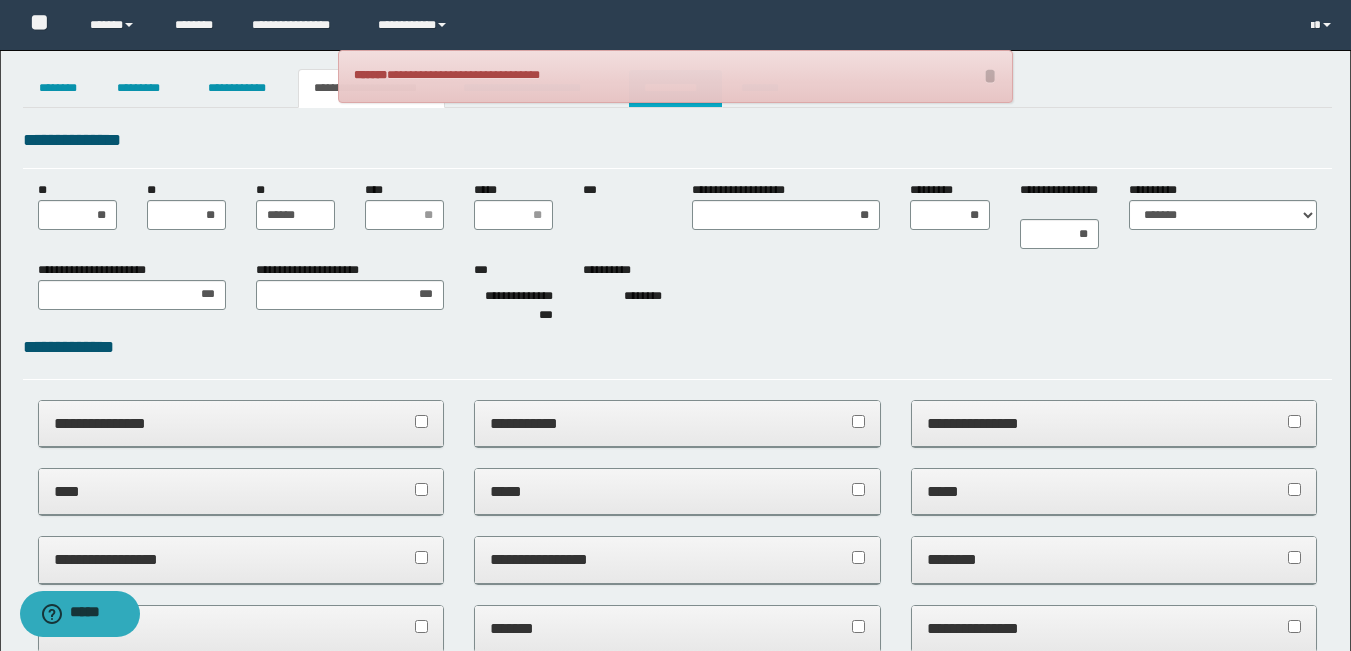 click on "**********" at bounding box center (675, 88) 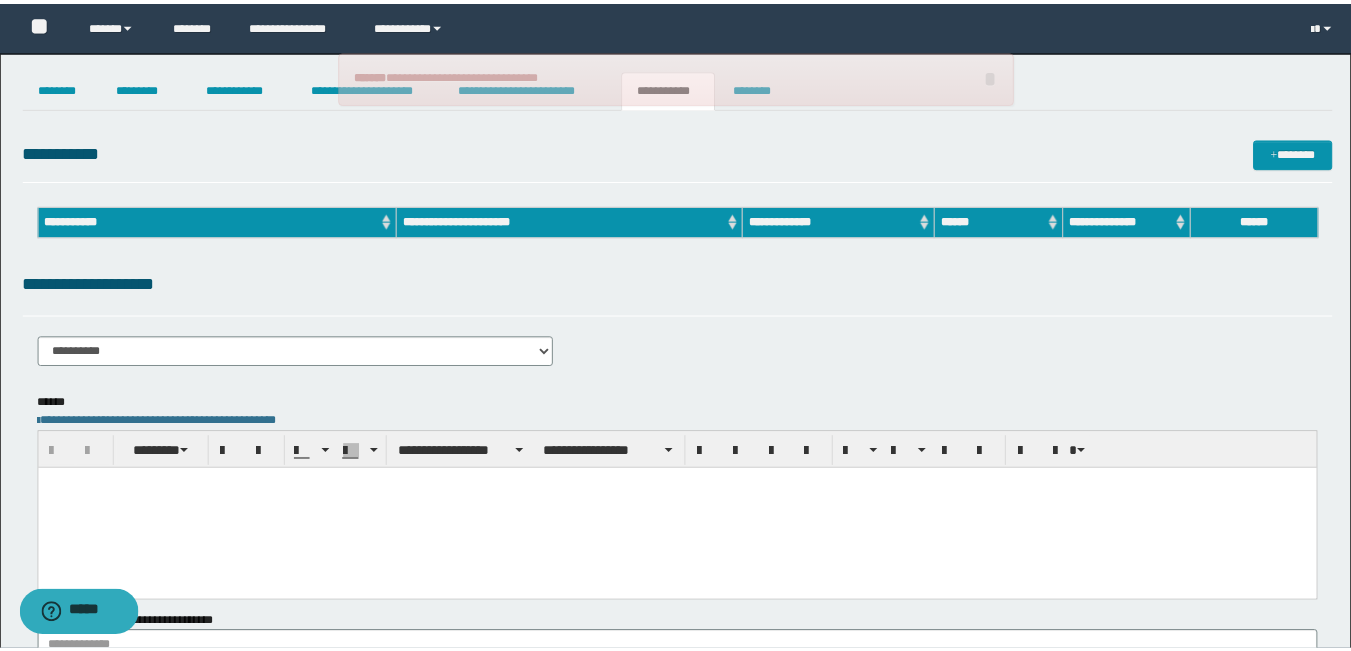 scroll, scrollTop: 0, scrollLeft: 0, axis: both 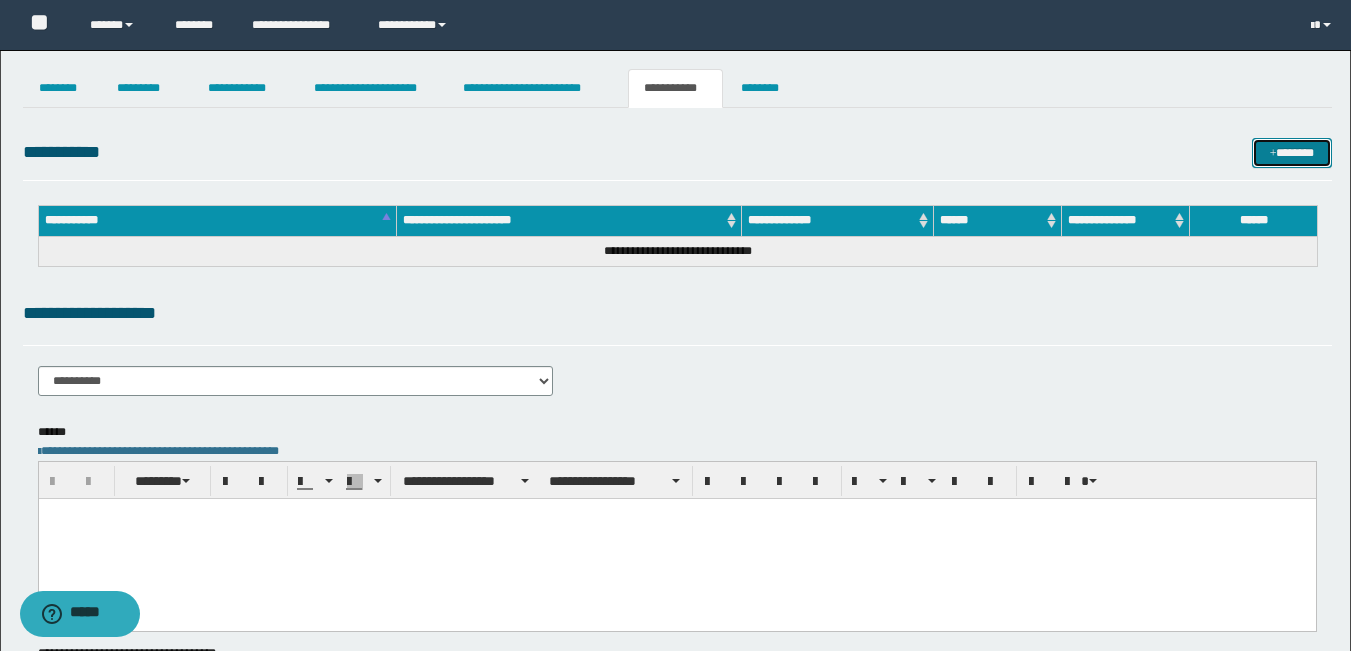 click on "*******" at bounding box center (1292, 153) 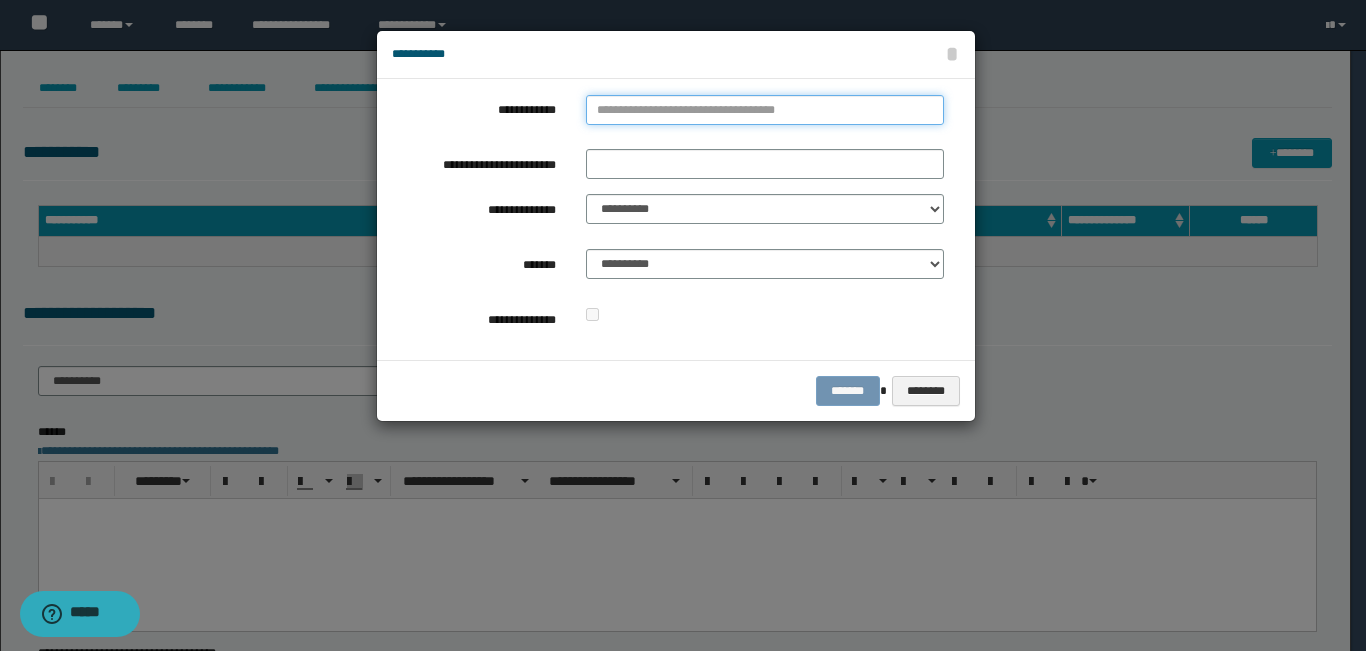 click on "**********" at bounding box center [765, 110] 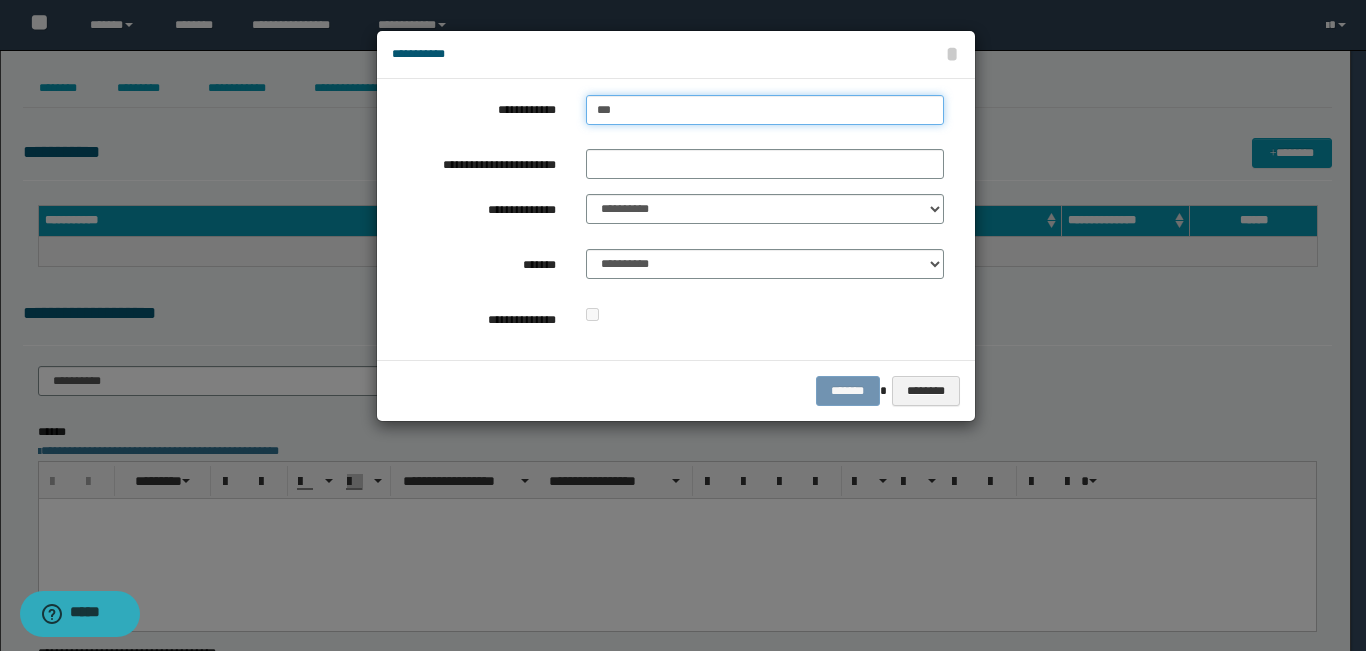 type on "****" 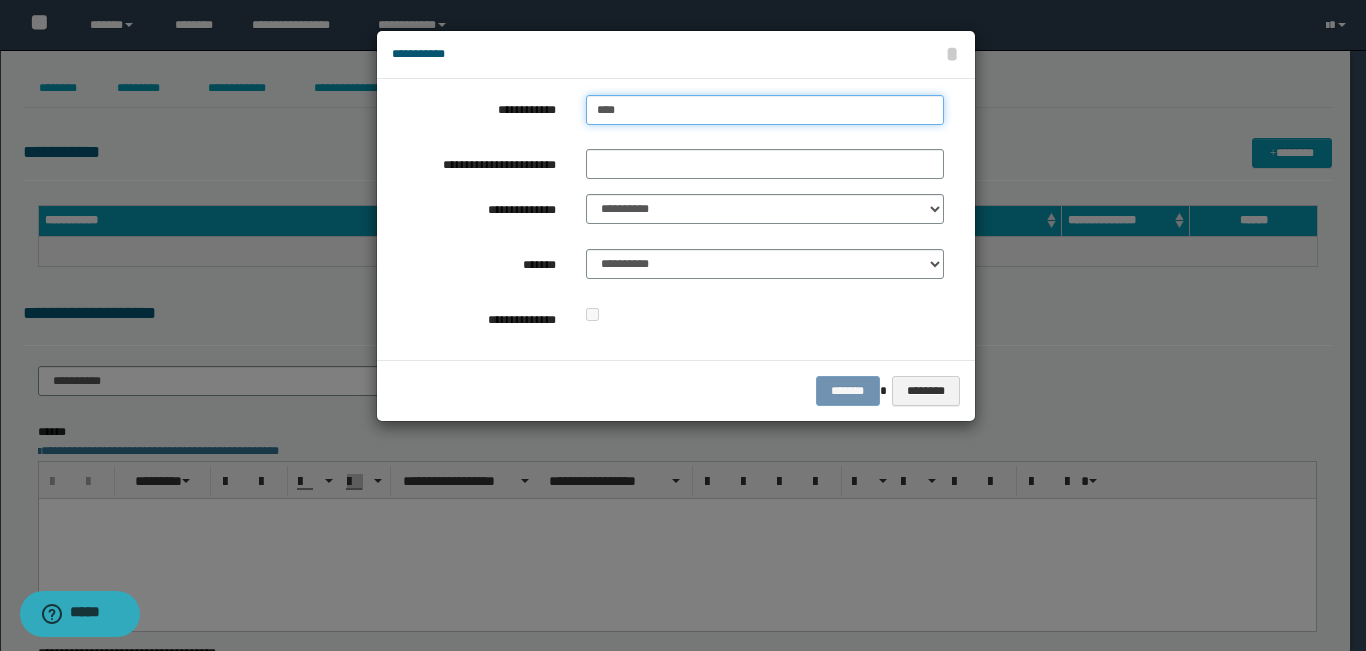 type on "****" 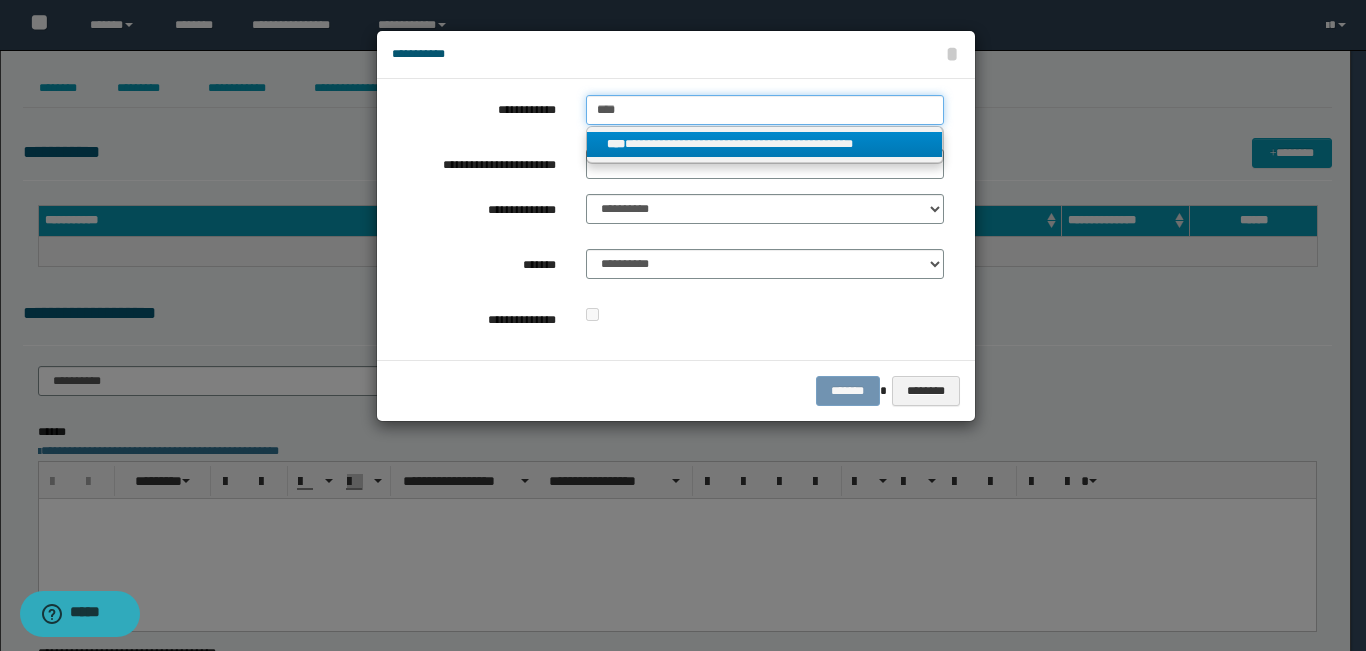 type on "****" 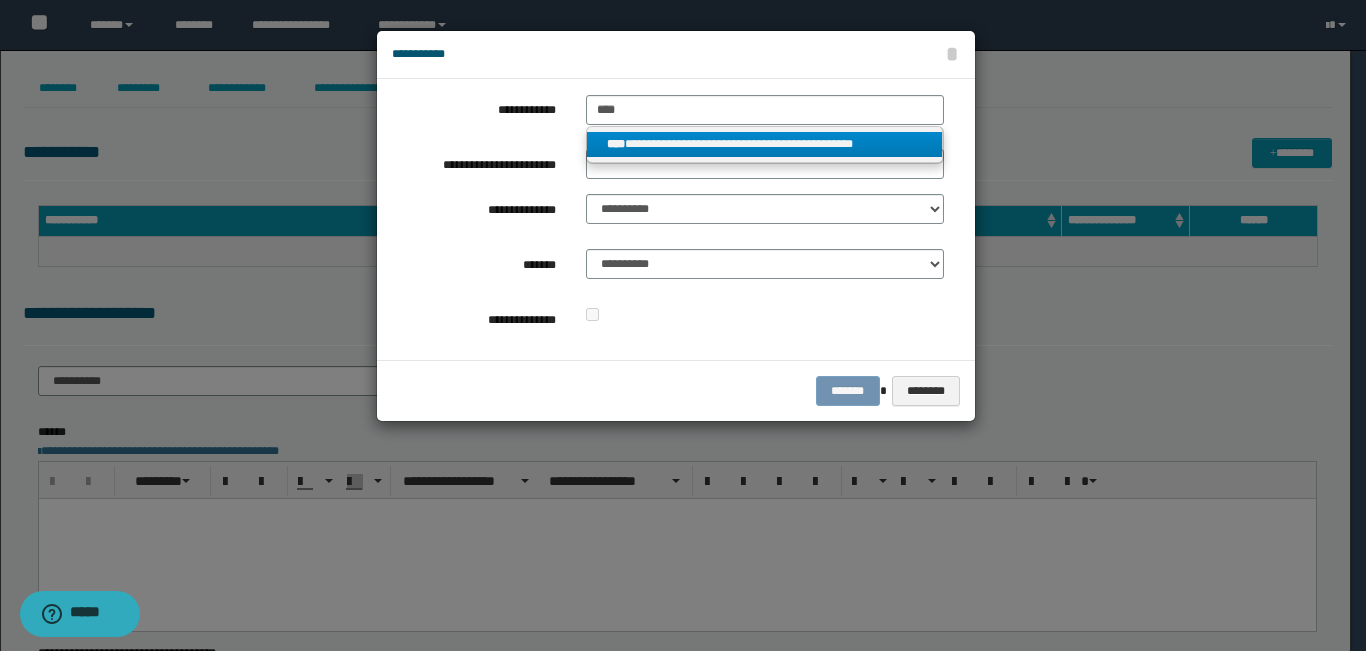 click on "****" at bounding box center [616, 144] 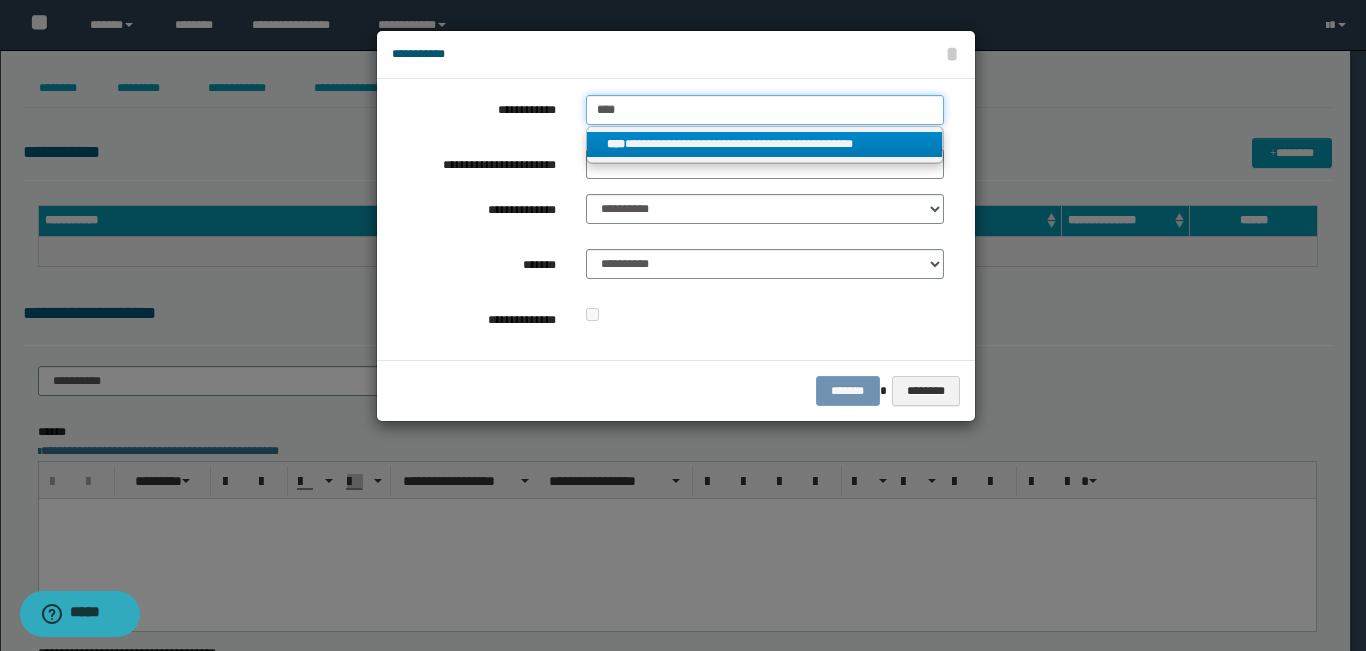 type 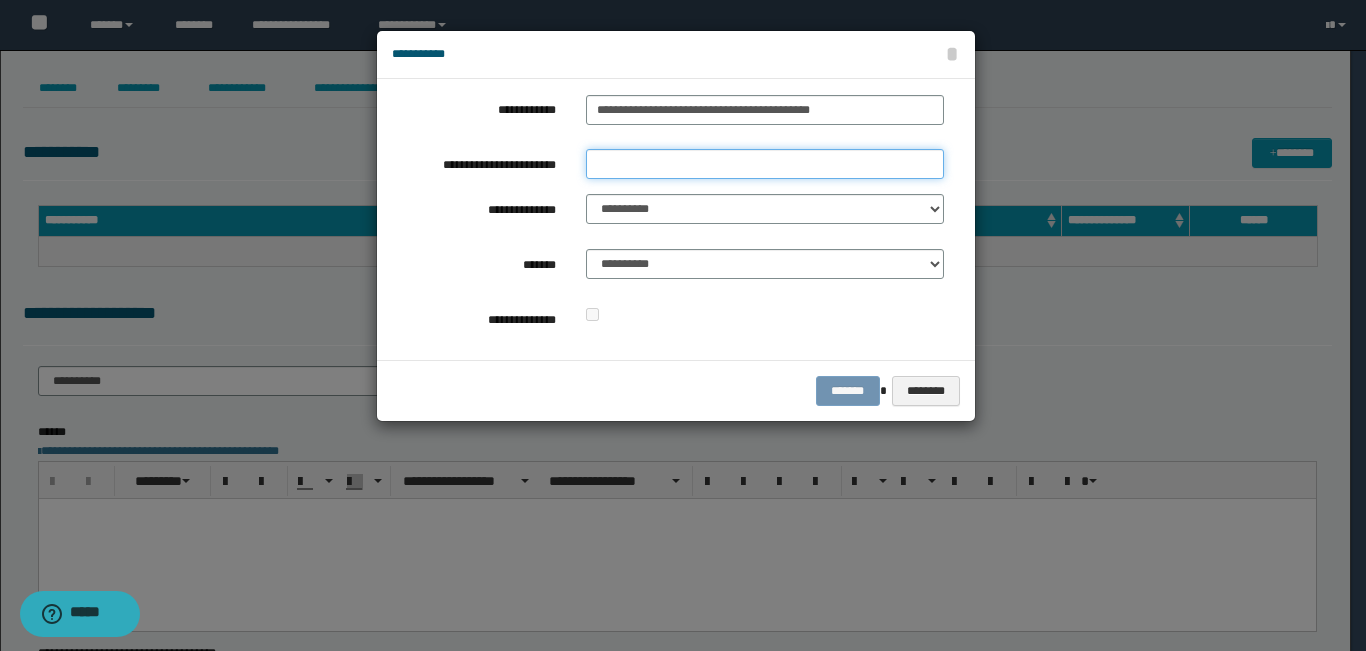 click on "**********" at bounding box center (765, 164) 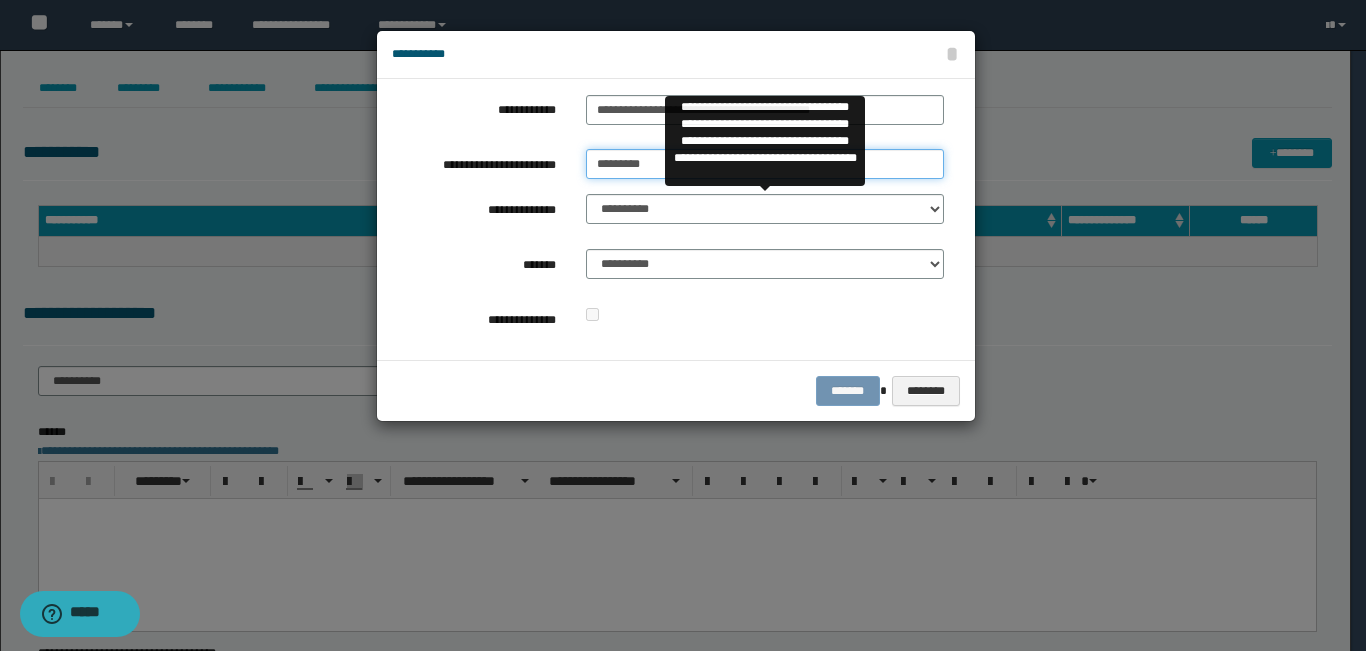 type on "*********" 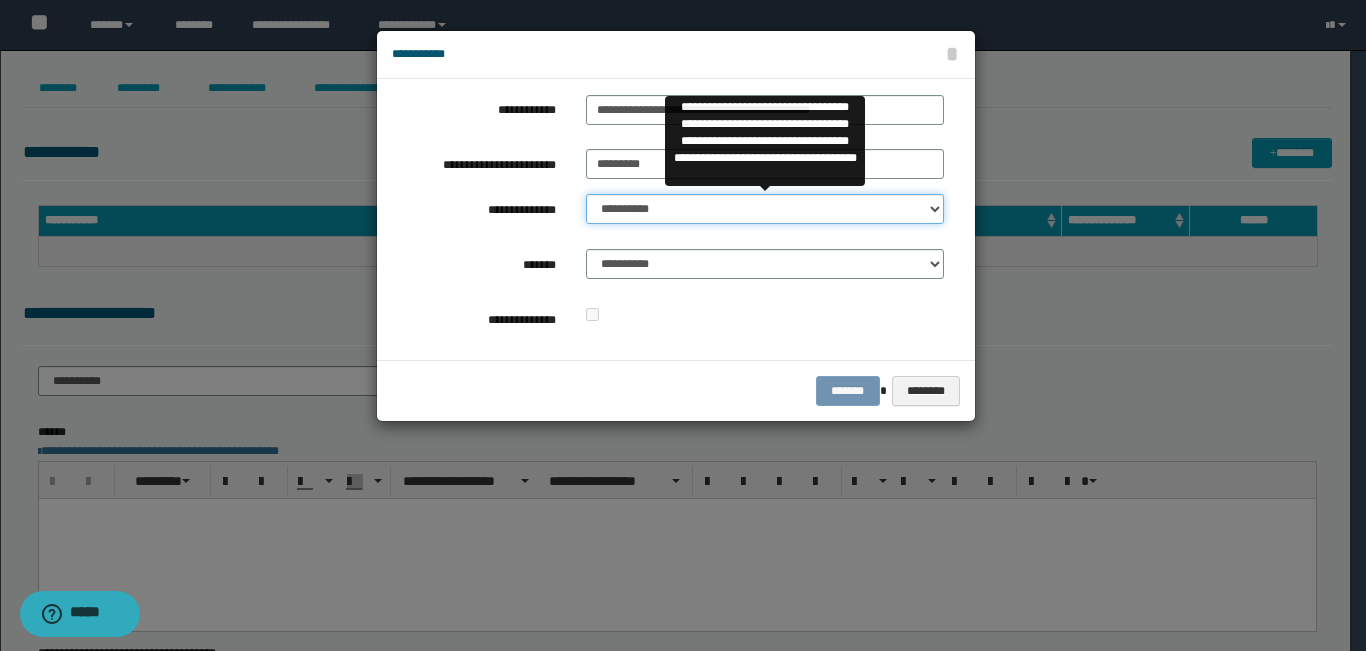 click on "**********" at bounding box center (765, 209) 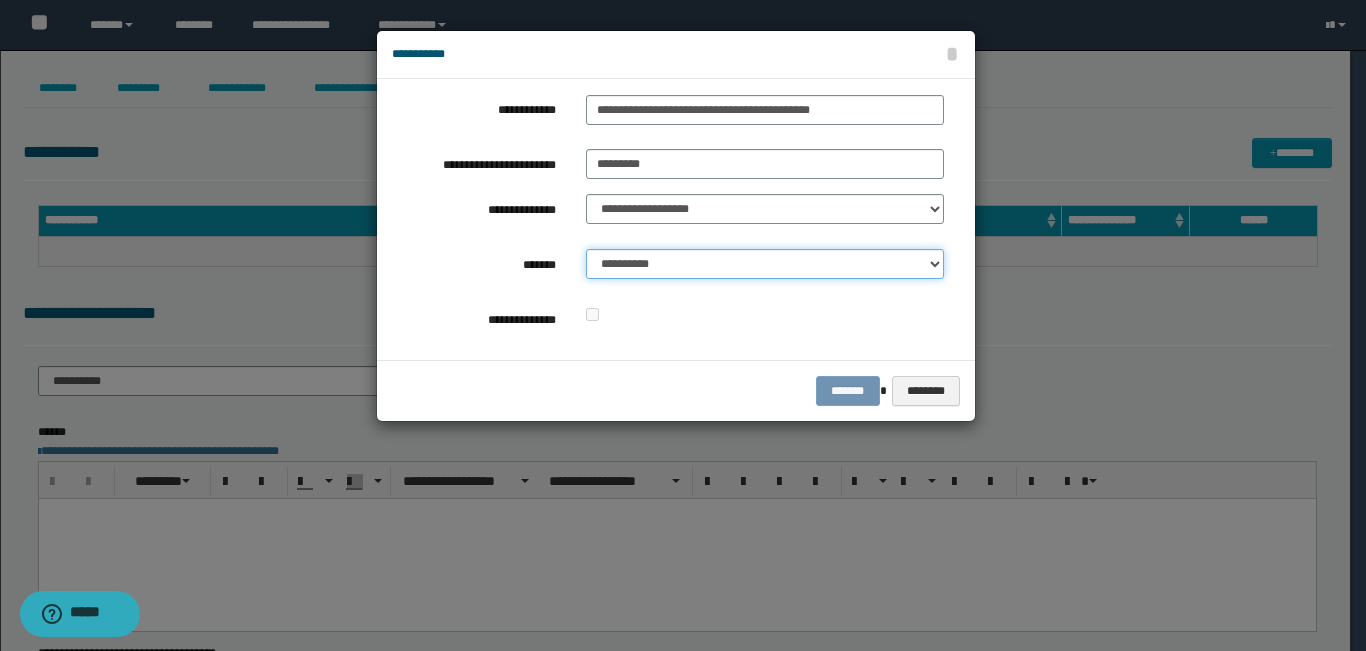 click on "**********" at bounding box center (765, 264) 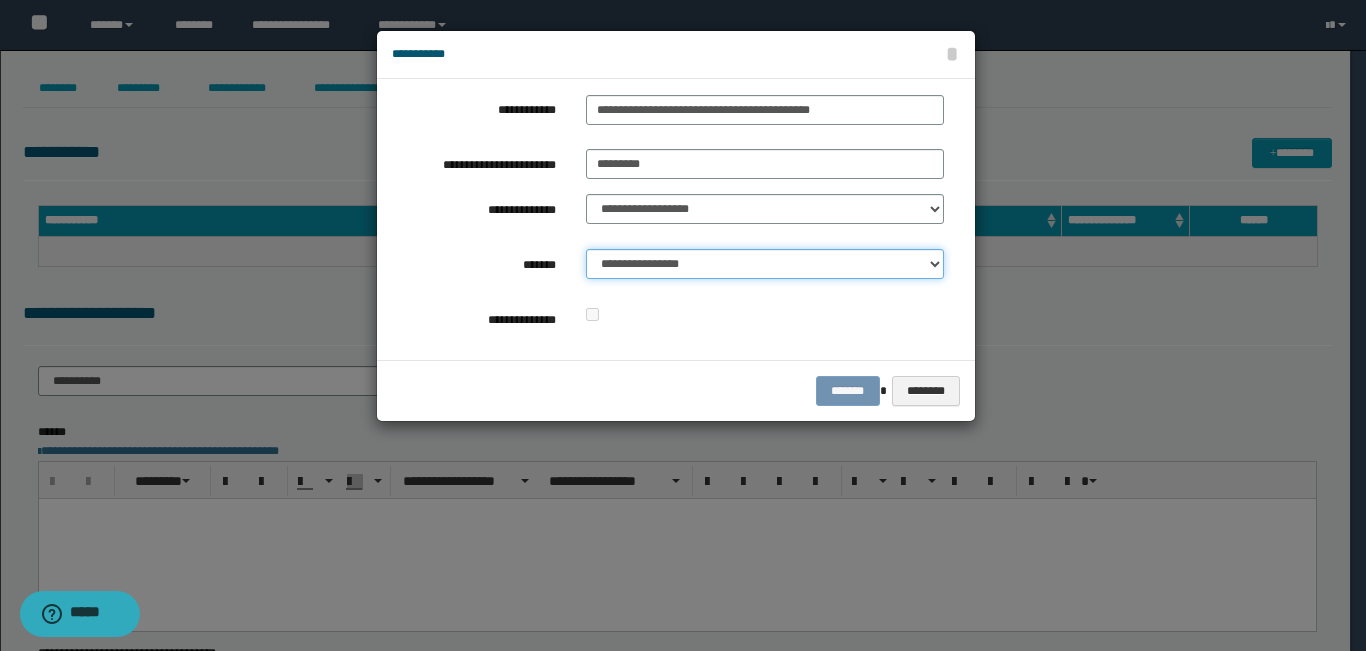 click on "**********" at bounding box center (765, 264) 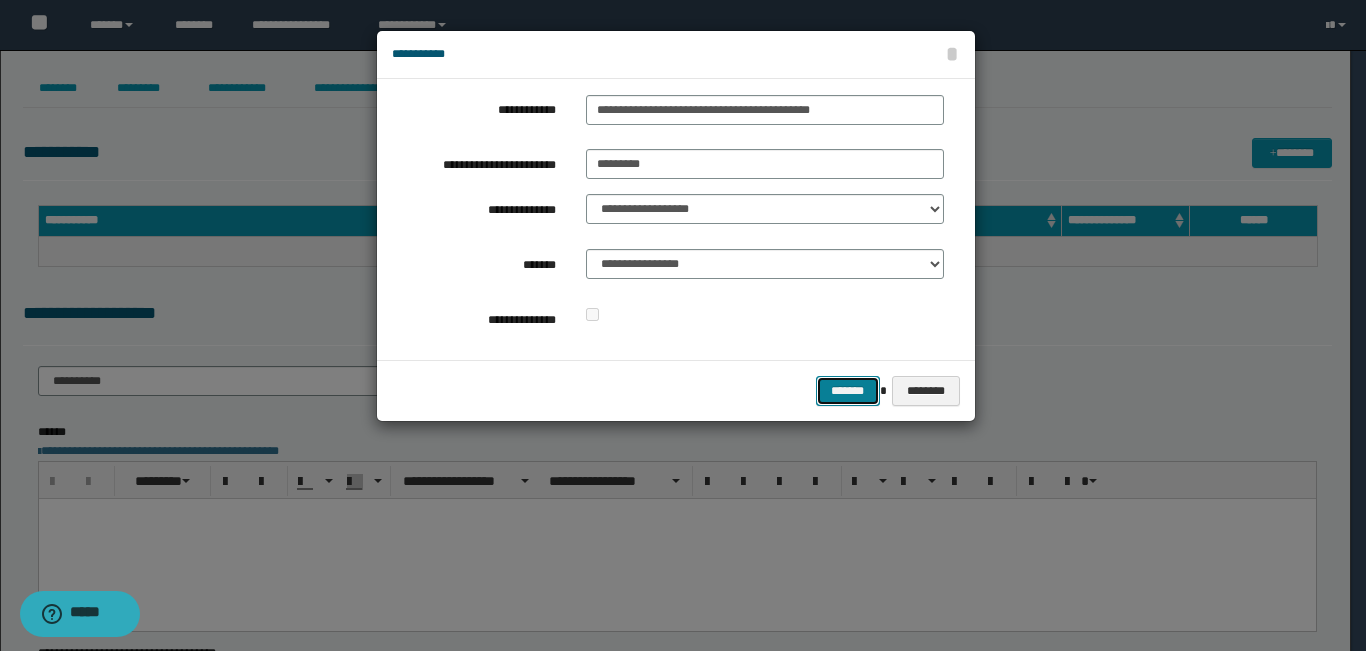 click on "*******" at bounding box center [848, 391] 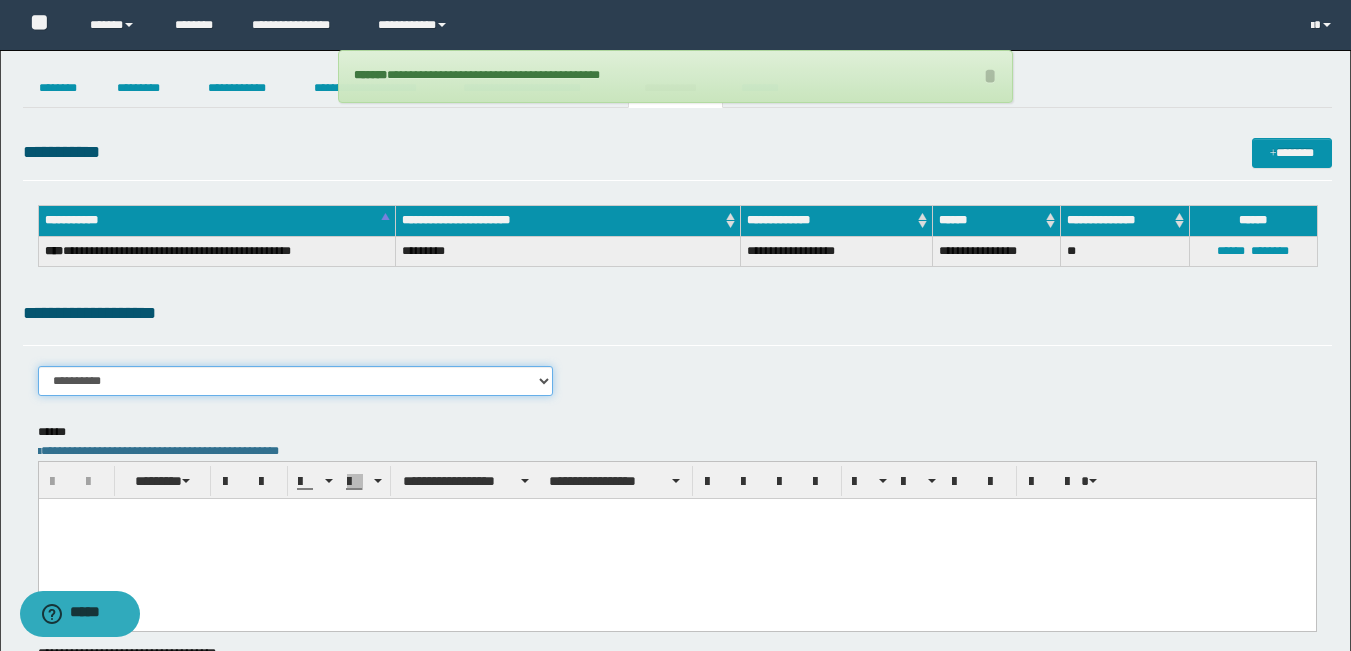 click on "**********" at bounding box center (296, 381) 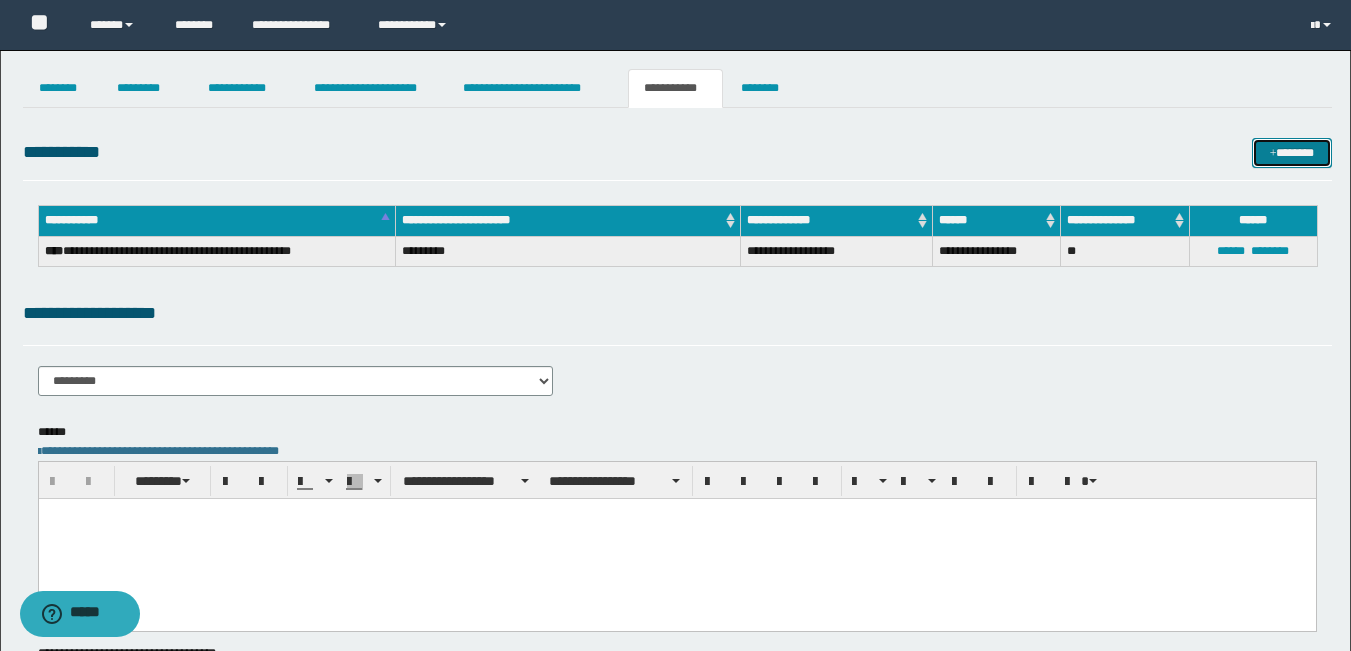 click on "*******" at bounding box center (1292, 153) 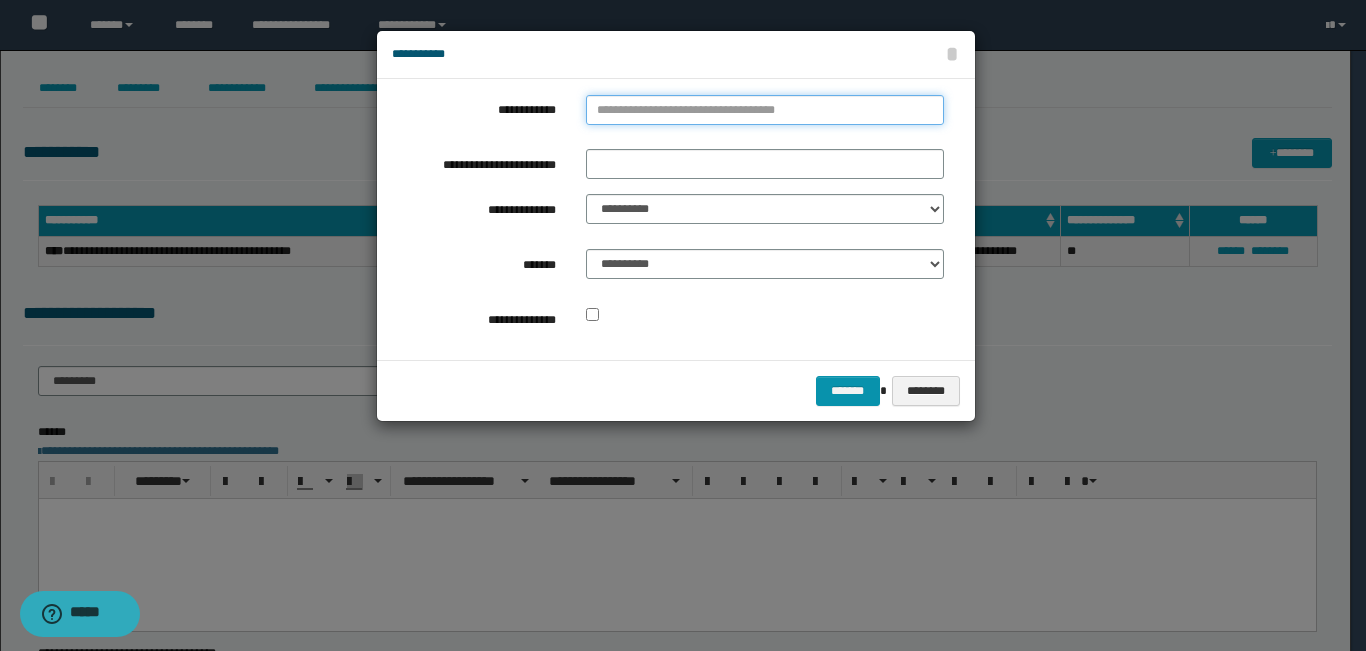 type on "**********" 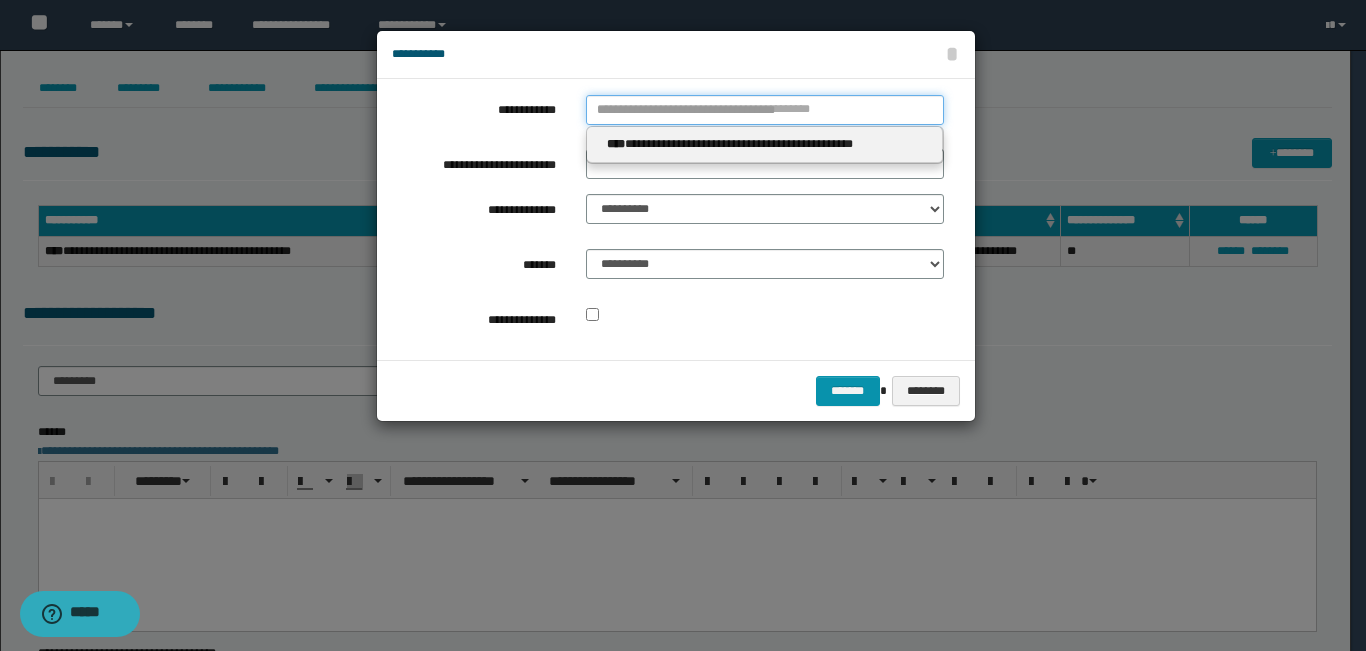 click on "**********" at bounding box center [765, 110] 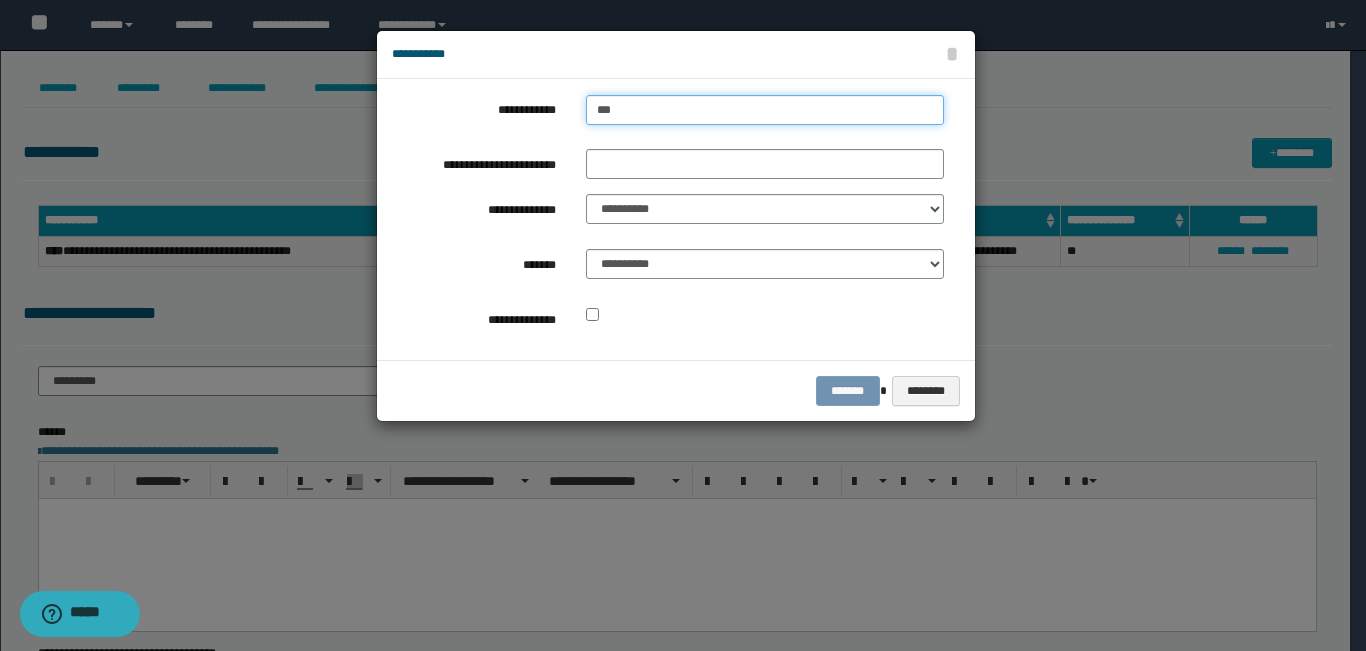 type on "****" 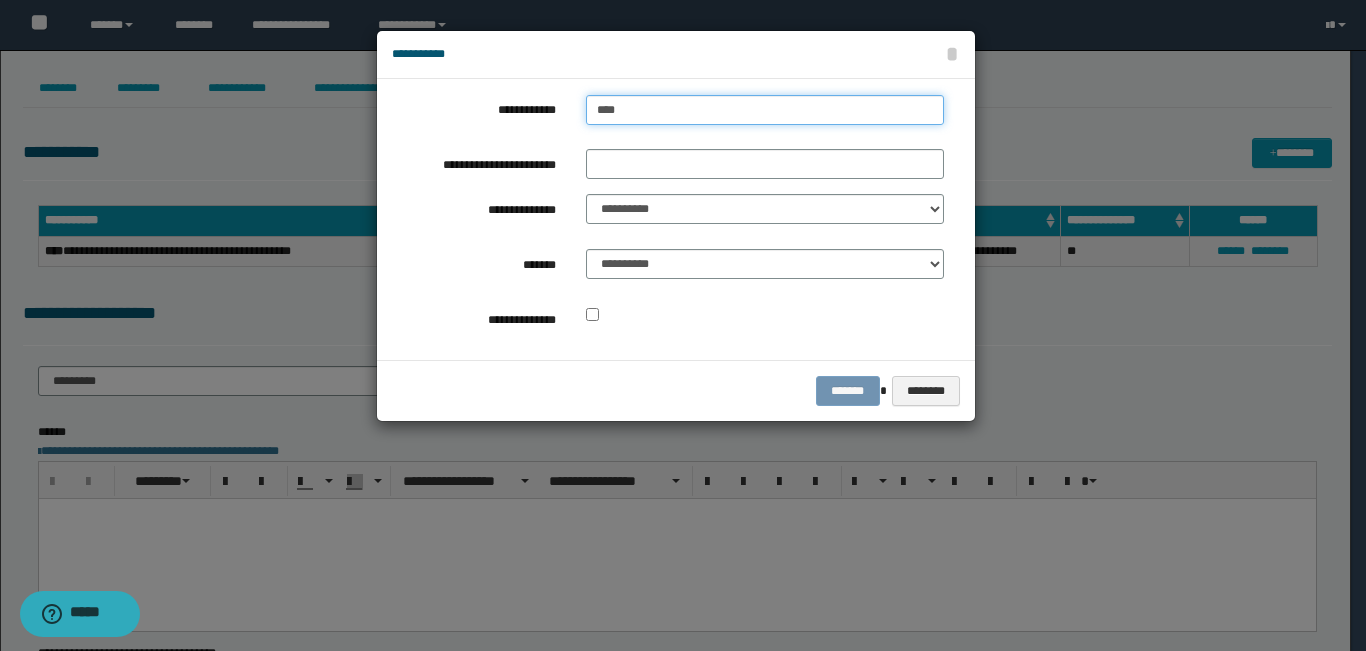 type on "****" 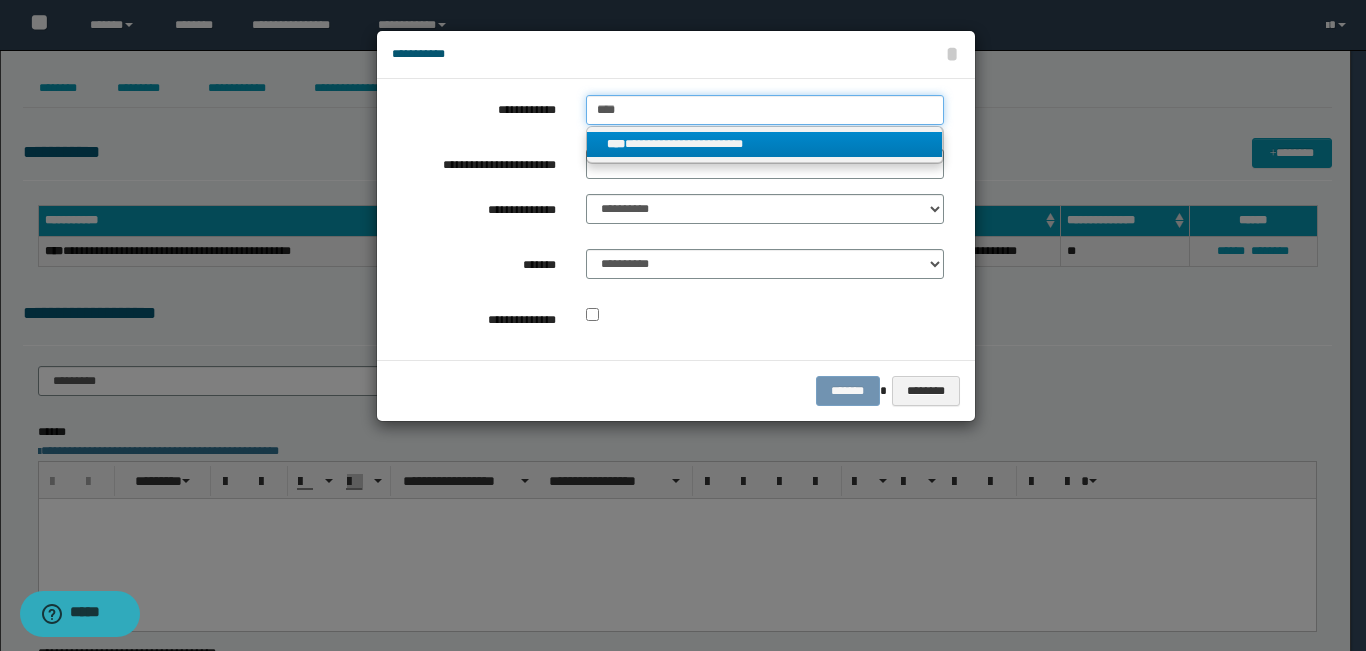 type on "****" 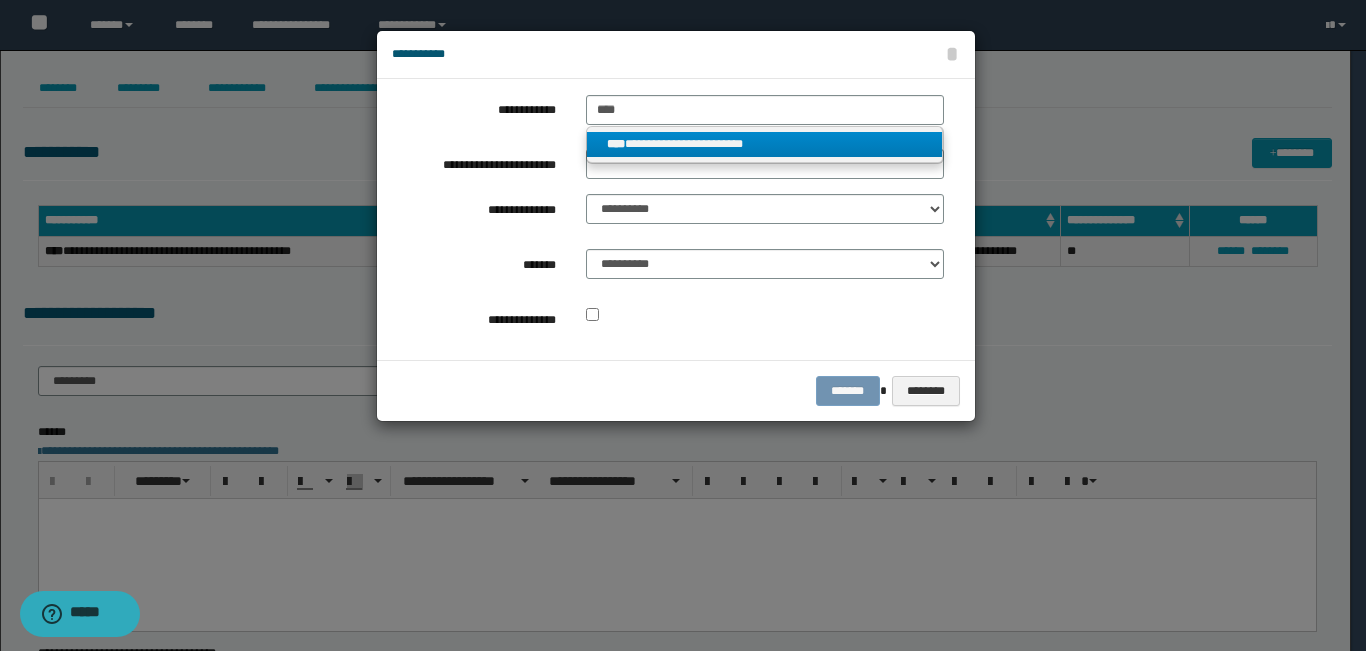 click on "**********" at bounding box center (765, 144) 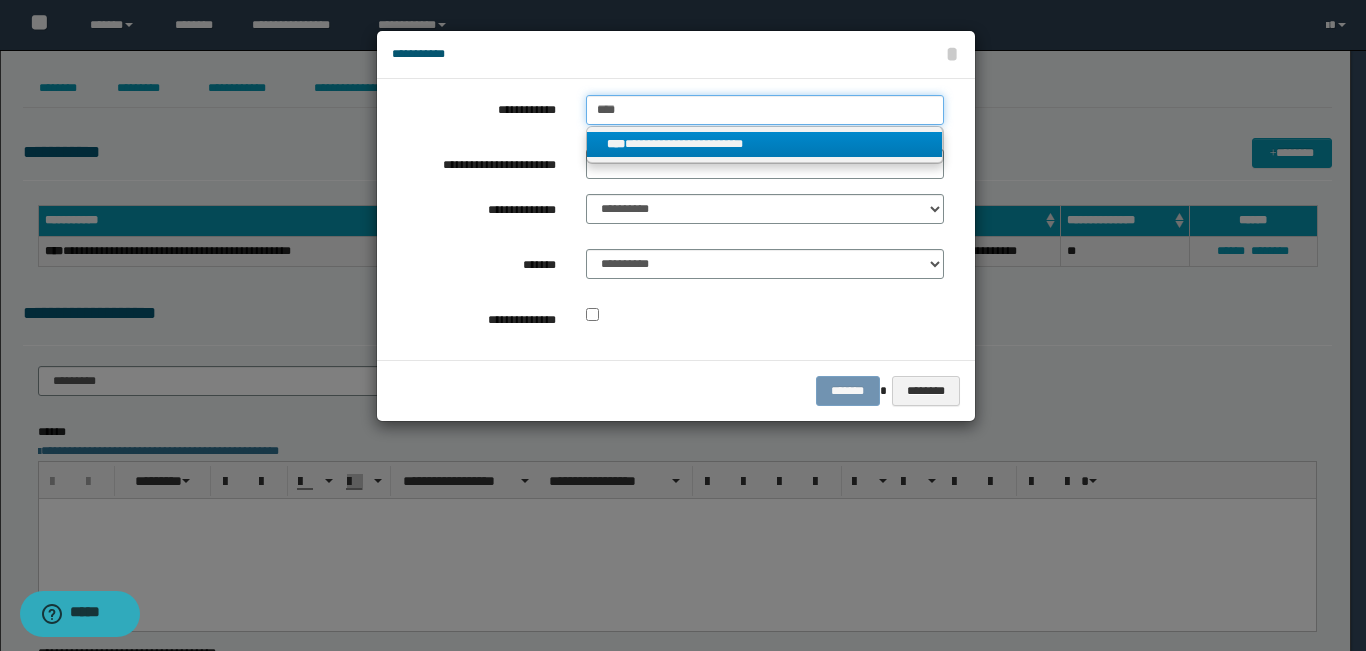 type 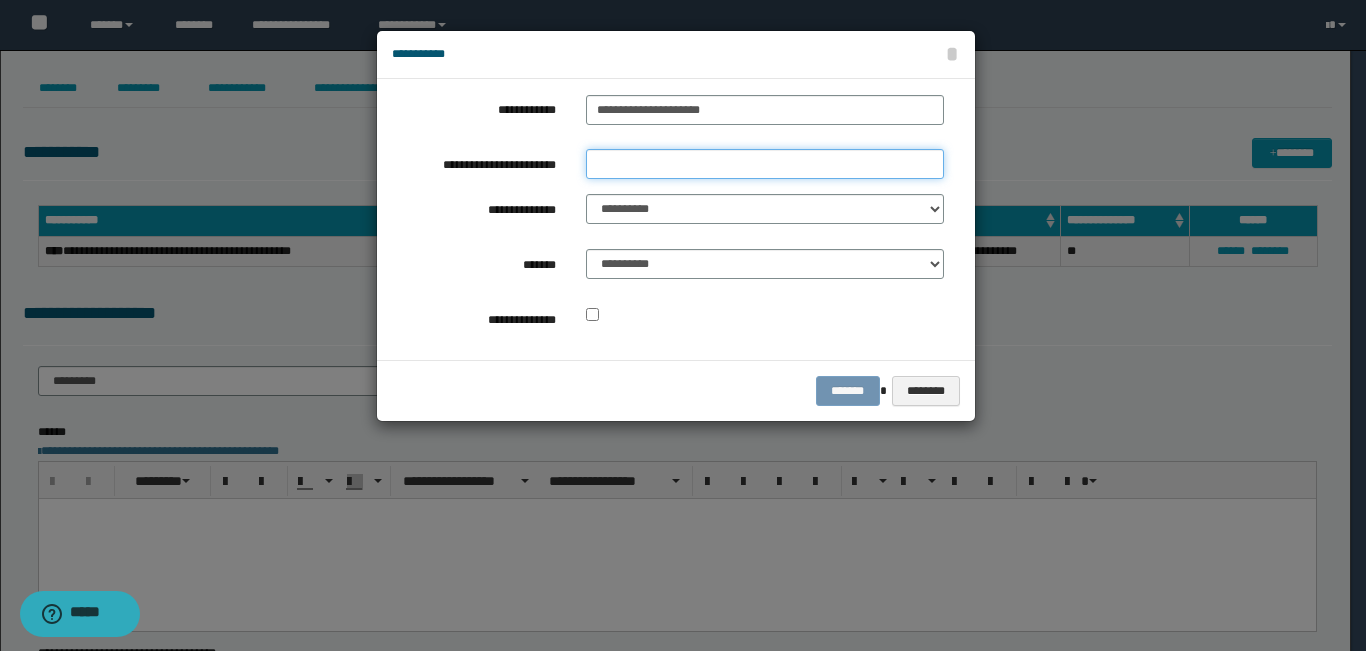click on "**********" at bounding box center [765, 164] 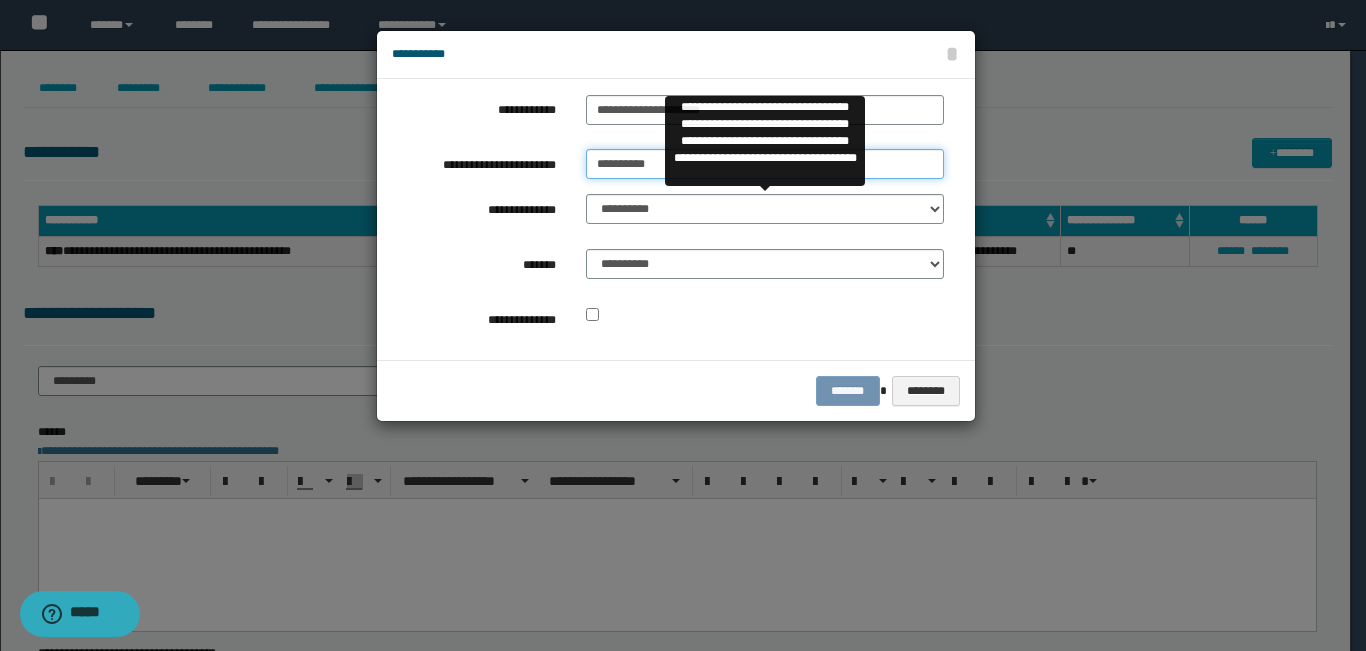 type on "**********" 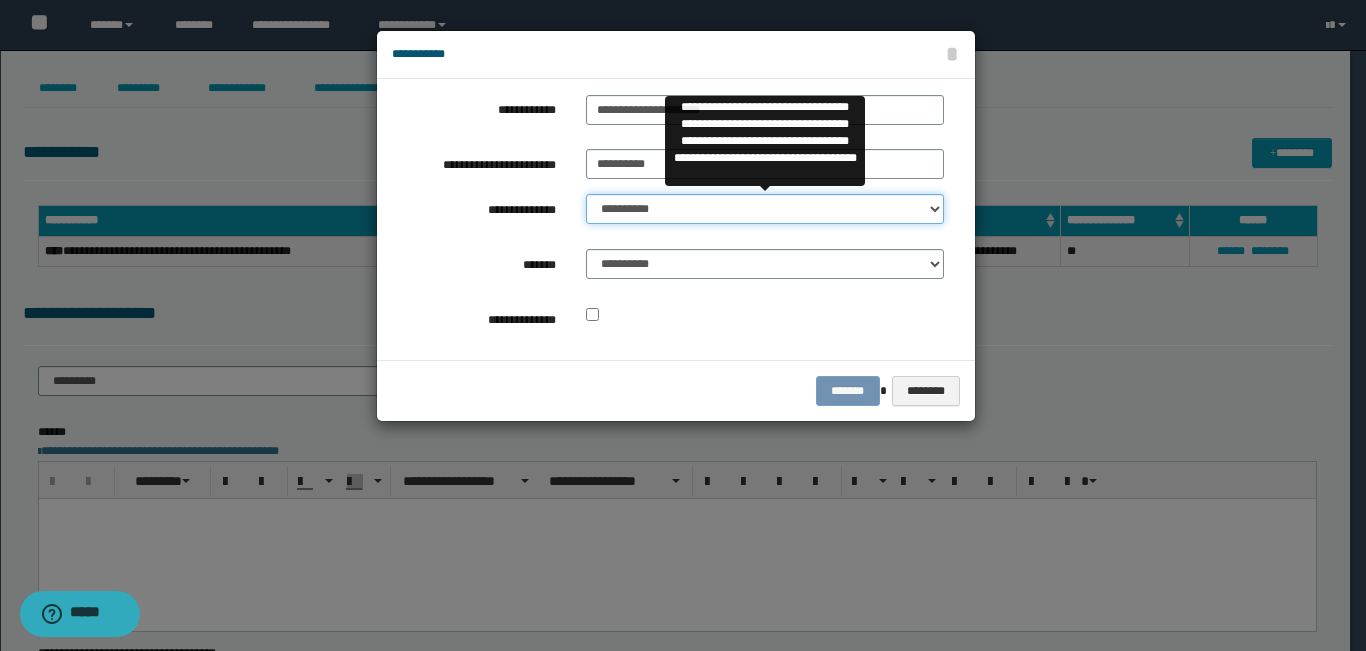 click on "**********" at bounding box center [765, 209] 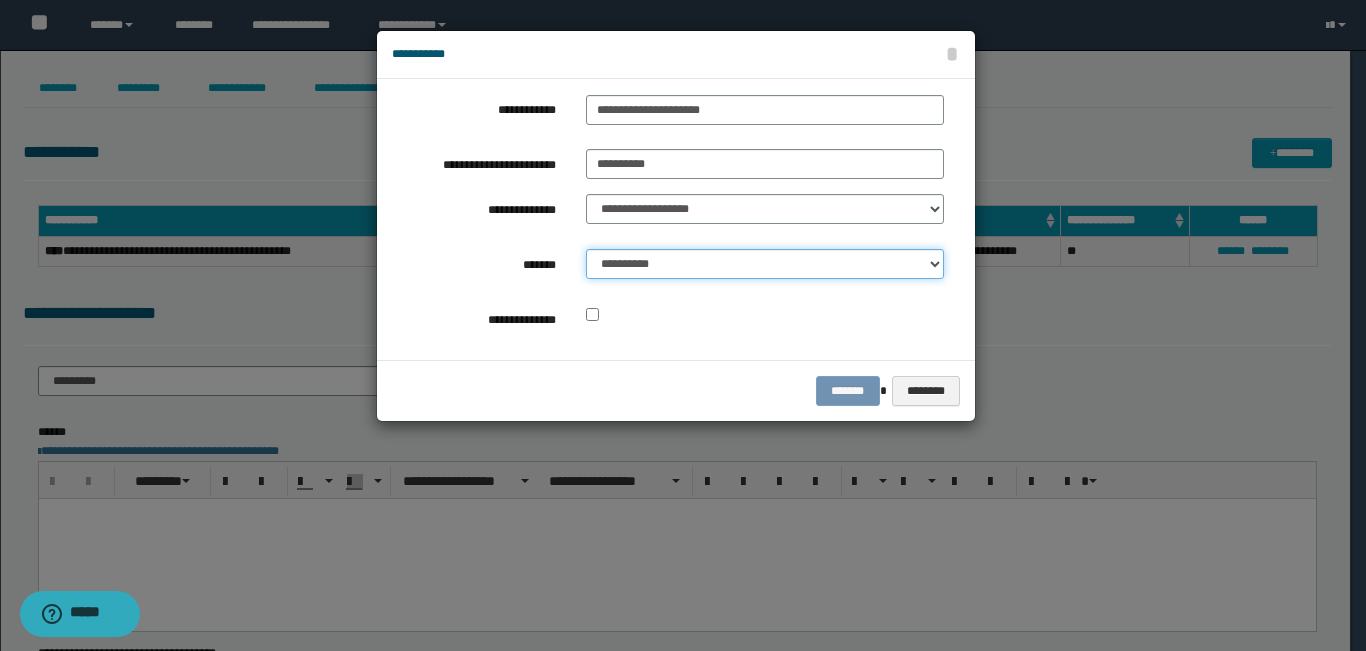click on "**********" at bounding box center (765, 264) 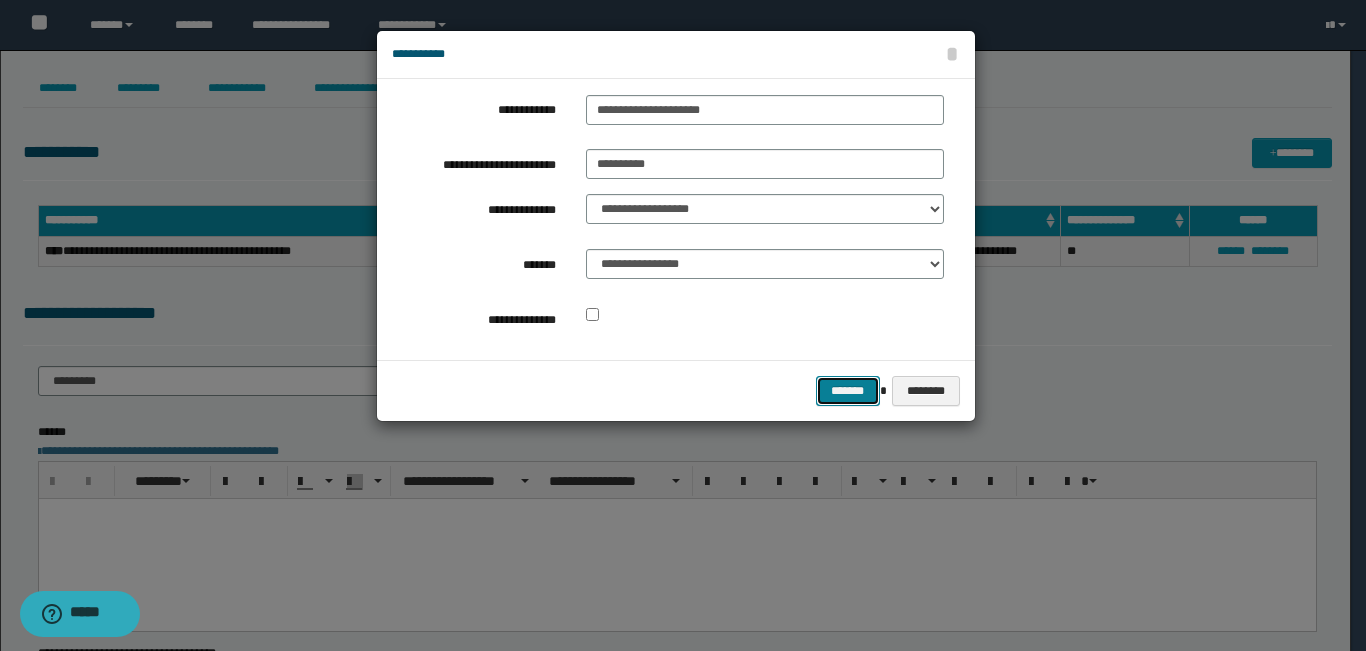 click on "*******" at bounding box center [848, 391] 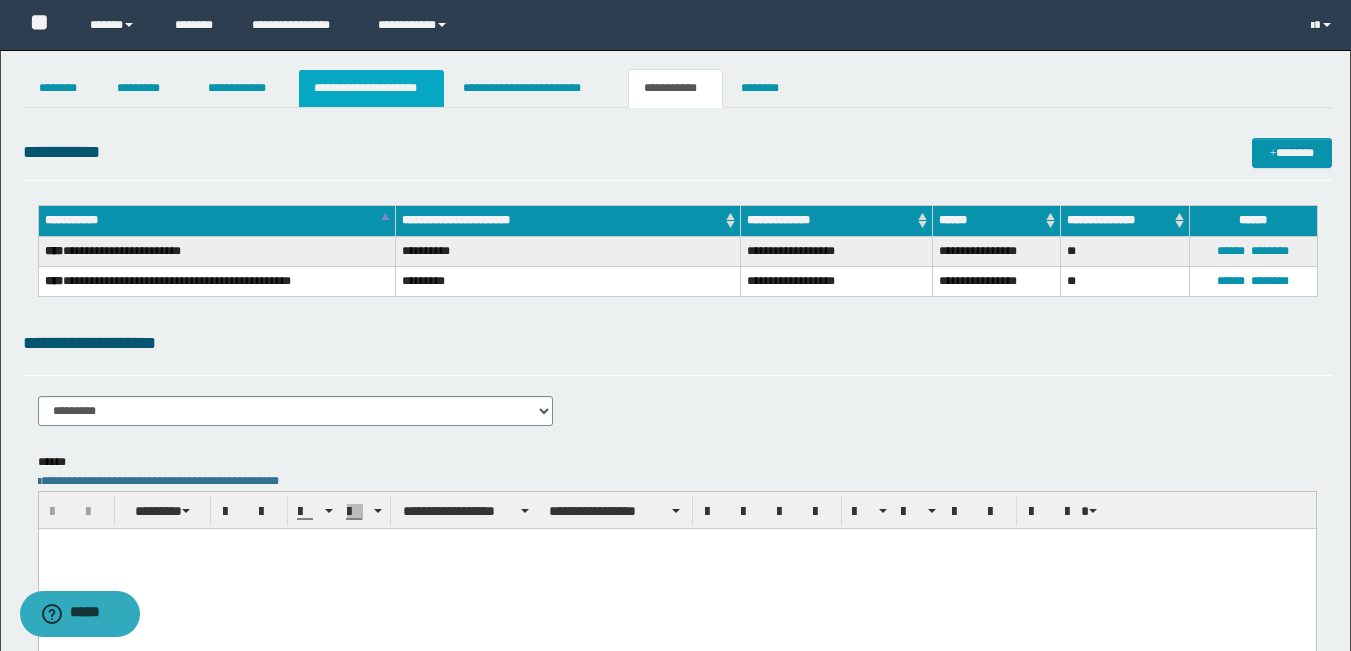 click on "**********" at bounding box center (371, 88) 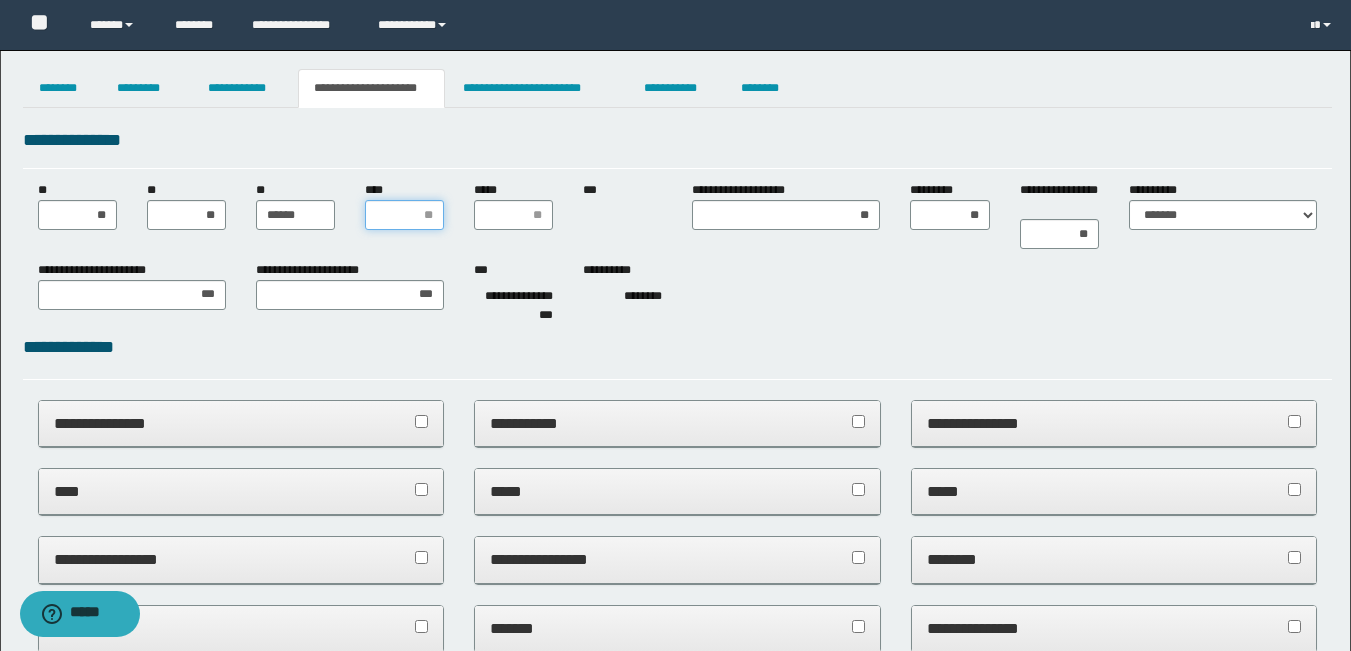 click on "****" at bounding box center (404, 215) 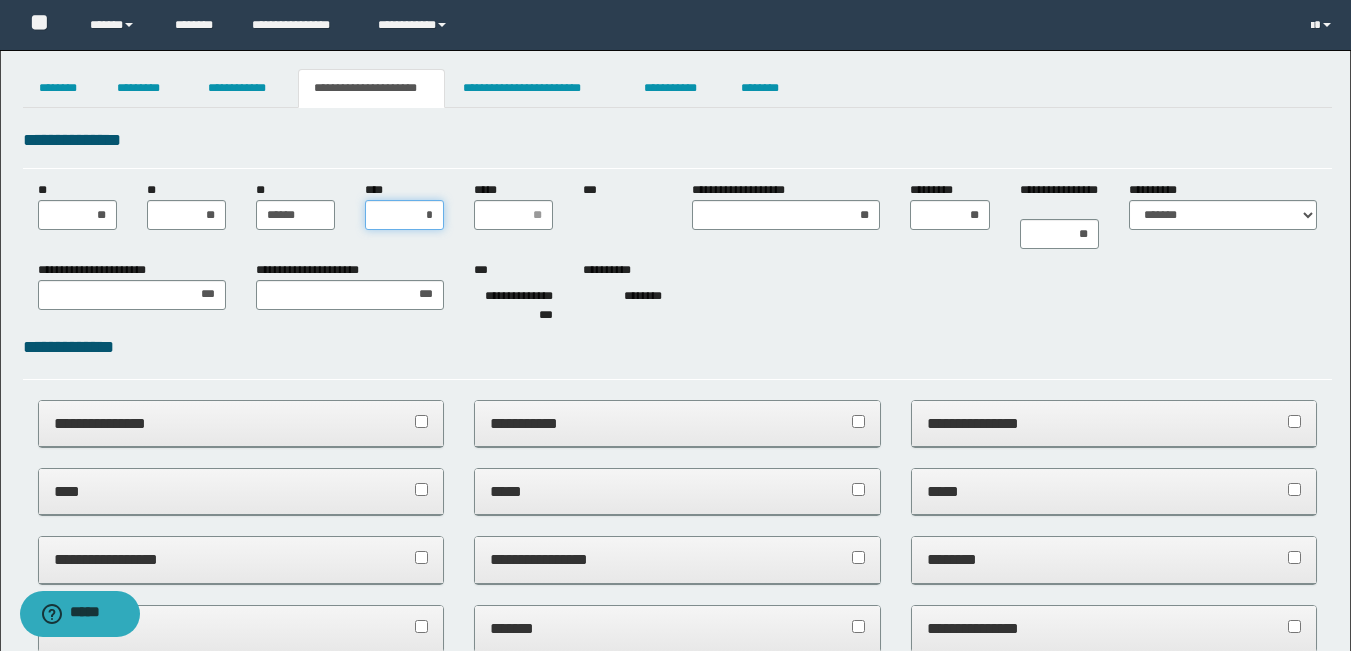 type on "**" 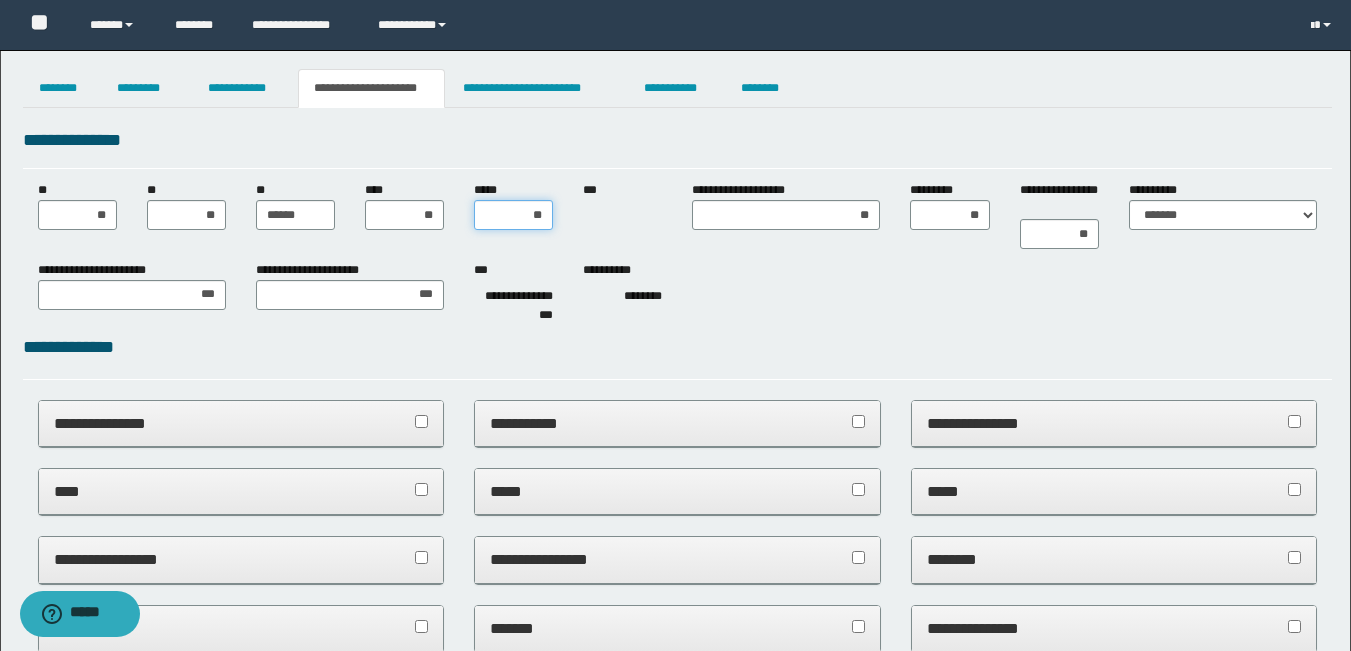 type on "***" 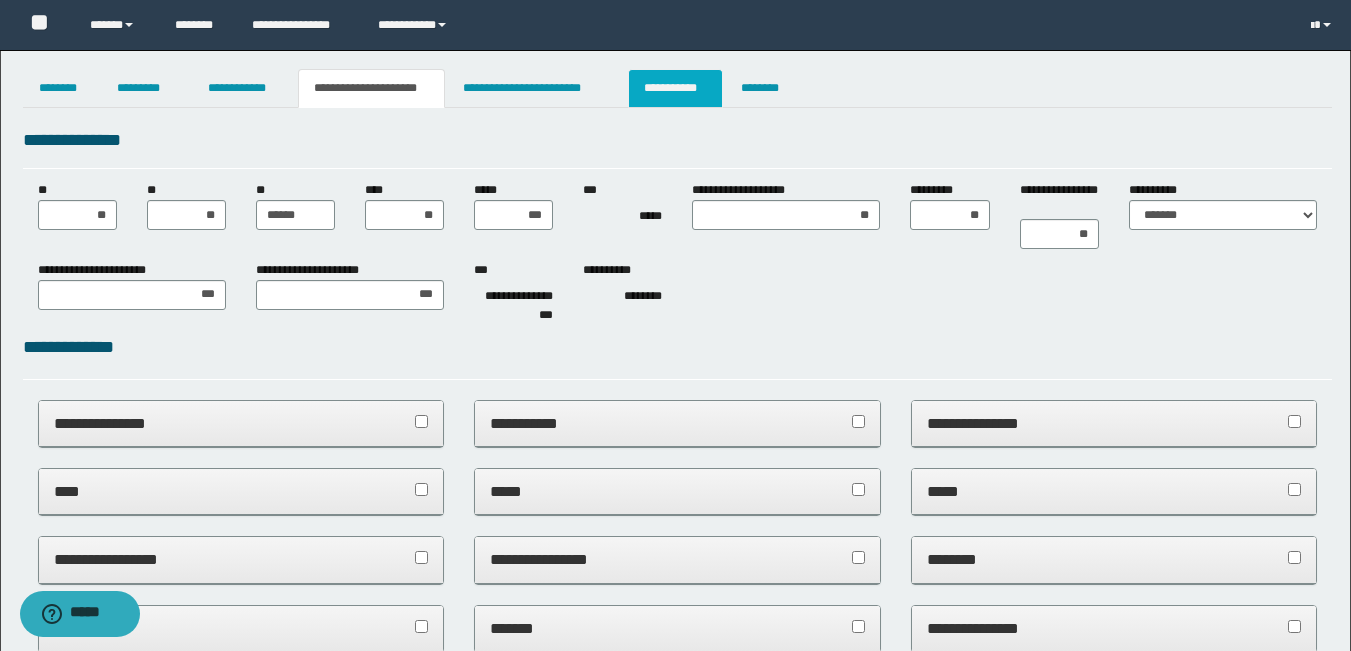 click on "**********" at bounding box center (675, 88) 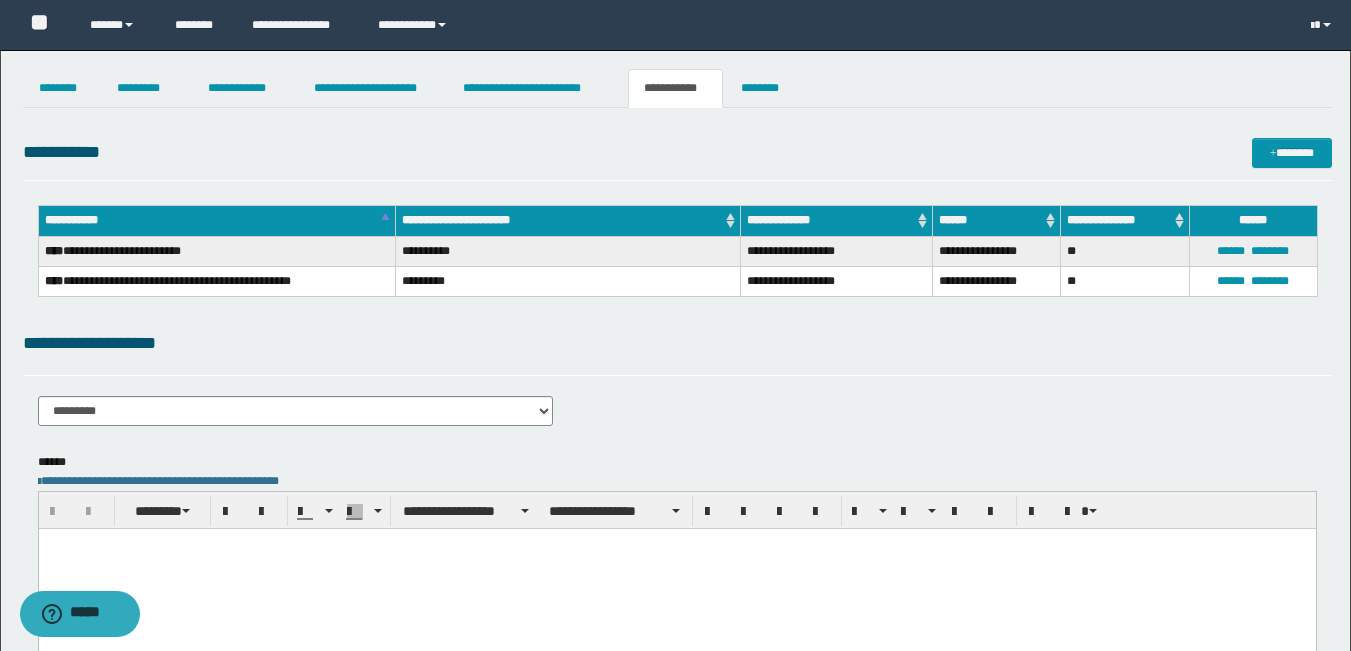 click at bounding box center (676, 543) 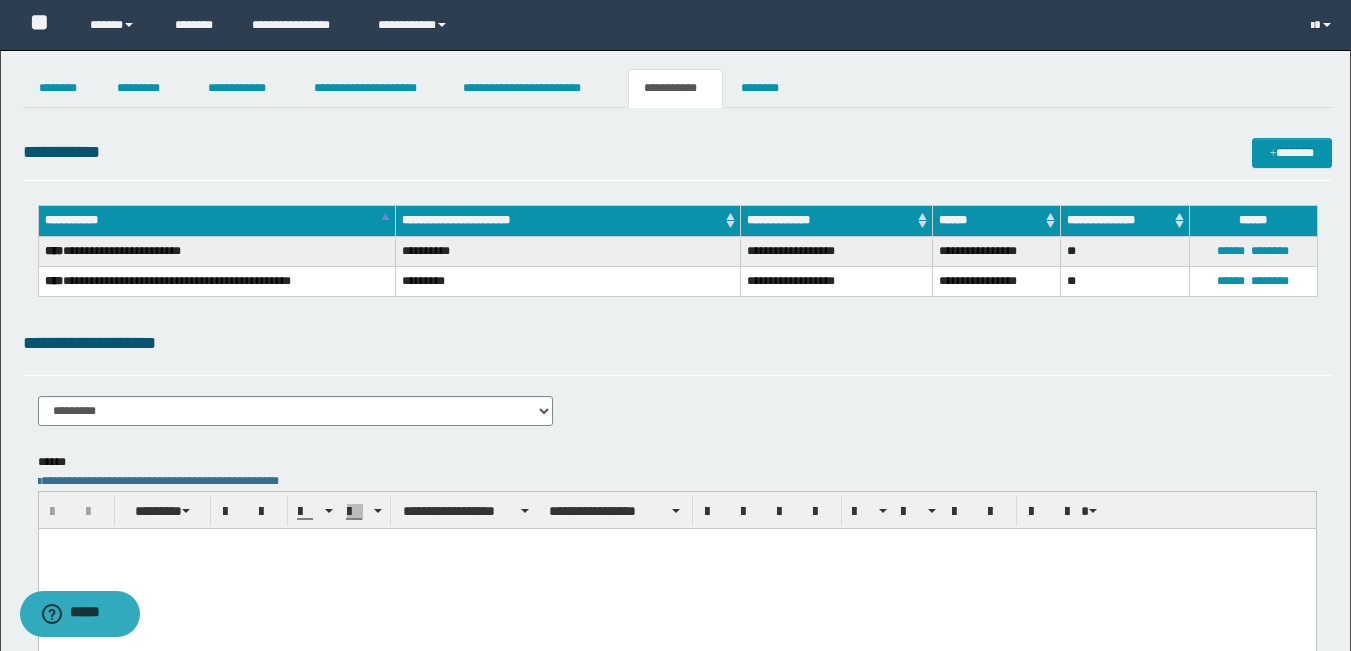 type 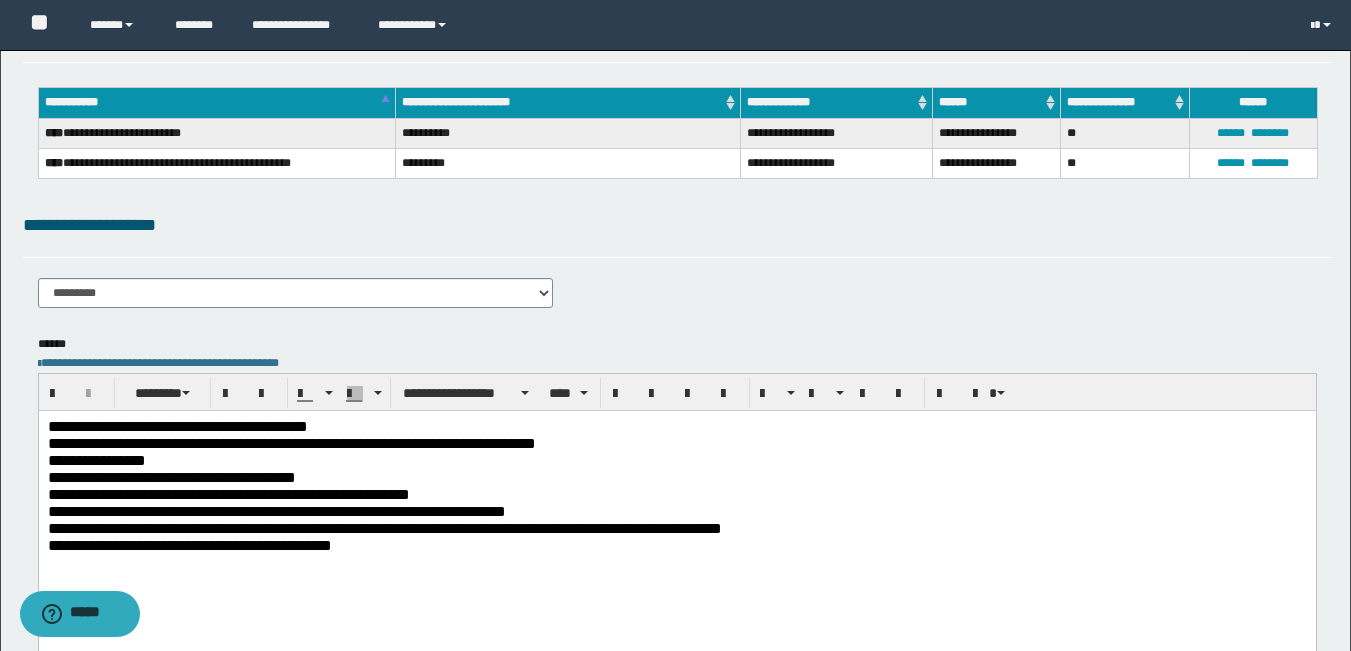 scroll, scrollTop: 300, scrollLeft: 0, axis: vertical 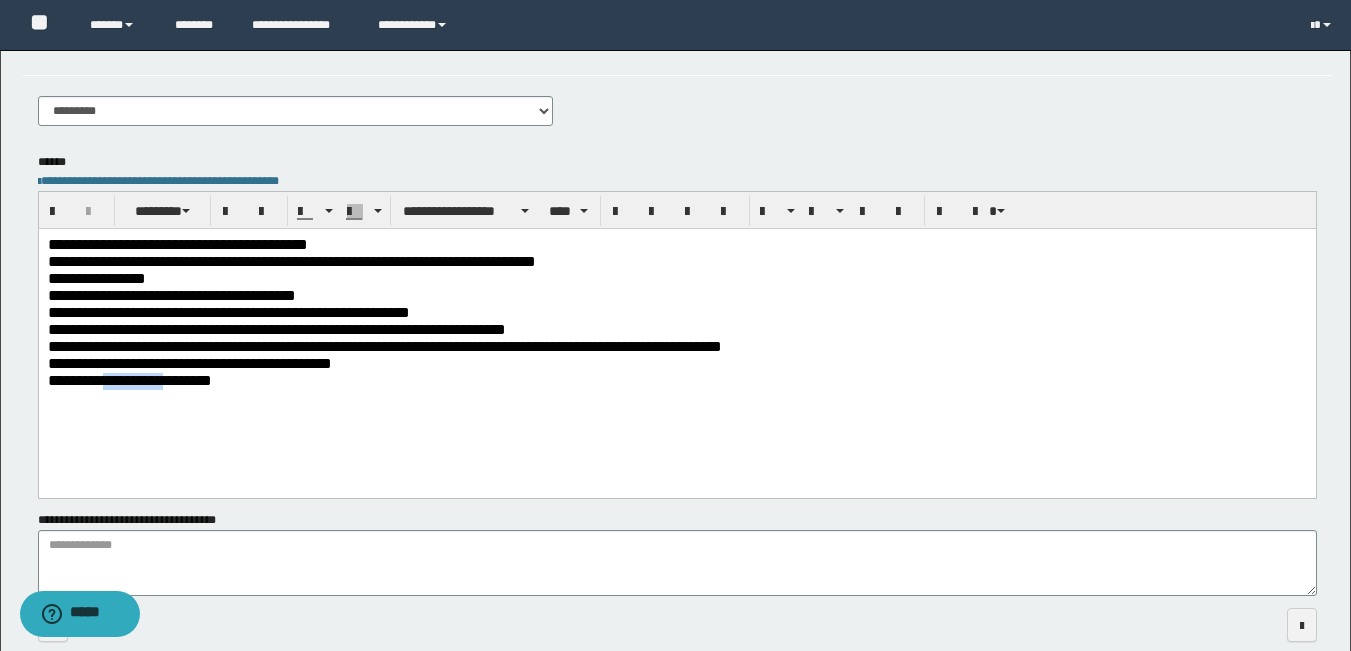 drag, startPoint x: 137, startPoint y: 387, endPoint x: 147, endPoint y: 415, distance: 29.732138 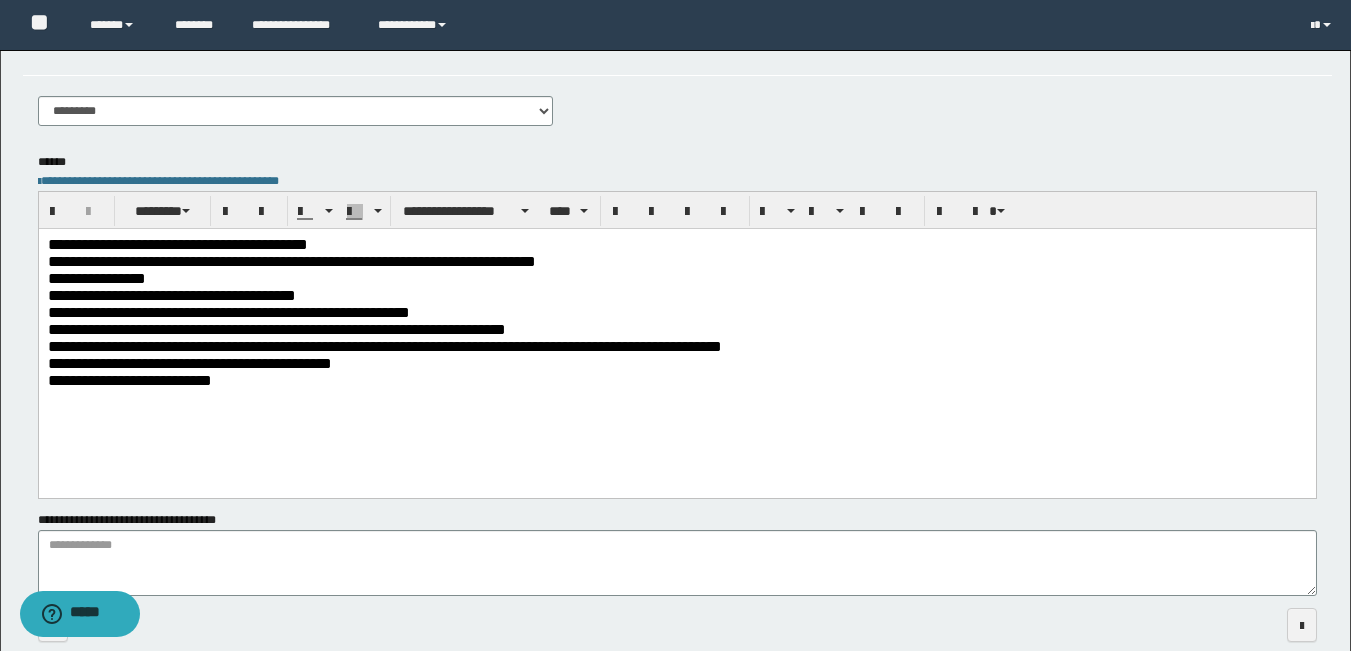 click on "**********" at bounding box center (676, 380) 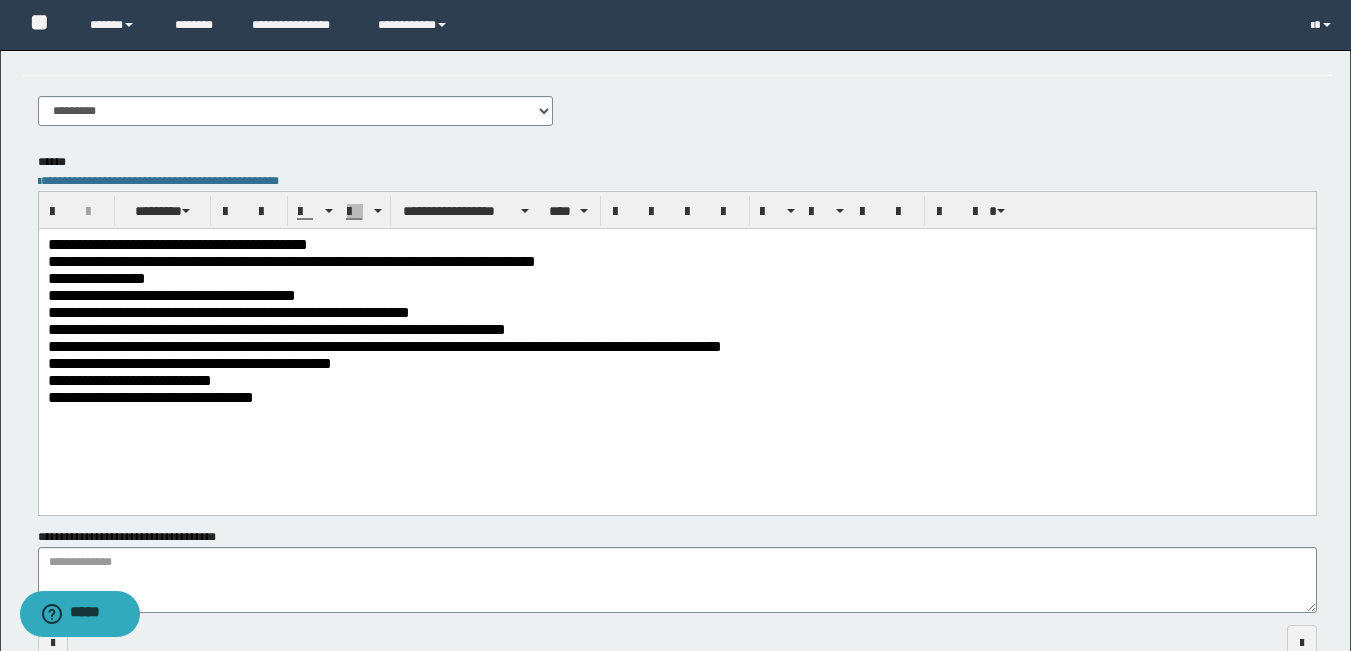 click on "**********" at bounding box center (676, 397) 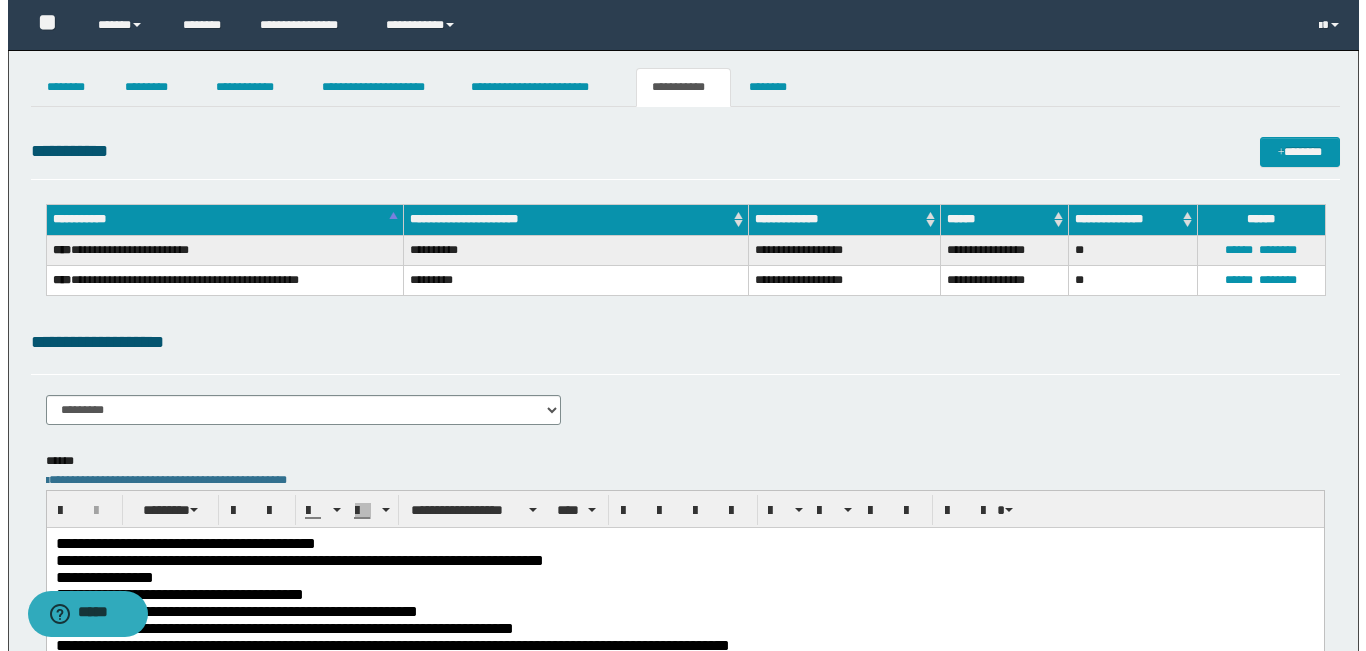 scroll, scrollTop: 0, scrollLeft: 0, axis: both 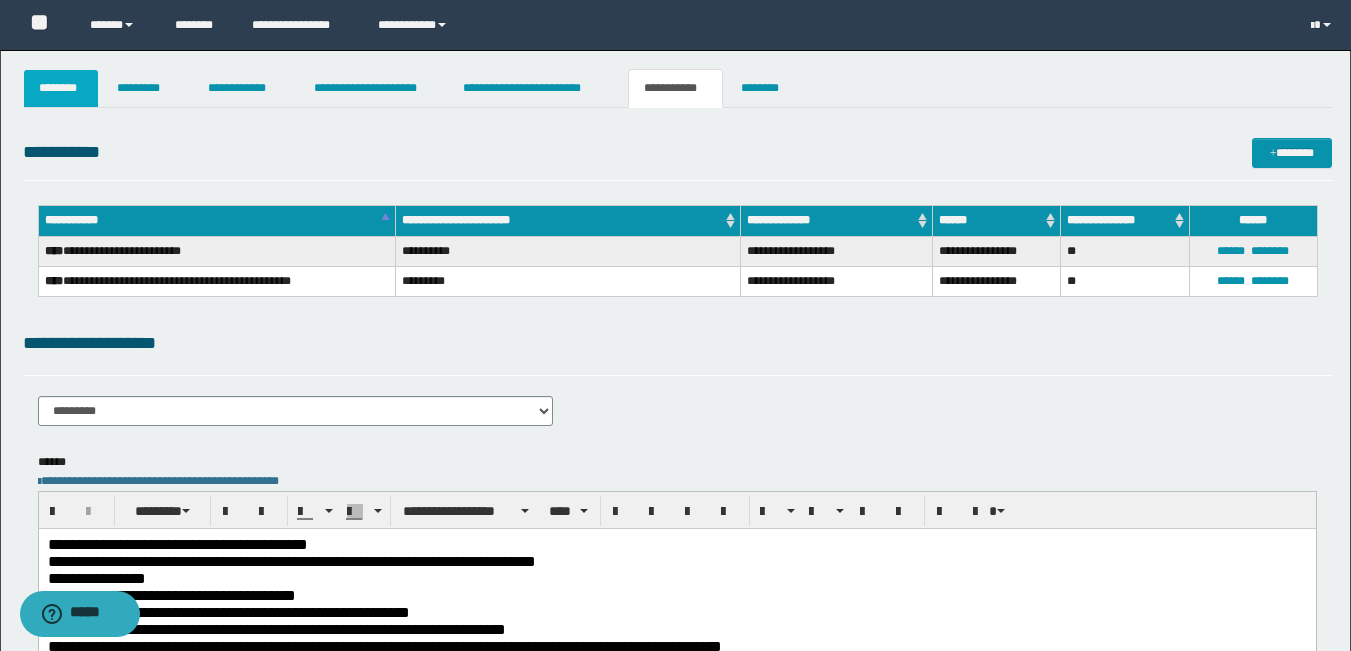click on "********" at bounding box center [61, 88] 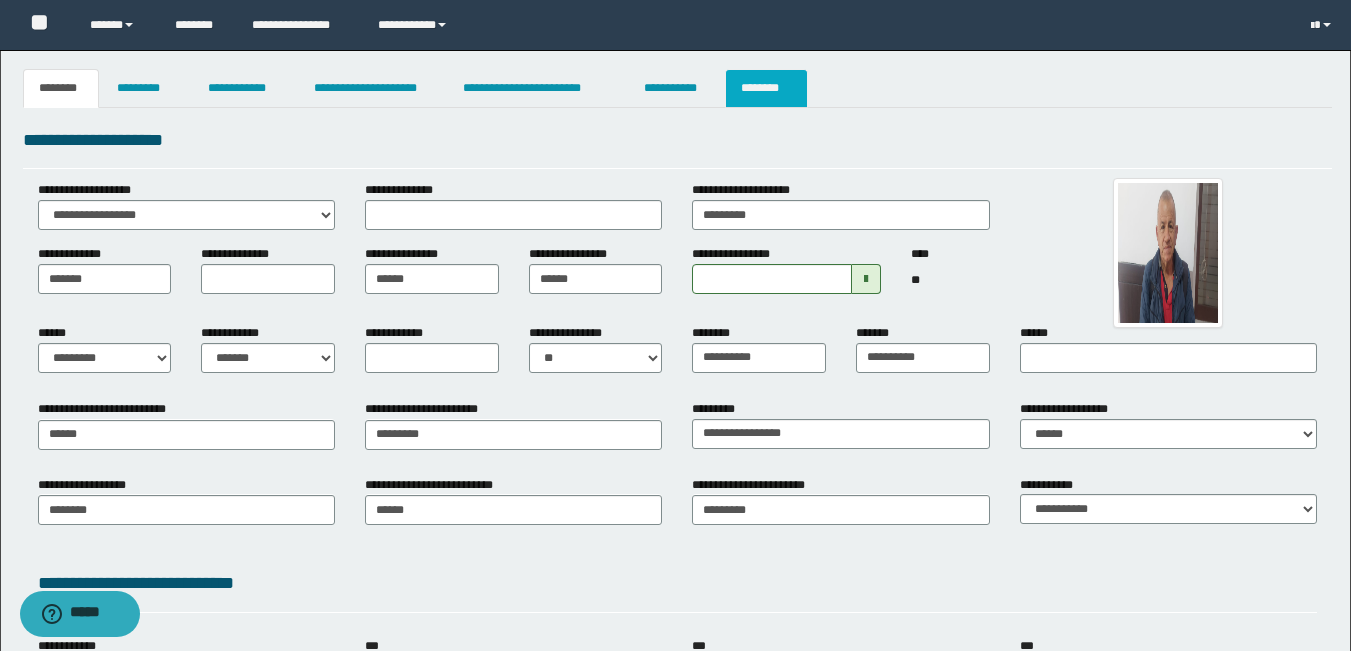 click on "********" at bounding box center (766, 88) 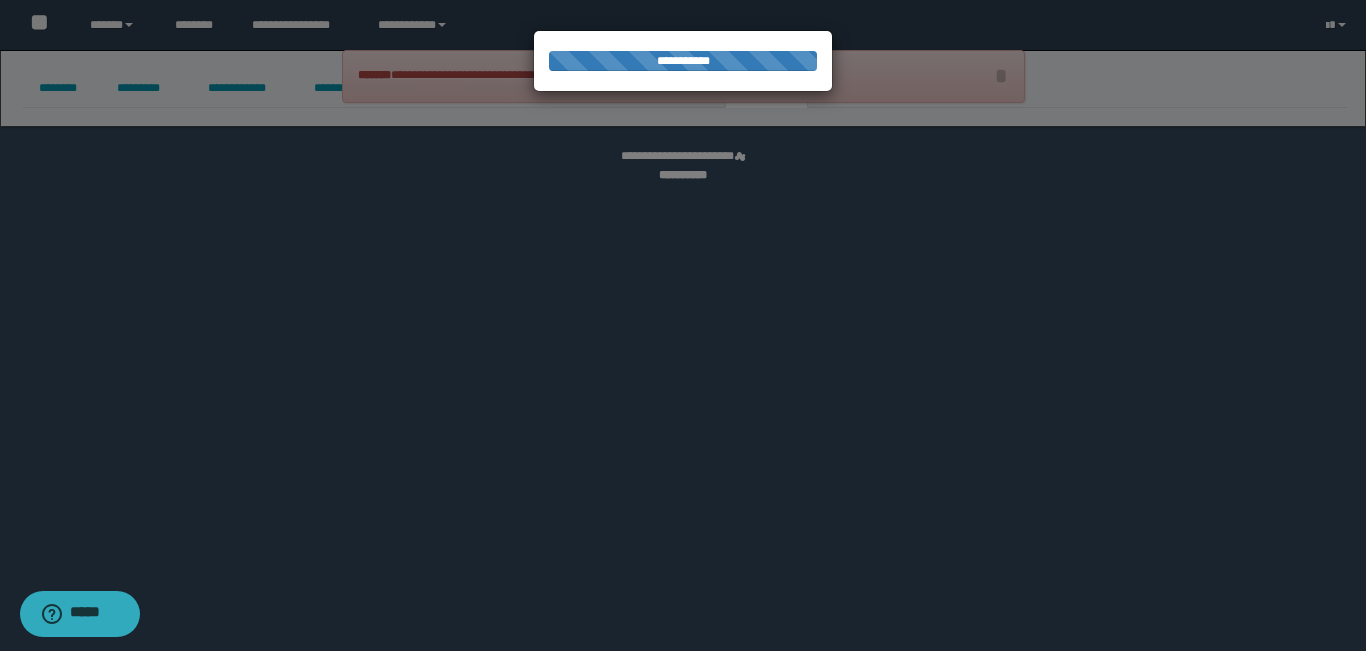 select 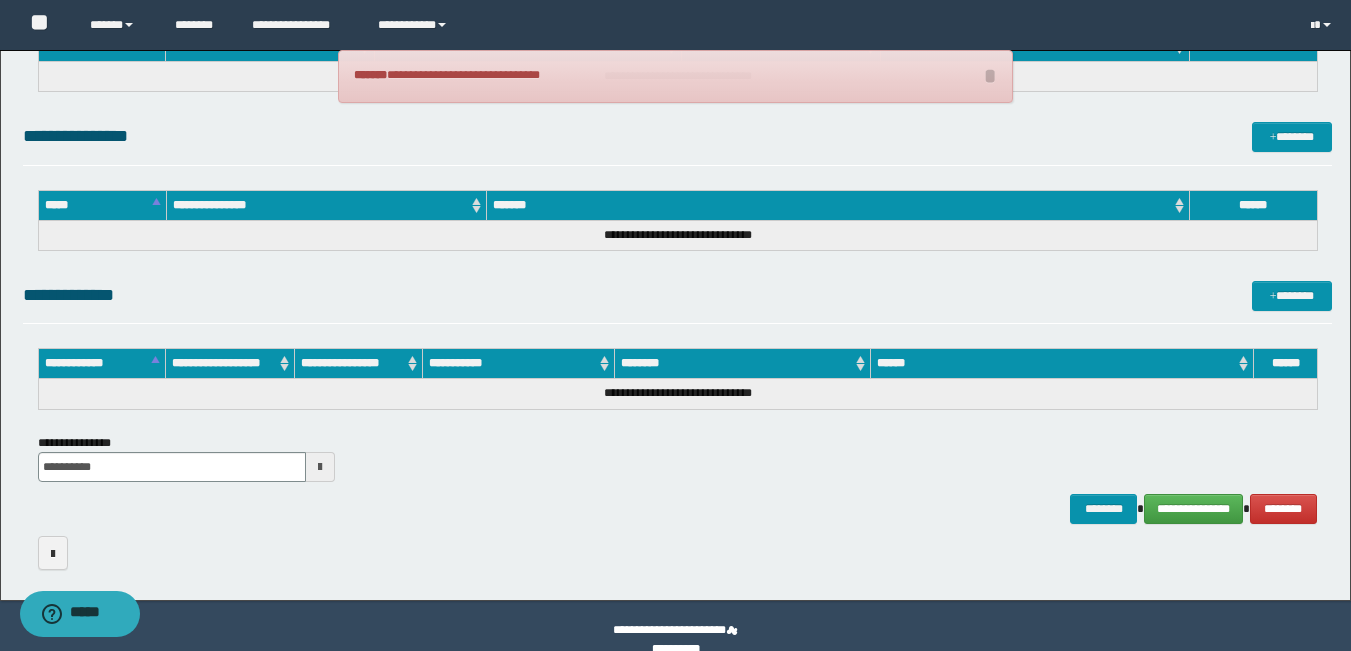 scroll, scrollTop: 980, scrollLeft: 0, axis: vertical 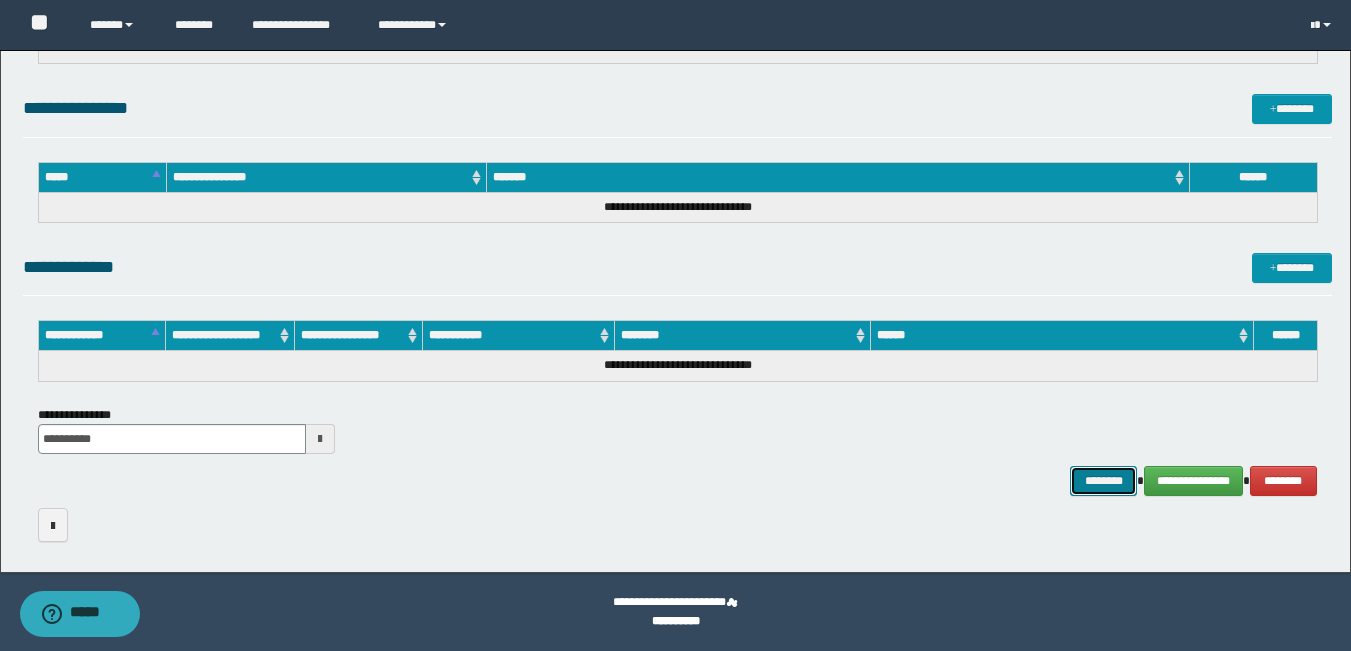 click on "********" at bounding box center (1104, 481) 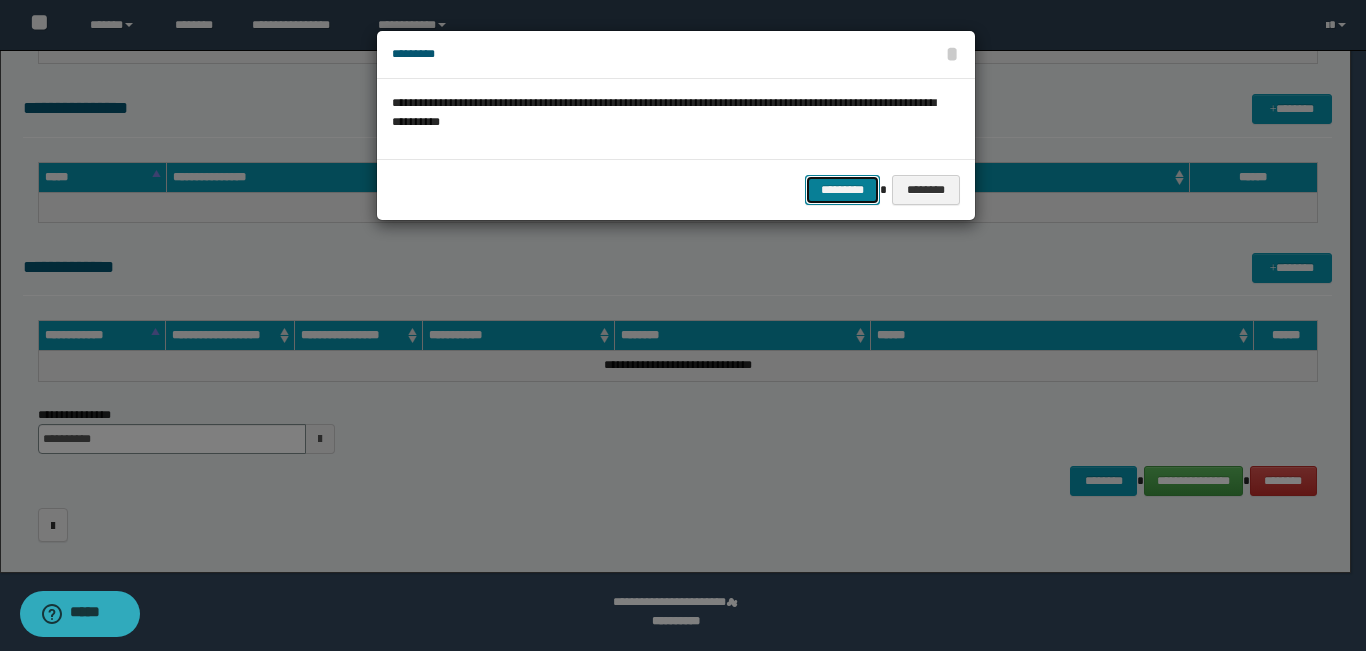 click on "*********" at bounding box center (842, 190) 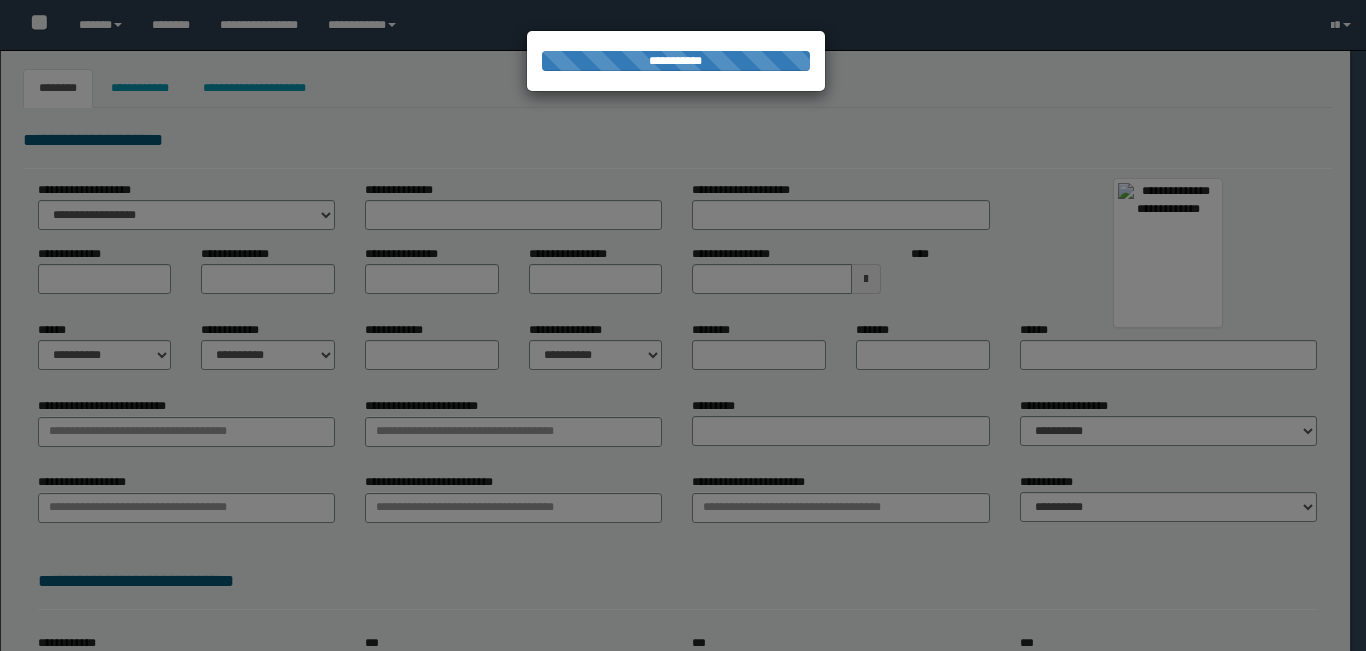 select on "***" 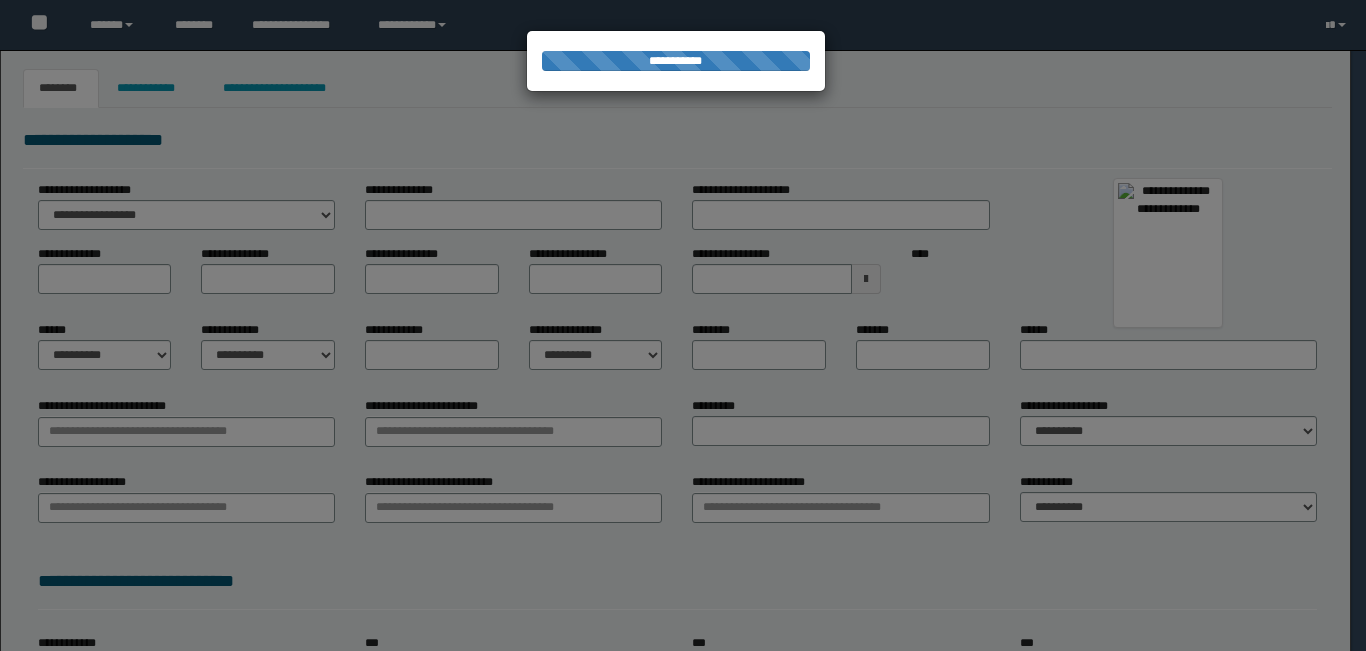 scroll, scrollTop: 0, scrollLeft: 0, axis: both 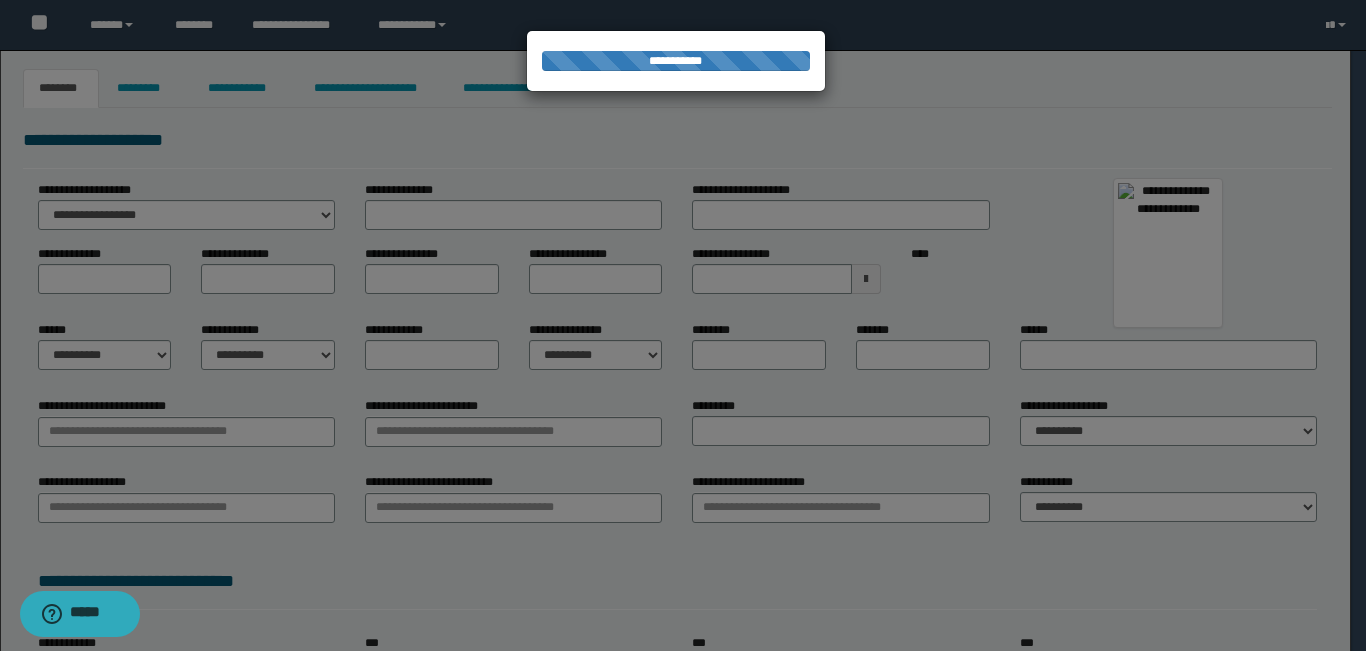 type on "*********" 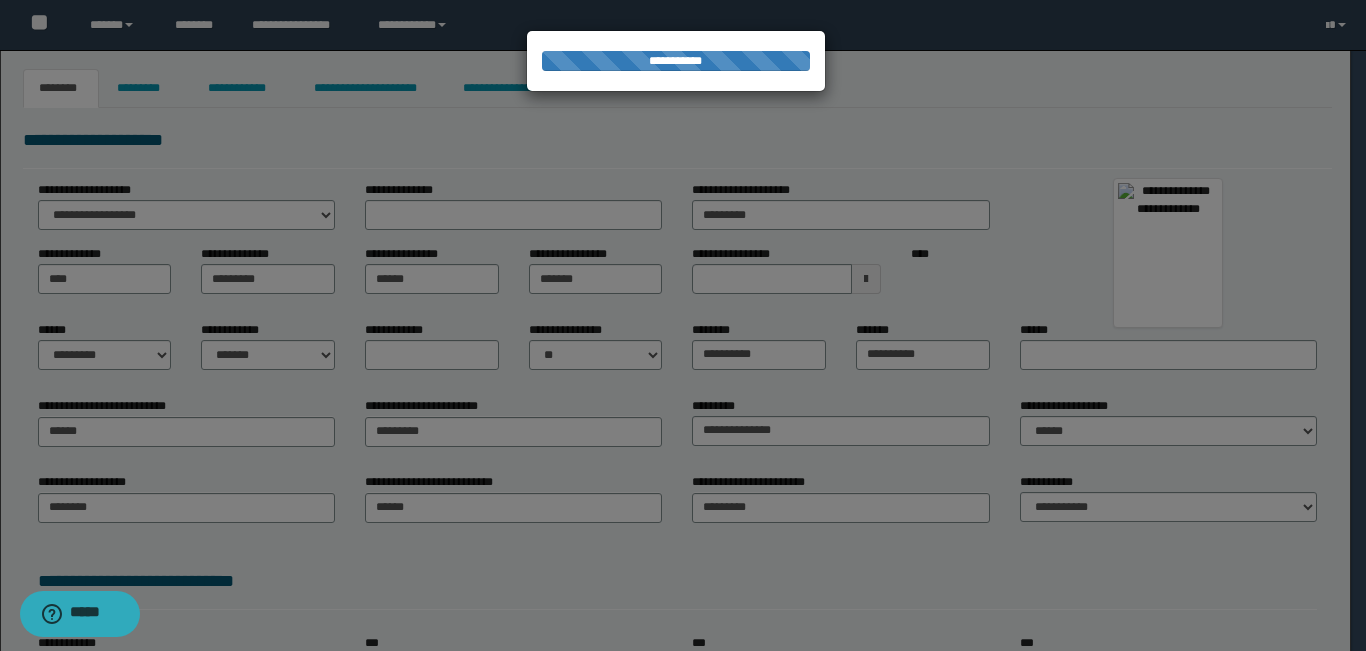 select on "*" 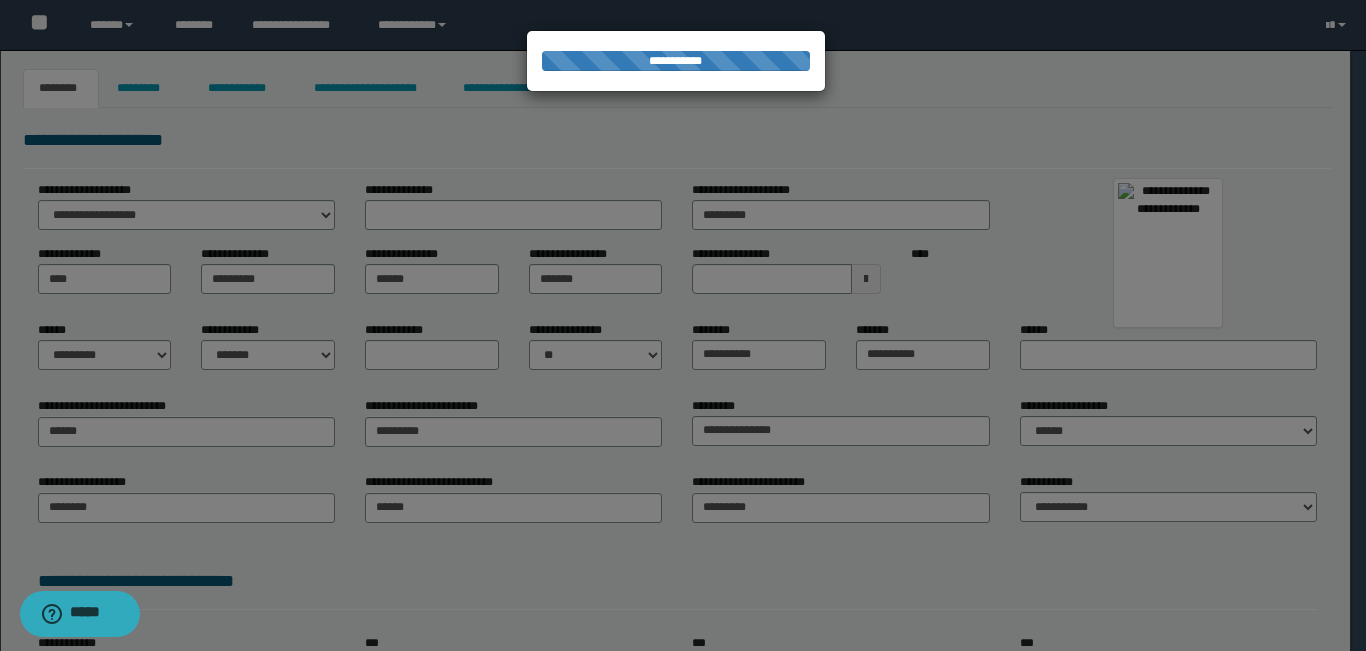 select on "*" 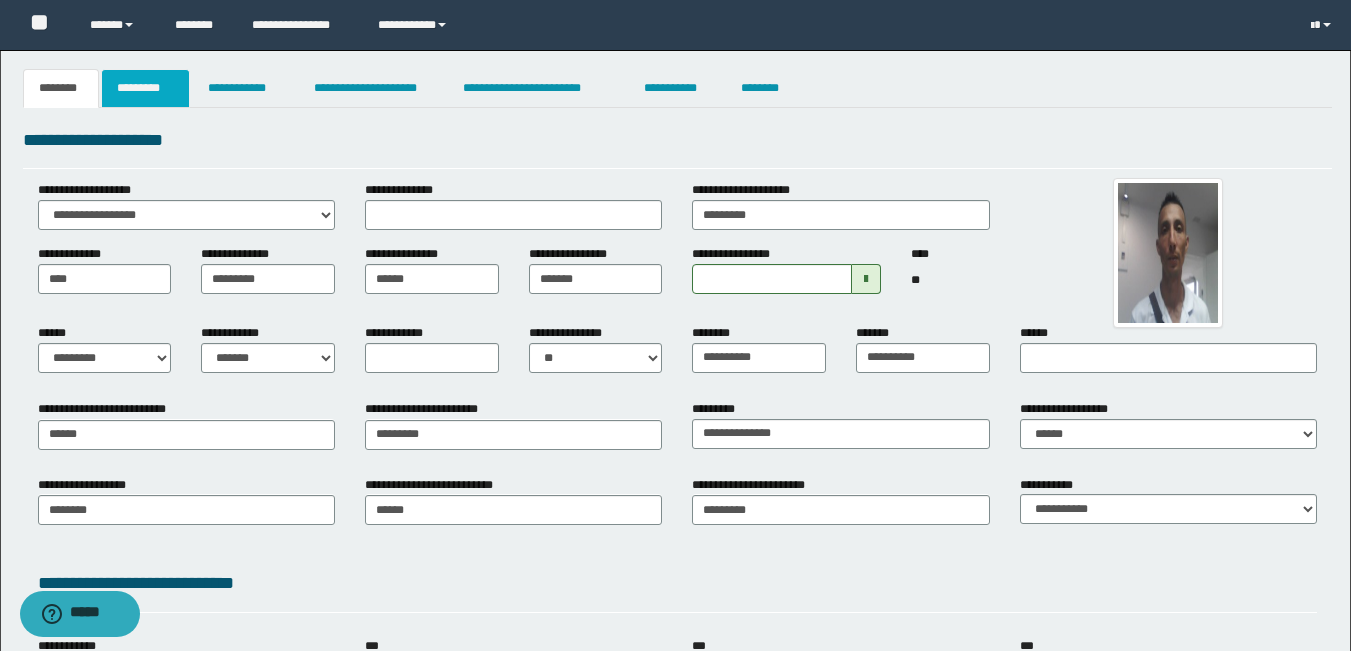 click on "*********" at bounding box center [145, 88] 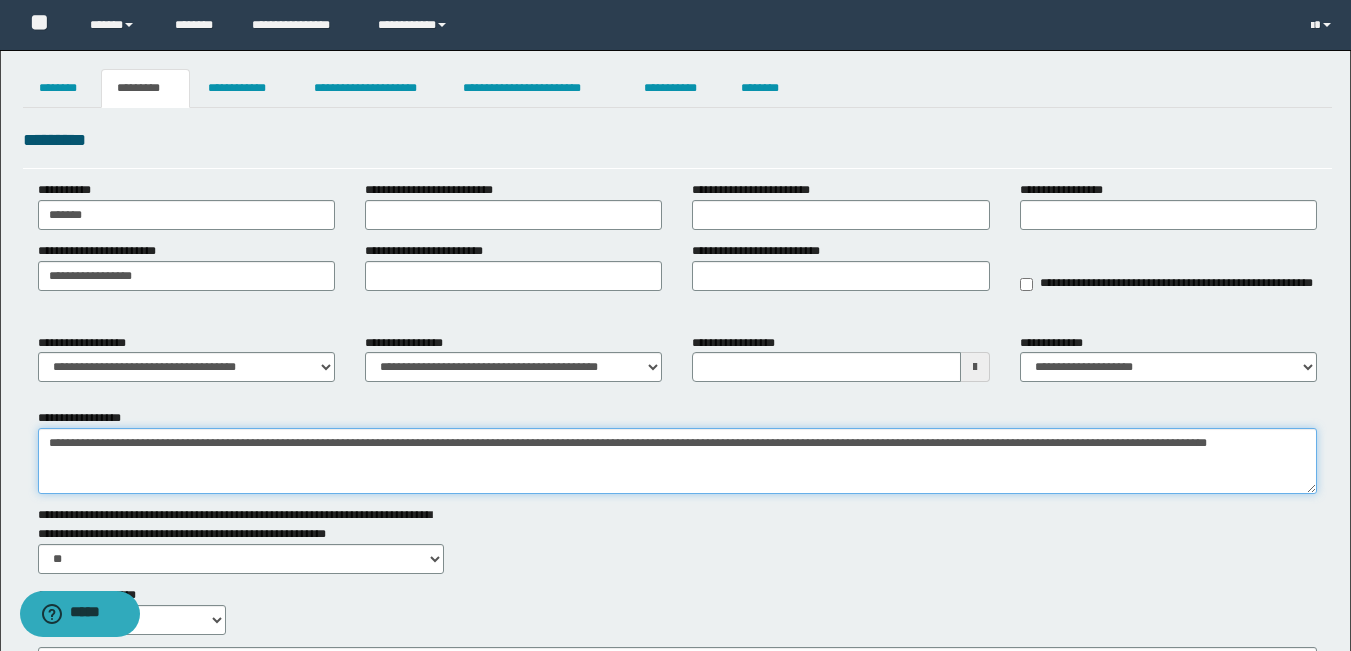 drag, startPoint x: 1238, startPoint y: 436, endPoint x: 0, endPoint y: 399, distance: 1238.5527 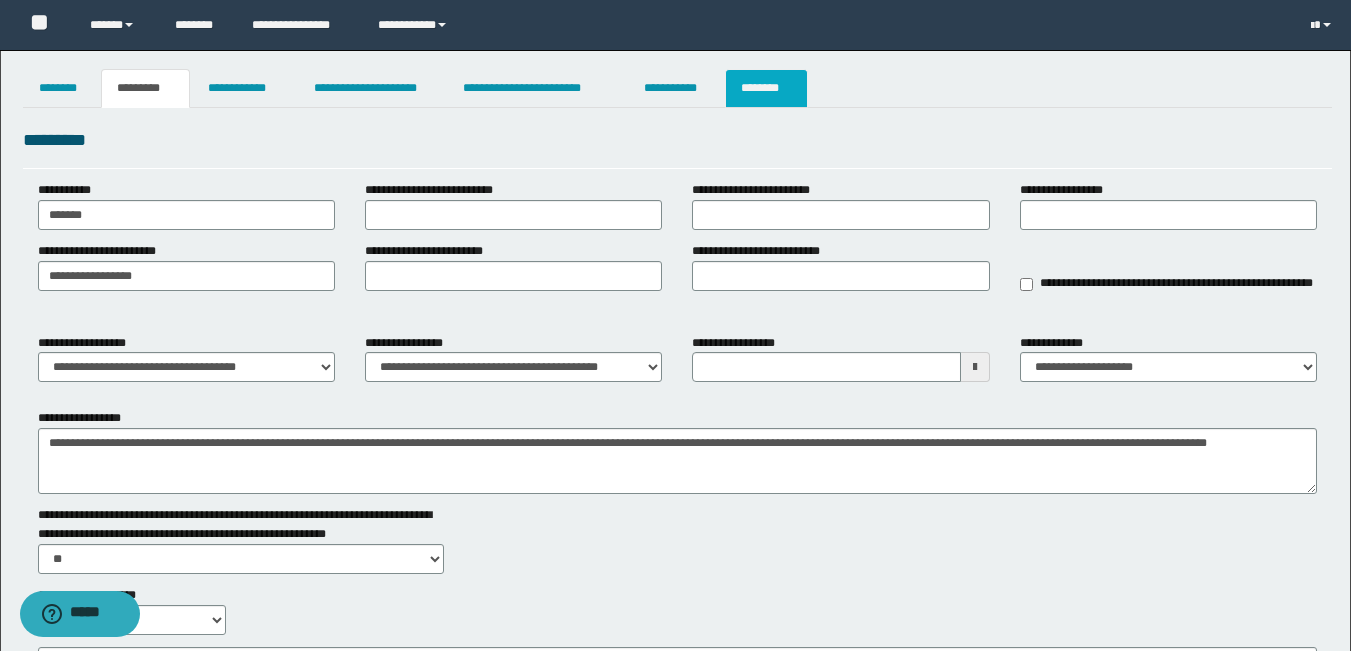 click on "********" at bounding box center [766, 88] 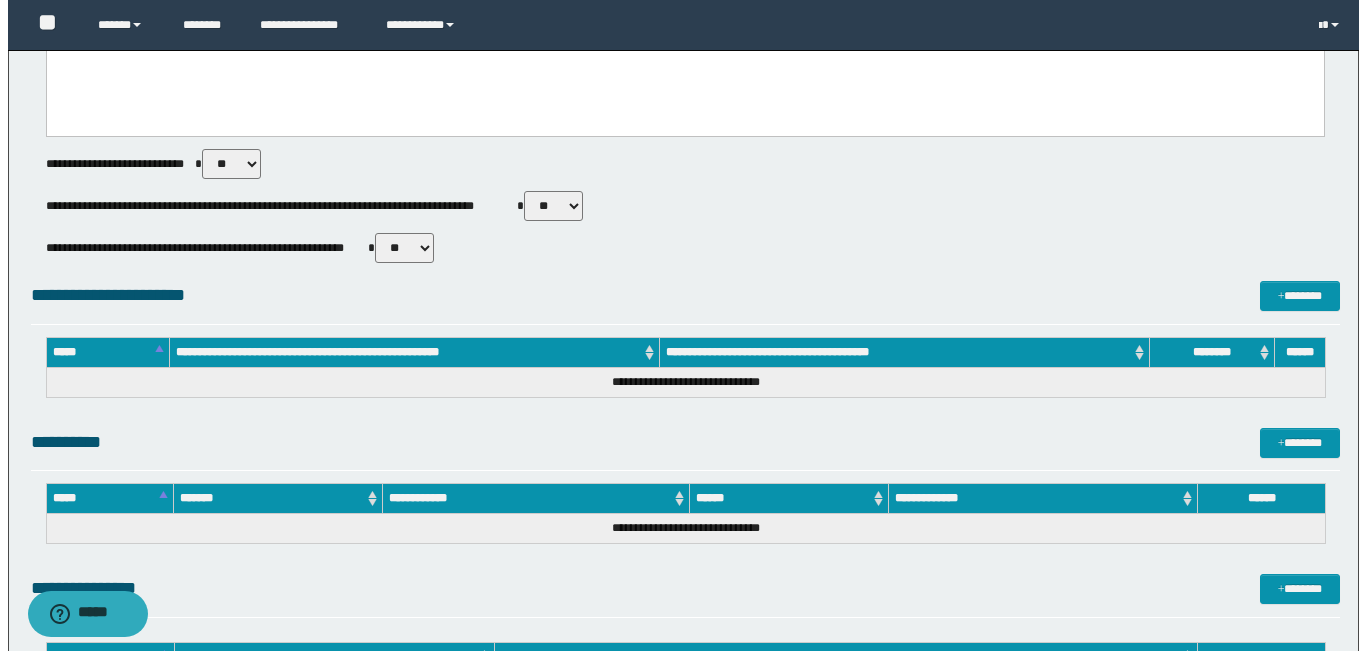 scroll, scrollTop: 980, scrollLeft: 0, axis: vertical 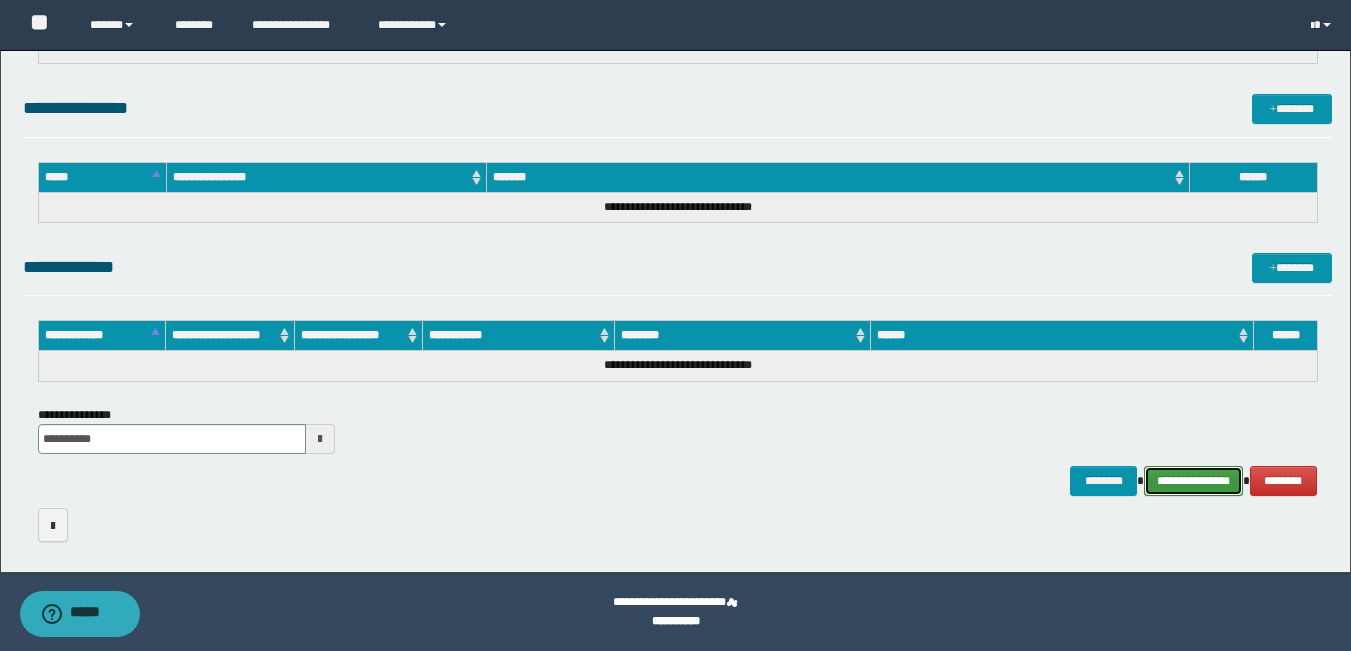 click on "**********" at bounding box center (1193, 481) 